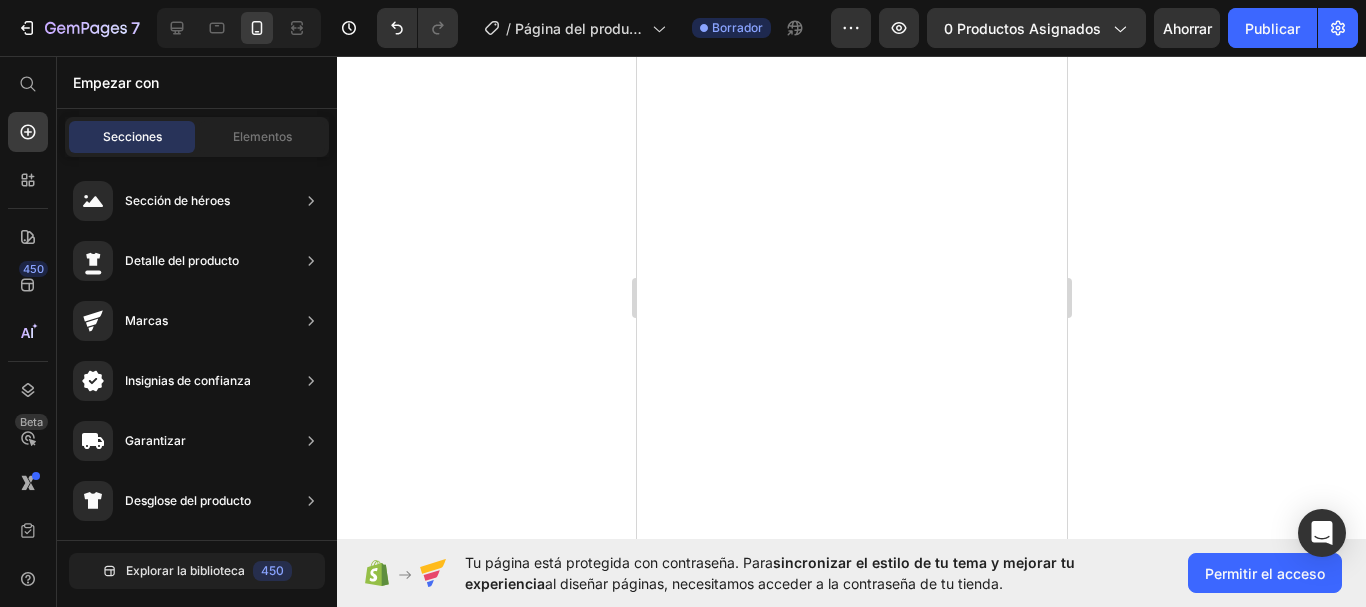 scroll, scrollTop: 0, scrollLeft: 0, axis: both 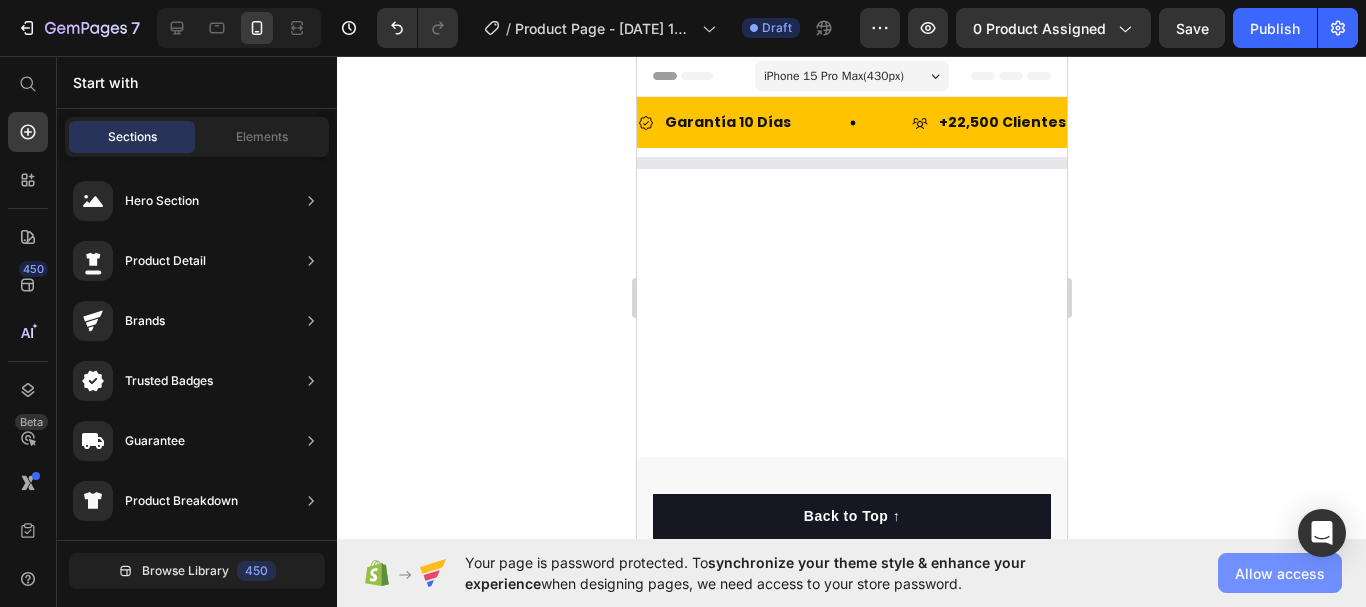 click on "Allow access" 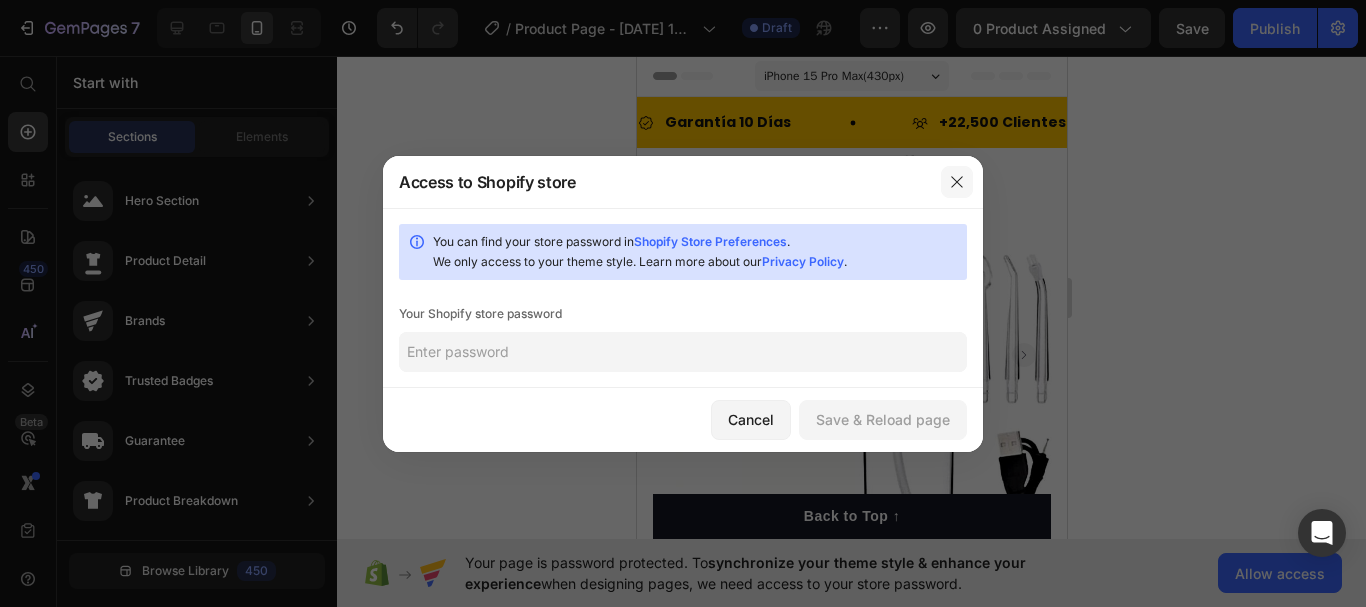 click at bounding box center [957, 182] 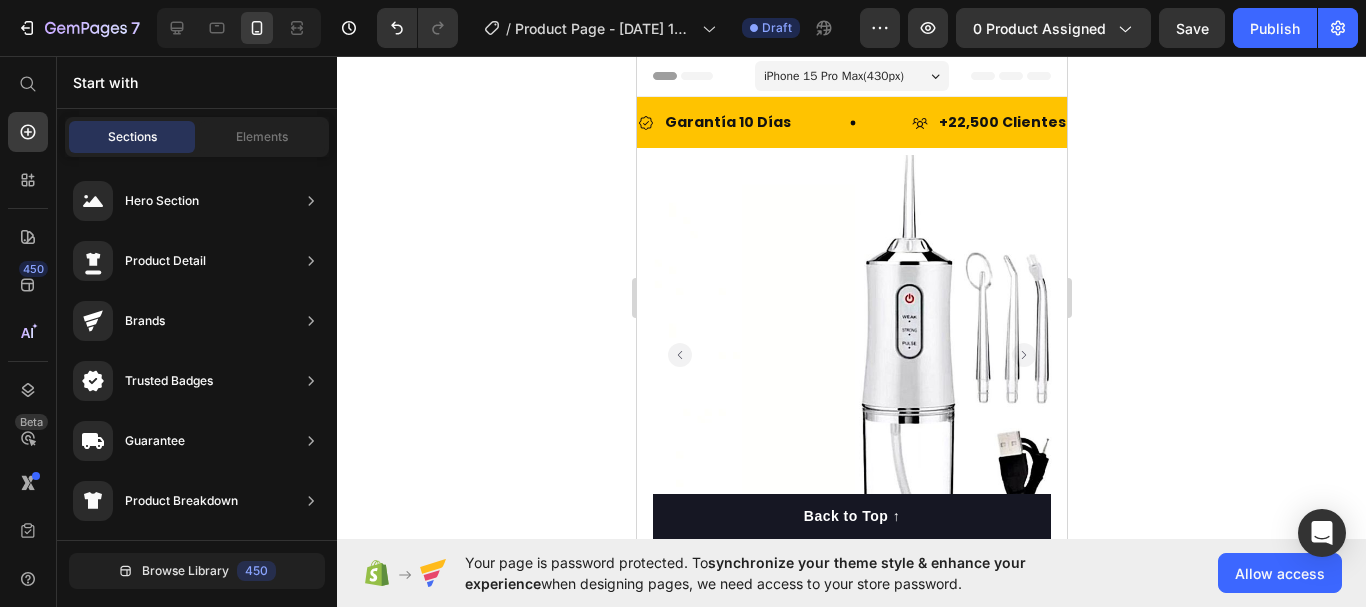 click 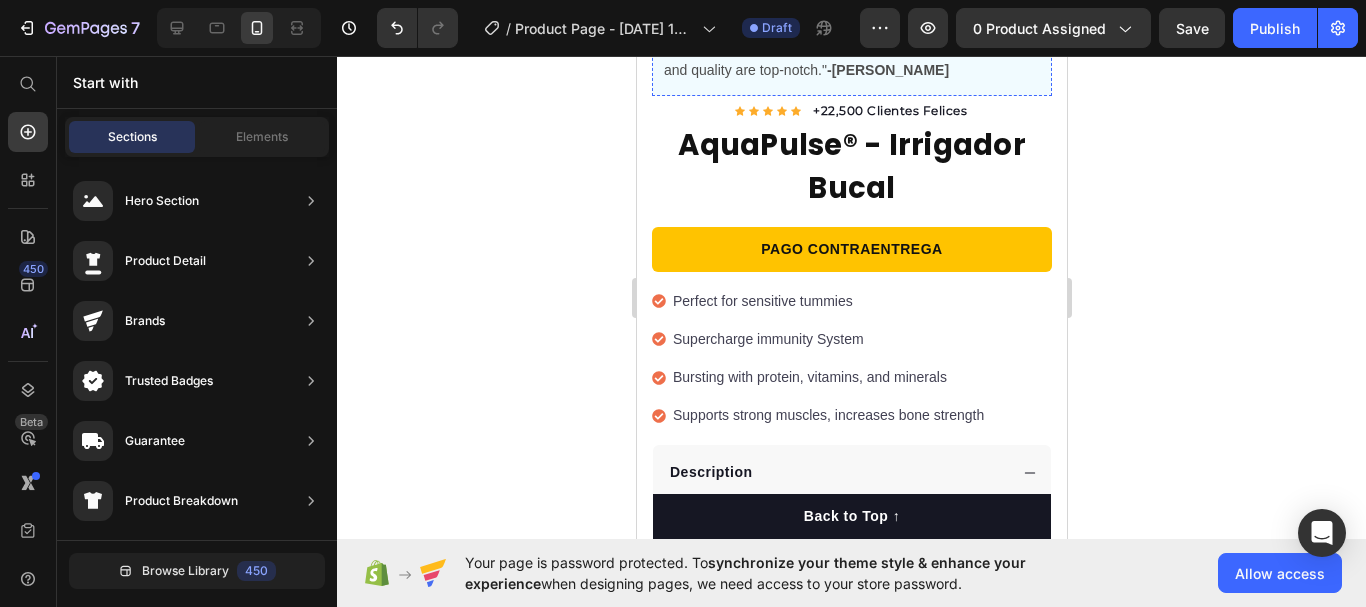 scroll, scrollTop: 507, scrollLeft: 0, axis: vertical 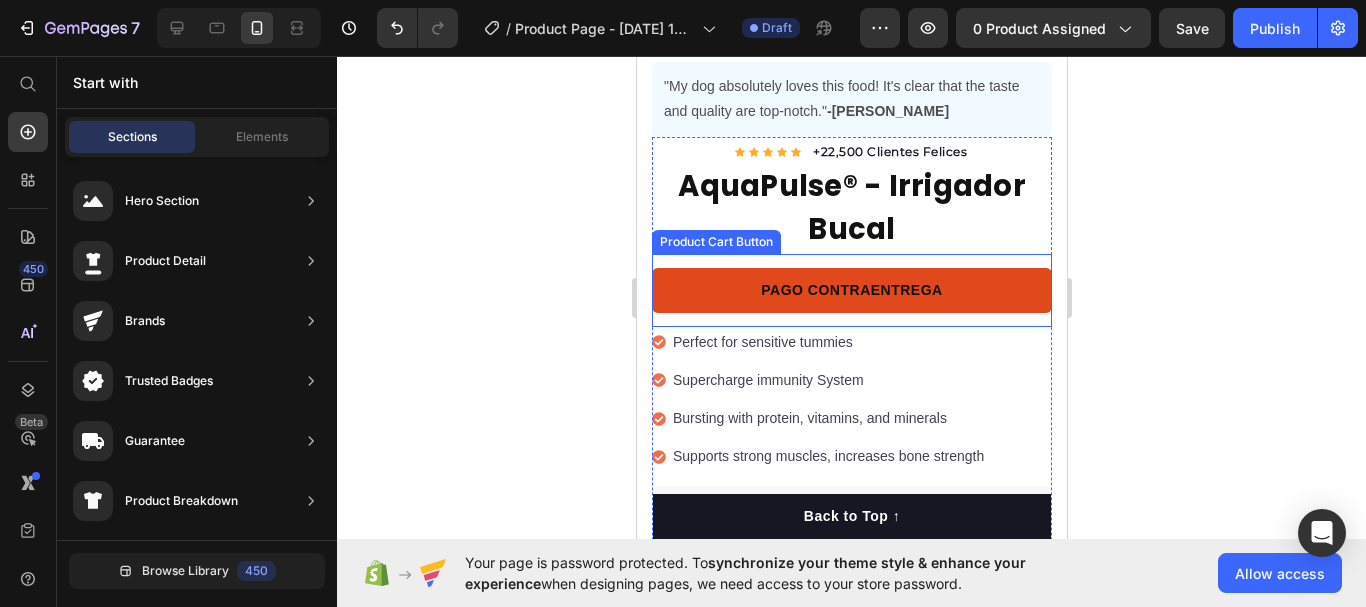 click on "PAGO CONTRAENTREGA" at bounding box center (851, 290) 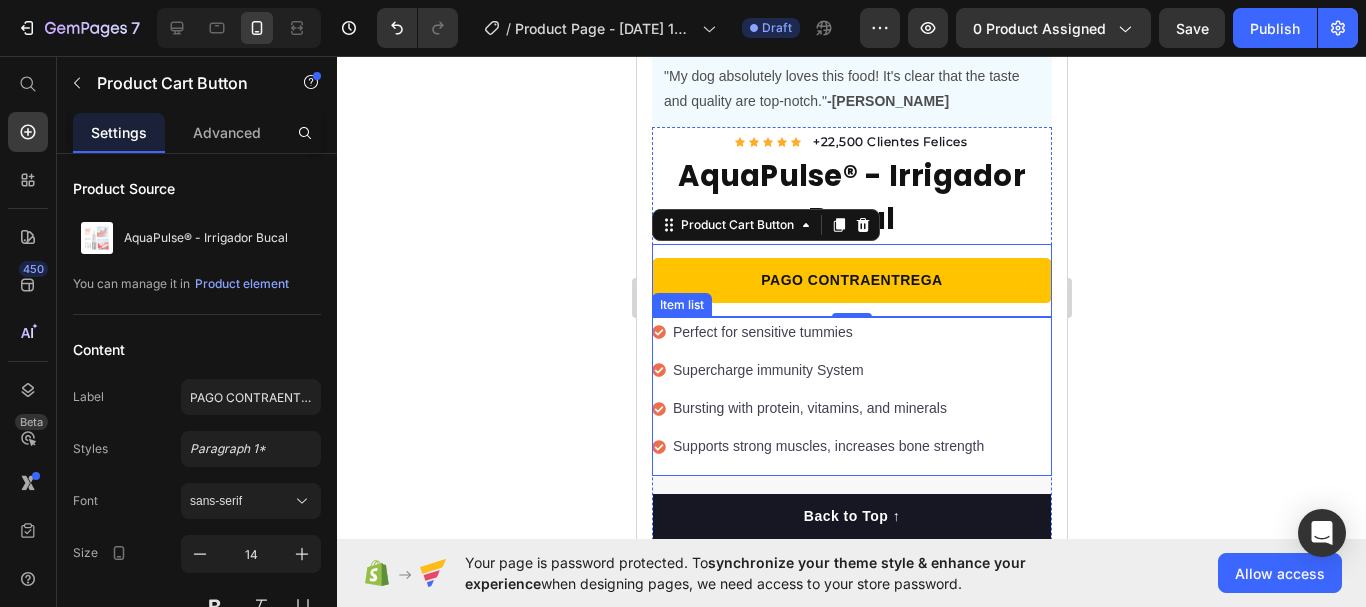 scroll, scrollTop: 518, scrollLeft: 0, axis: vertical 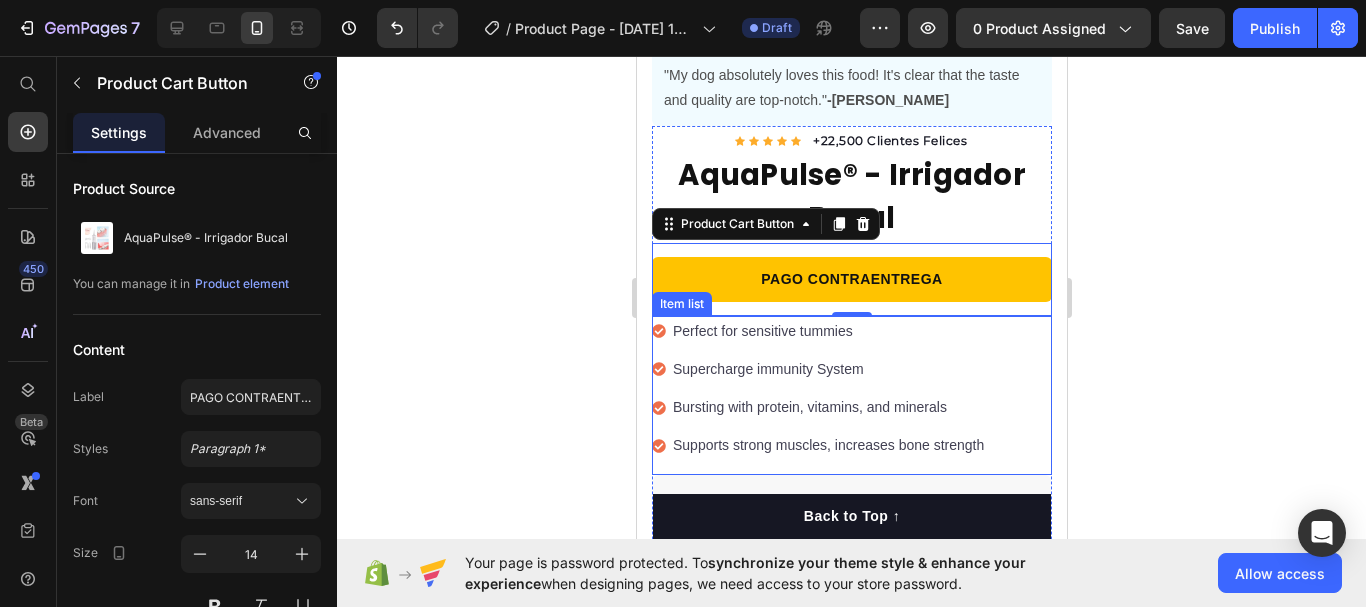 click on "Perfect for sensitive tummies" at bounding box center (827, 331) 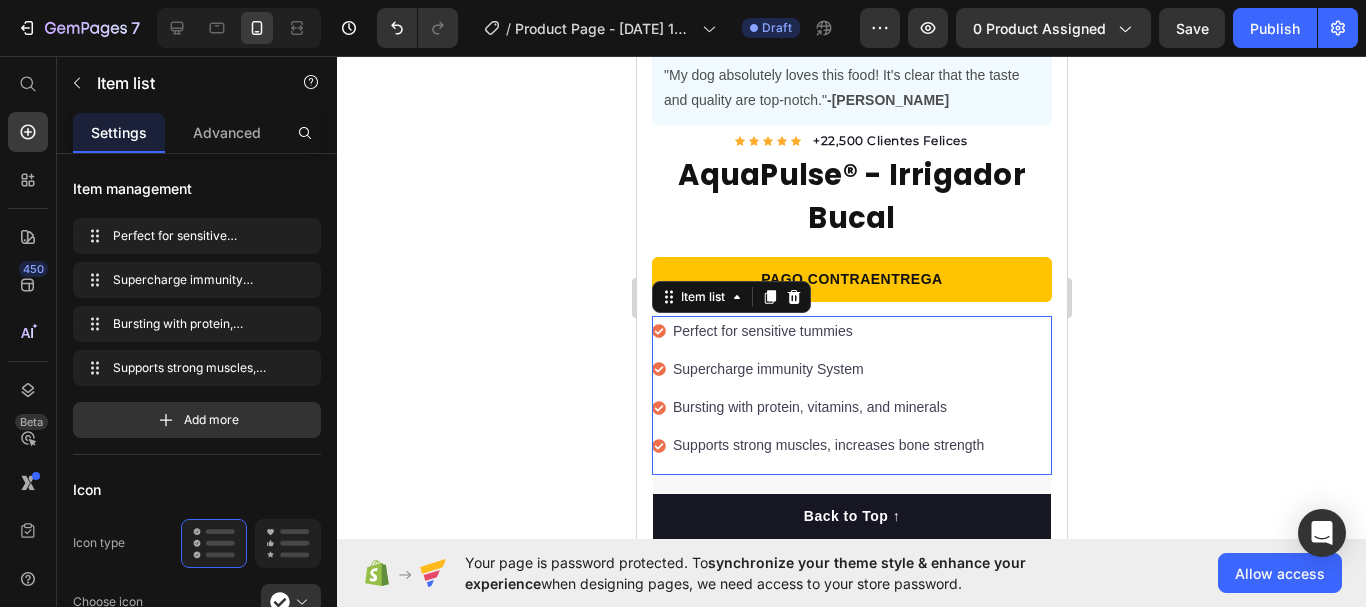 click on "Perfect for sensitive tummies" at bounding box center [827, 331] 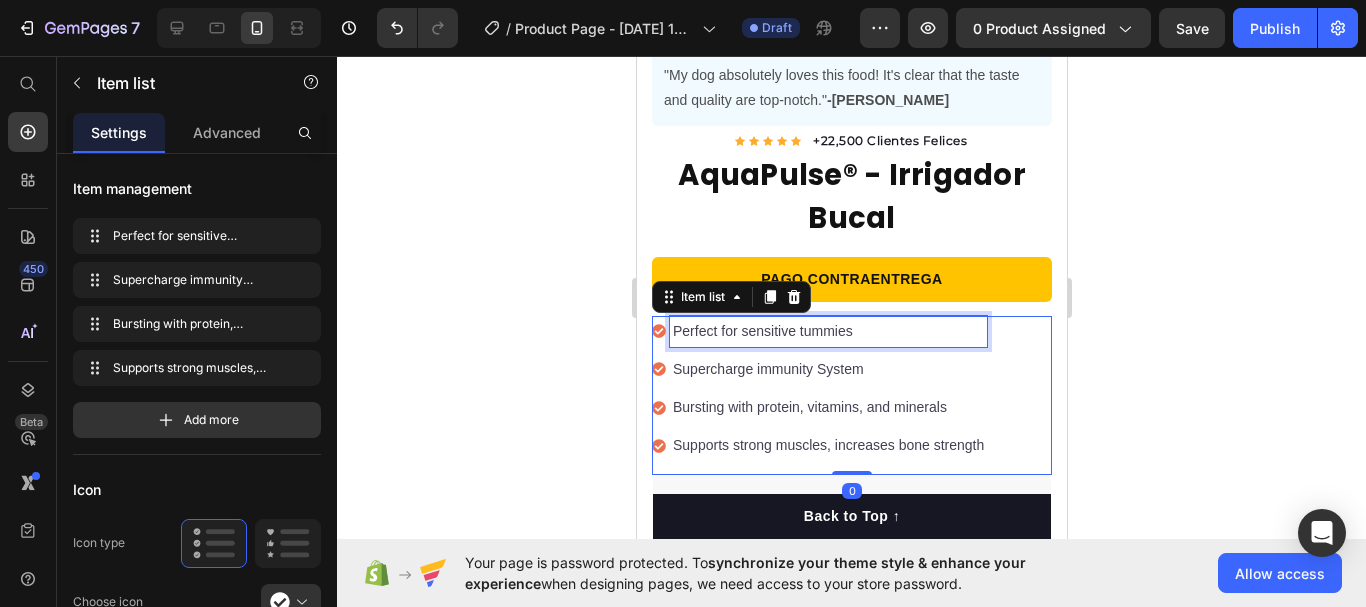 click on "Perfect for sensitive tummies" at bounding box center [827, 331] 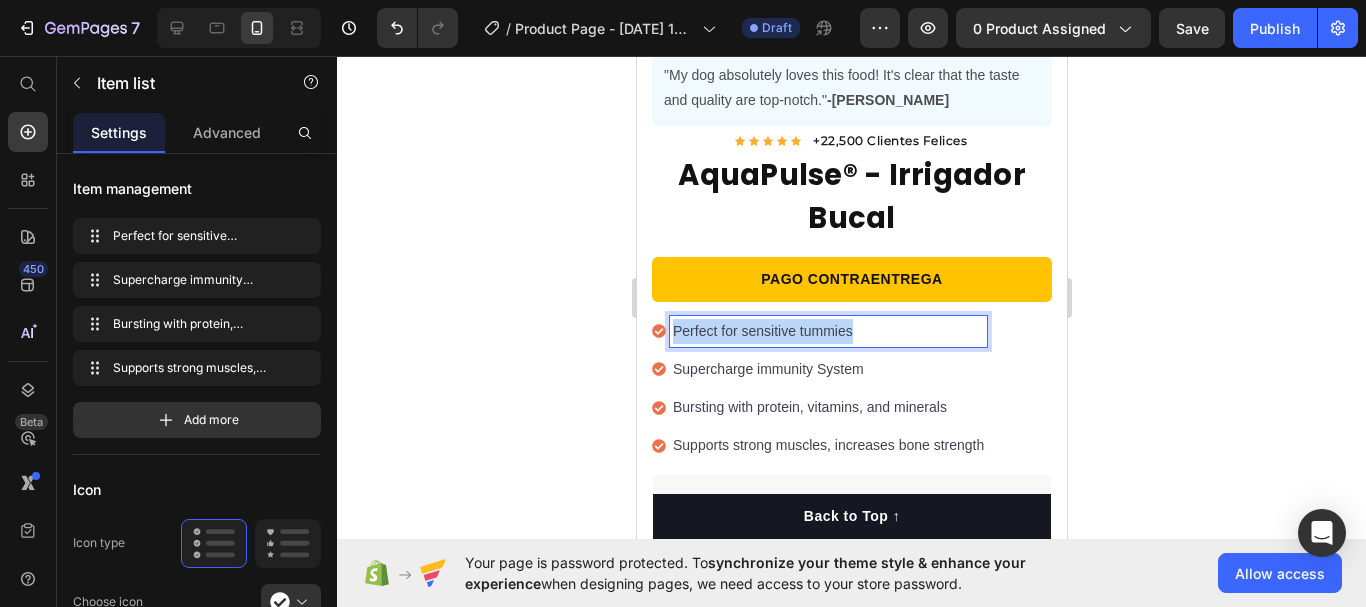 click on "Perfect for sensitive tummies" at bounding box center [827, 331] 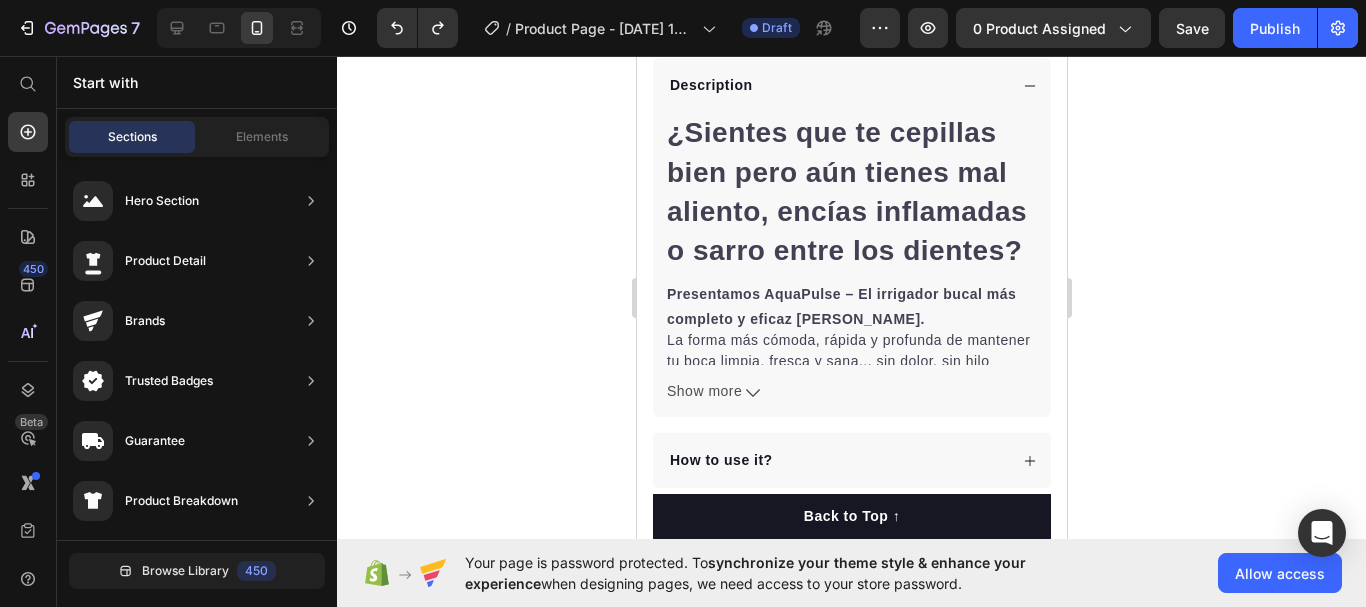 scroll, scrollTop: 943, scrollLeft: 0, axis: vertical 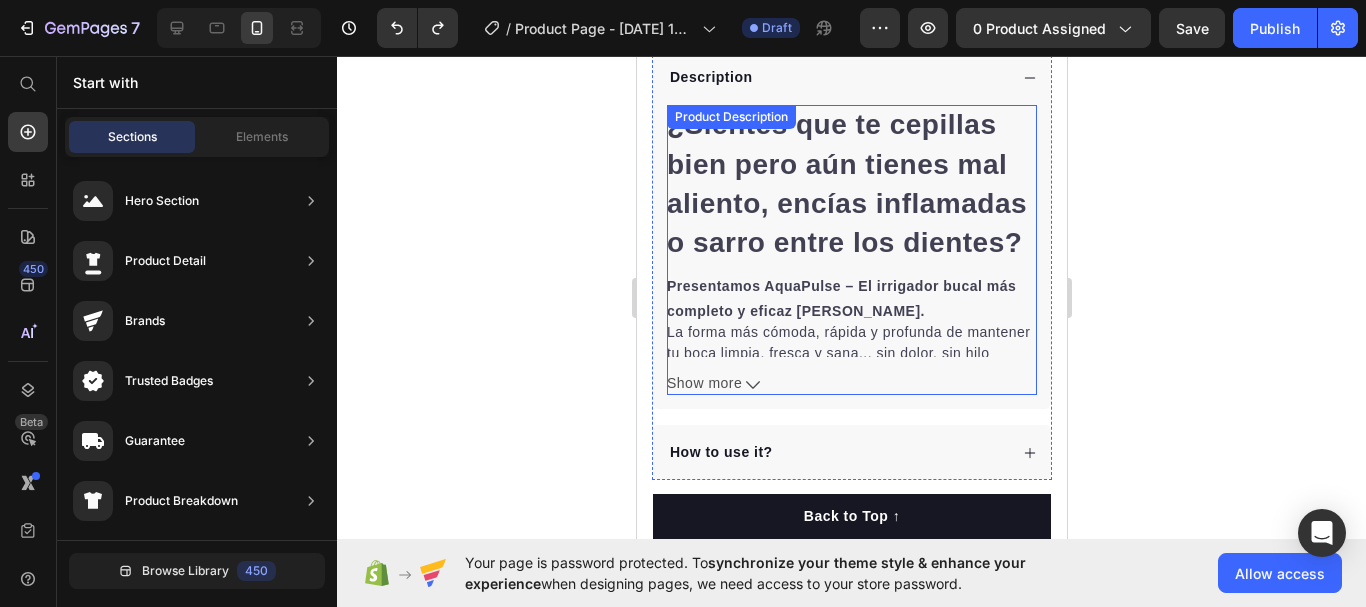 click 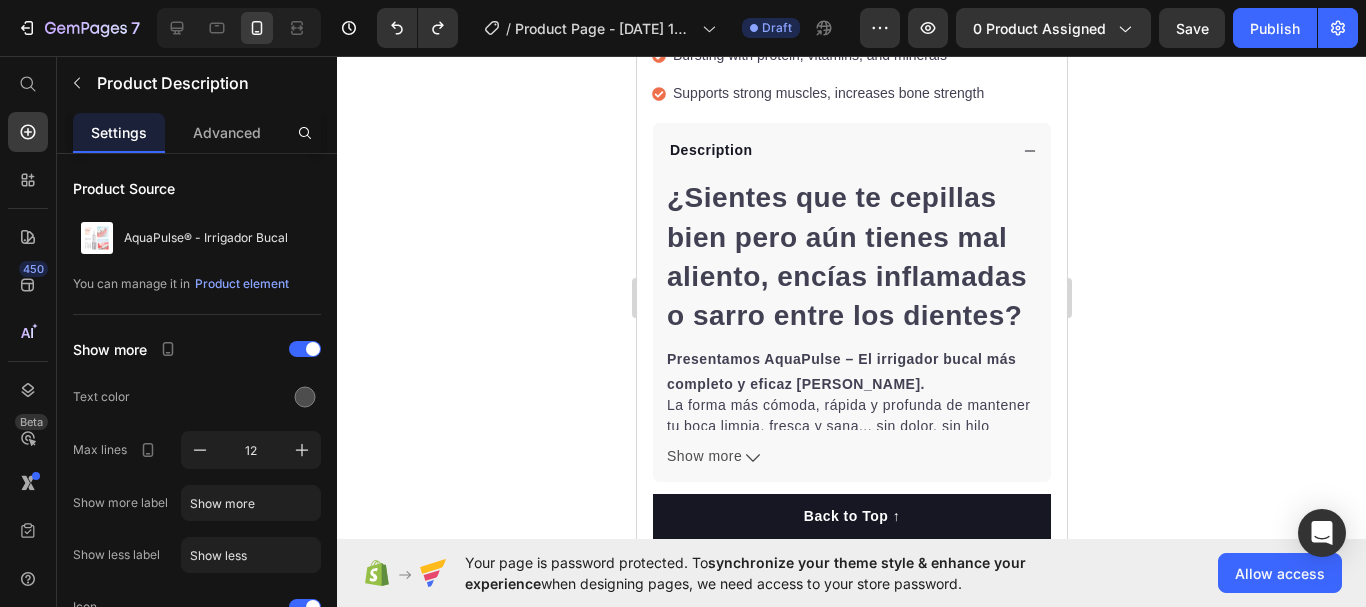 scroll, scrollTop: 737, scrollLeft: 0, axis: vertical 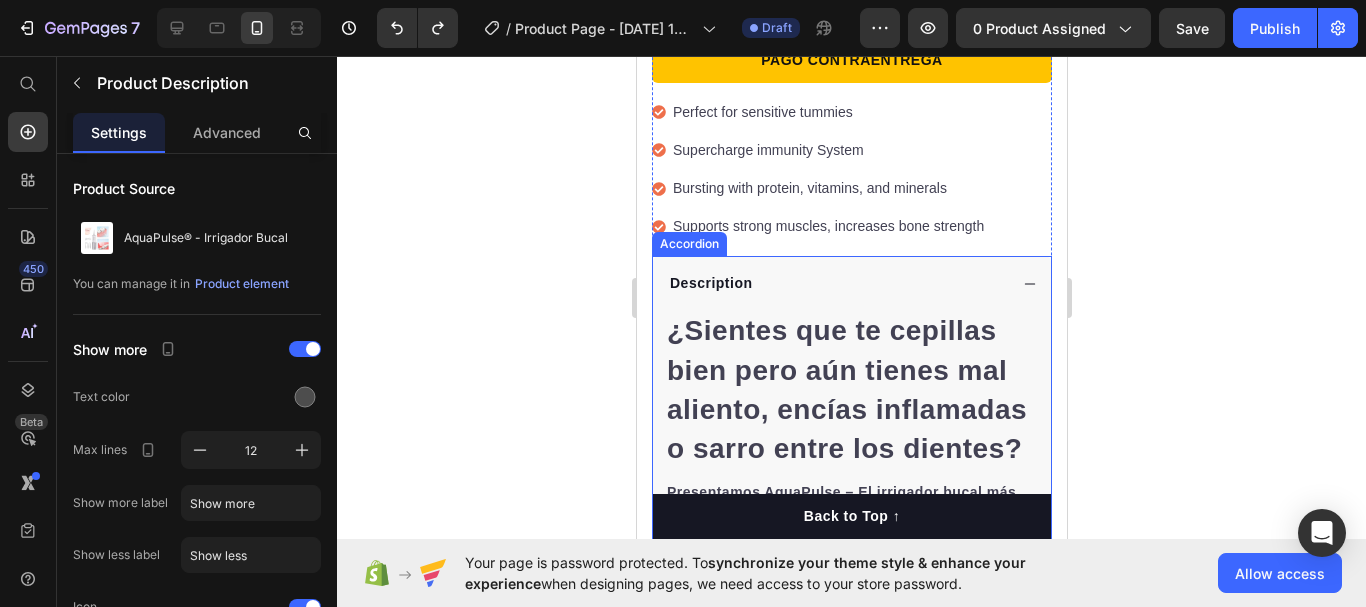 click on "Description" at bounding box center [710, 283] 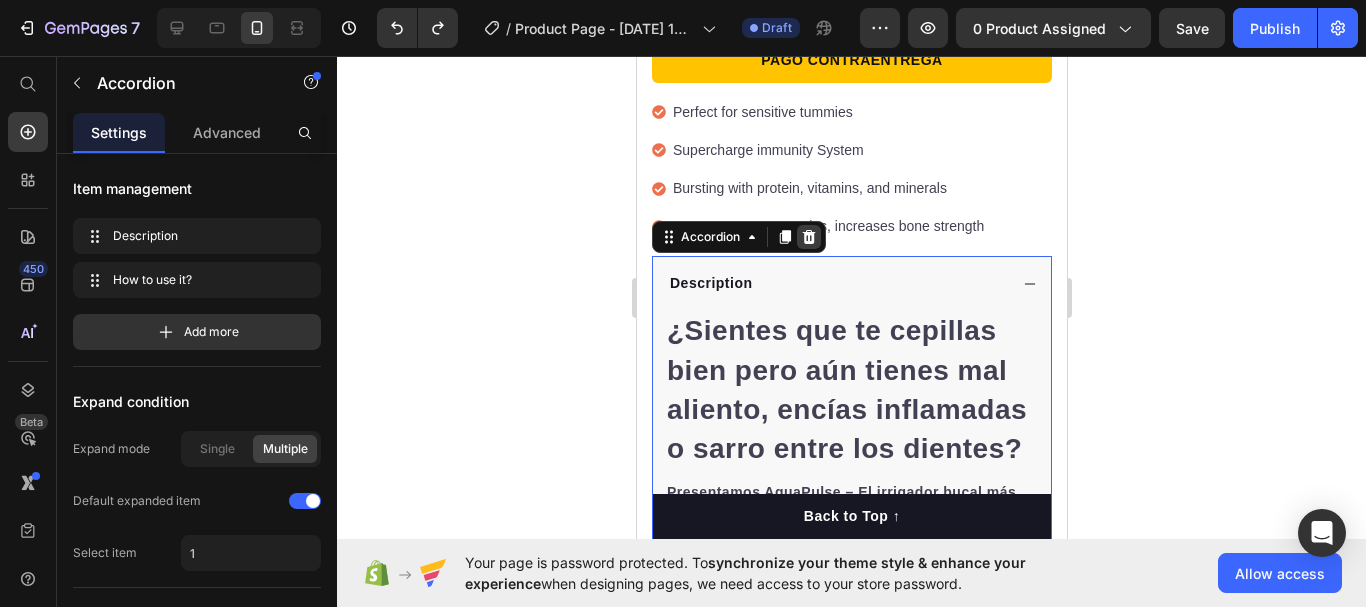click 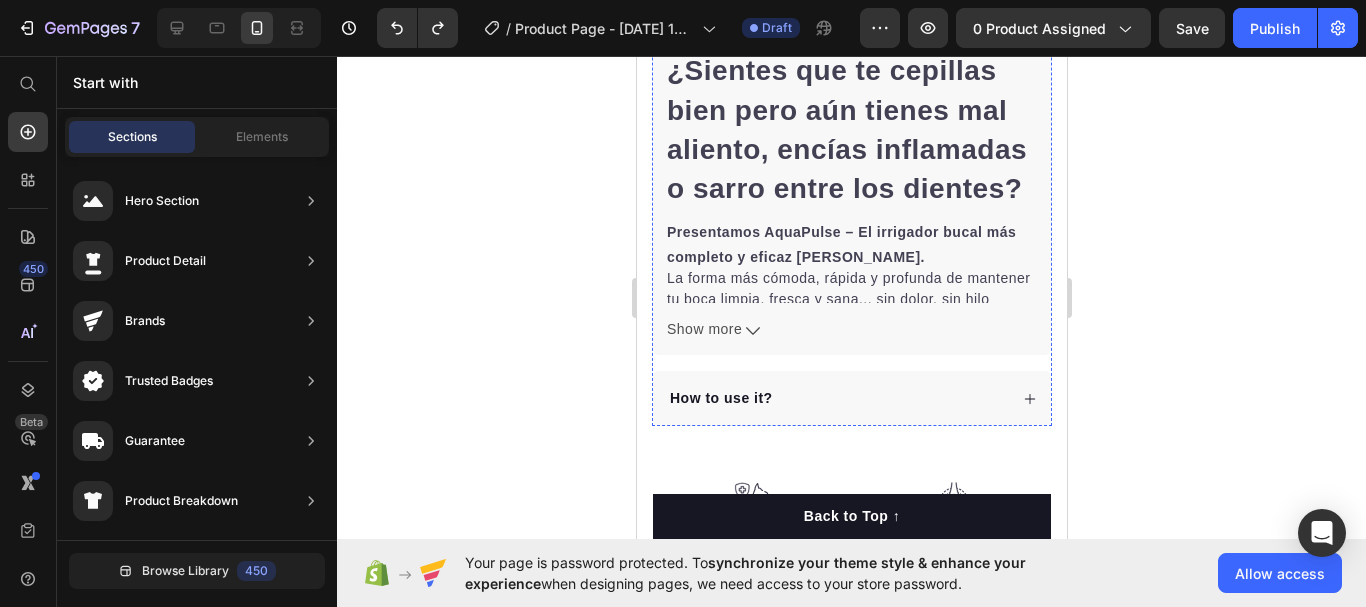 scroll, scrollTop: 1258, scrollLeft: 0, axis: vertical 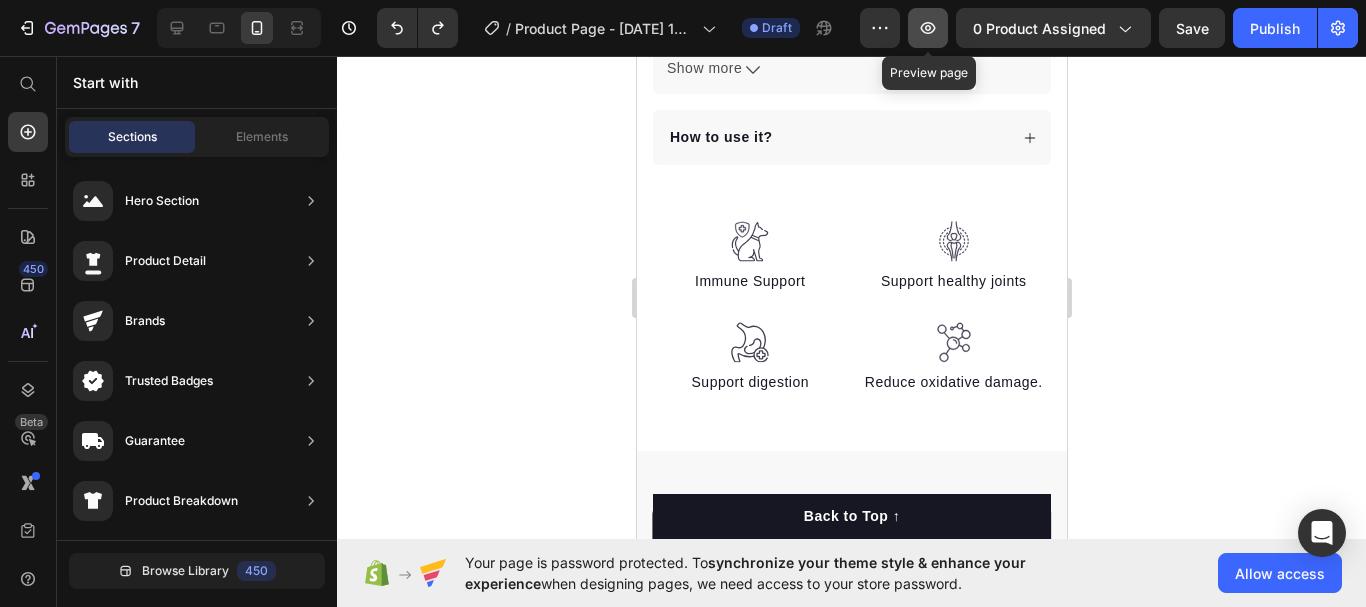 click 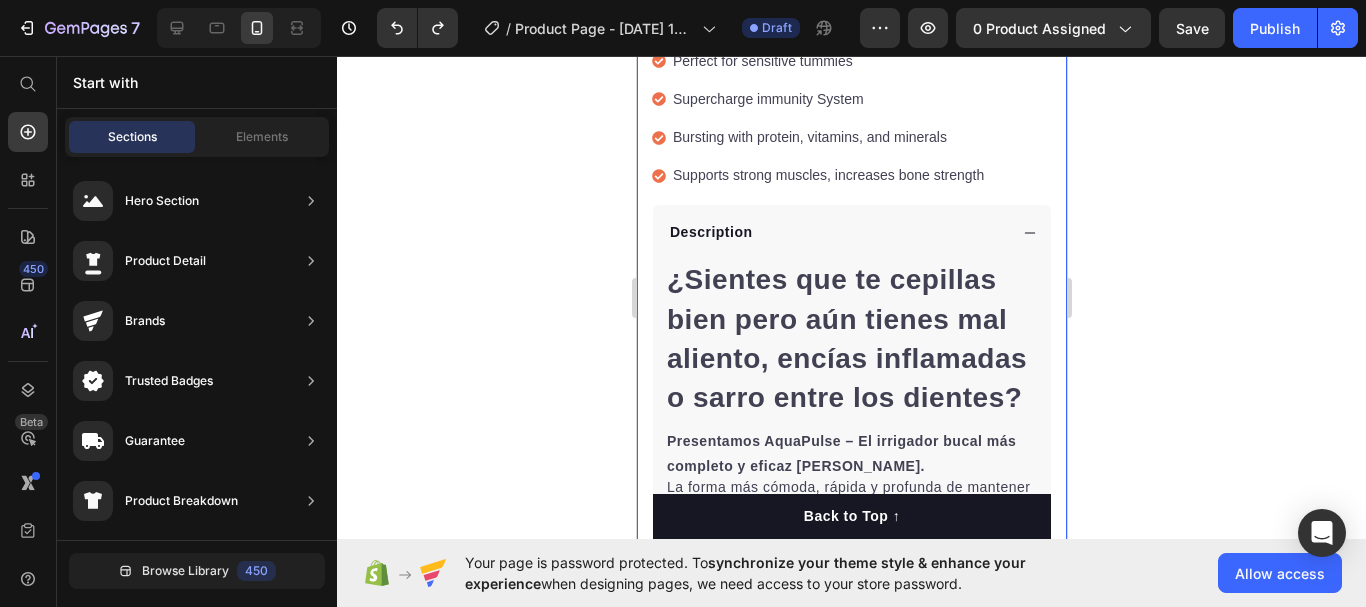 scroll, scrollTop: 656, scrollLeft: 0, axis: vertical 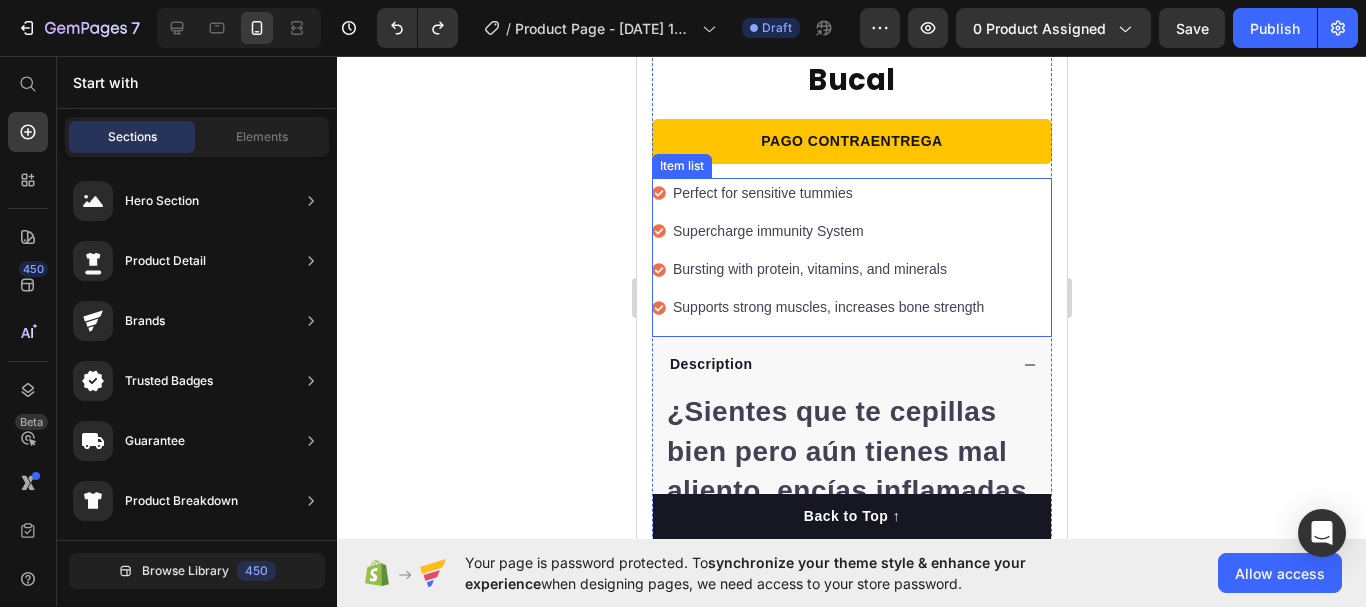 click on "Perfect for sensitive tummies" at bounding box center [827, 193] 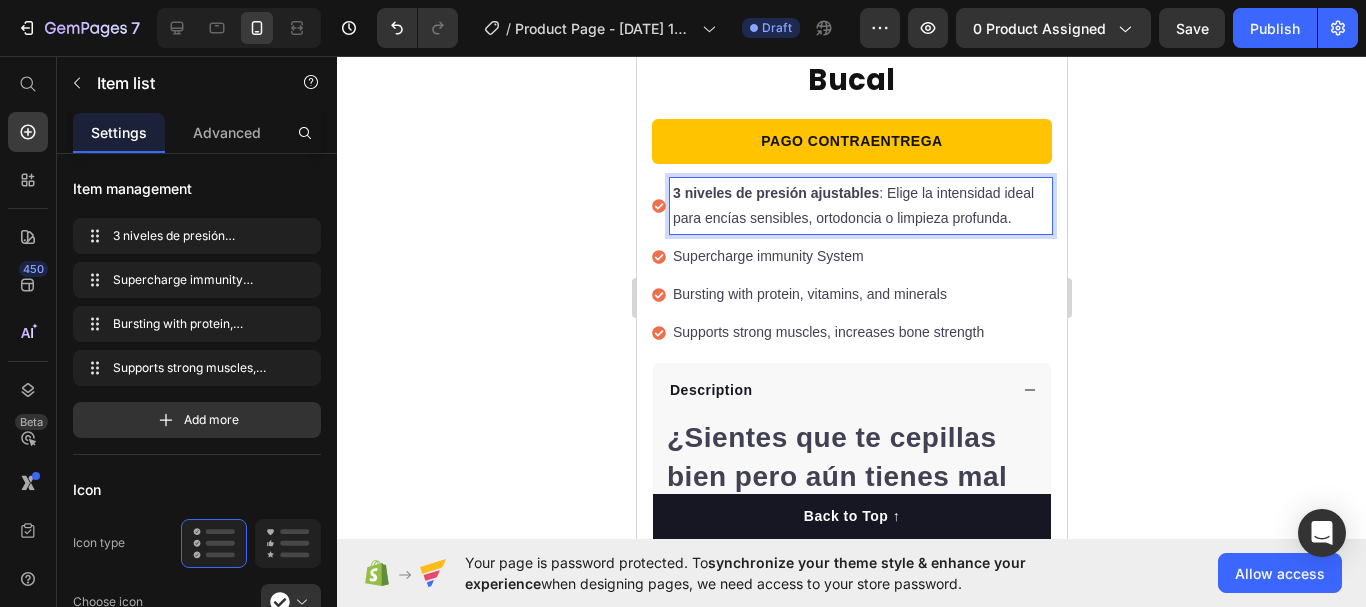 click on "3 niveles de presión ajustables : Elige la intensidad ideal para encías sensibles, ortodoncia o limpieza profunda." at bounding box center [860, 206] 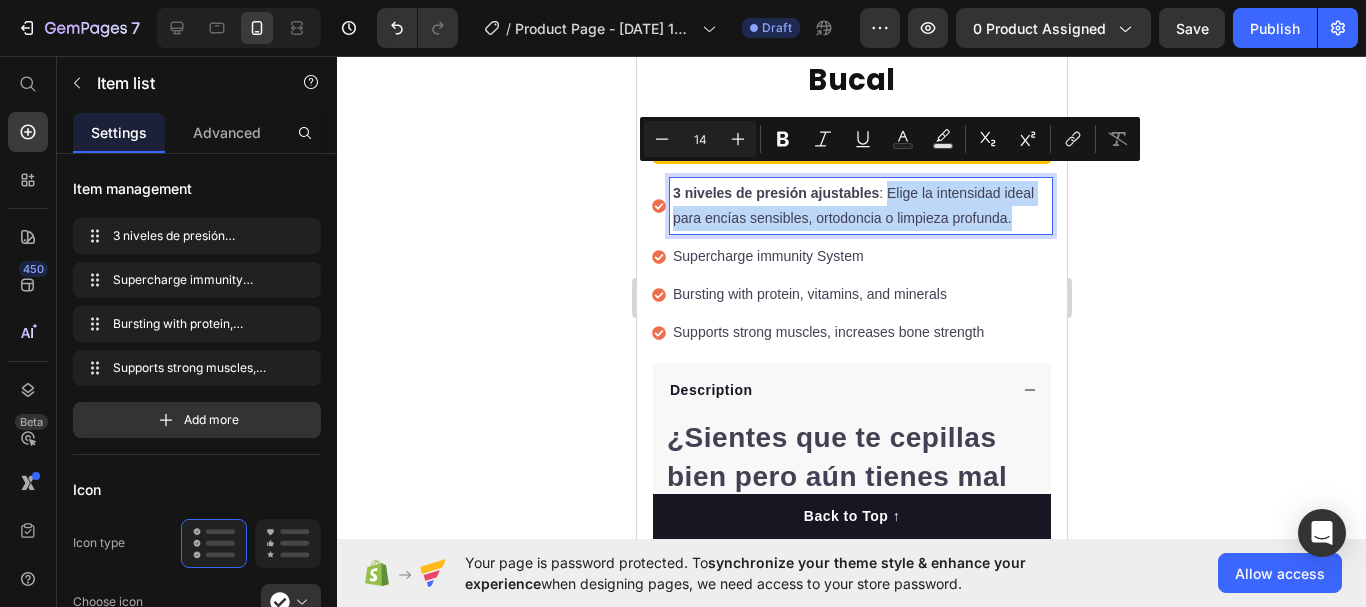 drag, startPoint x: 887, startPoint y: 228, endPoint x: 888, endPoint y: 174, distance: 54.00926 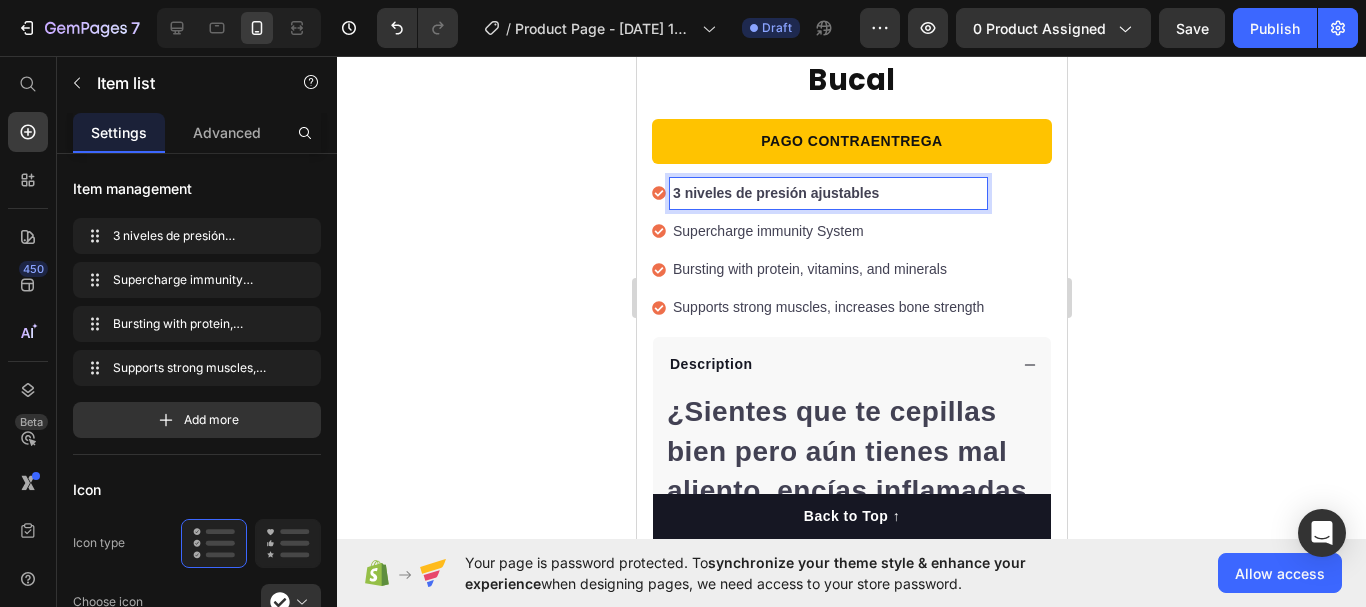 click on "3 niveles de presión ajustables" at bounding box center [827, 193] 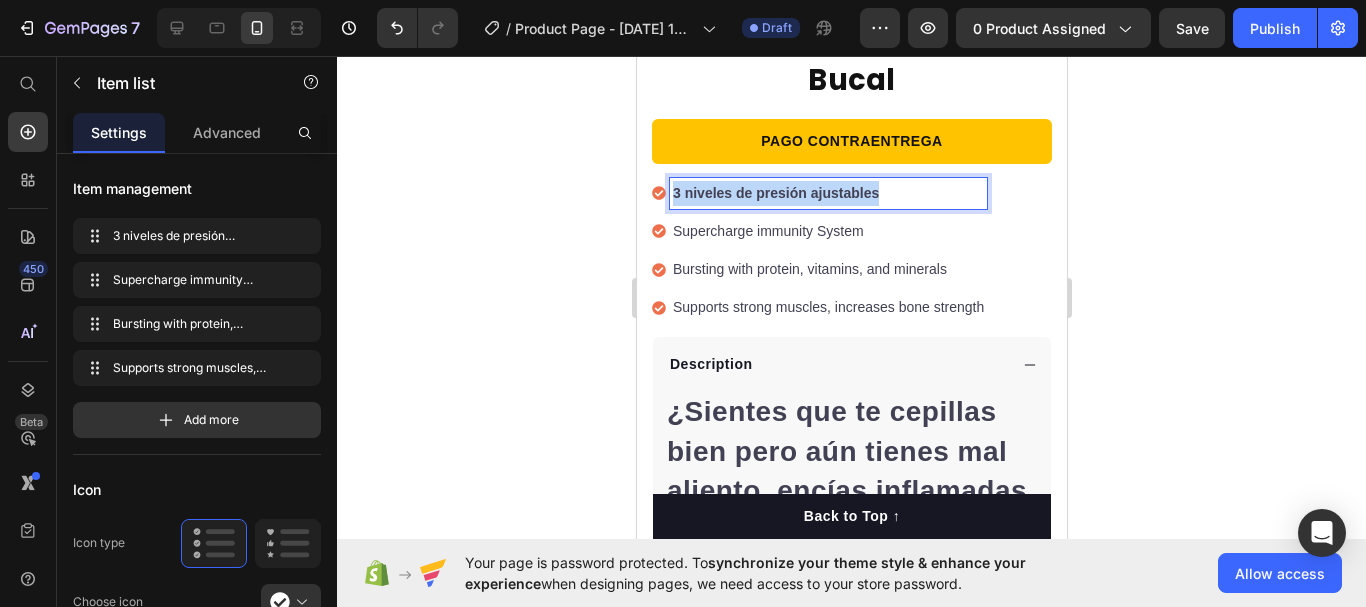 click on "3 niveles de presión ajustables" at bounding box center [827, 193] 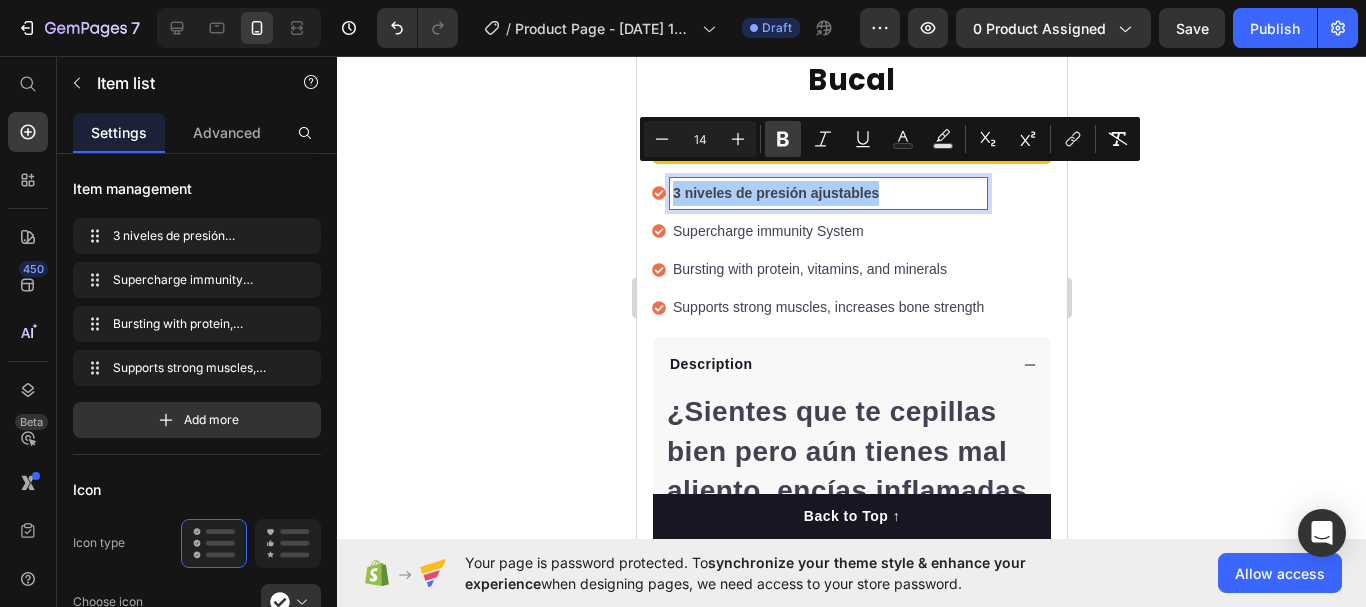 click 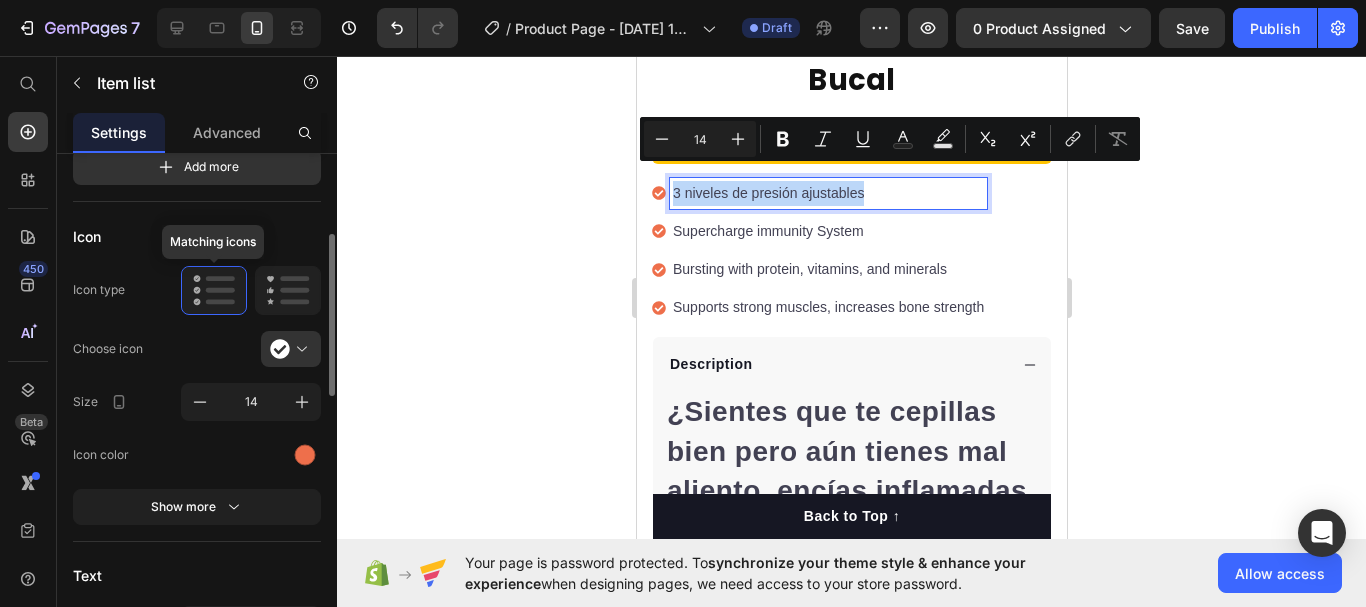 scroll, scrollTop: 257, scrollLeft: 0, axis: vertical 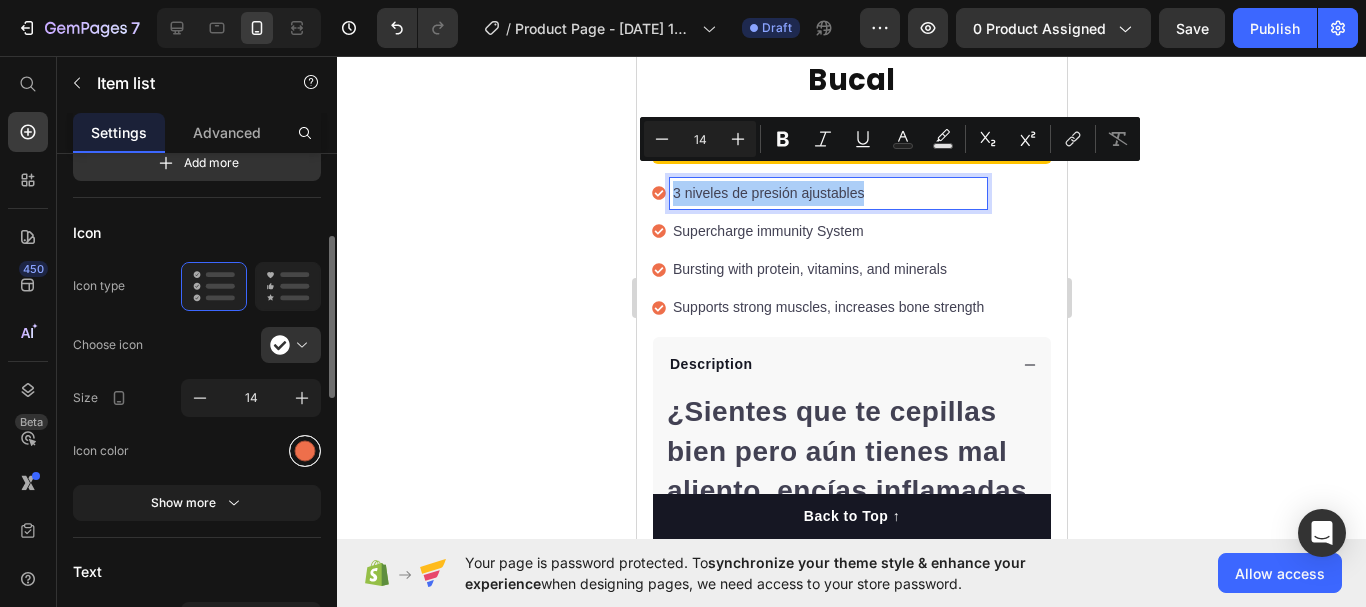 click at bounding box center [305, 450] 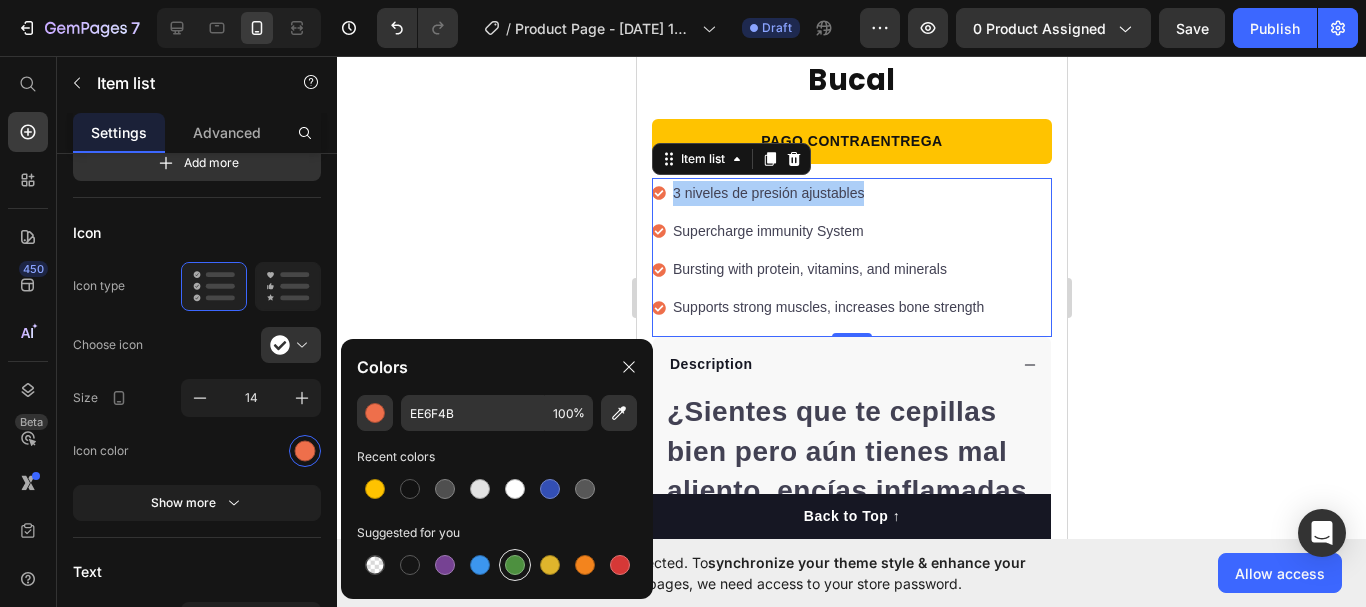 click at bounding box center (515, 565) 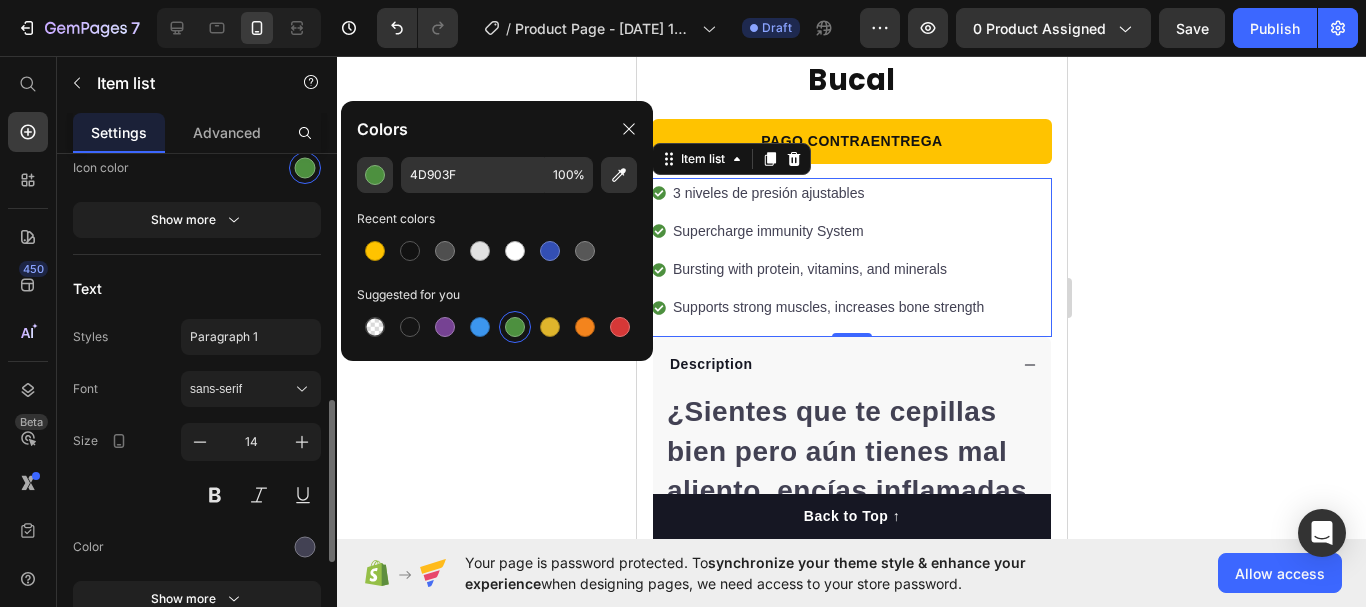 scroll, scrollTop: 598, scrollLeft: 0, axis: vertical 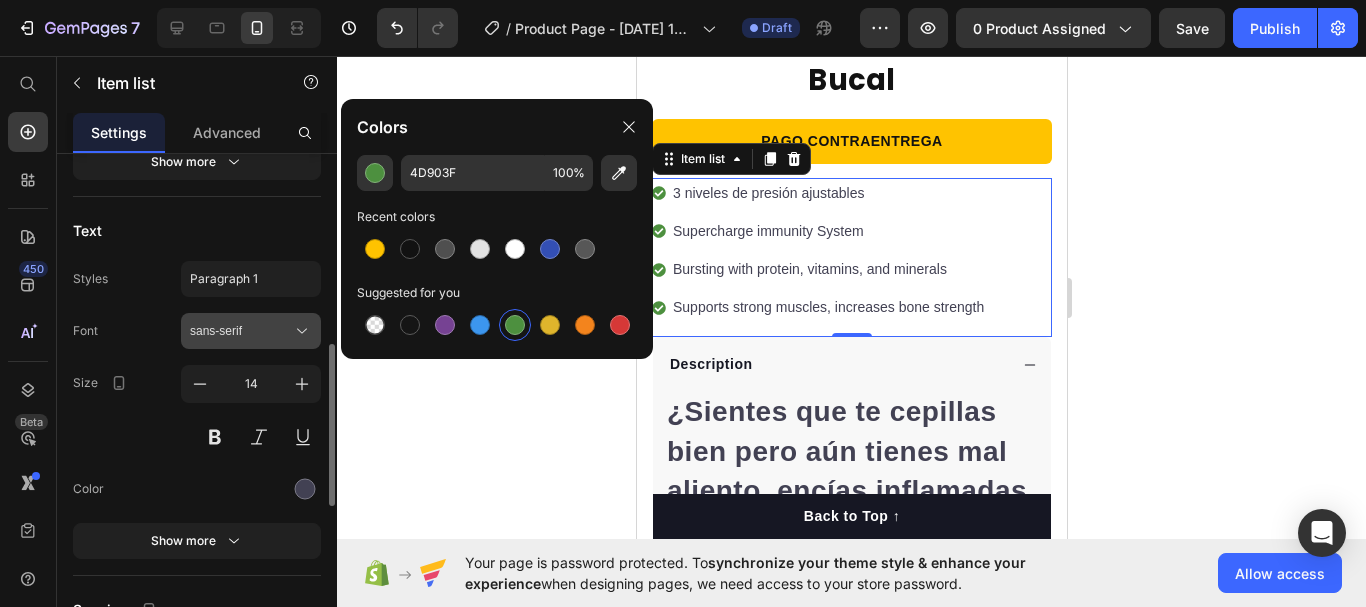 click on "sans-serif" at bounding box center (251, 331) 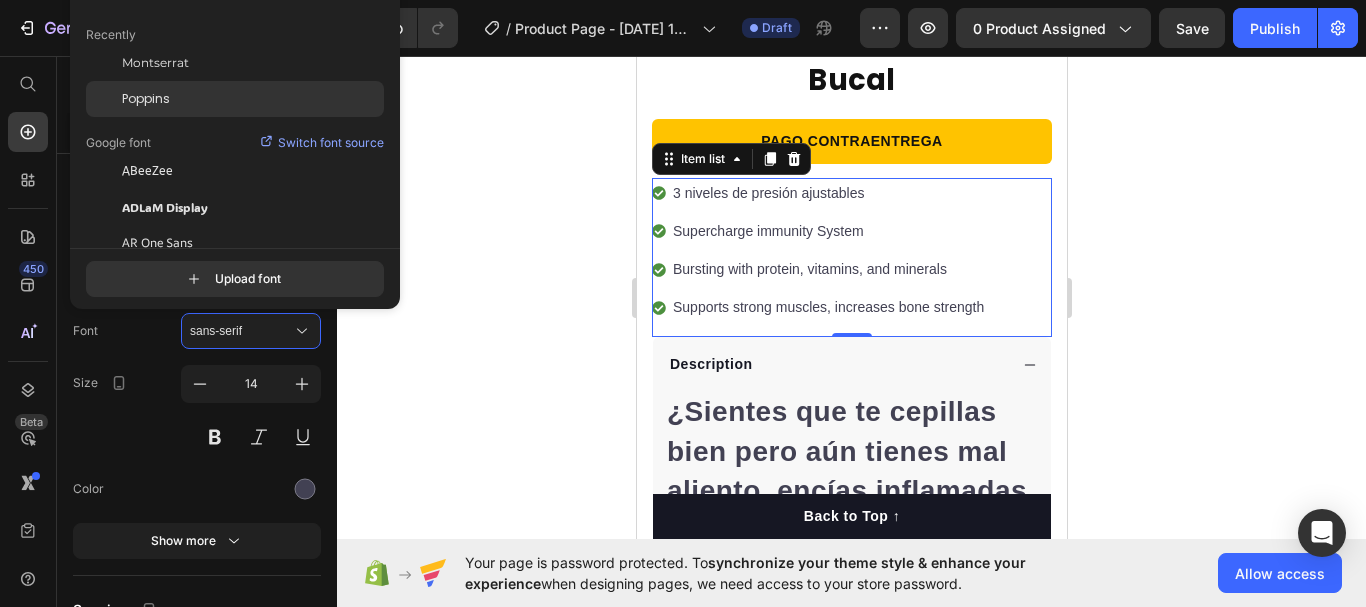 click on "Poppins" at bounding box center [146, 99] 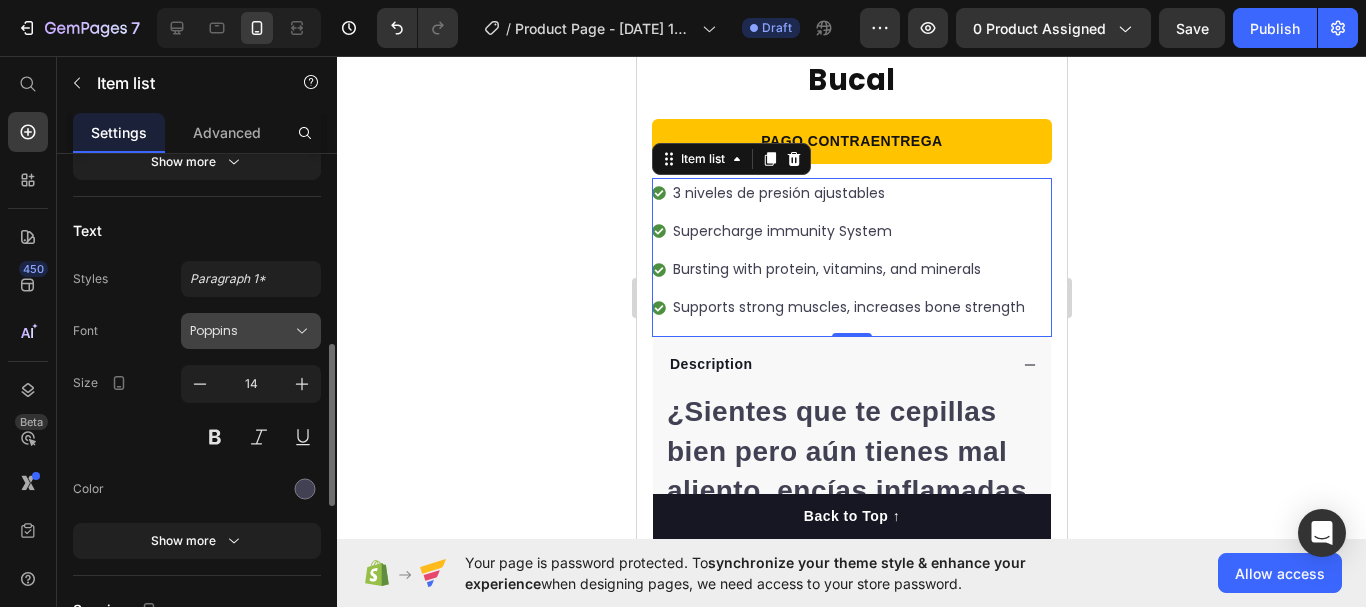 click on "Poppins" at bounding box center (241, 331) 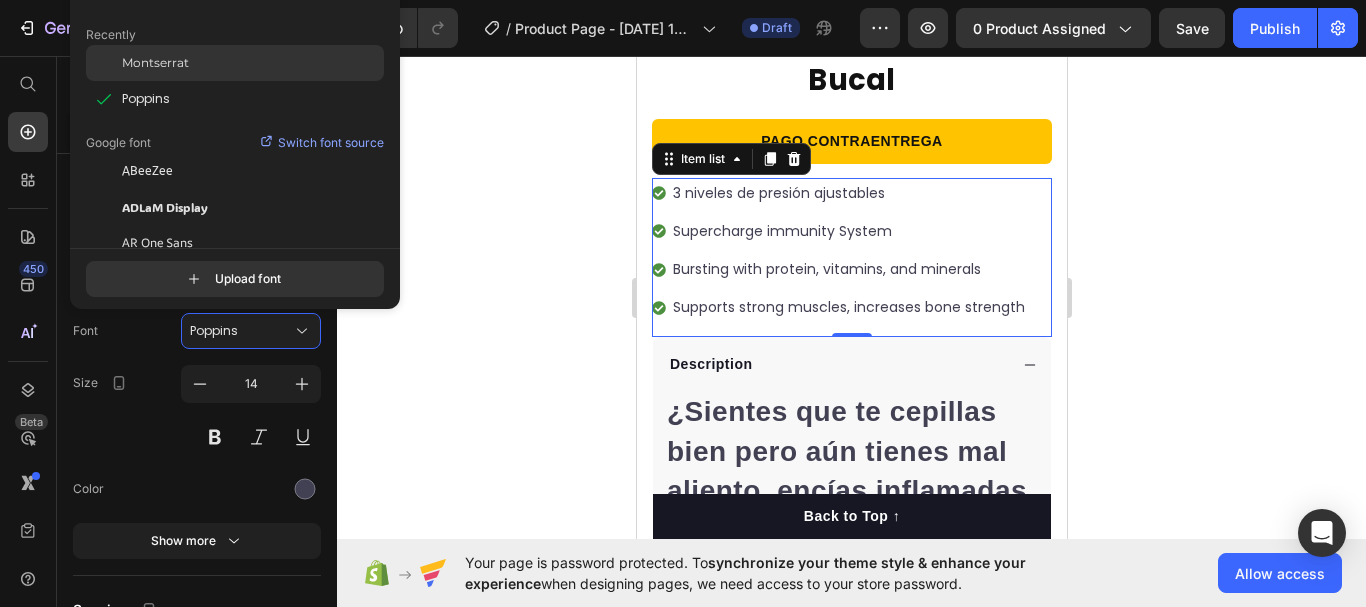click on "Montserrat" 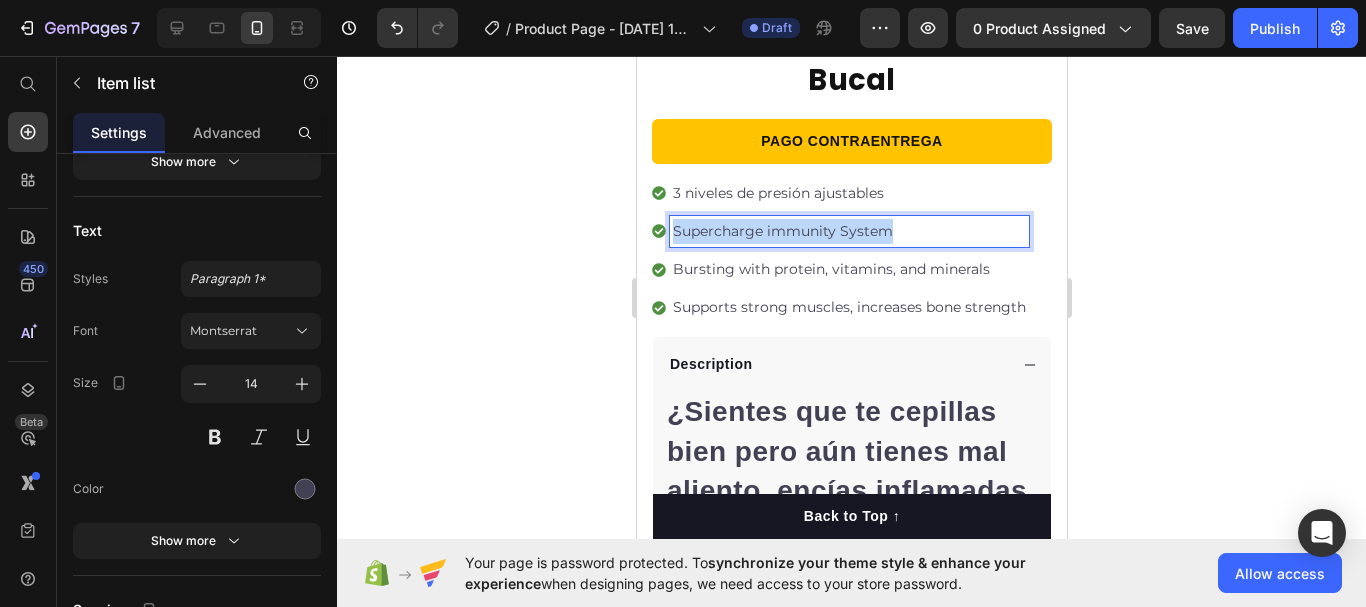 click on "Supercharge immunity System" at bounding box center [848, 231] 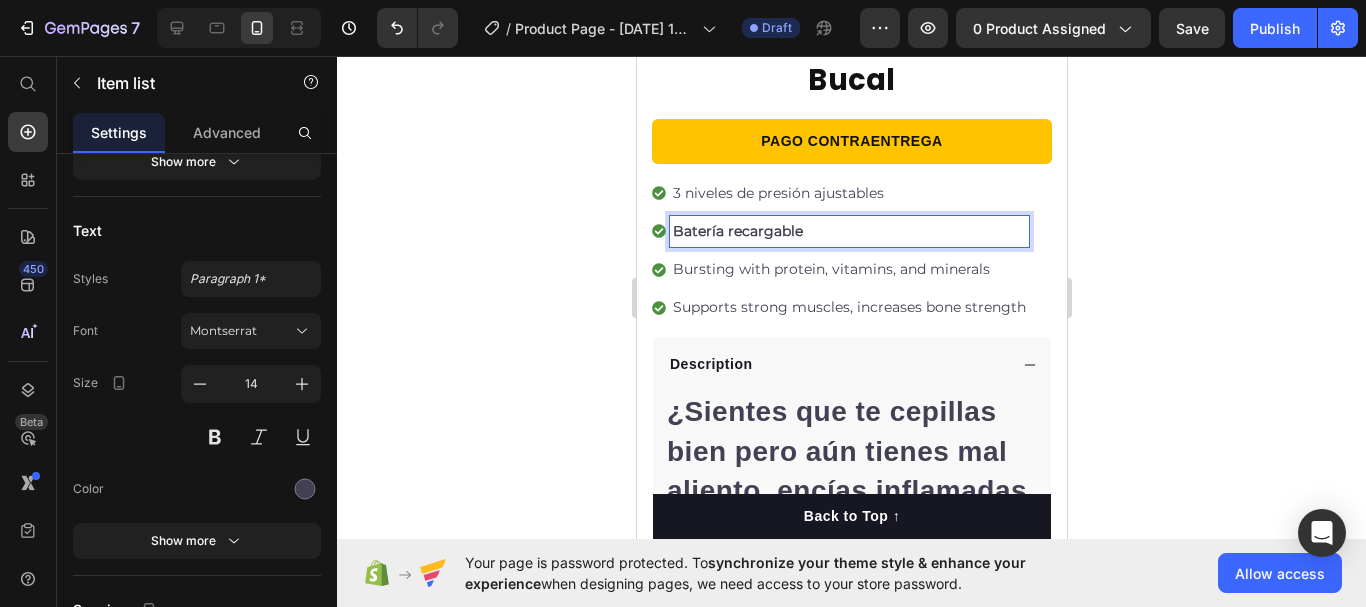 click on "Batería recargable" at bounding box center (737, 231) 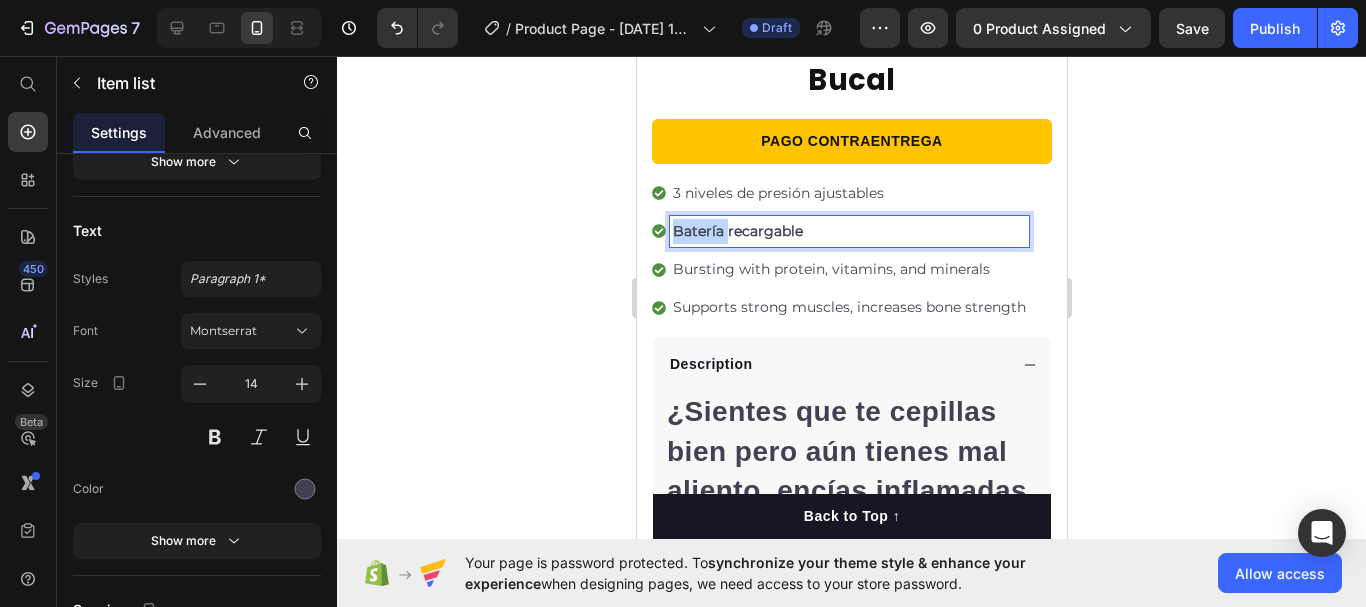 click on "Batería recargable" at bounding box center [737, 231] 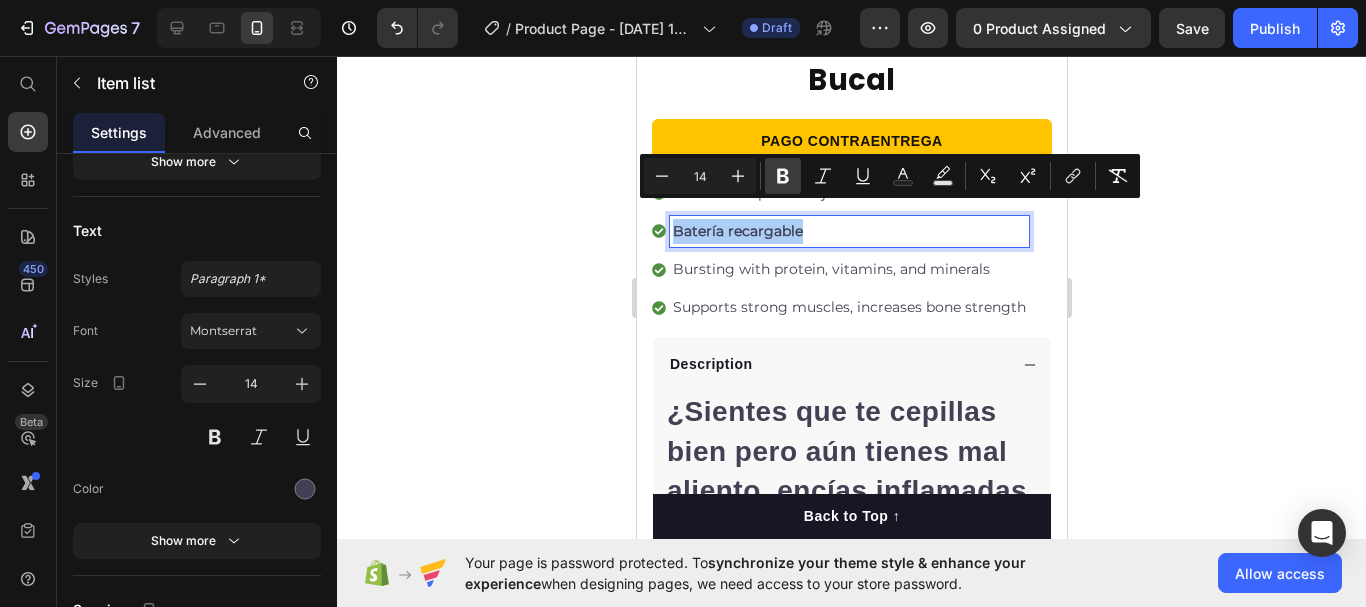 click on "Bold" at bounding box center (783, 176) 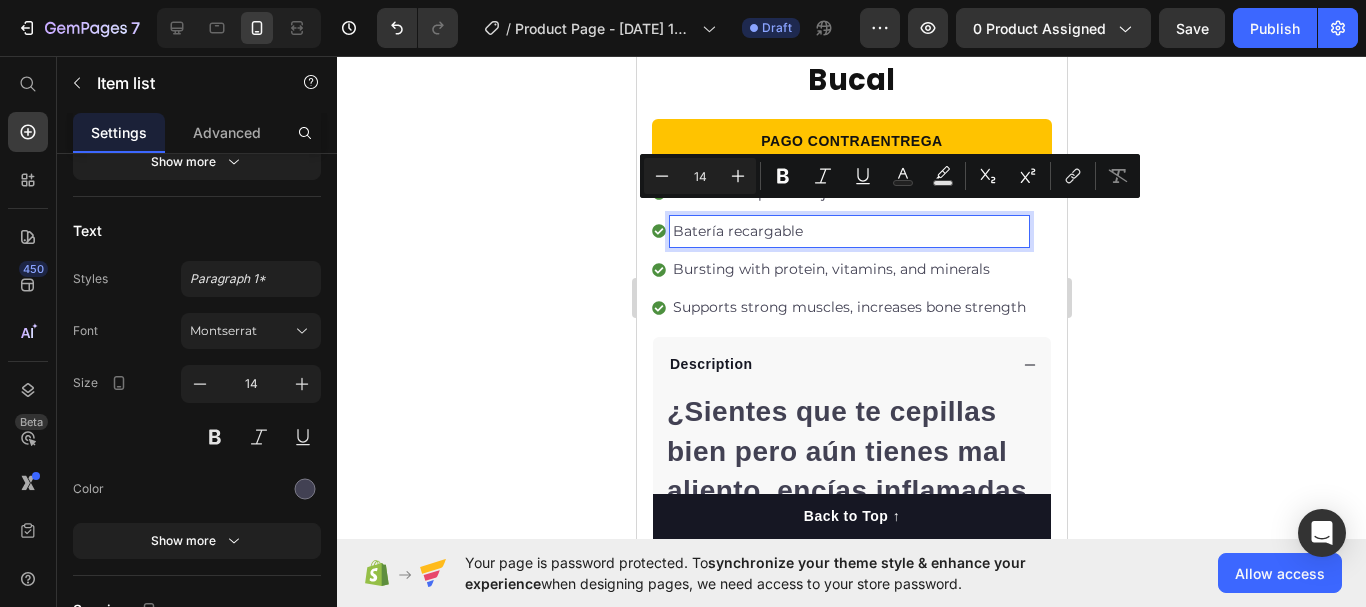 click on "Bursting with protein, vitamins, and minerals" at bounding box center (848, 269) 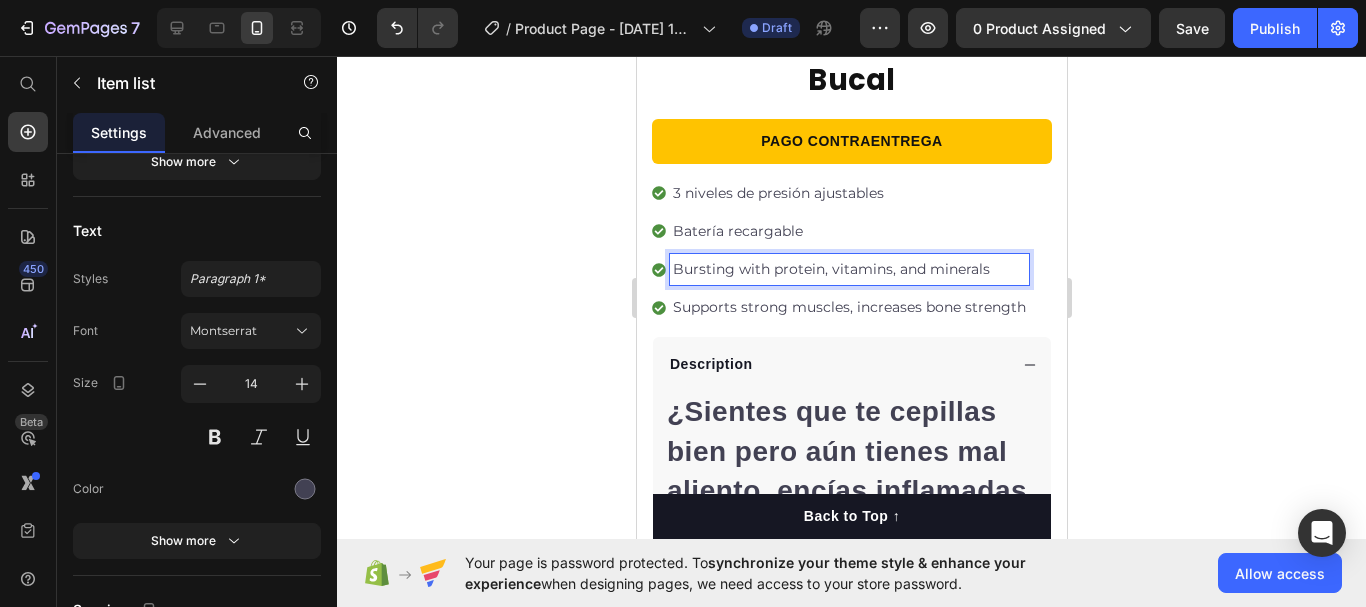click on "Bursting with protein, vitamins, and minerals" at bounding box center [848, 269] 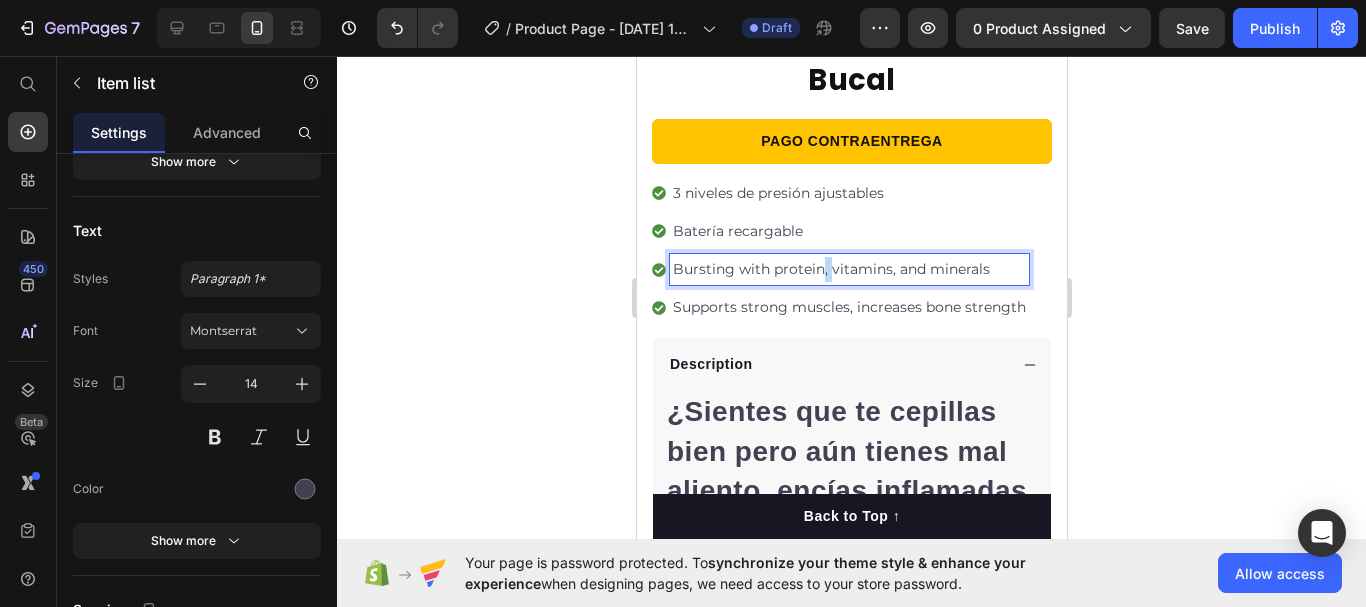 click on "Bursting with protein, vitamins, and minerals" at bounding box center (848, 269) 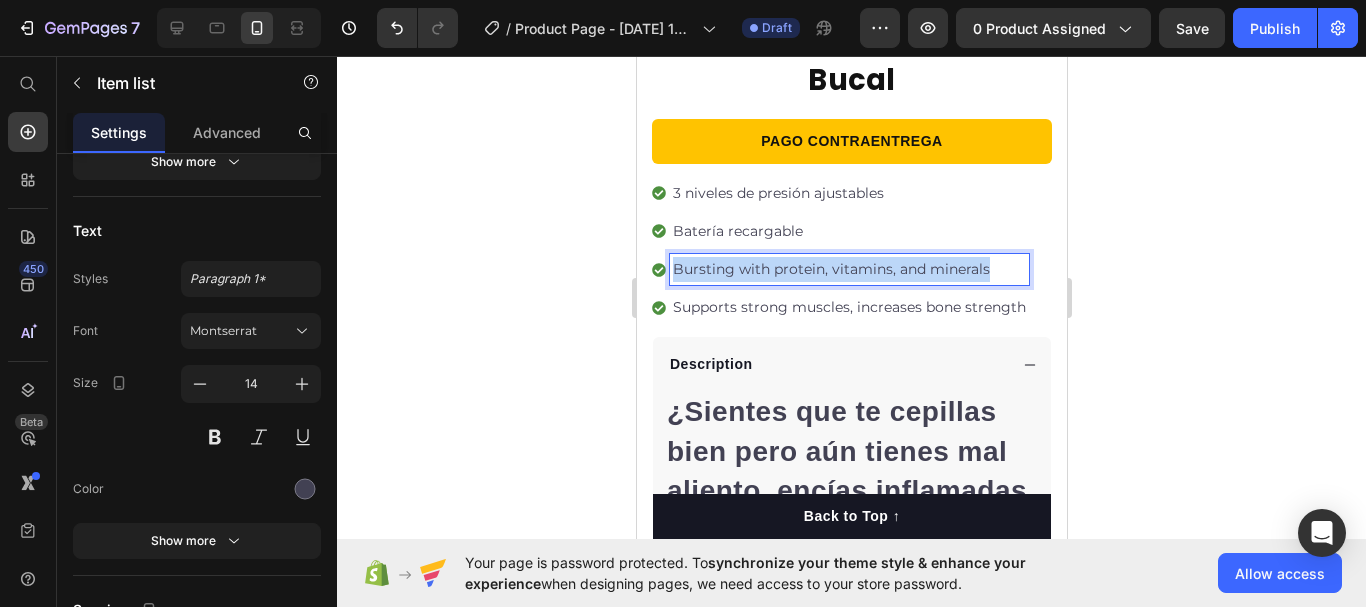 click on "Bursting with protein, vitamins, and minerals" at bounding box center (848, 269) 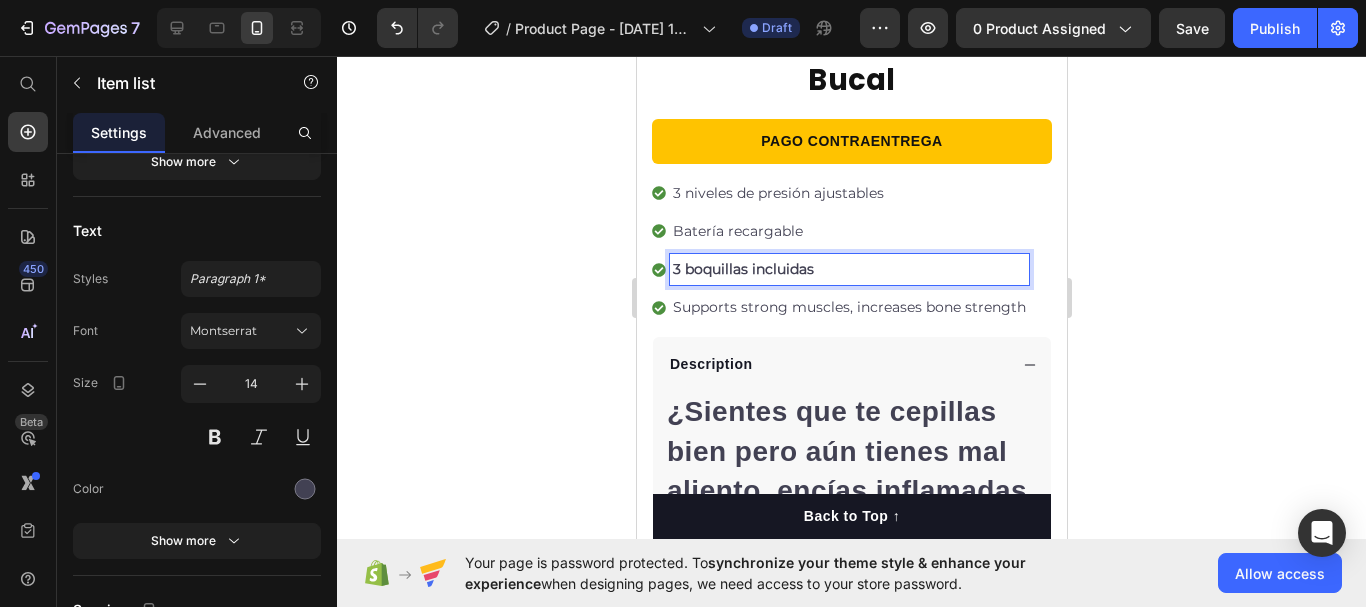 click on "3 boquillas incluidas" at bounding box center (742, 269) 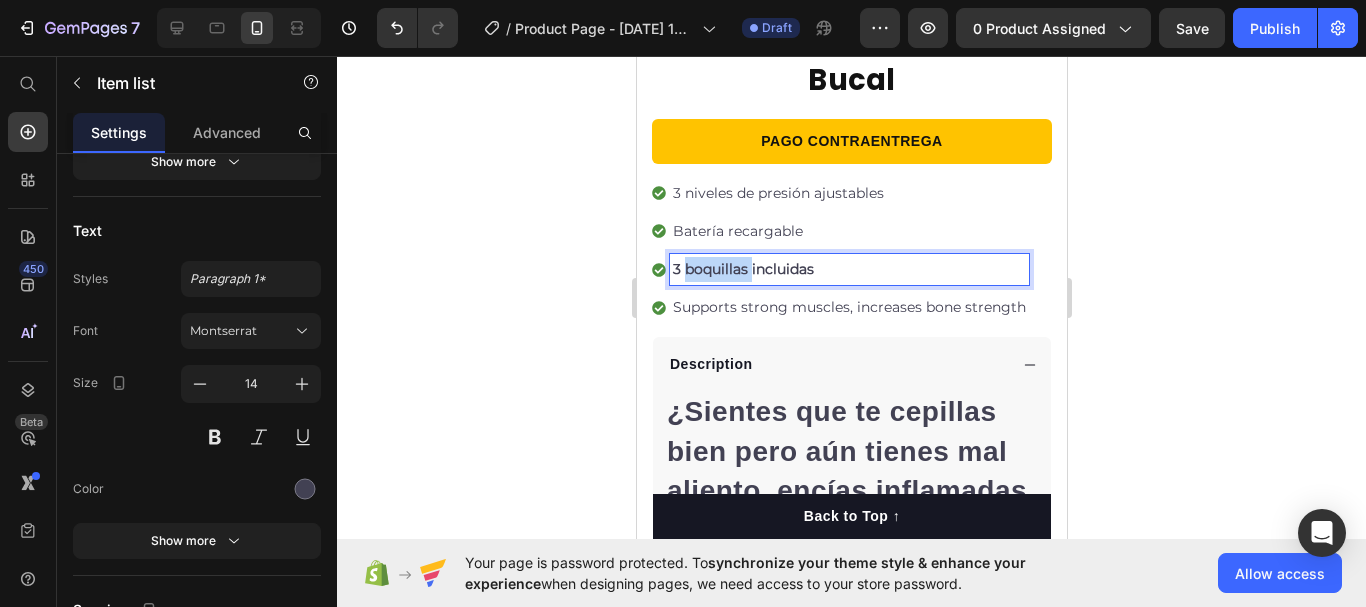 click on "3 boquillas incluidas" at bounding box center (742, 269) 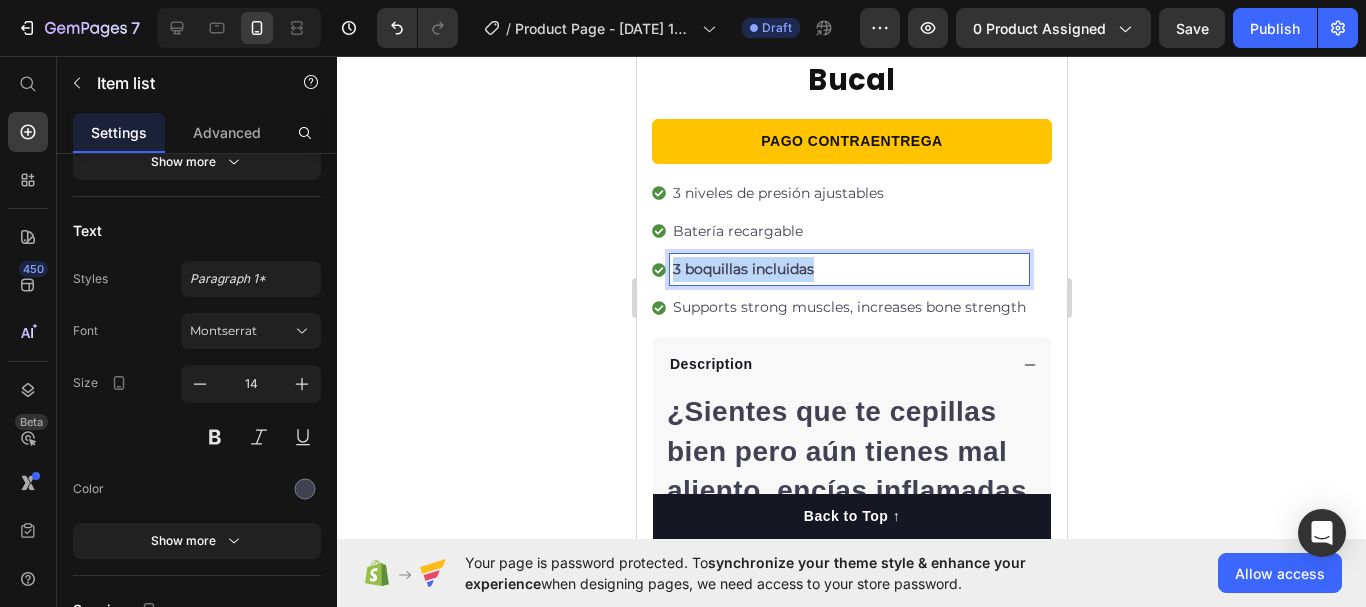 click on "3 boquillas incluidas" at bounding box center (742, 269) 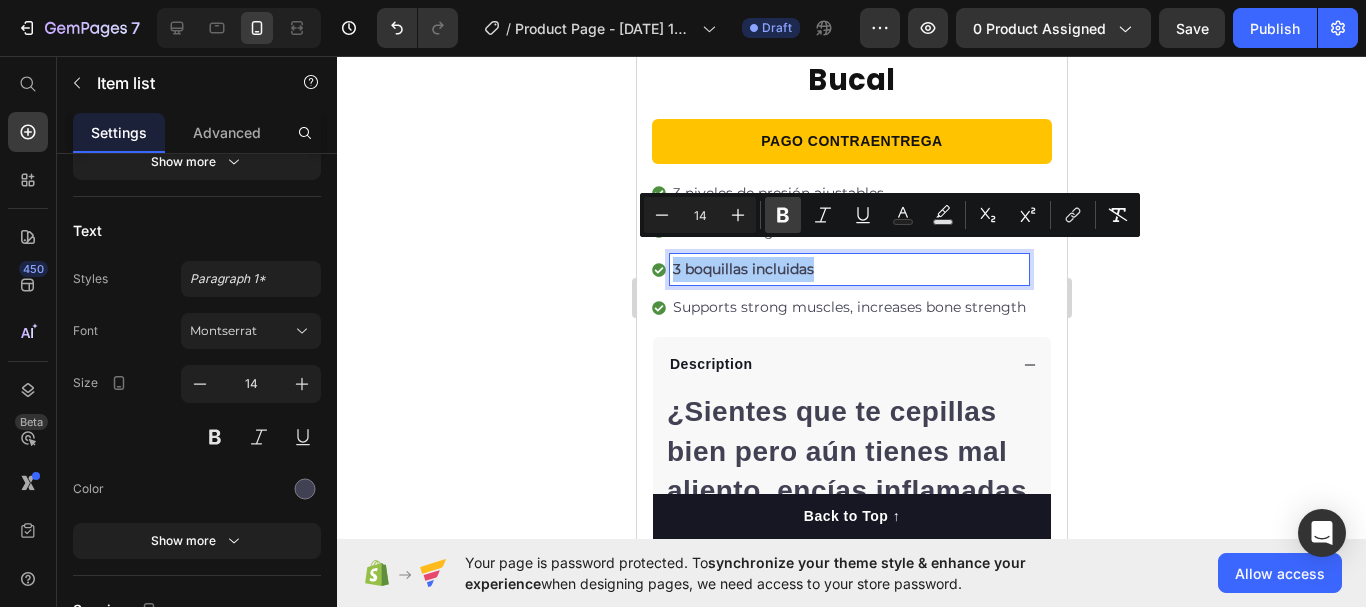 click on "Bold" at bounding box center (783, 215) 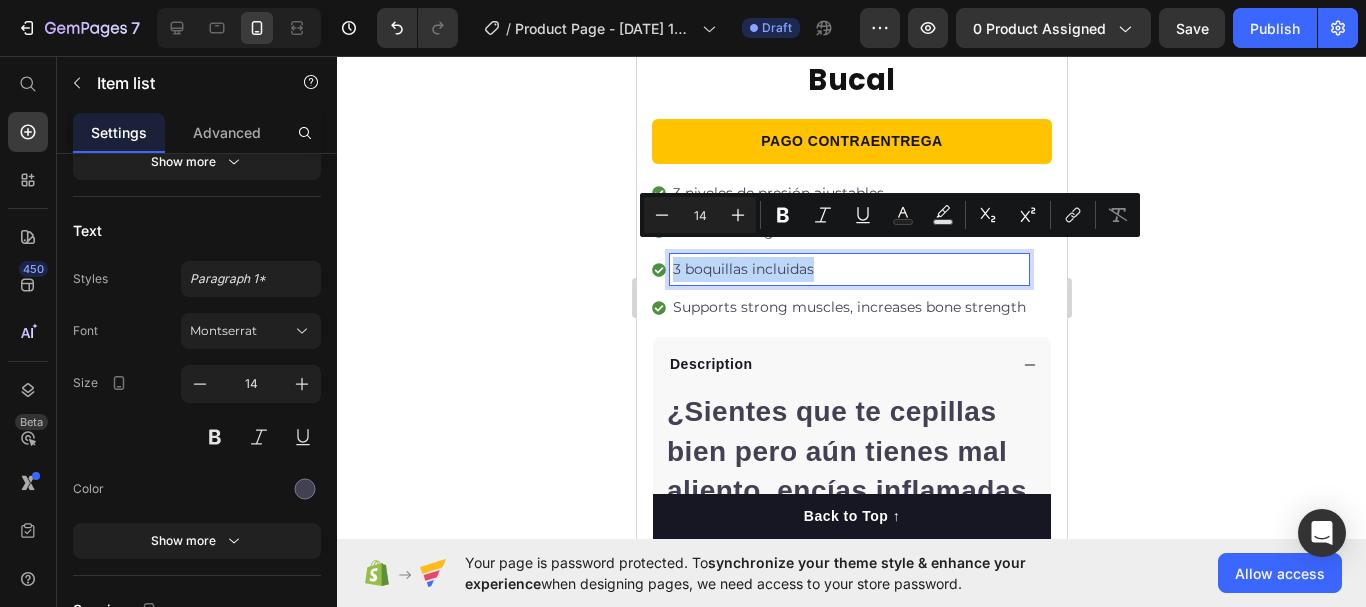 click on "3 boquillas incluidas" at bounding box center (848, 269) 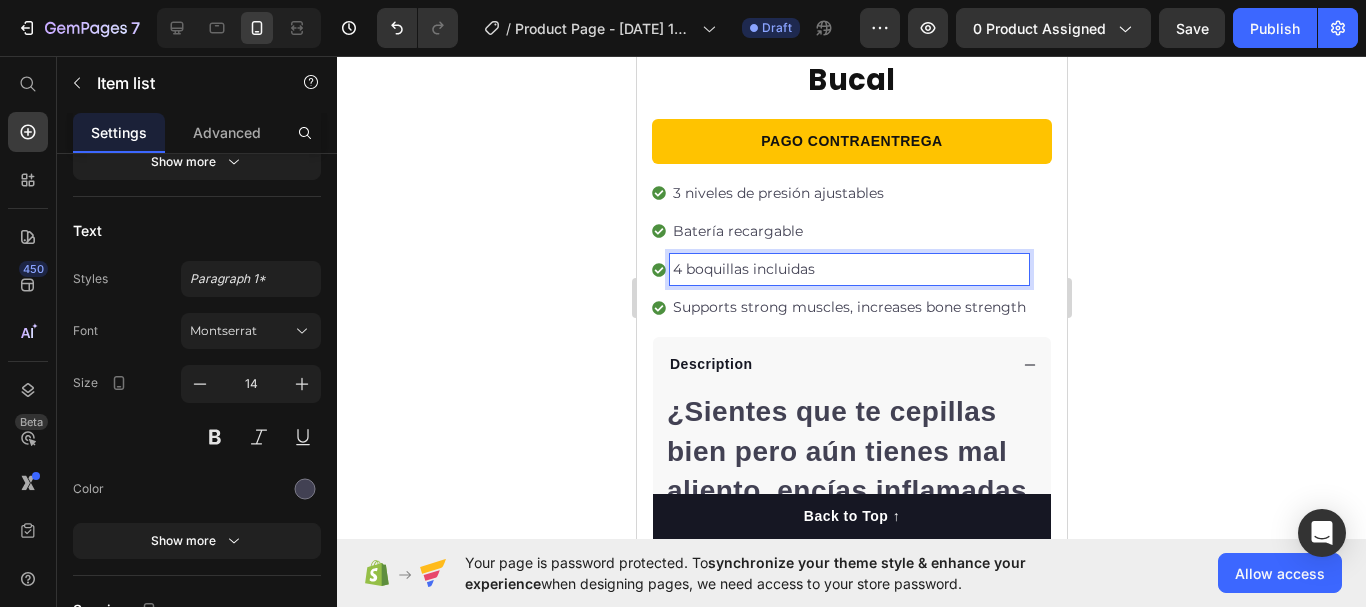 click on "4 boquillas incluidas" at bounding box center (848, 269) 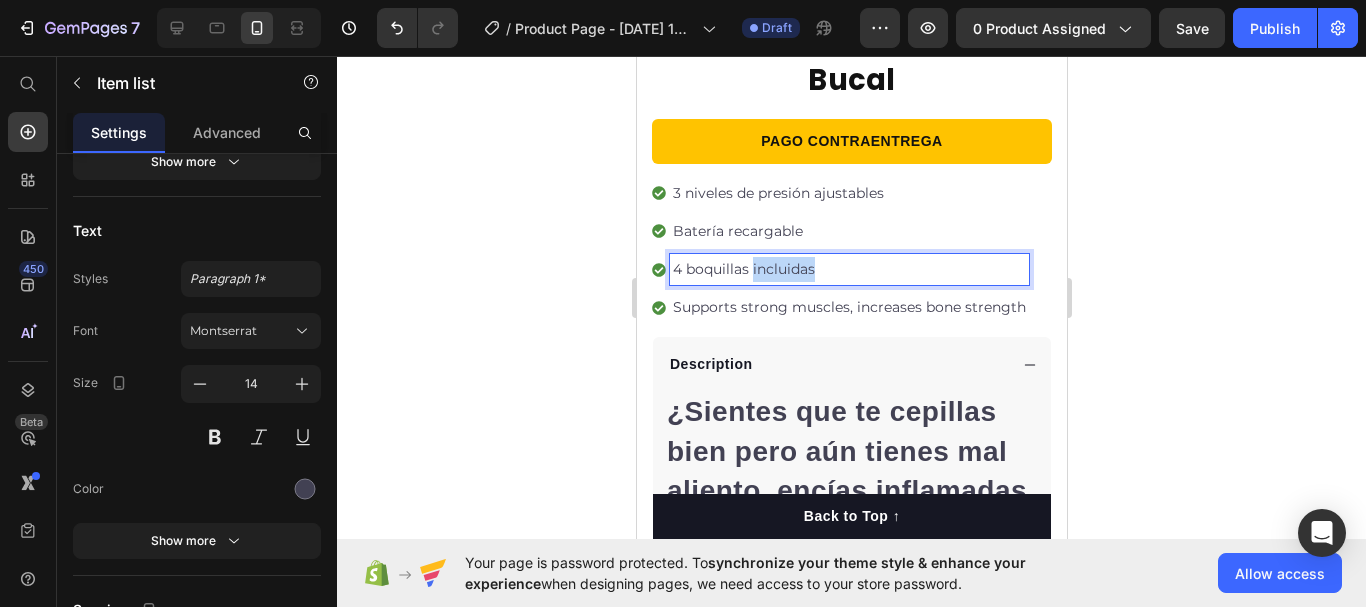 click on "4 boquillas incluidas" at bounding box center [848, 269] 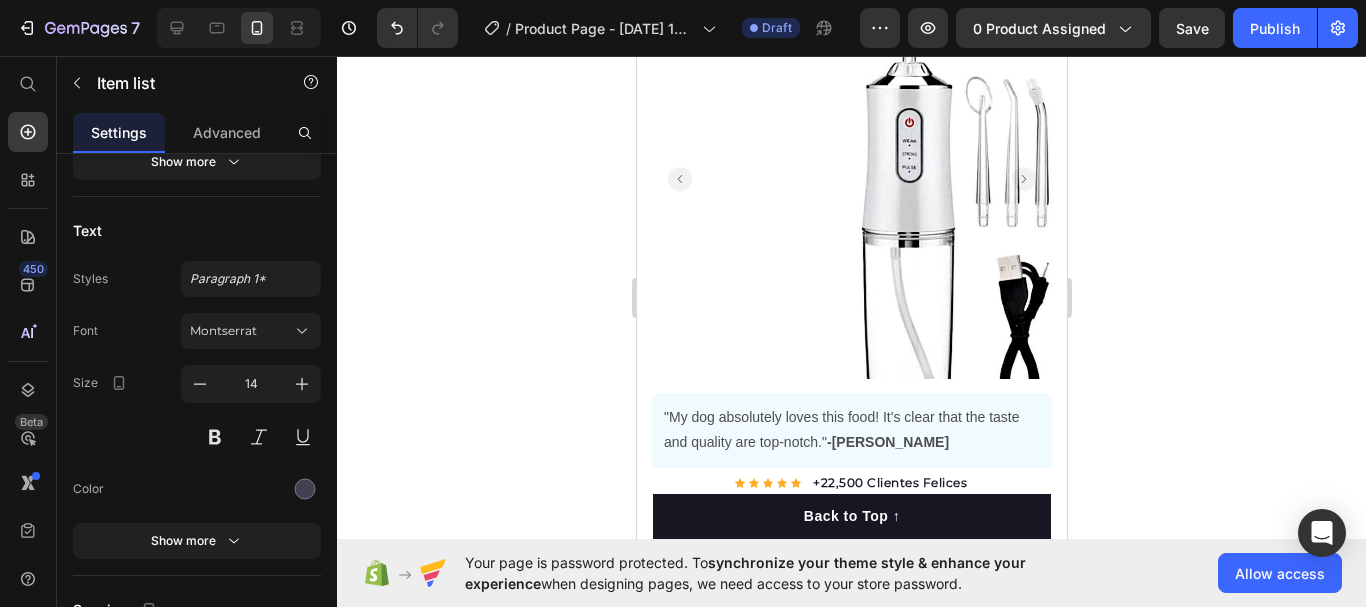 scroll, scrollTop: 203, scrollLeft: 0, axis: vertical 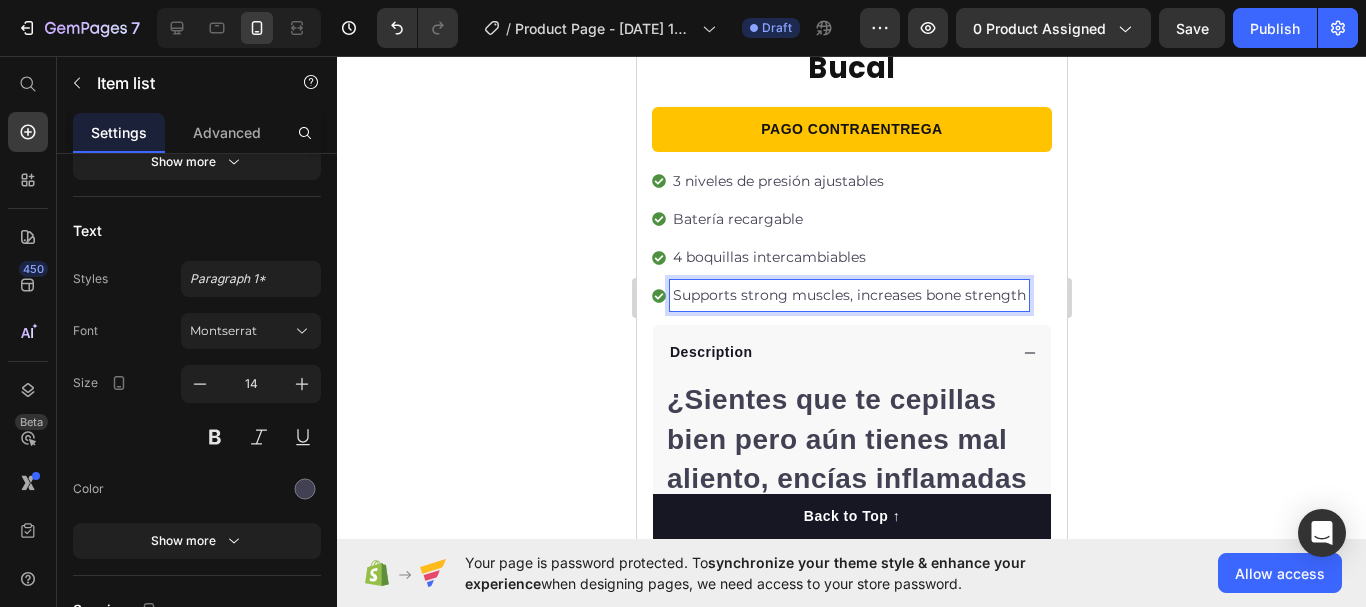 click on "Supports strong muscles, increases bone strength" at bounding box center [848, 295] 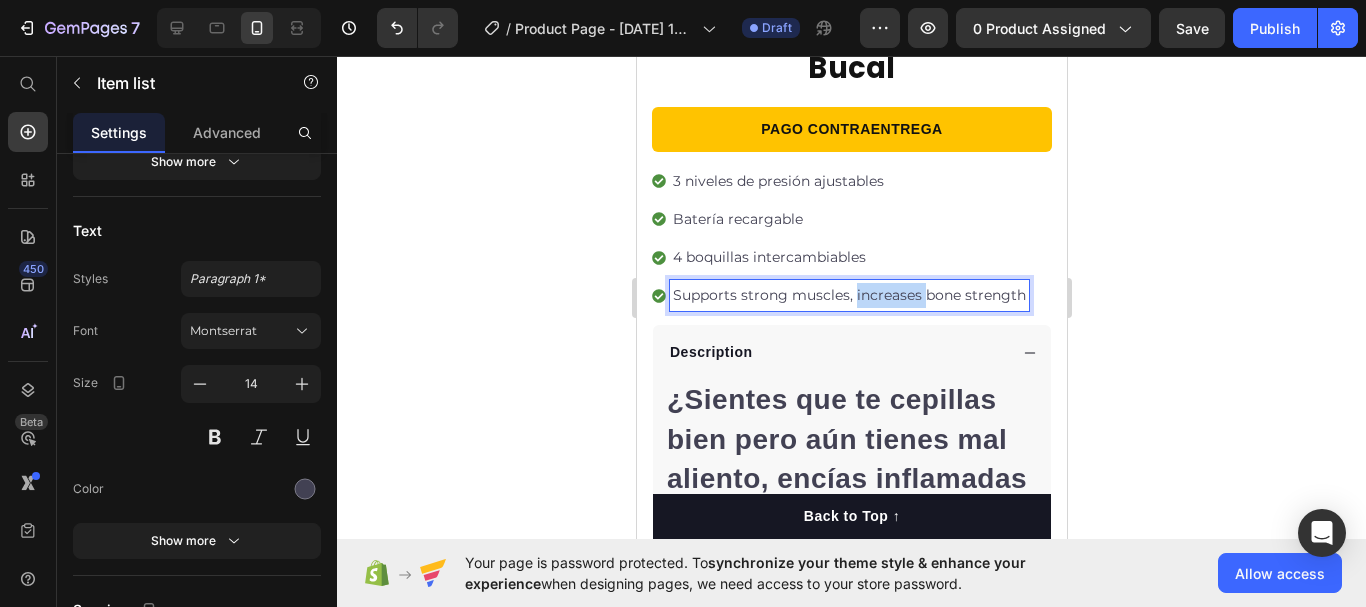 click on "Supports strong muscles, increases bone strength" at bounding box center [848, 295] 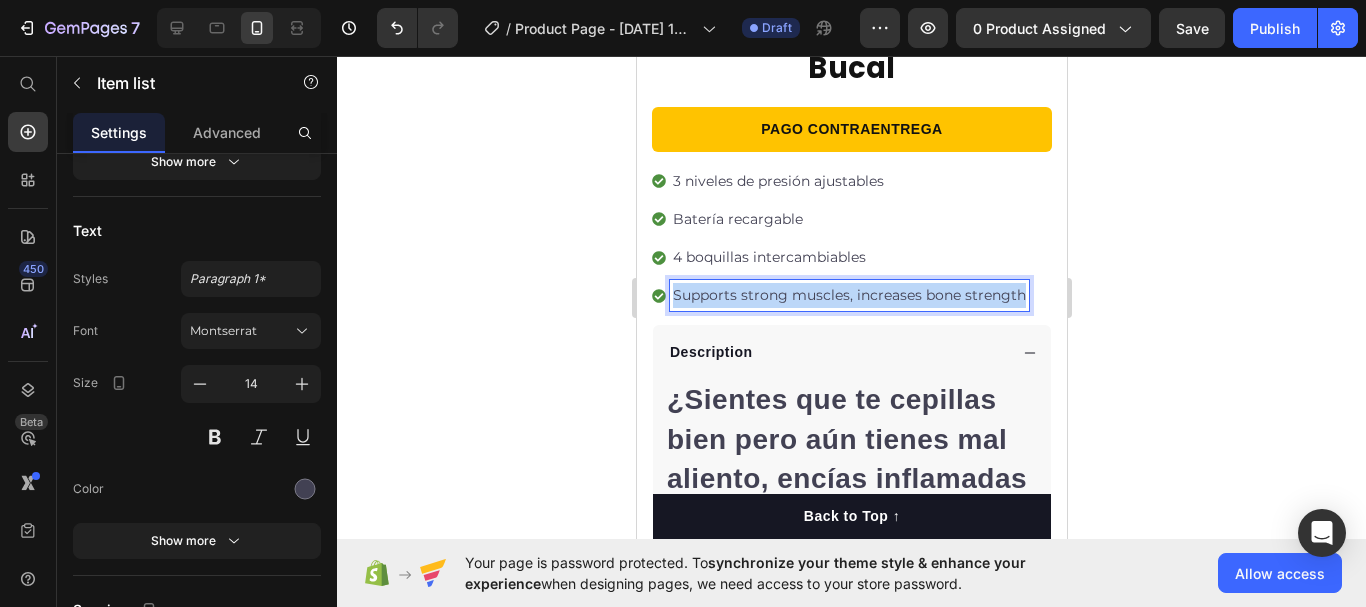 click on "Supports strong muscles, increases bone strength" at bounding box center [848, 295] 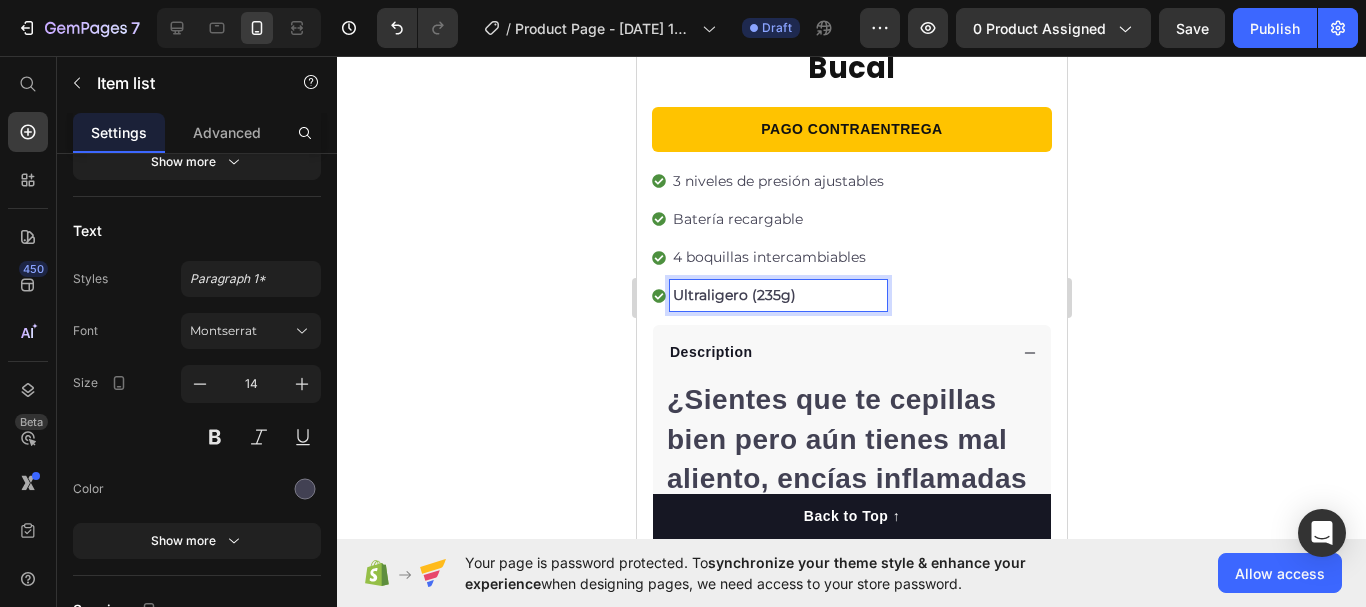 click on "Ultraligero (235g)" at bounding box center (777, 295) 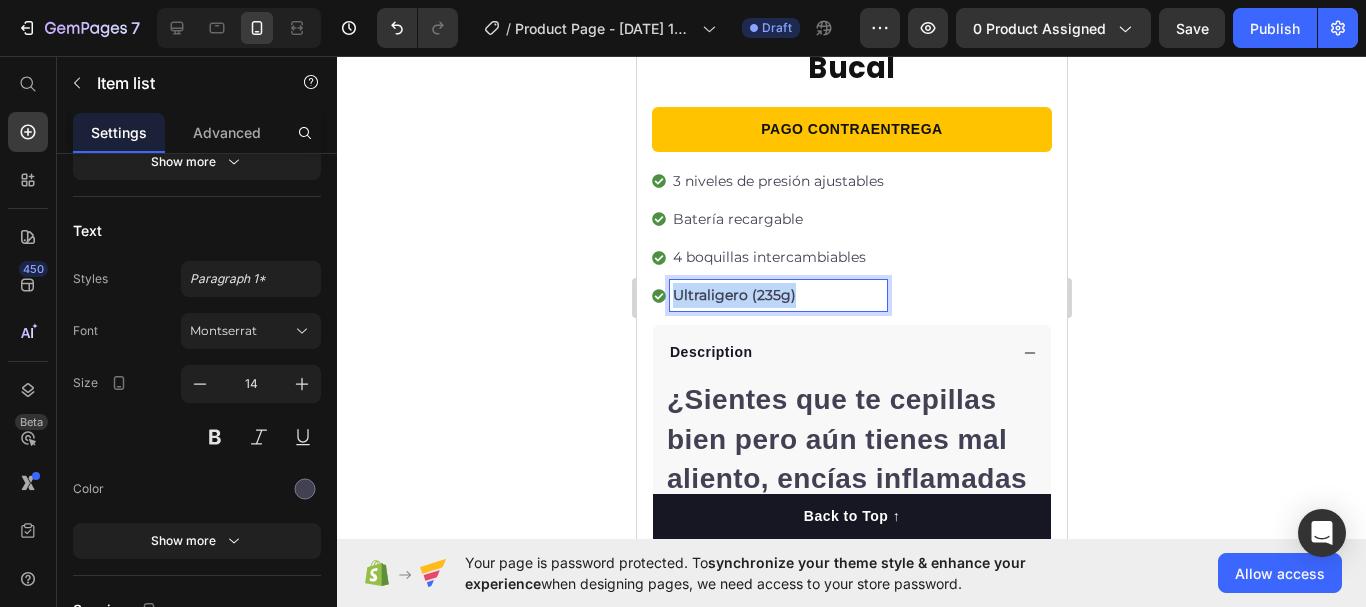 click on "Ultraligero (235g)" at bounding box center [777, 295] 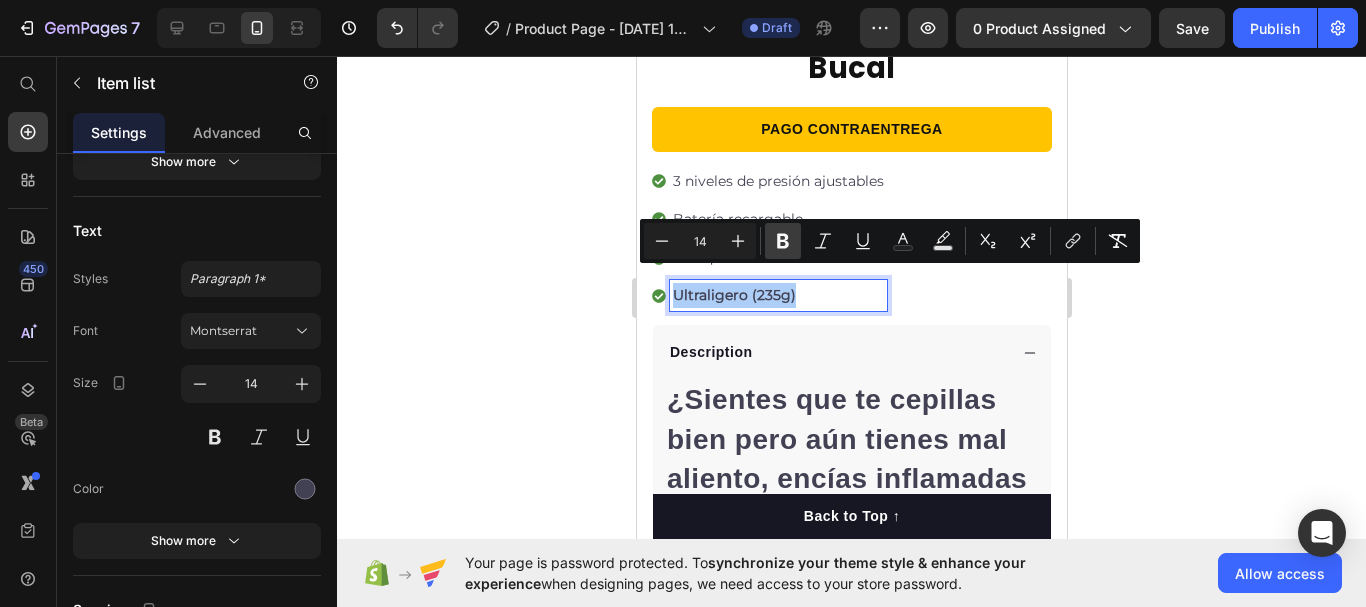 click 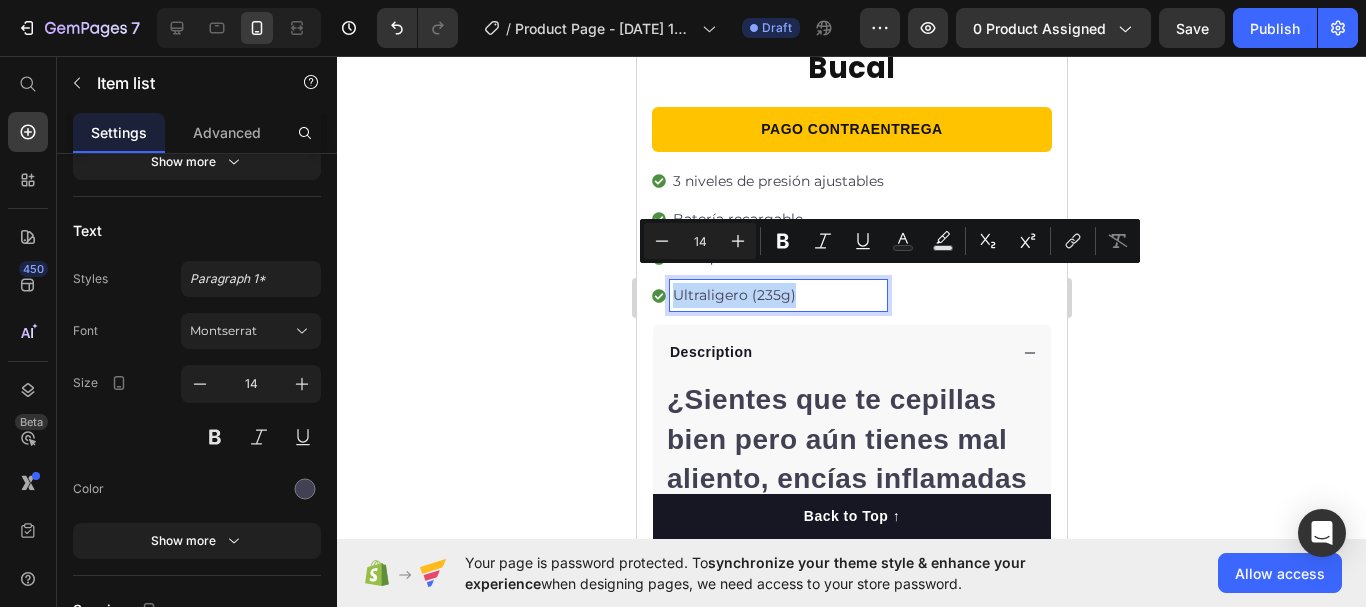 click on "Ultraligero (235g)" at bounding box center (777, 295) 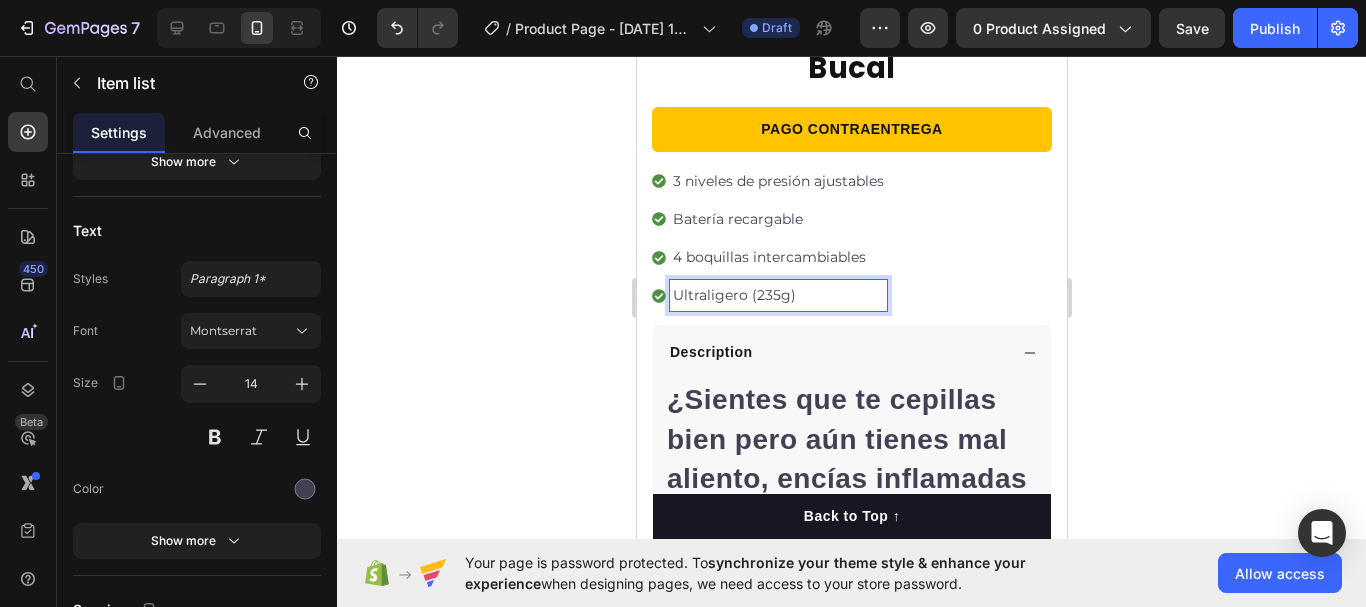click on "Ultraligero (235g)" at bounding box center (777, 295) 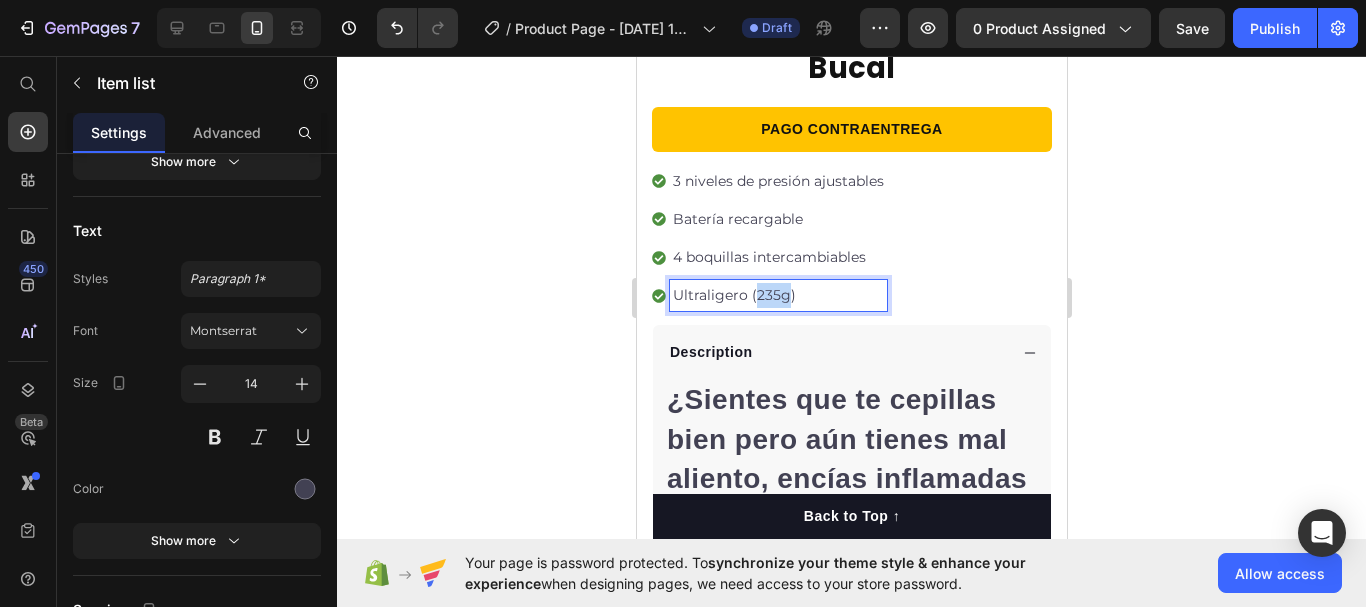 click on "Ultraligero (235g)" at bounding box center [777, 295] 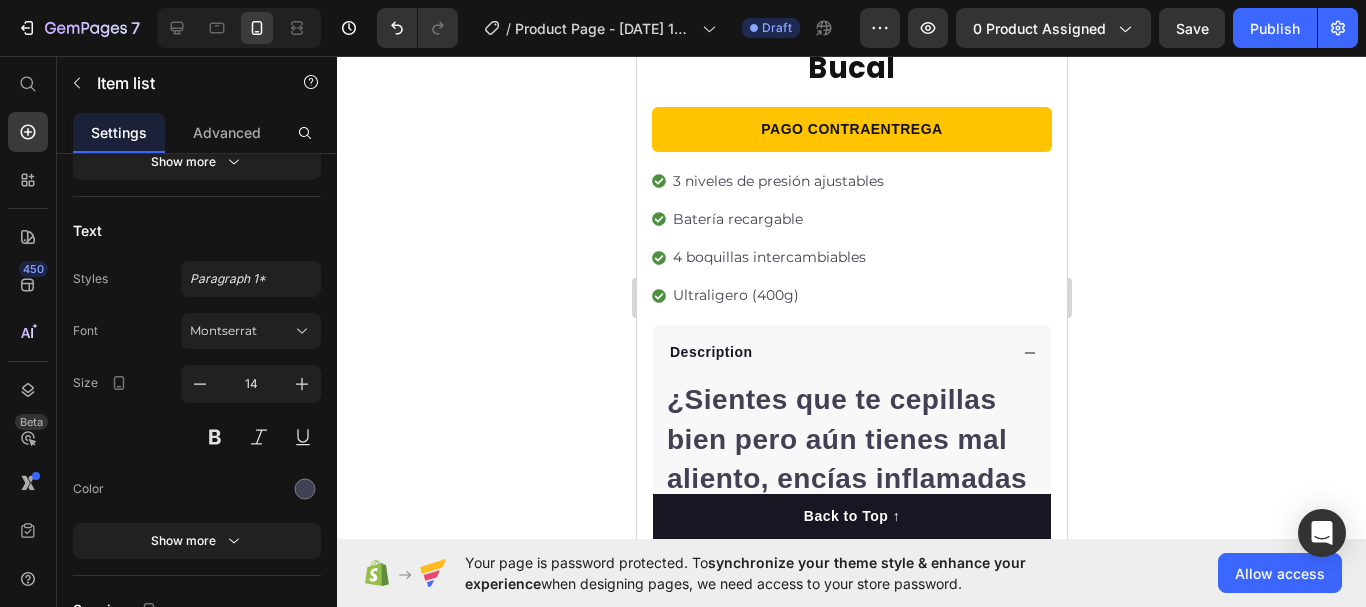 click on "3 niveles de presión ajustables Batería recargable 4 boquillas intercambiables Ultraligero (400g)" at bounding box center (851, 239) 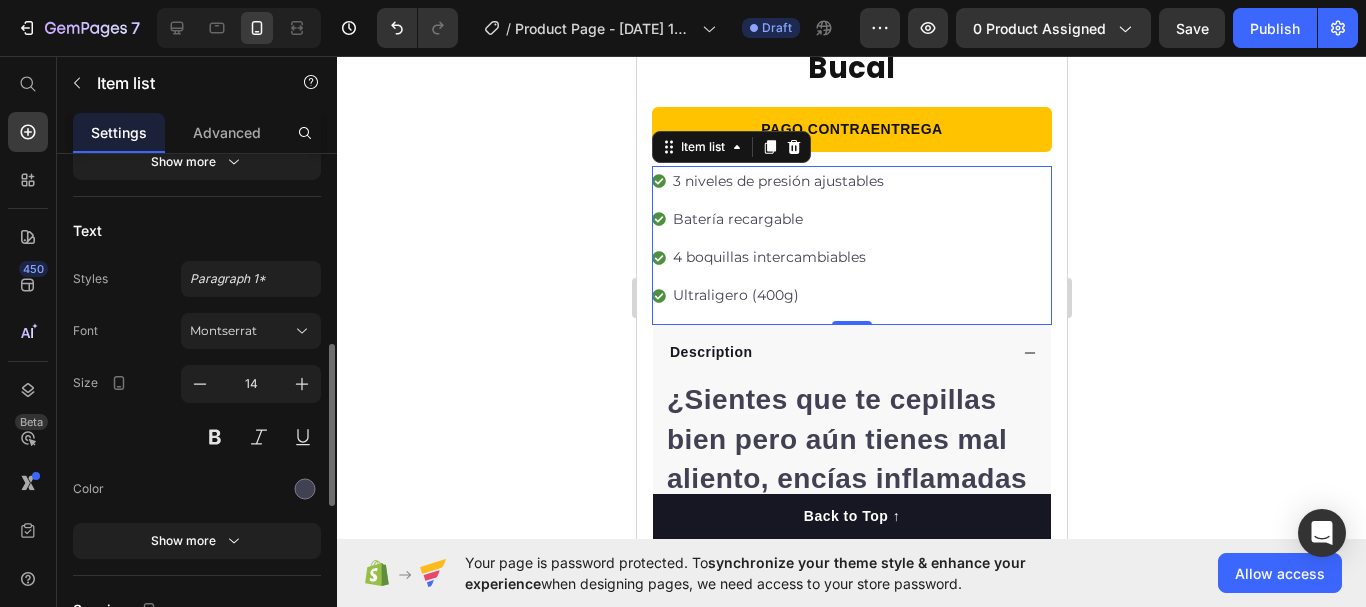 scroll, scrollTop: 0, scrollLeft: 0, axis: both 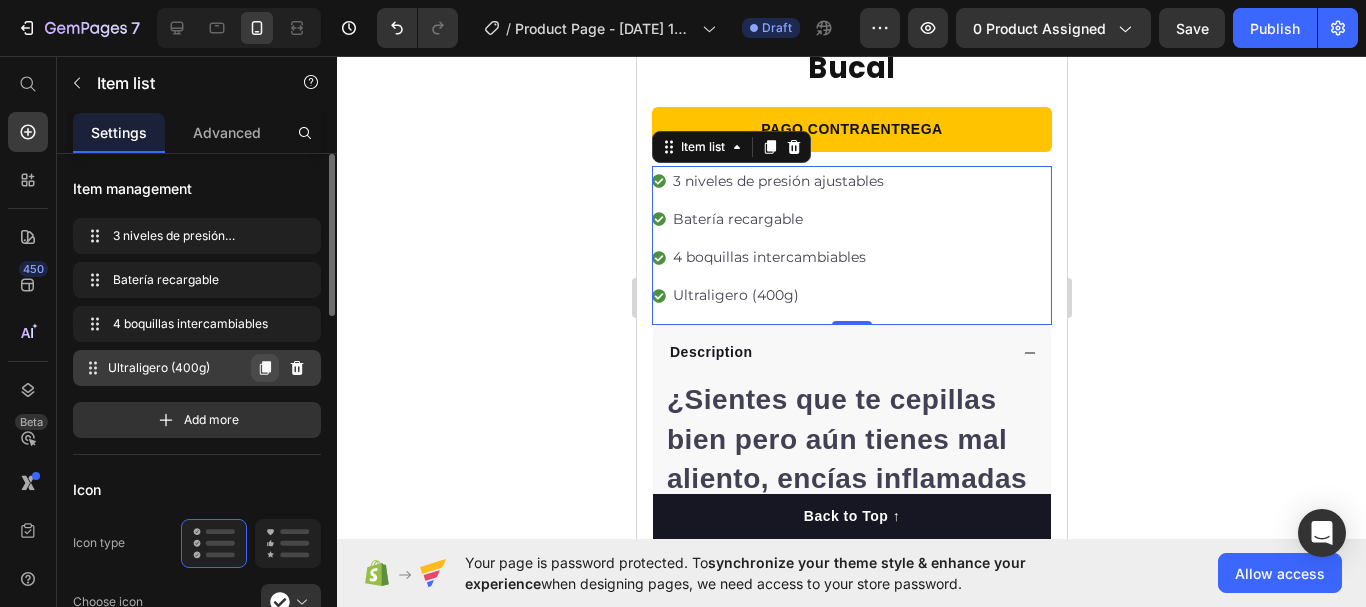 click 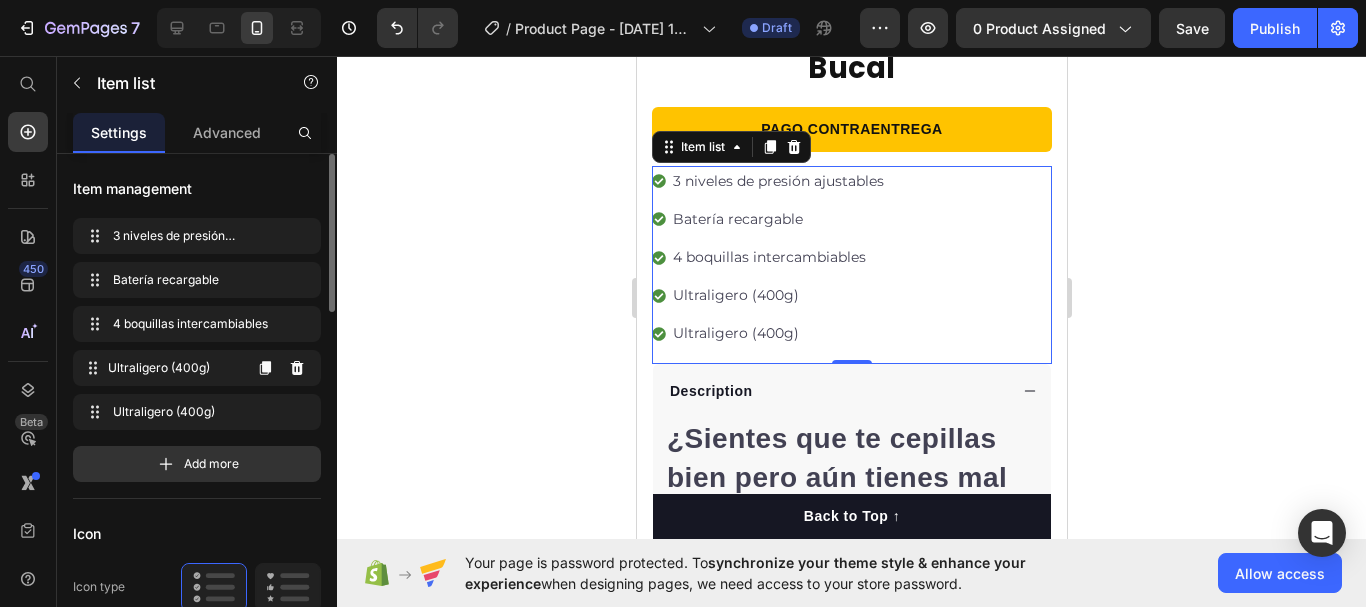 click 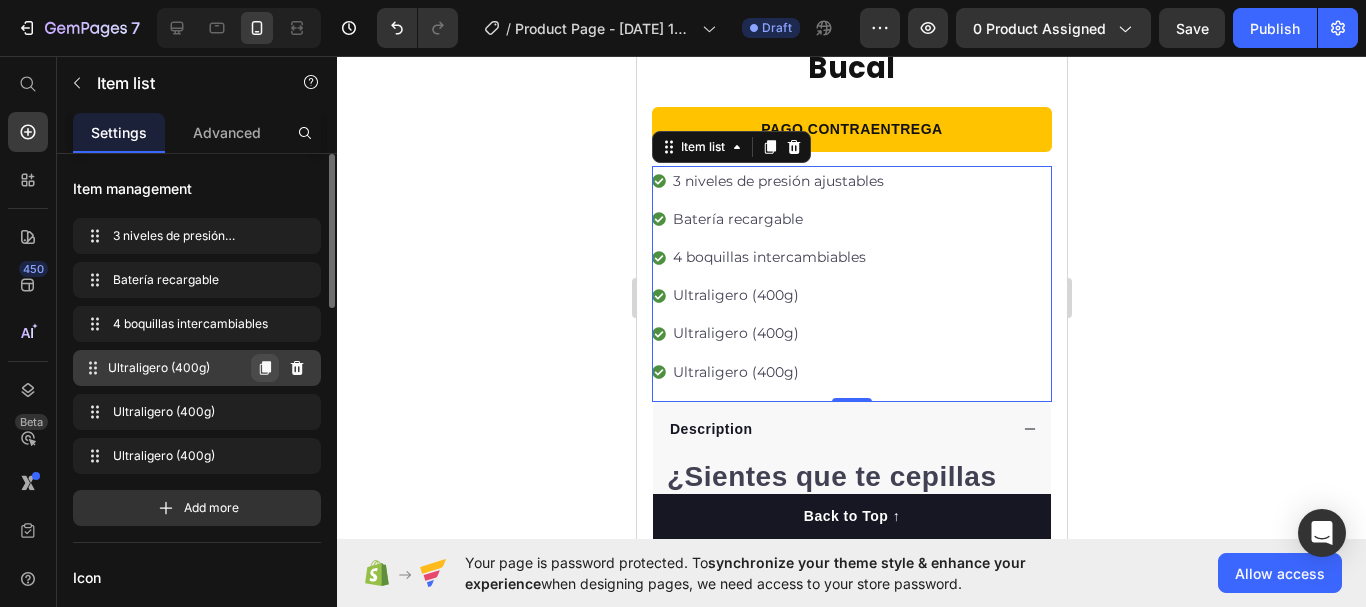 click 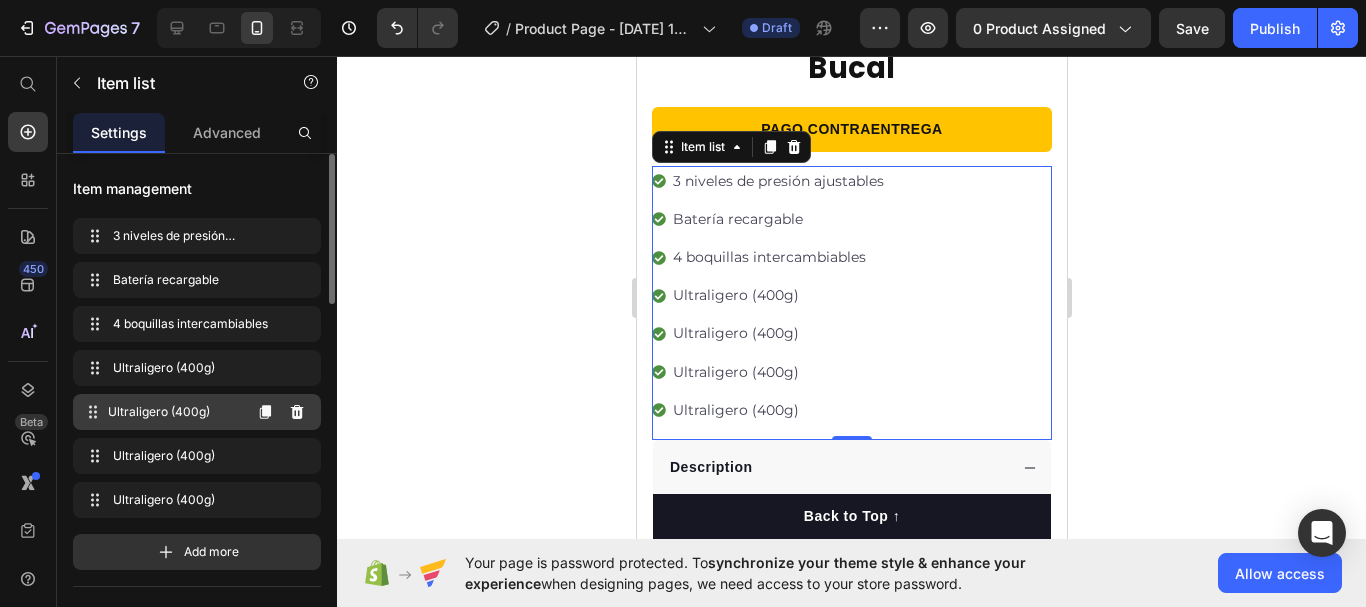click on "Ultraligero (400g)" at bounding box center [174, 412] 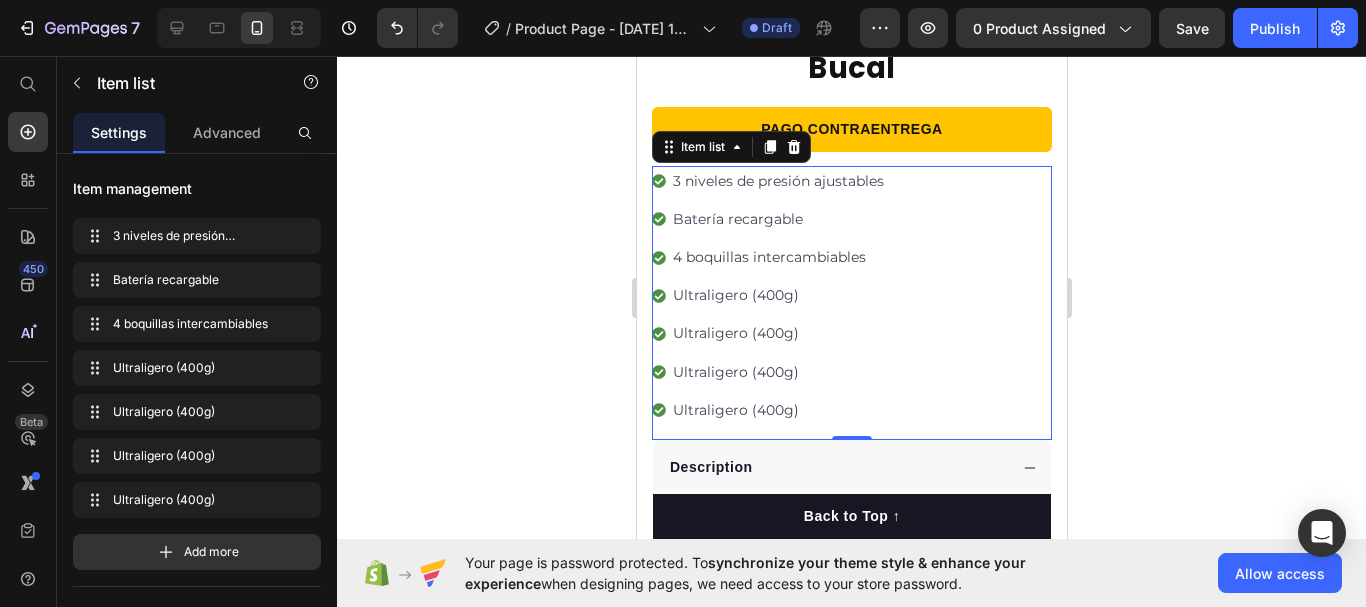click on "Ultraligero (400g)" at bounding box center (777, 333) 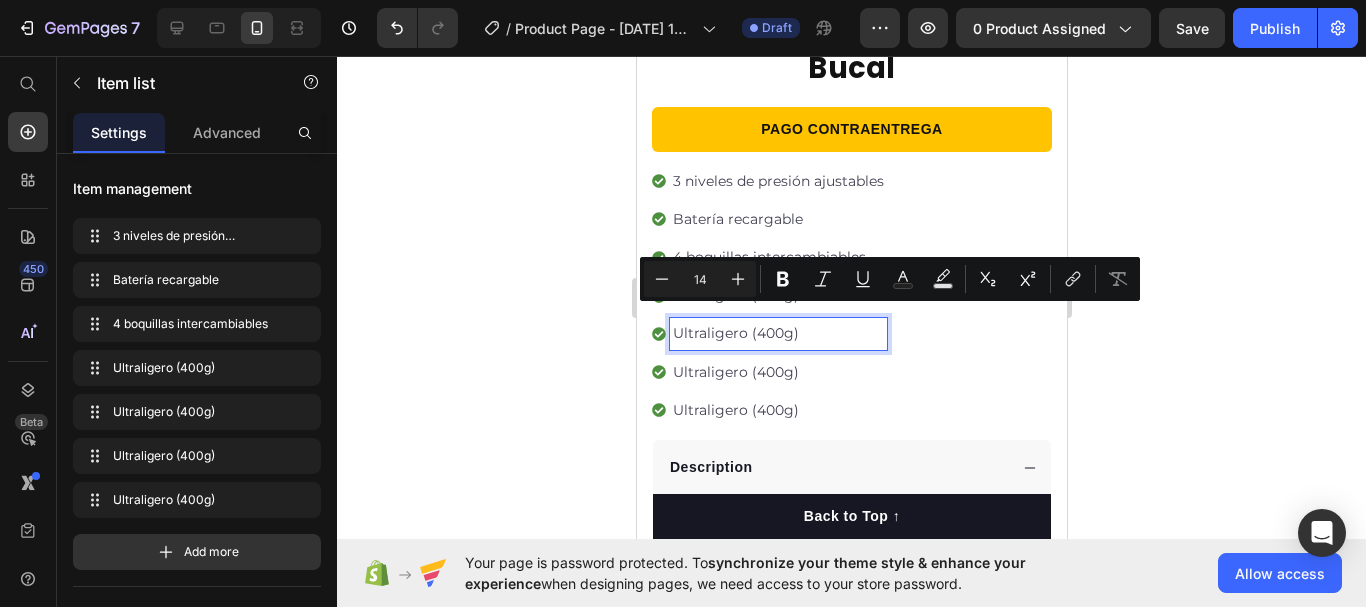 click on "Ultraligero (400g)" at bounding box center (777, 333) 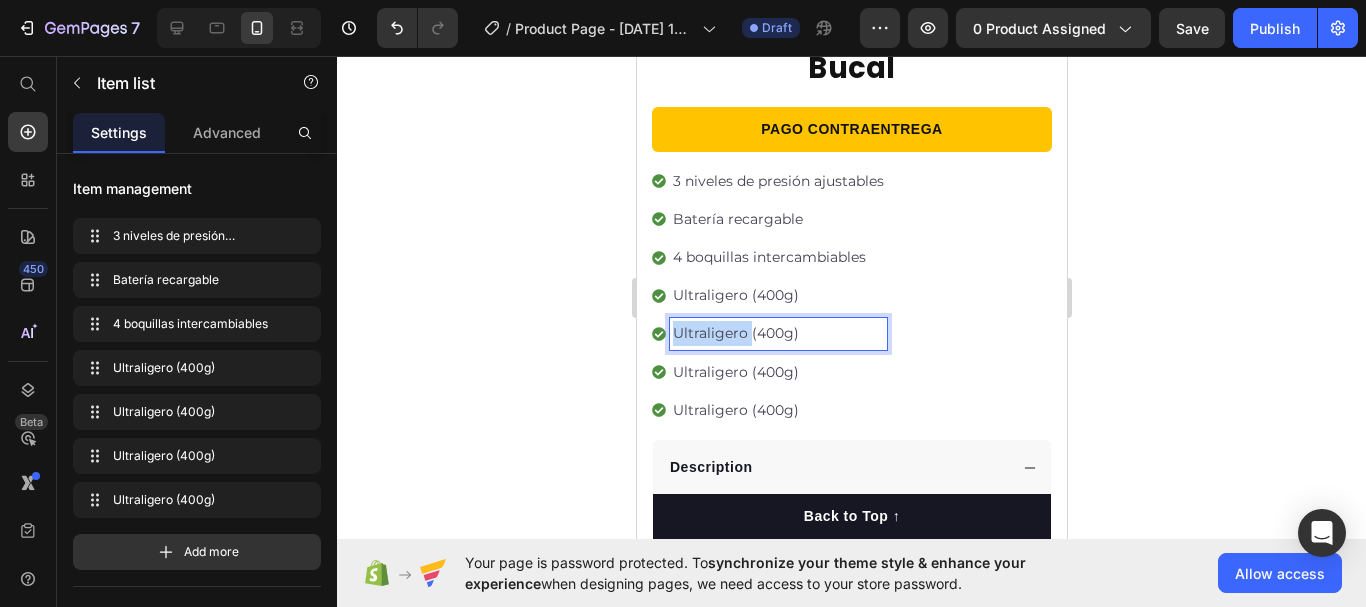 click on "Ultraligero (400g)" at bounding box center [777, 333] 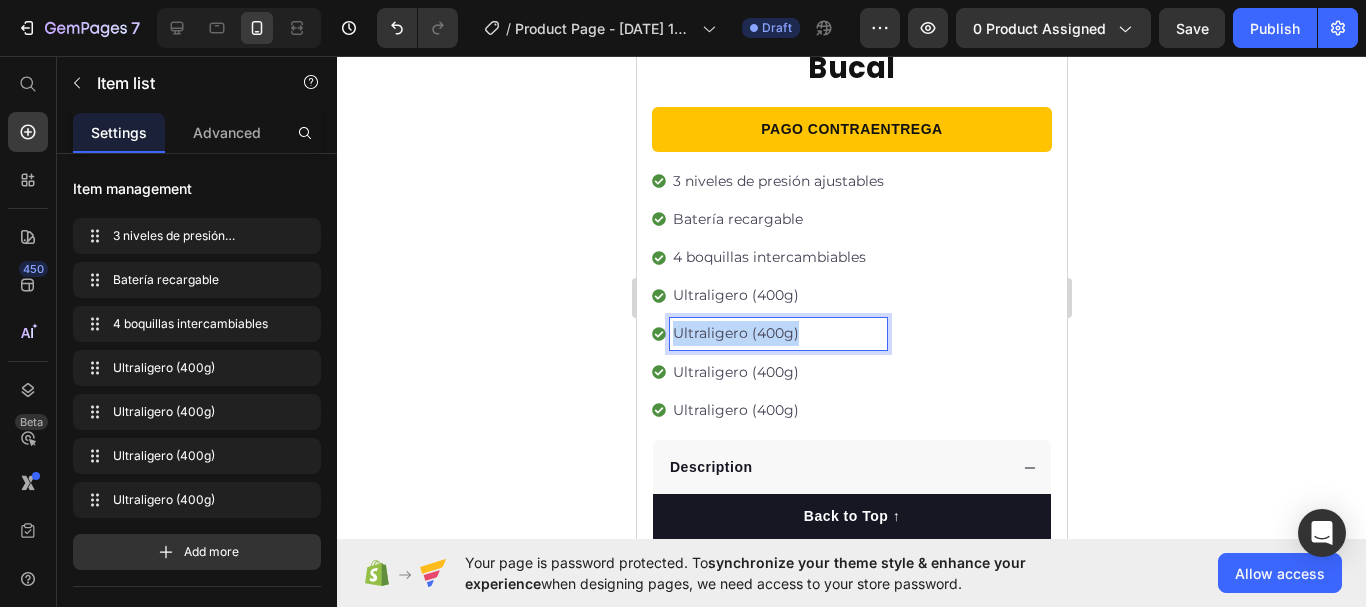 click on "Ultraligero (400g)" at bounding box center (777, 333) 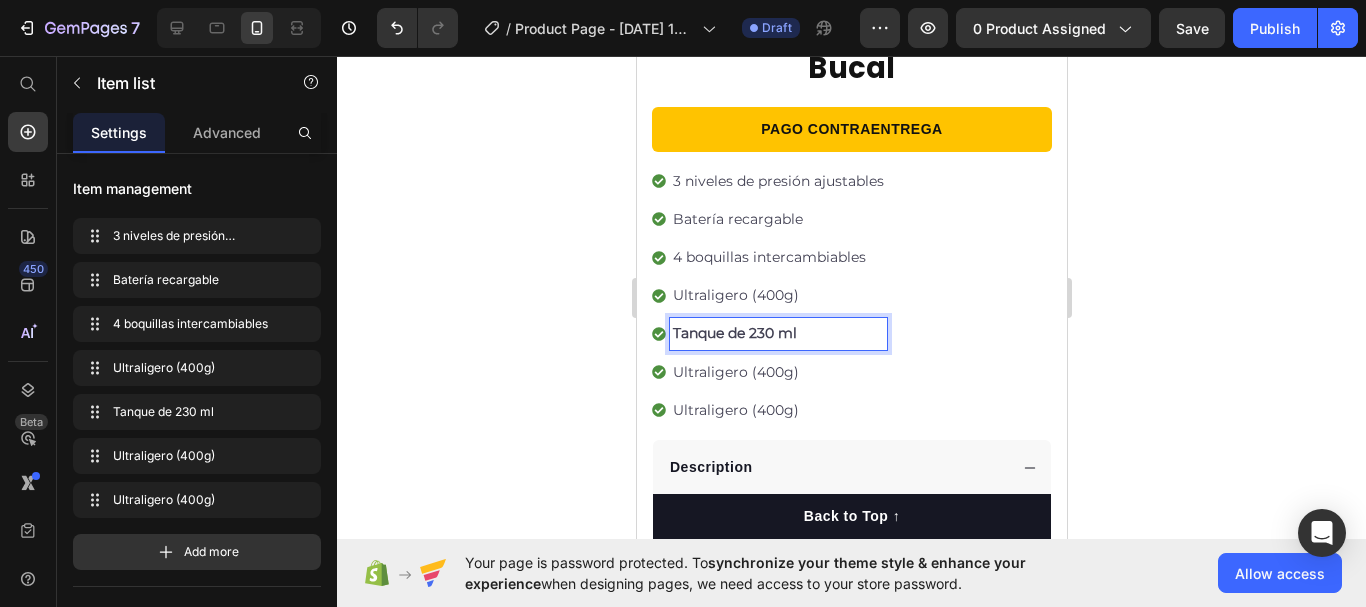 click on "Tanque de 230 ml" at bounding box center [734, 333] 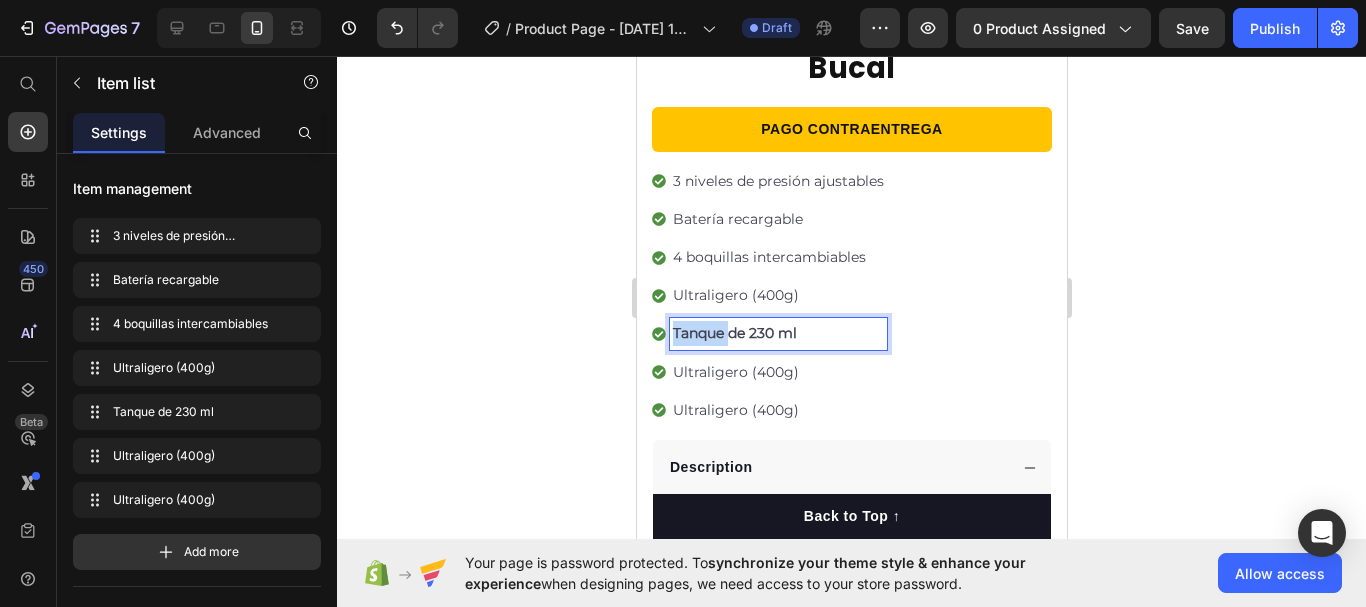 click on "Tanque de 230 ml" at bounding box center [734, 333] 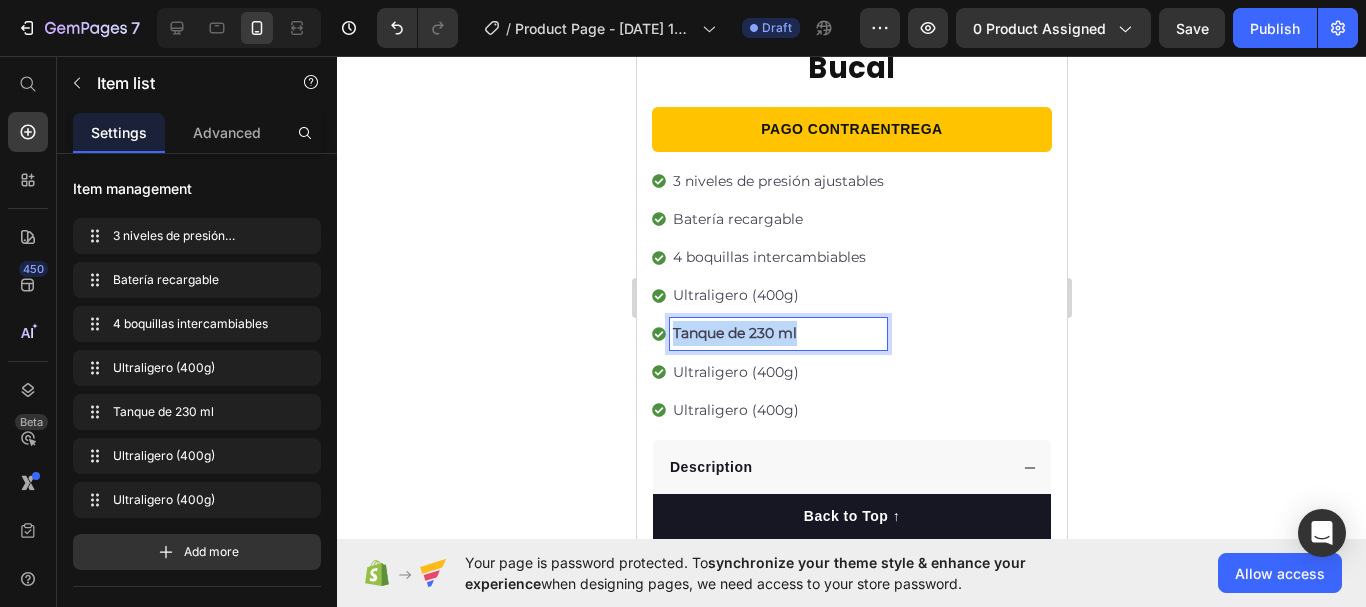 click on "Tanque de 230 ml" at bounding box center [734, 333] 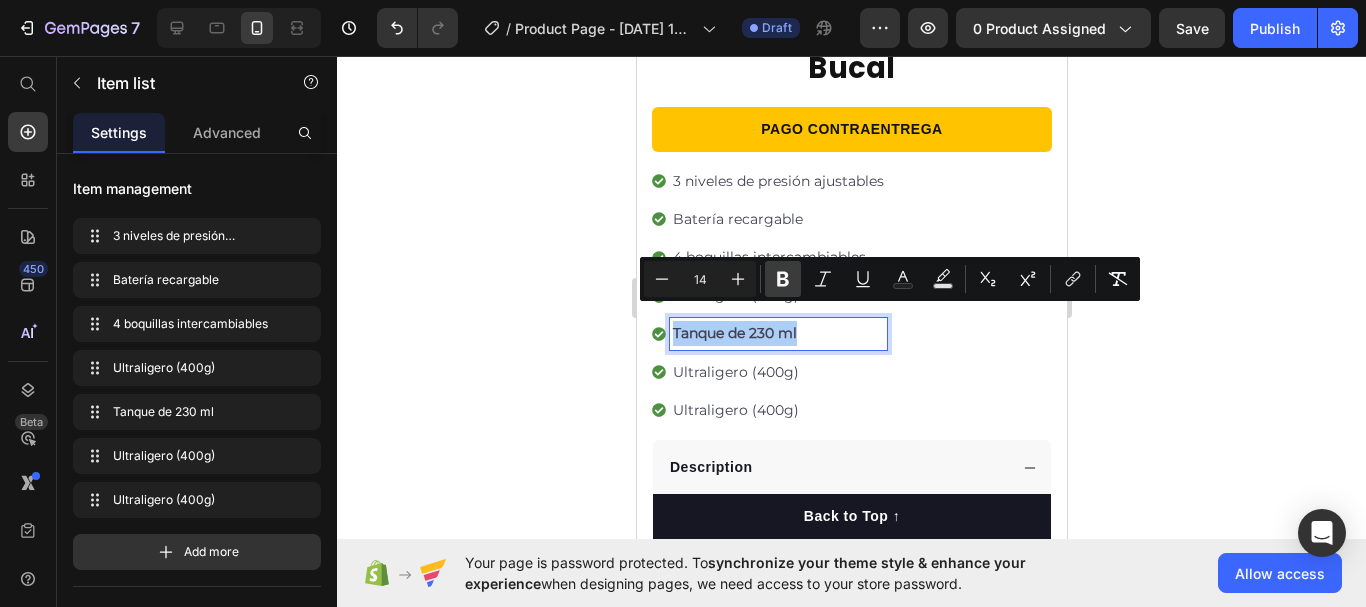 click 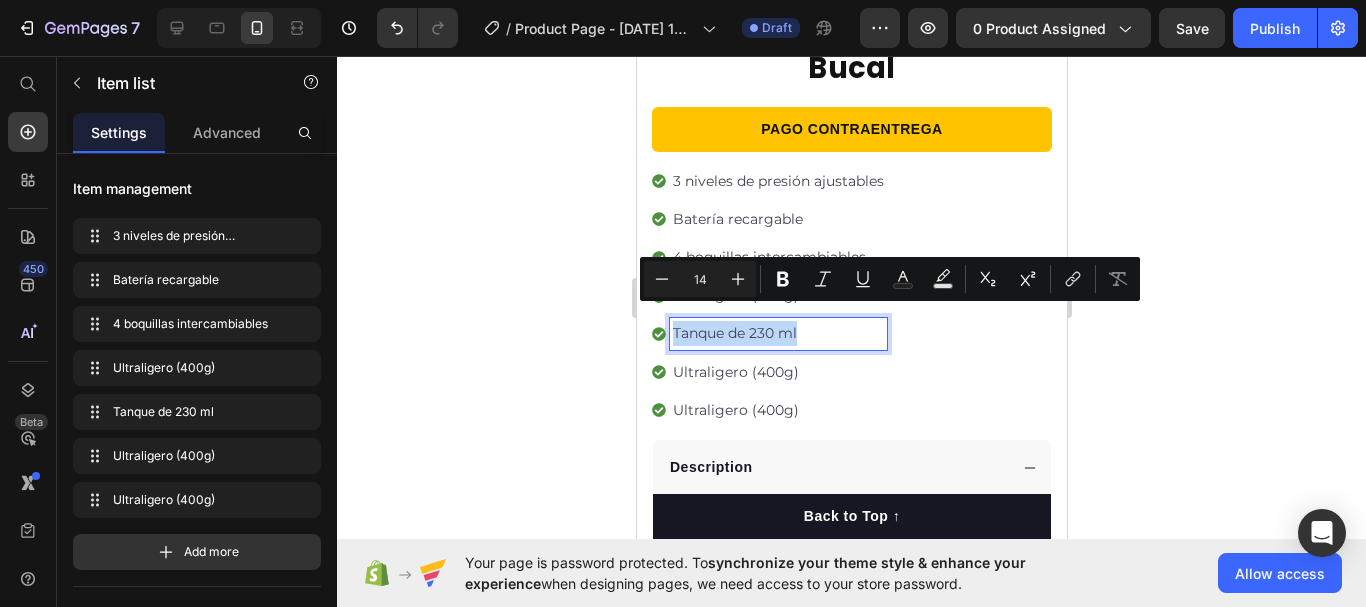 click on "Tanque de 230 ml" at bounding box center [777, 333] 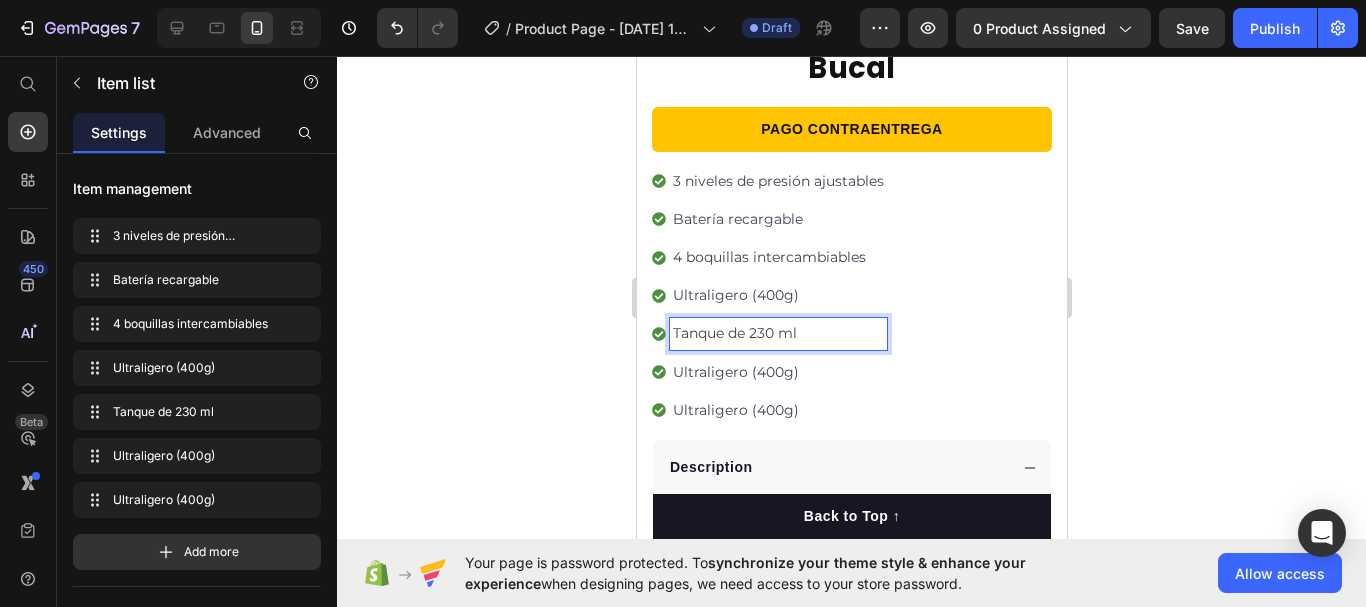 click on "Tanque de 230 ml" at bounding box center [777, 333] 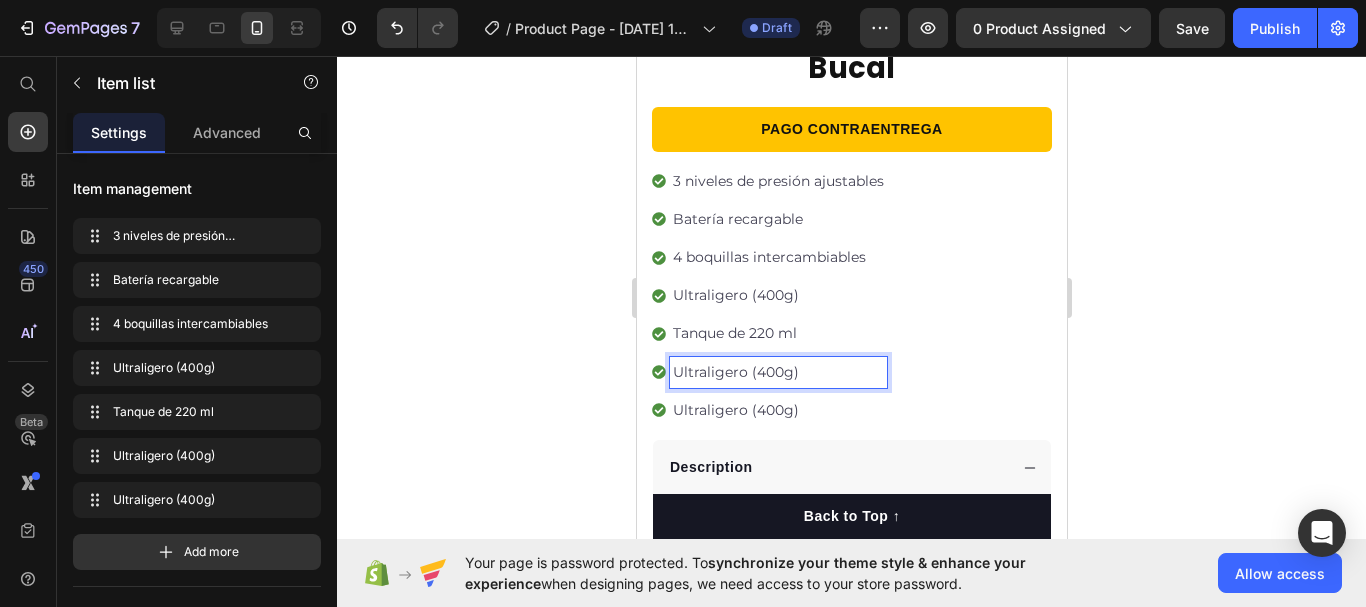 click on "Ultraligero (400g)" at bounding box center (777, 372) 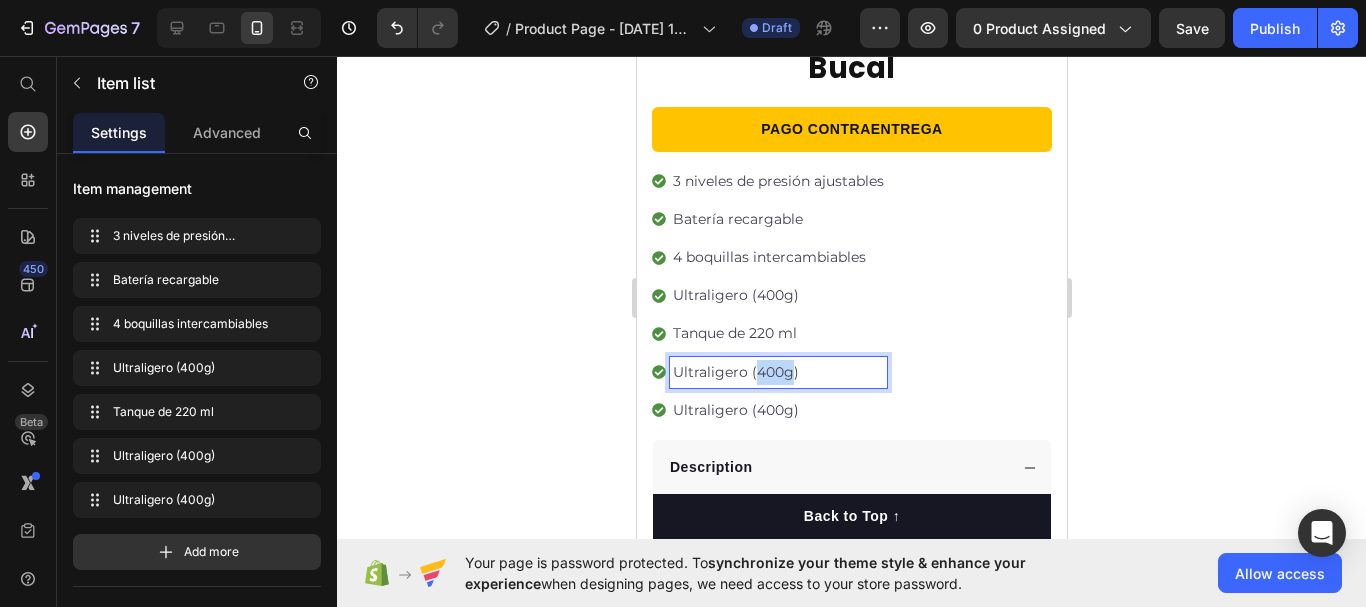 click on "Ultraligero (400g)" at bounding box center (777, 372) 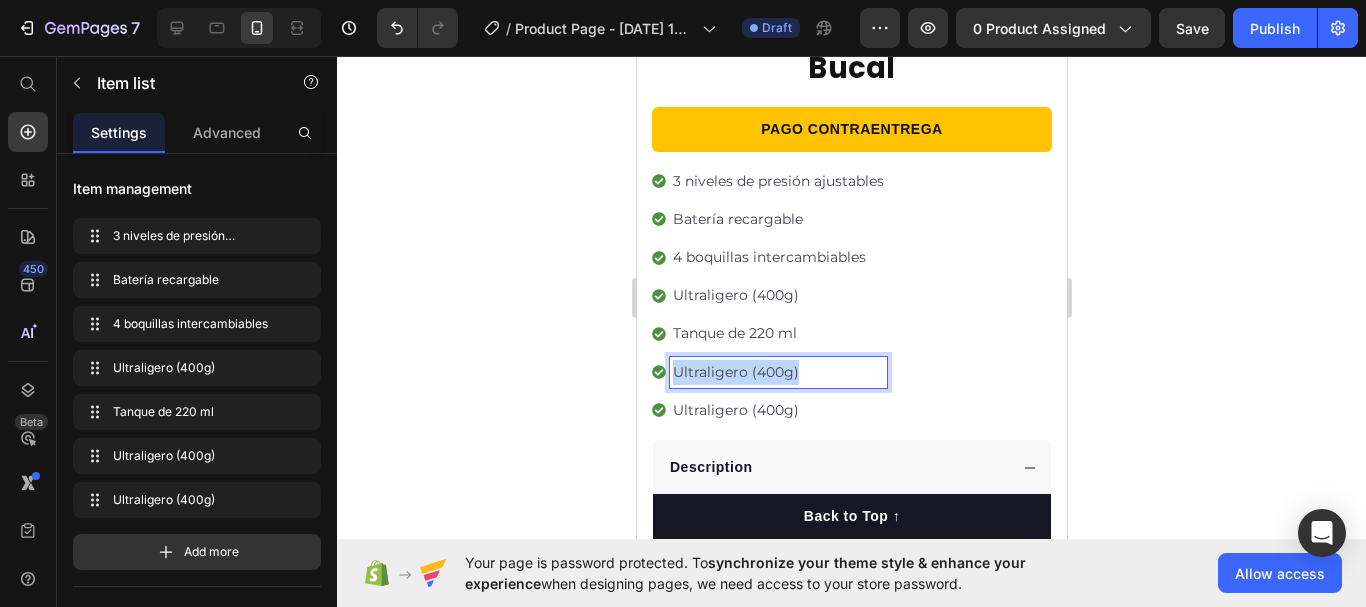 click on "Ultraligero (400g)" at bounding box center [777, 372] 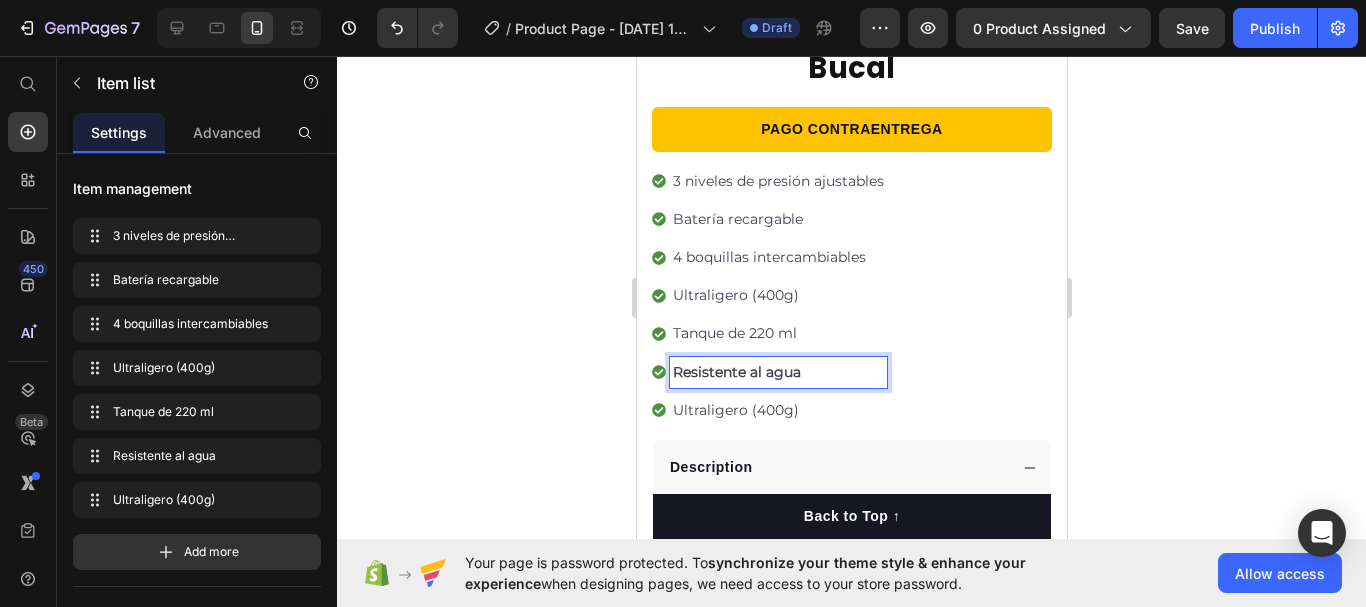 click on "Resistente al agua" at bounding box center [736, 372] 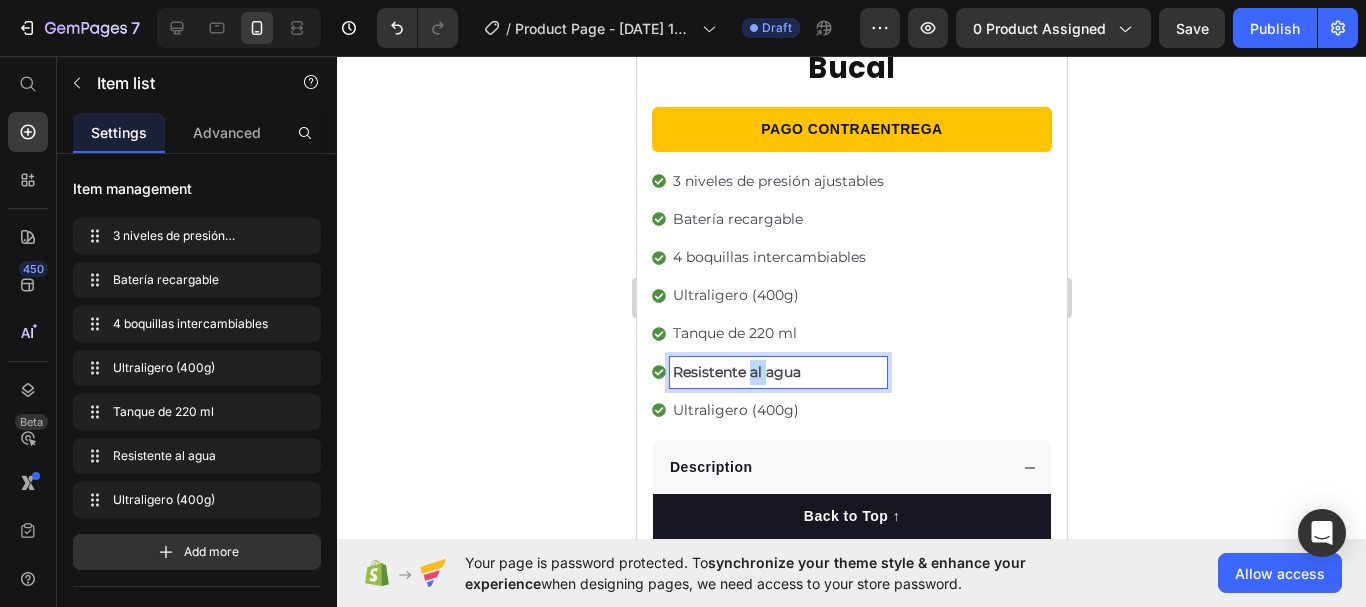 click on "Resistente al agua" at bounding box center [736, 372] 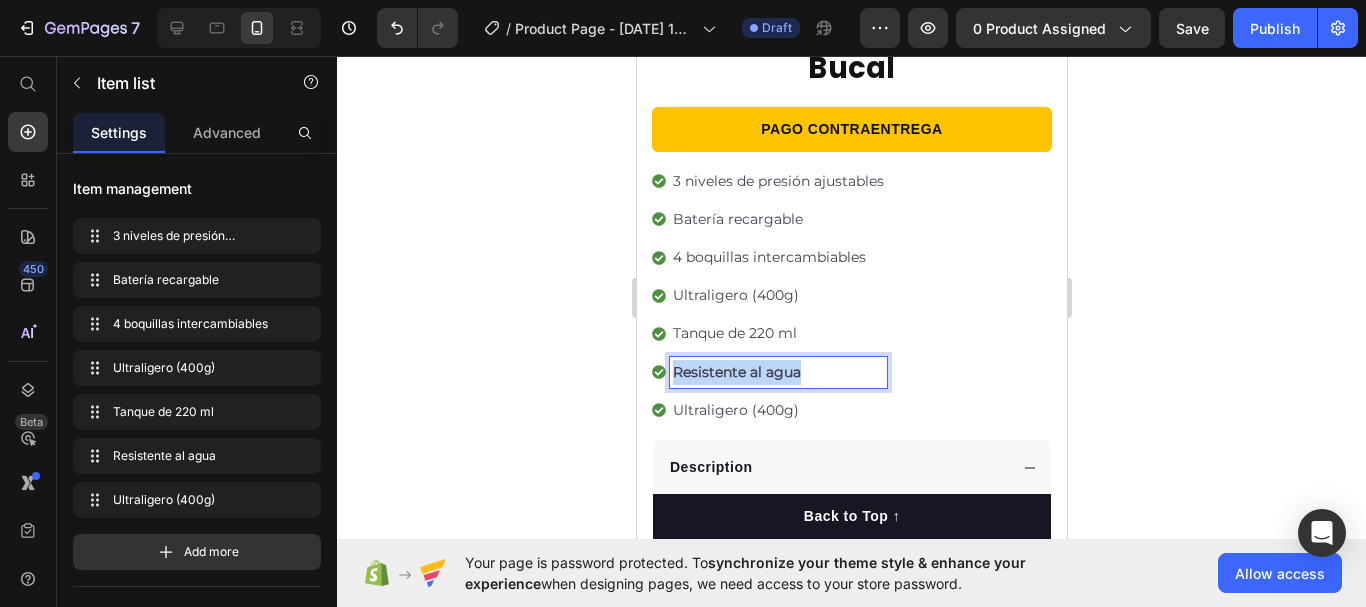 click on "Resistente al agua" at bounding box center (736, 372) 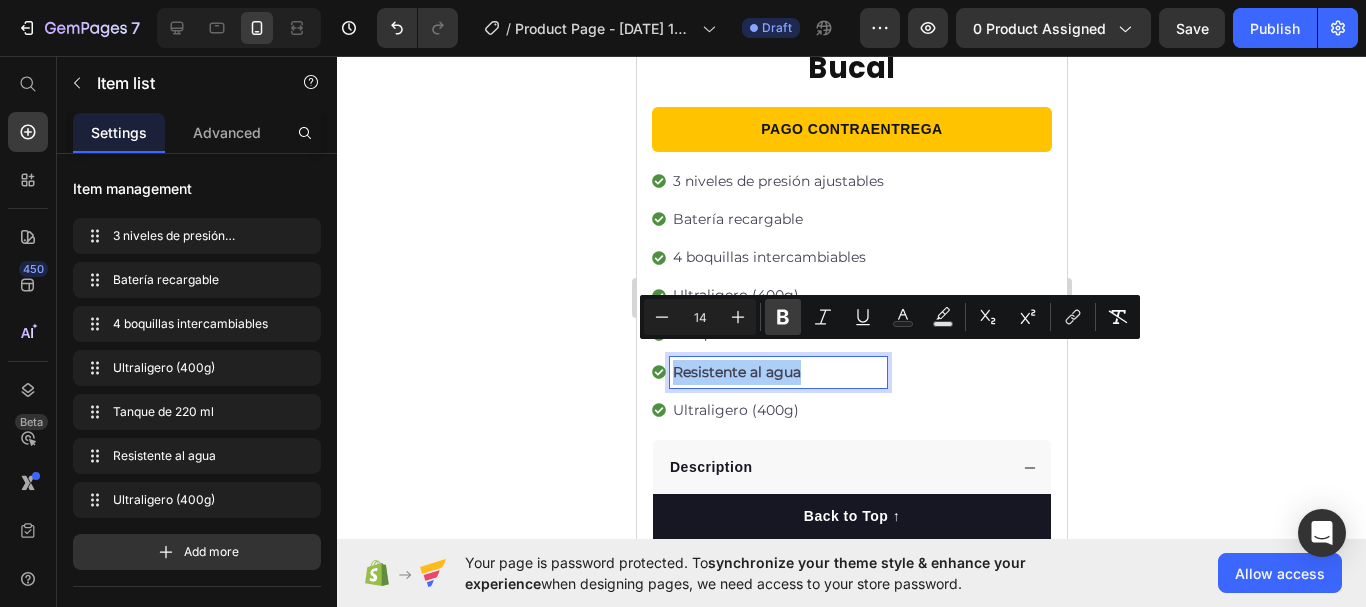 click 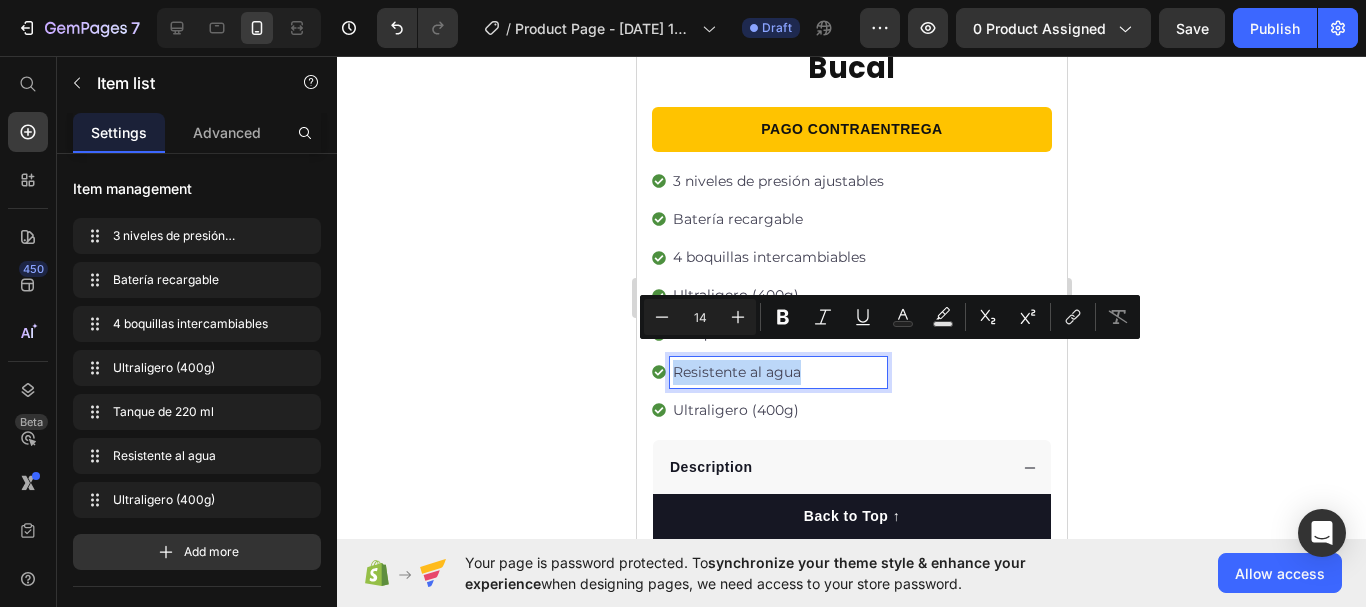 click on "Ultraligero (400g)" at bounding box center [777, 410] 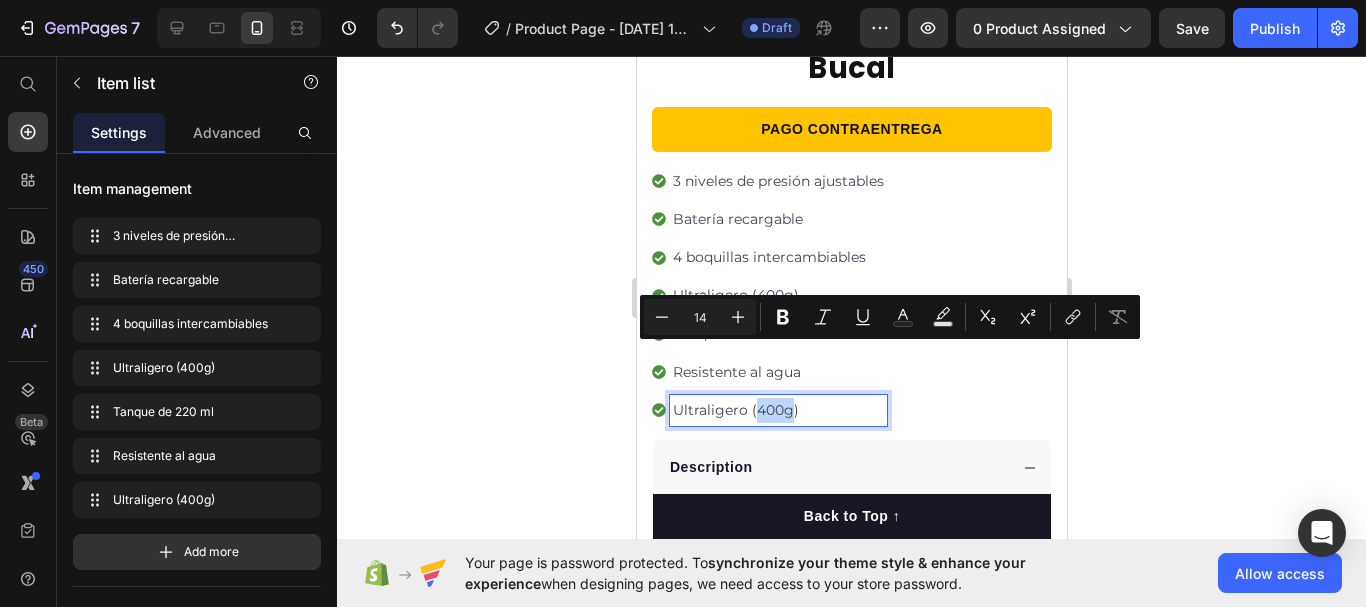 click on "Ultraligero (400g)" at bounding box center (777, 410) 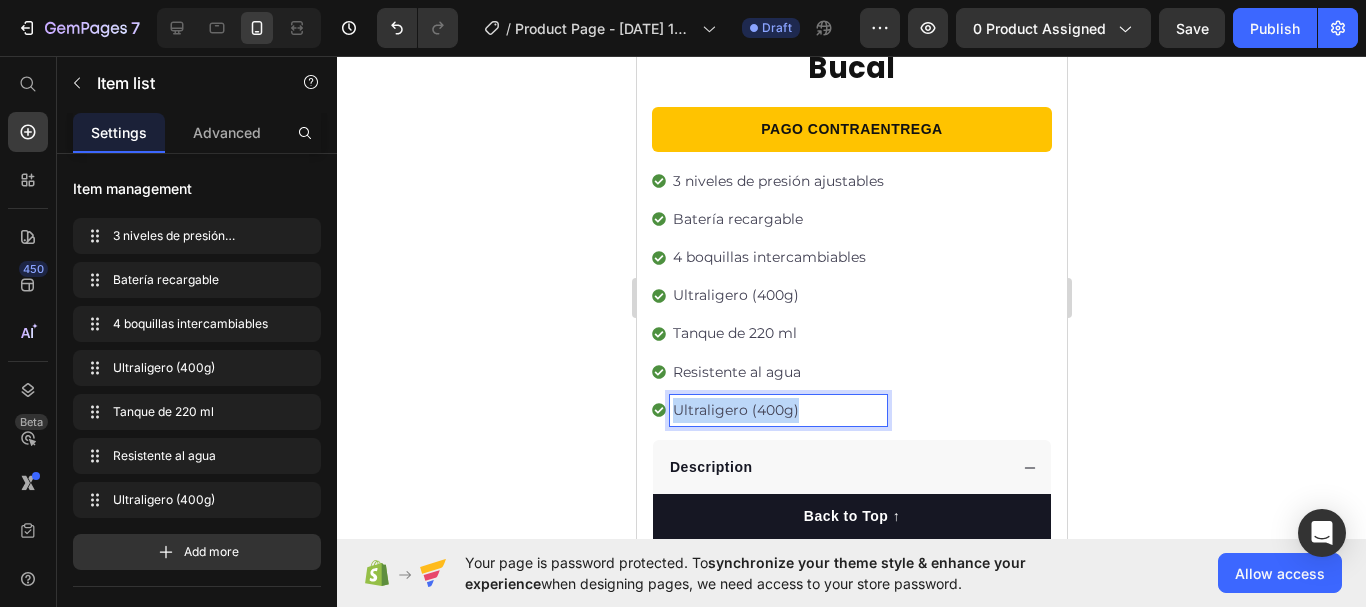click on "Ultraligero (400g)" at bounding box center [777, 410] 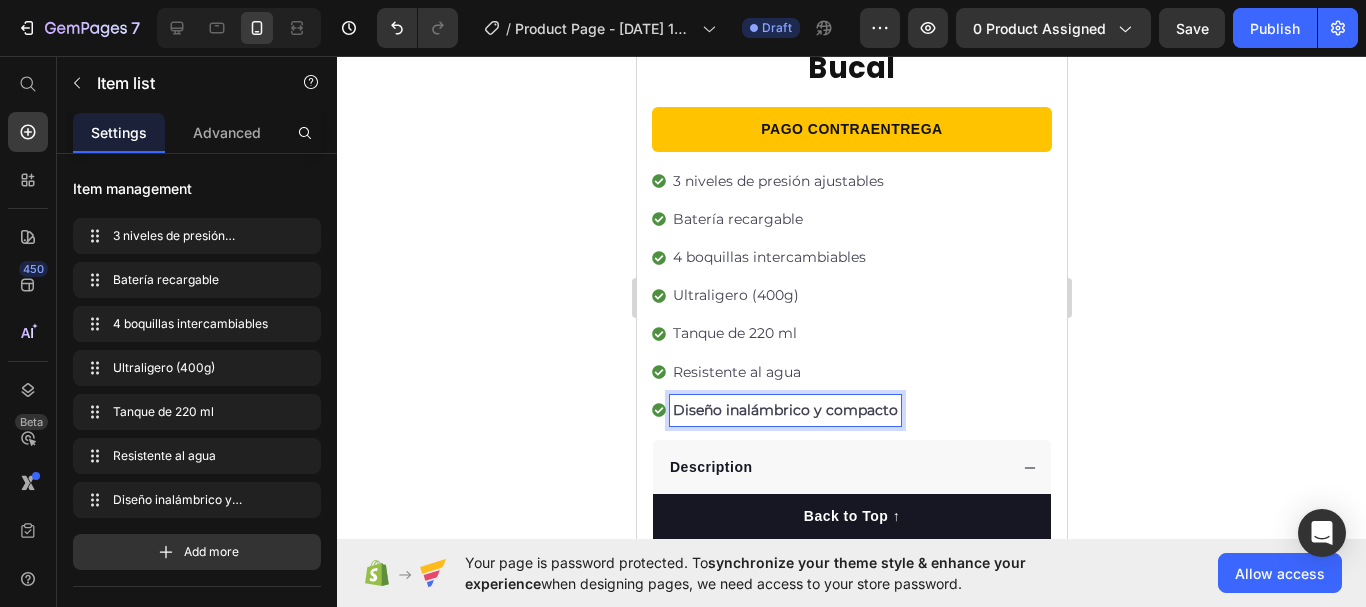click on "Diseño inalámbrico y compacto" at bounding box center (784, 410) 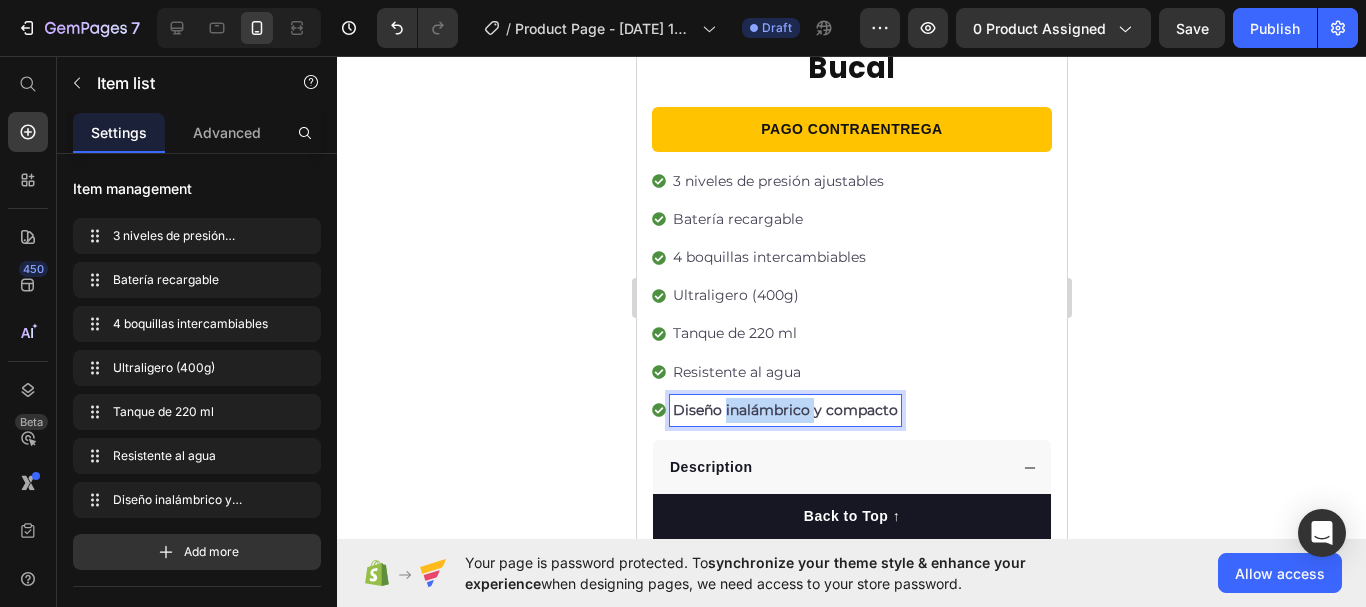 click on "Diseño inalámbrico y compacto" at bounding box center (784, 410) 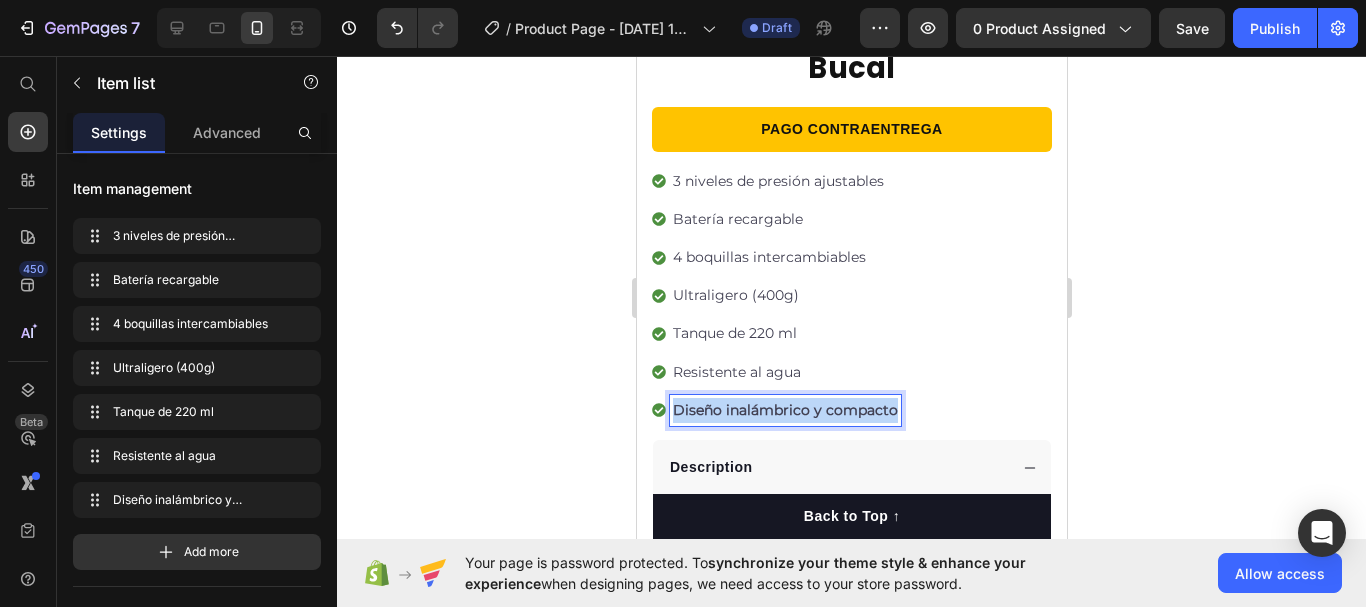 click on "Diseño inalámbrico y compacto" at bounding box center [784, 410] 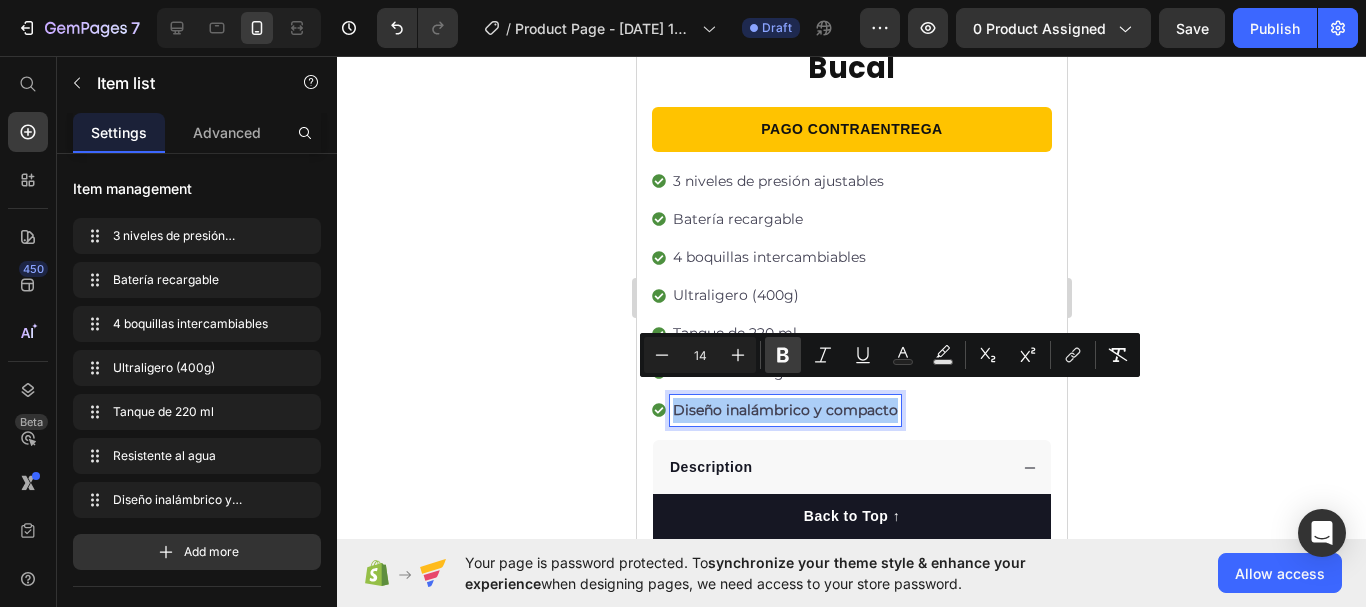 click 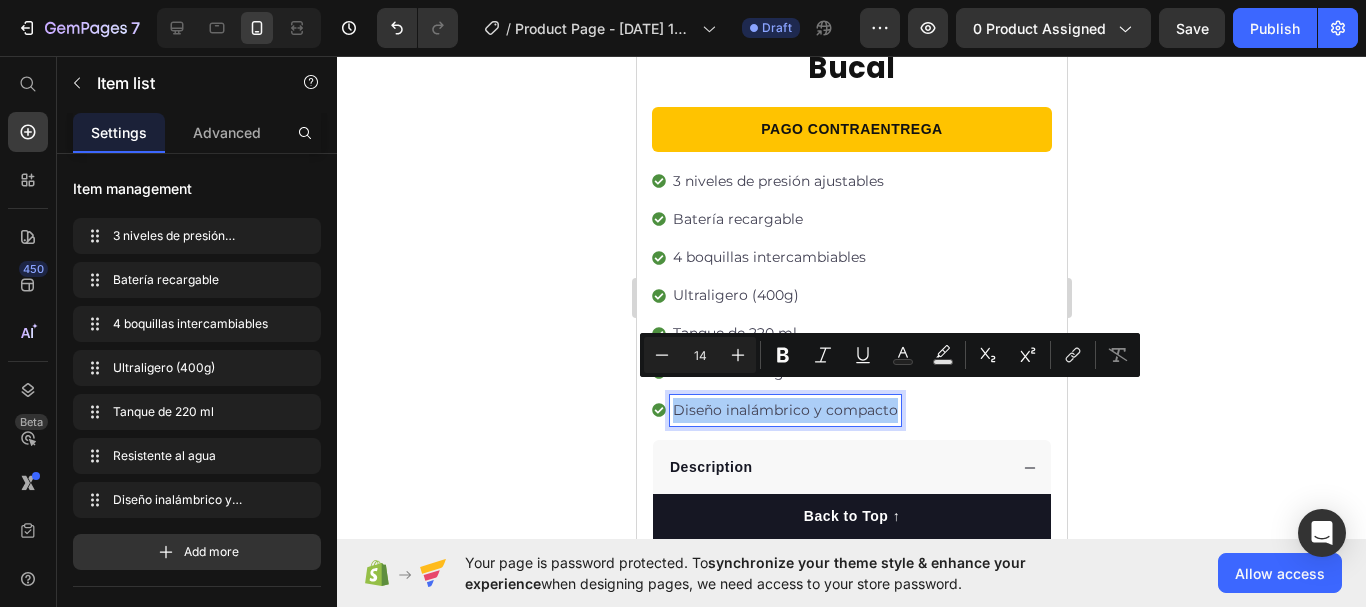click 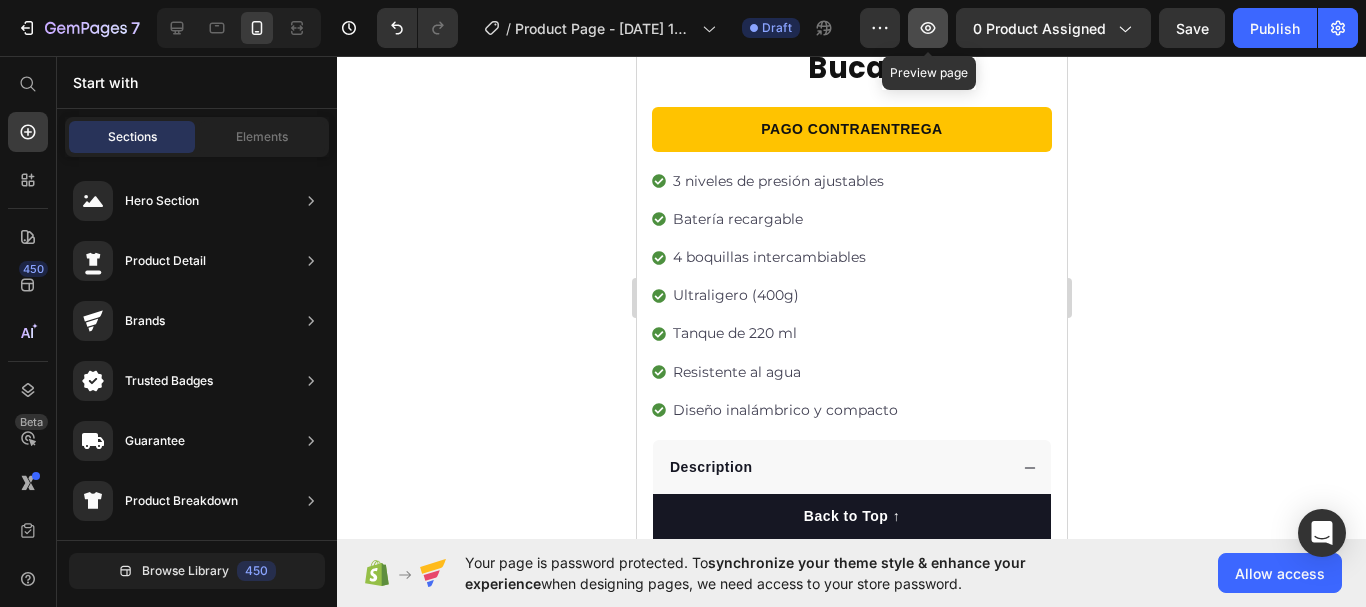 click 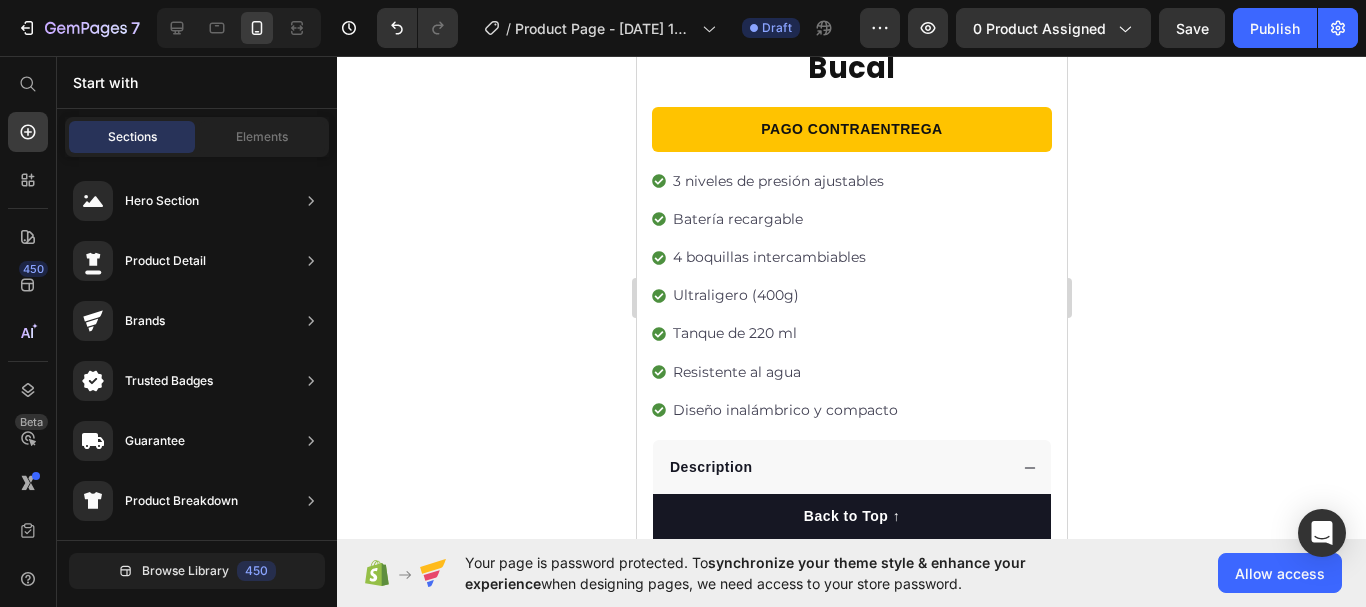 click 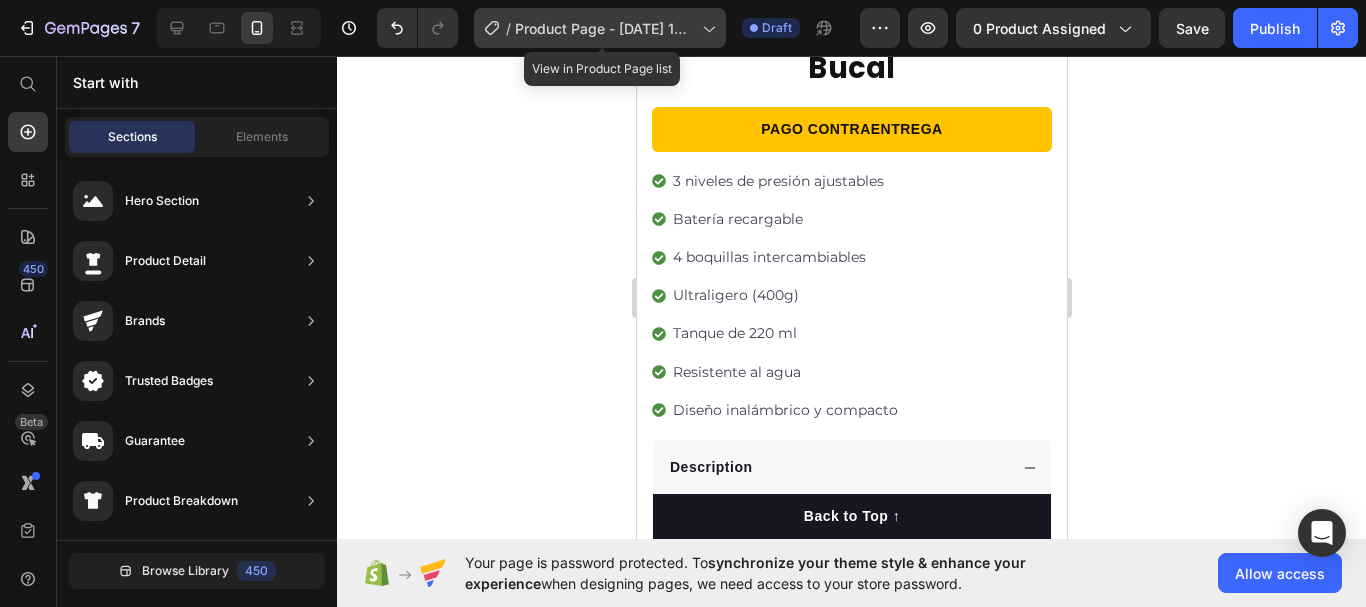 click 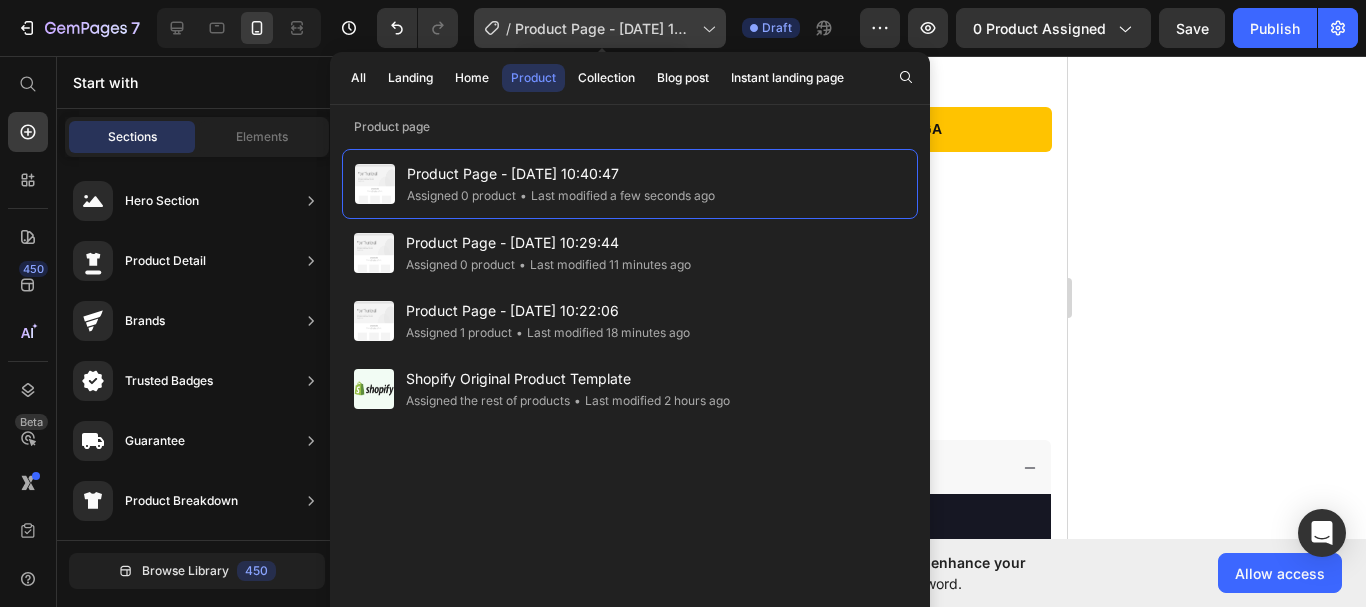 click on "Product Page - Jul 10, 10:40:47" at bounding box center [604, 28] 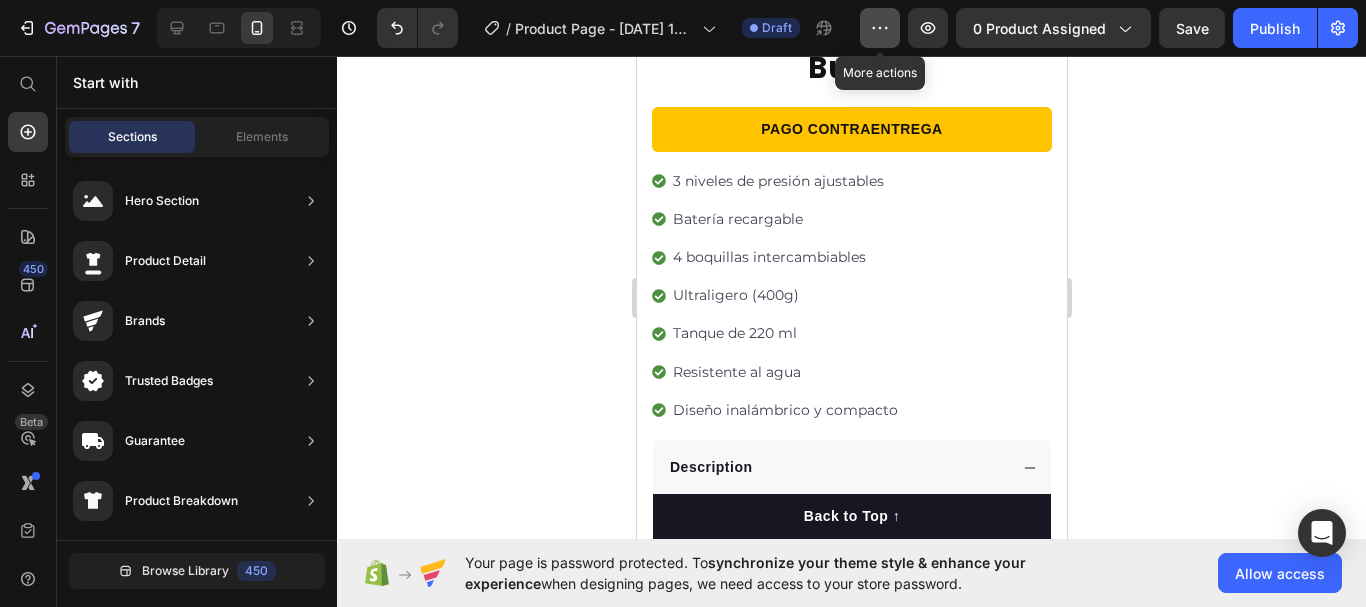 click 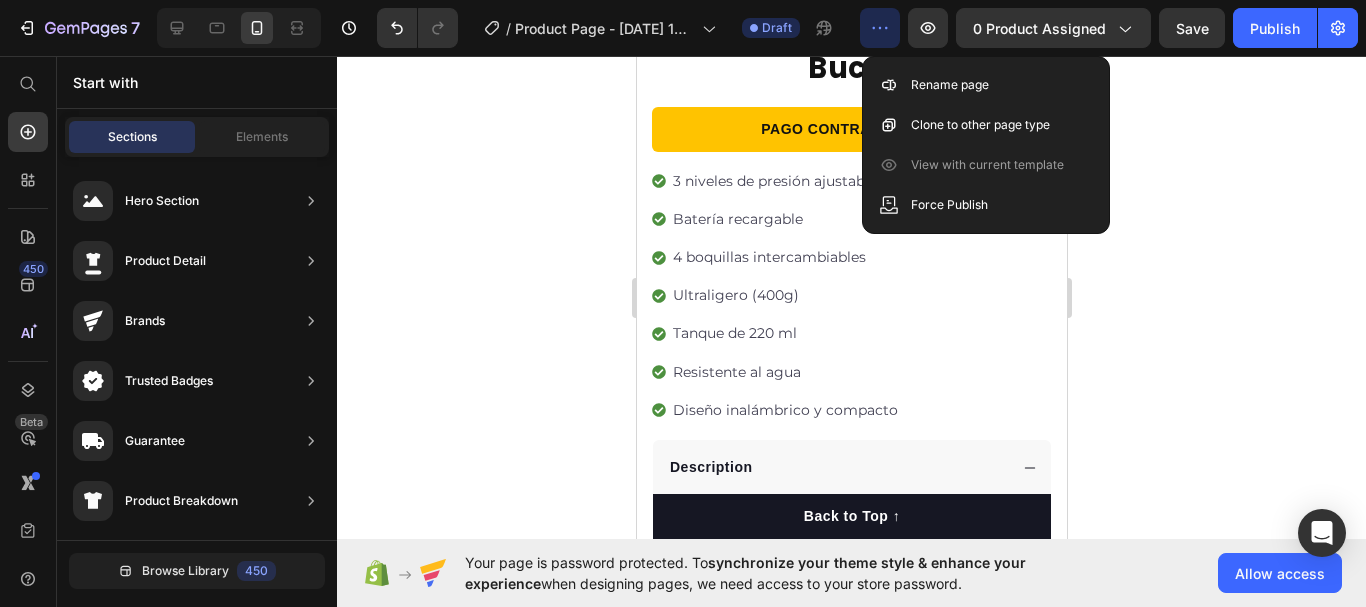 click 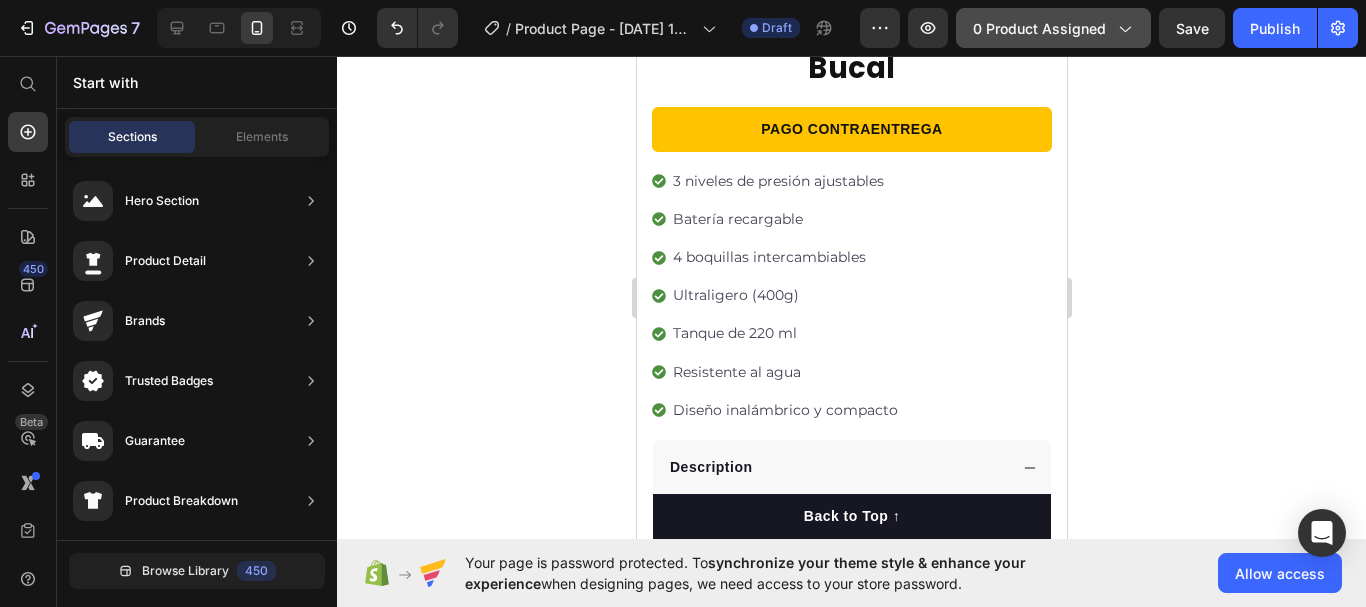 click on "0 product assigned" 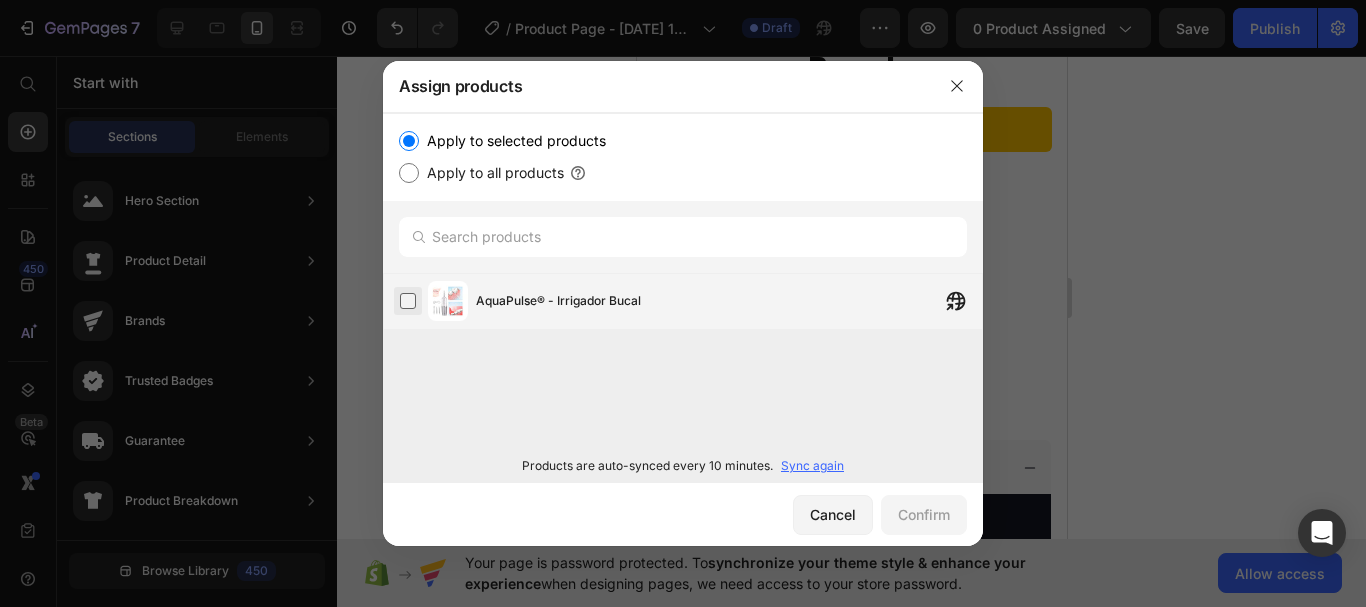 click at bounding box center [408, 301] 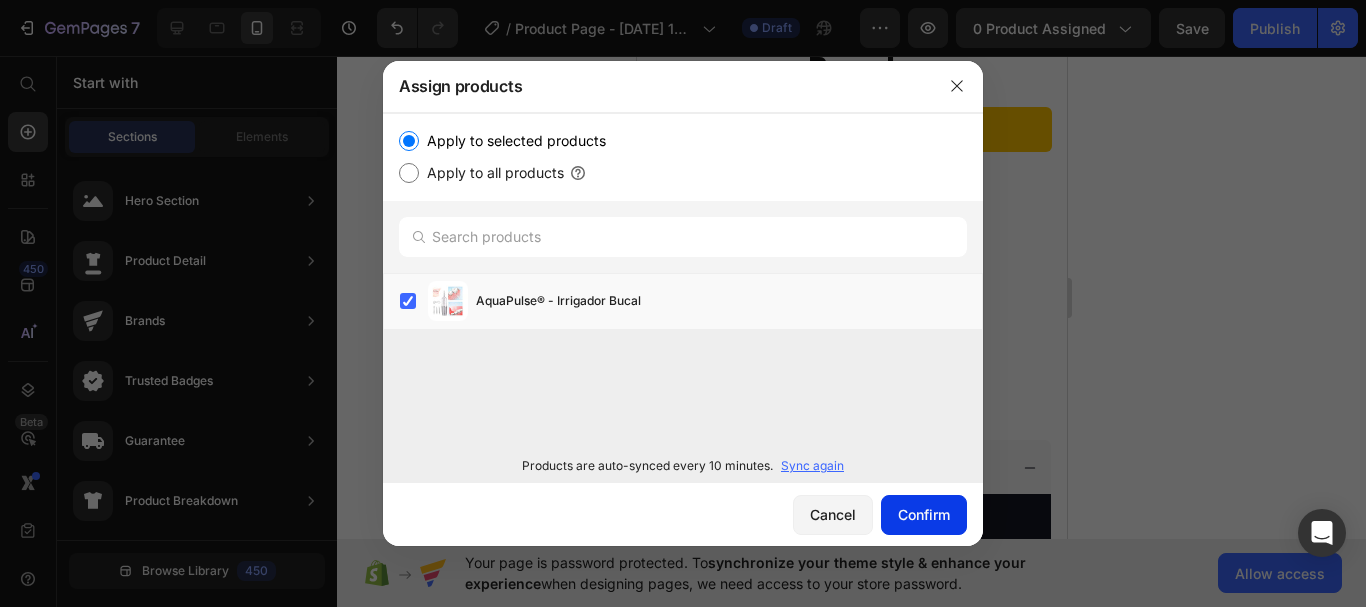 click on "Confirm" 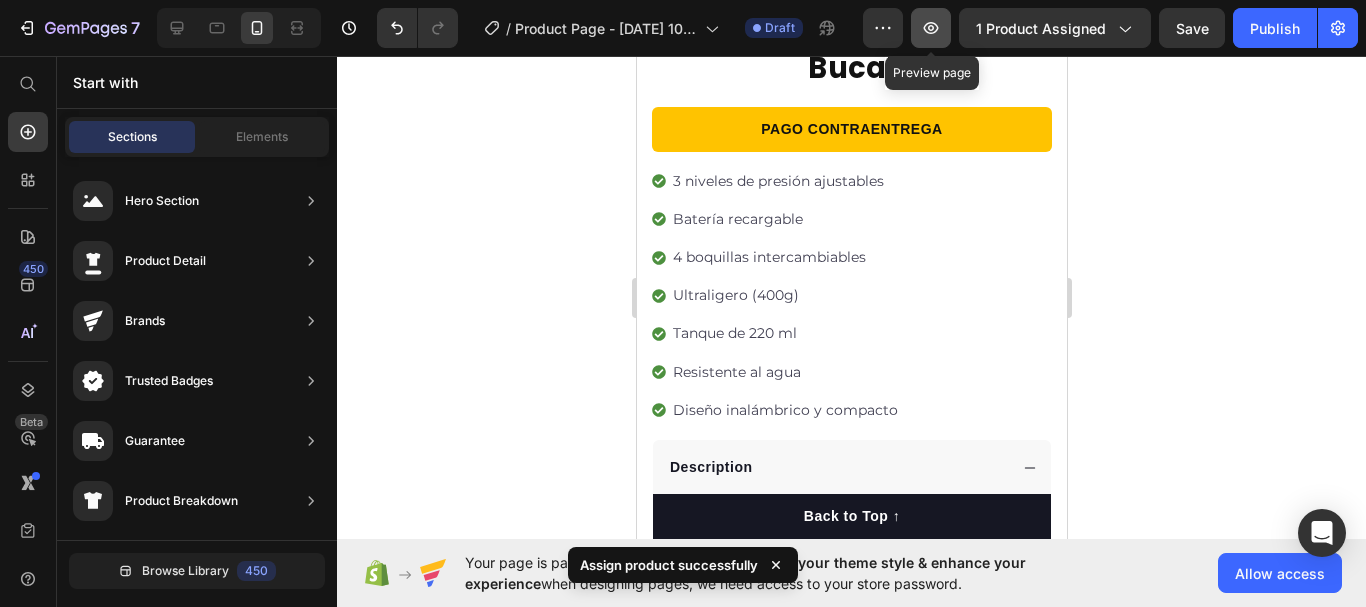 click 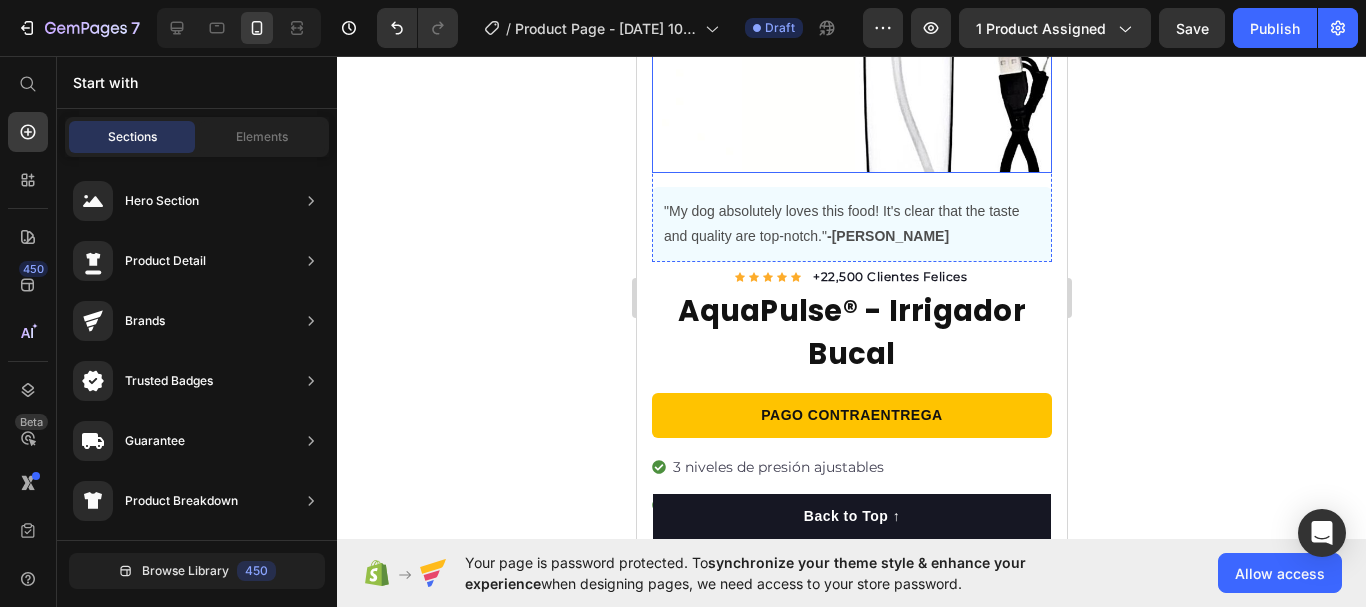 scroll, scrollTop: 395, scrollLeft: 0, axis: vertical 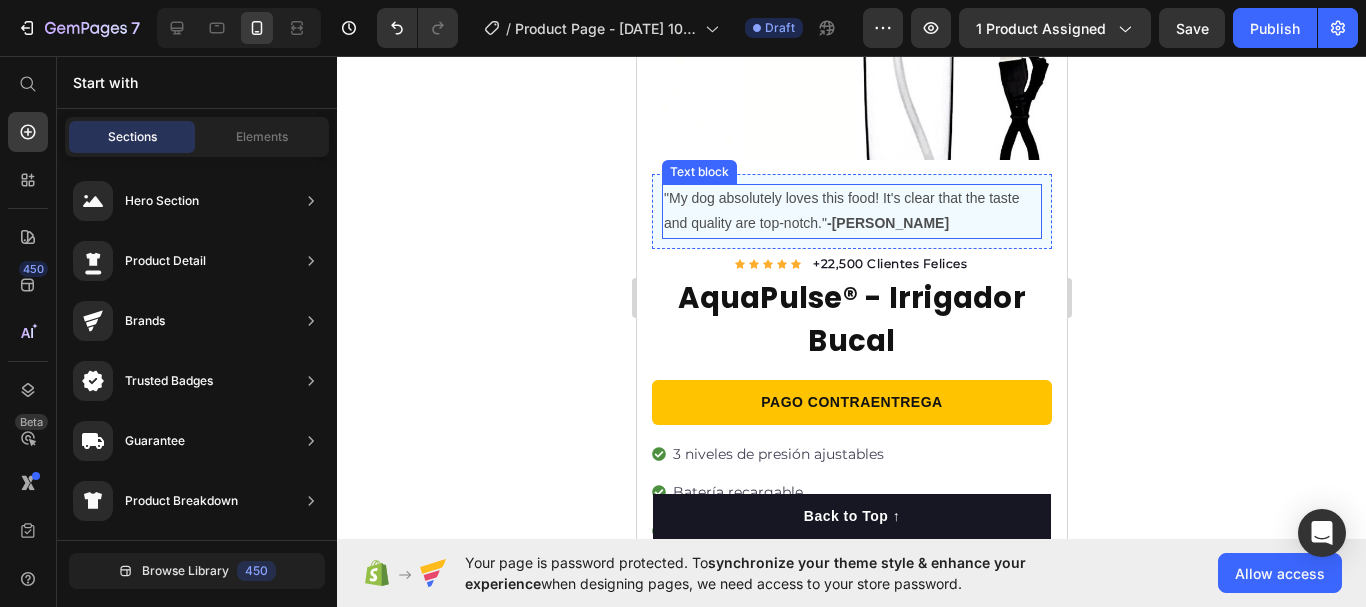 click on ""My dog absolutely loves this food! It's clear that the taste and quality are top-notch."  -Daisy" at bounding box center [851, 211] 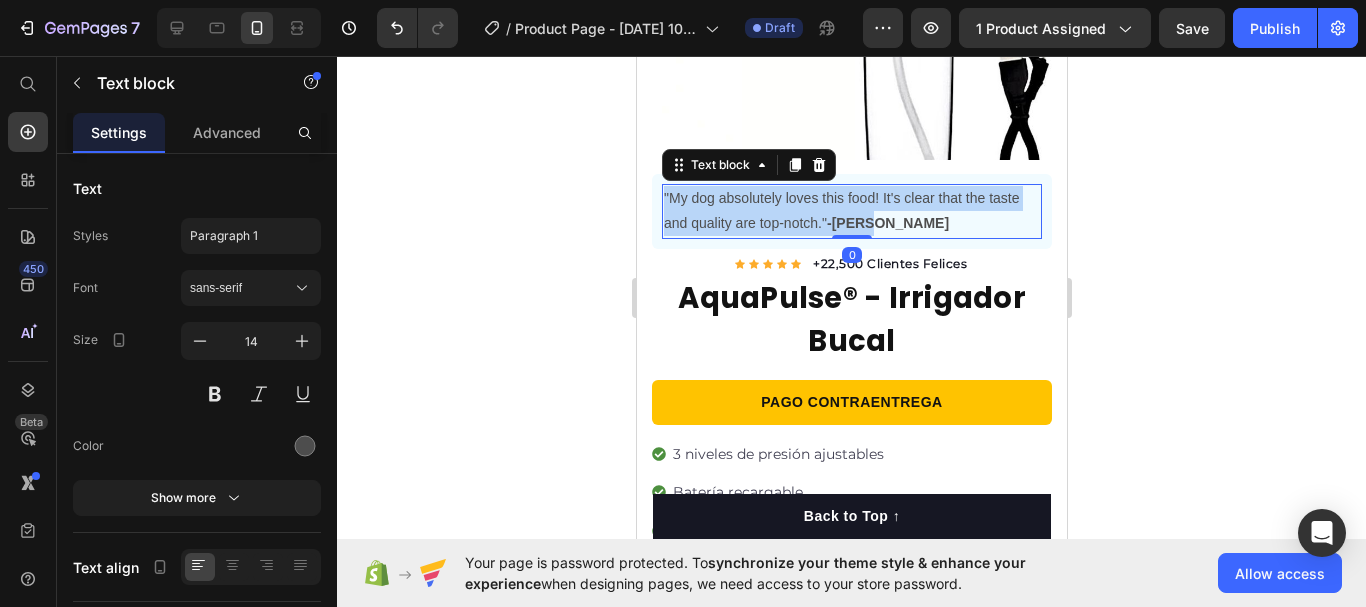 click on ""My dog absolutely loves this food! It's clear that the taste and quality are top-notch."  -Daisy" at bounding box center [851, 211] 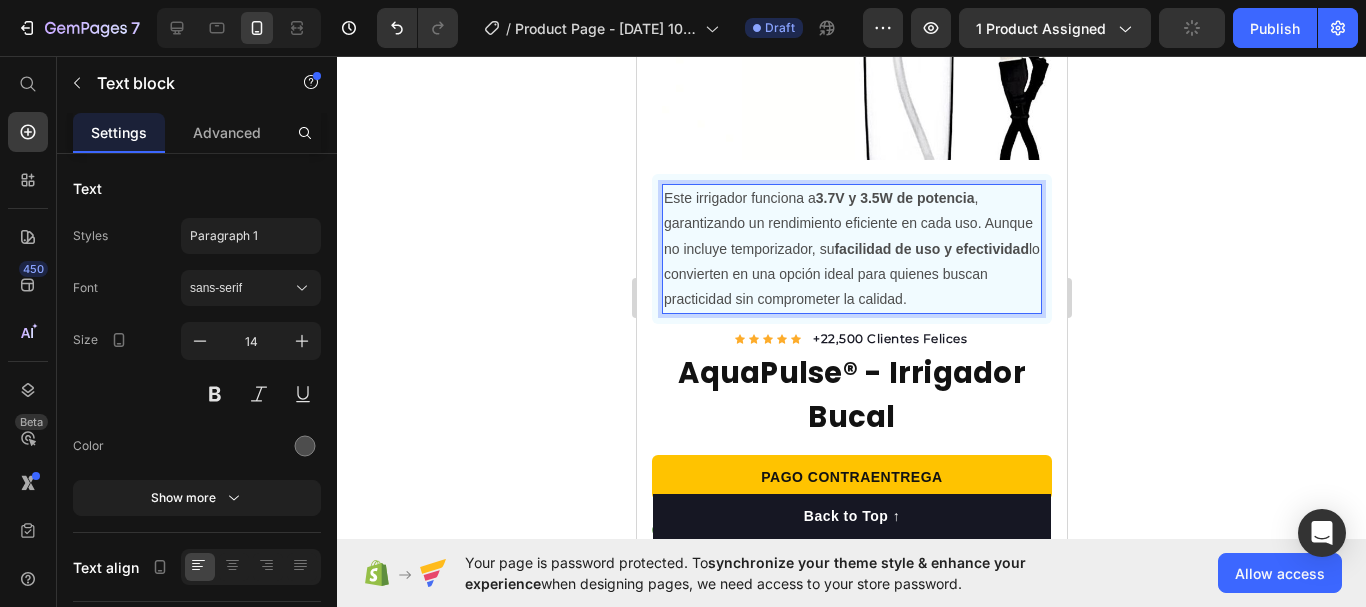 click on "Este irrigador funciona a  3.7V y 3.5W de potencia , garantizando un rendimiento eficiente en cada uso. Aunque no incluye temporizador, su  facilidad de uso y efectividad  lo convierten en una opción ideal para quienes buscan practicidad sin comprometer la calidad." at bounding box center [851, 249] 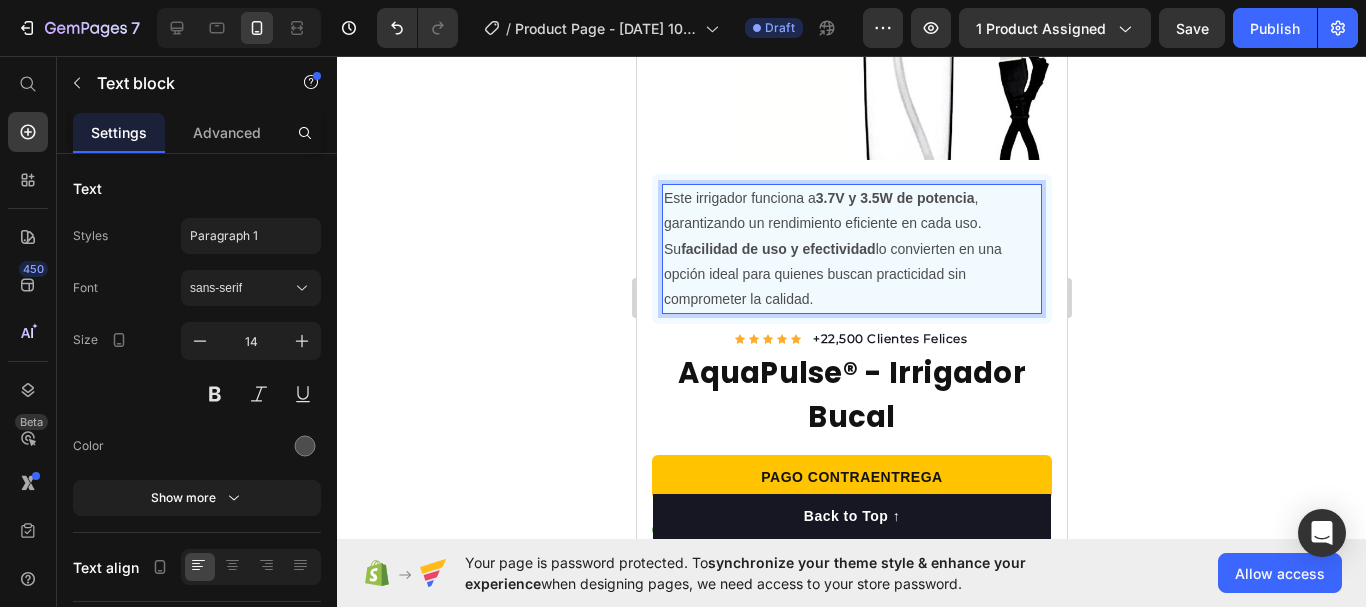 click on "Su  facilidad de uso y efectividad  lo convierten en una opción ideal para quienes buscan practicidad sin comprometer la calidad." at bounding box center [851, 275] 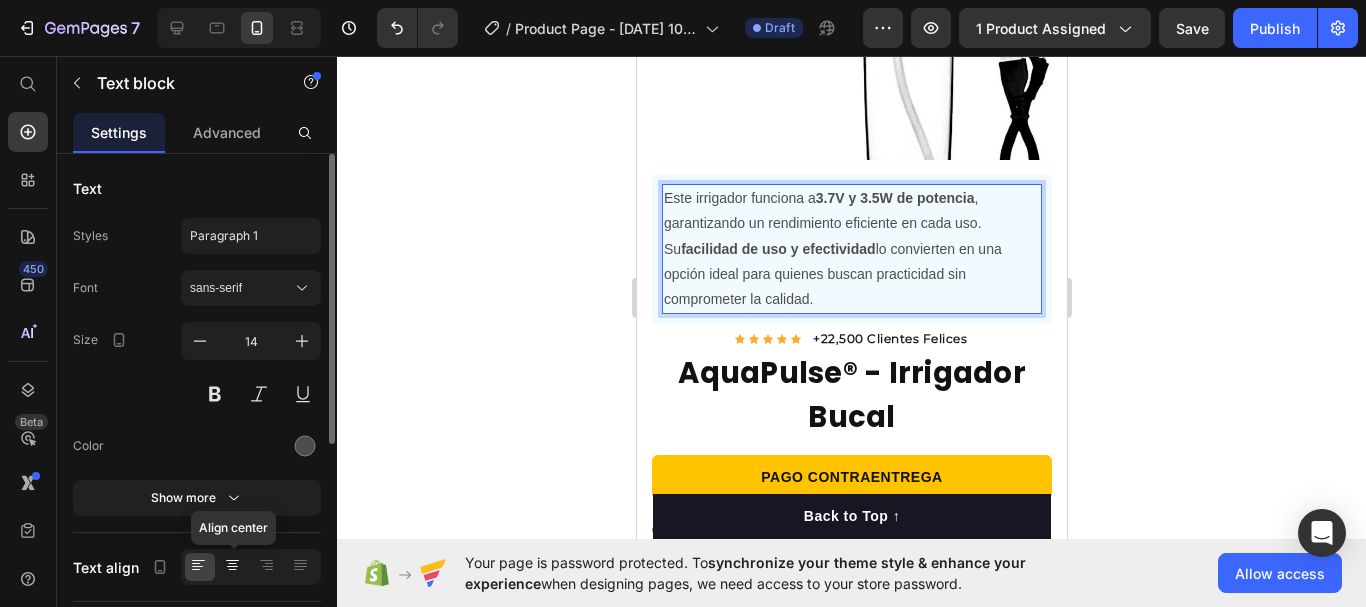 click 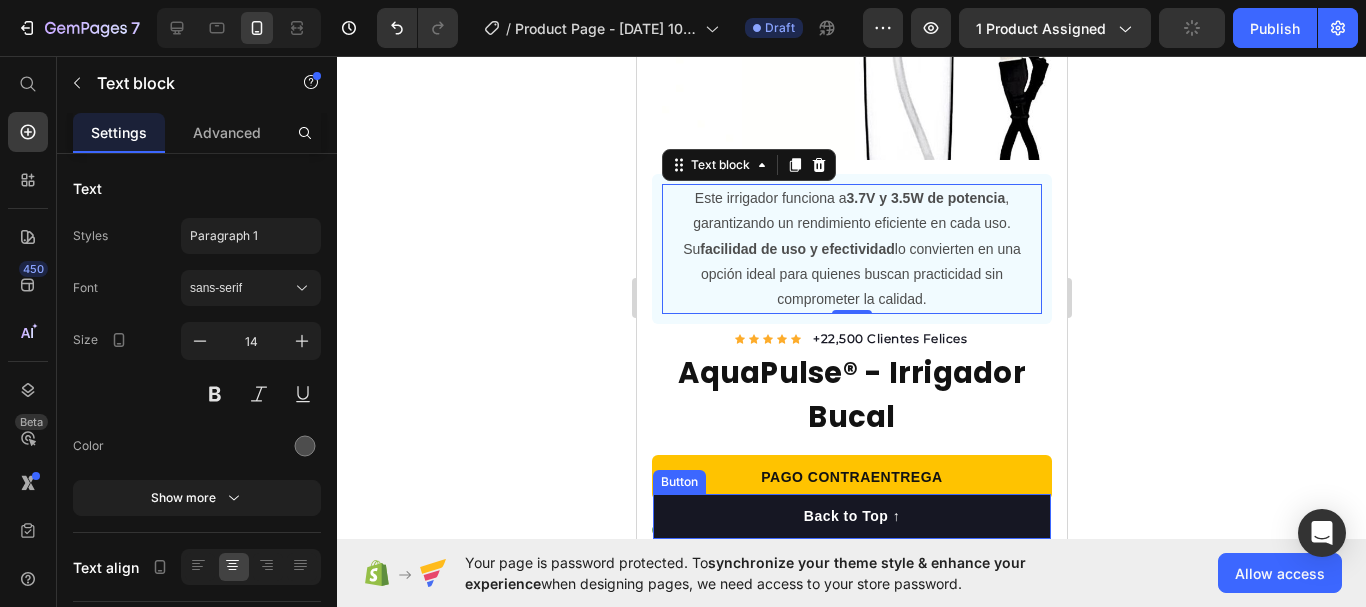click 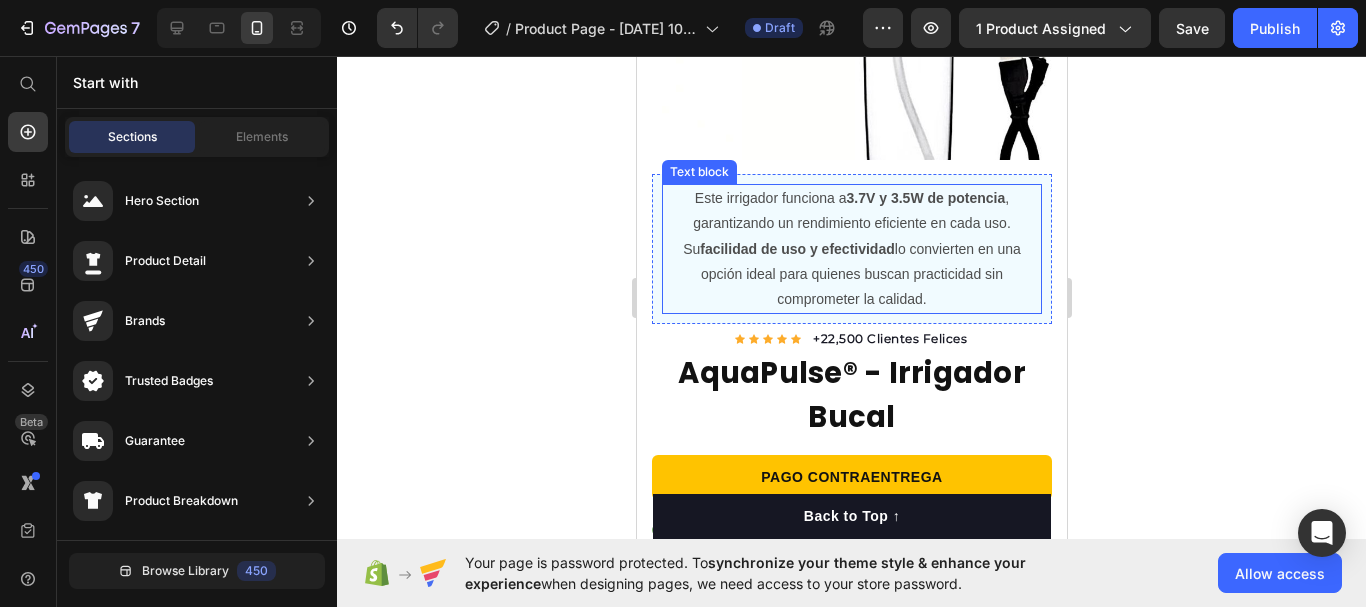 click on "Su  facilidad de uso y efectividad  lo convierten en una opción ideal para quienes buscan practicidad sin comprometer la calidad." at bounding box center (851, 275) 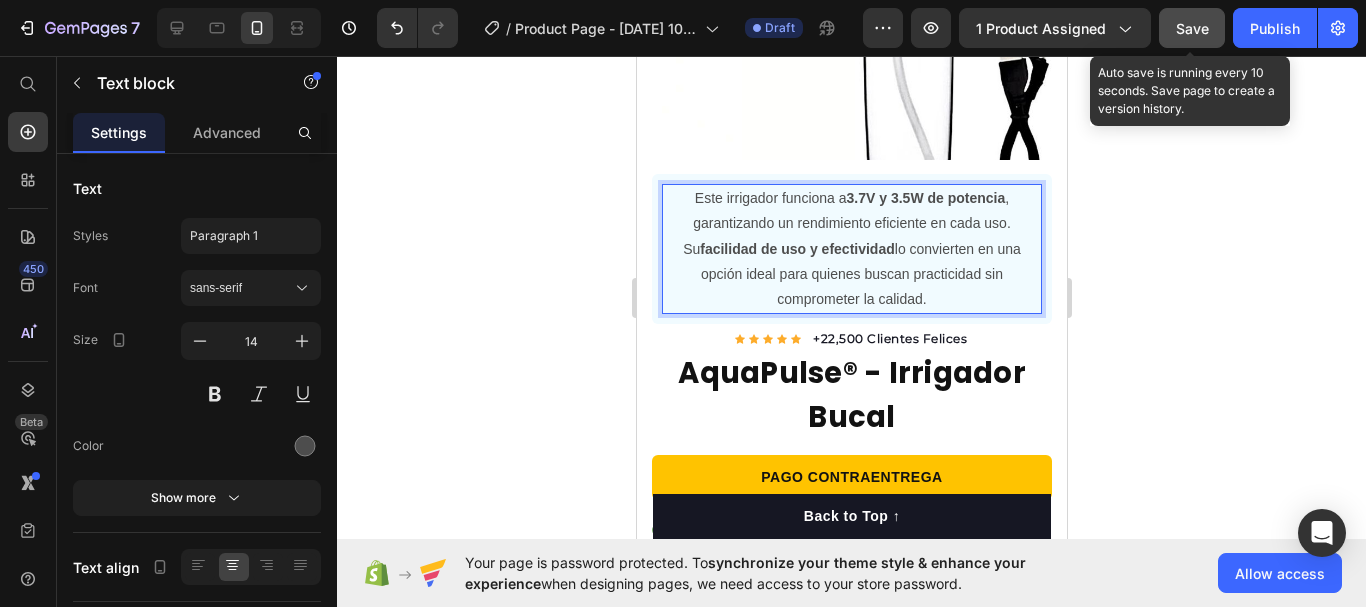 click on "Save" 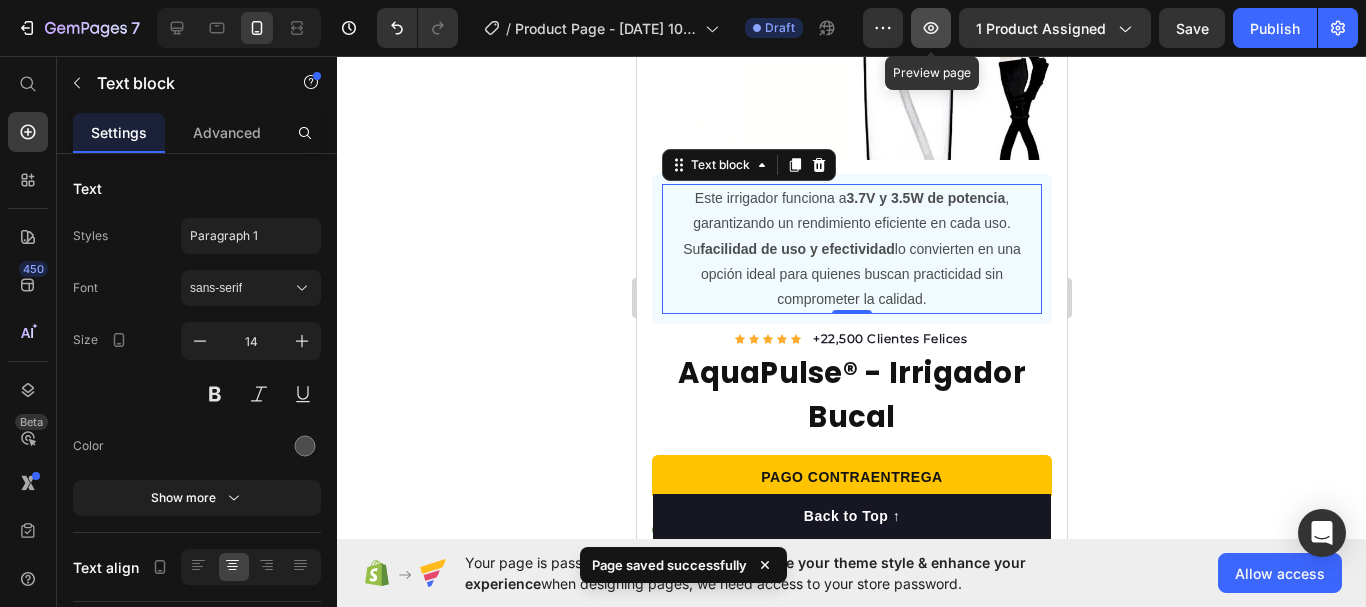 click 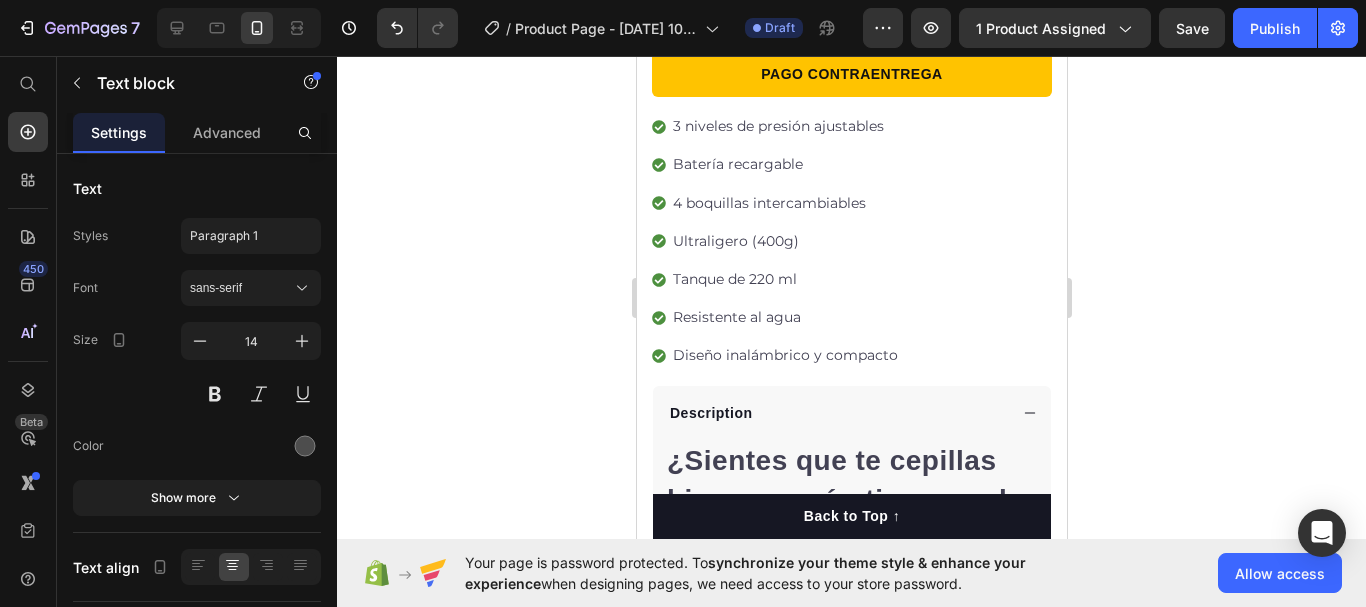 scroll, scrollTop: 843, scrollLeft: 0, axis: vertical 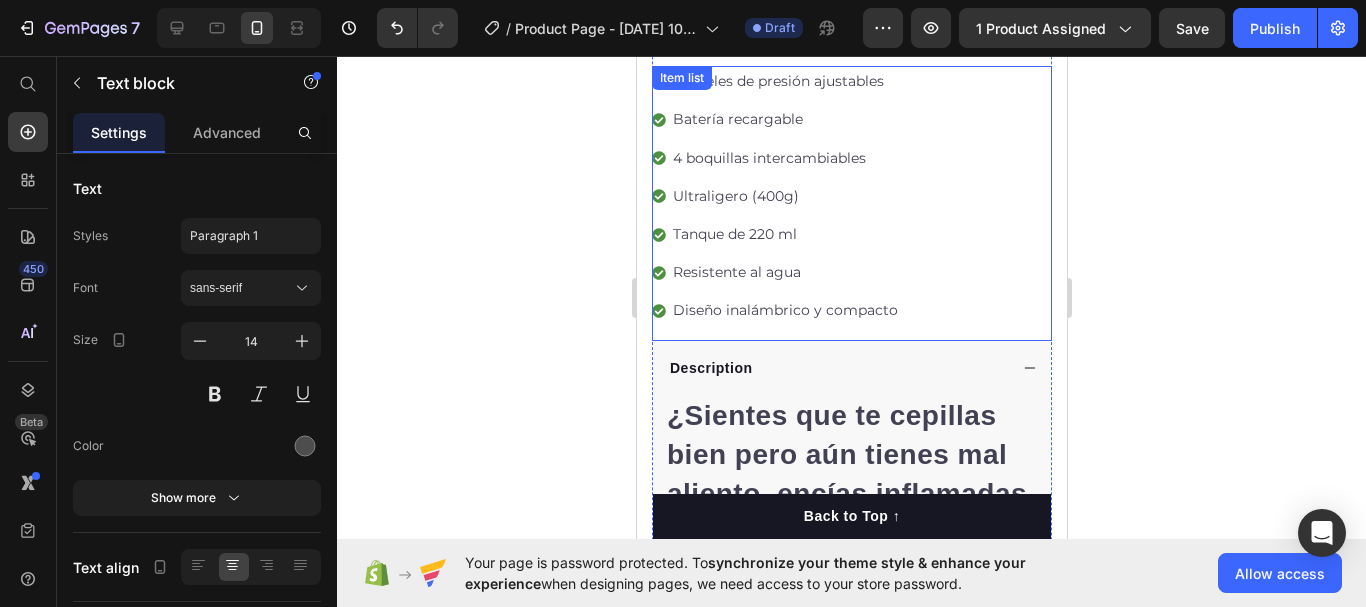 click on "Resistente al agua" at bounding box center (784, 272) 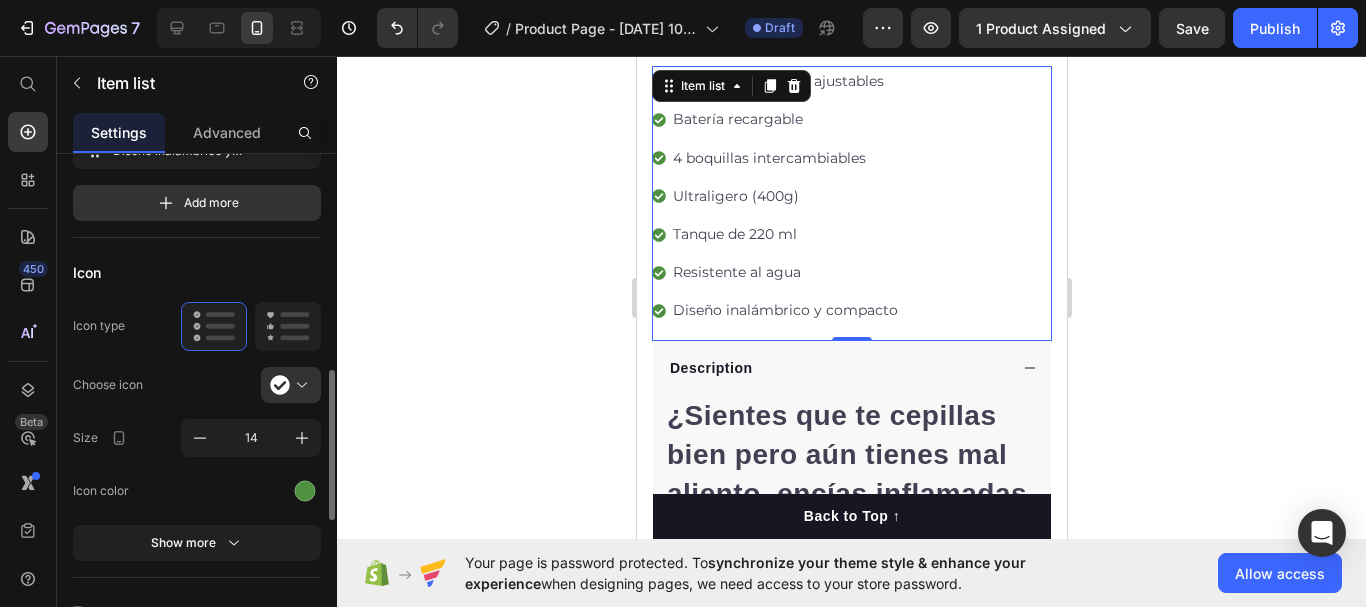 scroll, scrollTop: 443, scrollLeft: 0, axis: vertical 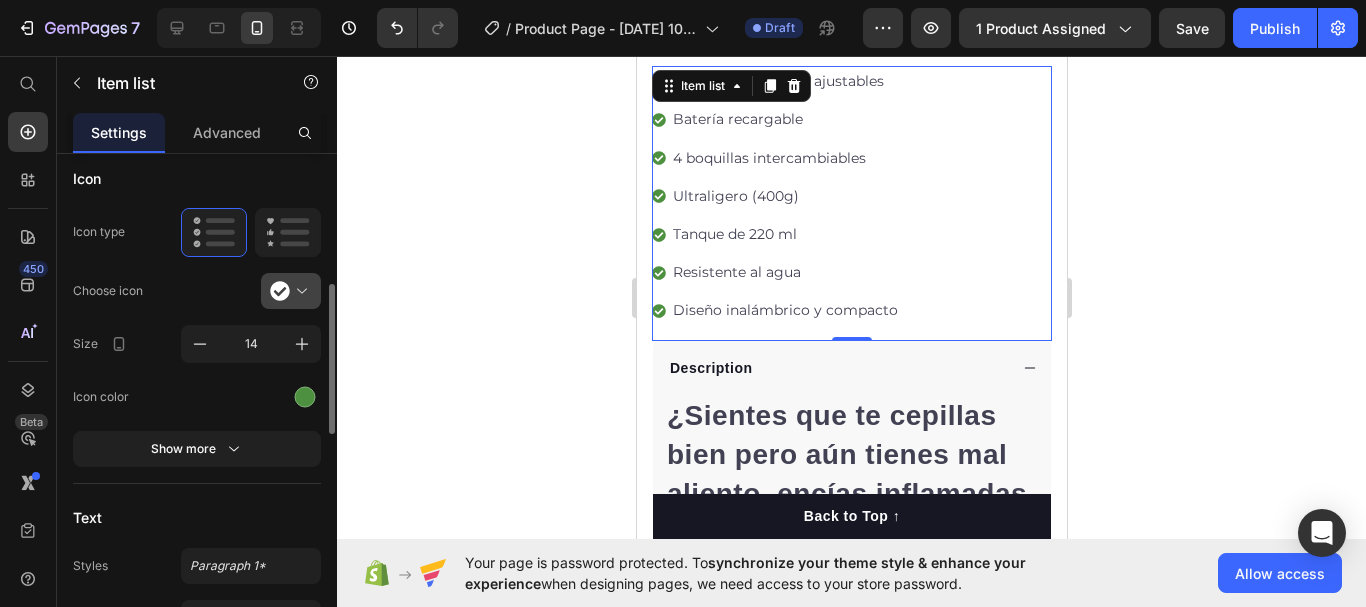 click at bounding box center [299, 291] 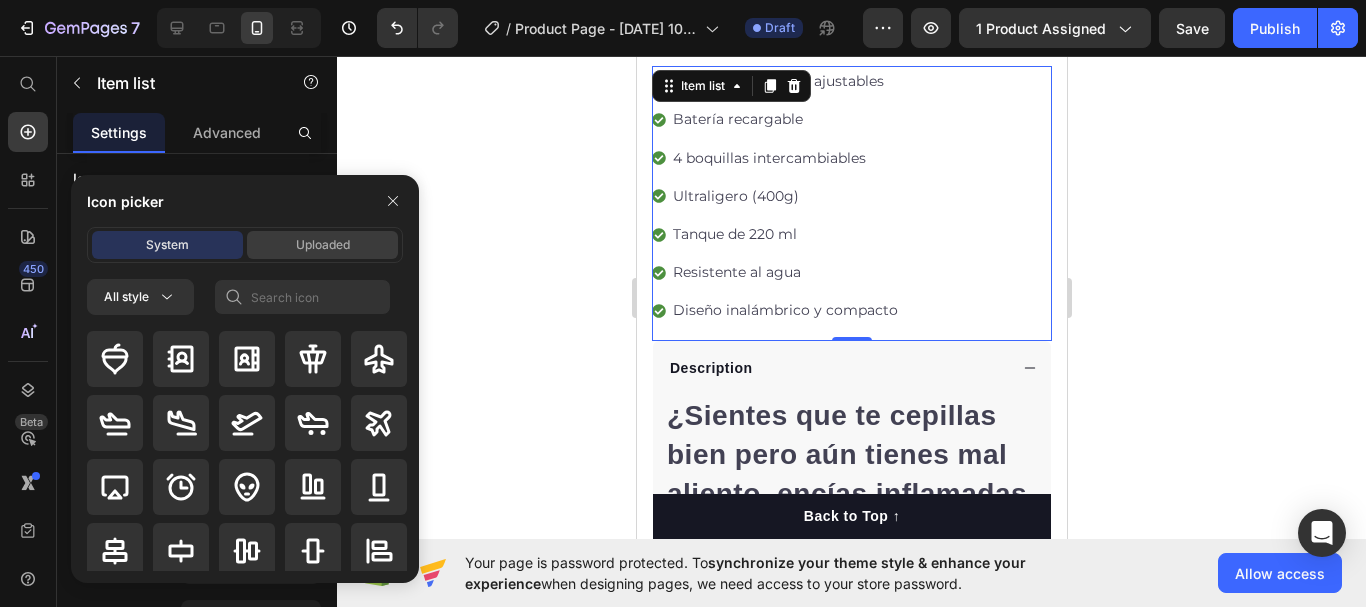 click on "Uploaded" at bounding box center (323, 245) 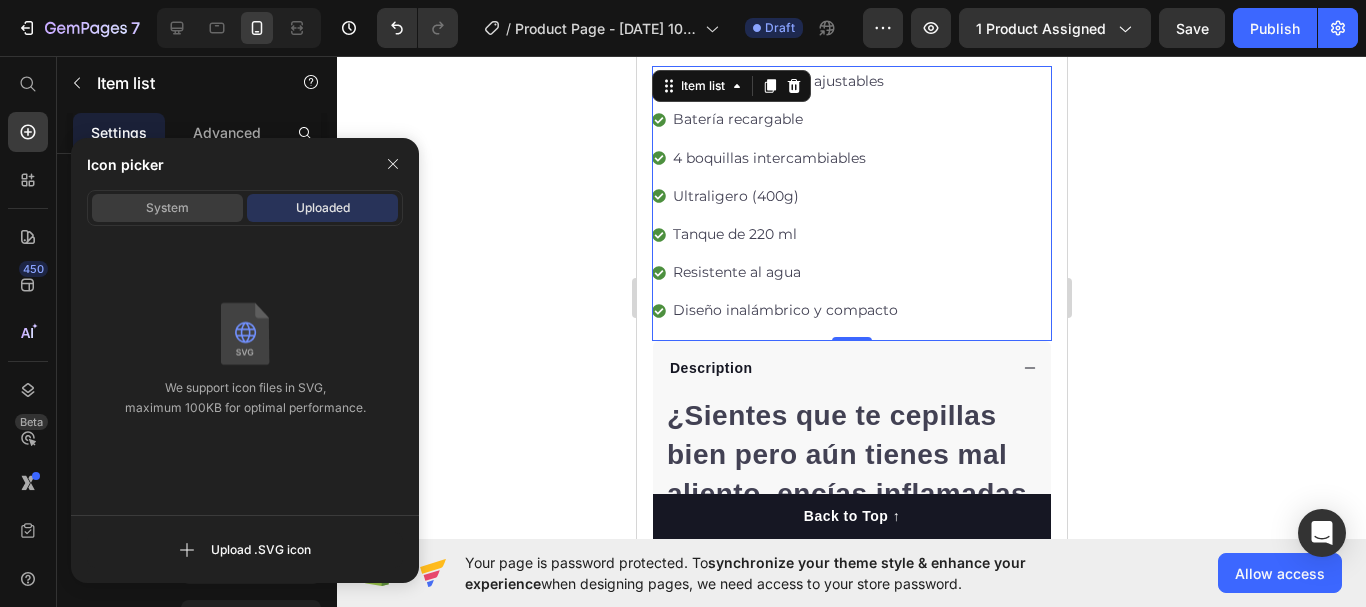 click on "System" at bounding box center (167, 208) 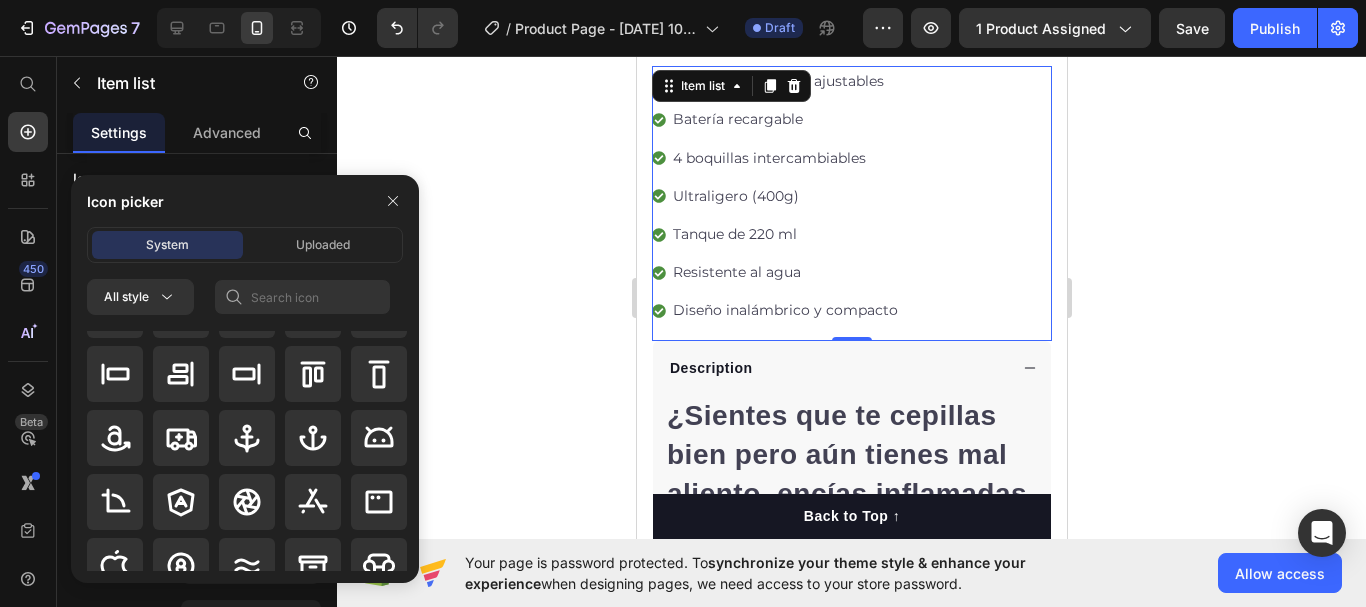 scroll, scrollTop: 325, scrollLeft: 0, axis: vertical 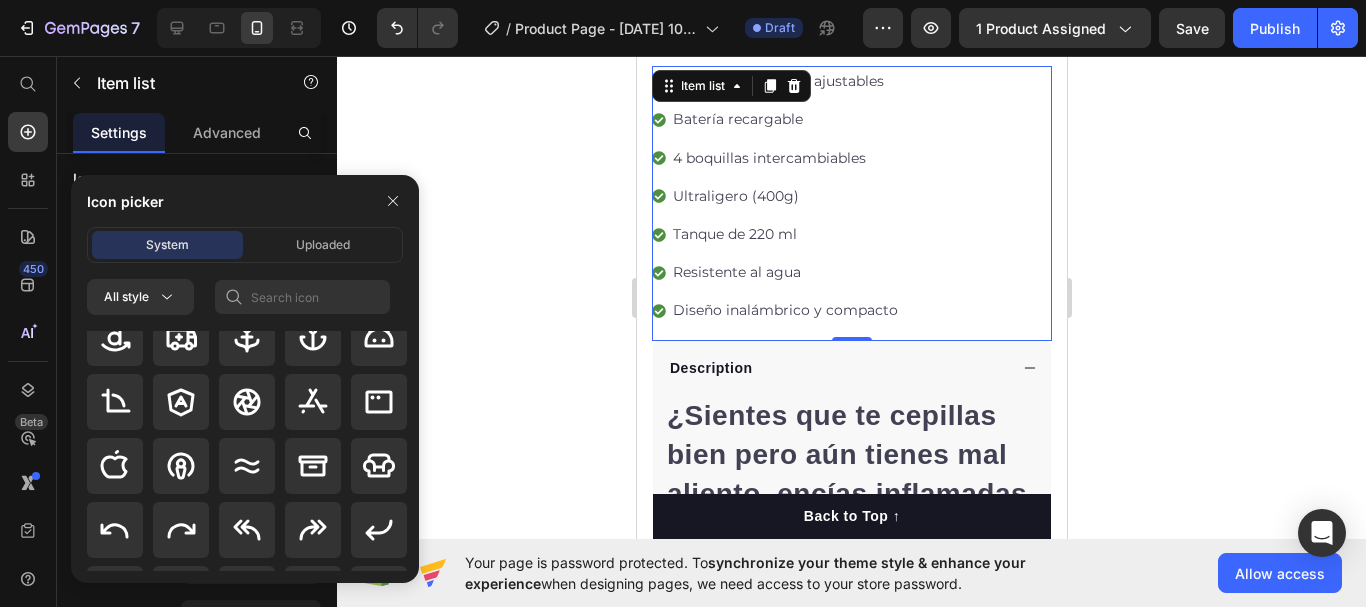 click 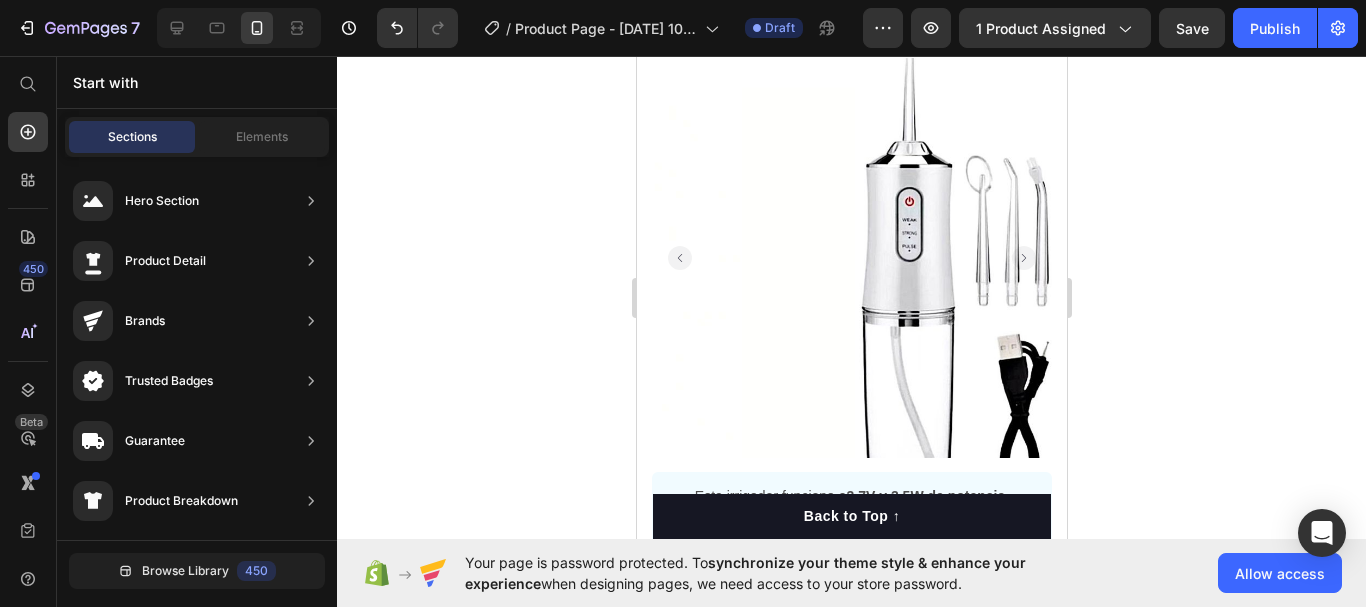 scroll, scrollTop: 0, scrollLeft: 0, axis: both 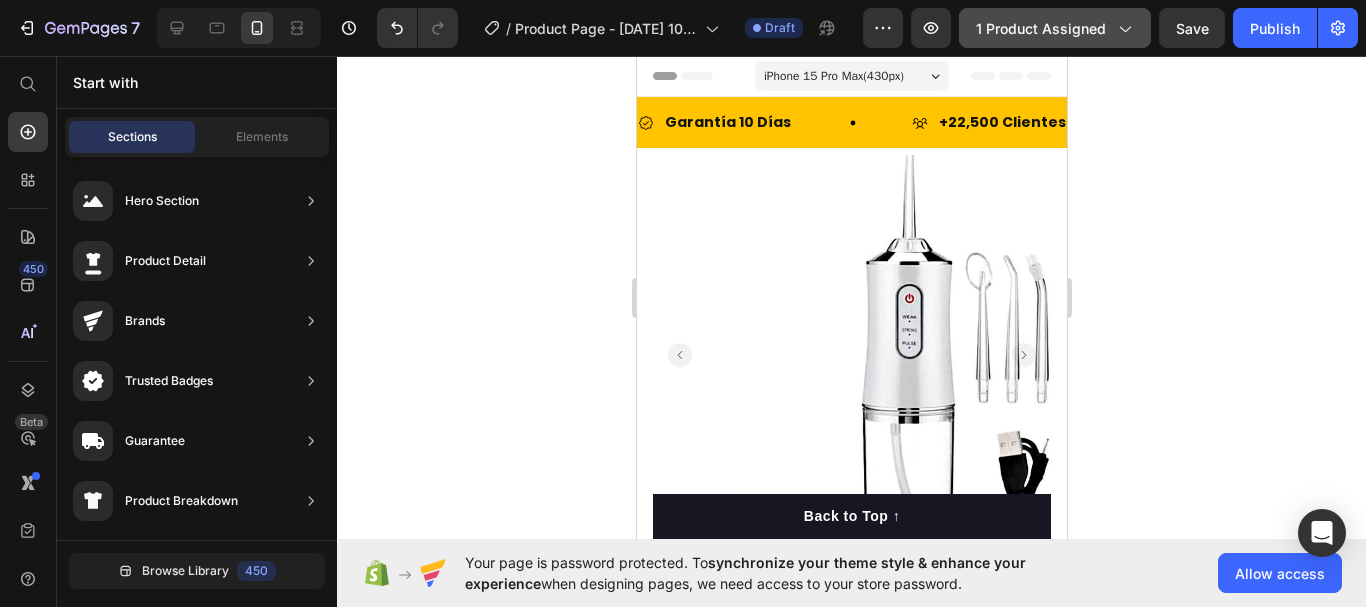 click on "1 product assigned" 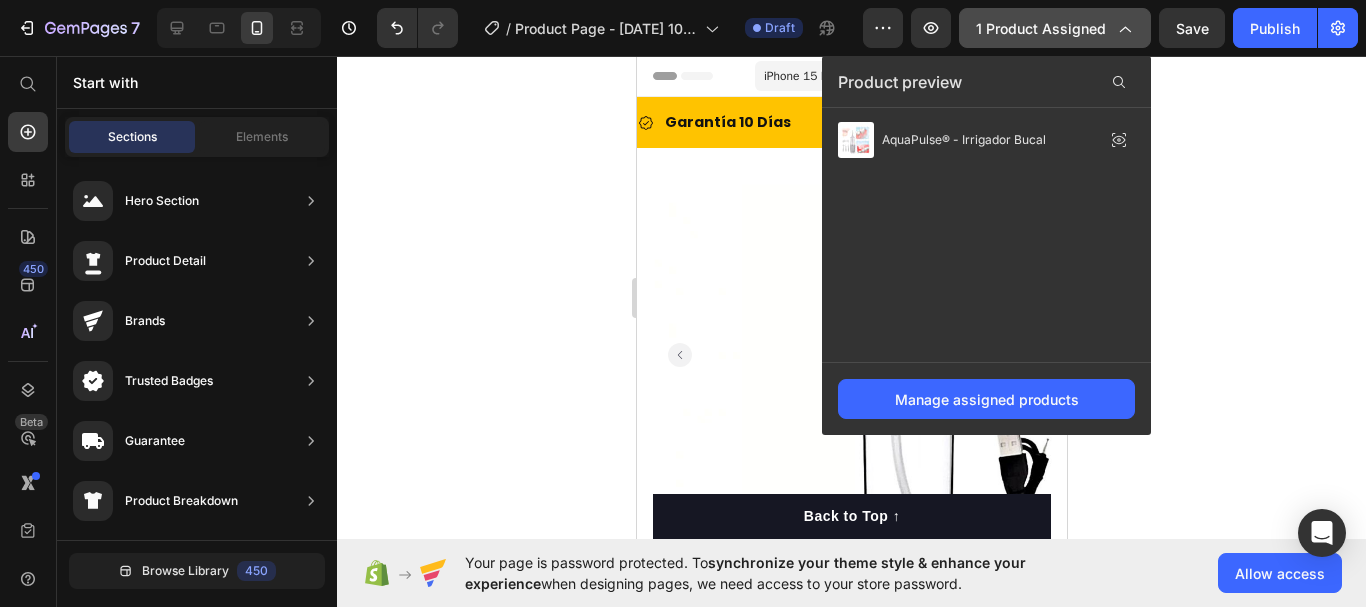 click on "1 product assigned" 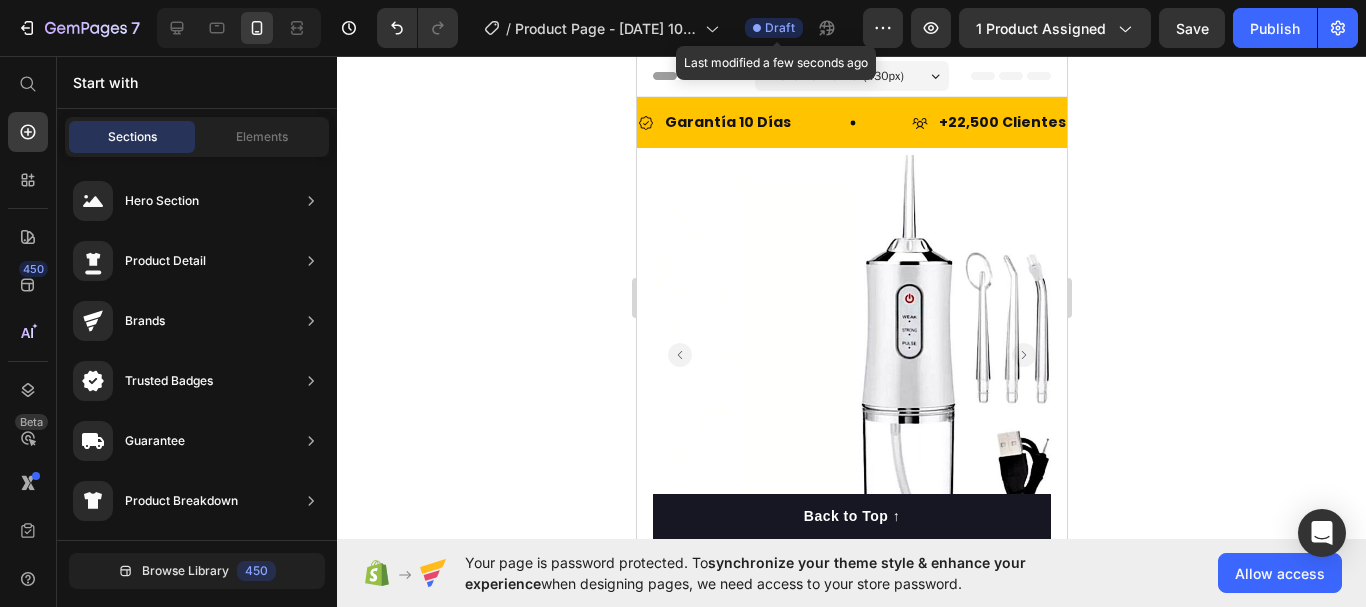click on "Draft" at bounding box center [780, 28] 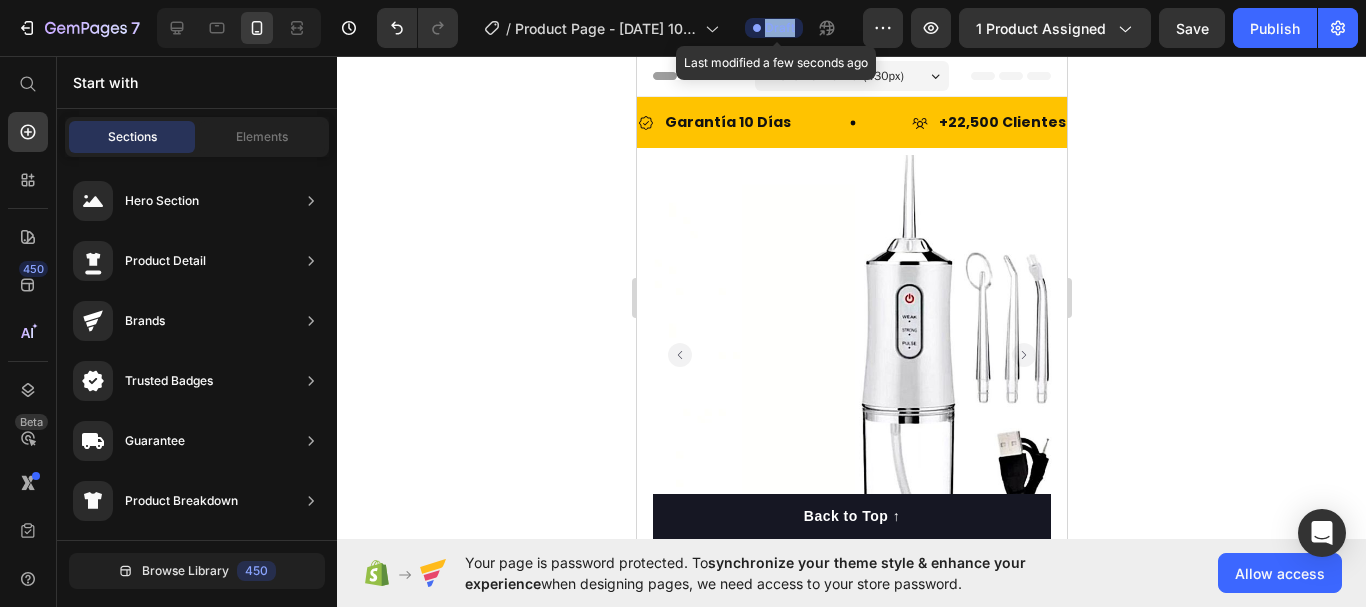 click on "Draft" 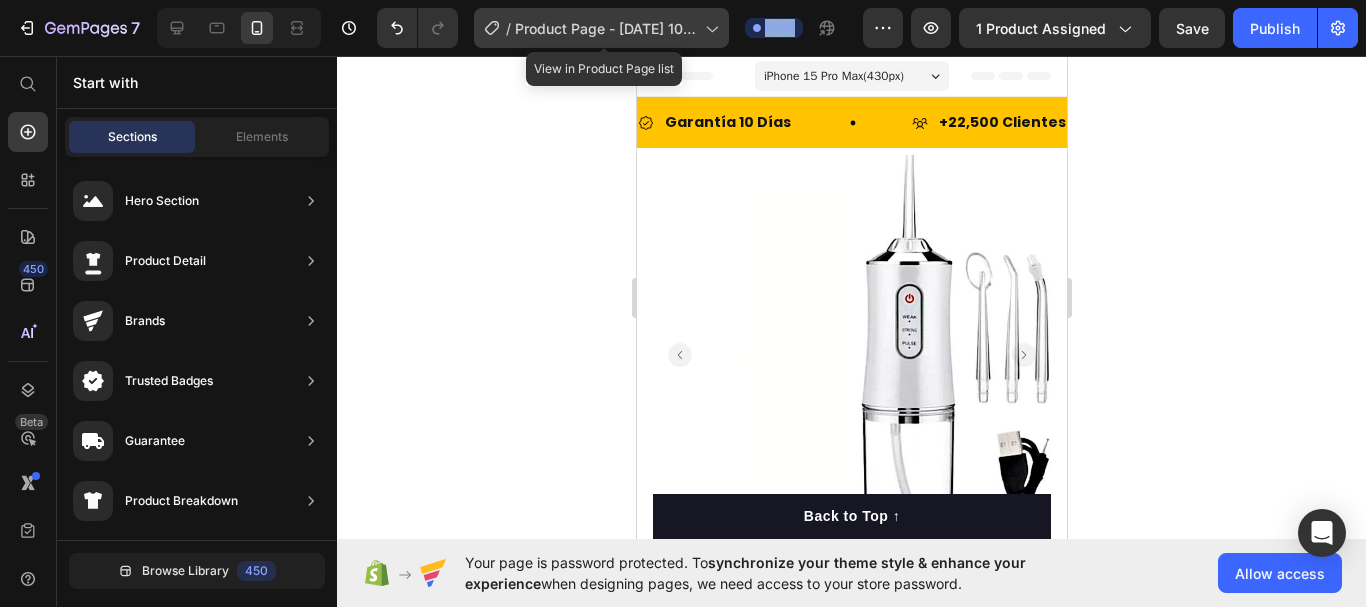 click on "Product Page - Jul 10, 10:40:47" at bounding box center (606, 28) 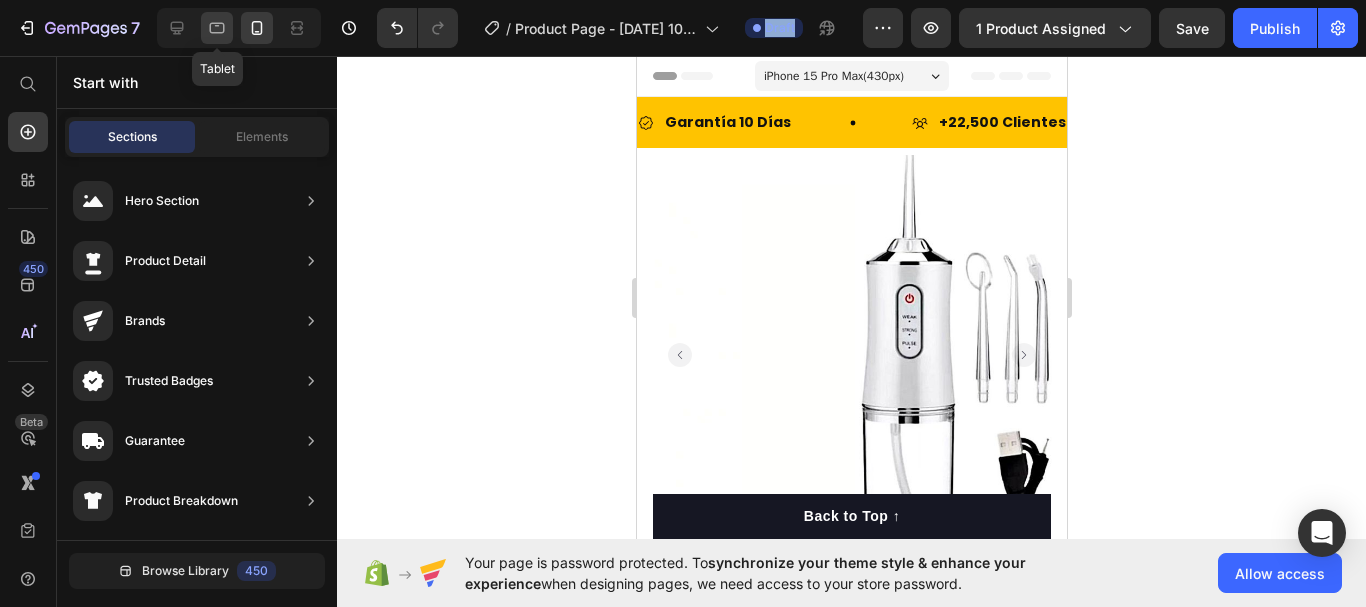 click 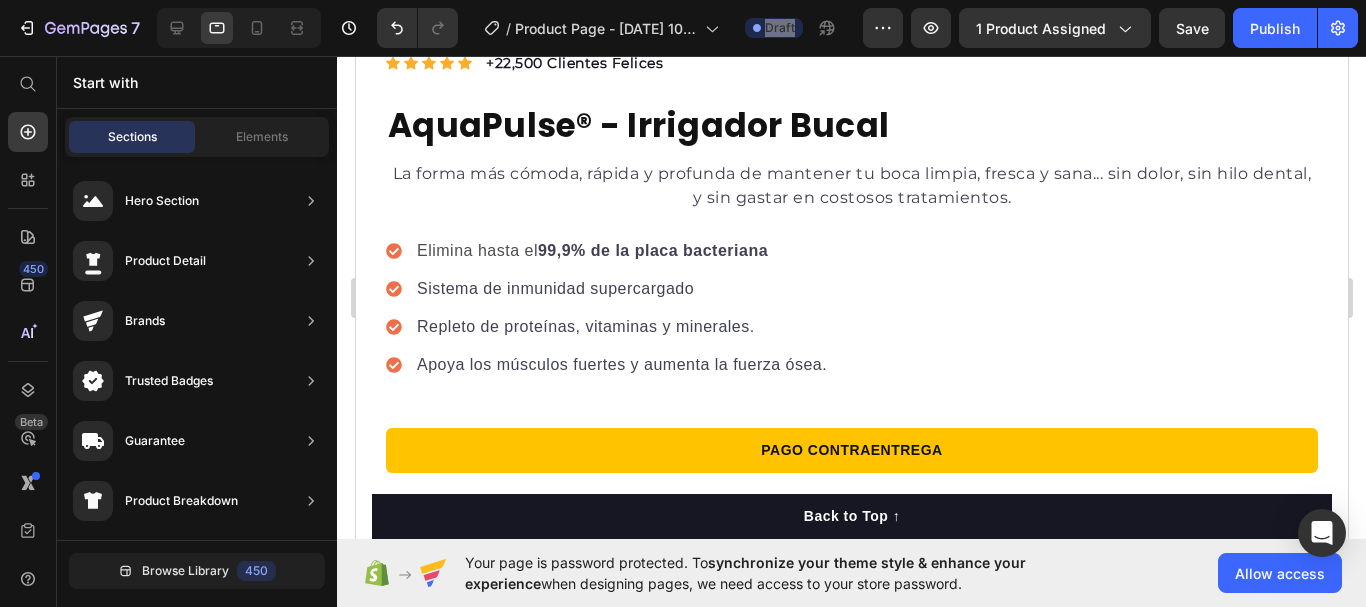 scroll, scrollTop: 1200, scrollLeft: 0, axis: vertical 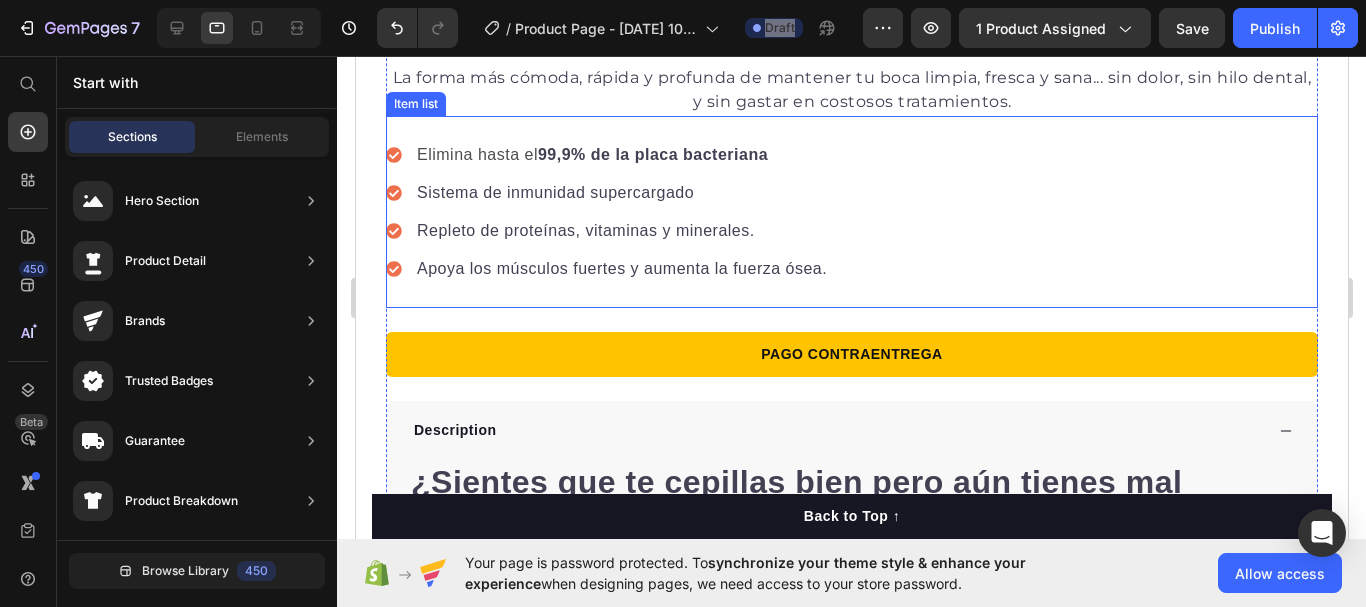 click on "Repleto de proteínas, vitaminas y minerales." at bounding box center (621, 231) 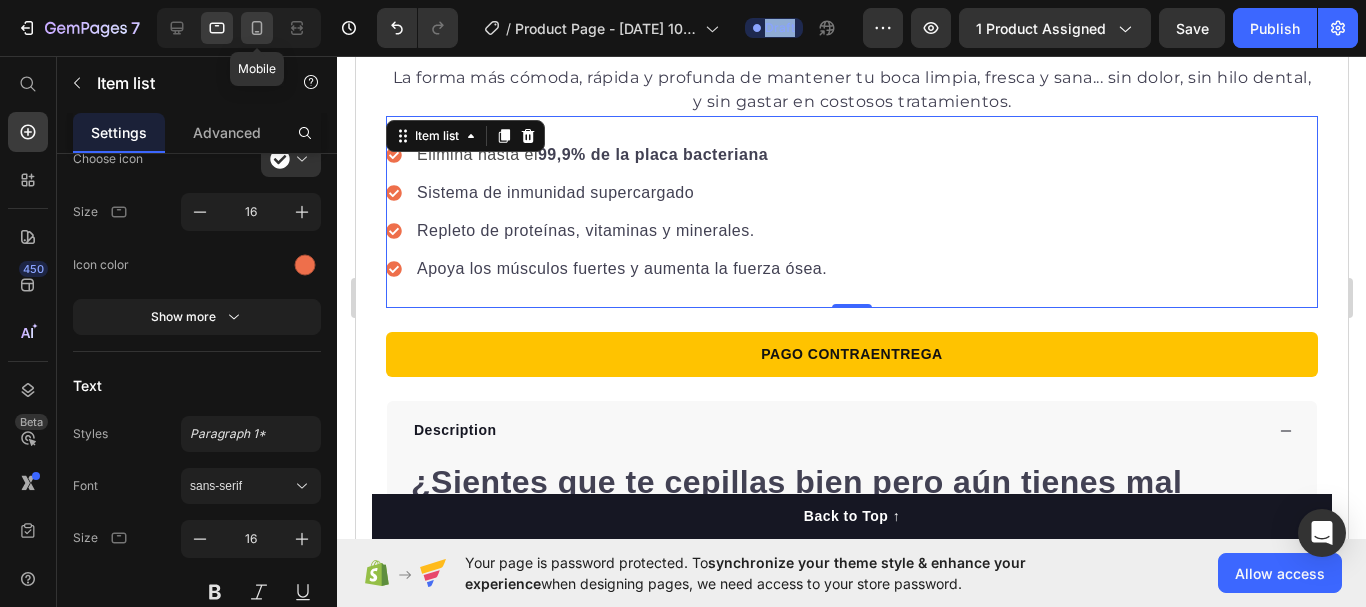 click 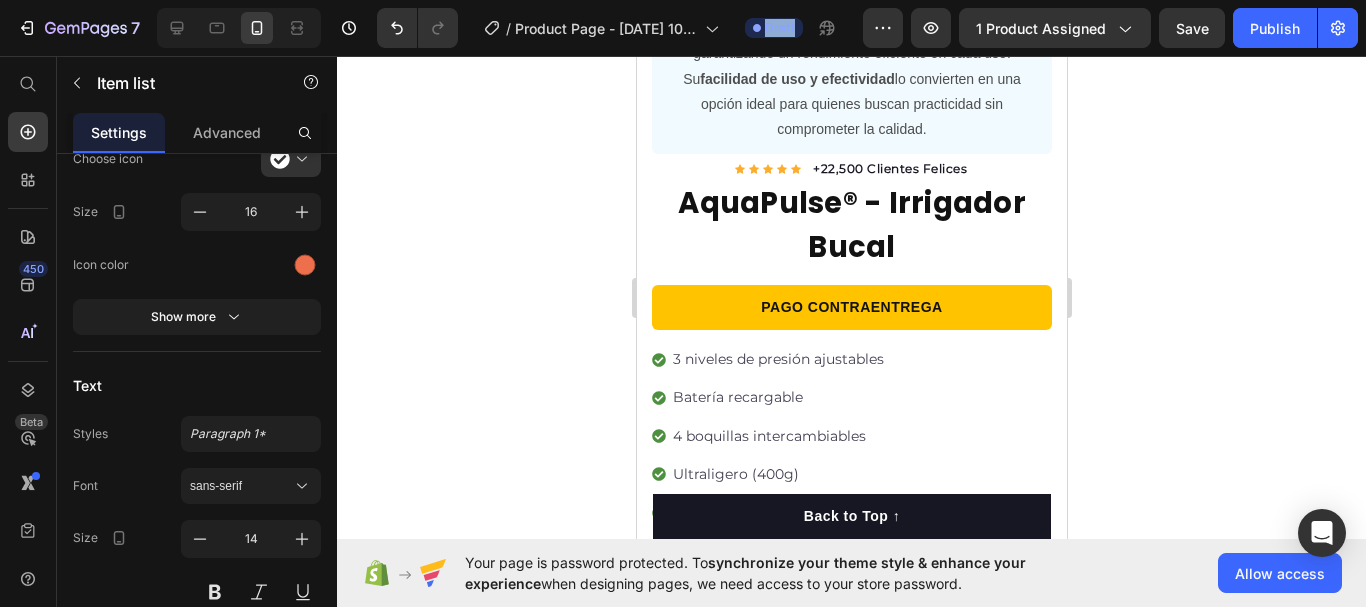 scroll, scrollTop: 555, scrollLeft: 0, axis: vertical 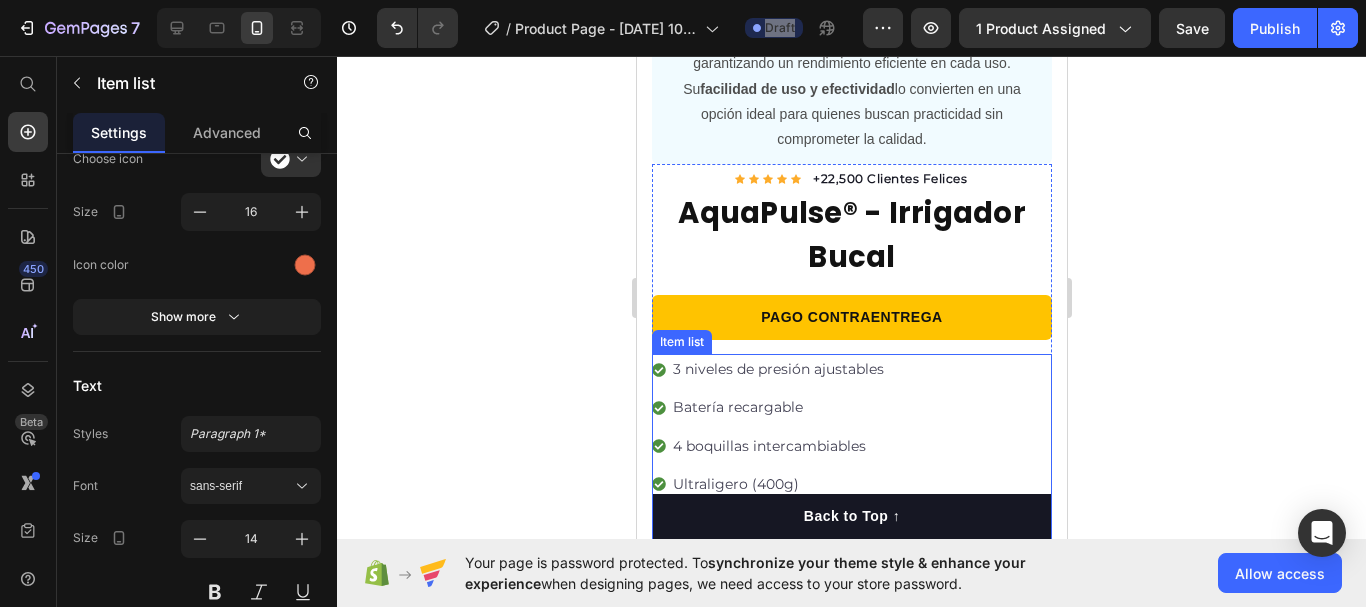 click on "Batería recargable" at bounding box center [784, 407] 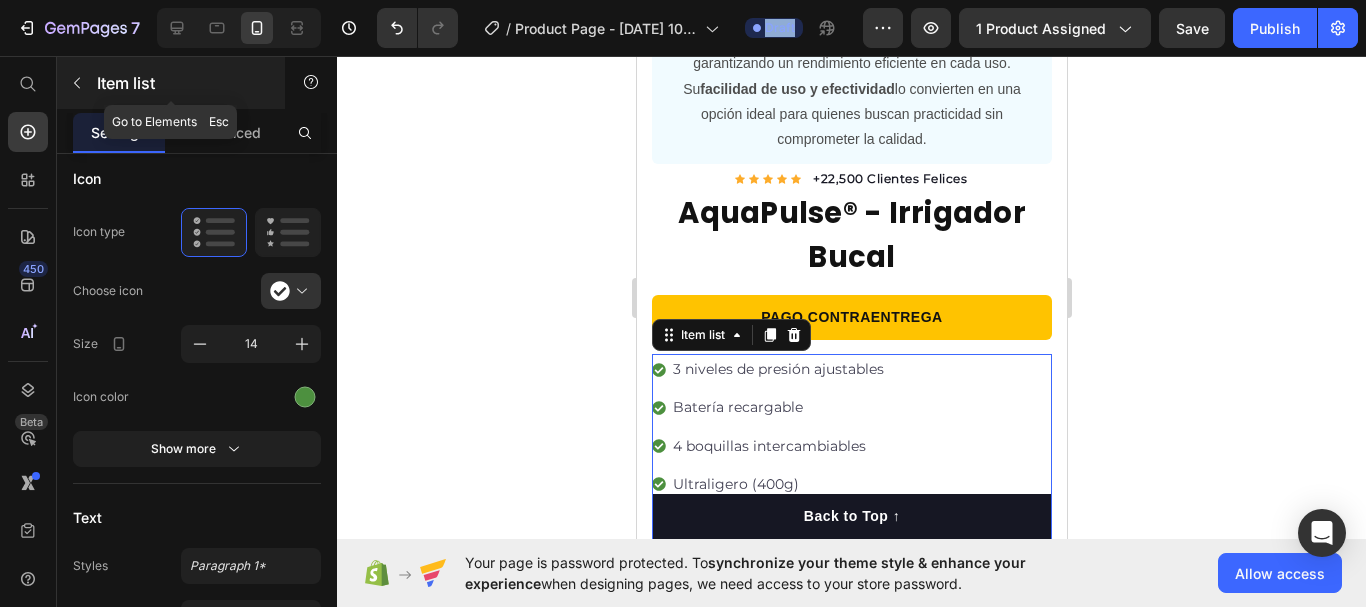 click 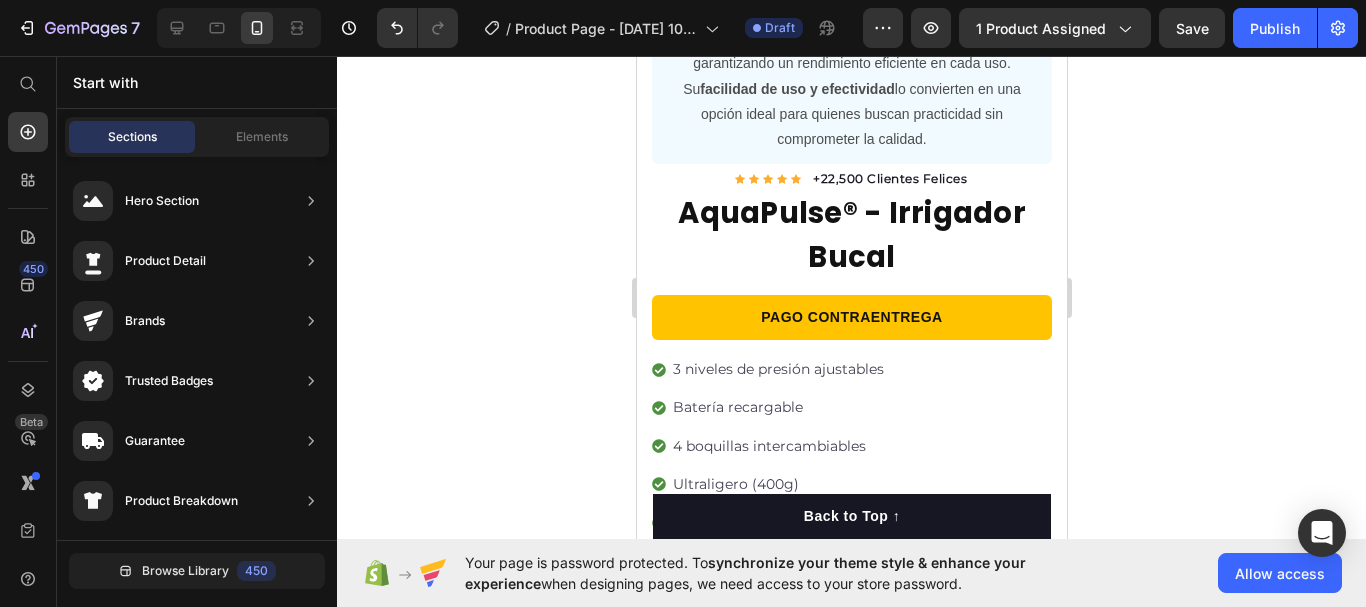 click 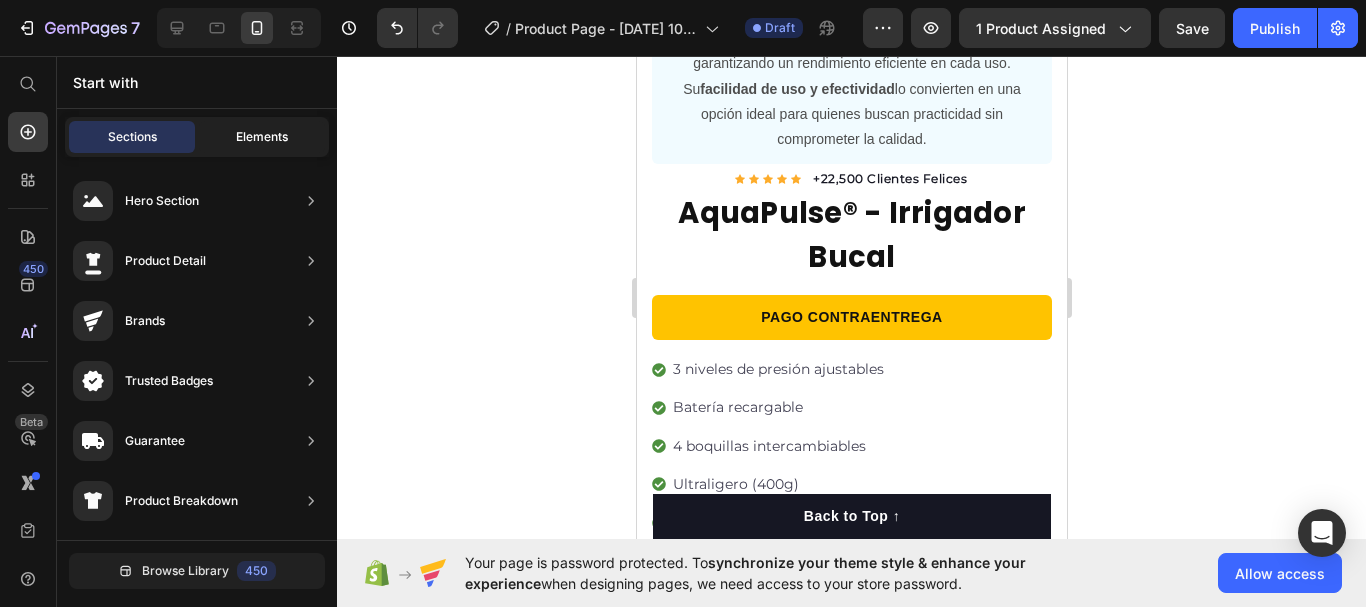 click on "Elements" 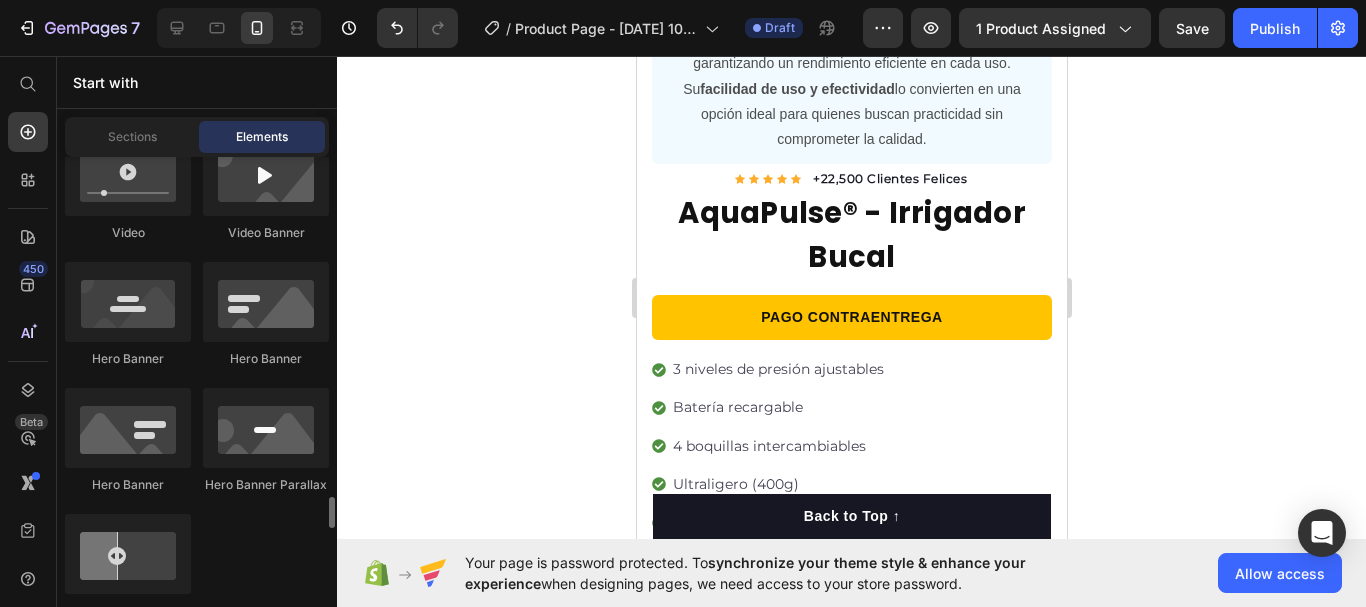 scroll, scrollTop: 1212, scrollLeft: 0, axis: vertical 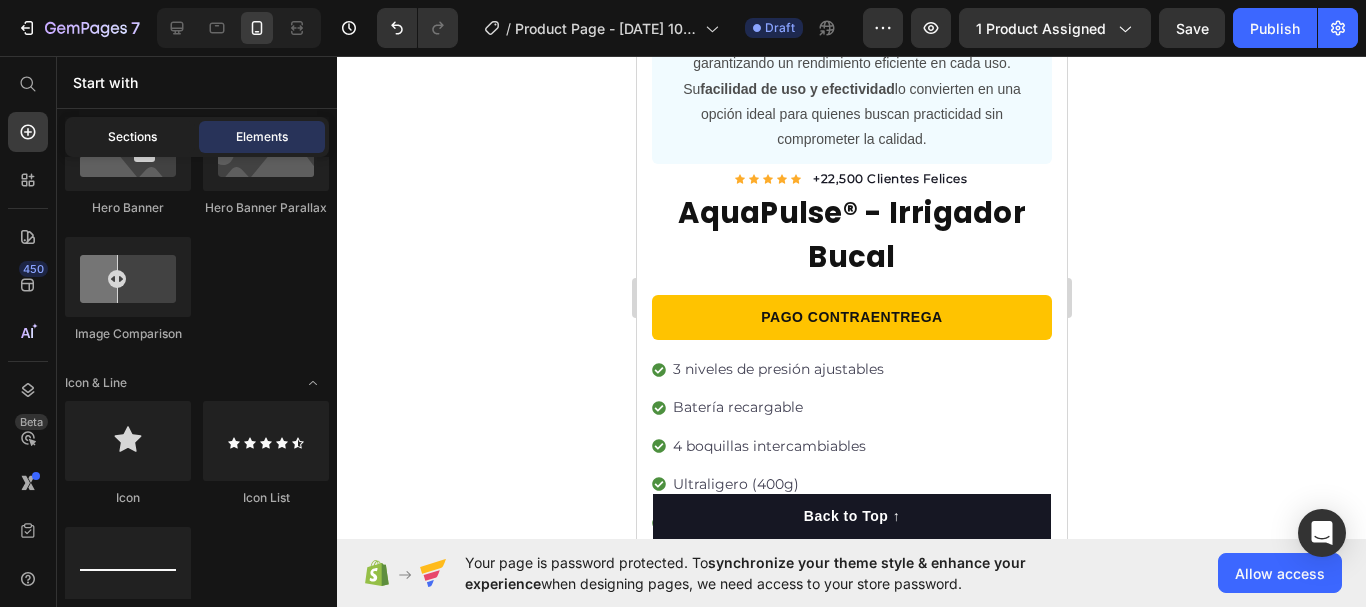 click on "Sections" 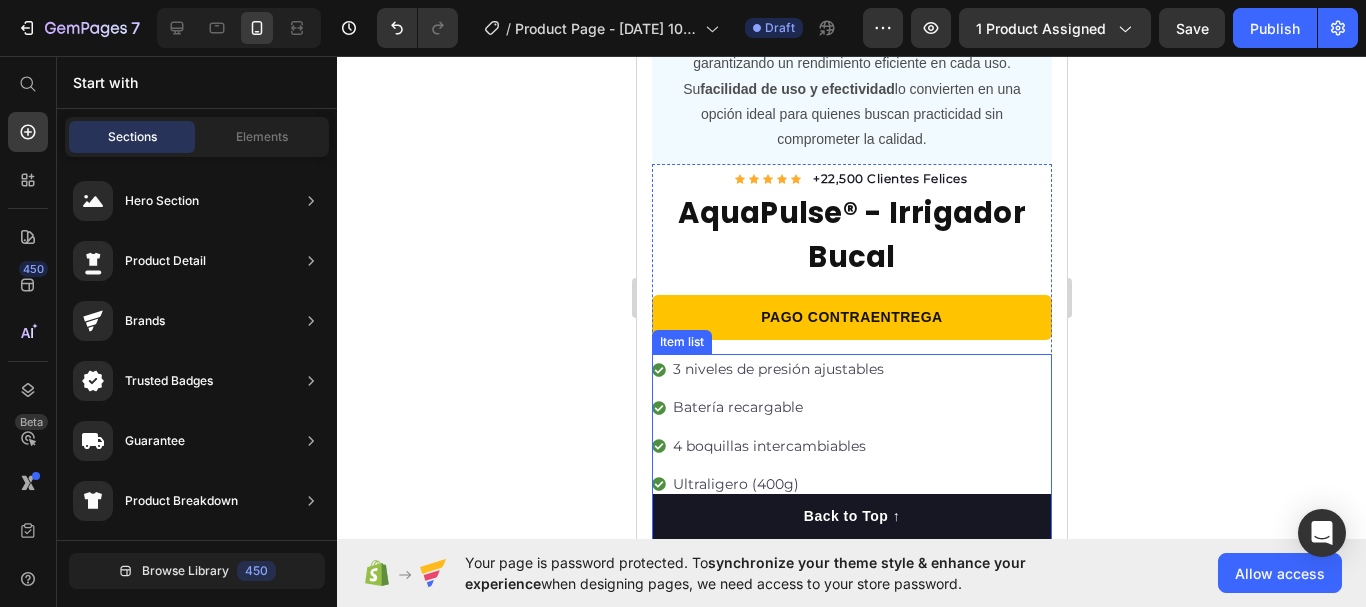 click on "3 niveles de presión ajustables" at bounding box center (784, 369) 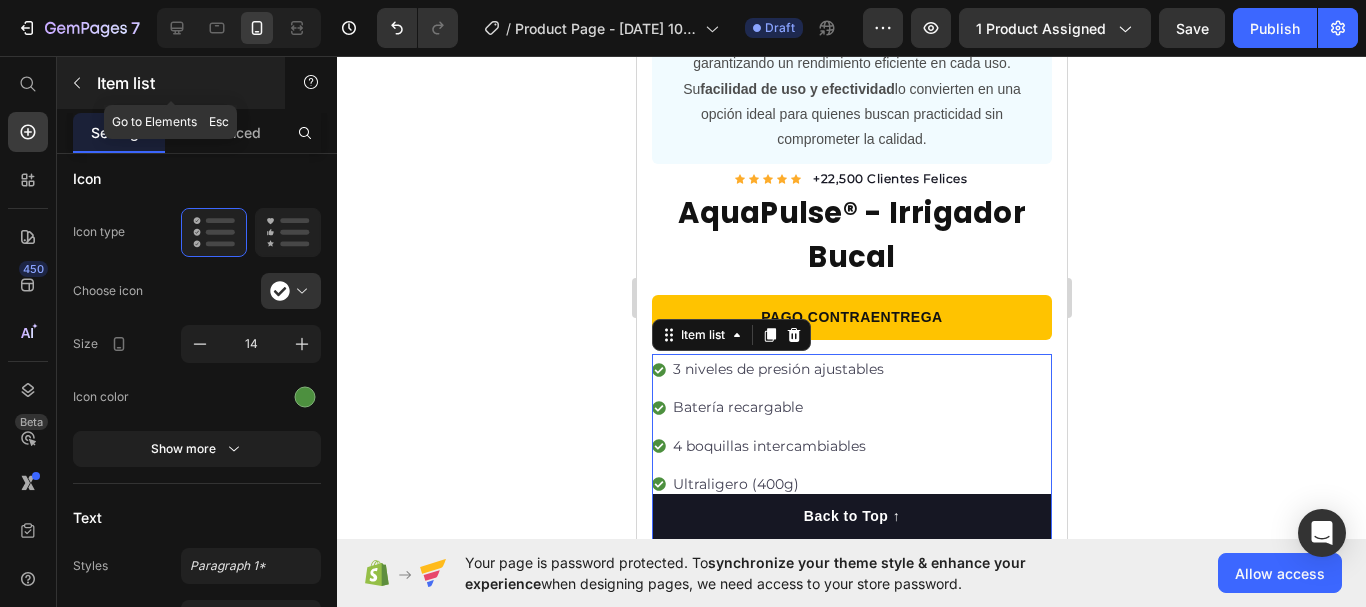 click 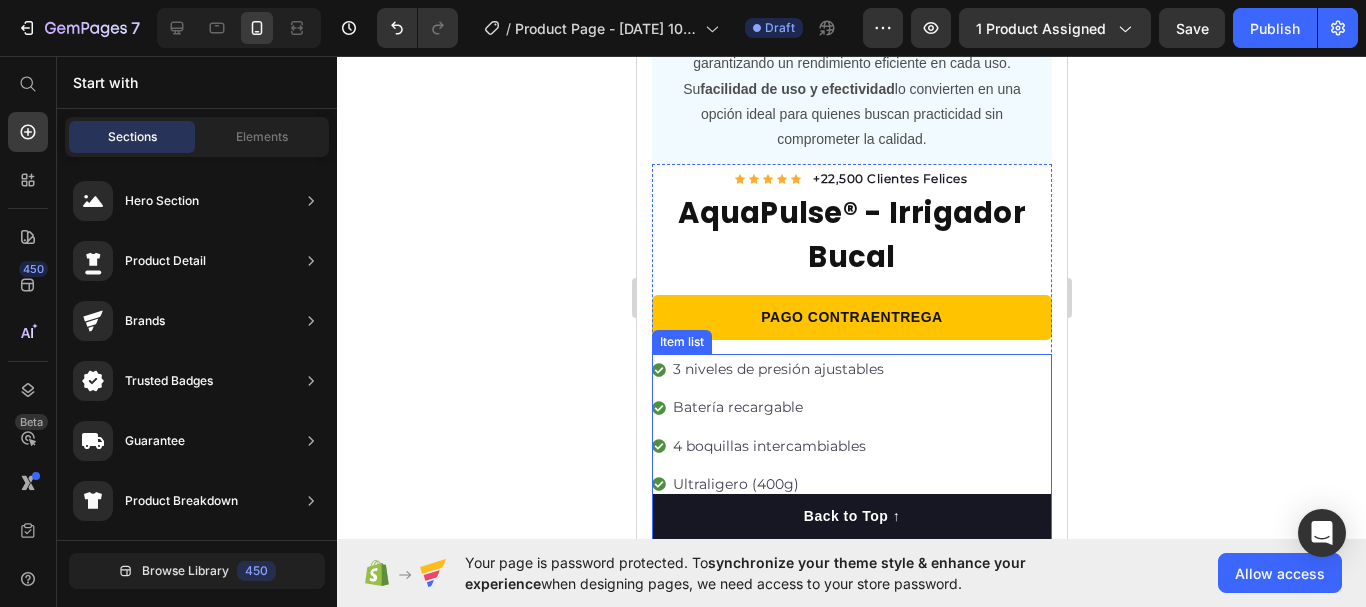 click on "Ultraligero (400g)" at bounding box center [784, 484] 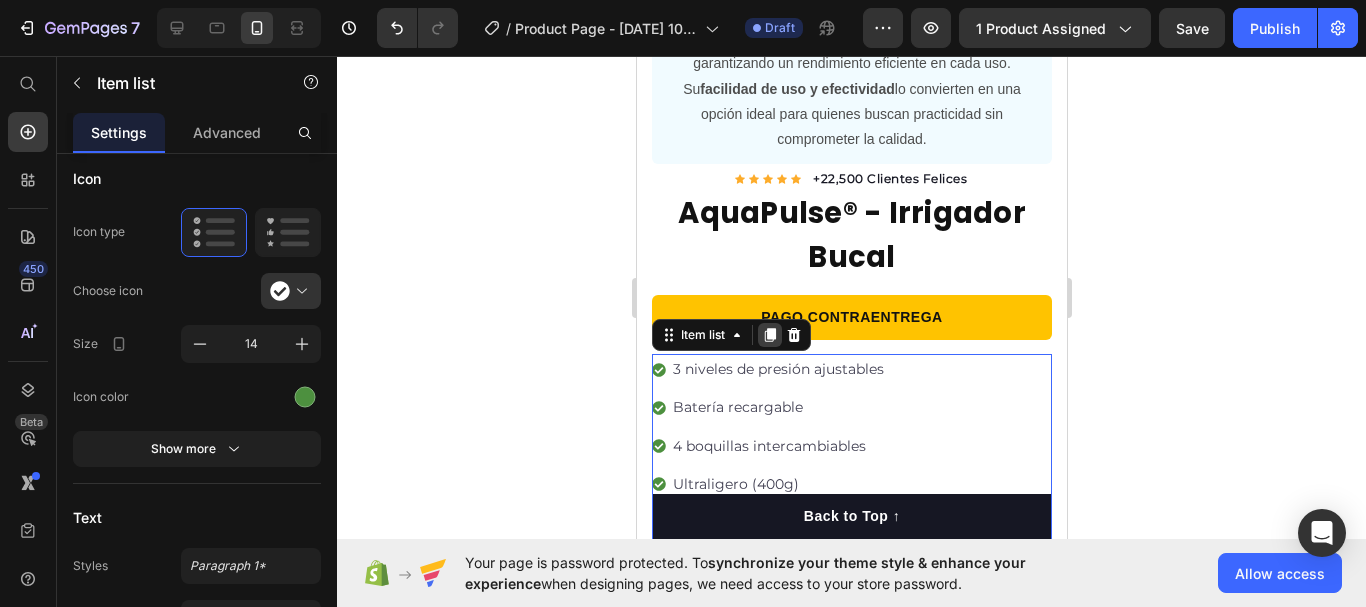 click at bounding box center (769, 335) 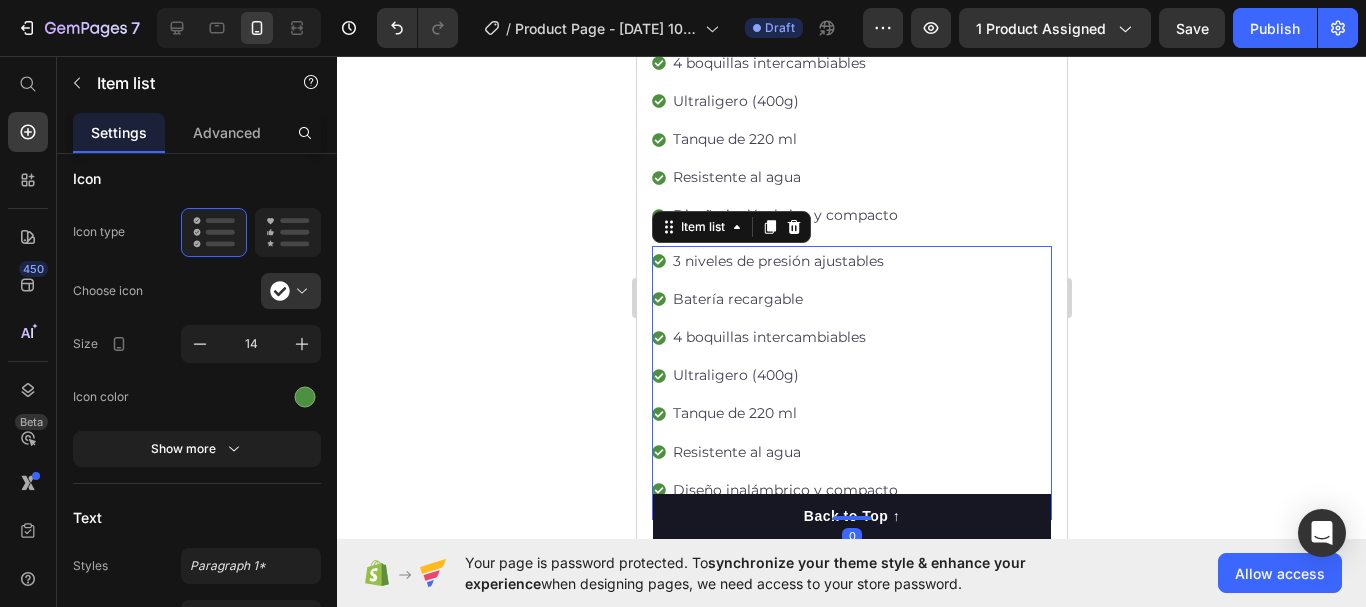 scroll, scrollTop: 1043, scrollLeft: 0, axis: vertical 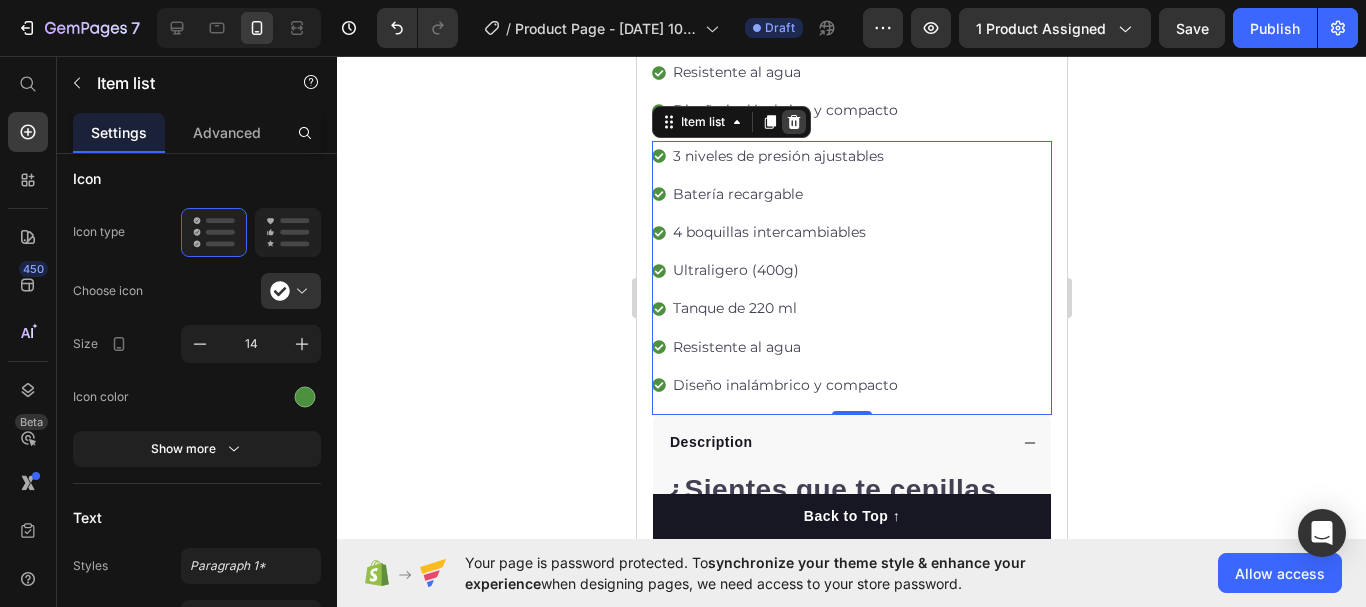 click 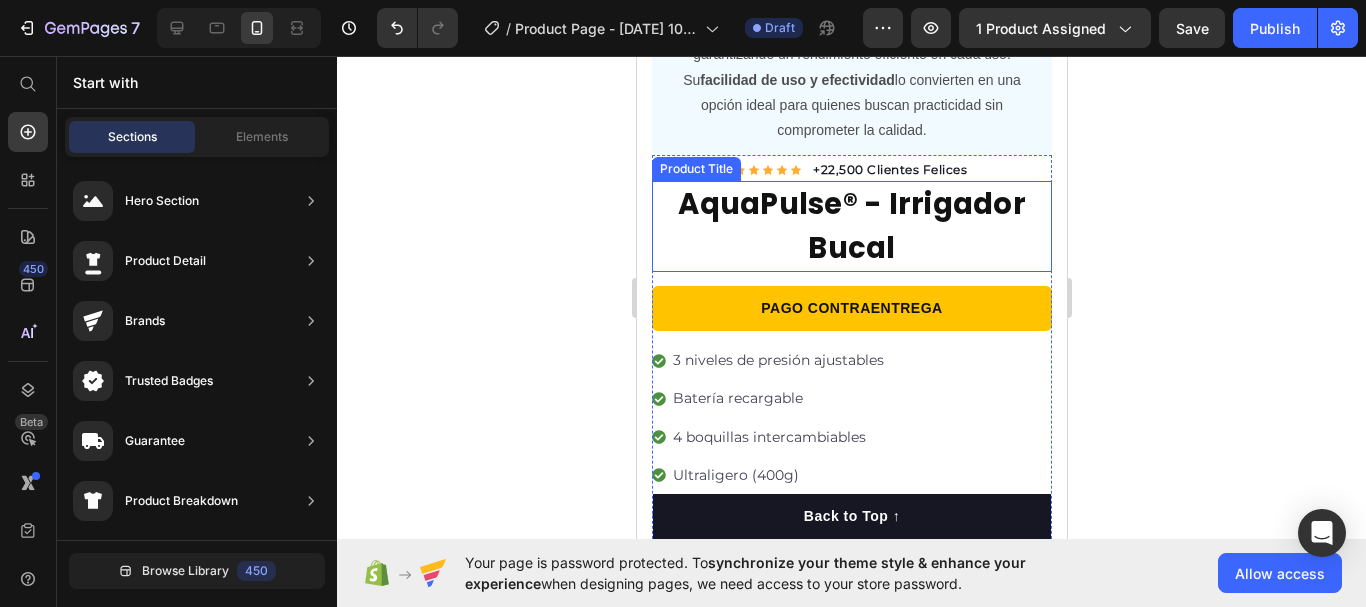 scroll, scrollTop: 424, scrollLeft: 0, axis: vertical 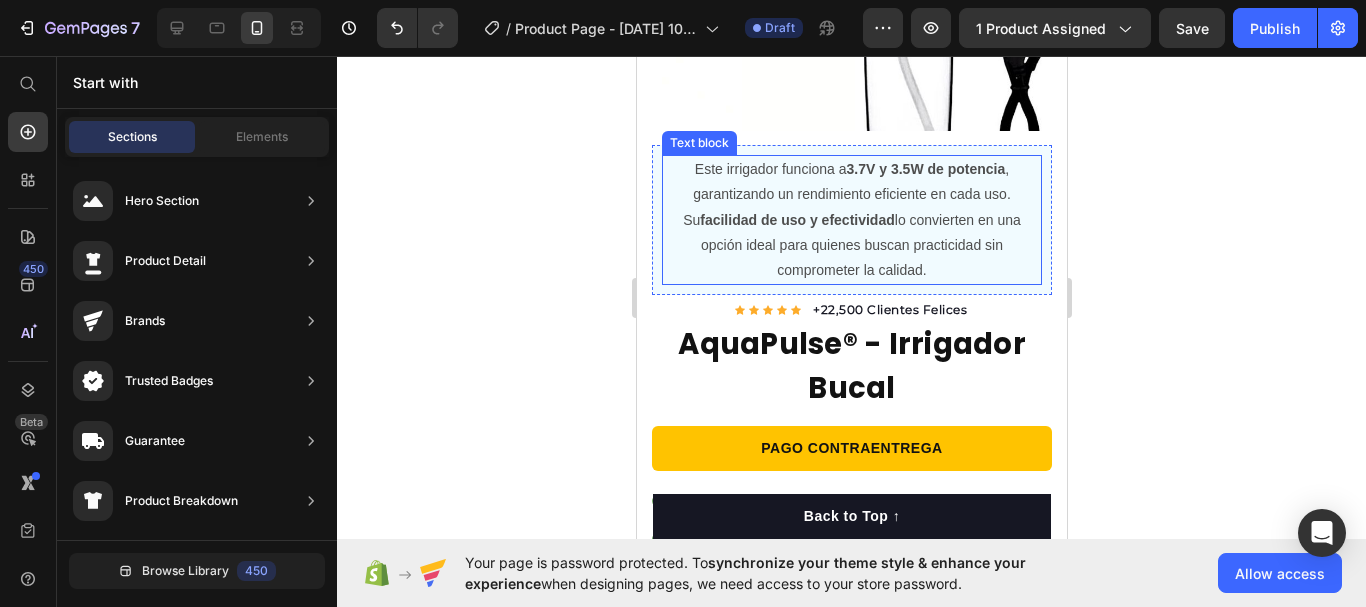 click on "Este irrigador funciona a  3.7V y 3.5W de potencia , garantizando un rendimiento eficiente en cada uso." at bounding box center [851, 182] 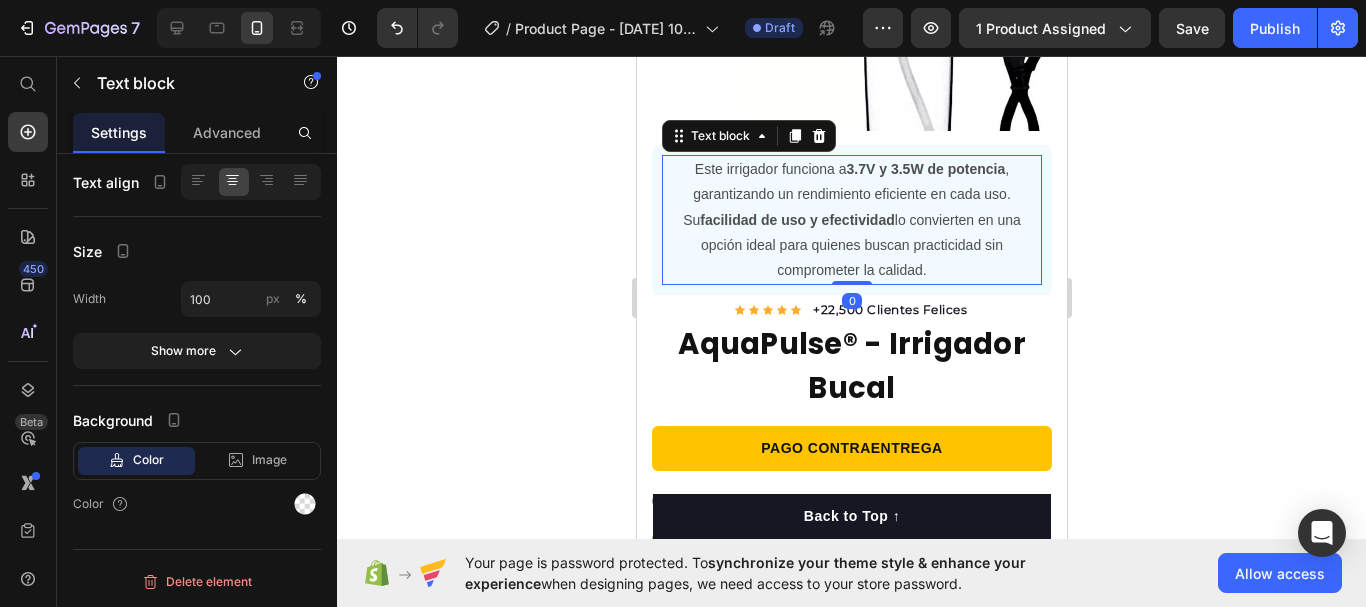 scroll, scrollTop: 0, scrollLeft: 0, axis: both 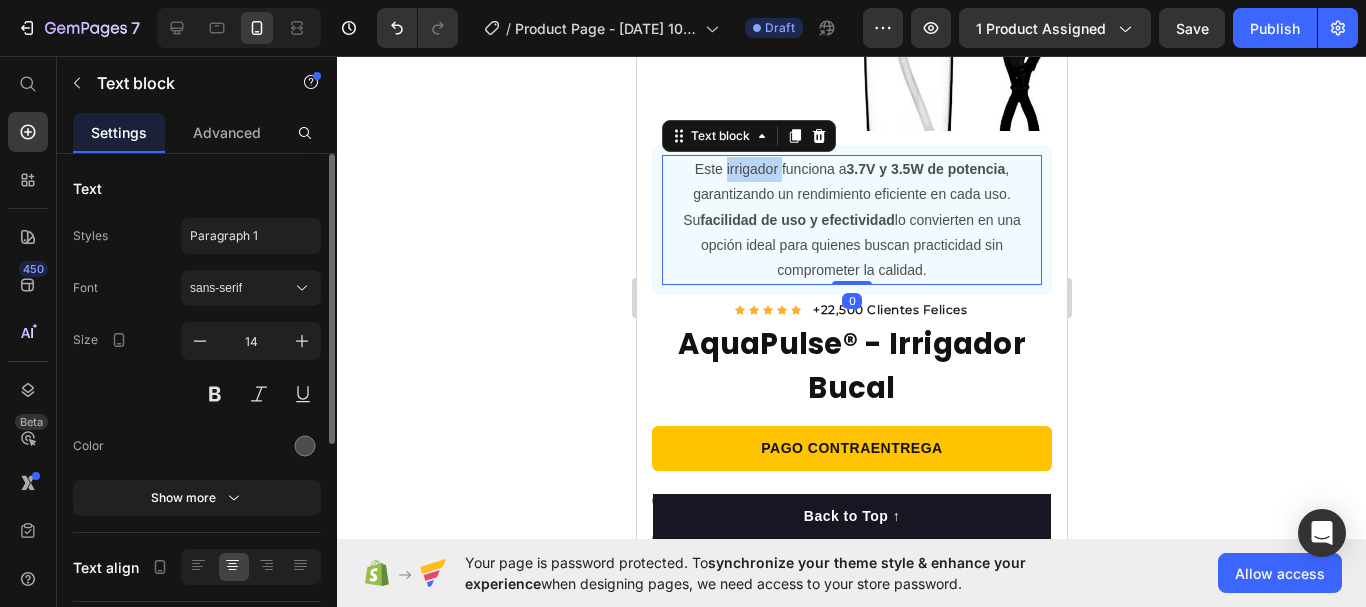 click on "Este irrigador funciona a  3.7V y 3.5W de potencia , garantizando un rendimiento eficiente en cada uso." at bounding box center [851, 182] 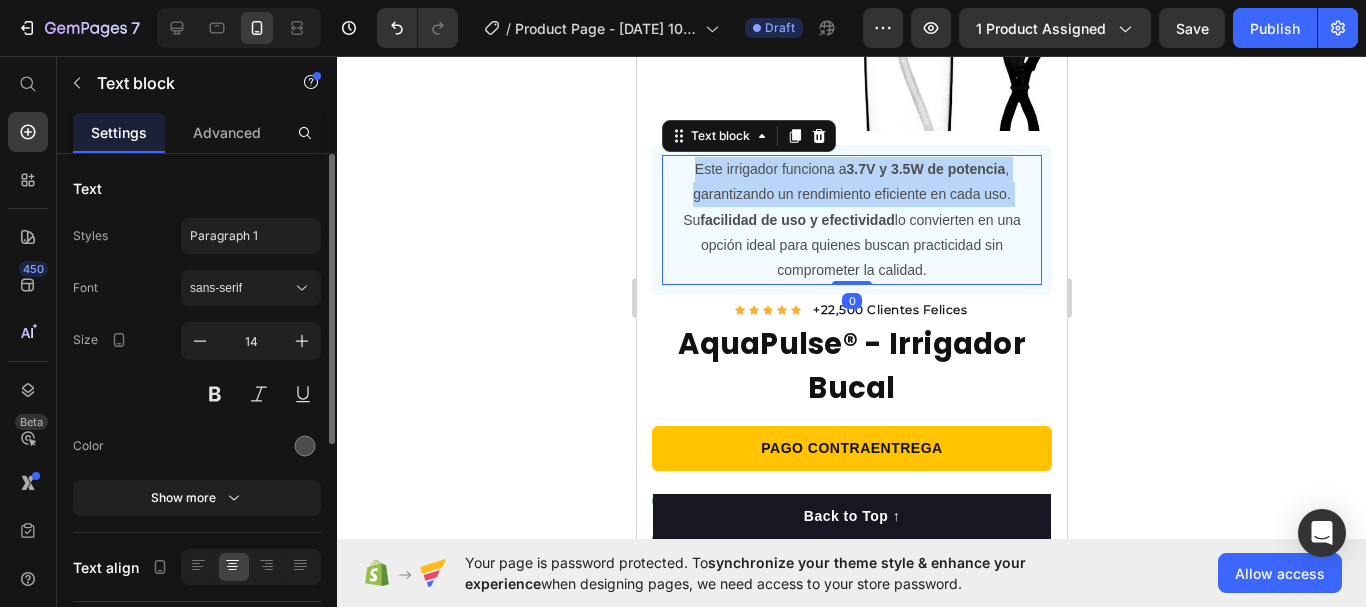click on "Este irrigador funciona a  3.7V y 3.5W de potencia , garantizando un rendimiento eficiente en cada uso." at bounding box center (851, 182) 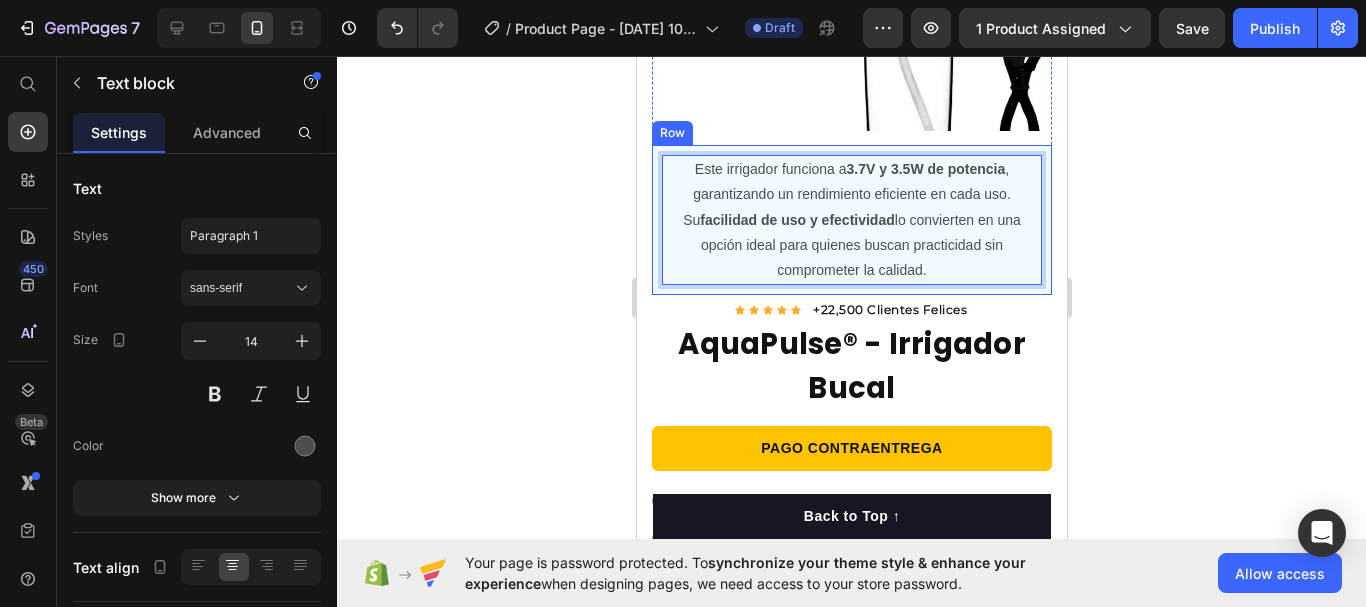 click on "Su  facilidad de uso y efectividad  lo convierten en una opción ideal para quienes buscan practicidad sin comprometer la calidad." at bounding box center [851, 246] 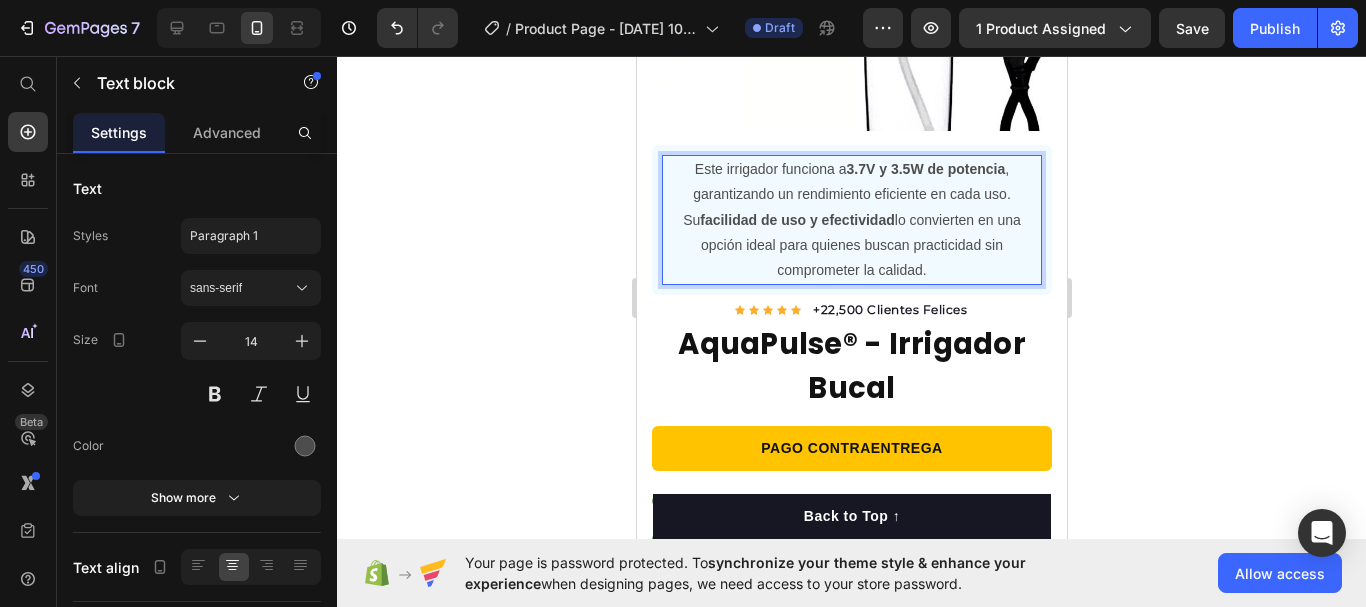 click on "Este irrigador funciona a  3.7V y 3.5W de potencia , garantizando un rendimiento eficiente en cada uso.  Su  facilidad de uso y efectividad  lo convierten en una opción ideal para quienes buscan practicidad sin comprometer la calidad." at bounding box center (851, 220) 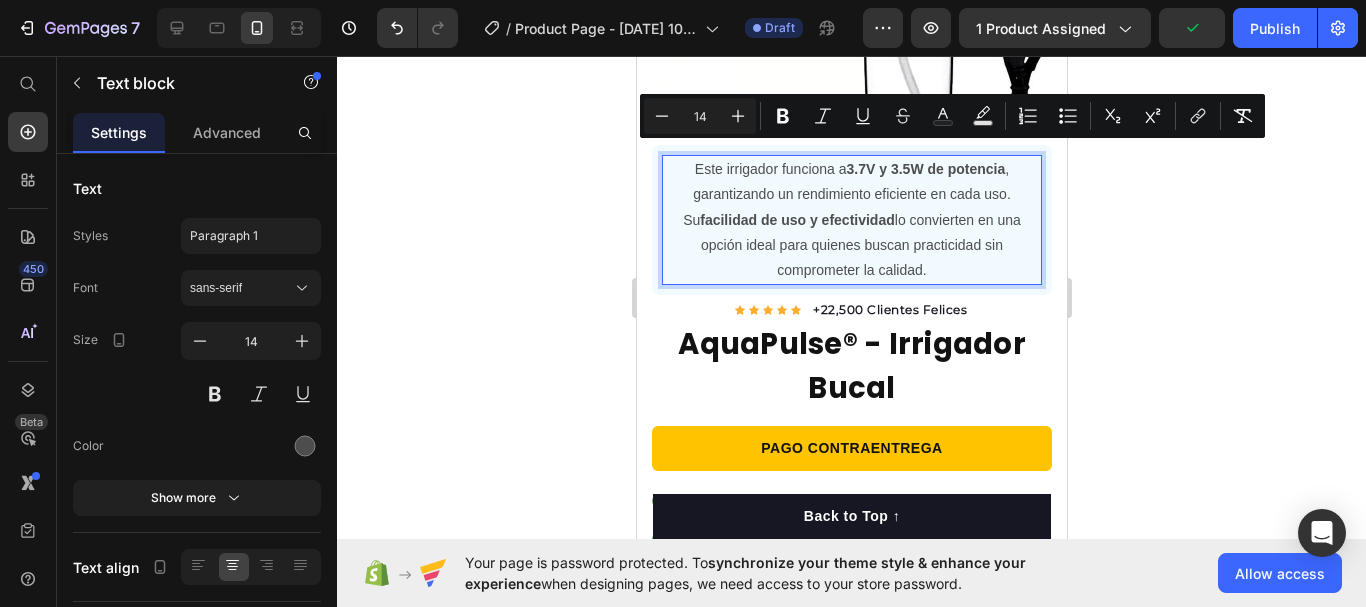 copy on "Este irrigador funciona a  3.7V y 3.5W de potencia , garantizando un rendimiento eficiente en cada uso.  Su  facilidad de uso y efectividad  lo convierten en una opción ideal para quienes buscan practicidad sin comprometer la calidad." 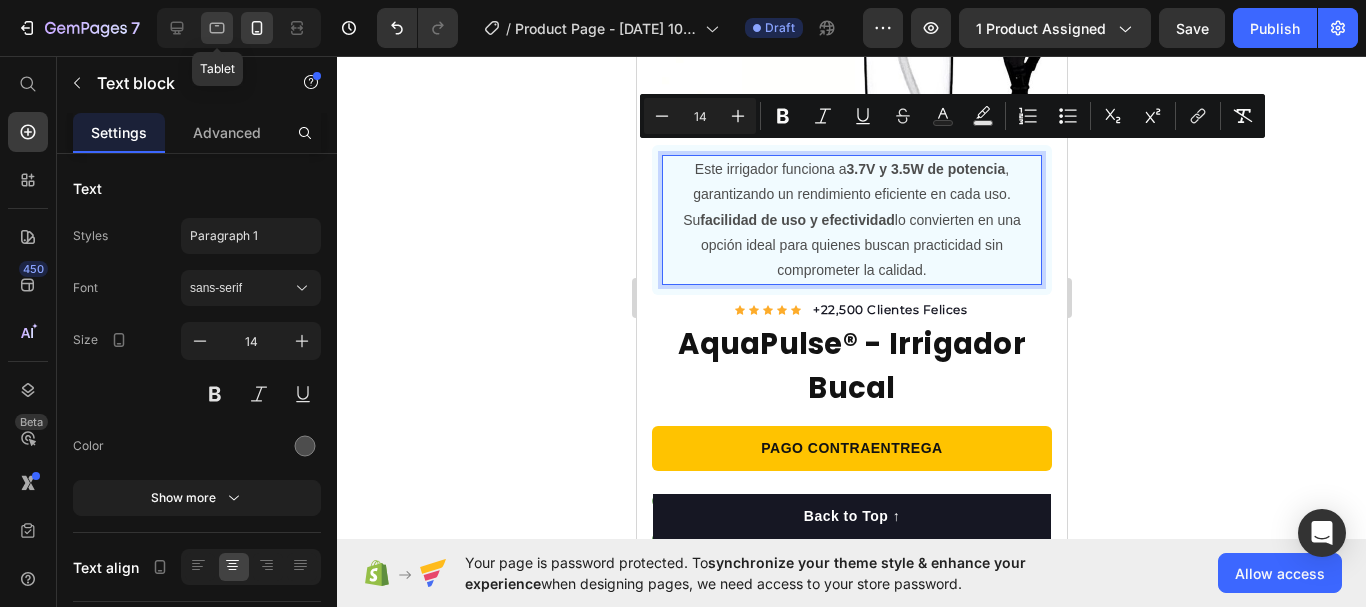 click 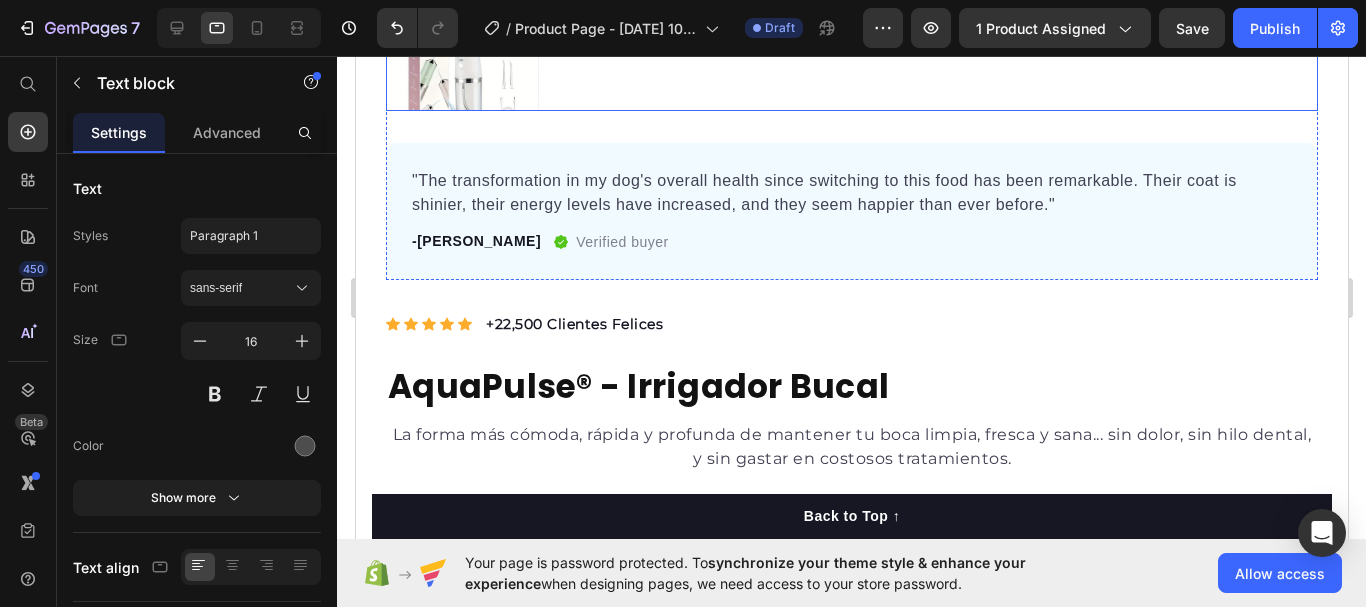 scroll, scrollTop: 827, scrollLeft: 0, axis: vertical 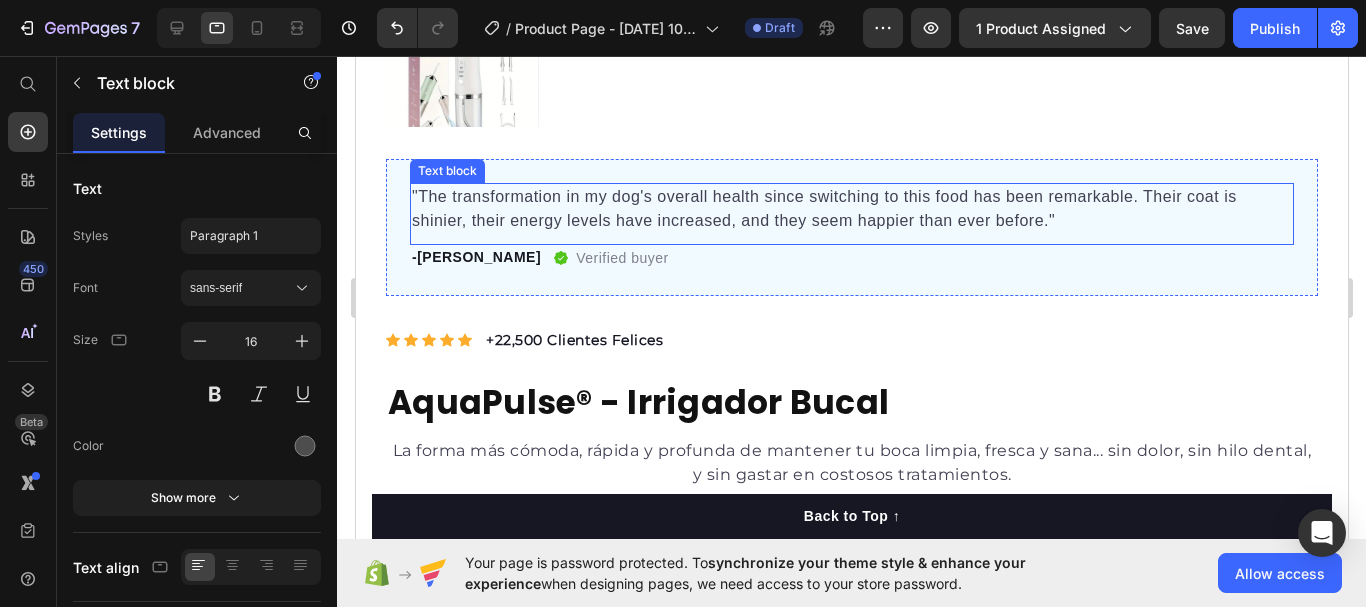 click on ""The transformation in my dog's overall health since switching to this food has been remarkable. Their coat is shinier, their energy levels have increased, and they seem happier than ever before."" at bounding box center (851, 209) 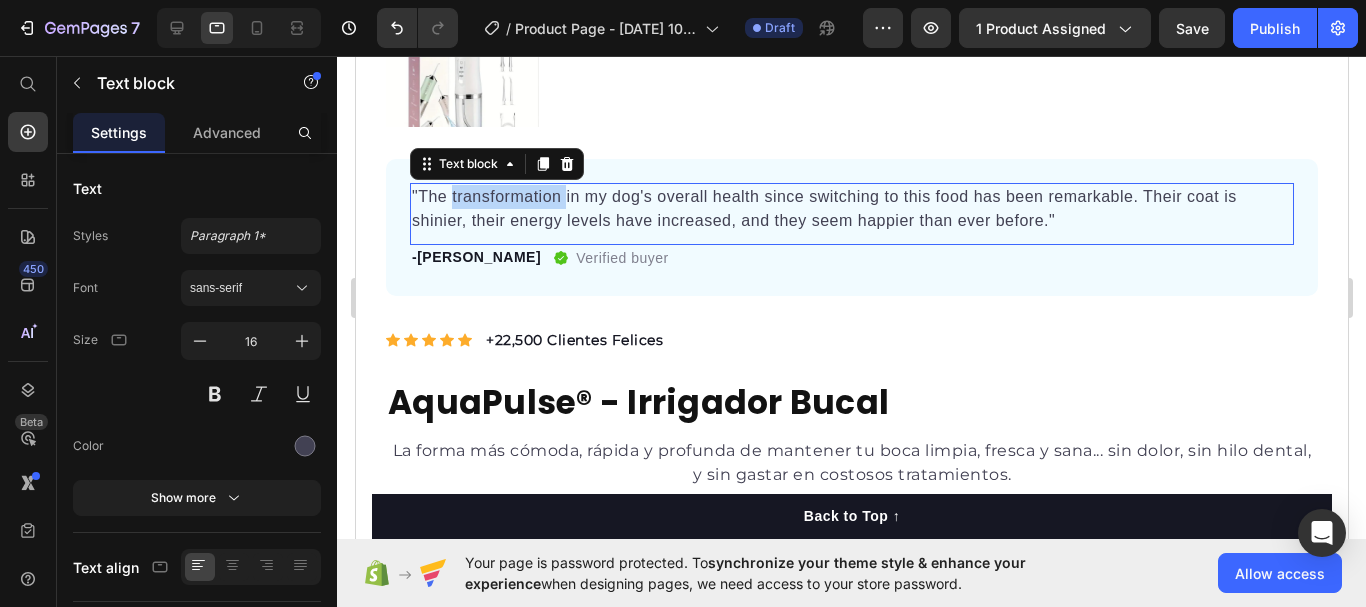 click on ""The transformation in my dog's overall health since switching to this food has been remarkable. Their coat is shinier, their energy levels have increased, and they seem happier than ever before."" at bounding box center [851, 209] 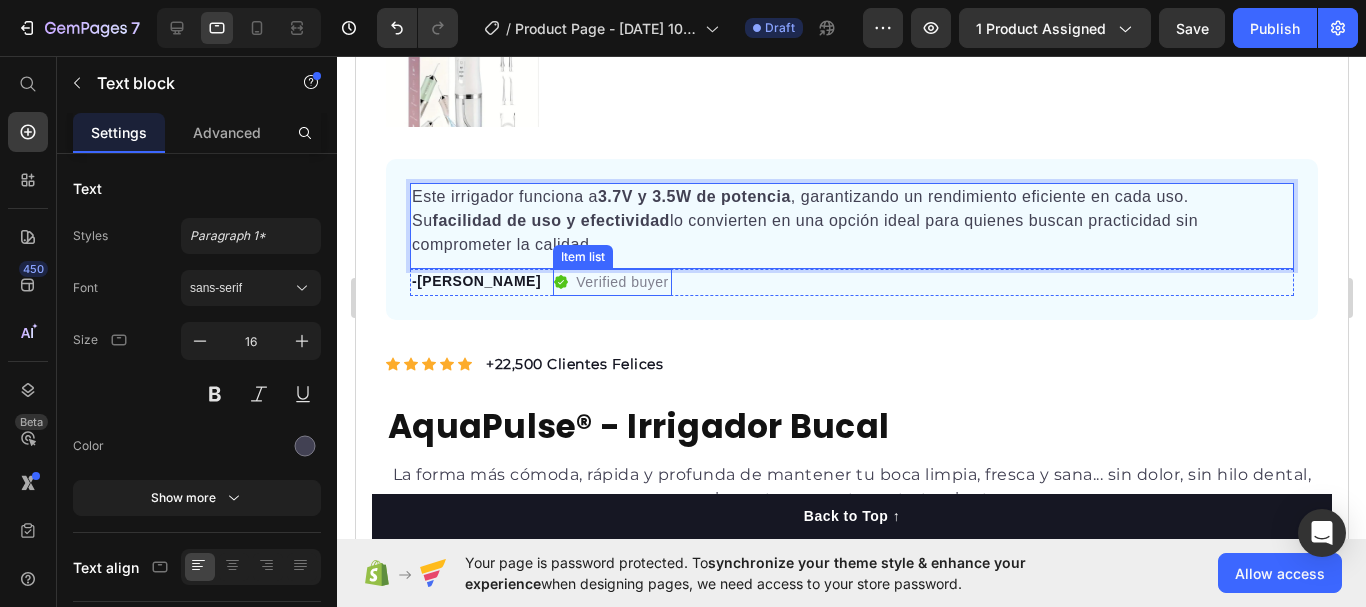 click on "Verified buyer" at bounding box center [621, 282] 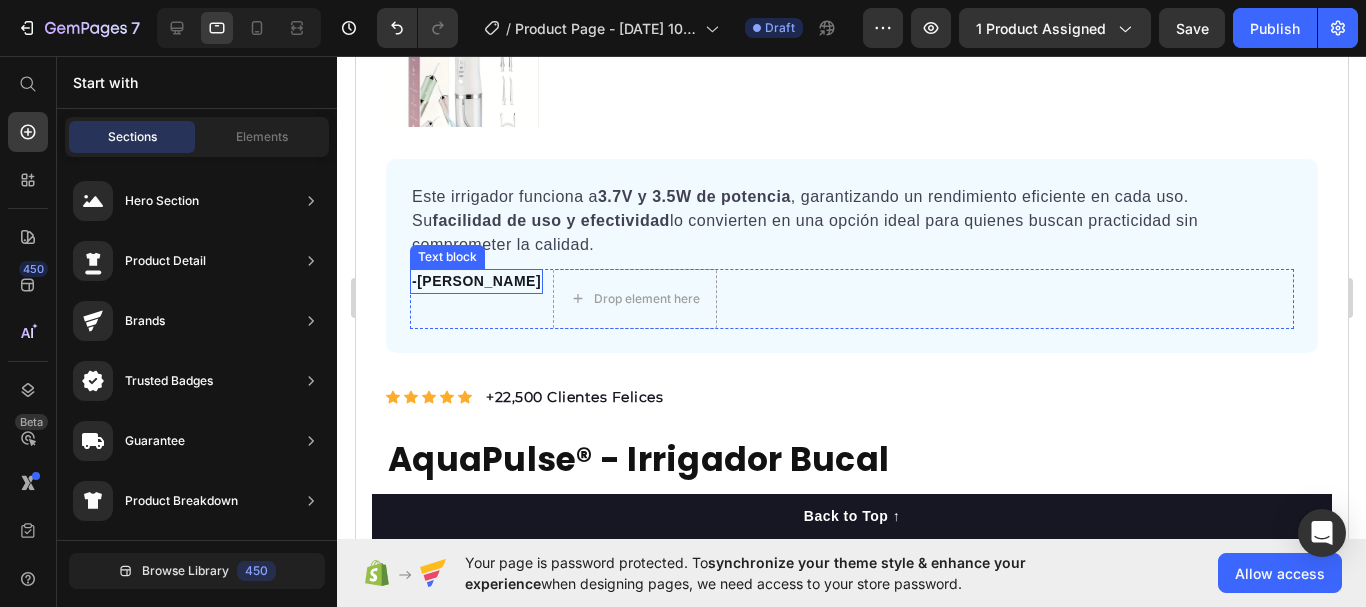 click on "-[PERSON_NAME]" at bounding box center [475, 281] 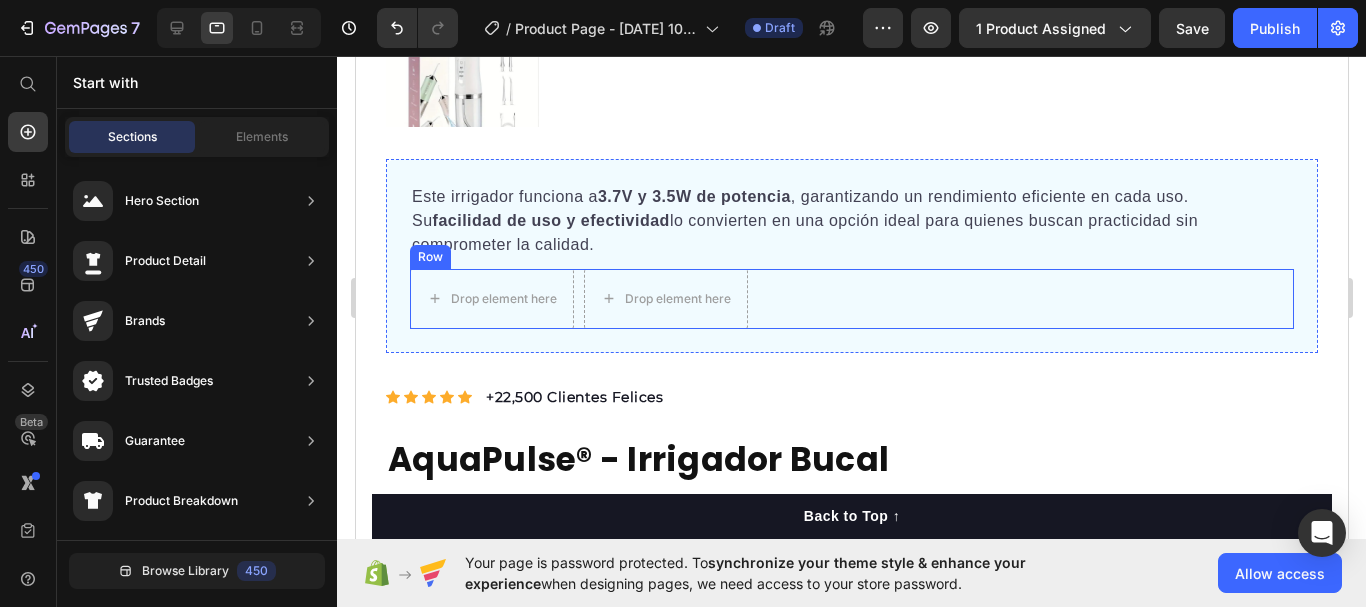 click on "Drop element here
Drop element here Row" at bounding box center (851, 299) 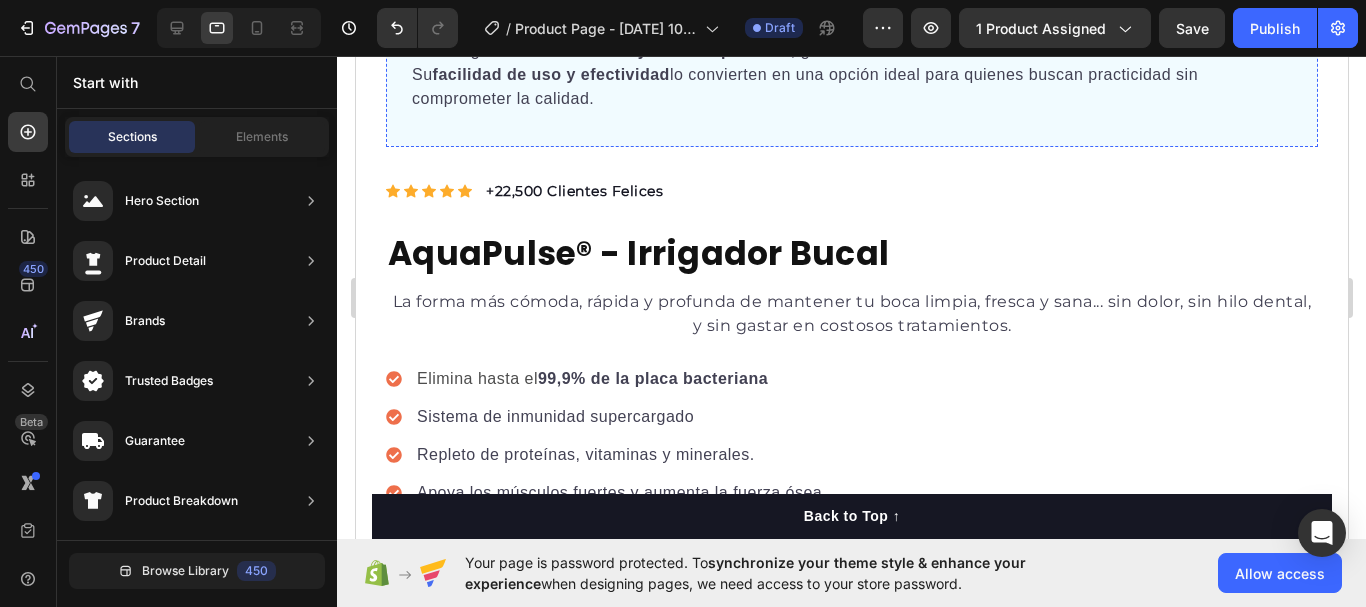 scroll, scrollTop: 737, scrollLeft: 0, axis: vertical 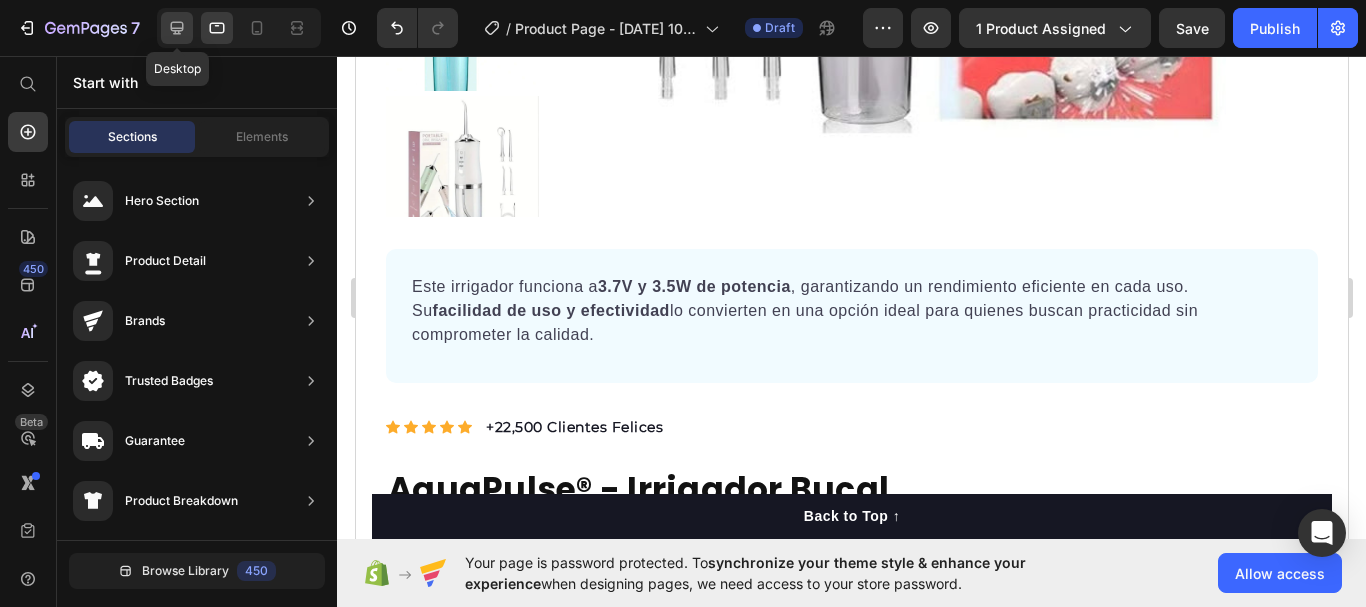click 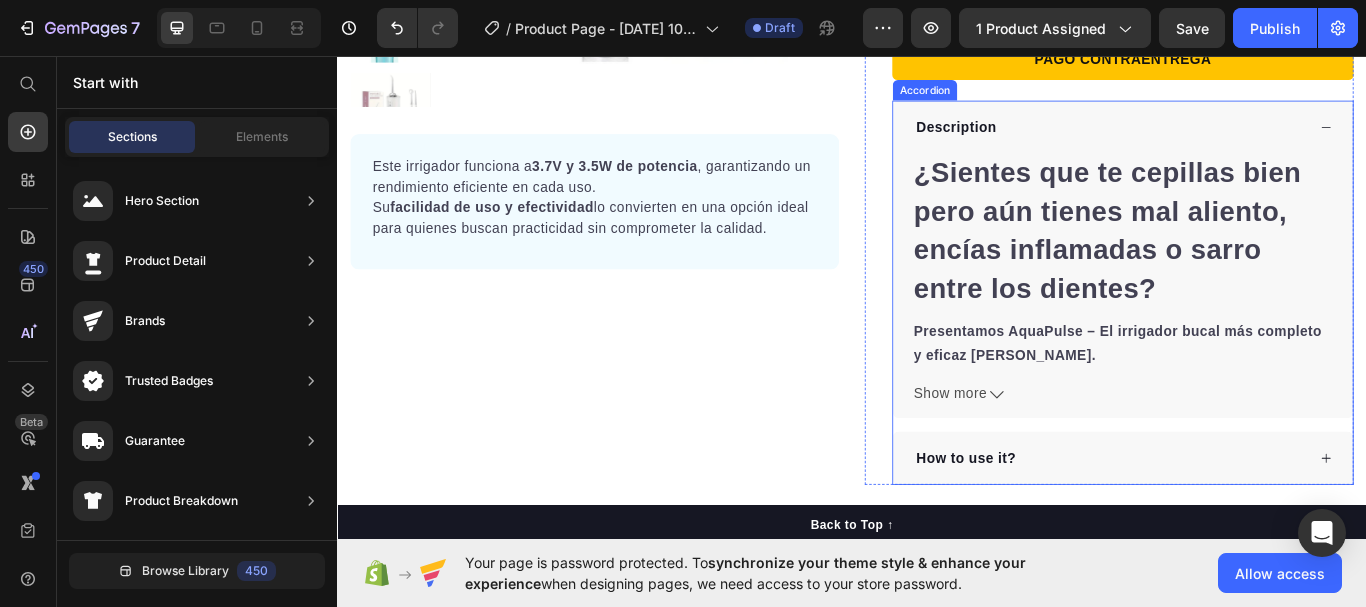 scroll, scrollTop: 377, scrollLeft: 0, axis: vertical 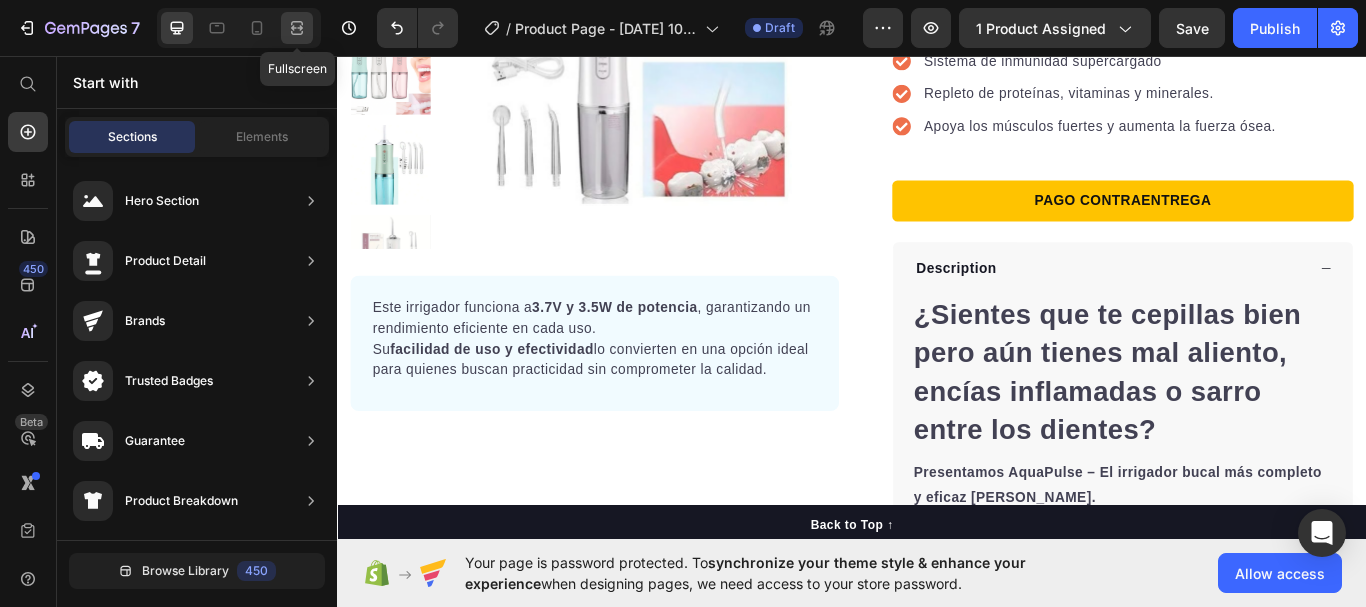 click 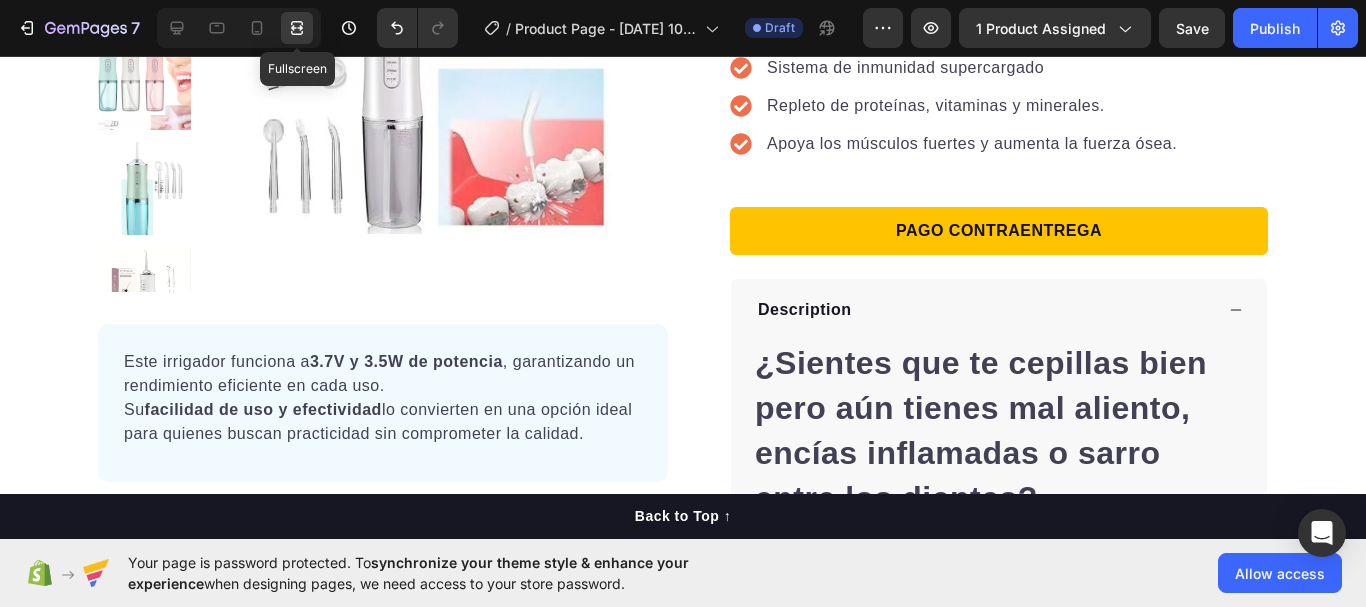 click 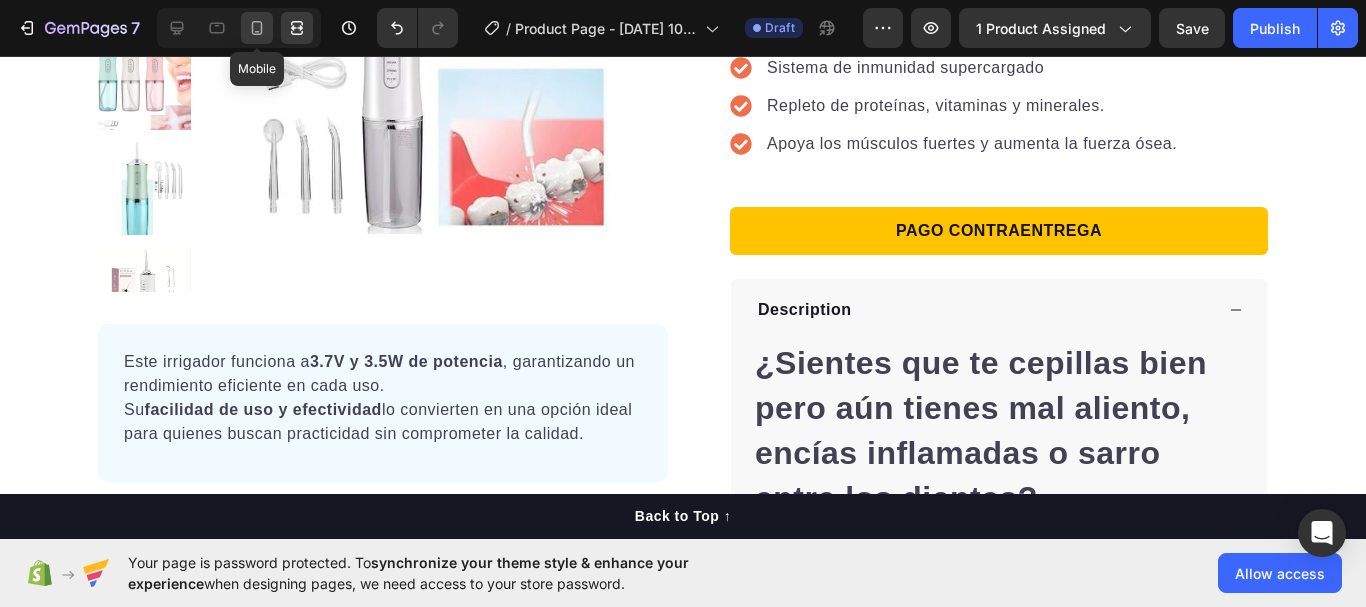 click 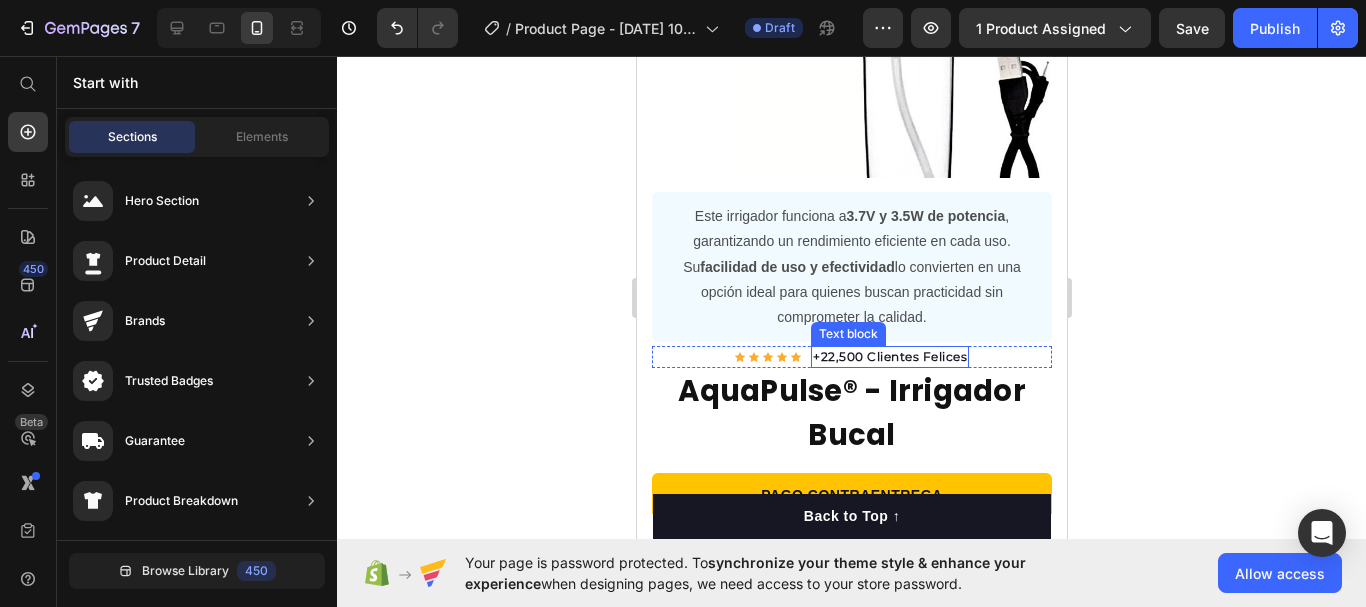 scroll, scrollTop: 760, scrollLeft: 0, axis: vertical 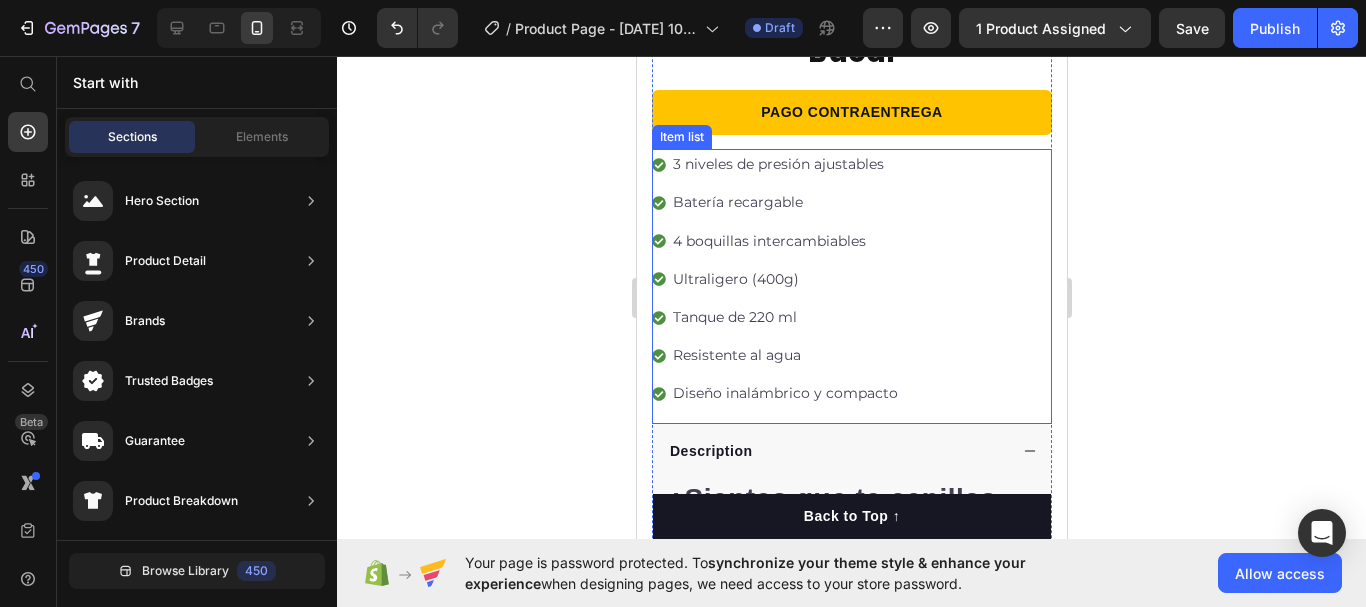 click on "3 niveles de presión ajustables" at bounding box center [784, 164] 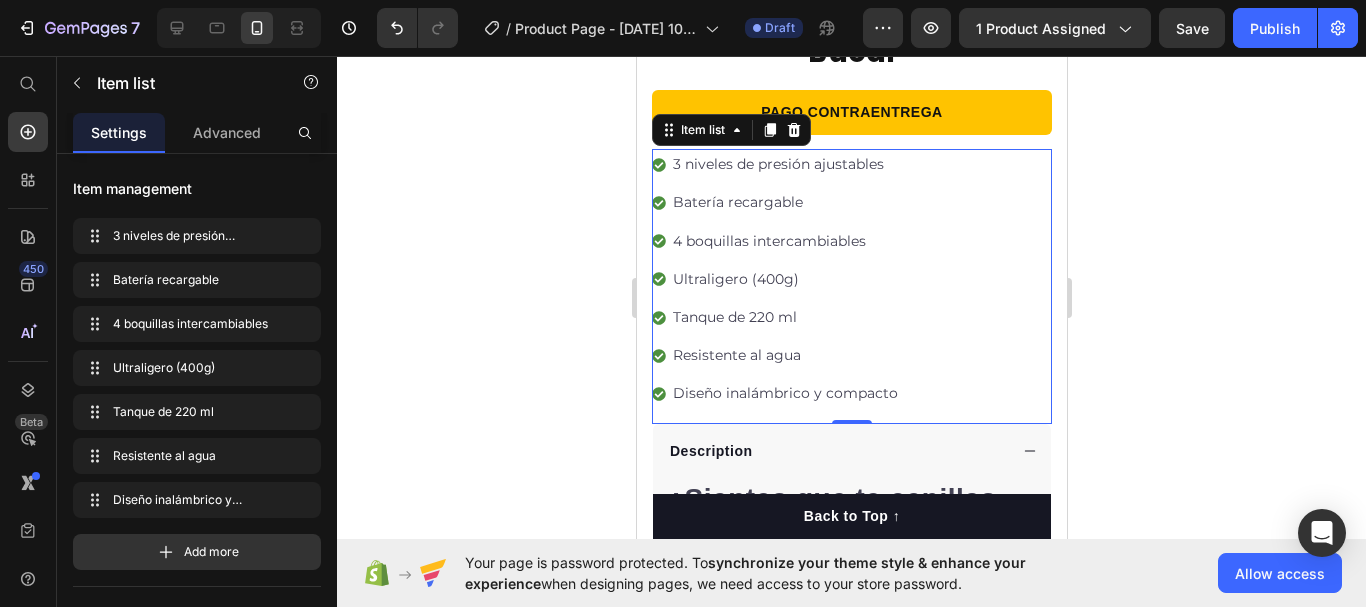click on "Batería recargable" at bounding box center (784, 202) 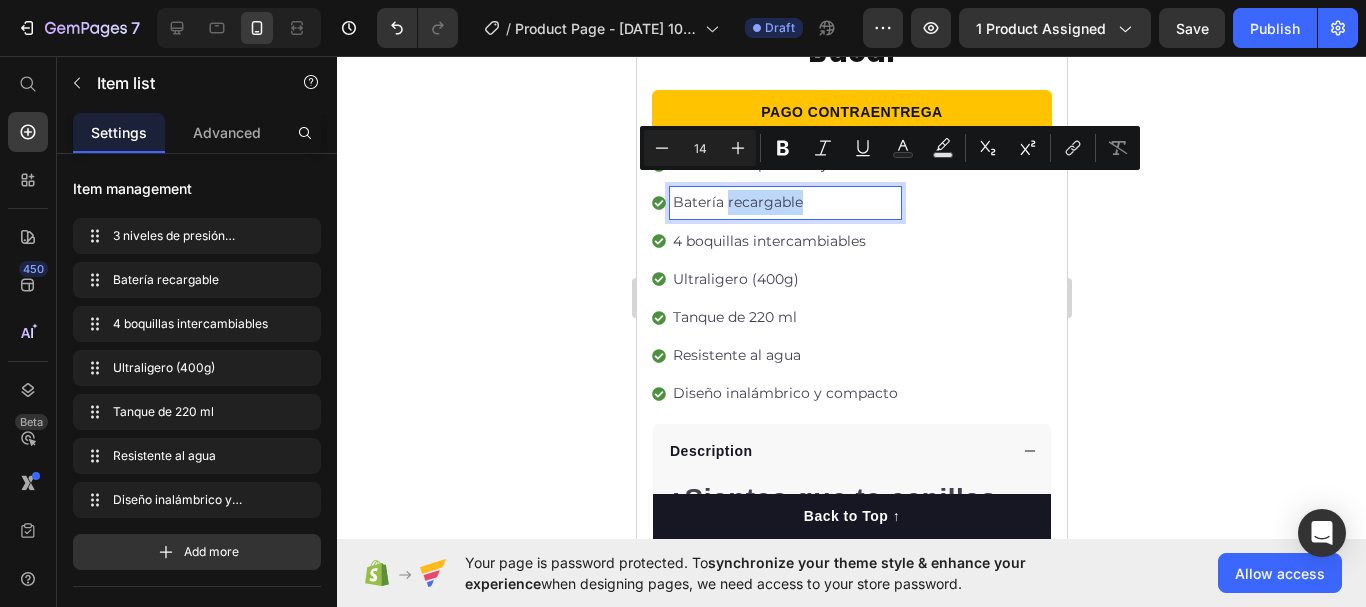 click on "Batería recargable" at bounding box center (784, 202) 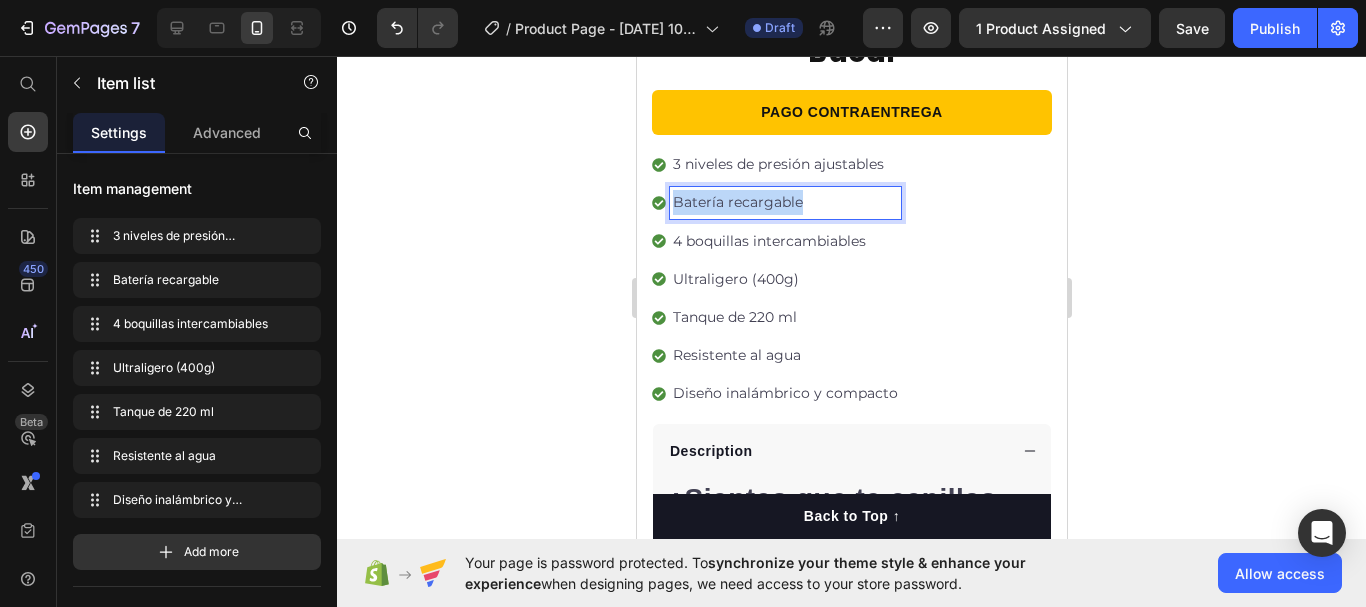 click on "Batería recargable" at bounding box center (784, 202) 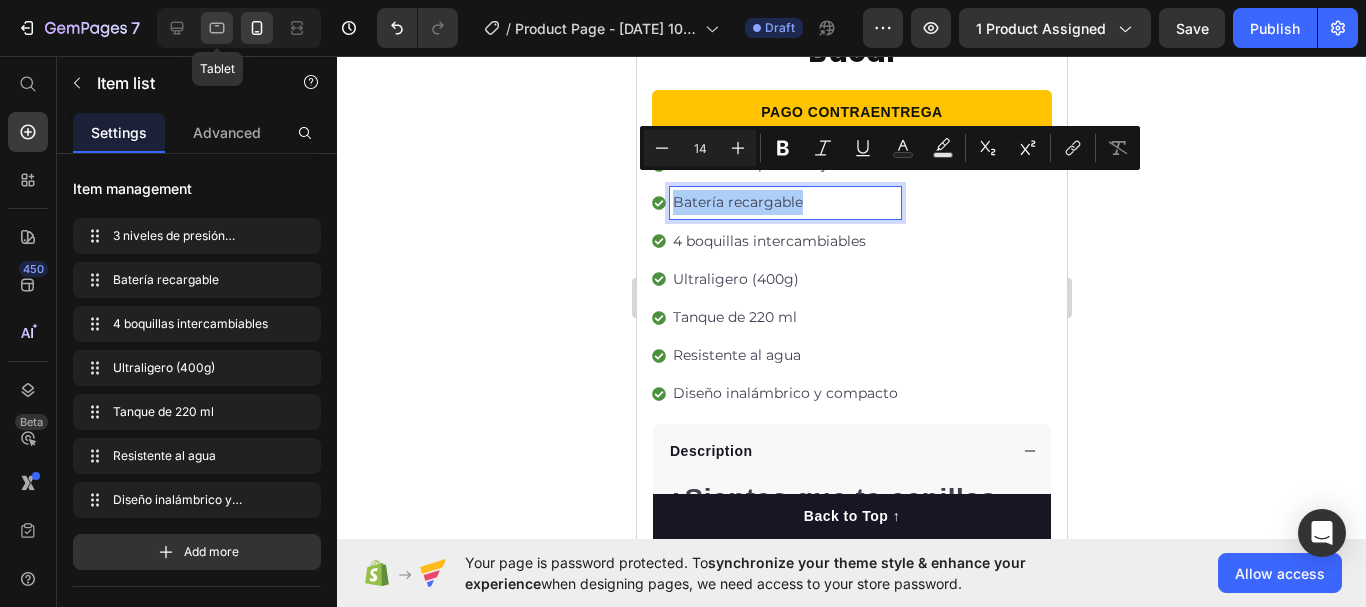 drag, startPoint x: 215, startPoint y: 35, endPoint x: 2, endPoint y: 155, distance: 244.47699 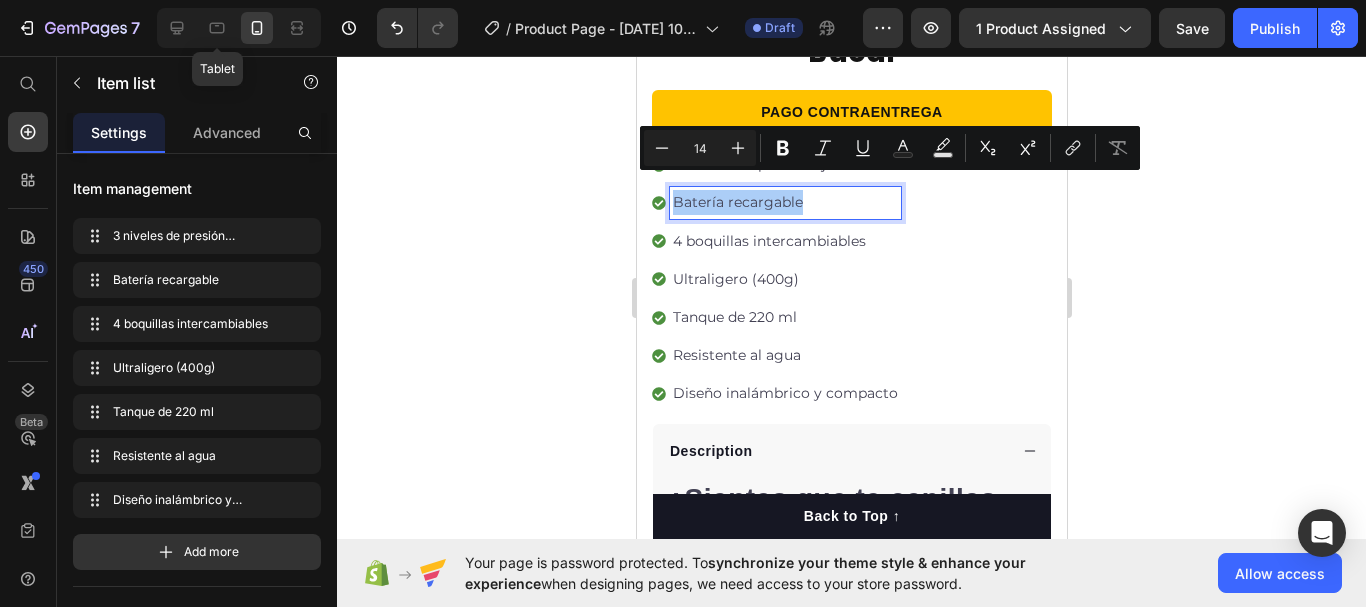 type on "16" 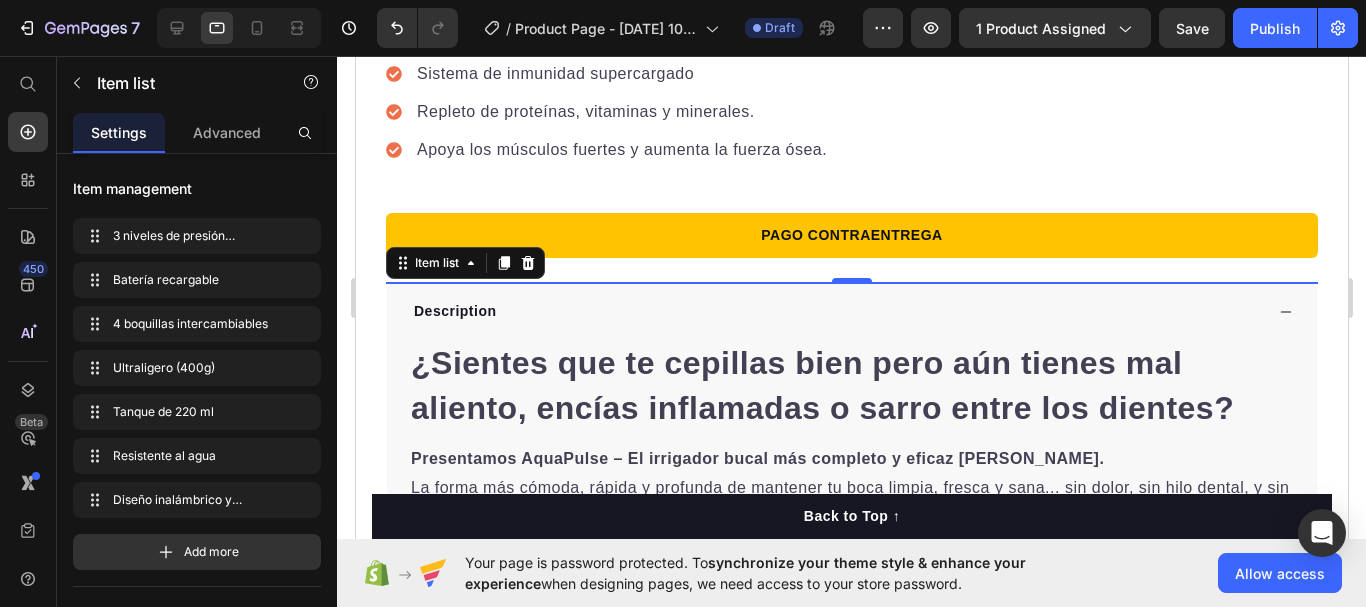 scroll, scrollTop: 1188, scrollLeft: 0, axis: vertical 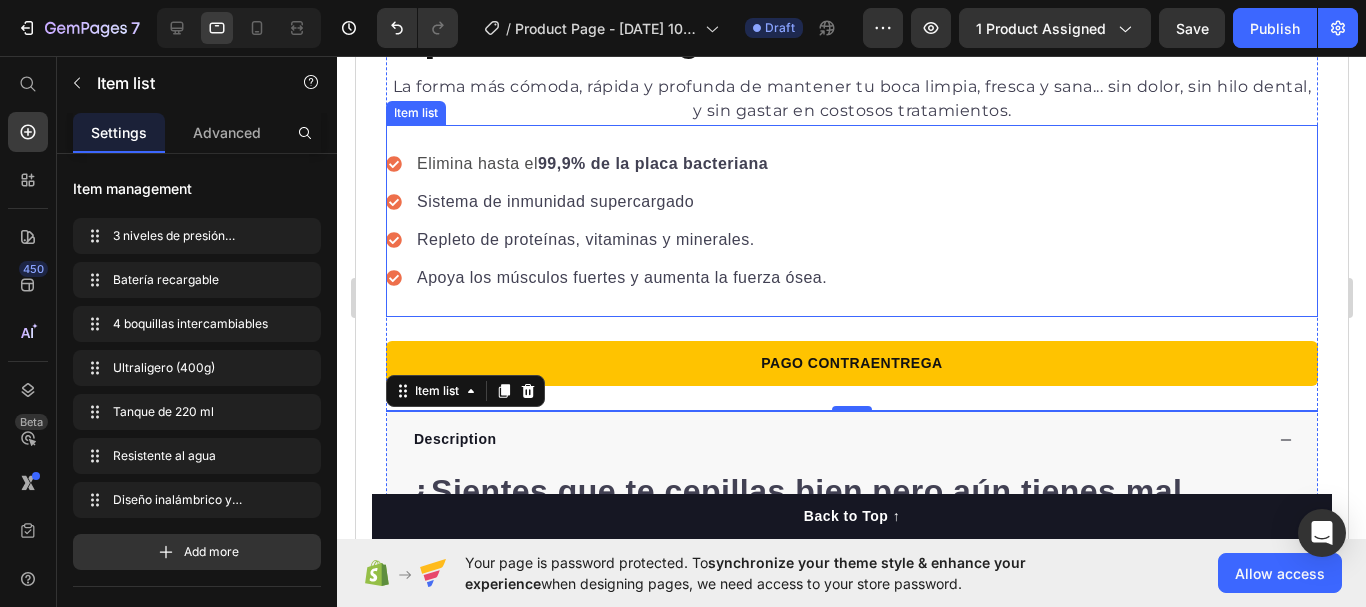 click on "99,9% de la placa bacteriana" at bounding box center [652, 163] 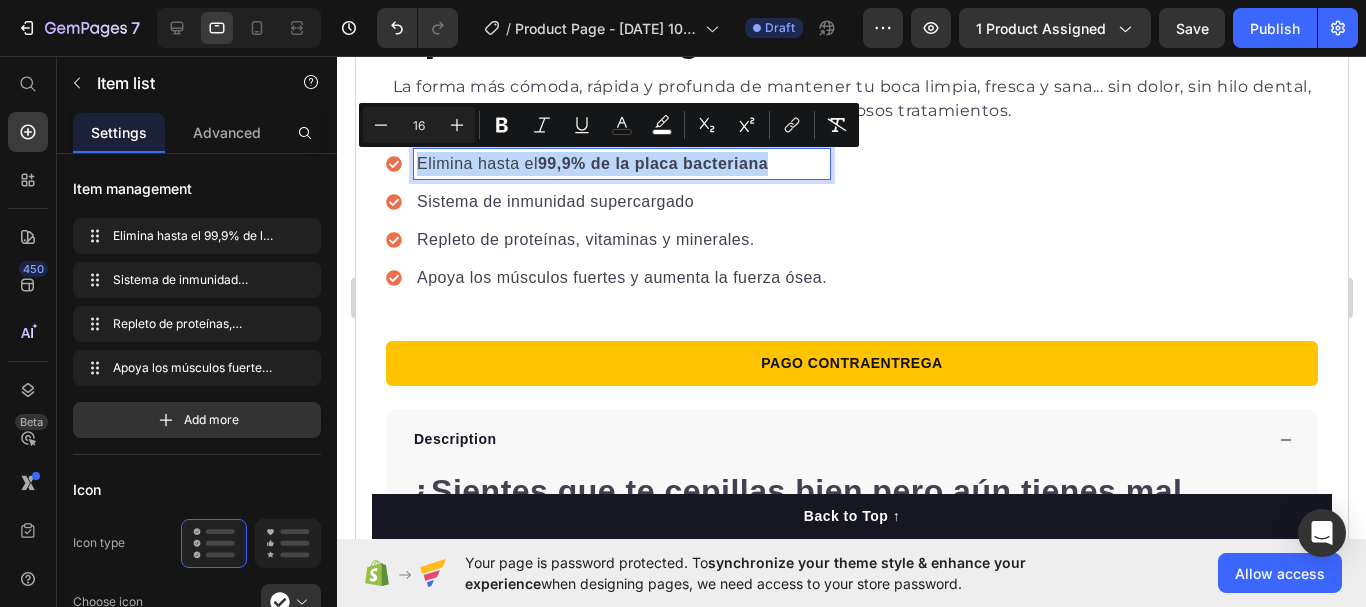click on "Sistema de inmunidad supercargado" at bounding box center (621, 202) 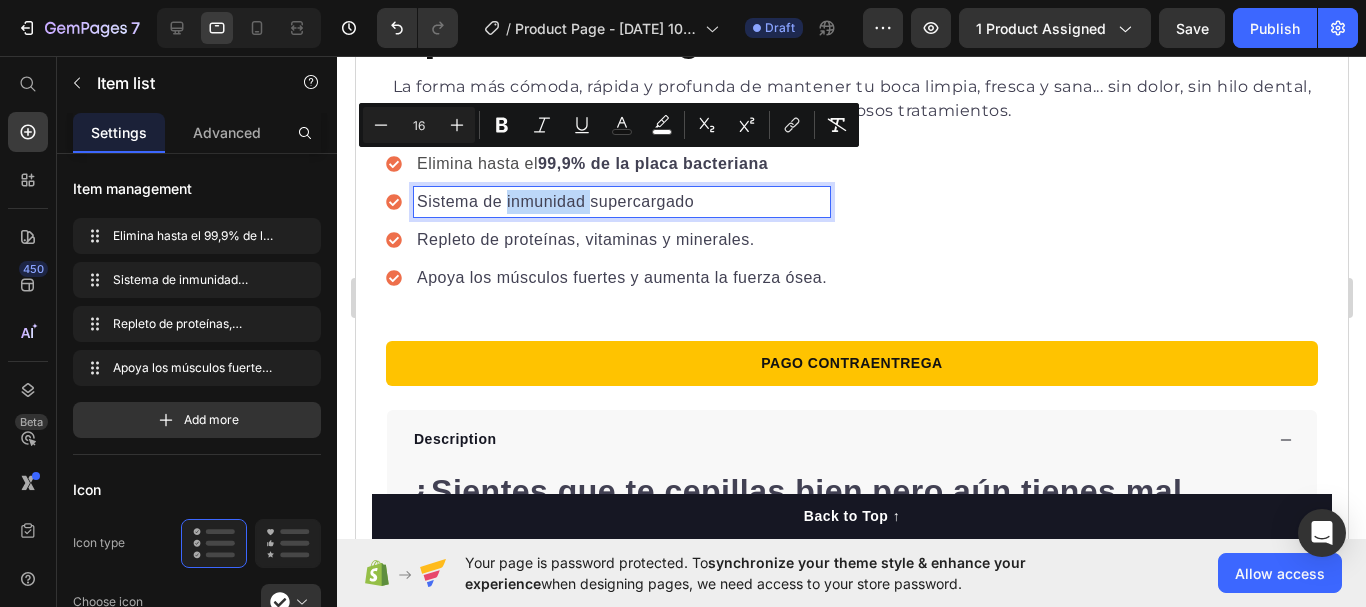 click on "Sistema de inmunidad supercargado" at bounding box center (621, 202) 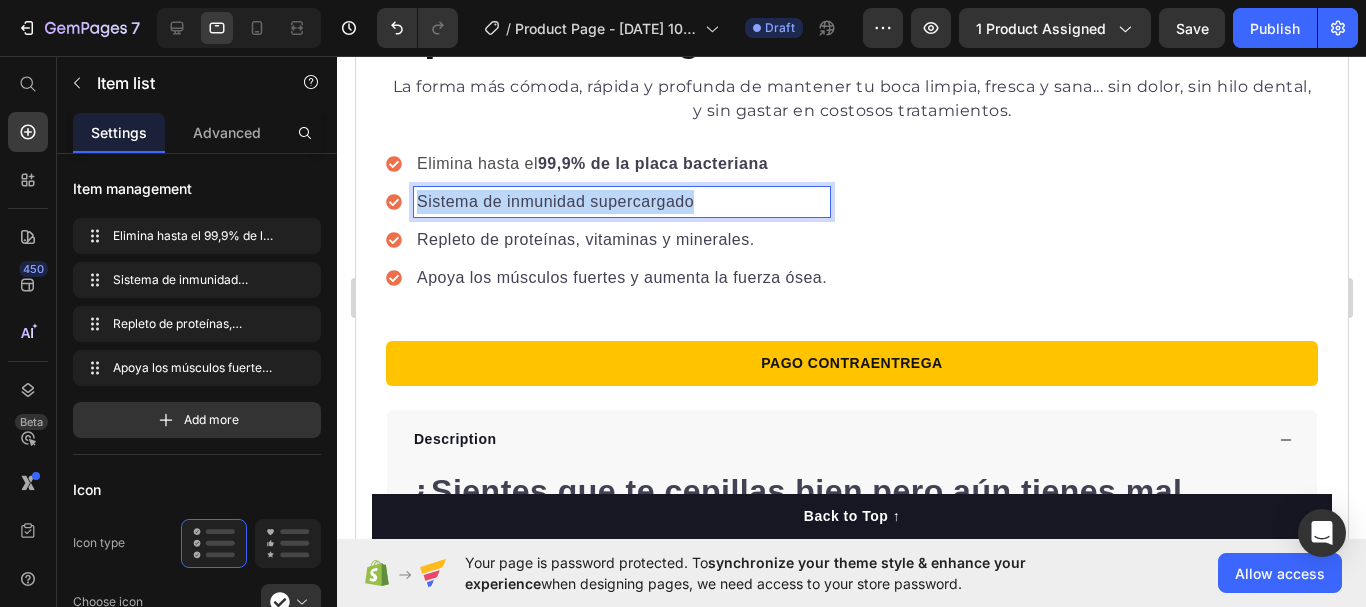 click on "Sistema de inmunidad supercargado" at bounding box center [621, 202] 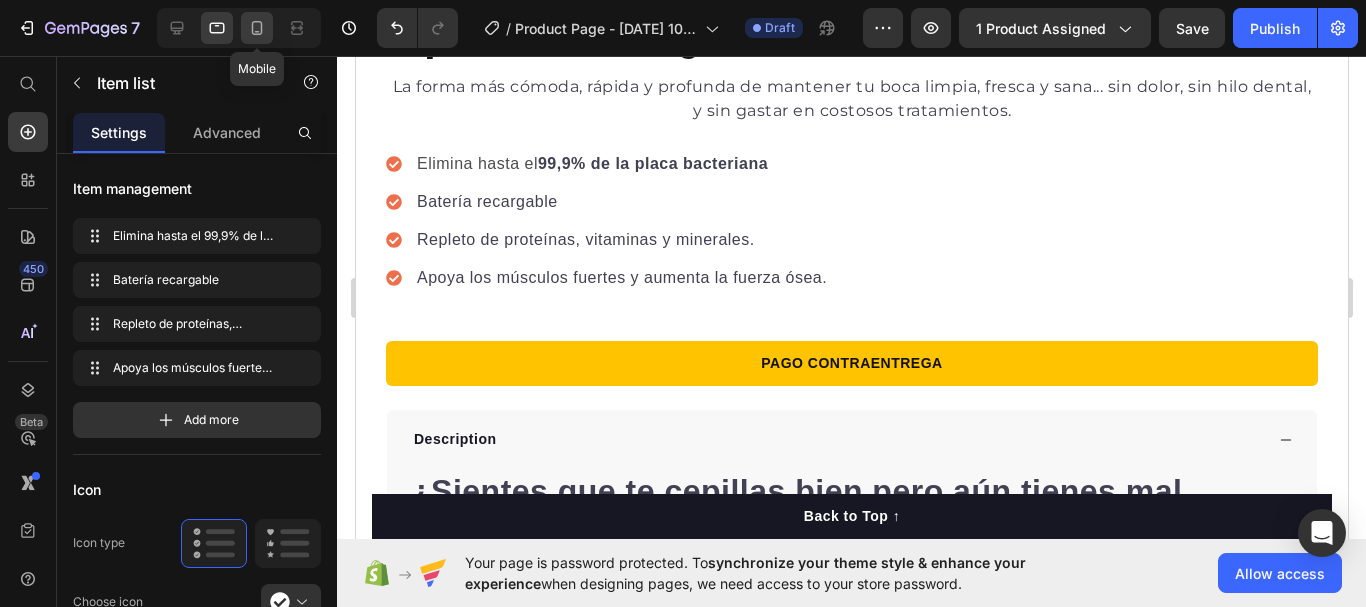 click 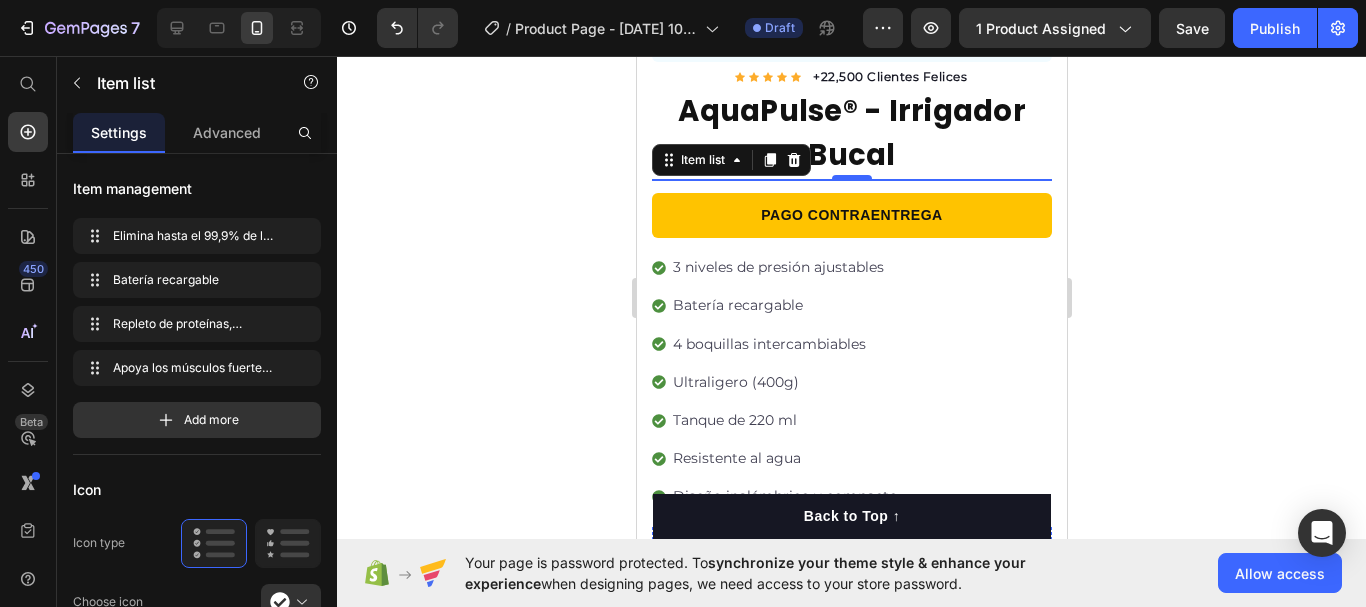 scroll, scrollTop: 643, scrollLeft: 0, axis: vertical 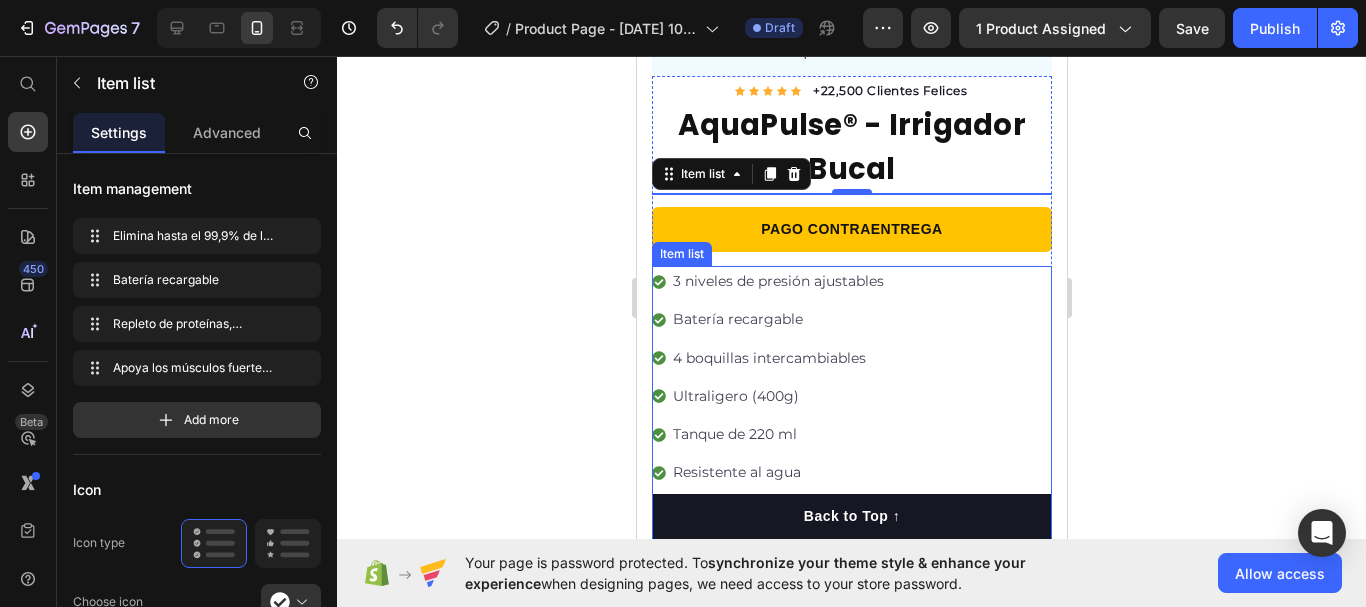 click on "3 niveles de presión ajustables" at bounding box center (784, 281) 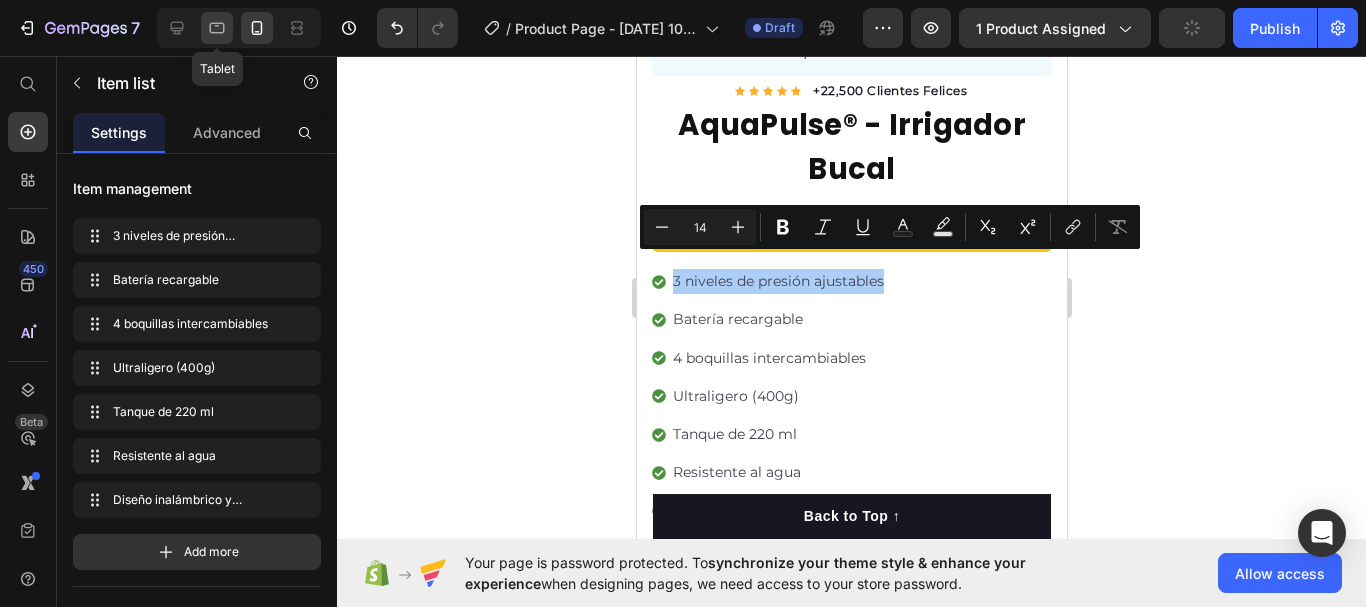 click 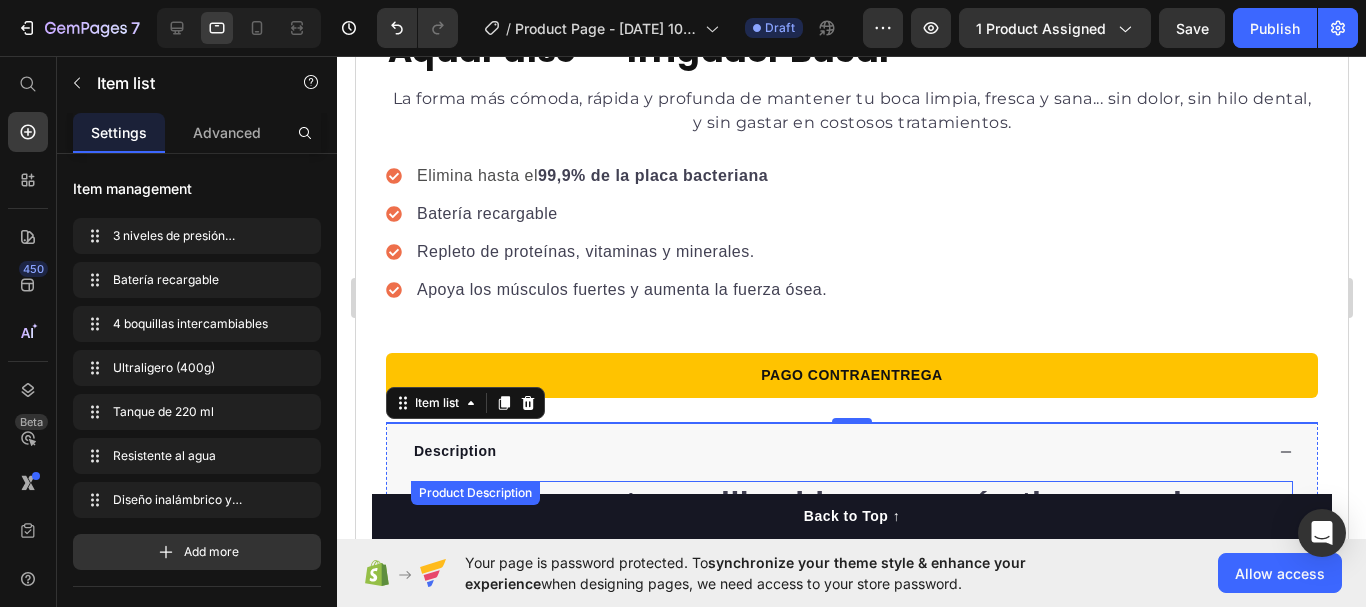 scroll, scrollTop: 1152, scrollLeft: 0, axis: vertical 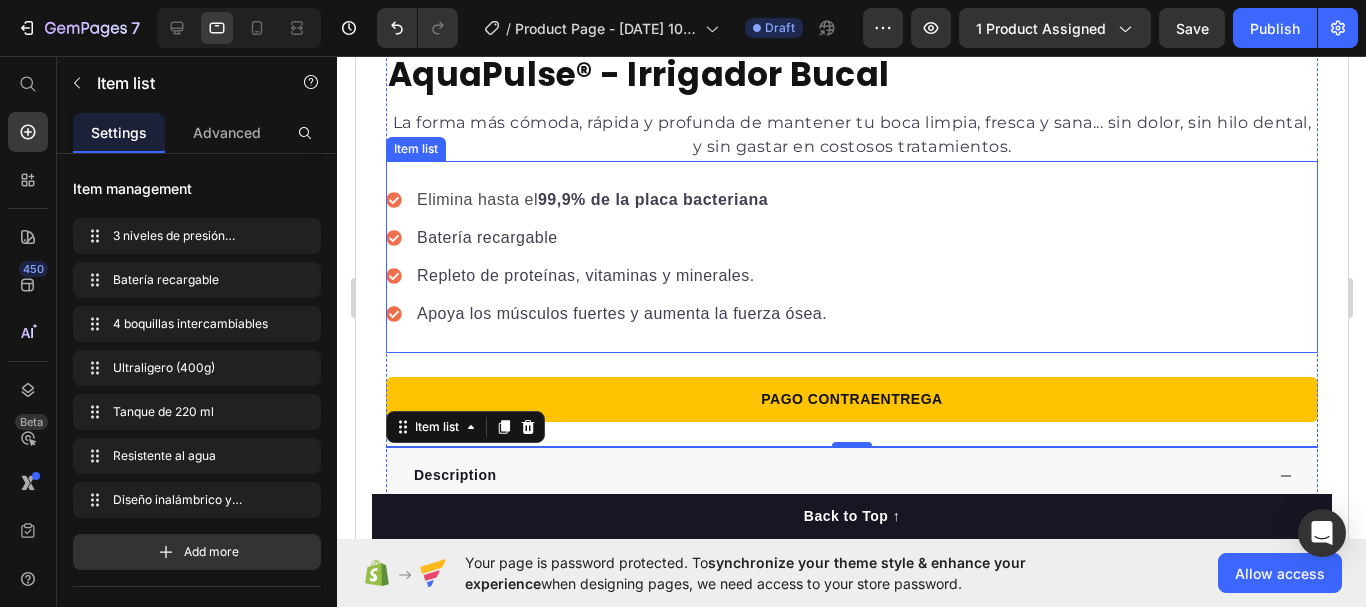 click on "99,9% de la placa bacteriana" at bounding box center [652, 199] 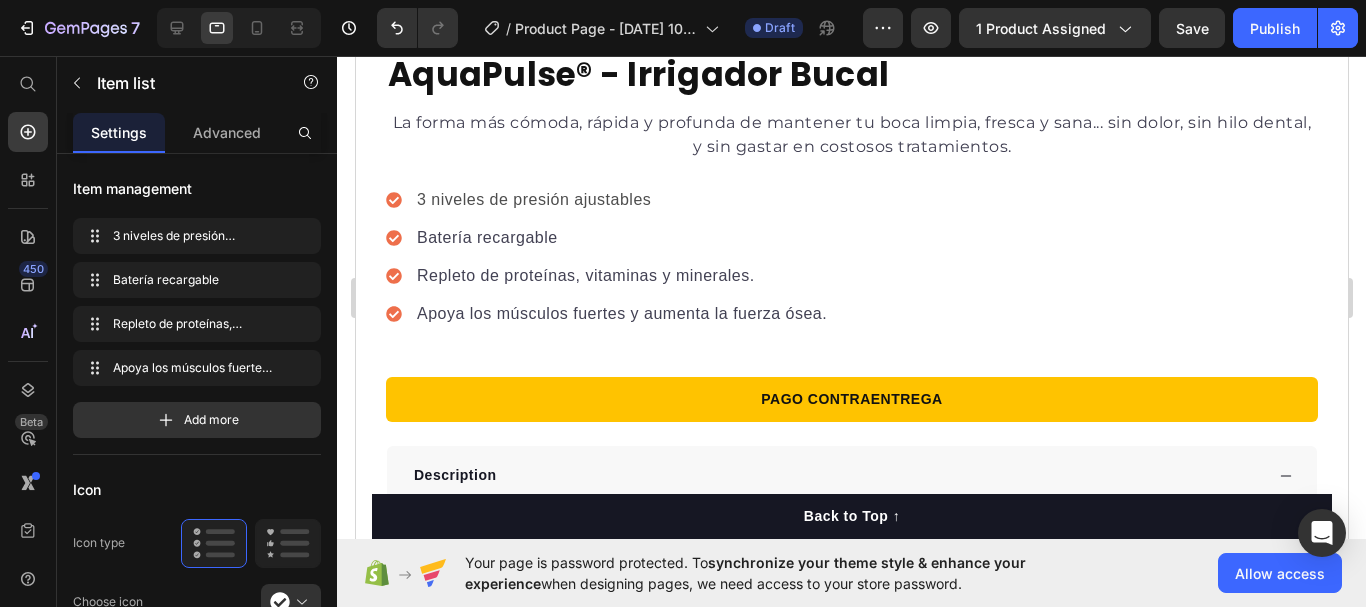 click 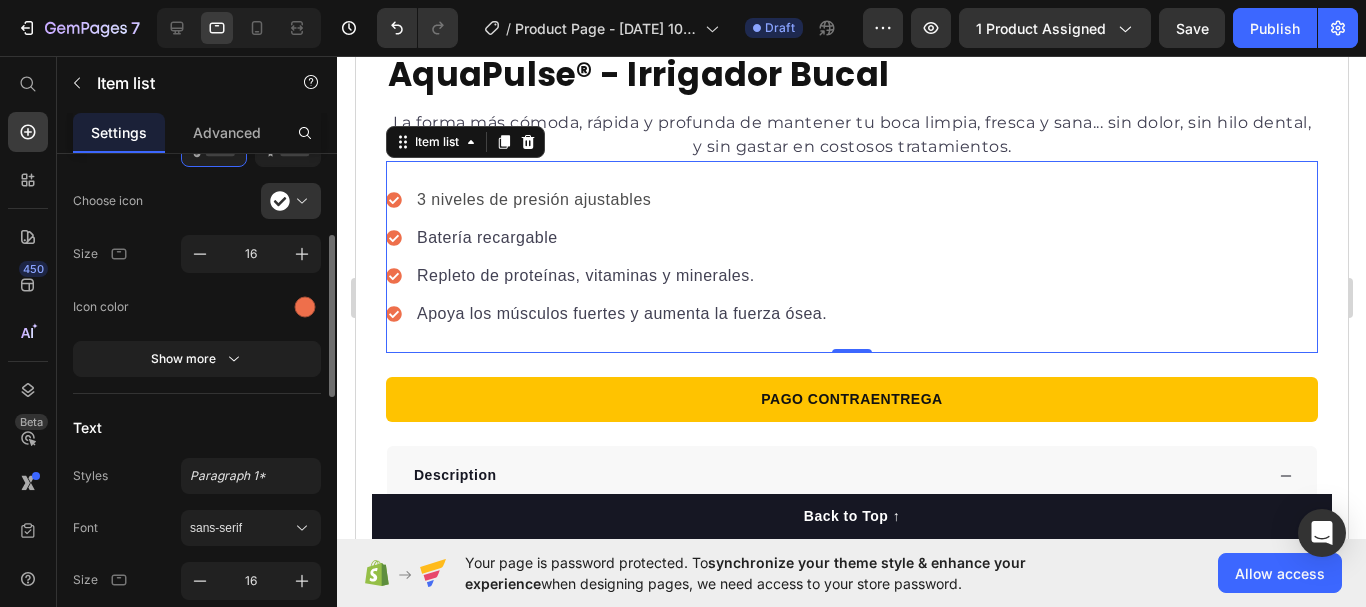 scroll, scrollTop: 366, scrollLeft: 0, axis: vertical 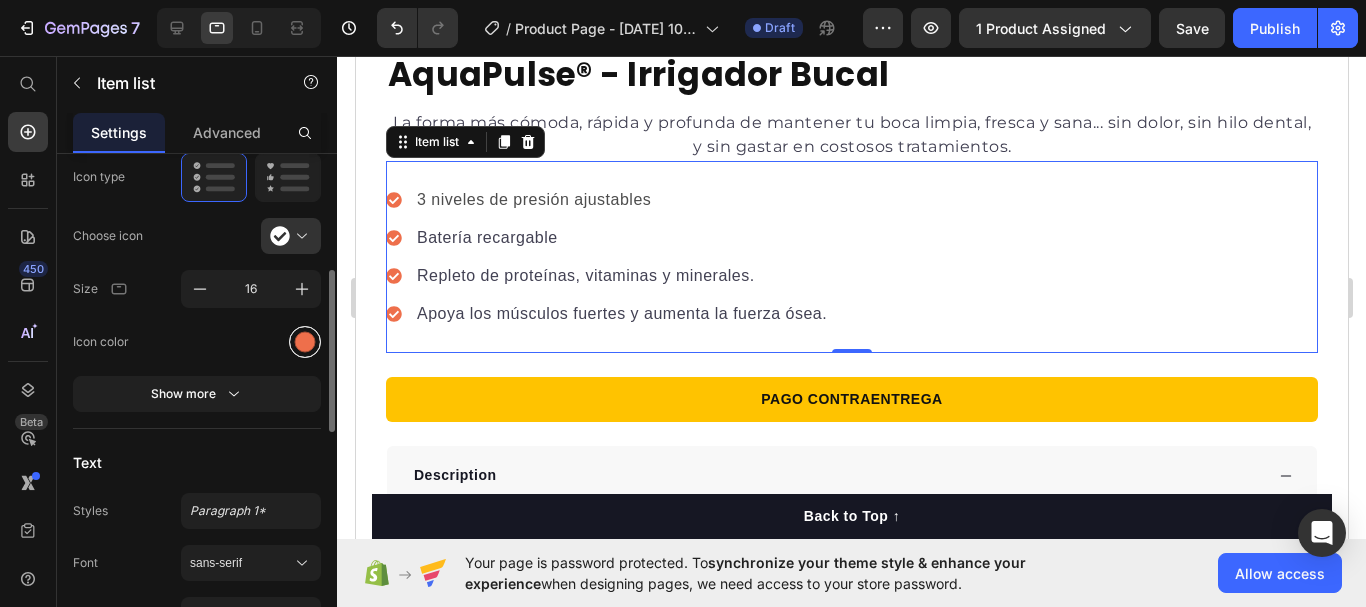 click at bounding box center (305, 342) 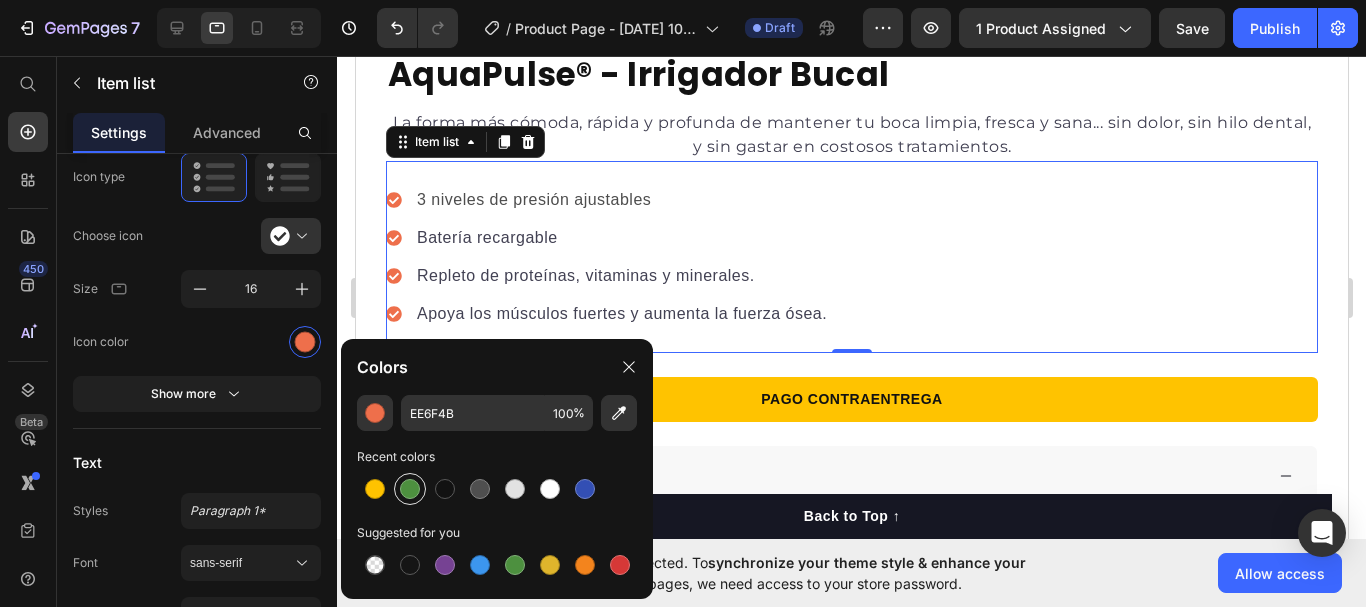 click at bounding box center (410, 489) 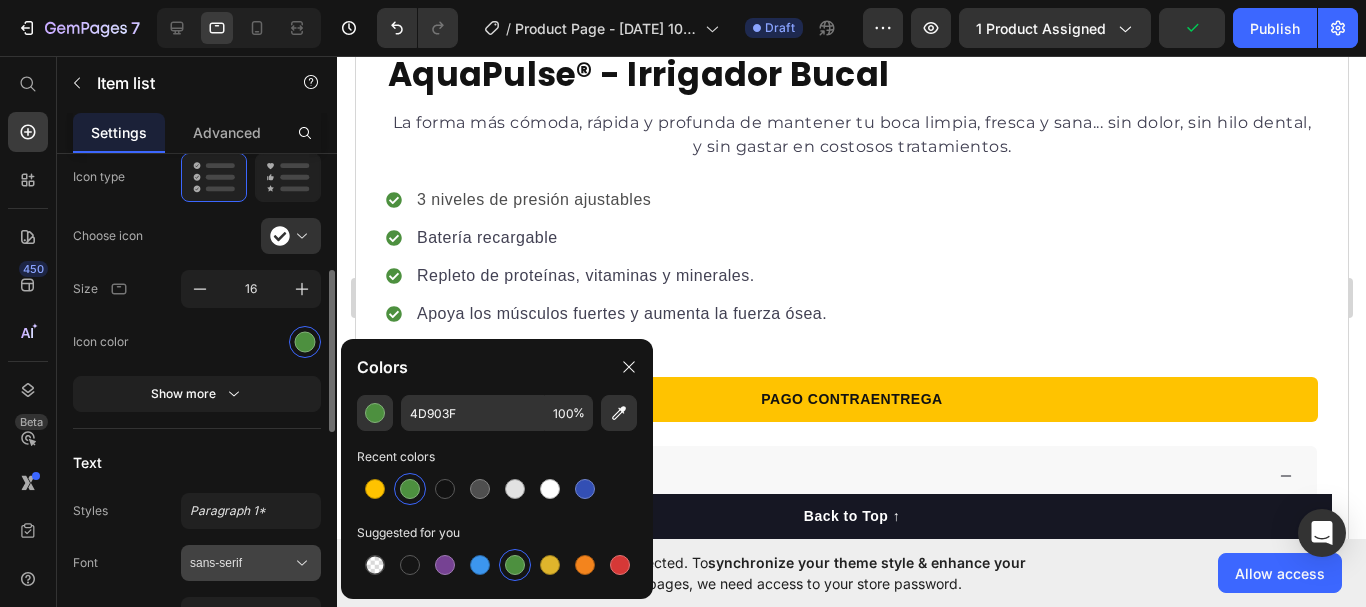 click on "sans-serif" at bounding box center (241, 563) 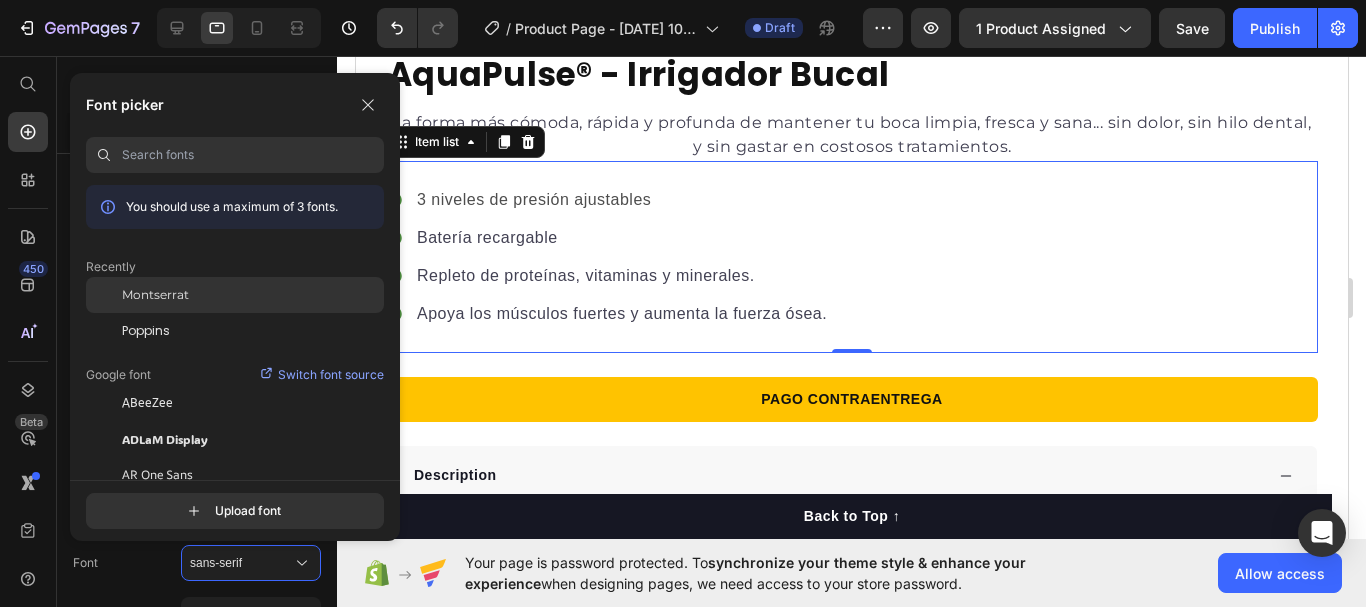 click on "Montserrat" at bounding box center [155, 295] 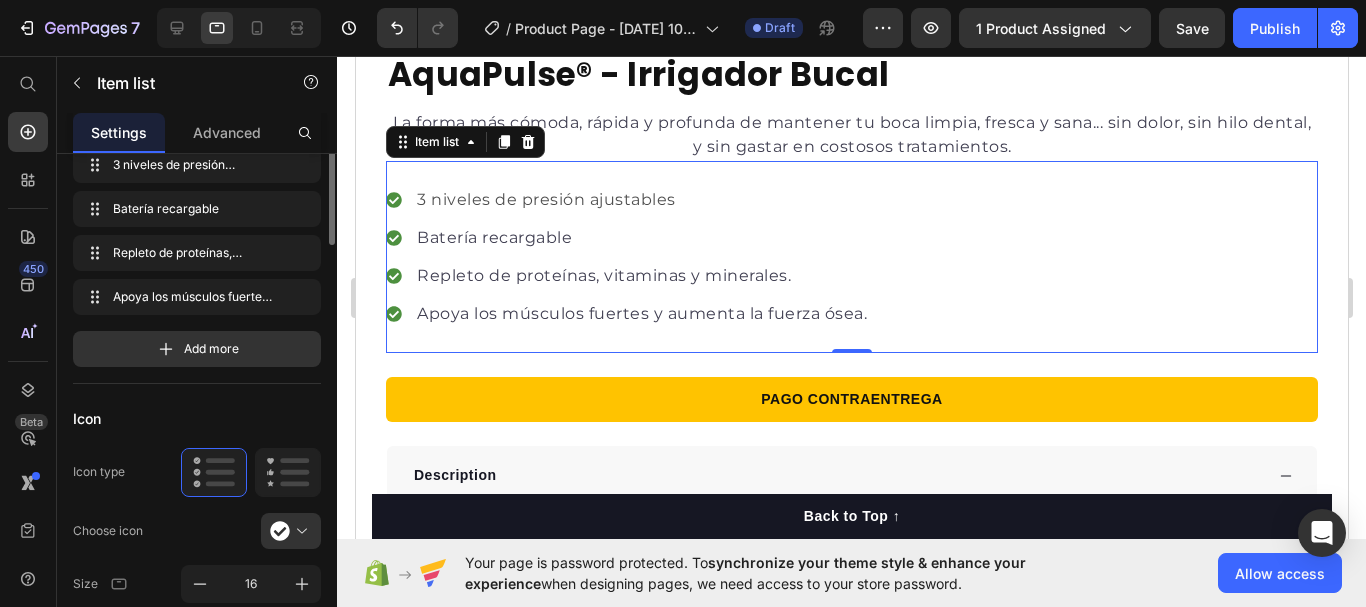 scroll, scrollTop: 0, scrollLeft: 0, axis: both 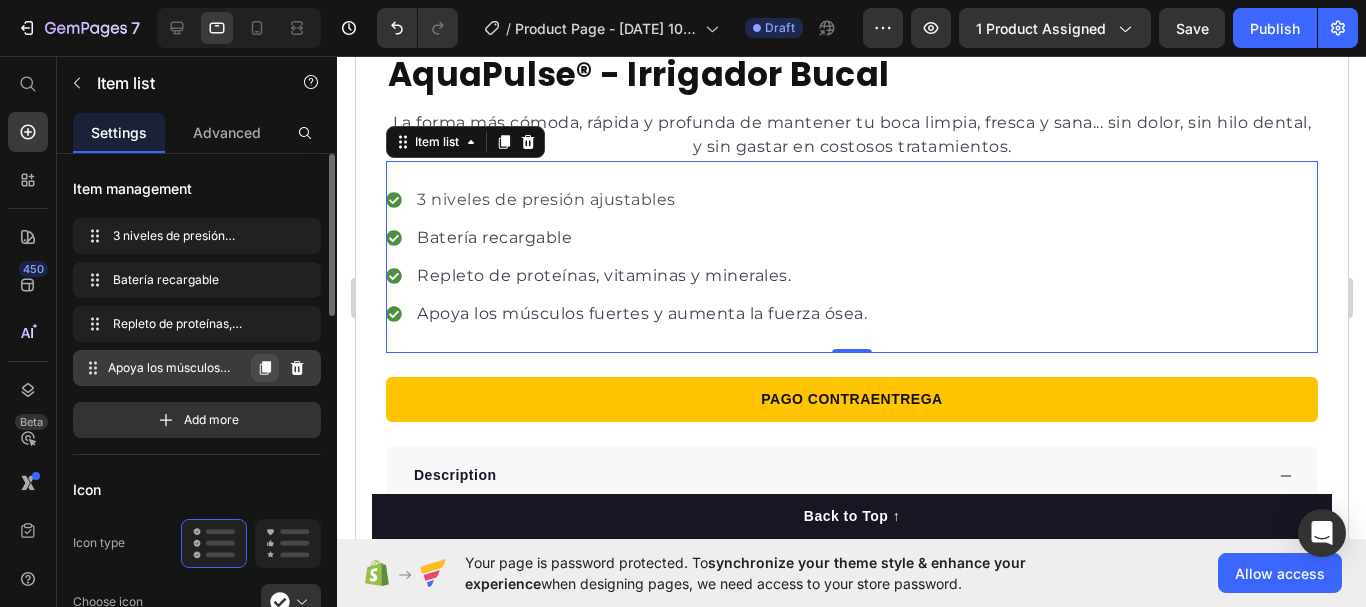 click 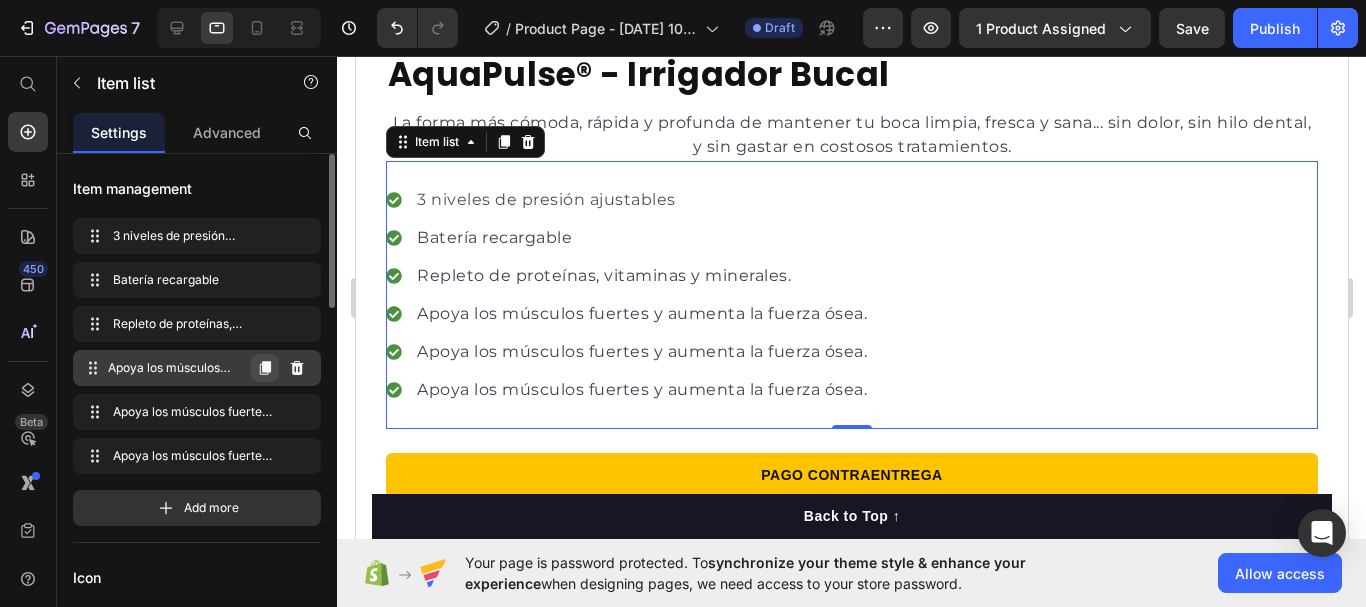 click 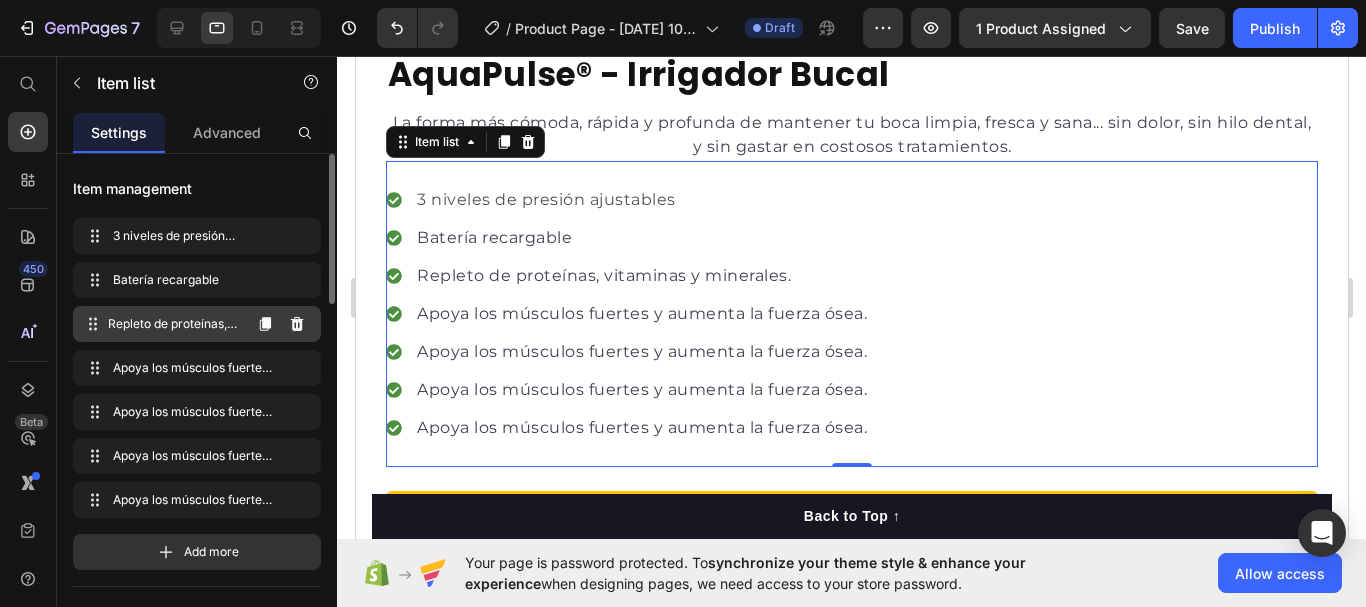 click on "Repleto de proteínas, vitaminas y minerales." at bounding box center (174, 324) 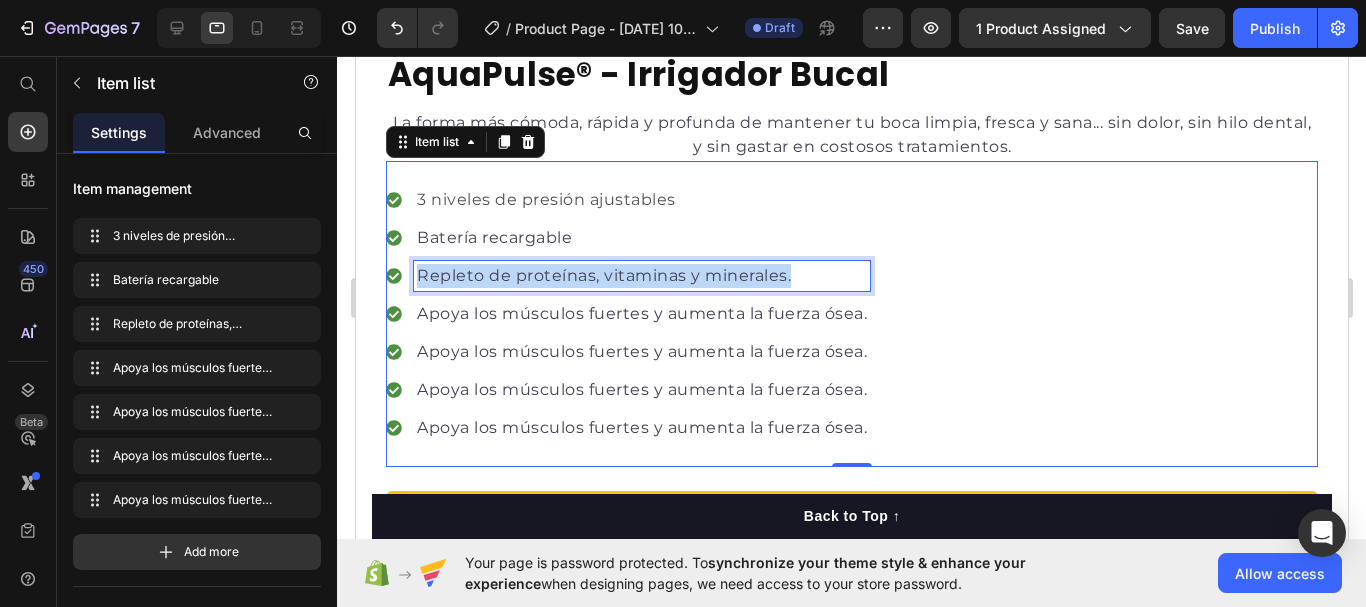 click on "Repleto de proteínas, vitaminas y minerales." at bounding box center (641, 276) 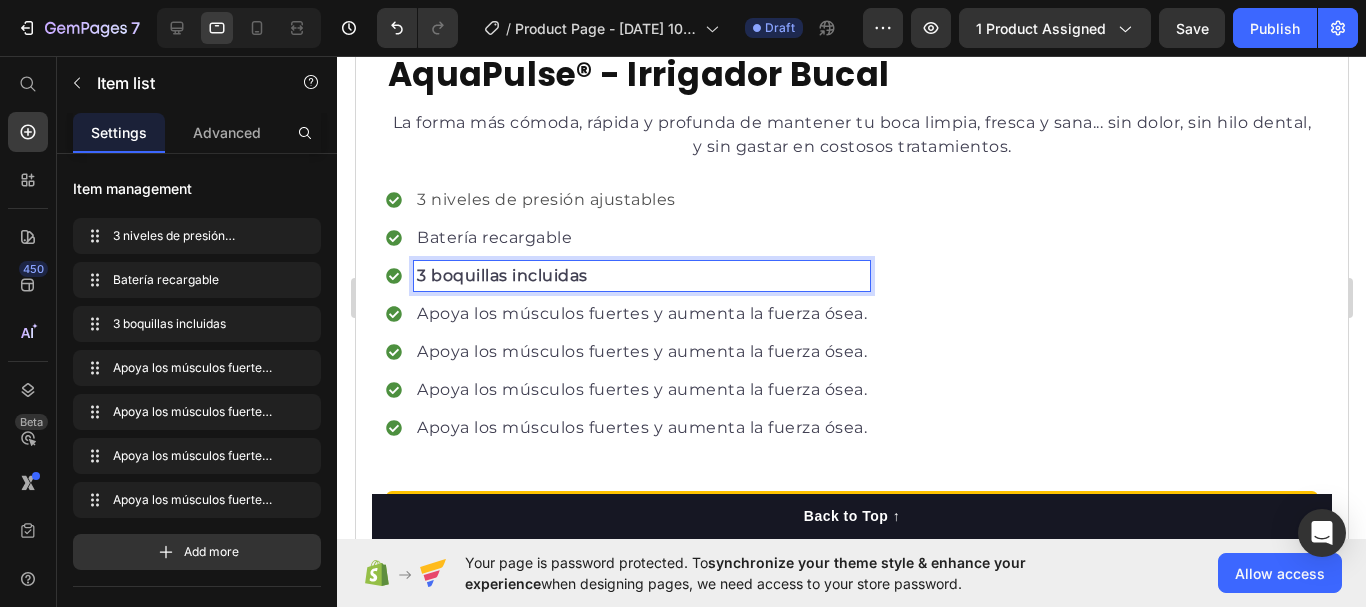 click on "3 boquillas incluidas" at bounding box center [501, 275] 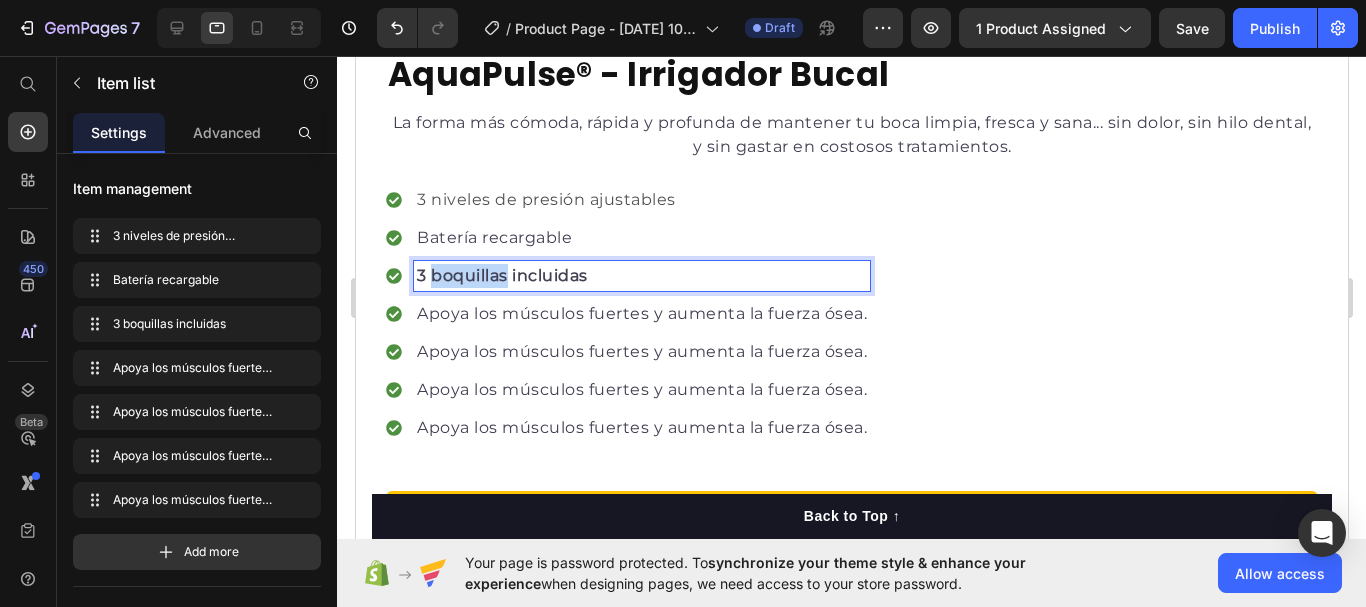 click on "3 boquillas incluidas" at bounding box center [501, 275] 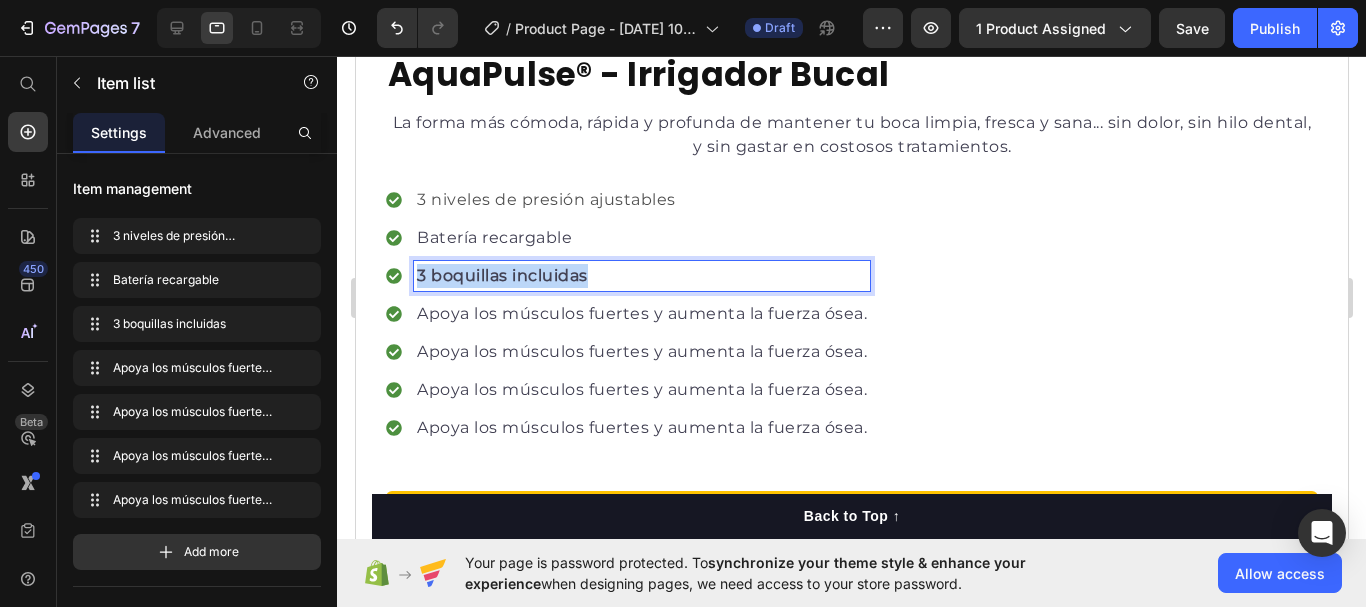 click on "3 boquillas incluidas" at bounding box center [501, 275] 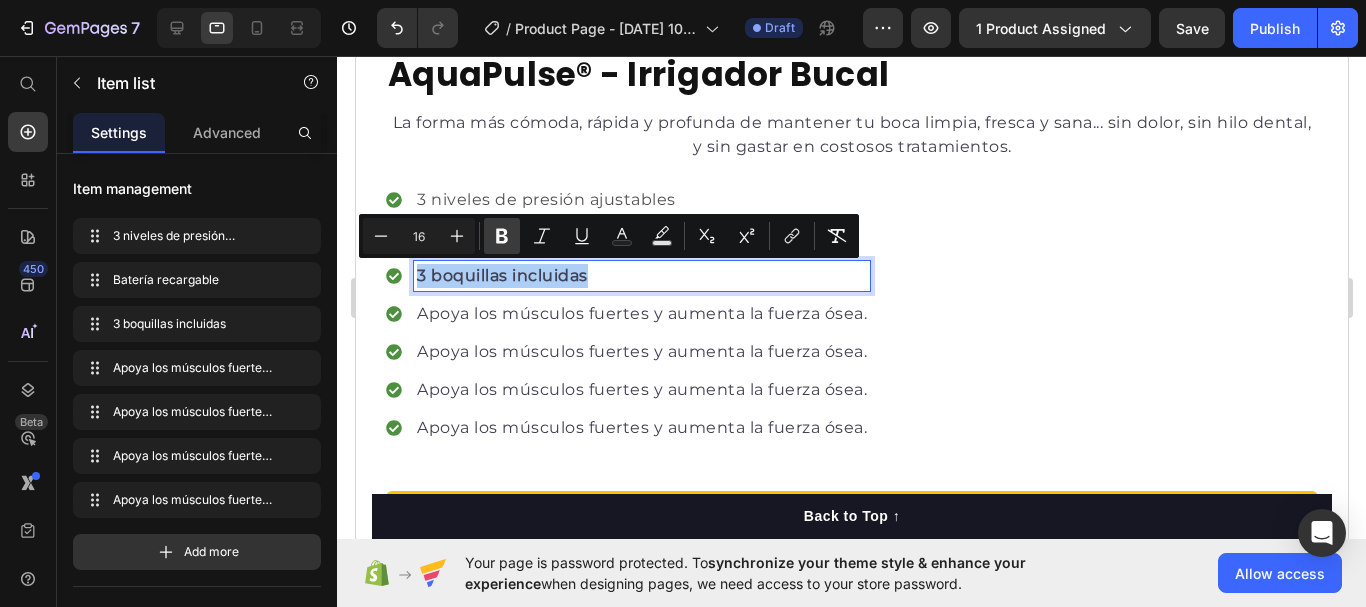 click on "Bold" at bounding box center (502, 236) 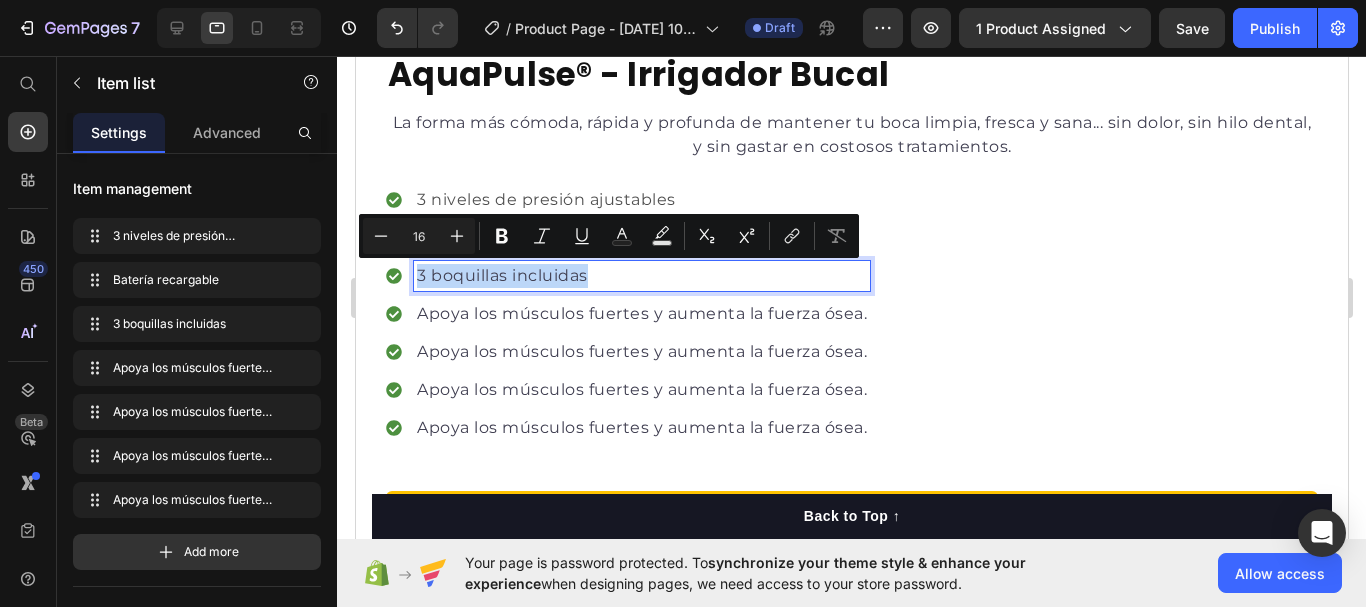 click on "3 boquillas incluidas" at bounding box center [641, 276] 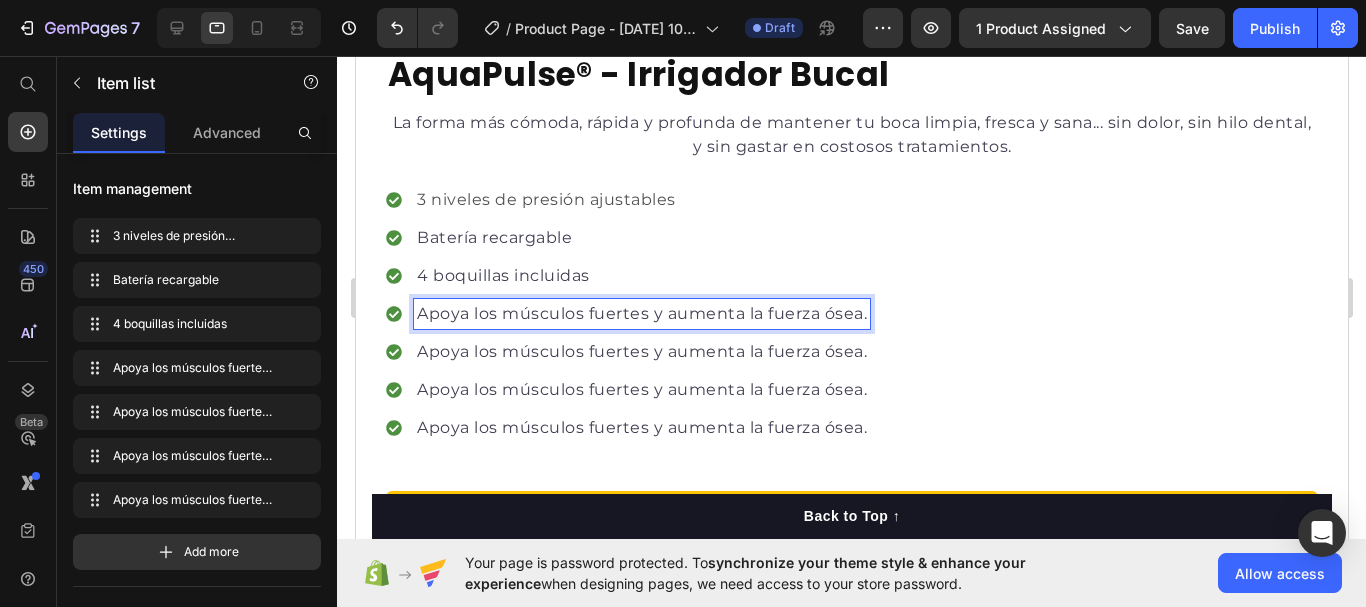 click on "Apoya los músculos fuertes y aumenta la fuerza ósea." at bounding box center (641, 314) 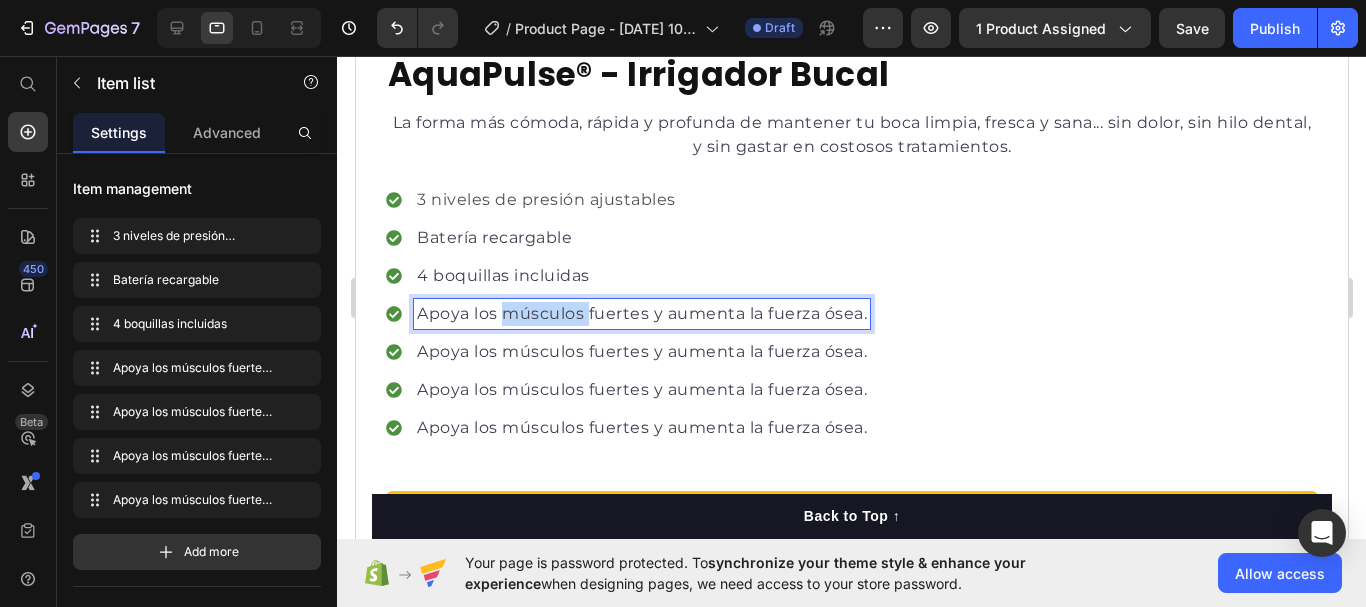 click on "Apoya los músculos fuertes y aumenta la fuerza ósea." at bounding box center [641, 314] 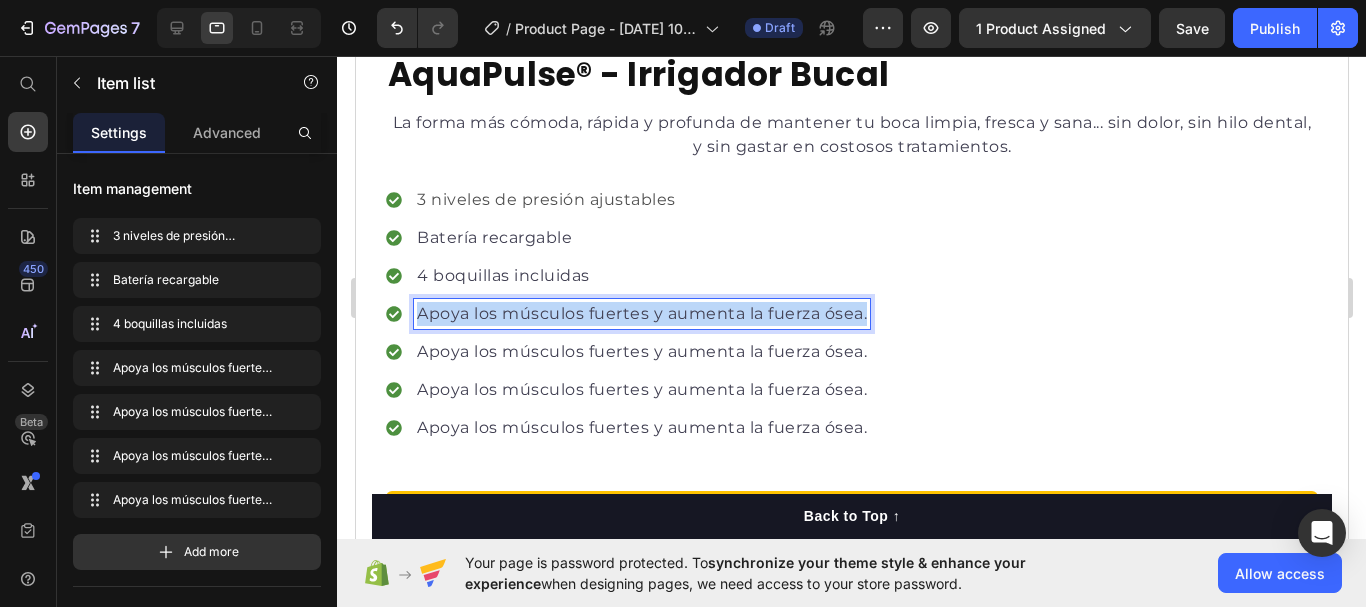 click on "Apoya los músculos fuertes y aumenta la fuerza ósea." at bounding box center [641, 314] 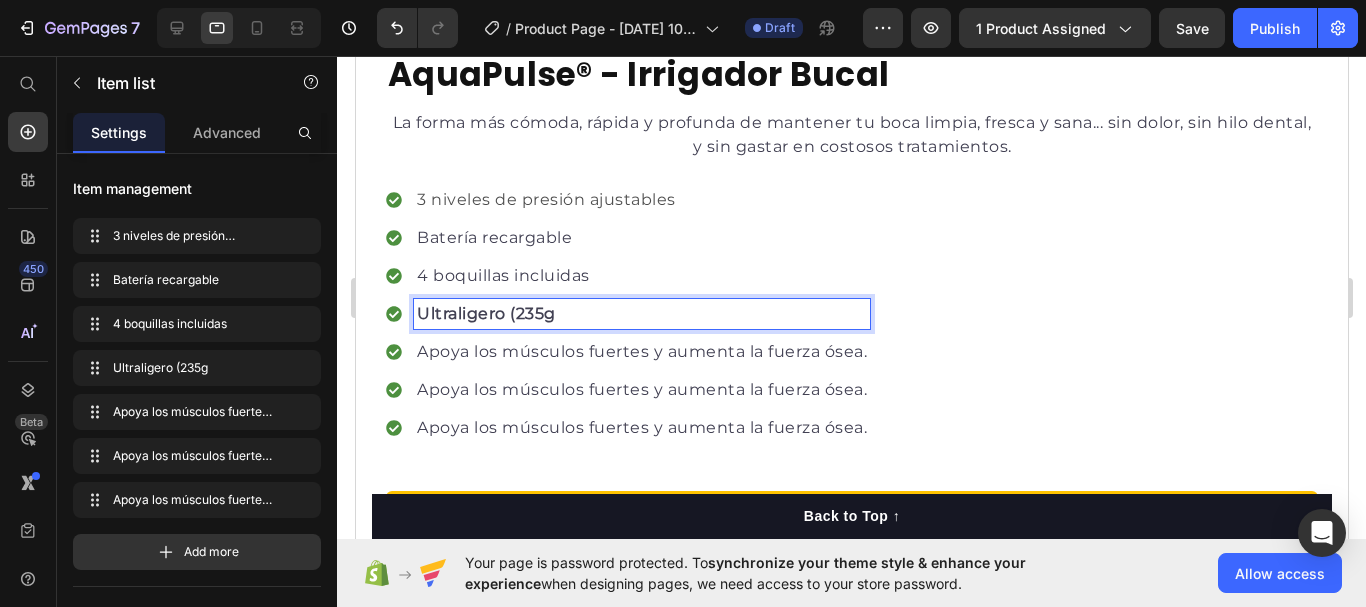 click on "Ultraligero (235g" at bounding box center [485, 313] 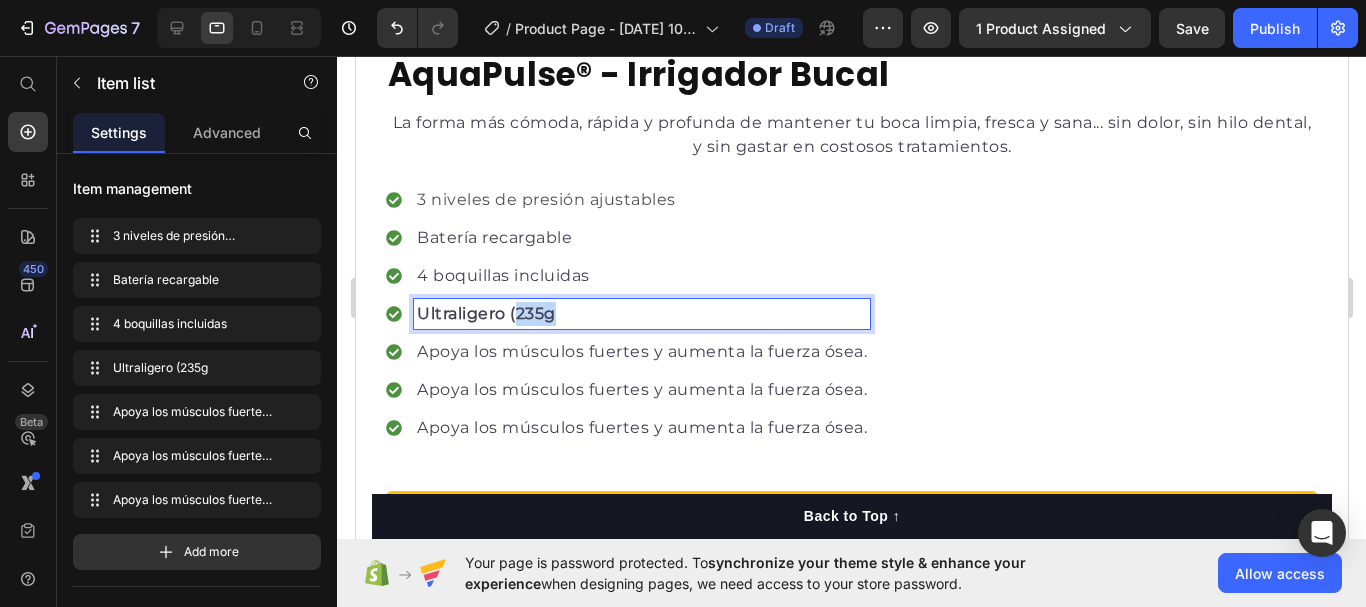 click on "Ultraligero (235g" at bounding box center (485, 313) 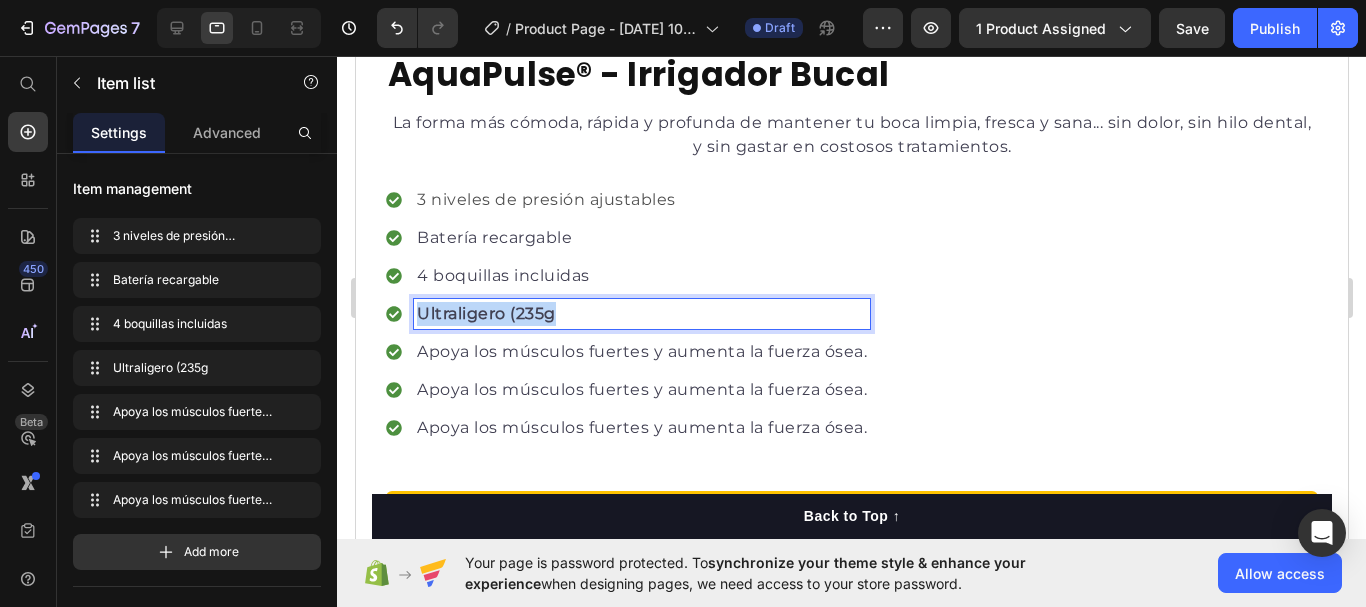 click on "Ultraligero (235g" at bounding box center (485, 313) 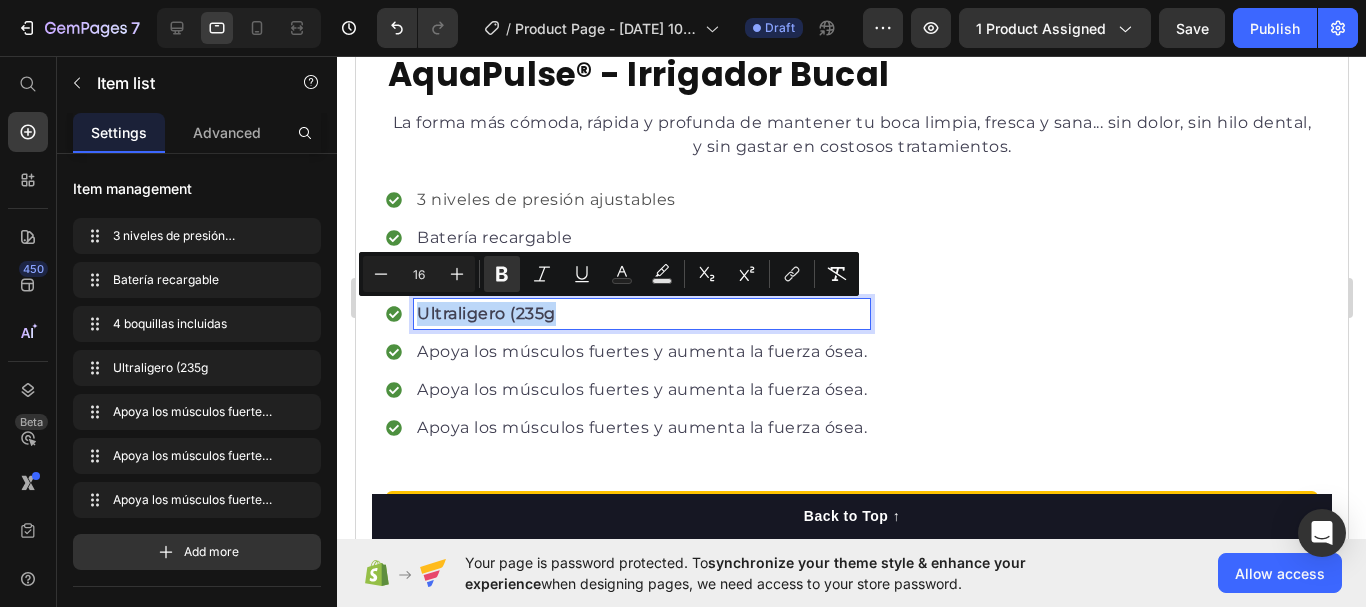 click on "Ultraligero (235g" at bounding box center (485, 313) 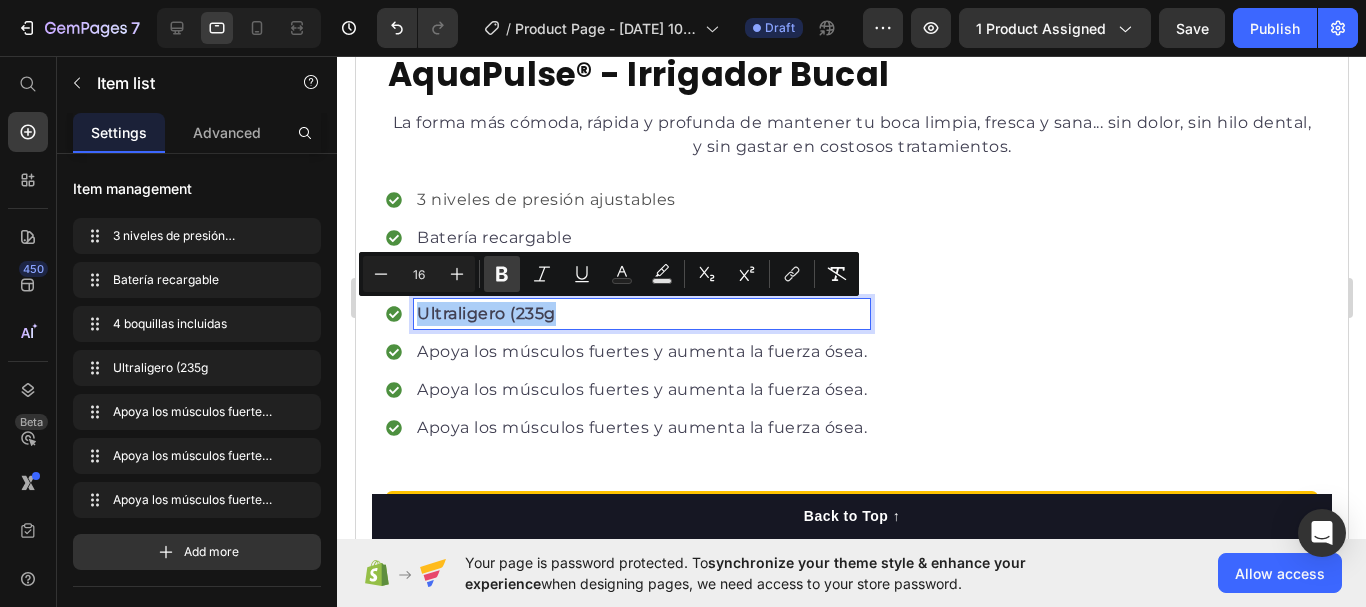 click 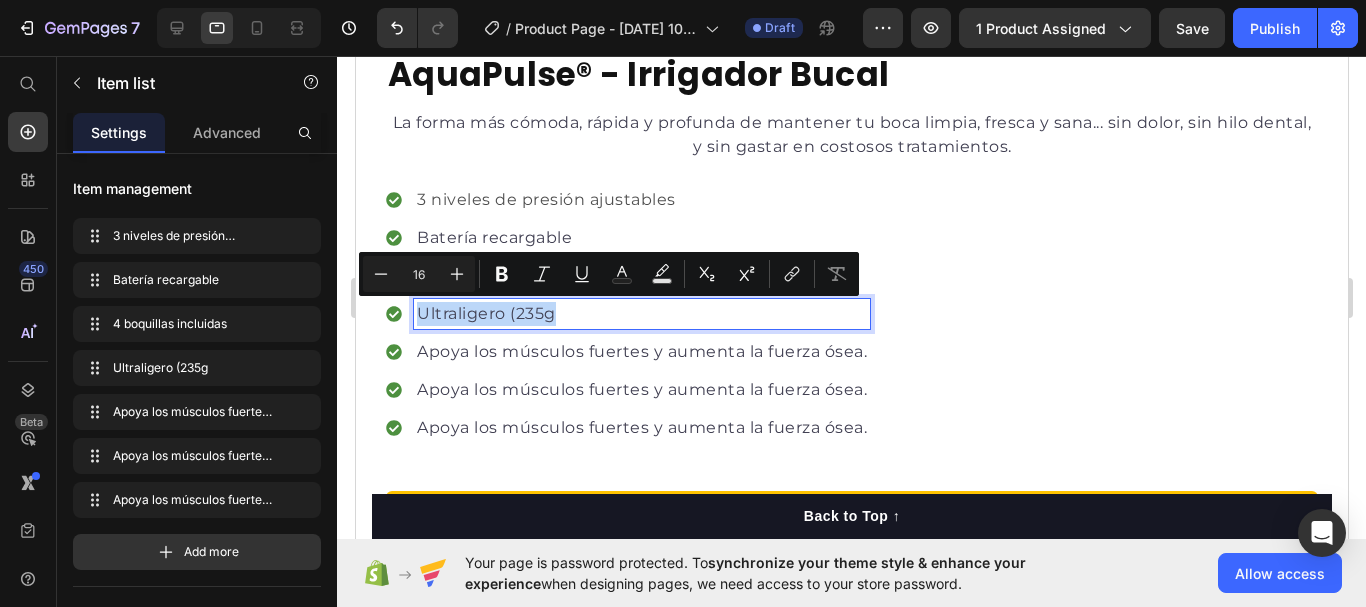 click on "Ultraligero (235g" at bounding box center [641, 314] 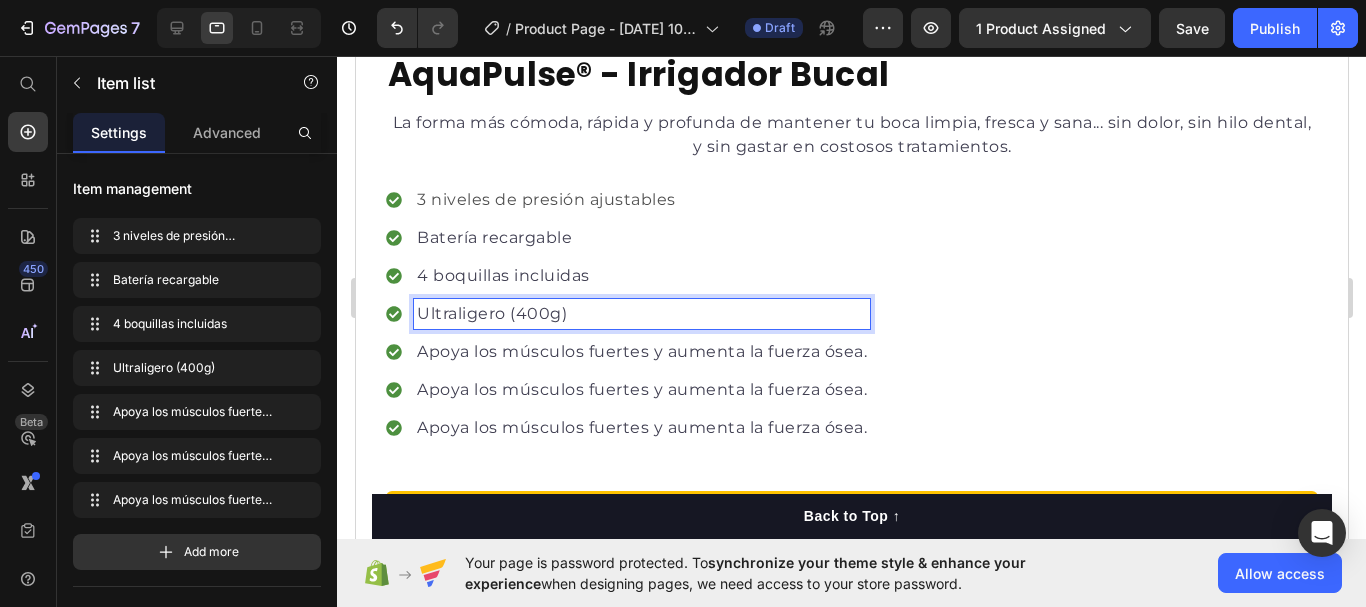 click on "Apoya los músculos fuertes y aumenta la fuerza ósea." at bounding box center [641, 352] 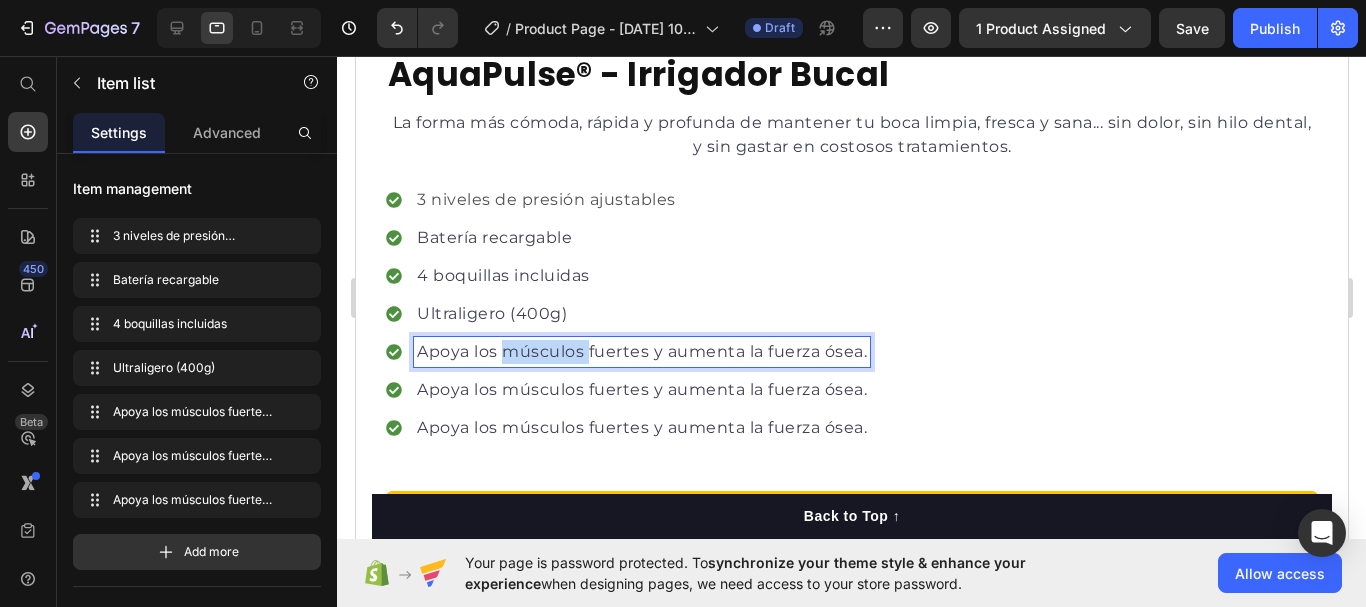 click on "Apoya los músculos fuertes y aumenta la fuerza ósea." at bounding box center [641, 352] 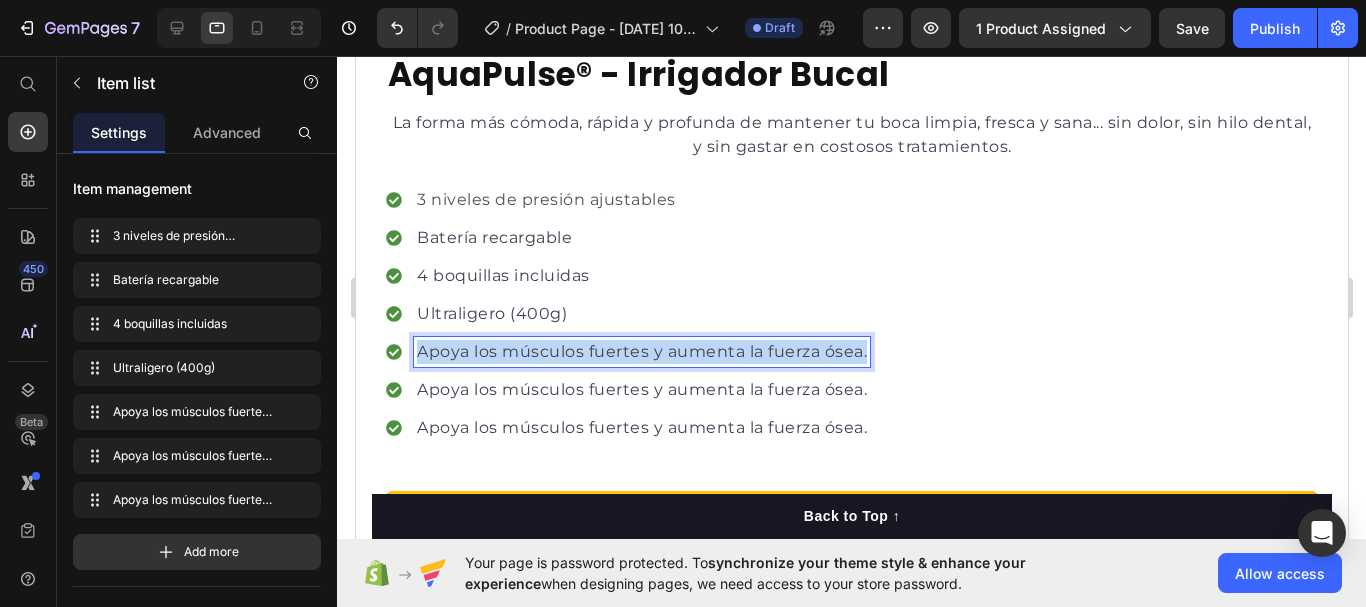 click on "Apoya los músculos fuertes y aumenta la fuerza ósea." at bounding box center (641, 352) 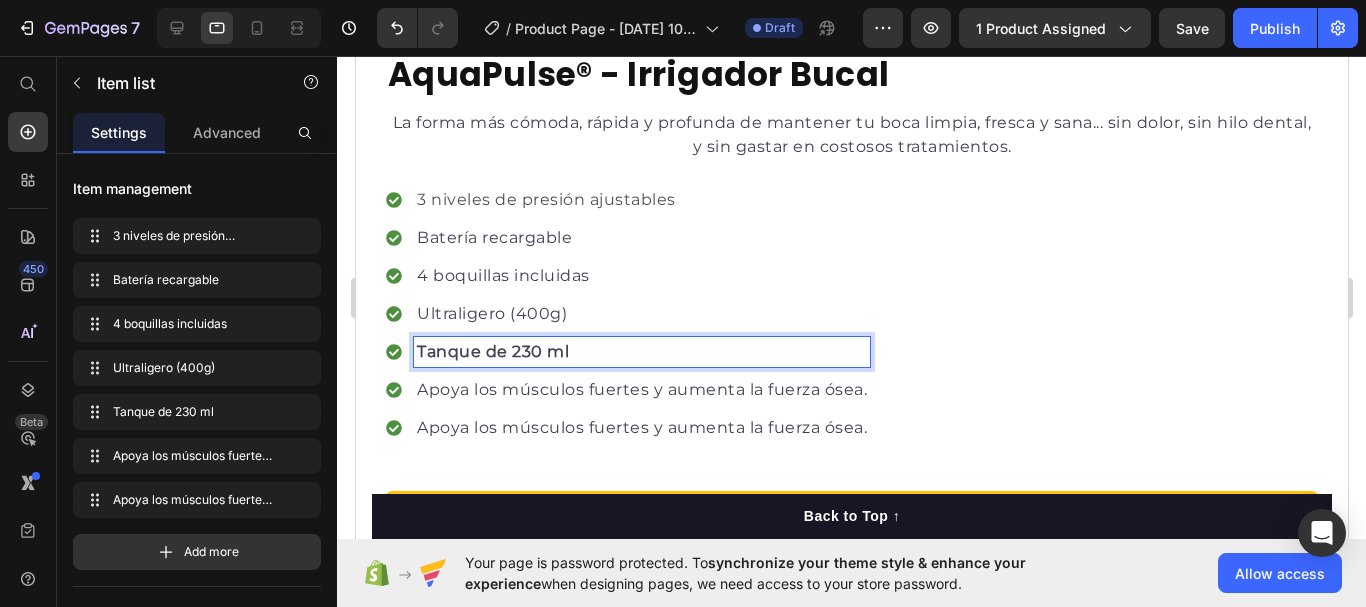 click on "Tanque de 230 ml" at bounding box center (492, 351) 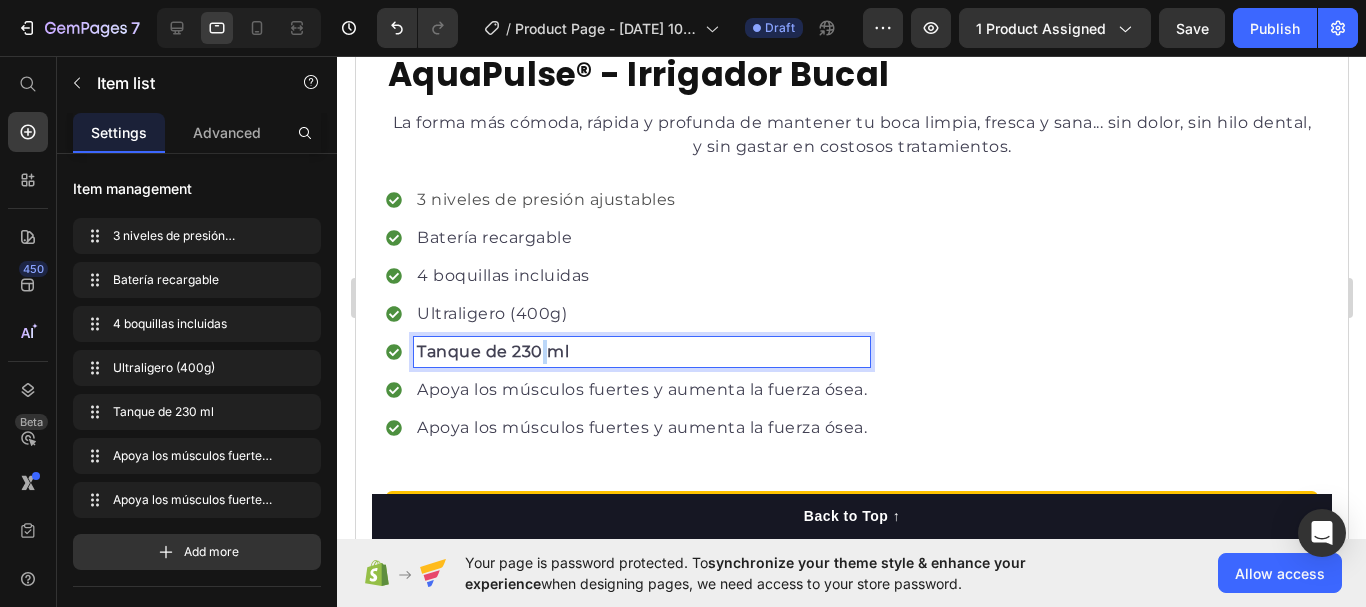 click on "Tanque de 230 ml" at bounding box center [492, 351] 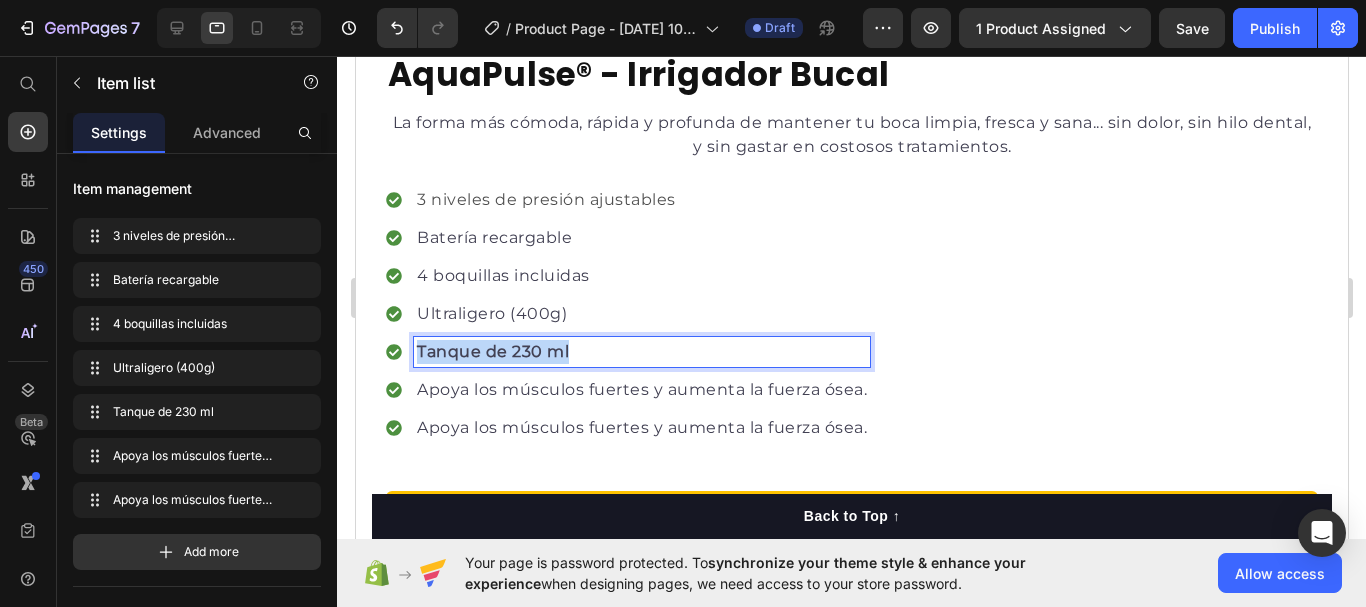 click on "Tanque de 230 ml" at bounding box center (492, 351) 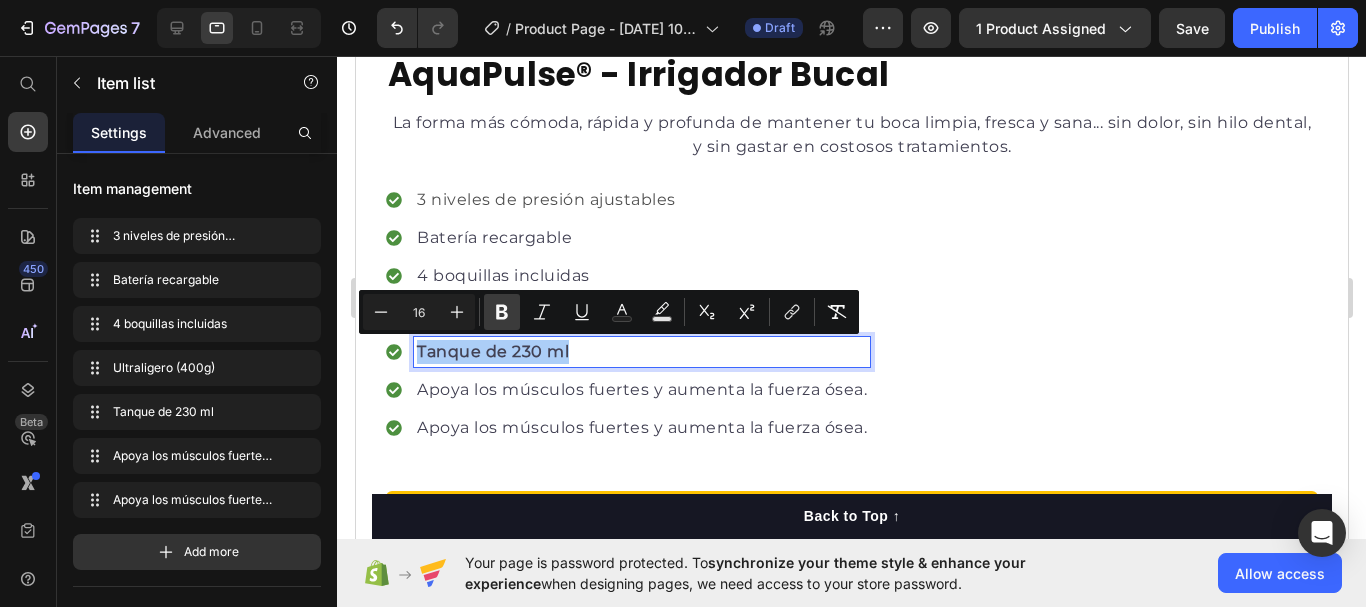 click on "Bold" at bounding box center (502, 312) 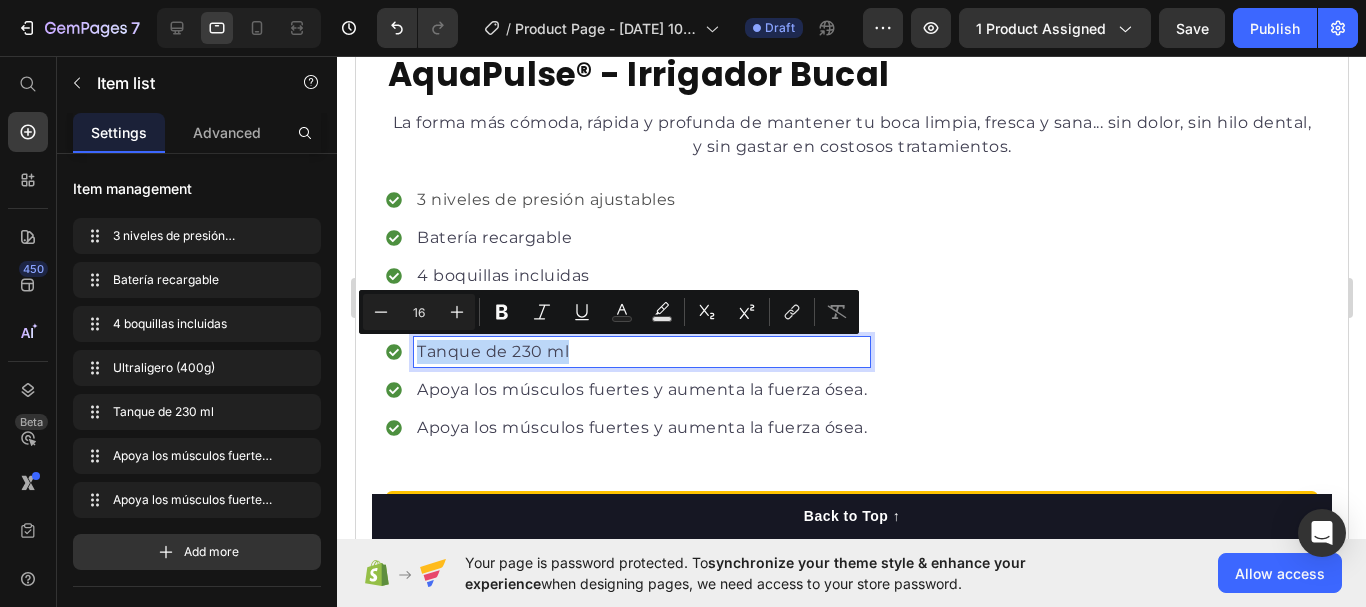 click on "Tanque de 230 ml" at bounding box center [641, 352] 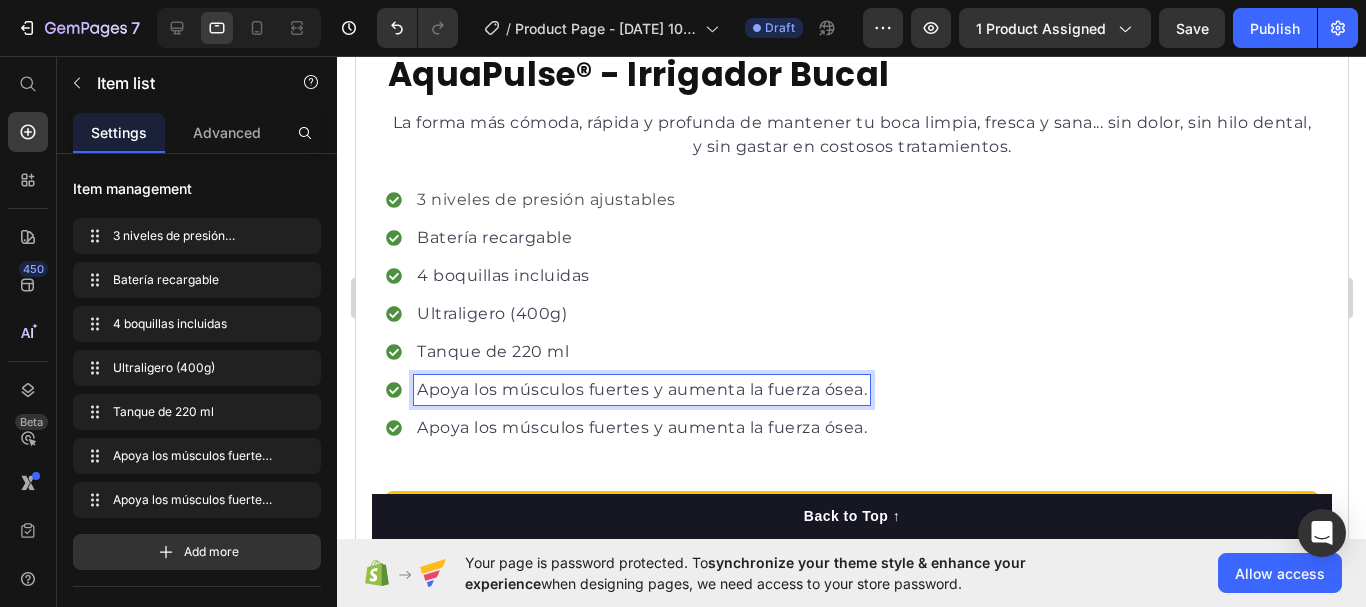 click on "Apoya los músculos fuertes y aumenta la fuerza ósea." at bounding box center [641, 390] 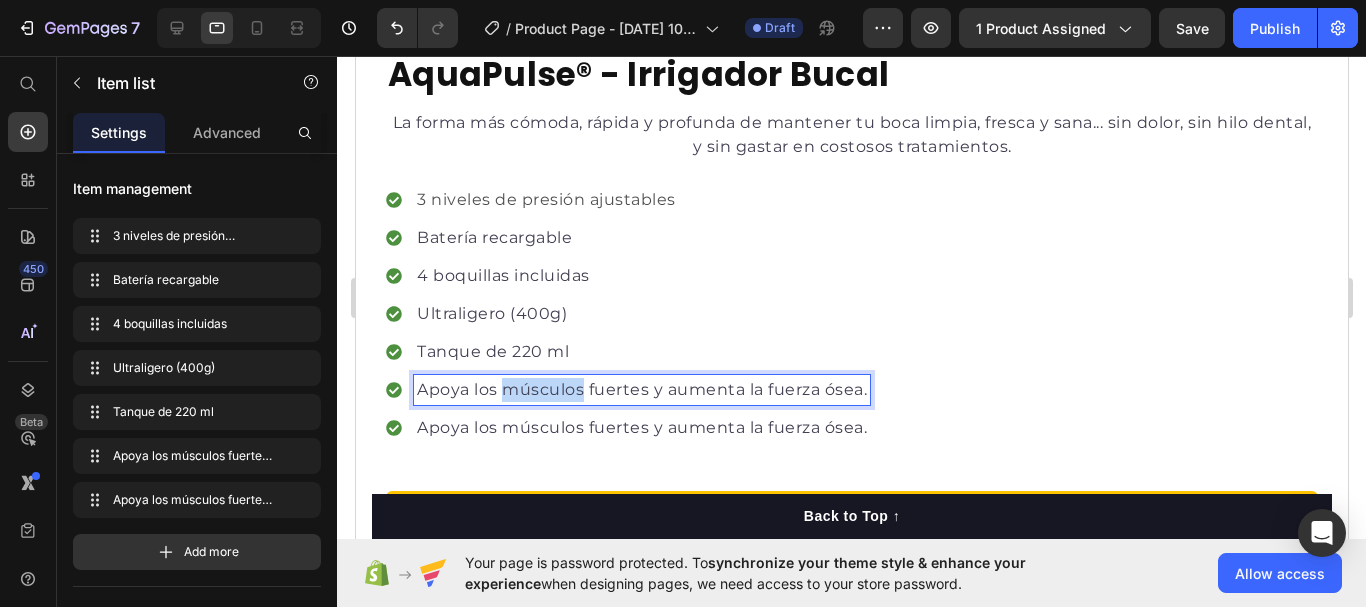 click on "Apoya los músculos fuertes y aumenta la fuerza ósea." at bounding box center (641, 390) 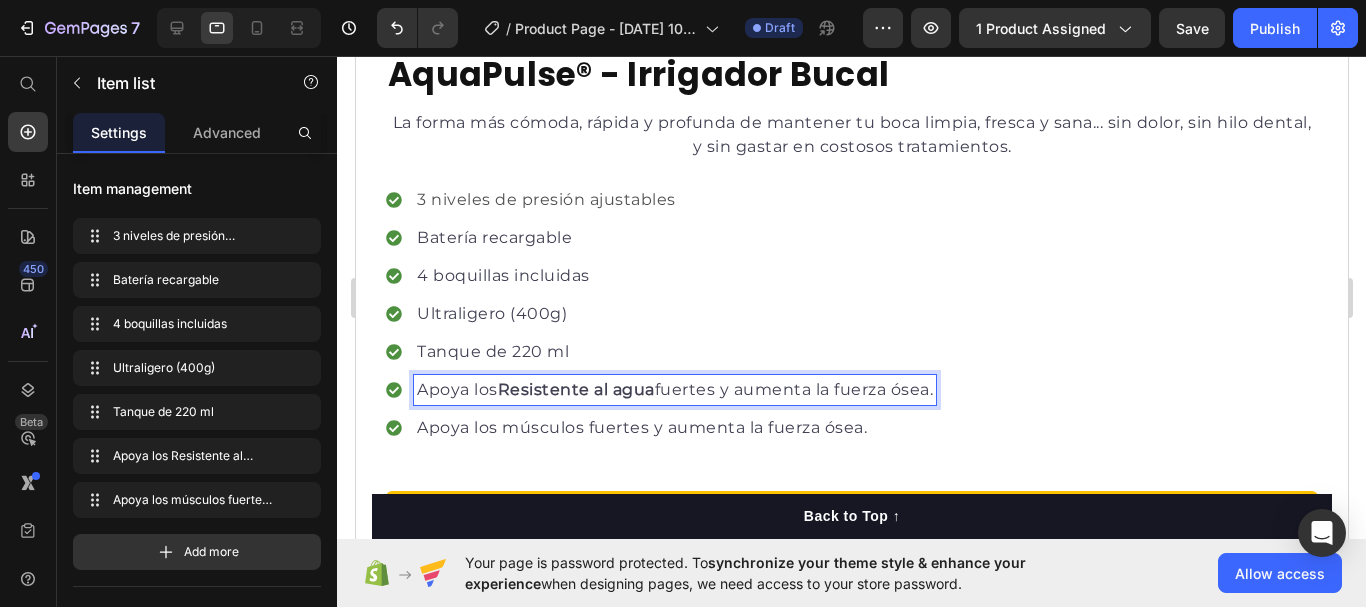 click on "Resistente al agua" at bounding box center [575, 389] 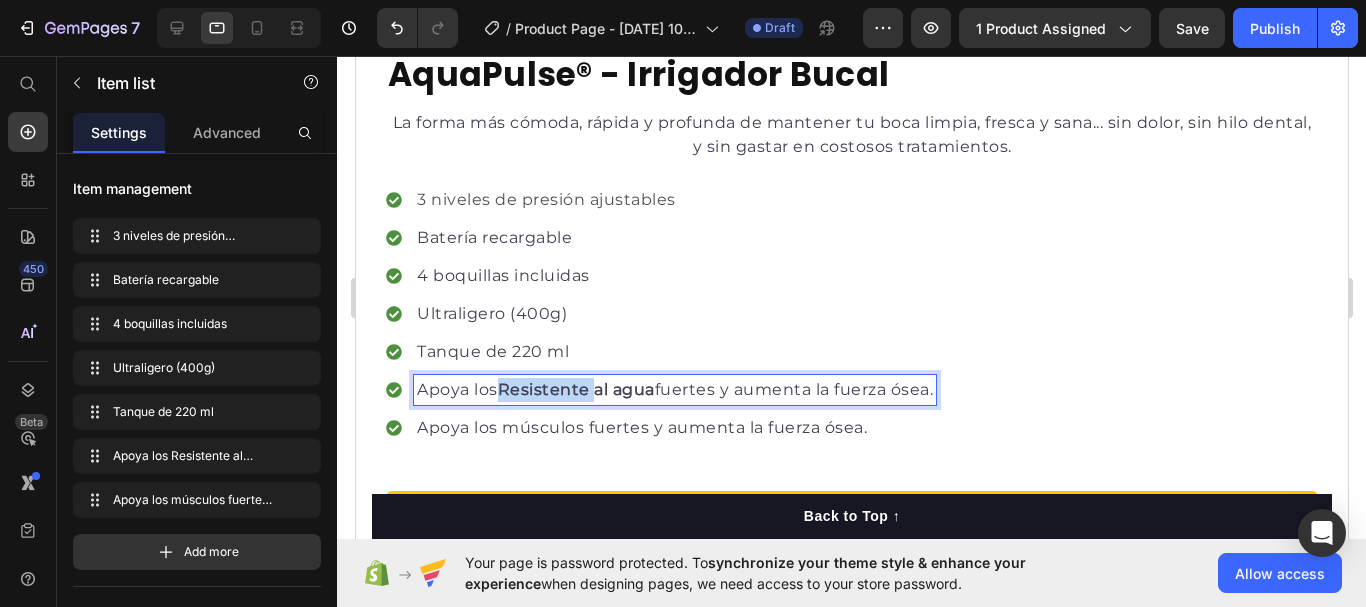 click on "Resistente al agua" at bounding box center (575, 389) 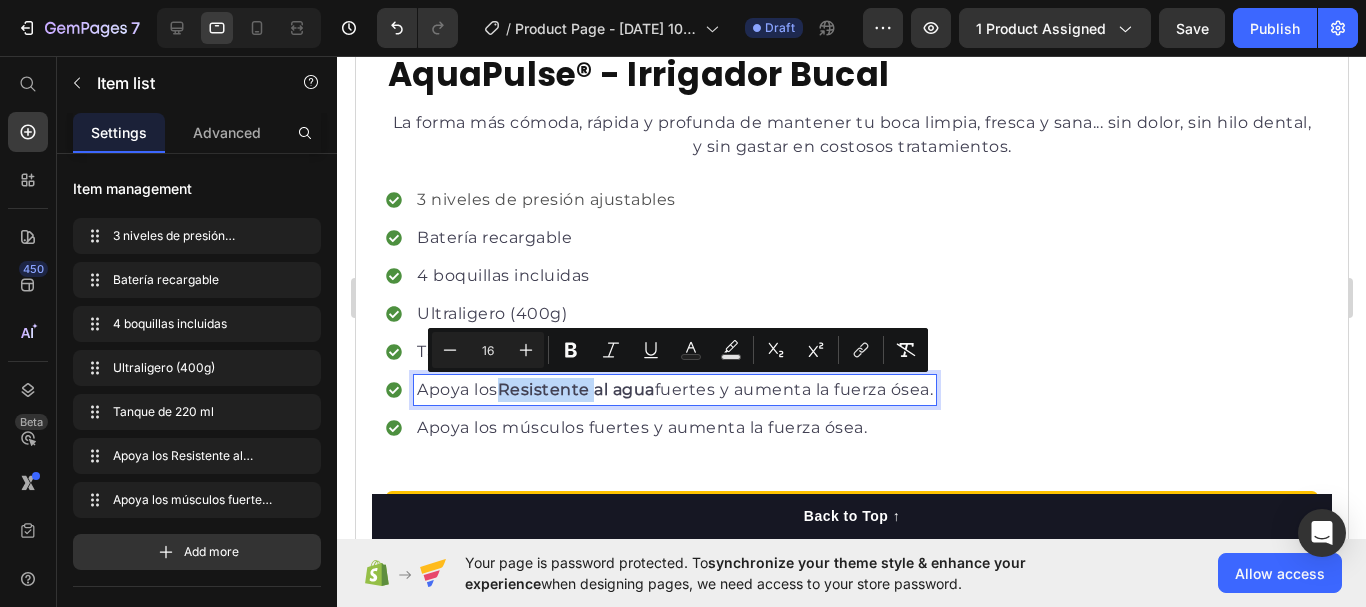 click on "Resistente al agua" at bounding box center (575, 389) 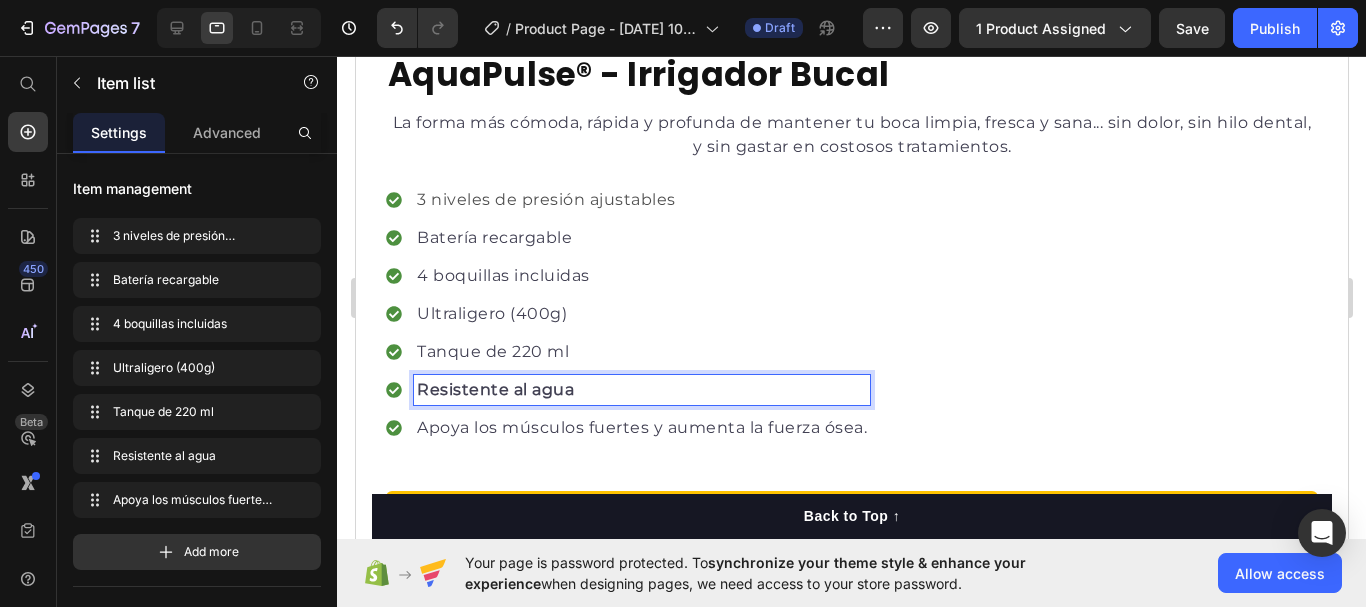 click on "Resistente al agua" at bounding box center [494, 389] 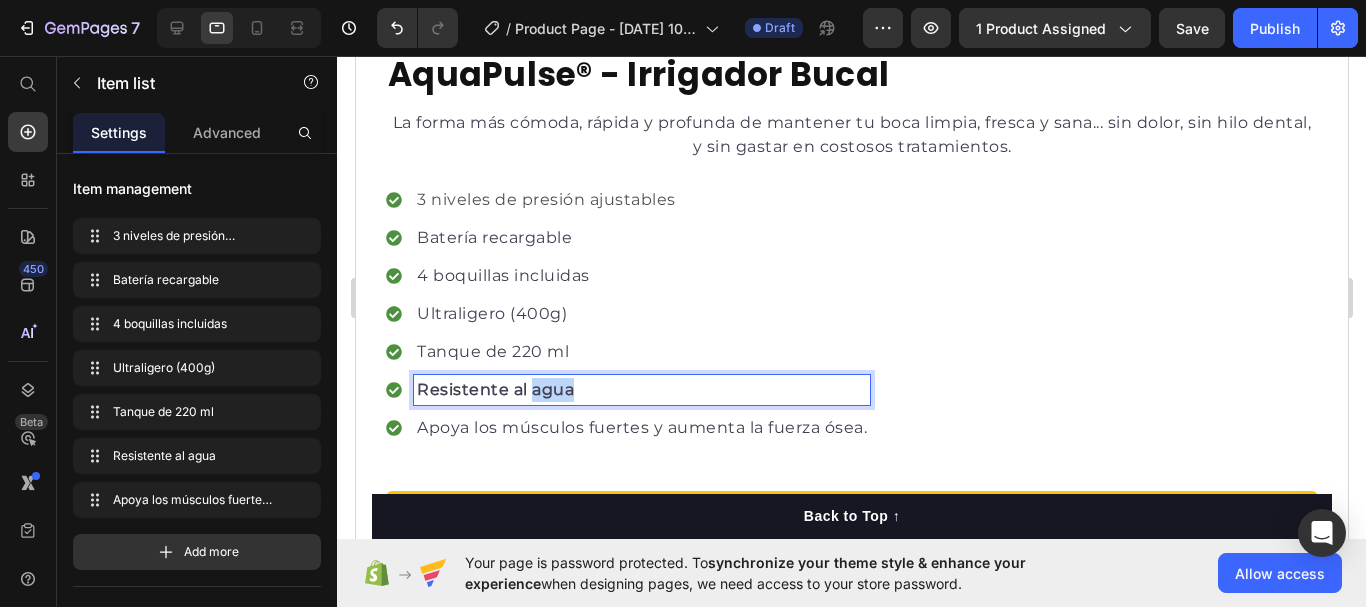 click on "Resistente al agua" at bounding box center (494, 389) 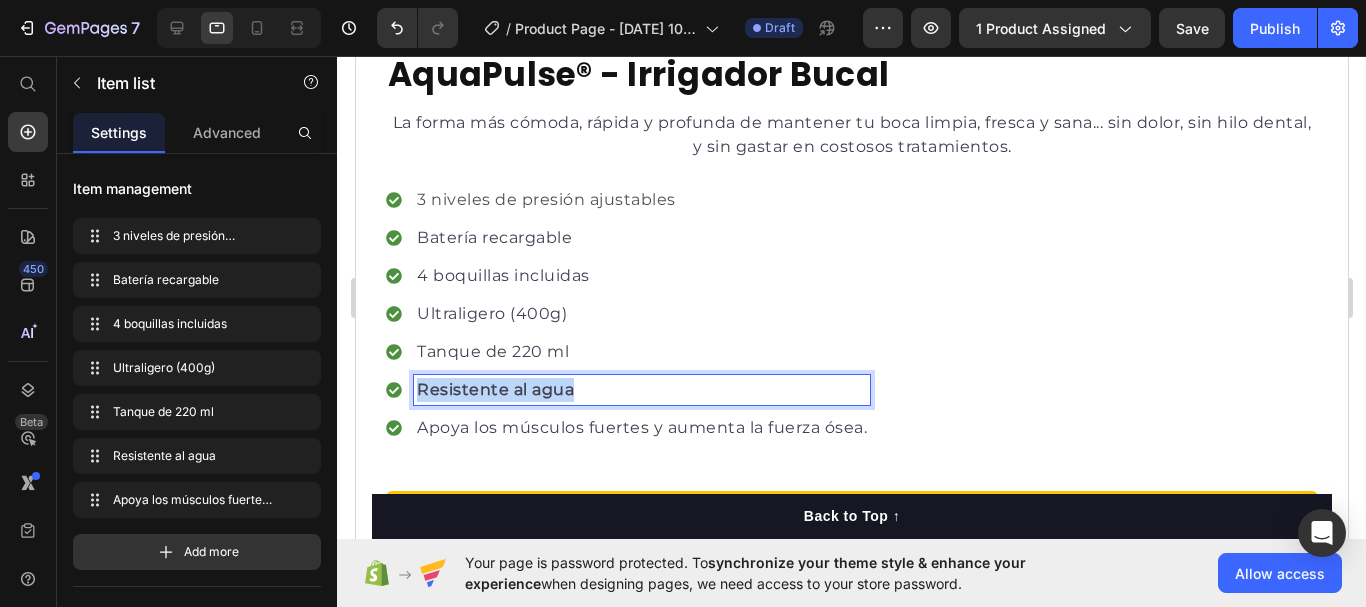 click on "Resistente al agua" at bounding box center (494, 389) 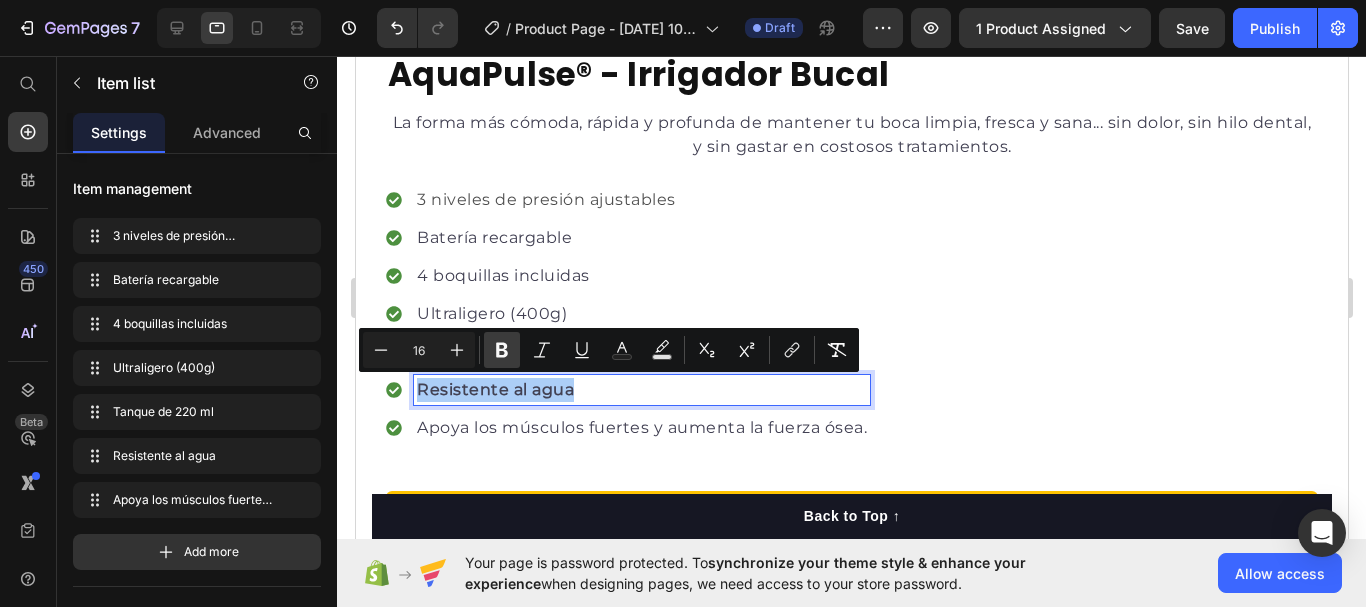 click 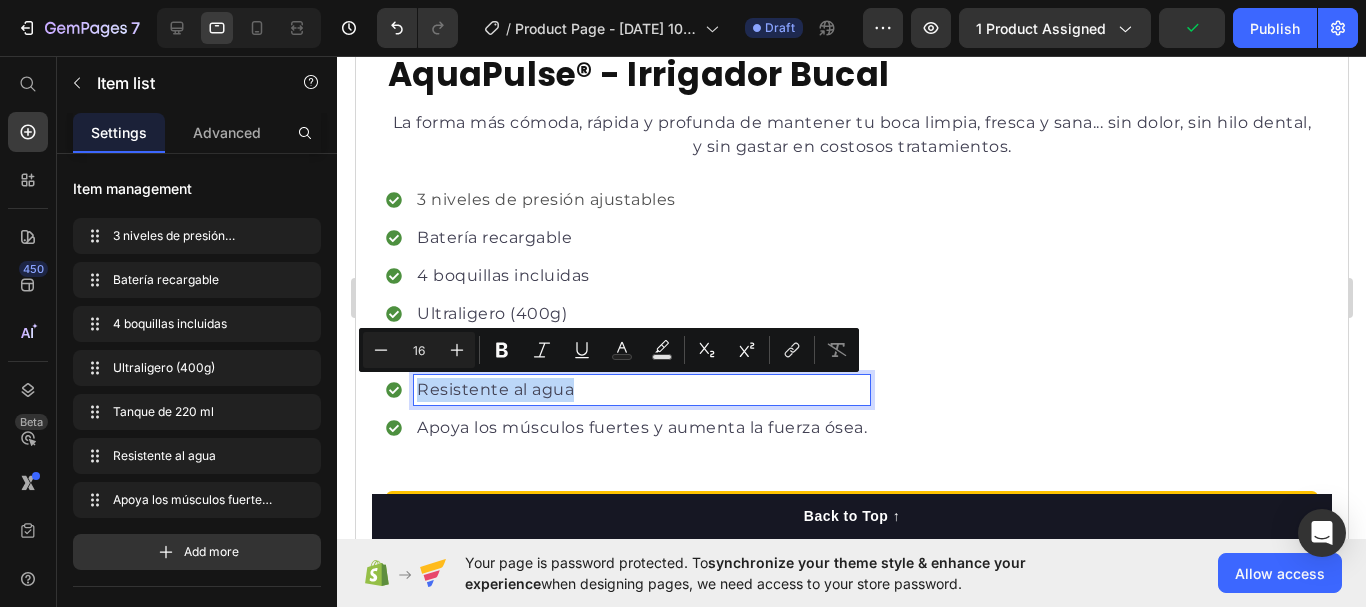 click on "Apoya los músculos fuertes y aumenta la fuerza ósea." at bounding box center [641, 428] 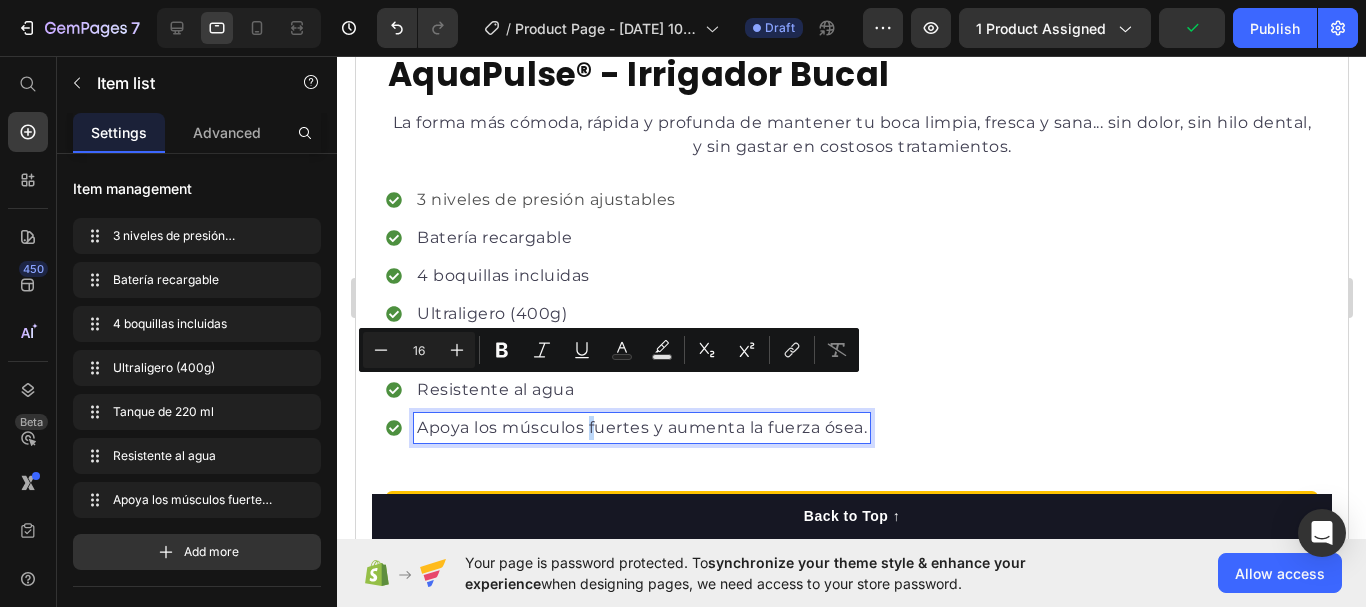 click on "Apoya los músculos fuertes y aumenta la fuerza ósea." at bounding box center (641, 428) 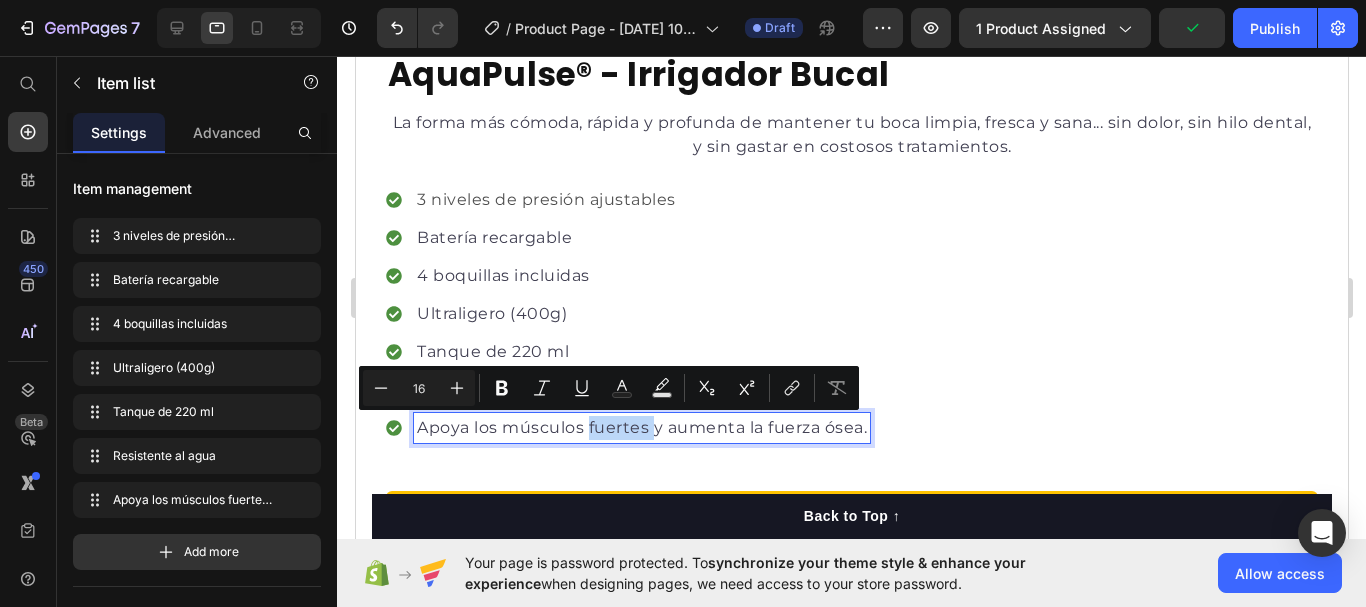 click on "Apoya los músculos fuertes y aumenta la fuerza ósea." at bounding box center [641, 428] 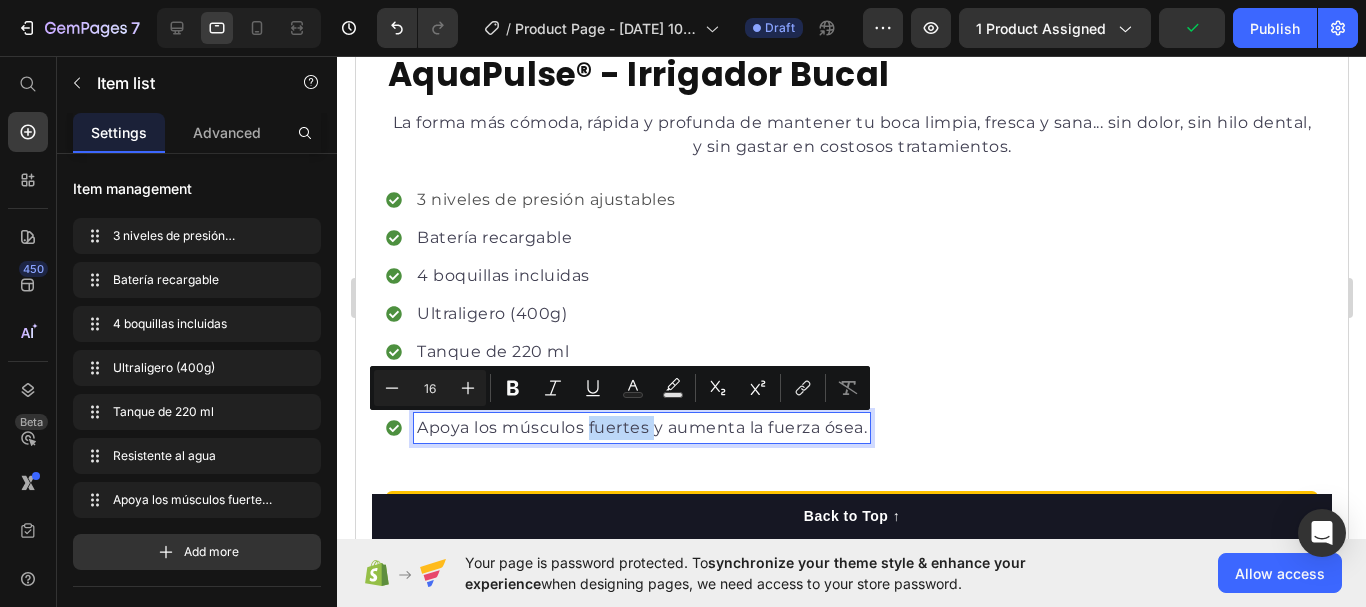 click on "Apoya los músculos fuertes y aumenta la fuerza ósea." at bounding box center [641, 428] 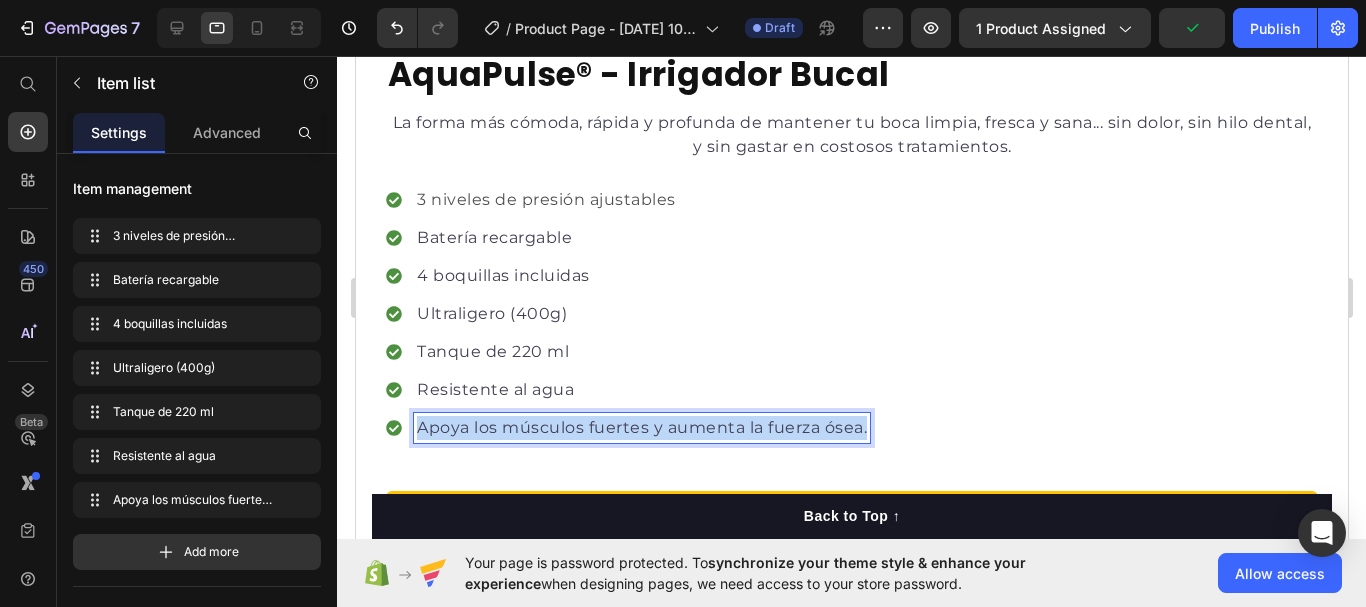 click on "Apoya los músculos fuertes y aumenta la fuerza ósea." at bounding box center [641, 428] 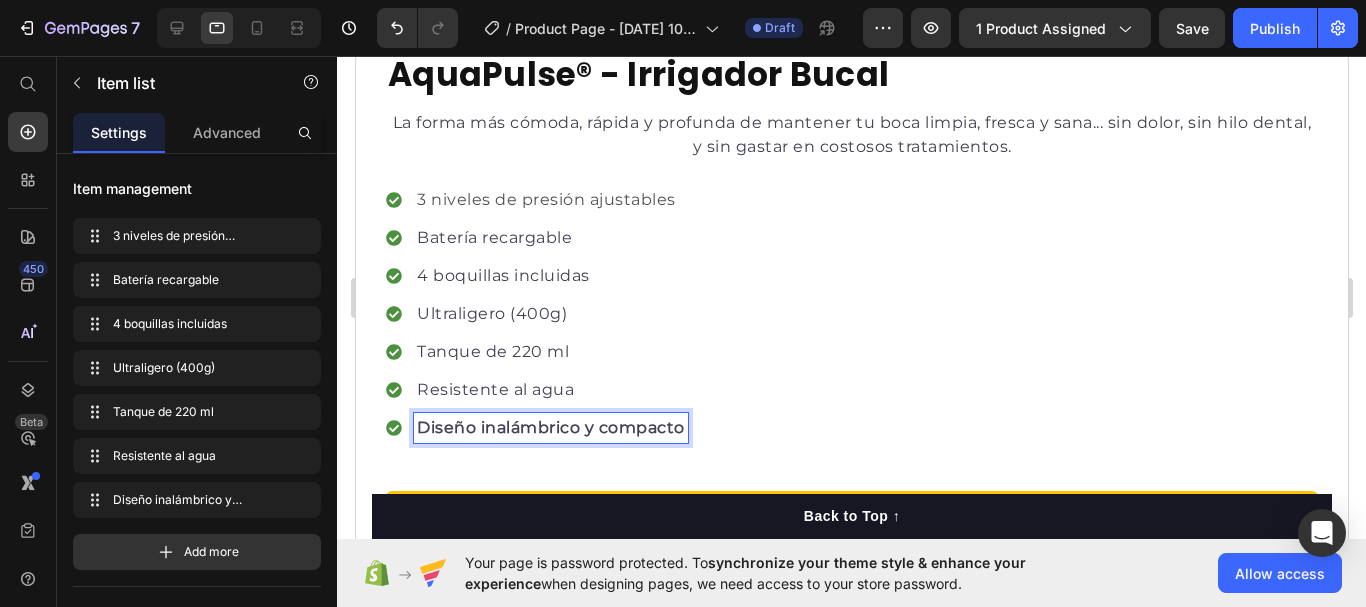 click on "Diseño inalámbrico y compacto" at bounding box center (550, 427) 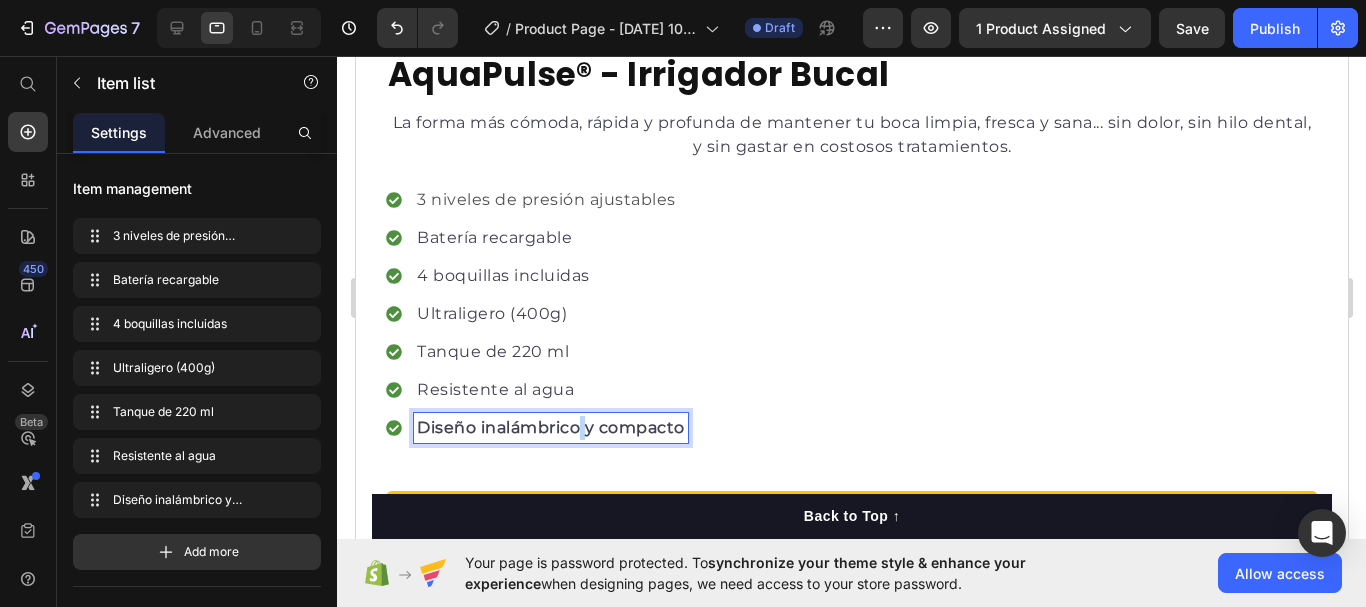 click on "Diseño inalámbrico y compacto" at bounding box center [550, 427] 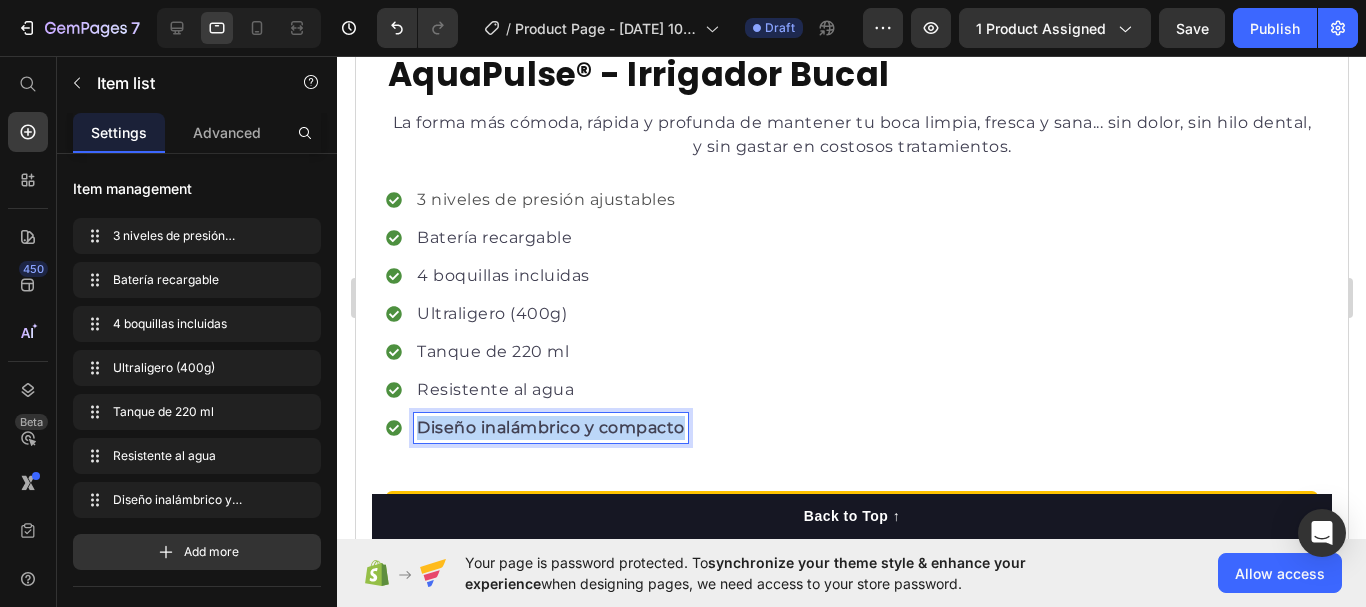 click on "Diseño inalámbrico y compacto" at bounding box center (550, 427) 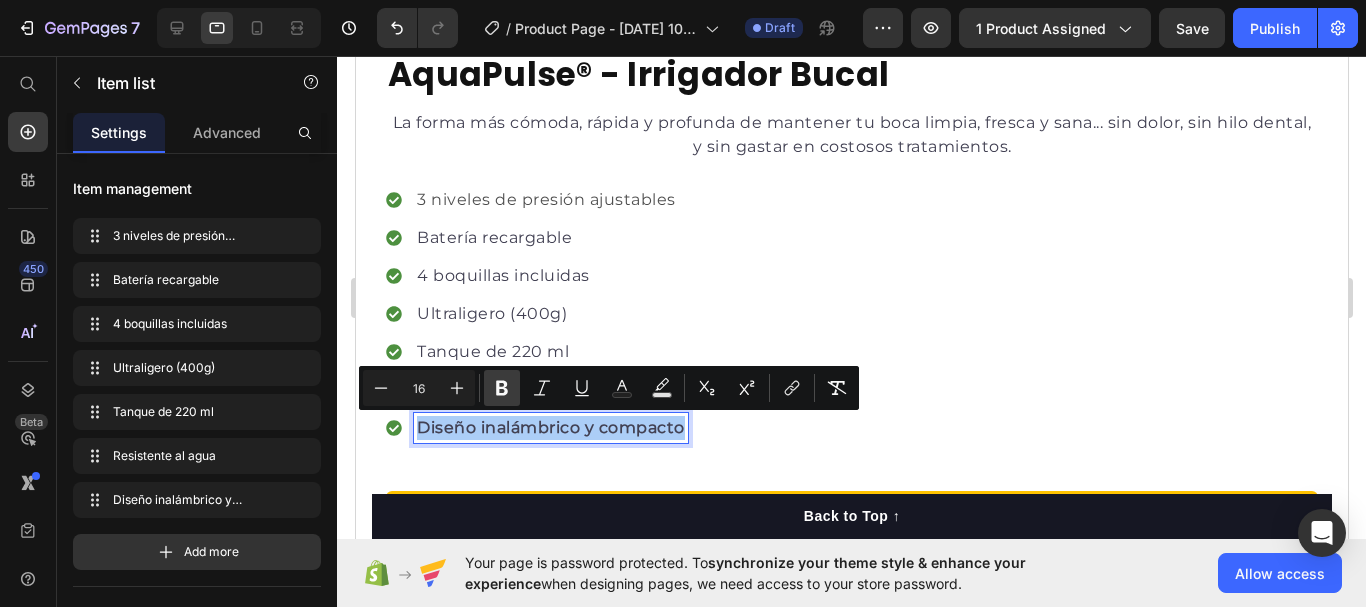 click 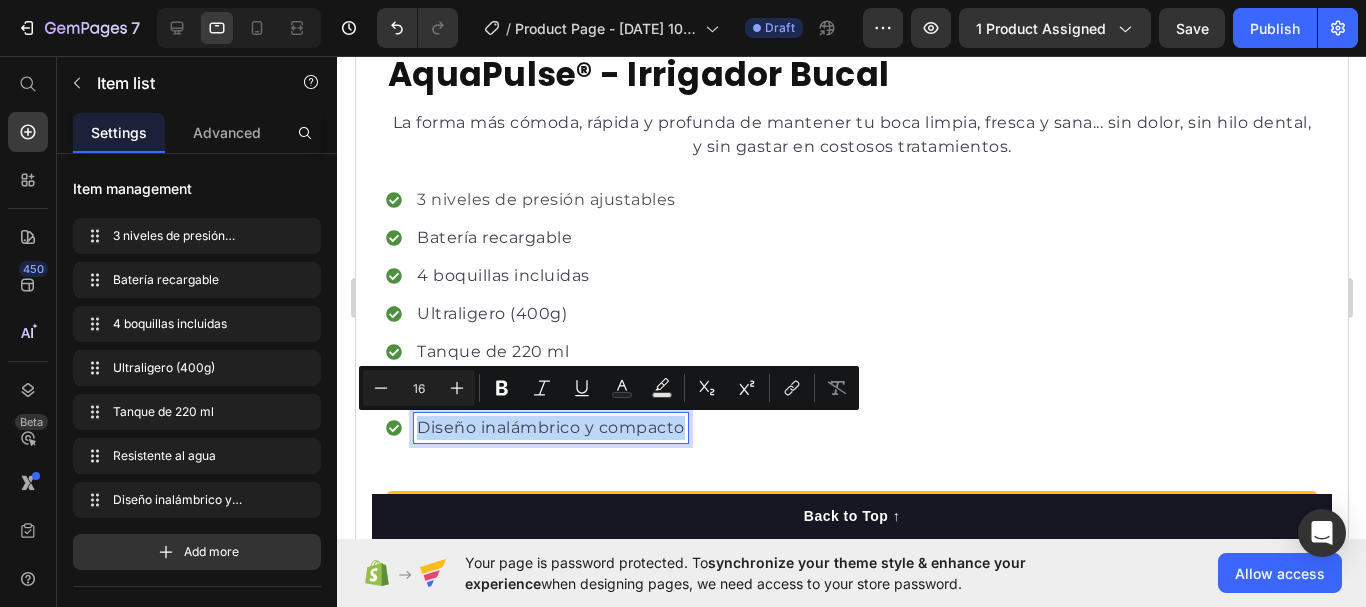 click on "3 niveles de presión ajustables Batería recargable 4 boquillas incluidas Ultraligero (400g) Tanque de 220 ml Resistente al agua Diseño inalámbrico y compacto" at bounding box center (851, 314) 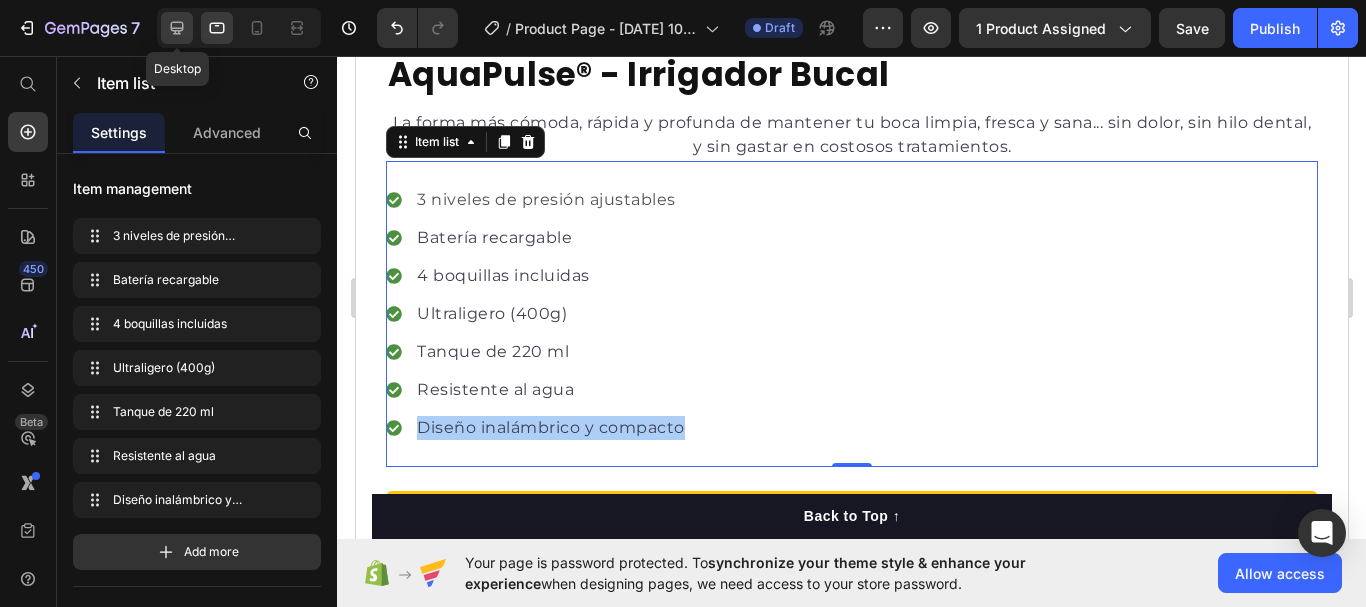 click 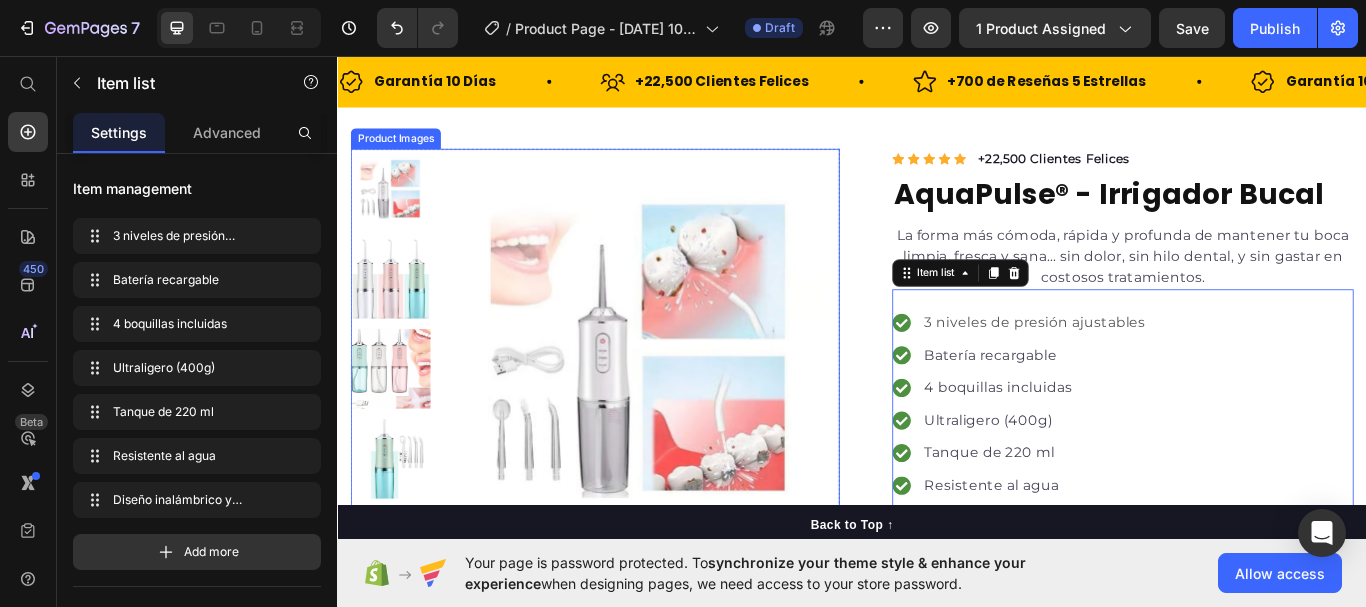 scroll, scrollTop: 0, scrollLeft: 0, axis: both 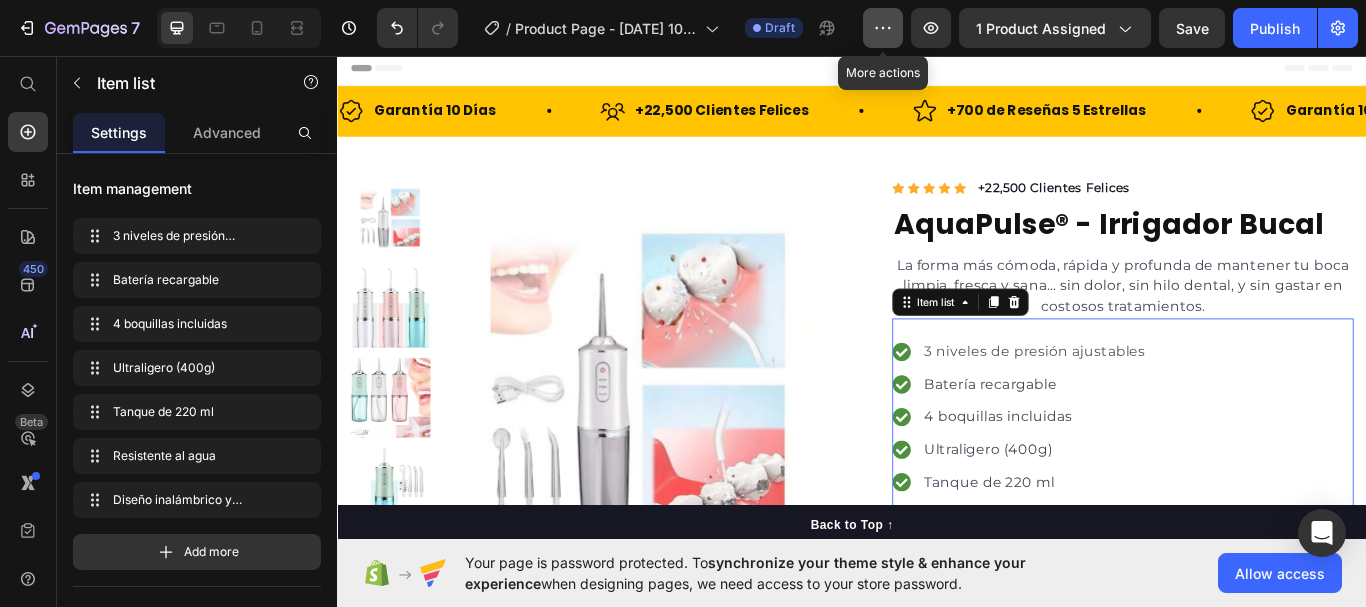 click 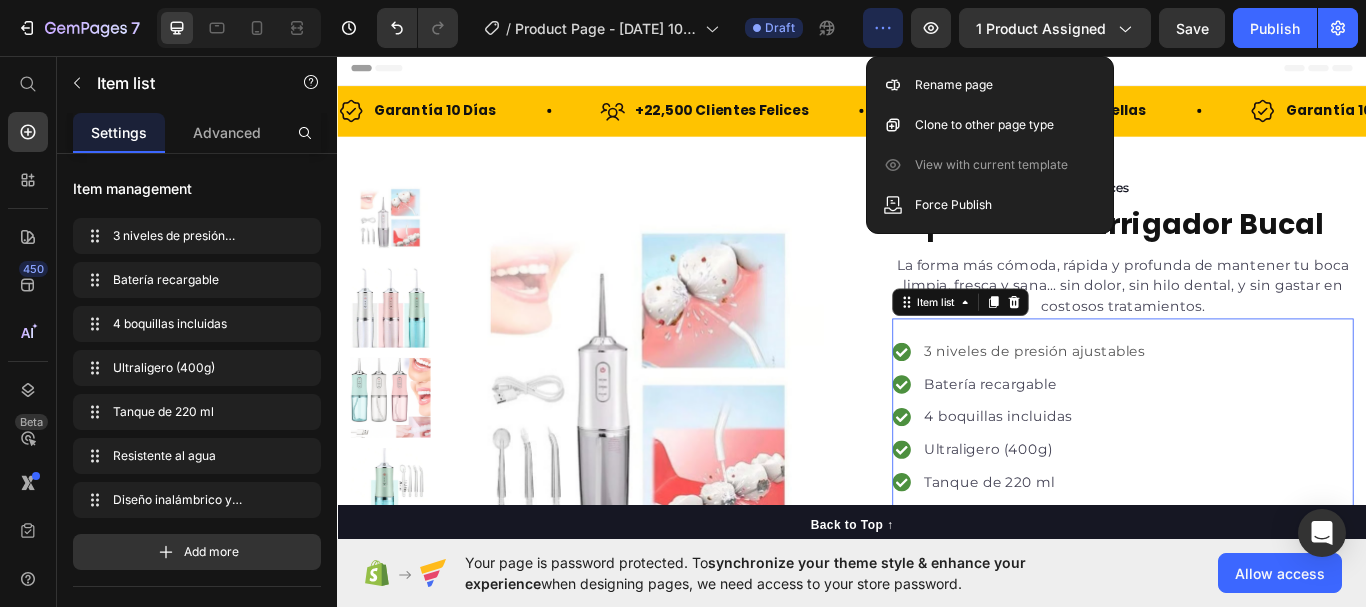 click 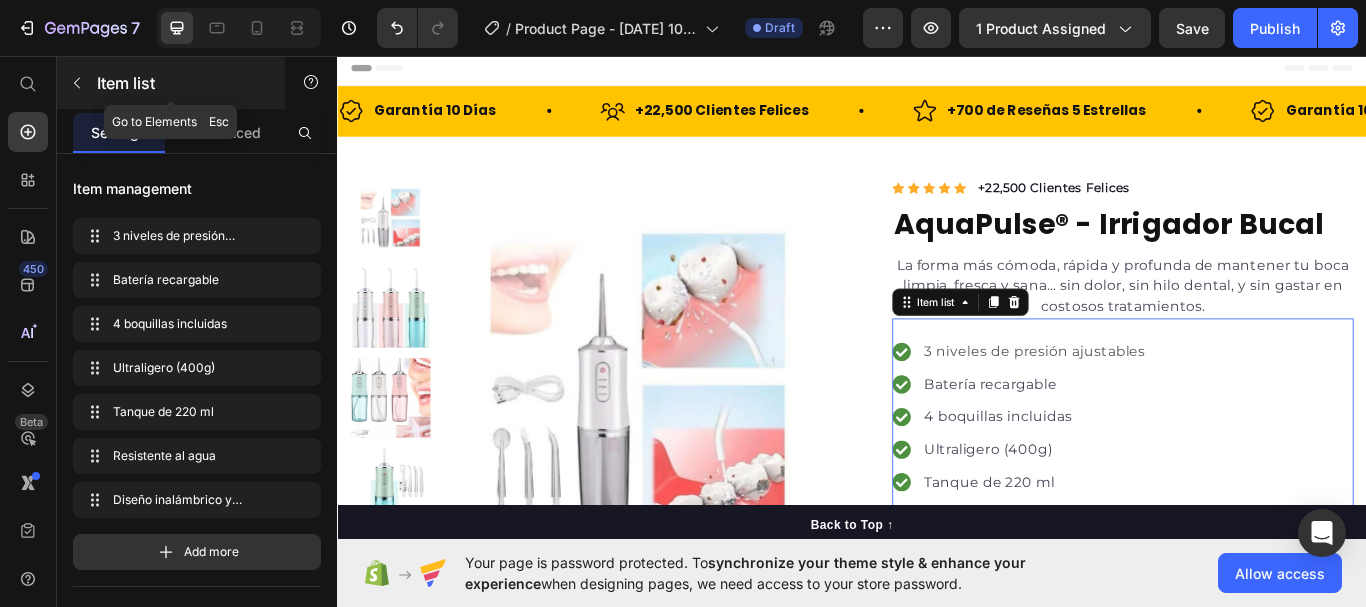 click at bounding box center [77, 83] 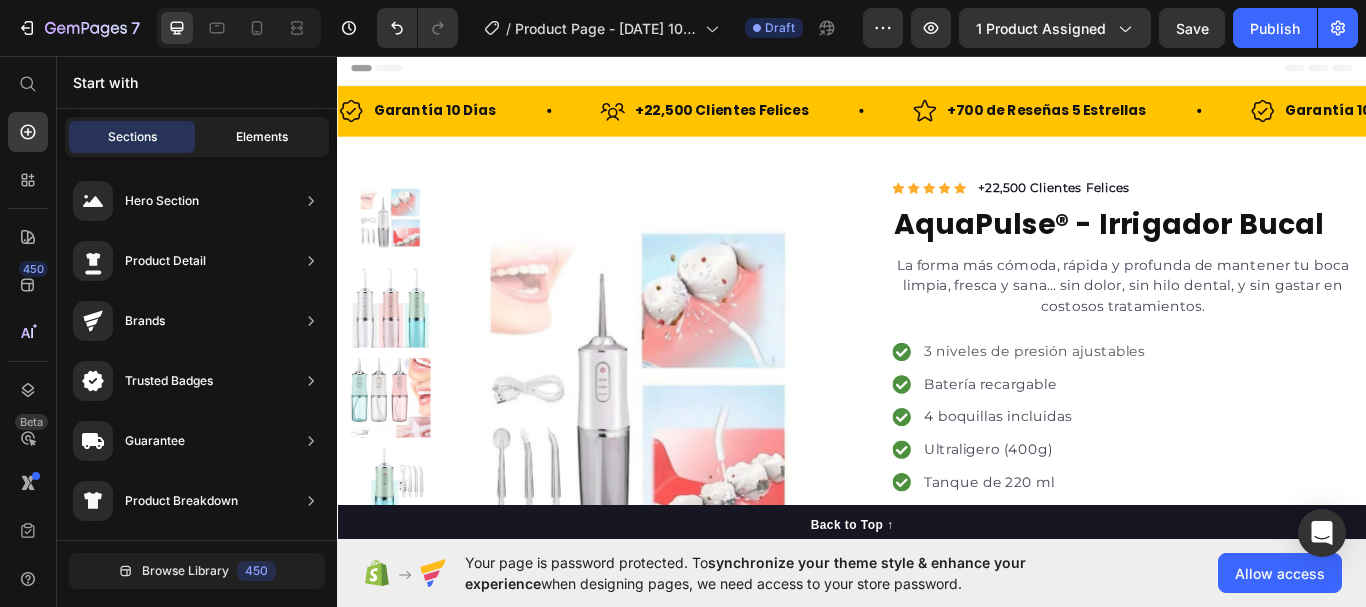 click on "Elements" 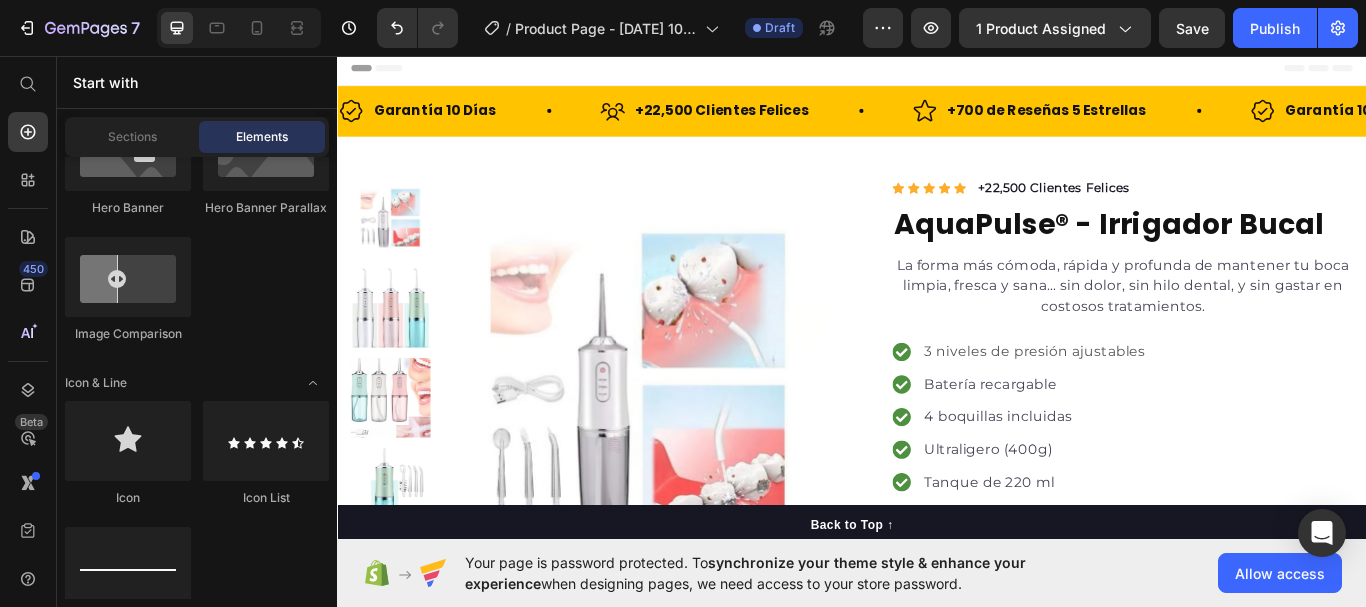scroll, scrollTop: 329, scrollLeft: 0, axis: vertical 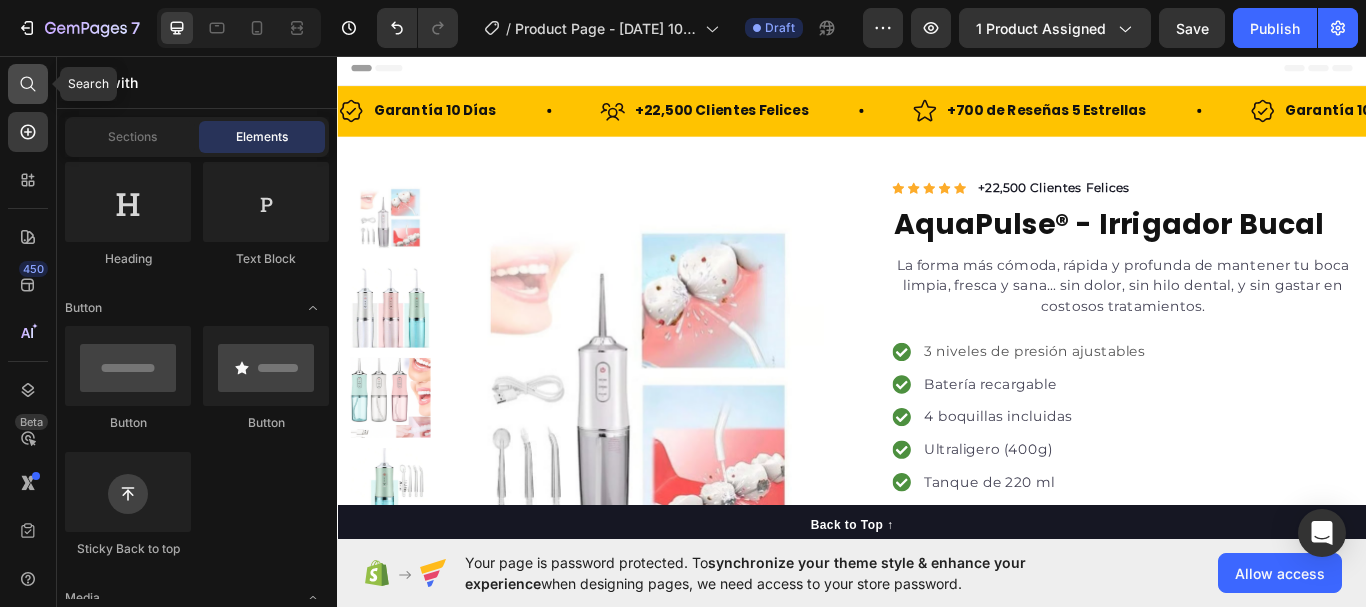 click 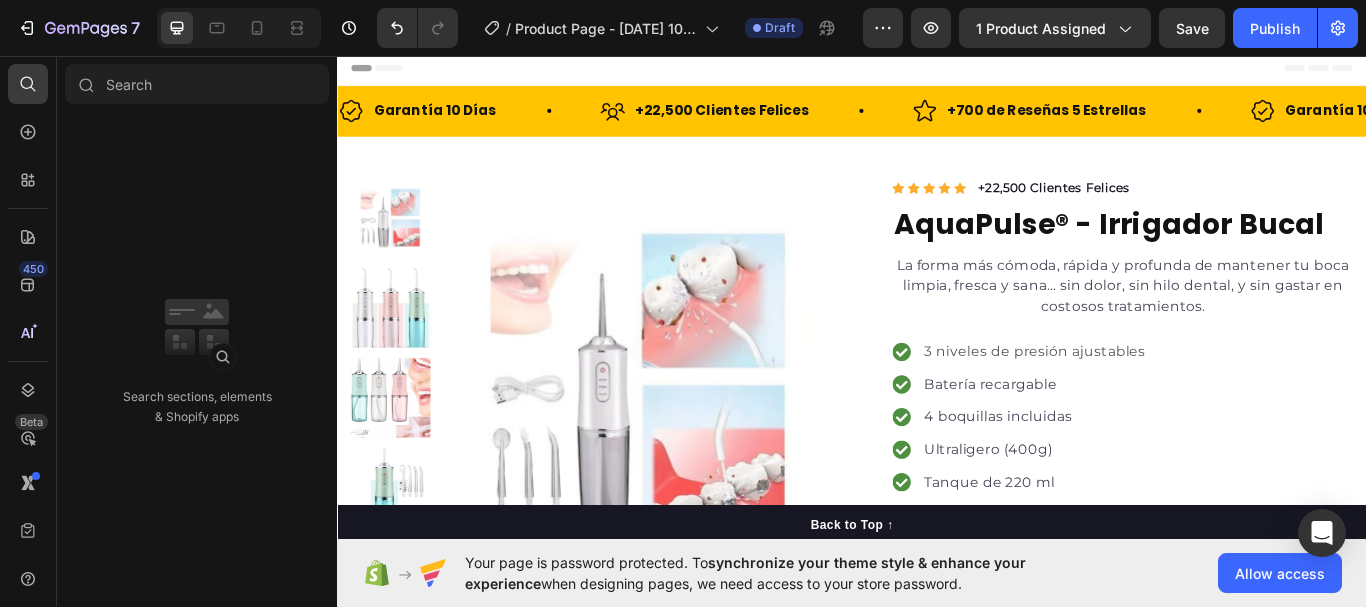 click on "Header" at bounding box center (383, 71) 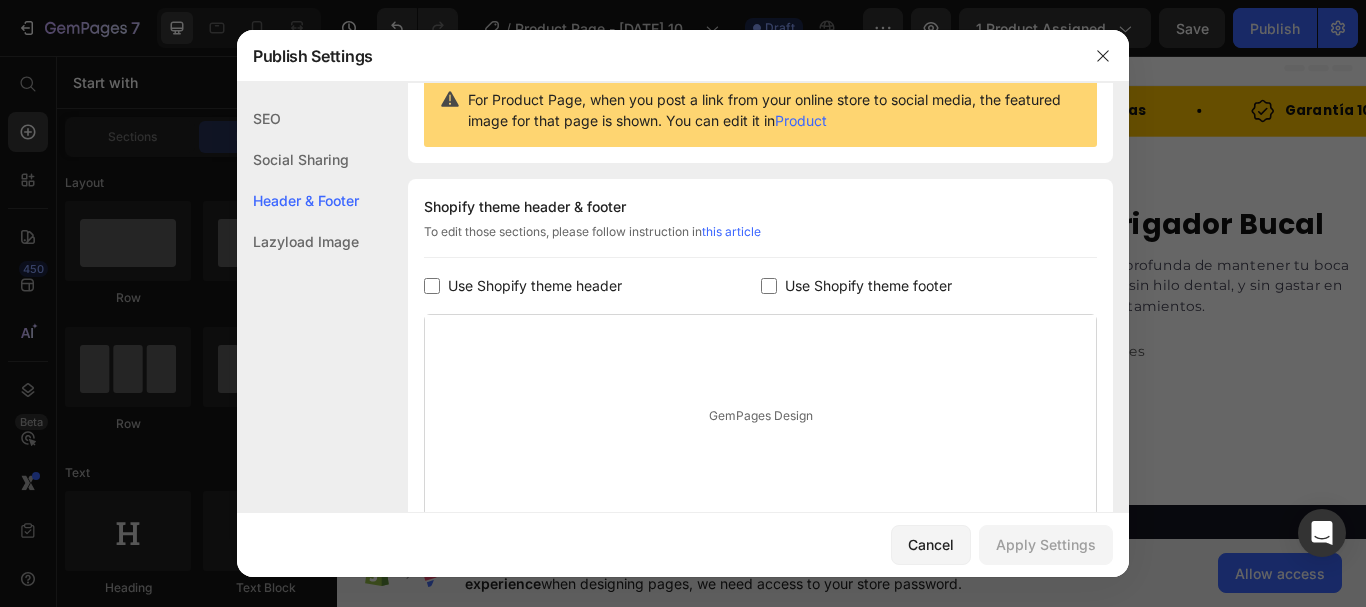 scroll, scrollTop: 291, scrollLeft: 0, axis: vertical 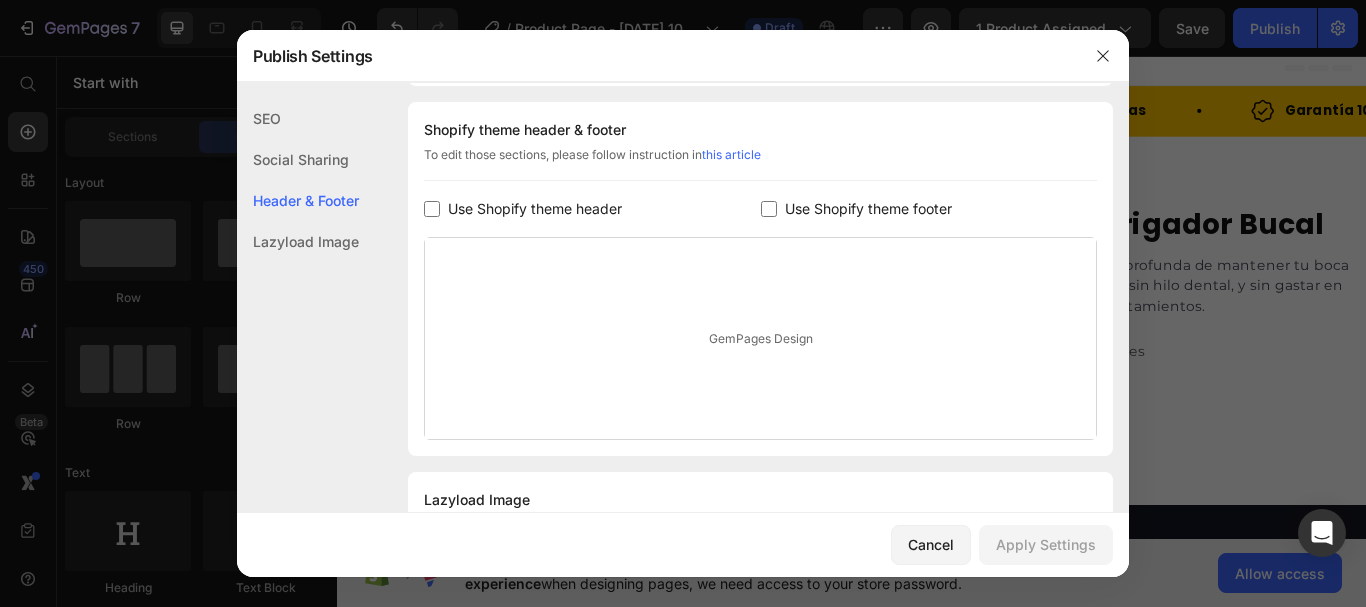 click at bounding box center [432, 209] 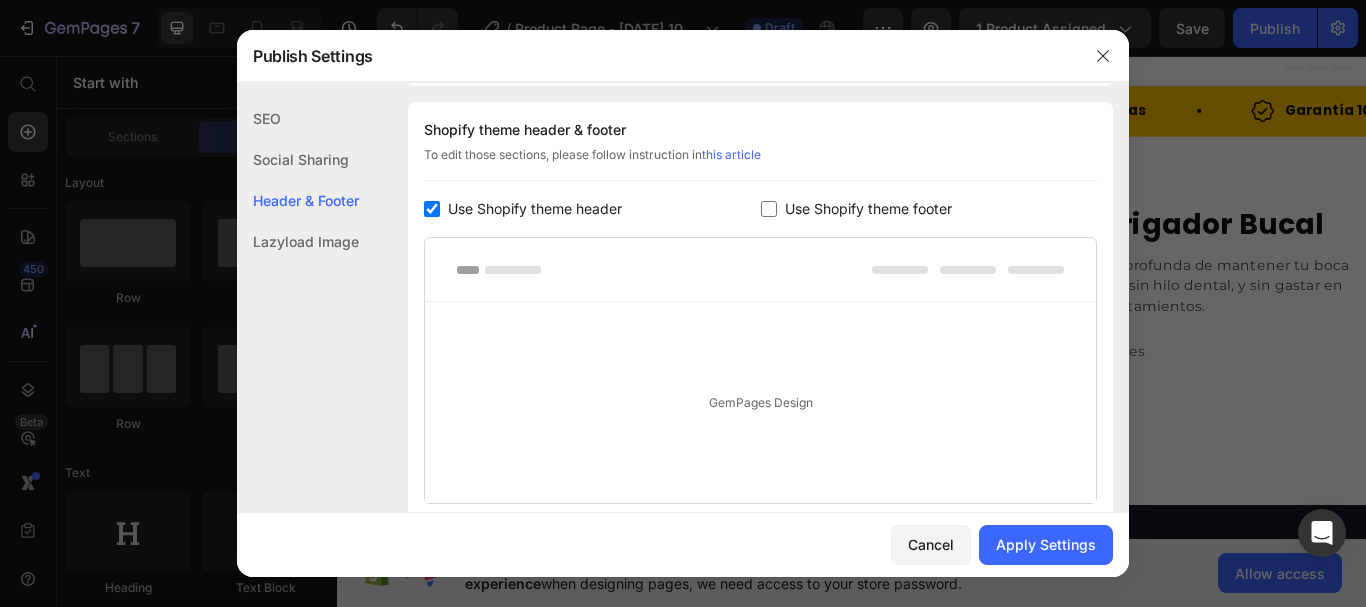 click at bounding box center (432, 209) 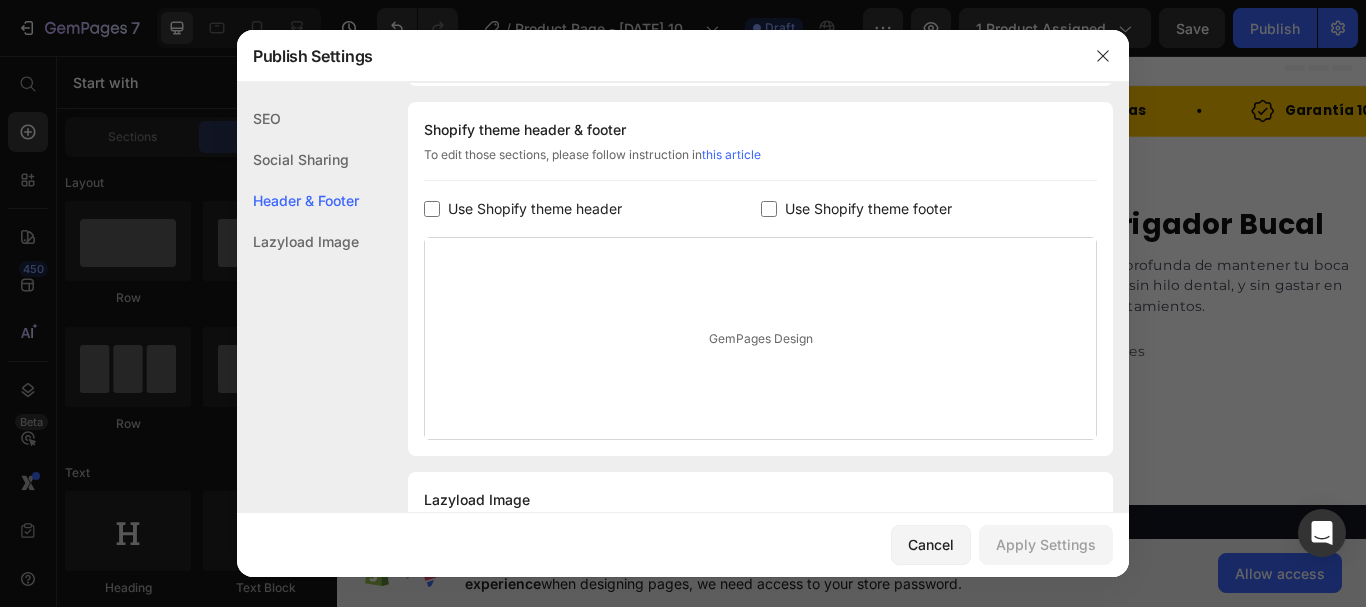 click on "Use Shopify theme footer" at bounding box center [868, 209] 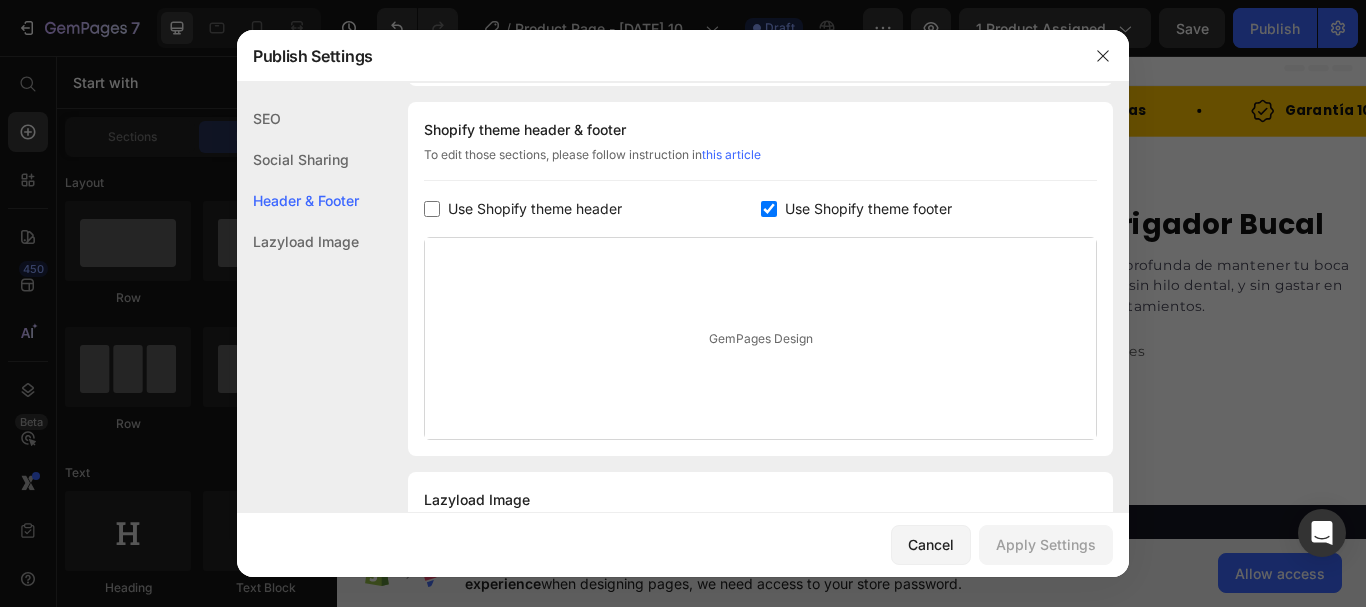 checkbox on "true" 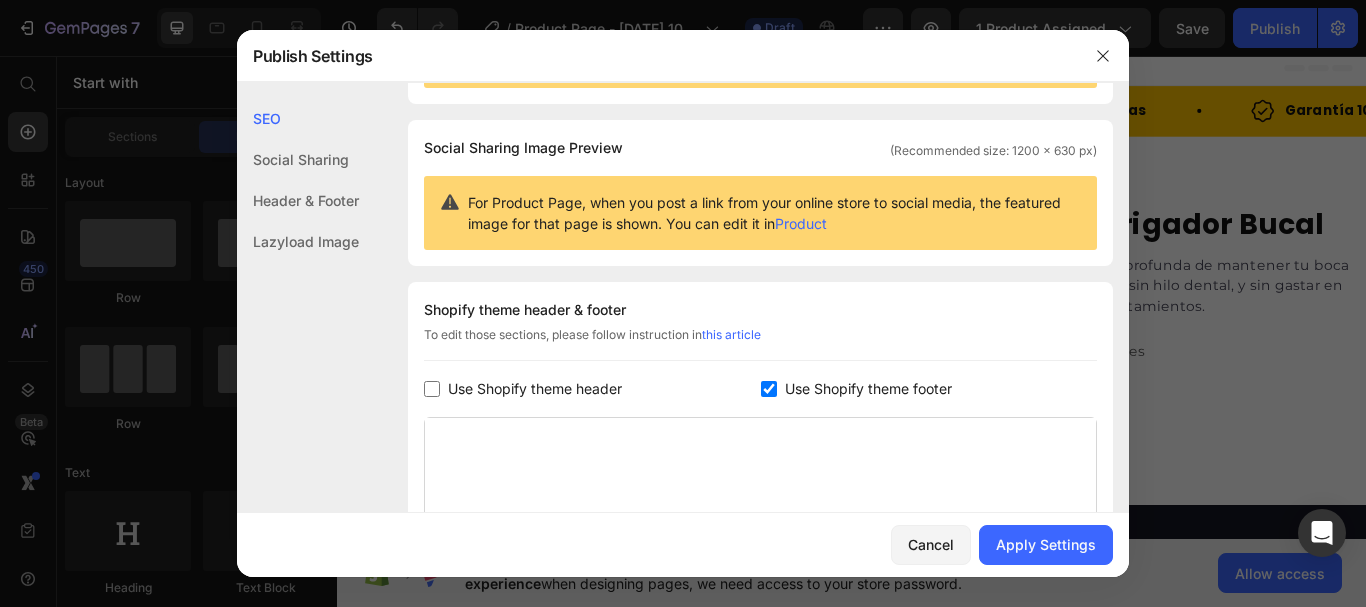 scroll, scrollTop: 118, scrollLeft: 0, axis: vertical 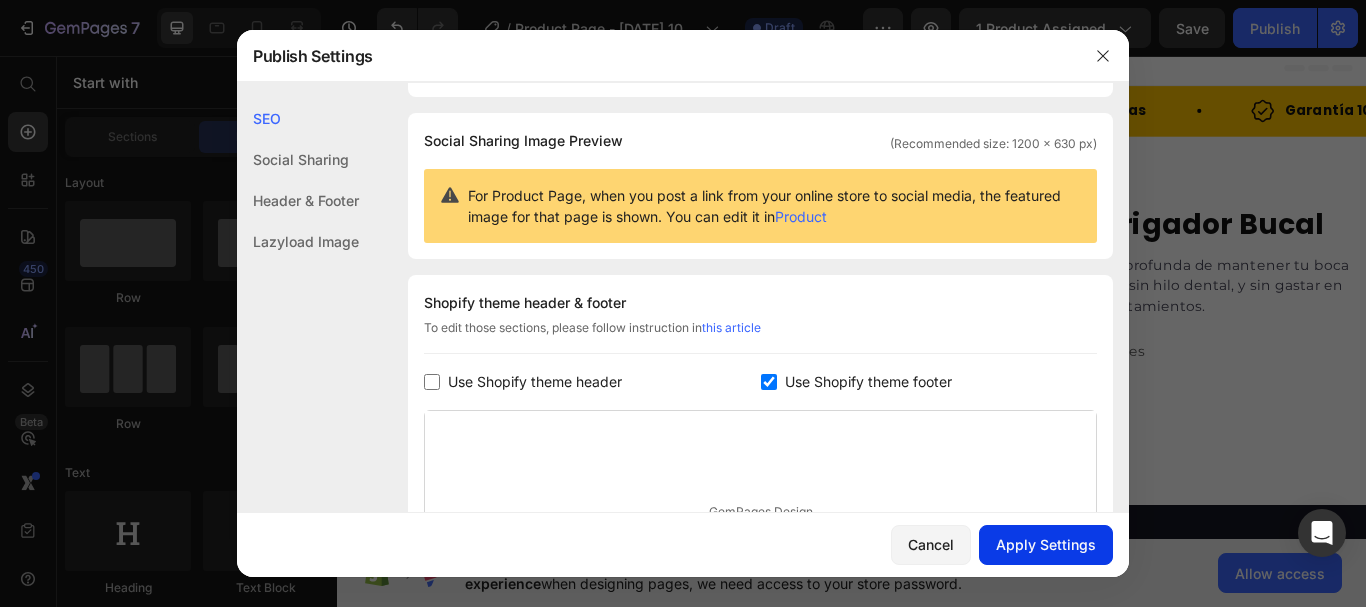 click on "Apply Settings" 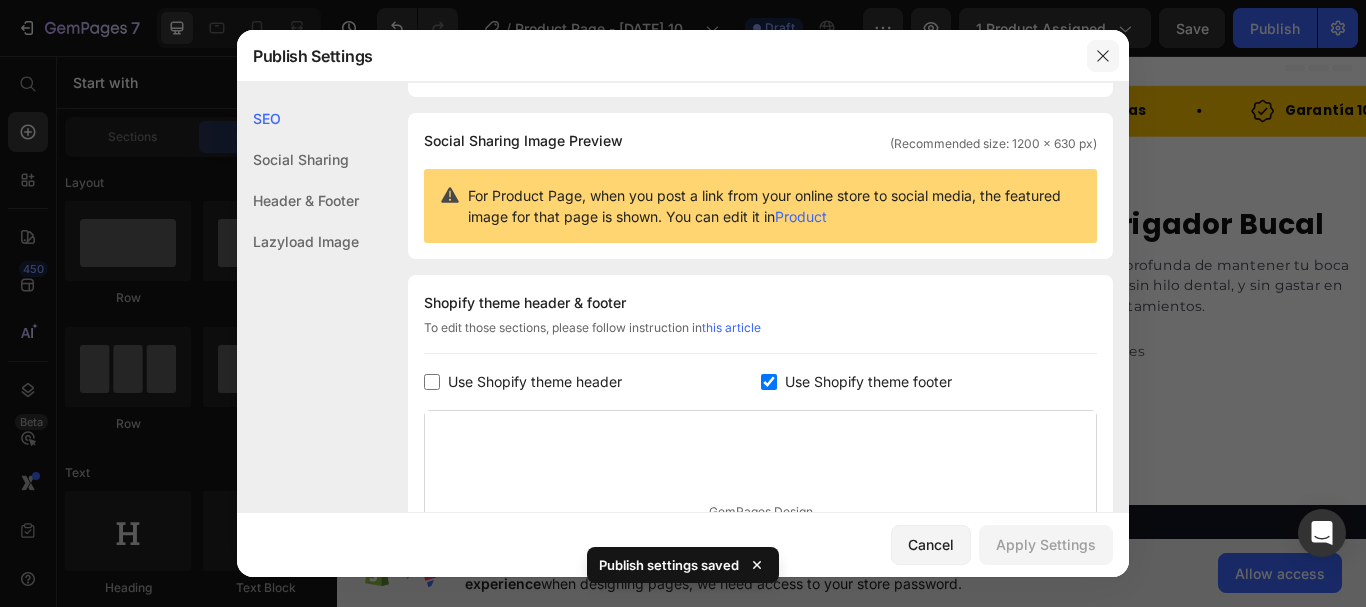 click 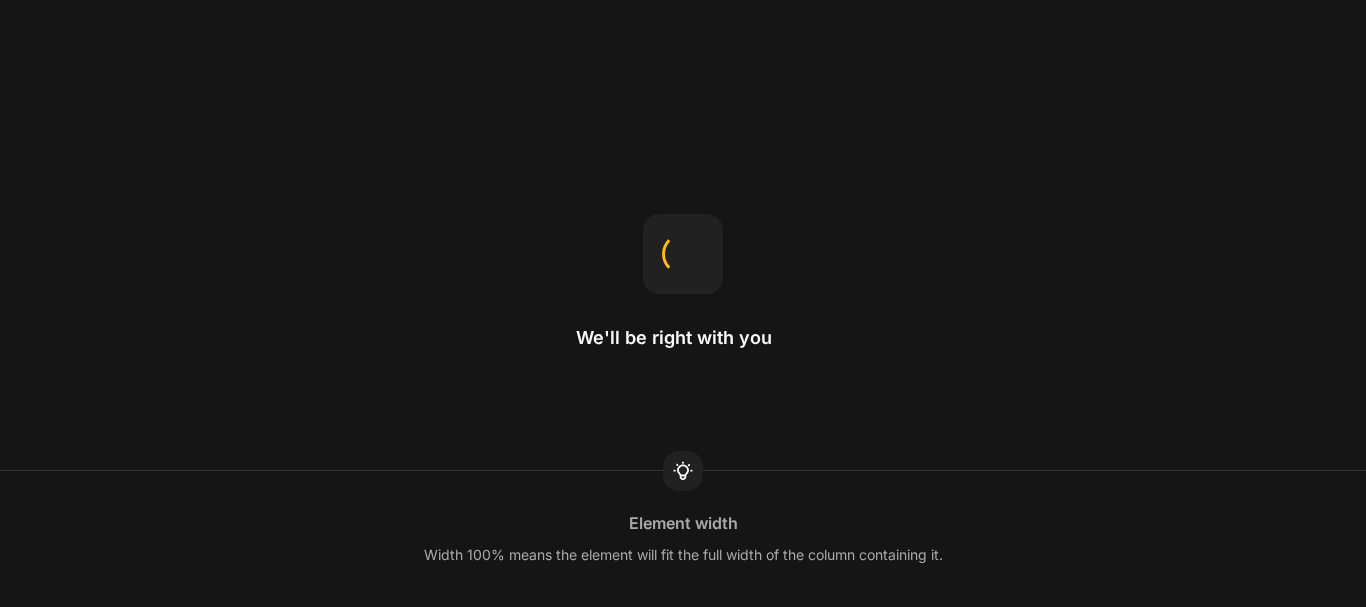 scroll, scrollTop: 0, scrollLeft: 0, axis: both 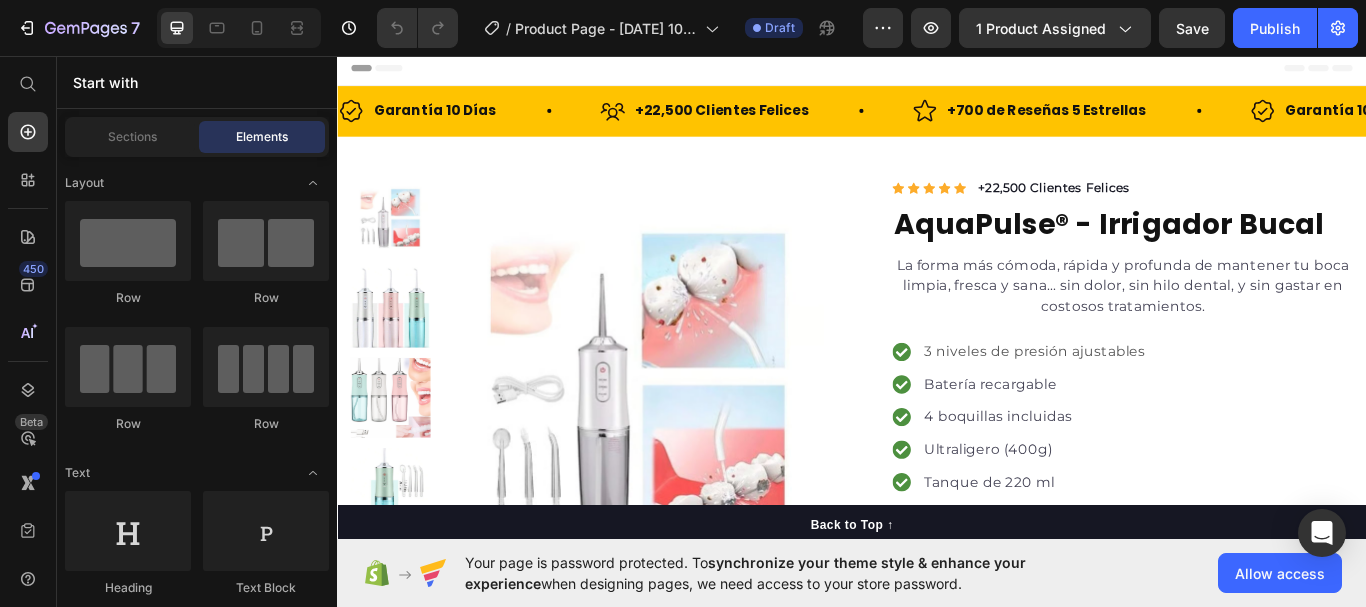 click 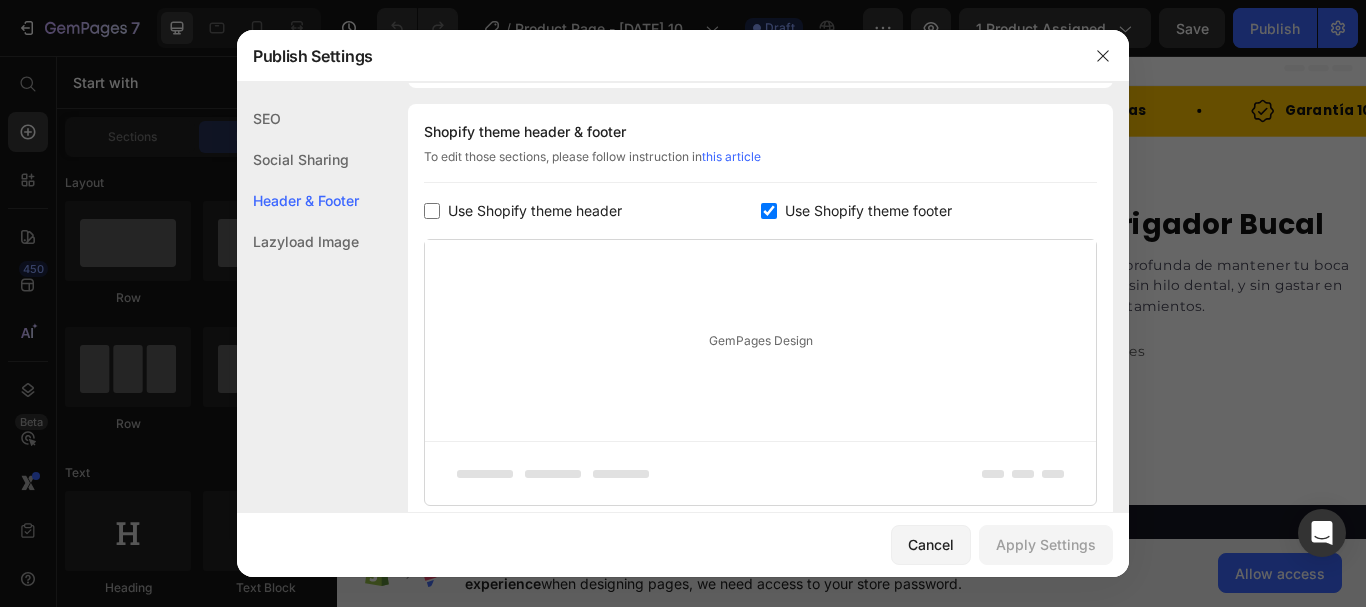 scroll, scrollTop: 291, scrollLeft: 0, axis: vertical 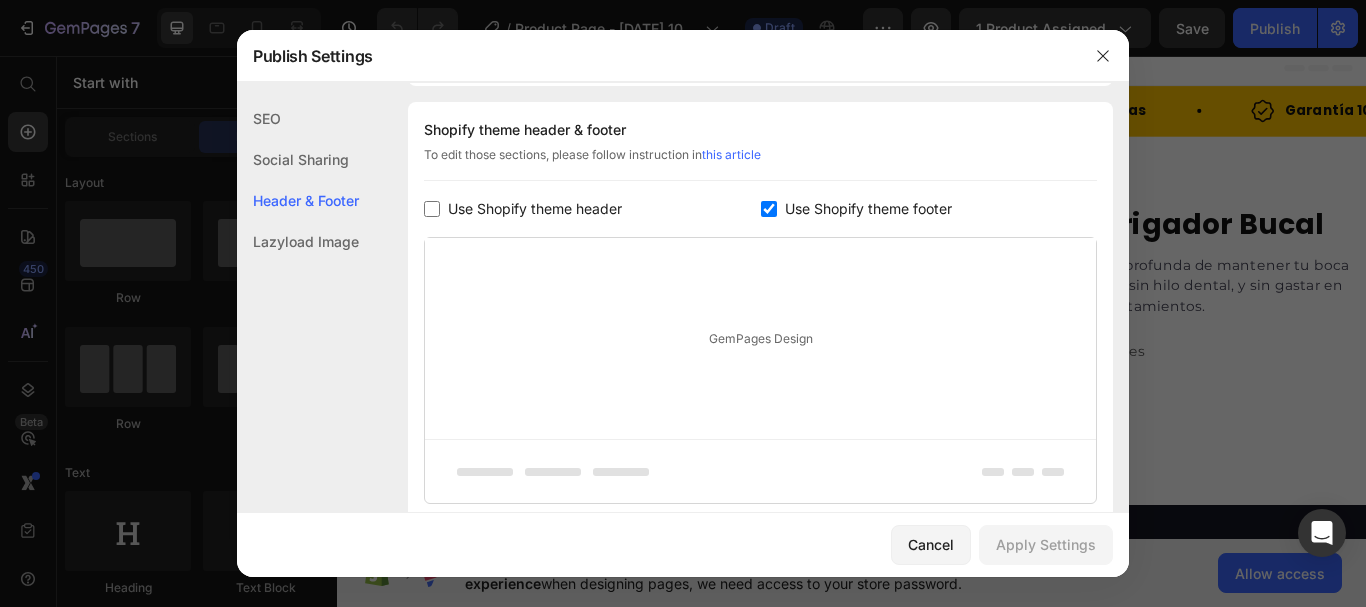 click on "Use Shopify theme header" at bounding box center [592, 209] 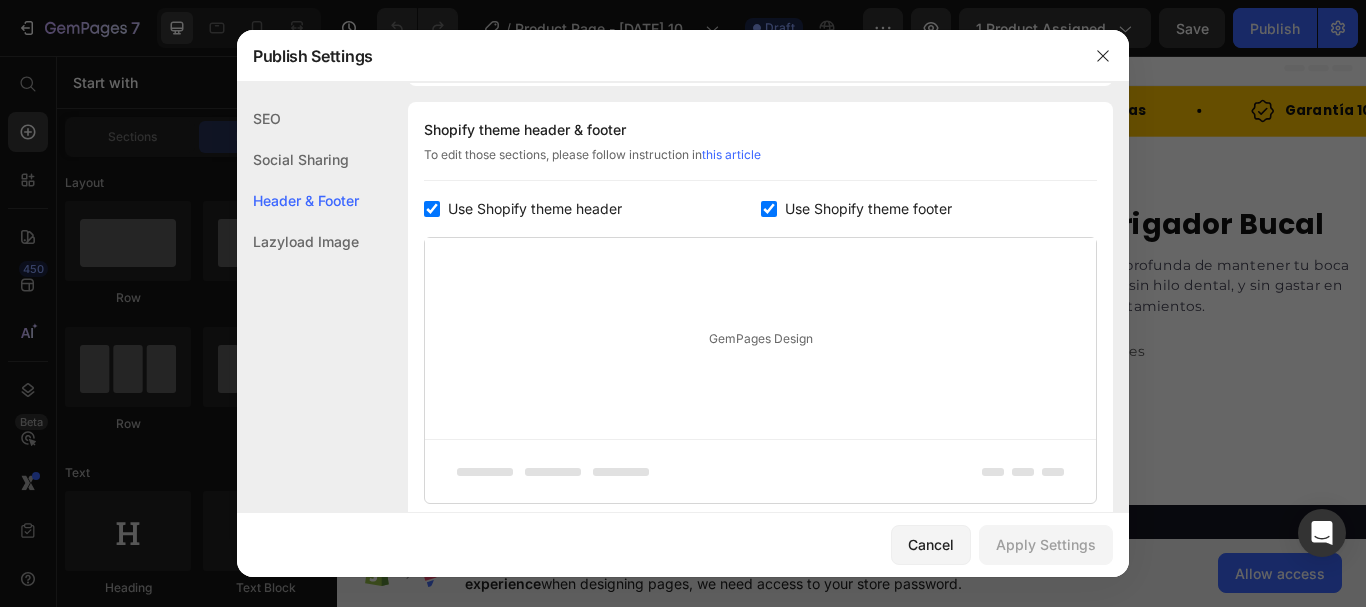 checkbox on "true" 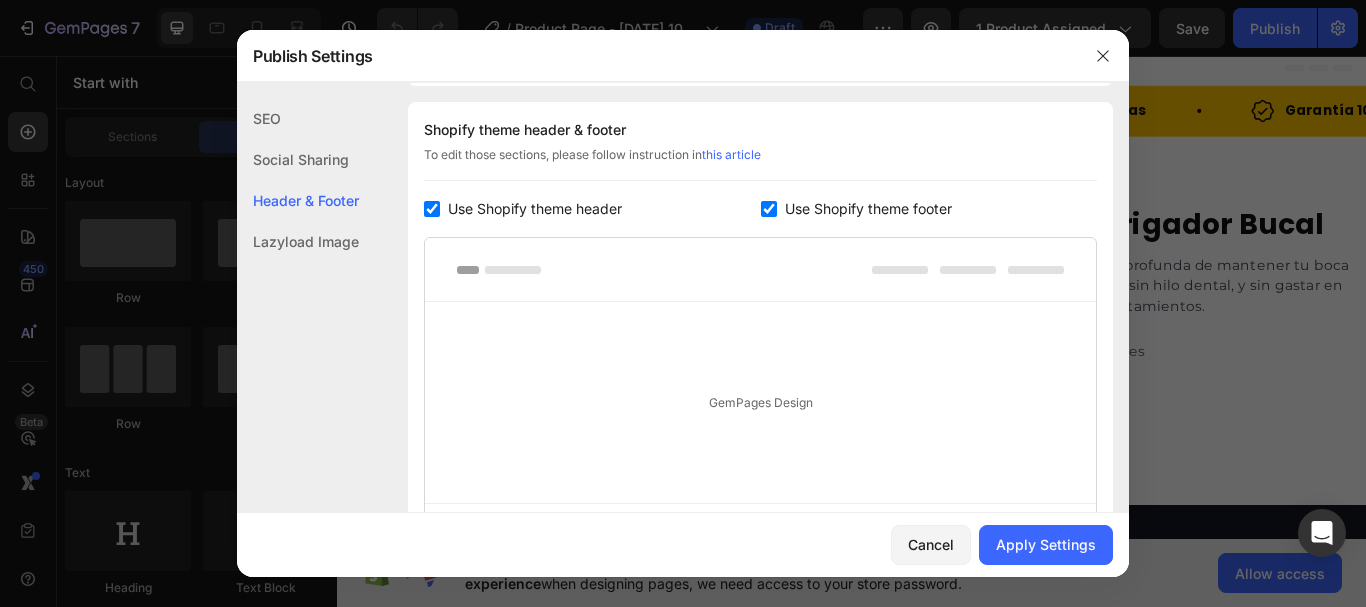 click on "Use Shopify theme footer" at bounding box center [868, 209] 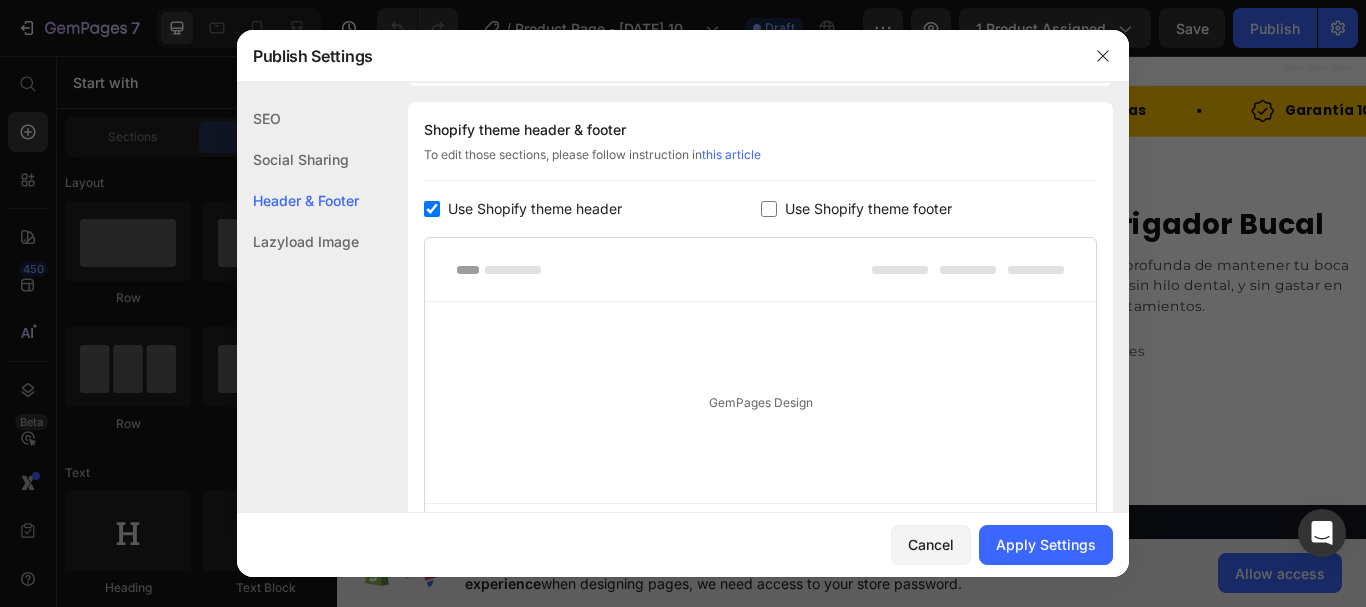 checkbox on "false" 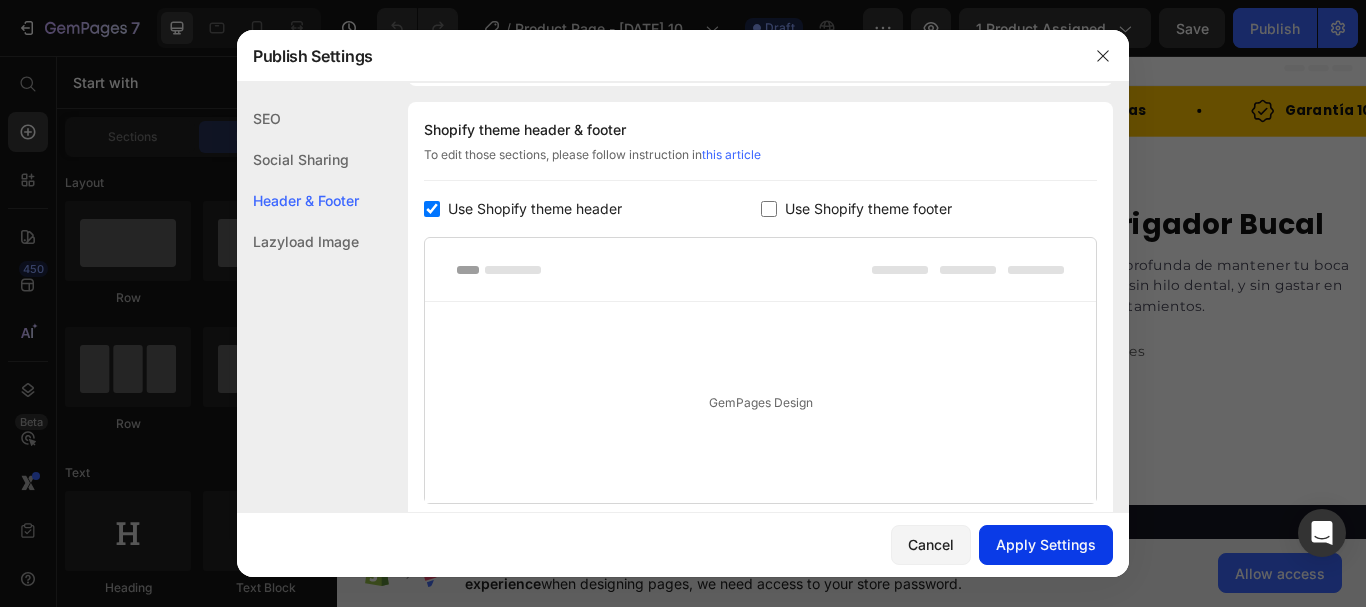 click on "Apply Settings" 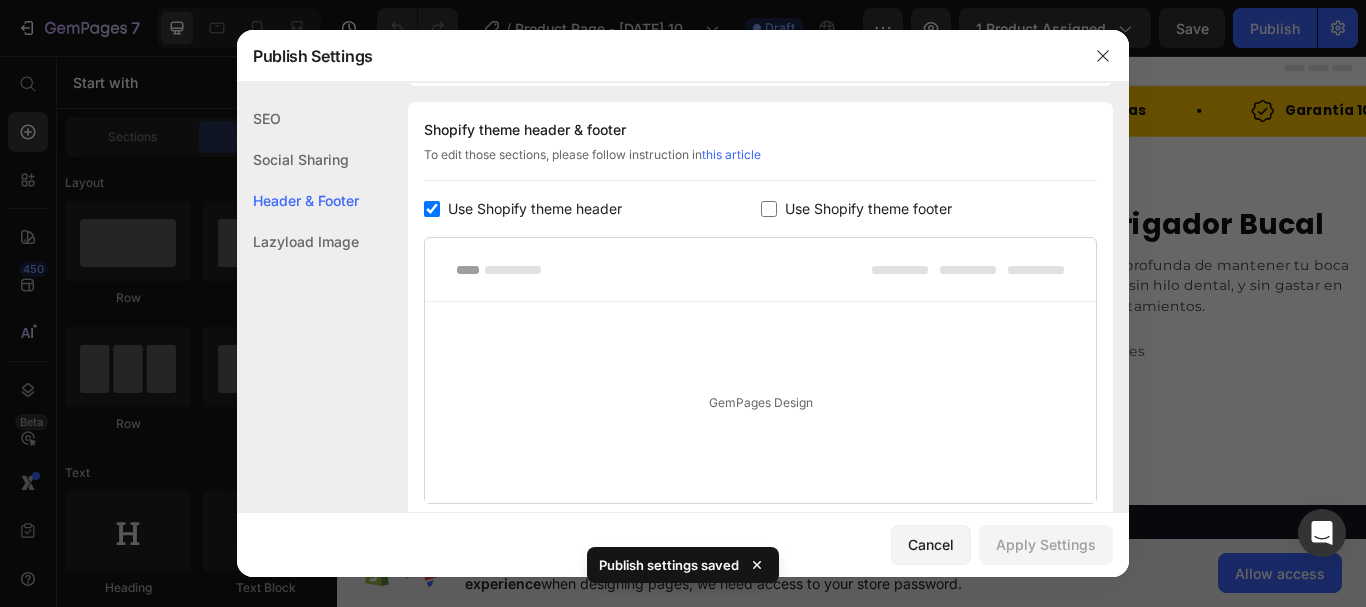 click 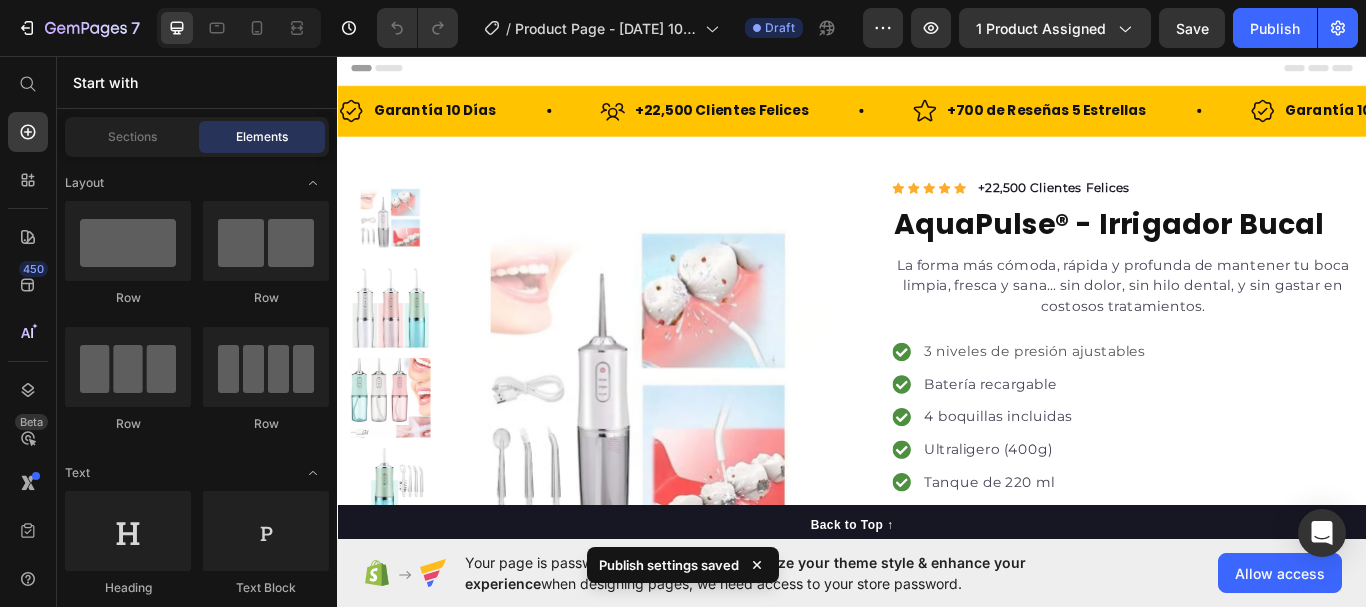 click 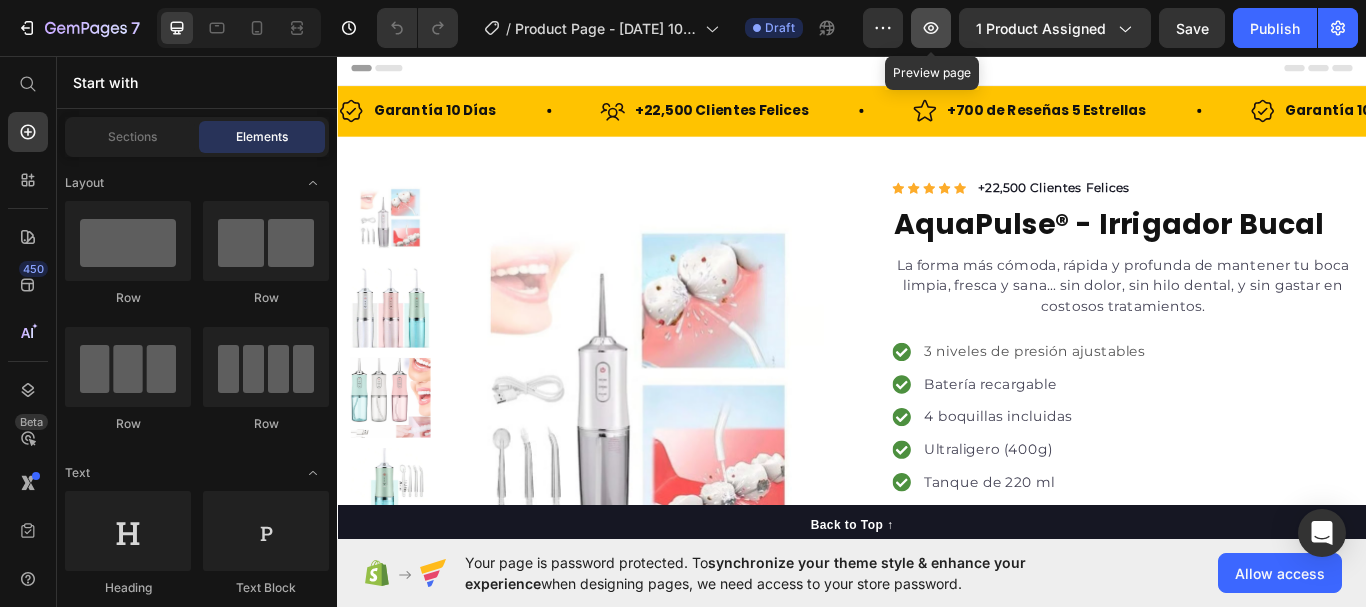 click 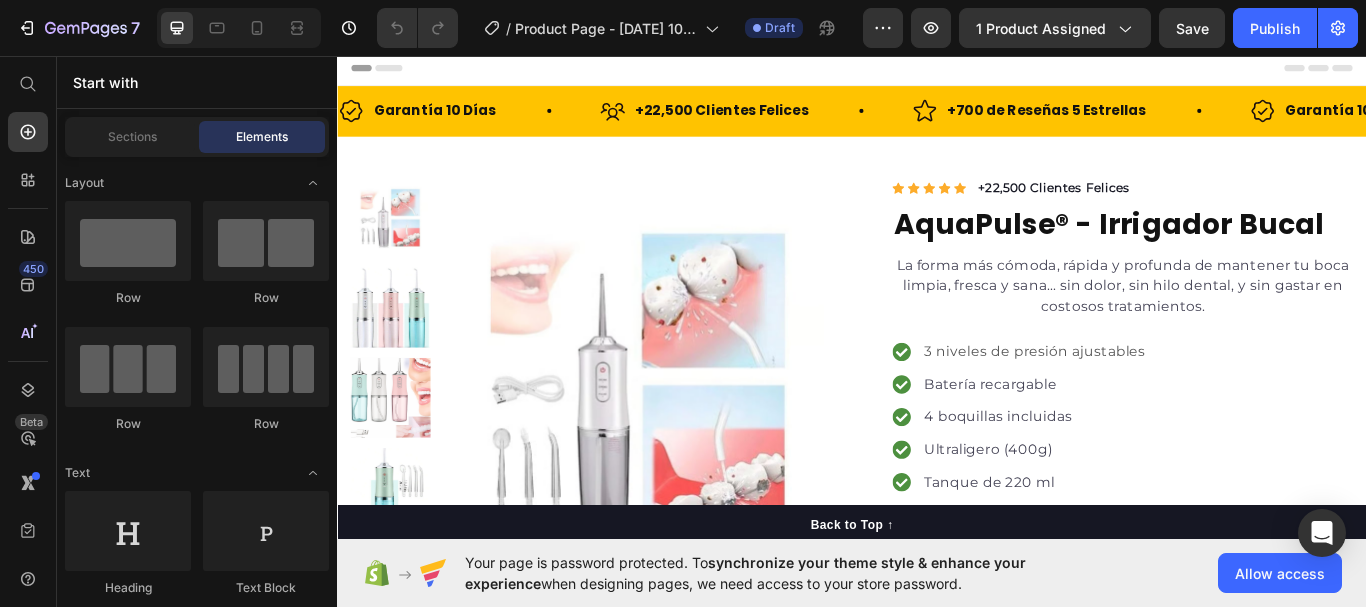 click on "Header" at bounding box center (394, 71) 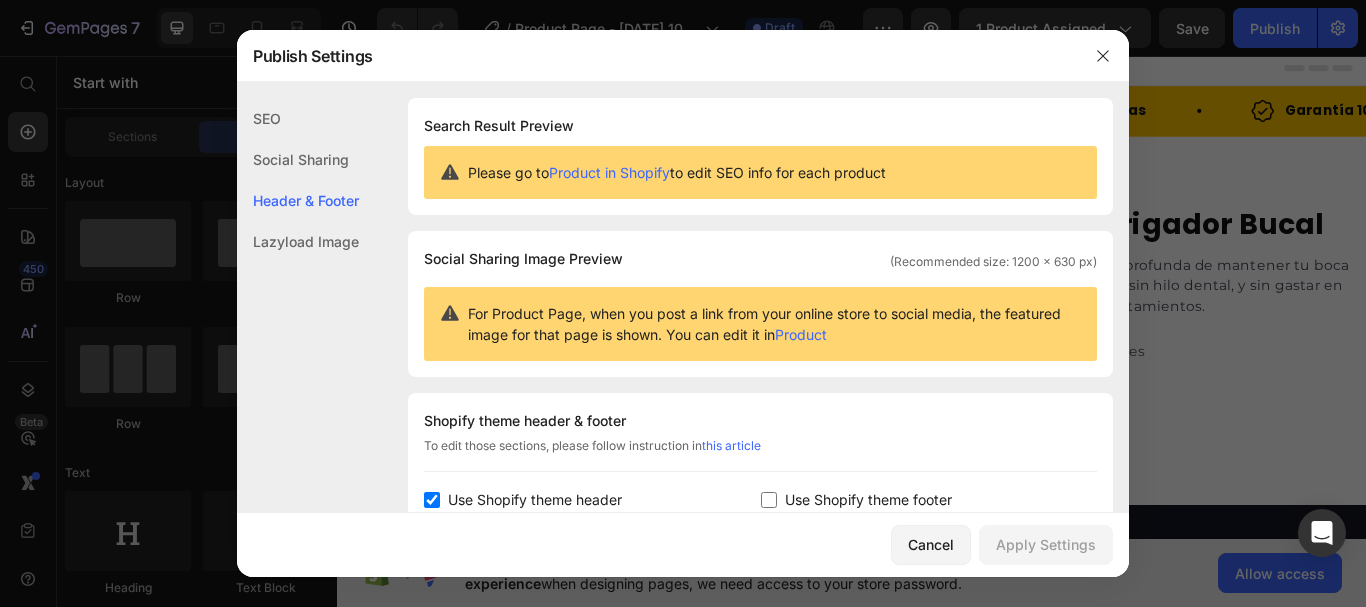 scroll, scrollTop: 291, scrollLeft: 0, axis: vertical 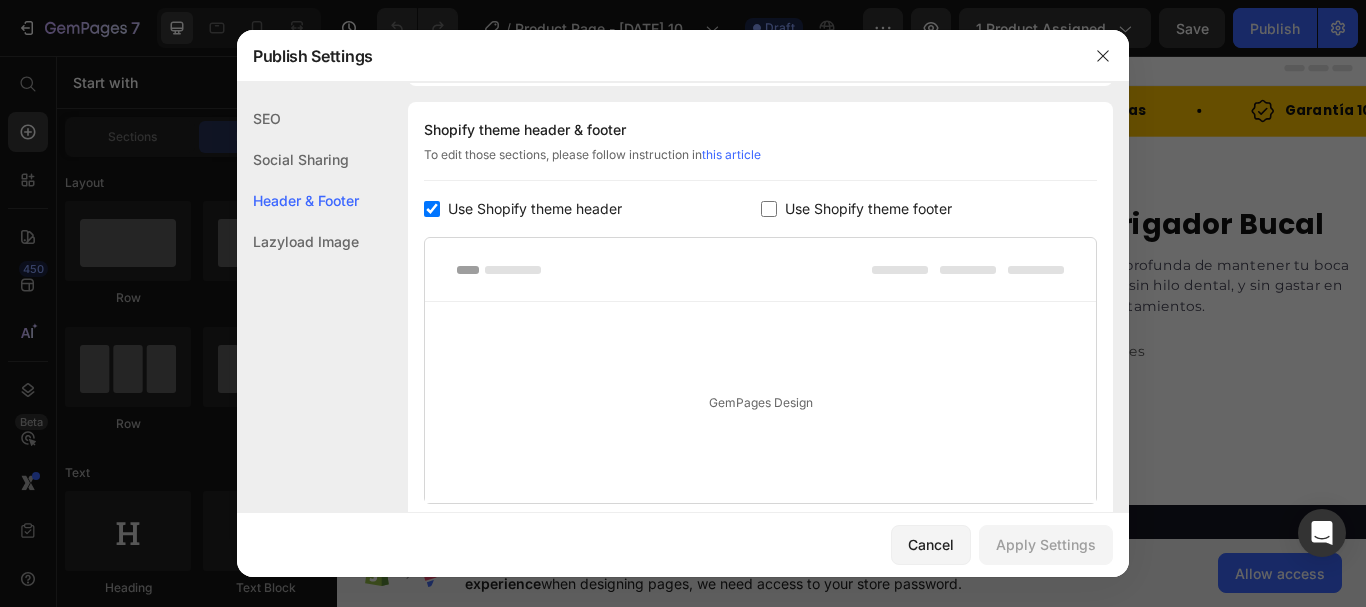 click on "Use Shopify theme header" at bounding box center [535, 209] 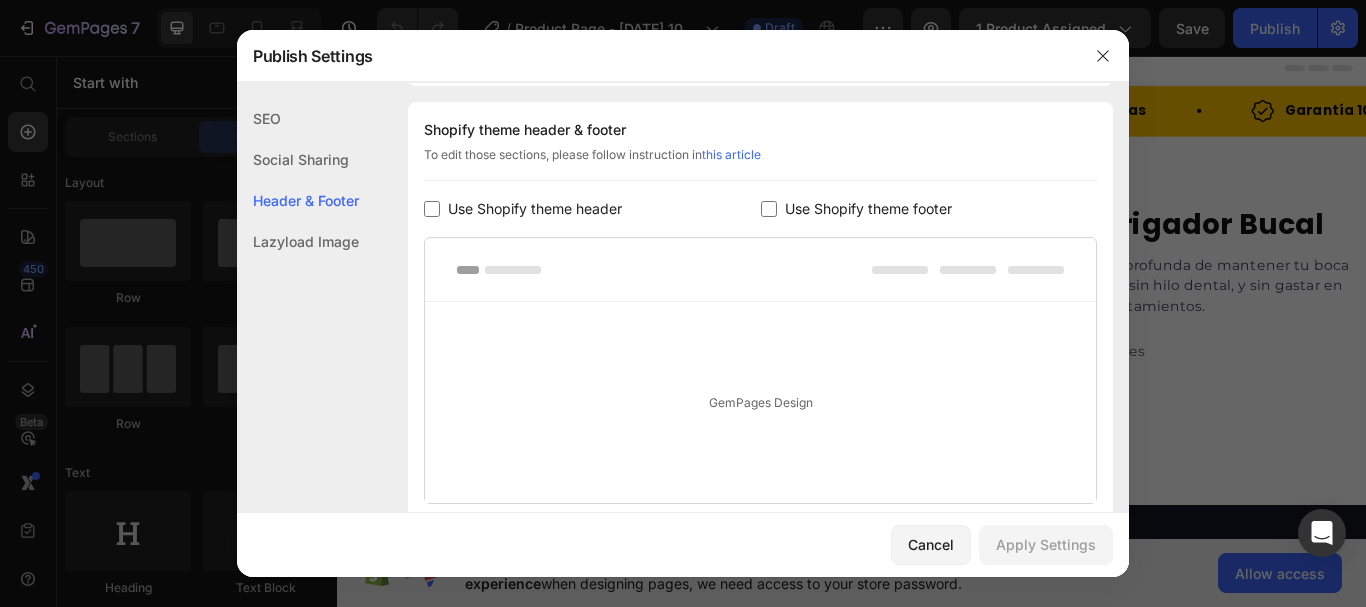 checkbox on "false" 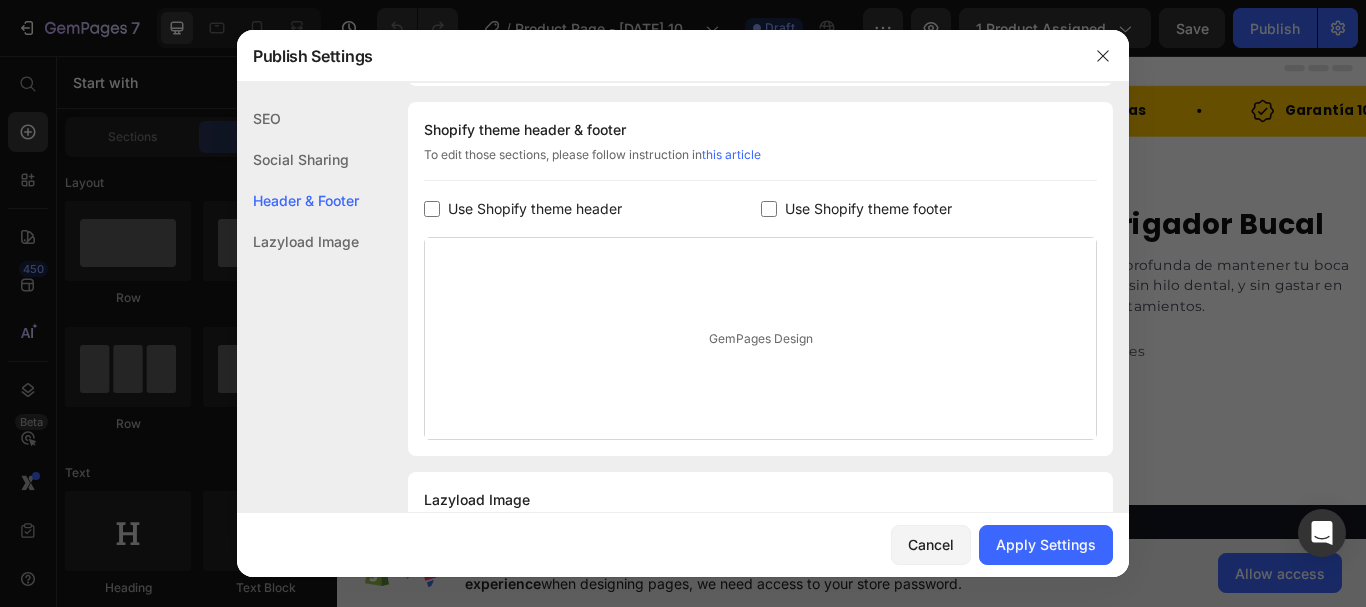 click at bounding box center [769, 209] 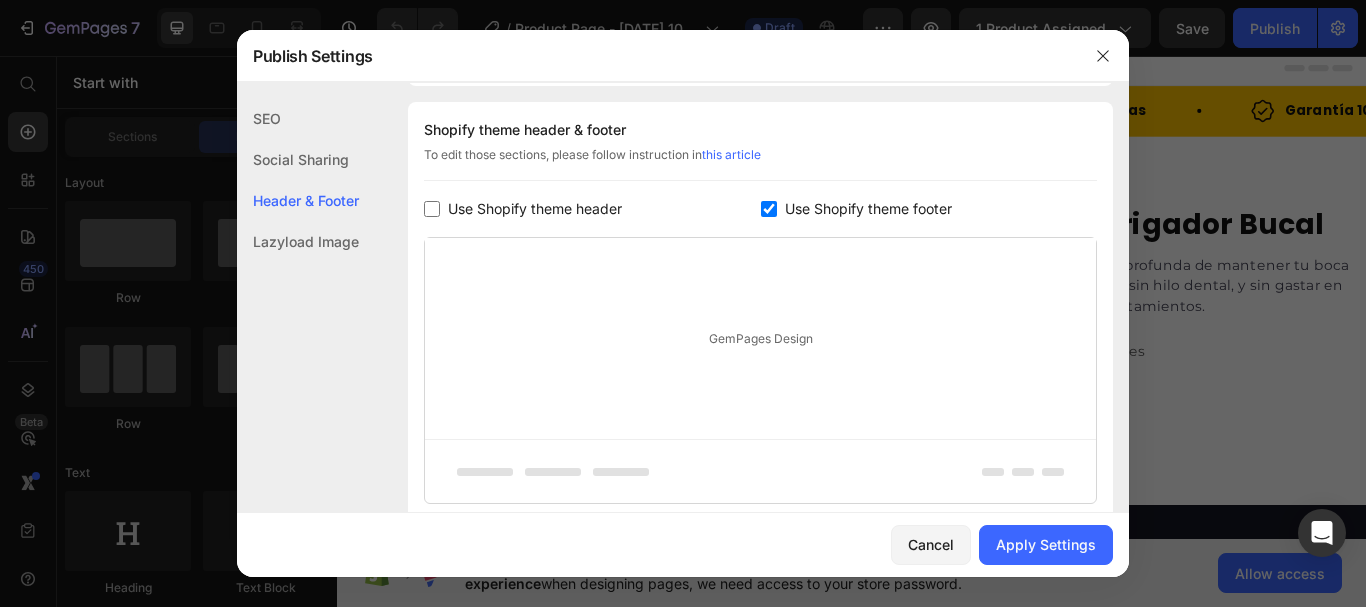 click at bounding box center (769, 209) 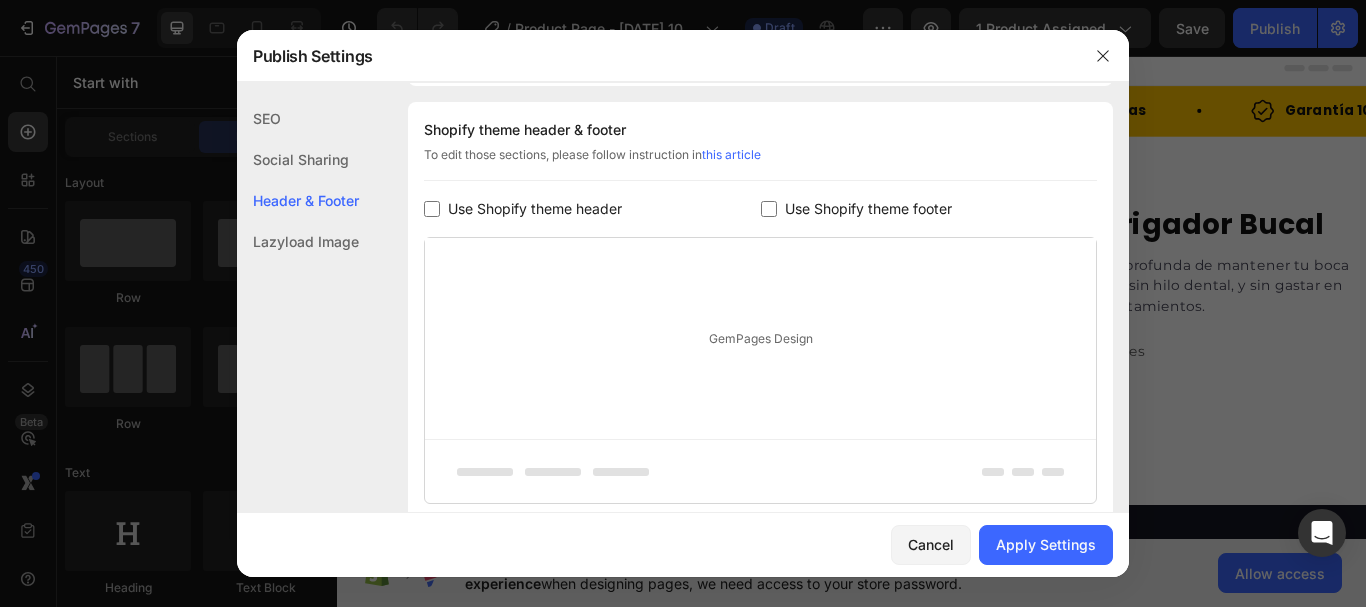 checkbox on "false" 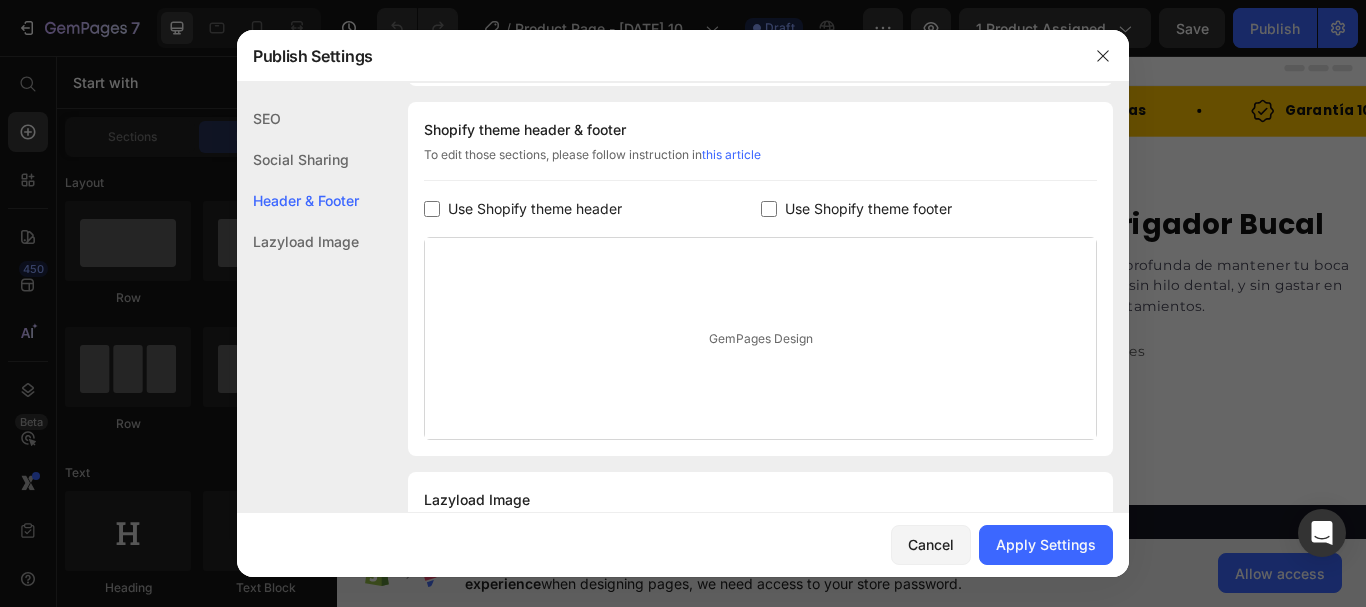 click on "Lazyload Image" 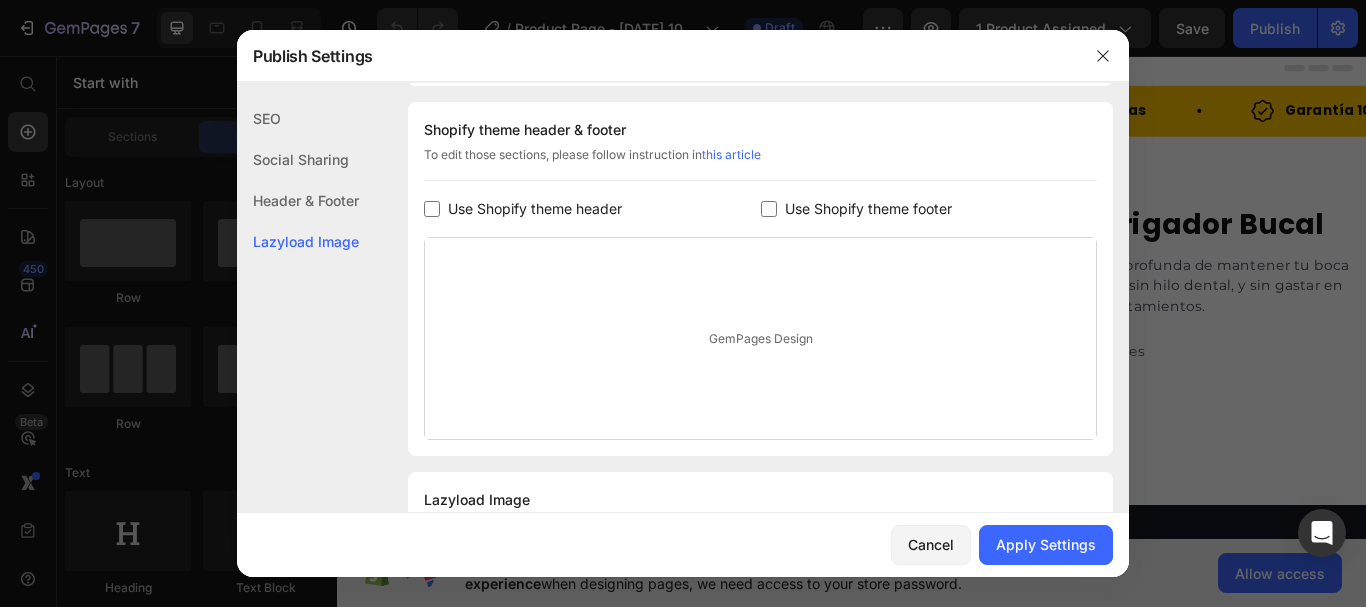 scroll, scrollTop: 383, scrollLeft: 0, axis: vertical 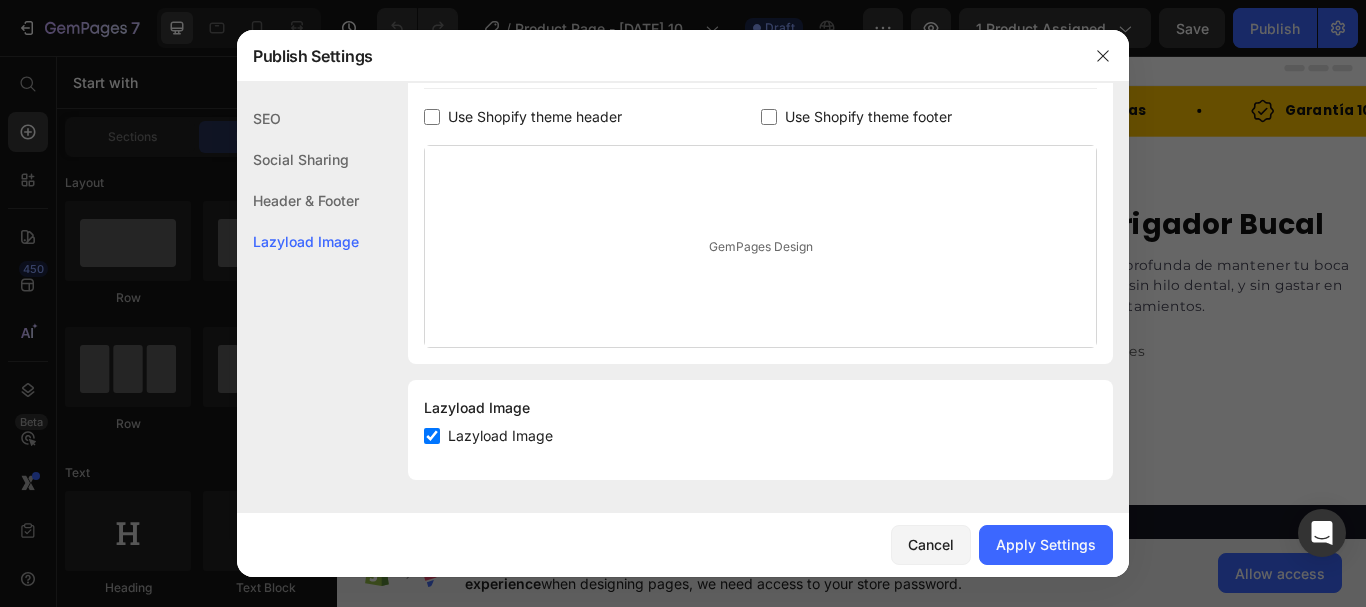 click on "SEO" 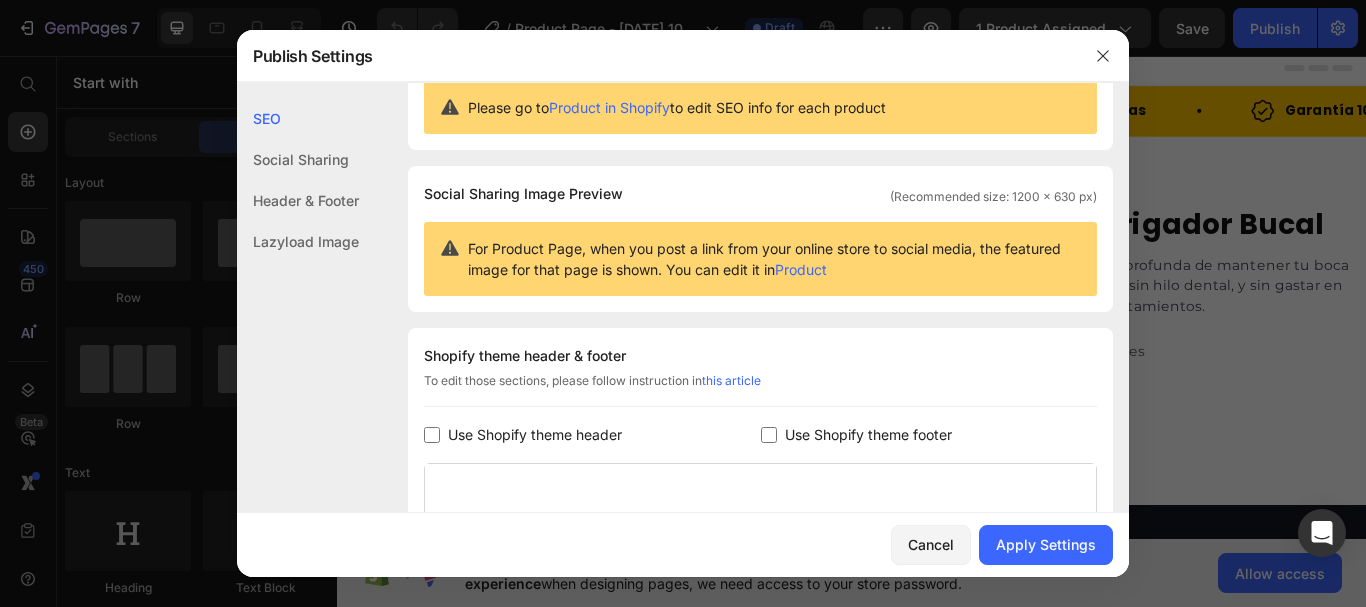 scroll, scrollTop: 0, scrollLeft: 0, axis: both 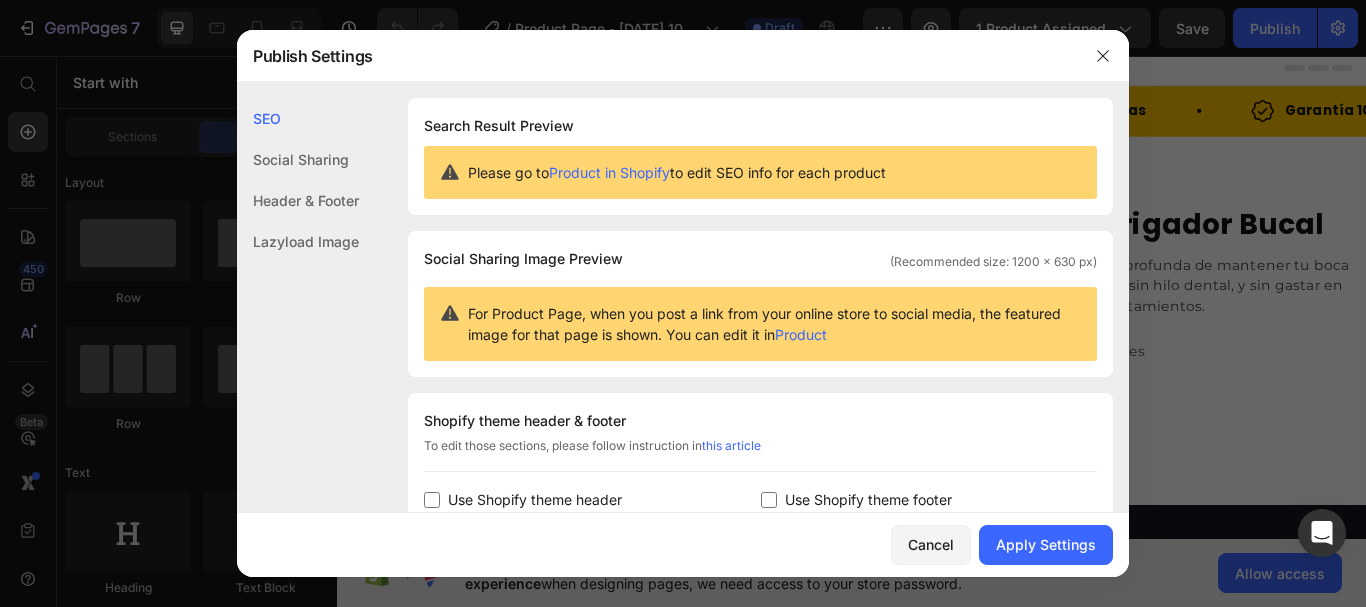 click on "Social Sharing" 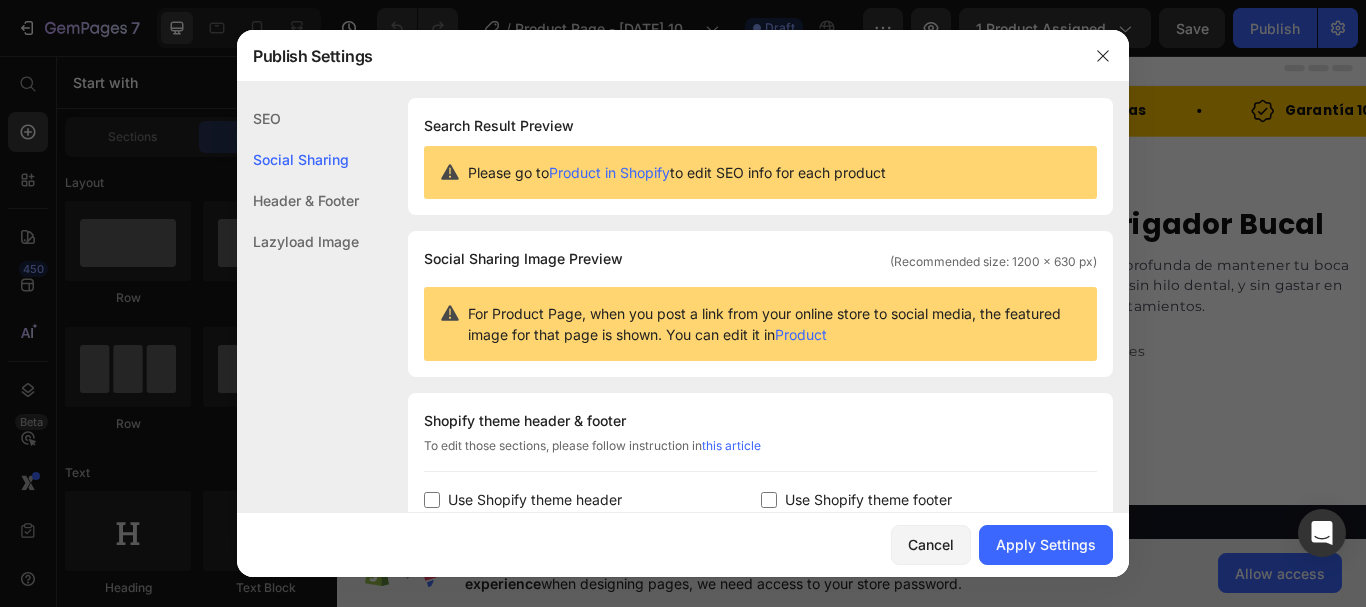 scroll, scrollTop: 129, scrollLeft: 0, axis: vertical 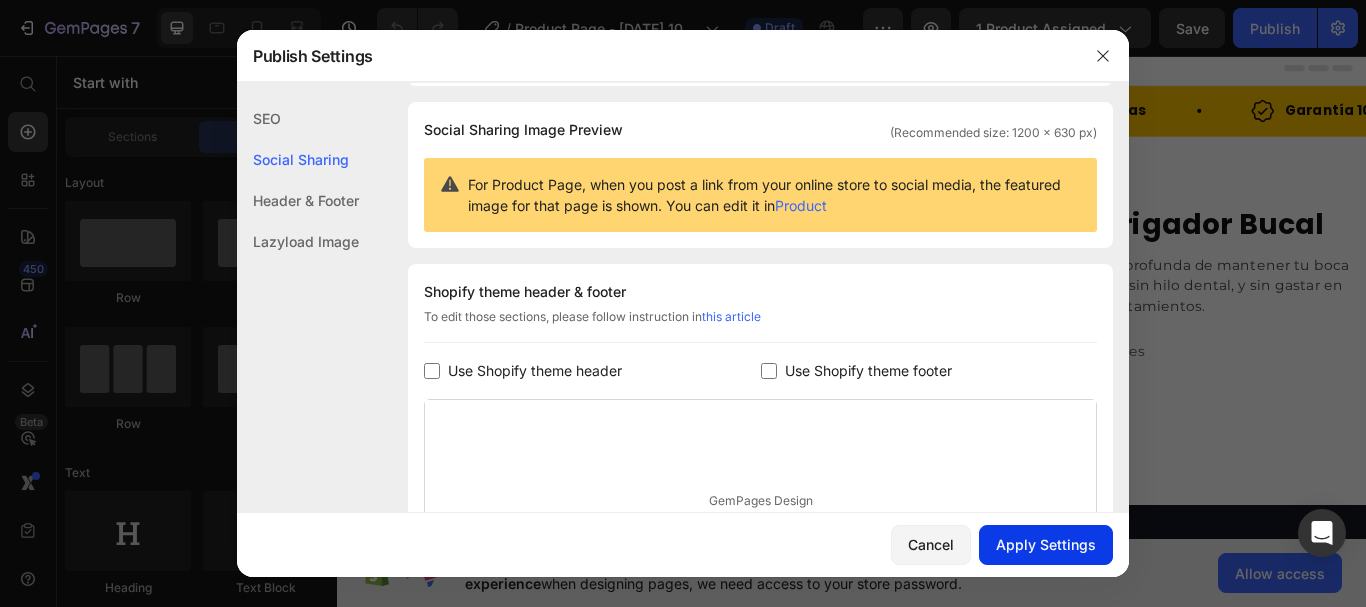 click on "Apply Settings" at bounding box center (1046, 544) 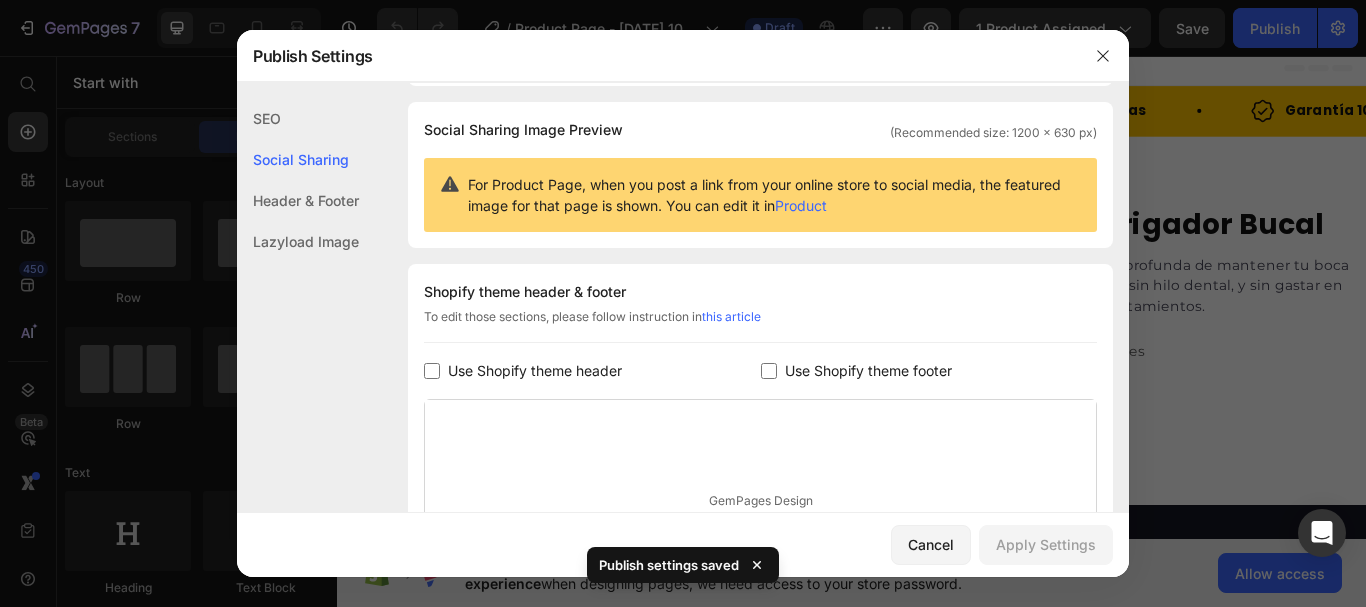 click on "Use Shopify theme header" at bounding box center [535, 371] 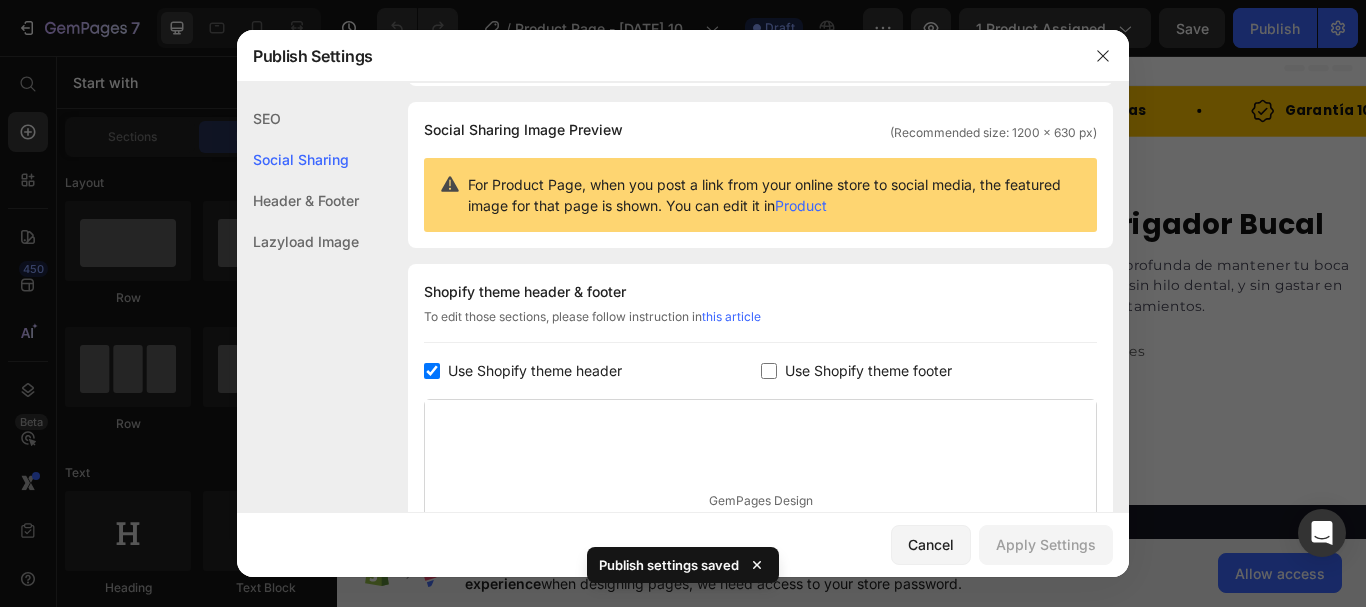 checkbox on "true" 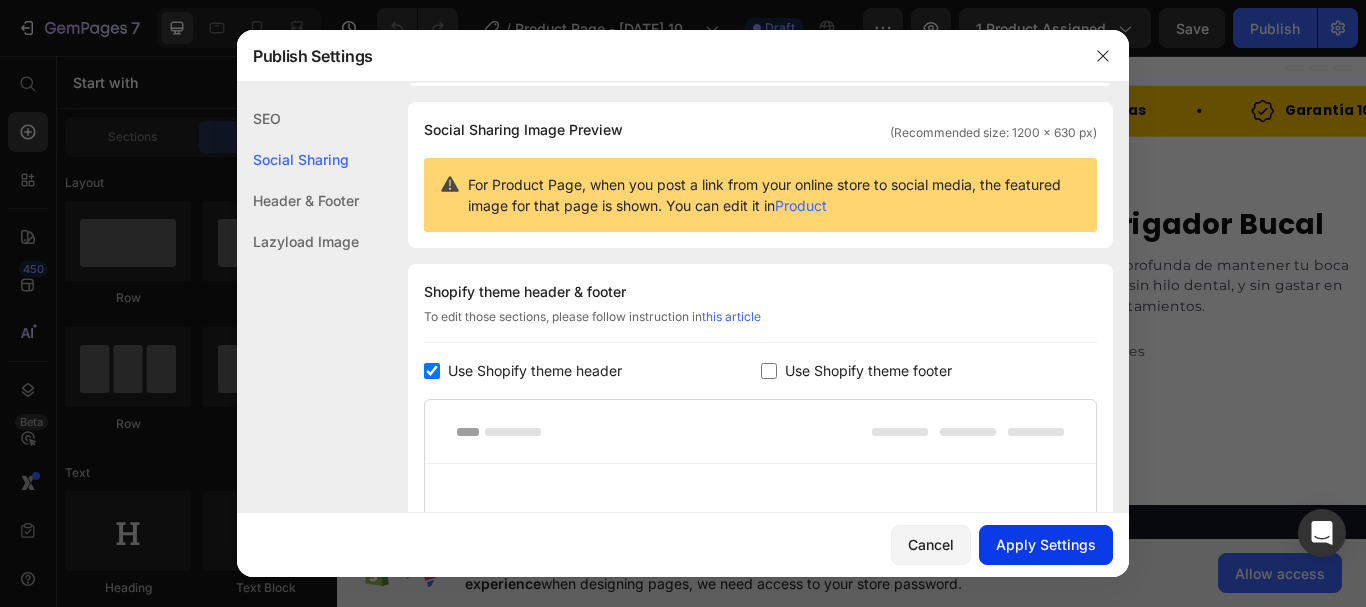 click on "Apply Settings" at bounding box center [1046, 544] 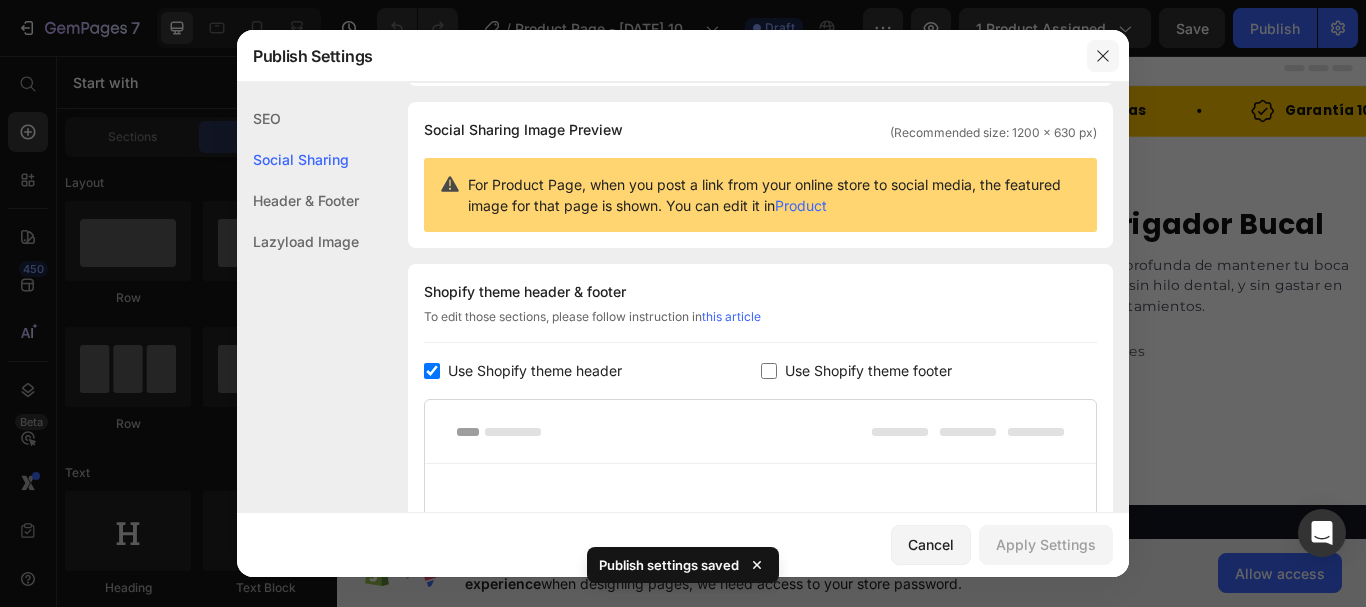 click 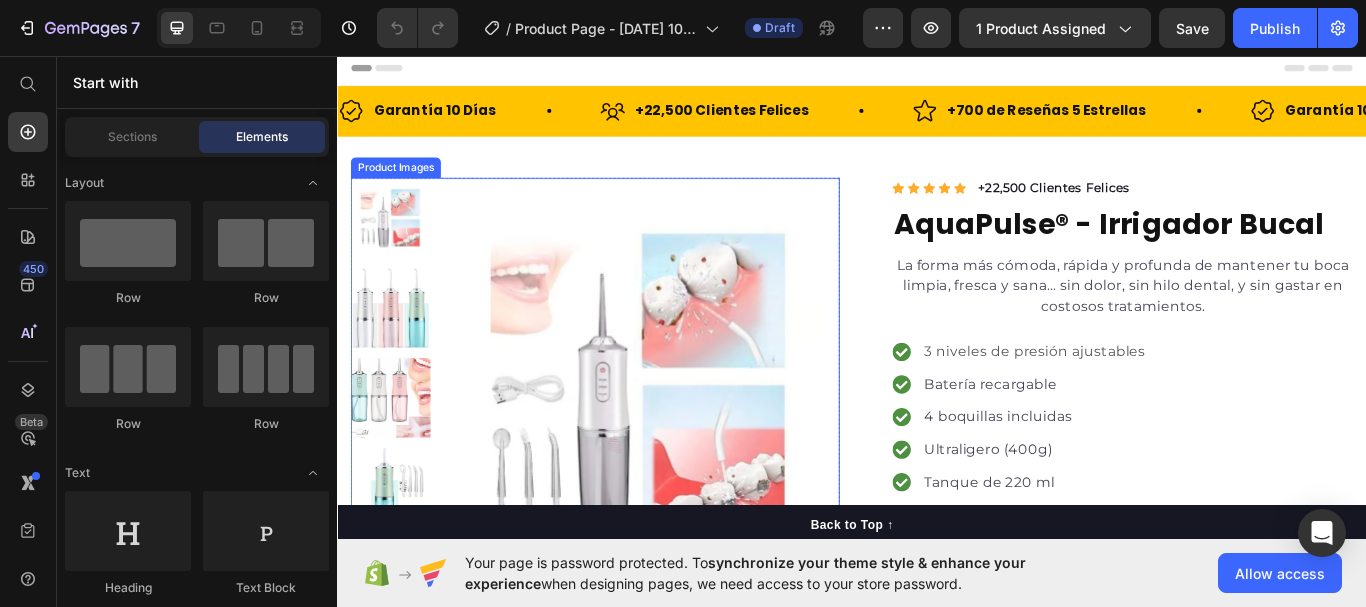 click on "Layout
Row
Row
Row
Row Text
Heading
Text Block Button
Button
Button
Sticky Back to top Media
Image
Image
Video
Video Banner" at bounding box center [197, 3249] 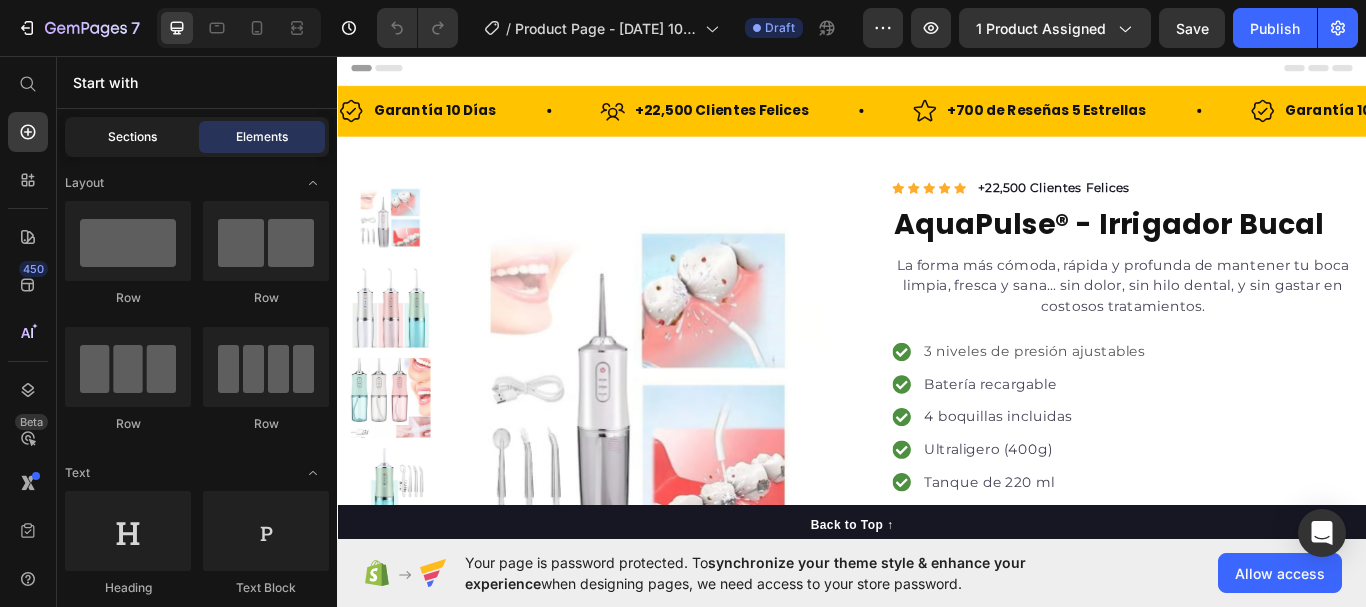 click on "Sections" 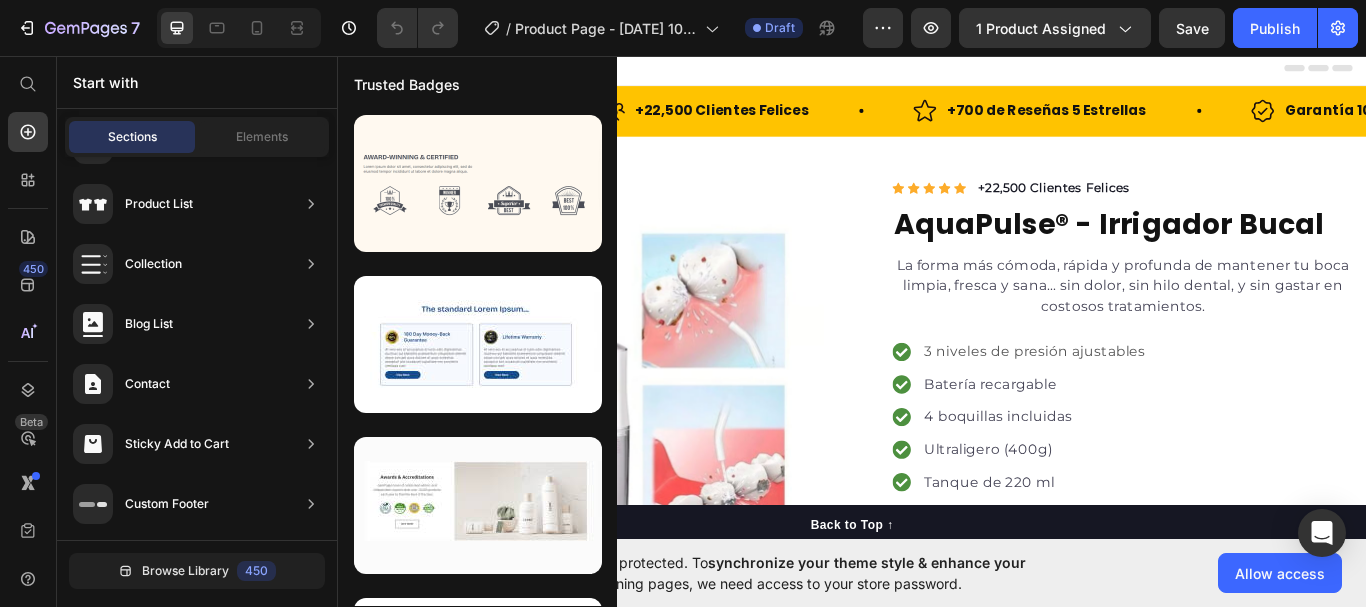 scroll, scrollTop: 0, scrollLeft: 0, axis: both 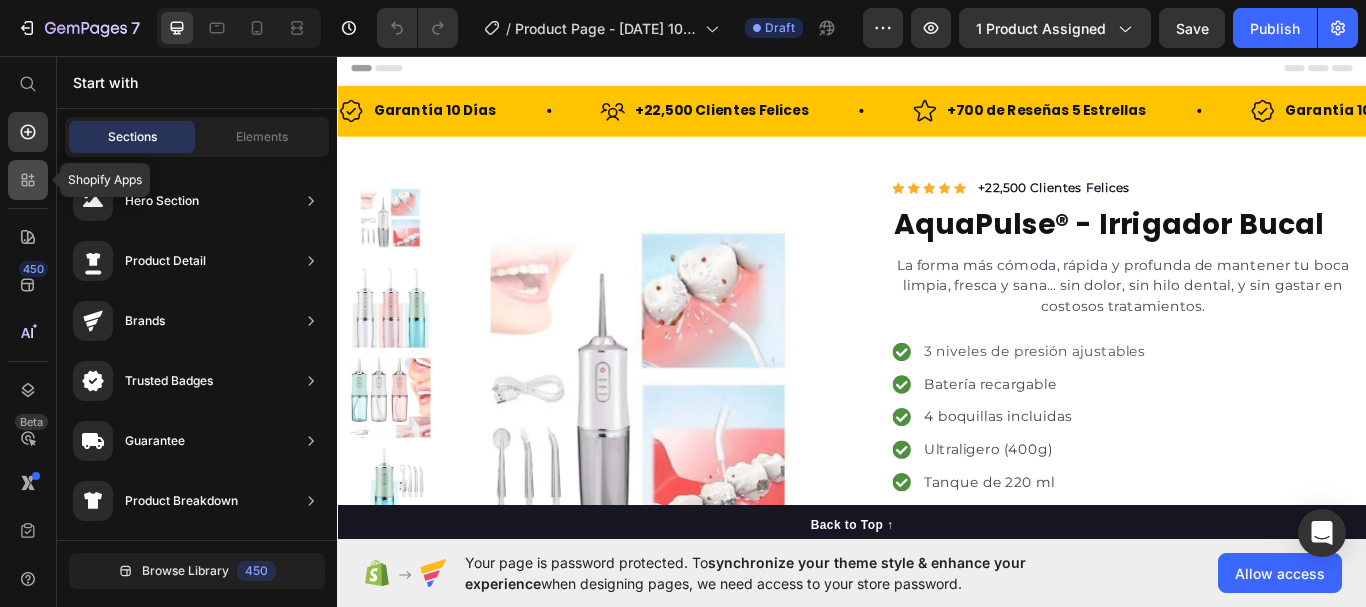 click 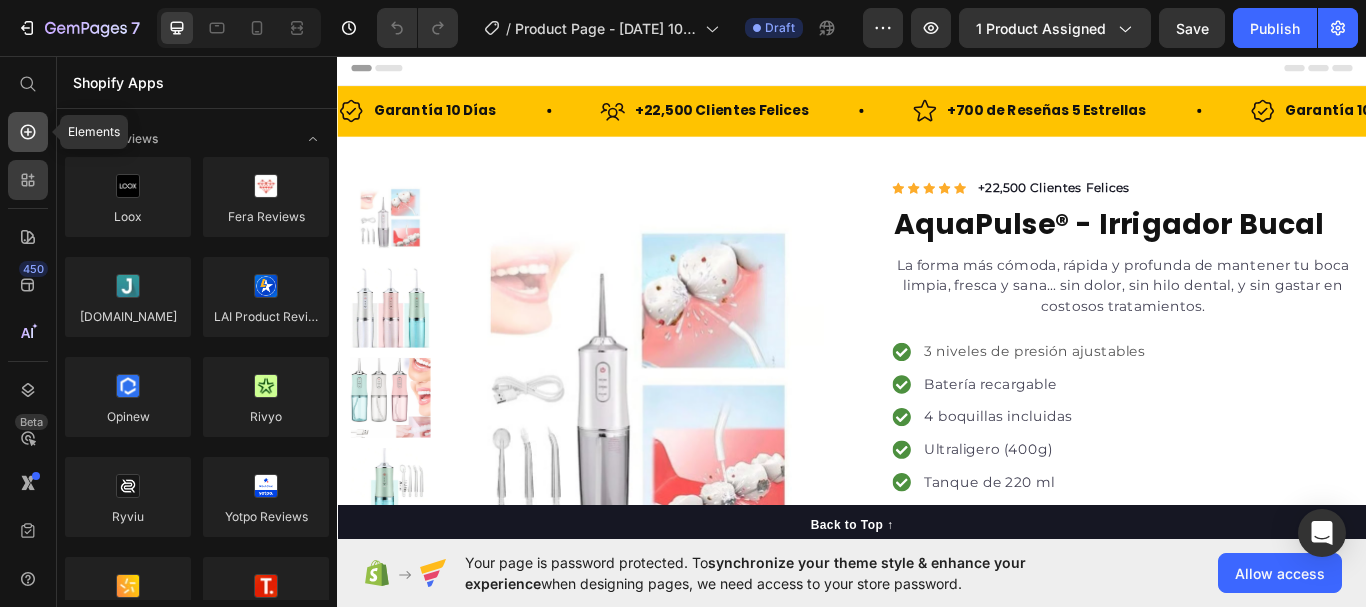 click 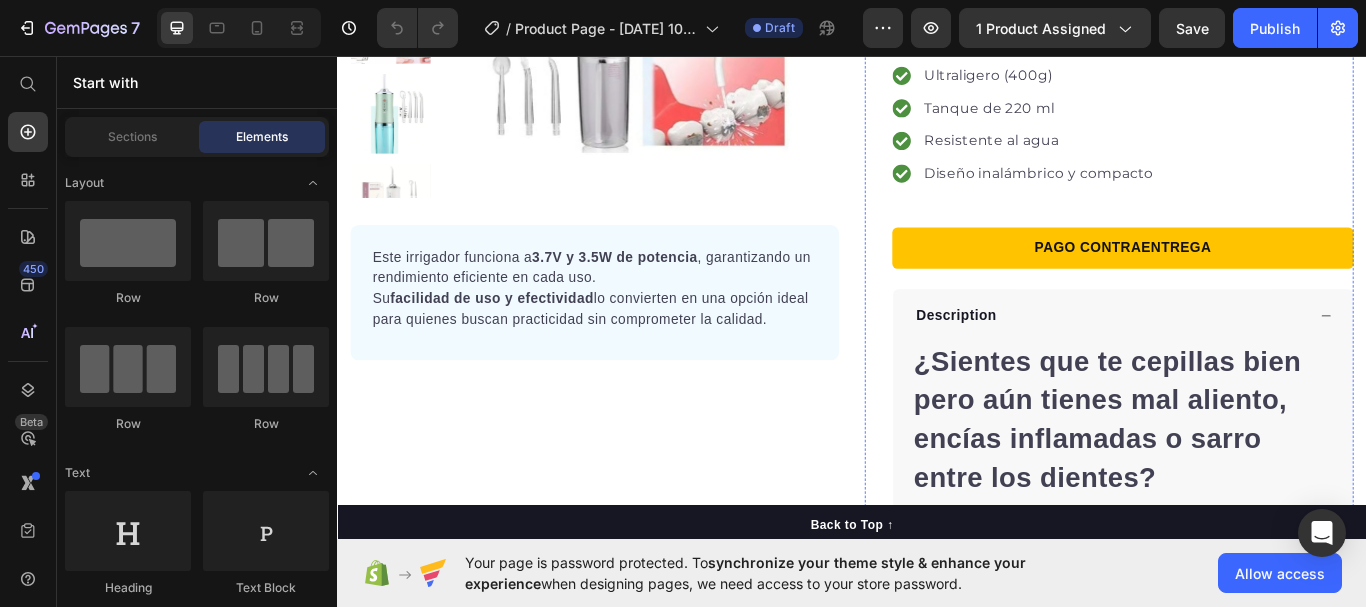 scroll, scrollTop: 440, scrollLeft: 0, axis: vertical 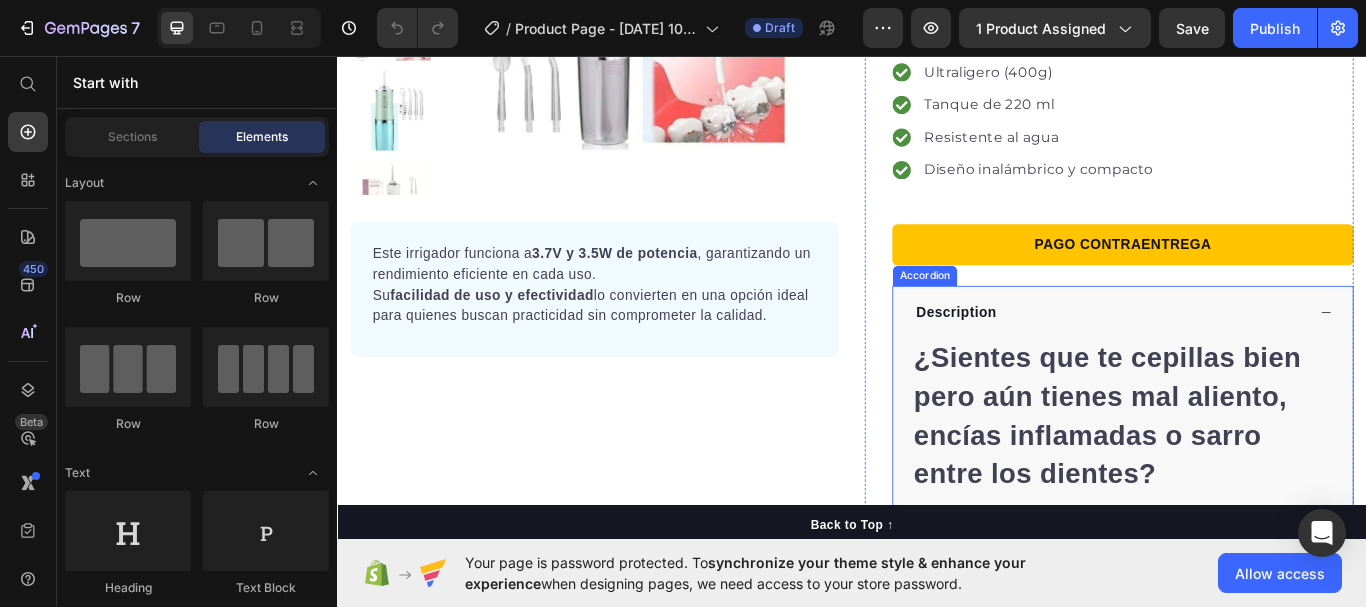 click on "Description" at bounding box center [1253, 356] 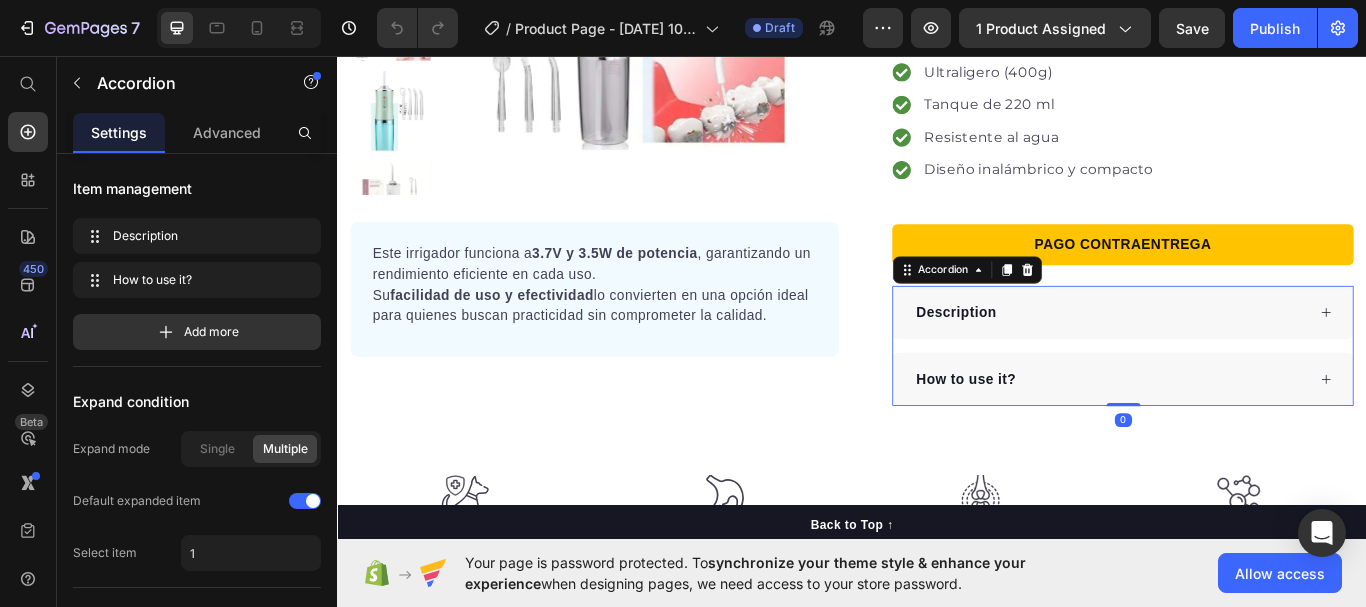 click on "Description" at bounding box center (1059, 356) 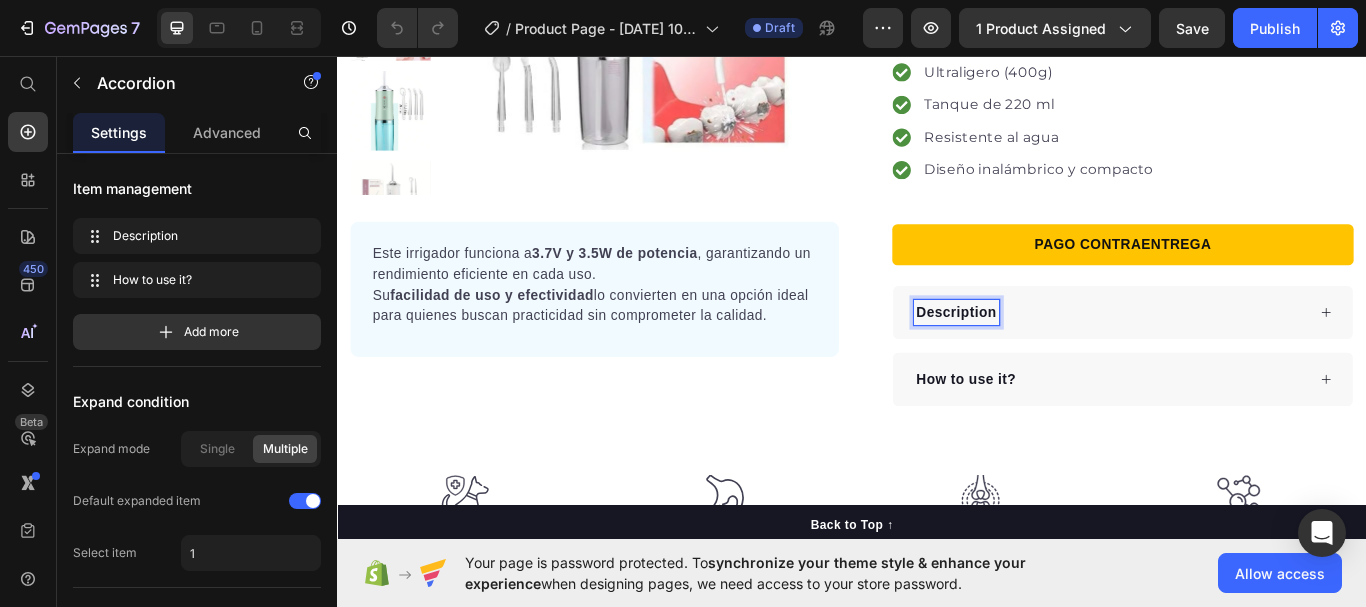 click on "Description" at bounding box center [1253, 356] 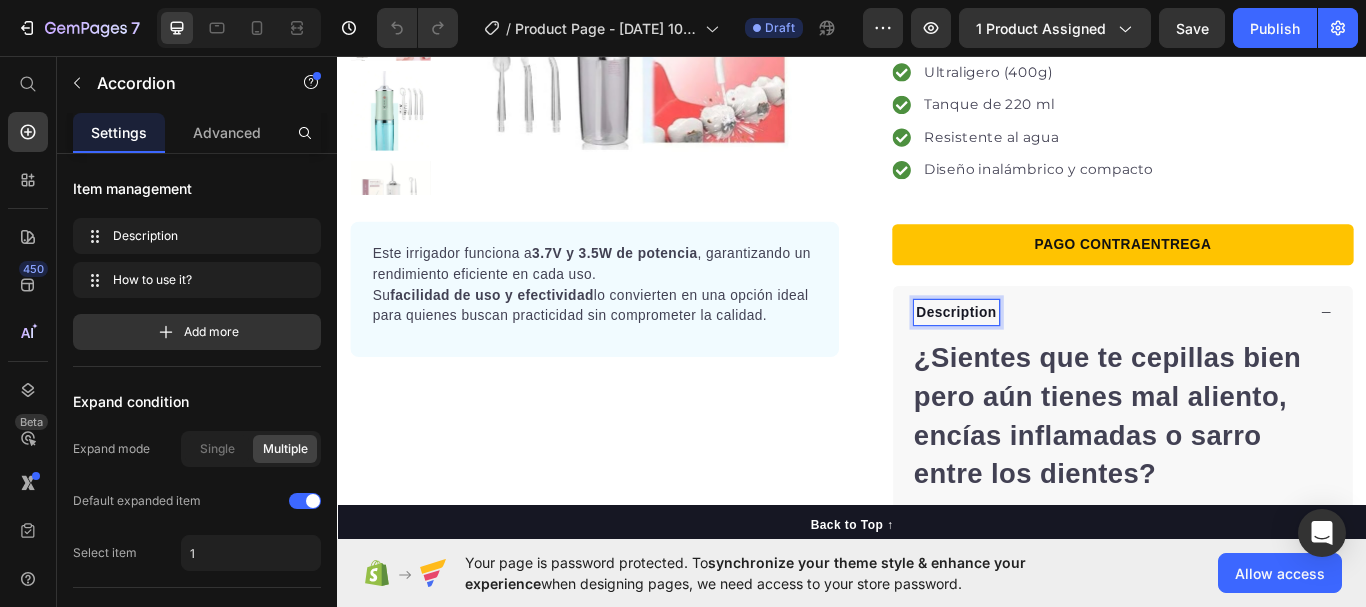 click on "Description" at bounding box center (1059, 356) 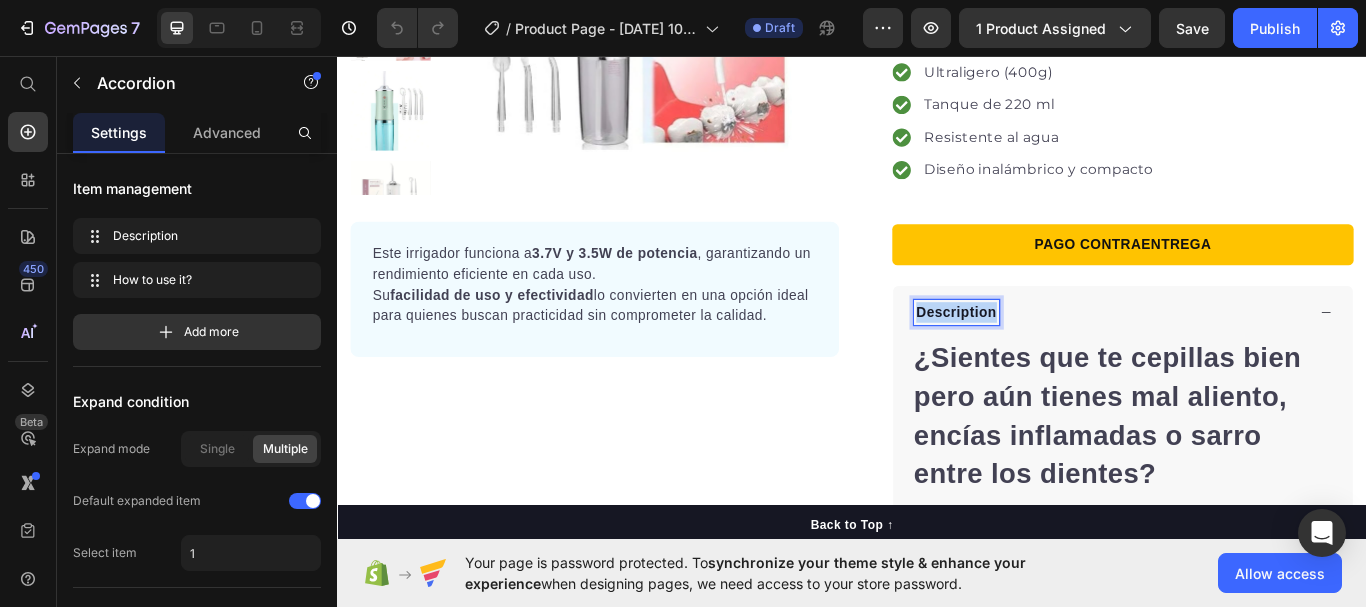 click on "Description" at bounding box center [1059, 356] 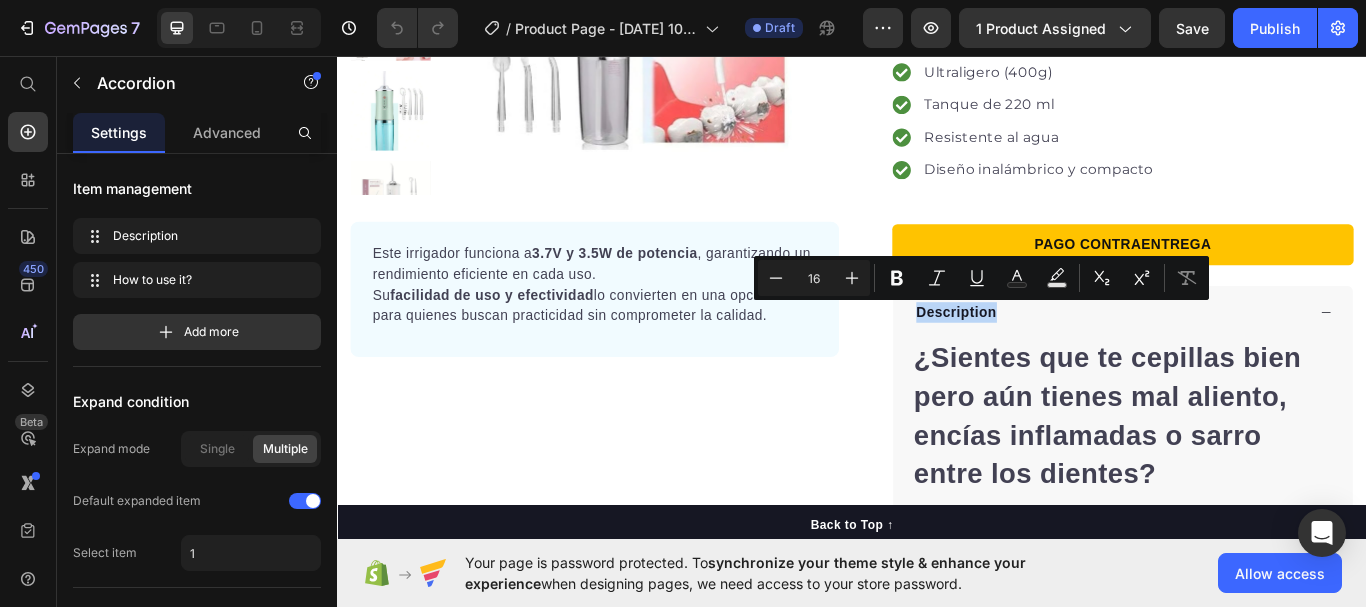 click on "Description" at bounding box center (1238, 356) 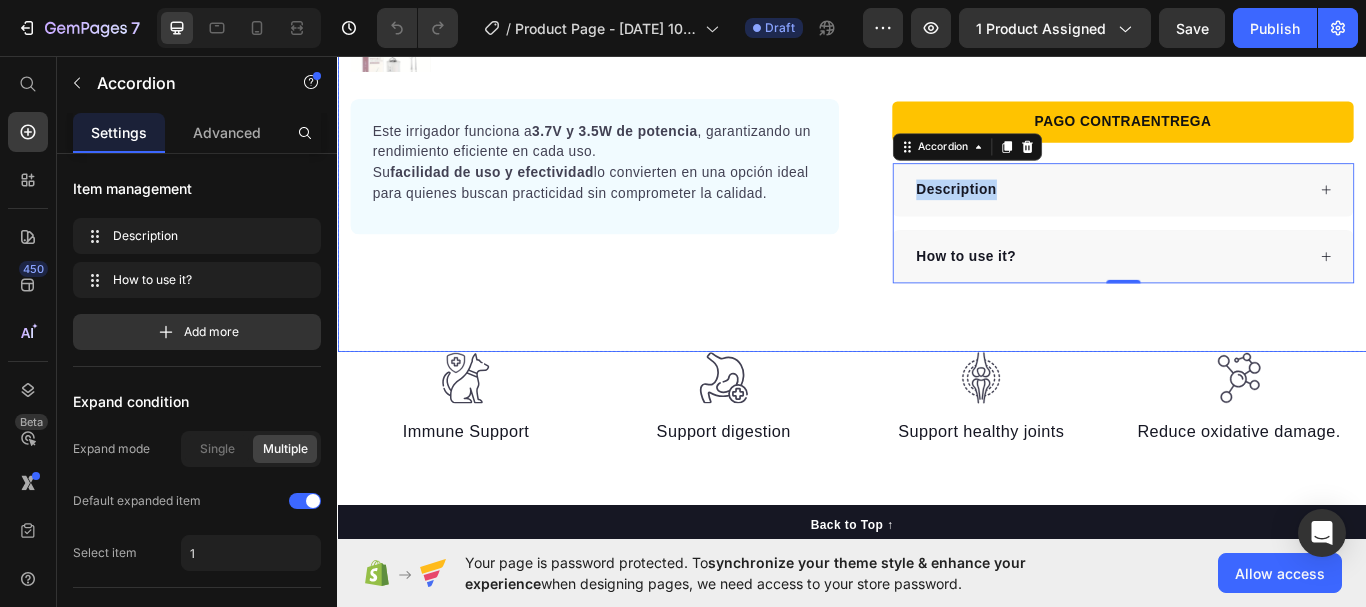 scroll, scrollTop: 547, scrollLeft: 0, axis: vertical 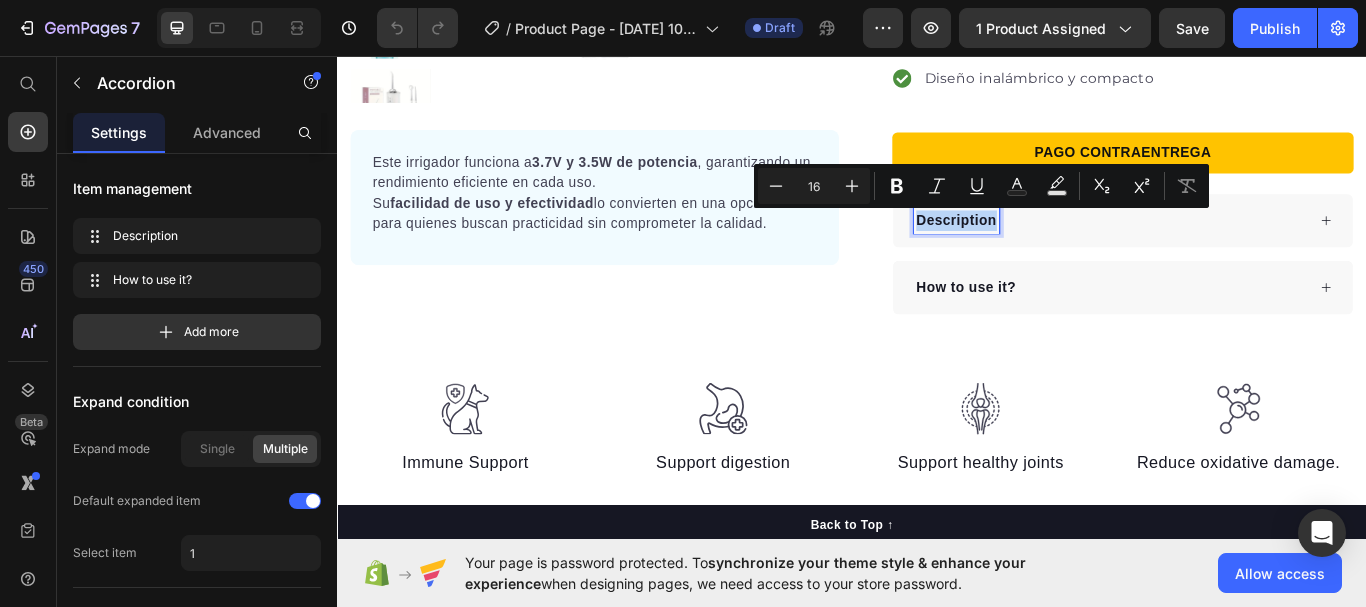 click on "Description" at bounding box center (1059, 249) 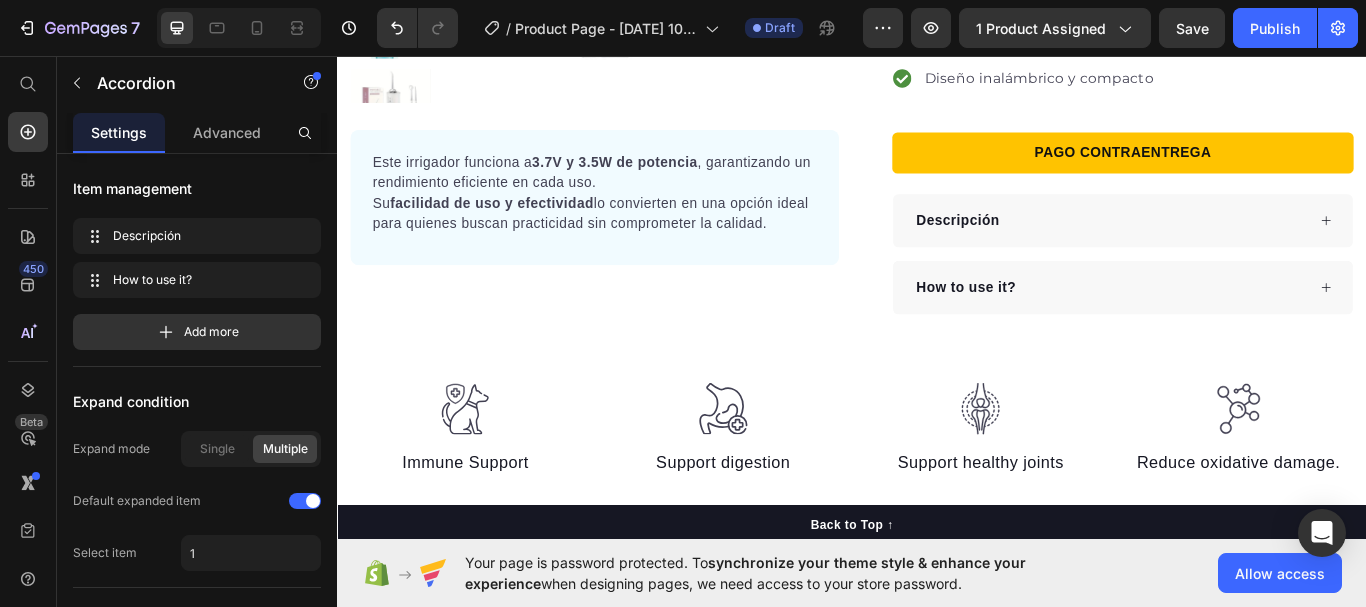 click on "Descripción" at bounding box center [1238, 249] 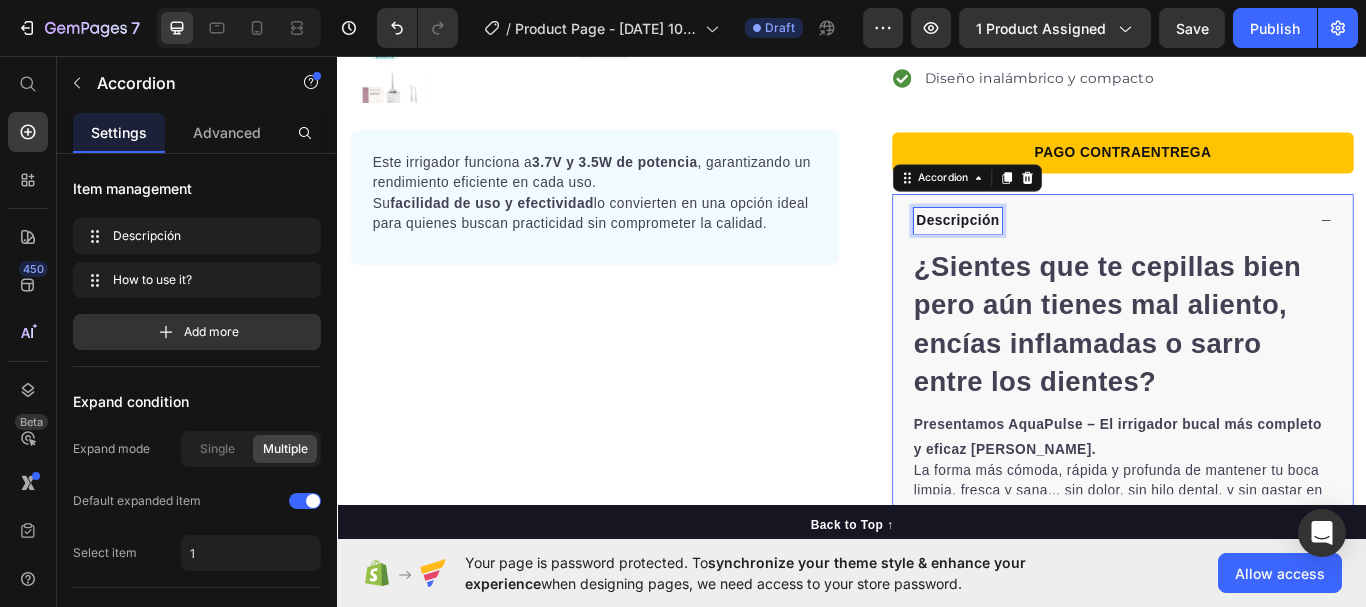 click on "Descripción" at bounding box center (1060, 249) 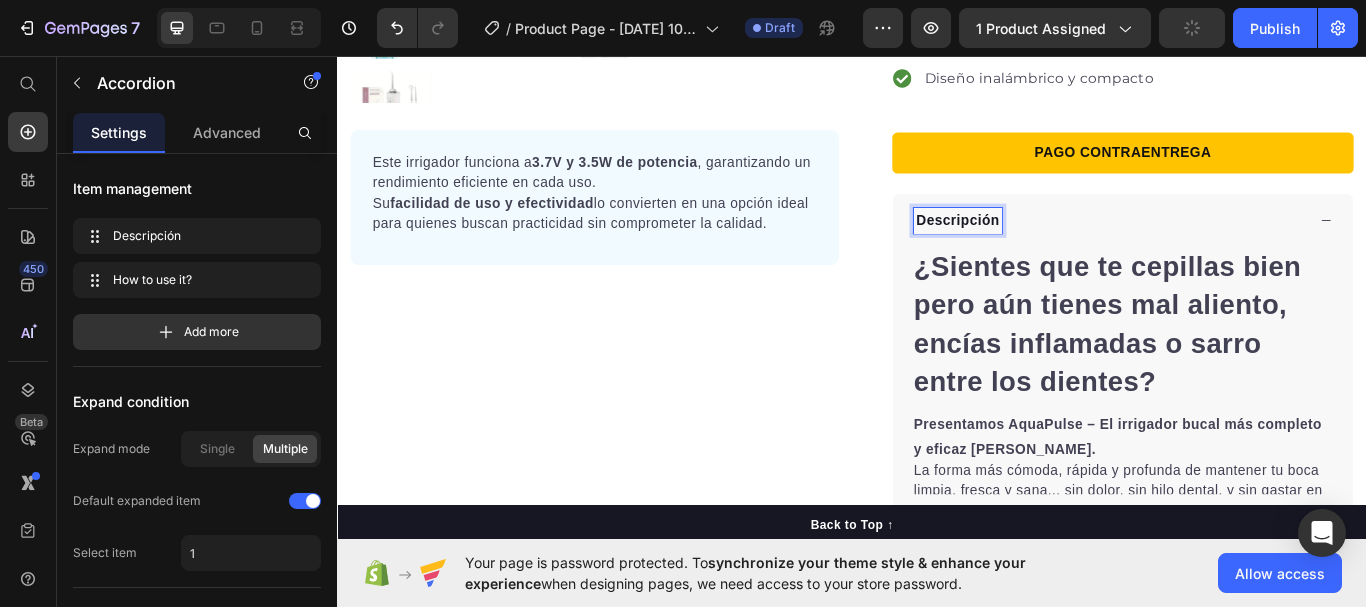drag, startPoint x: 1051, startPoint y: 242, endPoint x: 1029, endPoint y: 250, distance: 23.409399 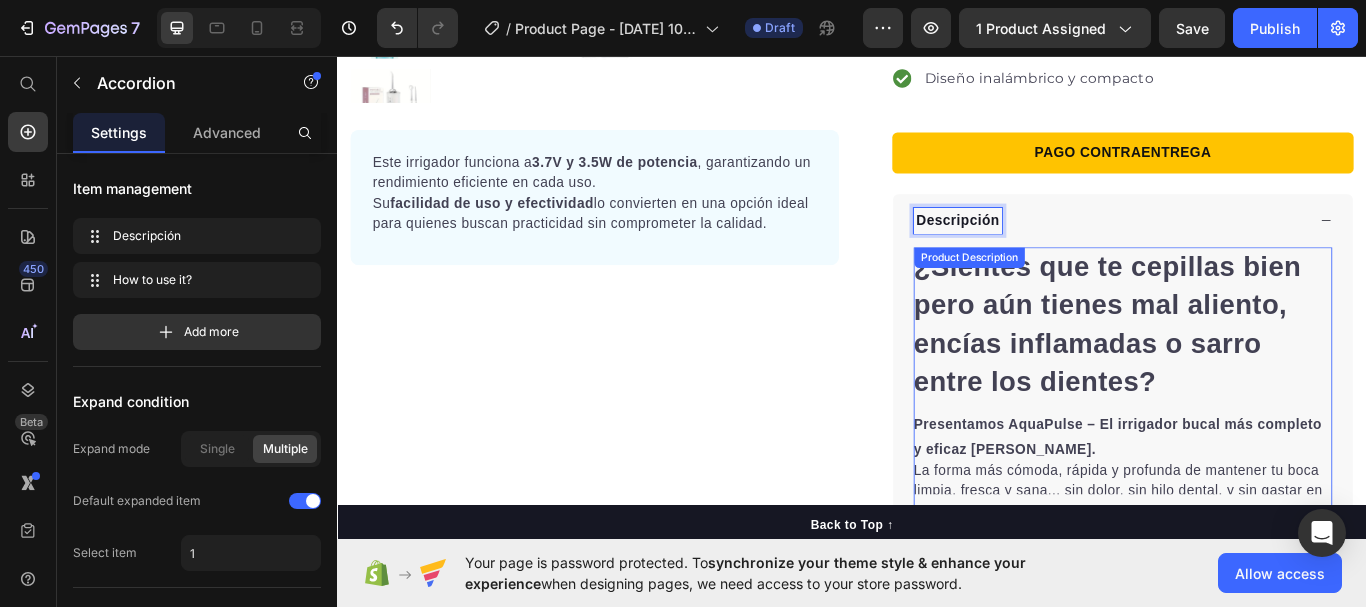 click on "¿Sientes que te cepillas bien pero aún tienes mal aliento, encías inflamadas o sarro entre los dientes?" at bounding box center (1235, 369) 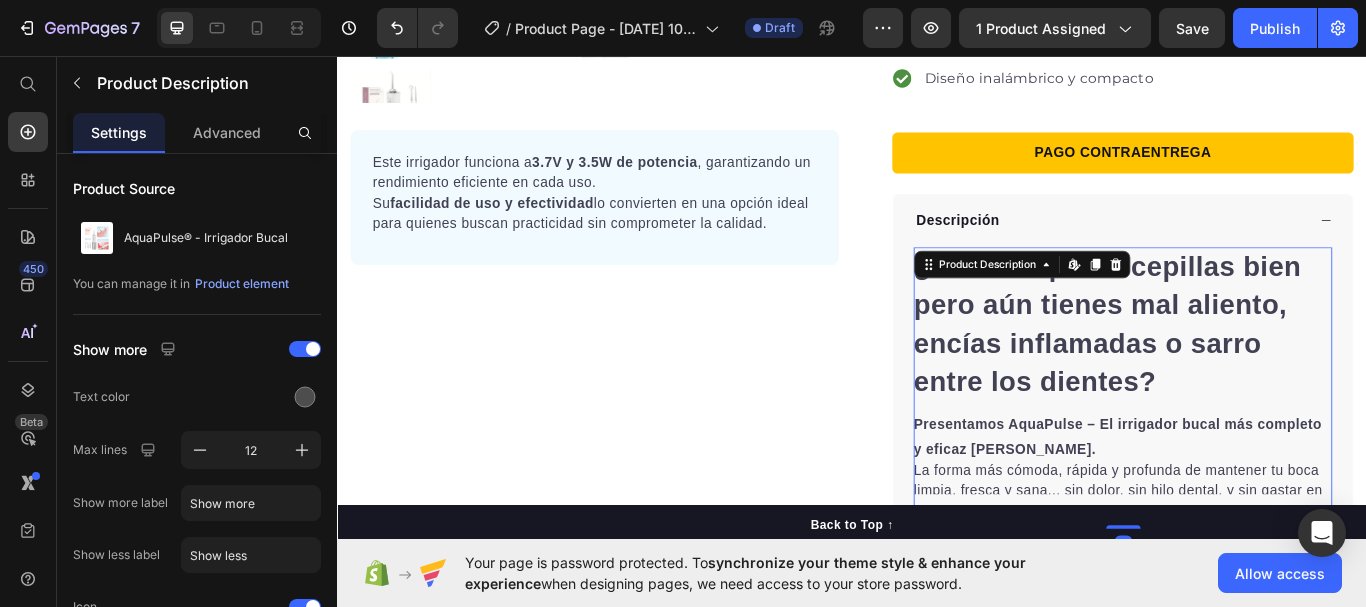 click on "¿Sientes que te cepillas bien pero aún tienes mal aliento, encías inflamadas o sarro entre los dientes?" at bounding box center [1235, 369] 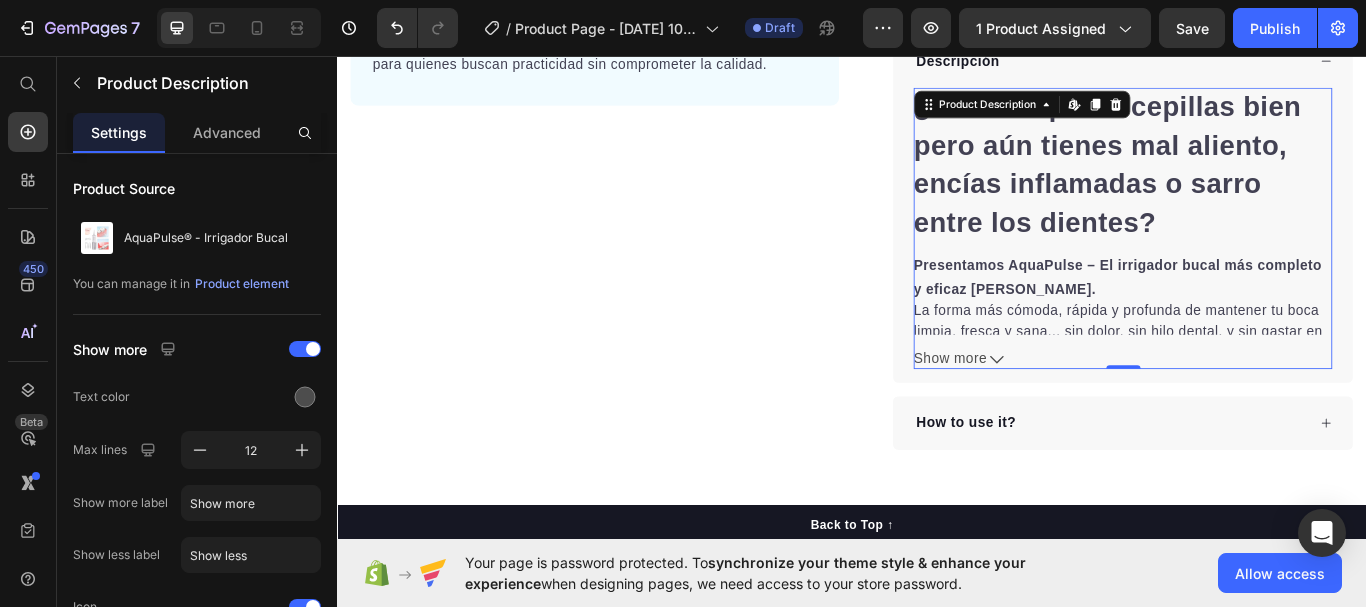 scroll, scrollTop: 738, scrollLeft: 0, axis: vertical 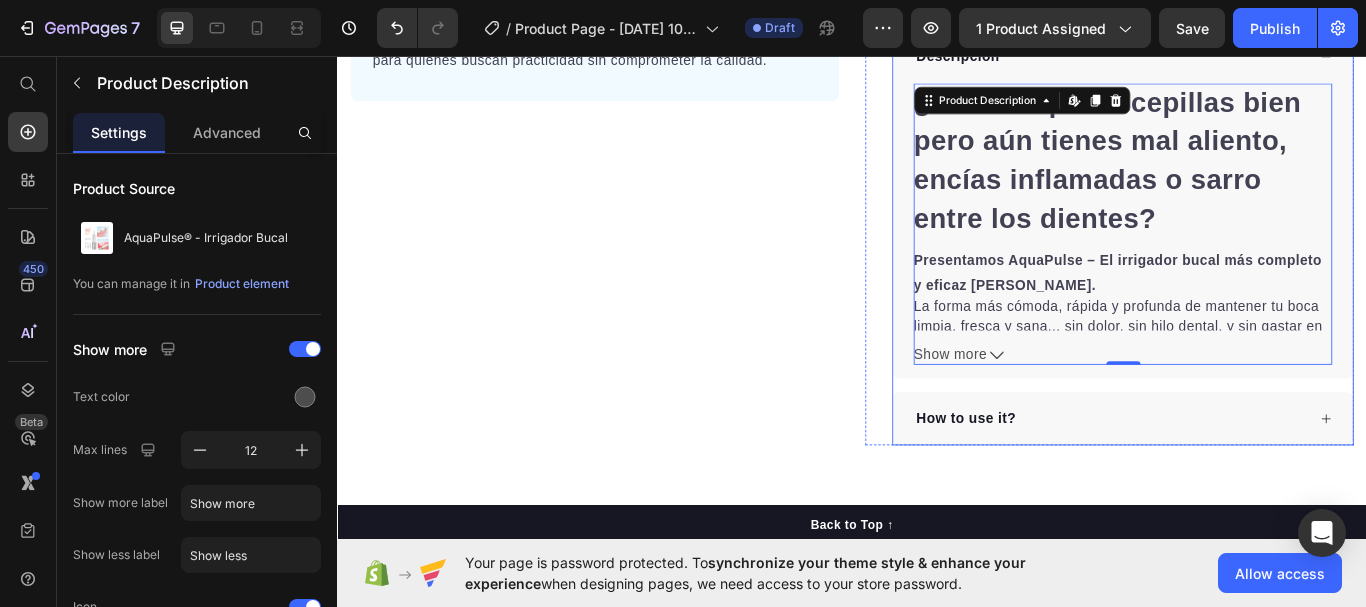 click on "How to use it?" at bounding box center [1070, 480] 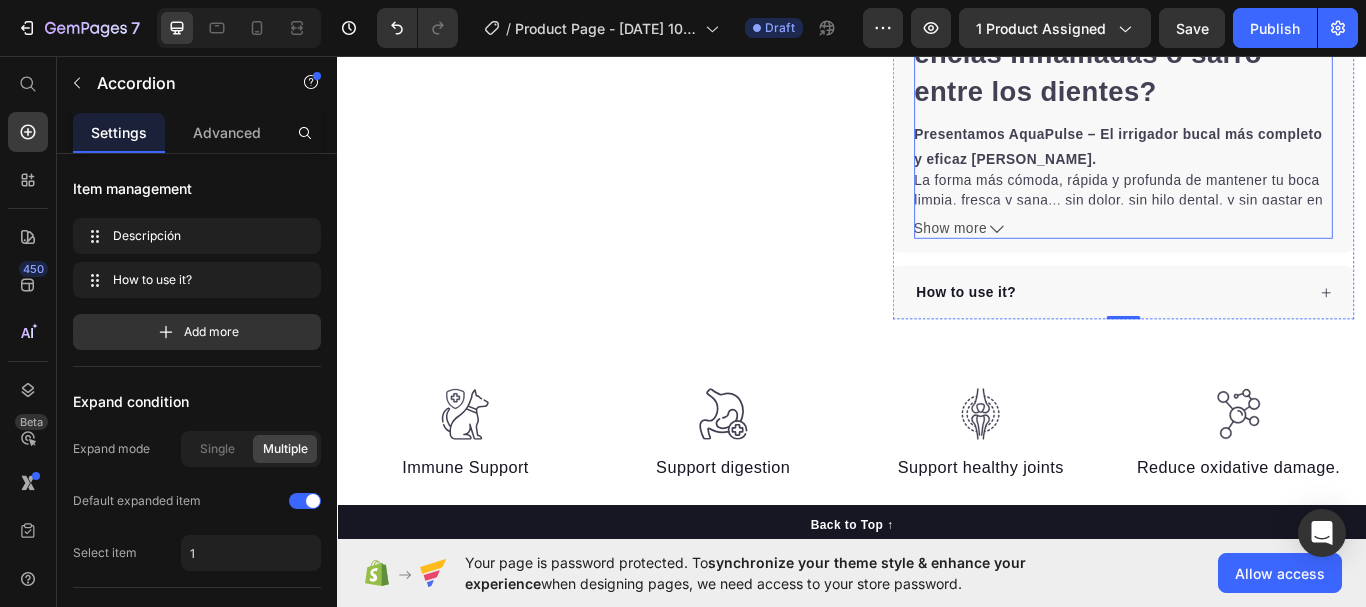 scroll, scrollTop: 853, scrollLeft: 0, axis: vertical 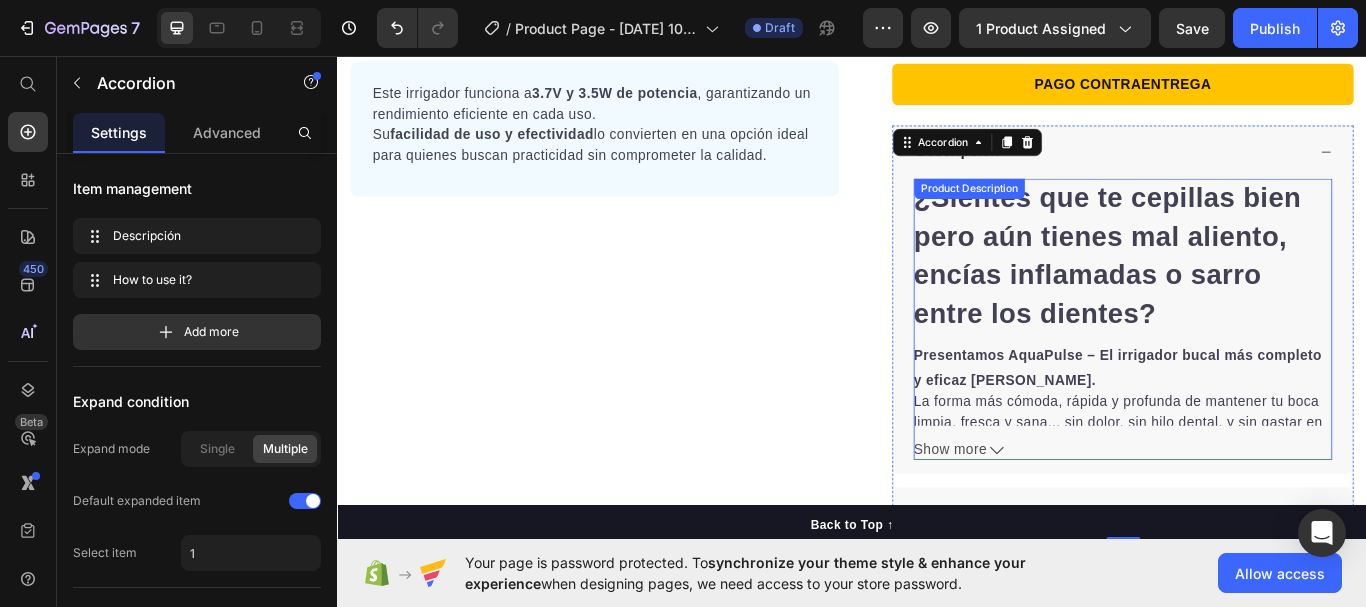 click on "¿Sientes que te cepillas bien pero aún tienes mal aliento, encías inflamadas o sarro entre los dientes?
Presentamos AquaPulse – El irrigador bucal más completo y eficaz del mercado.
La forma más cómoda, rápida y profunda de mantener tu boca limpia, fresca y sana... sin dolor, sin hilo dental, y sin gastar en costosos tratamientos.
✔️Elimina hasta el  99,9% de la placa bacteriana
✔️Disminuye el  sangrado y la inflamación de las encías
✔️Accede a zonas donde el cepillo y el hilo dental no llegan
✔️ Seguro para  brackets, coronas, implantes y encías sensibles
✔️Combate el mal aliento  desde su causa
✔️Limpieza profunda en  solo 60 segundos al día
Ideal para quienes valoran una higiene bucal completa, sin complicaciones ni cables.
COMPRA
✨ 3 niveles de presión ajustables : Elige la intensidad ideal para encías sensibles, ortodoncia o limpieza profunda.
✨Batería recargable  vía USB (5V / 1A), eficiente y ecológica." at bounding box center [1253, 344] 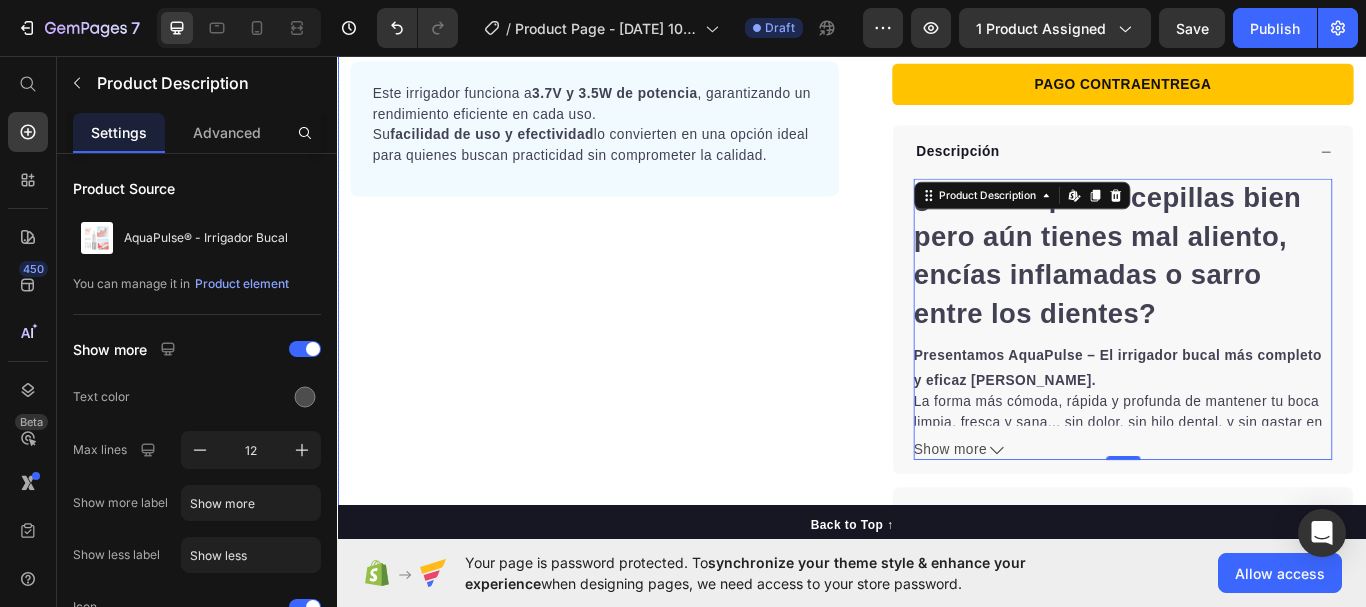 click on "Product Images Este irrigador funciona a  3.7V y 3.5W de potencia , garantizando un rendimiento eficiente en cada uso.  Su  facilidad de uso y efectividad  lo convierten en una opción ideal para quienes buscan practicidad sin comprometer la calidad. Text block Row Este irrigador funciona a  3.7V y 3.5W de potencia , garantizando un rendimiento eficiente en cada uso.  Su  facilidad de uso y efectividad  lo convierten en una opción ideal para quienes buscan practicidad sin comprometer la calidad. Text block Row Row" at bounding box center [637, 97] 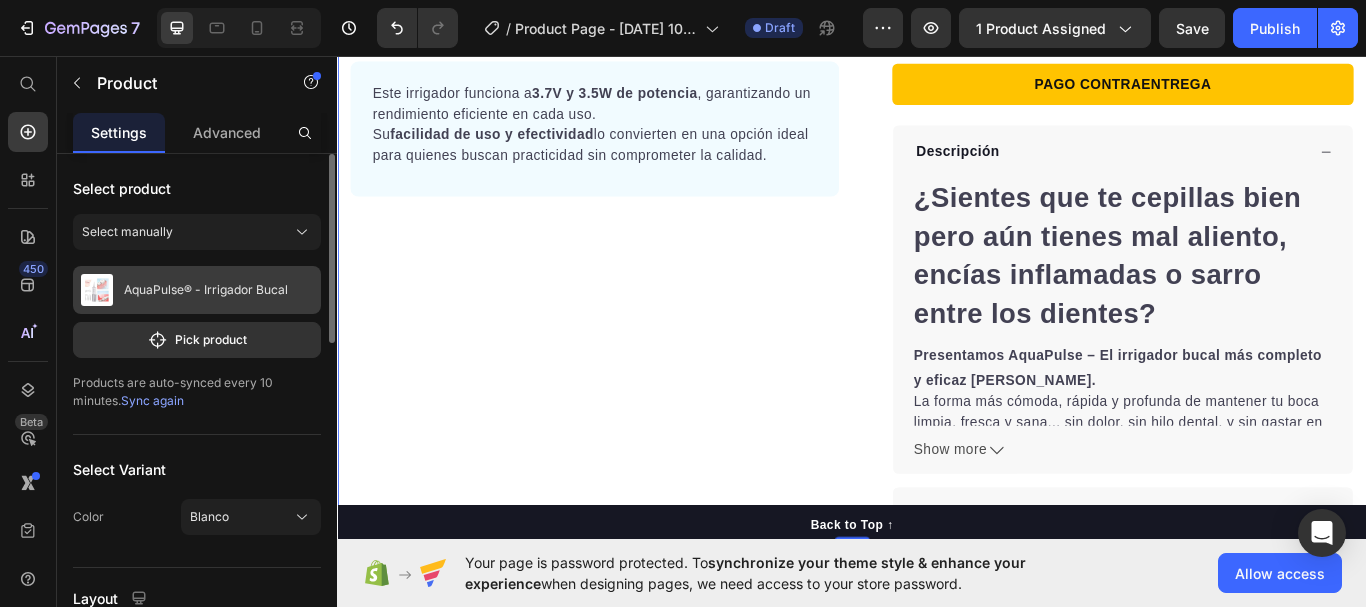 click on "AquaPulse® - Irrigador Bucal" at bounding box center [206, 290] 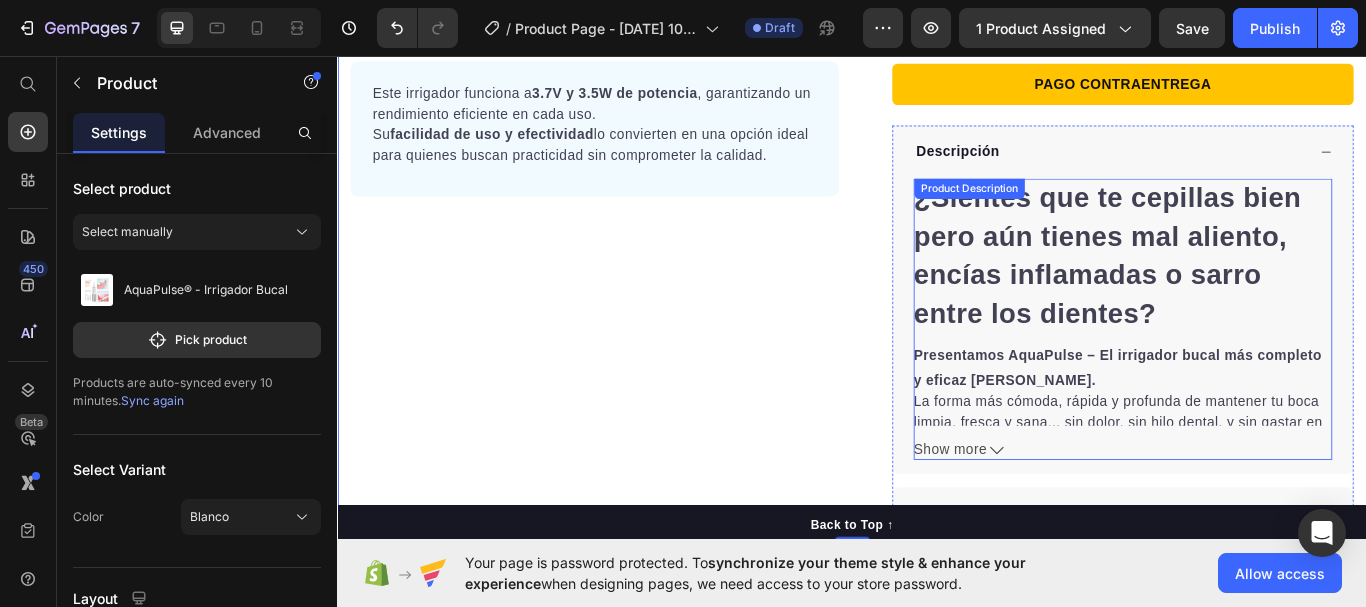 click on "¿Sientes que te cepillas bien pero aún tienes mal aliento, encías inflamadas o sarro entre los dientes?" at bounding box center (1235, 289) 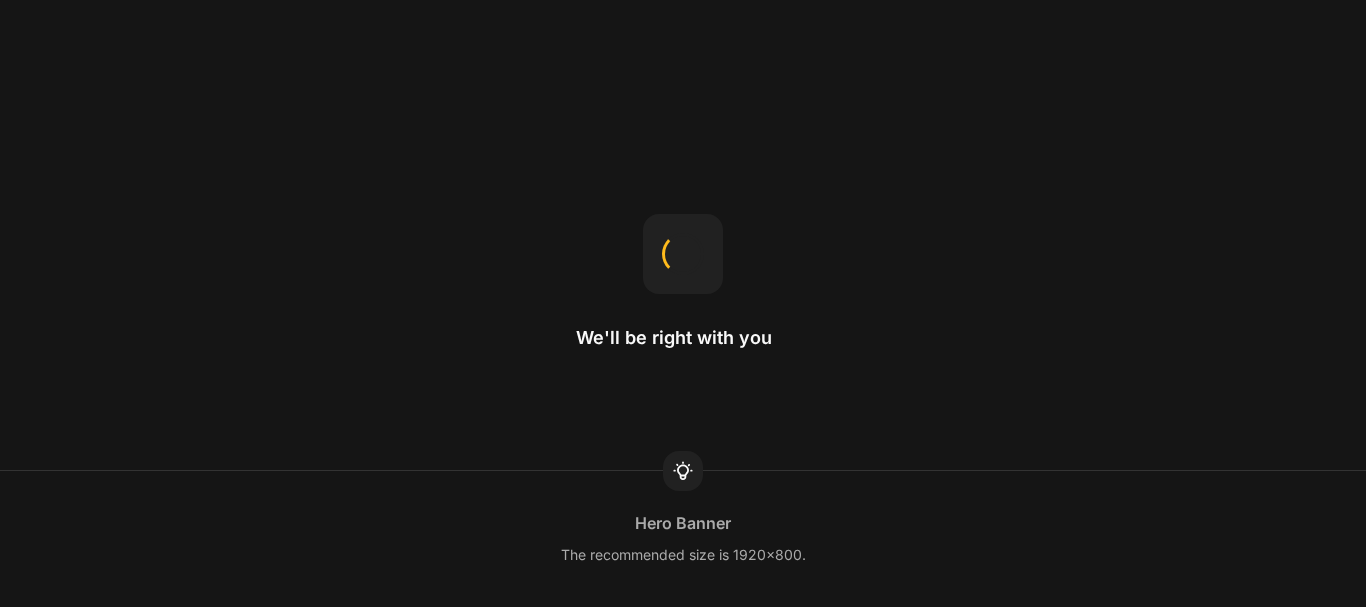 scroll, scrollTop: 0, scrollLeft: 0, axis: both 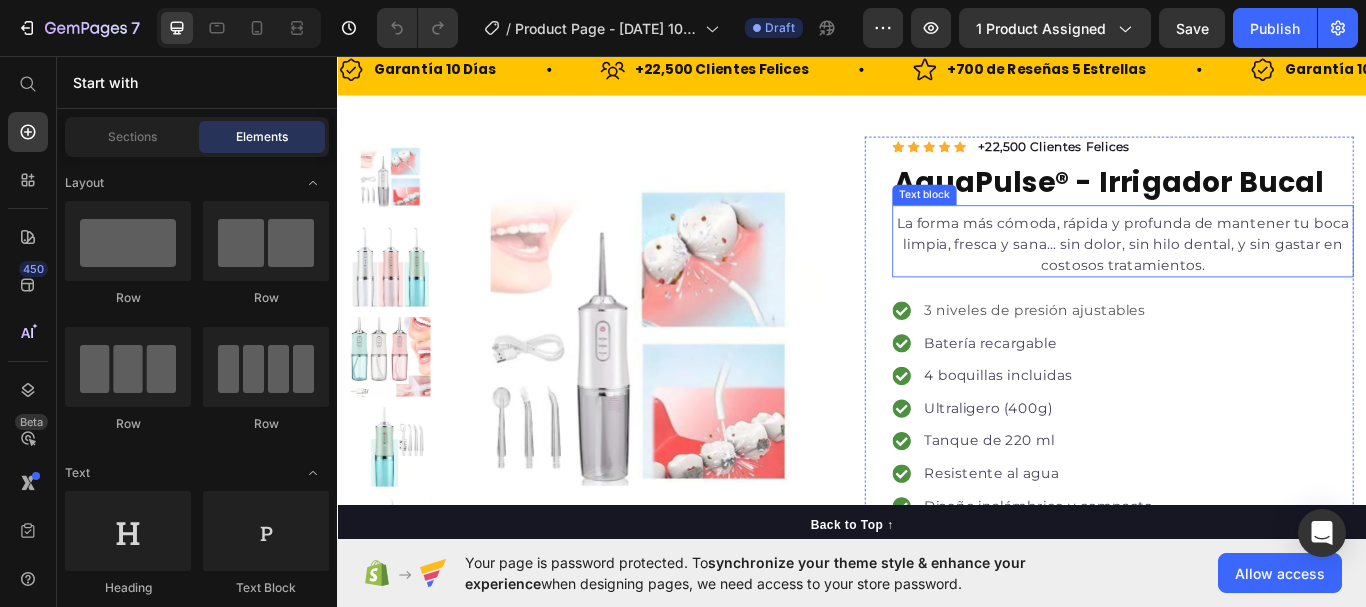click on "La forma más cómoda, rápida y profunda de mantener tu boca limpia, fresca y sana... sin dolor, sin hilo dental, y sin gastar en costosos tratamientos." at bounding box center (1253, 277) 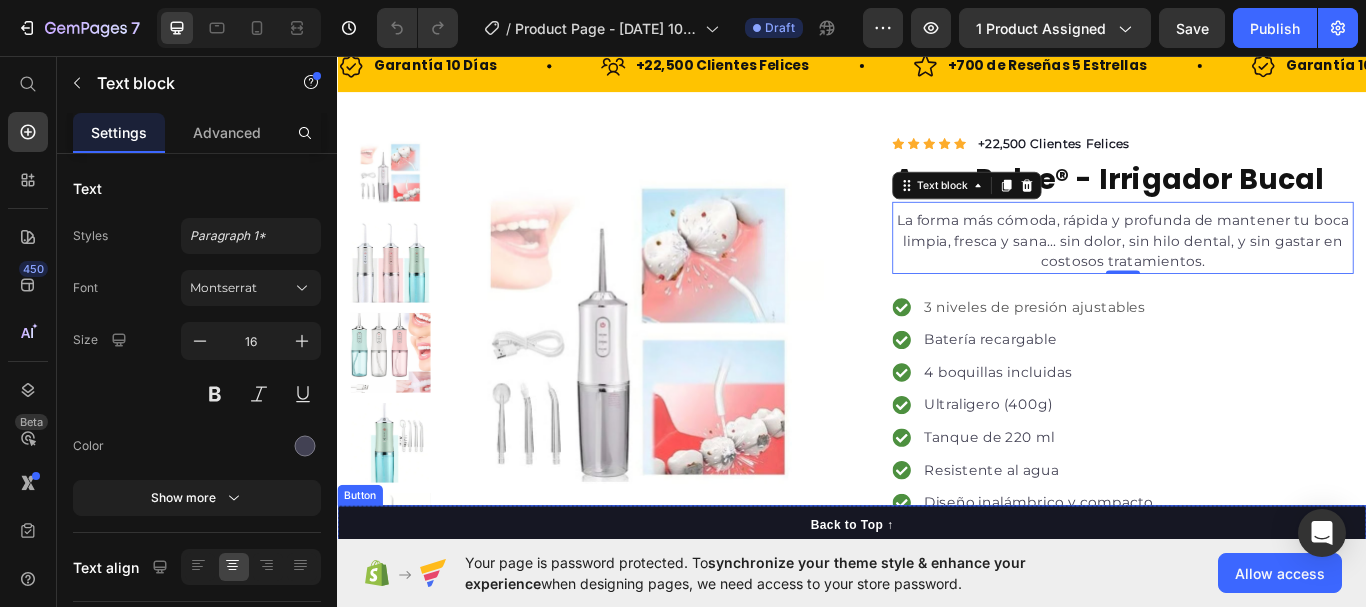scroll, scrollTop: 50, scrollLeft: 0, axis: vertical 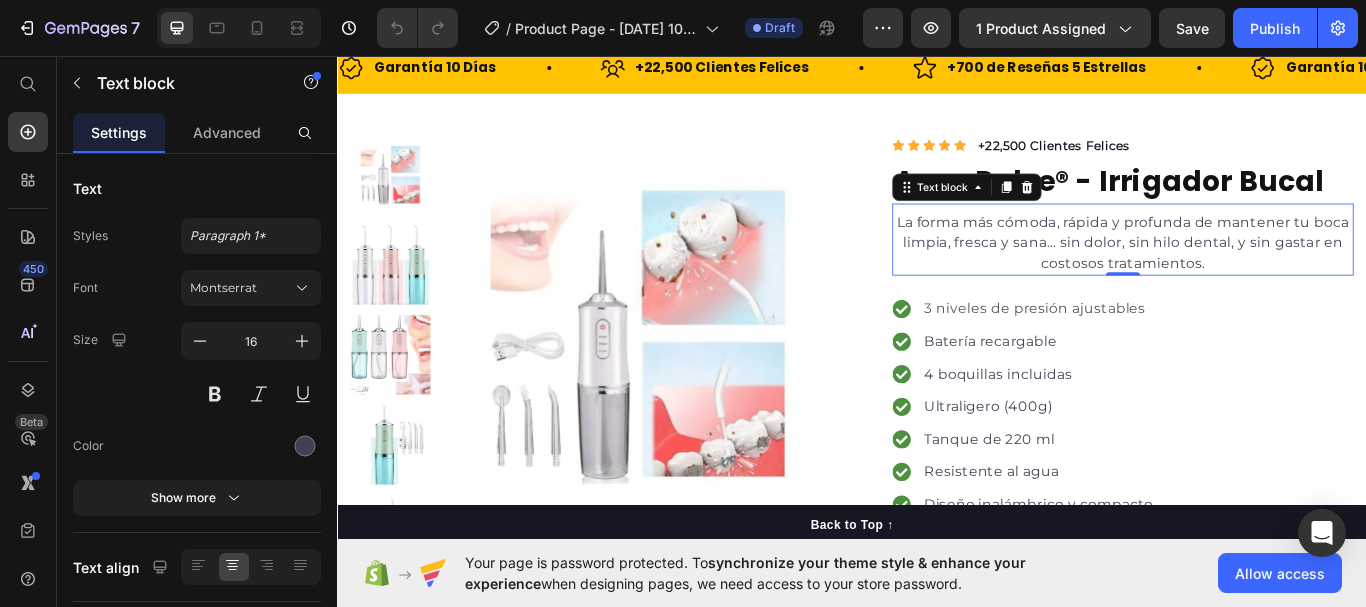 click on "La forma más cómoda, rápida y profunda de mantener tu boca limpia, fresca y sana... sin dolor, sin hilo dental, y sin gastar en costosos tratamientos." at bounding box center [1253, 275] 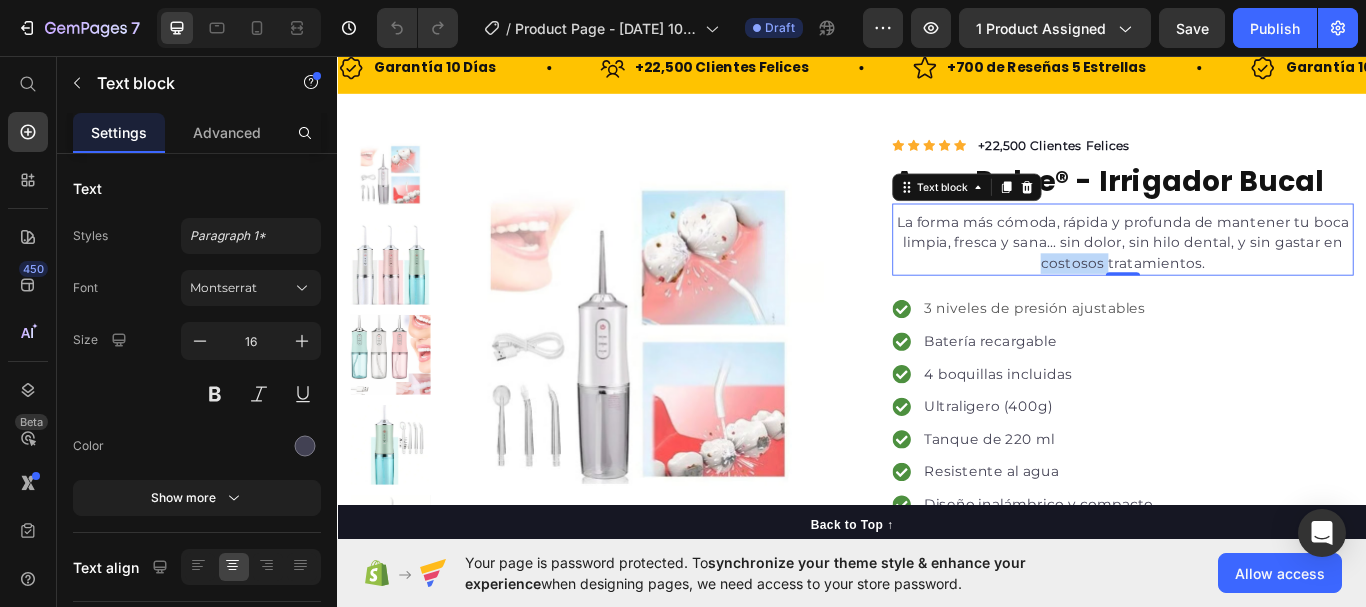 click on "La forma más cómoda, rápida y profunda de mantener tu boca limpia, fresca y sana... sin dolor, sin hilo dental, y sin gastar en costosos tratamientos." at bounding box center [1253, 275] 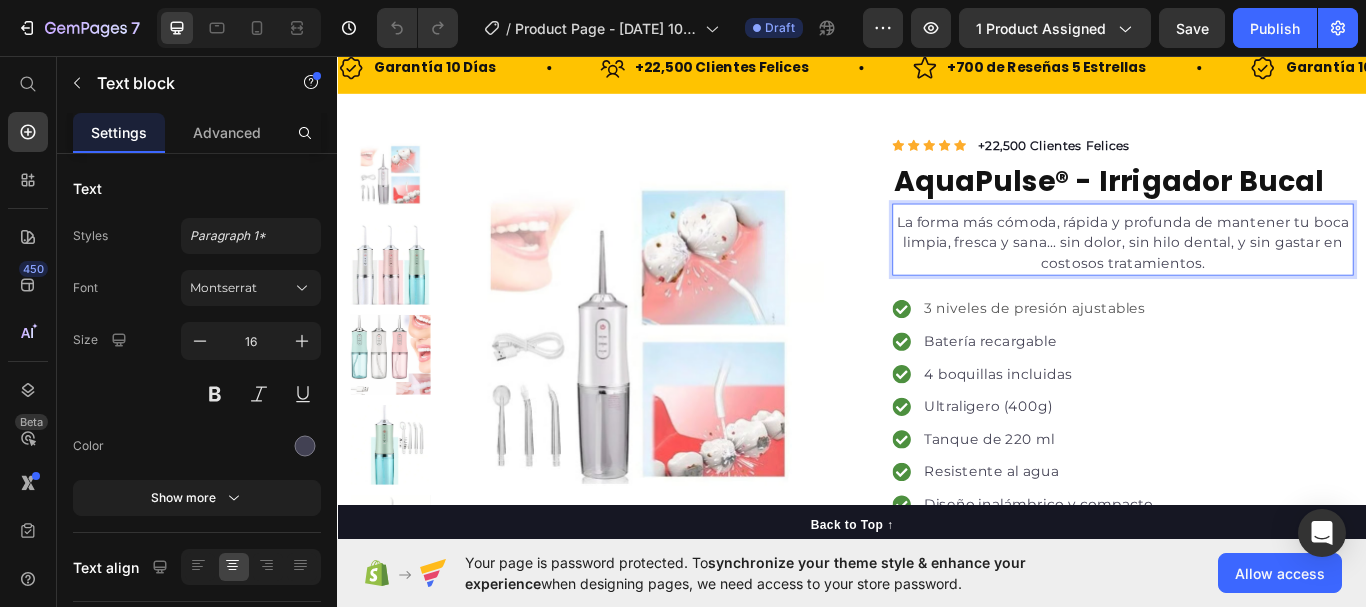 click on "La forma más cómoda, rápida y profunda de mantener tu boca limpia, fresca y sana... sin dolor, sin hilo dental, y sin gastar en costosos tratamientos." at bounding box center (1253, 275) 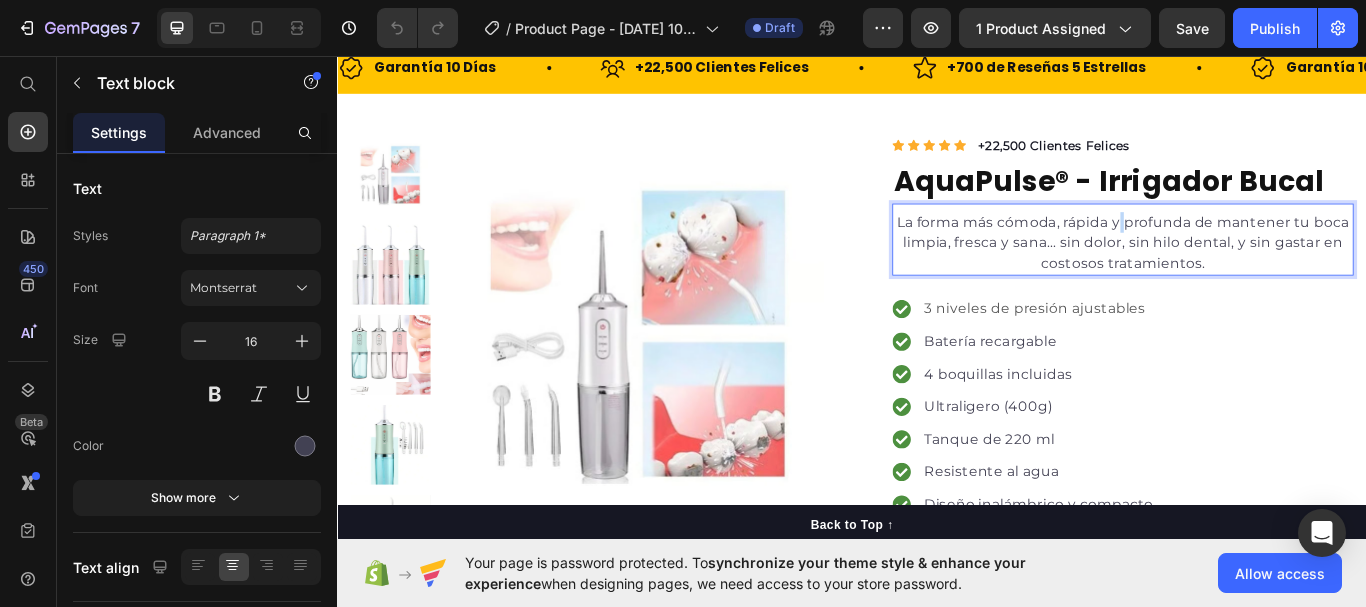 click on "La forma más cómoda, rápida y profunda de mantener tu boca limpia, fresca y sana... sin dolor, sin hilo dental, y sin gastar en costosos tratamientos." at bounding box center [1253, 275] 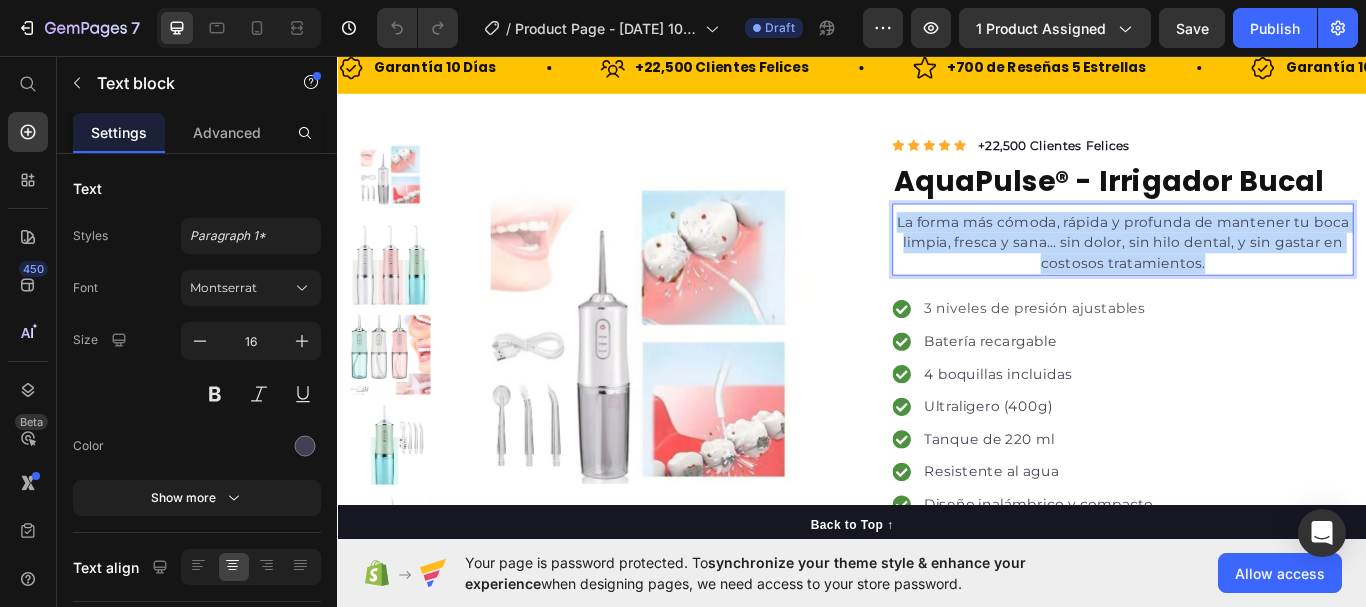 click on "La forma más cómoda, rápida y profunda de mantener tu boca limpia, fresca y sana... sin dolor, sin hilo dental, y sin gastar en costosos tratamientos." at bounding box center [1253, 275] 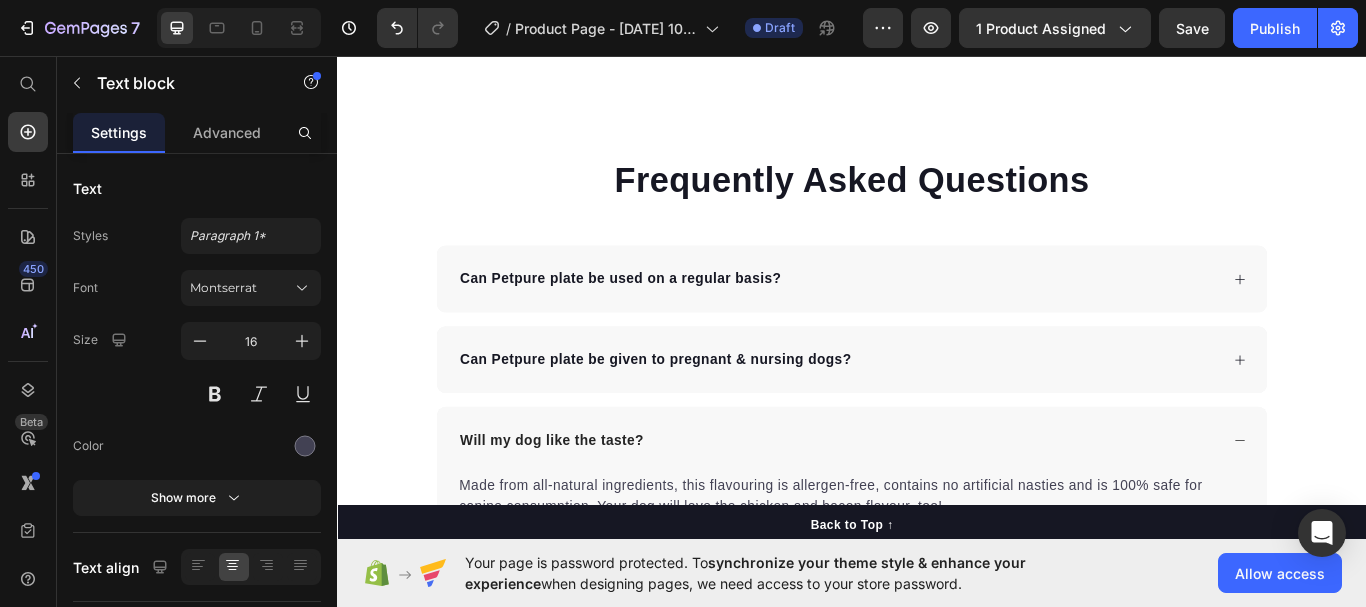 scroll, scrollTop: 5018, scrollLeft: 0, axis: vertical 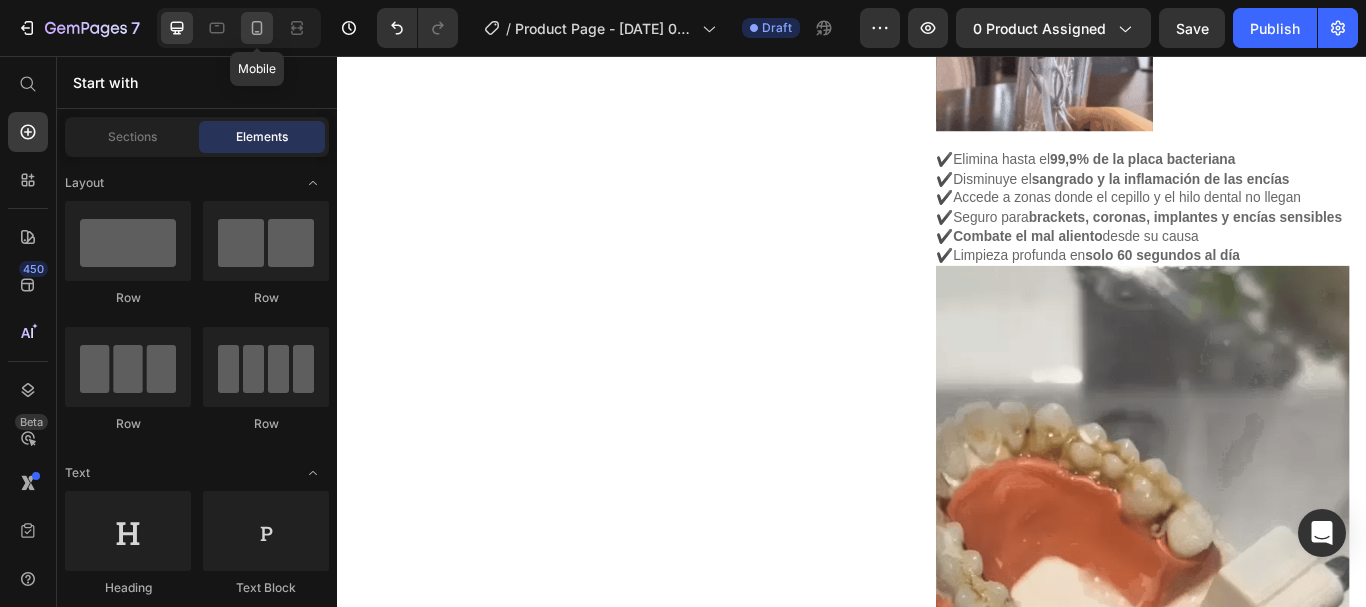 click 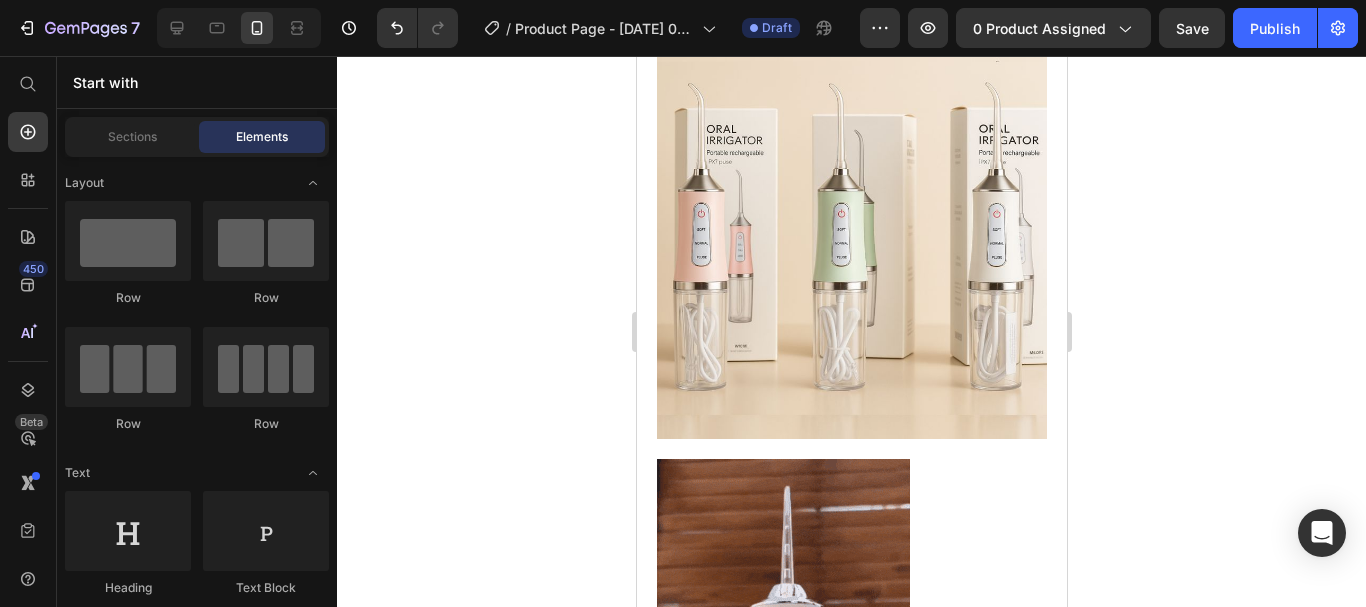 scroll, scrollTop: 0, scrollLeft: 0, axis: both 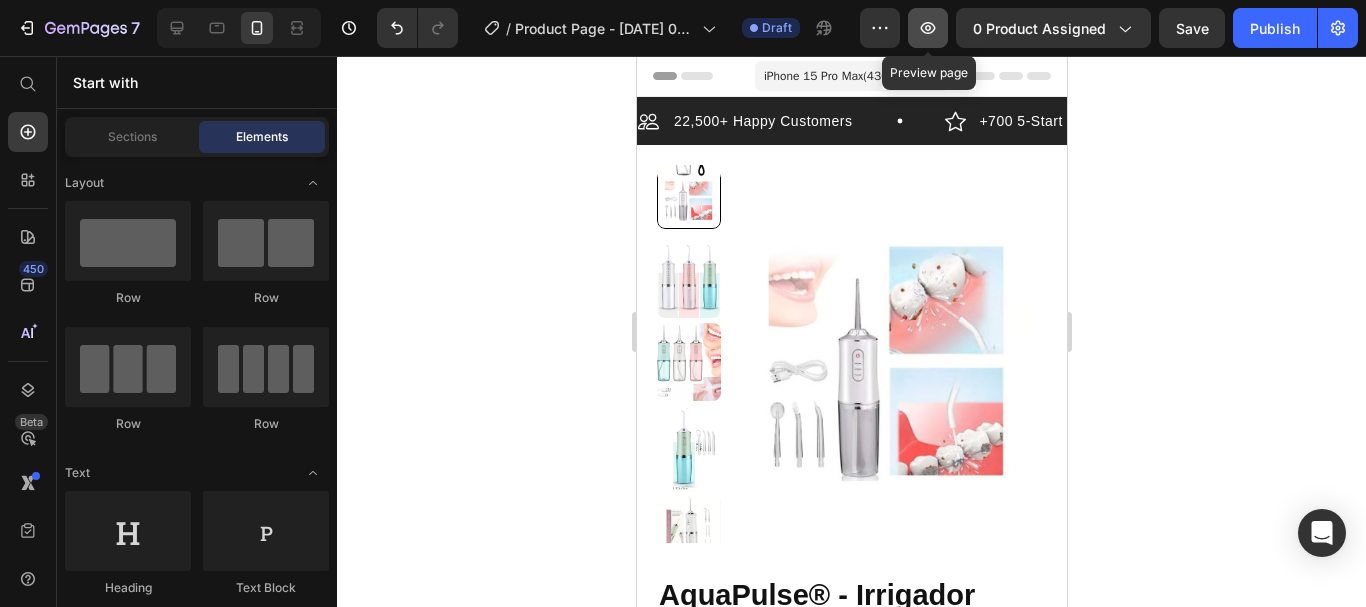 click 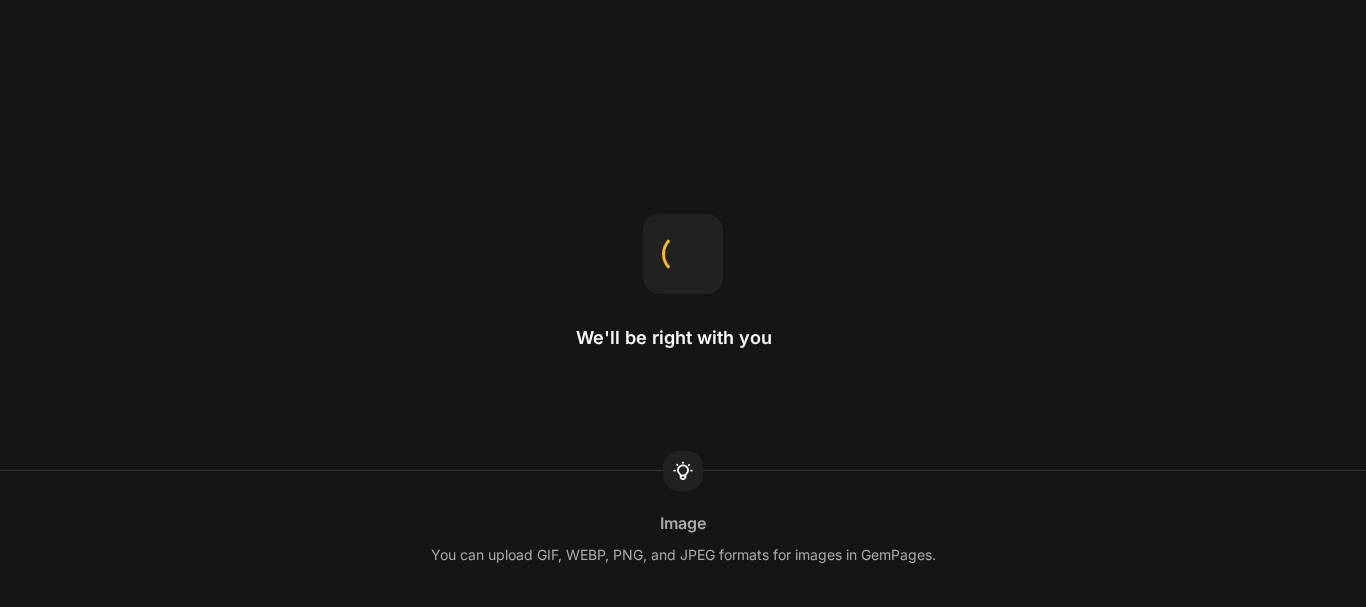 scroll, scrollTop: 0, scrollLeft: 0, axis: both 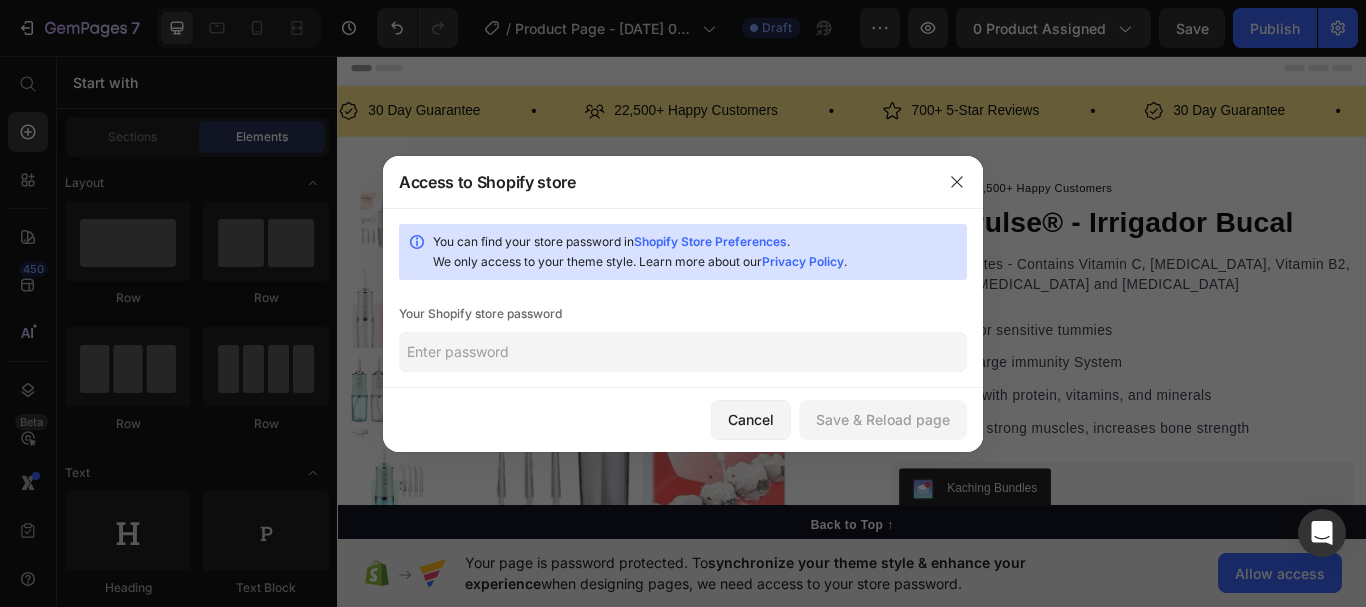 click 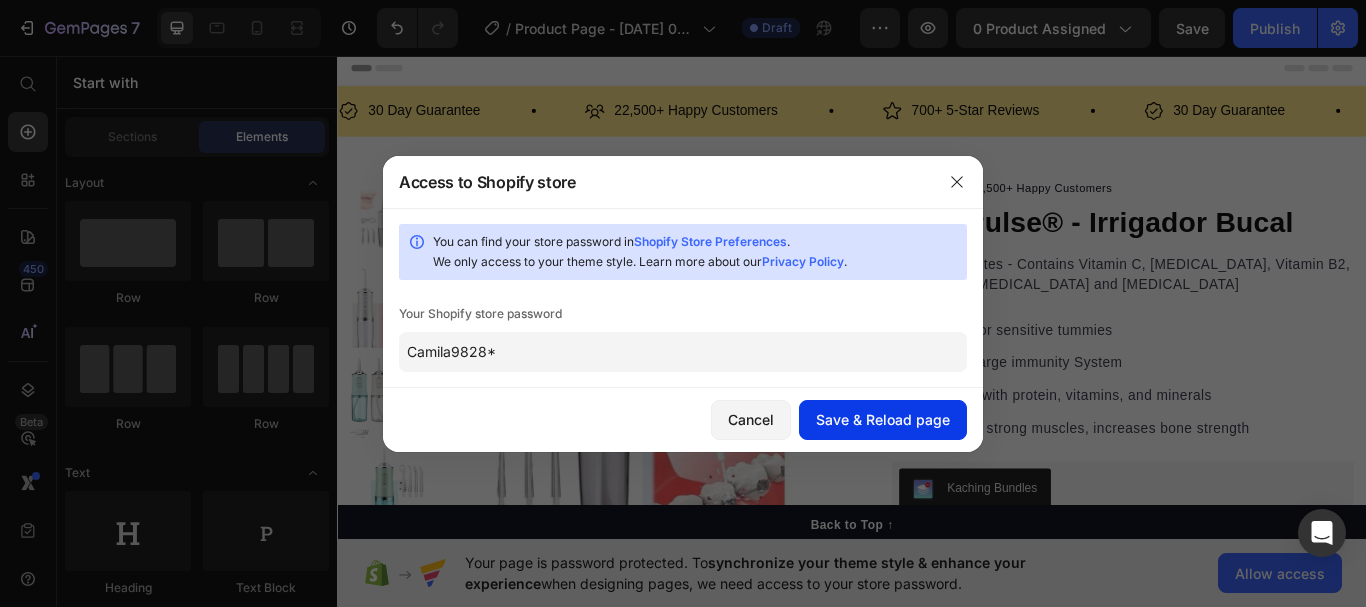 click on "Save & Reload page" at bounding box center [883, 419] 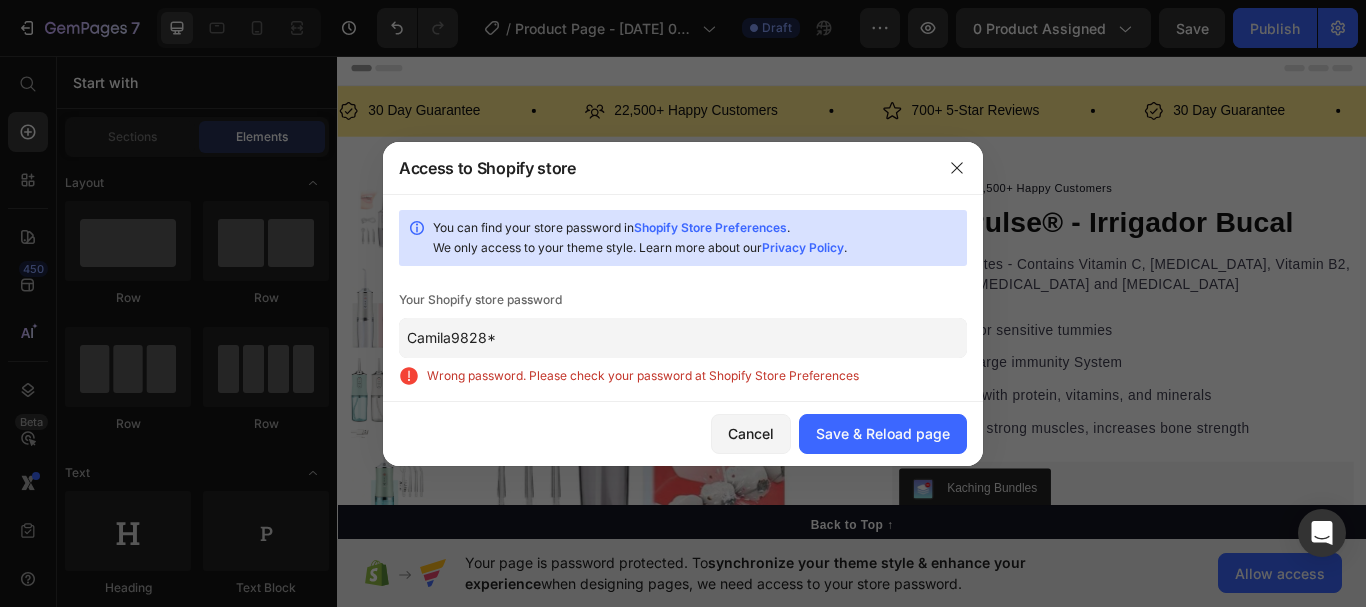 click on "Camila9828*" 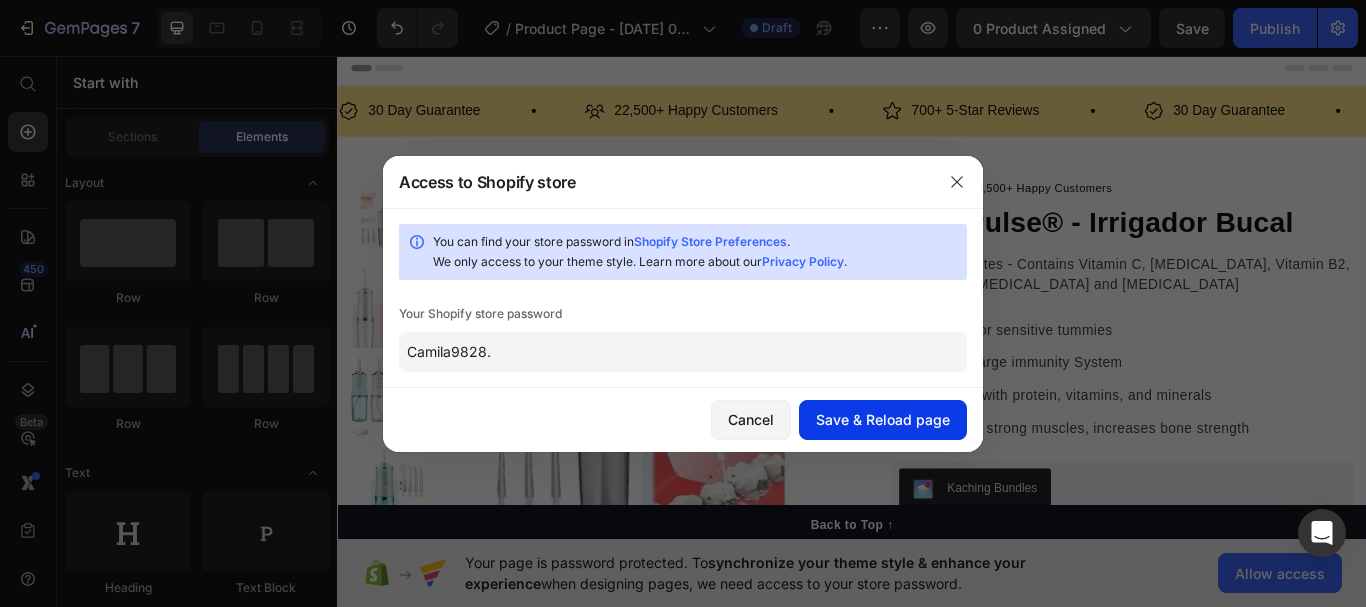 click on "Save & Reload page" at bounding box center [883, 419] 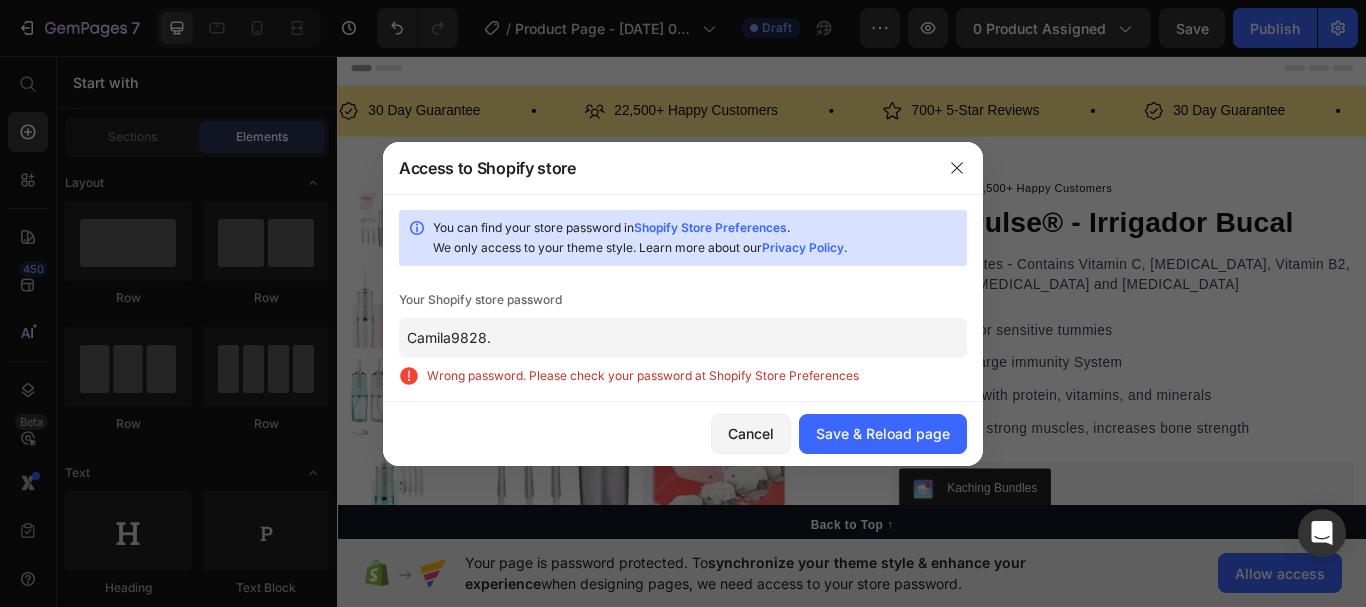 click on "Camila9828." 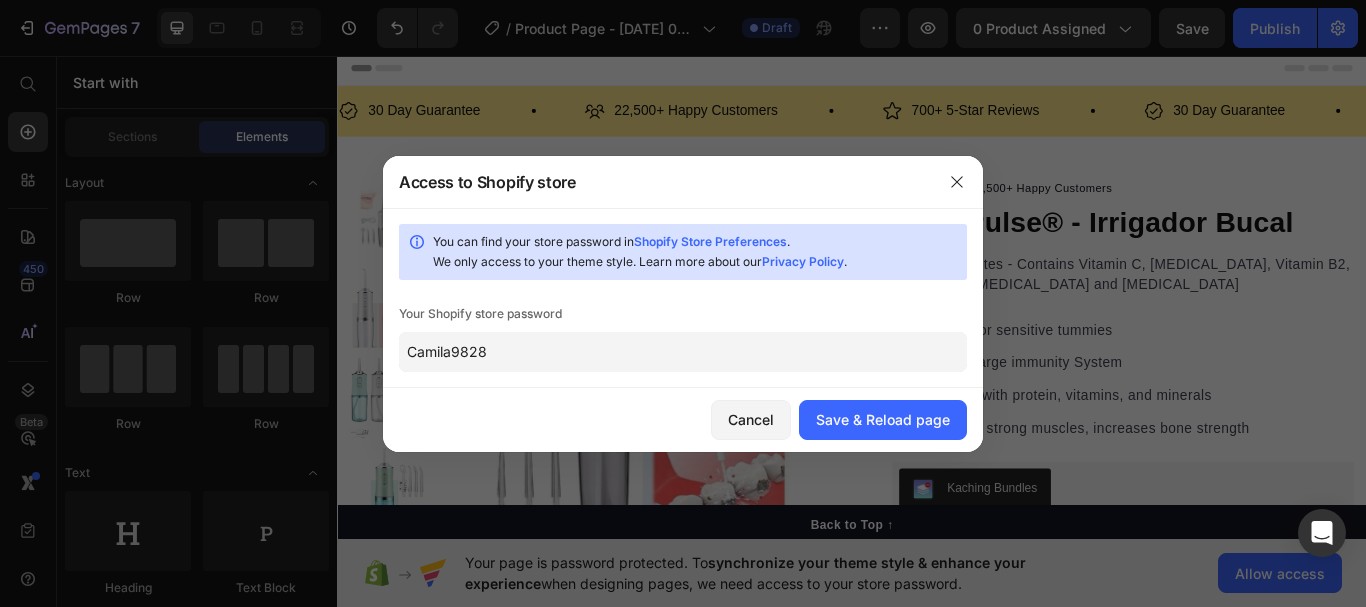 type on "Camila9828" 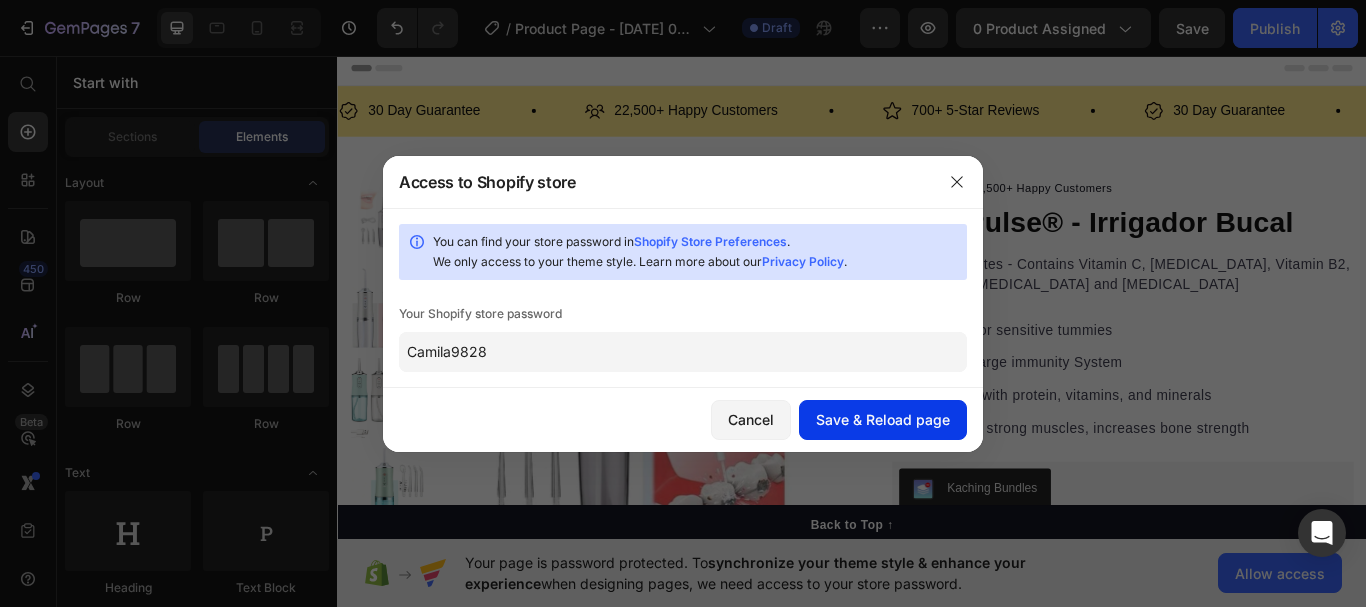 click on "Save & Reload page" 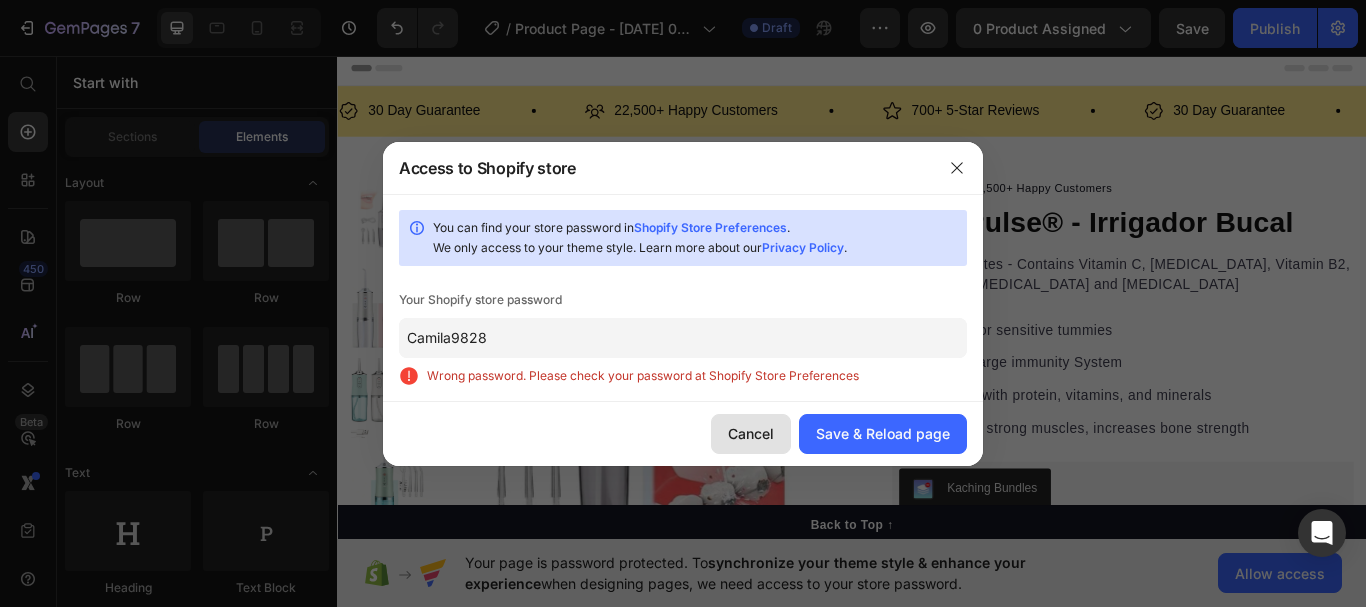 click on "Cancel" at bounding box center [751, 433] 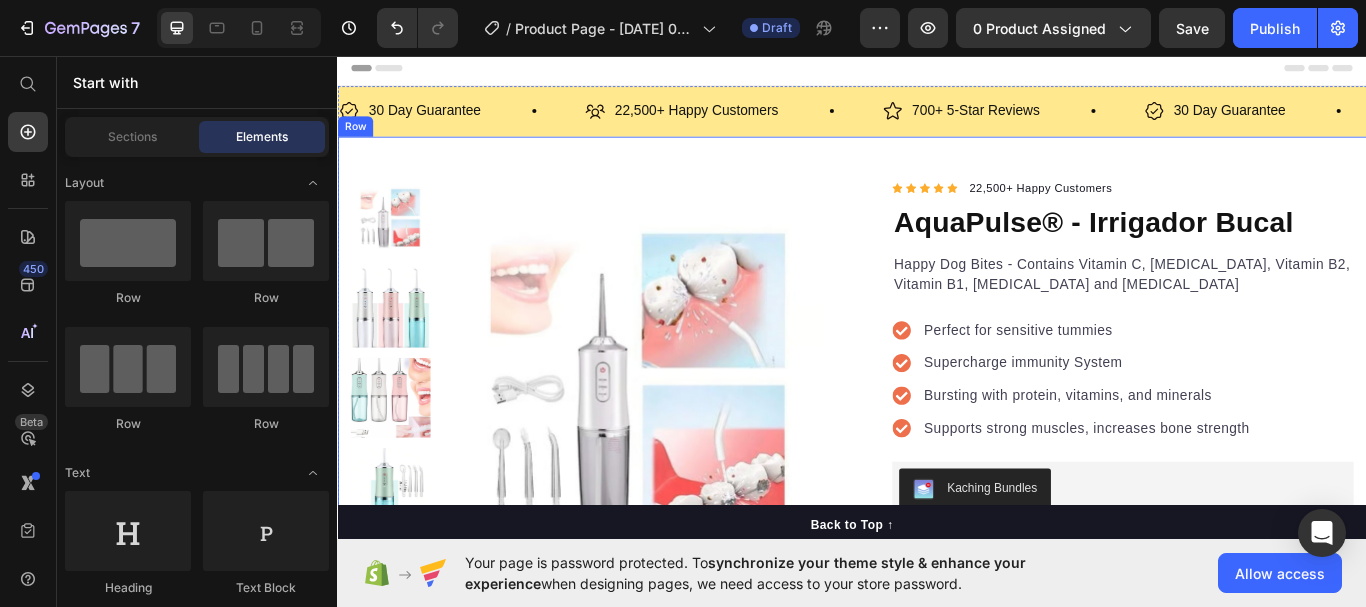 click on "Product Images "The transformation in my dog's overall health since switching to this food has been remarkable. Their coat is shinier, their energy levels have increased, and they seem happier than ever before." Text block -Daisy Text block
Verified buyer Item list Row Row "My dog absolutely loves this food! It's clear that the taste and quality are top-notch."  -Daisy Text block Row Row Icon Icon Icon Icon Icon Icon List Hoz 22,500+ Happy Customers Text block Row AquaPulse® - Irrigador Bucal Product Title Happy Dog Bites - Contains Vitamin C, Vitamin E, Vitamin B2, Vitamin B1, Vitamin D and Vitamin K Text block Perfect for sensitive tummies Supercharge immunity System Bursting with protein, vitamins, and minerals Supports strong muscles, increases bone strength Item list Kaching Bundles Kaching Bundles Add to cart Product Cart Button Perfect for sensitive tummies Supercharge immunity System Bursting with protein, vitamins, and minerals Supports strong muscles, increases bone strength" at bounding box center (937, 702) 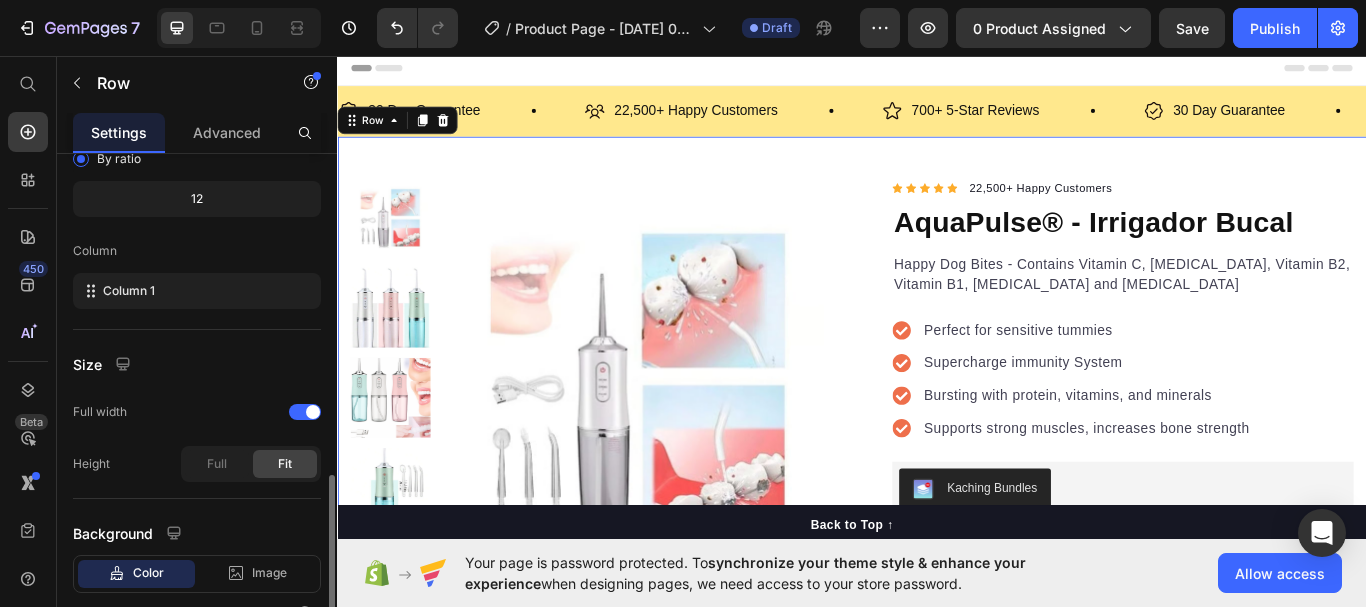 scroll, scrollTop: 350, scrollLeft: 0, axis: vertical 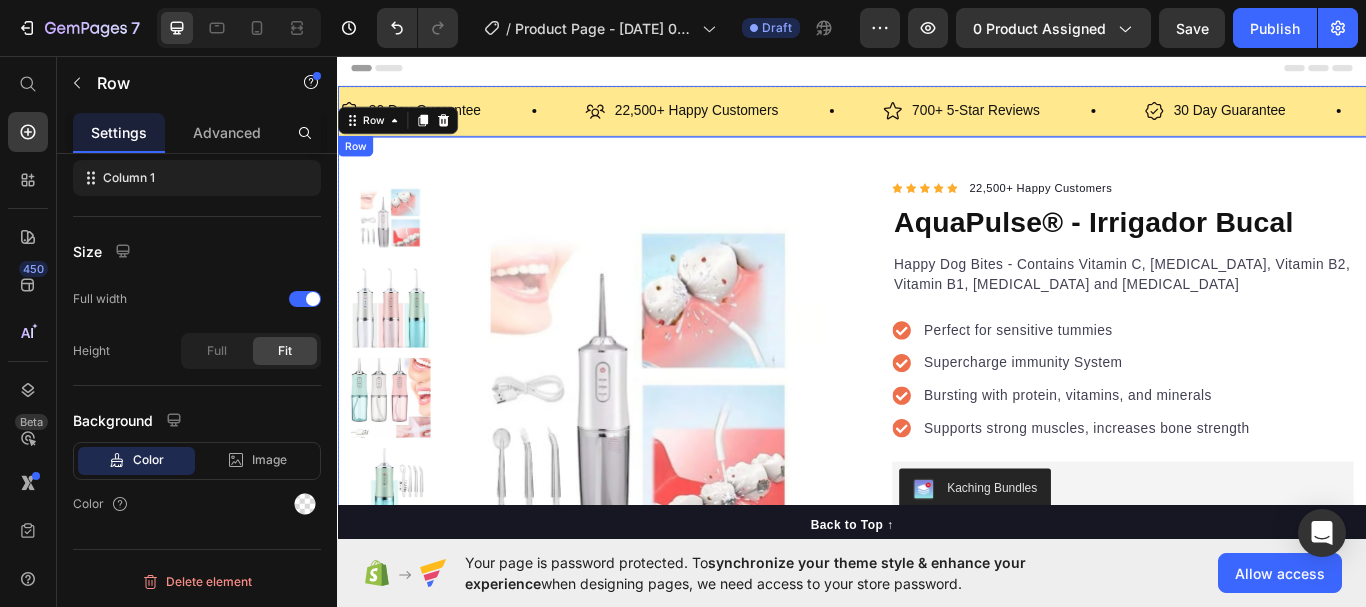 click on "30 Day Guarantee Item List
22,500+ Happy Customers Item List
700+ 5-Star Reviews Item List
30 Day Guarantee Item List
22,500+ Happy Customers Item List
700+ 5-Star Reviews Item List
30 Day Guarantee Item List
22,500+ Happy Customers Item List
700+ 5-Star Reviews Item List
30 Day Guarantee Item List
22,500+ Happy Customers Item List
700+ 5-Star Reviews Item List
30 Day Guarantee Item List
22,500+ Happy Customers Item List
700+ 5-Star Reviews Item List
30 Day Guarantee Item List
Item List Row" at bounding box center (937, 121) 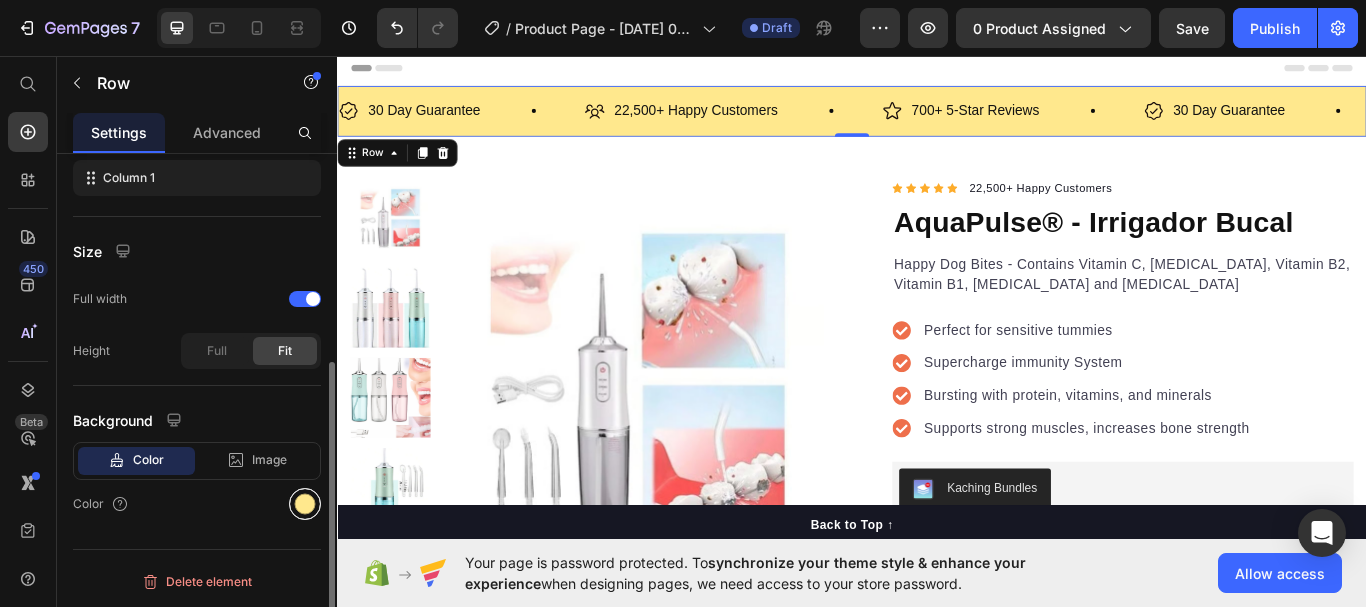 click at bounding box center (305, 504) 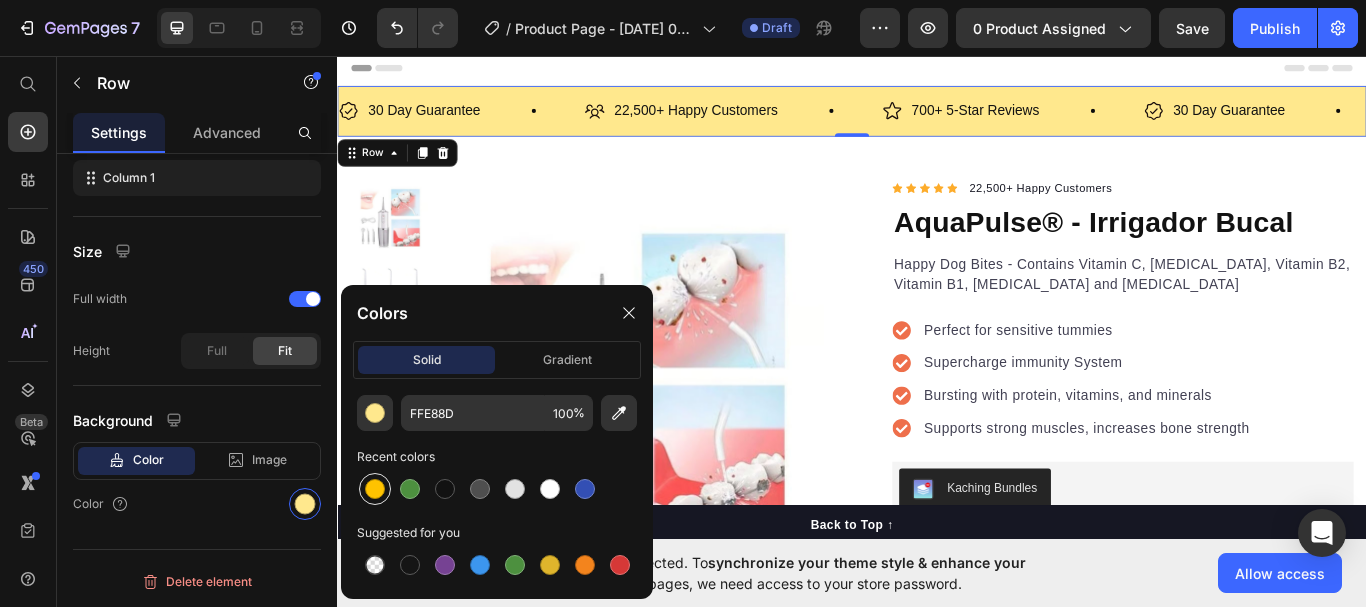 click at bounding box center (375, 489) 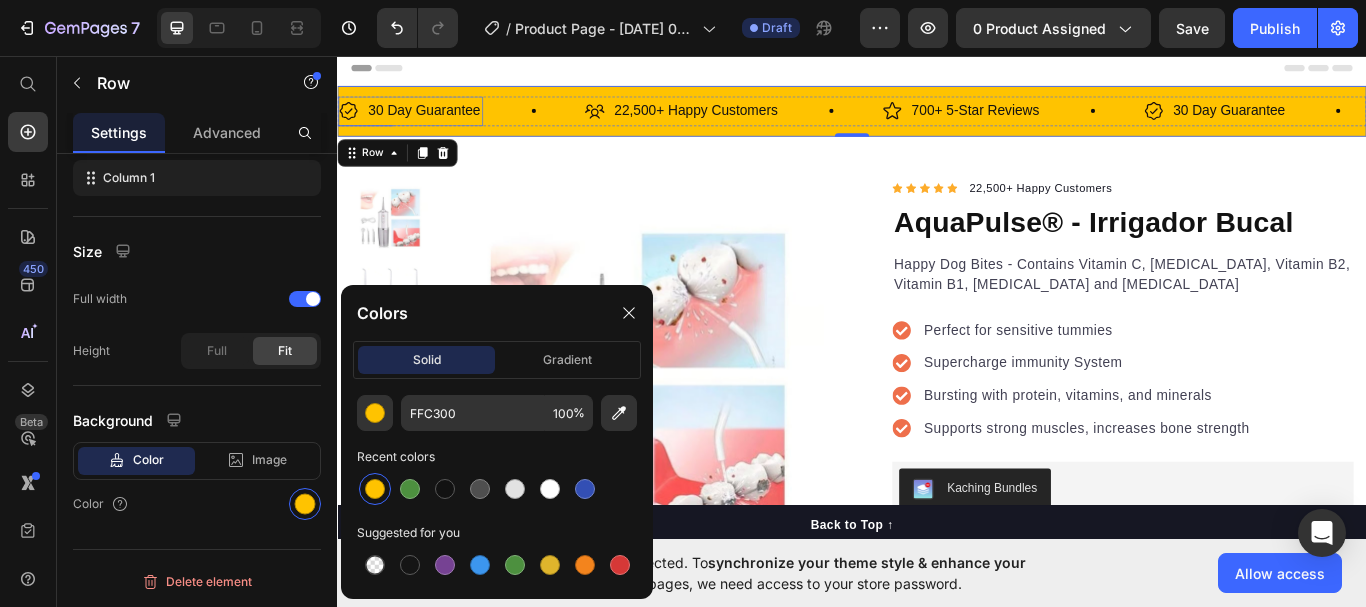 click on "30 Day Guarantee" at bounding box center (438, 121) 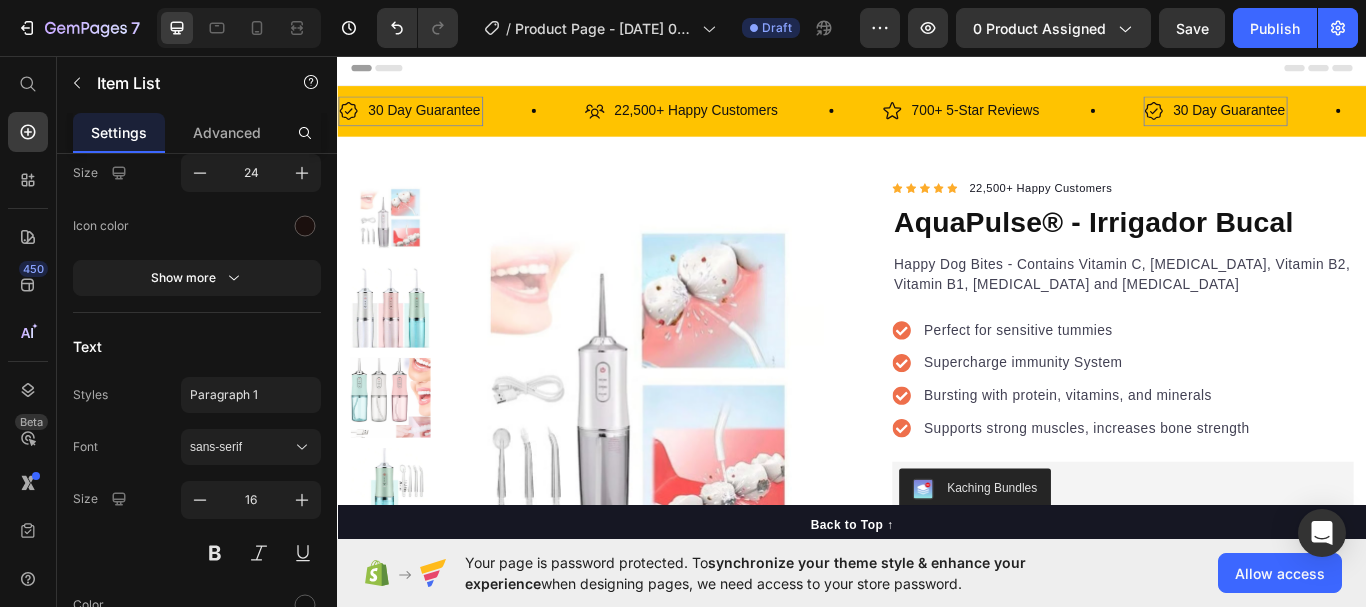 scroll, scrollTop: 0, scrollLeft: 0, axis: both 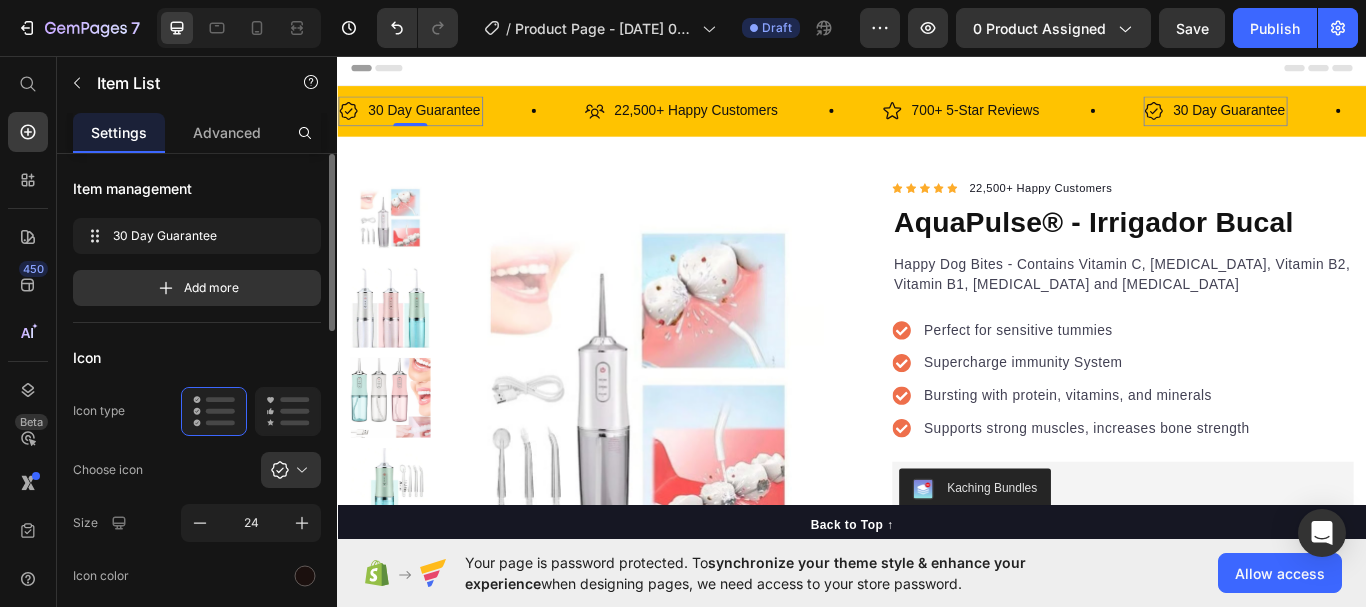 click on "30 Day Guarantee" at bounding box center [438, 121] 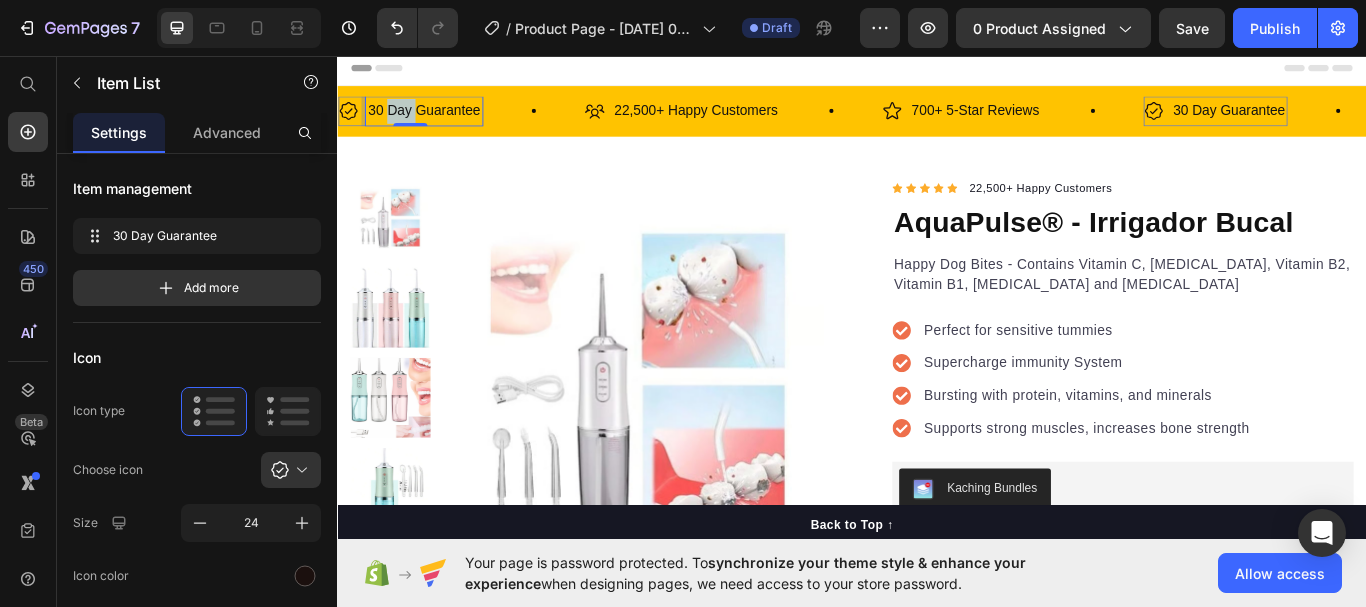 click on "30 Day Guarantee" at bounding box center (438, 121) 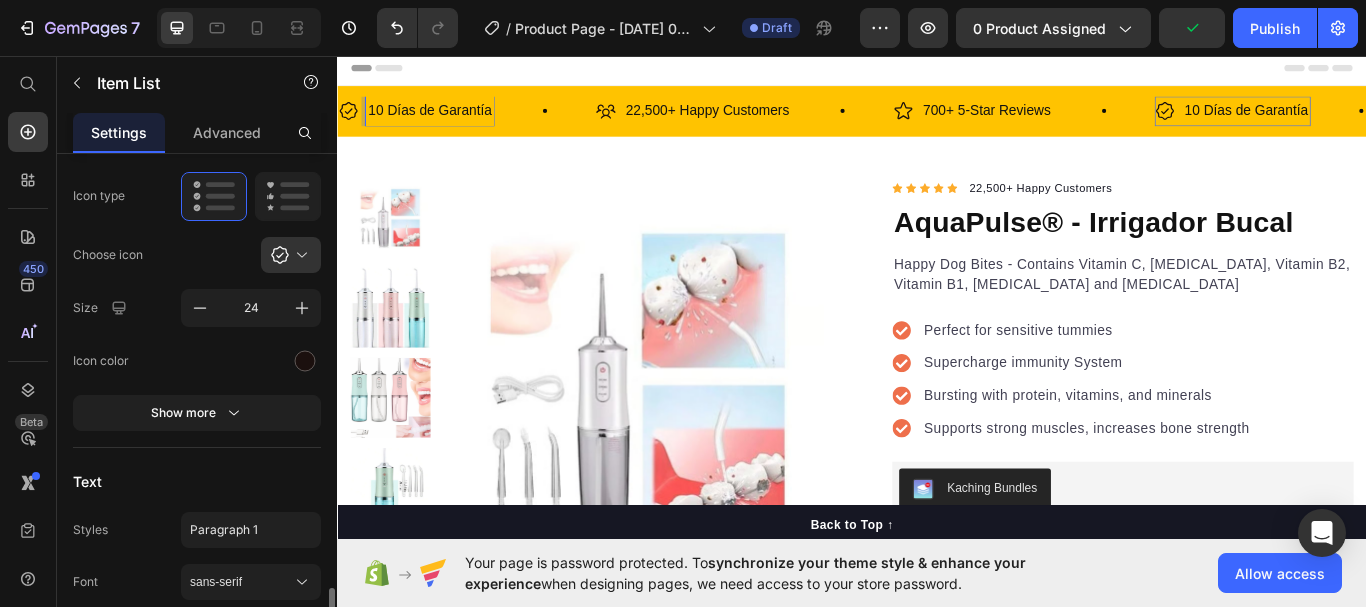 scroll, scrollTop: 482, scrollLeft: 0, axis: vertical 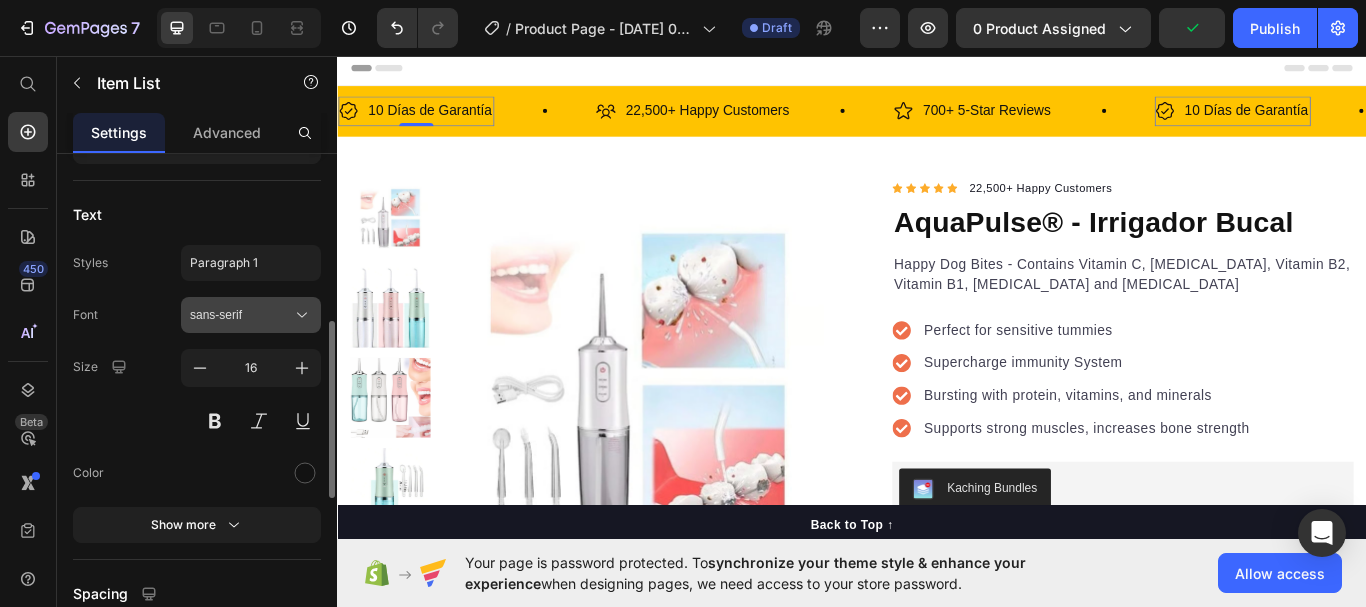 click on "sans-serif" at bounding box center (241, 315) 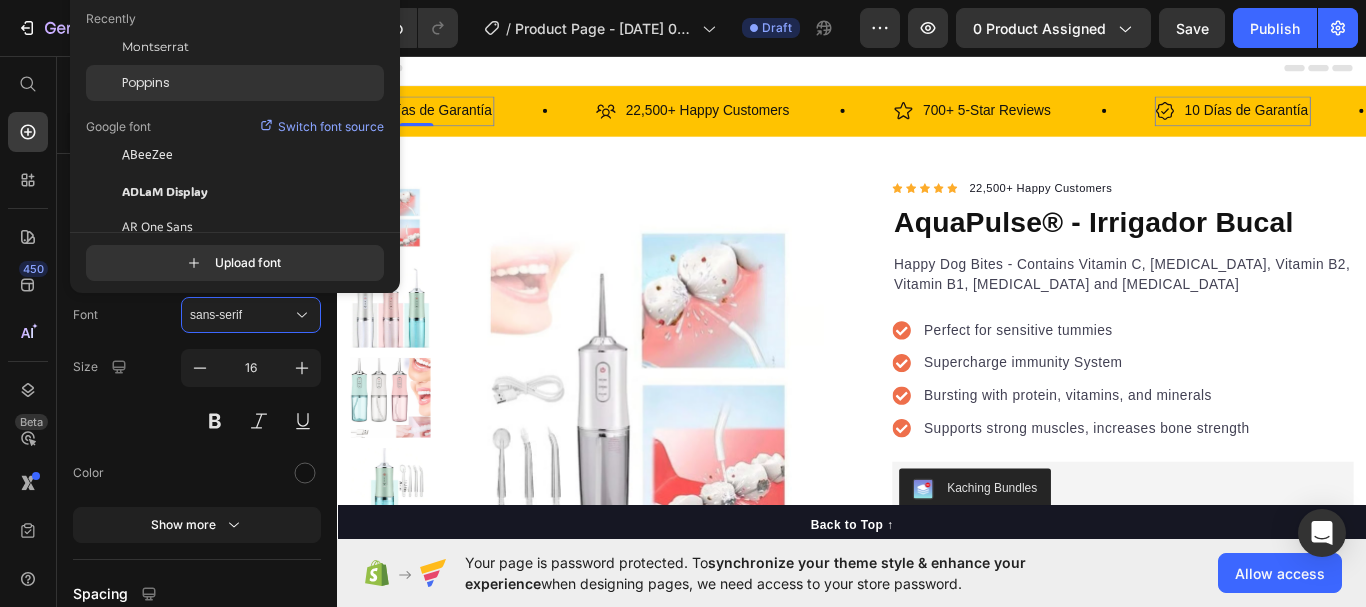 click on "Poppins" 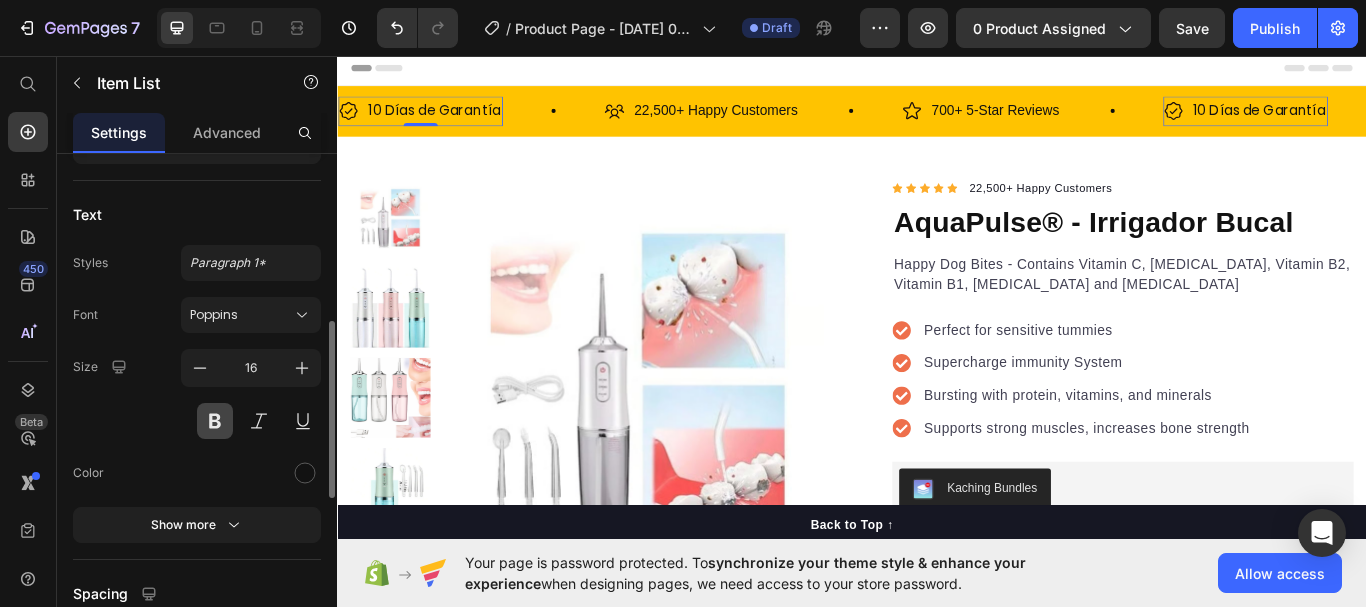 click at bounding box center [215, 421] 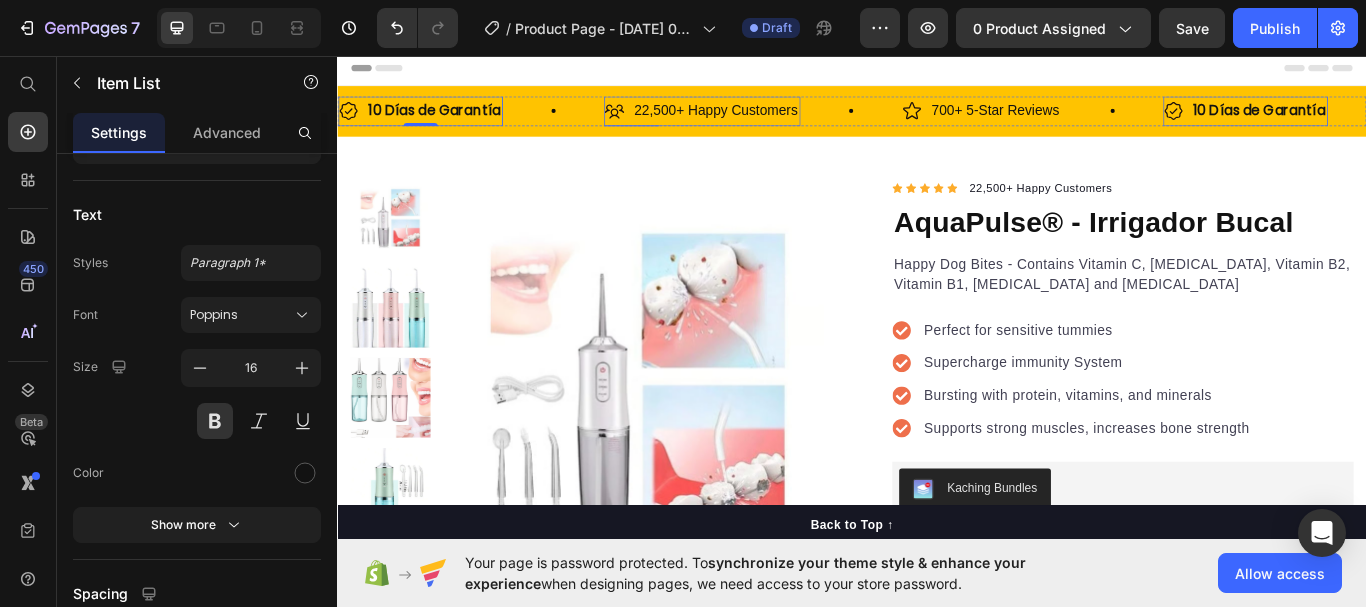 click on "22,500+ Happy Customers" at bounding box center [778, 121] 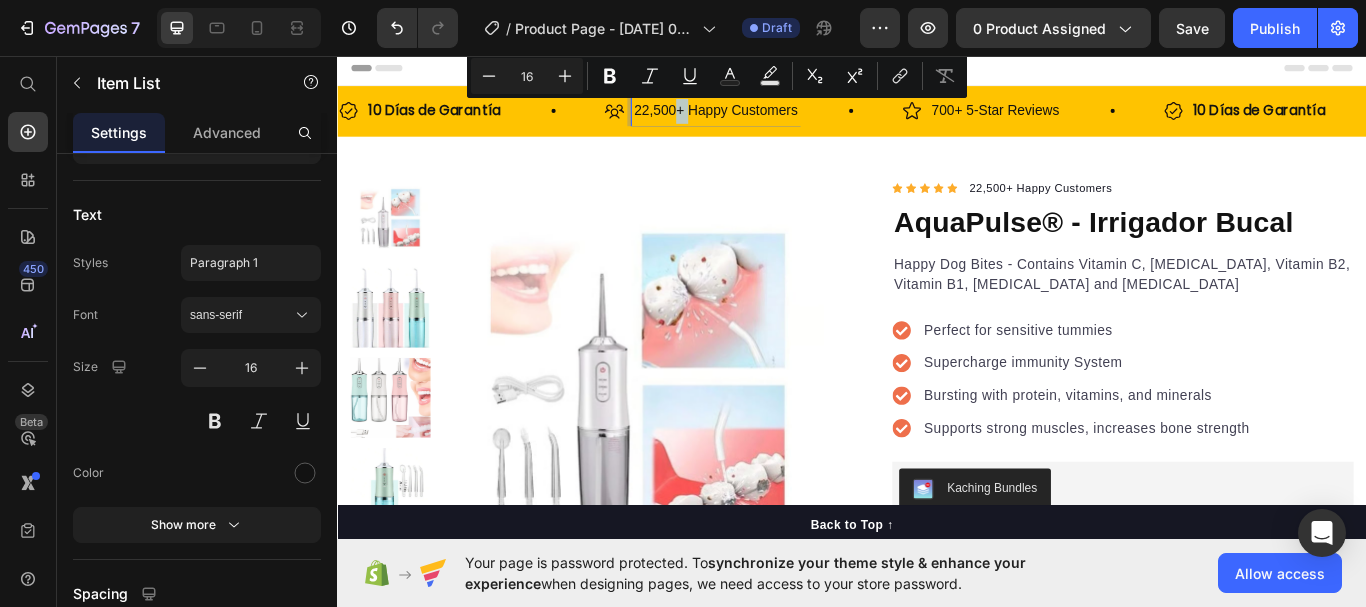 click on "22,500+ Happy Customers" at bounding box center (778, 121) 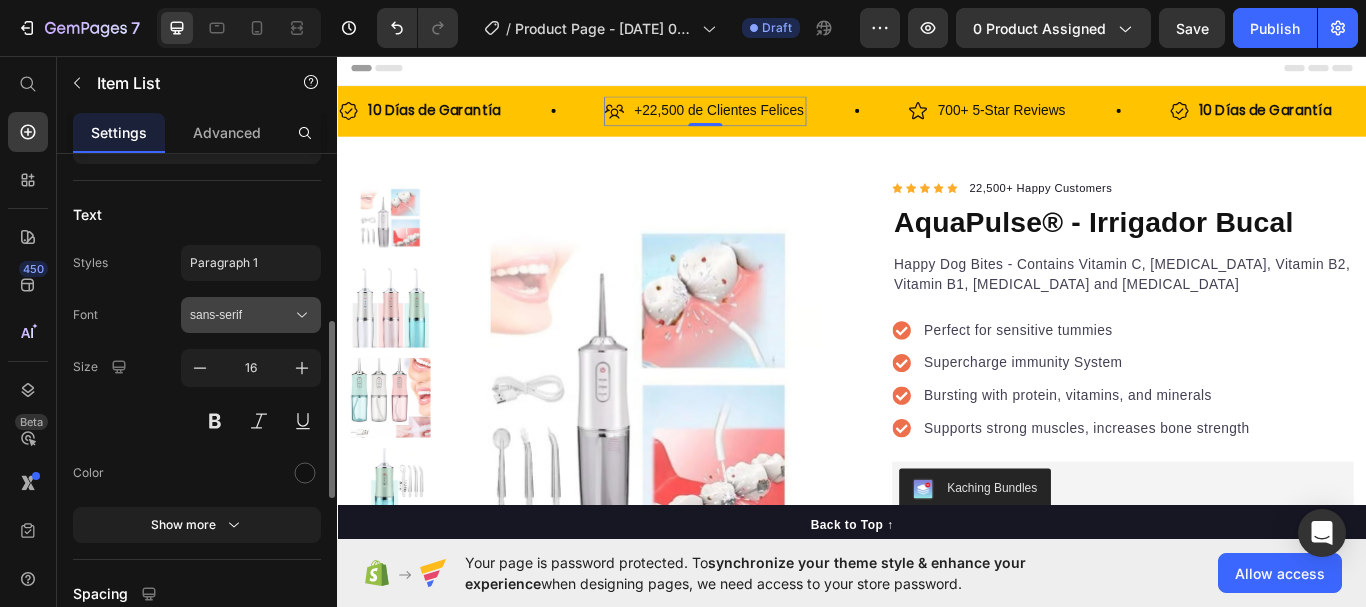 click on "sans-serif" at bounding box center [241, 315] 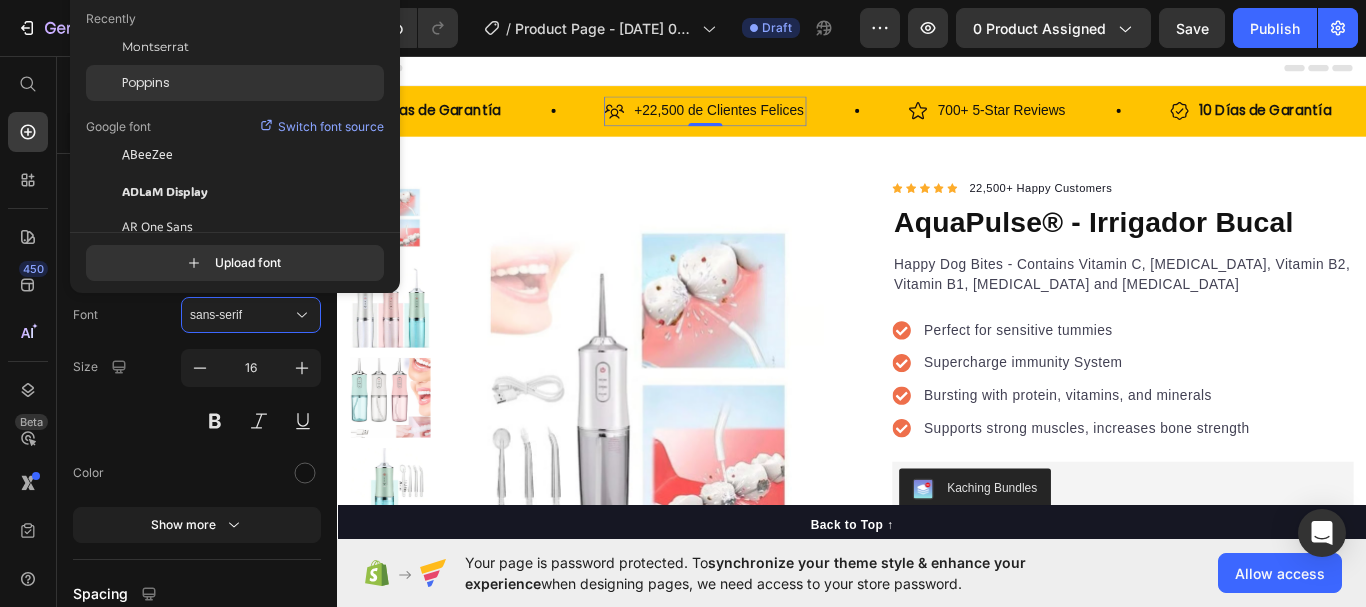 click on "Poppins" at bounding box center (146, 83) 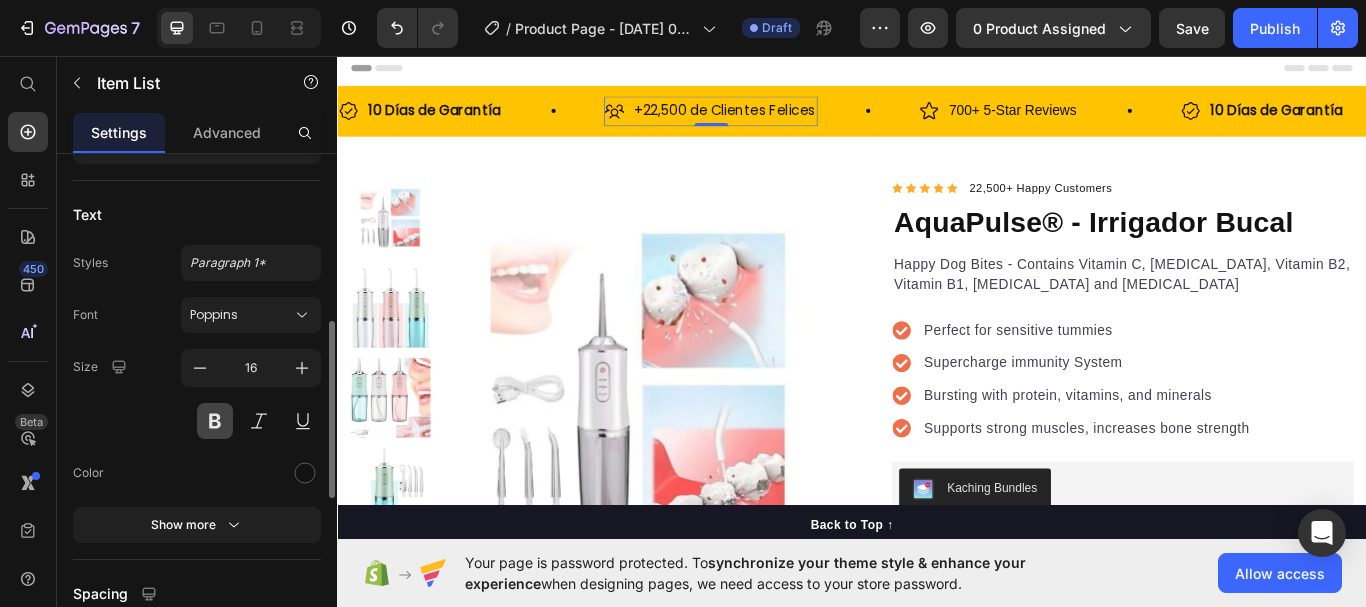 click at bounding box center (215, 421) 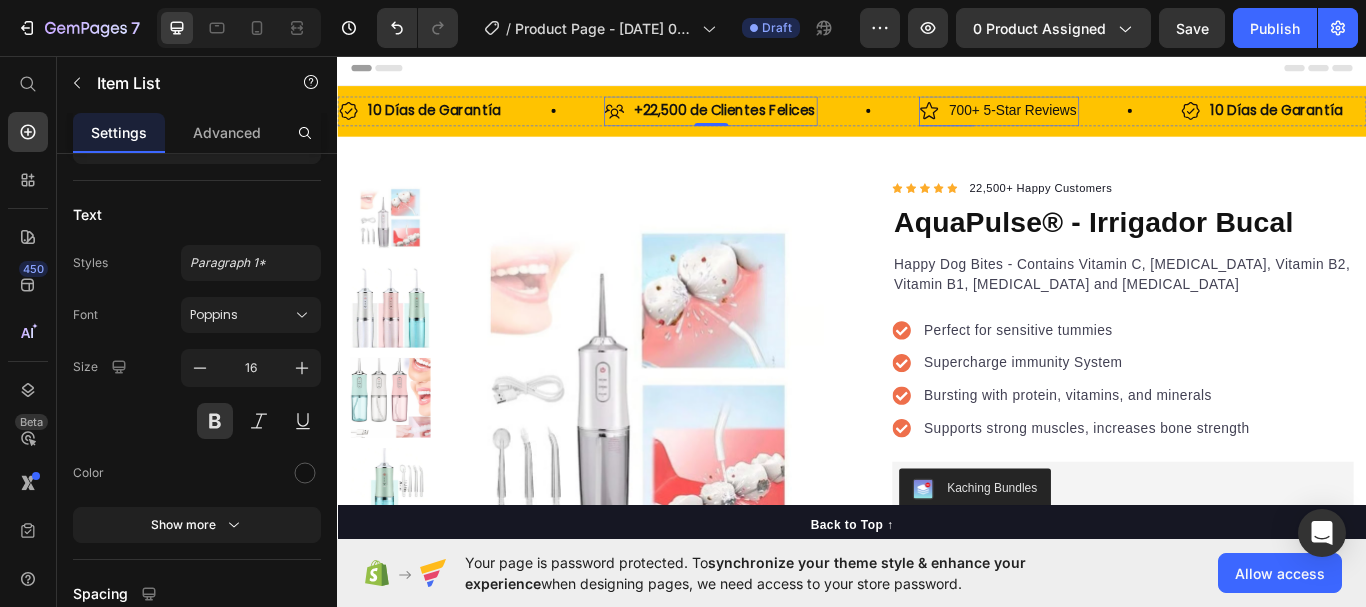 click on "700+ 5-Star Reviews" at bounding box center [1124, 121] 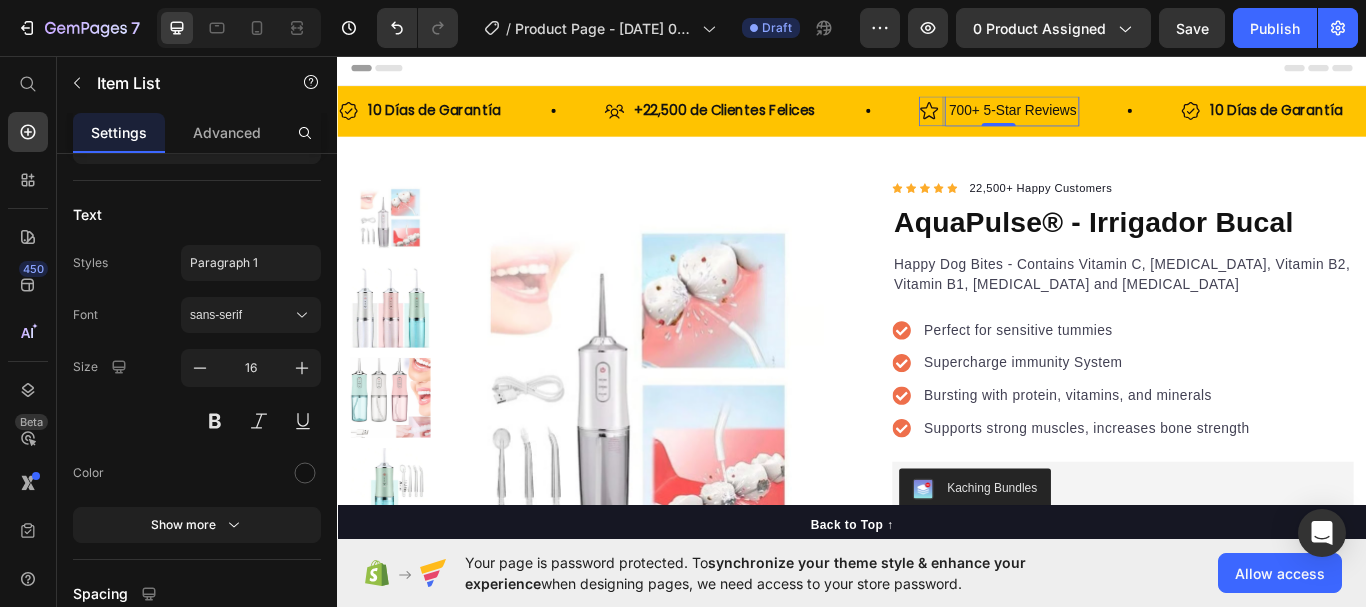 click on "700+ 5-Star Reviews" at bounding box center [1124, 121] 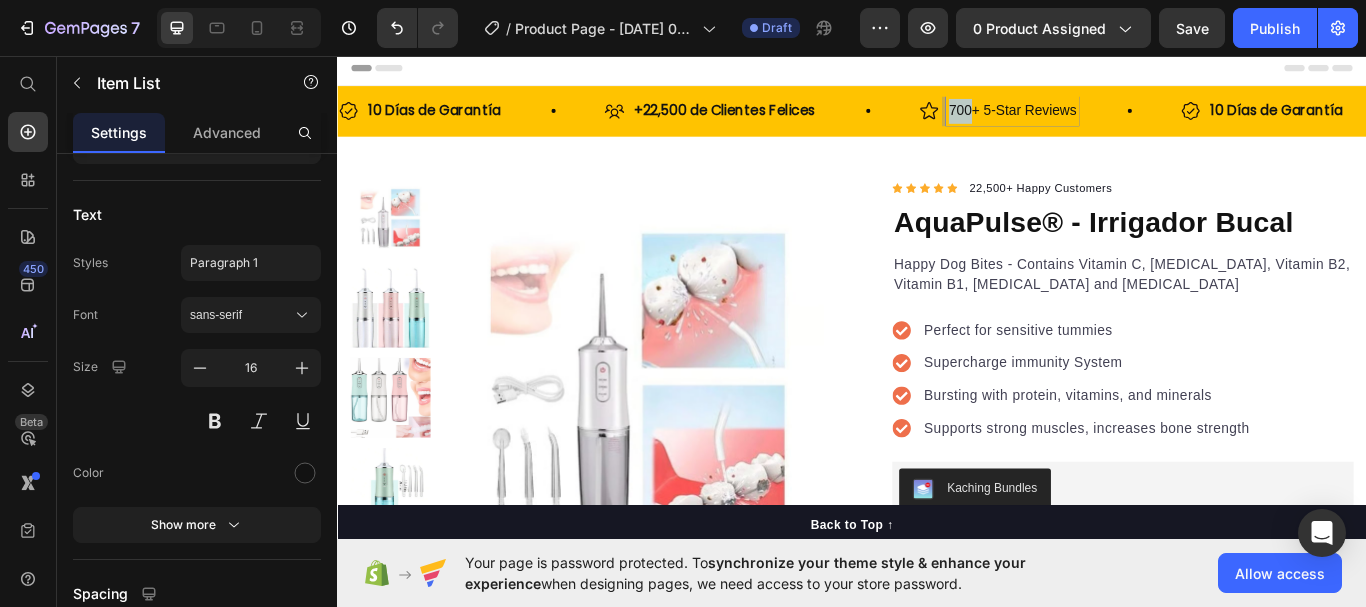 click on "700+ 5-Star Reviews" at bounding box center (1124, 121) 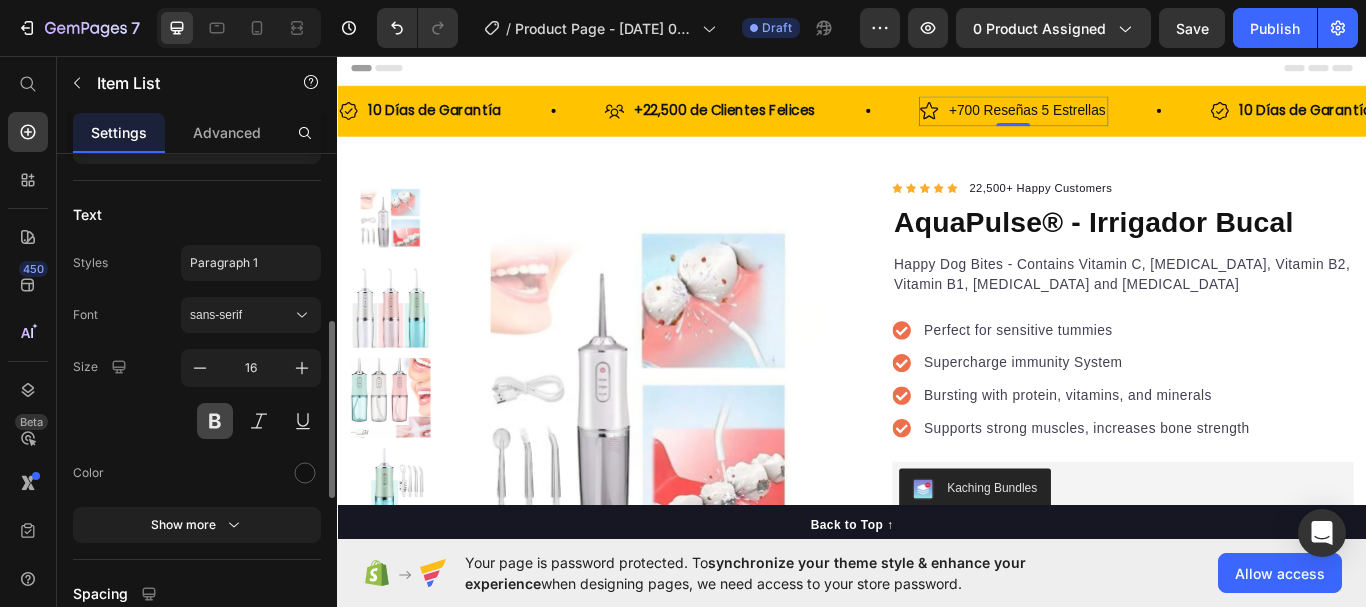 click at bounding box center (215, 421) 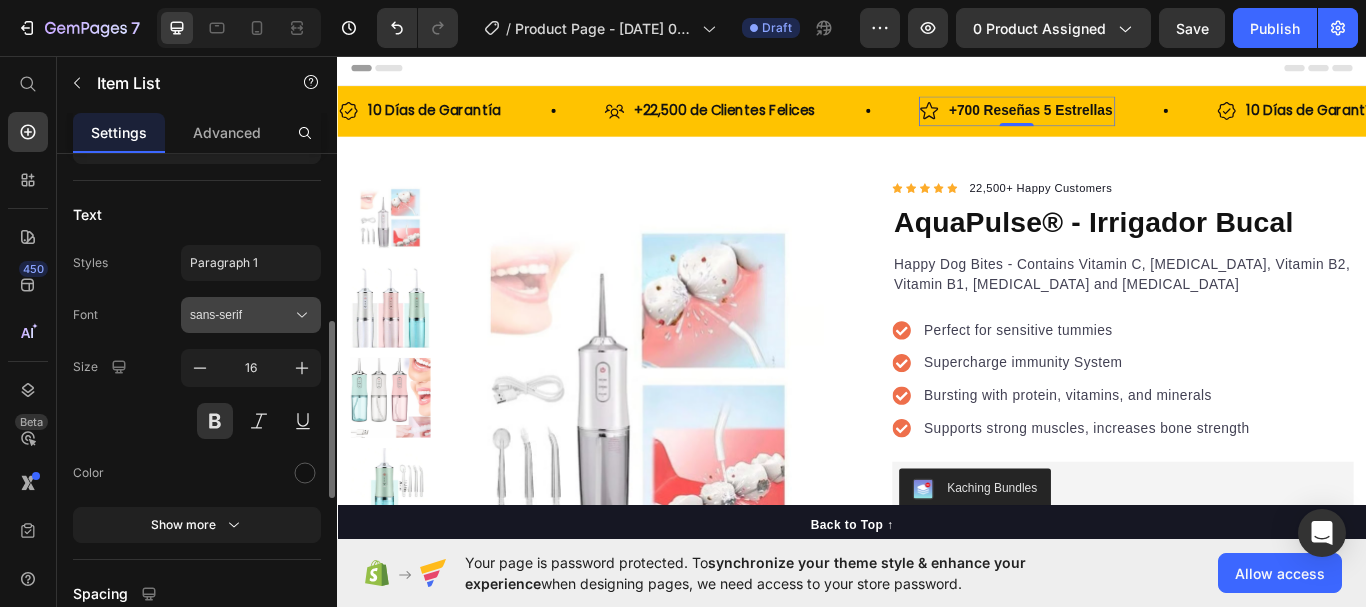 click on "sans-serif" at bounding box center (241, 315) 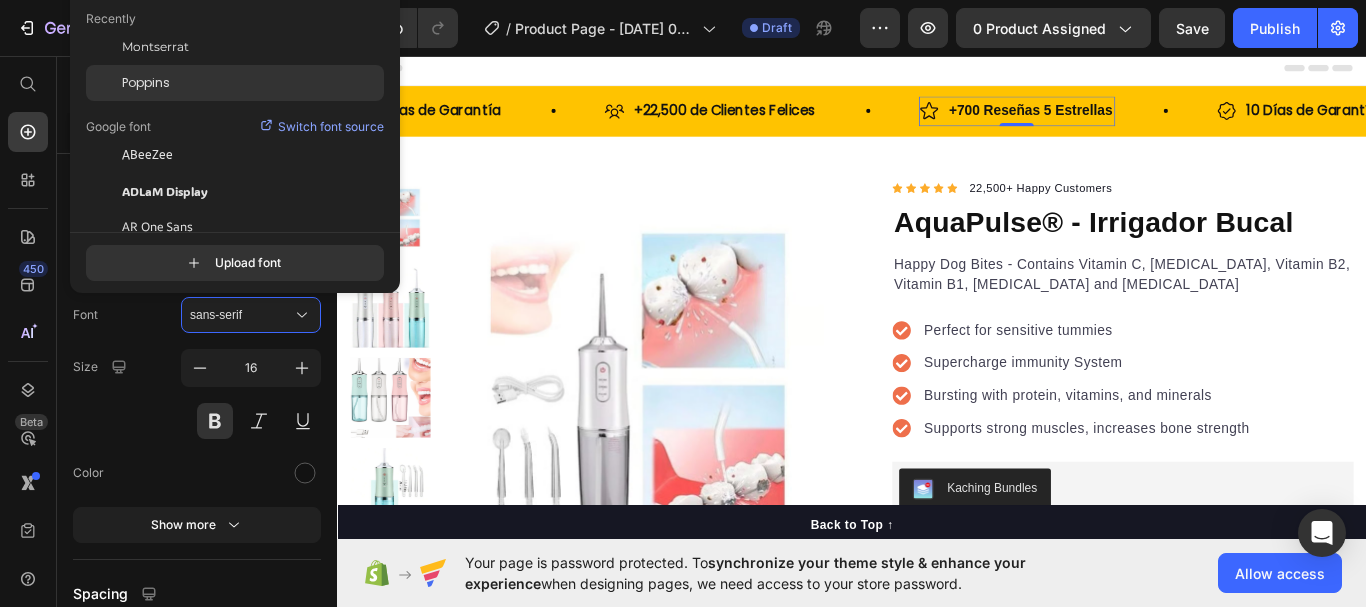 click on "Poppins" 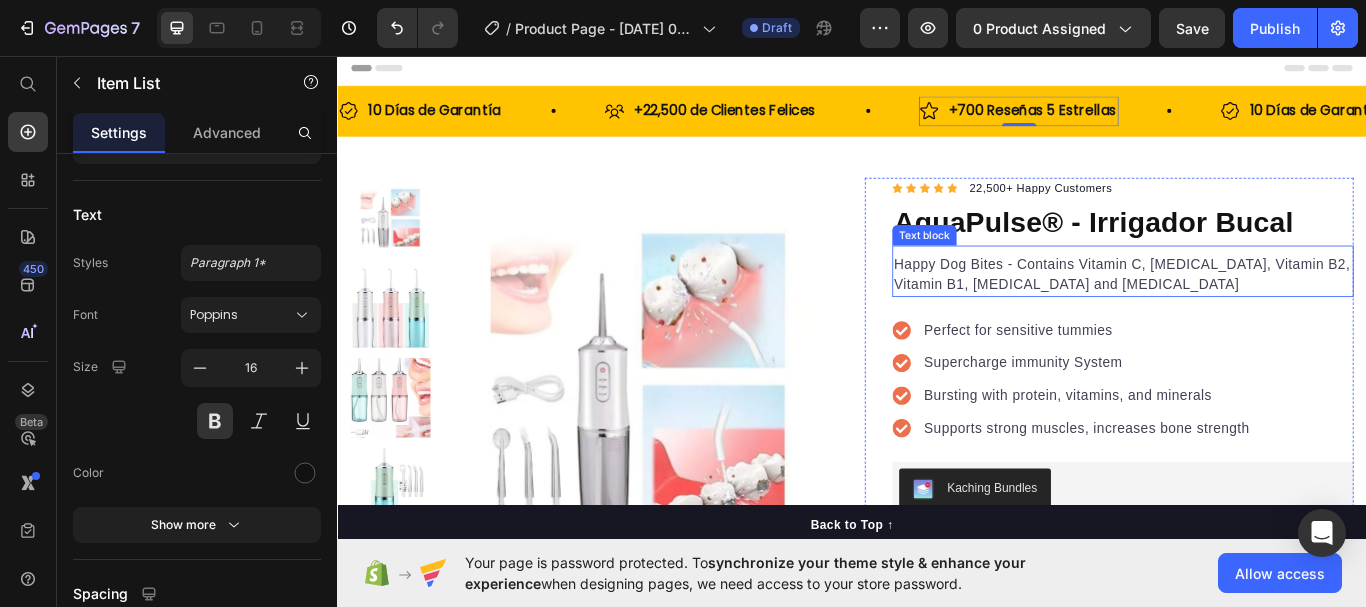 click on "Happy Dog Bites - Contains Vitamin C, Vitamin E, Vitamin B2, Vitamin B1, Vitamin D and Vitamin K" at bounding box center (1253, 312) 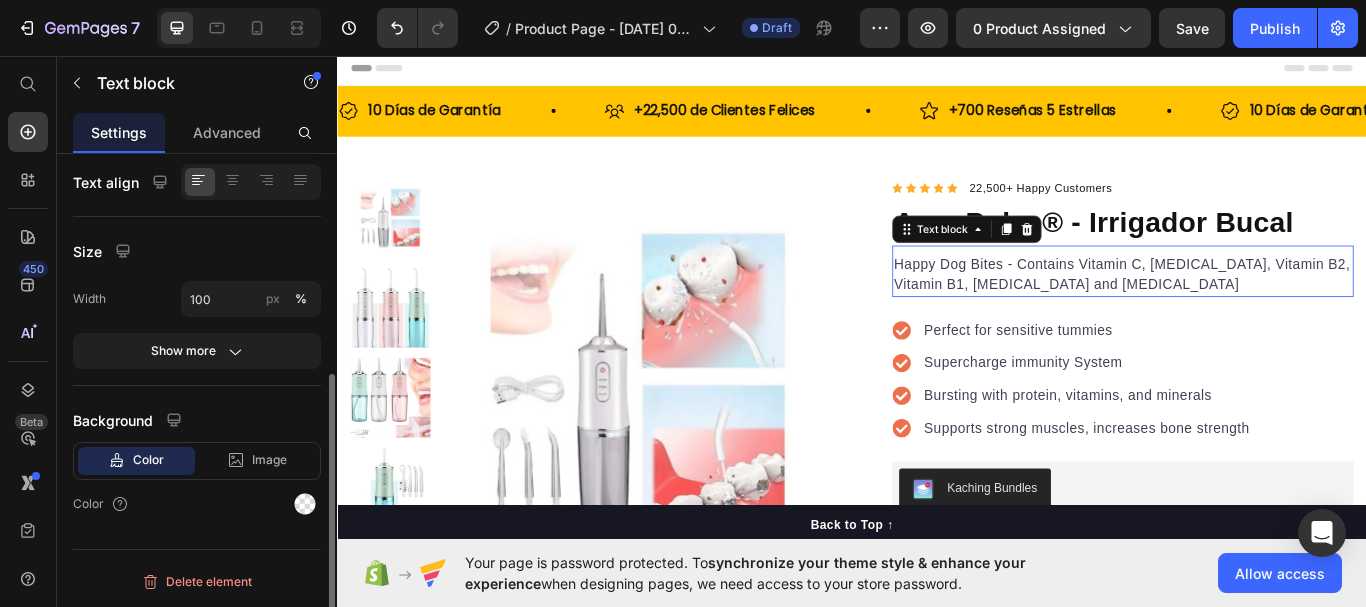 scroll, scrollTop: 0, scrollLeft: 0, axis: both 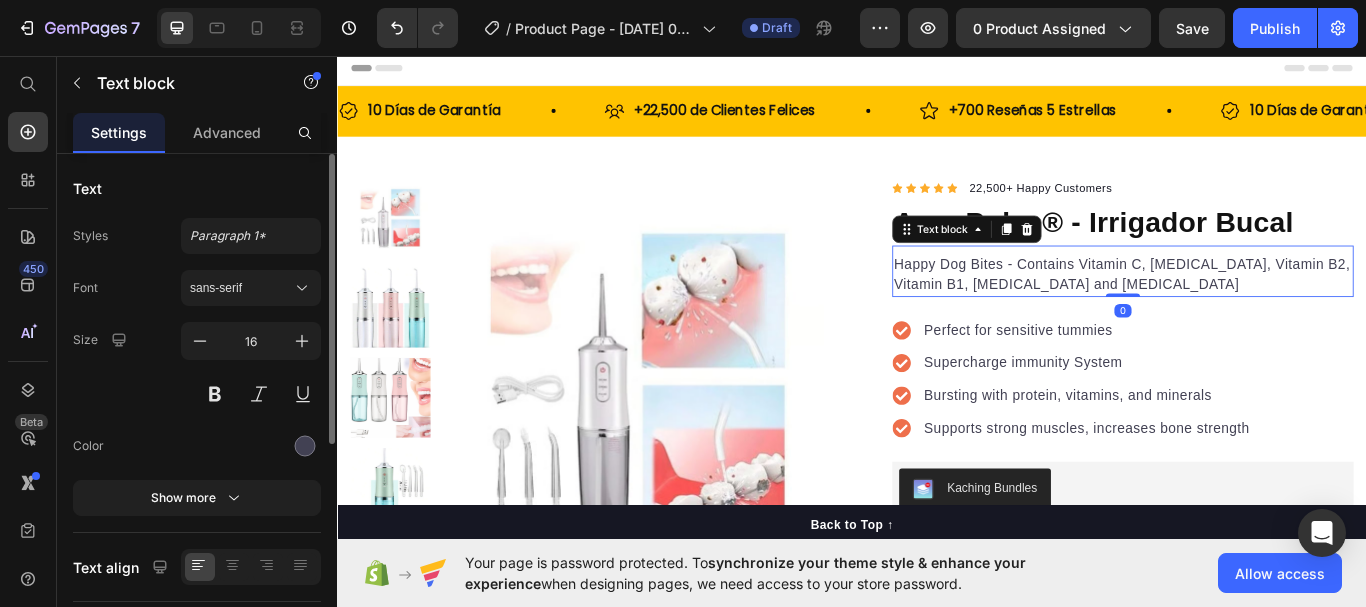 click on "Happy Dog Bites - Contains Vitamin C, Vitamin E, Vitamin B2, Vitamin B1, Vitamin D and Vitamin K" at bounding box center [1253, 312] 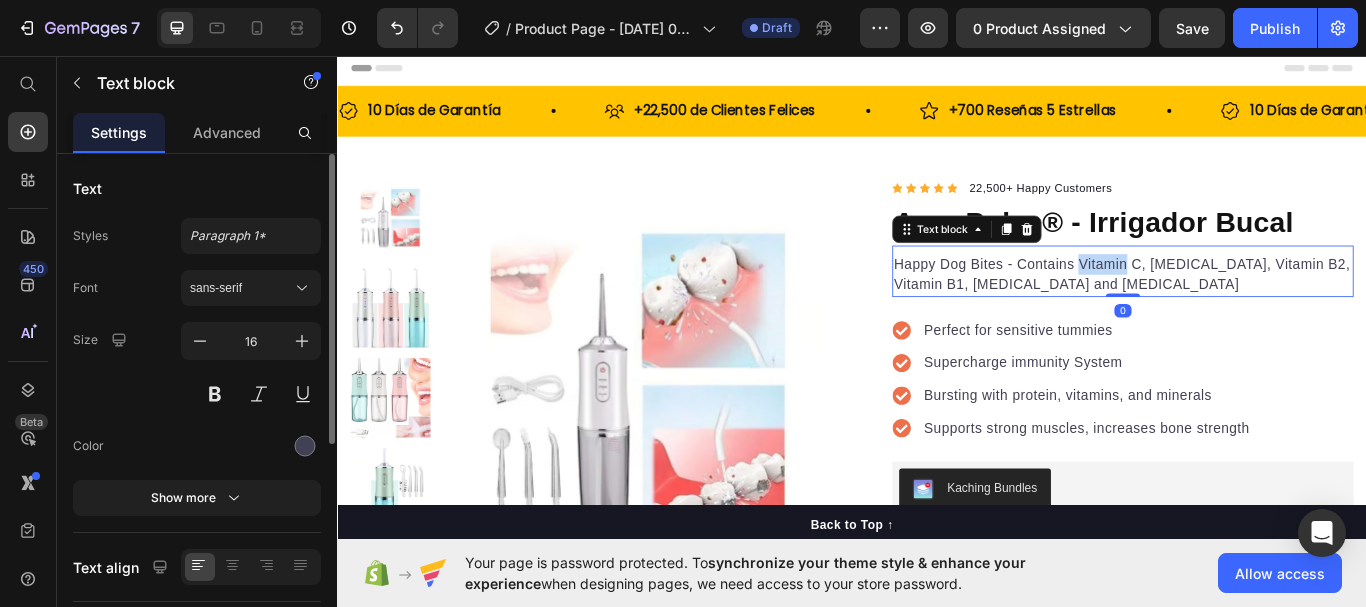 click on "Happy Dog Bites - Contains Vitamin C, Vitamin E, Vitamin B2, Vitamin B1, Vitamin D and Vitamin K" at bounding box center (1253, 312) 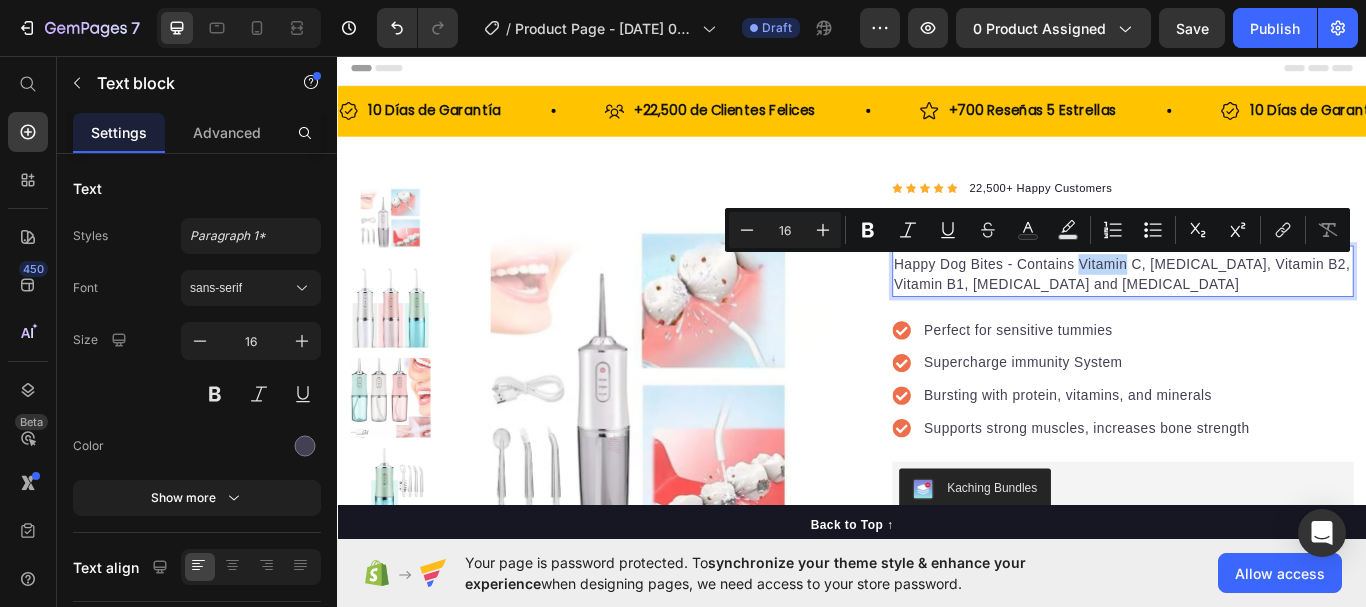 click on "Happy Dog Bites - Contains Vitamin C, Vitamin E, Vitamin B2, Vitamin B1, Vitamin D and Vitamin K" at bounding box center (1253, 312) 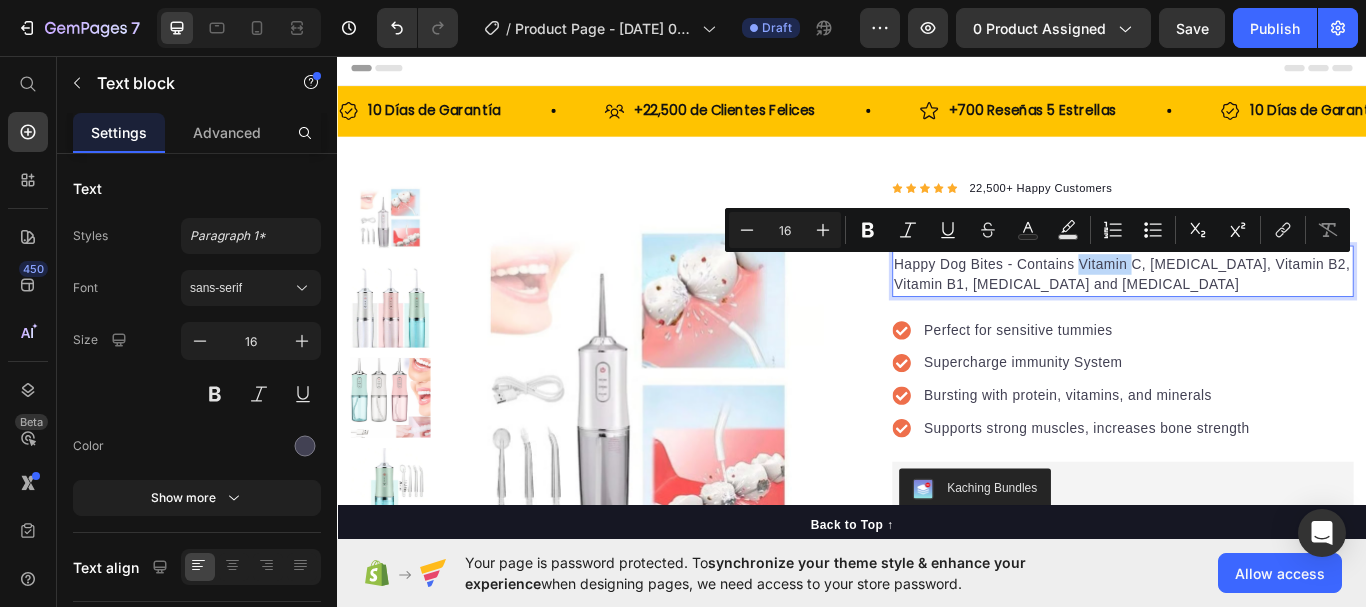 click on "Happy Dog Bites - Contains Vitamin C, Vitamin E, Vitamin B2, Vitamin B1, Vitamin D and Vitamin K" at bounding box center (1253, 312) 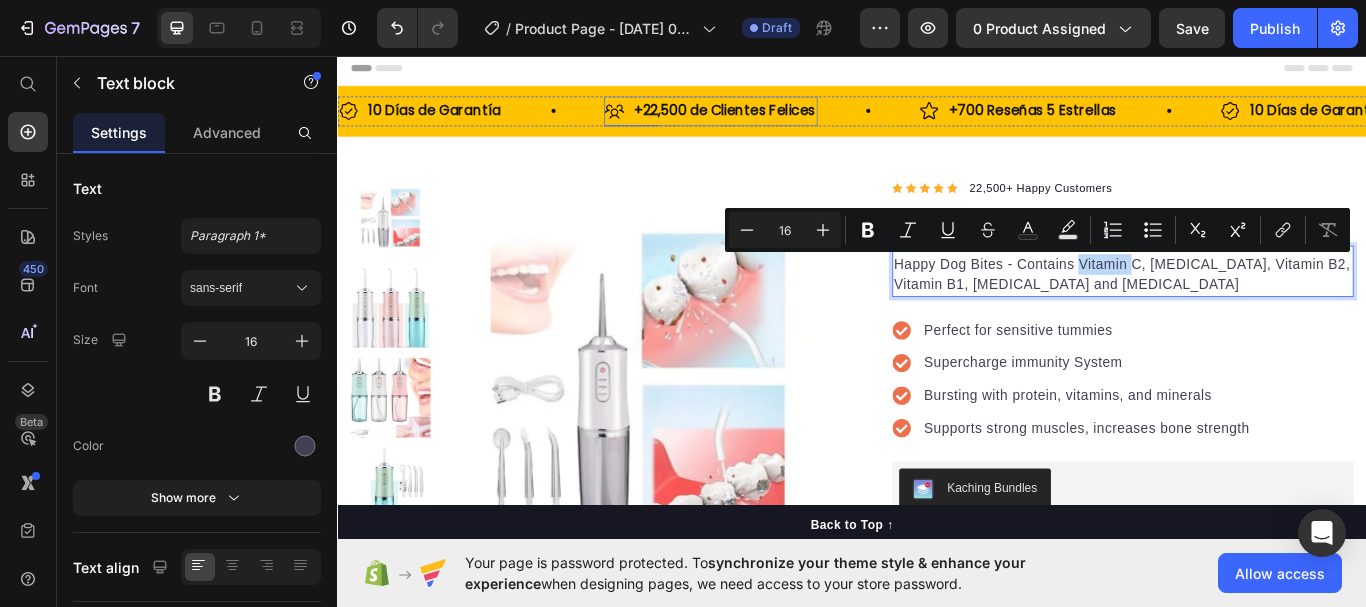 click on "+22,500 de Clientes Felices" at bounding box center (788, 121) 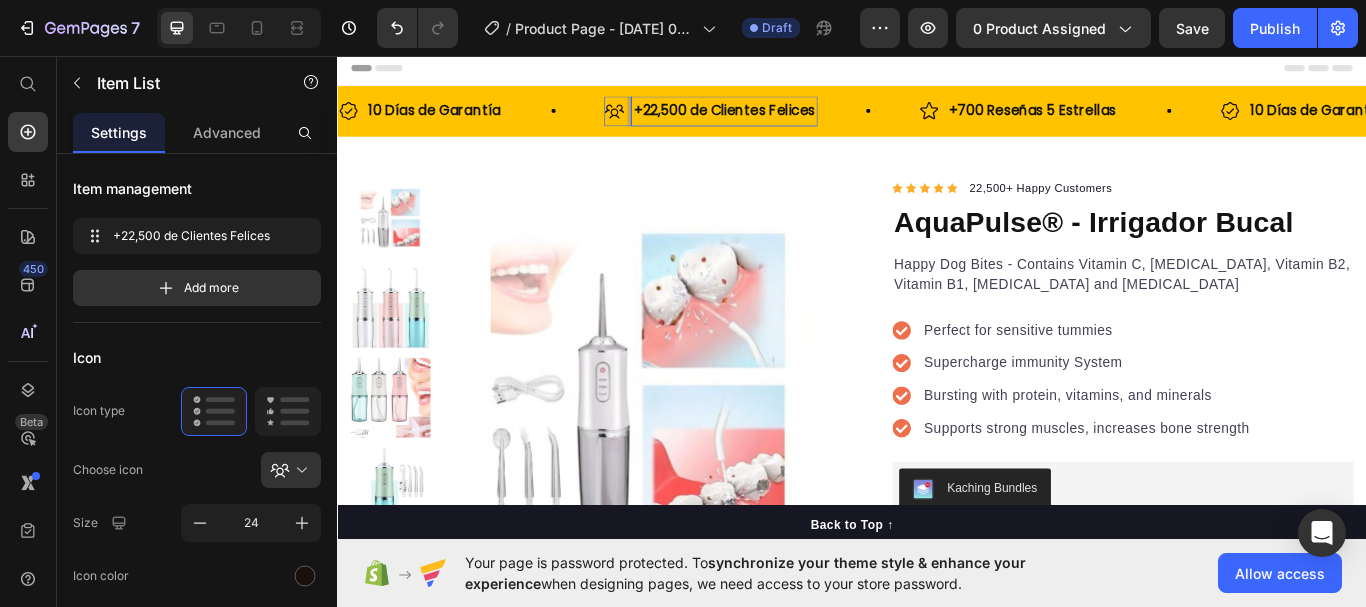 click on "+22,500 de Clientes Felices" at bounding box center (788, 121) 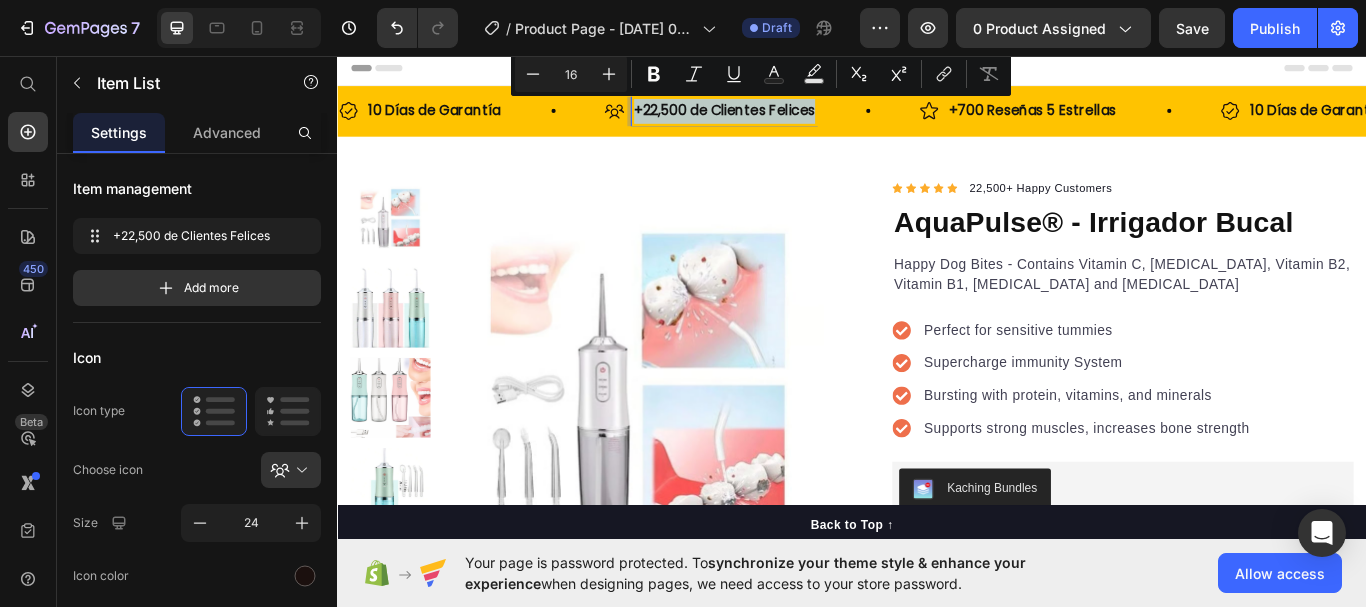 copy on "+22,500 de Clientes Felices" 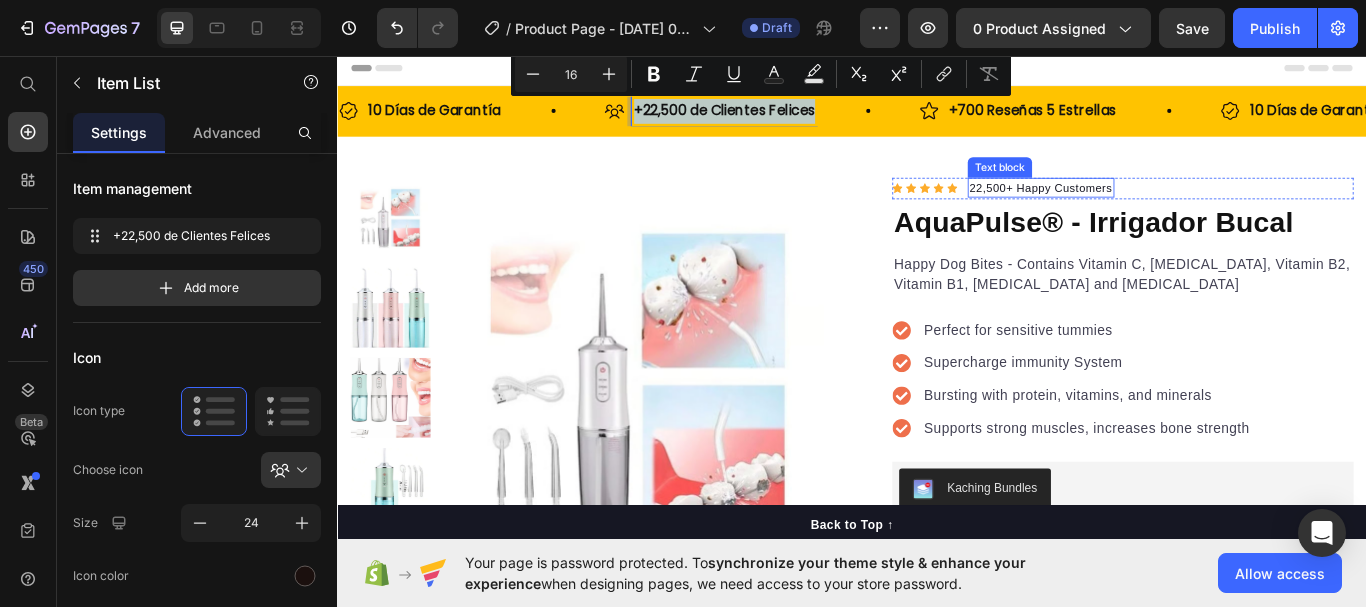 click on "22,500+ Happy Customers" at bounding box center (1157, 211) 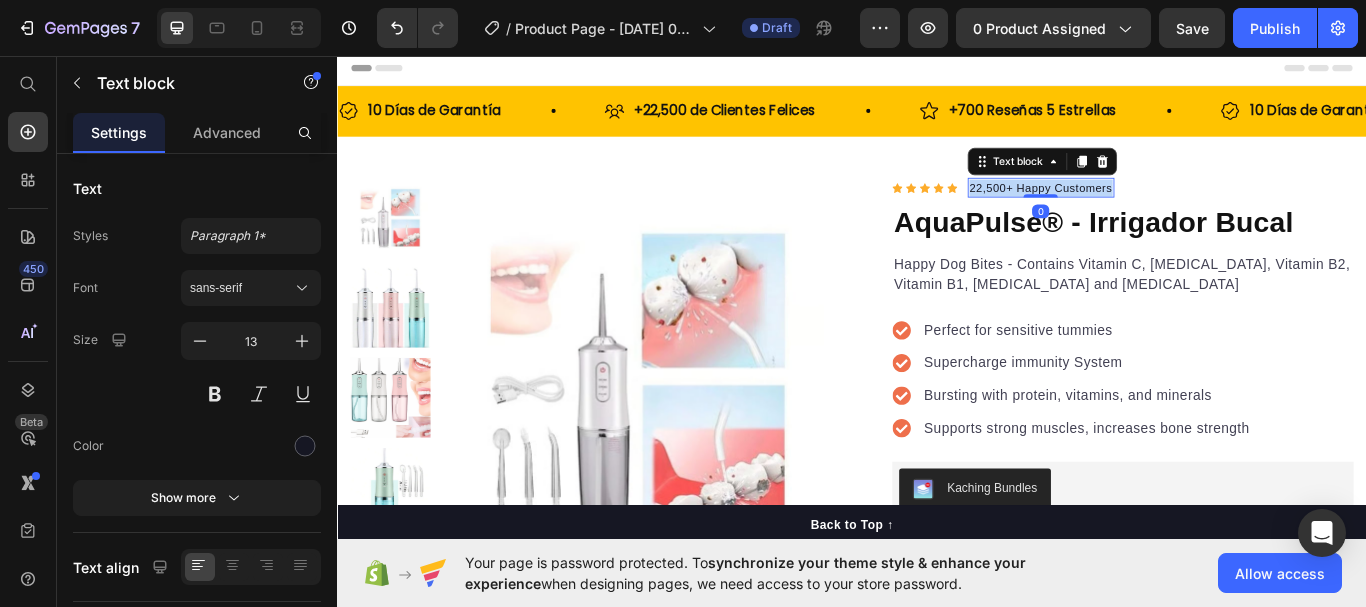 click on "22,500+ Happy Customers" at bounding box center [1157, 211] 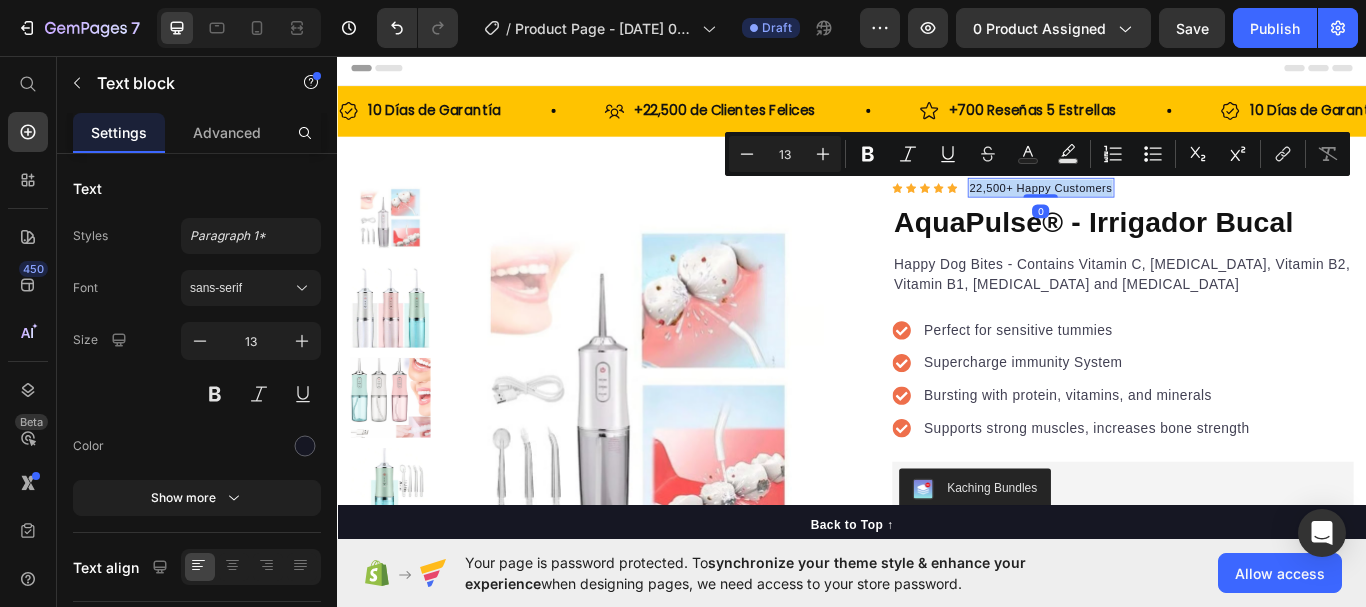 click on "22,500+ Happy Customers" at bounding box center [1157, 211] 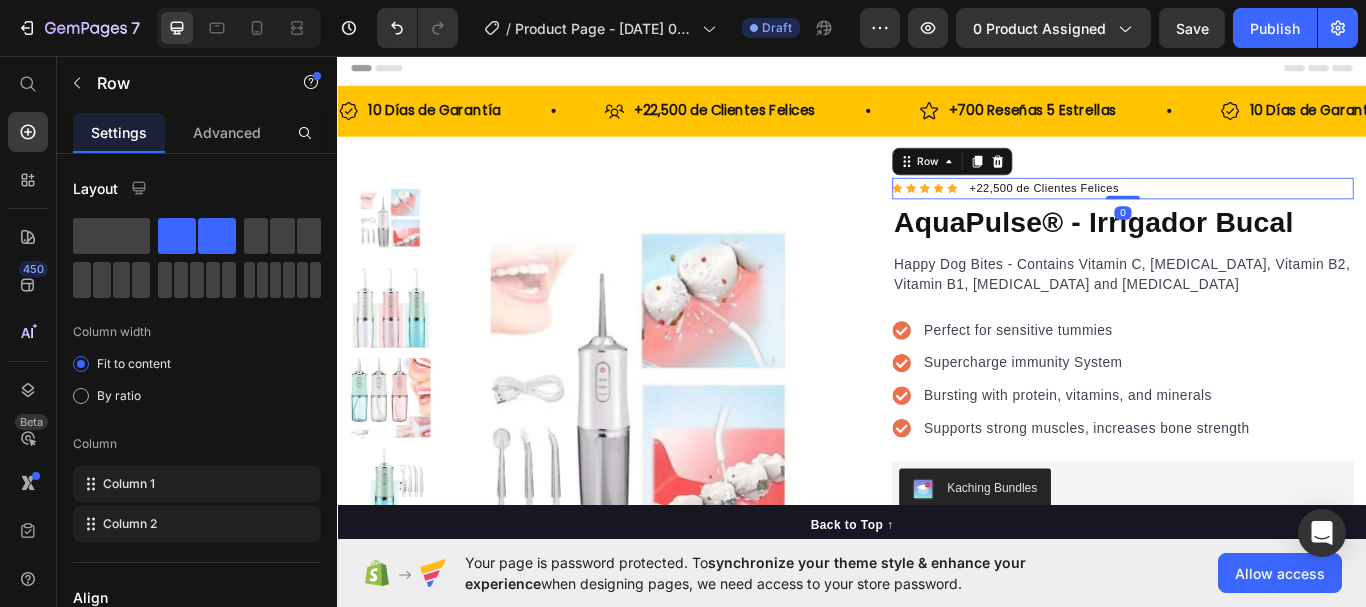 click on "Icon Icon Icon Icon Icon Icon List Hoz +22,500 de Clientes Felices Text block Row   0" at bounding box center [1253, 212] 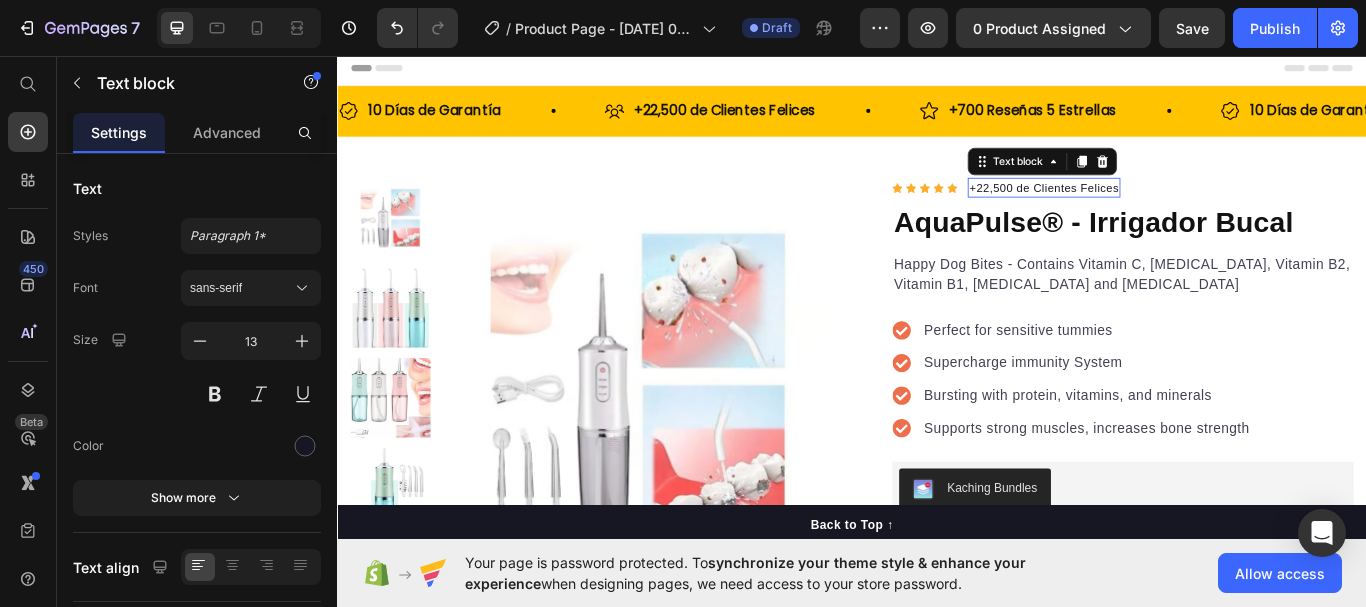 click on "+22,500 de Clientes Felices" at bounding box center (1161, 211) 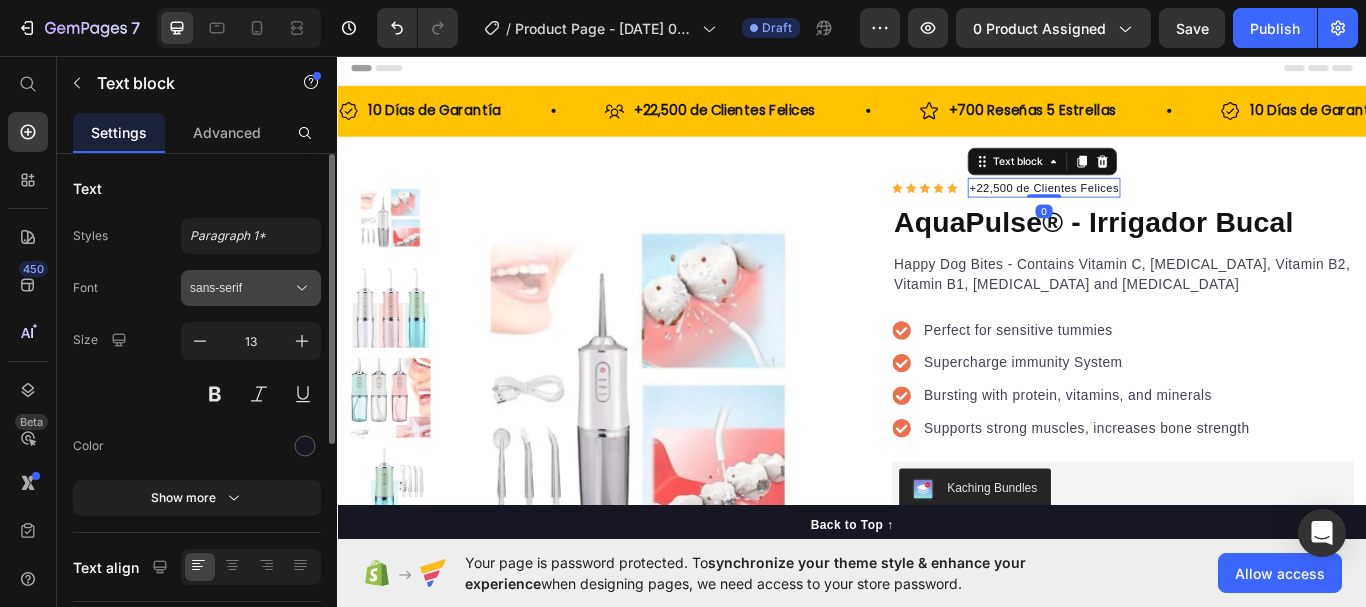 click on "sans-serif" at bounding box center (241, 288) 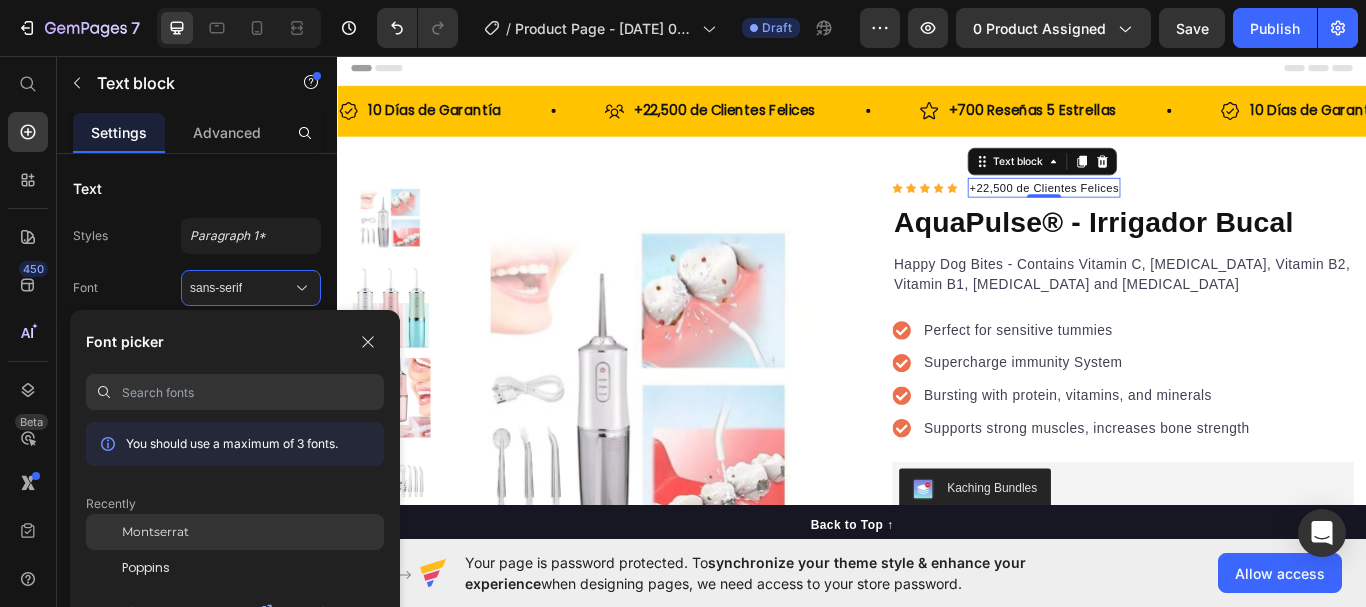 click on "Montserrat" 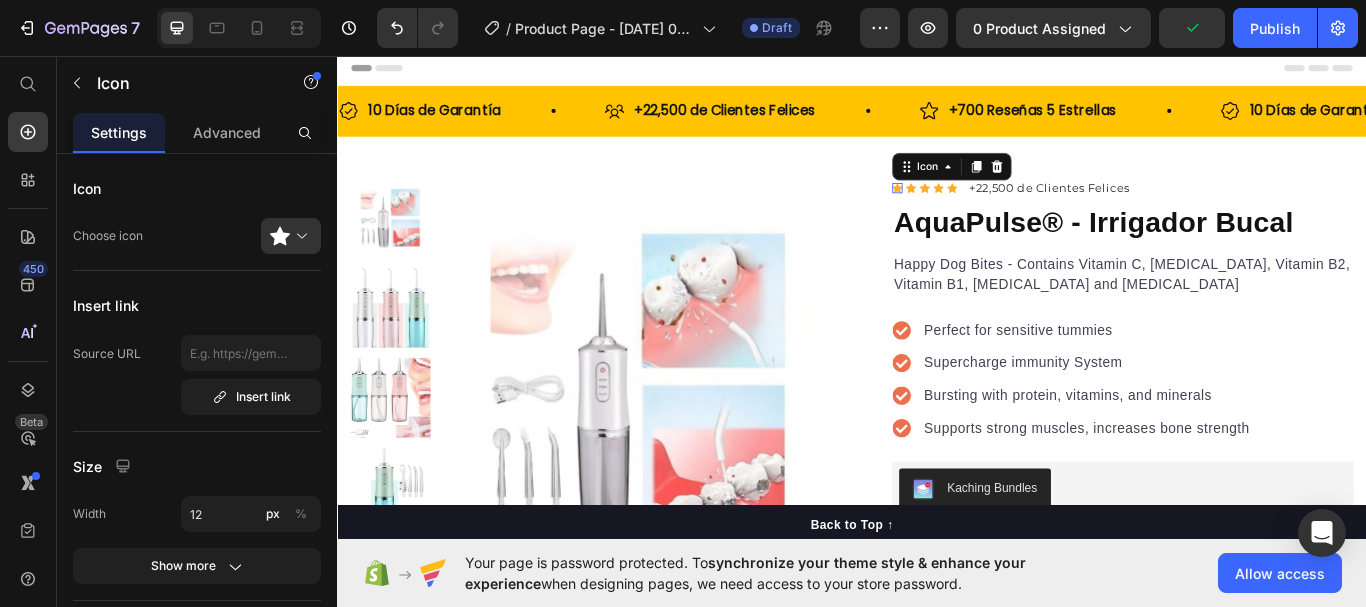 click on "Icon   0" at bounding box center [990, 211] 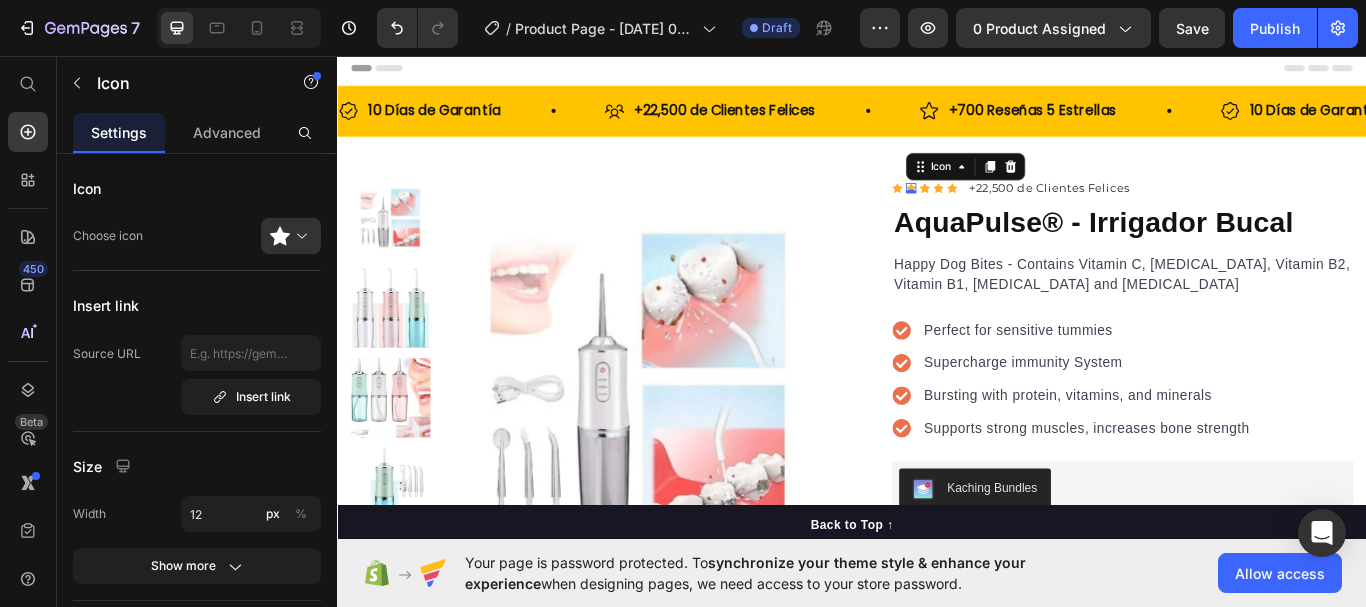 click 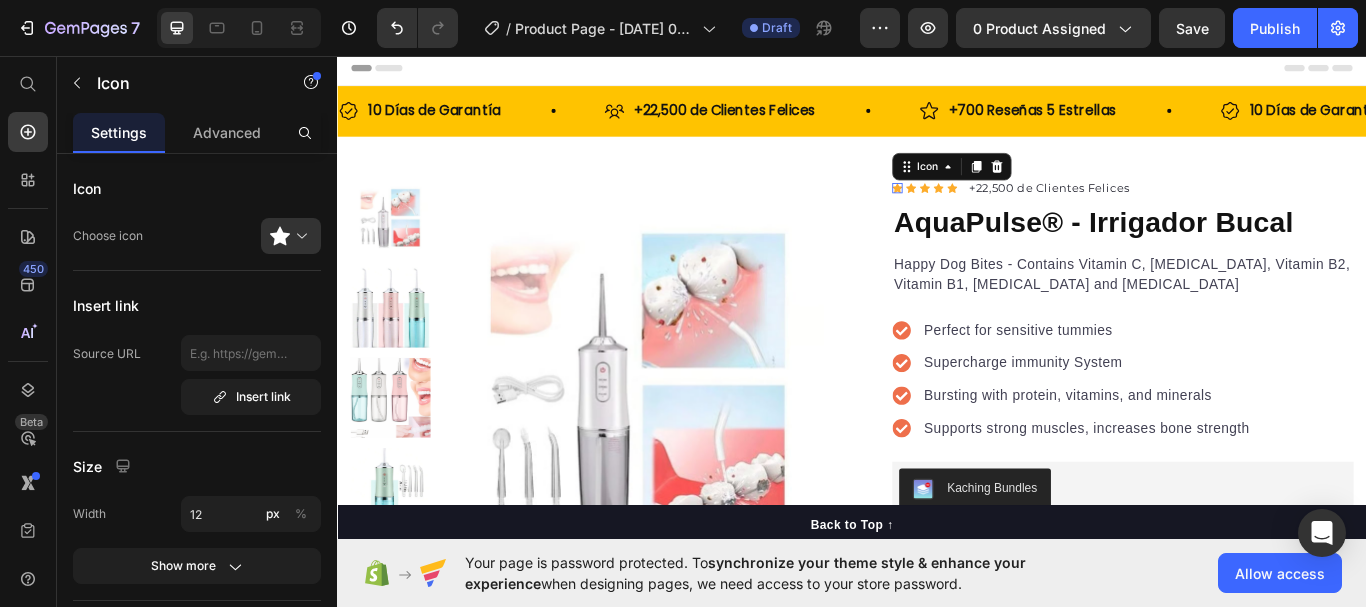 click on "Icon   0" at bounding box center (990, 211) 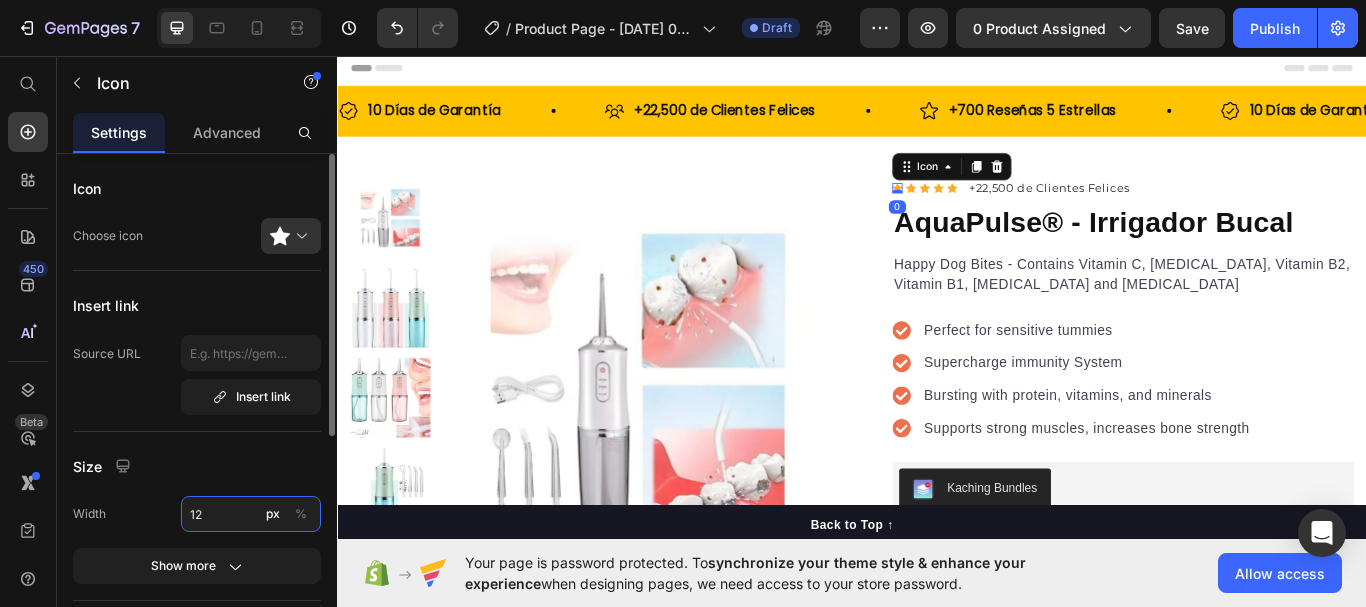 click on "12" at bounding box center (251, 514) 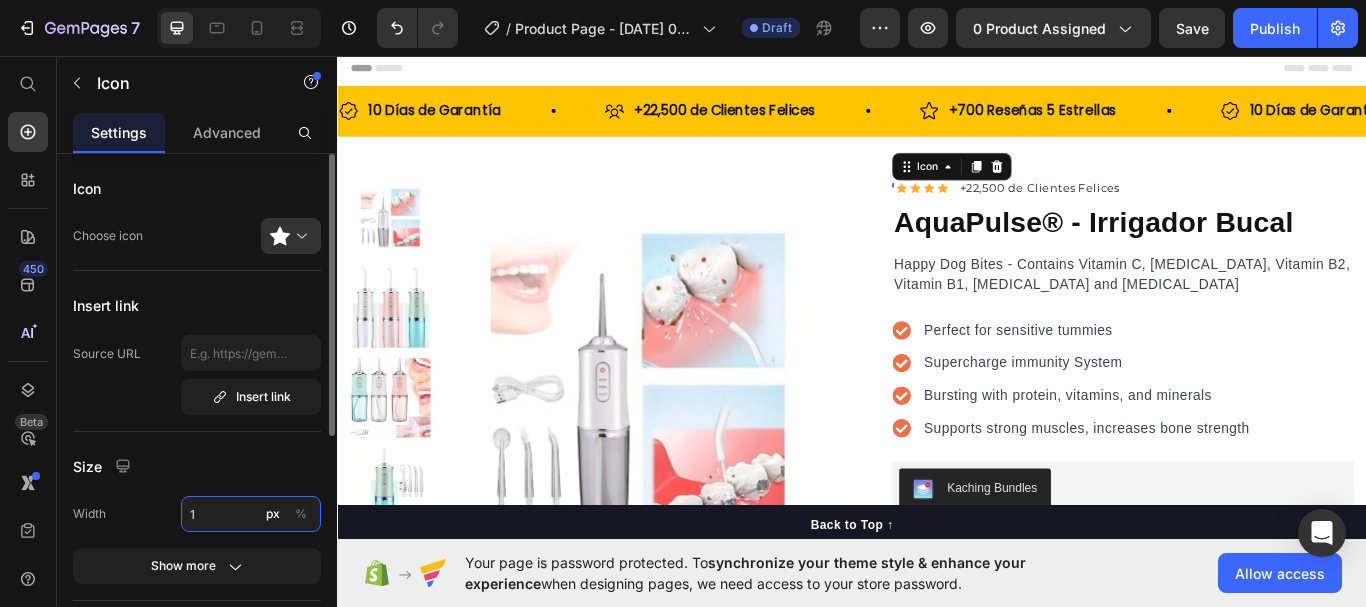 type on "14" 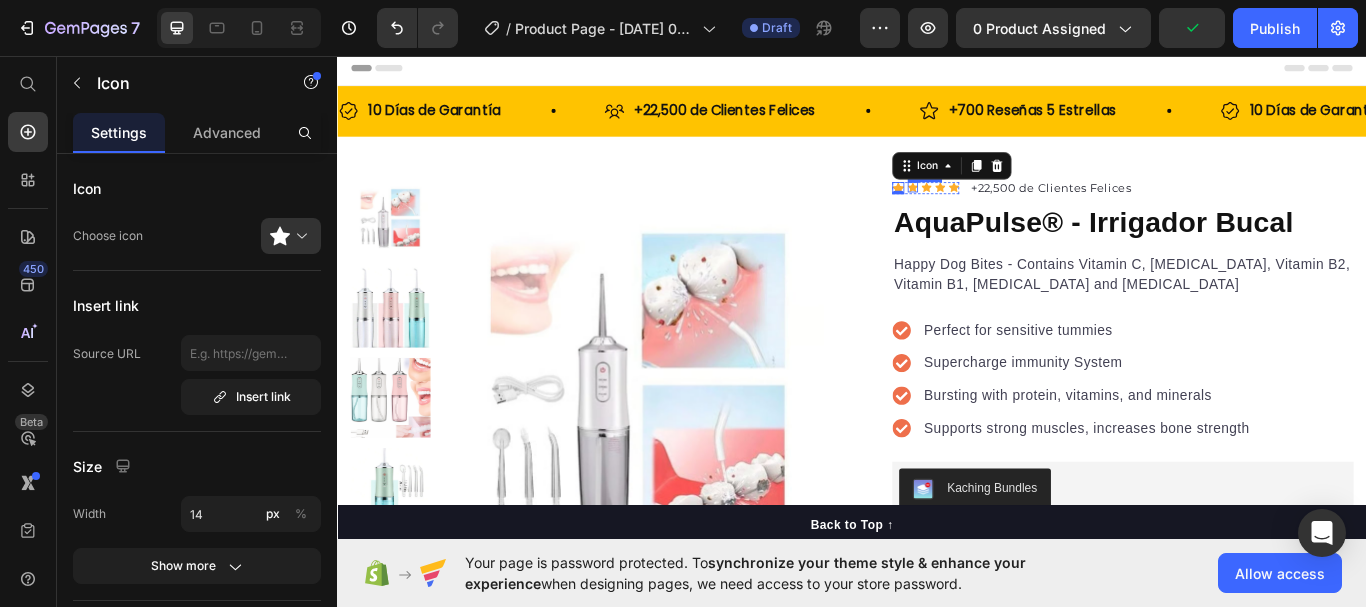 click 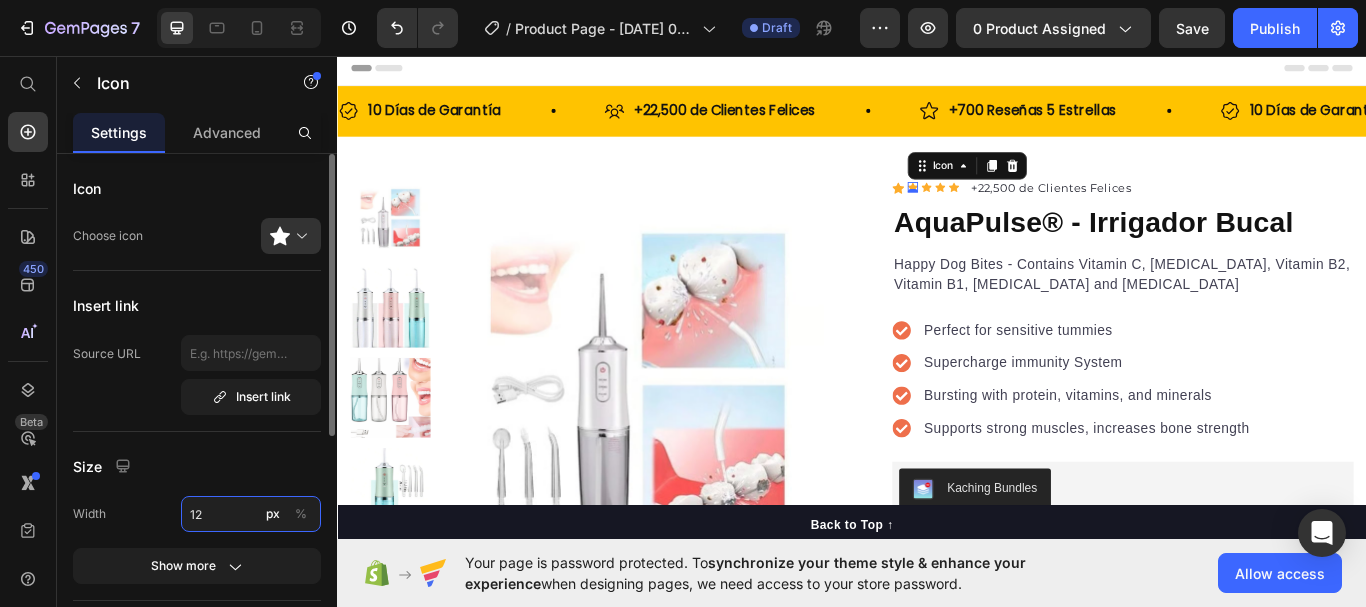 click on "12" at bounding box center [251, 514] 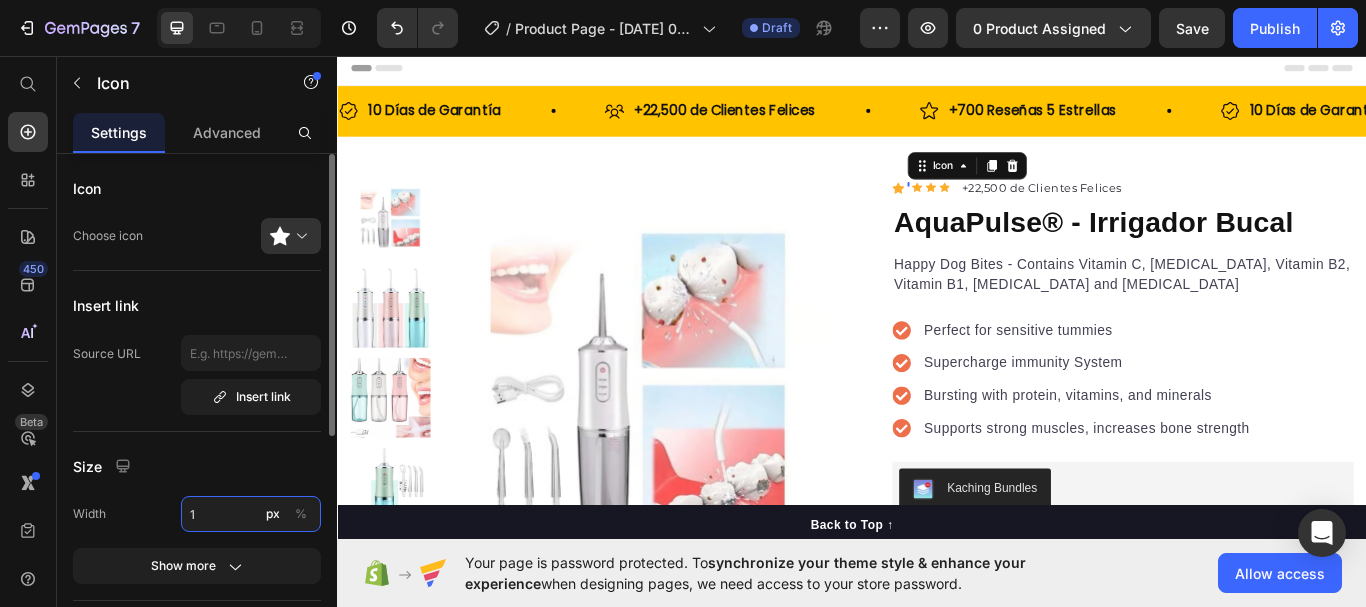 type on "14" 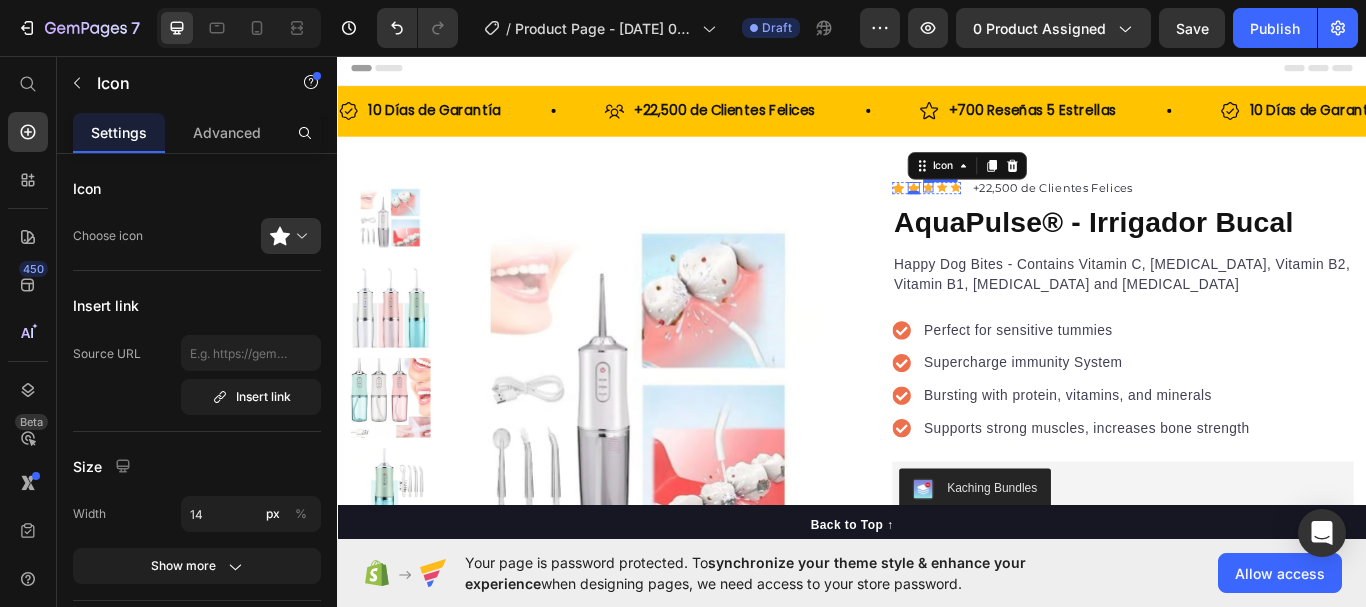 click 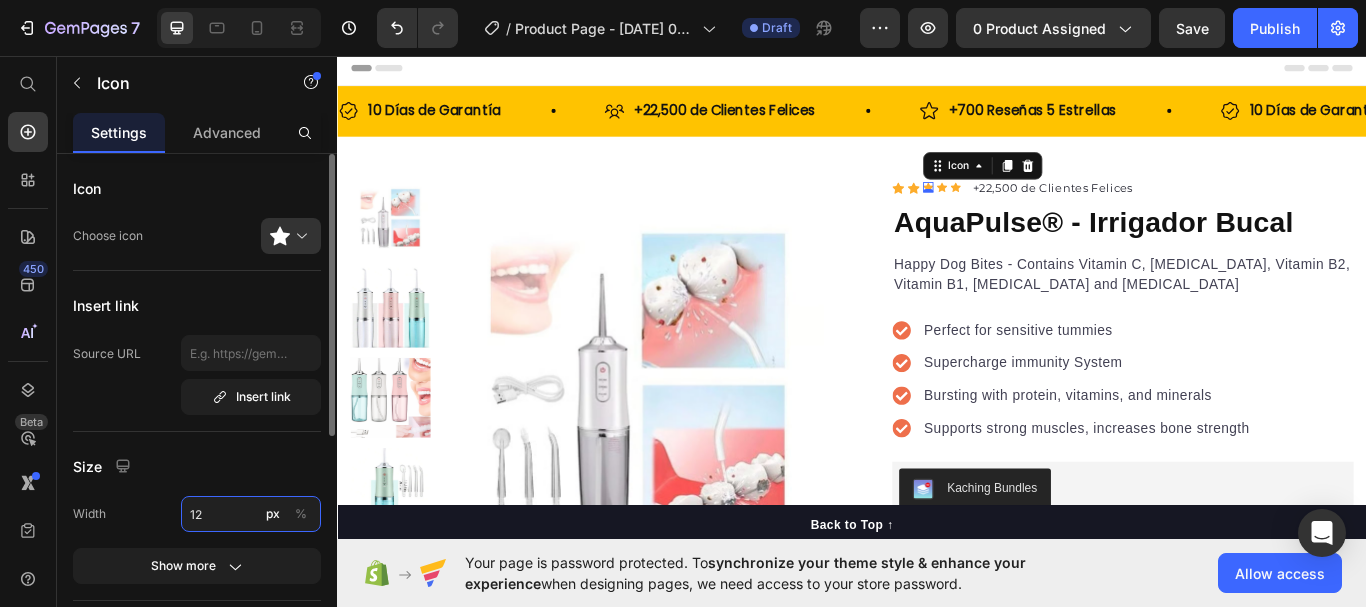 click on "12" at bounding box center (251, 514) 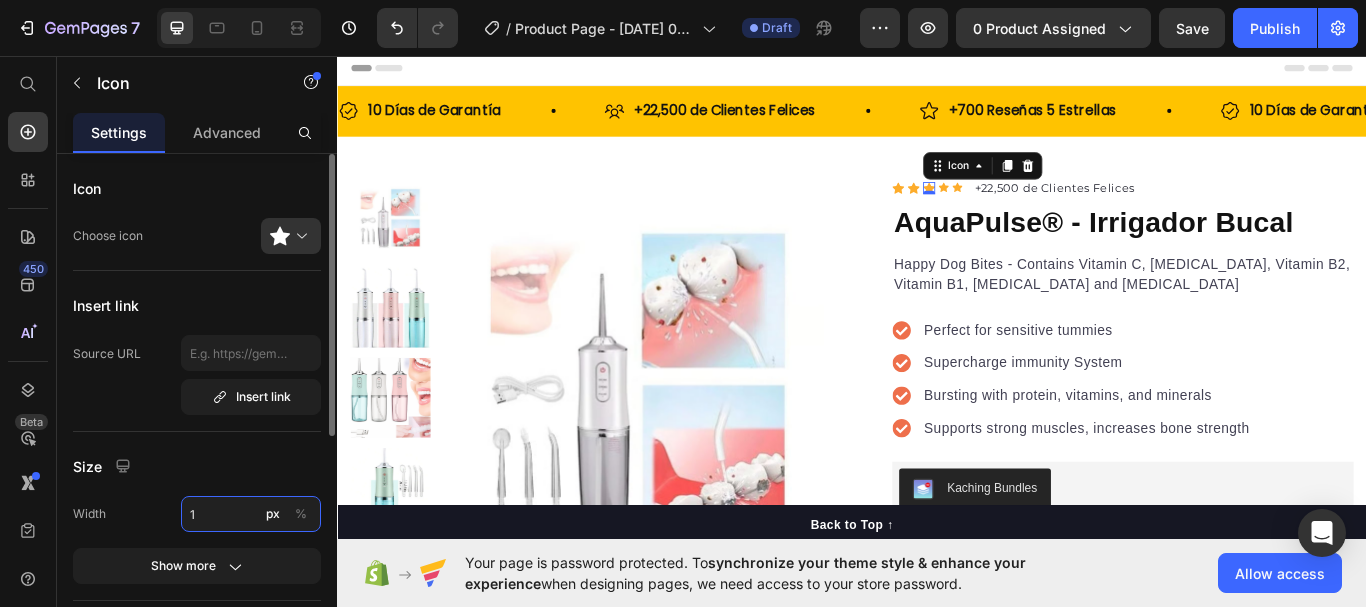 type on "14" 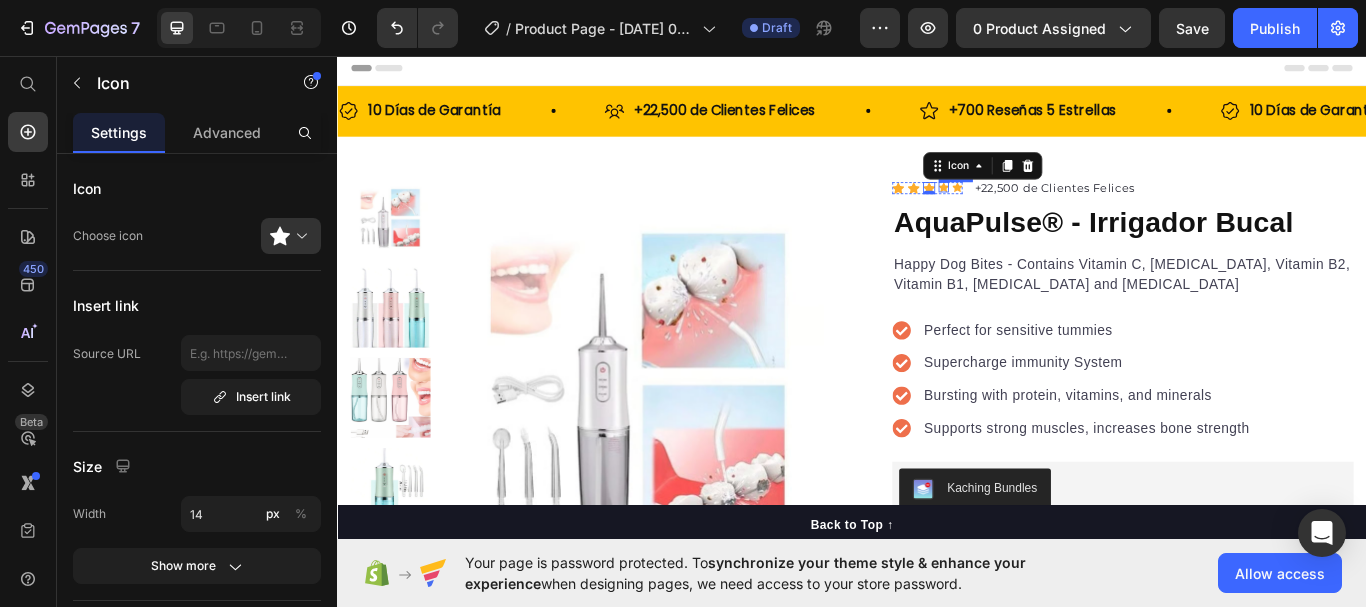 click 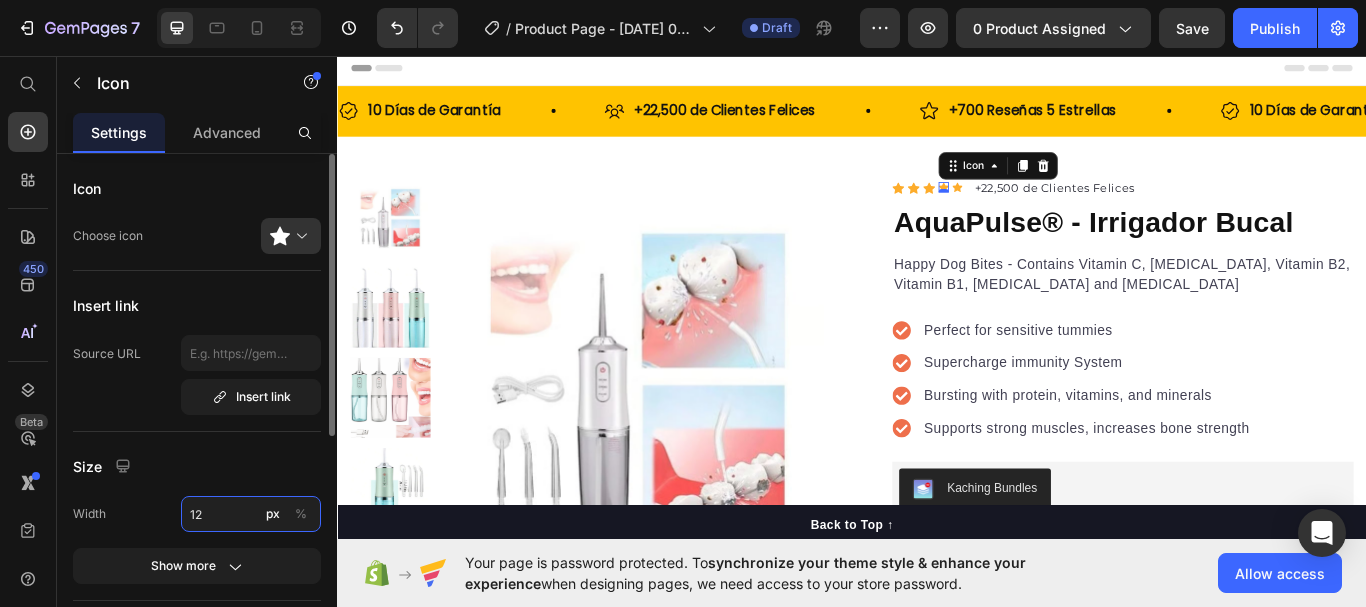 click on "12" at bounding box center (251, 514) 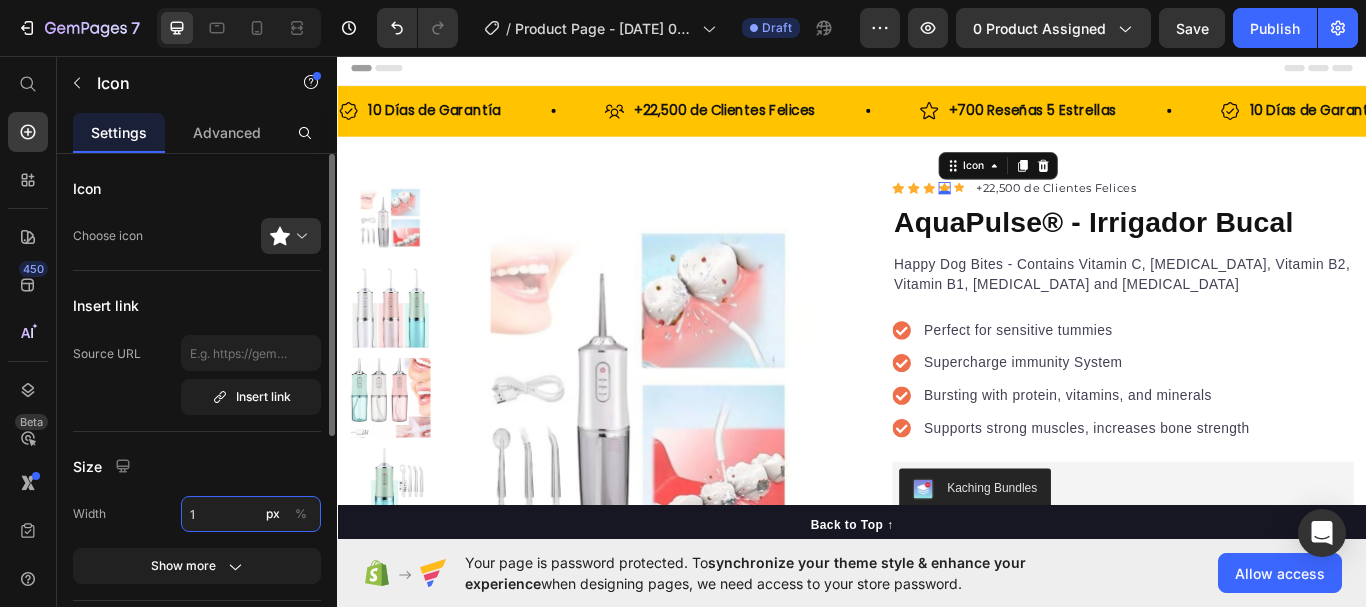 type on "14" 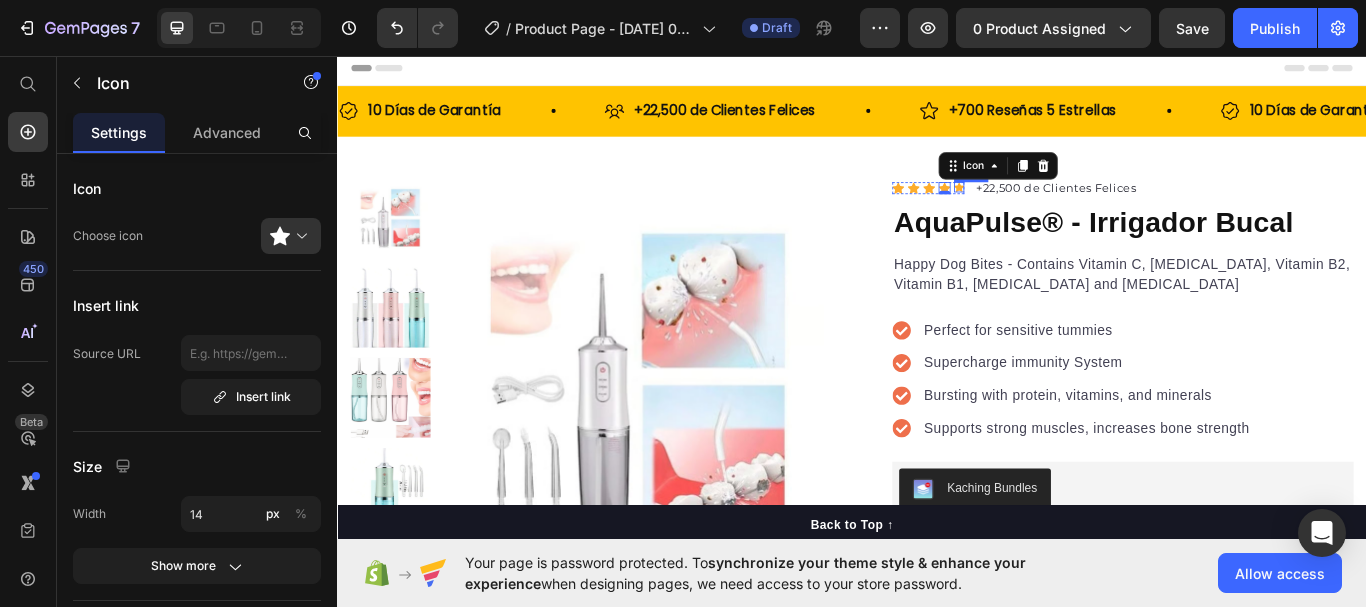 click 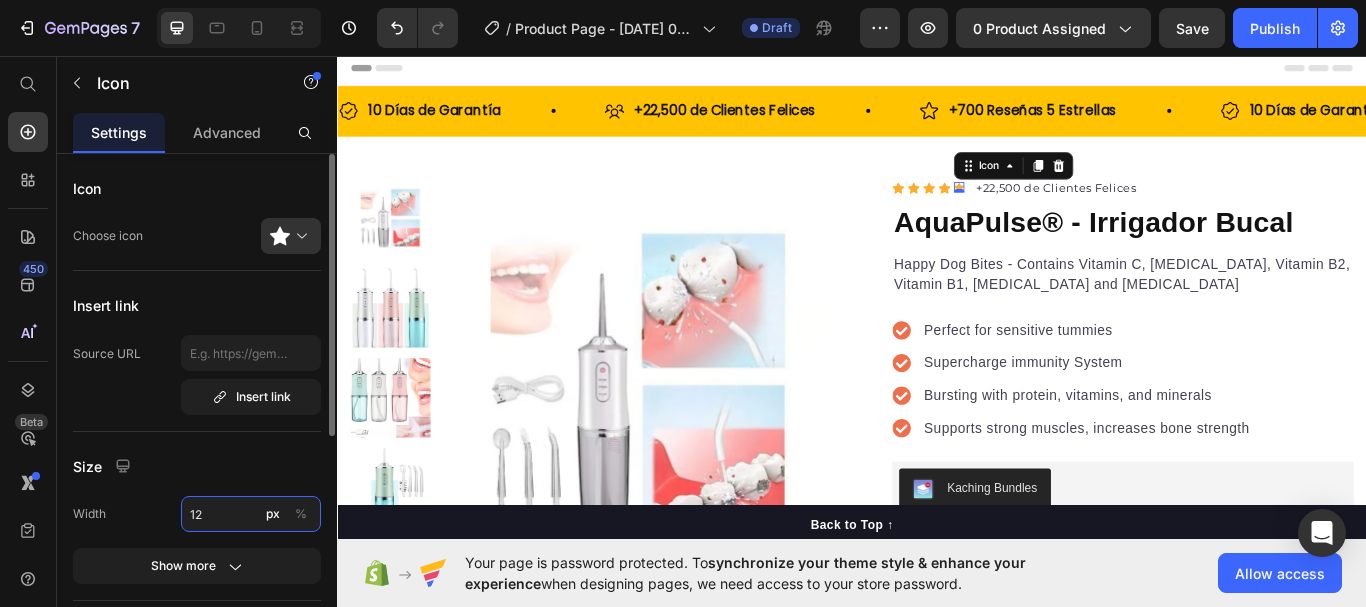 click on "12" at bounding box center (251, 514) 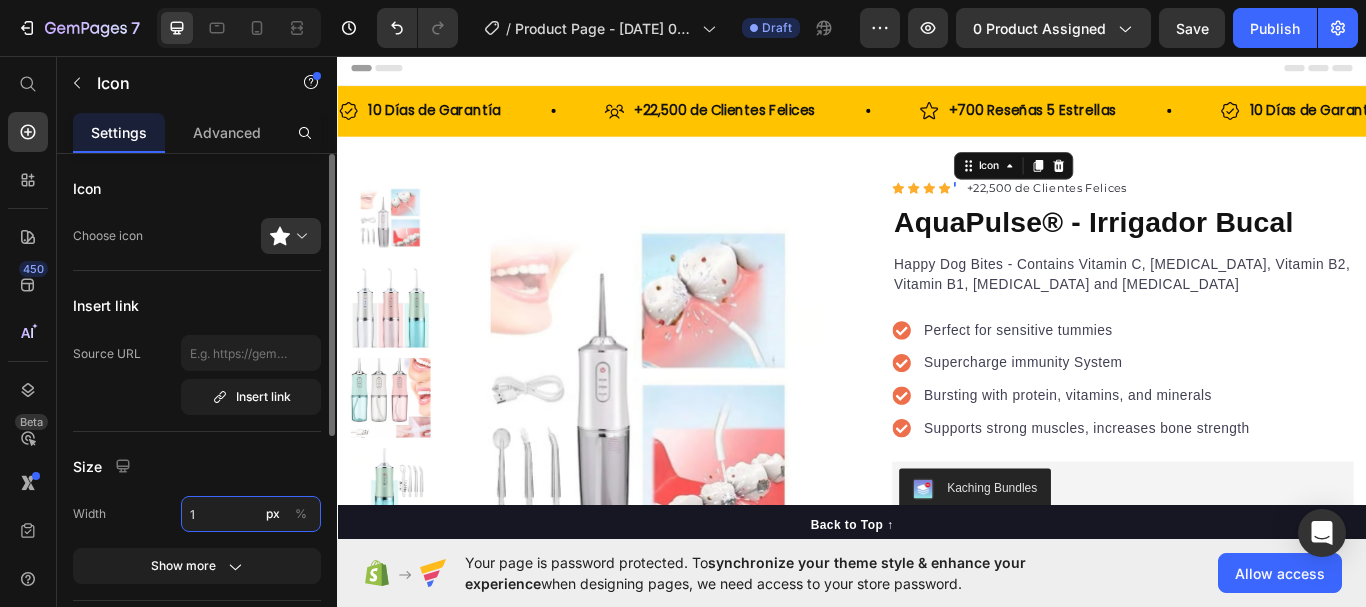 type on "14" 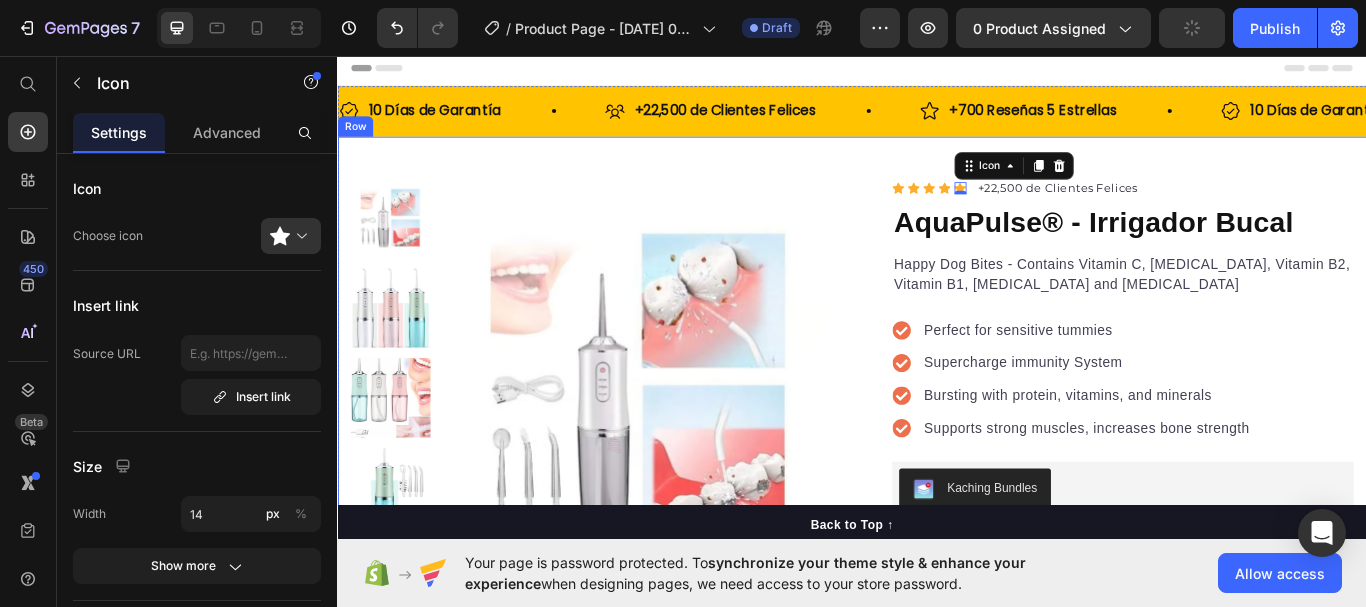 click on "Product Images "The transformation in my dog's overall health since switching to this food has been remarkable. Their coat is shinier, their energy levels have increased, and they seem happier than ever before." Text block -Daisy Text block
Verified buyer Item list Row Row "My dog absolutely loves this food! It's clear that the taste and quality are top-notch."  -Daisy Text block Row Row Icon Icon Icon Icon Icon   0 Icon List Hoz +22,500 de Clientes Felices Text block Row AquaPulse® - Irrigador Bucal Product Title Happy Dog Bites - Contains Vitamin C, Vitamin E, Vitamin B2, Vitamin B1, Vitamin D and Vitamin K Text block Perfect for sensitive tummies Supercharge immunity System Bursting with protein, vitamins, and minerals Supports strong muscles, increases bone strength Item list Kaching Bundles Kaching Bundles Add to cart Product Cart Button Perfect for sensitive tummies Supercharge immunity System Bursting with protein, vitamins, and minerals Supports strong muscles, increases bone strength" at bounding box center [937, 702] 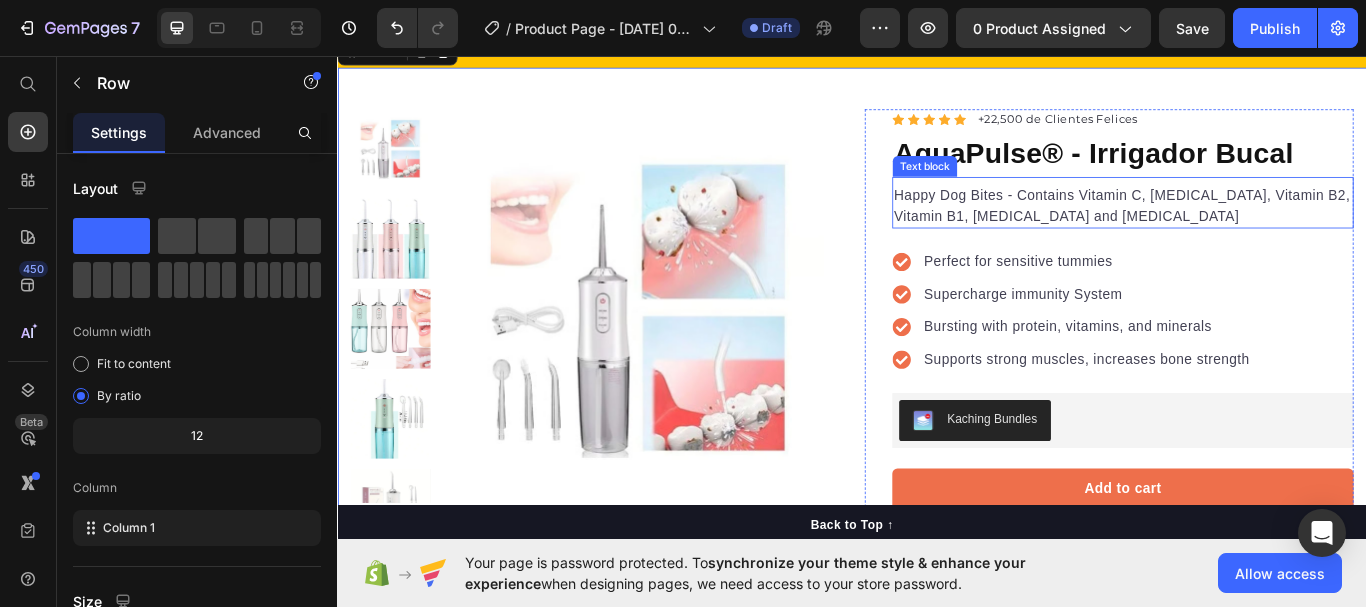scroll, scrollTop: 83, scrollLeft: 0, axis: vertical 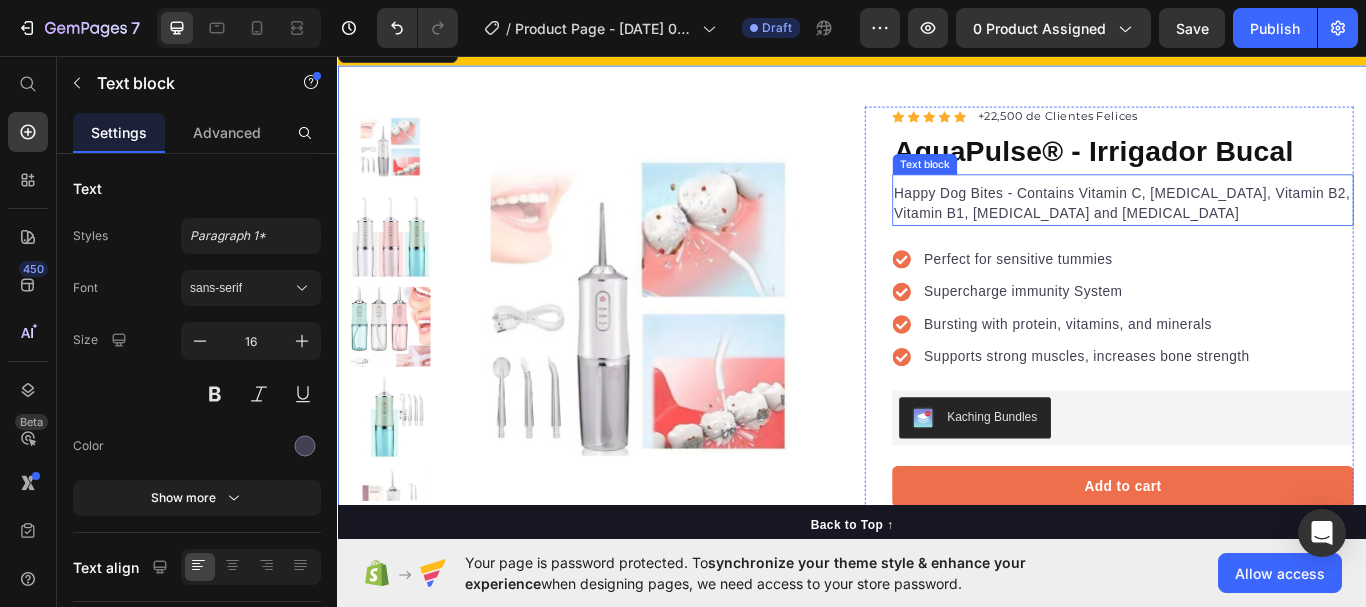 click on "Happy Dog Bites - Contains Vitamin C, Vitamin E, Vitamin B2, Vitamin B1, Vitamin D and Vitamin K" at bounding box center (1253, 229) 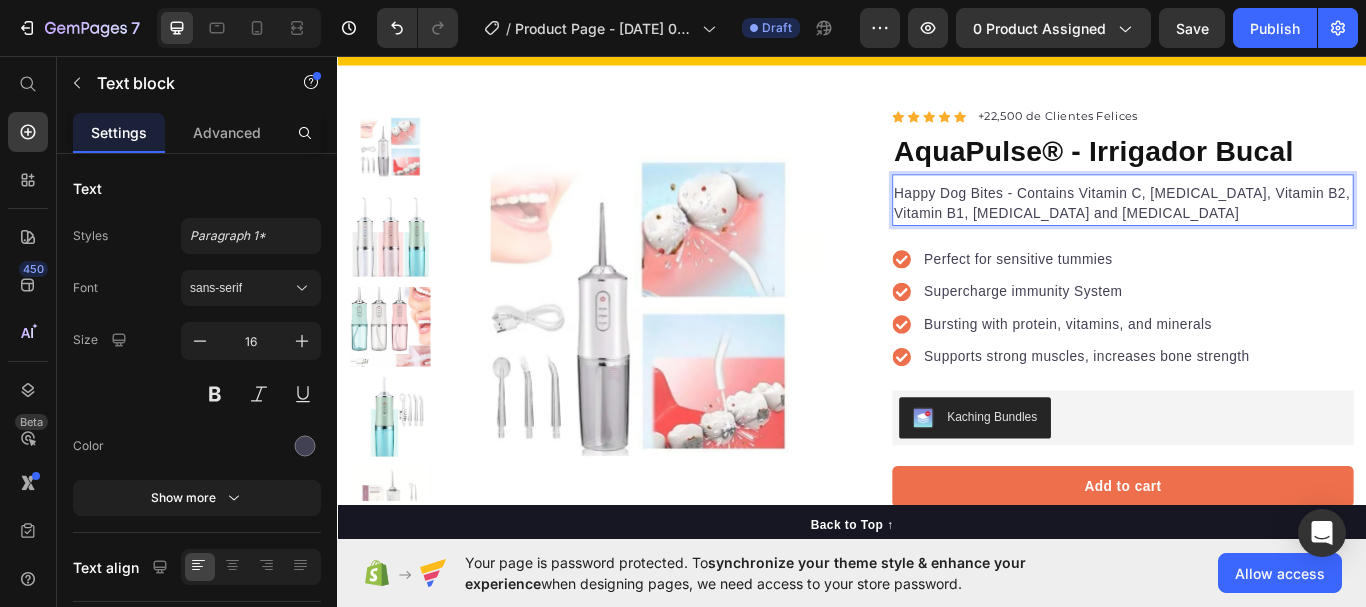 click on "Happy Dog Bites - Contains Vitamin C, Vitamin E, Vitamin B2, Vitamin B1, Vitamin D and Vitamin K" at bounding box center [1253, 229] 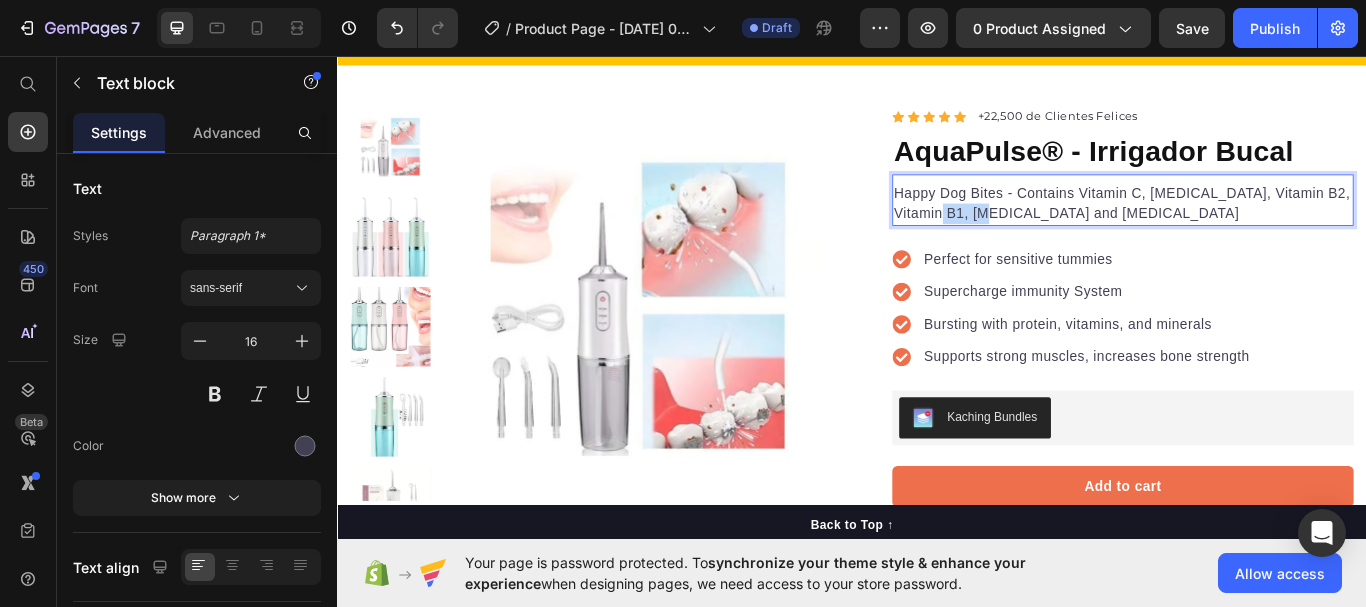 click on "Happy Dog Bites - Contains Vitamin C, Vitamin E, Vitamin B2, Vitamin B1, Vitamin D and Vitamin K" at bounding box center [1253, 229] 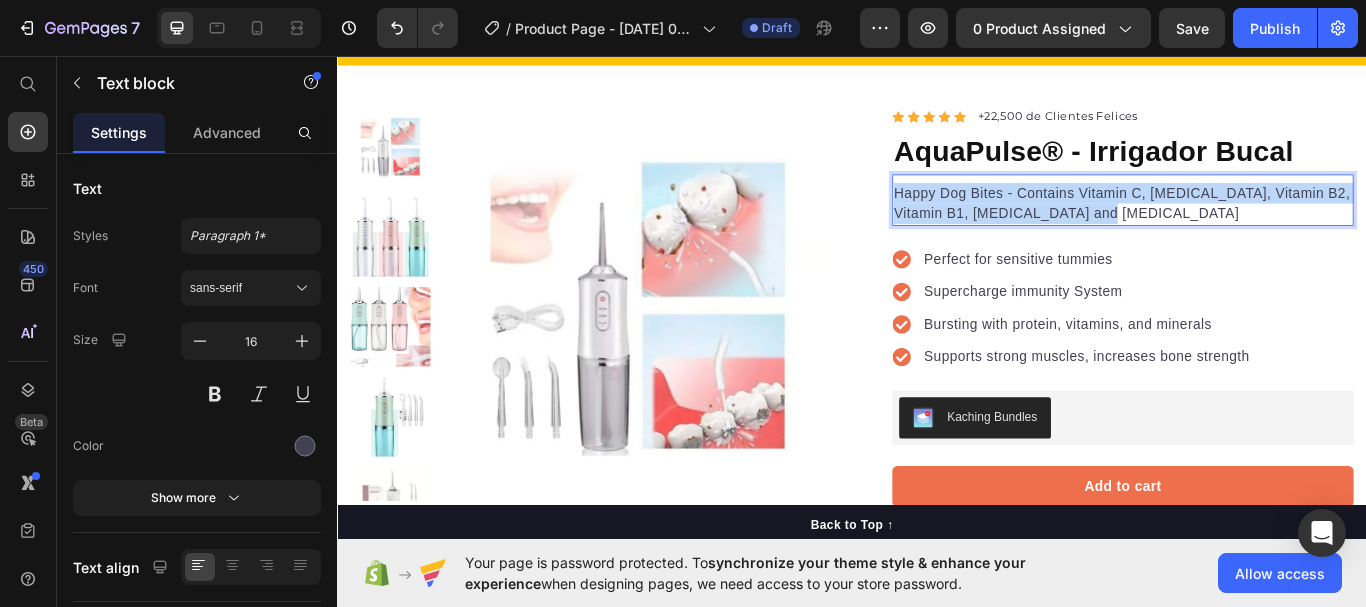 click on "Happy Dog Bites - Contains Vitamin C, Vitamin E, Vitamin B2, Vitamin B1, Vitamin D and Vitamin K" at bounding box center (1253, 229) 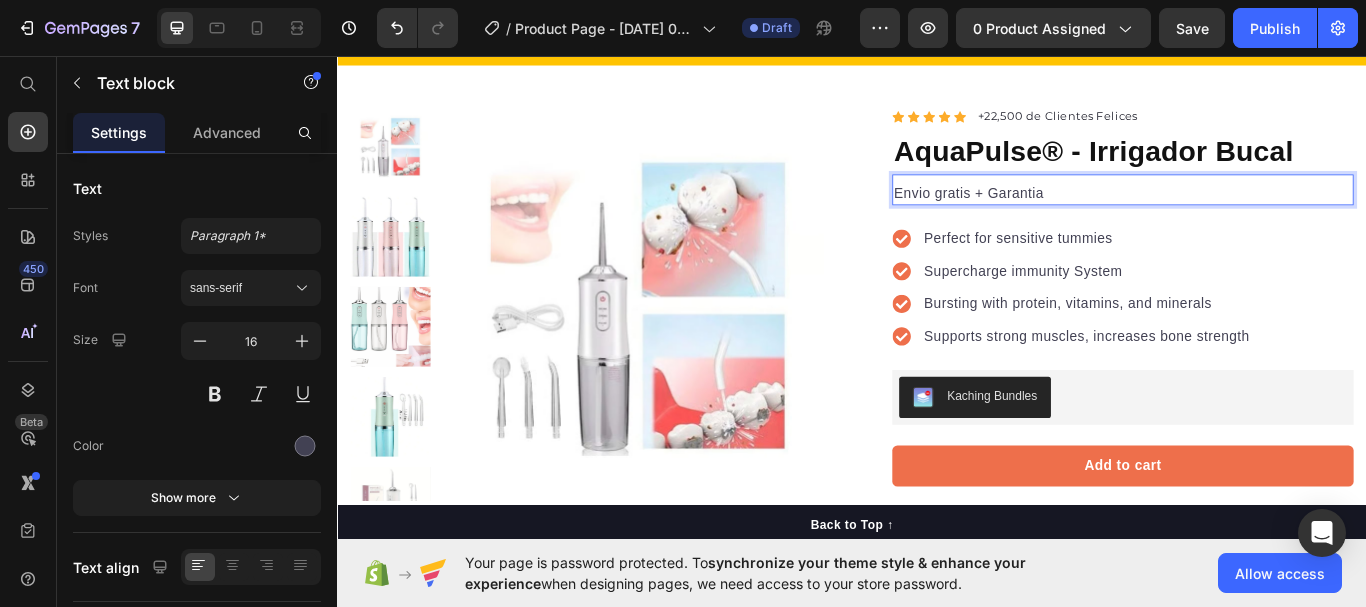 click on "Envio gratis + Garantia" at bounding box center (1253, 217) 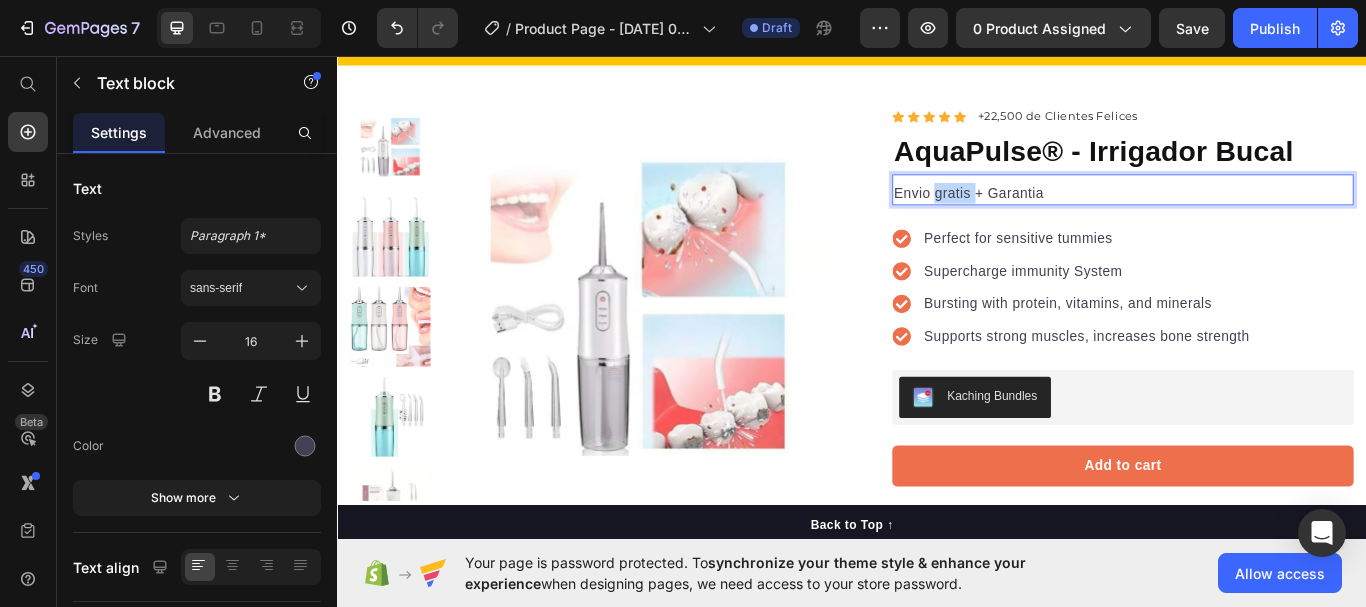 click on "Envio gratis + Garantia" at bounding box center [1253, 217] 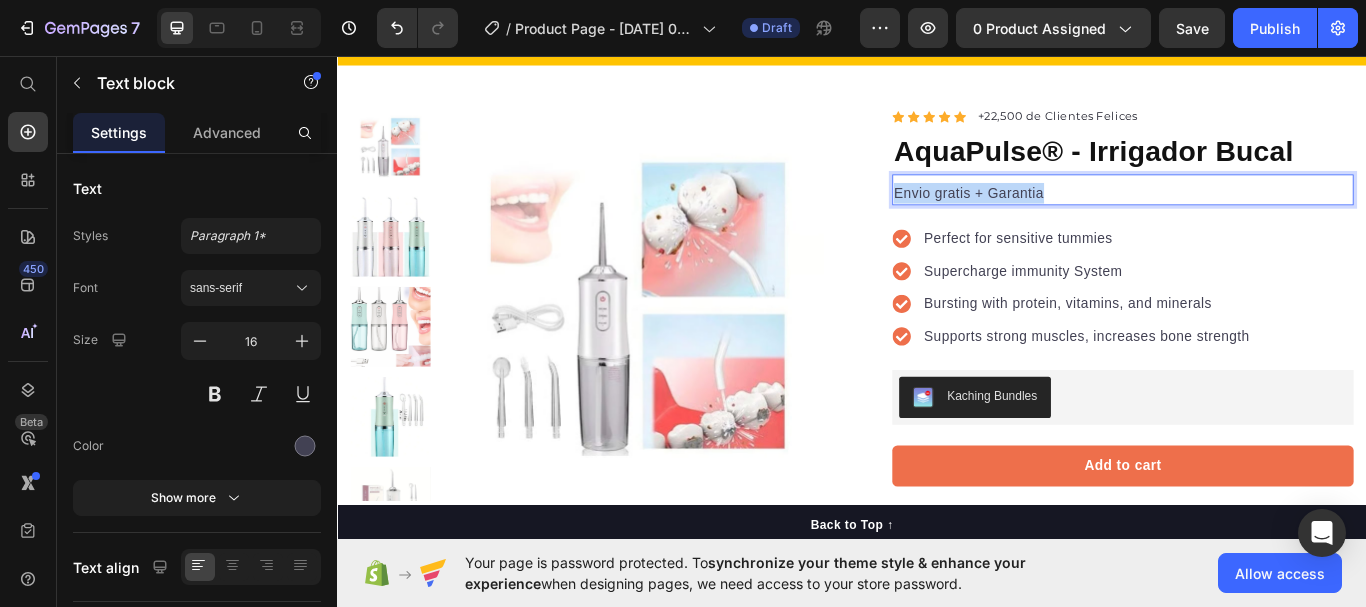 click on "Envio gratis + Garantia" at bounding box center (1253, 217) 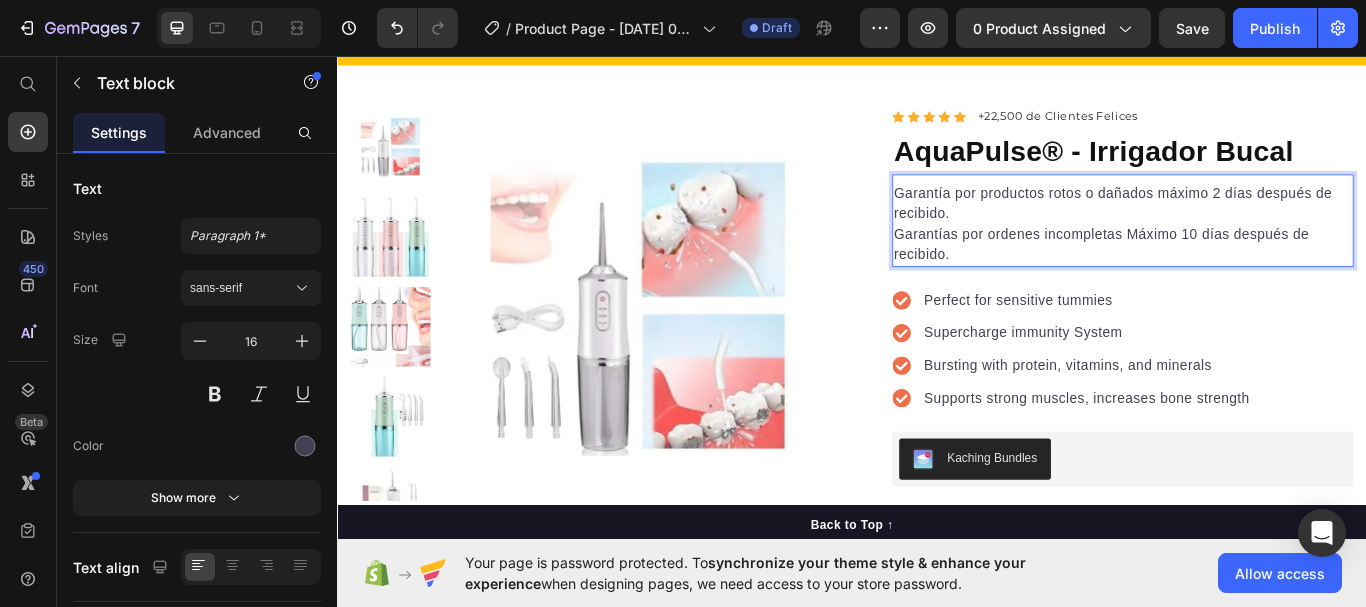 click on "Garantía por productos rotos o dañados máximo 2 días después de recibido. Garantías por ordenes incompletas Máximo 10 días después de recibido." at bounding box center [1253, 253] 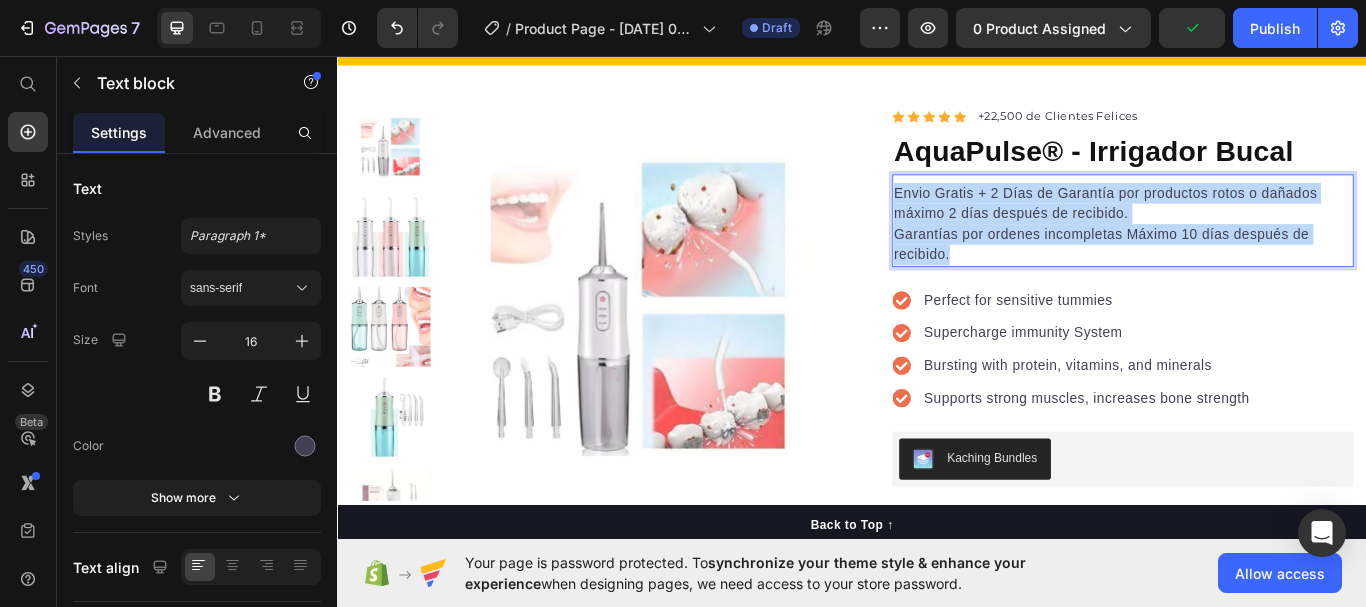 drag, startPoint x: 1042, startPoint y: 289, endPoint x: 981, endPoint y: 208, distance: 101.4002 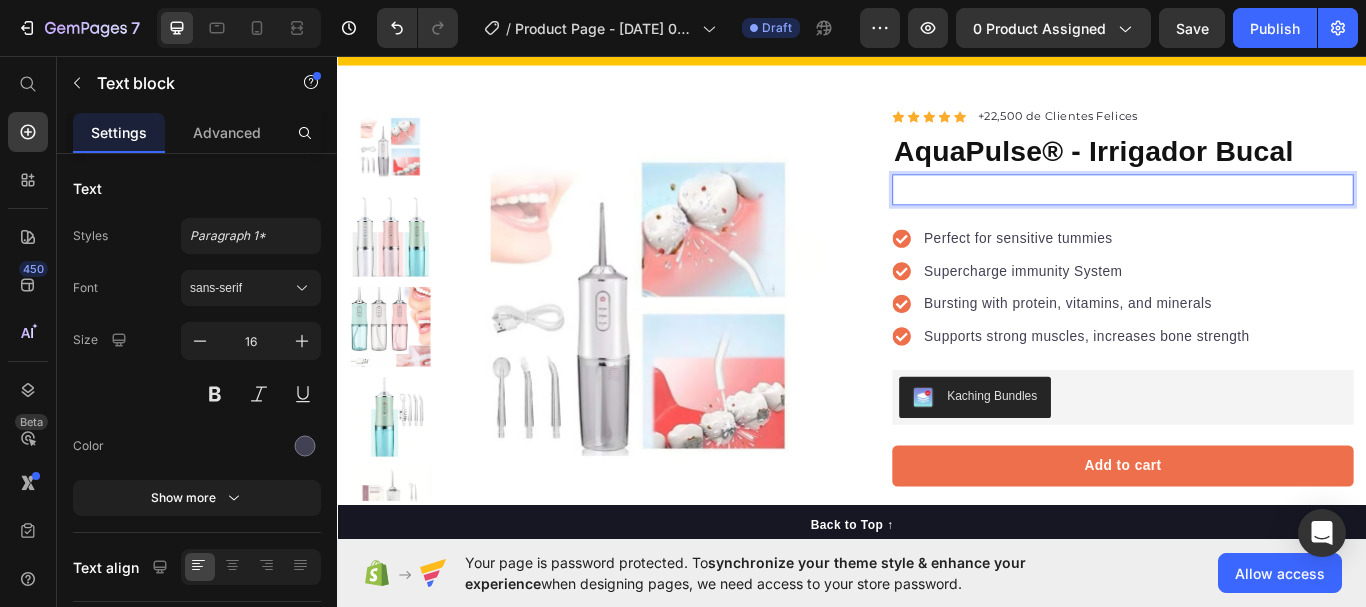 click at bounding box center (1253, 217) 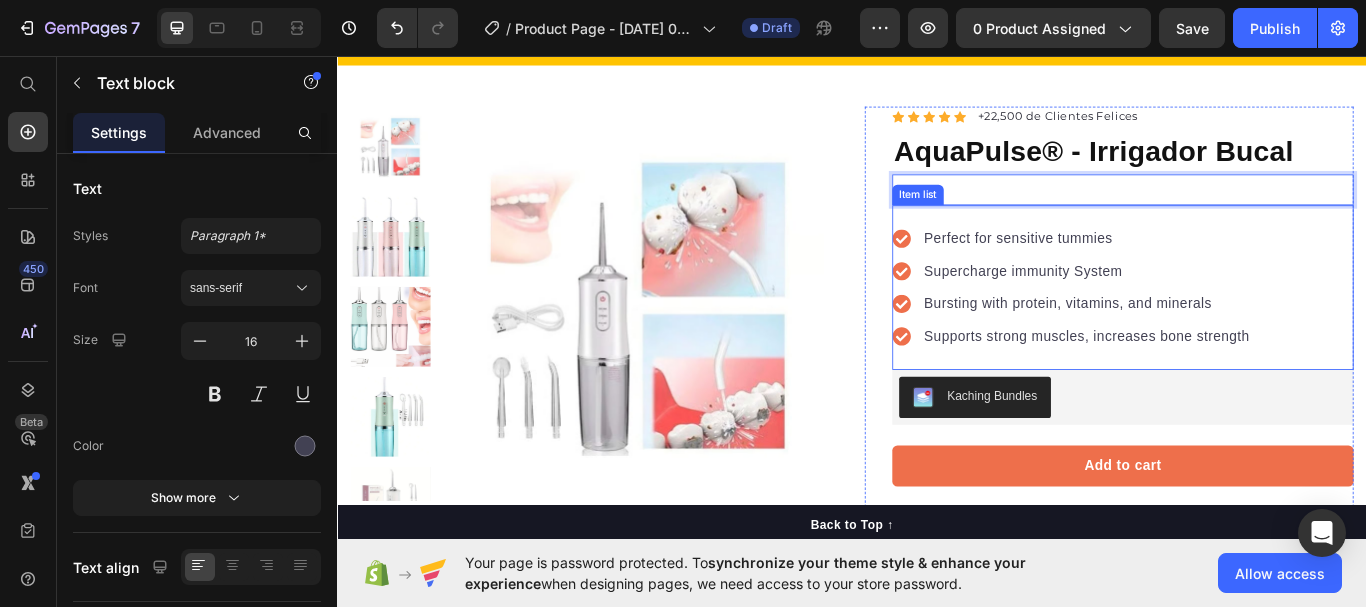 click on "Perfect for sensitive tummies" at bounding box center [1211, 270] 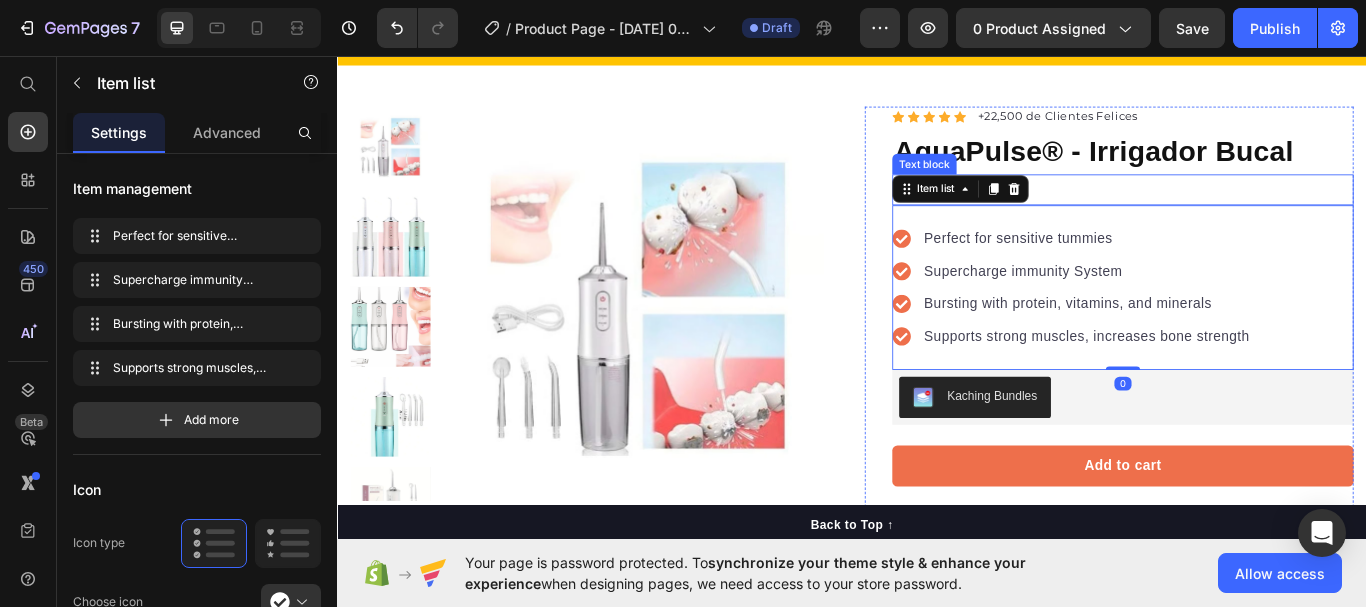 click at bounding box center (1253, 217) 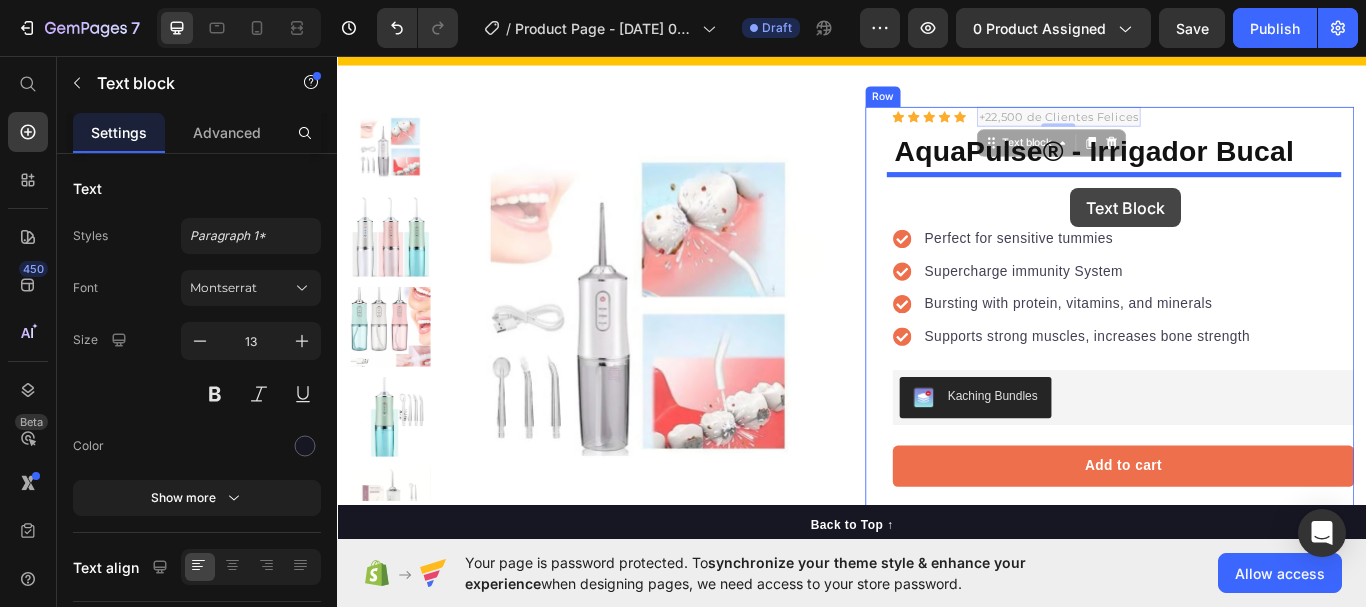 drag, startPoint x: 1183, startPoint y: 131, endPoint x: 1192, endPoint y: 210, distance: 79.51101 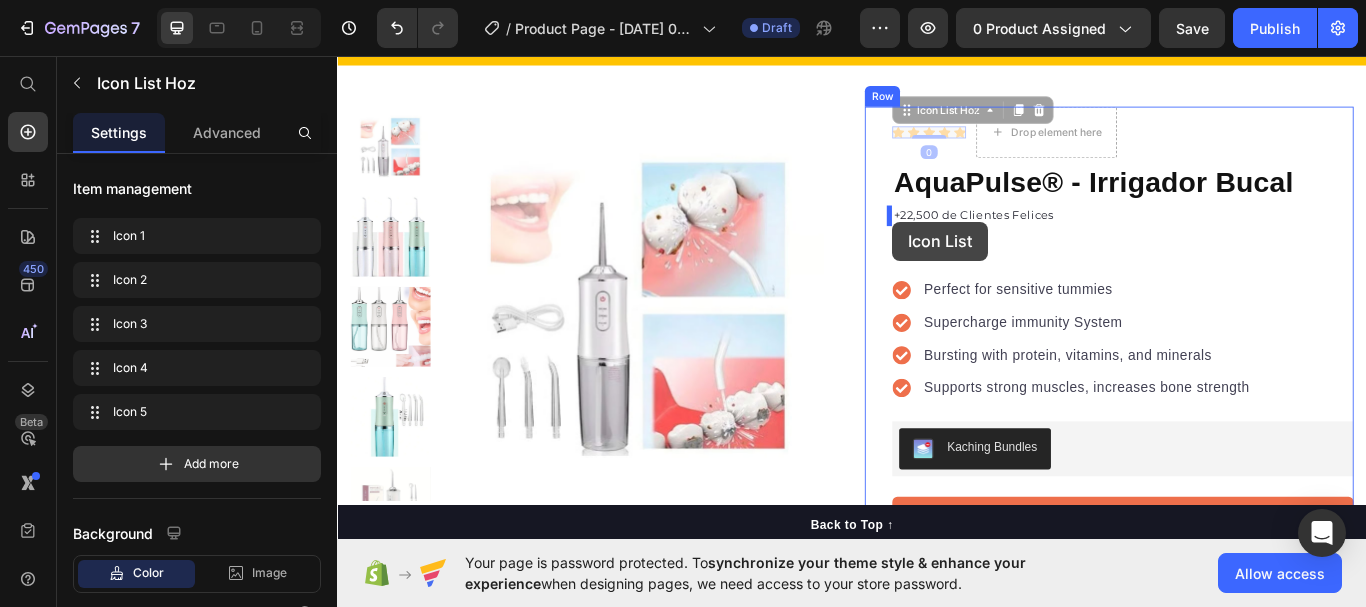 drag, startPoint x: 1042, startPoint y: 149, endPoint x: 984, endPoint y: 250, distance: 116.46888 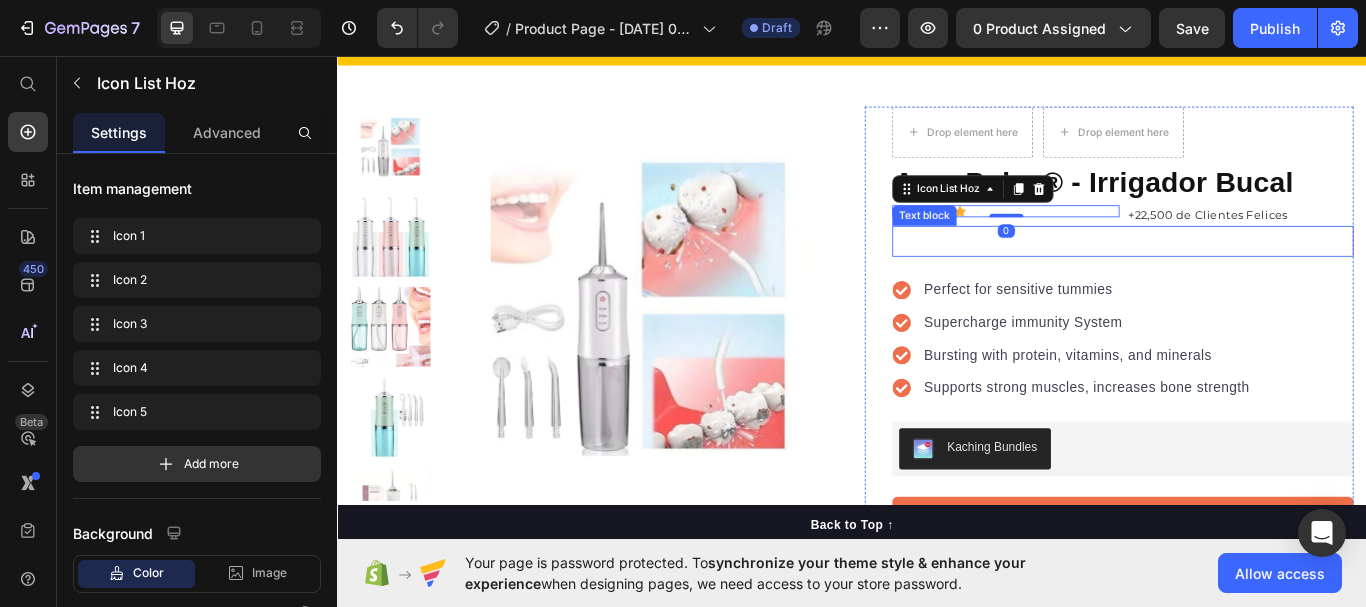 click at bounding box center [1253, 277] 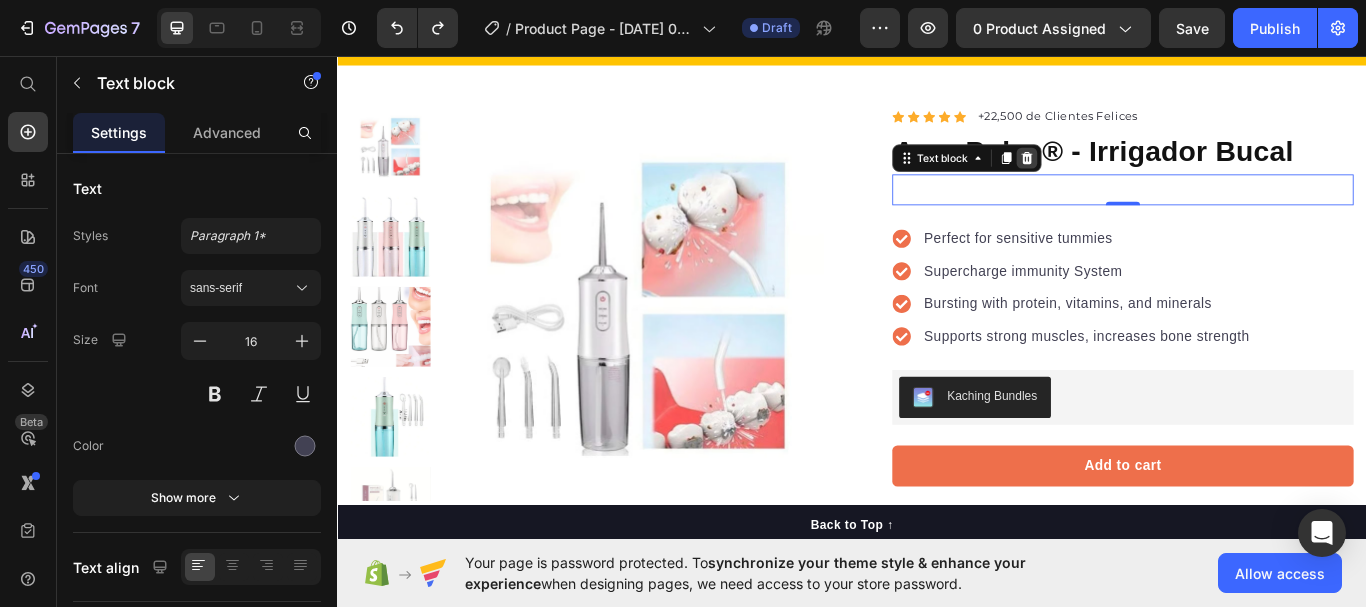 click at bounding box center [1141, 176] 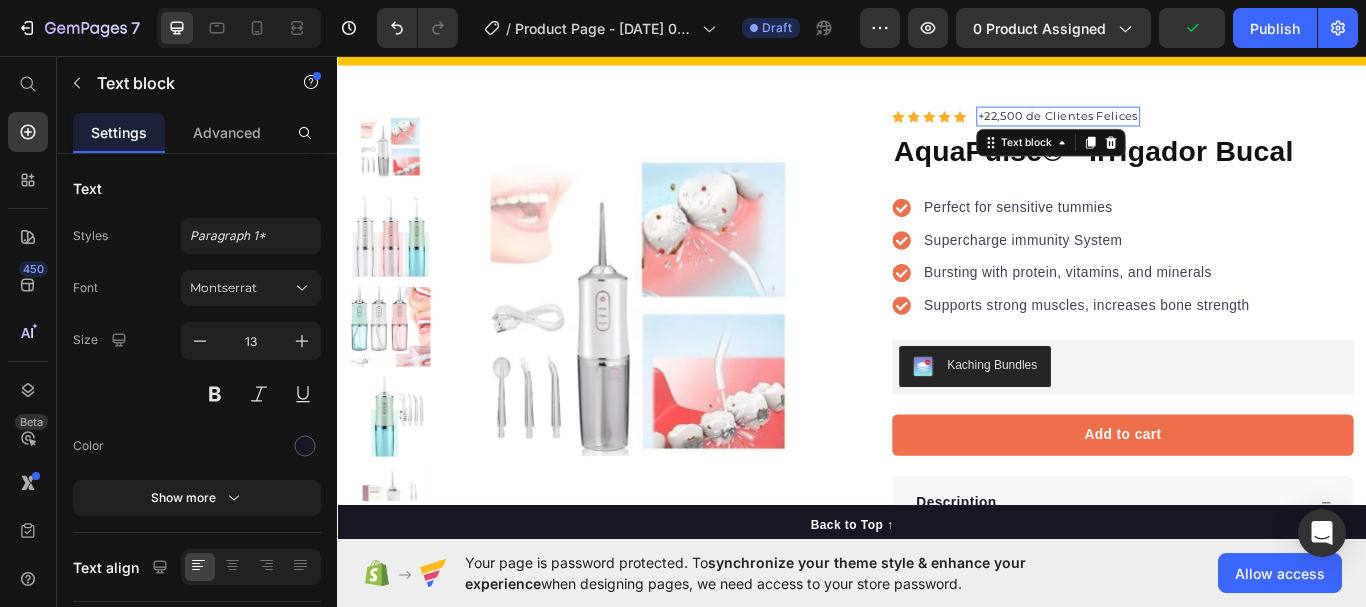 click on "+22,500 de Clientes Felices" at bounding box center (1177, 128) 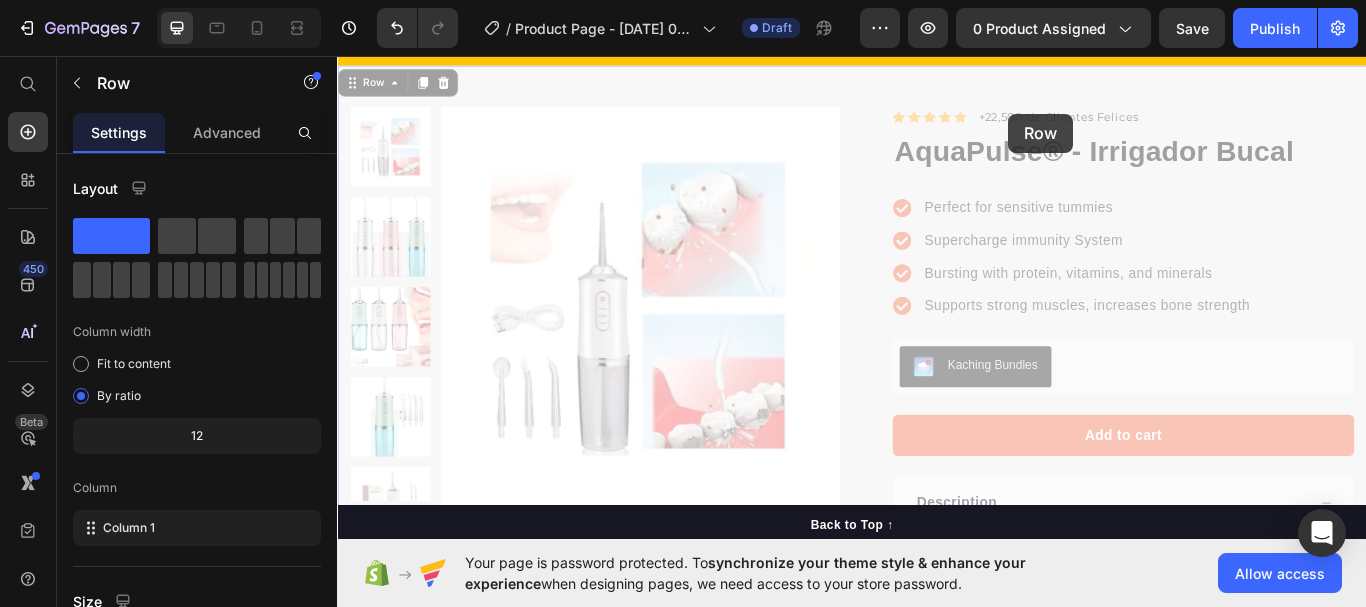 drag, startPoint x: 991, startPoint y: 99, endPoint x: 1123, endPoint y: 124, distance: 134.34657 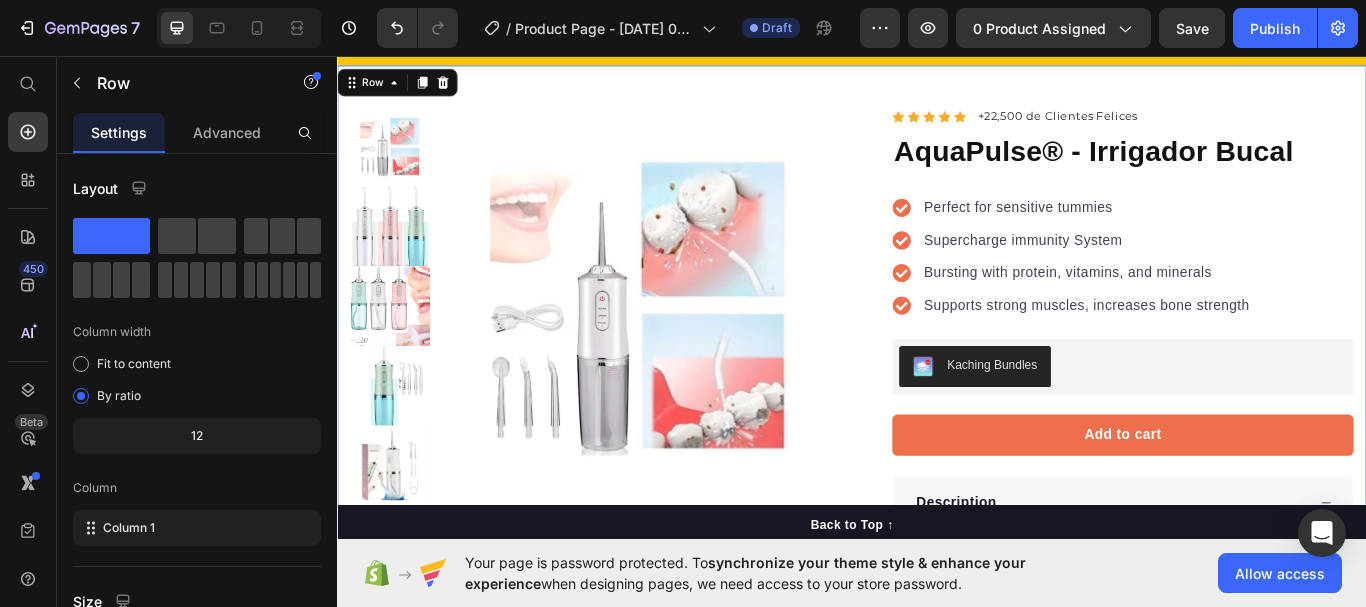scroll, scrollTop: 73, scrollLeft: 0, axis: vertical 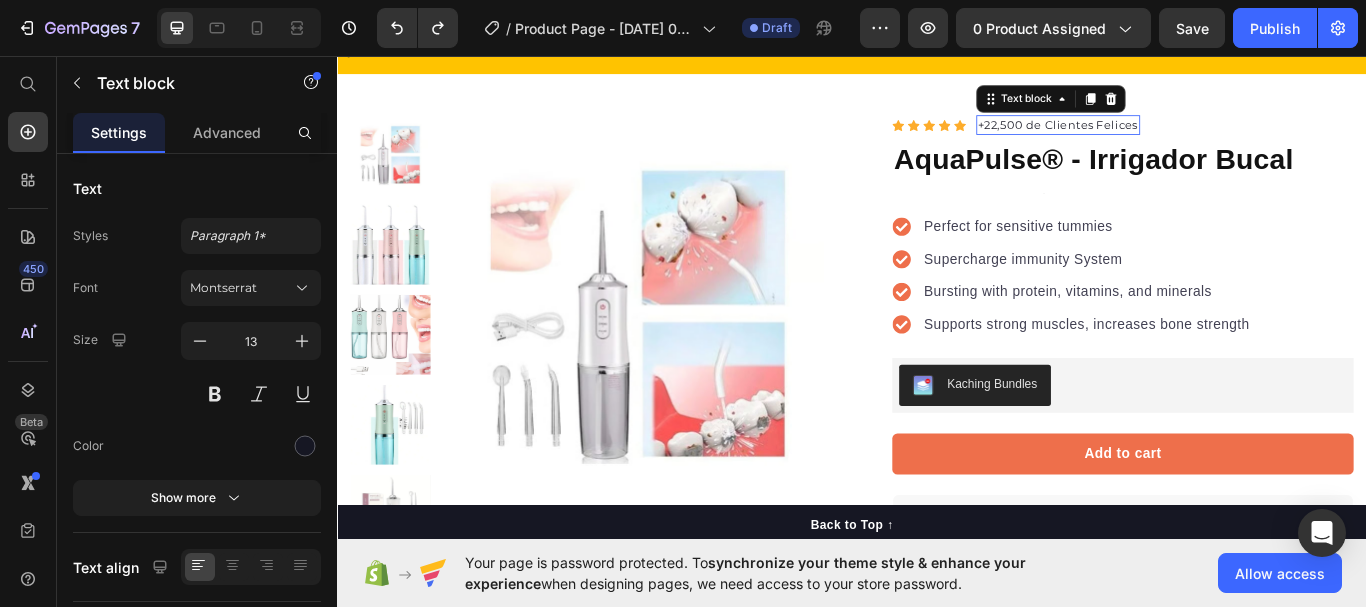 click on "+22,500 de Clientes Felices" at bounding box center [1177, 138] 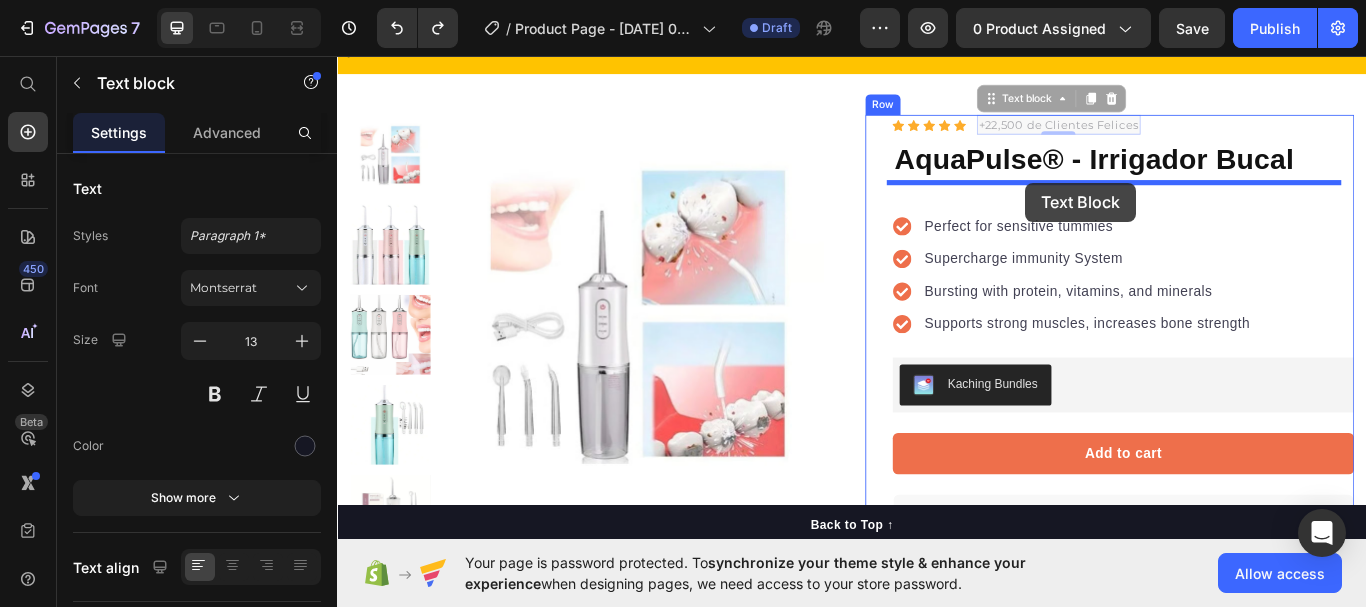 drag, startPoint x: 1138, startPoint y: 125, endPoint x: 1139, endPoint y: 207, distance: 82.006096 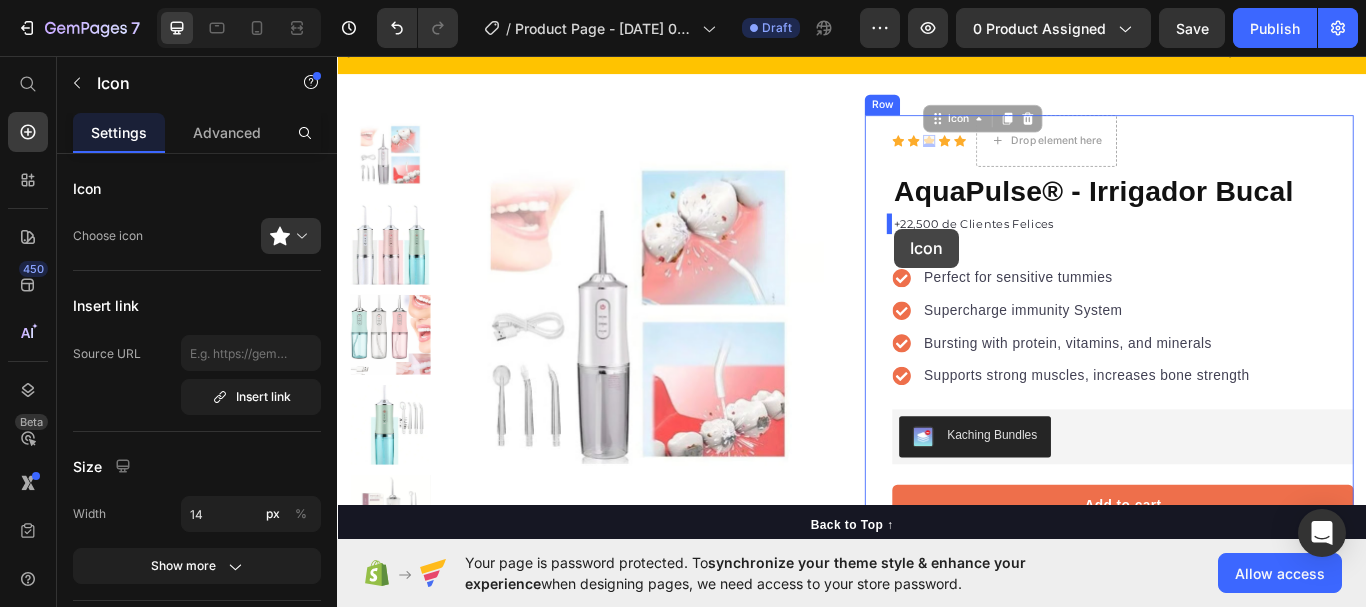 drag, startPoint x: 1014, startPoint y: 153, endPoint x: 987, endPoint y: 258, distance: 108.41586 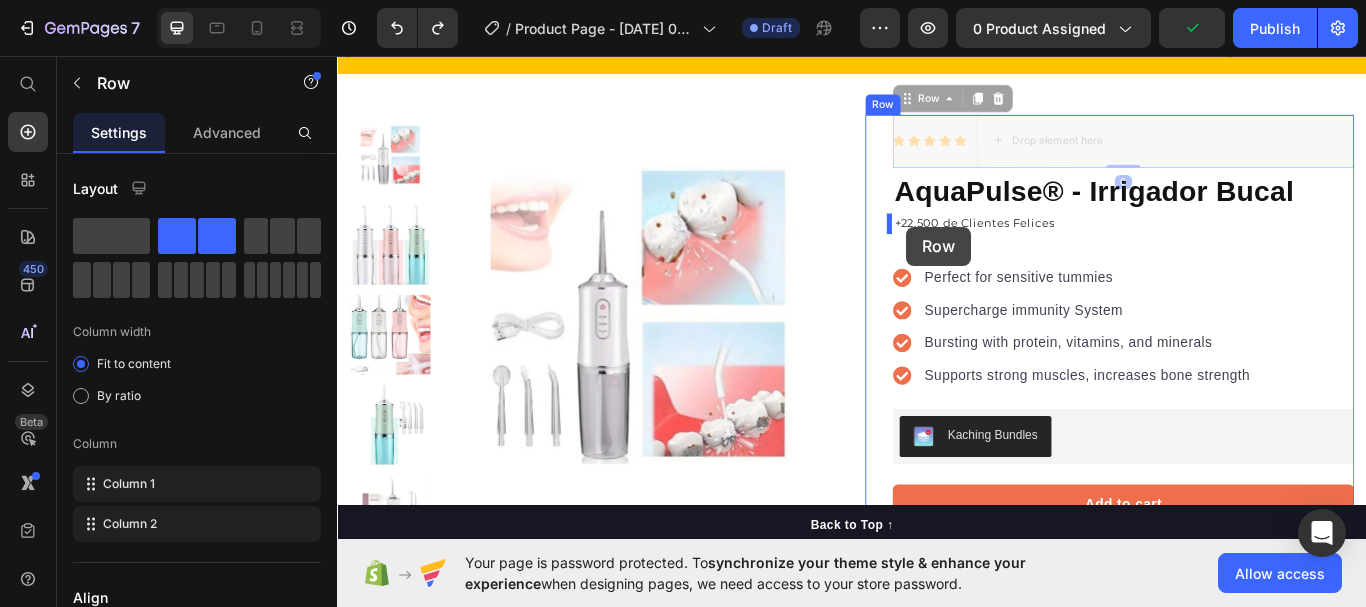 drag, startPoint x: 1041, startPoint y: 140, endPoint x: 999, endPoint y: 256, distance: 123.36936 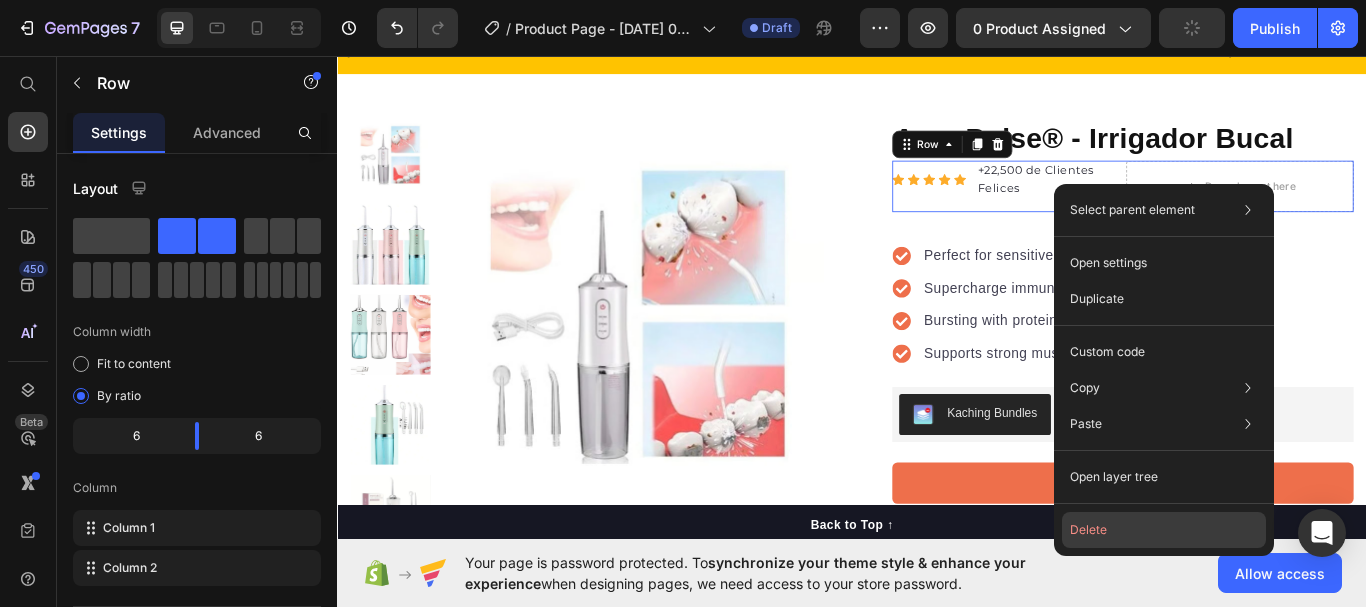click on "Delete" 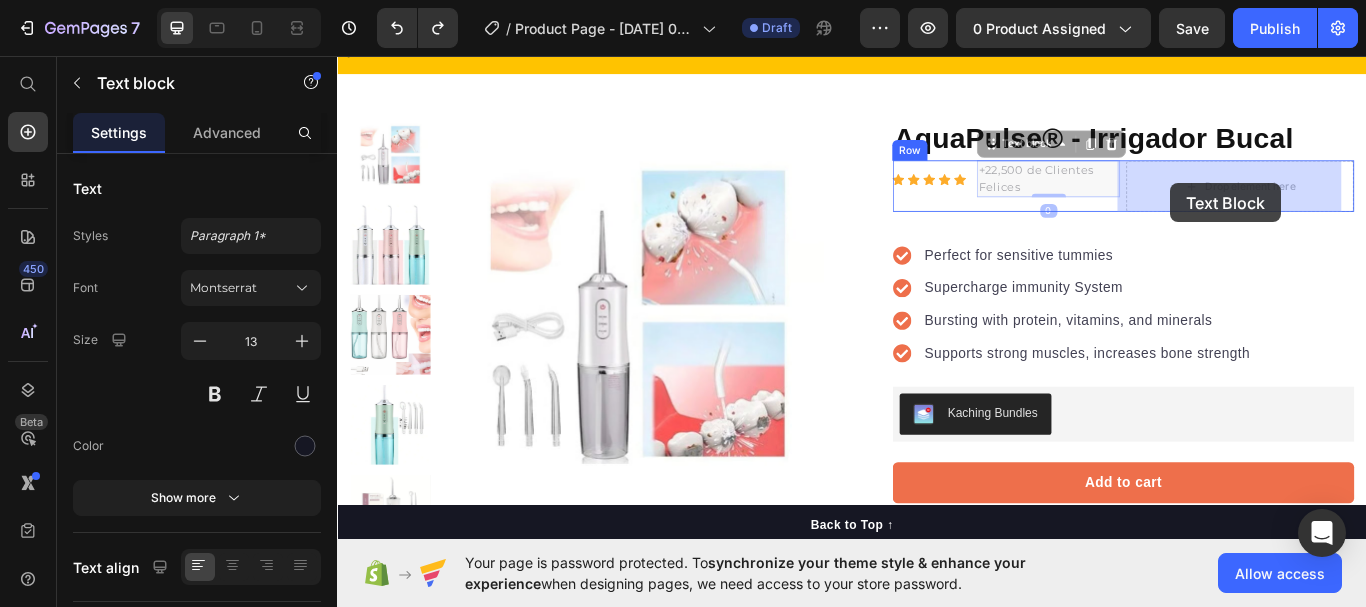 drag, startPoint x: 1148, startPoint y: 190, endPoint x: 1309, endPoint y: 205, distance: 161.69725 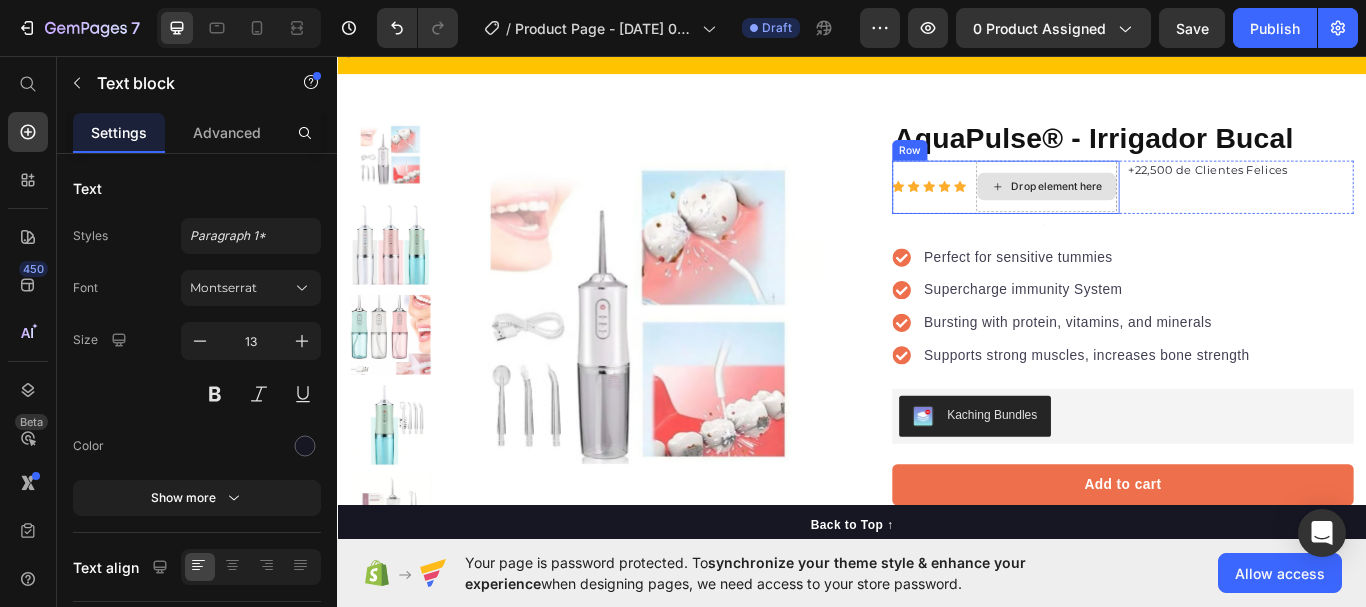 click on "Drop element here" at bounding box center (1176, 209) 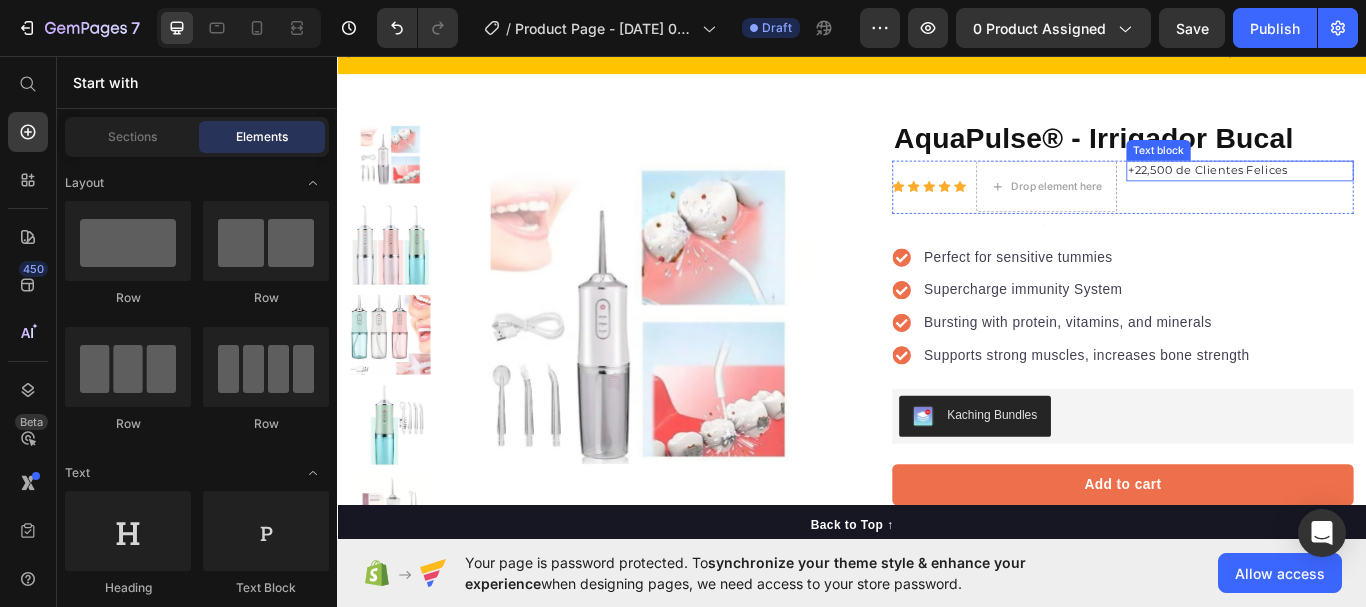 click on "+22,500 de Clientes Felices" at bounding box center (1389, 191) 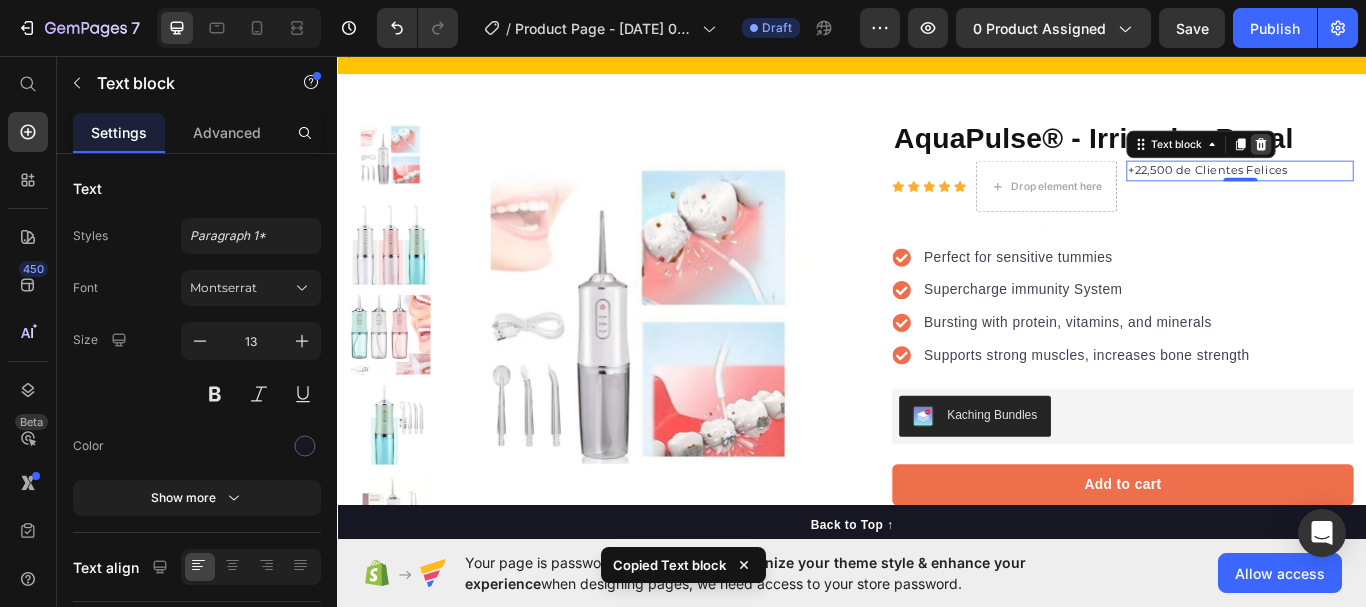 click 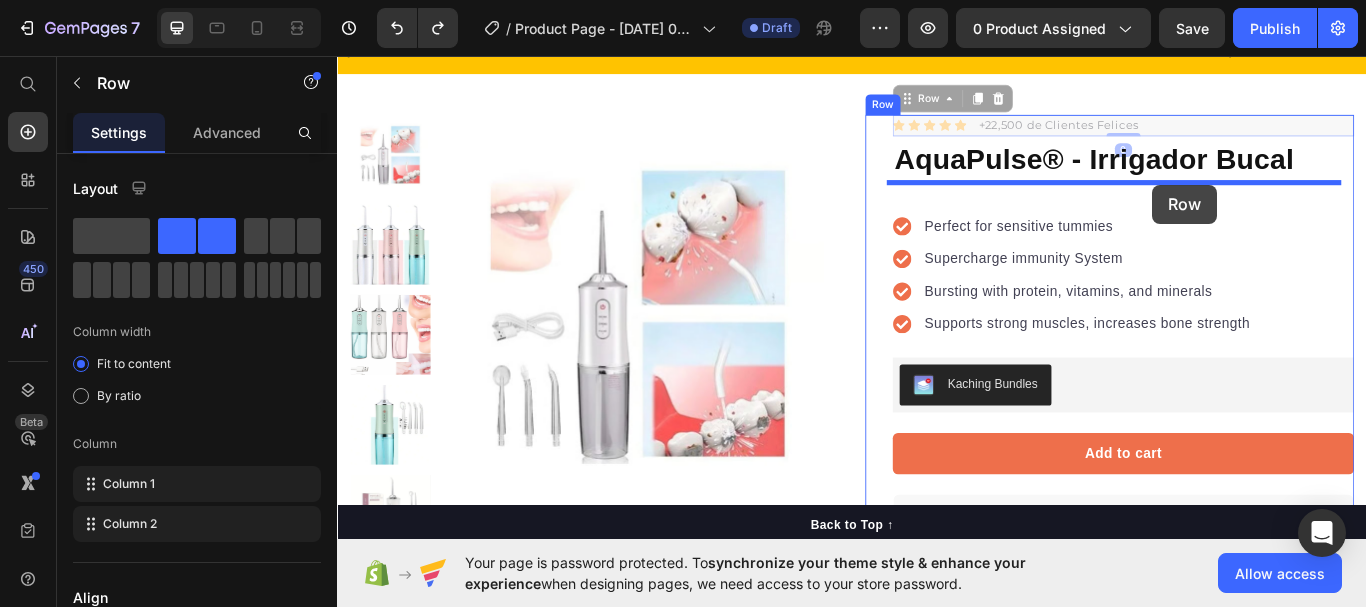 drag, startPoint x: 1327, startPoint y: 140, endPoint x: 1287, endPoint y: 208, distance: 78.892334 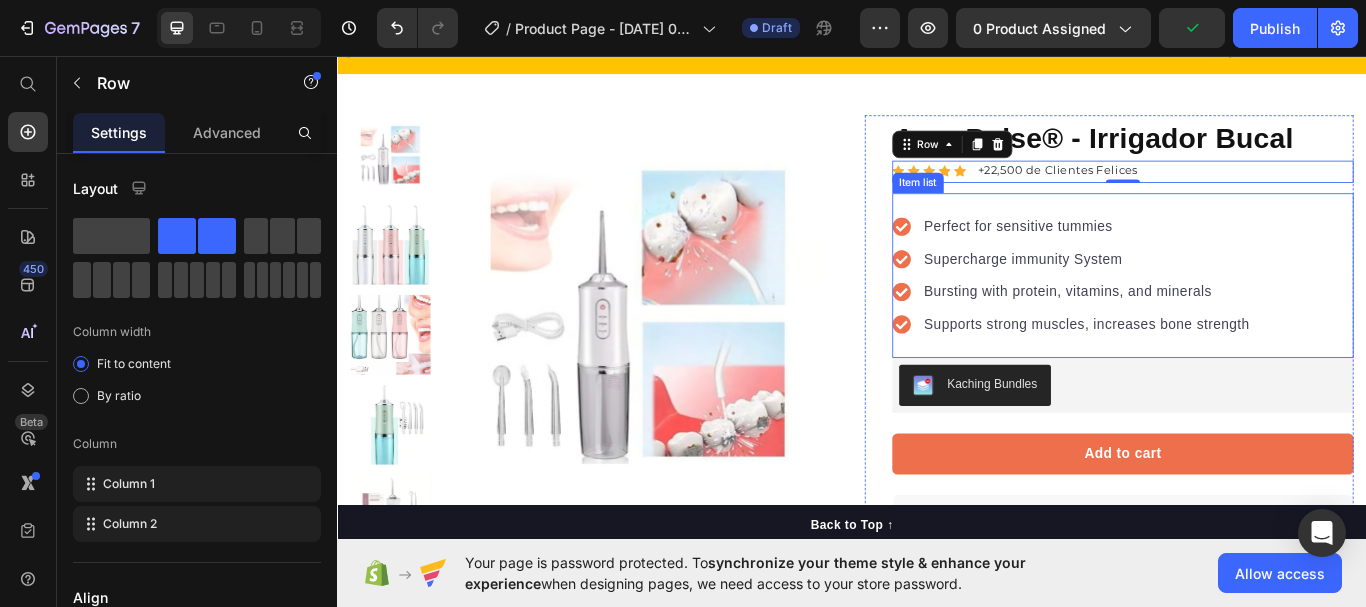 click on "Perfect for sensitive tummies" at bounding box center (1211, 256) 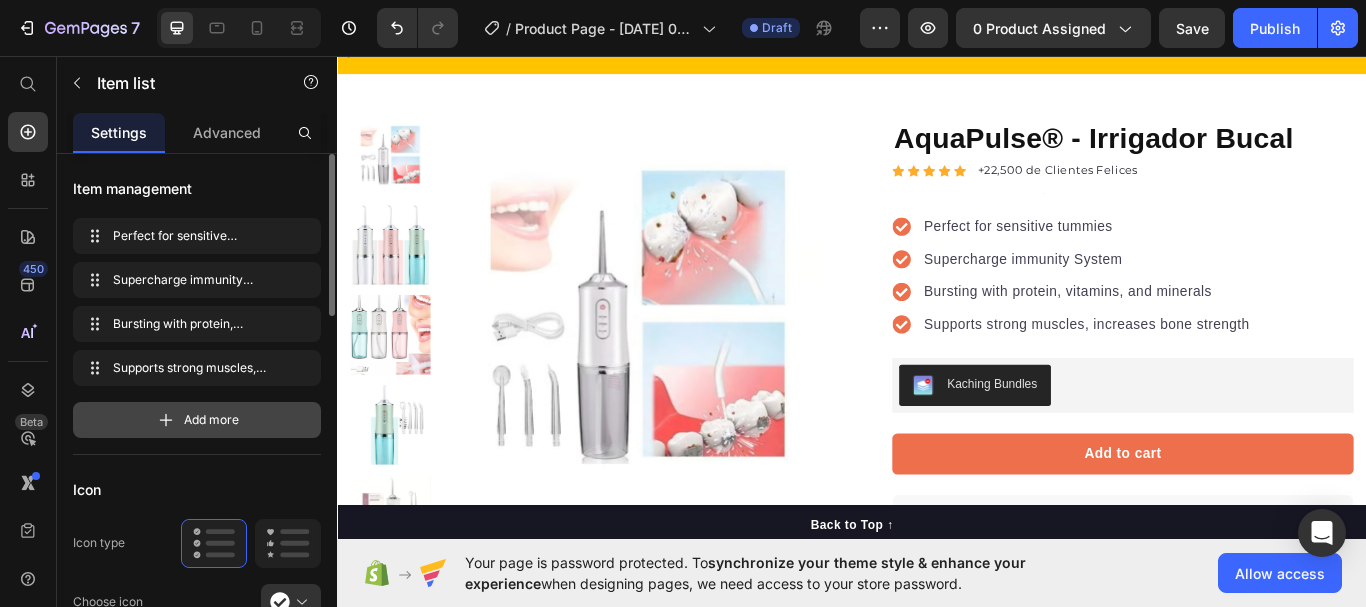 click on "Add more" at bounding box center [197, 420] 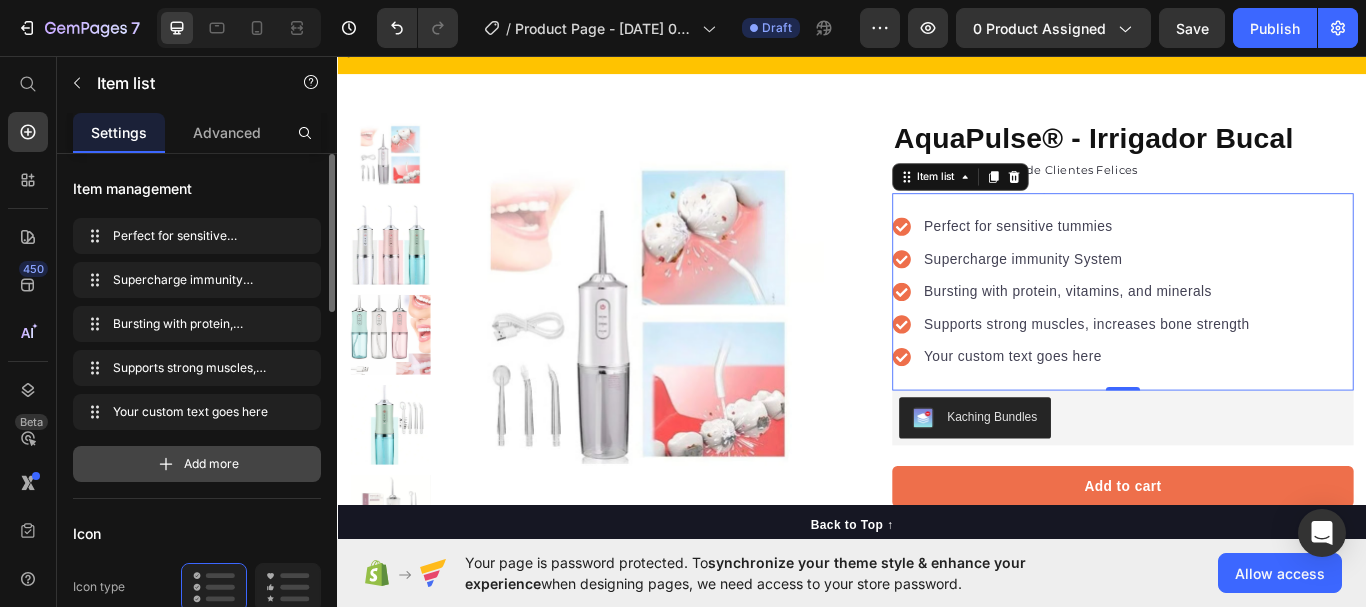 click on "Perfect for sensitive tummies Perfect for sensitive tummies Supercharge immunity System Supercharge immunity System Bursting with protein, vitamins, and minerals Bursting with protein, vitamins, and minerals Supports strong muscles, increases bone strength Supports strong muscles, increases bone strength Your custom text goes here  Your custom text goes here Add more" 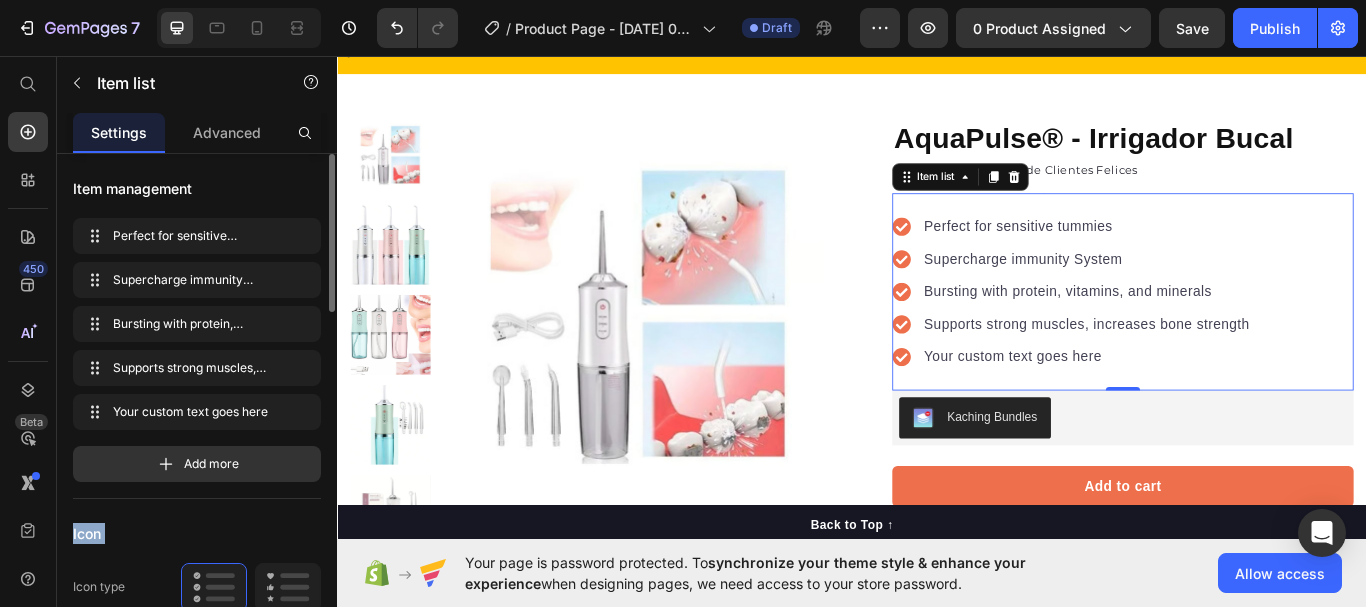 click on "Perfect for sensitive tummies Perfect for sensitive tummies Supercharge immunity System Supercharge immunity System Bursting with protein, vitamins, and minerals Bursting with protein, vitamins, and minerals Supports strong muscles, increases bone strength Supports strong muscles, increases bone strength Your custom text goes here  Your custom text goes here Add more" 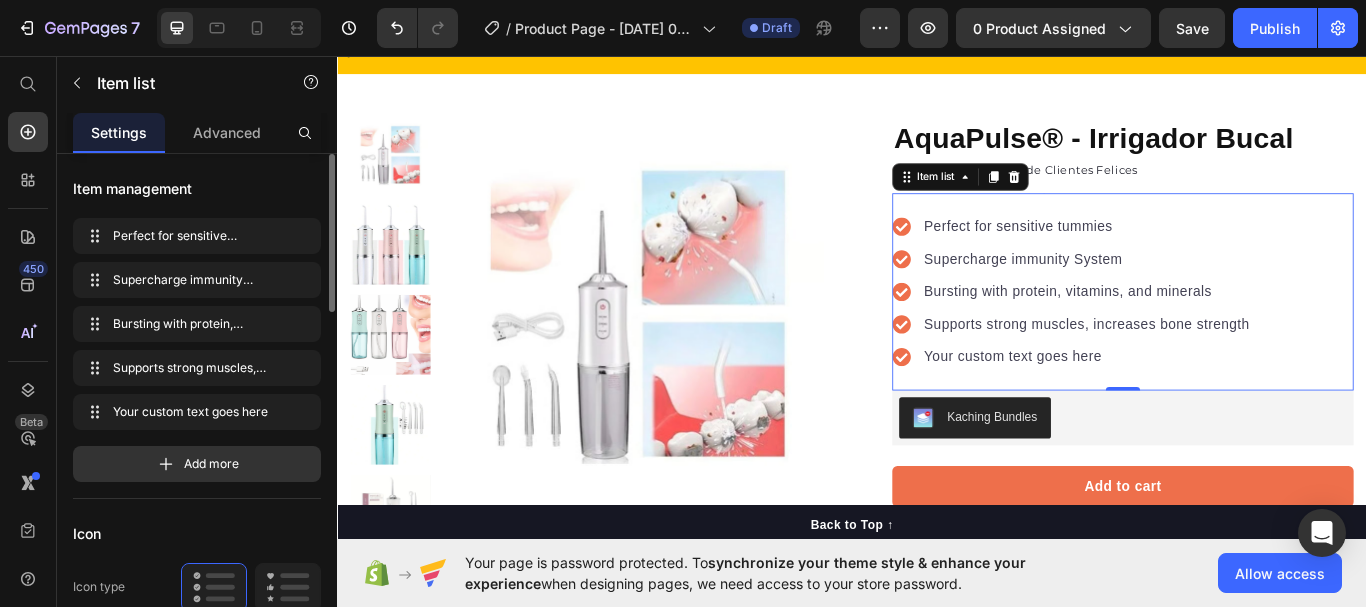 click on "Perfect for sensitive tummies Perfect for sensitive tummies Supercharge immunity System Supercharge immunity System Bursting with protein, vitamins, and minerals Bursting with protein, vitamins, and minerals Supports strong muscles, increases bone strength Supports strong muscles, increases bone strength Your custom text goes here  Your custom text goes here Add more" 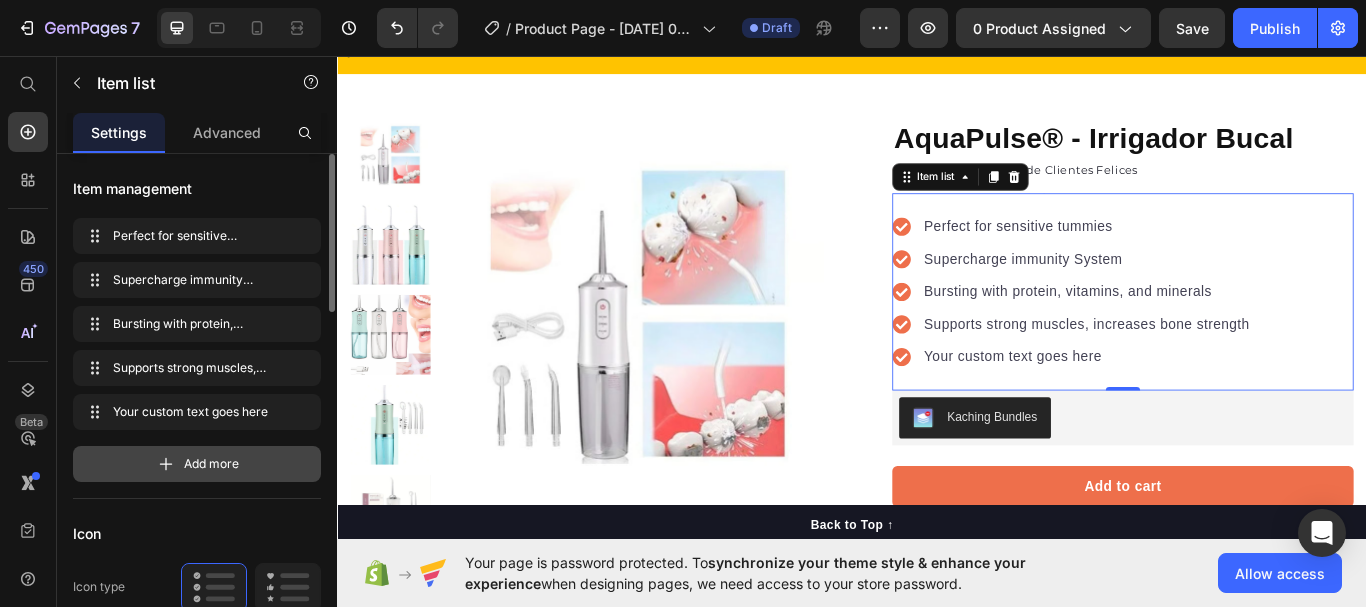 click on "Add more" at bounding box center [197, 464] 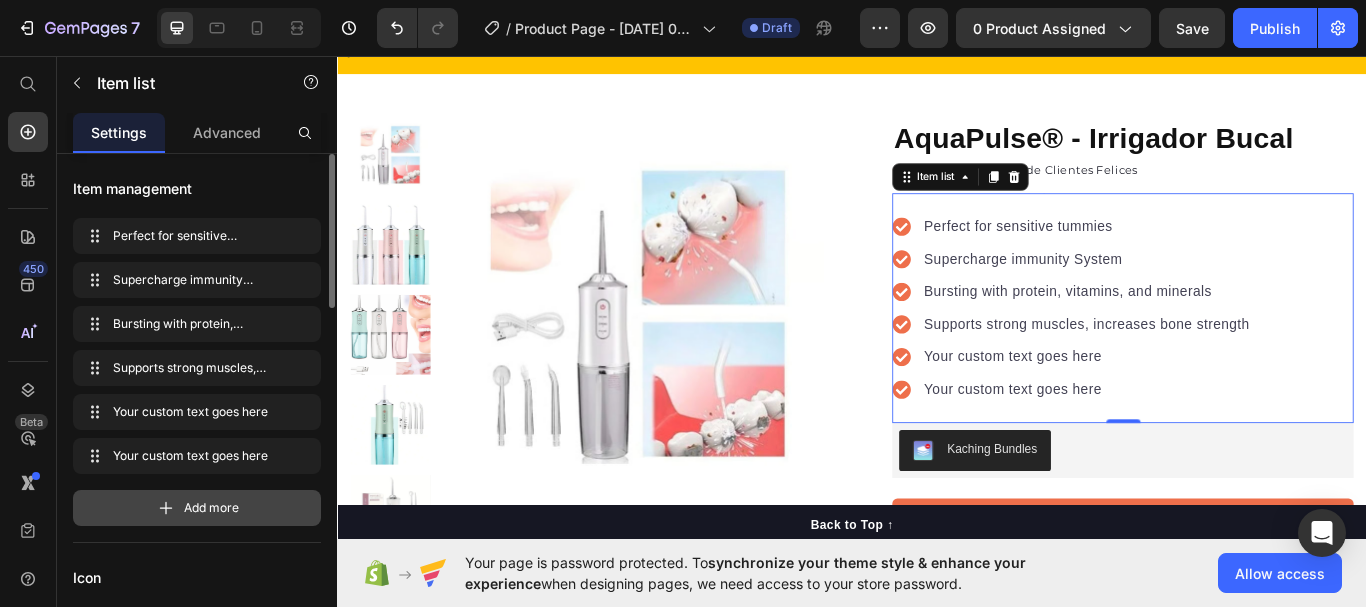 click on "Add more" at bounding box center (197, 508) 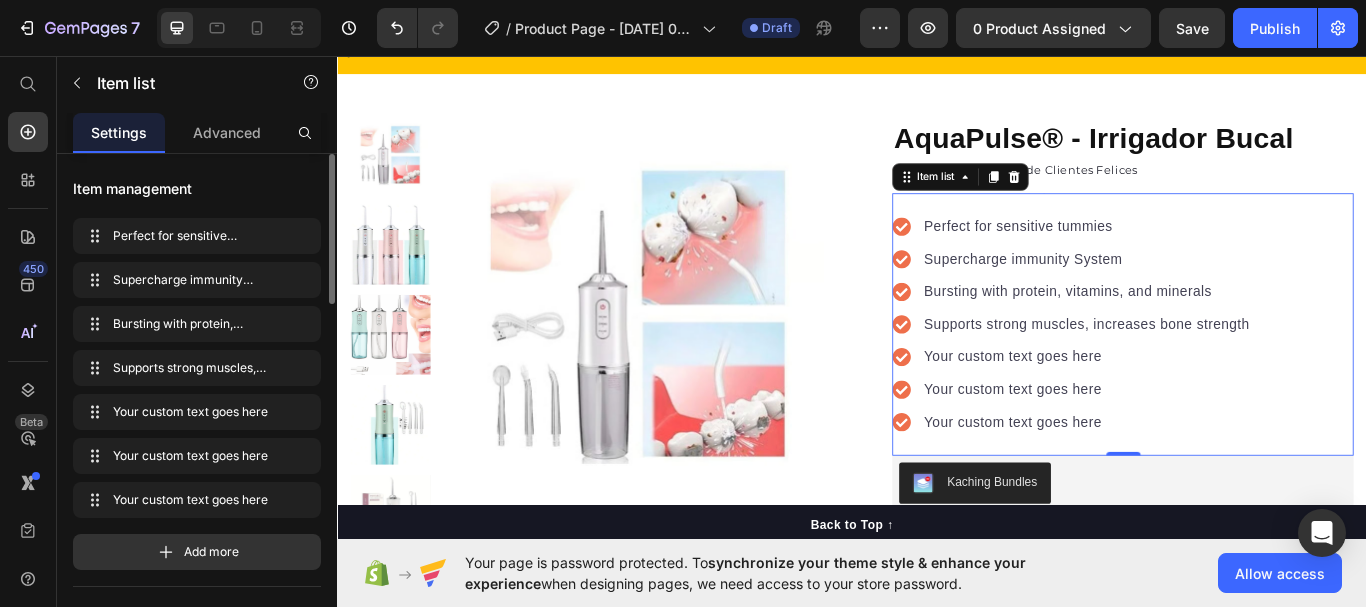 scroll, scrollTop: 479, scrollLeft: 0, axis: vertical 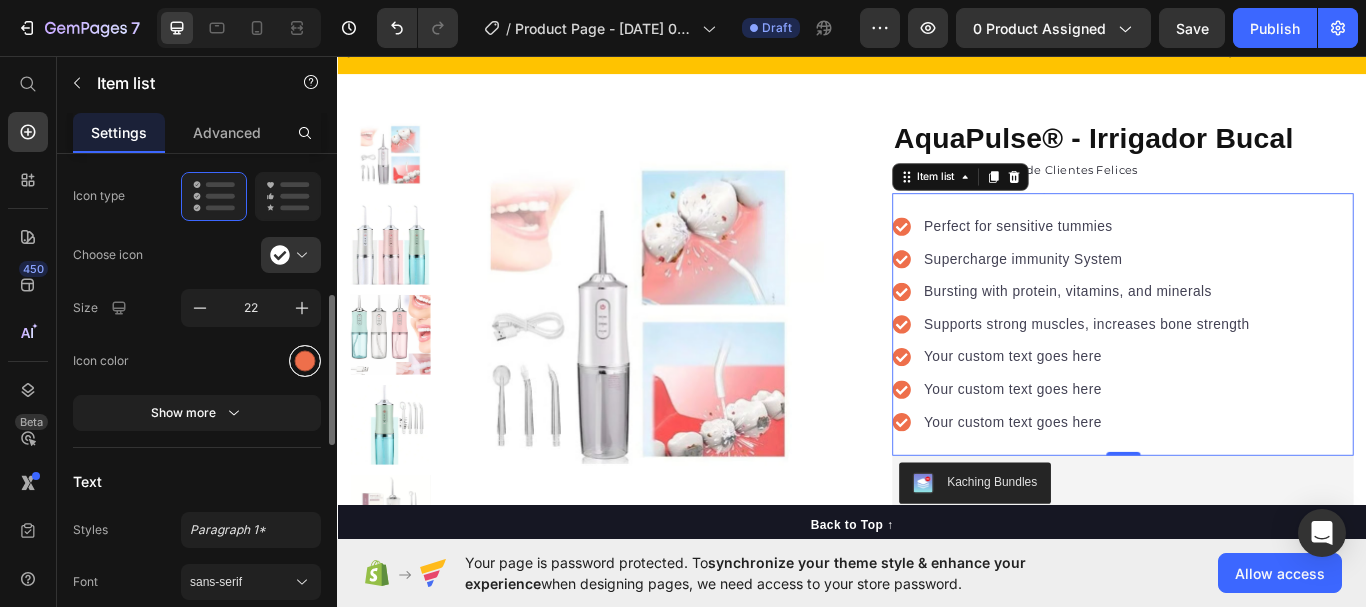 click at bounding box center [305, 360] 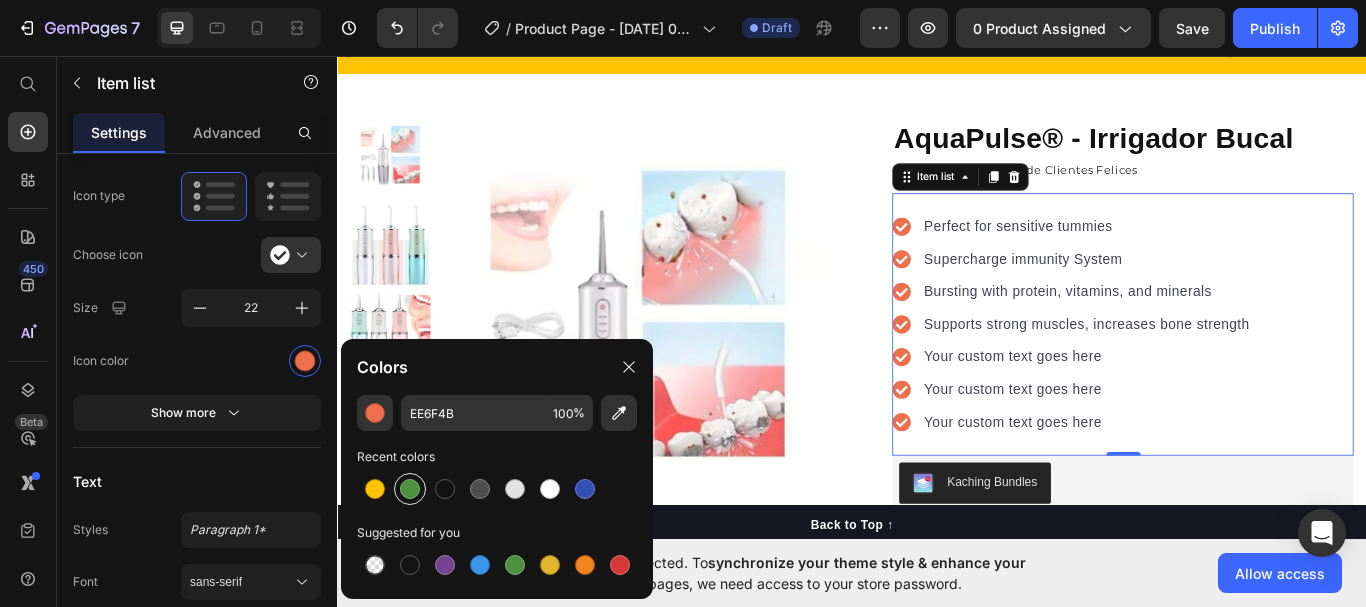click at bounding box center [410, 489] 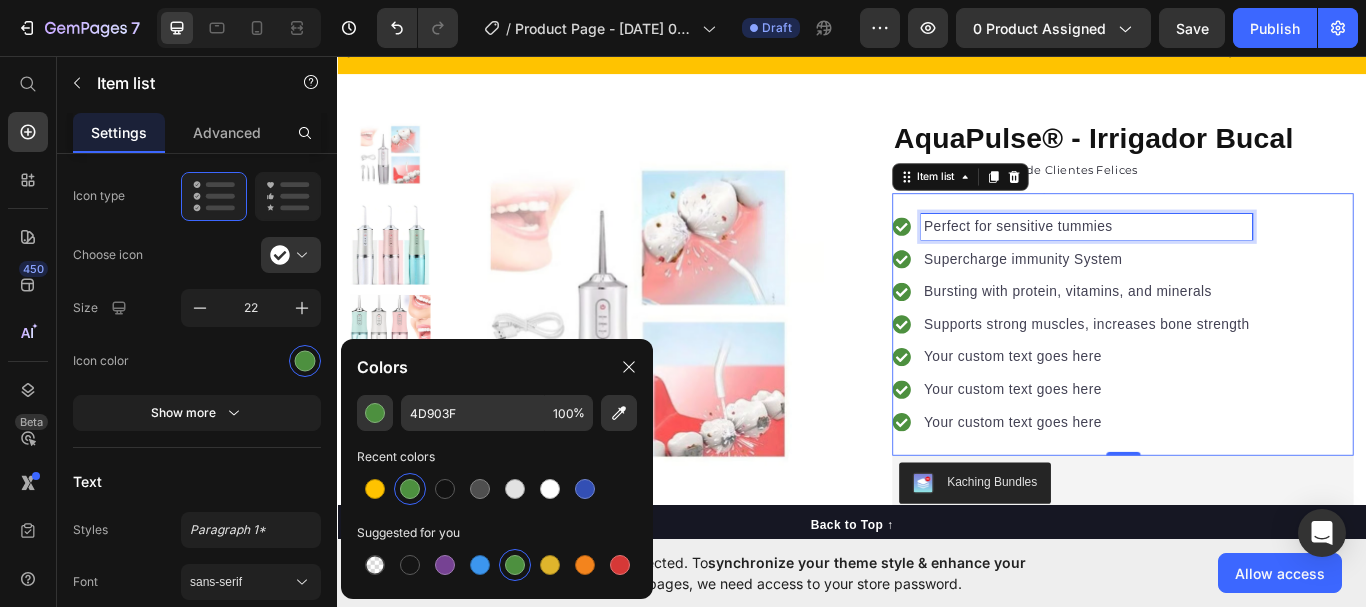 click on "Perfect for sensitive tummies" at bounding box center [1211, 256] 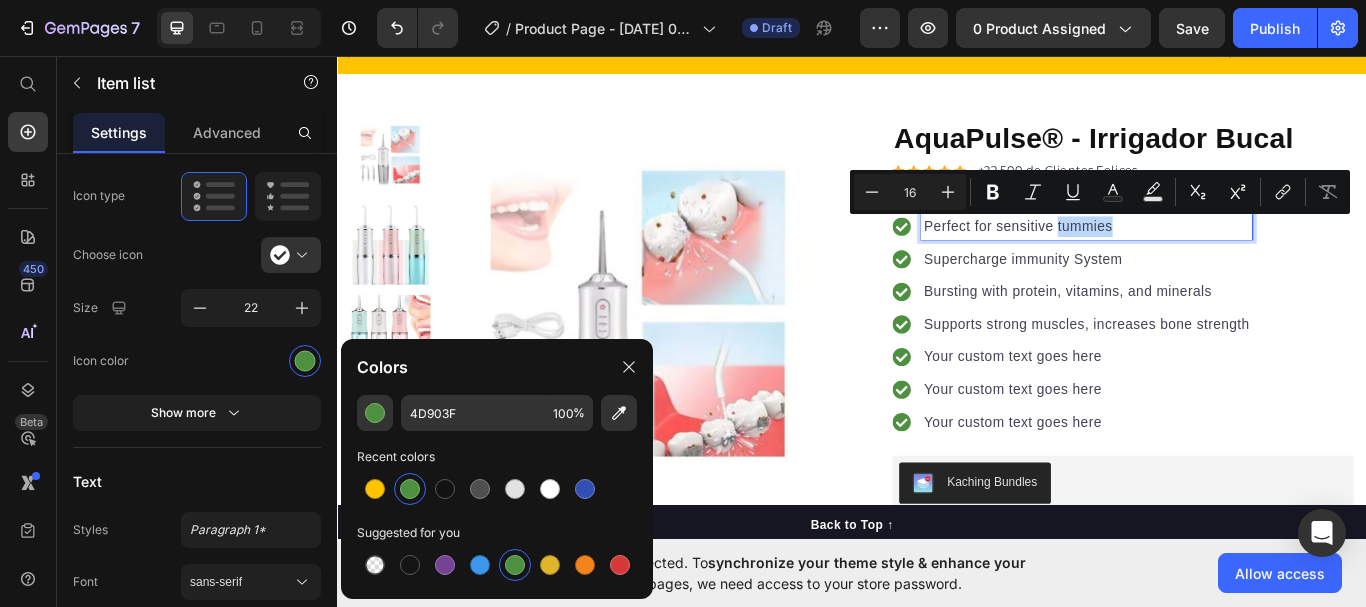 click on "Perfect for sensitive tummies" at bounding box center [1211, 256] 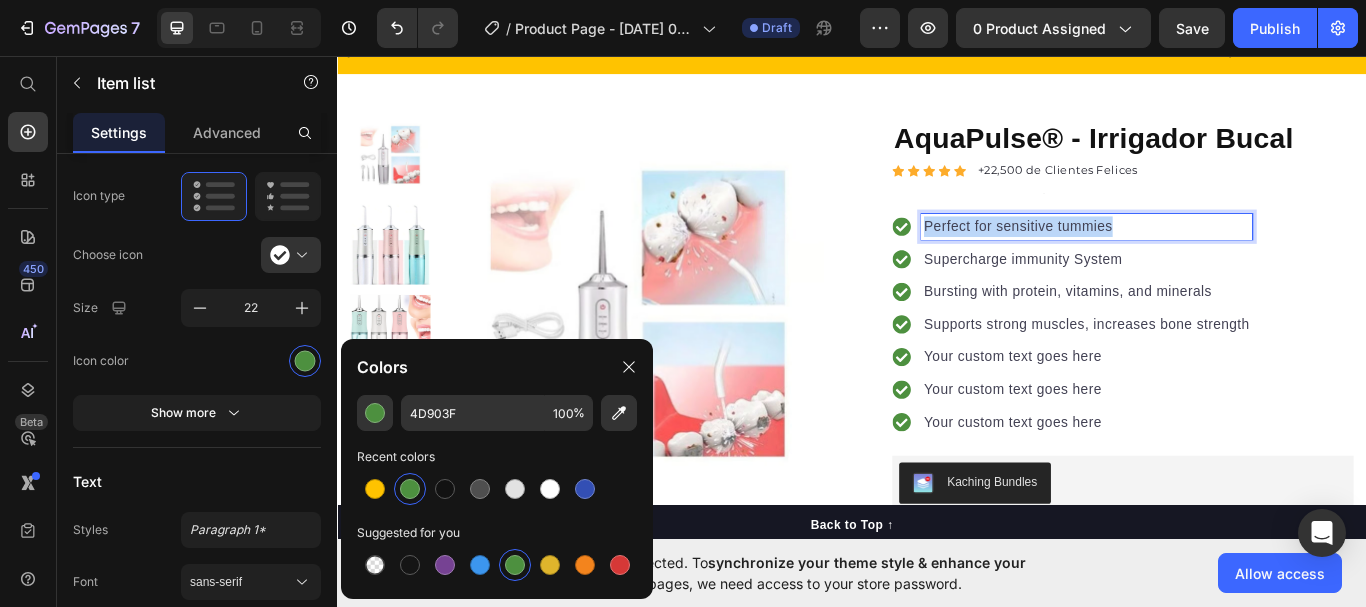 click on "Perfect for sensitive tummies" at bounding box center (1211, 256) 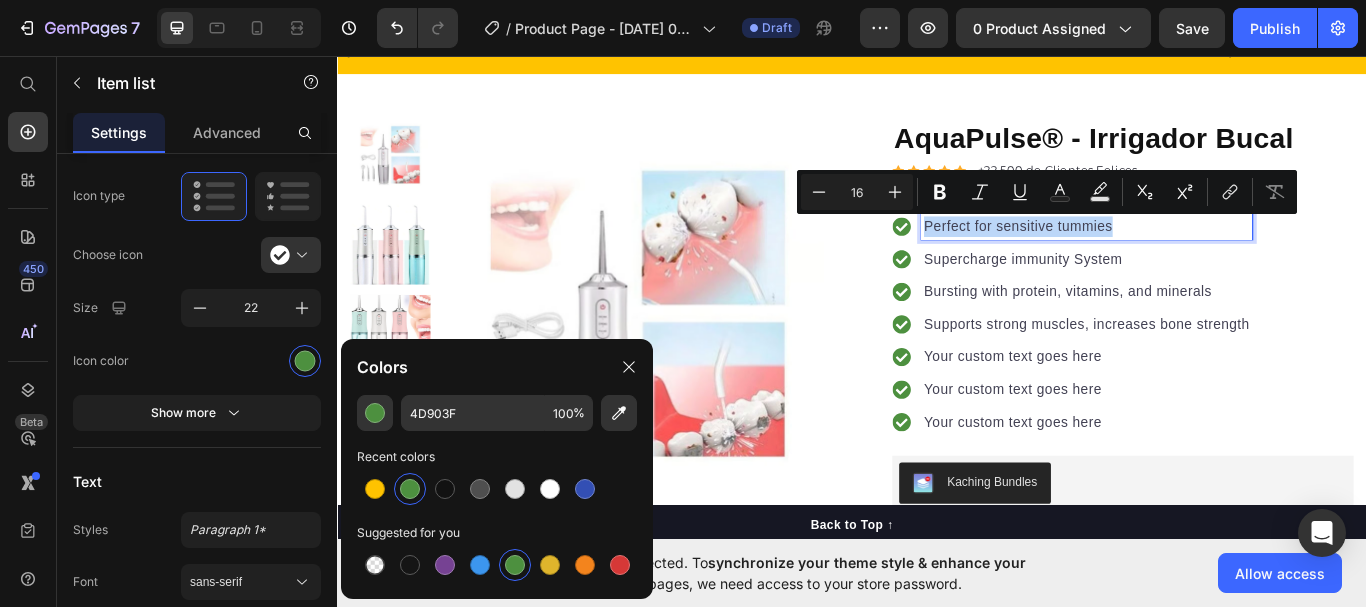 click on "Perfect for sensitive tummies" at bounding box center (1211, 256) 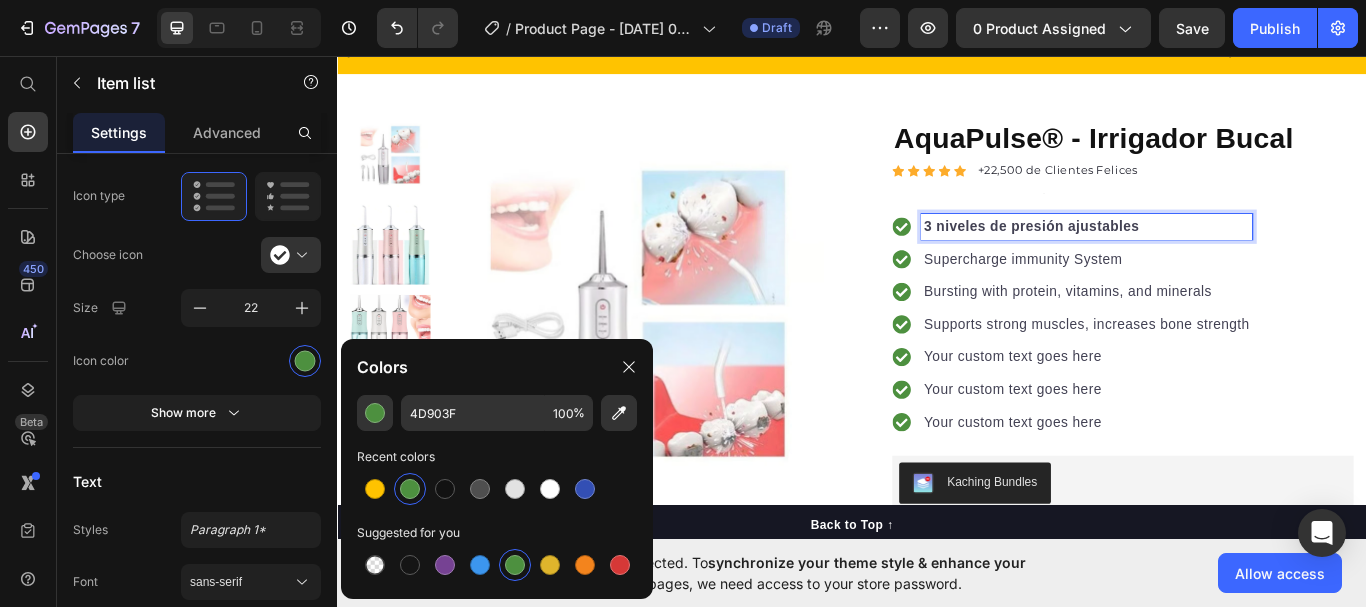 click on "3 niveles de presión ajustables" at bounding box center (1146, 255) 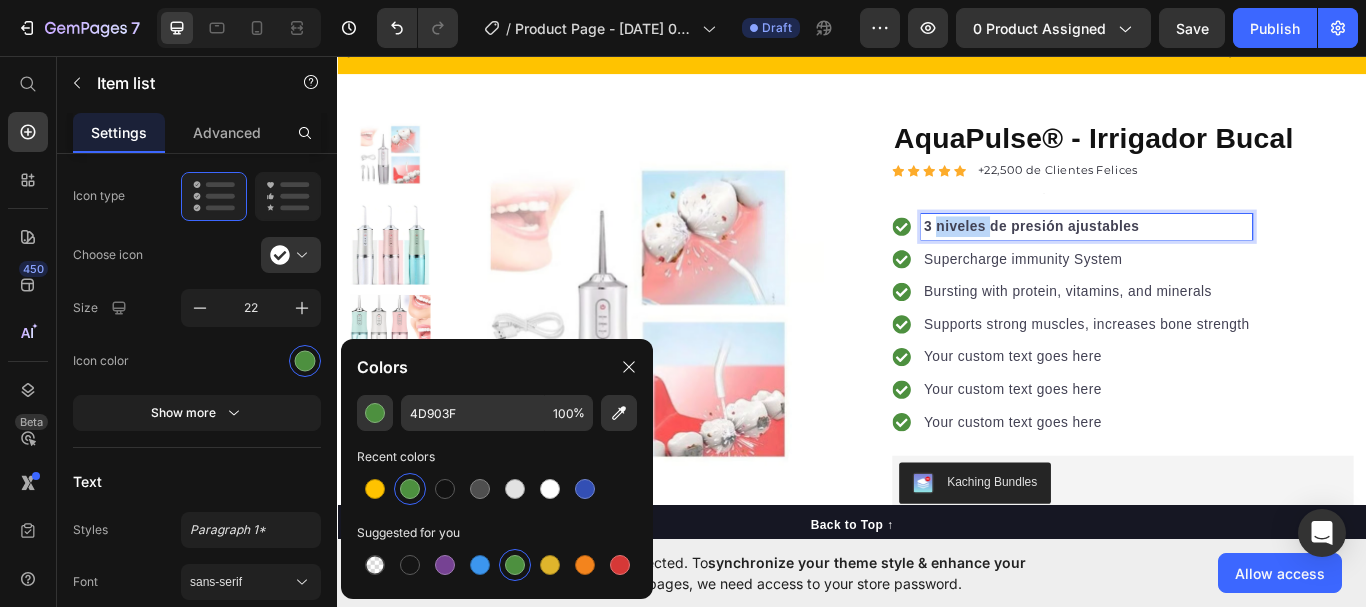click on "3 niveles de presión ajustables" at bounding box center (1146, 255) 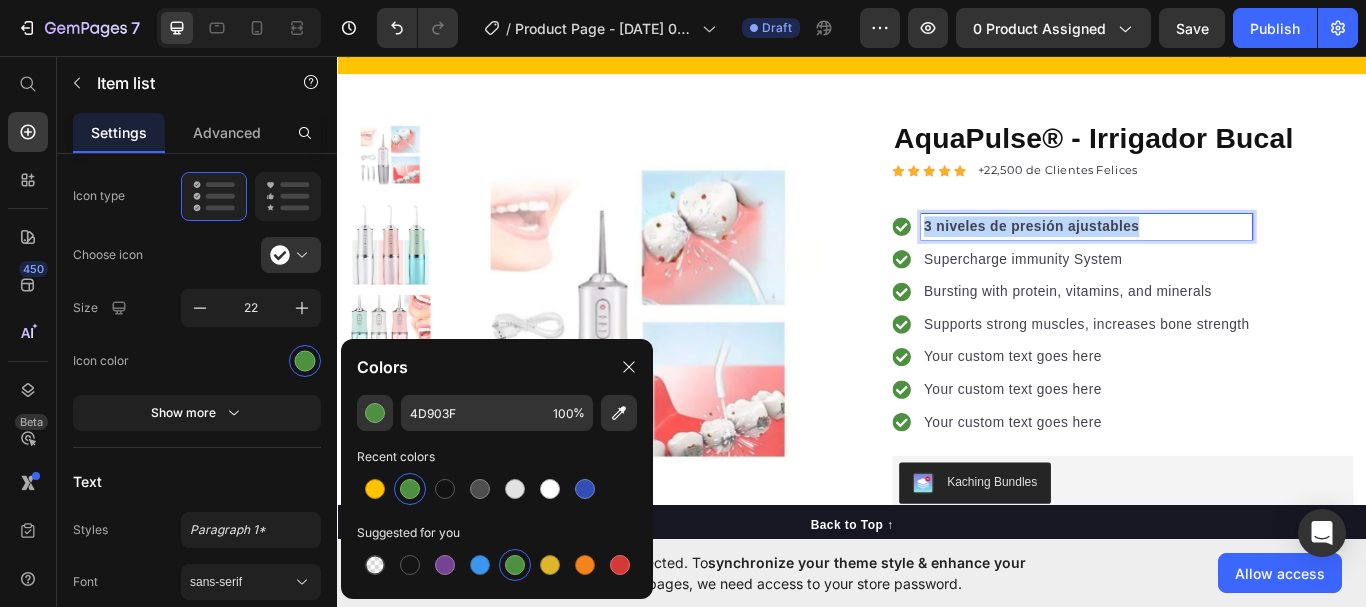 click on "3 niveles de presión ajustables" at bounding box center (1146, 255) 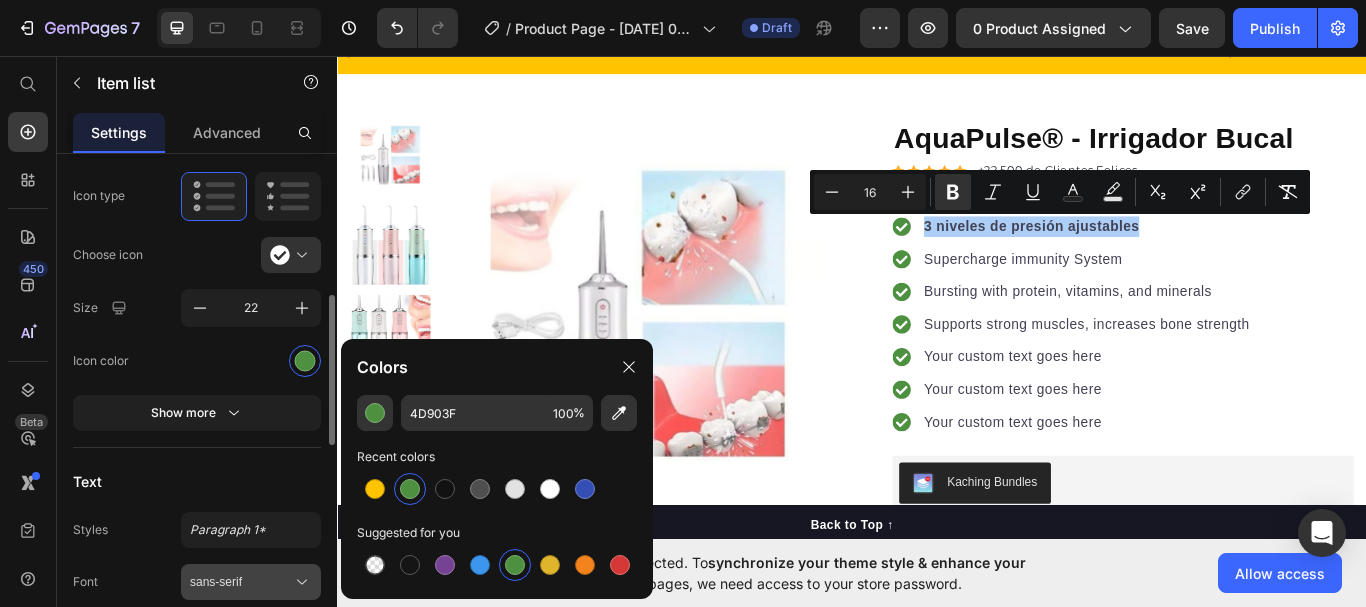 click on "sans-serif" at bounding box center [241, 582] 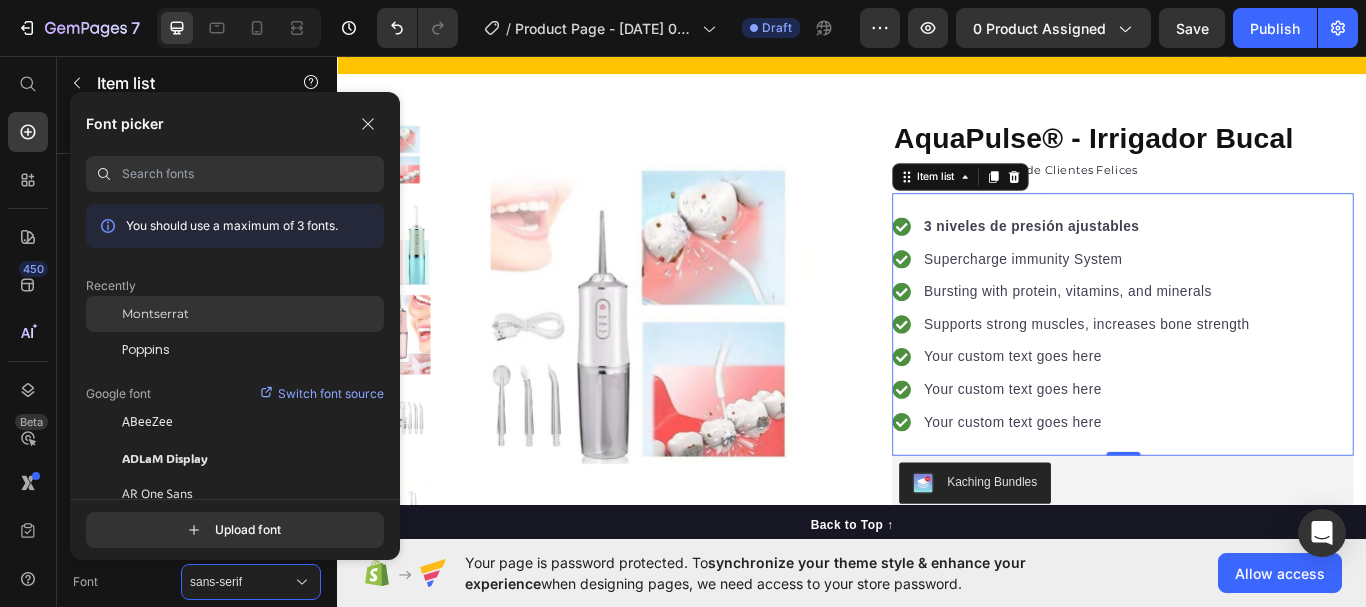 click on "Montserrat" 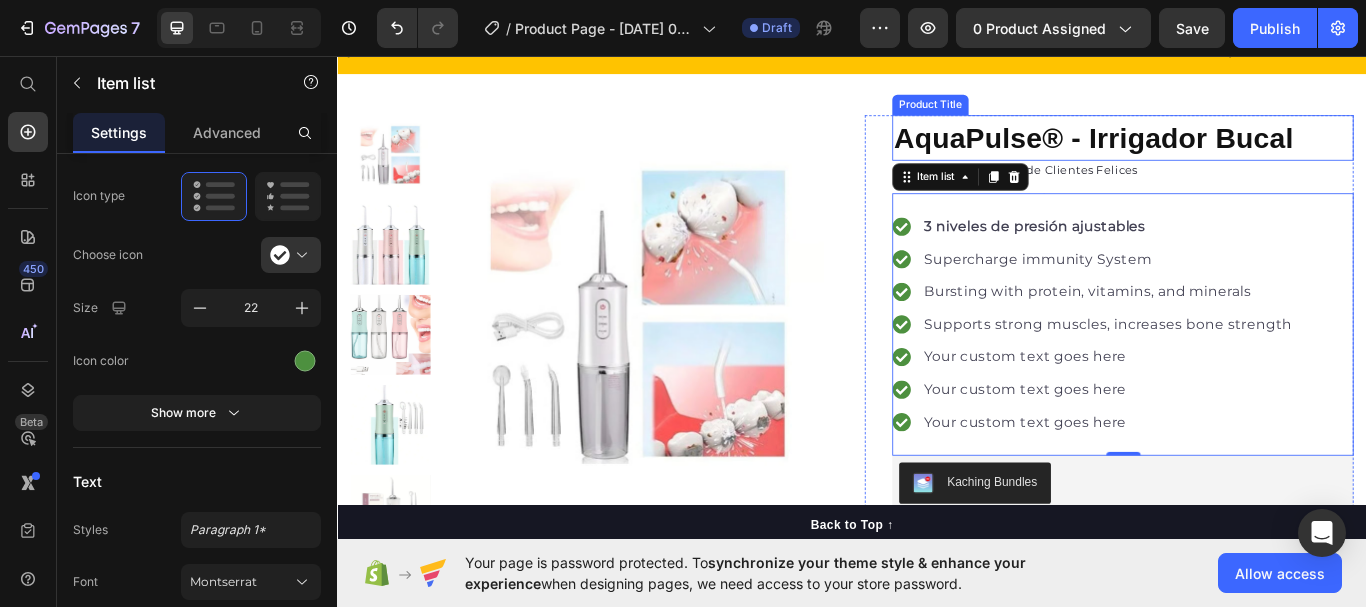 click on "AquaPulse® - Irrigador Bucal" at bounding box center [1253, 153] 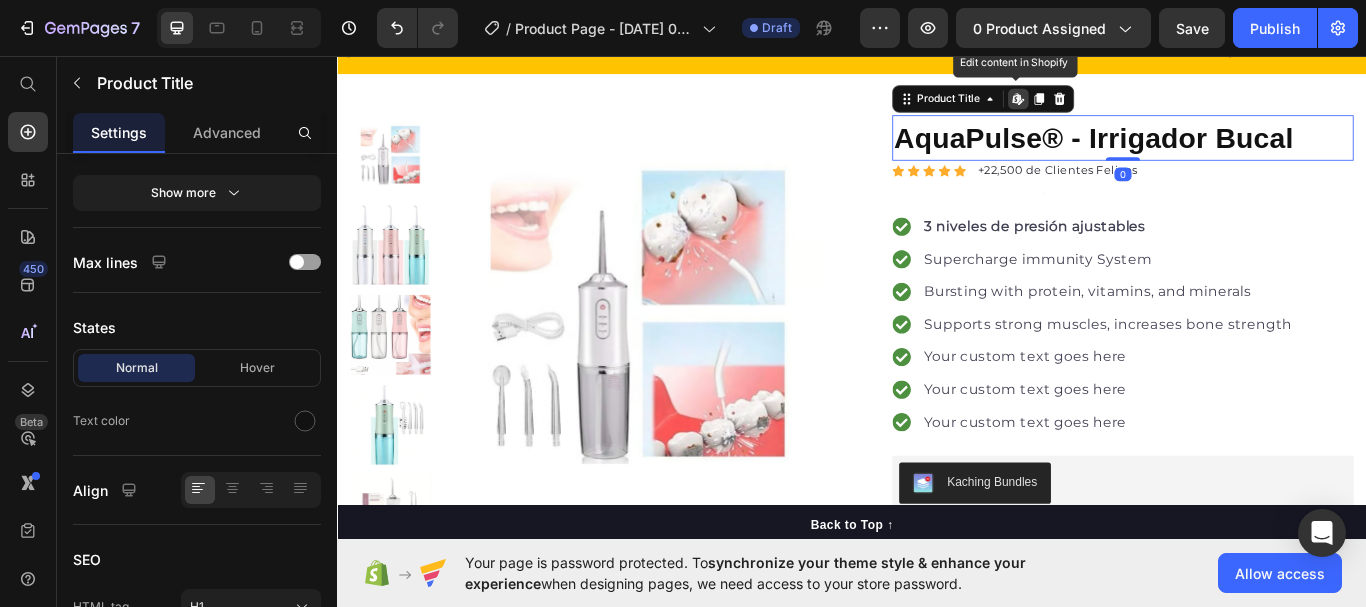 scroll, scrollTop: 0, scrollLeft: 0, axis: both 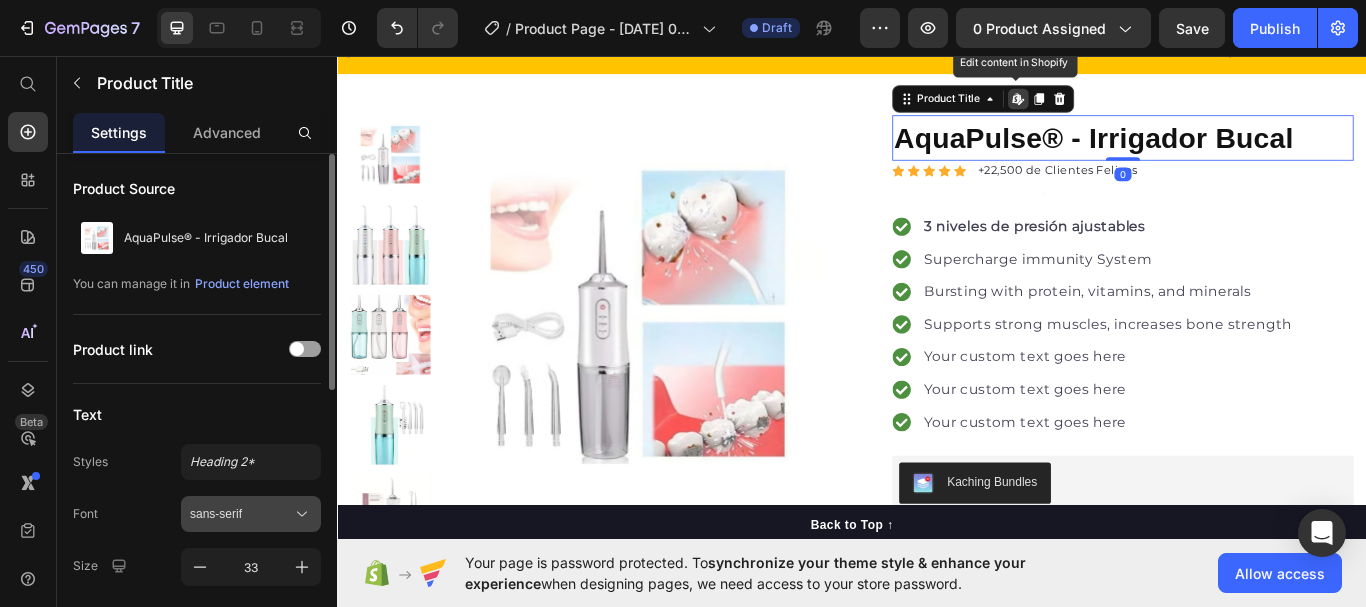 click on "sans-serif" at bounding box center [241, 514] 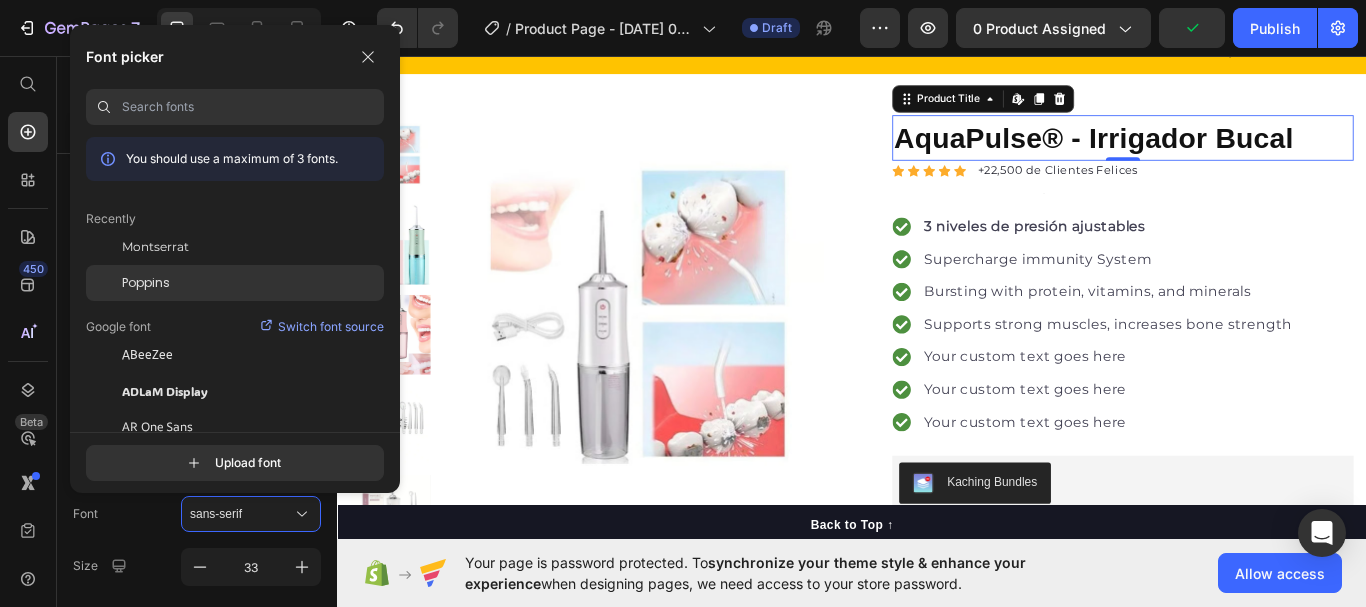 click on "Poppins" 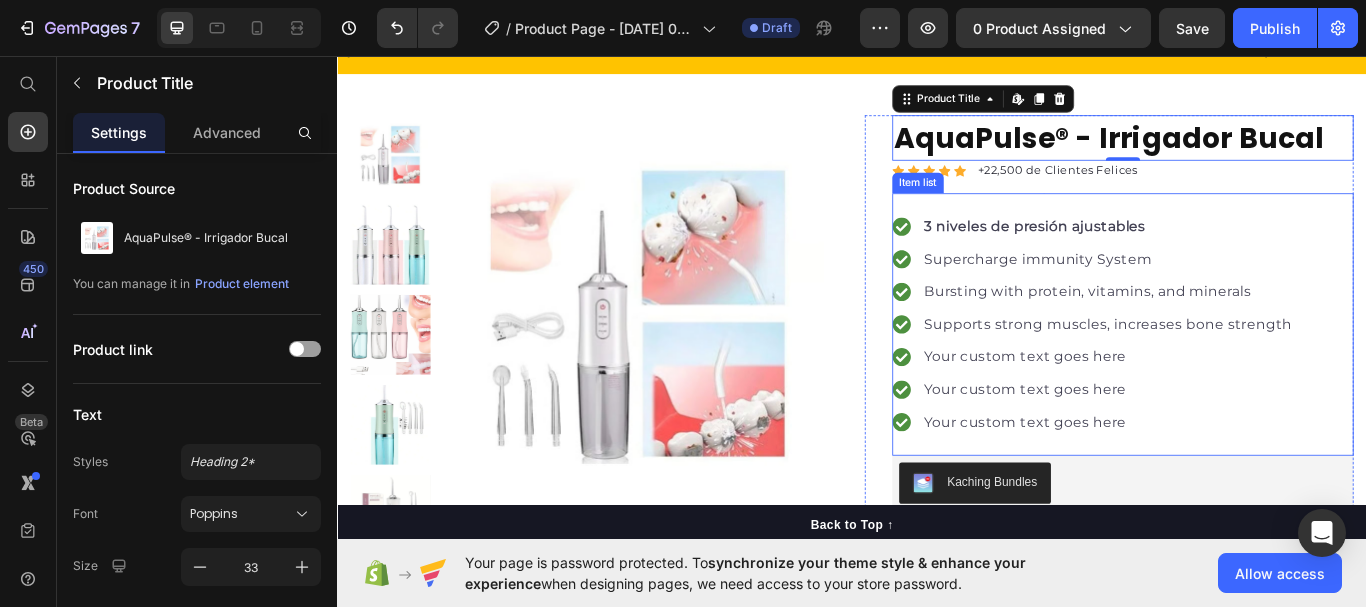 click on "Supercharge immunity System" at bounding box center [1235, 294] 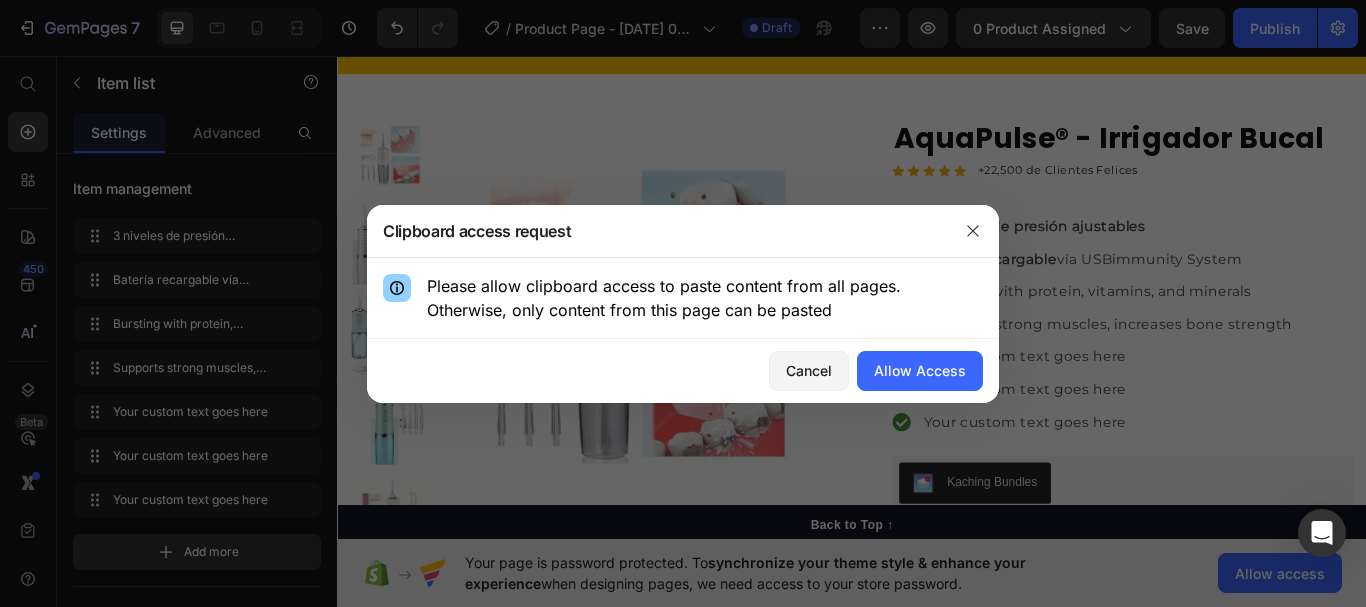 click on "Cancel Allow Access" at bounding box center [683, 371] 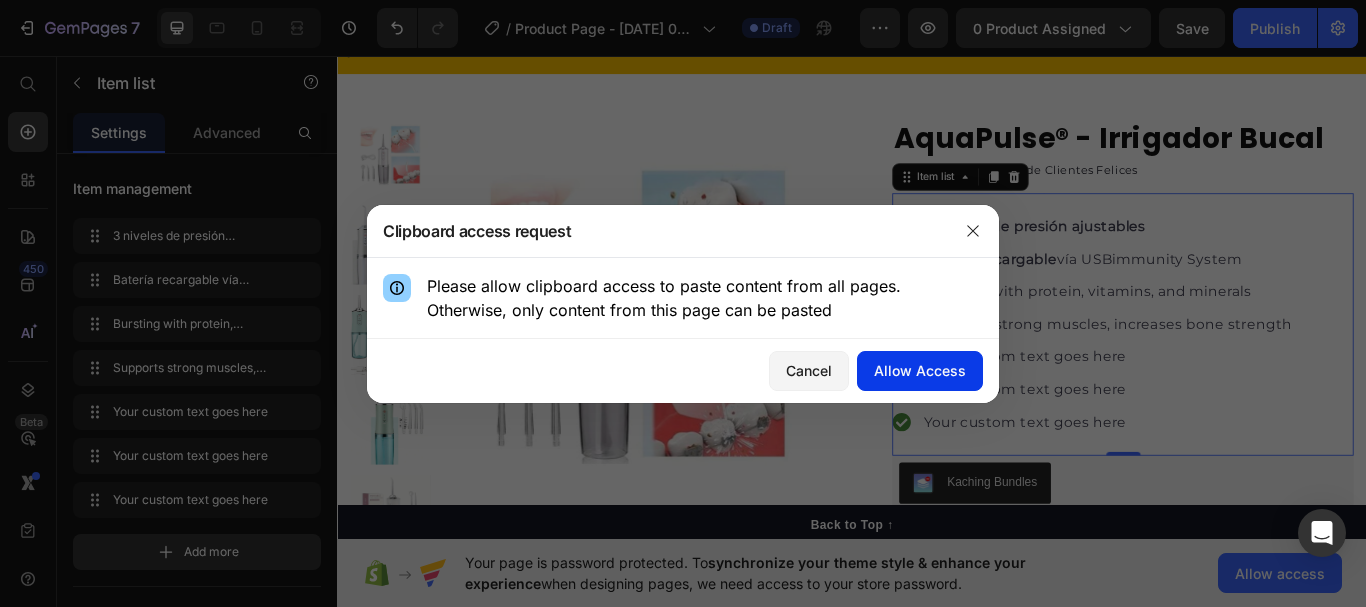 click on "Allow Access" at bounding box center [920, 370] 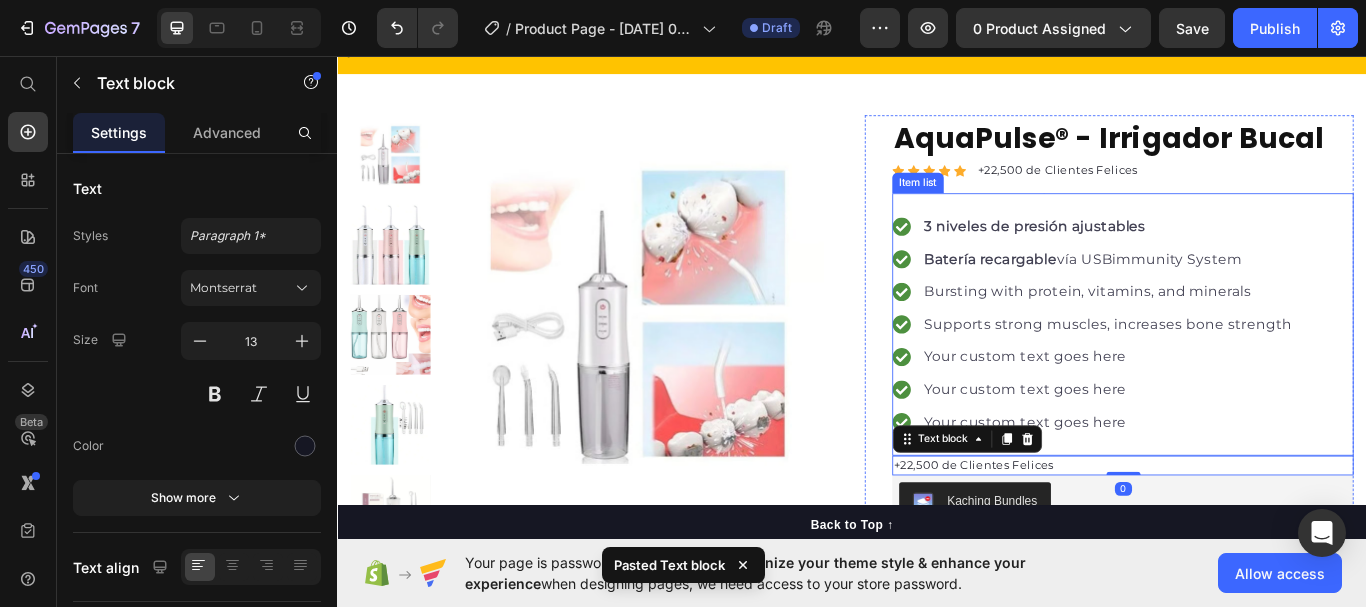 click on "Batería recargable" at bounding box center (1098, 293) 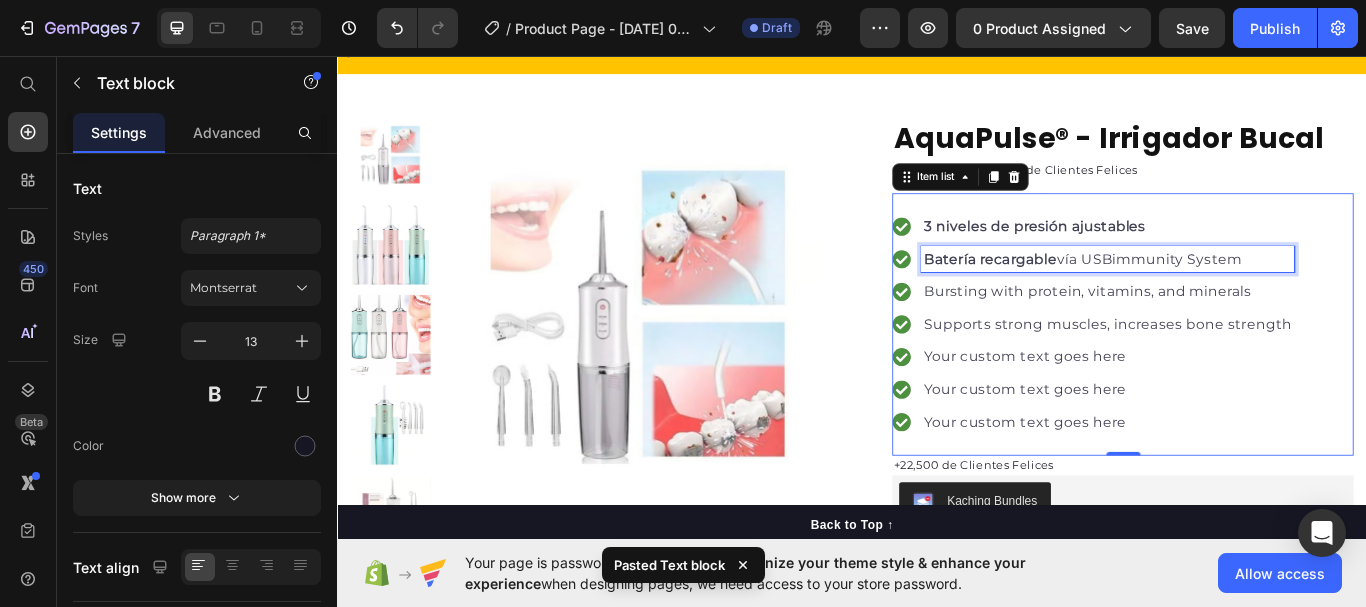 click on "Batería recargable" at bounding box center (1098, 293) 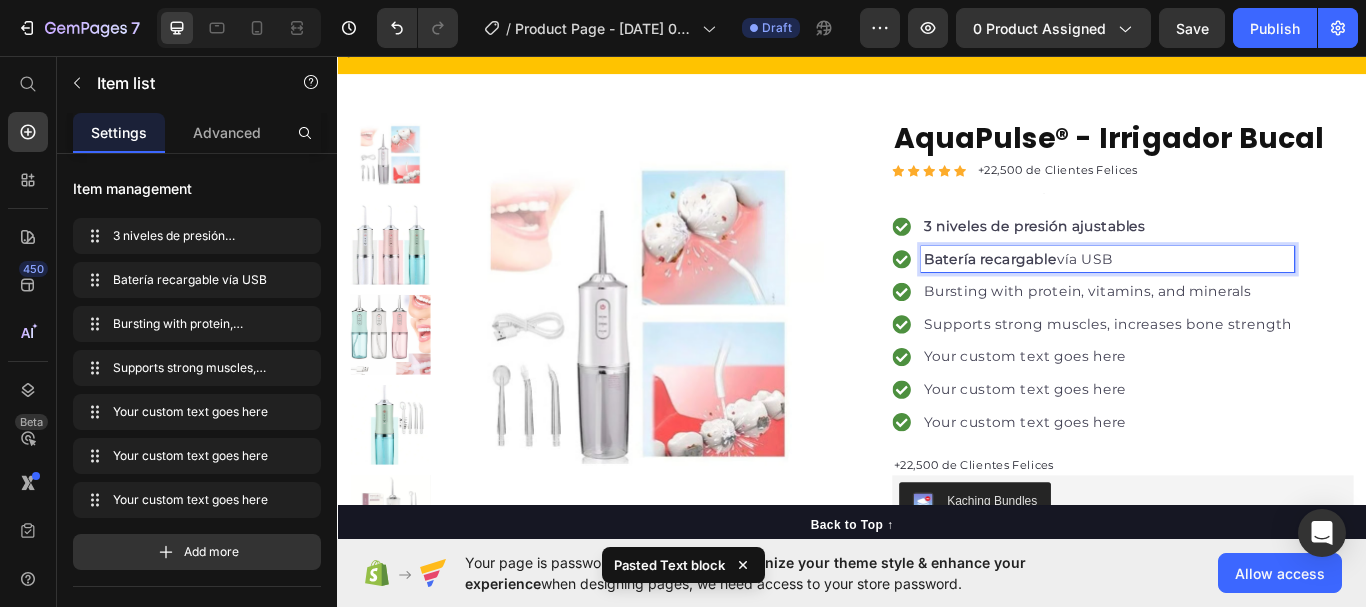 click on "Batería recargable" at bounding box center [1098, 293] 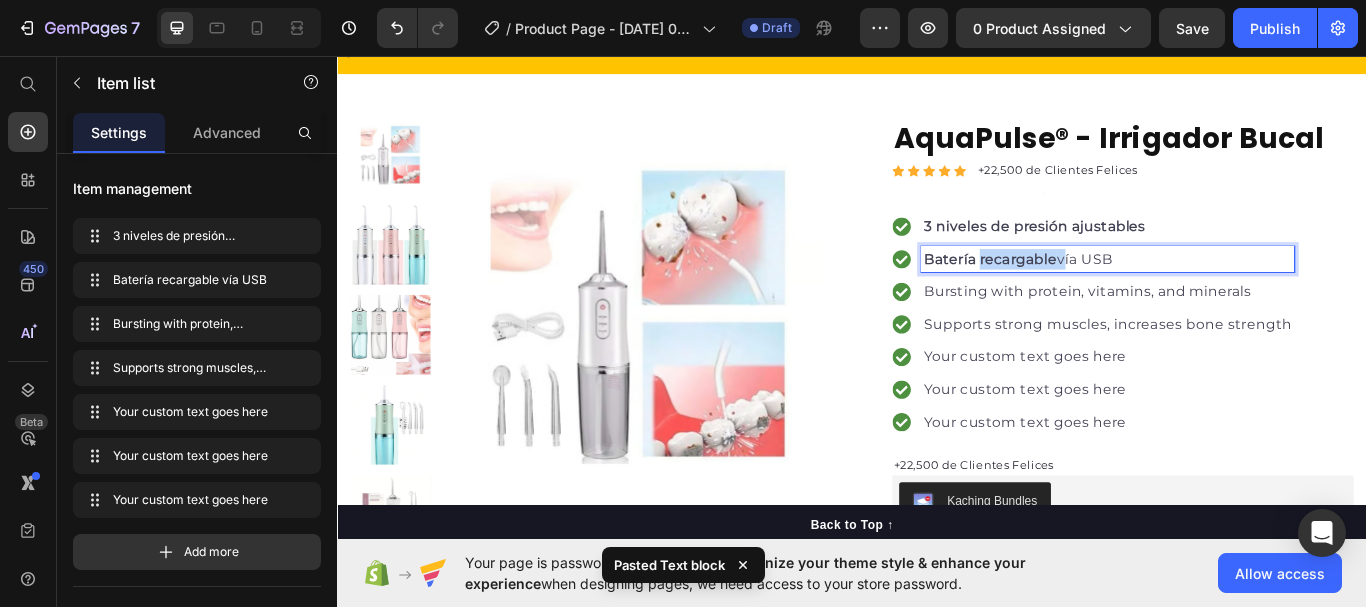 click on "Batería recargable" at bounding box center (1098, 293) 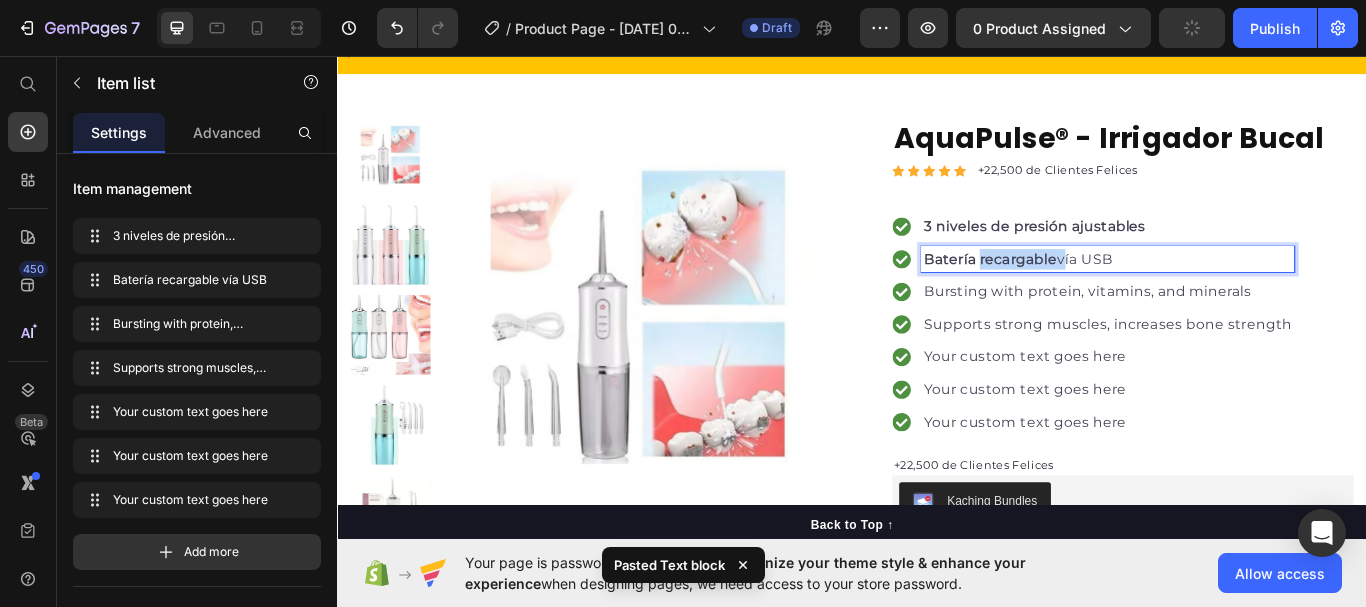 click on "Batería recargable" at bounding box center (1098, 293) 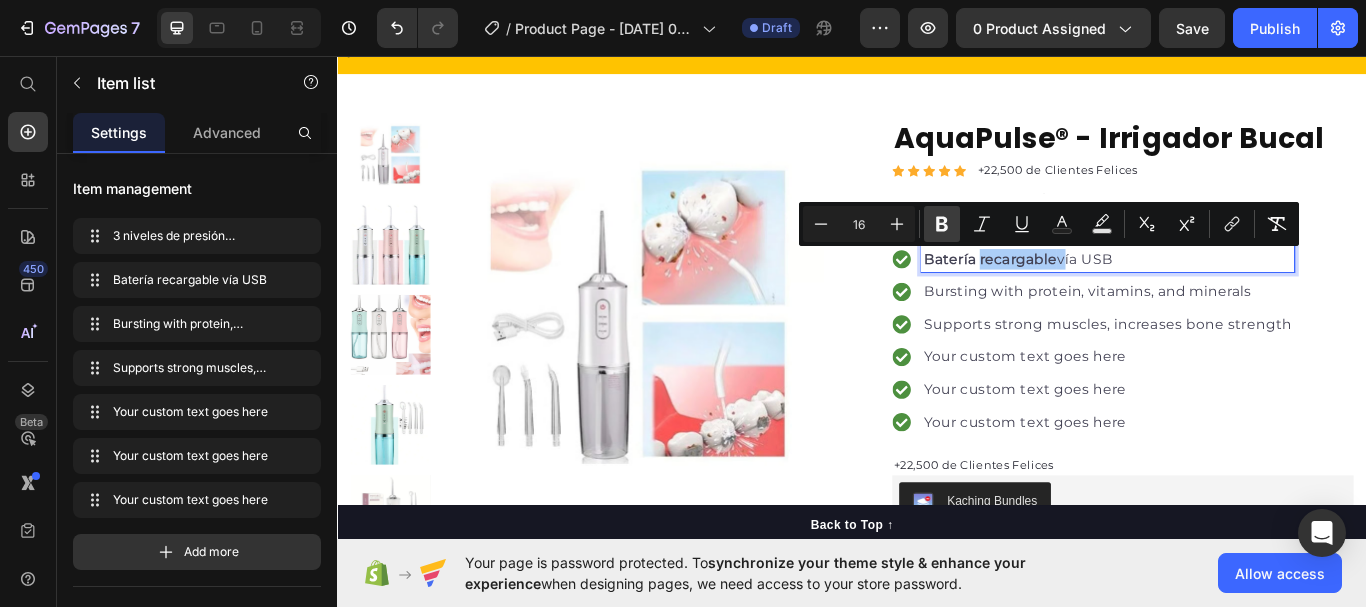 click 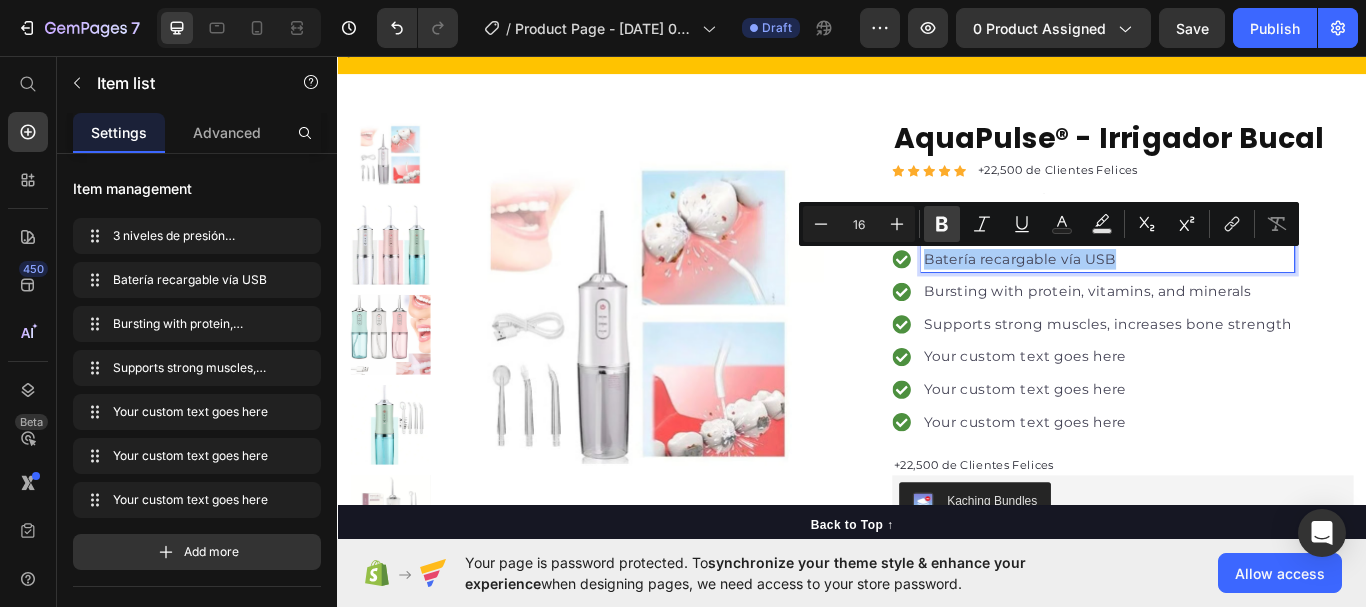 click 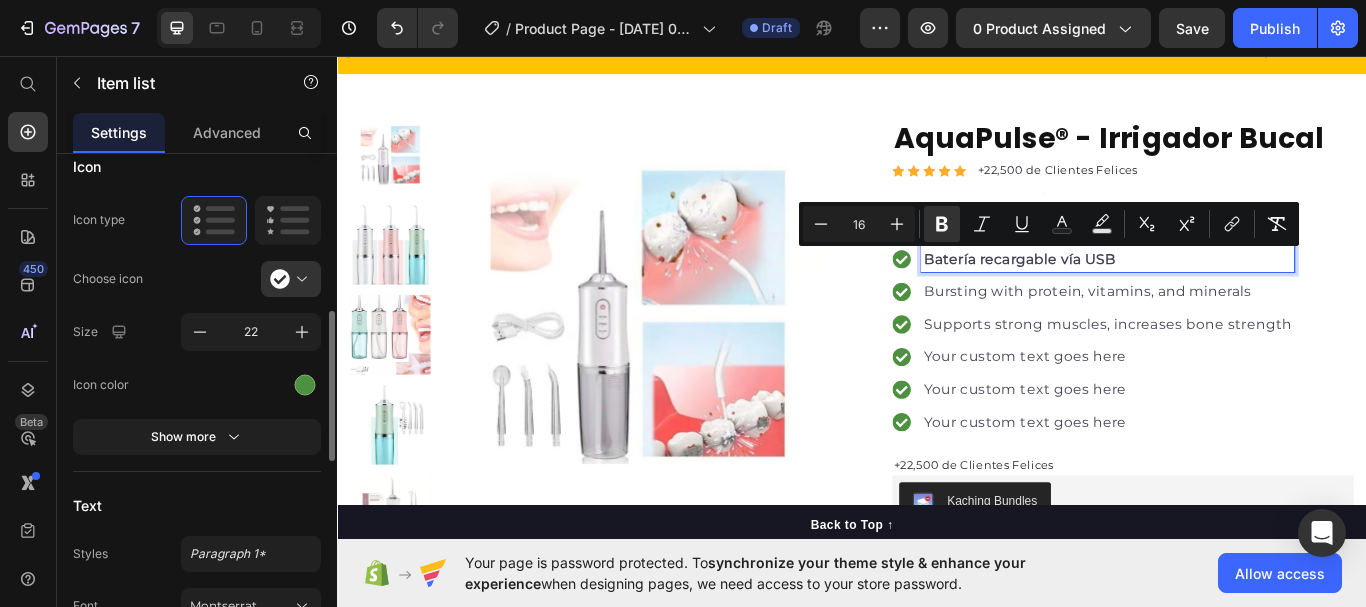 scroll, scrollTop: 473, scrollLeft: 0, axis: vertical 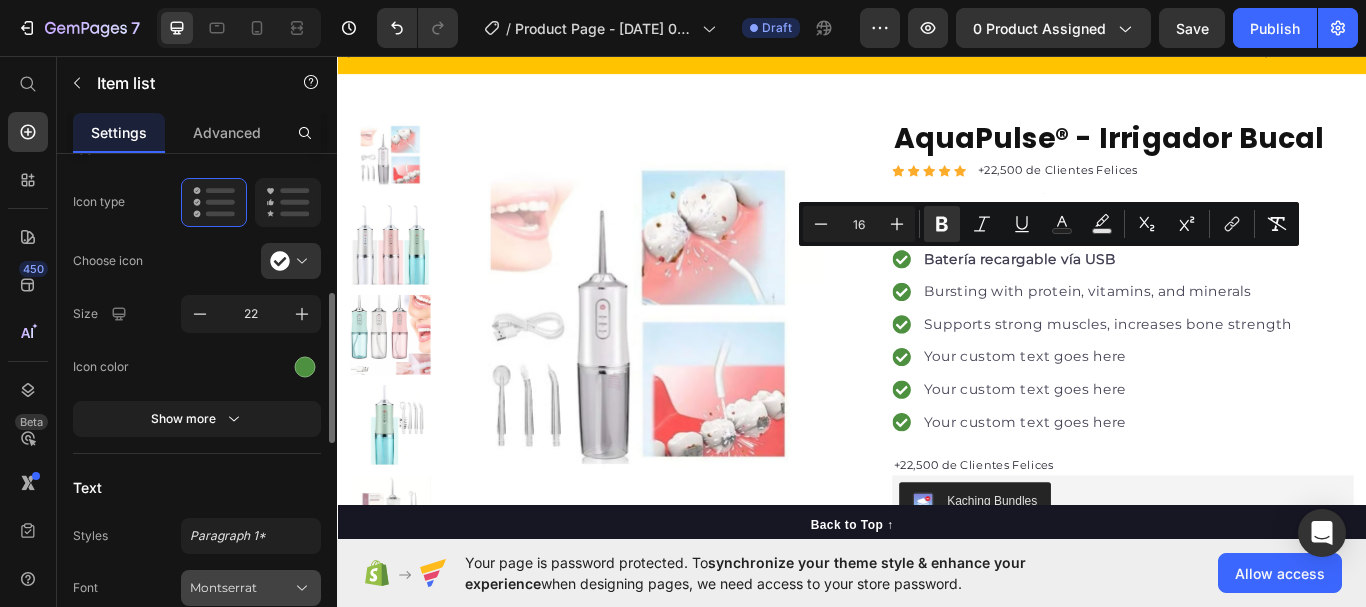 click on "Montserrat" at bounding box center (241, 588) 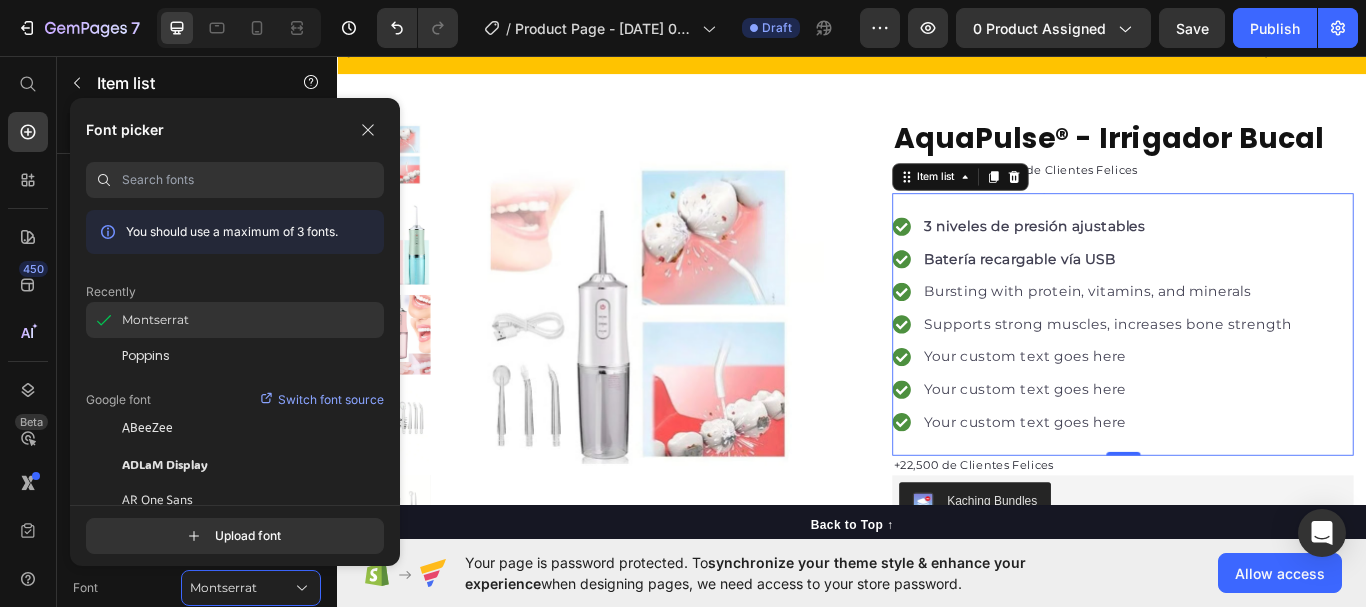 click on "Montserrat" at bounding box center [155, 320] 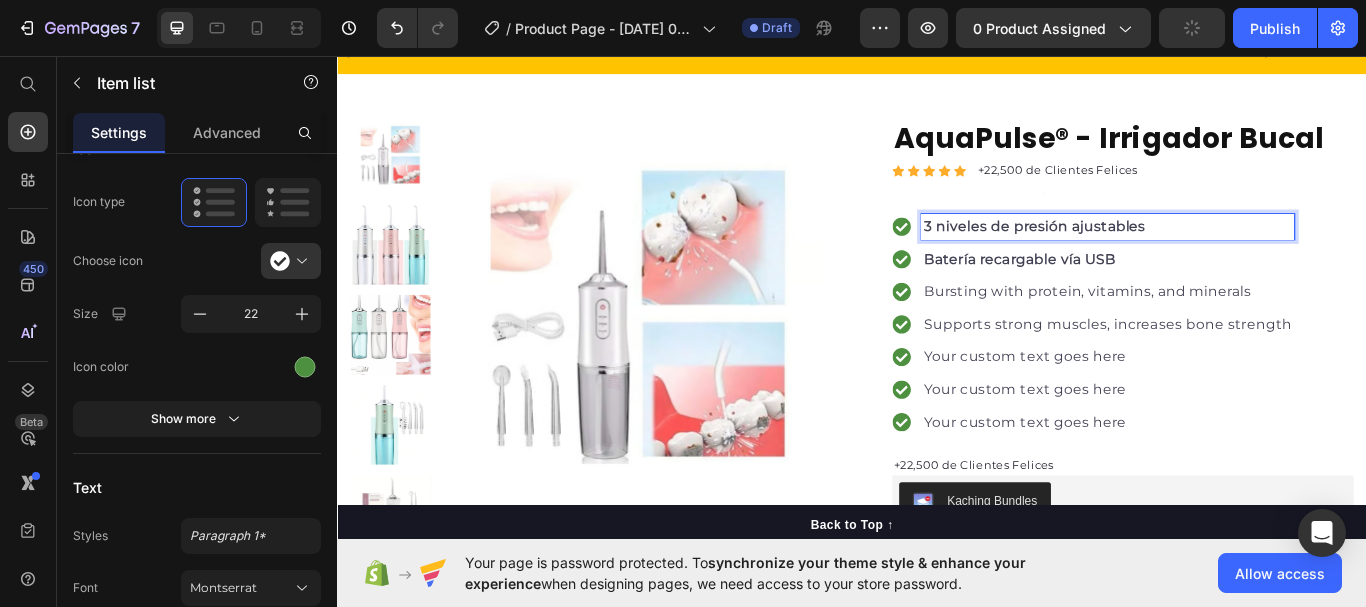 click on "3 niveles de presión ajustables" at bounding box center [1150, 255] 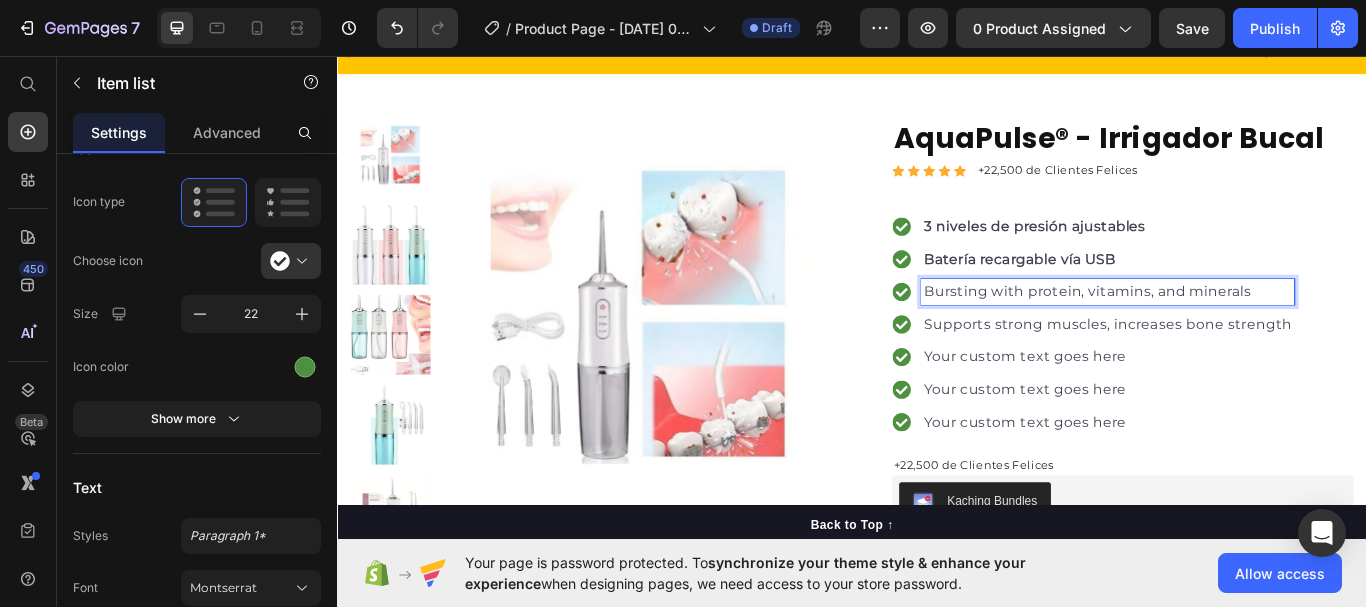 click on "Bursting with protein, vitamins, and minerals" at bounding box center (1235, 332) 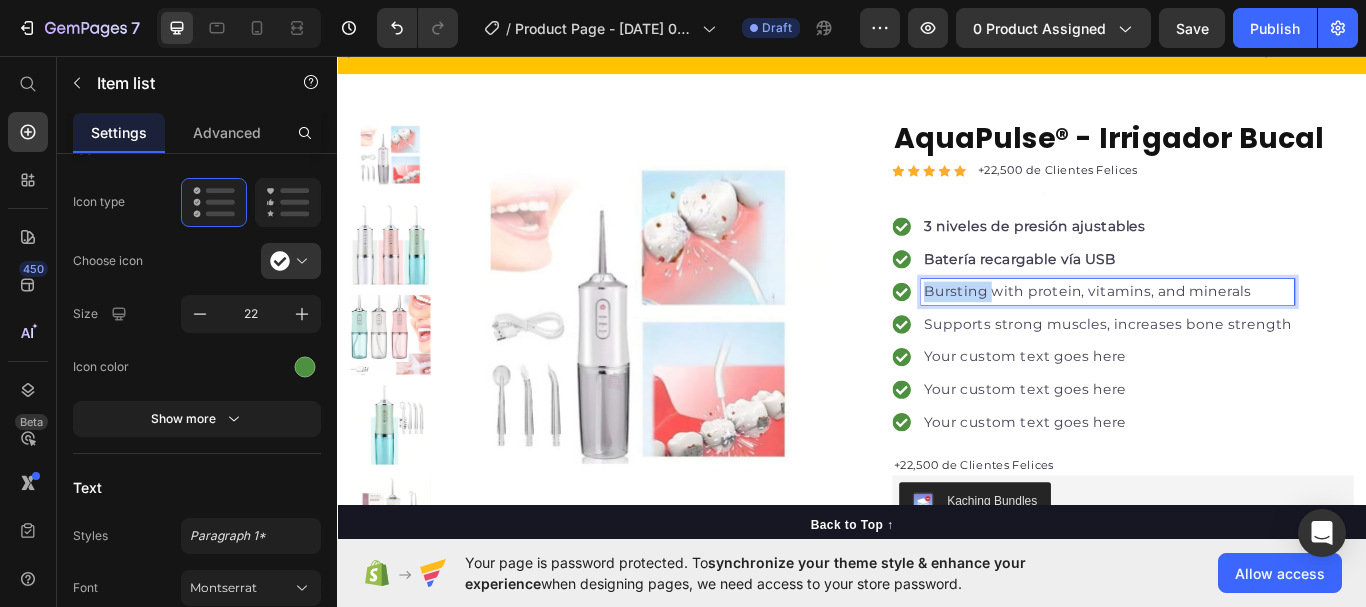 click on "Bursting with protein, vitamins, and minerals" at bounding box center (1235, 332) 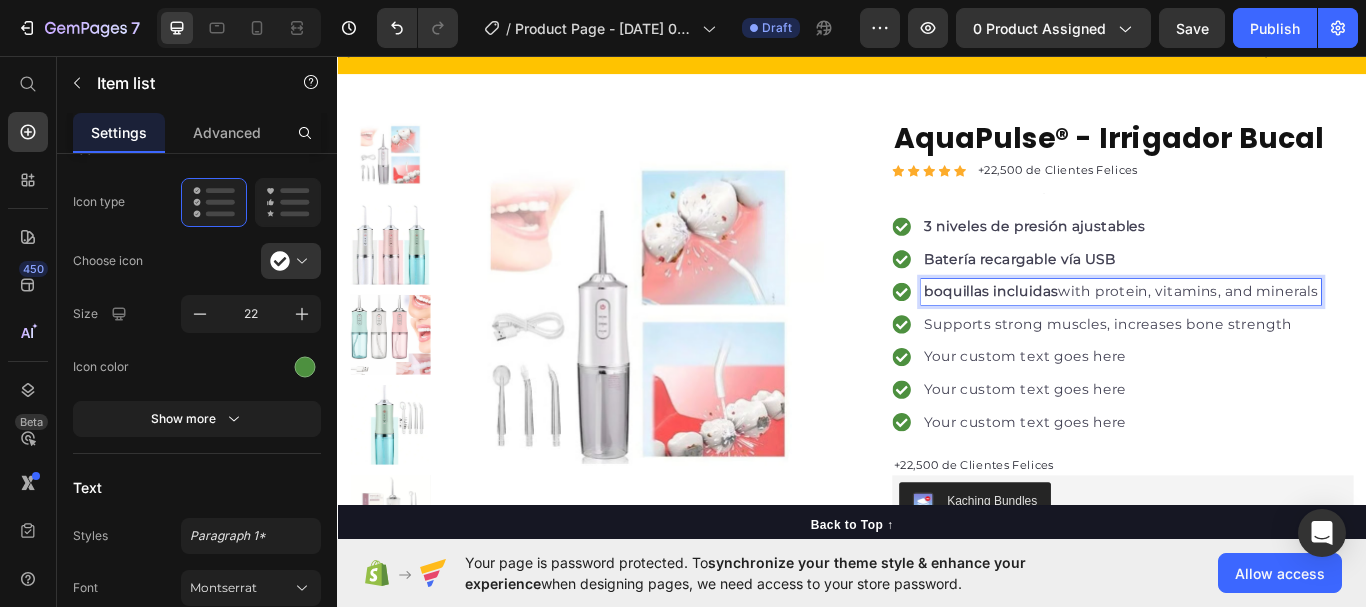 click on "boquillas incluidas" at bounding box center [1099, 331] 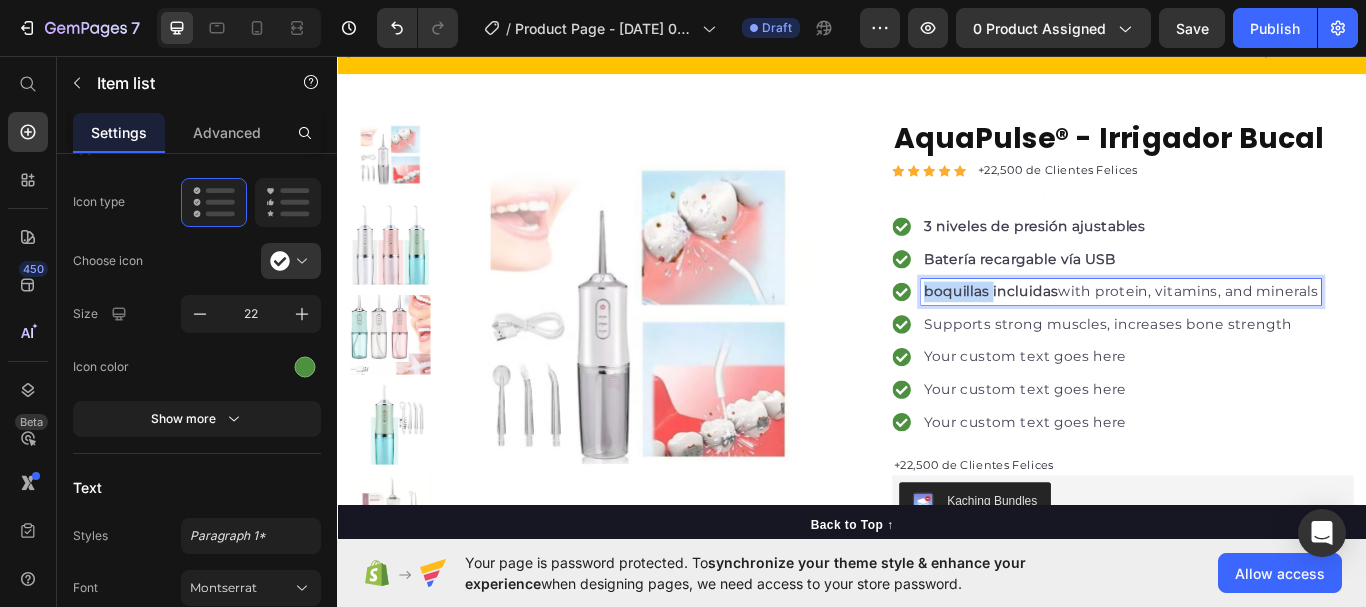 click on "boquillas incluidas" at bounding box center (1099, 331) 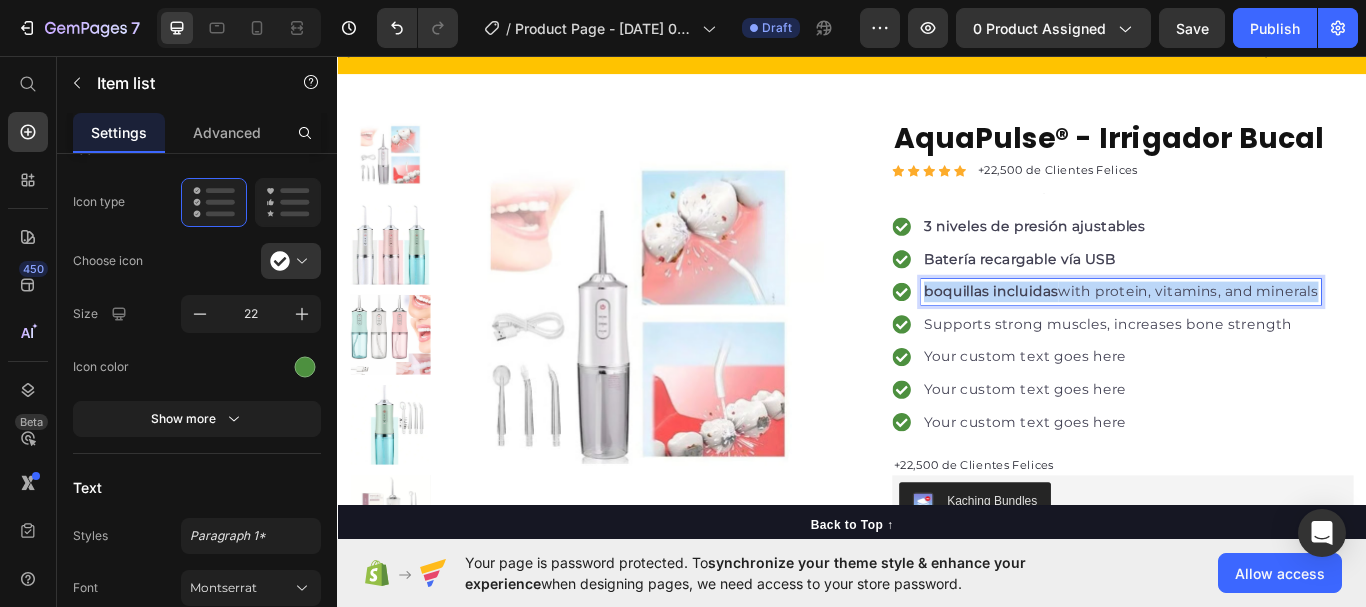 click on "boquillas incluidas" at bounding box center [1099, 331] 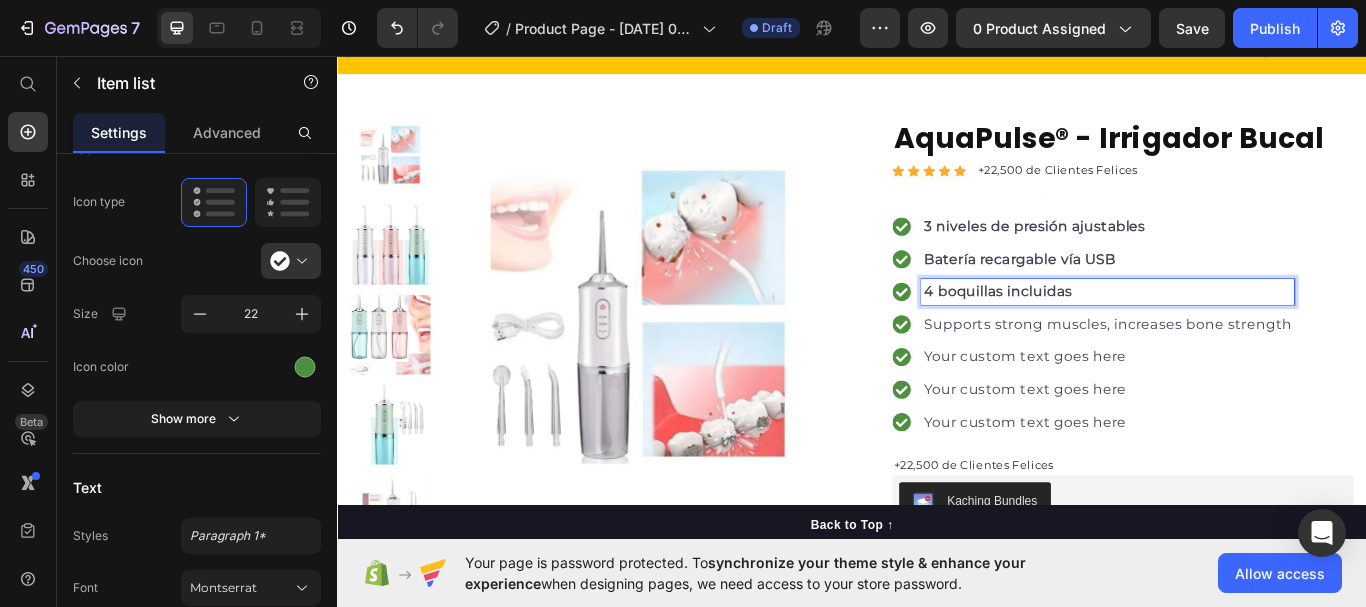 click on "Supports strong muscles, increases bone strength" at bounding box center [1235, 370] 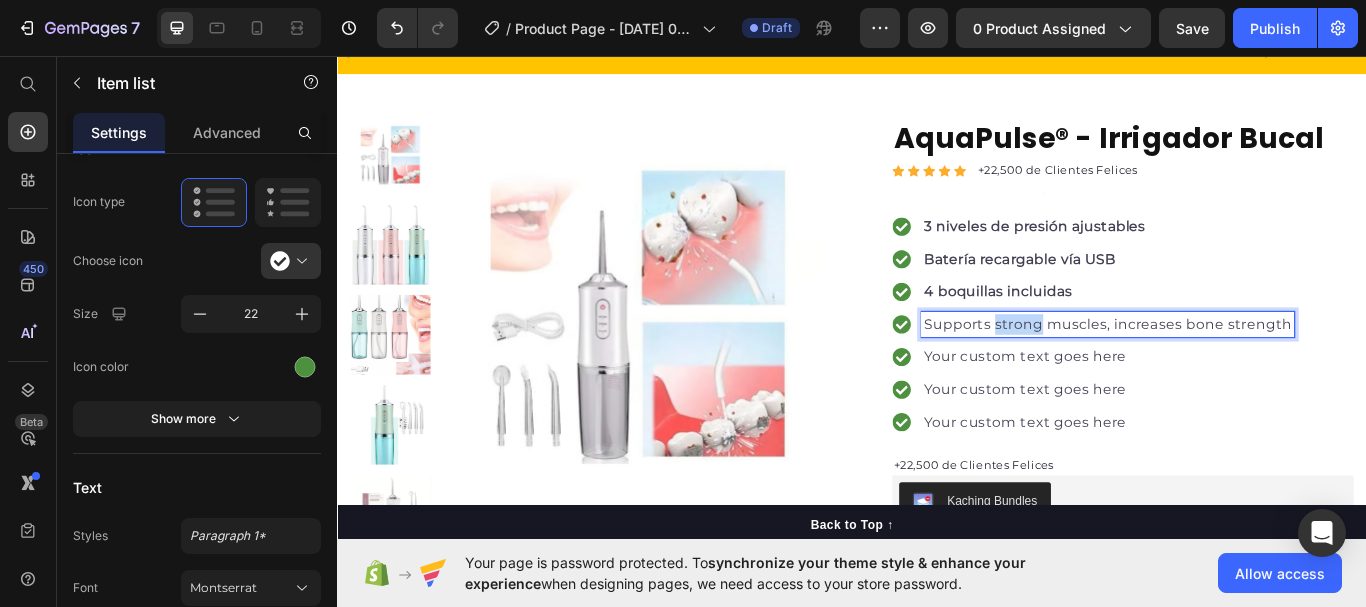 click on "Supports strong muscles, increases bone strength" at bounding box center [1235, 370] 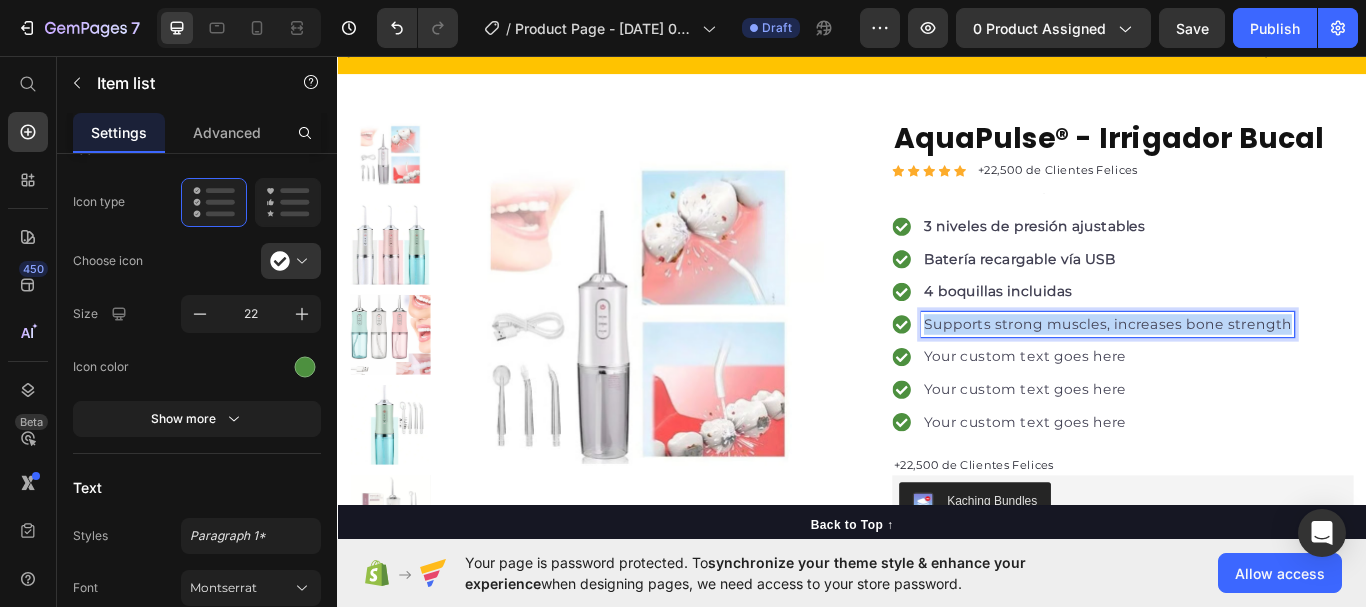 click on "Supports strong muscles, increases bone strength" at bounding box center (1235, 370) 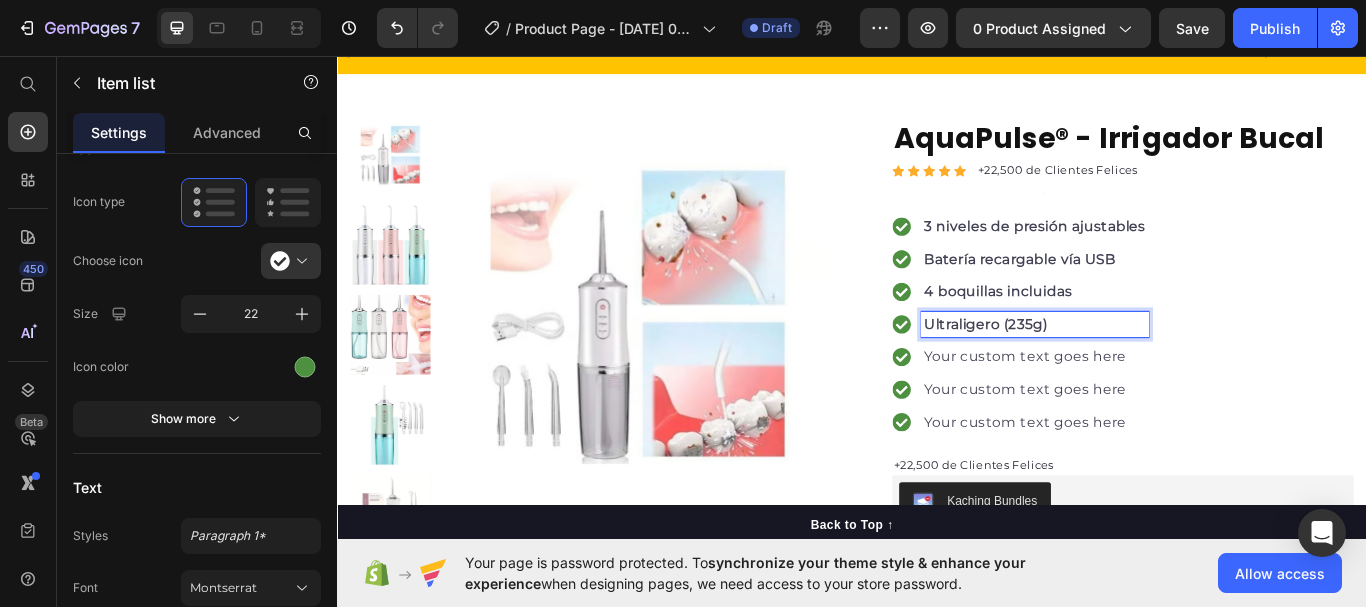 click on "Ultraligero (235g)" at bounding box center [1093, 369] 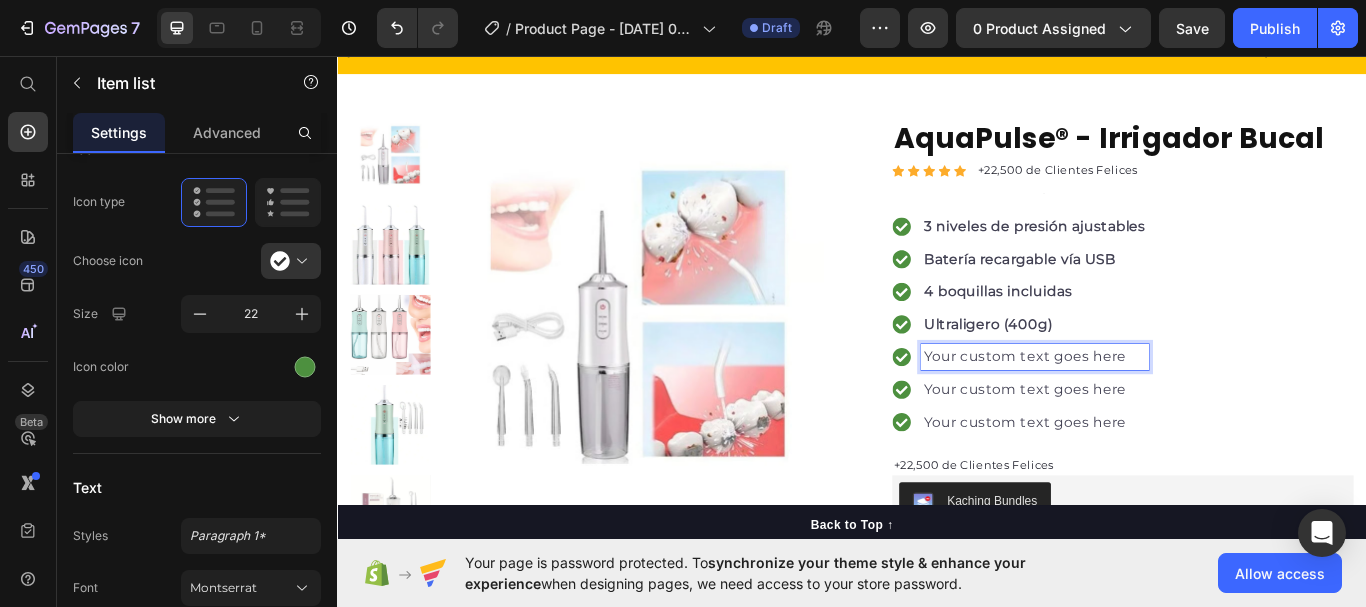 click on "Your custom text goes here" at bounding box center (1150, 408) 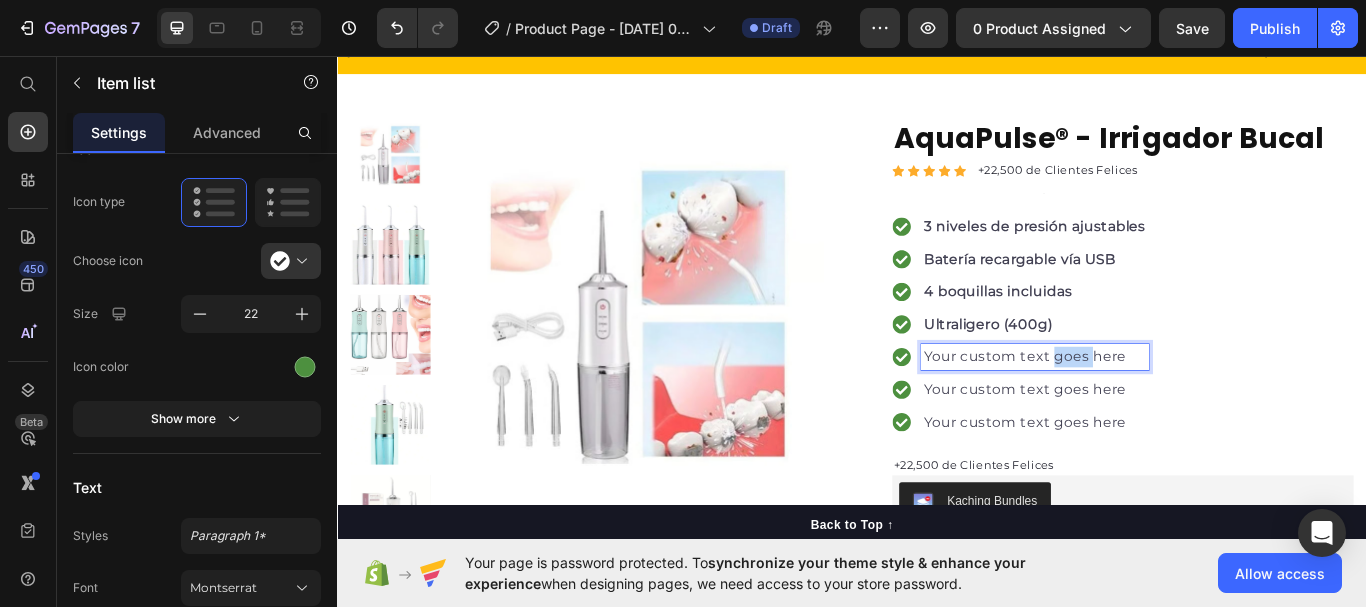 click on "Your custom text goes here" at bounding box center (1150, 408) 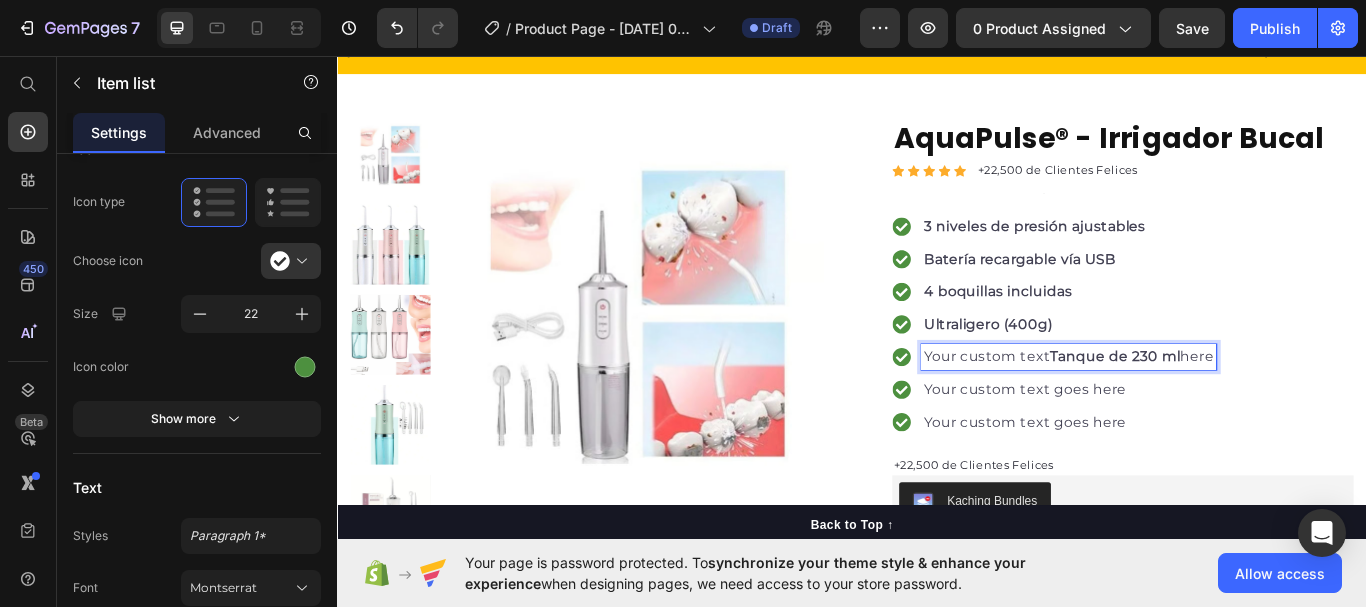 click on "Tanque de 230 ml" at bounding box center (1244, 407) 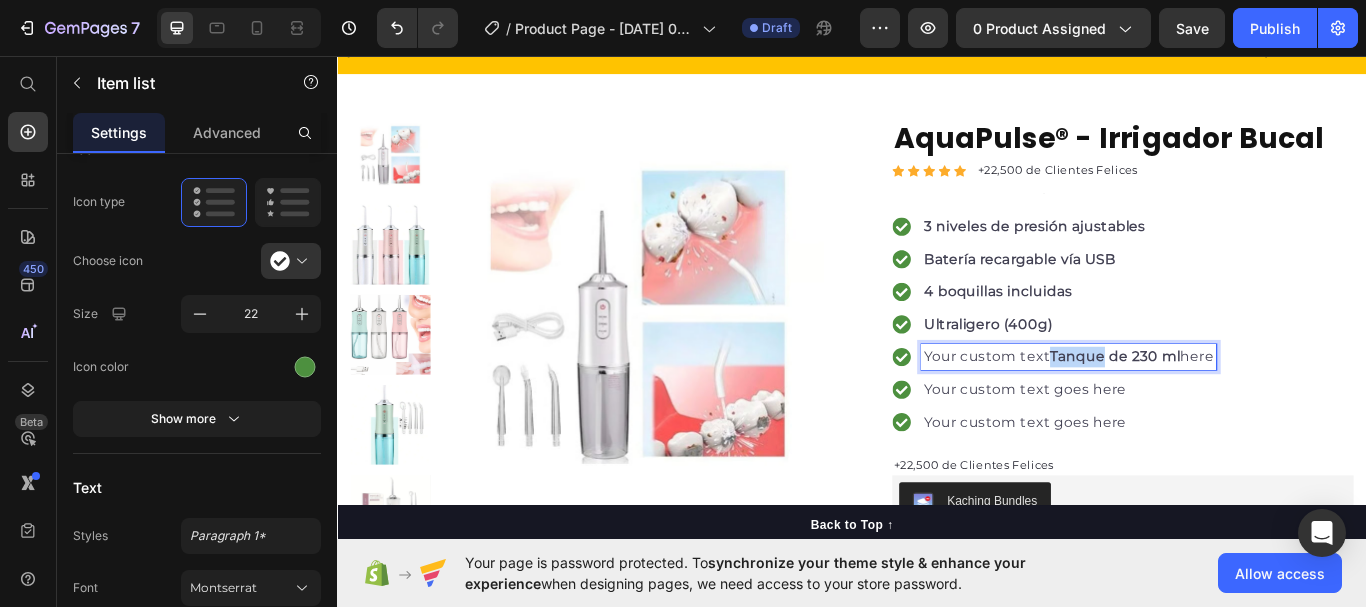 click on "Tanque de 230 ml" at bounding box center (1244, 407) 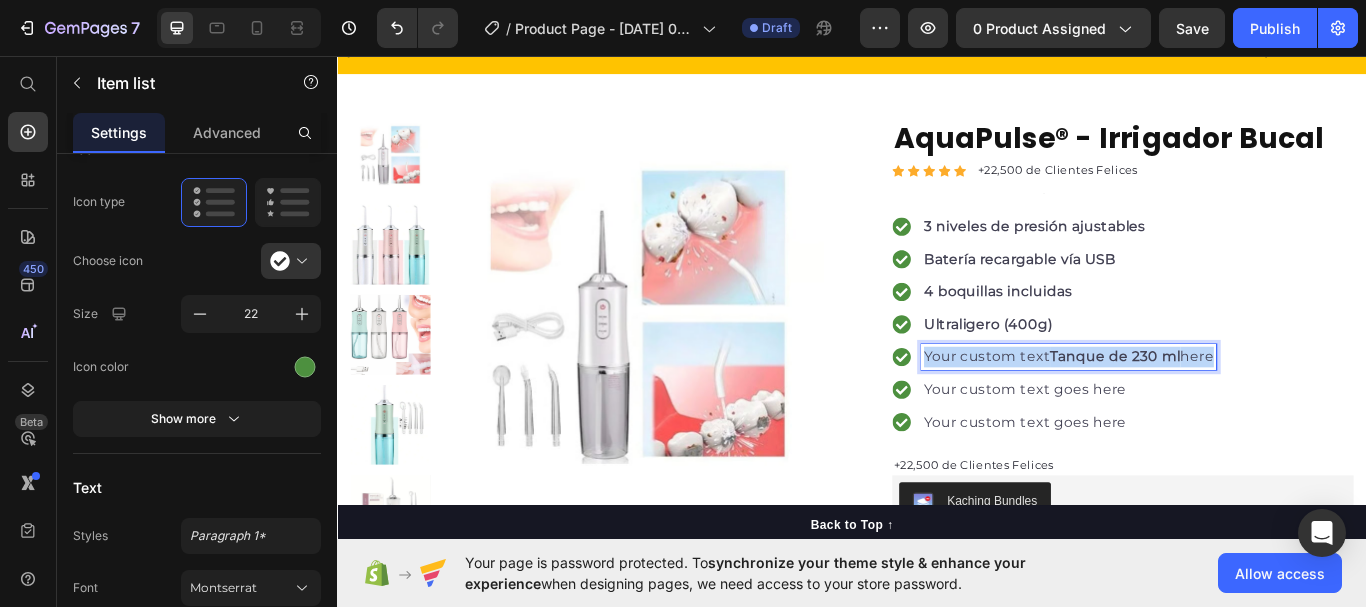 click on "Tanque de 230 ml" at bounding box center (1244, 407) 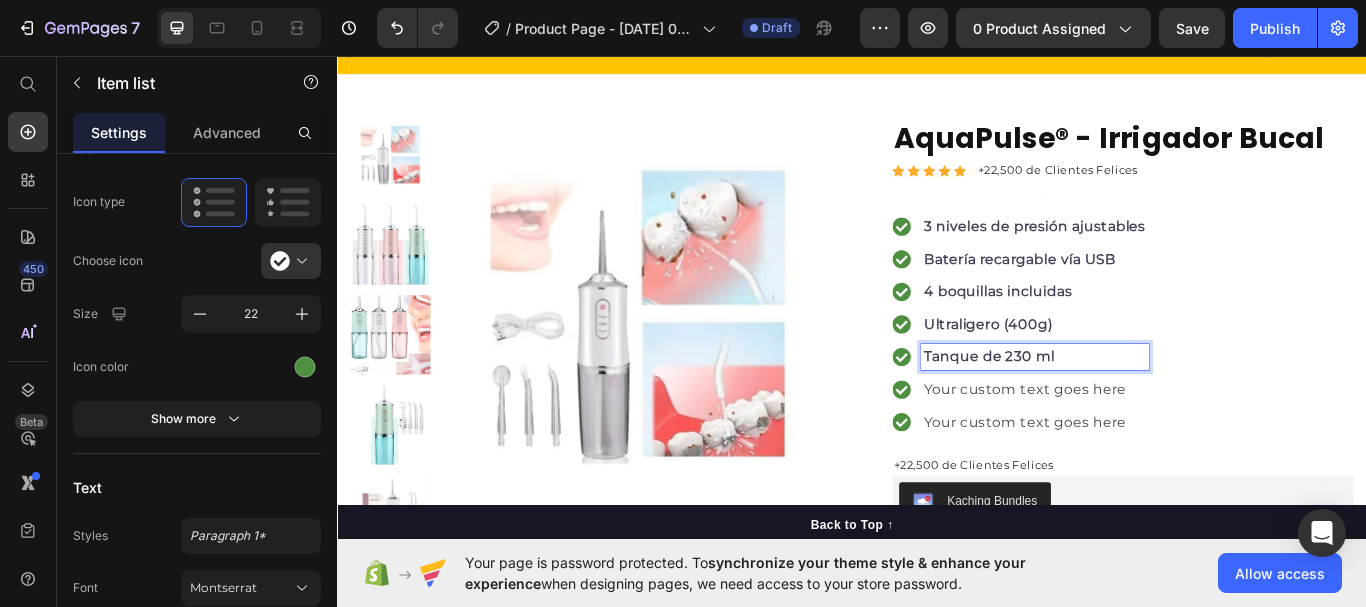 click on "Tanque de 230 ml" at bounding box center [1097, 407] 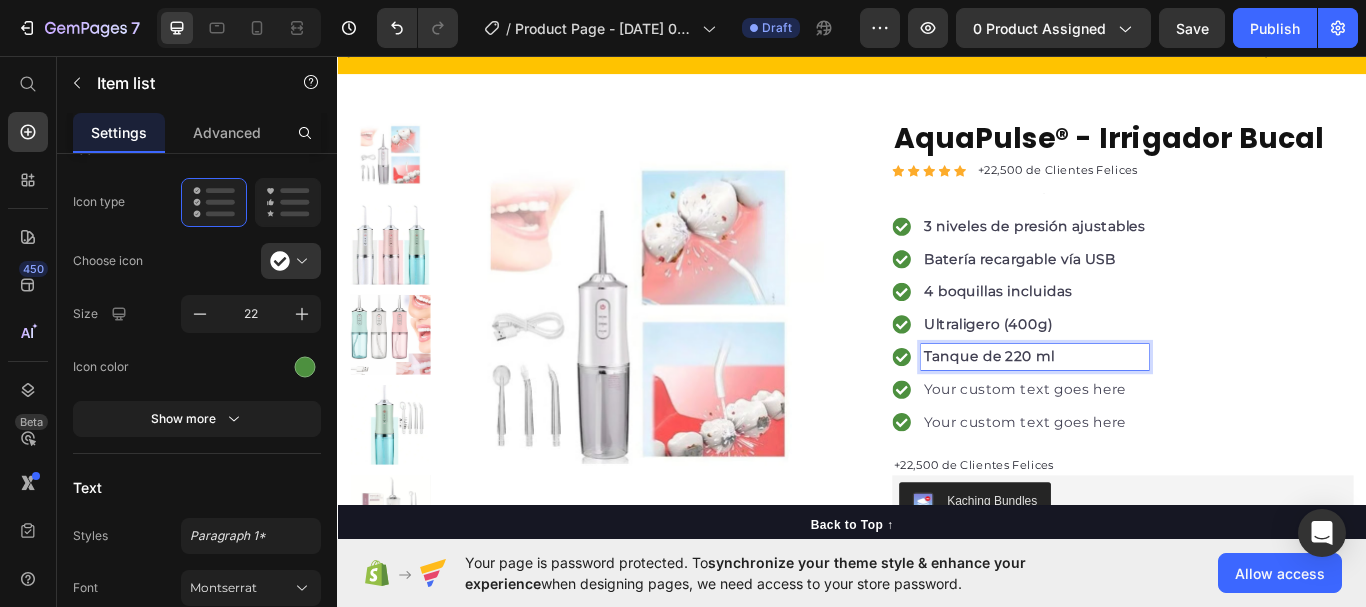 click on "Your custom text goes here" at bounding box center (1150, 446) 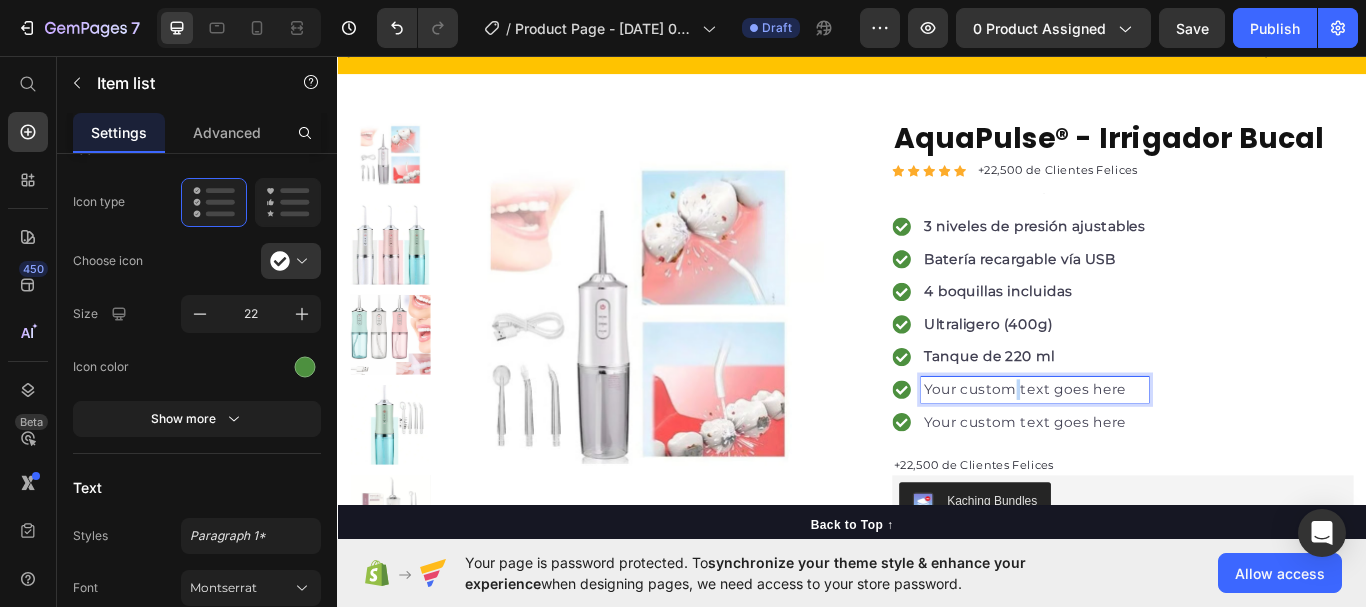 click on "Your custom text goes here" at bounding box center [1150, 446] 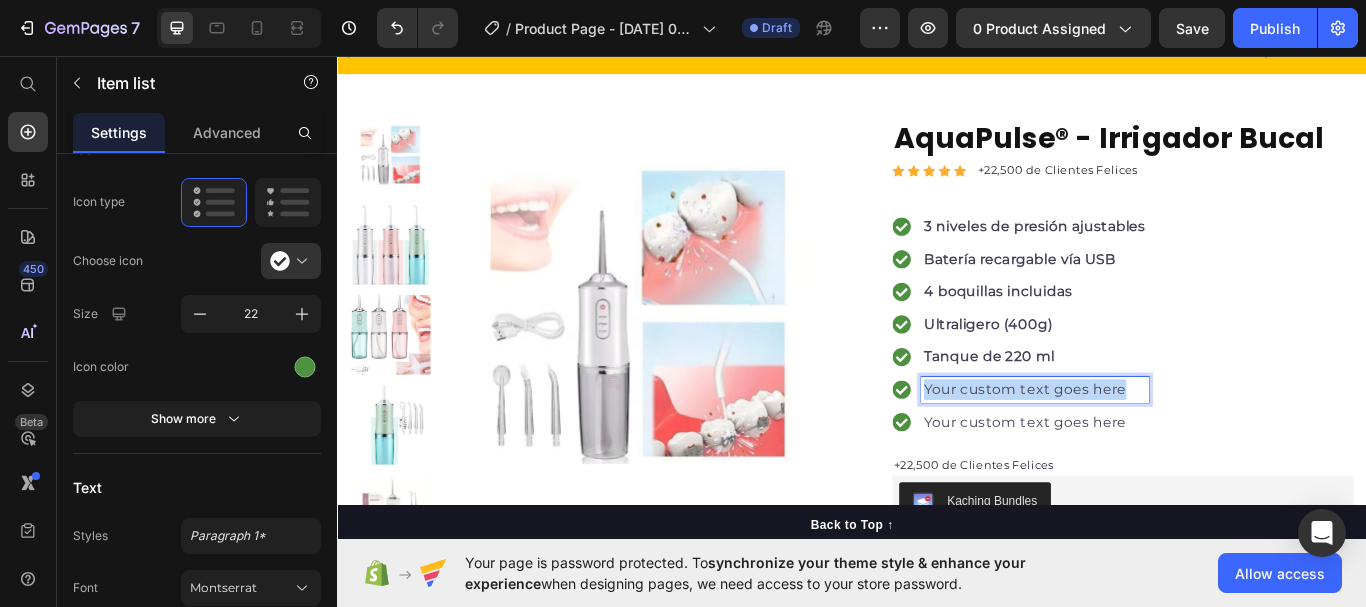 click on "Your custom text goes here" at bounding box center [1150, 446] 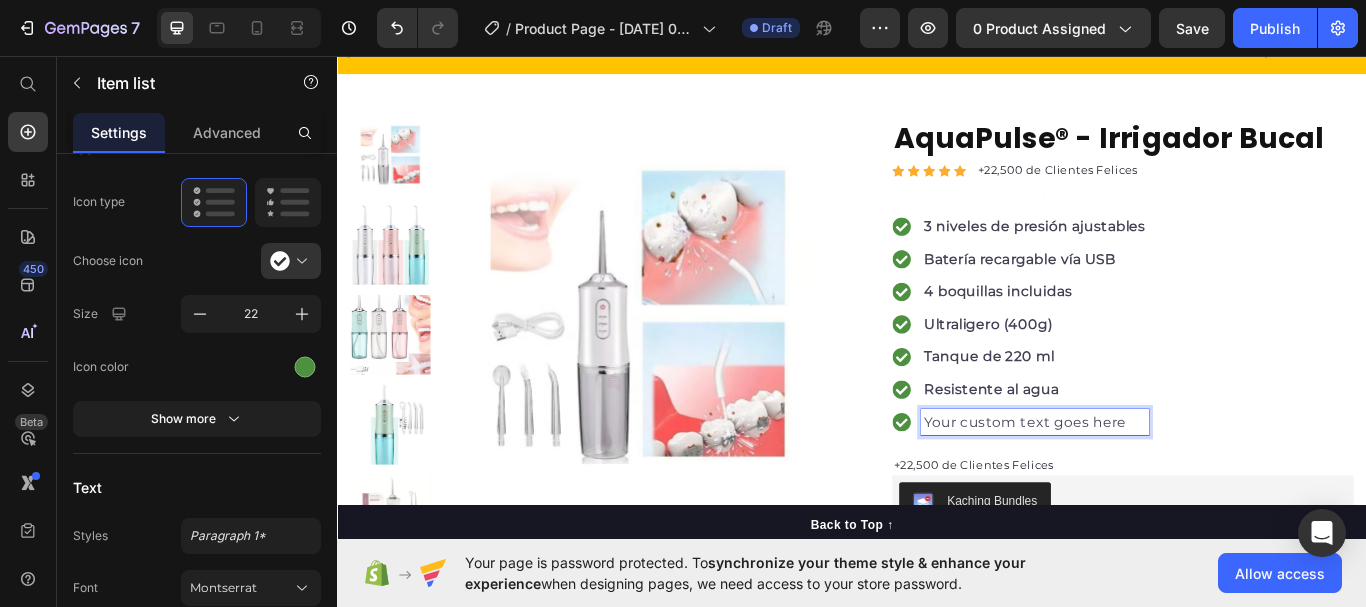 click on "Your custom text goes here" at bounding box center [1150, 484] 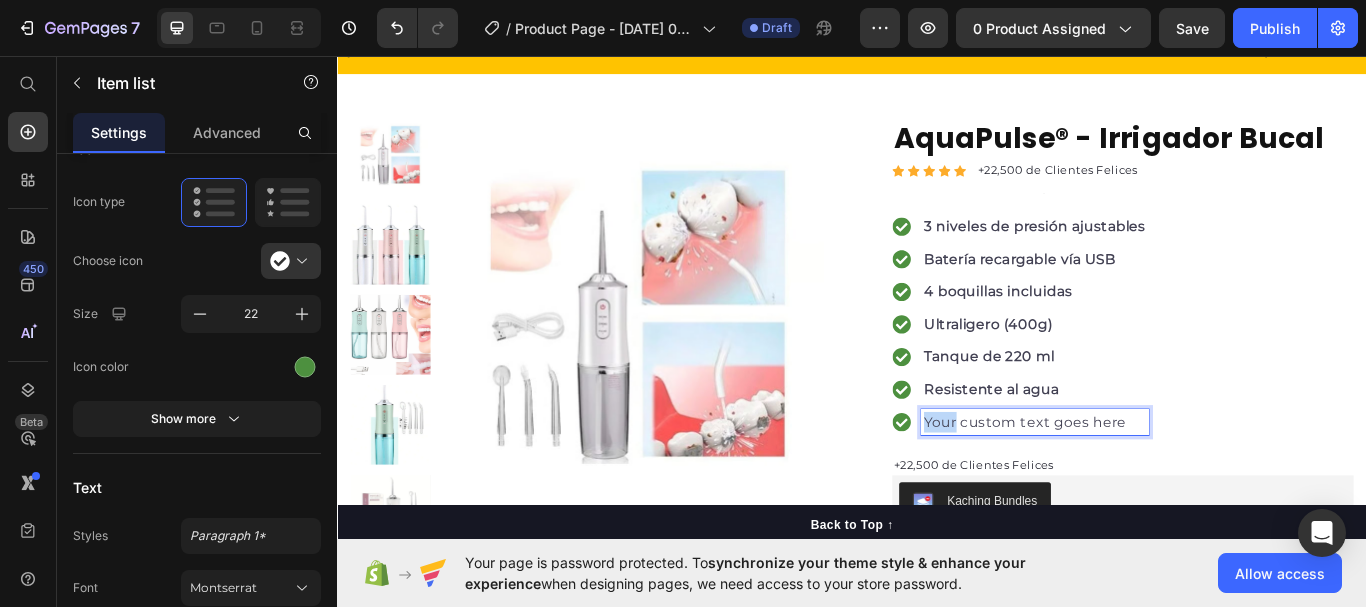 click on "Your custom text goes here" at bounding box center [1150, 484] 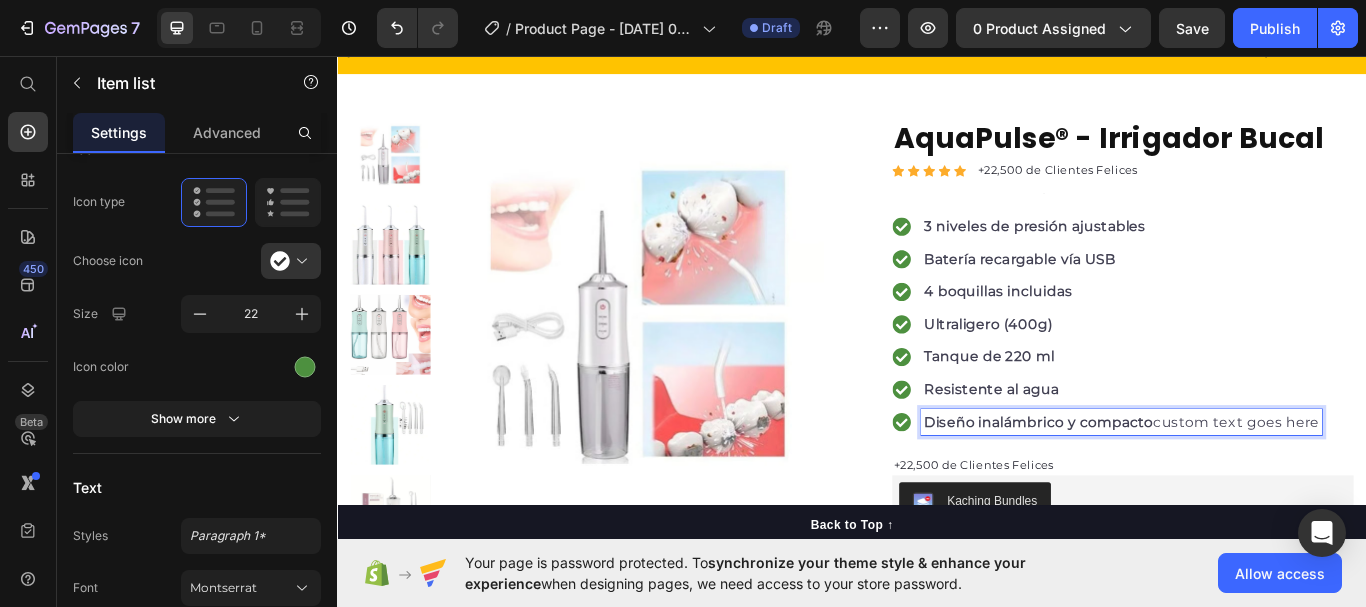 click on "Diseño inalámbrico y compacto" at bounding box center [1155, 483] 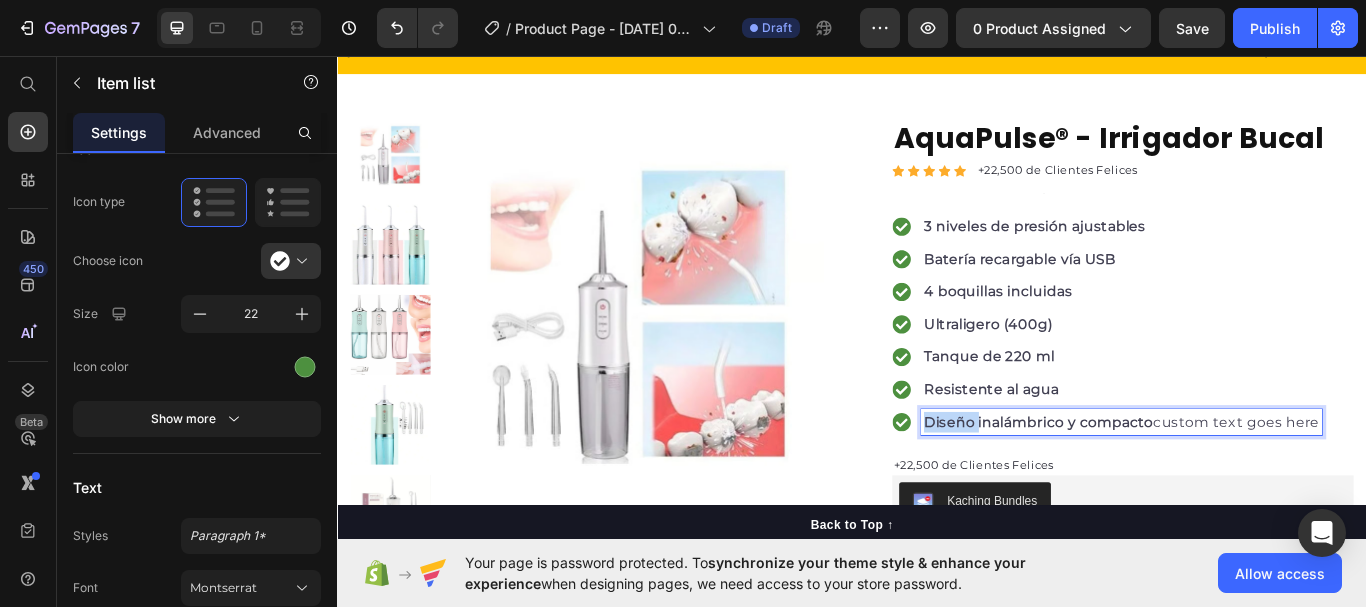 click on "Diseño inalámbrico y compacto" at bounding box center (1155, 483) 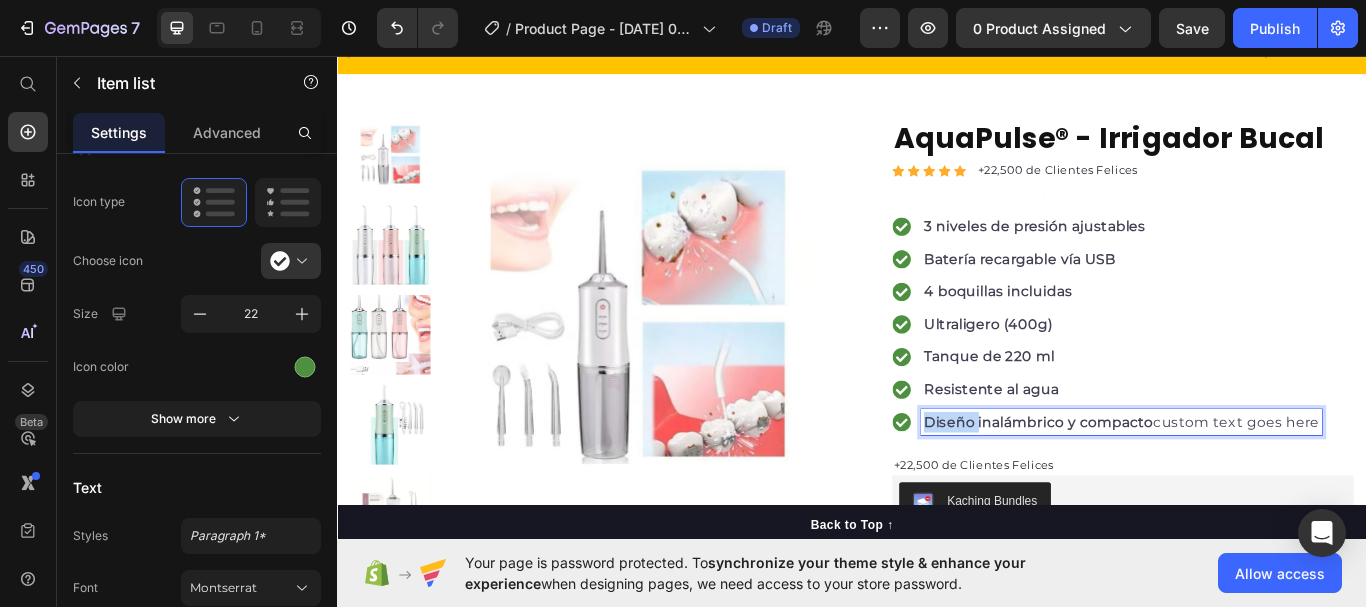 click on "Diseño inalámbrico y compacto" at bounding box center [1155, 483] 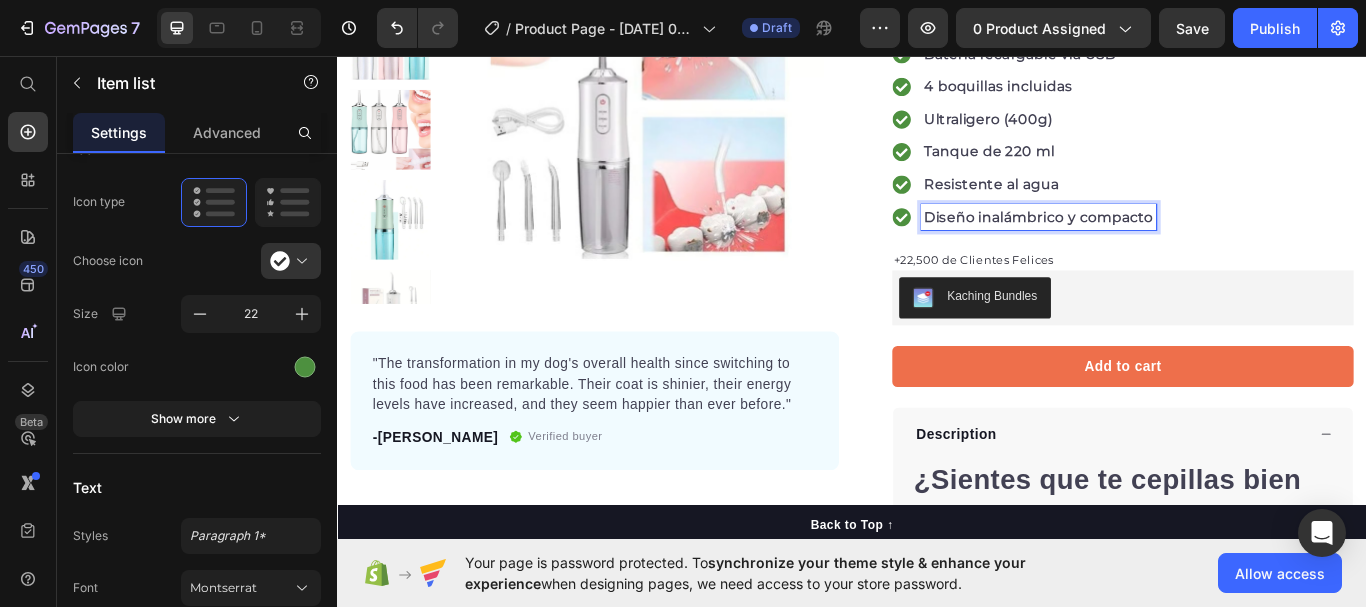 scroll, scrollTop: 342, scrollLeft: 0, axis: vertical 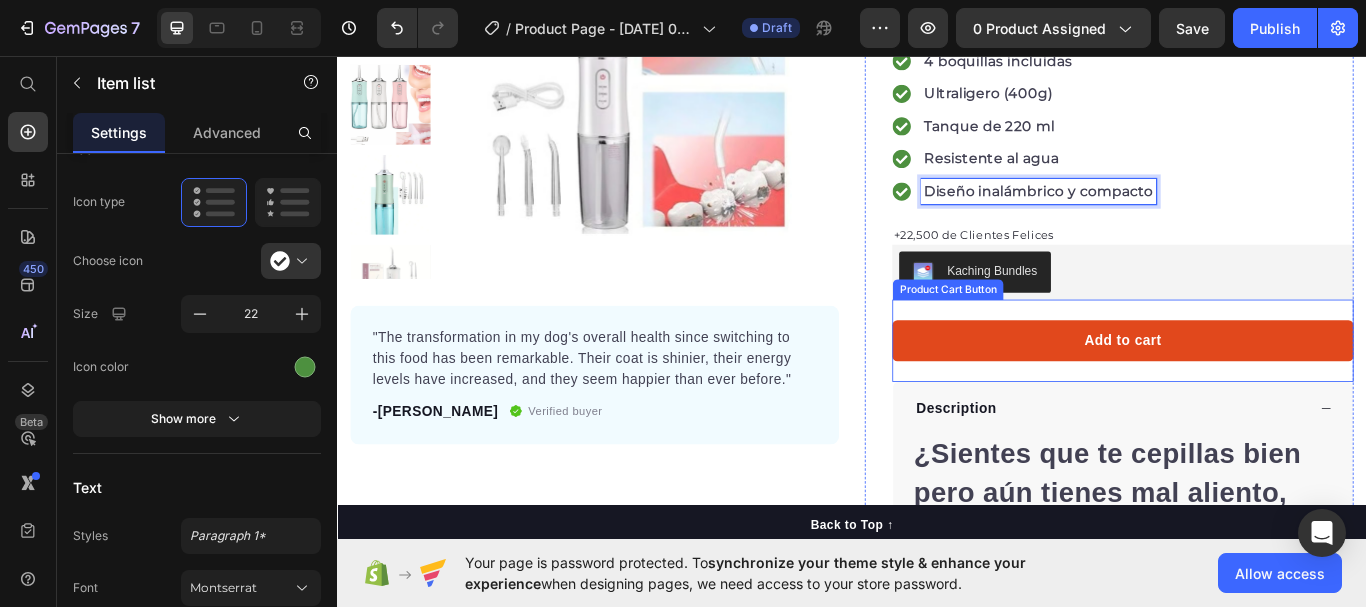 click on "Add to cart" at bounding box center (1253, 389) 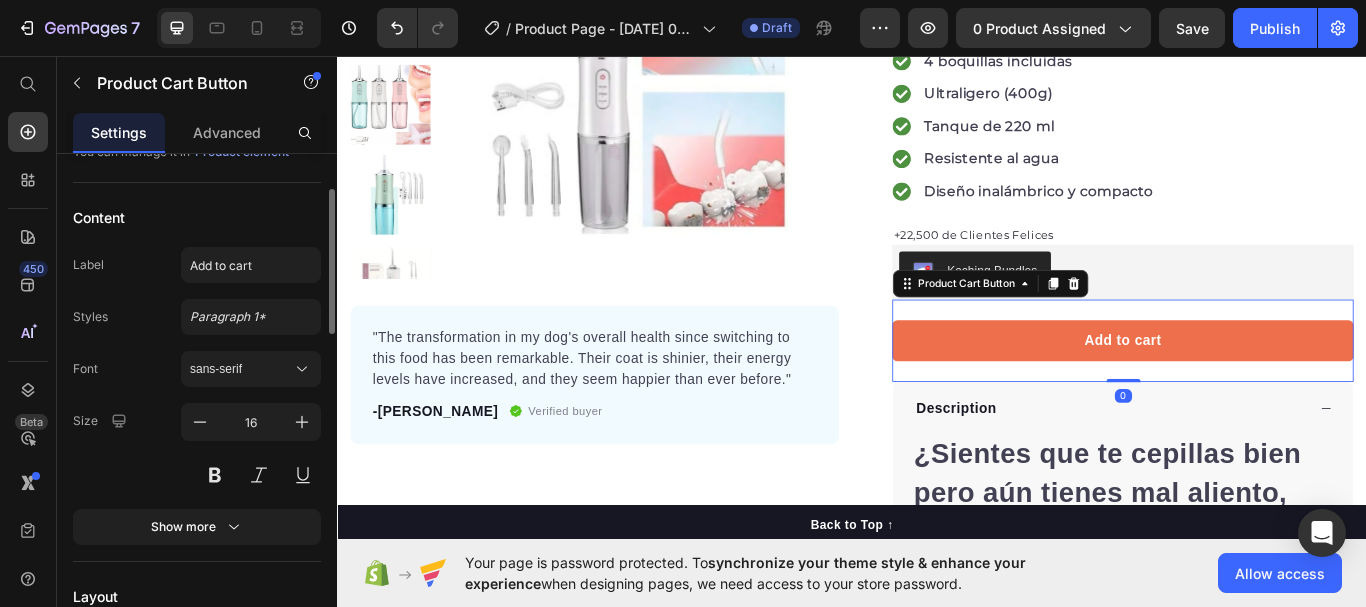 scroll, scrollTop: 130, scrollLeft: 0, axis: vertical 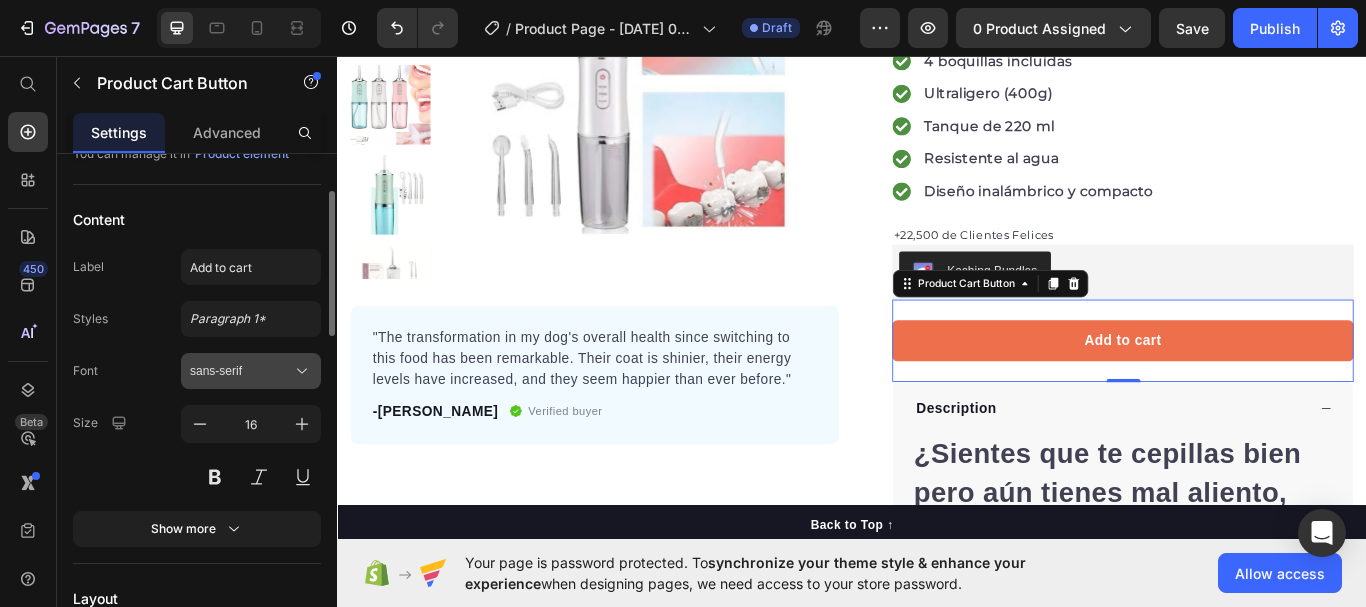 click on "sans-serif" at bounding box center (241, 371) 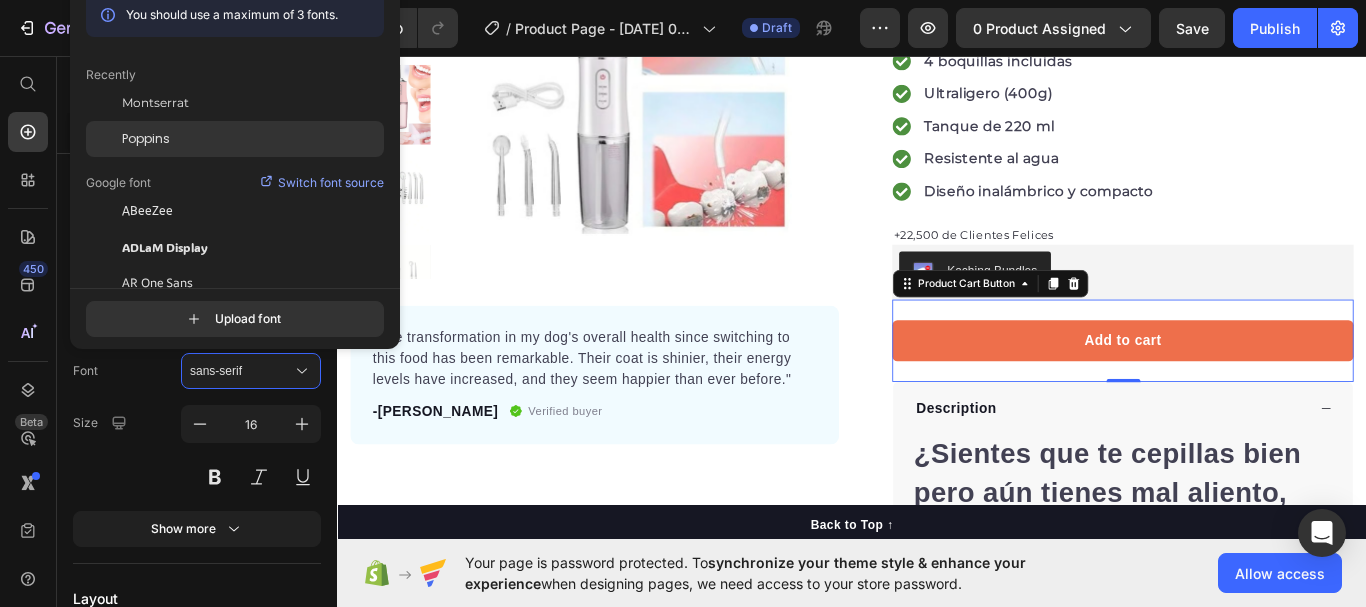 click on "Poppins" 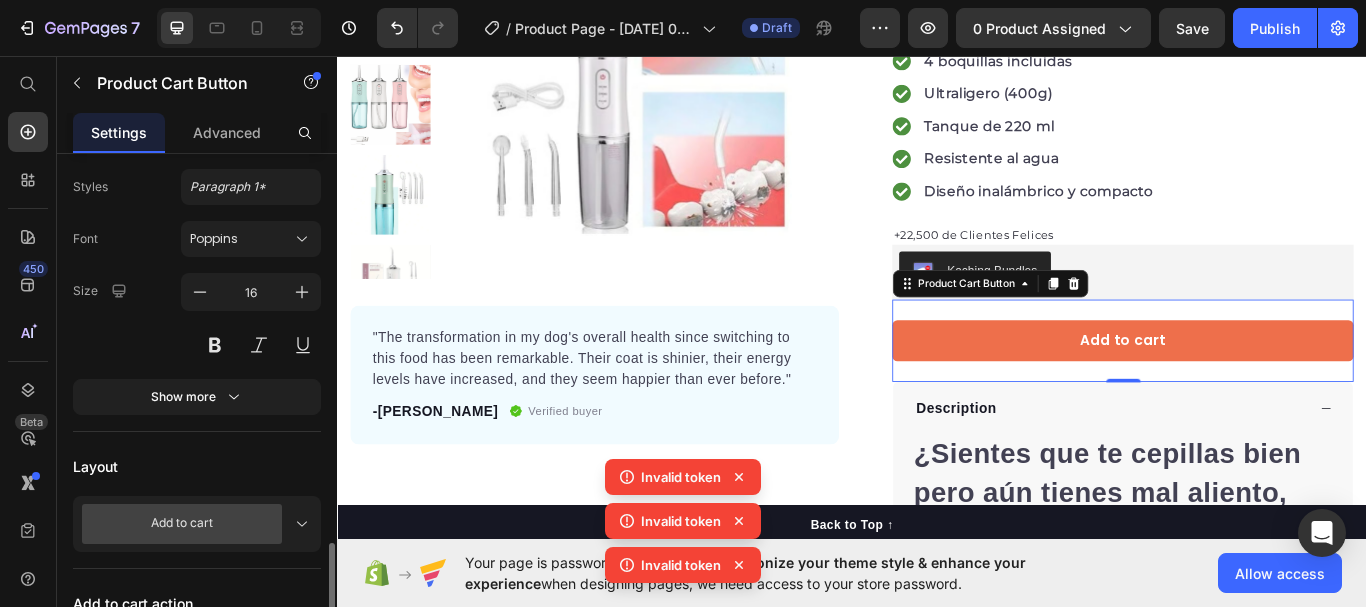 scroll, scrollTop: 507, scrollLeft: 0, axis: vertical 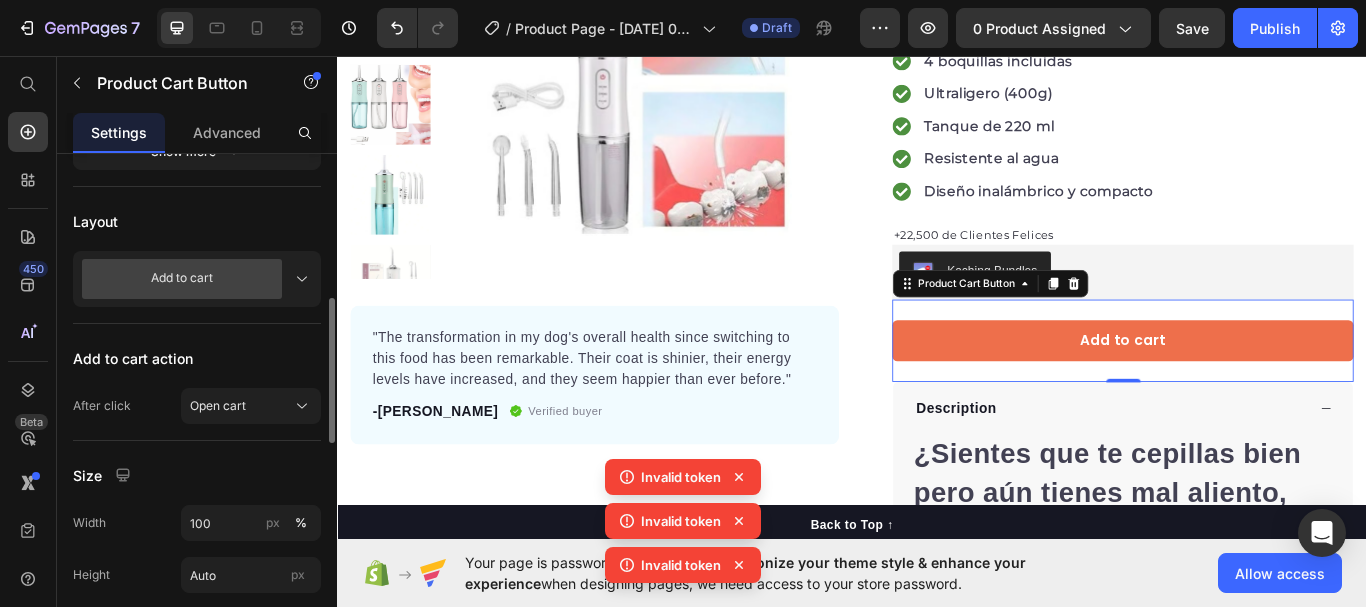 click on "Add to cart" at bounding box center [197, 279] 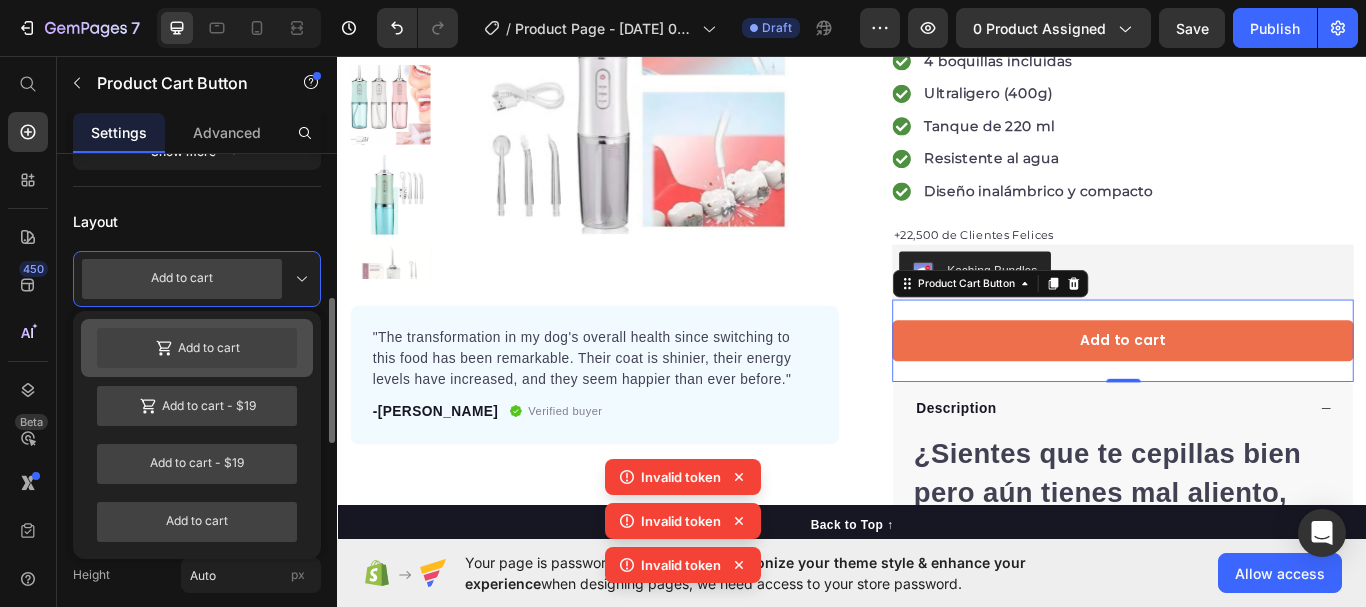 click on "Add to cart" at bounding box center (197, 348) 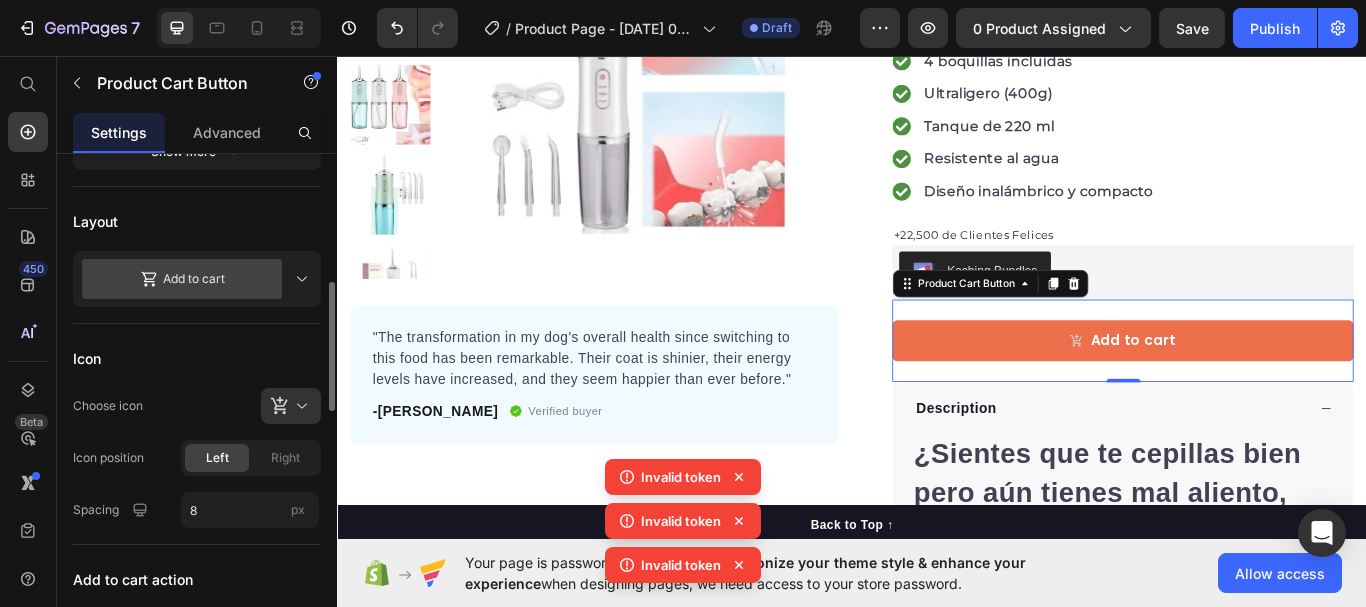 click on "Layout
Add to cart" 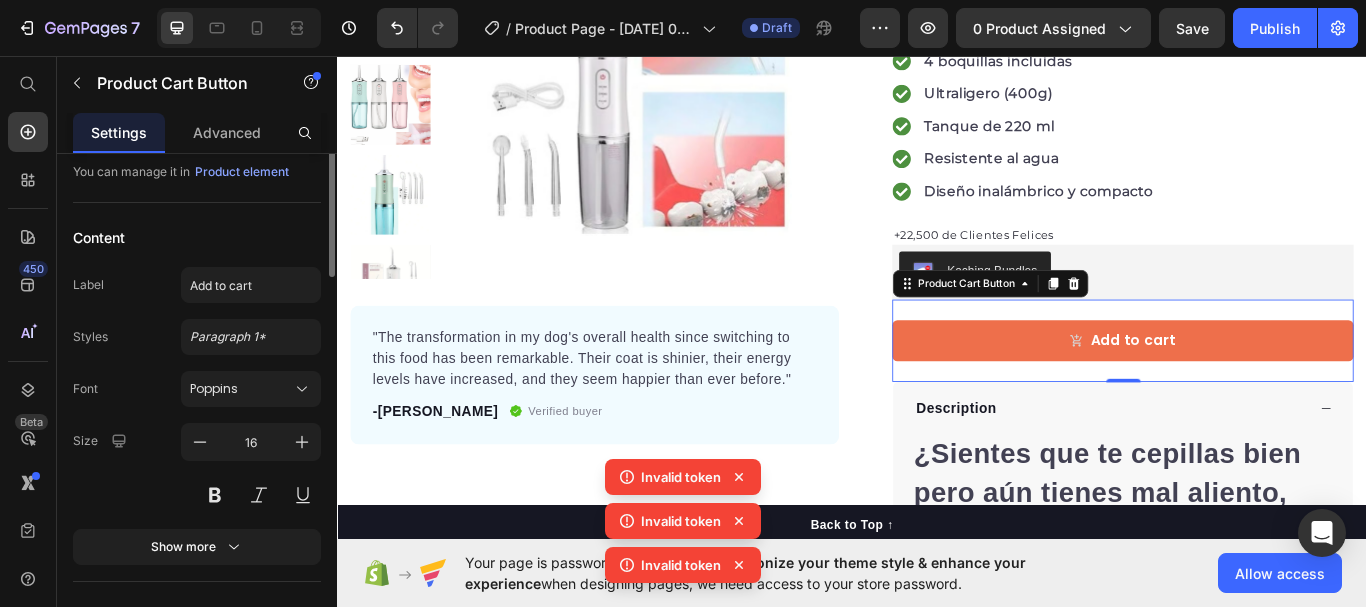 scroll, scrollTop: 0, scrollLeft: 0, axis: both 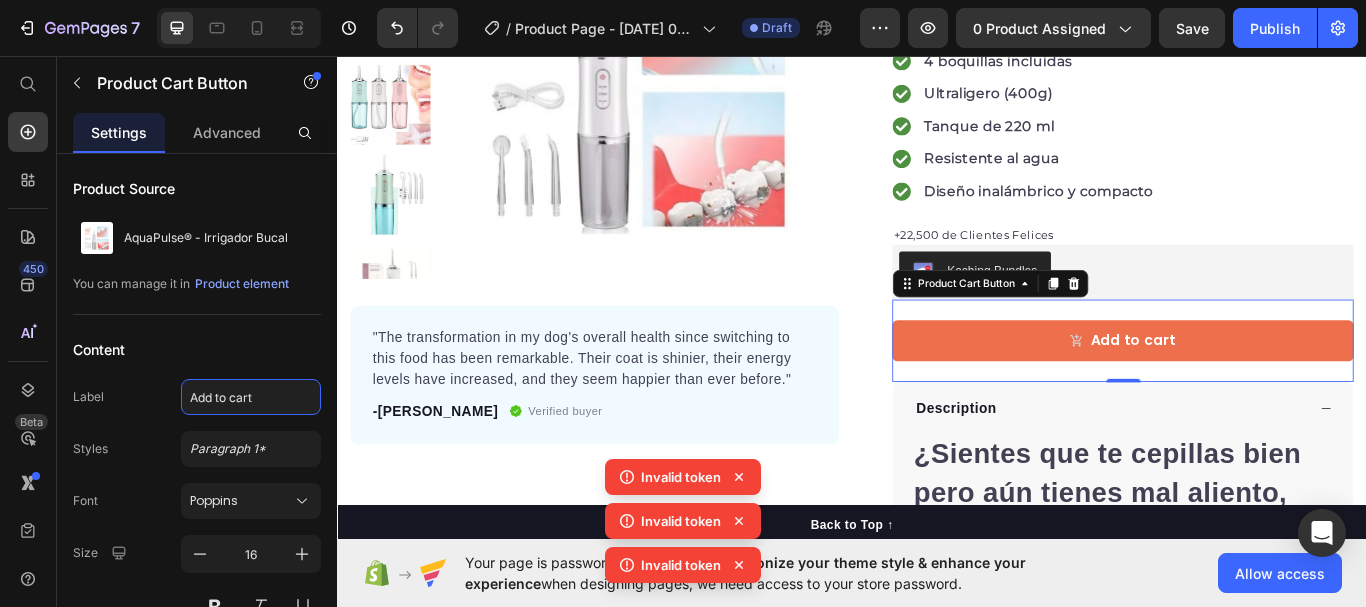 click on "Add to cart" 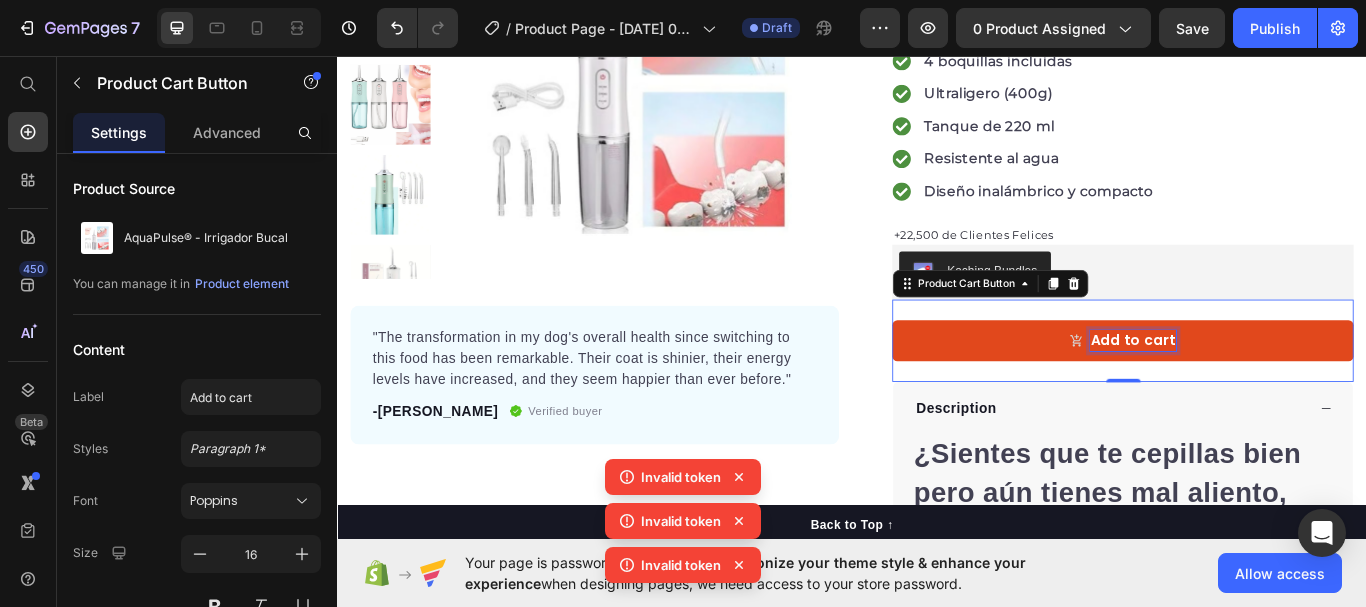 click on "Add to cart" at bounding box center (1265, 389) 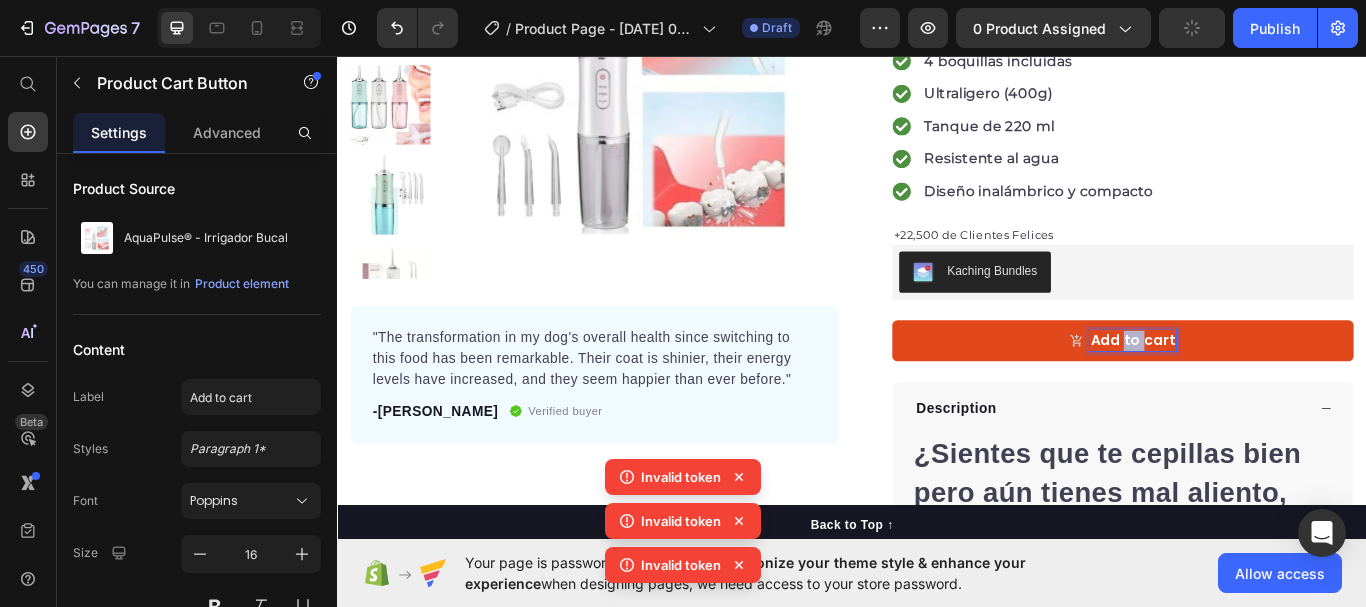 click on "Add to cart" at bounding box center [1265, 389] 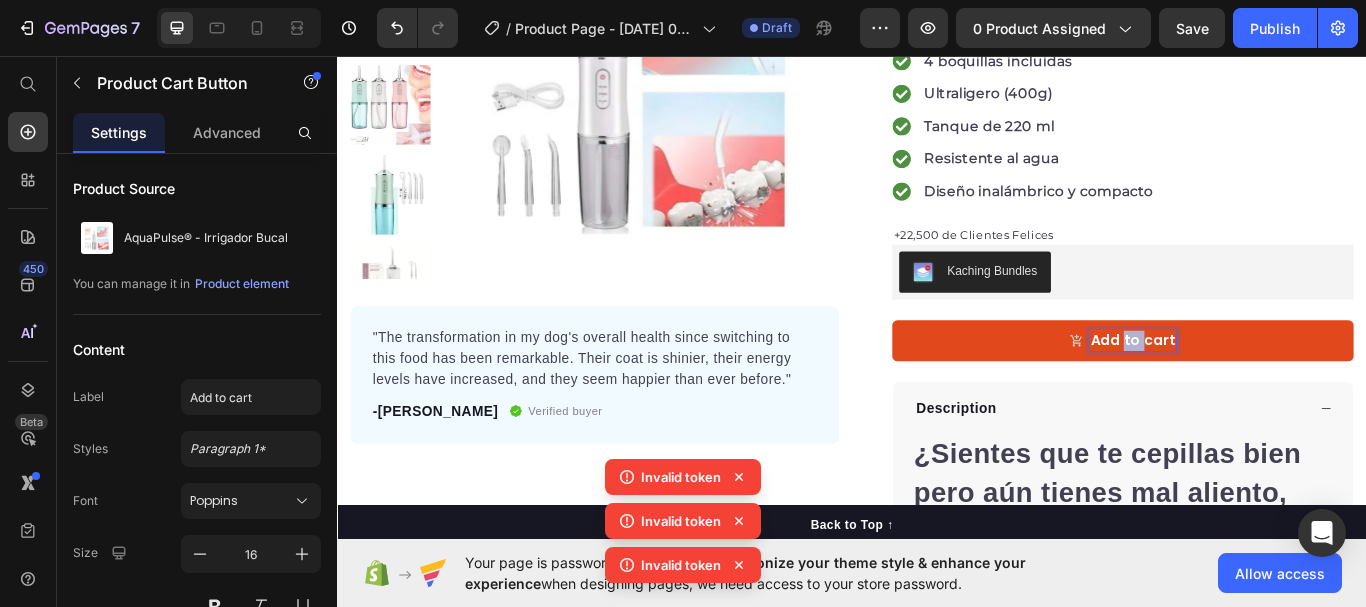 click on "Add to cart" at bounding box center [1265, 389] 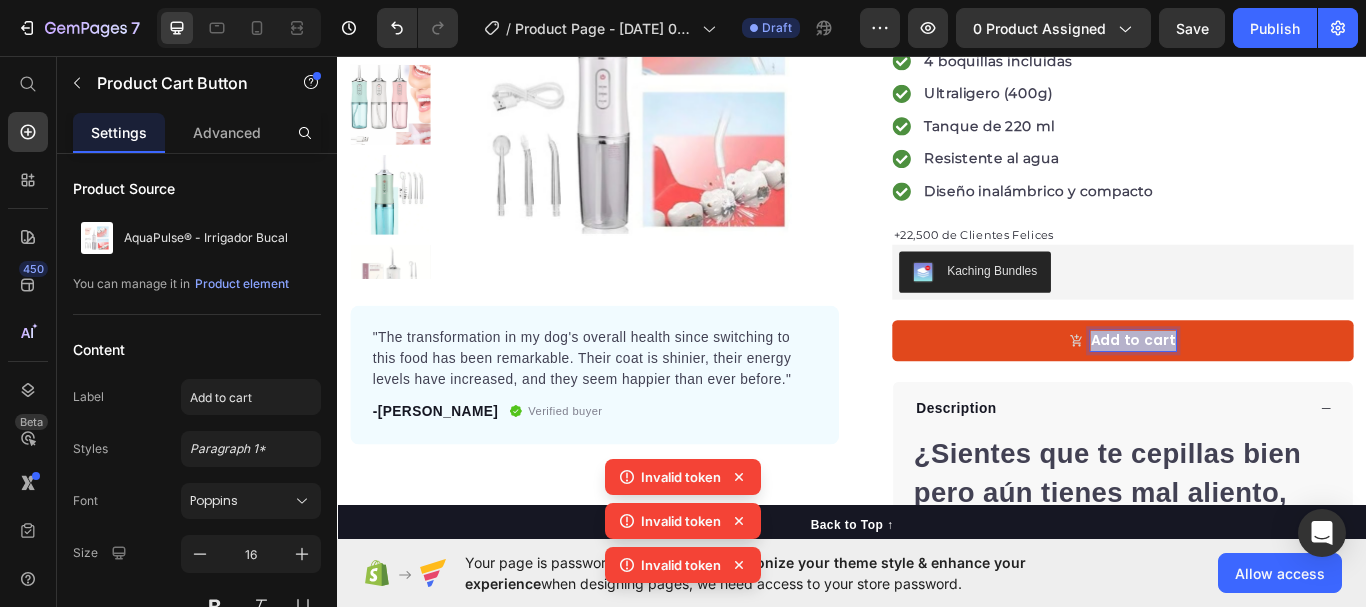 click on "Add to cart" at bounding box center [1265, 389] 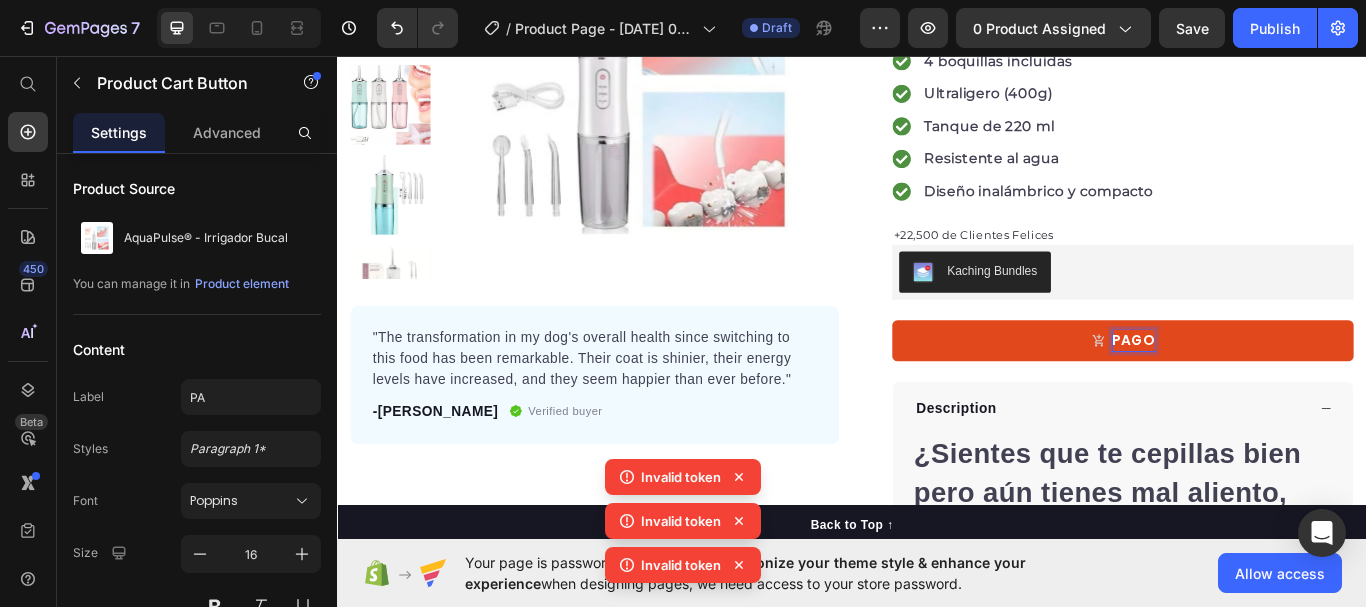 click on "PAGO" at bounding box center [1253, 389] 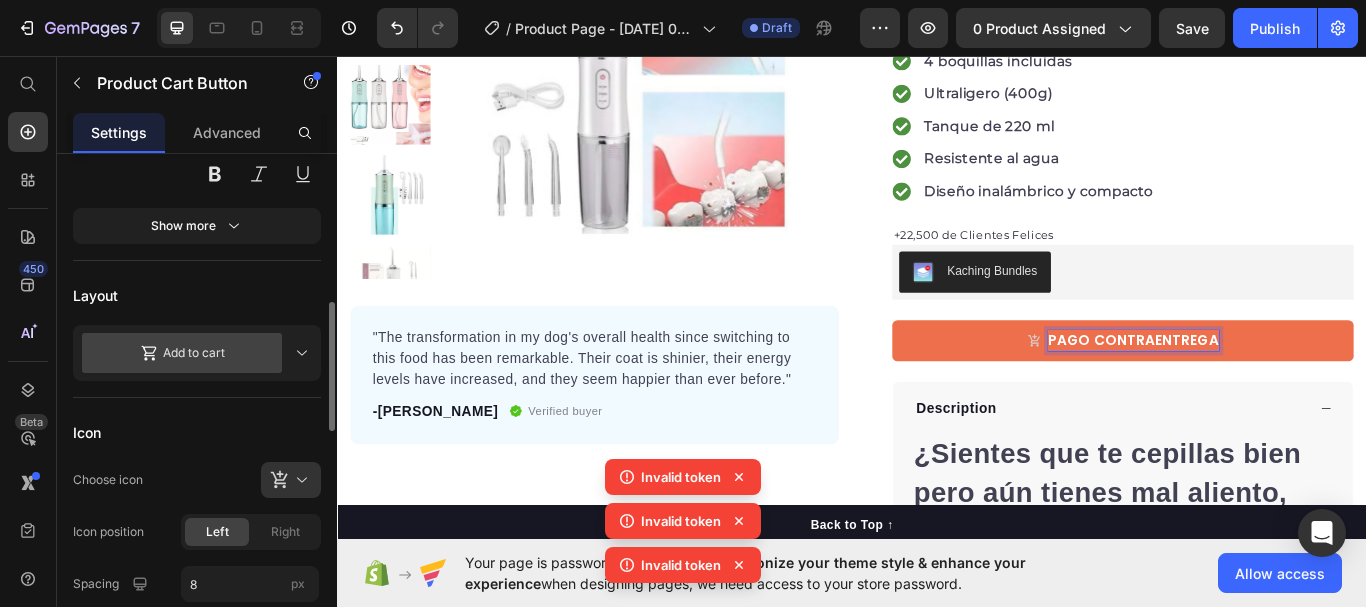 scroll, scrollTop: 466, scrollLeft: 0, axis: vertical 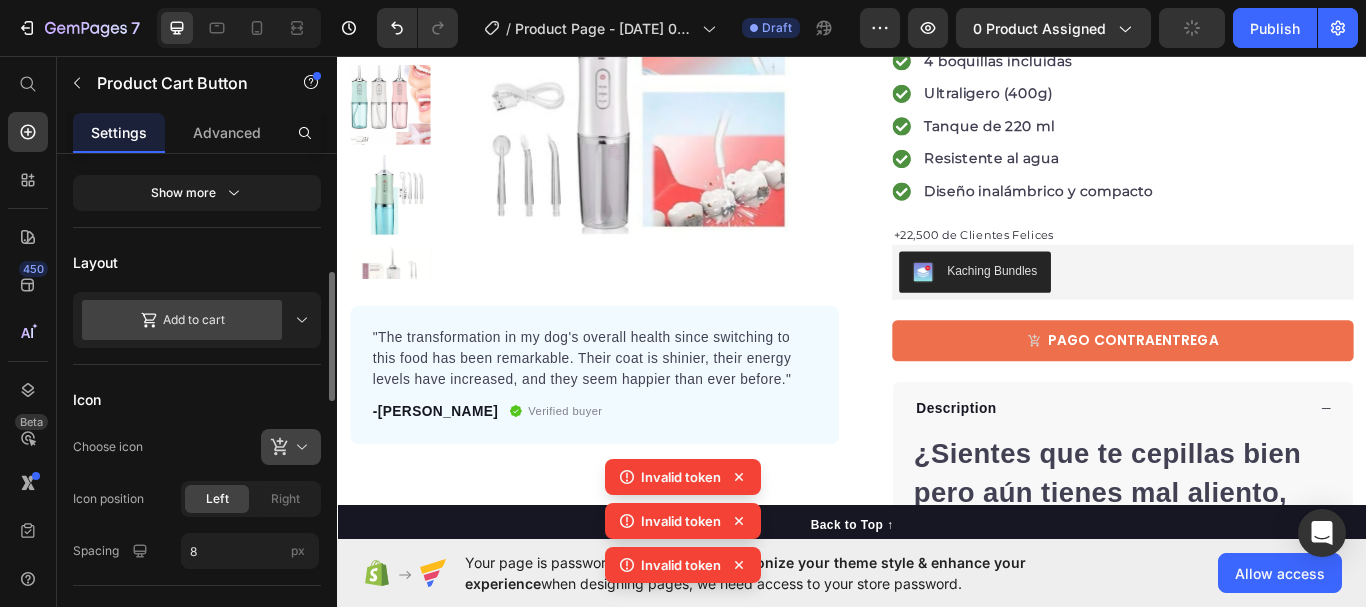 click at bounding box center [299, 447] 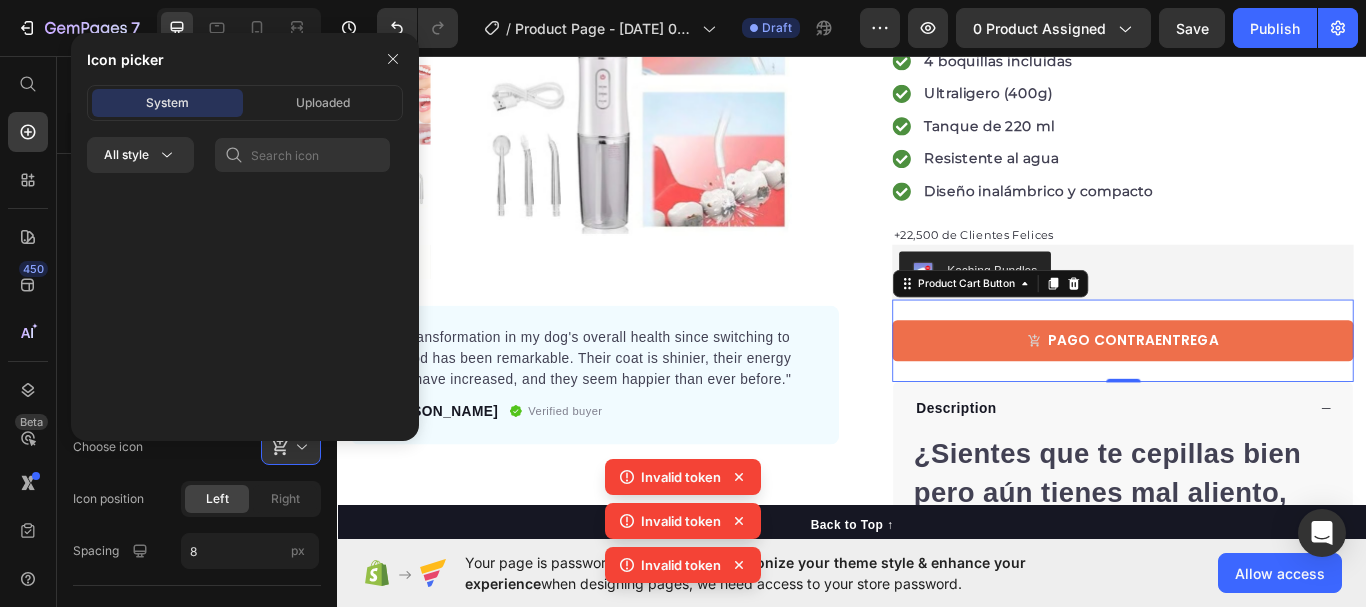 scroll, scrollTop: 0, scrollLeft: 0, axis: both 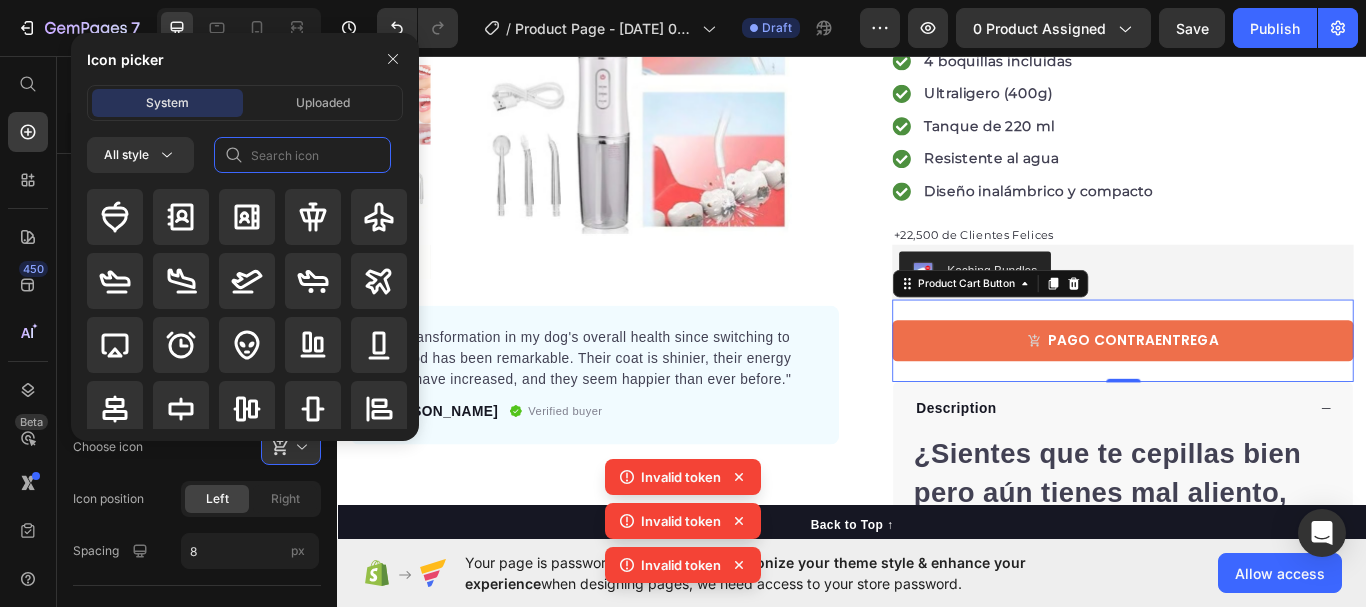 click 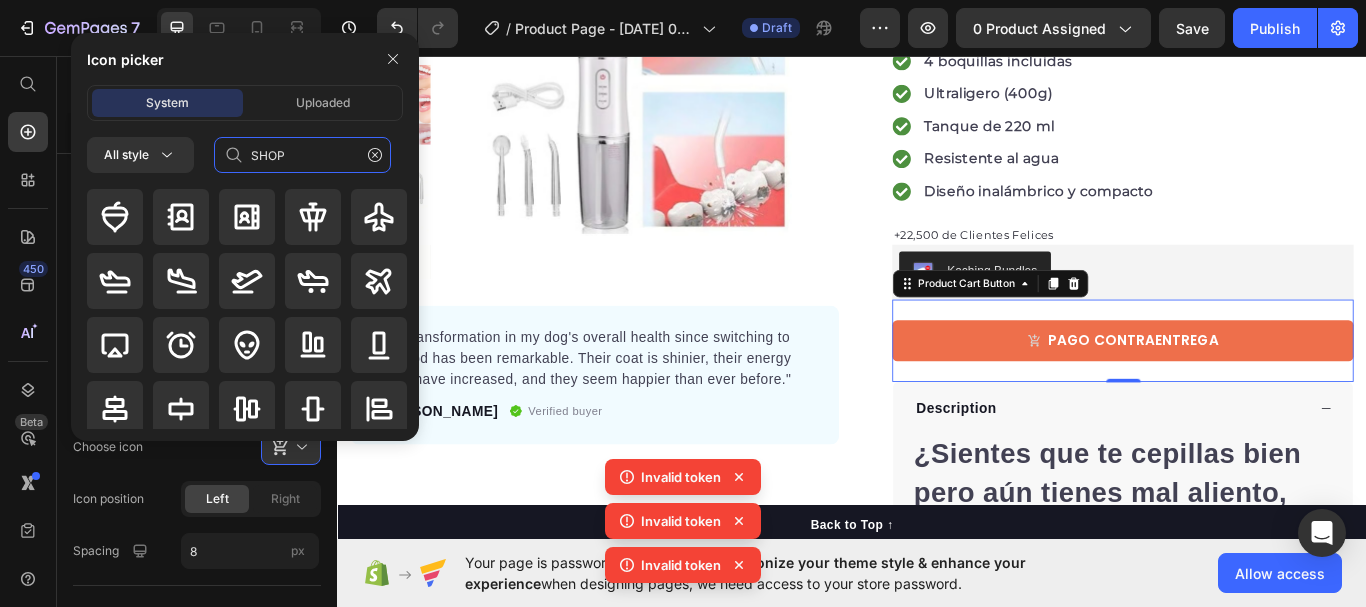 type on "SHOP" 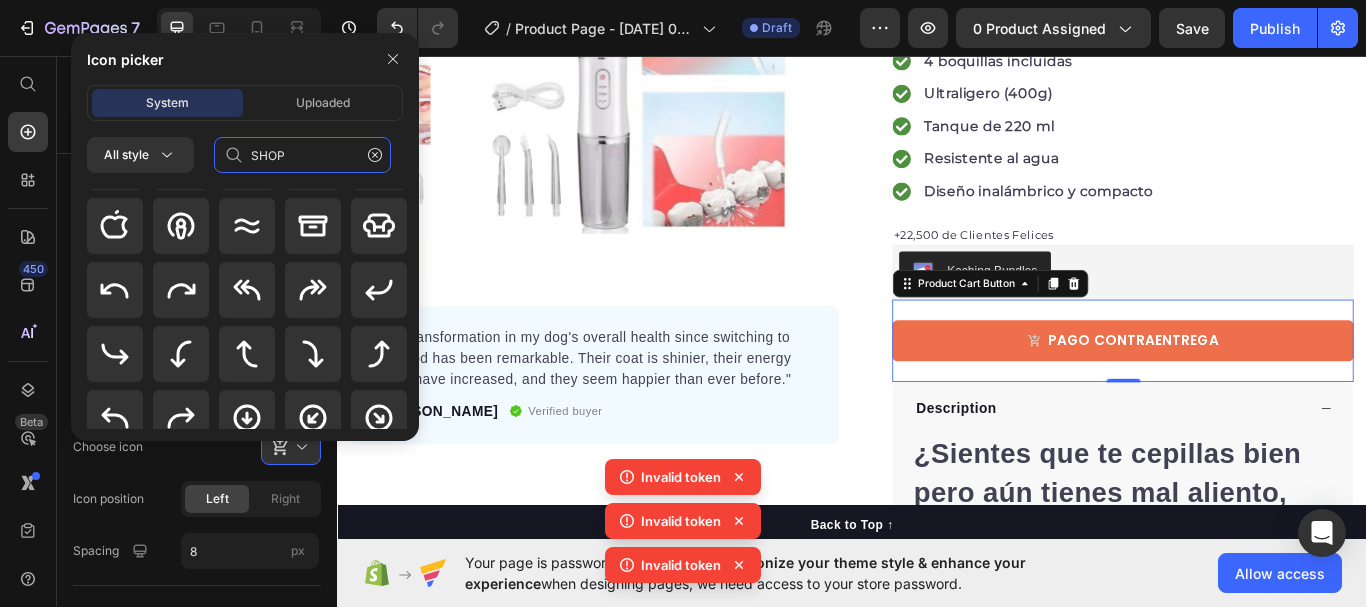 scroll, scrollTop: 418, scrollLeft: 0, axis: vertical 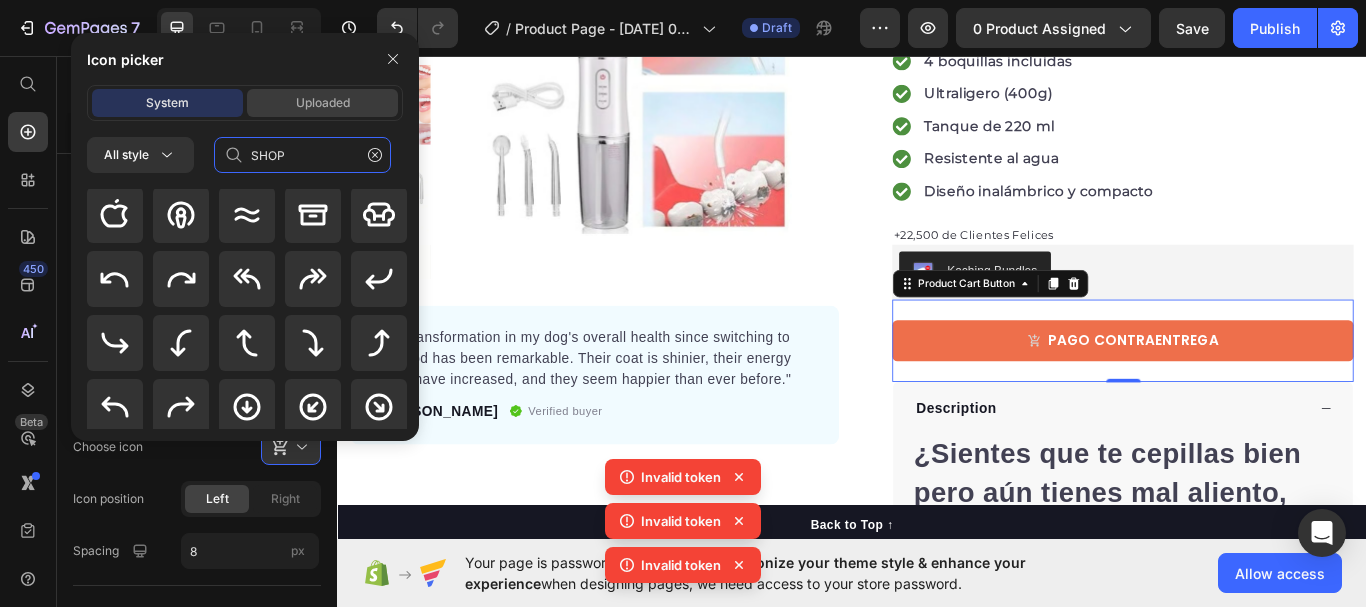click on "Uploaded" at bounding box center (322, 103) 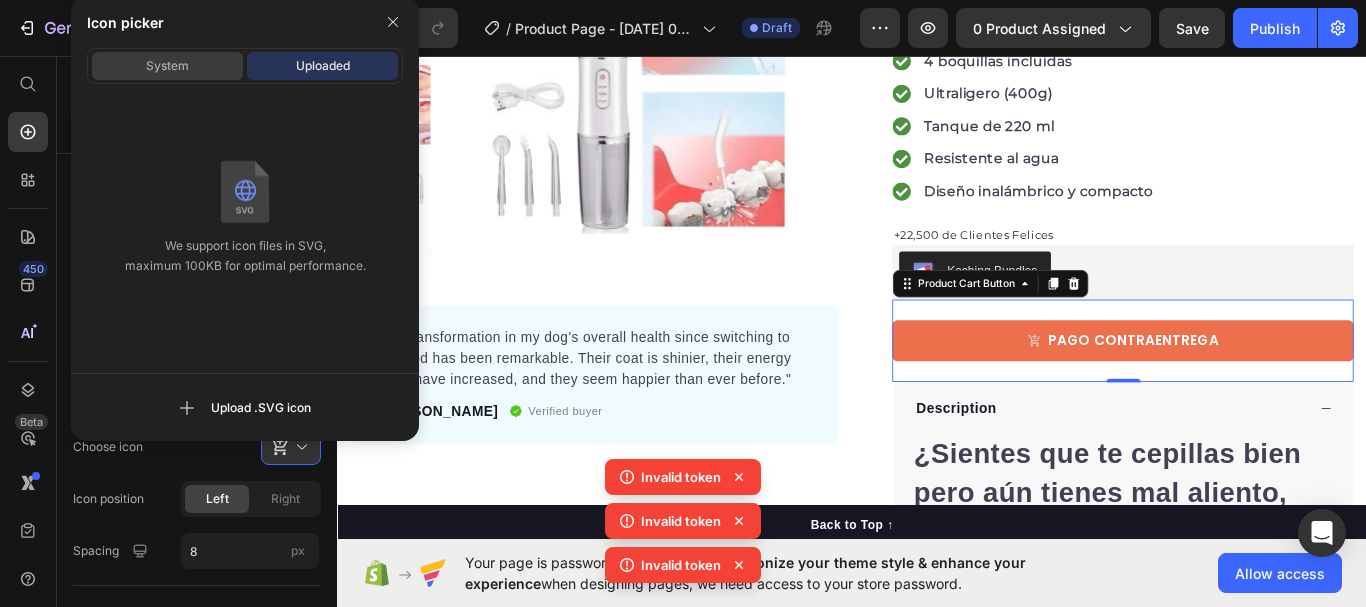 click on "System" at bounding box center (167, 66) 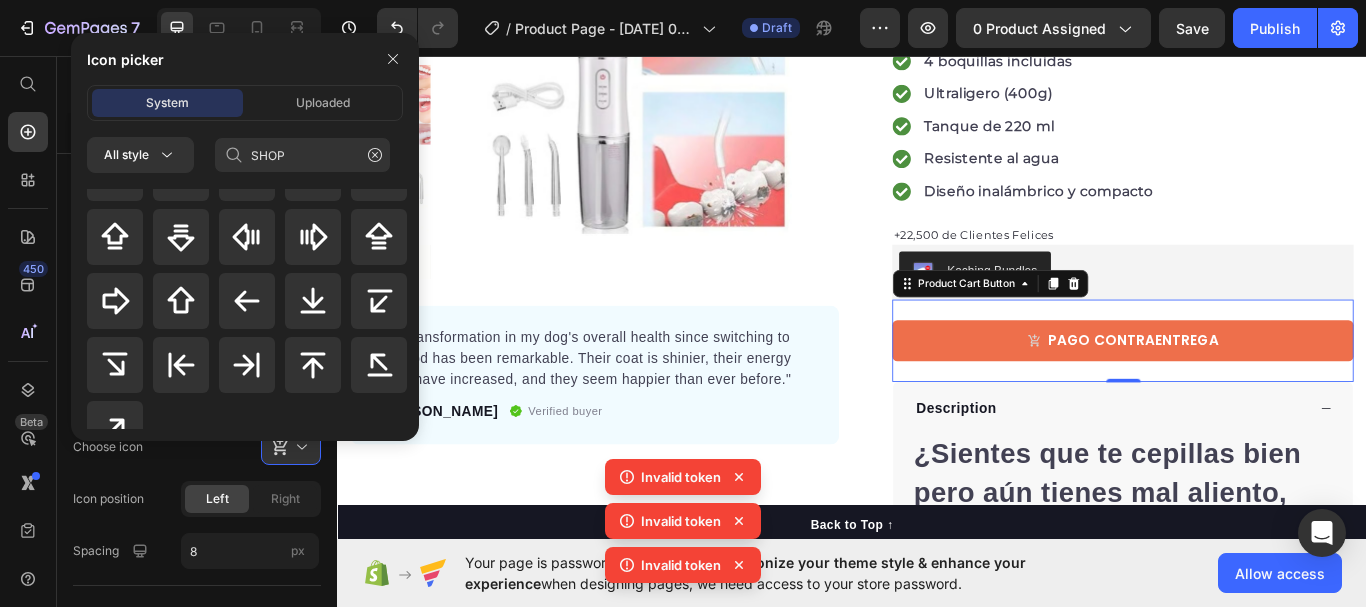 scroll, scrollTop: 928, scrollLeft: 0, axis: vertical 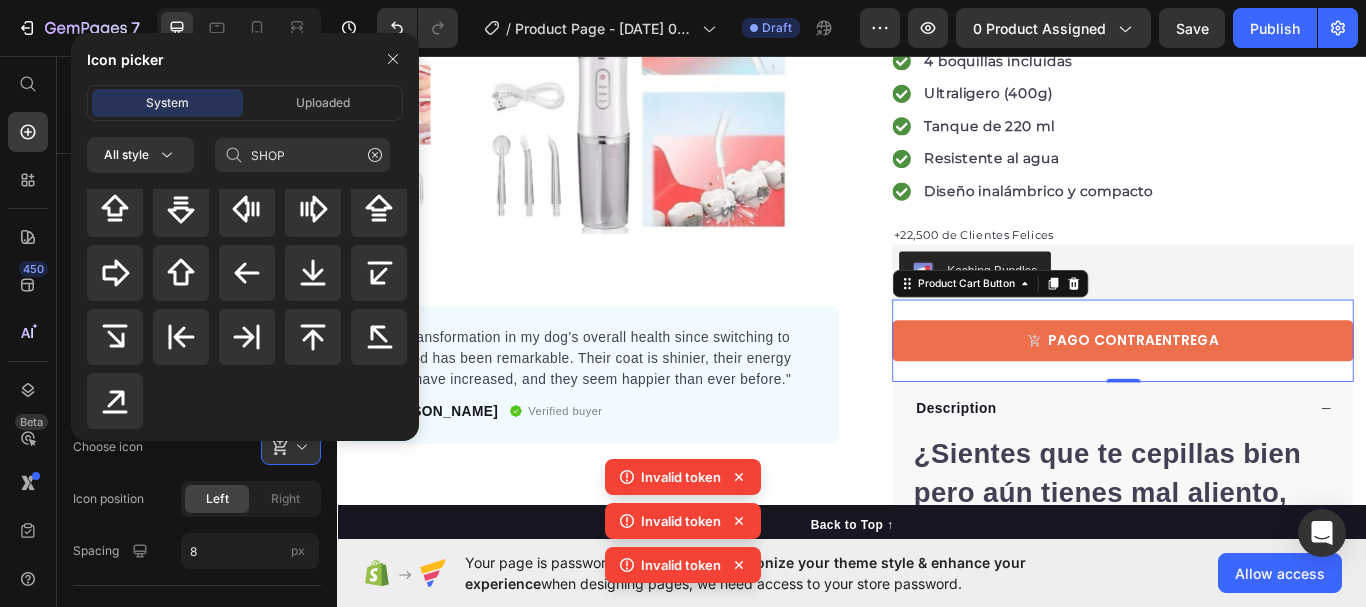 click on "Icon Choose icon
Icon position Left Right Spacing 8 px" 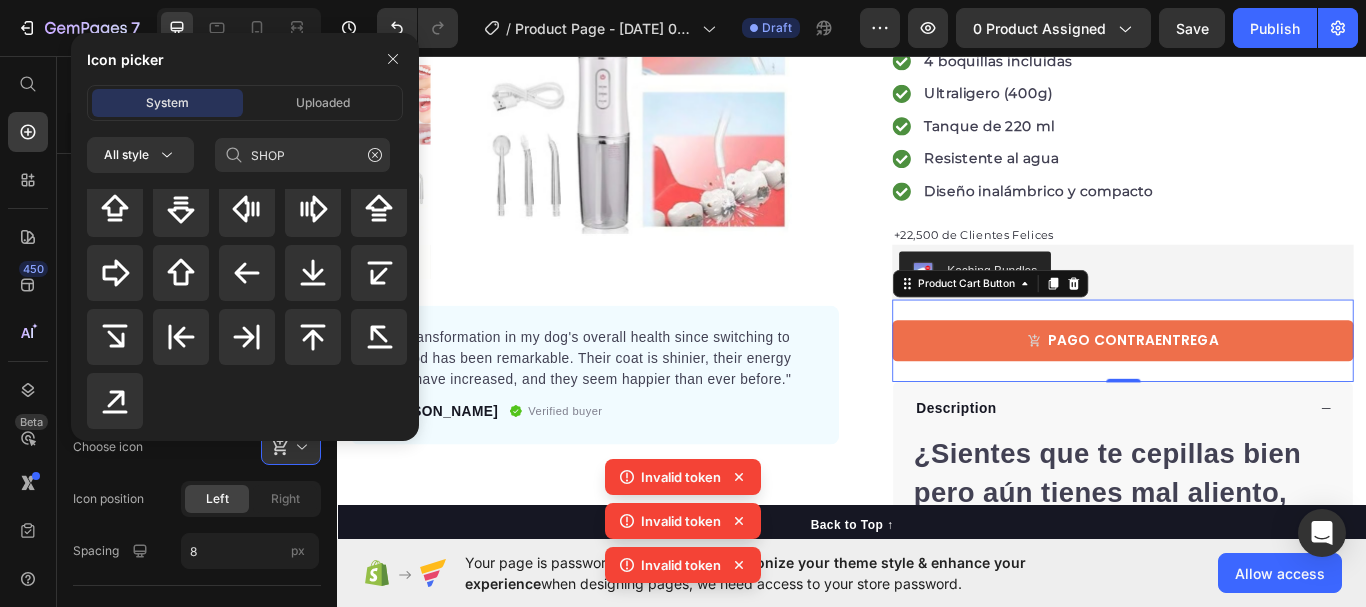 click at bounding box center (393, 59) 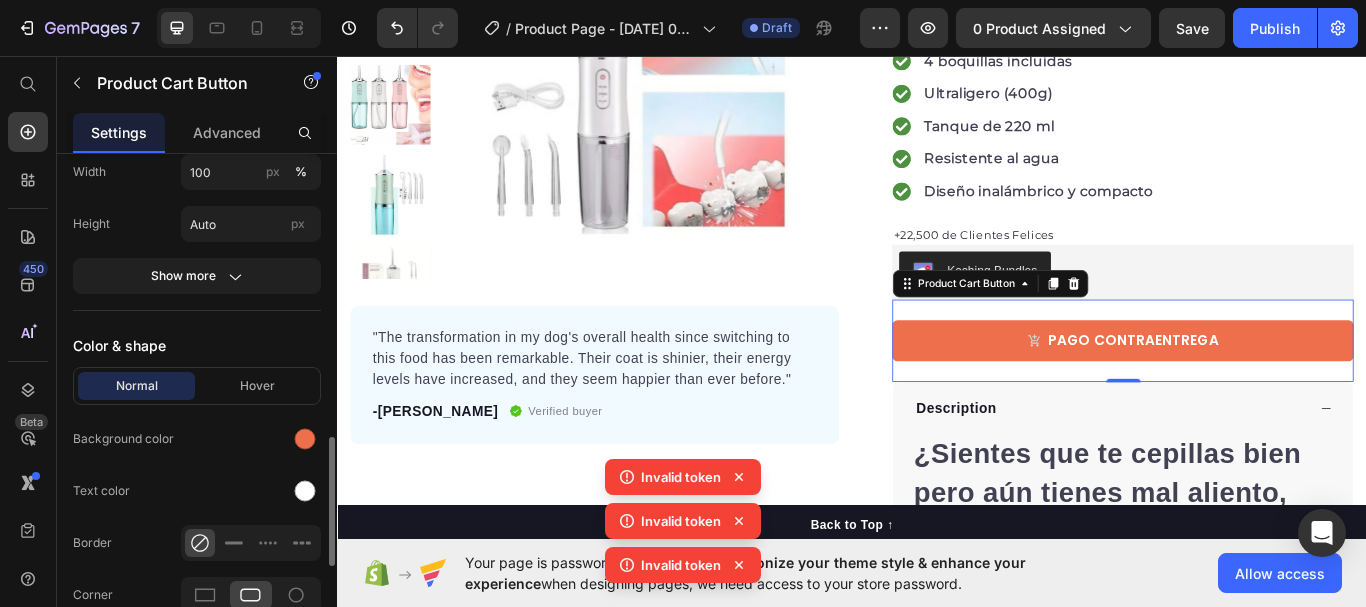 scroll, scrollTop: 1107, scrollLeft: 0, axis: vertical 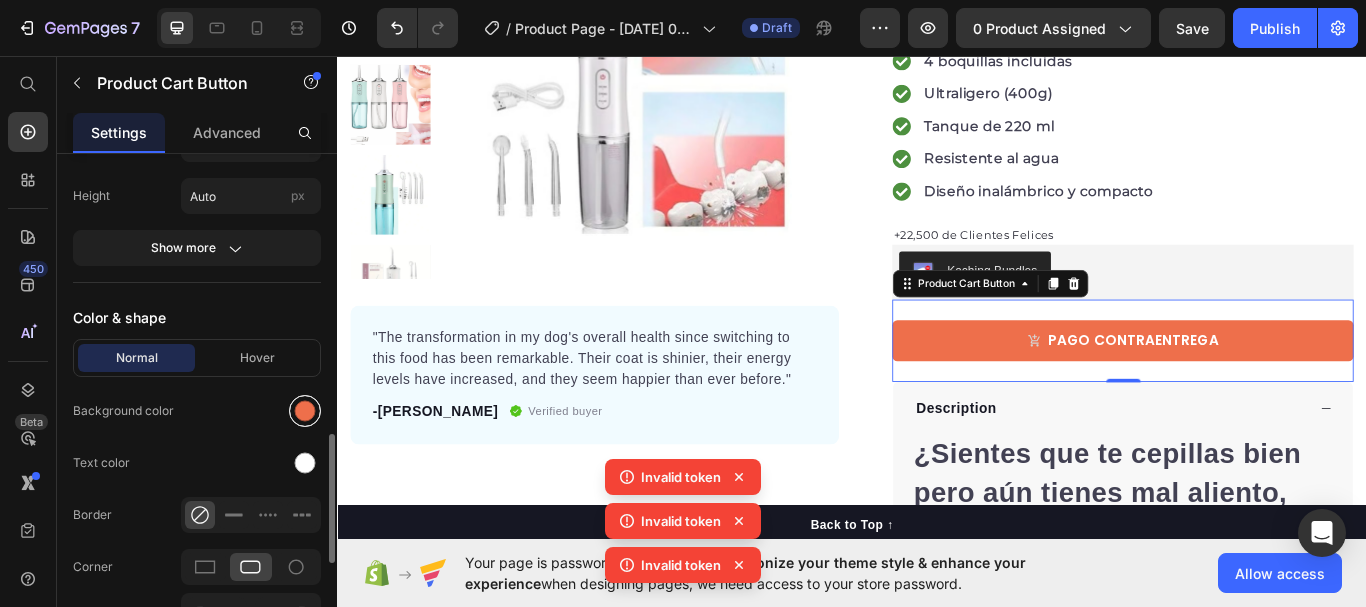 click at bounding box center (305, 411) 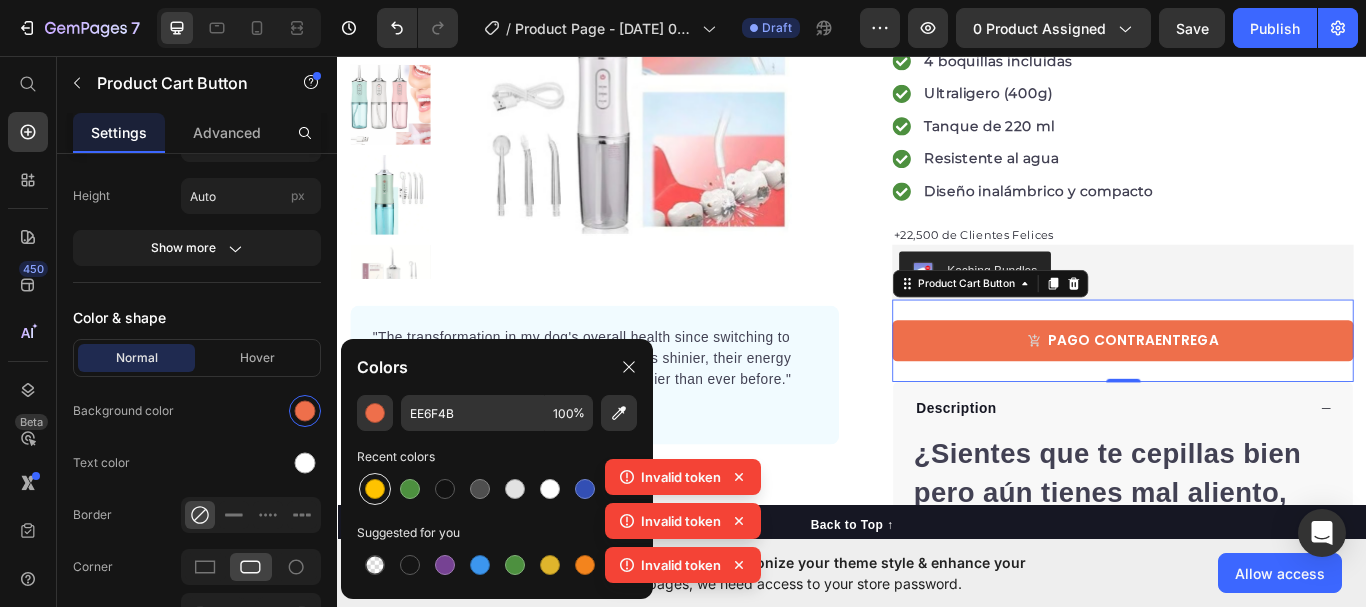 click at bounding box center [375, 489] 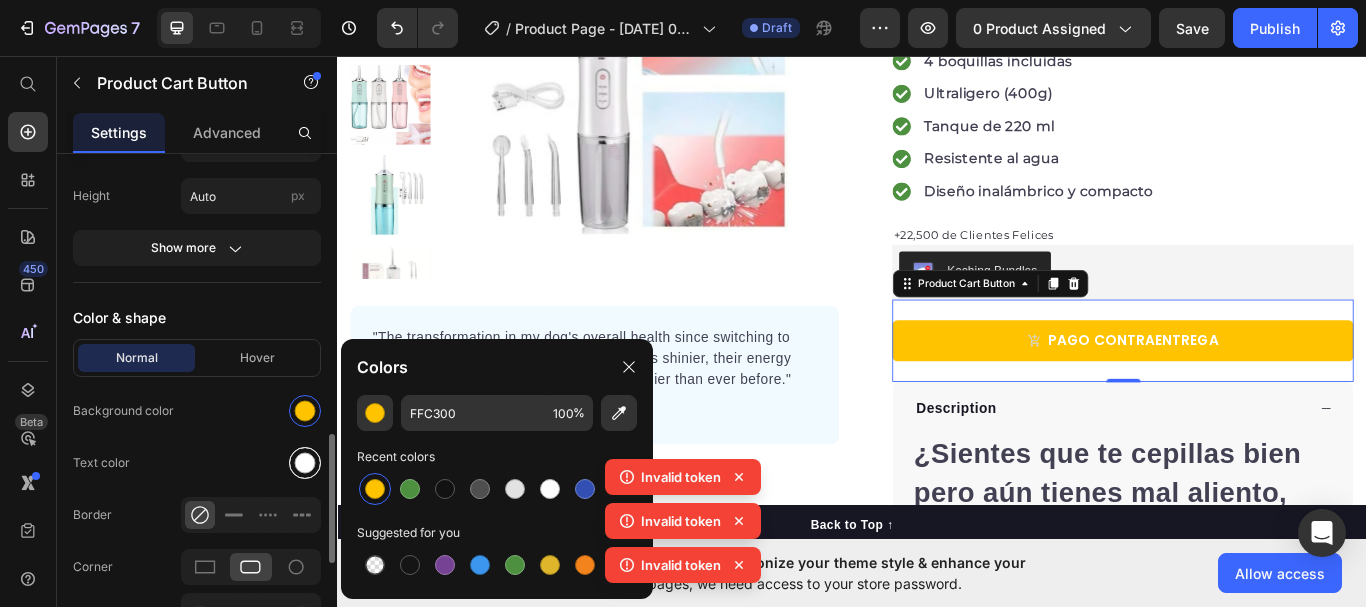 click at bounding box center (305, 463) 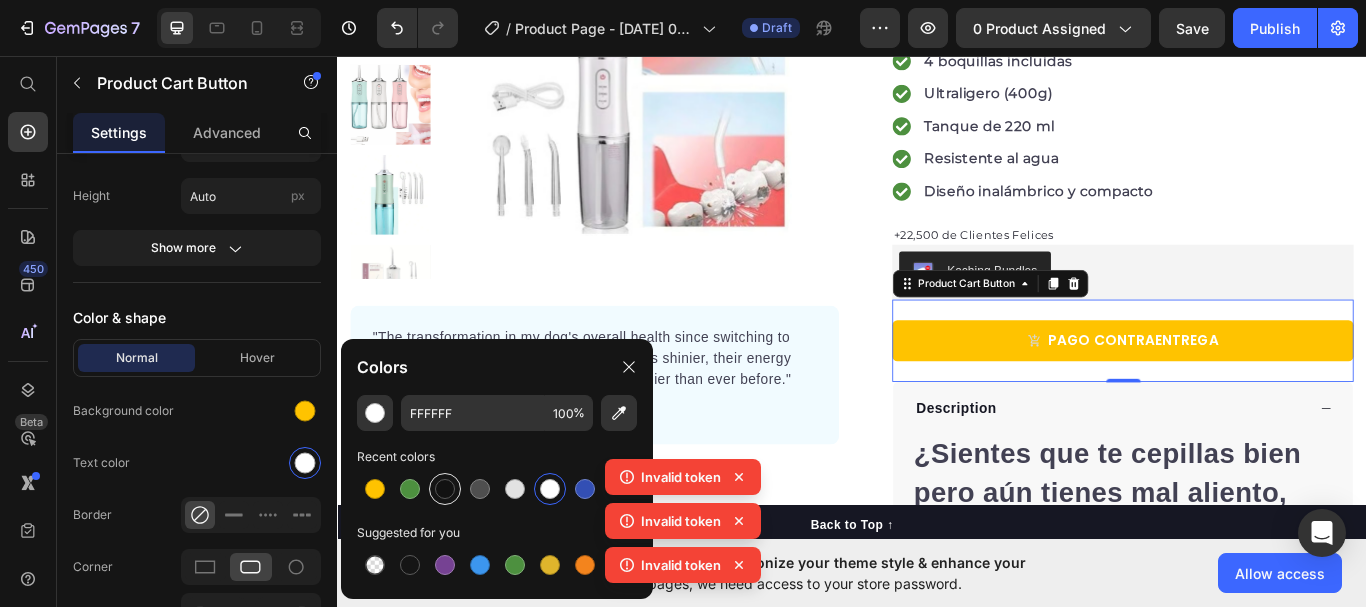 click at bounding box center (445, 489) 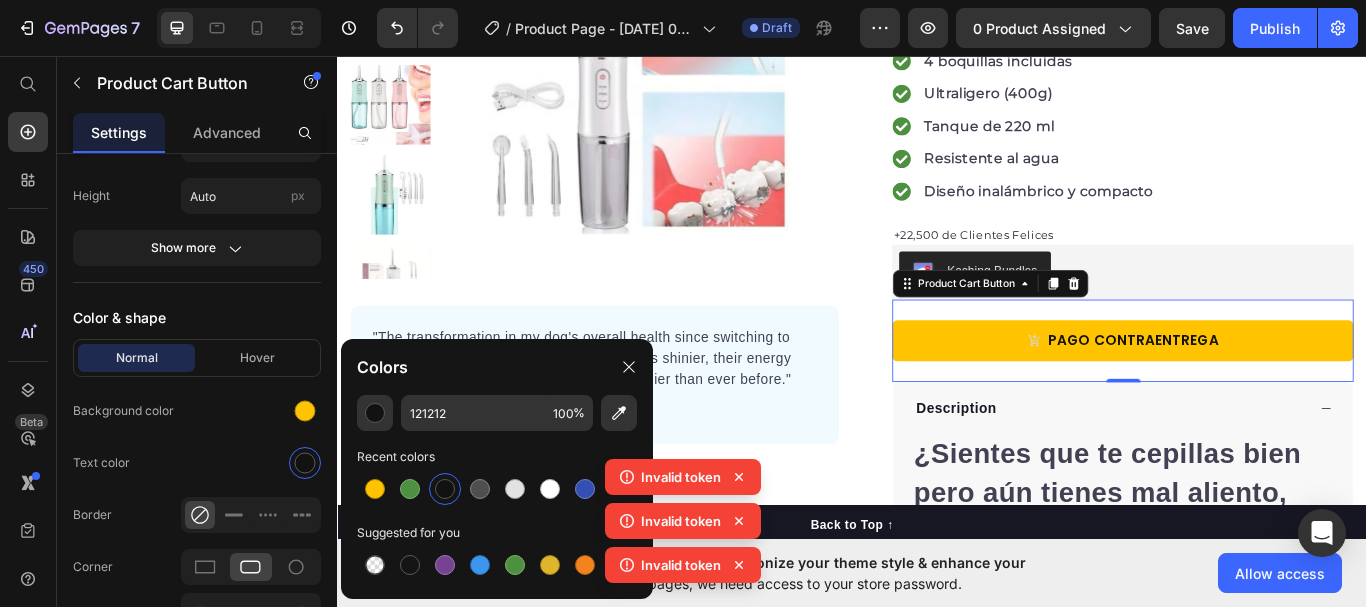 click 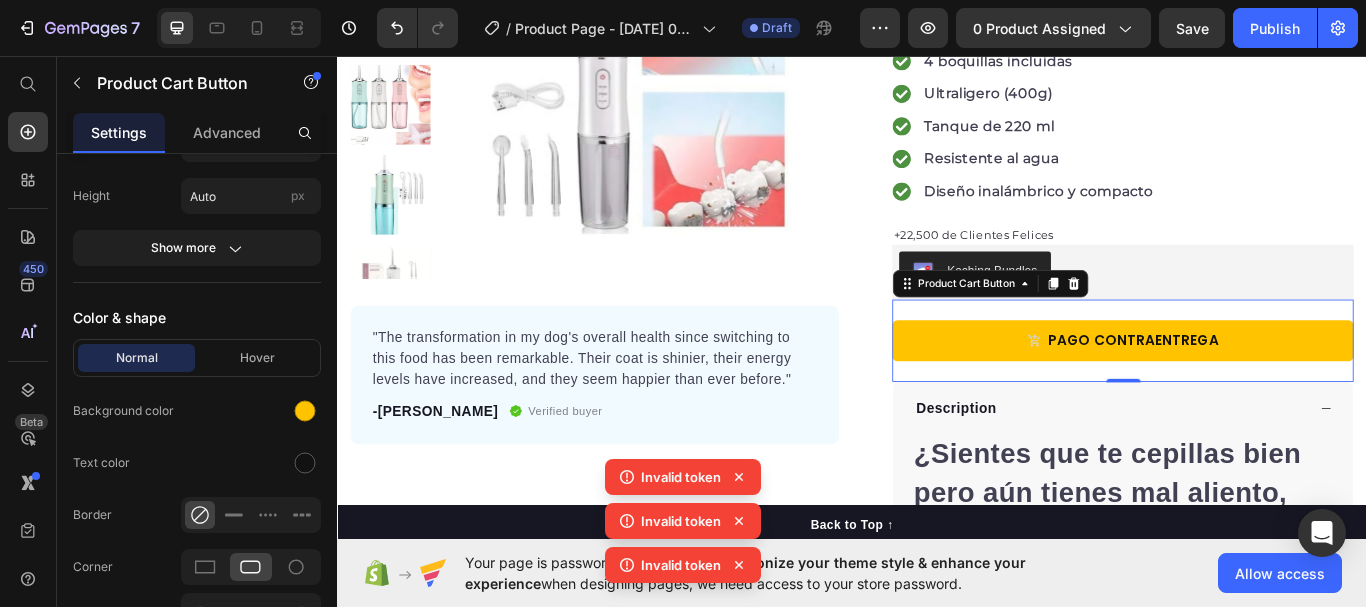 click 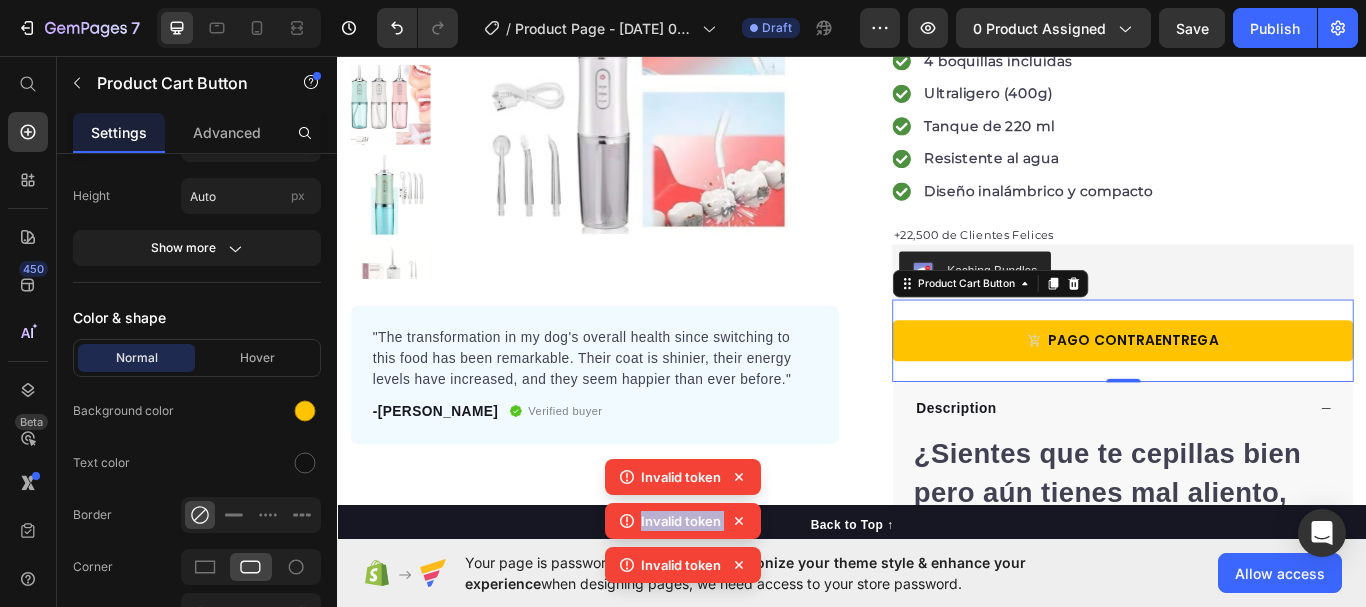 click 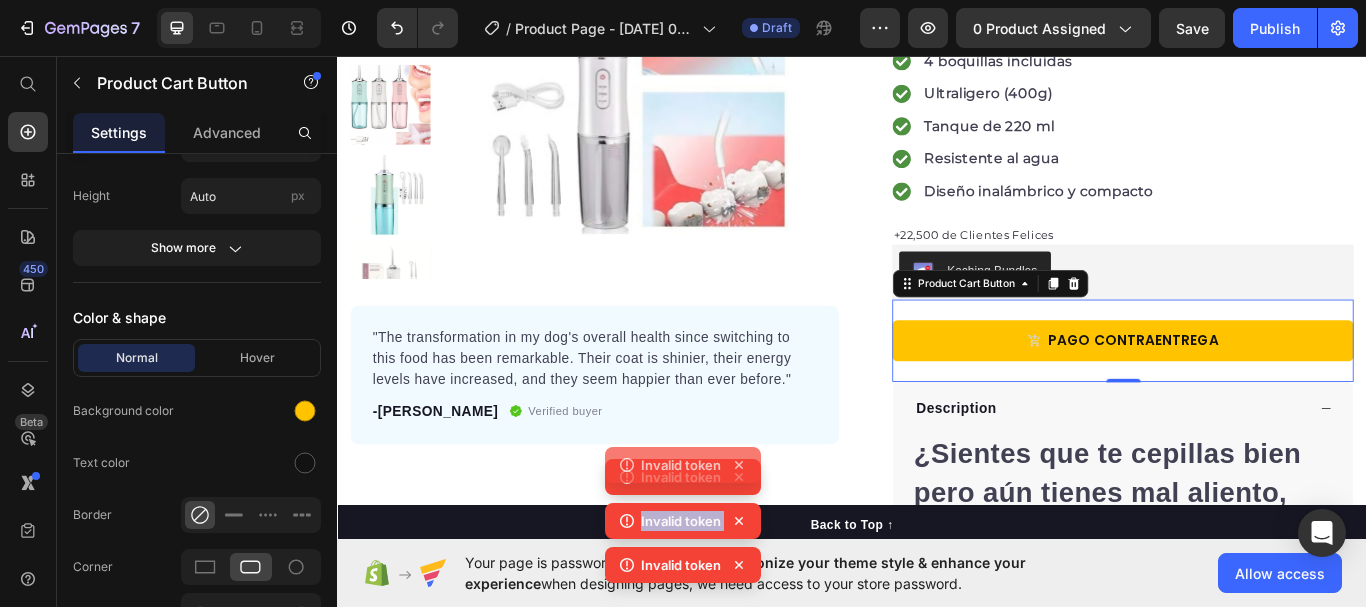 click on "Invalid token Invalid token Invalid token Invalid token" at bounding box center [683, 503] 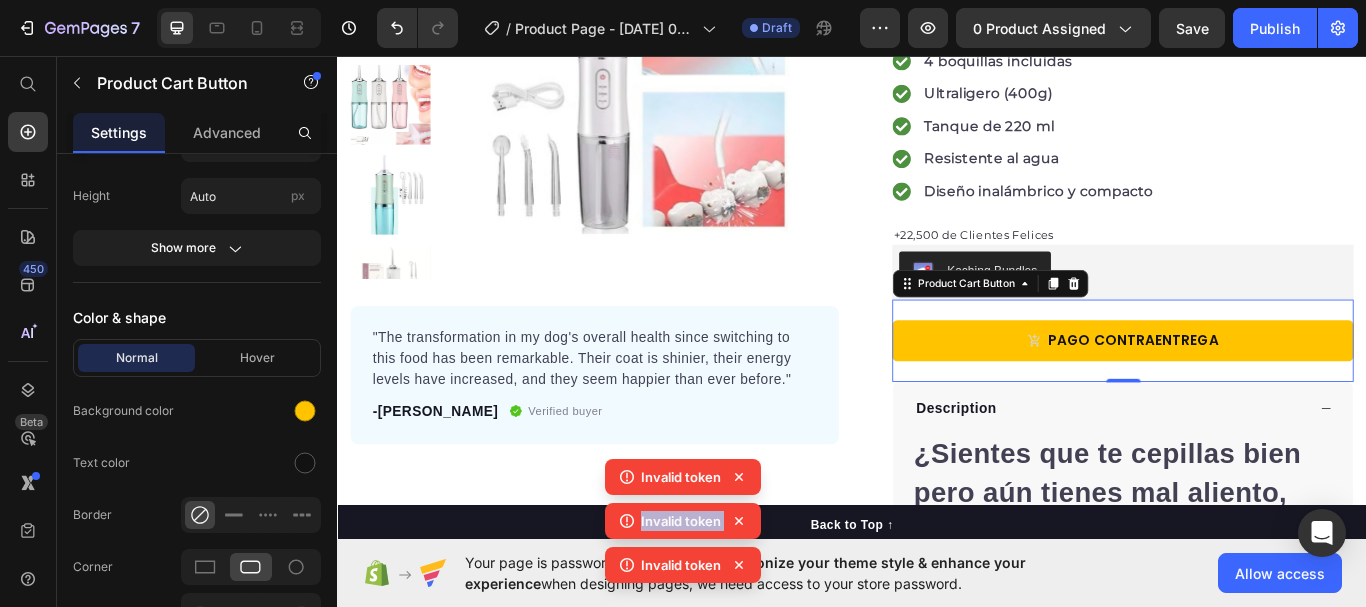 click 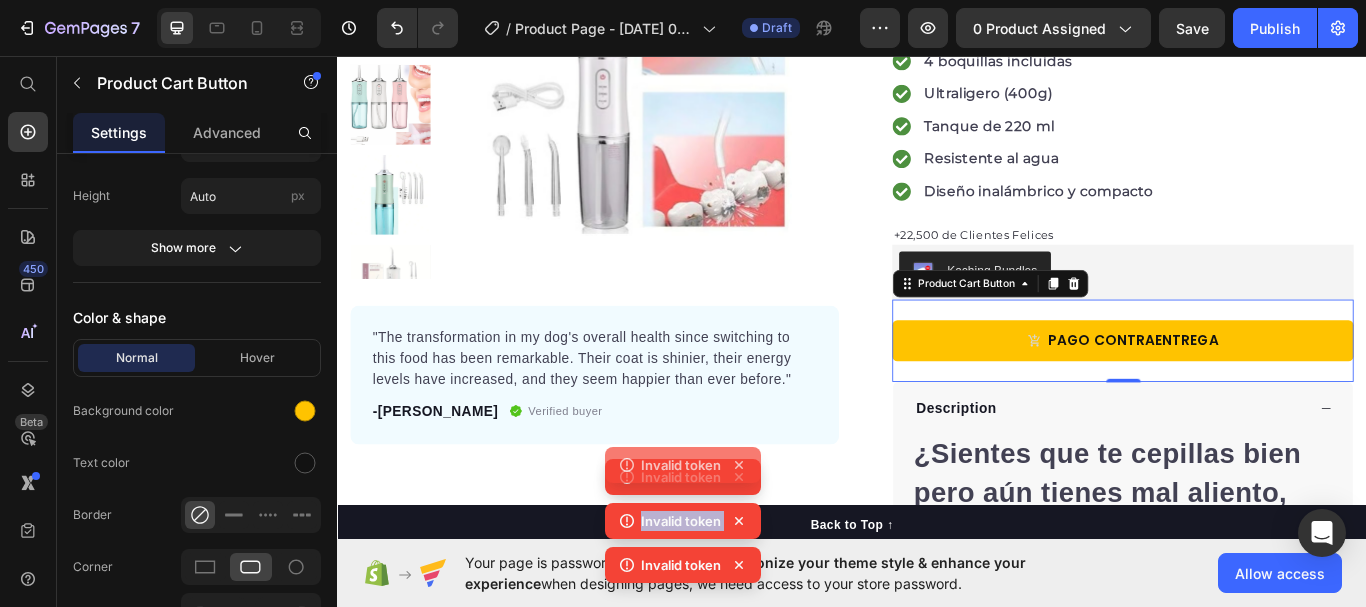 click 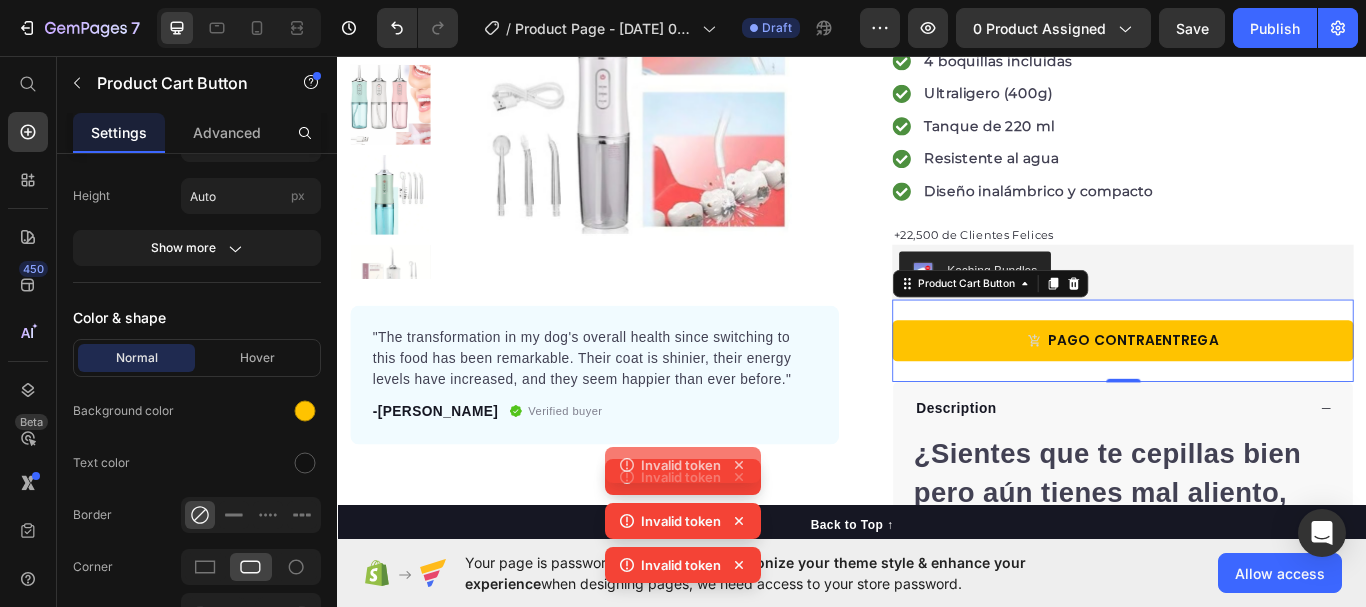 click on "Invalid token Invalid token Invalid token Invalid token" at bounding box center (683, 503) 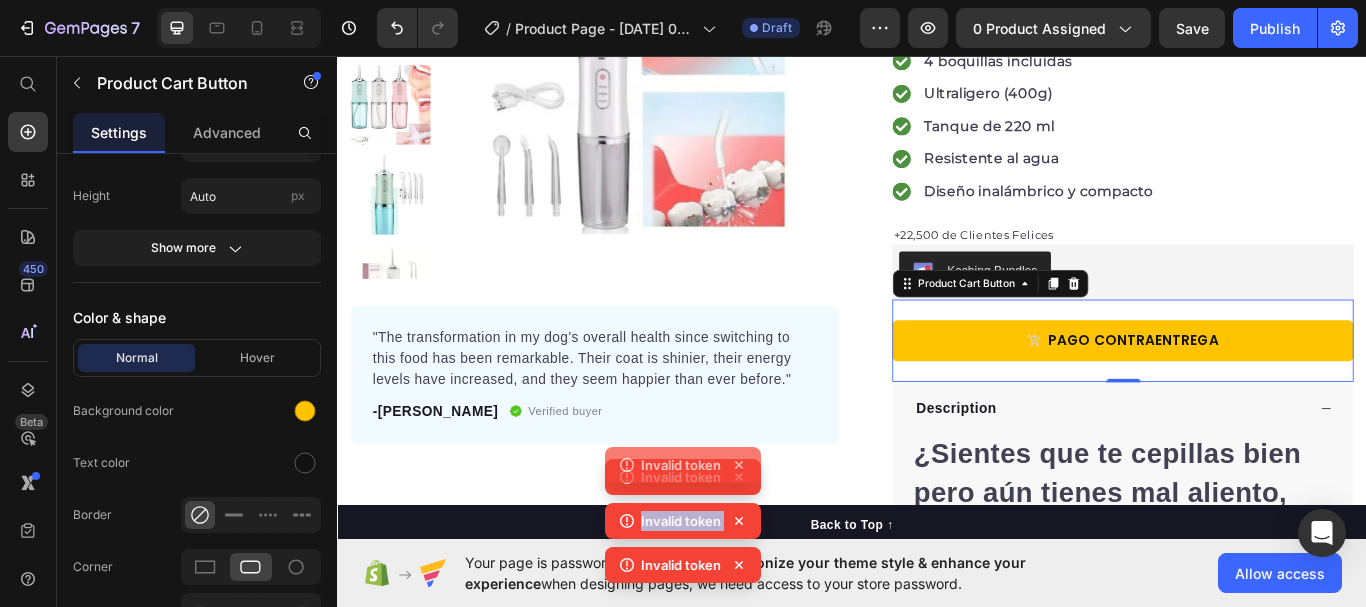 click 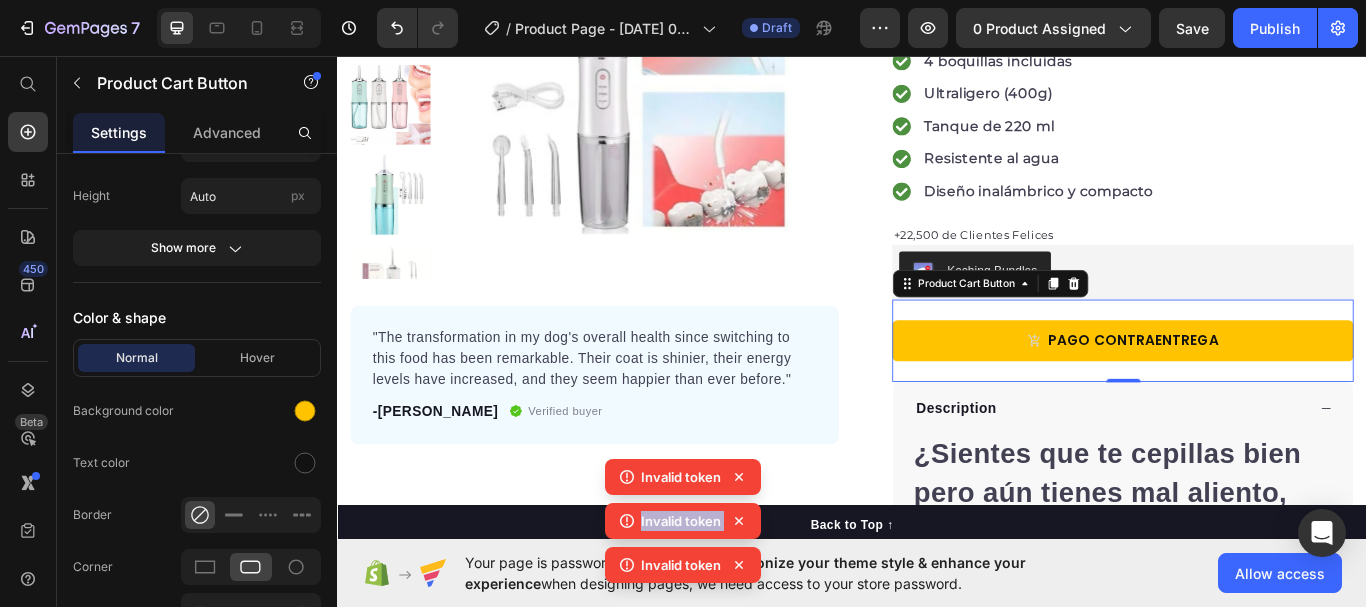 click 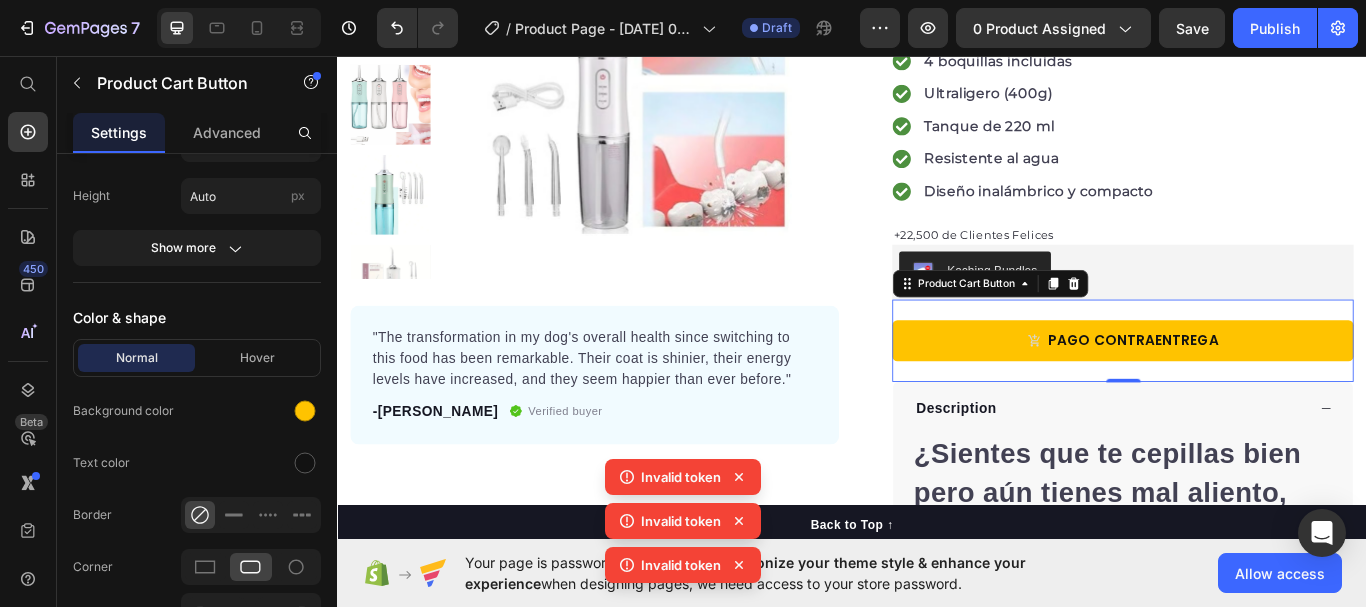 click on "Invalid token Invalid token Invalid token" at bounding box center (683, 525) 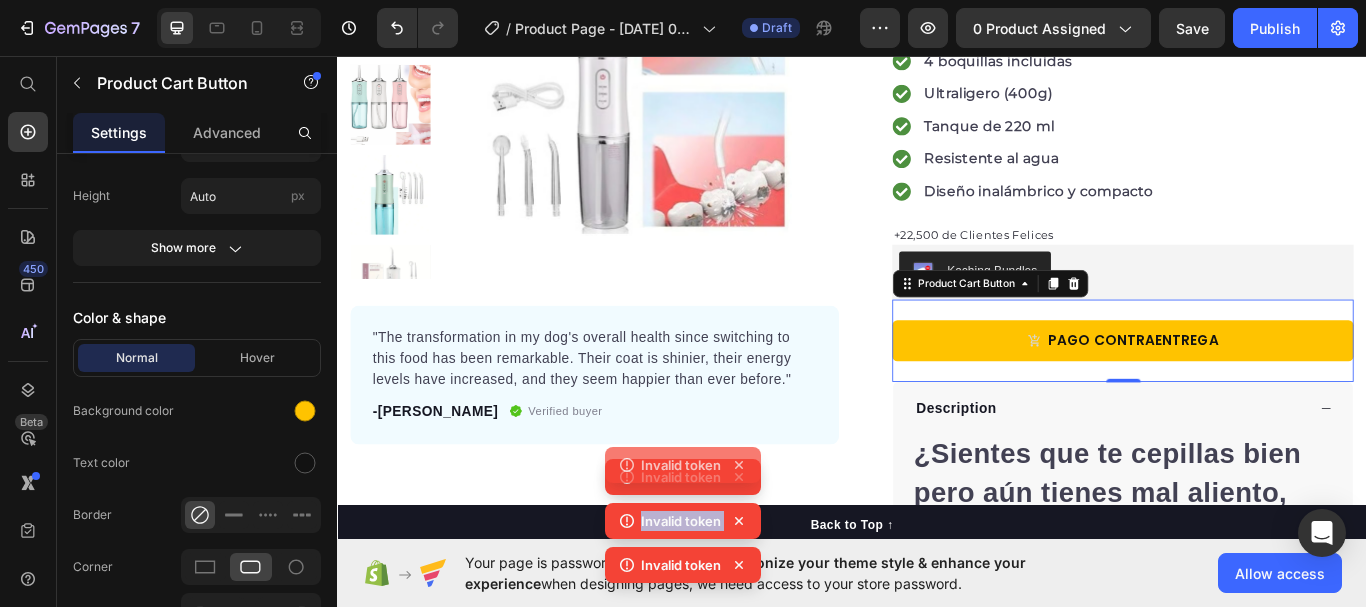 click 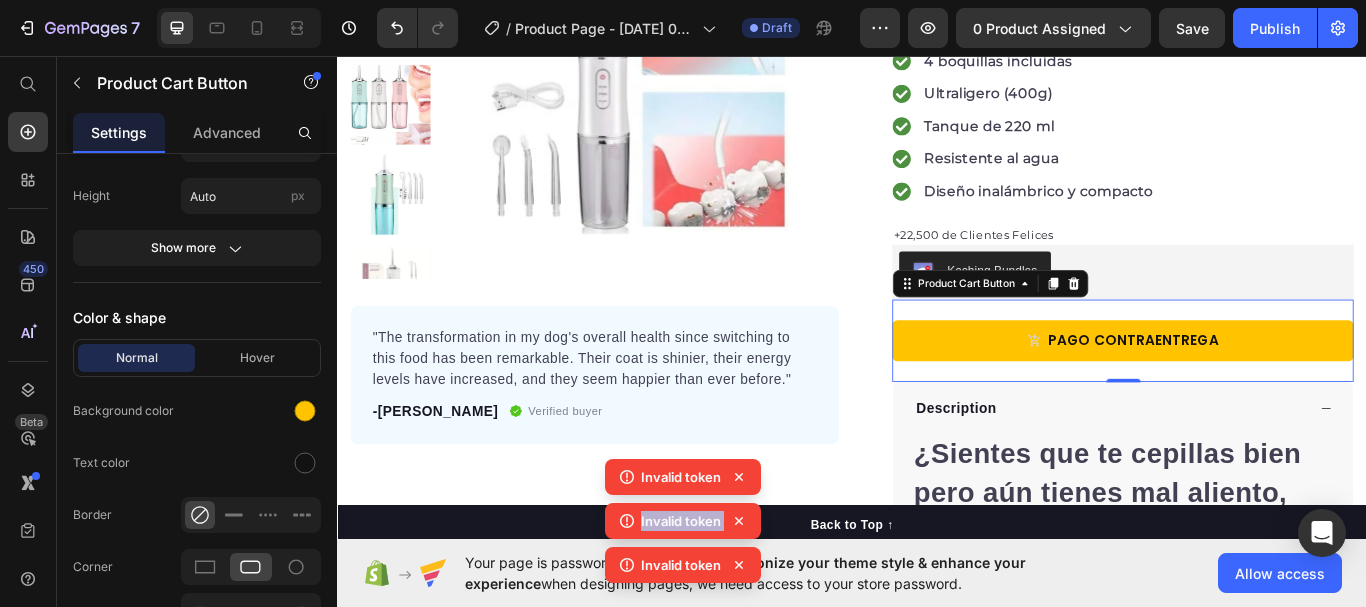 click 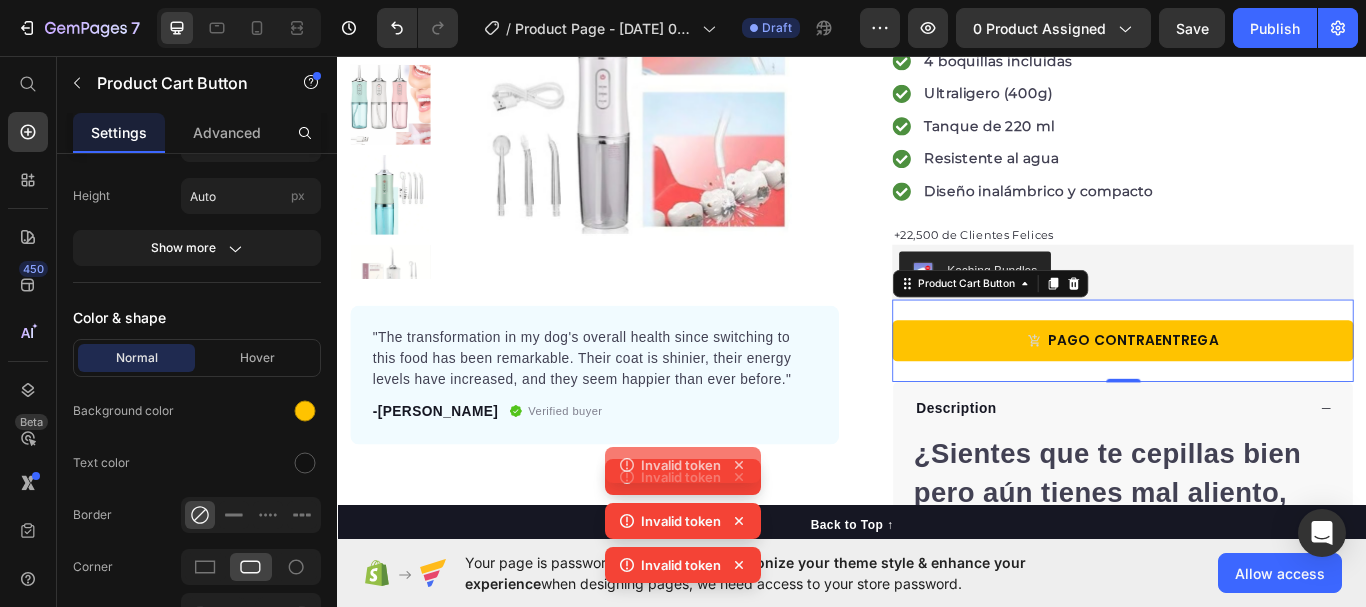 click on "Invalid token Invalid token Invalid token Invalid token" at bounding box center [683, 503] 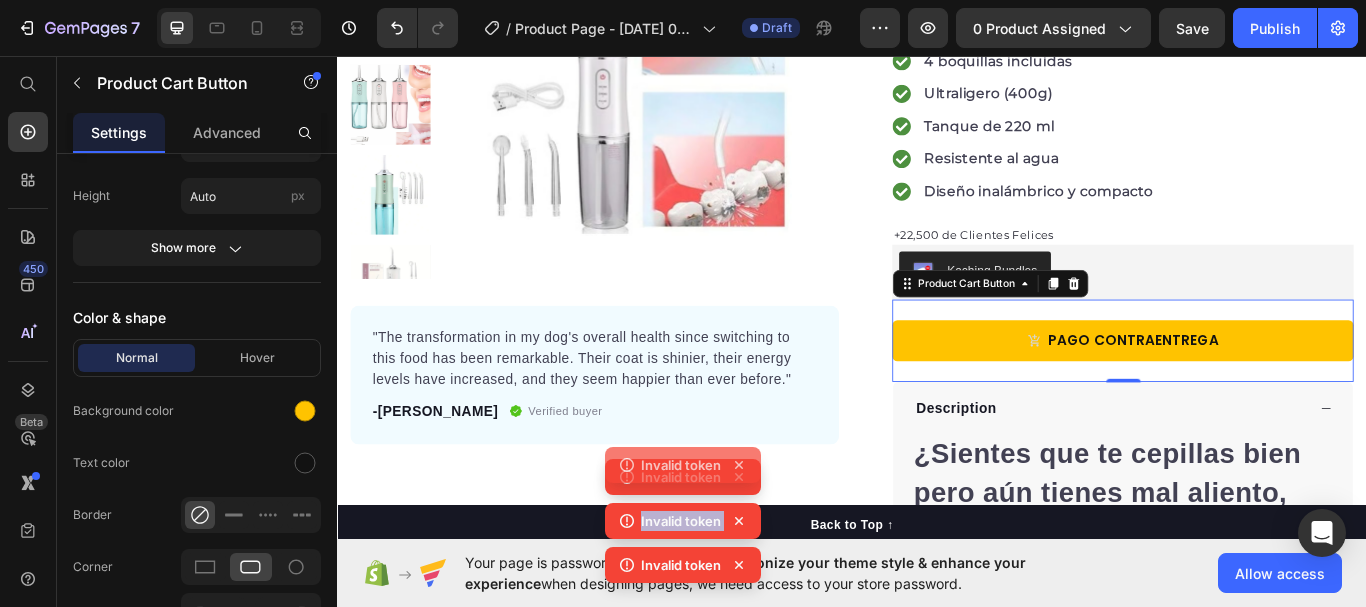 click 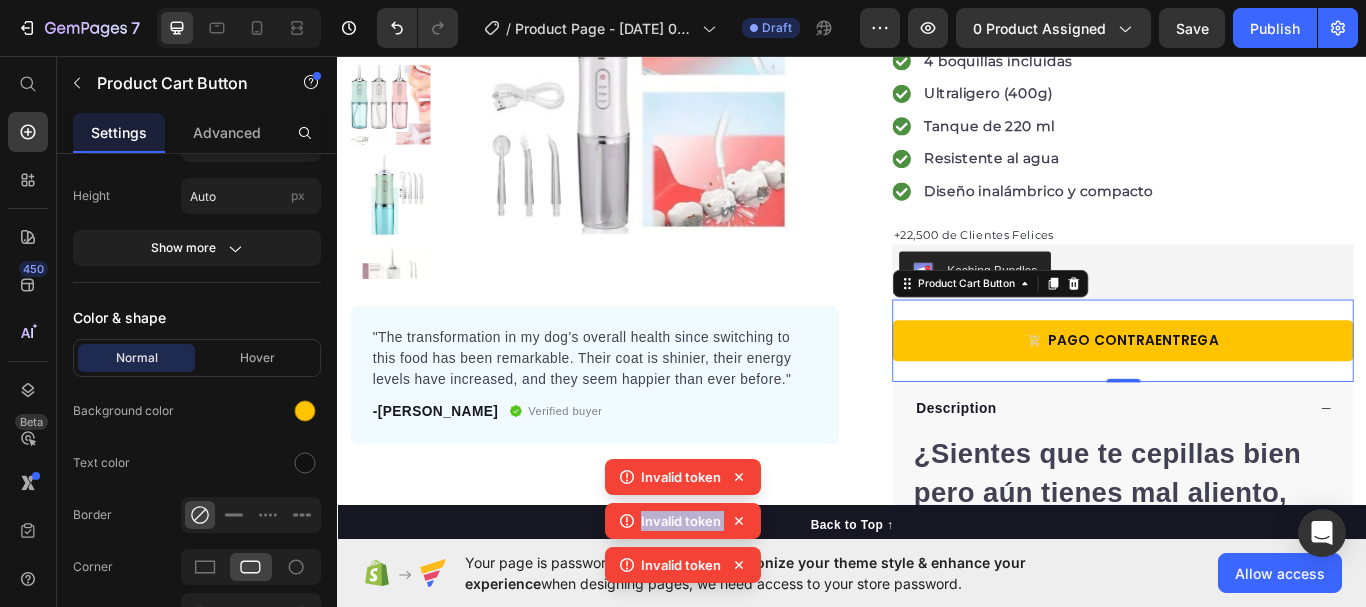 click 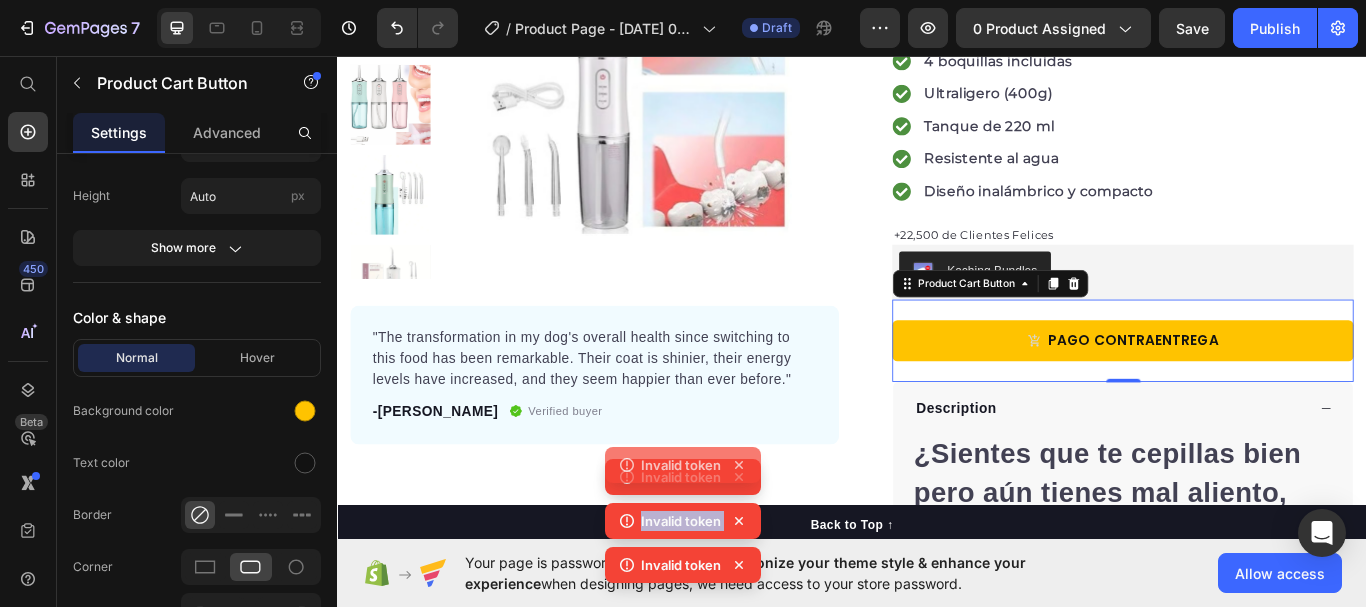 click on "Invalid token Invalid token Invalid token Invalid token" at bounding box center (683, 503) 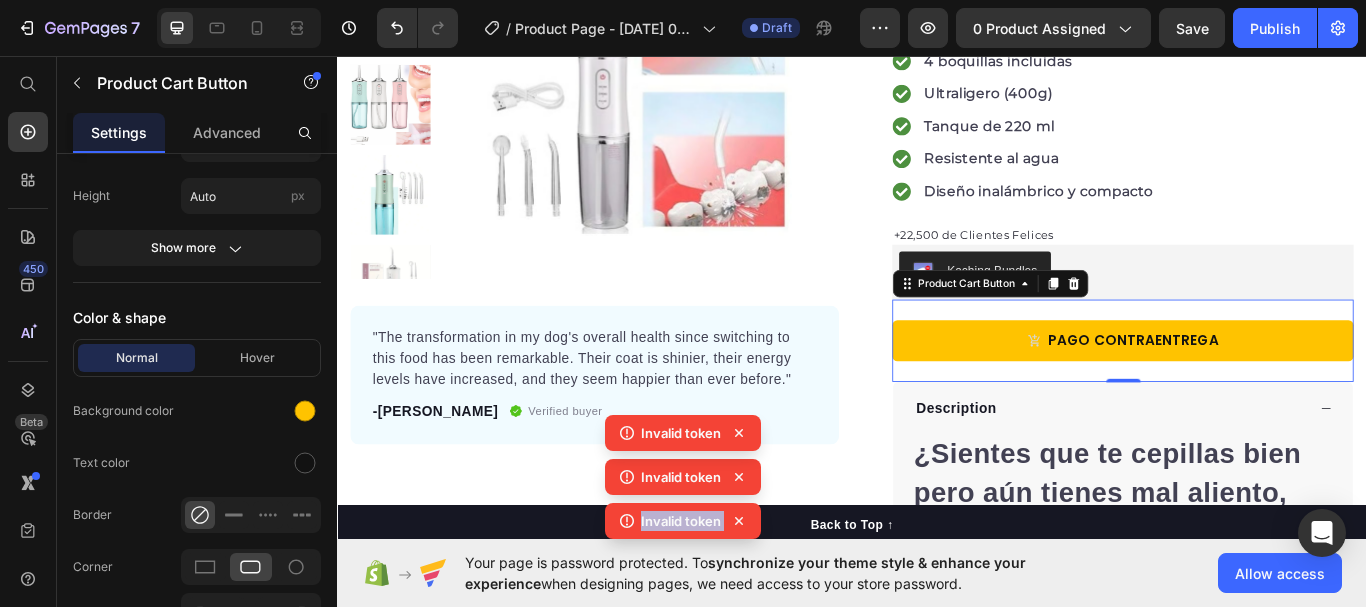 click on "Invalid token Invalid token Invalid token Invalid token" at bounding box center (683, 503) 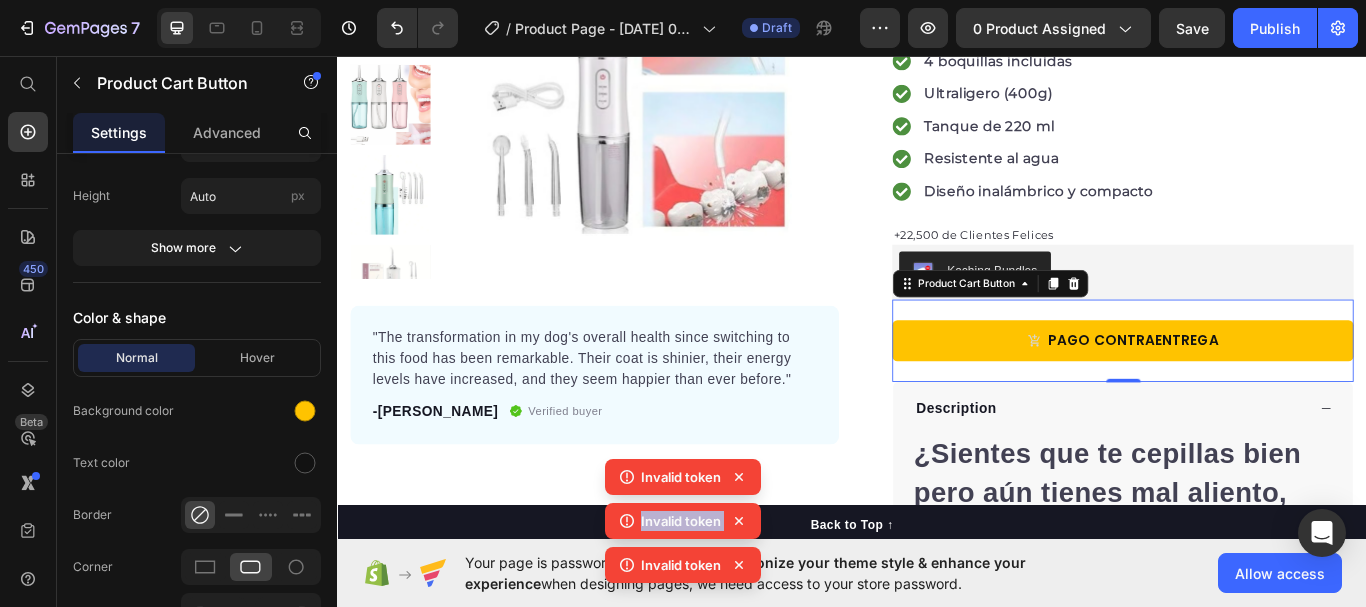 click 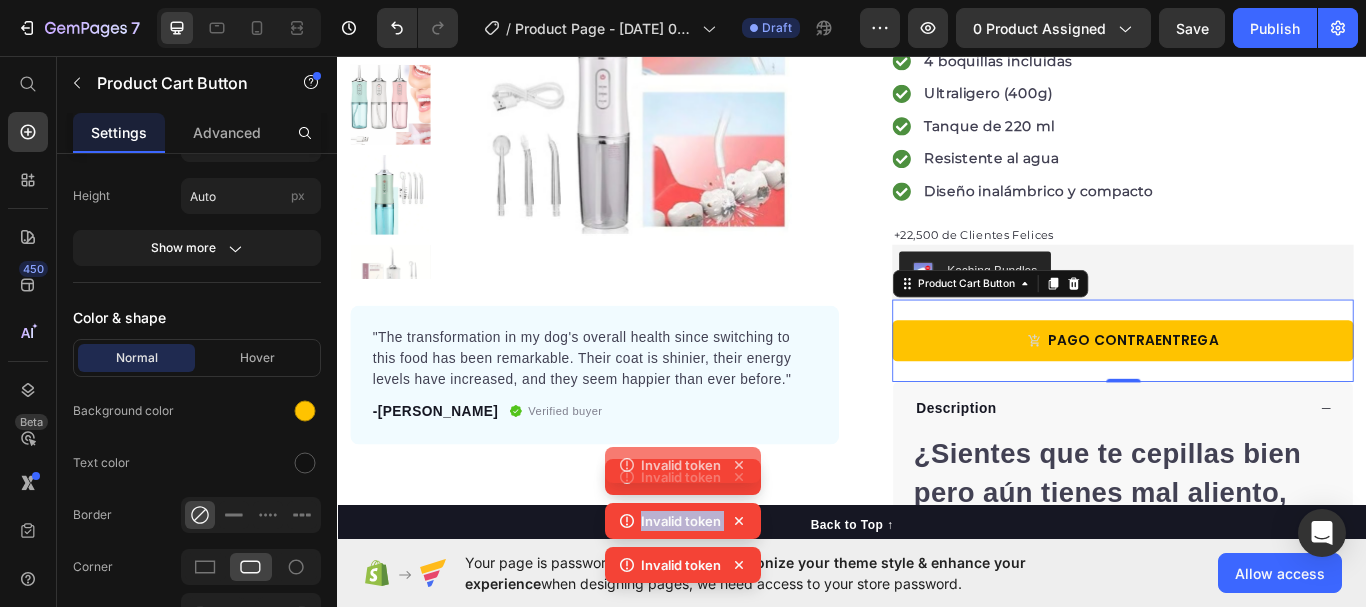 click on "Invalid token Invalid token Invalid token Invalid token" at bounding box center (683, 503) 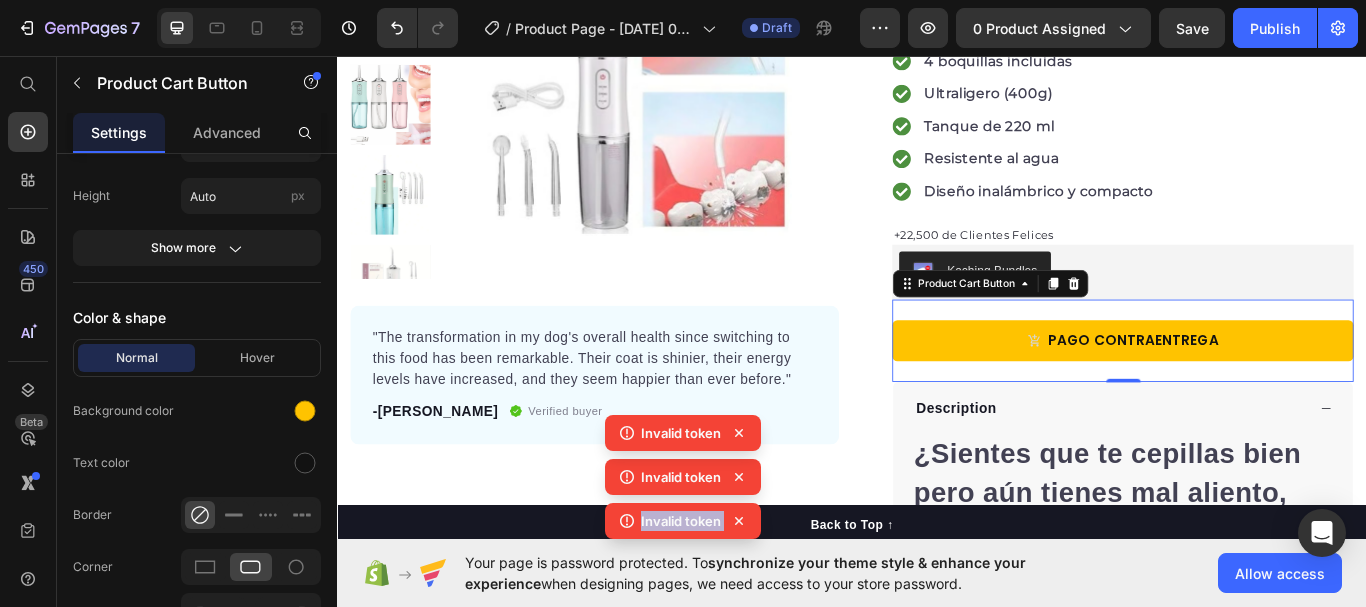 click on "Invalid token Invalid token Invalid token Invalid token" at bounding box center [683, 503] 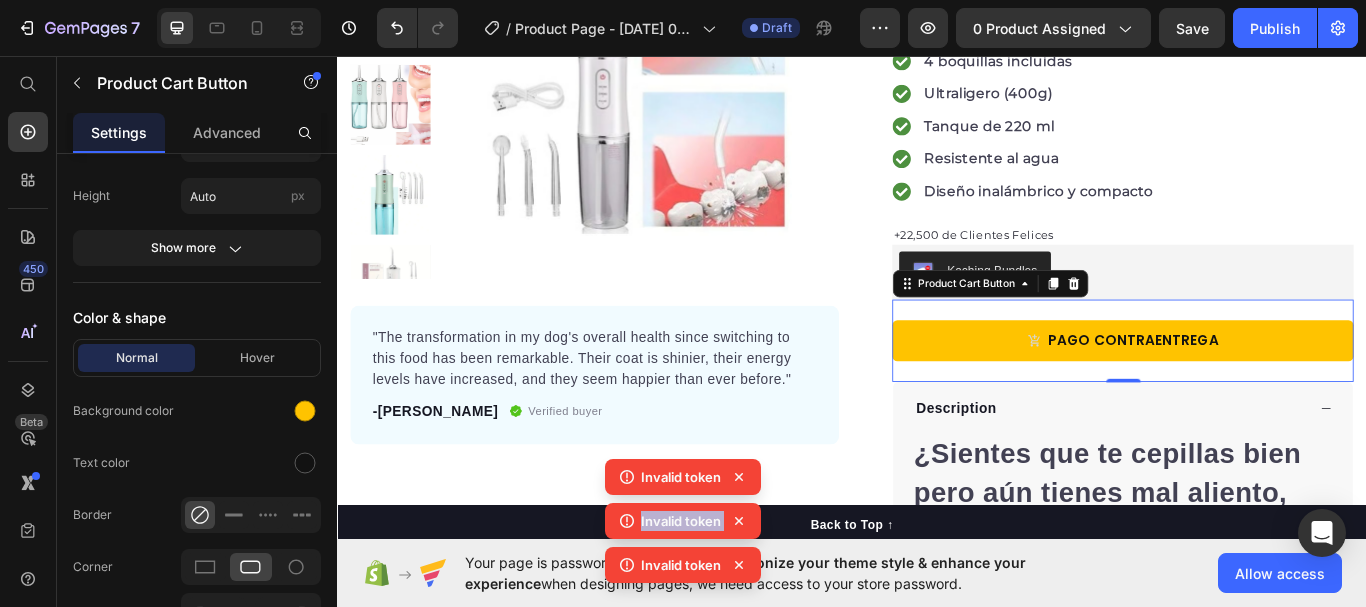 click 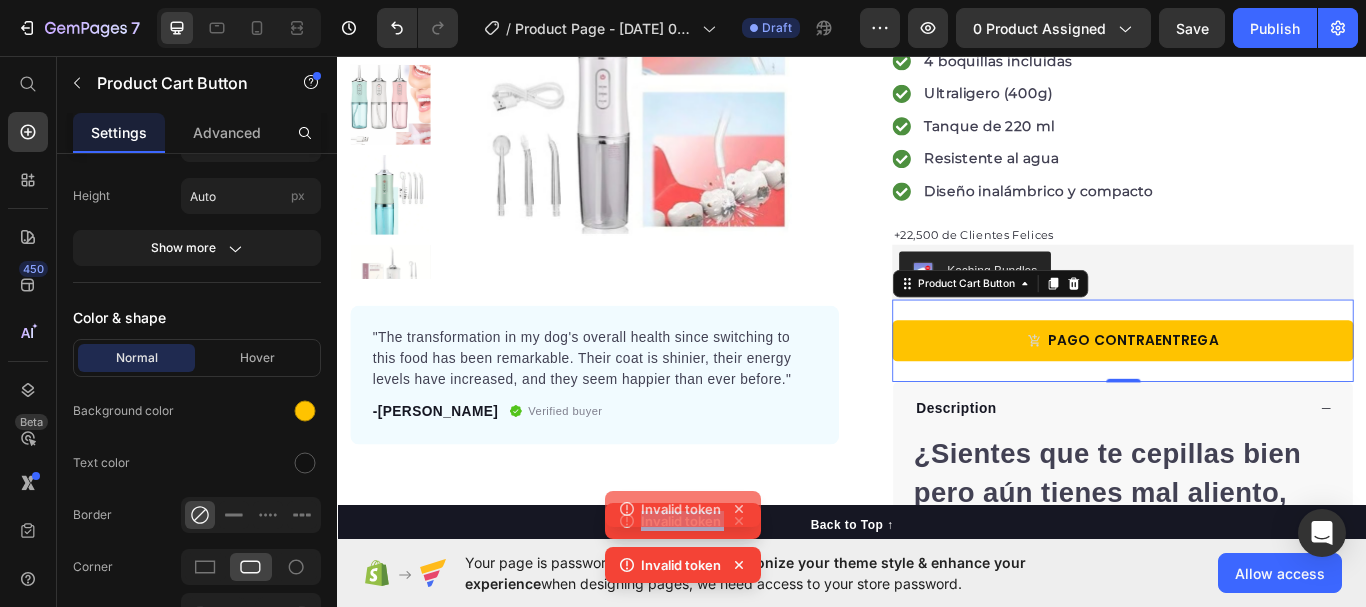 click on "Invalid token Invalid token Invalid token" at bounding box center [683, 525] 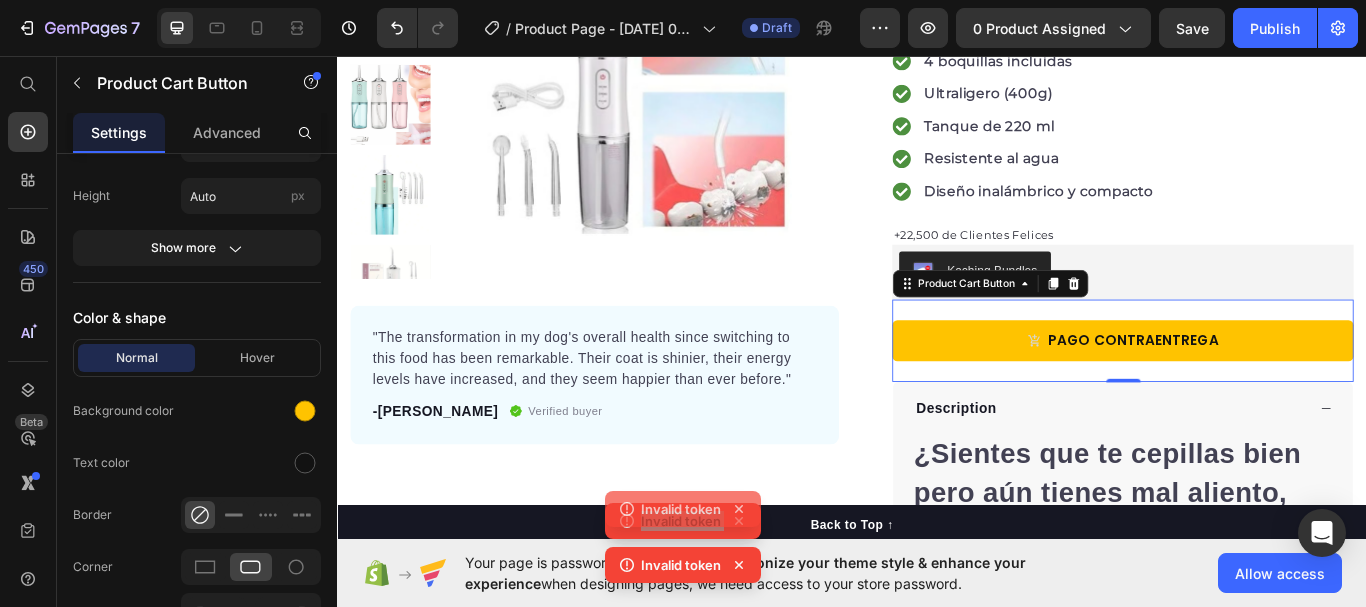 click on "Product Images "The transformation in my dog's overall health since switching to this food has been remarkable. Their coat is shinier, their energy levels have increased, and they seem happier than ever before." Text block -Daisy Text block
Verified buyer Item list Row Row "My dog absolutely loves this food! It's clear that the taste and quality are top-notch."  -Daisy Text block Row Row" at bounding box center (637, 389) 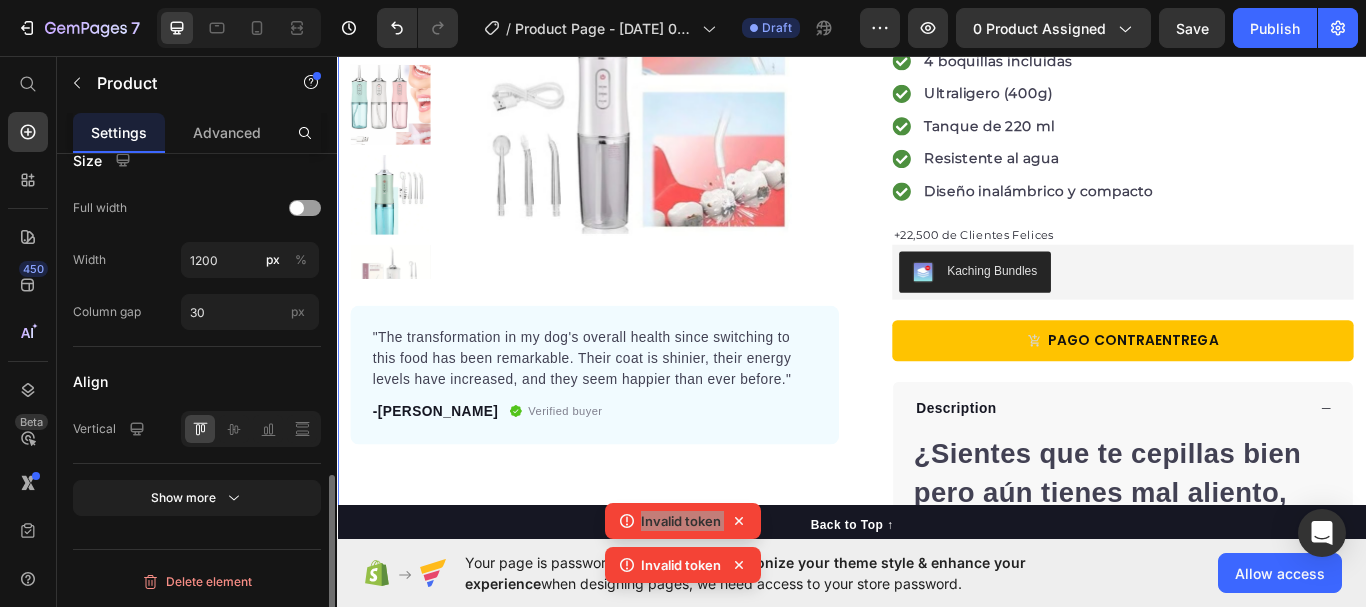 scroll, scrollTop: 0, scrollLeft: 0, axis: both 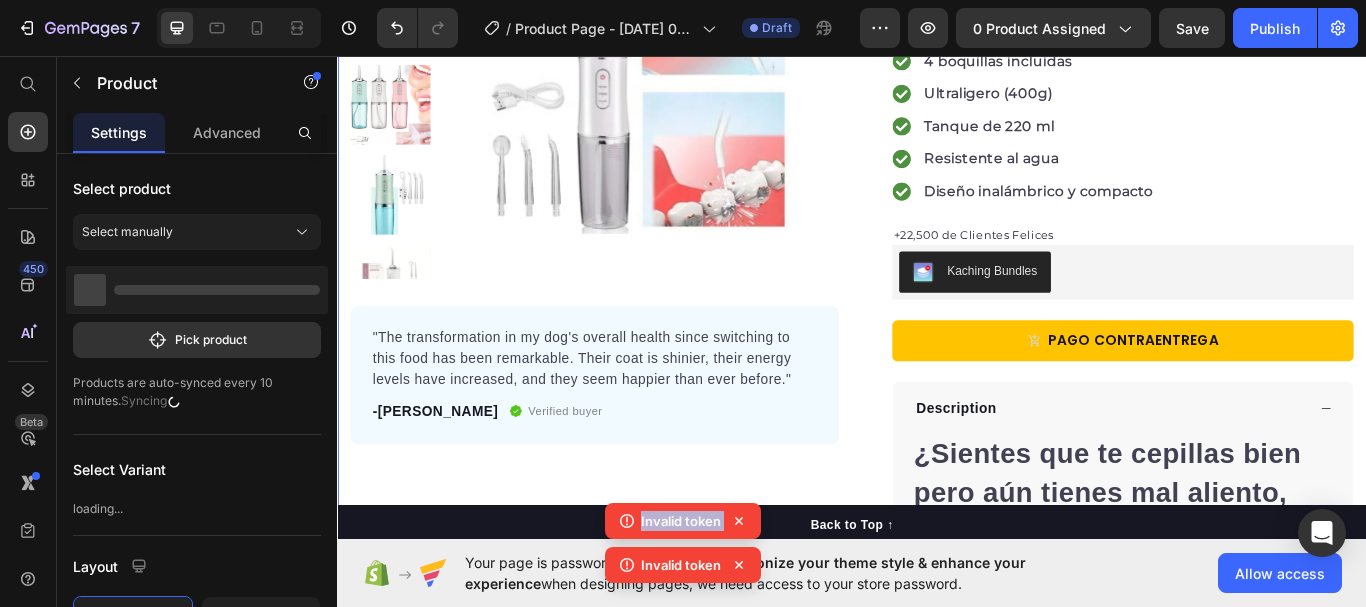 click 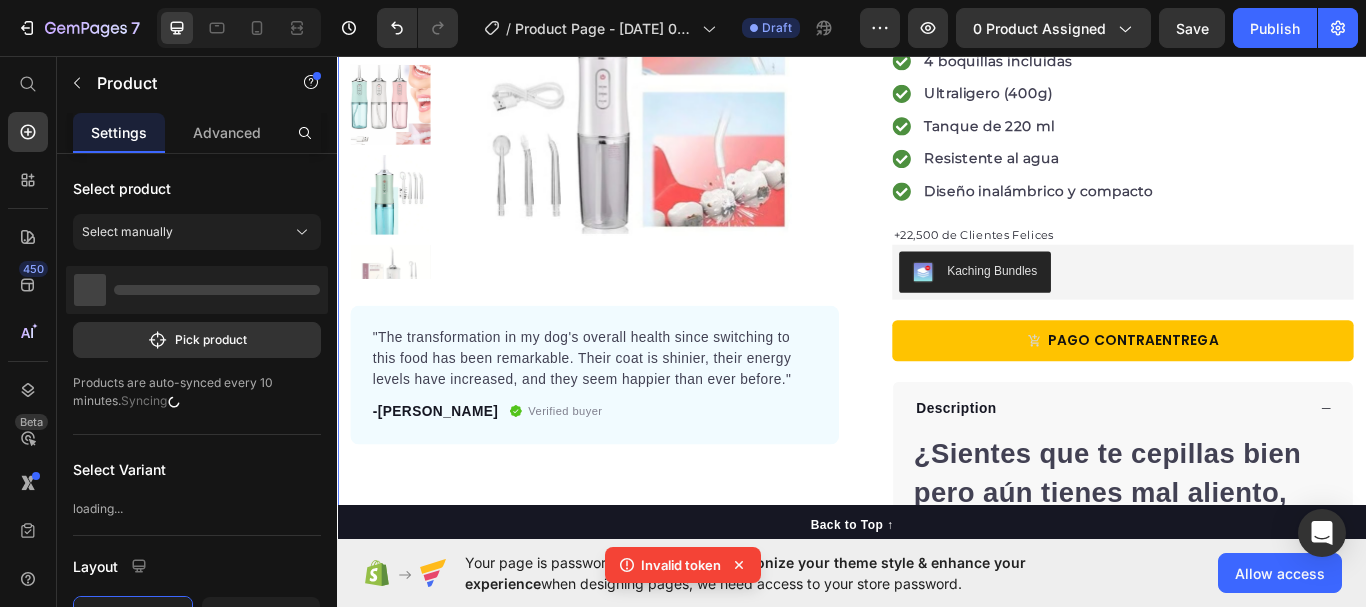 click 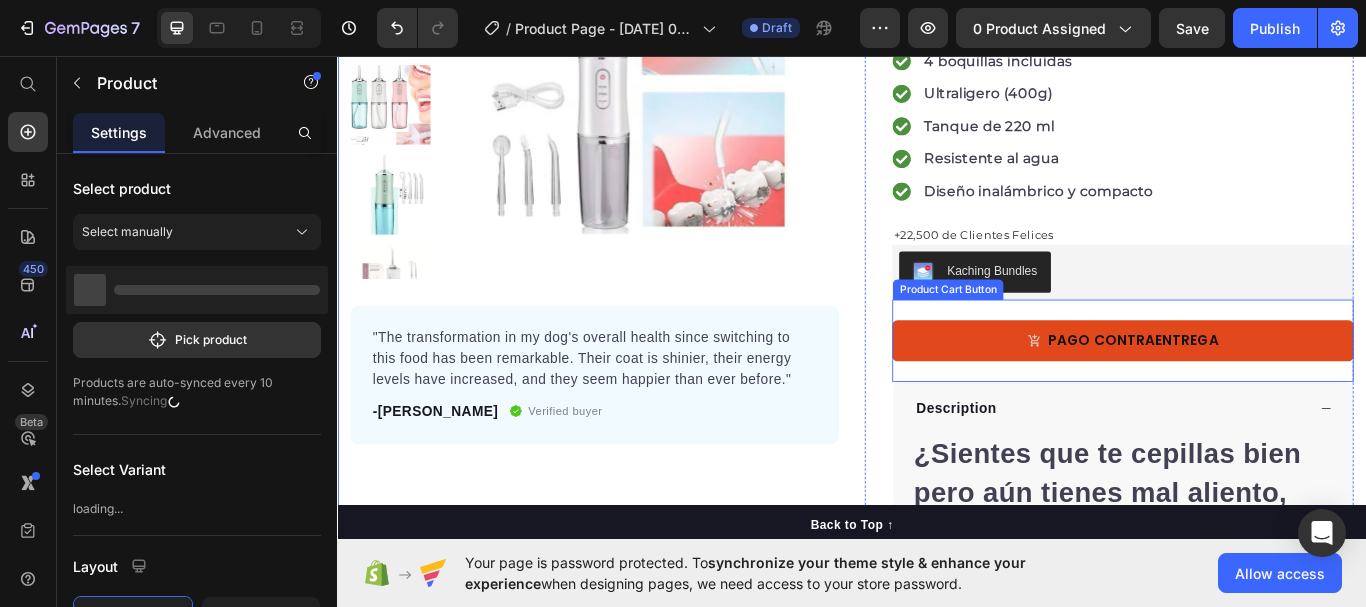 click 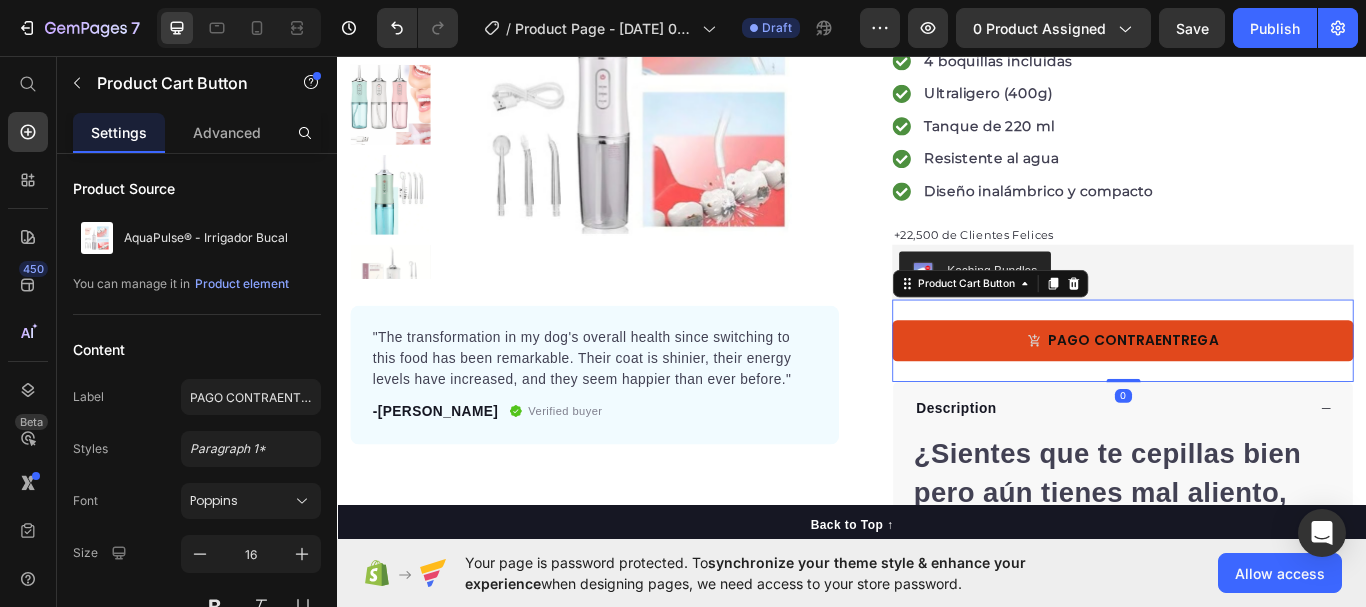 click 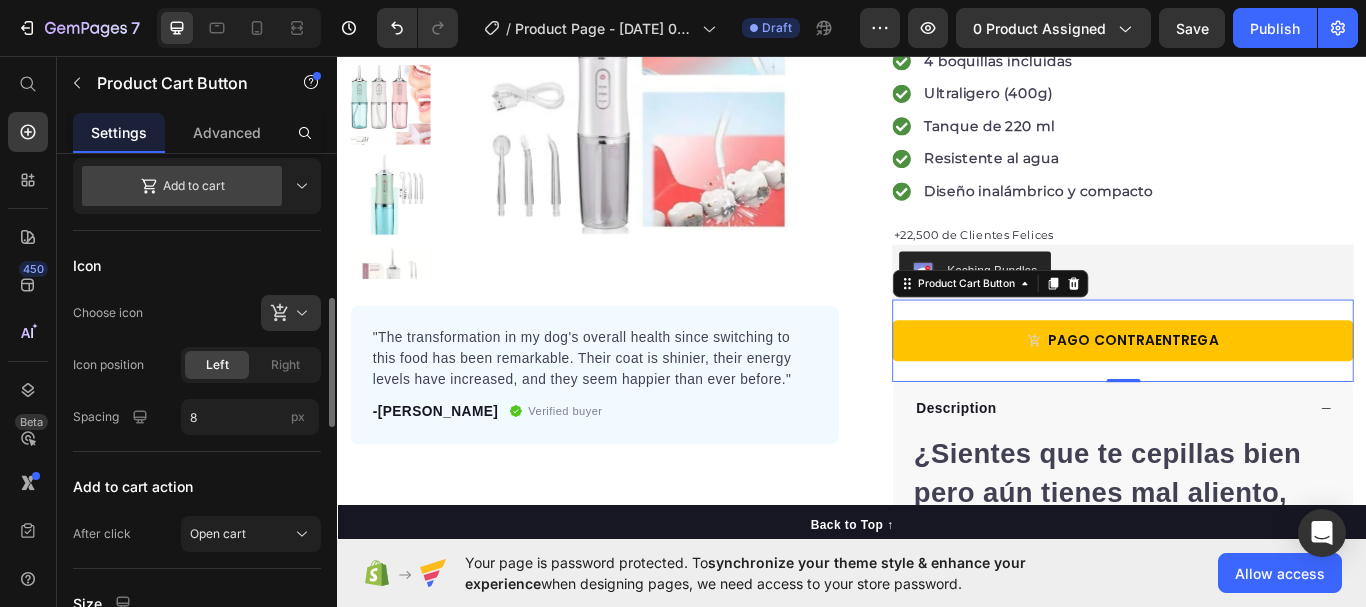 scroll, scrollTop: 594, scrollLeft: 0, axis: vertical 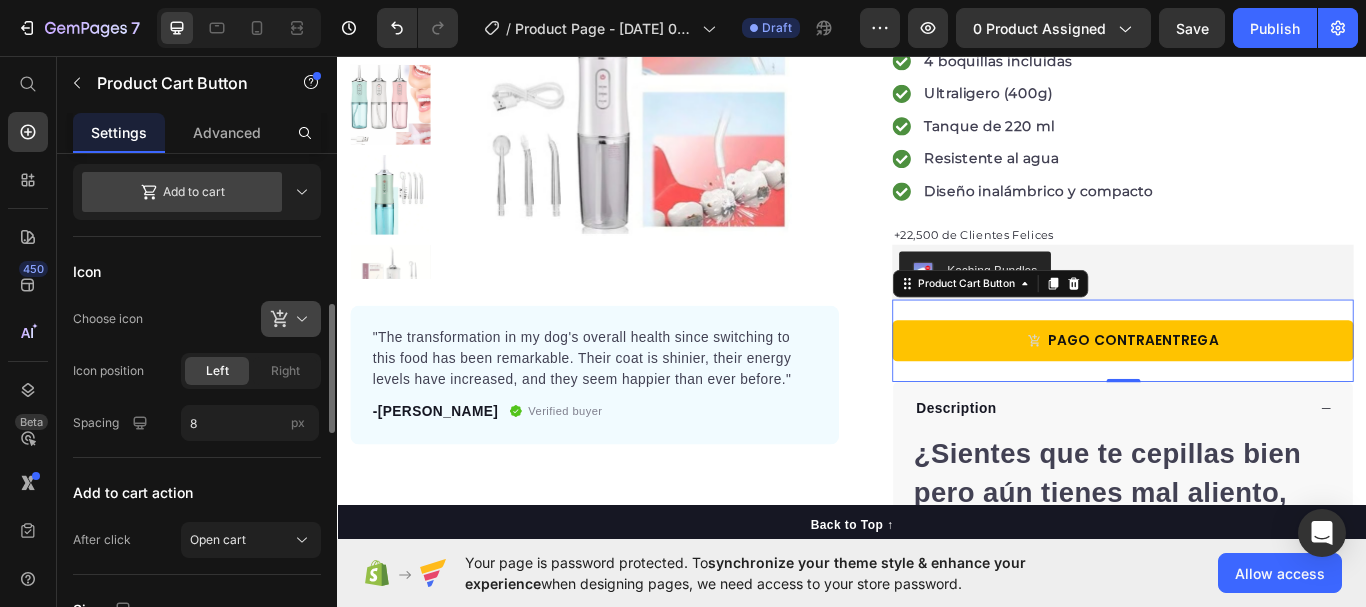 click at bounding box center [299, 319] 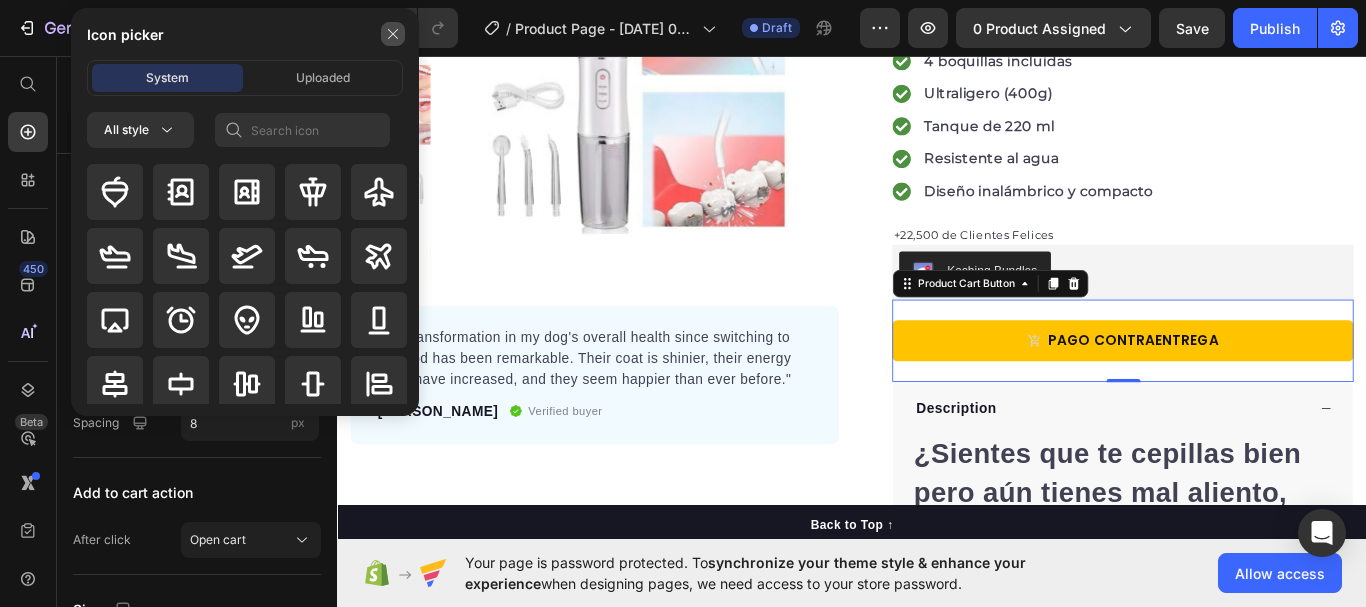 click at bounding box center (393, 34) 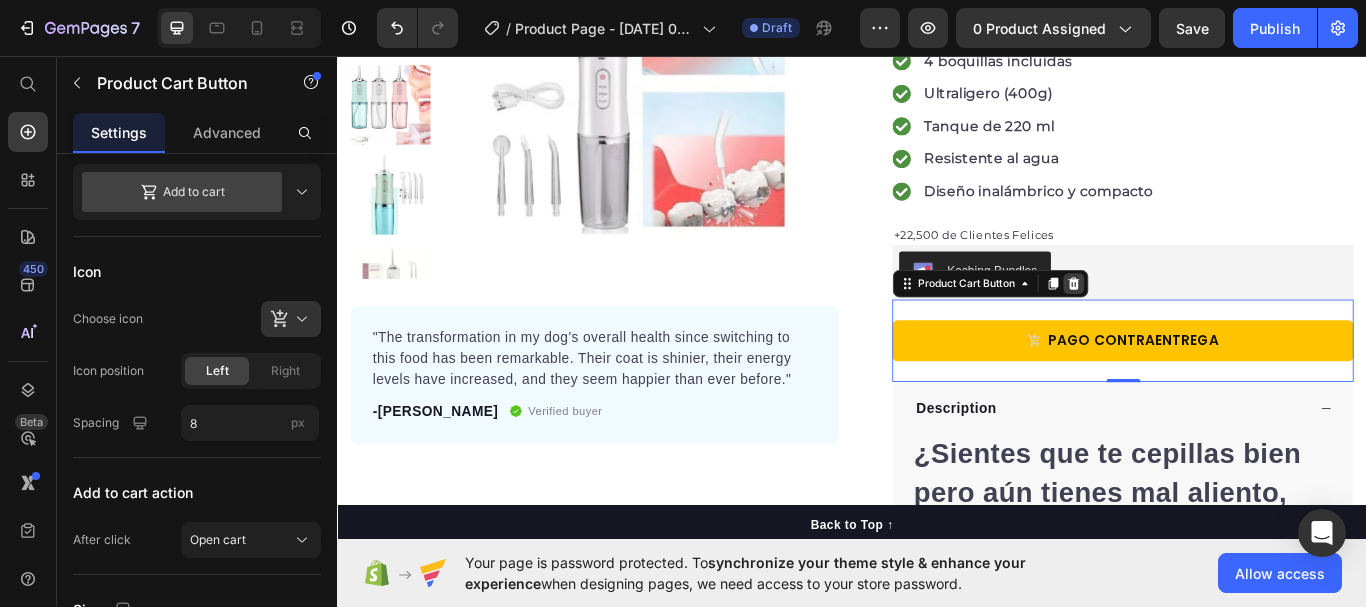 click 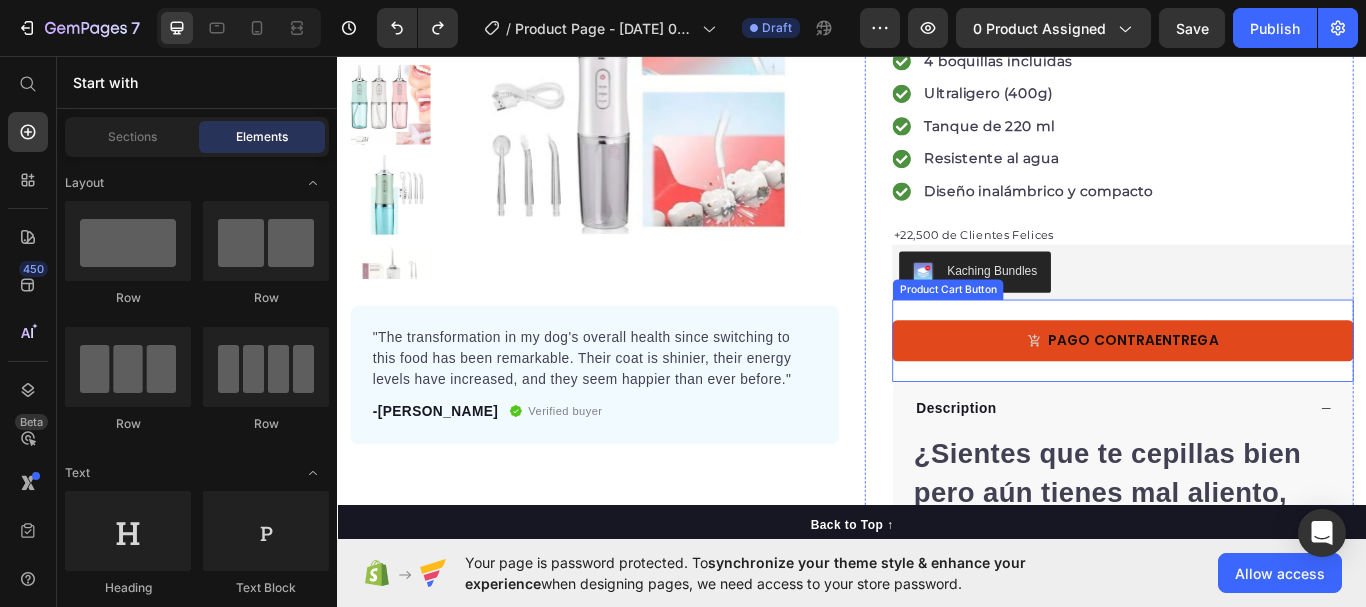 click 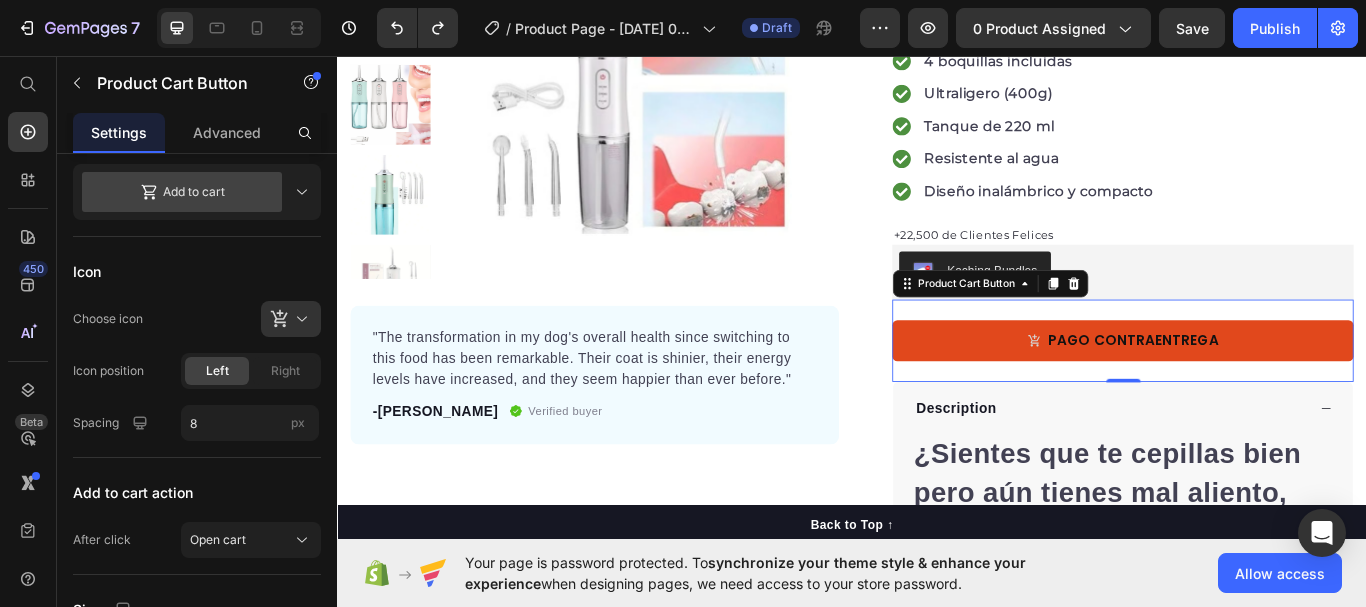 click 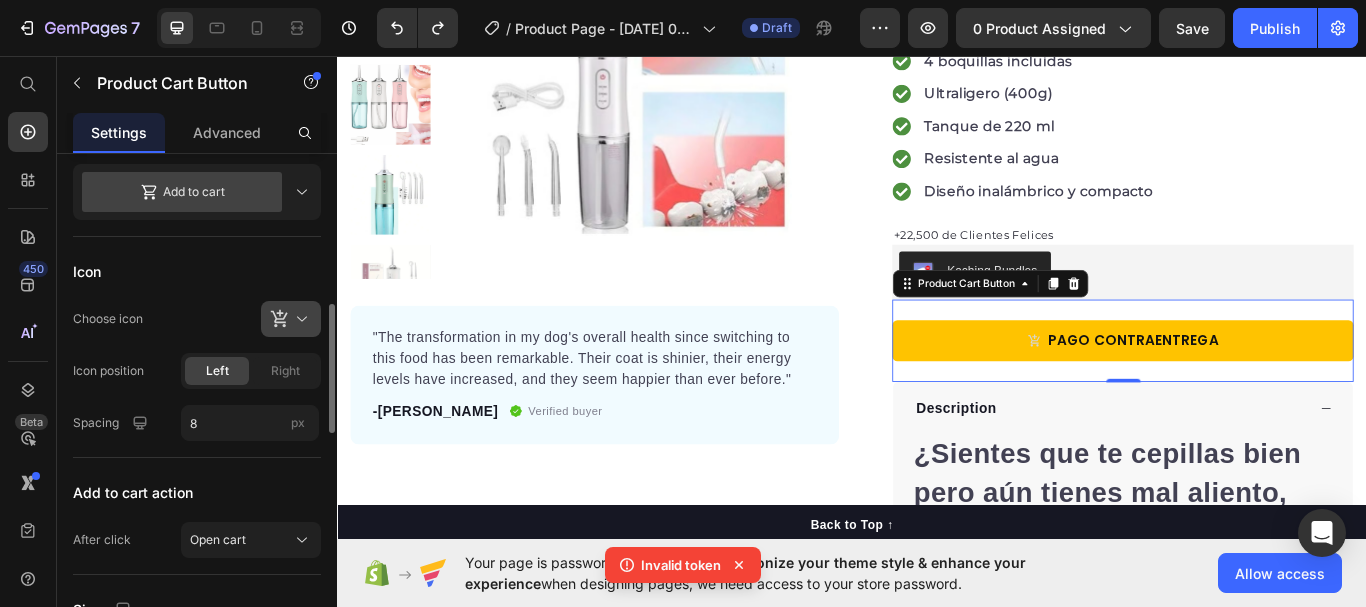 click 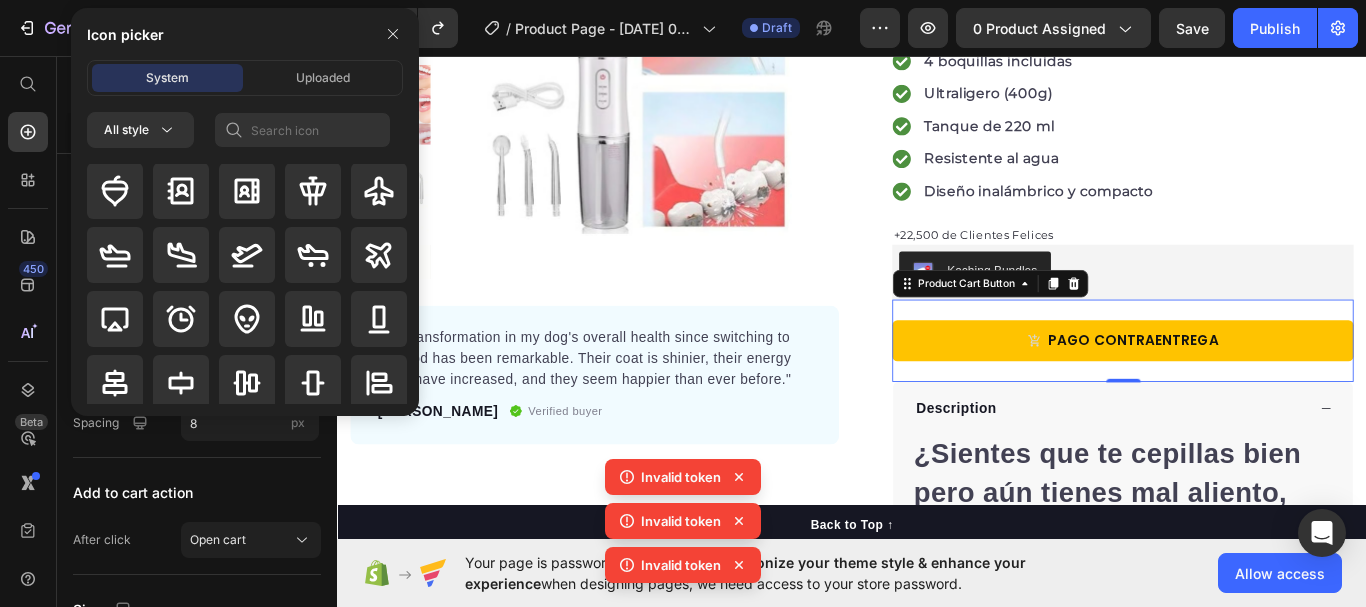 scroll, scrollTop: 0, scrollLeft: 0, axis: both 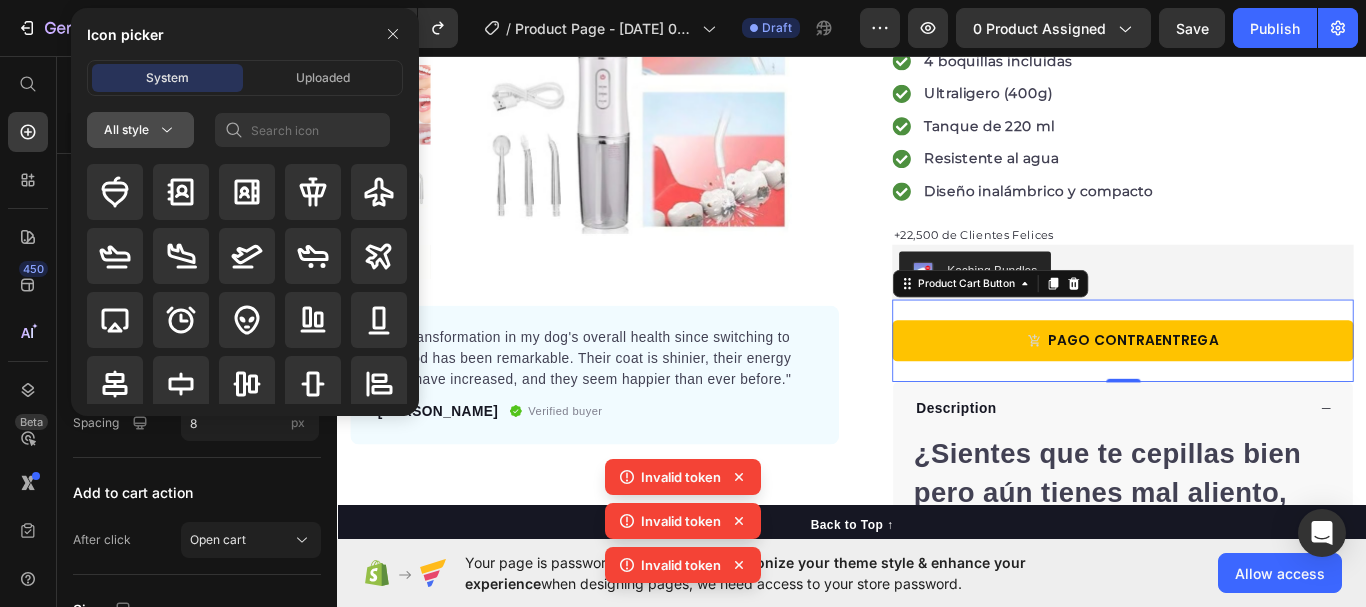 click on "All style" at bounding box center [140, 130] 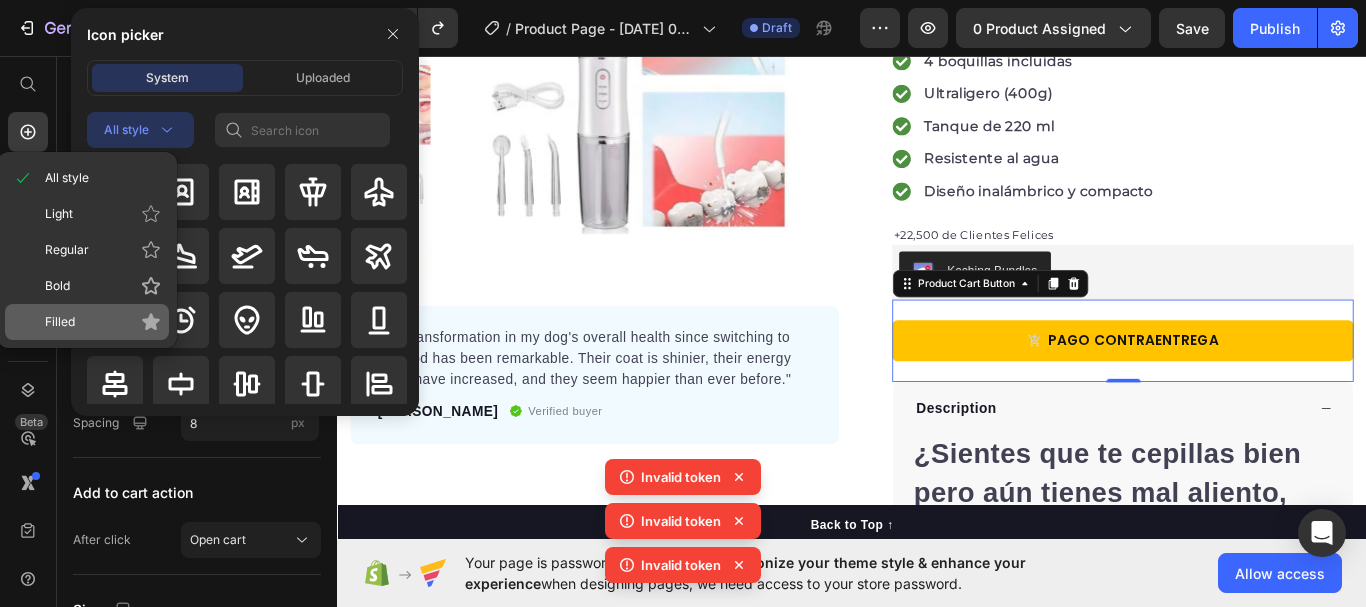 click 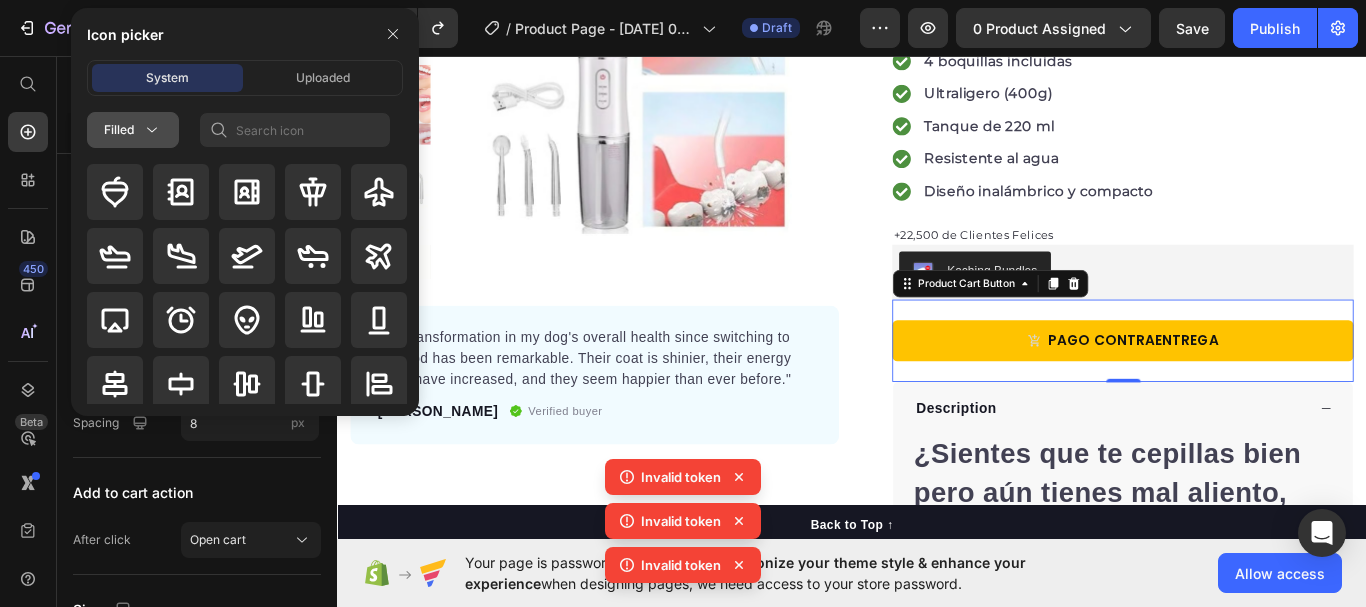 click 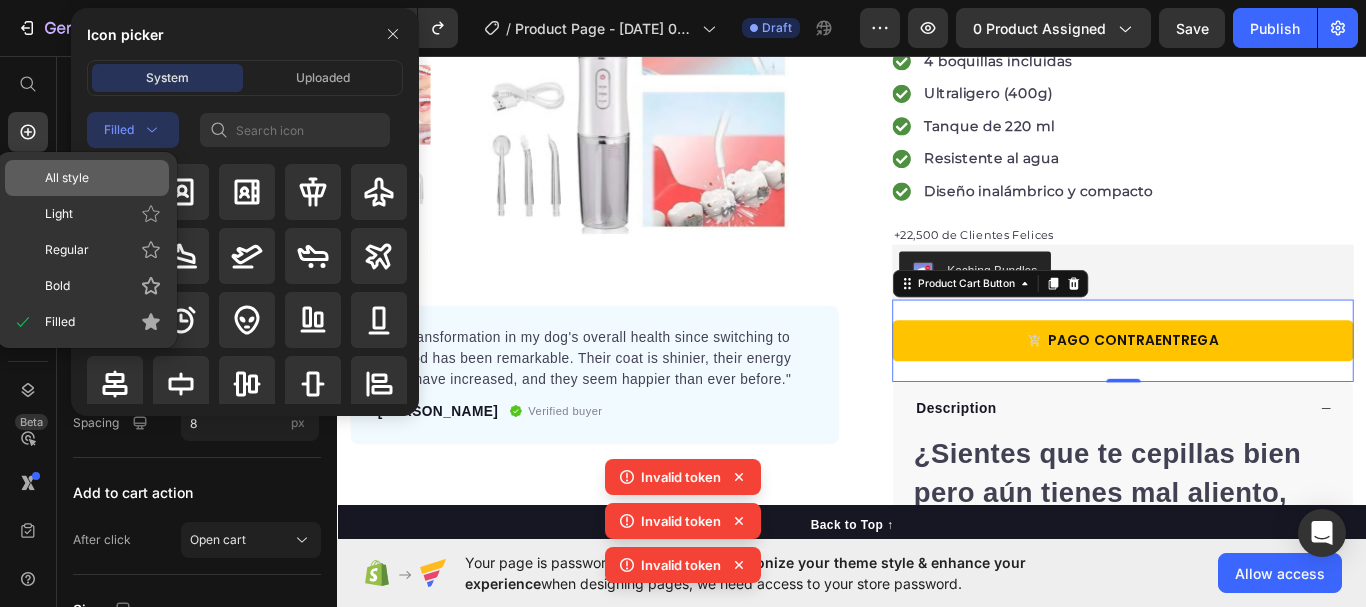 click on "All style" at bounding box center [103, 178] 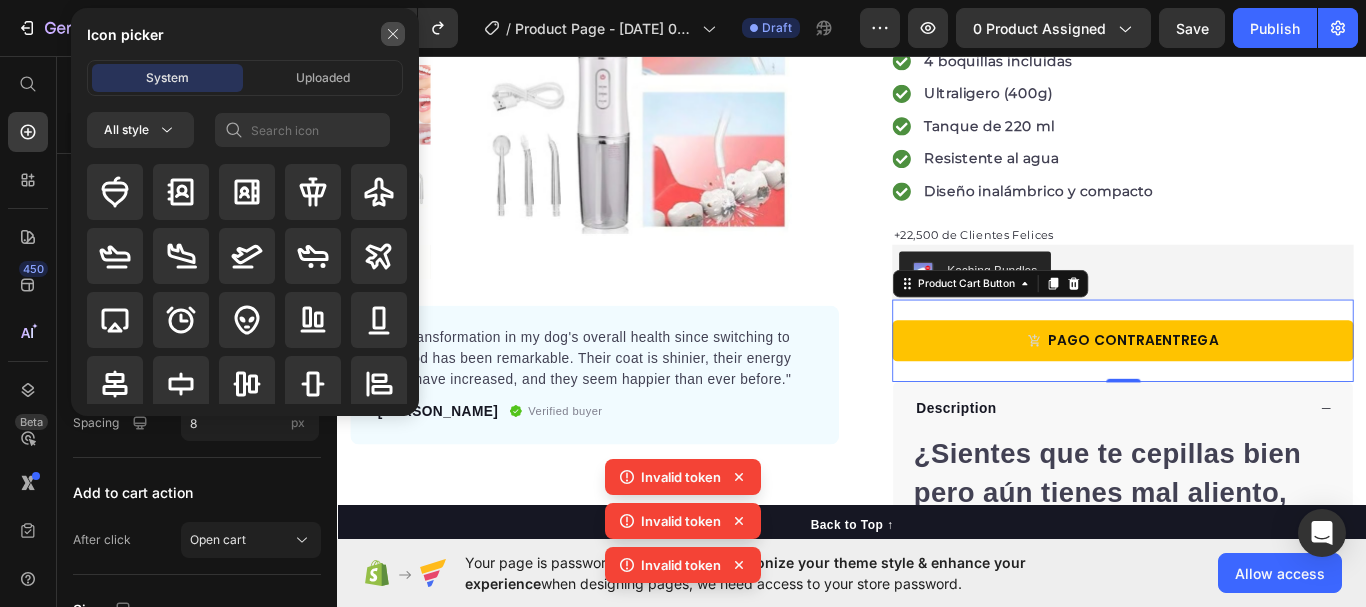 click at bounding box center (393, 34) 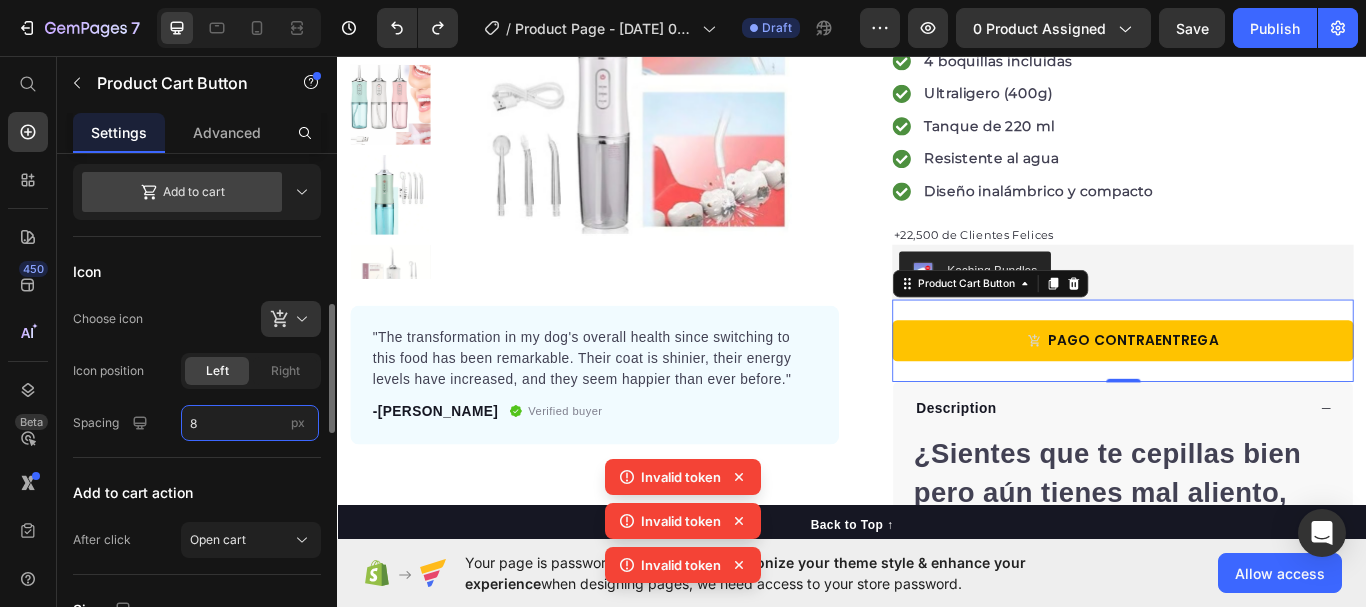 click on "8" at bounding box center (250, 423) 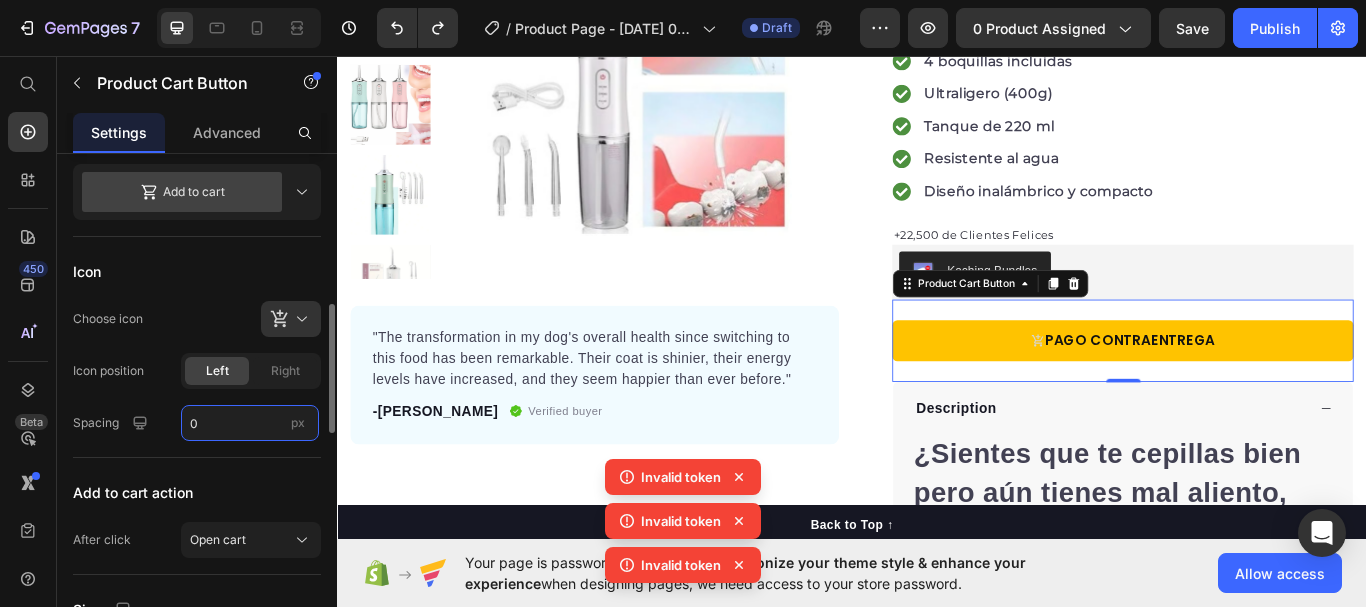 type on "0" 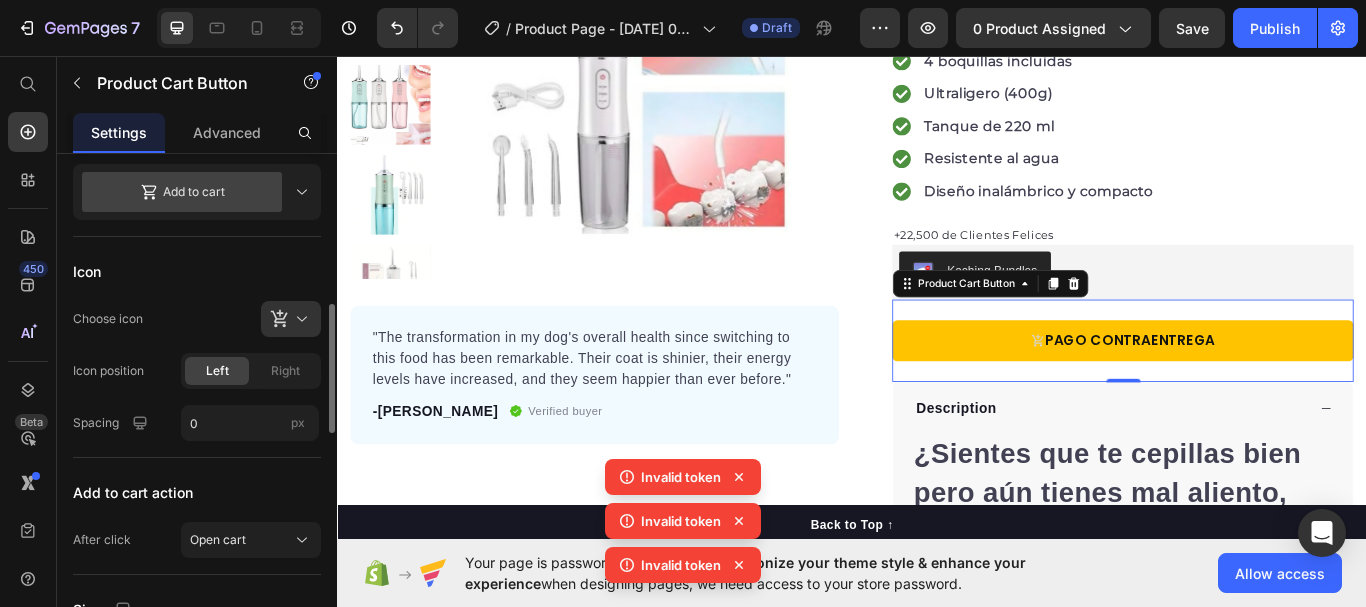 click on "Icon" at bounding box center (197, 271) 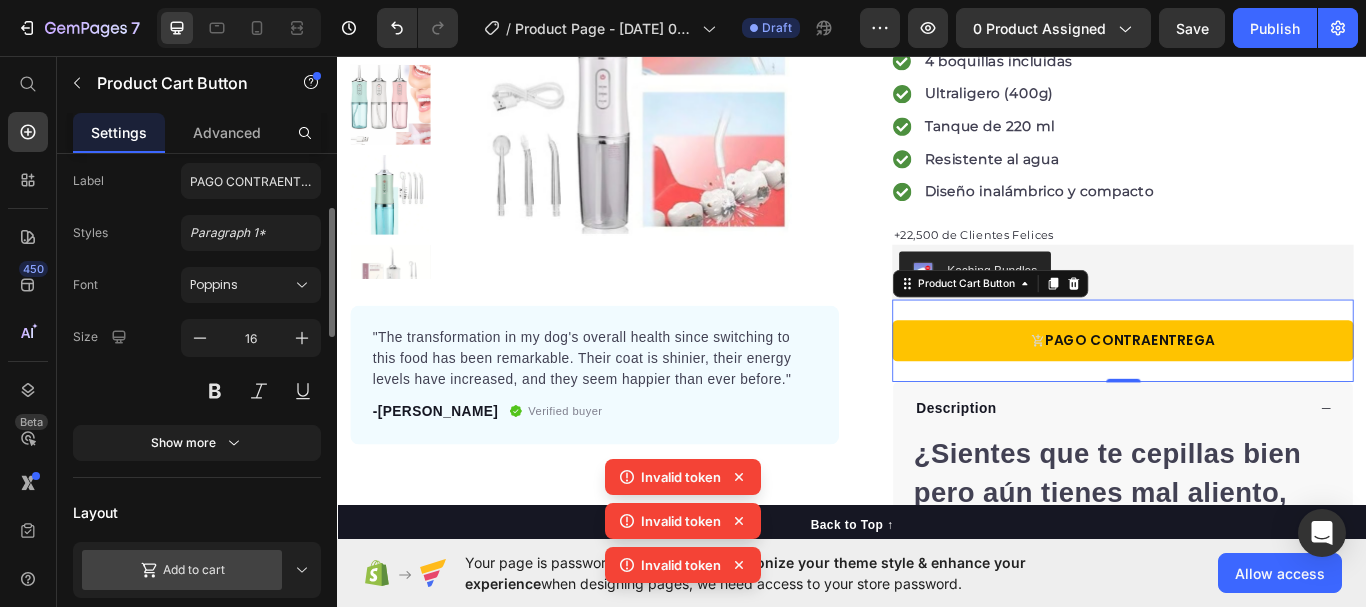 scroll, scrollTop: 212, scrollLeft: 0, axis: vertical 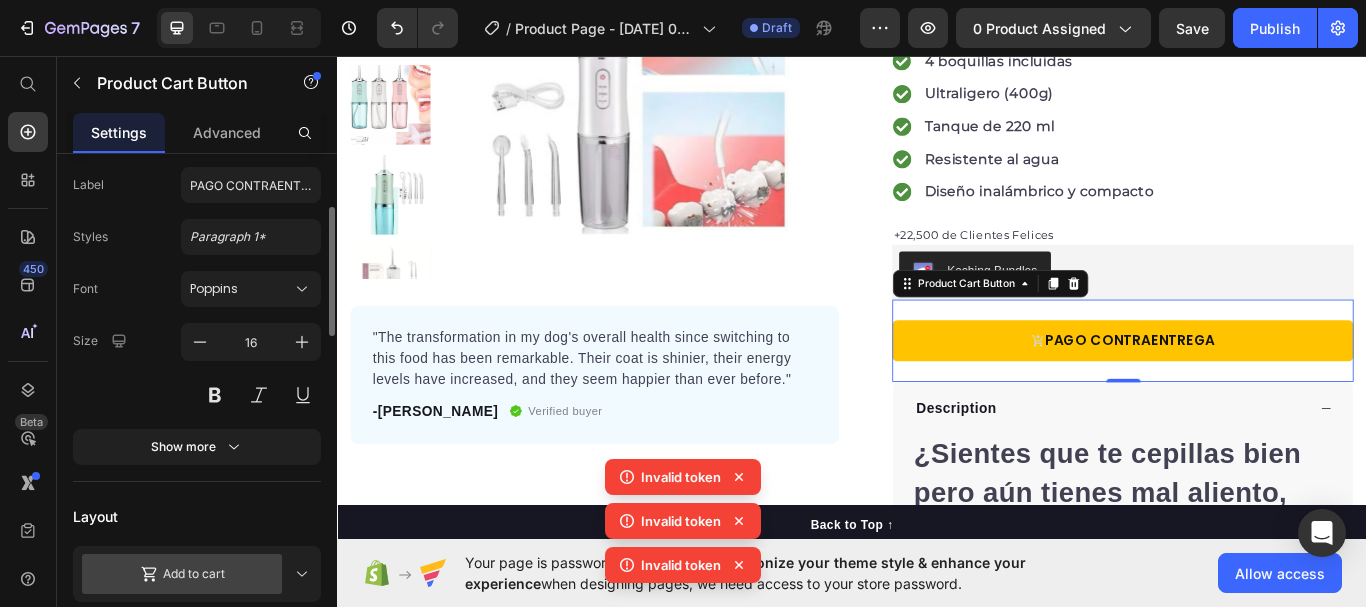 click 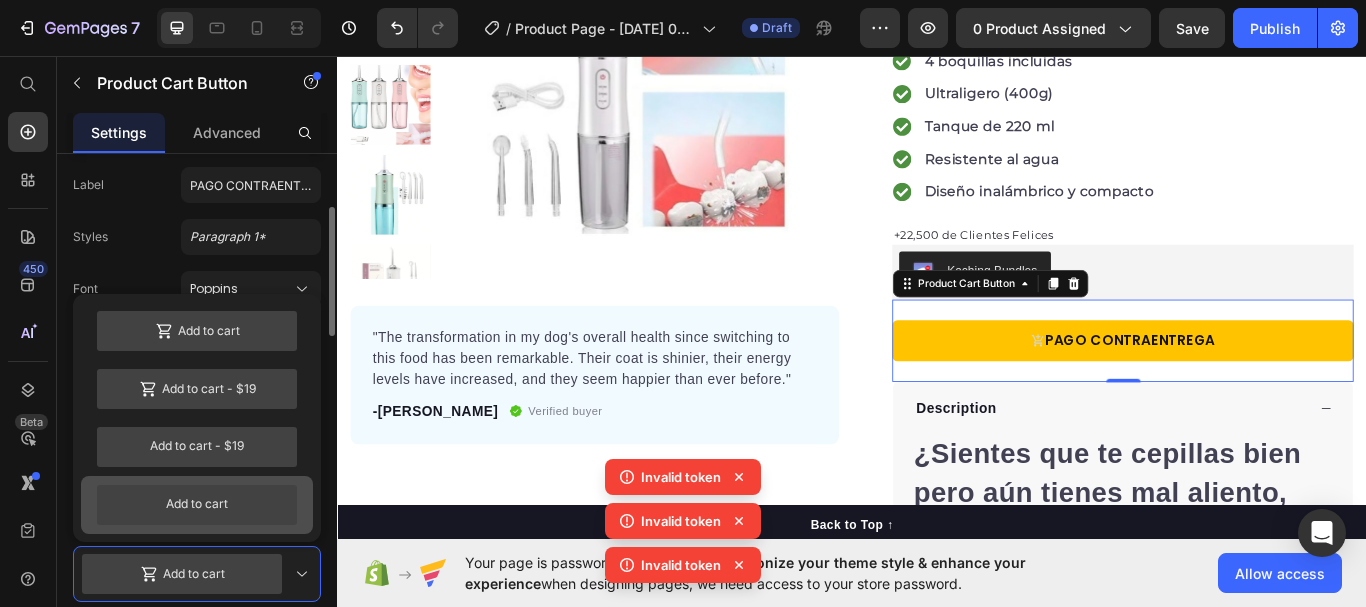 click on "Add to cart" at bounding box center (197, 505) 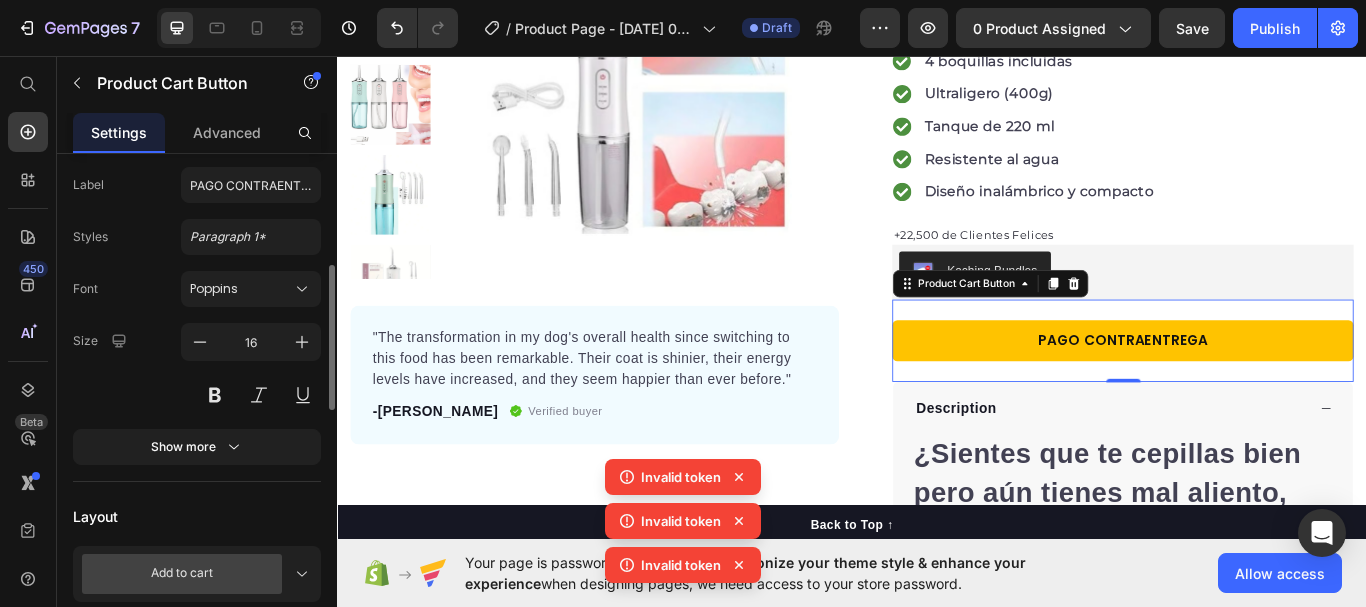 scroll, scrollTop: 259, scrollLeft: 0, axis: vertical 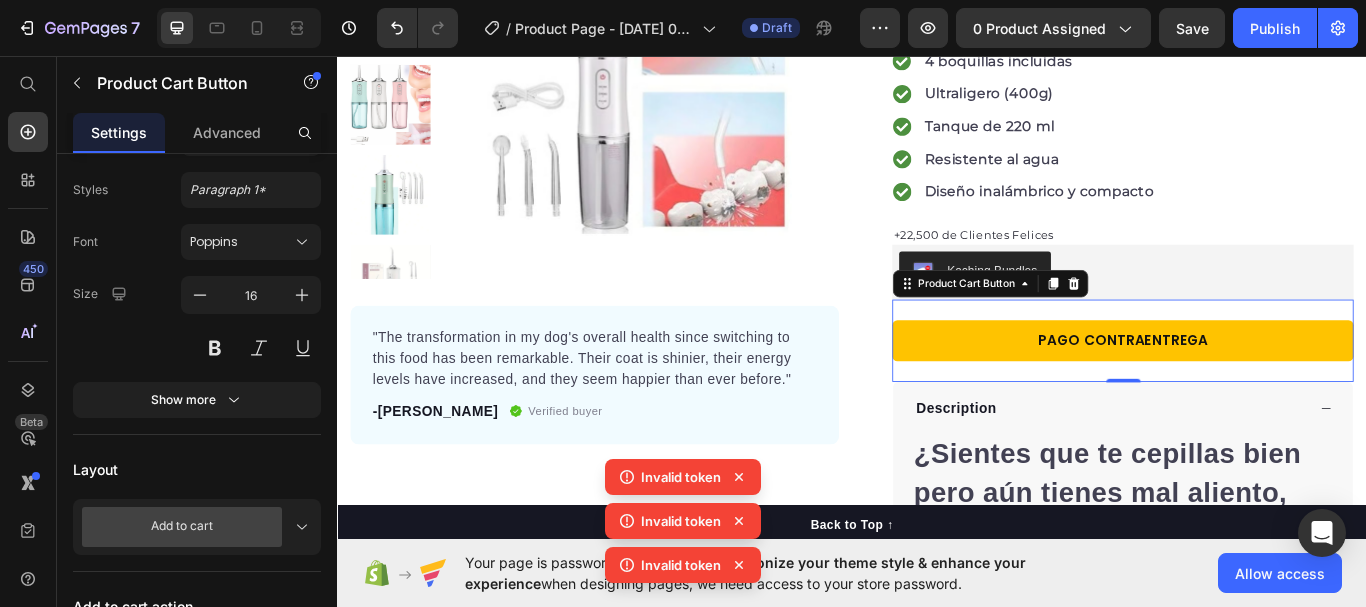 click 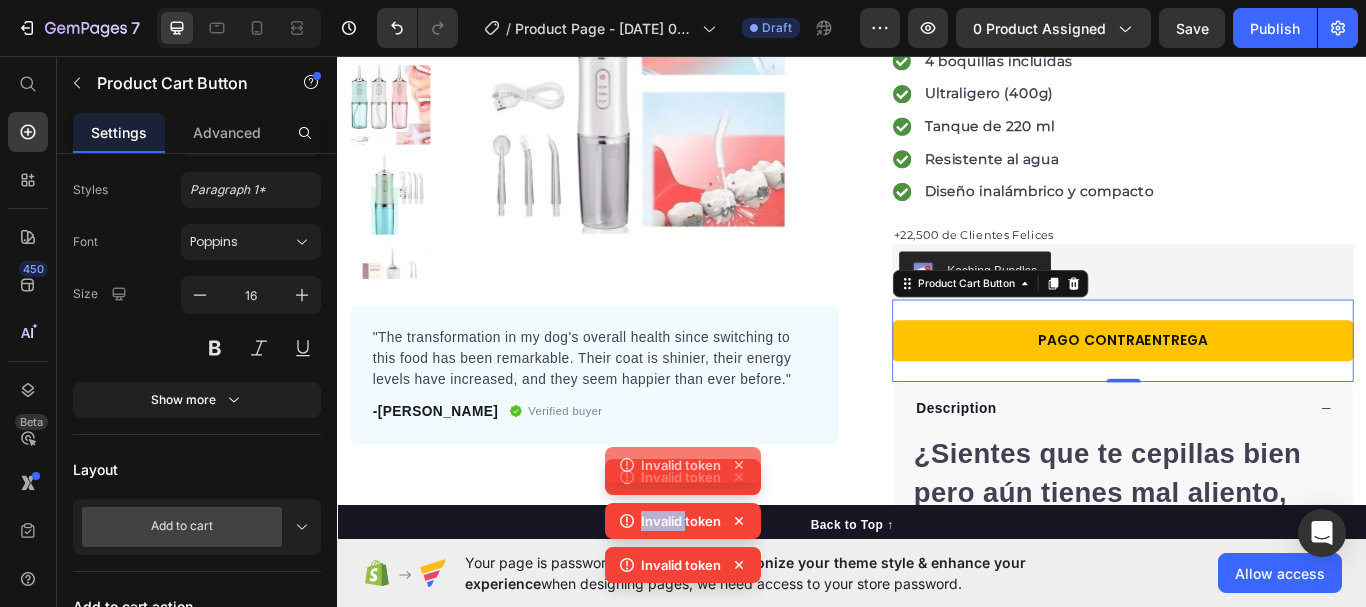 click on "Invalid token Invalid token Invalid token Invalid token" at bounding box center (683, 503) 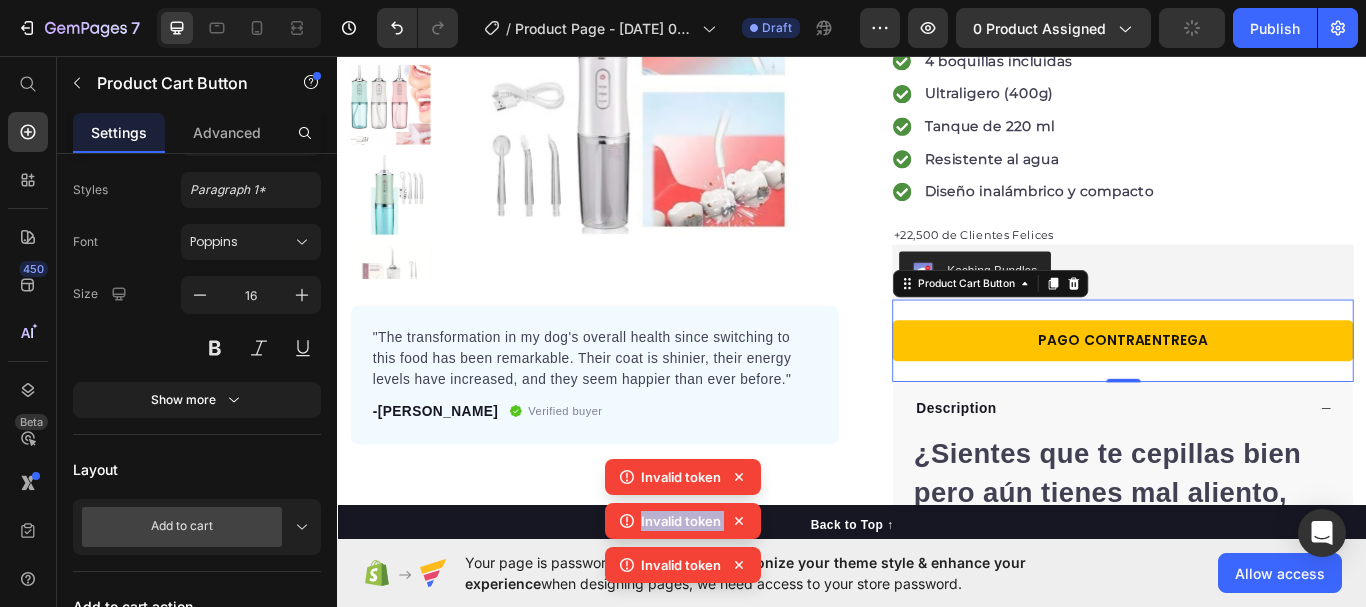 click 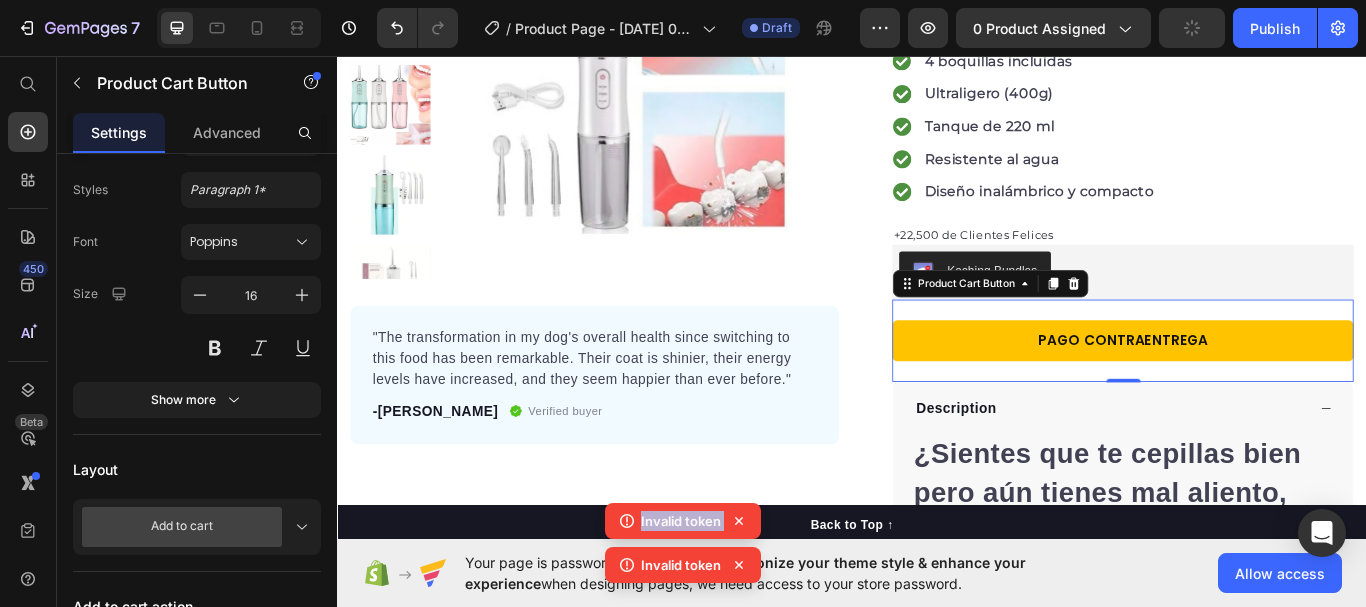 click on "Invalid token Invalid token" at bounding box center (683, 547) 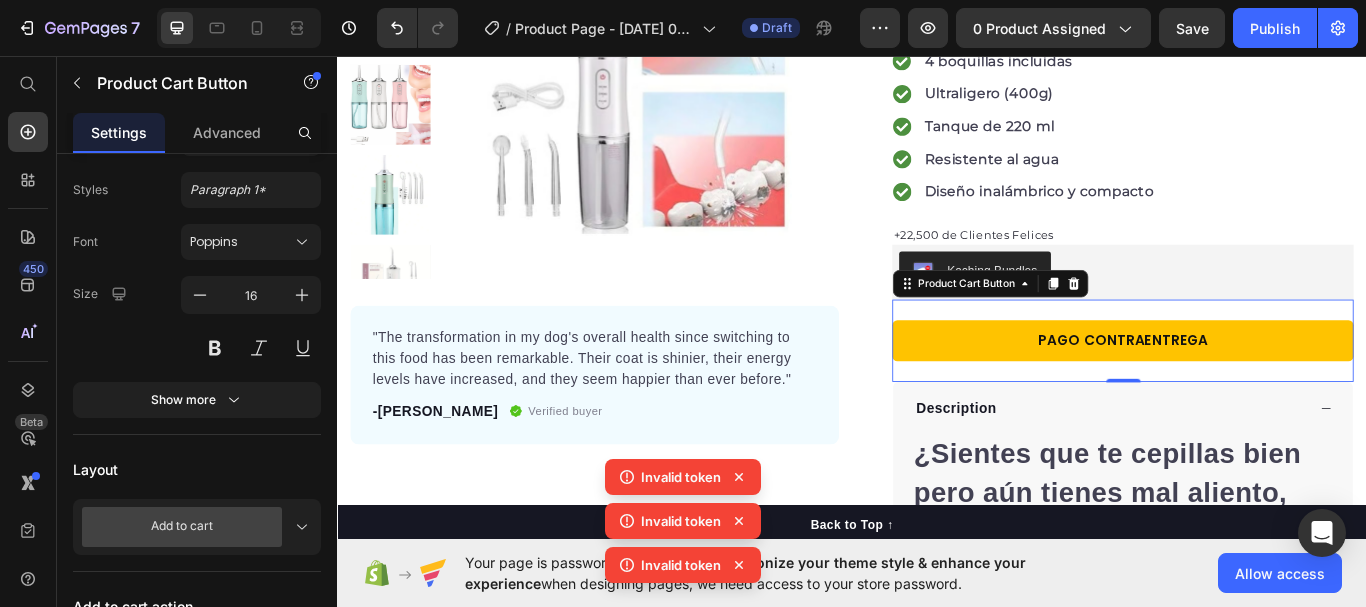 click 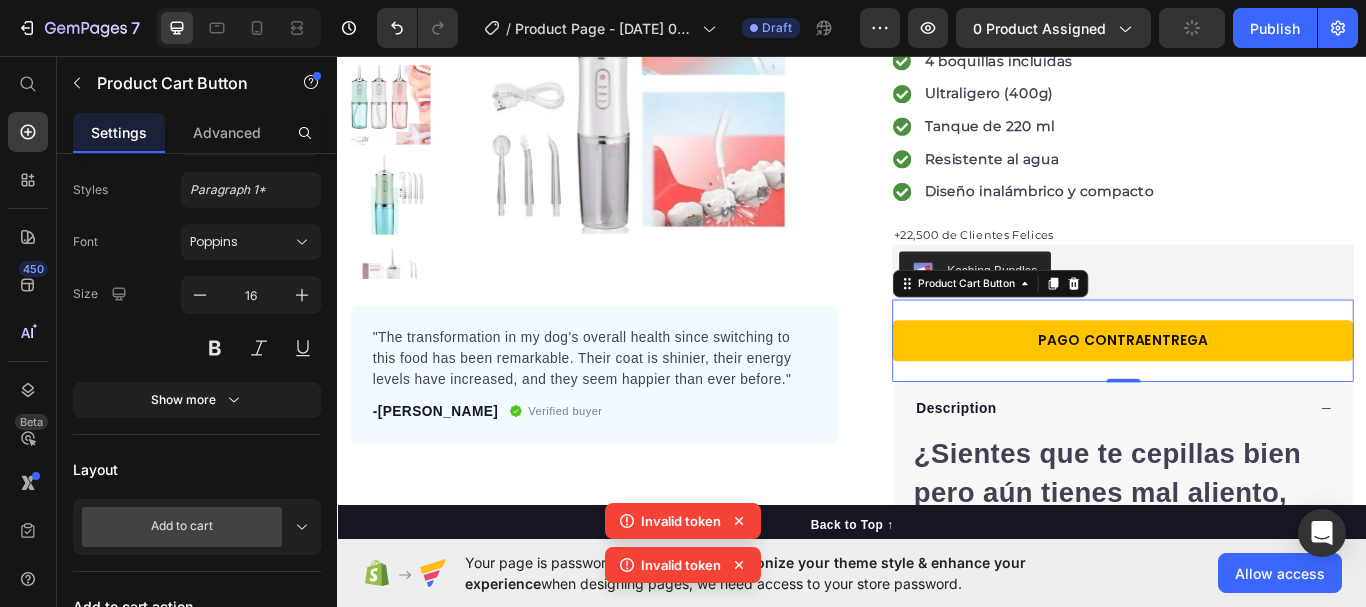 click 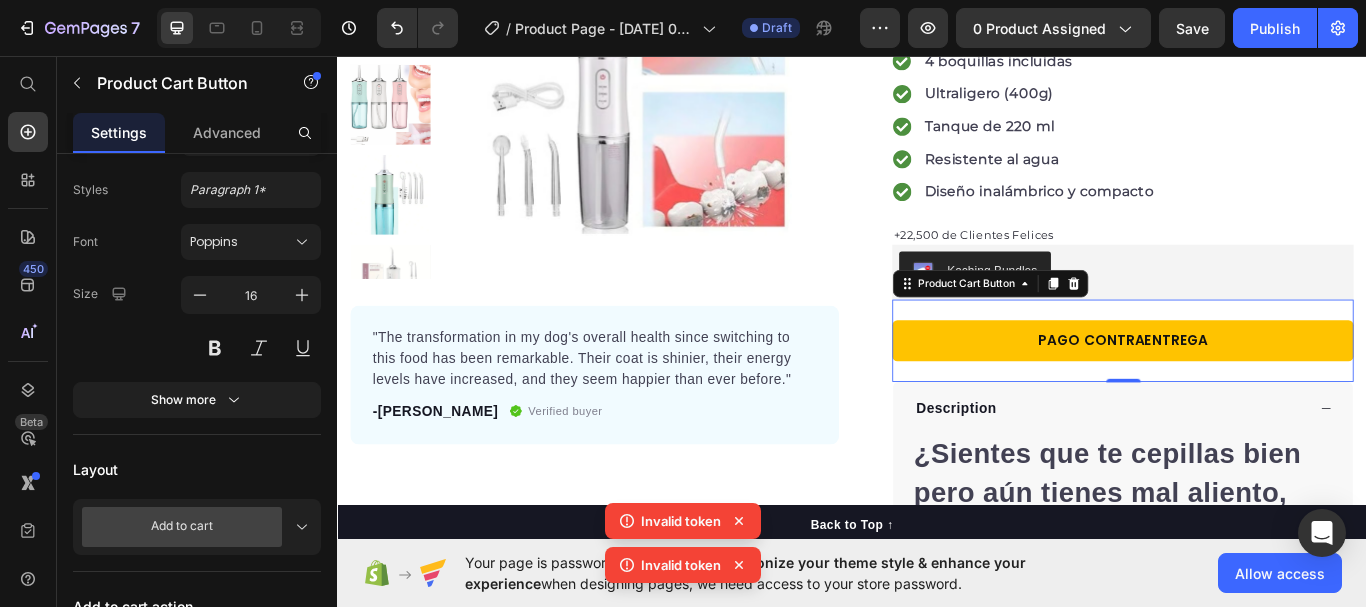 click 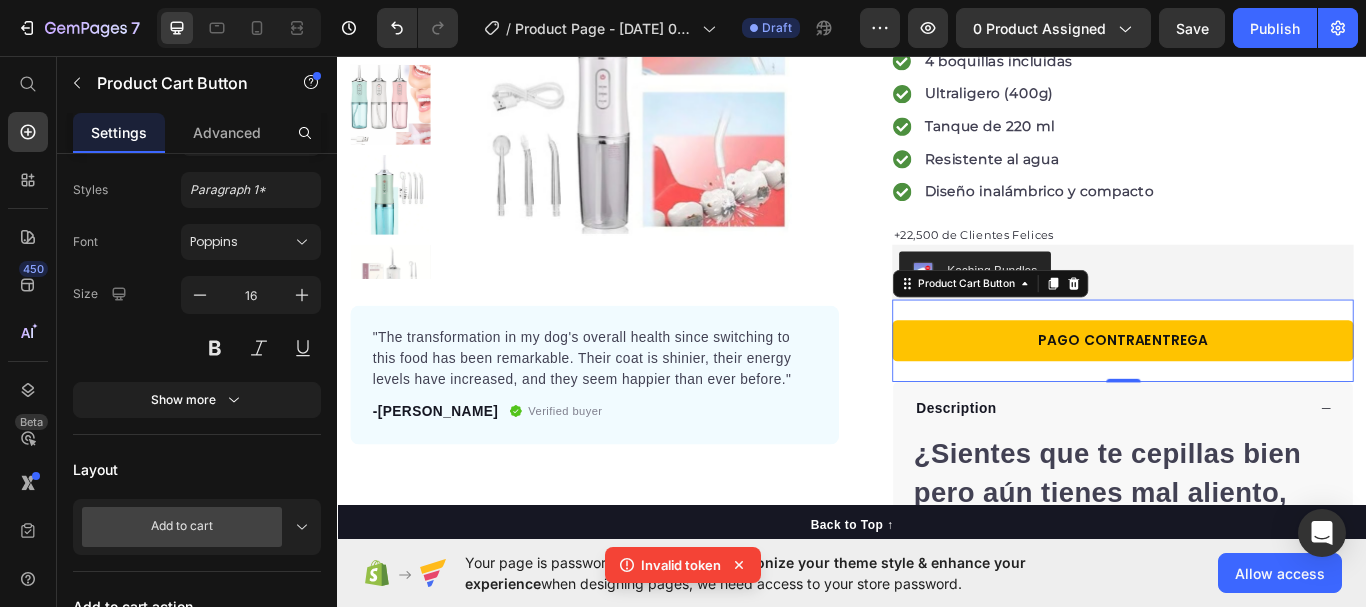 click 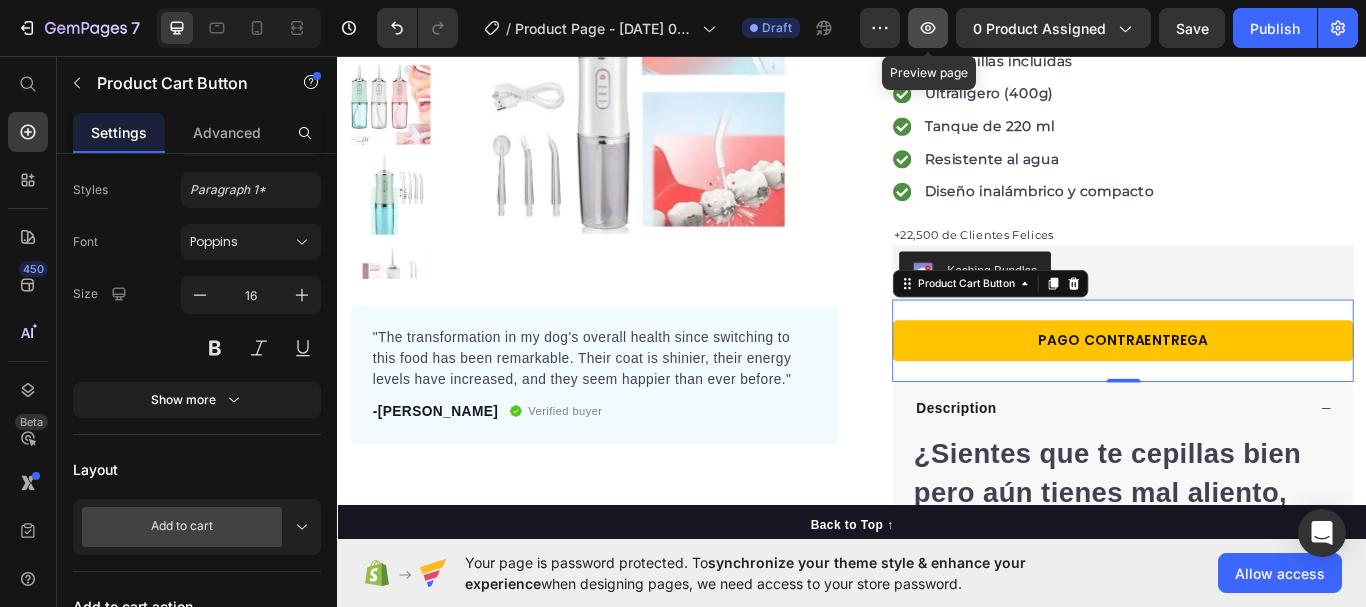 click 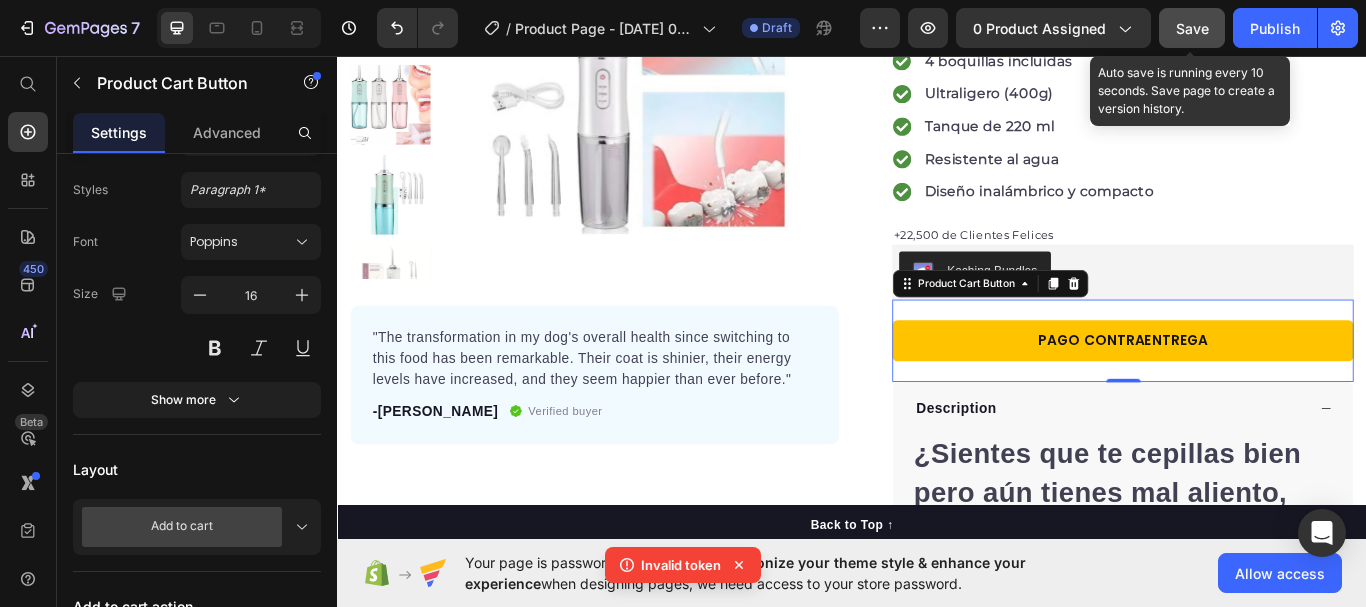 click on "Save" 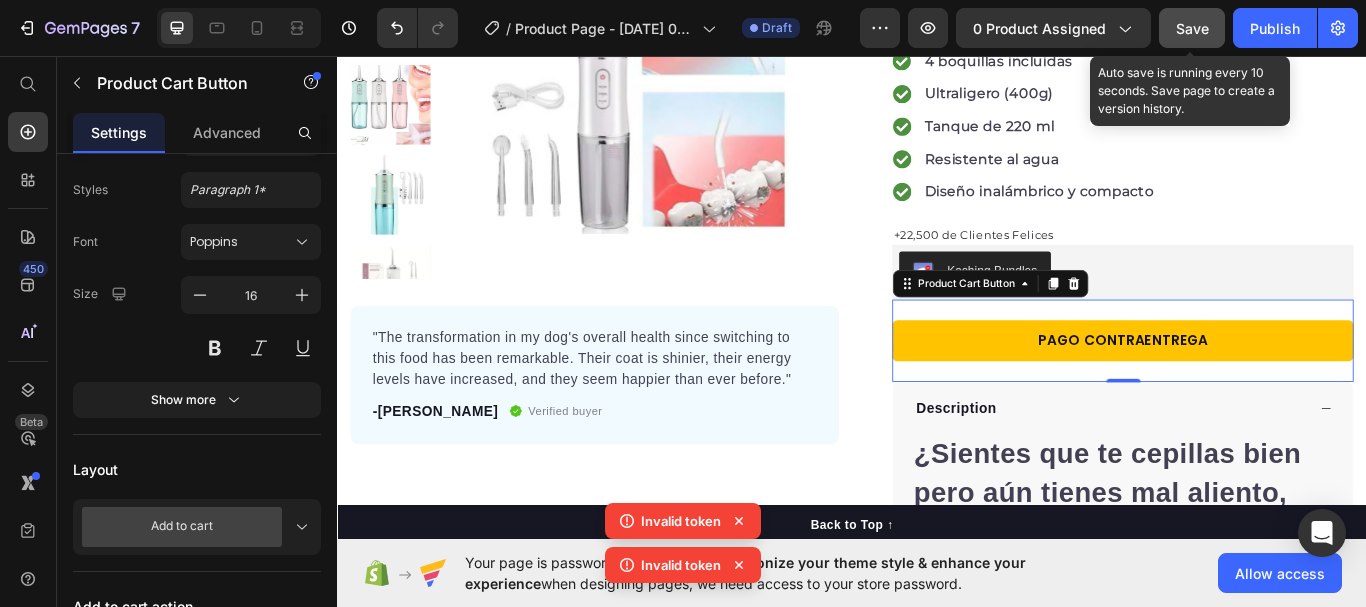 click on "Save" 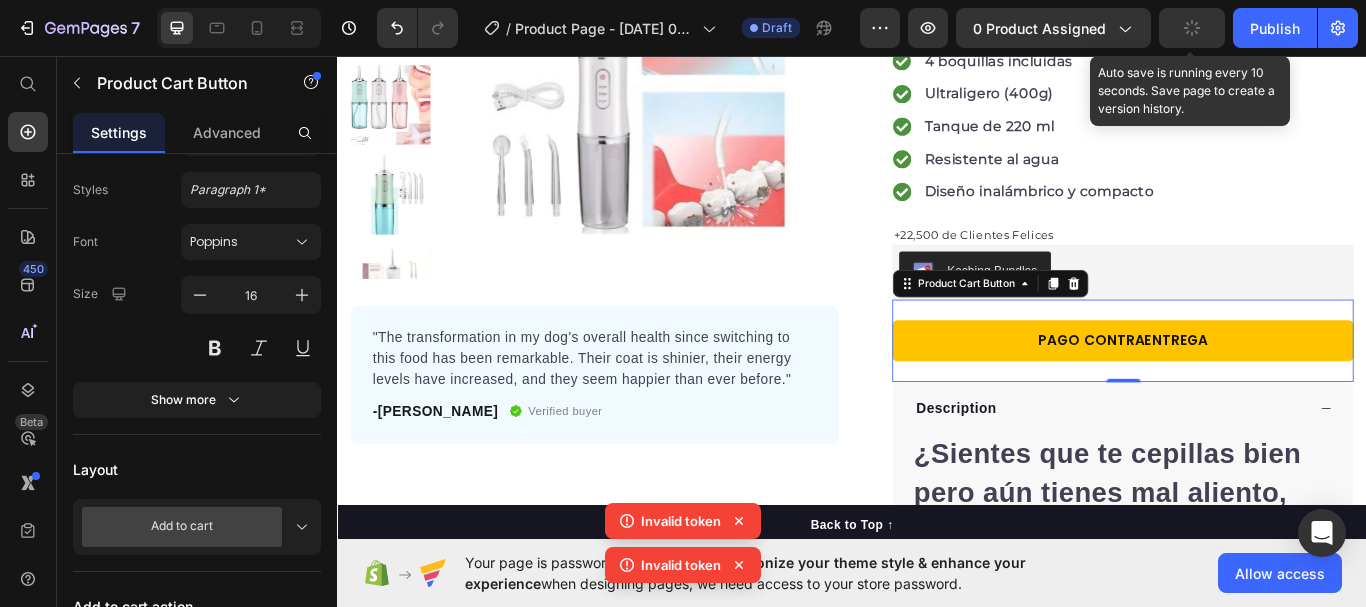 click 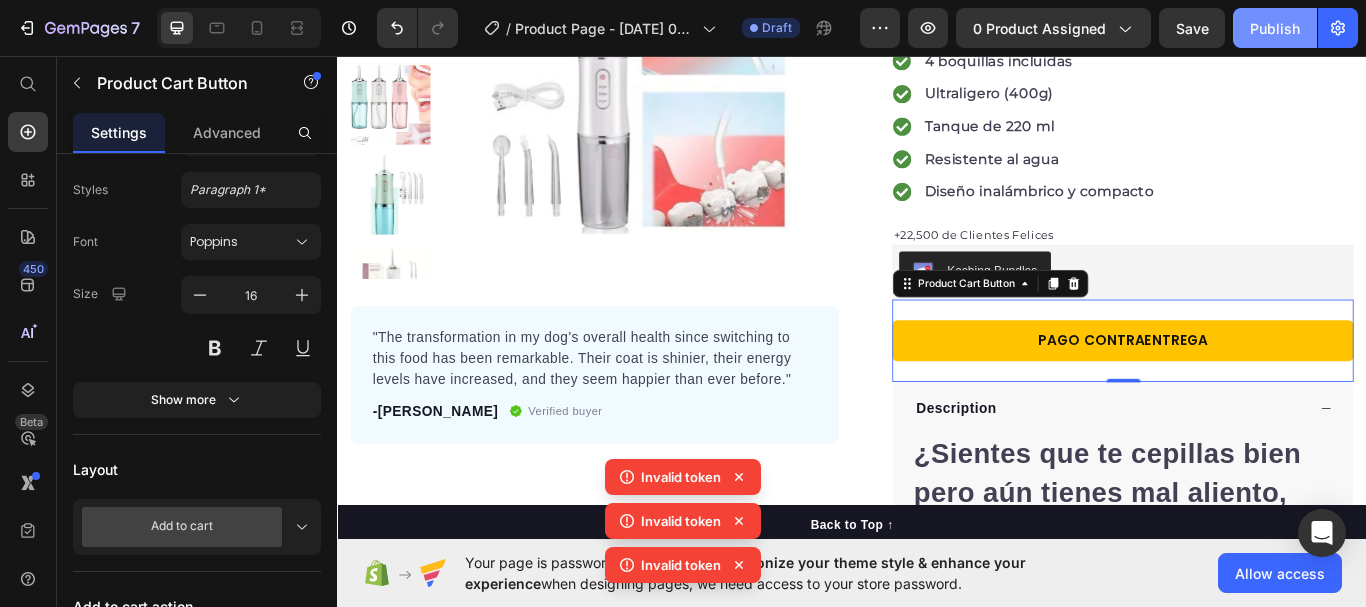 click on "Publish" 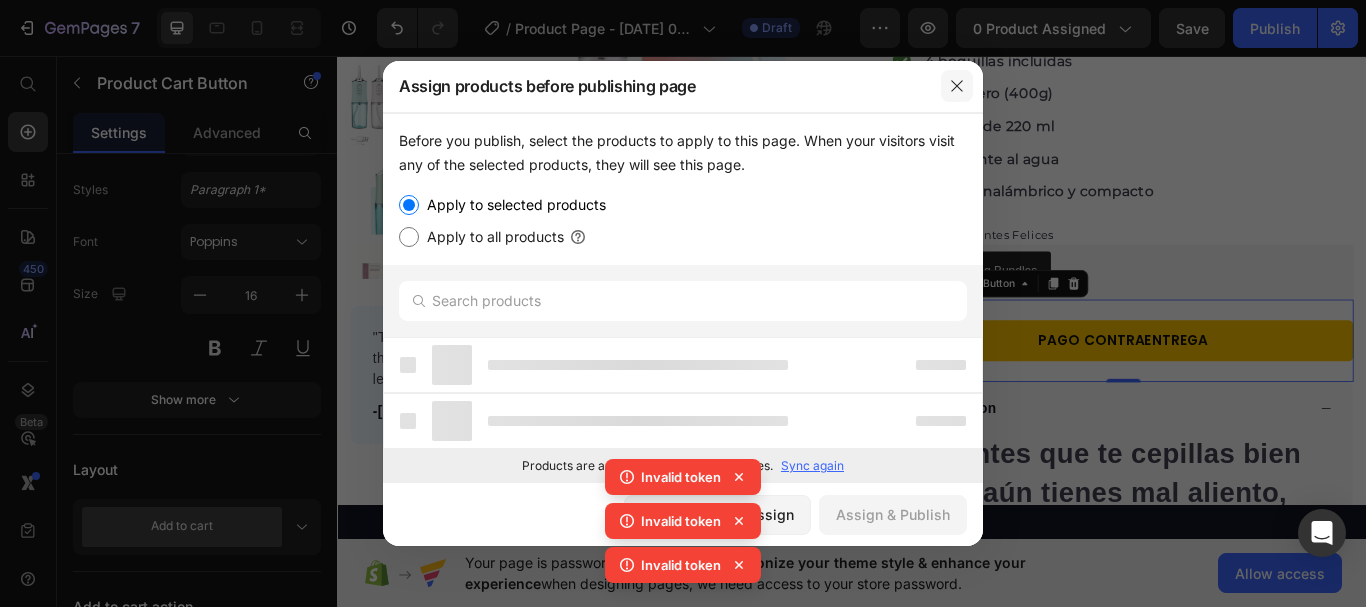 click 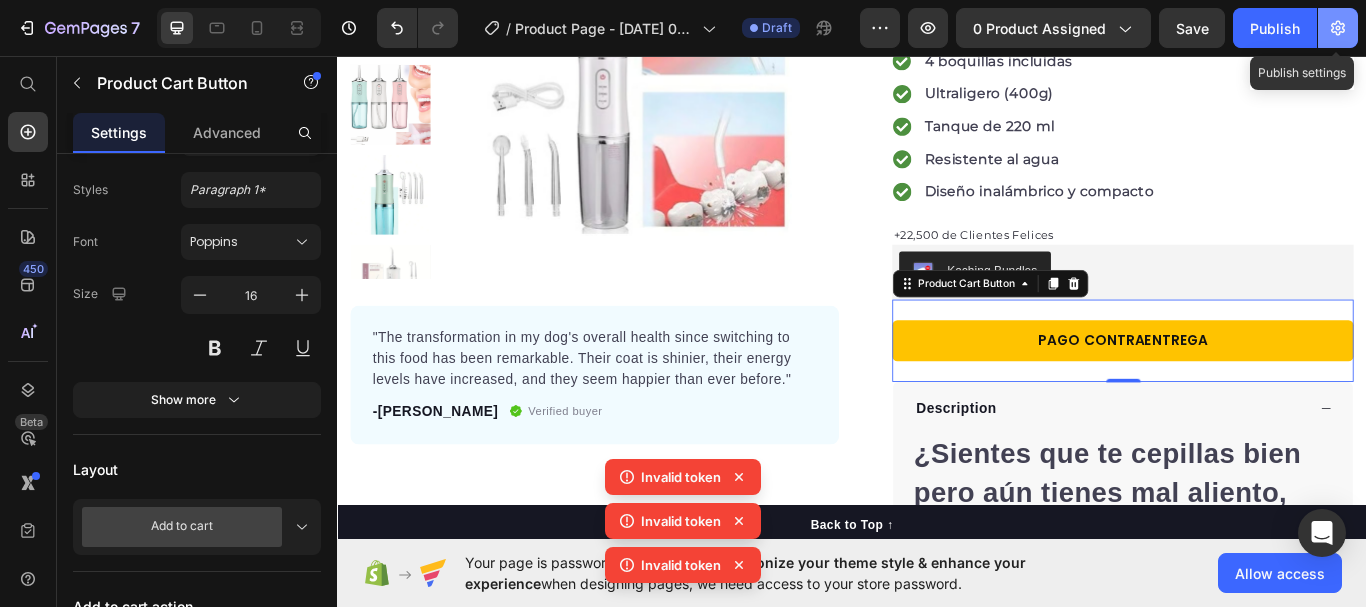 click 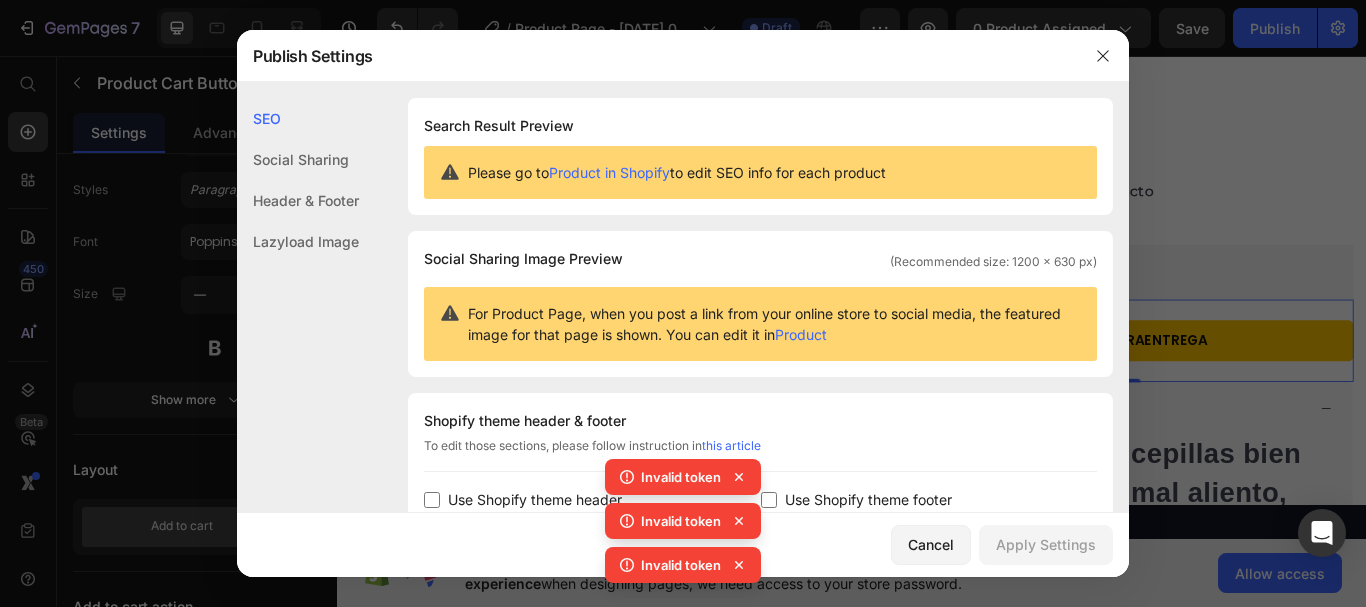 click on "Product in Shopify" at bounding box center [609, 172] 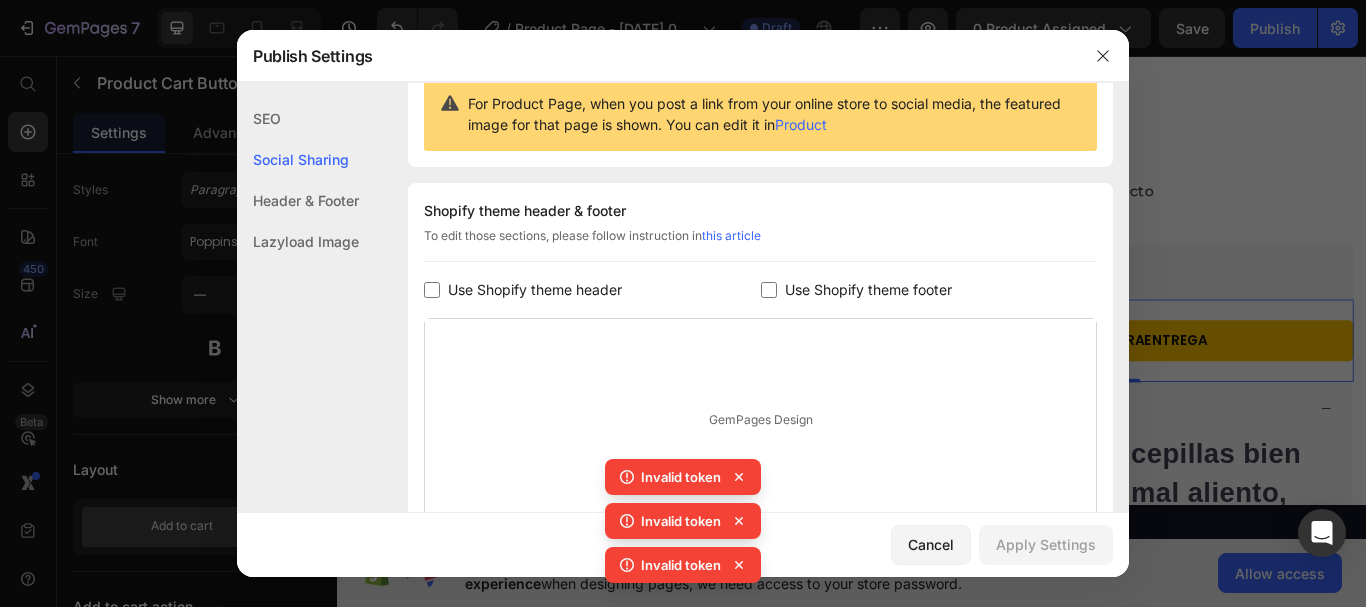 scroll, scrollTop: 223, scrollLeft: 0, axis: vertical 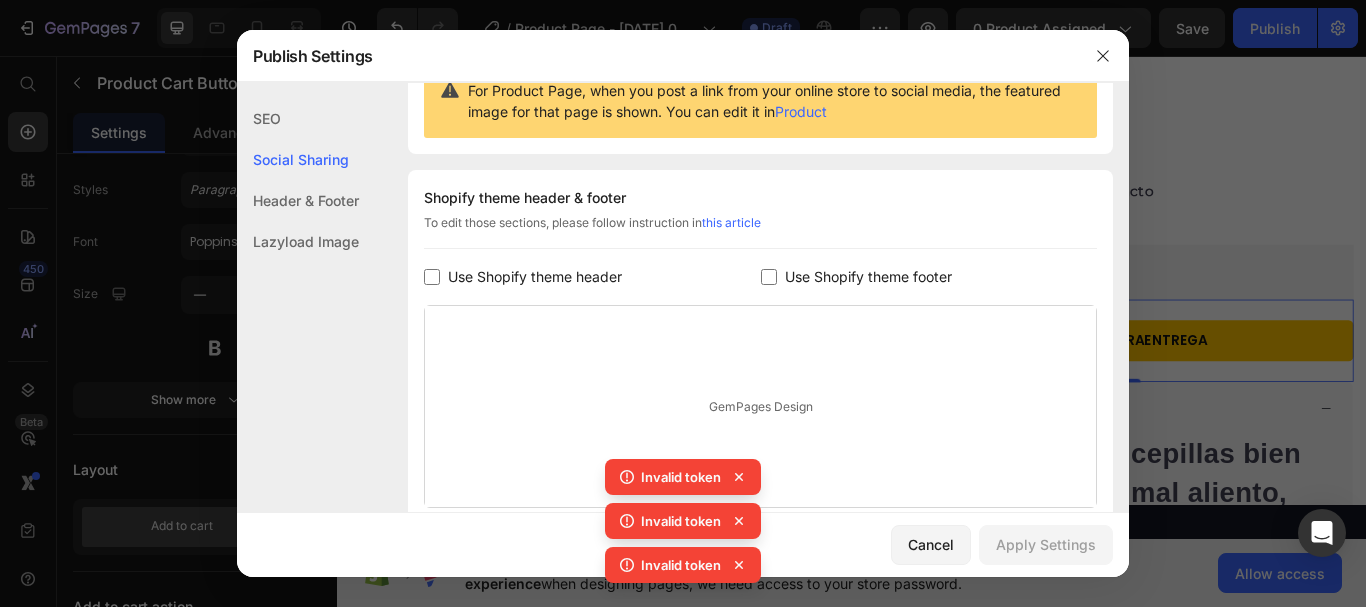 click on "Use Shopify theme header" at bounding box center [535, 277] 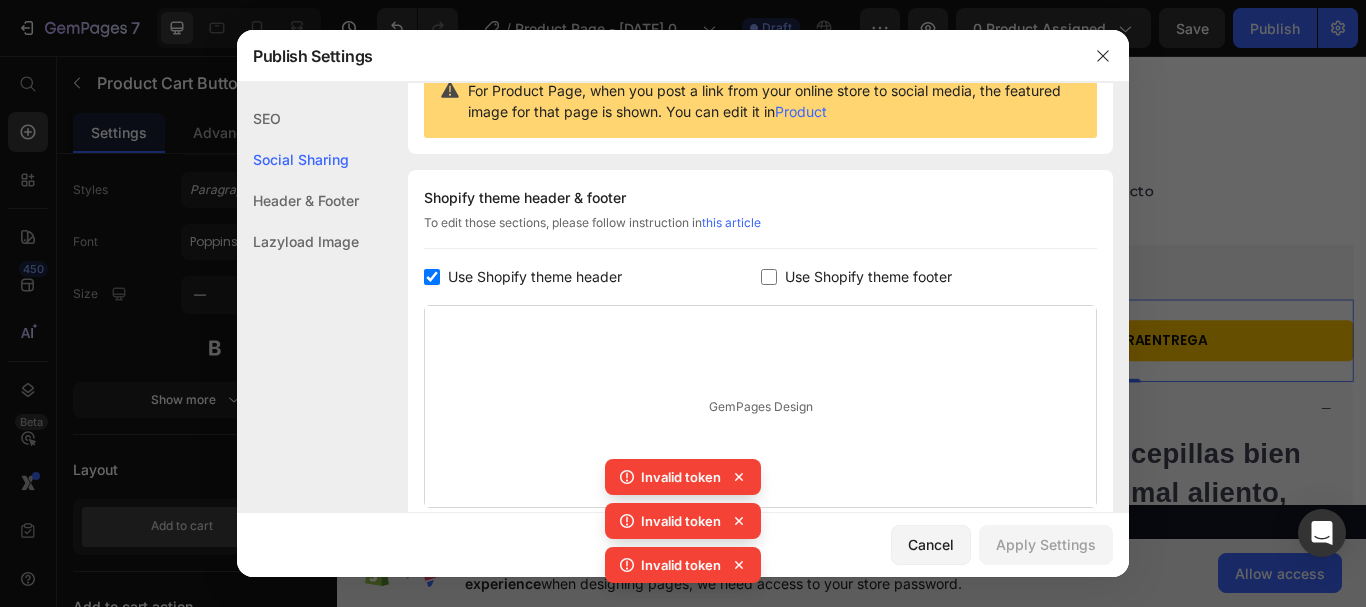 checkbox on "true" 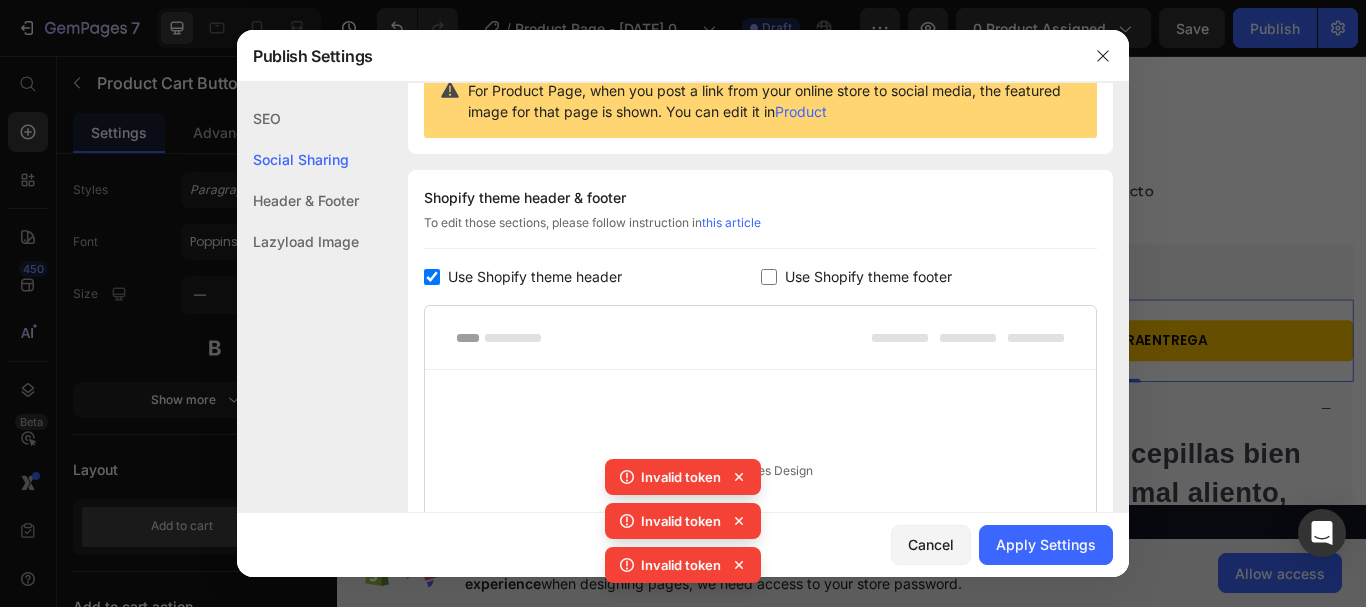 click at bounding box center (769, 277) 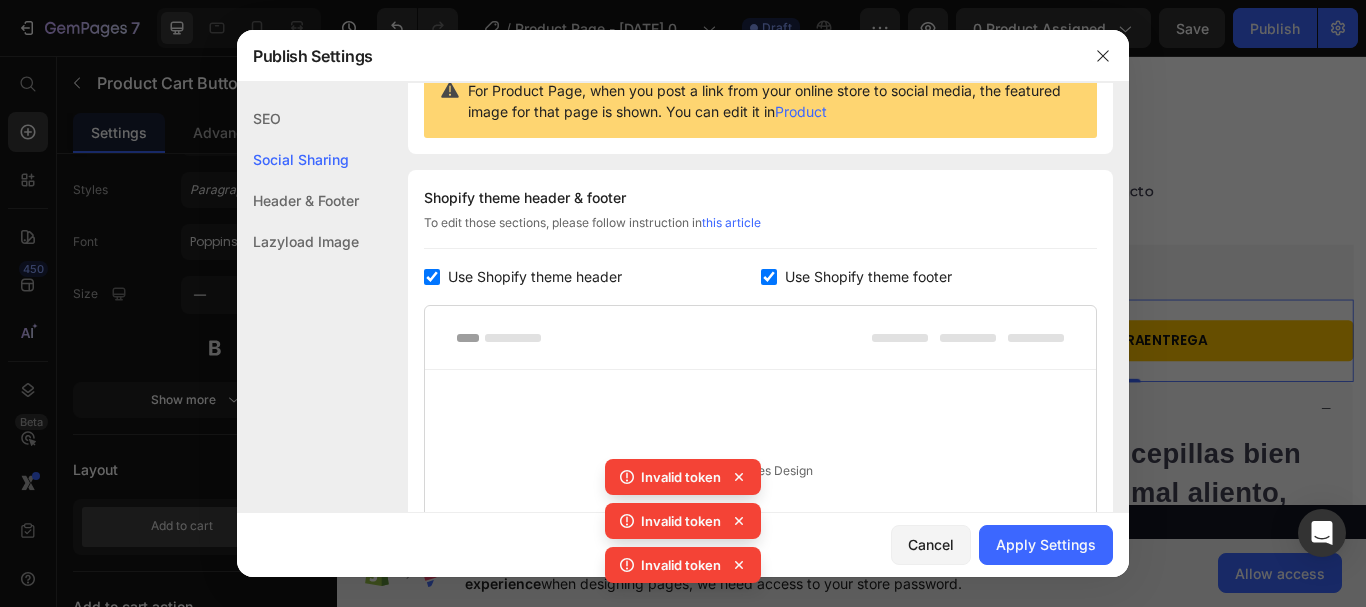 click at bounding box center [769, 277] 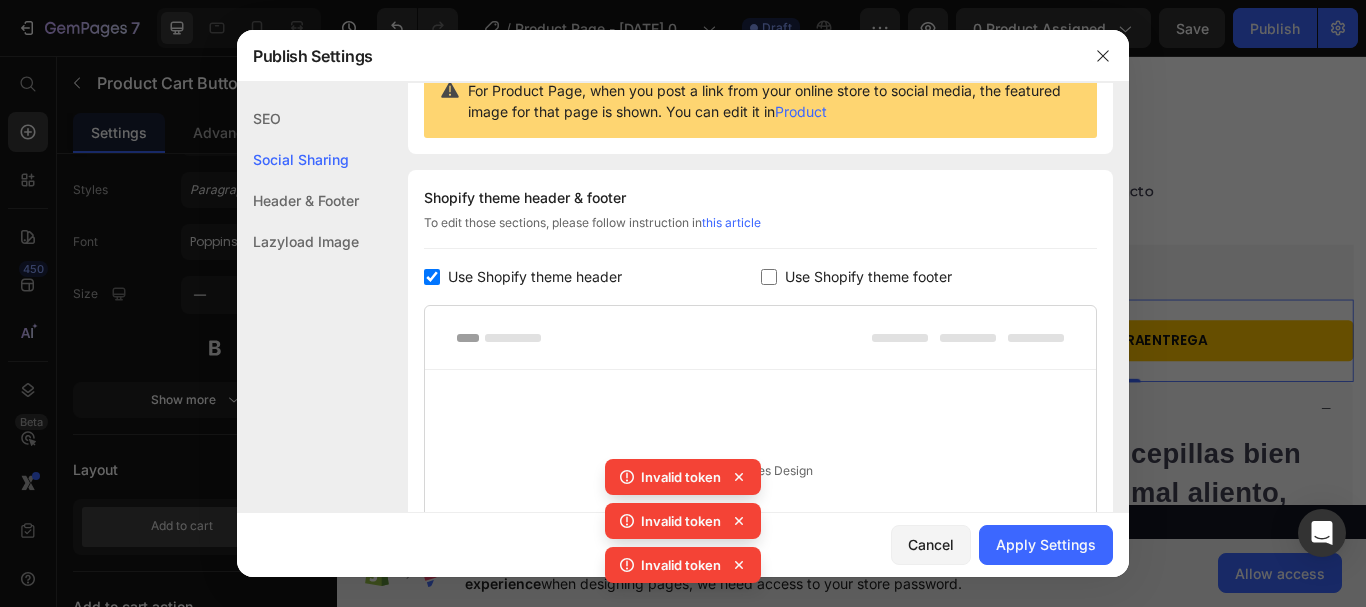 checkbox on "false" 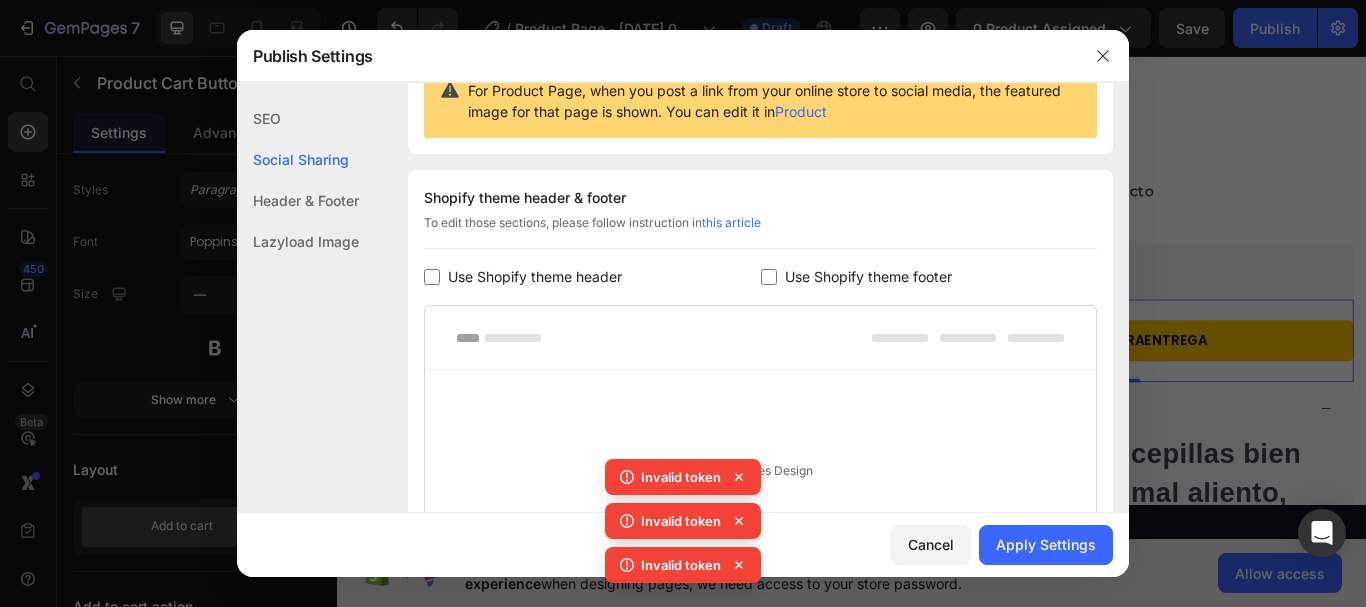 checkbox on "false" 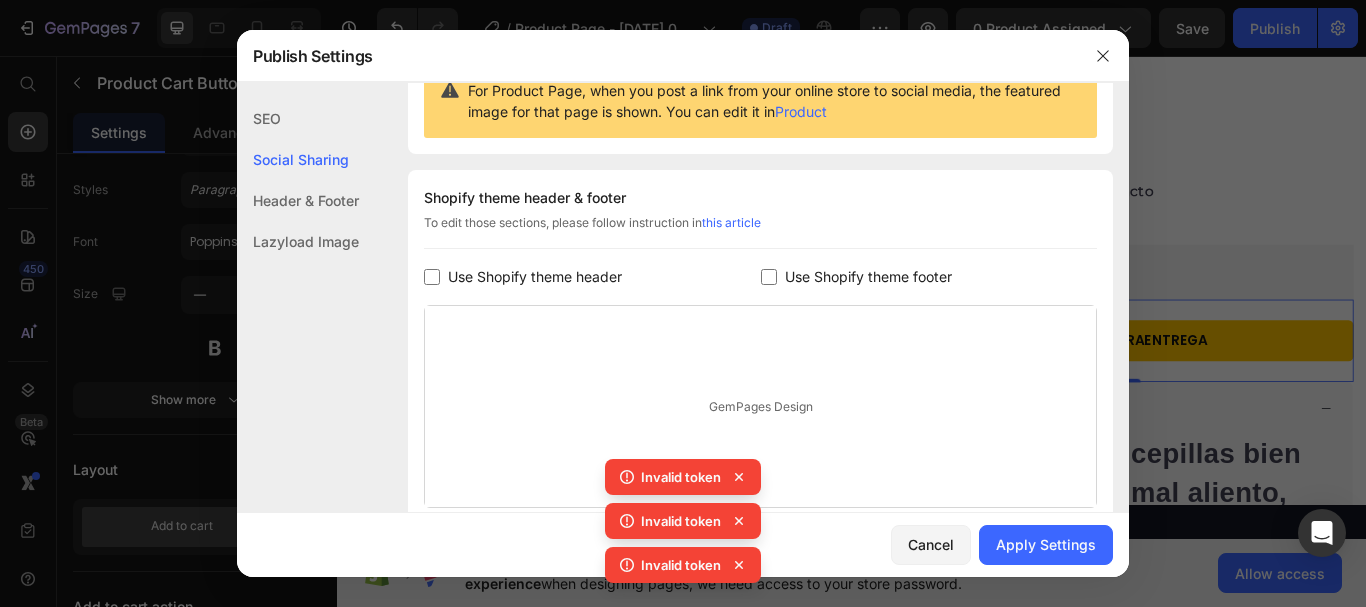click on "Header & Footer" 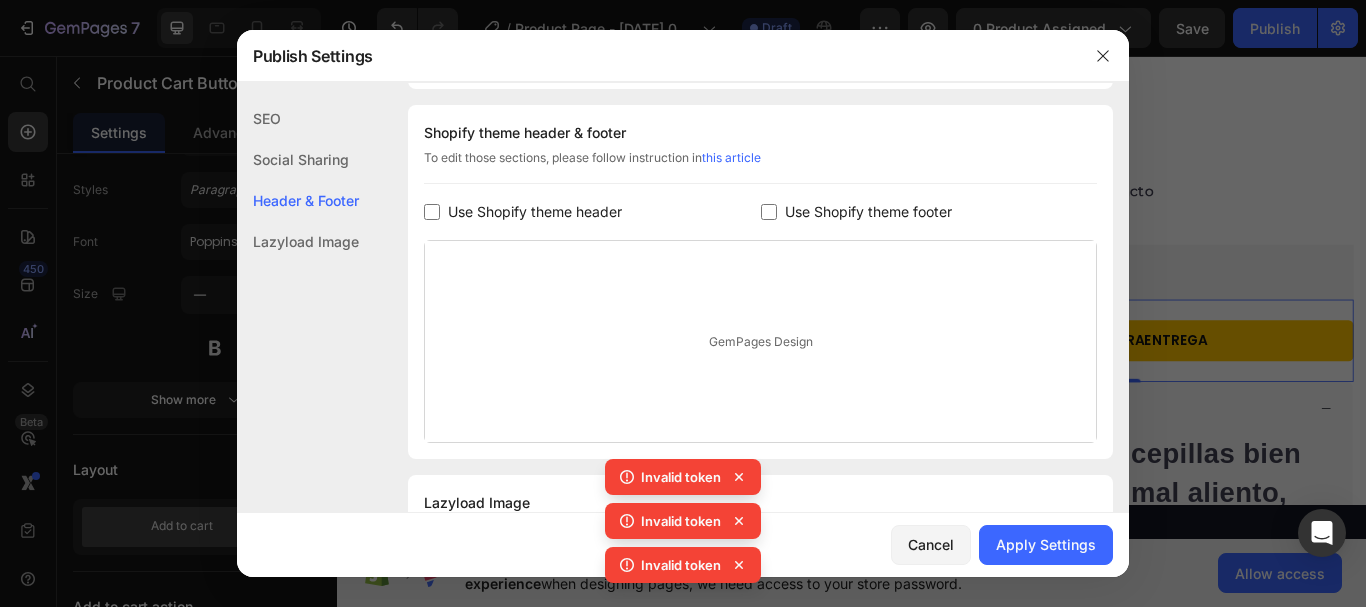 scroll, scrollTop: 291, scrollLeft: 0, axis: vertical 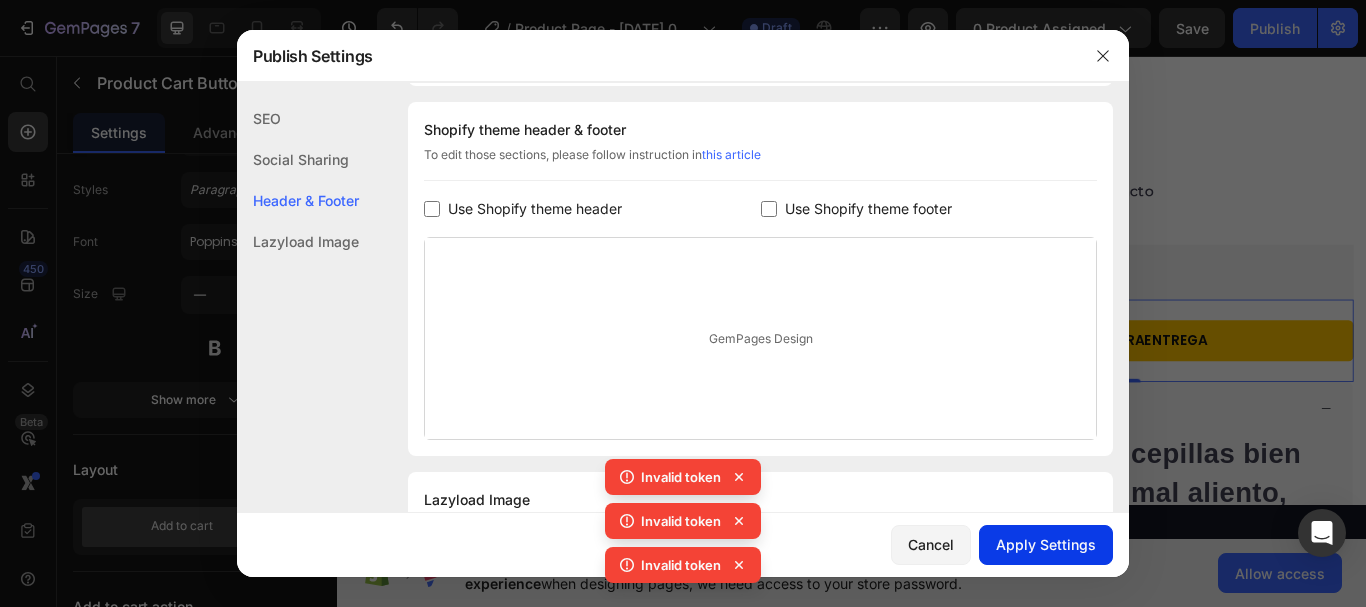 click on "Apply Settings" at bounding box center (1046, 544) 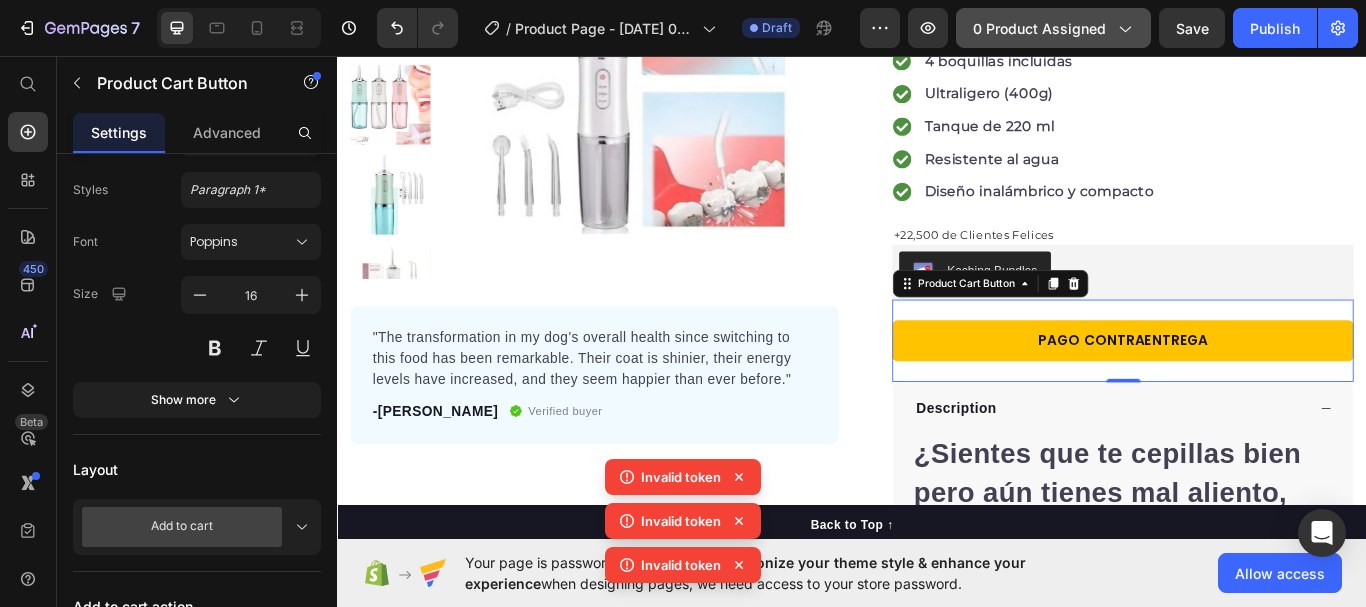 click on "0 product assigned" at bounding box center [1053, 28] 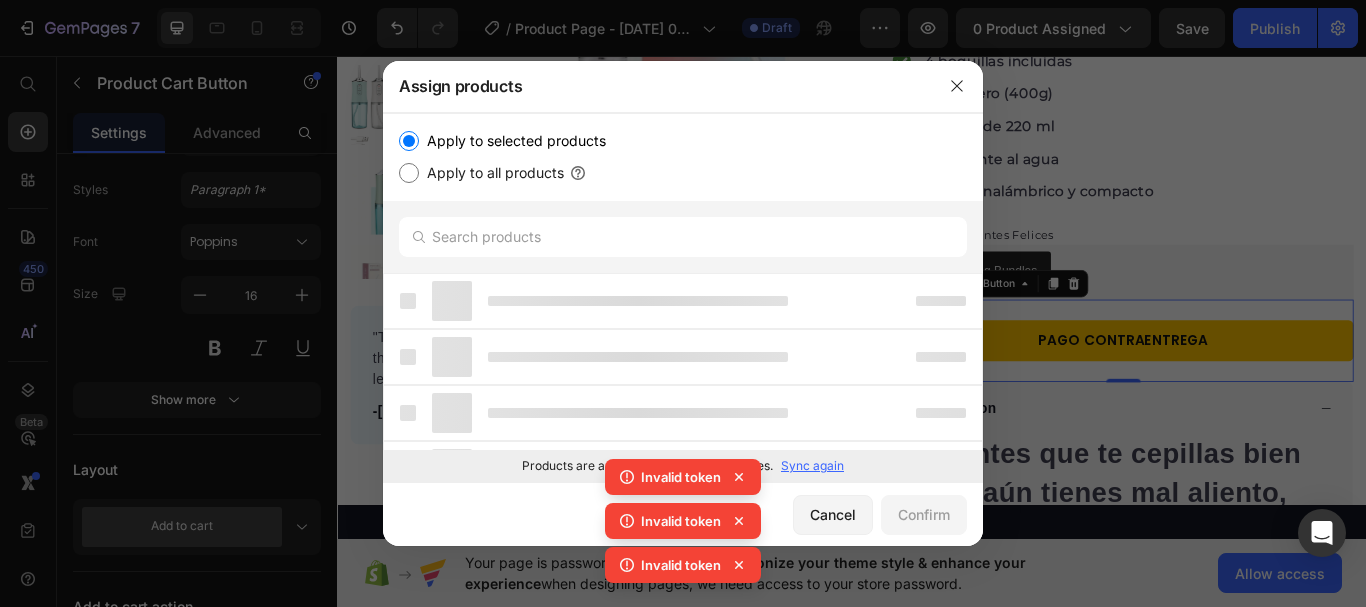 click on "Apply to all products" at bounding box center (491, 173) 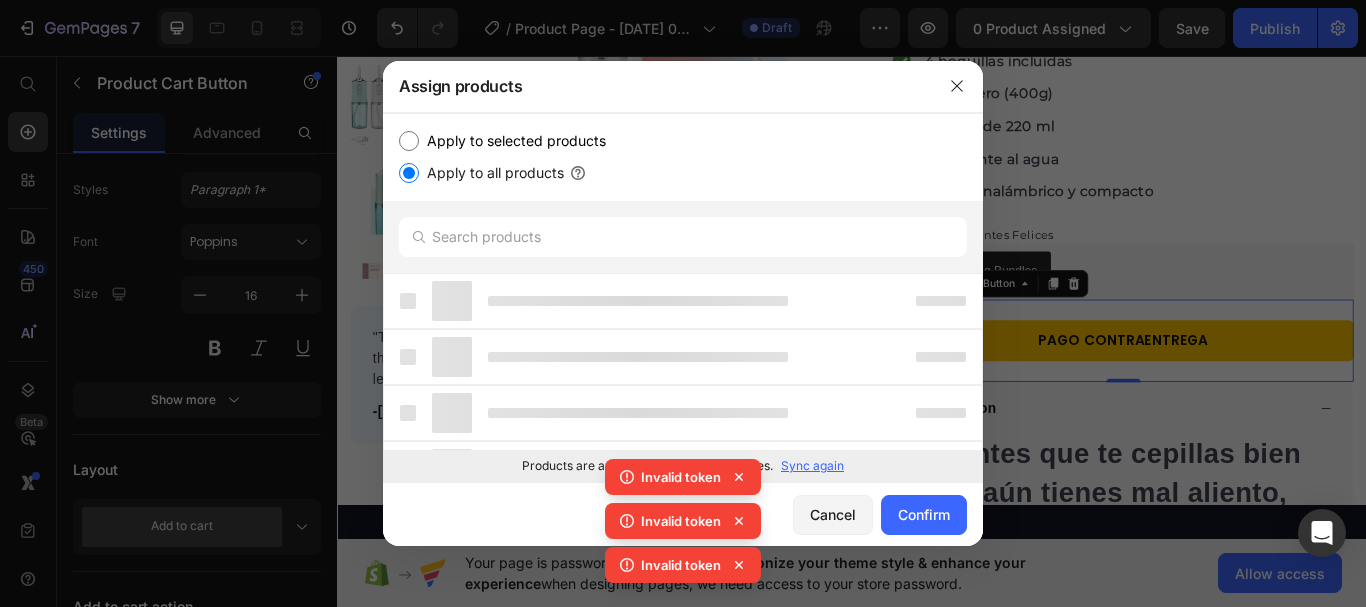 click on "Sync again" at bounding box center (812, 466) 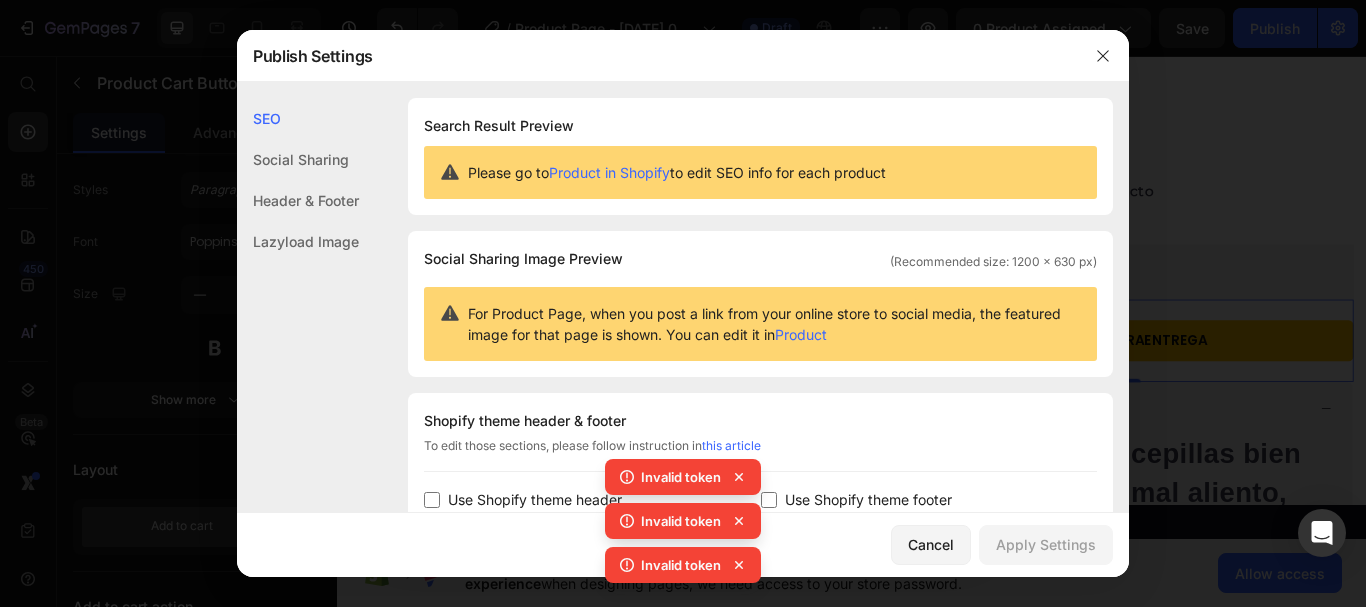 click on "Product in Shopify" at bounding box center (609, 172) 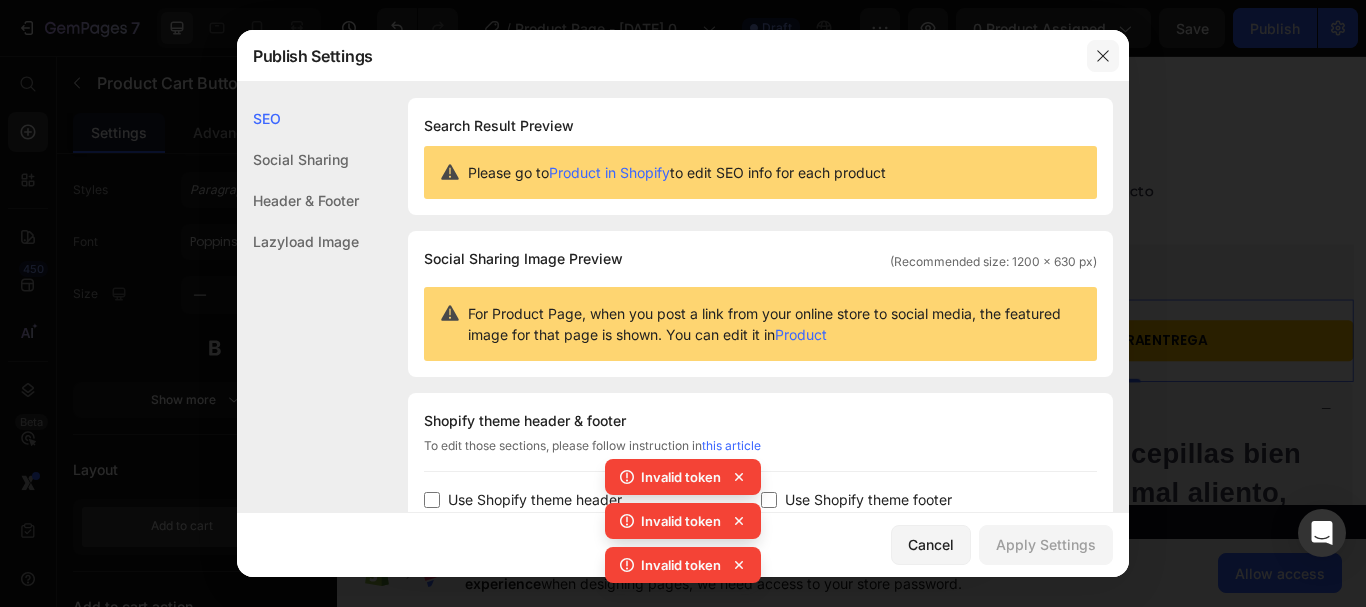 click 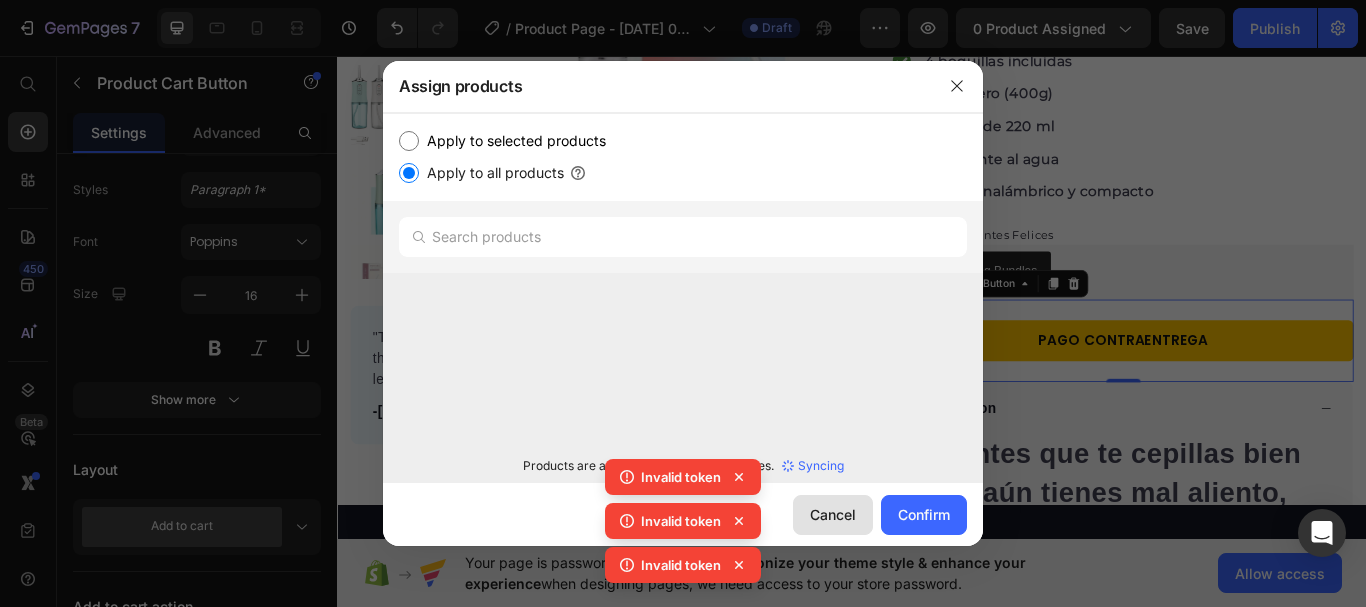 click on "Cancel" at bounding box center [833, 514] 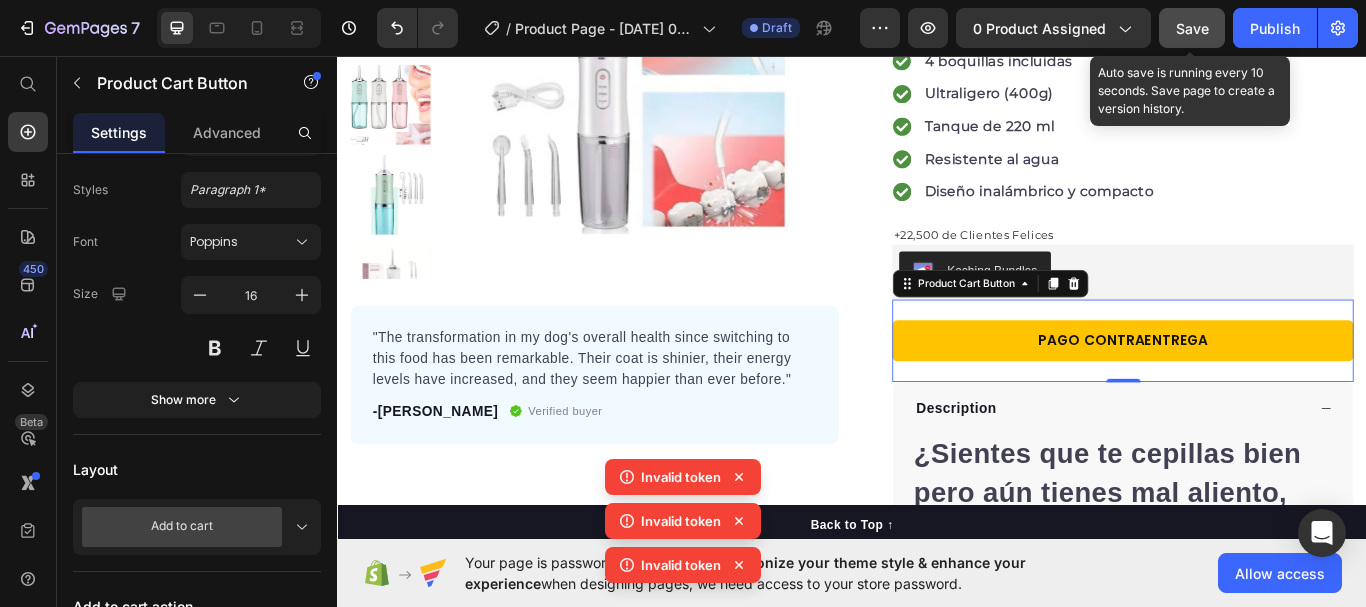 click on "Save" 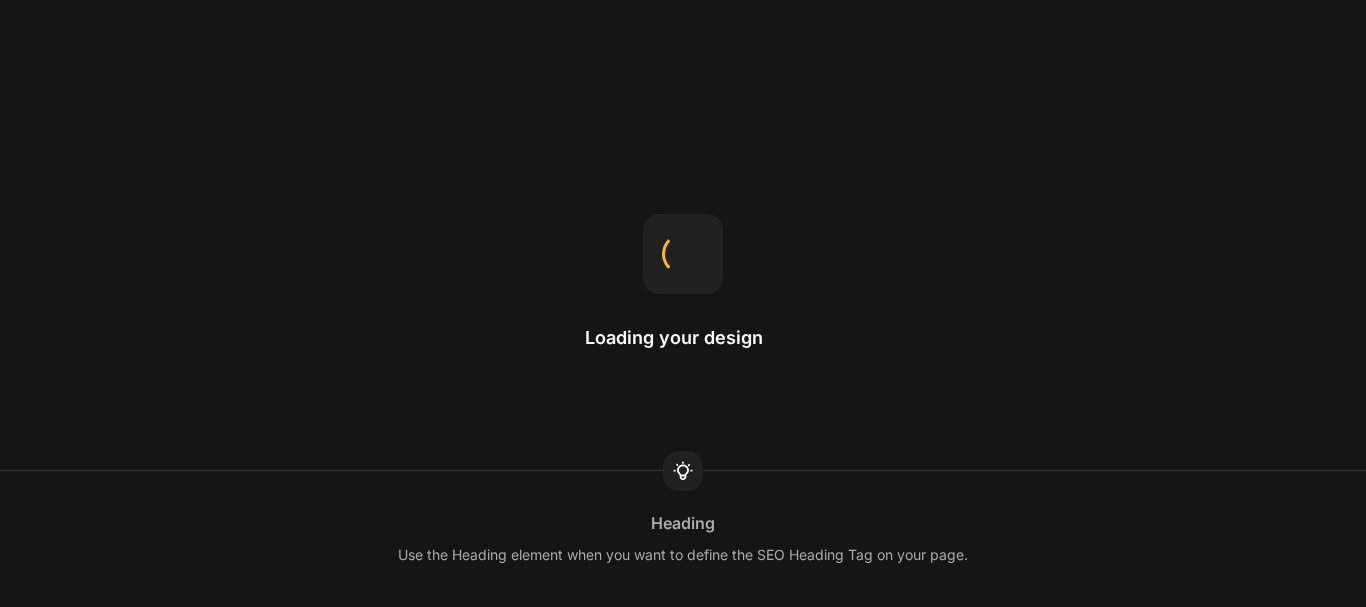 scroll, scrollTop: 0, scrollLeft: 0, axis: both 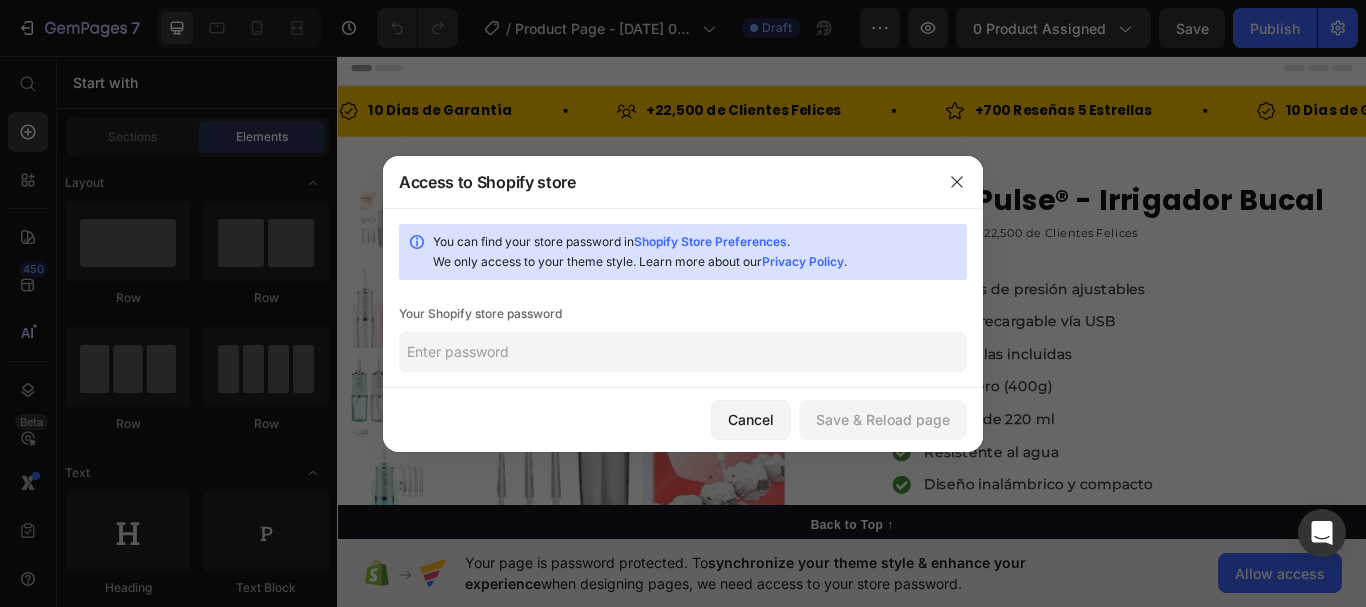 click 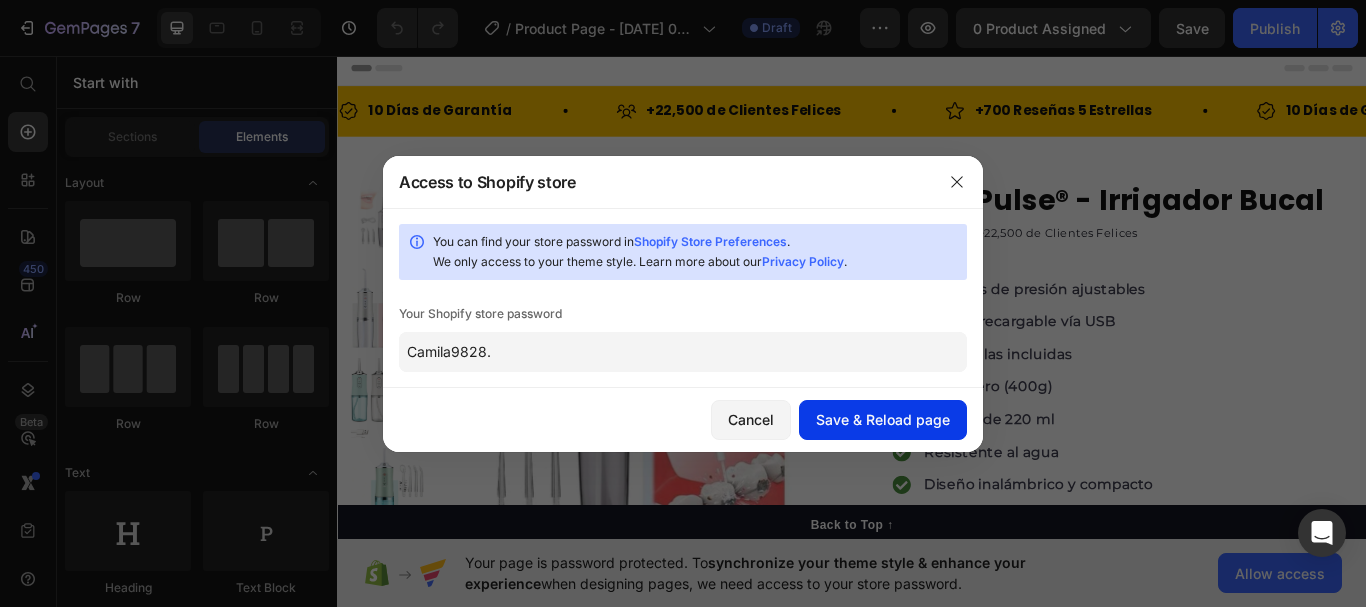 click on "Save & Reload page" at bounding box center [883, 419] 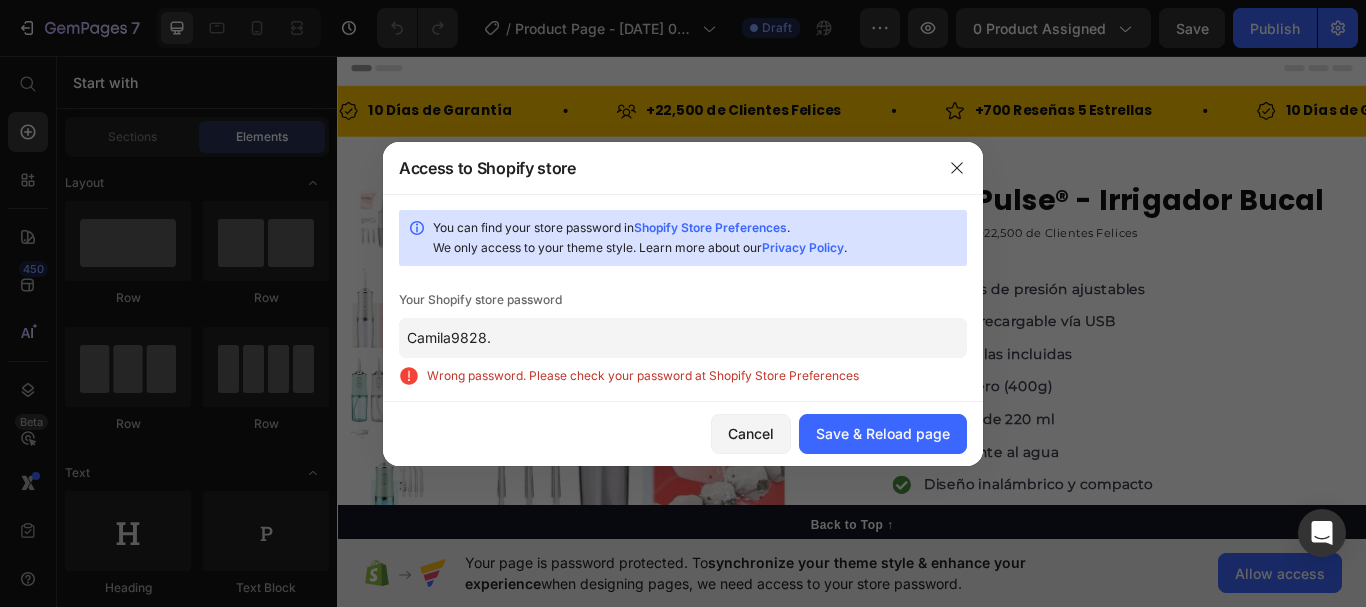 click on "Camila9828." 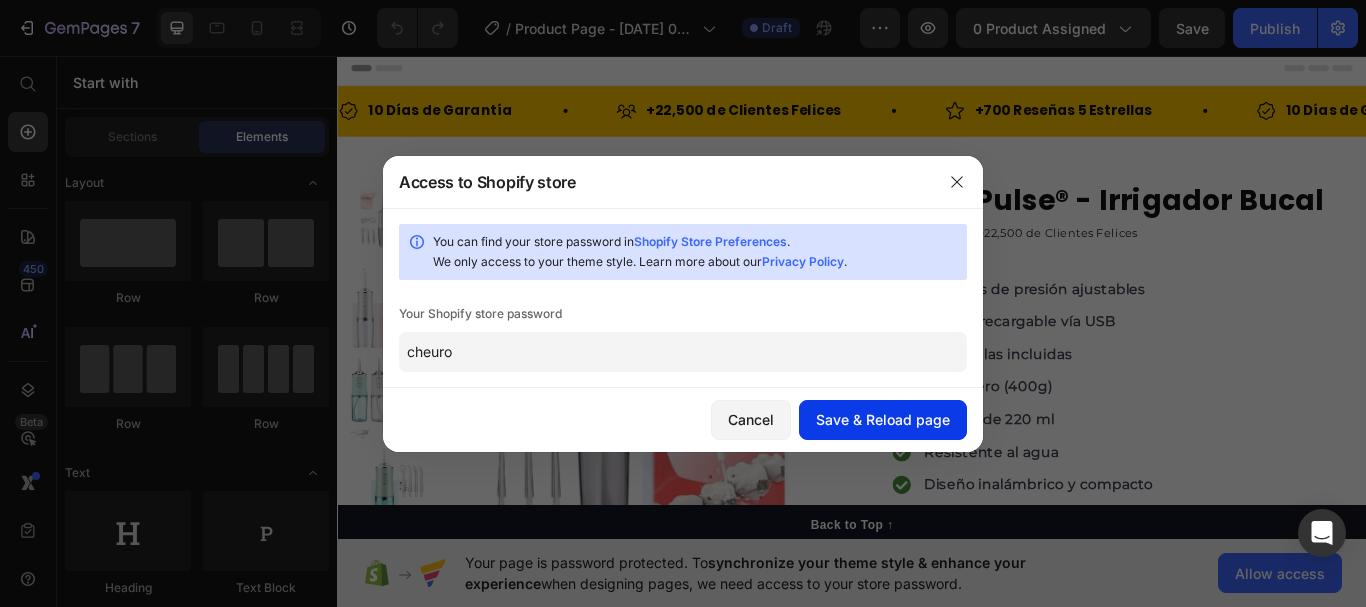 type on "cheuro" 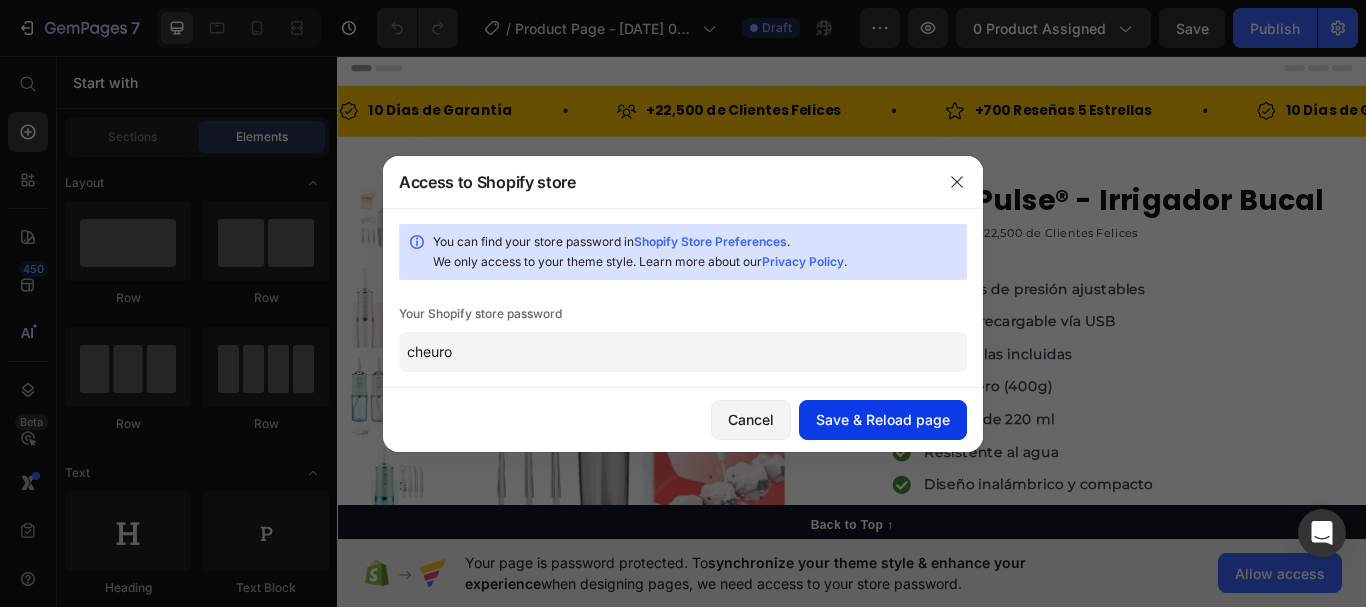 click on "Save & Reload page" at bounding box center (883, 419) 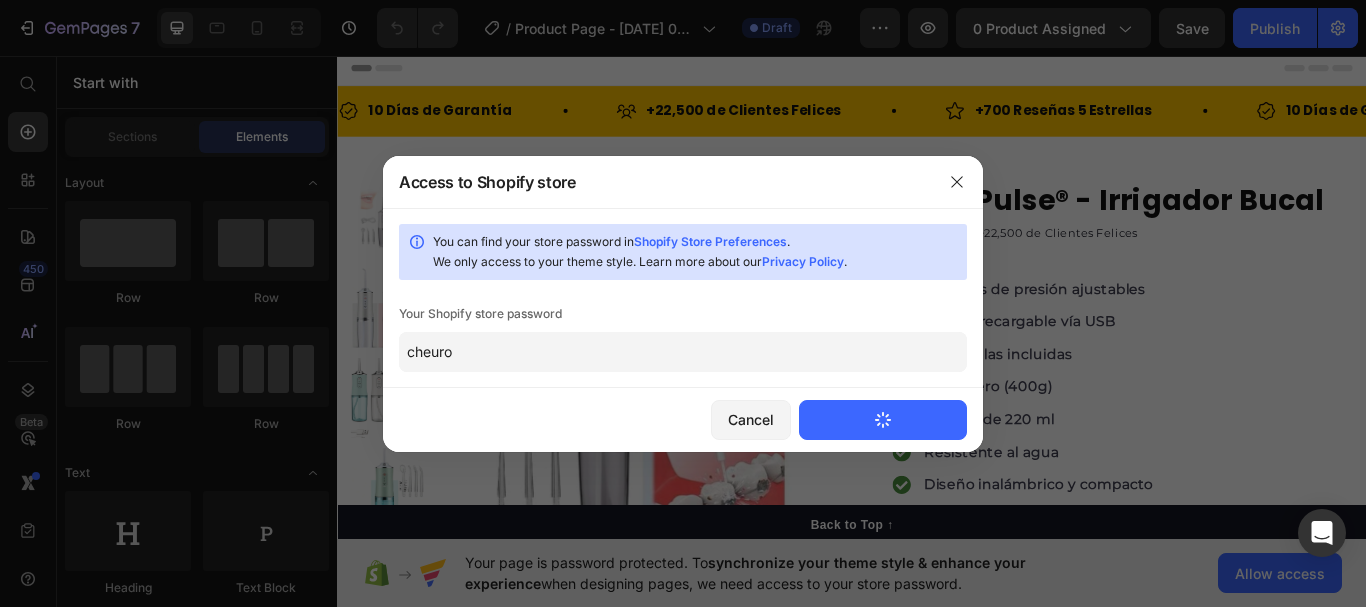 type 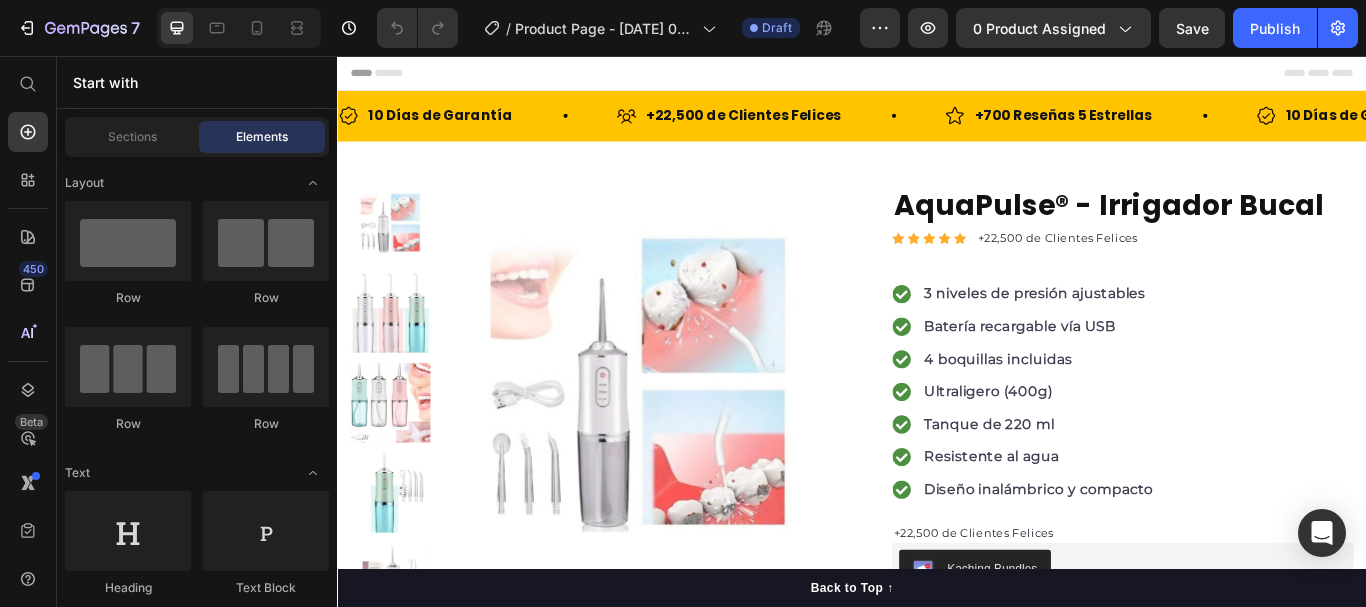 scroll, scrollTop: 0, scrollLeft: 0, axis: both 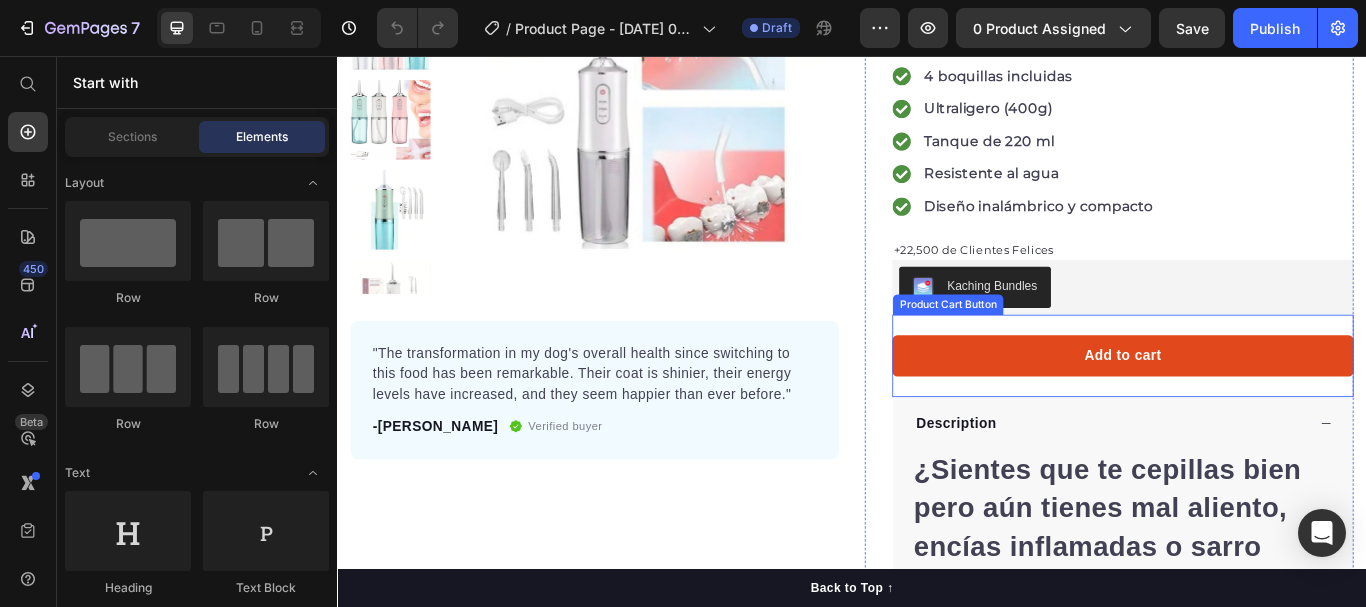 click on "Add to cart" at bounding box center (1253, 406) 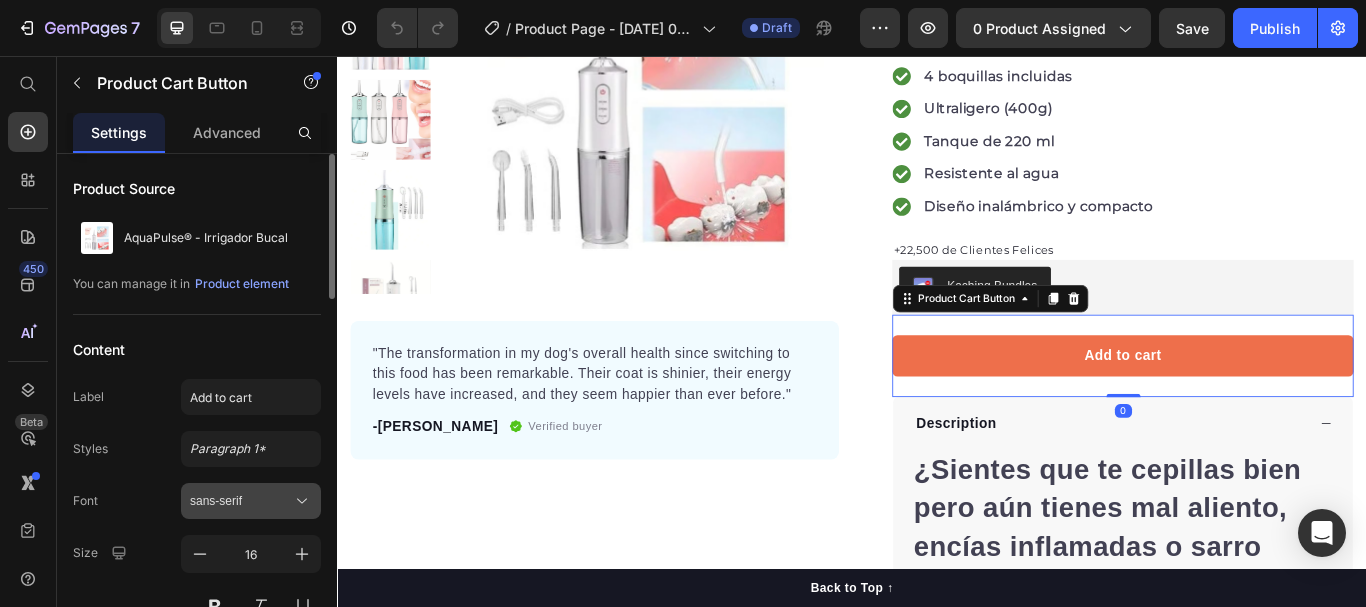 click on "sans-serif" at bounding box center (241, 501) 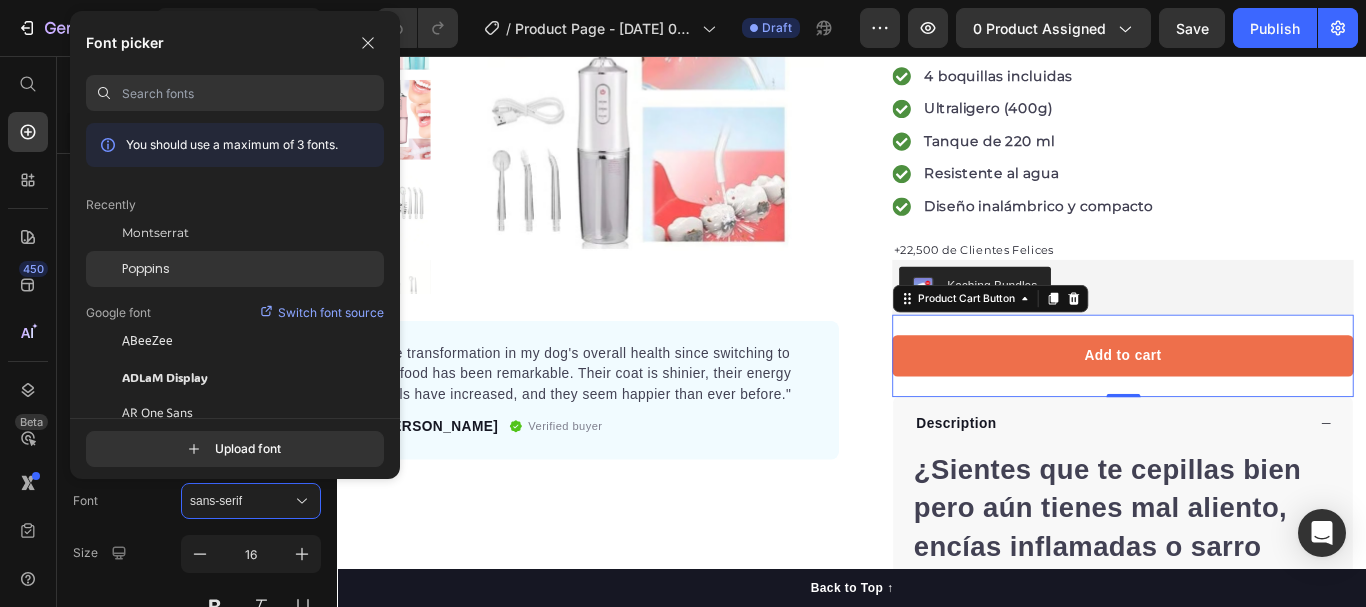 click on "Poppins" 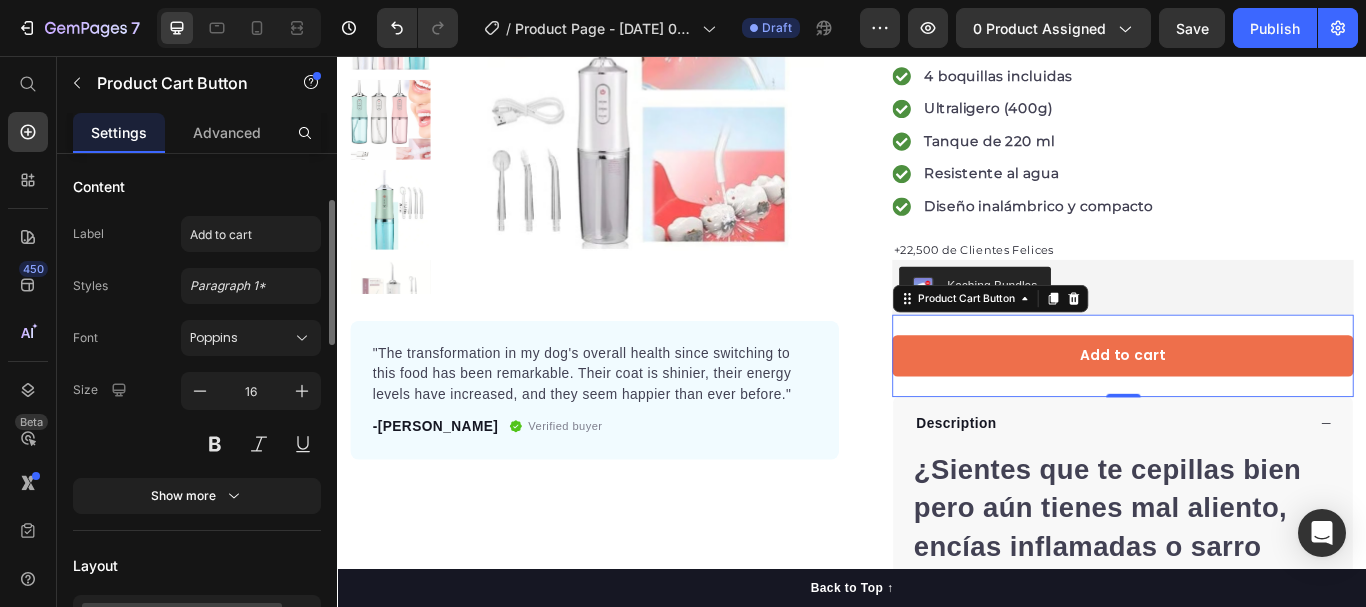 scroll, scrollTop: 167, scrollLeft: 0, axis: vertical 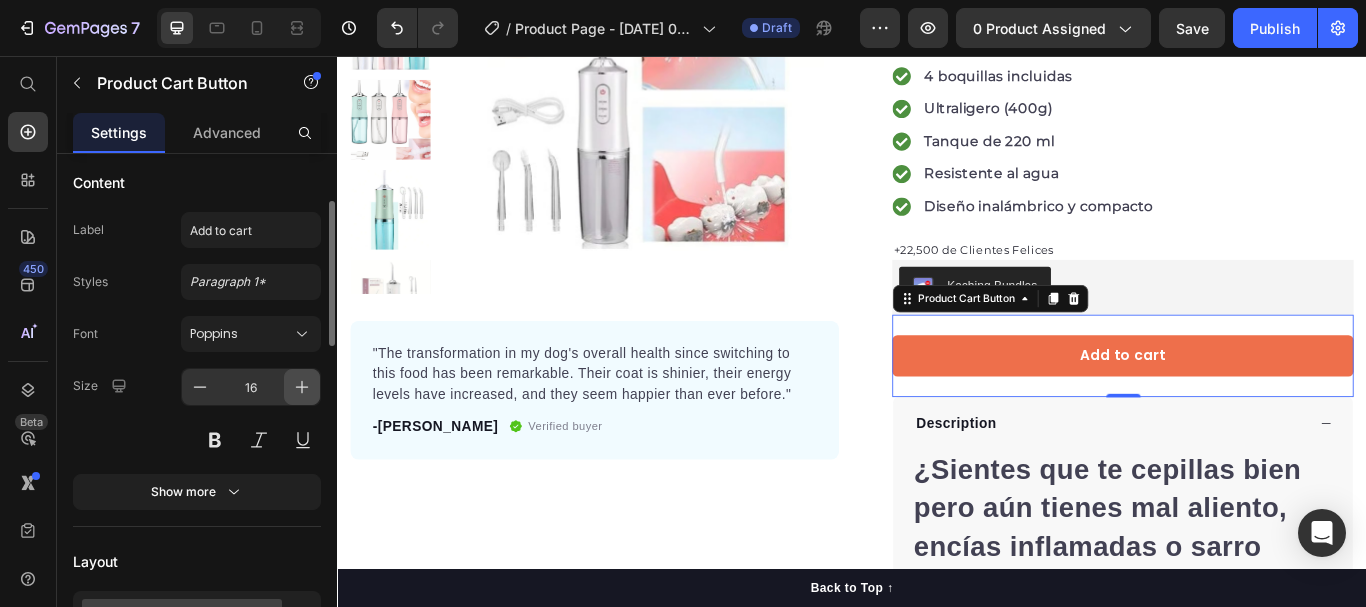 click 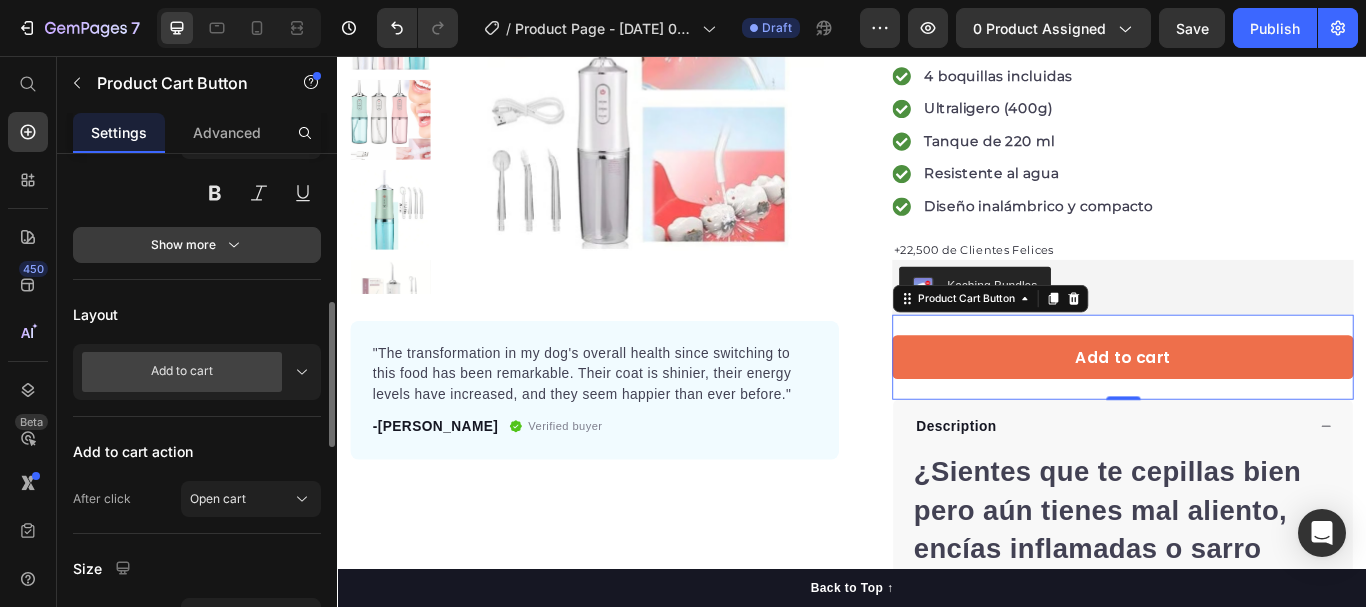 scroll, scrollTop: 440, scrollLeft: 0, axis: vertical 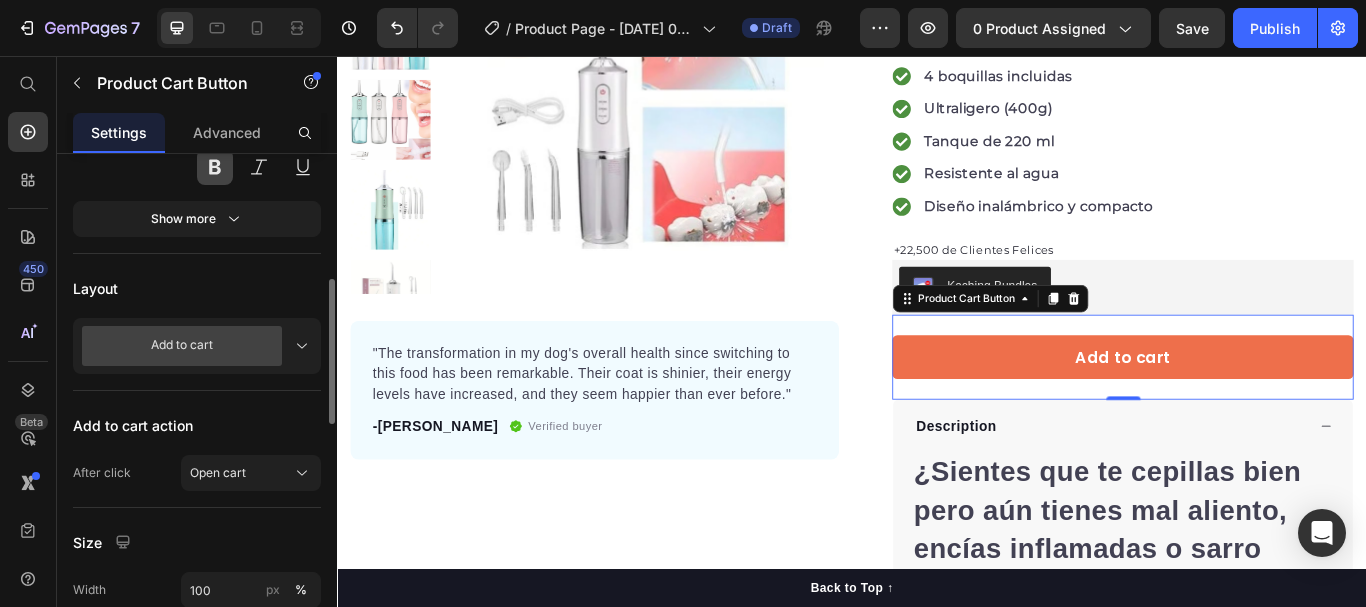 click at bounding box center (215, 167) 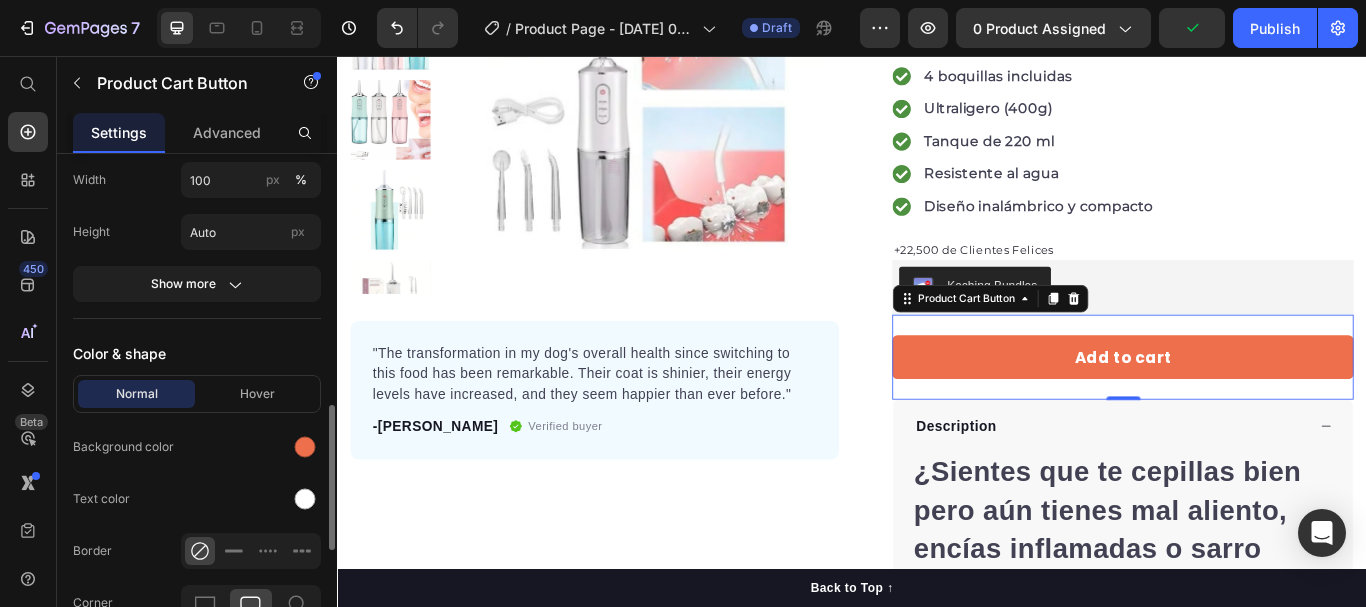 scroll, scrollTop: 859, scrollLeft: 0, axis: vertical 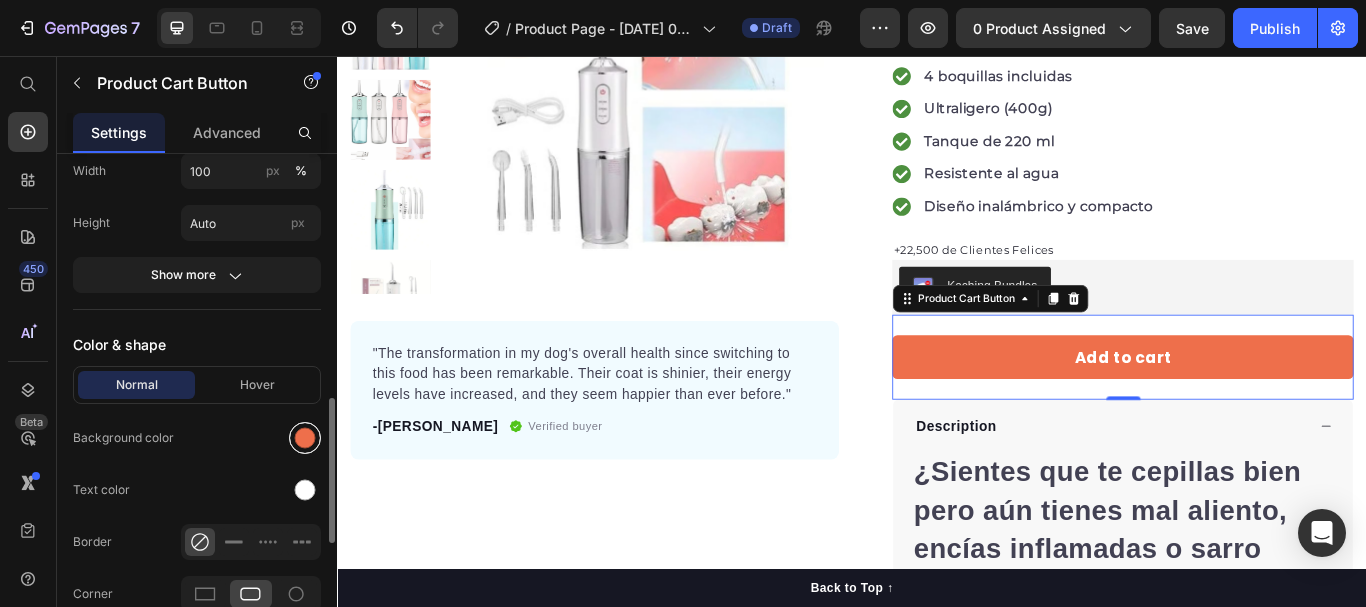 click at bounding box center [305, 438] 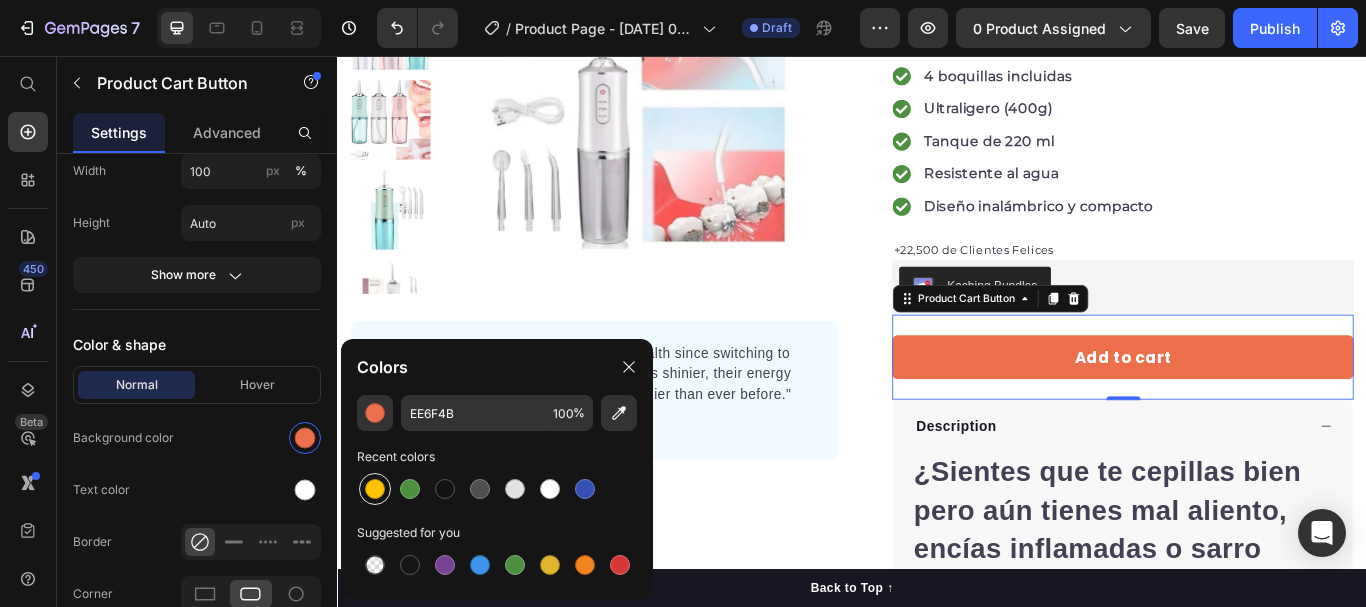 click at bounding box center [375, 489] 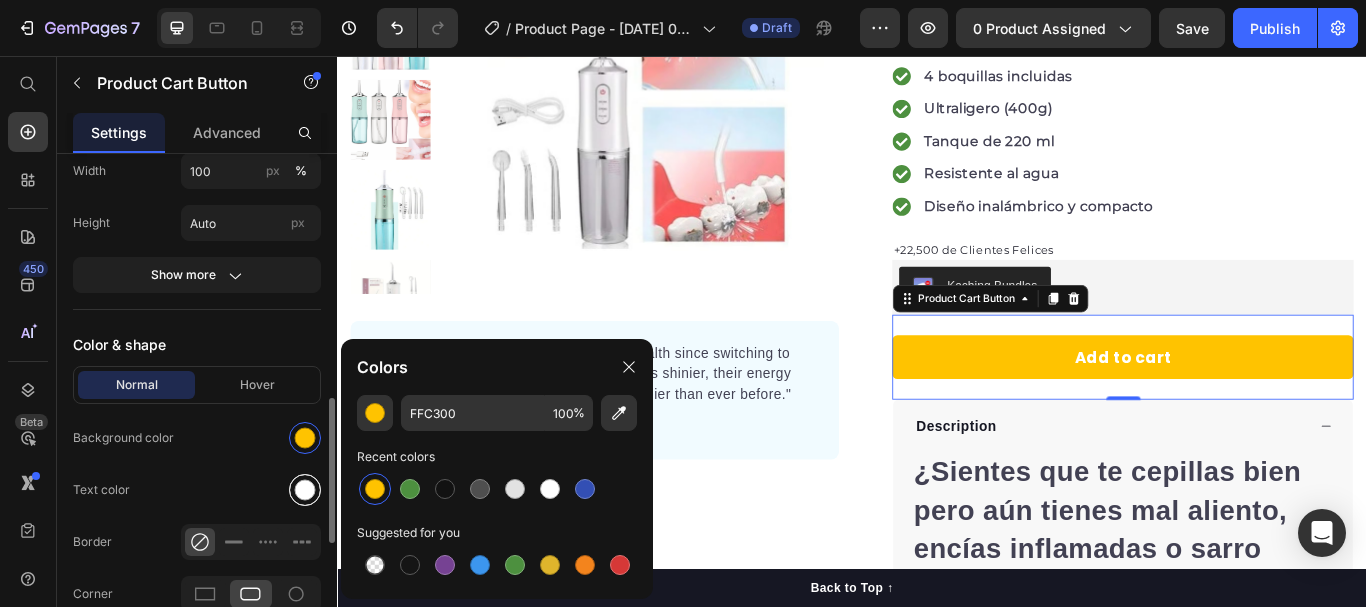 click at bounding box center [305, 490] 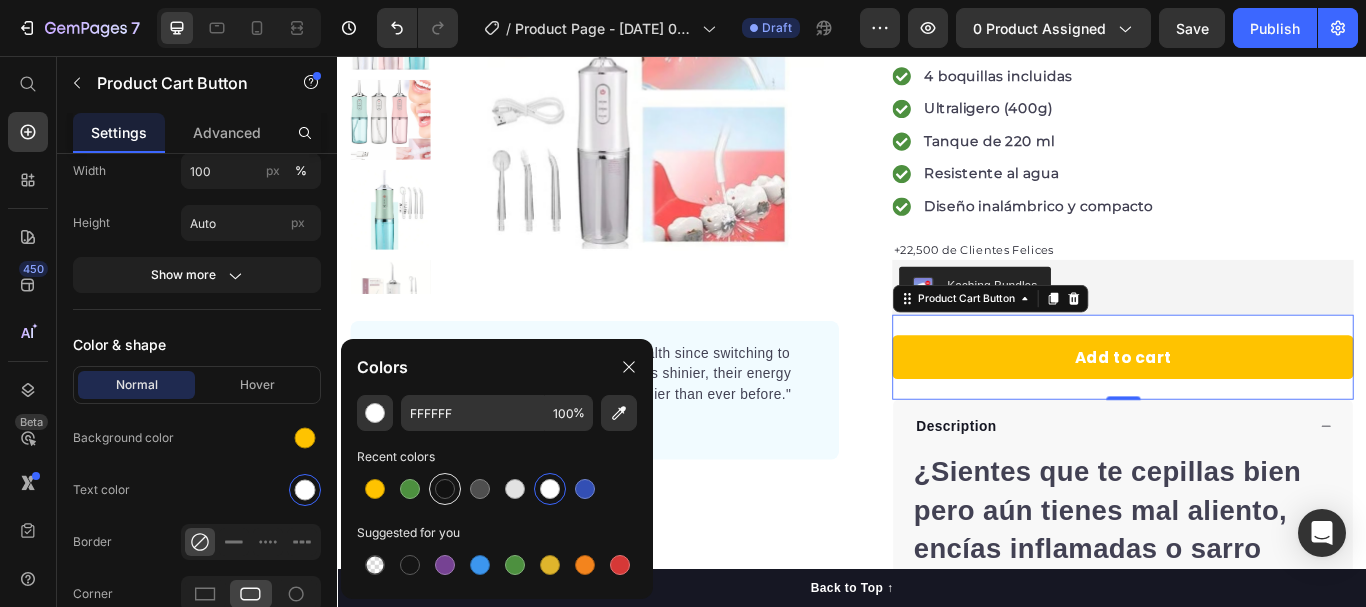 click at bounding box center (445, 489) 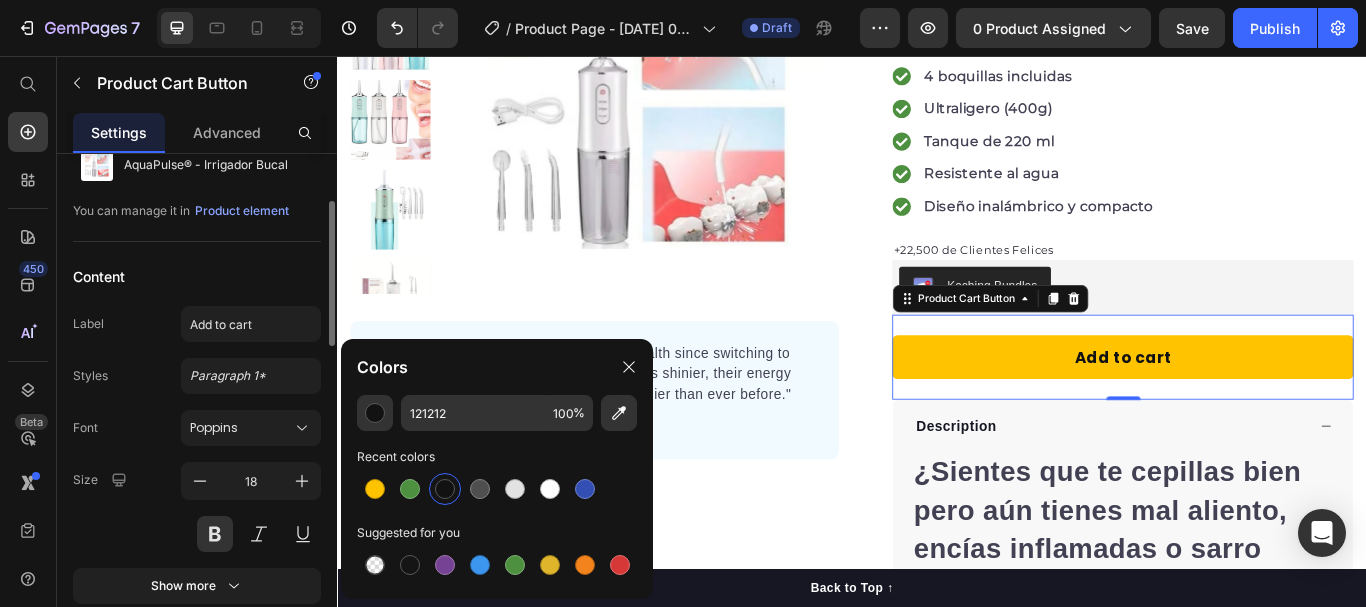 scroll, scrollTop: 64, scrollLeft: 0, axis: vertical 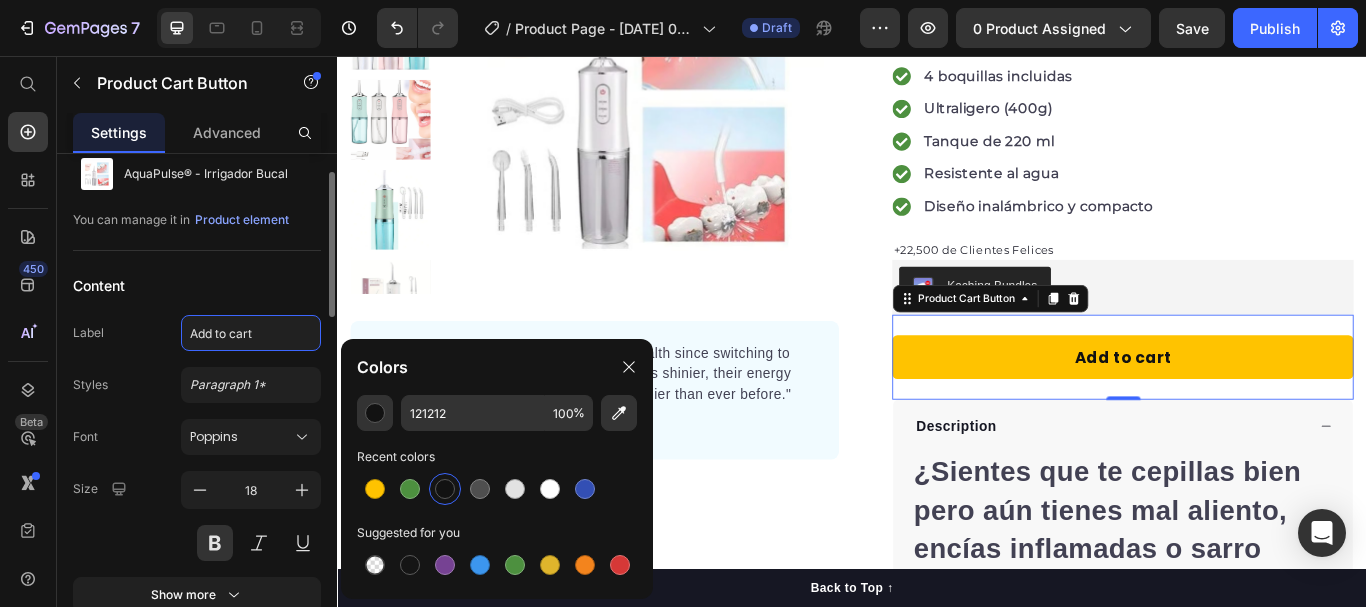 click on "Add to cart" 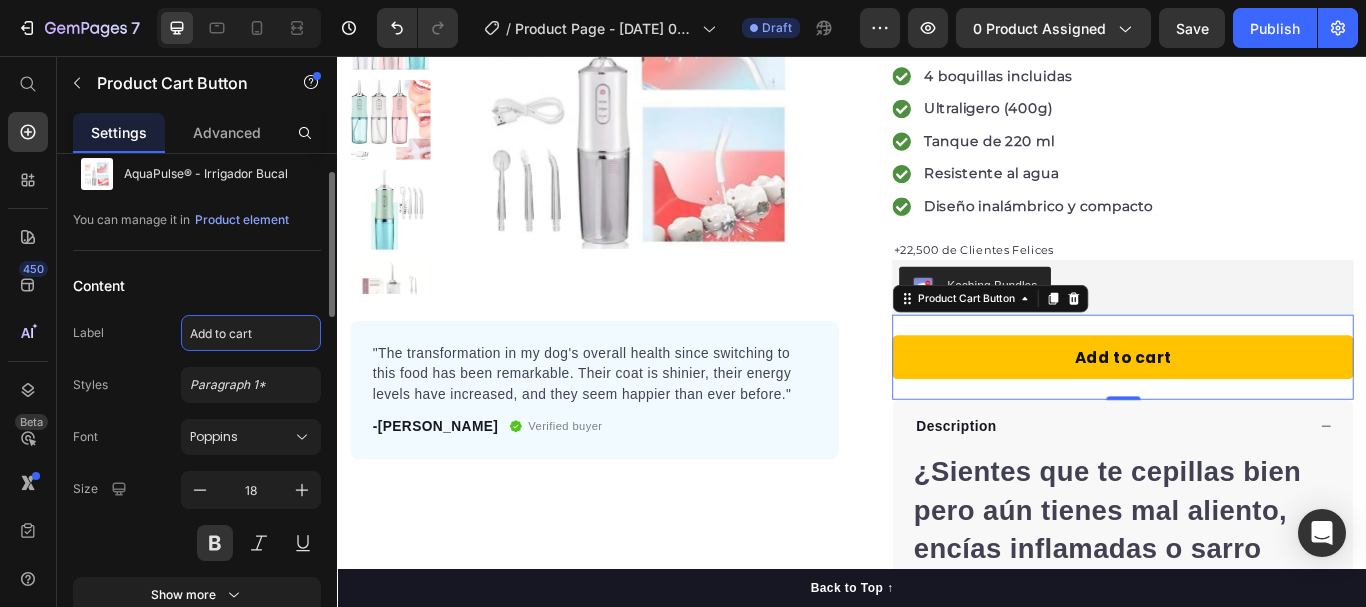 click on "Add to cart" 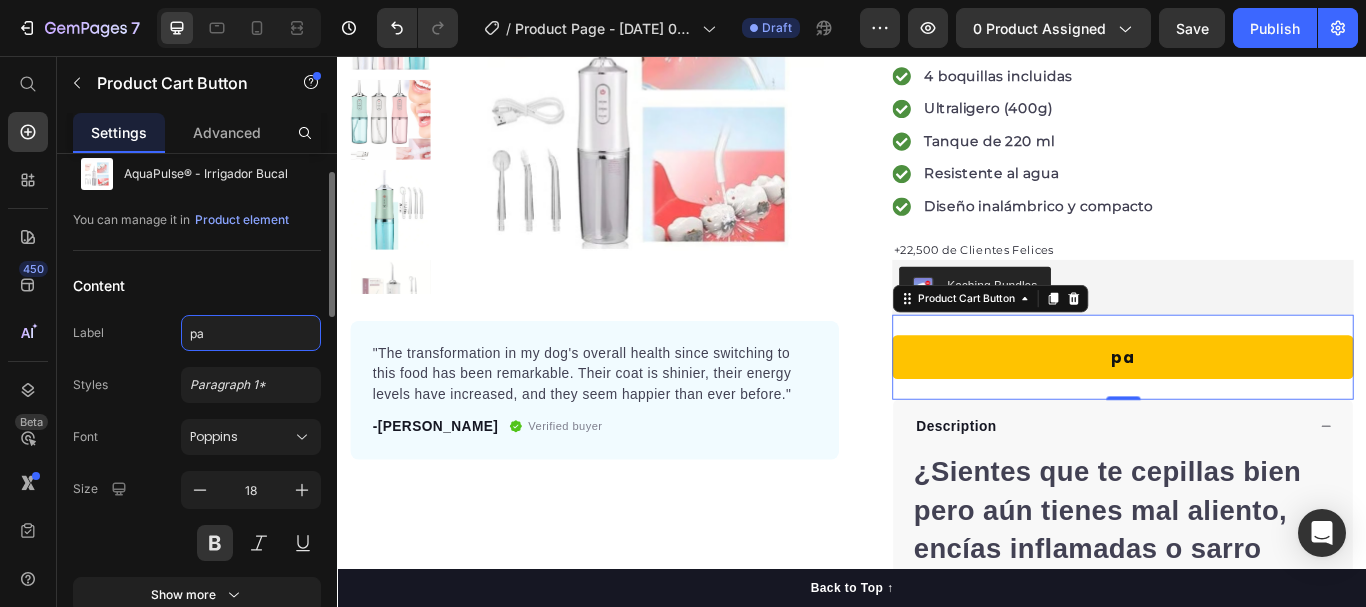 type on "p" 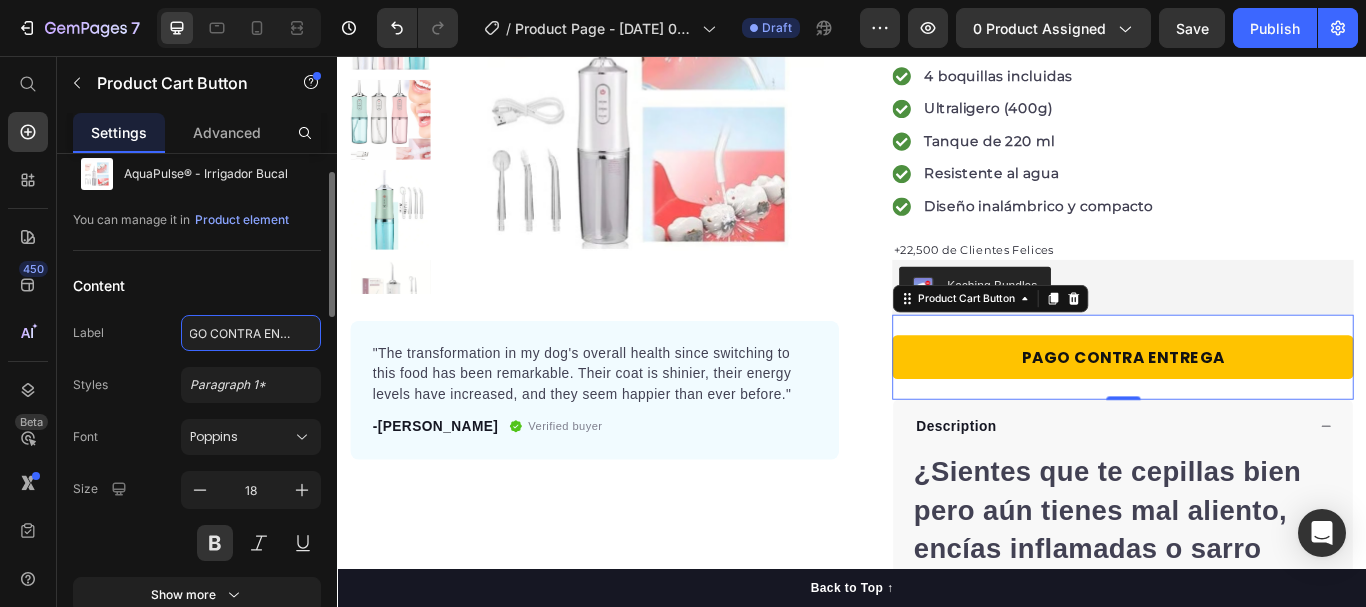 scroll, scrollTop: 0, scrollLeft: 24, axis: horizontal 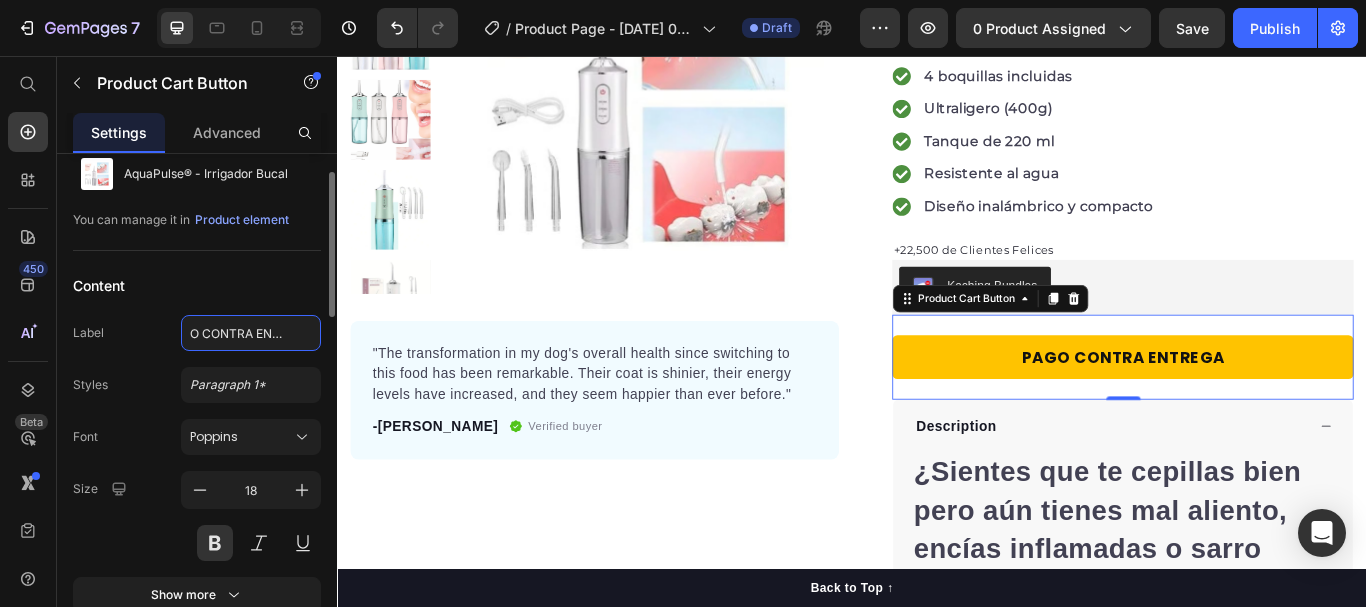 type on "PAGO CONTRAENTREGA" 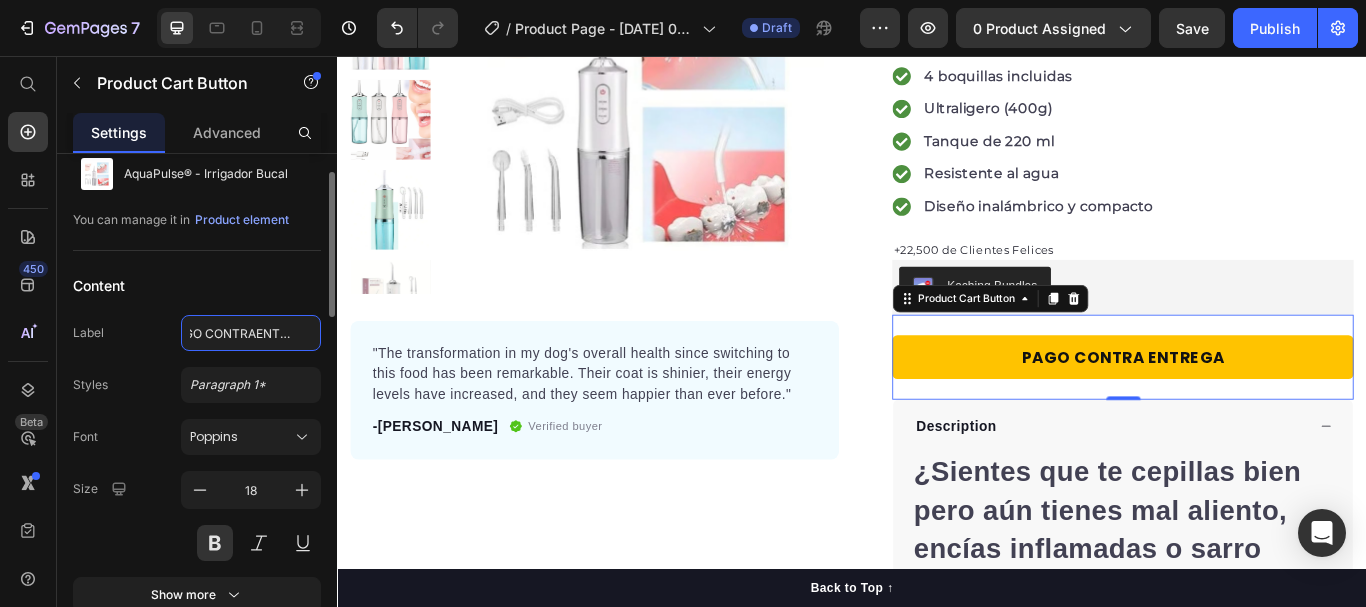 scroll, scrollTop: 0, scrollLeft: 21, axis: horizontal 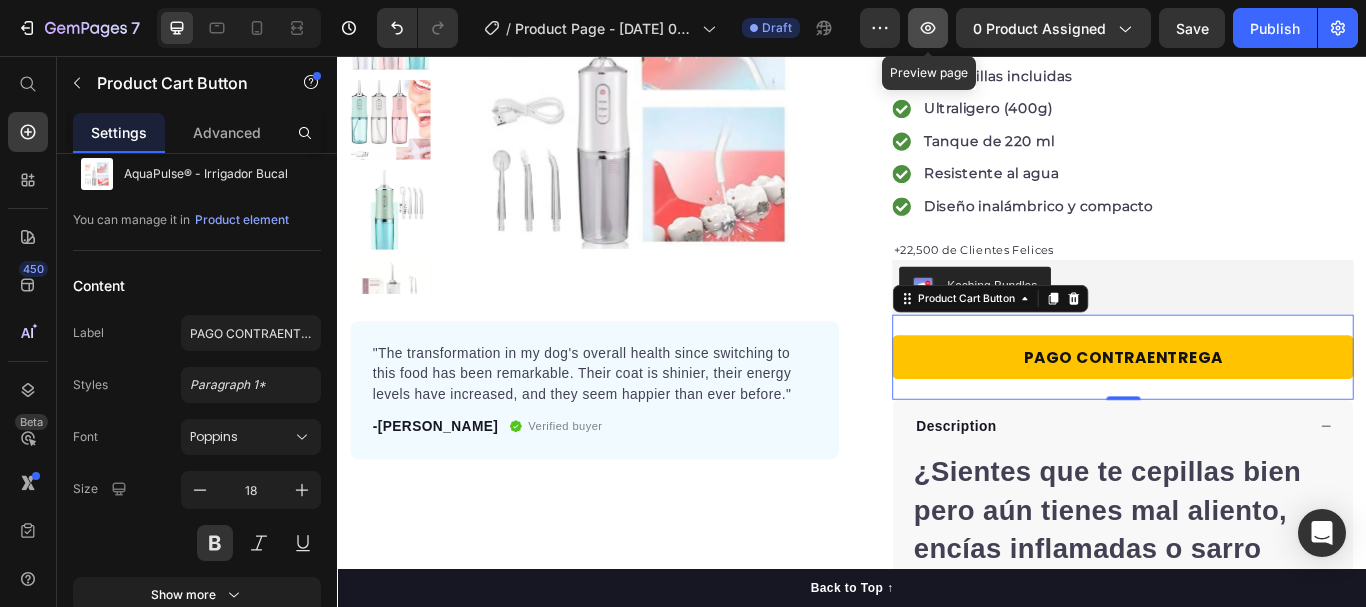 click 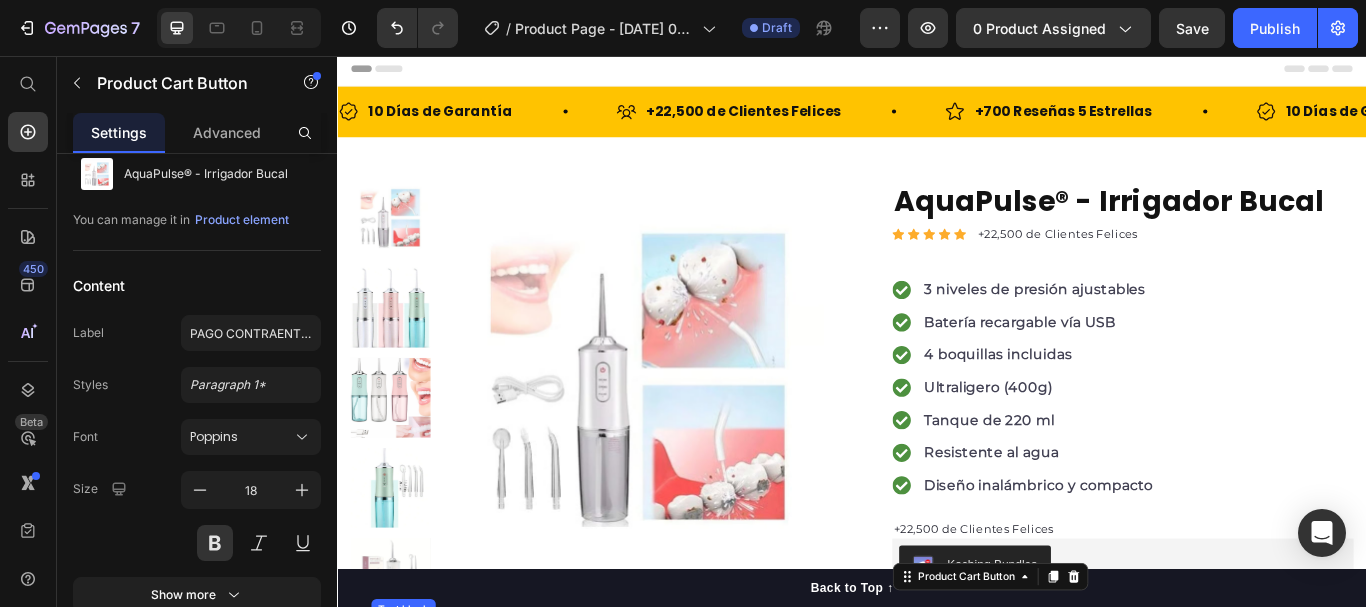 scroll, scrollTop: 7, scrollLeft: 0, axis: vertical 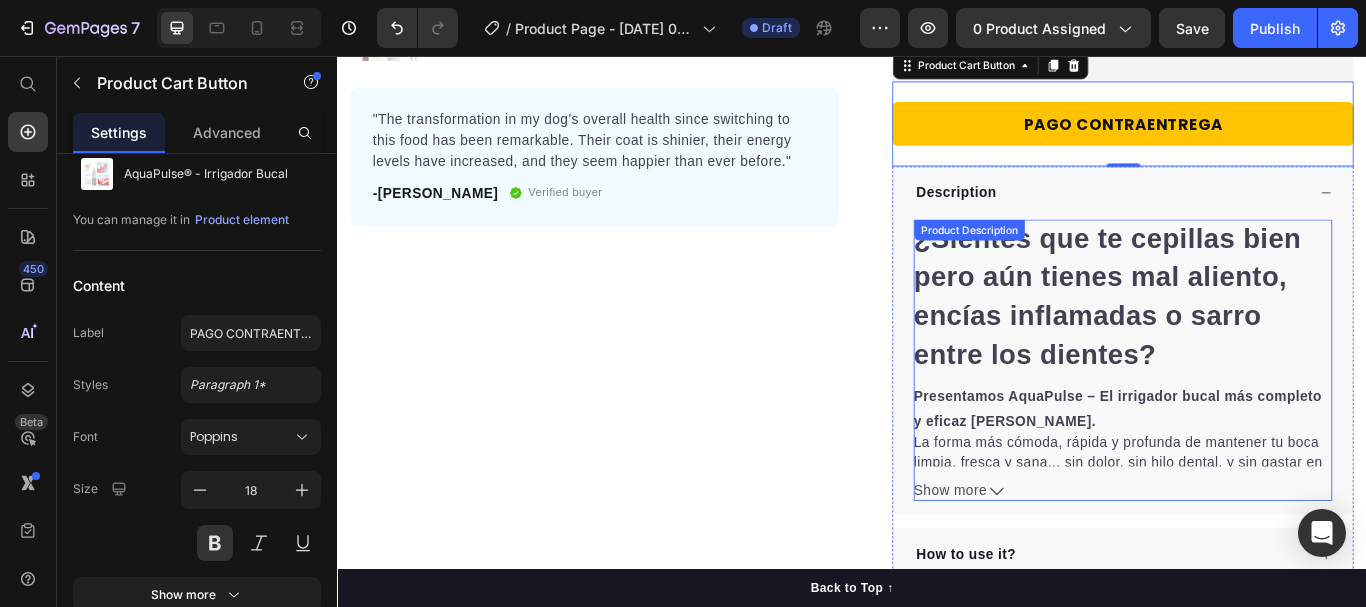 click on "¿Sientes que te cepillas bien pero aún tienes mal aliento, encías inflamadas o sarro entre los dientes?
Presentamos AquaPulse – El irrigador bucal más completo y eficaz [PERSON_NAME].
La forma más cómoda, rápida y profunda de mantener tu boca limpia, fresca y sana... sin dolor, sin hilo dental, y sin gastar en costosos tratamientos.
✔️Elimina hasta el  99,9% de la placa bacteriana
✔️Disminuye el  sangrado y la inflamación de las encías
✔️Accede a zonas donde el cepillo y el hilo dental no llegan
✔️ Seguro para  brackets, coronas, implantes y encías sensibles
✔️Combate el mal aliento  desde su causa
✔️Limpieza profunda en  solo 60 segundos al día
Ideal para quienes valoran una higiene bucal completa, sin complicaciones ni cables.
COMPRA
✨ 3 niveles de presión ajustables : Elige la intensidad ideal para encías sensibles, ortodoncia o limpieza profunda.
✨Batería recargable  vía USB (5V / 1A), eficiente y ecológica." at bounding box center (1253, 411) 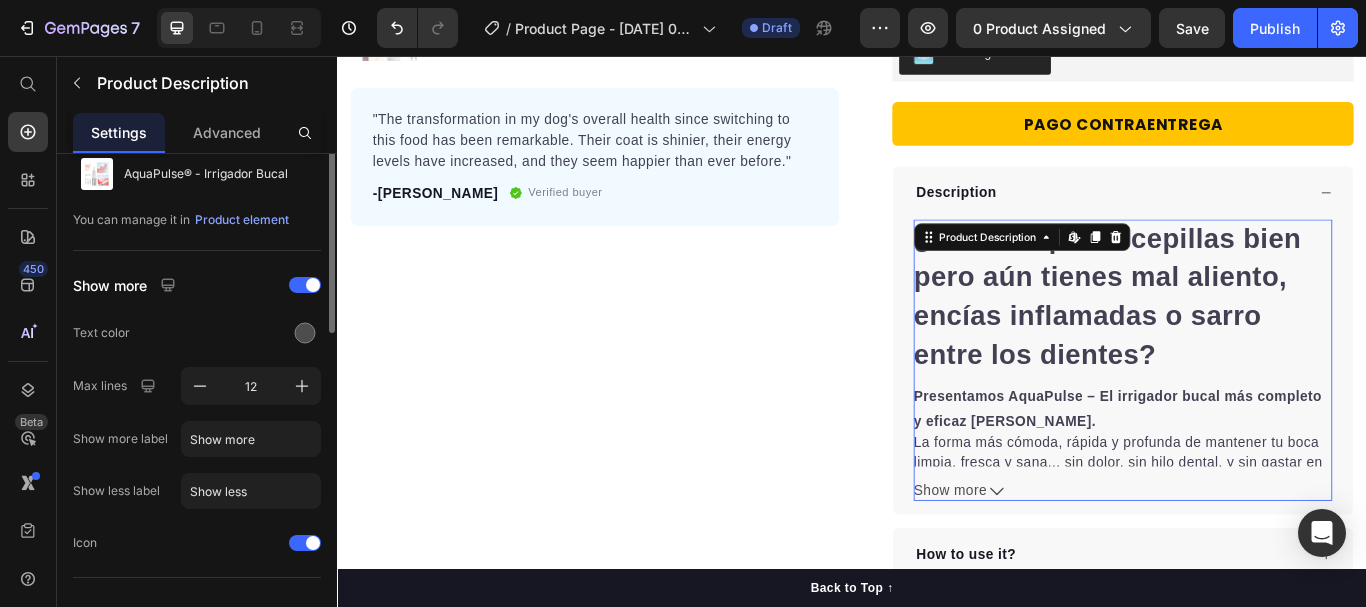 scroll, scrollTop: 0, scrollLeft: 0, axis: both 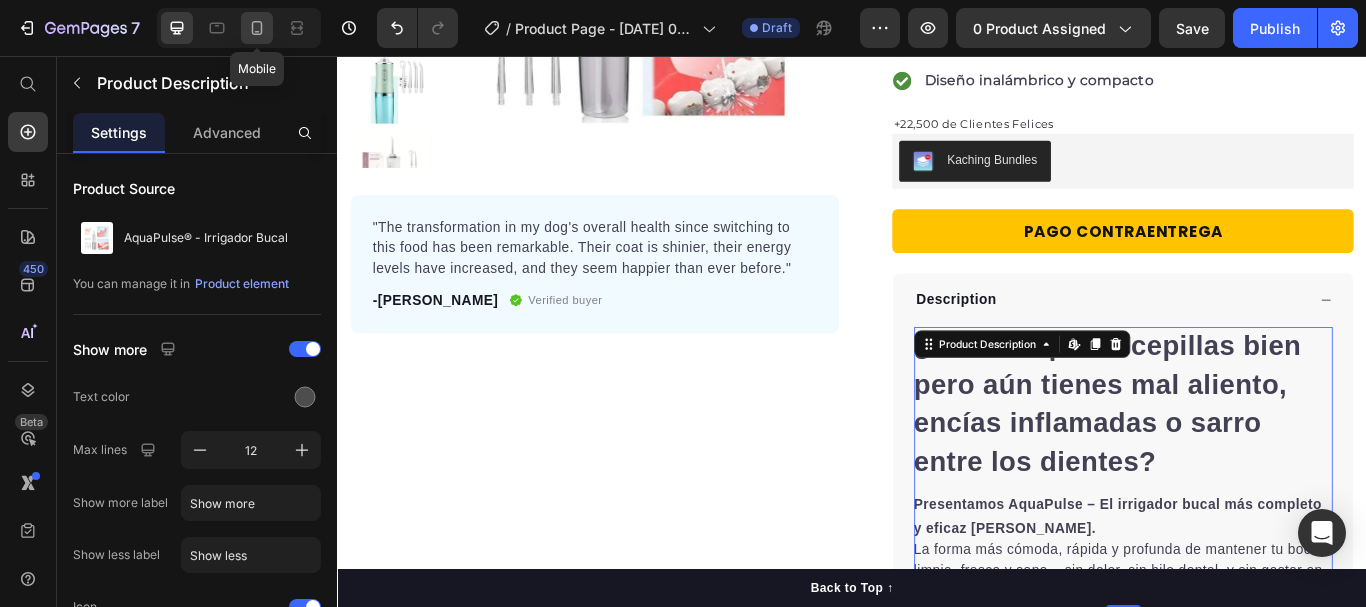 click 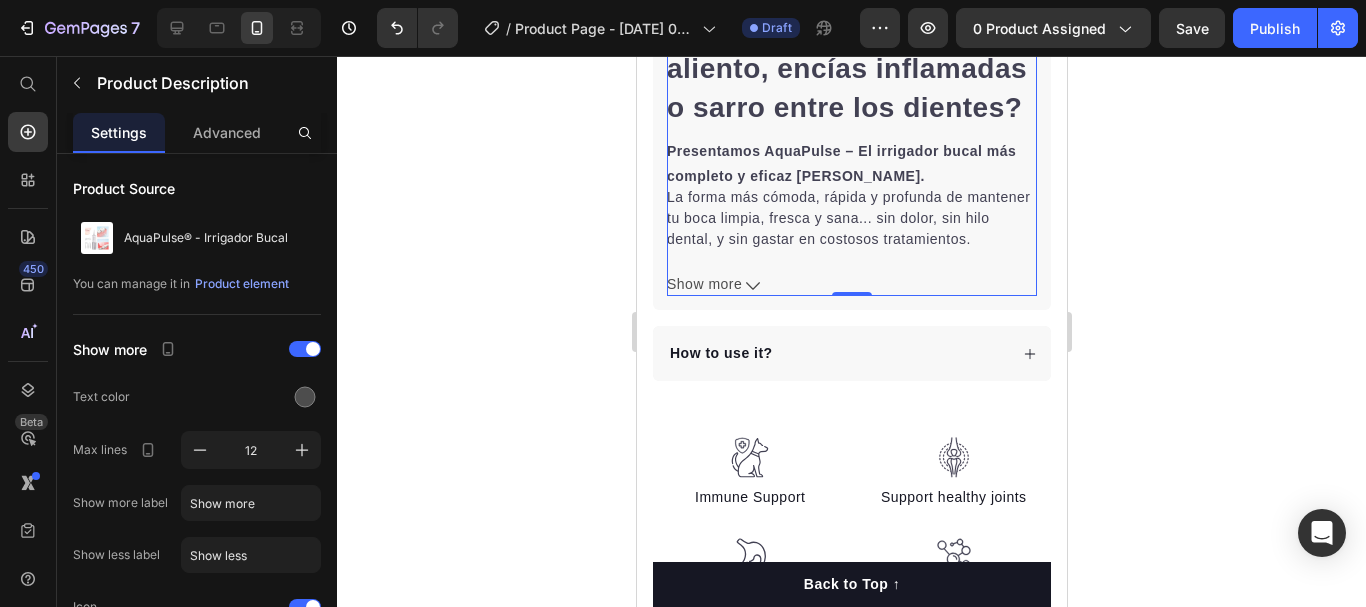 scroll, scrollTop: 1130, scrollLeft: 0, axis: vertical 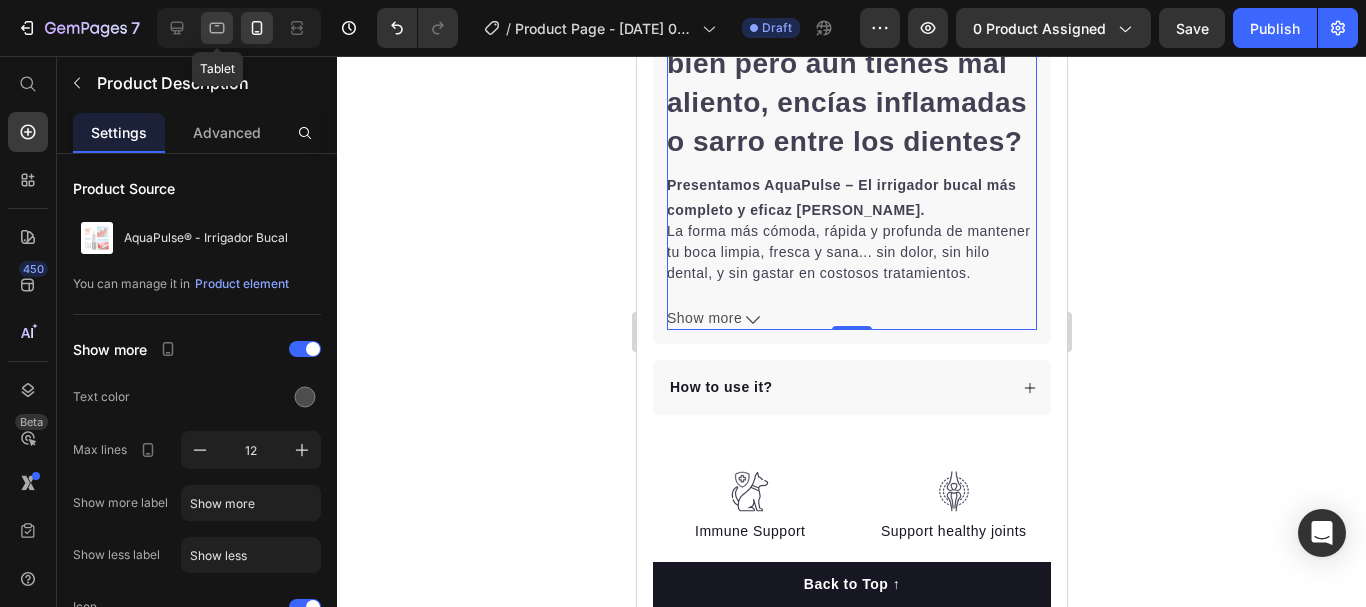 click 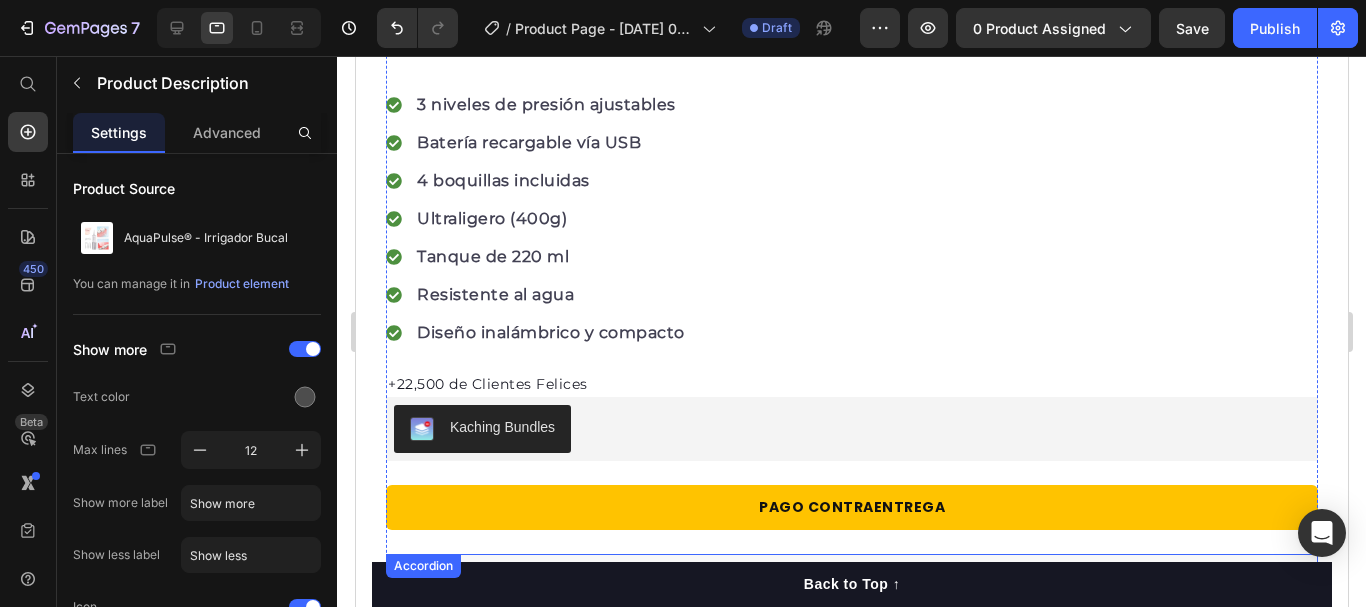 scroll, scrollTop: 1200, scrollLeft: 0, axis: vertical 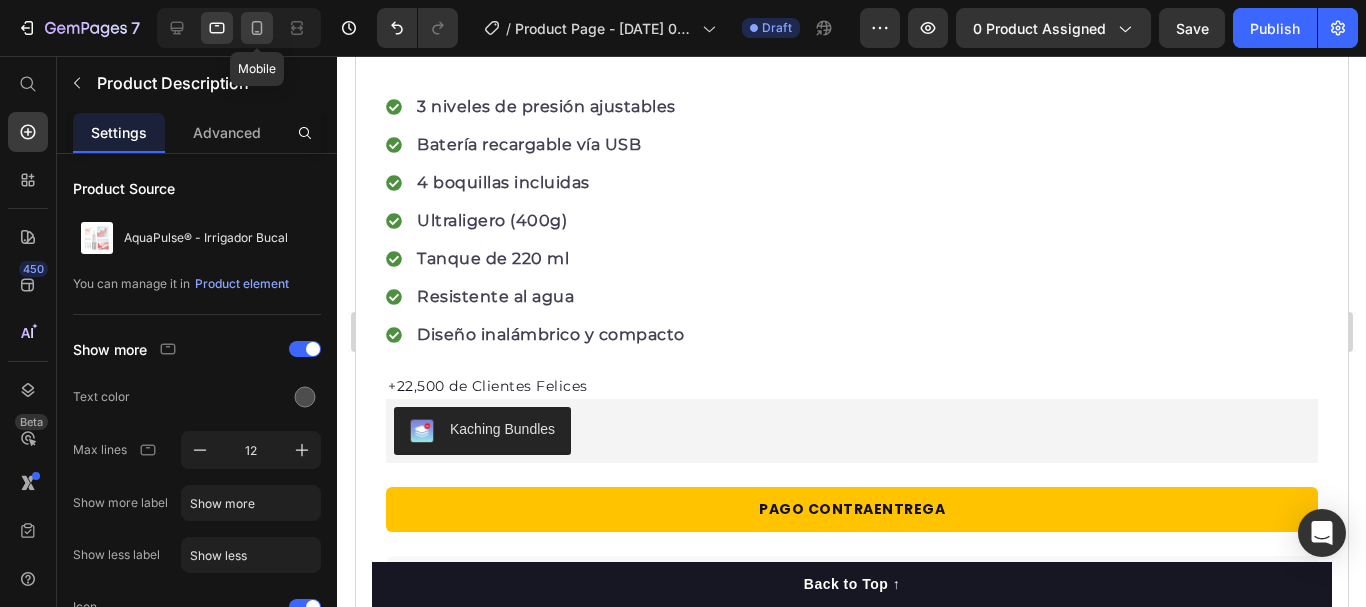 click 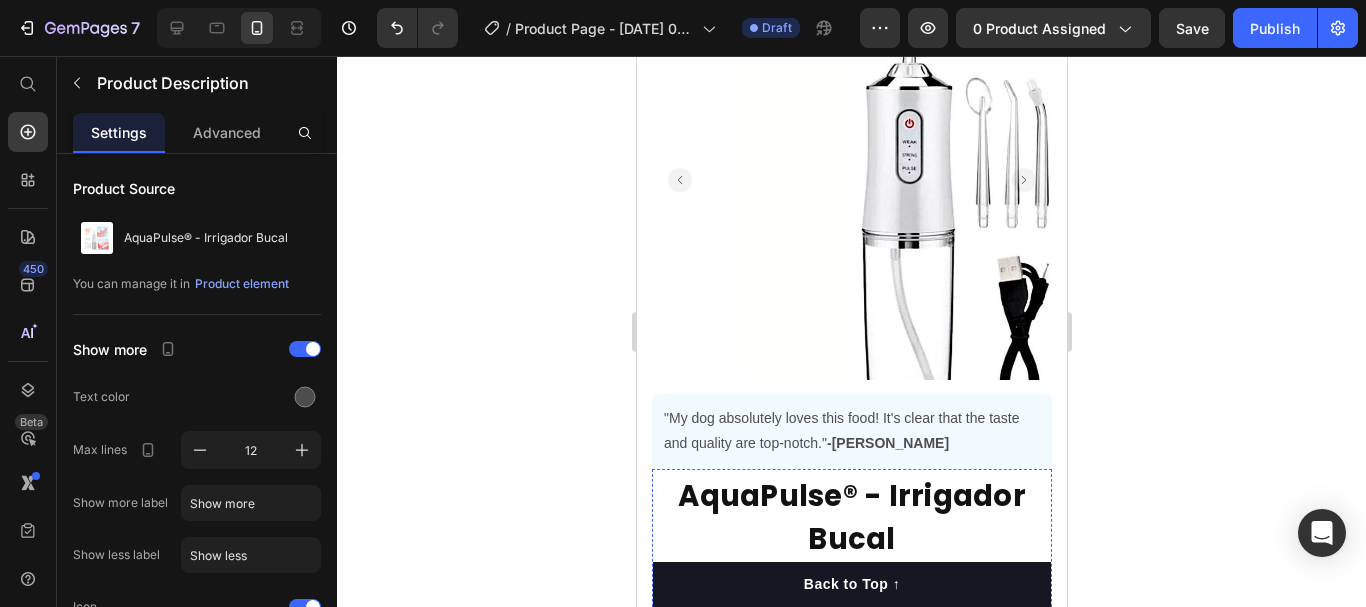 scroll, scrollTop: 0, scrollLeft: 0, axis: both 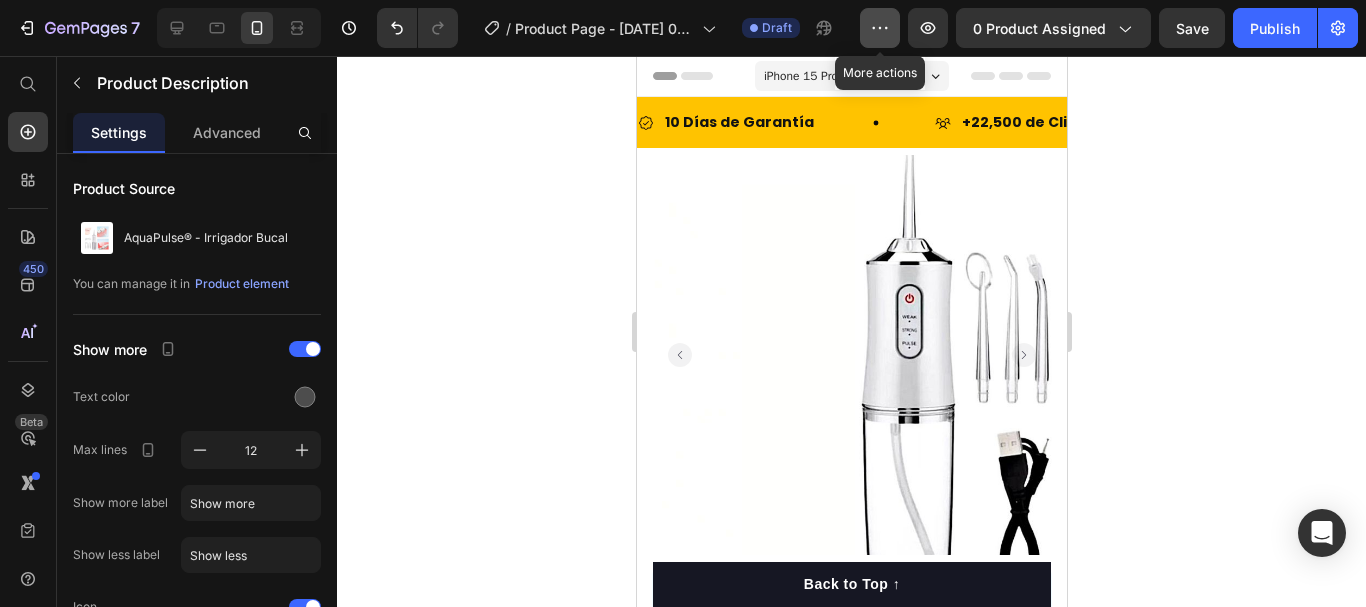 click 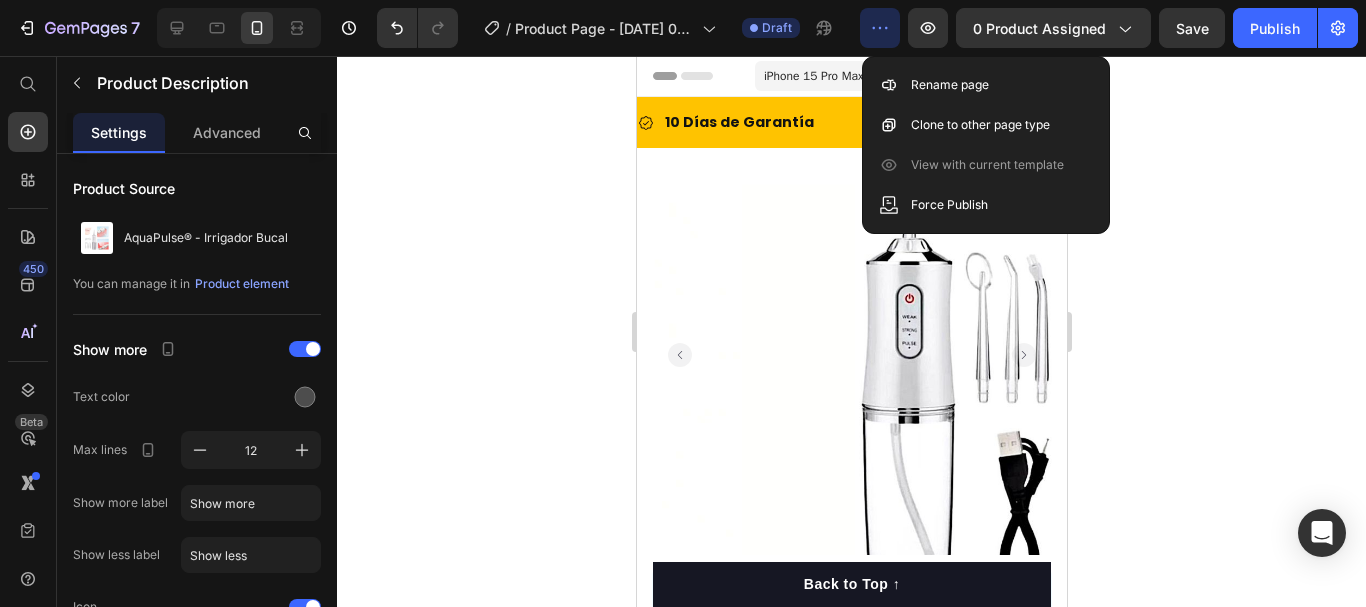 click 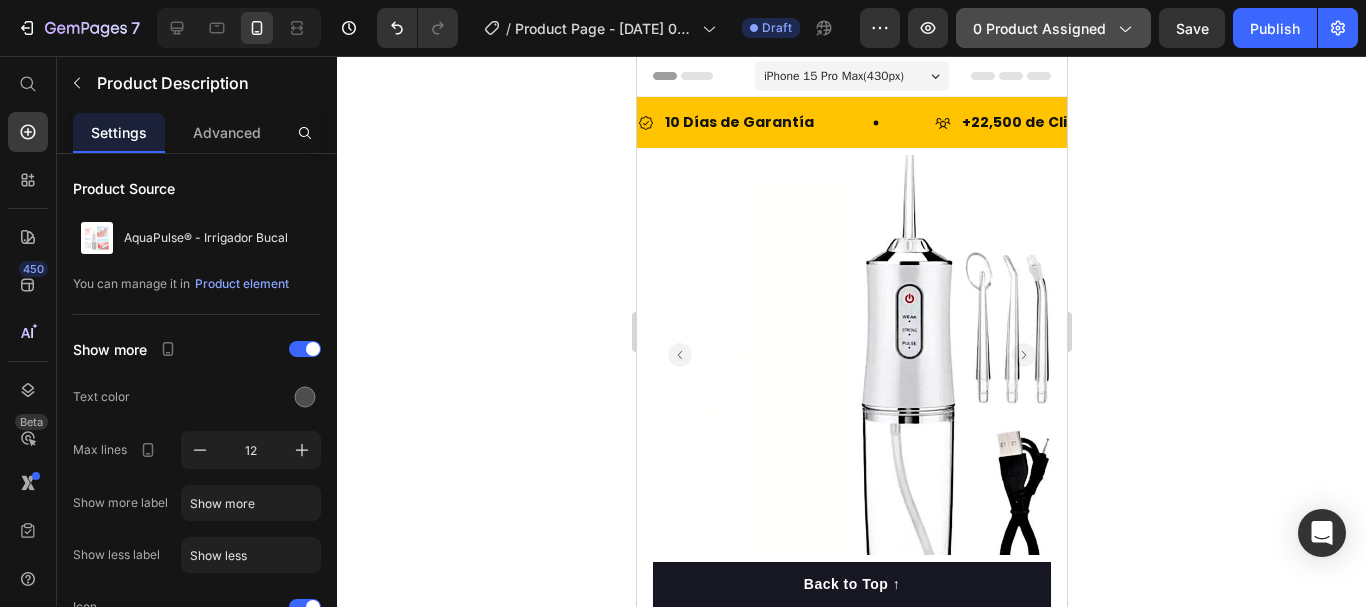 click on "0 product assigned" 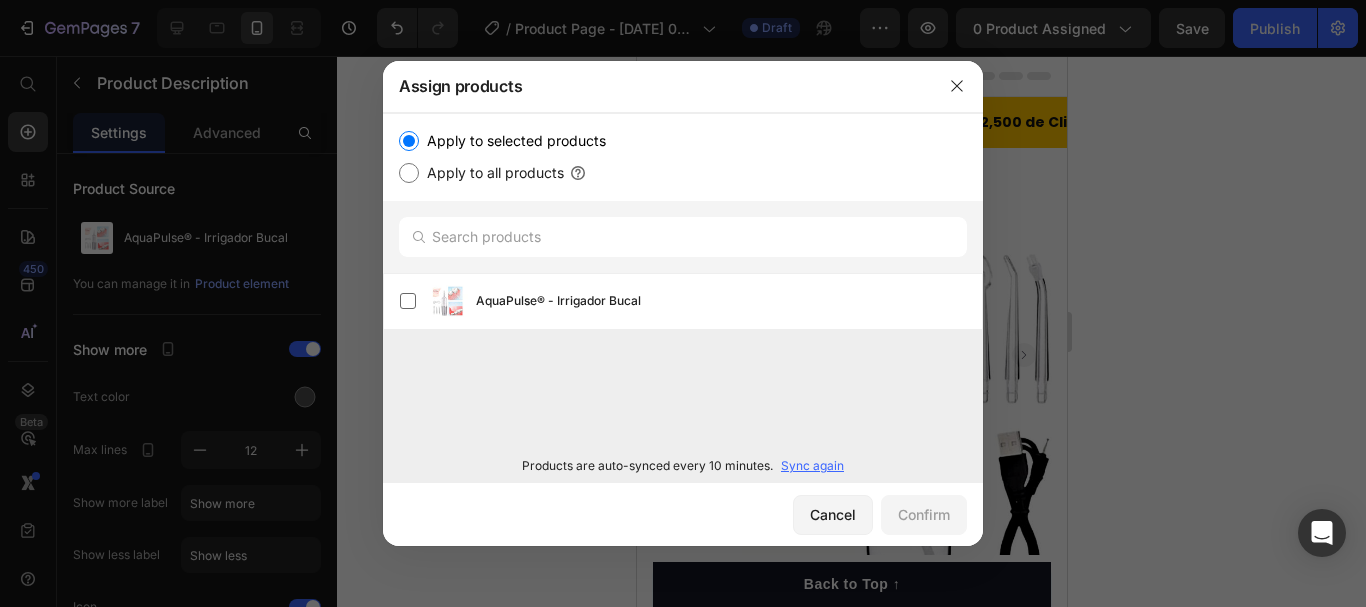 click on "Apply to all products" at bounding box center (491, 173) 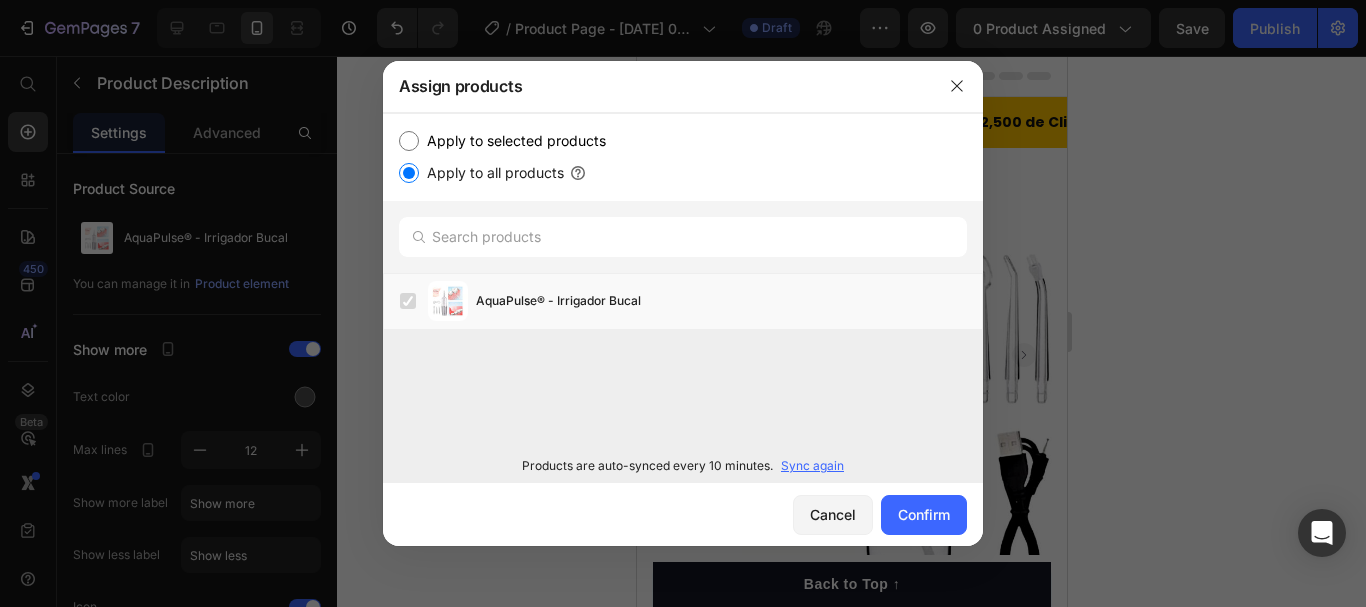 click on "Apply to selected products" at bounding box center [512, 141] 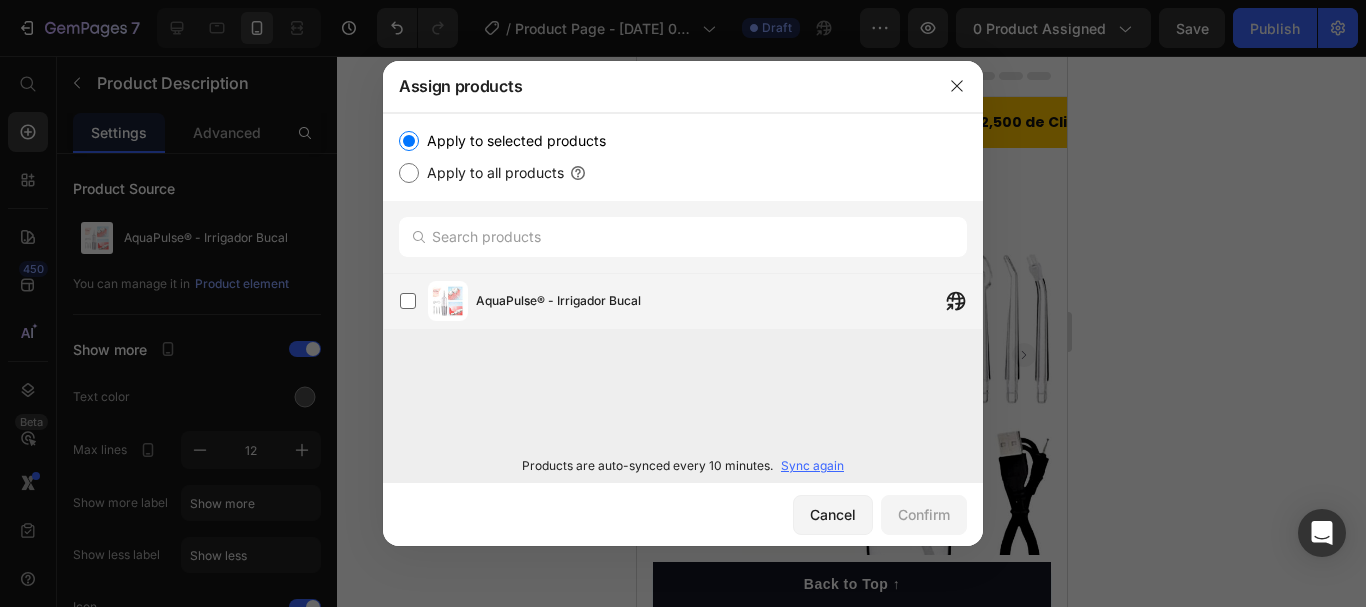 click on "AquaPulse® - Irrigador Bucal" at bounding box center (558, 301) 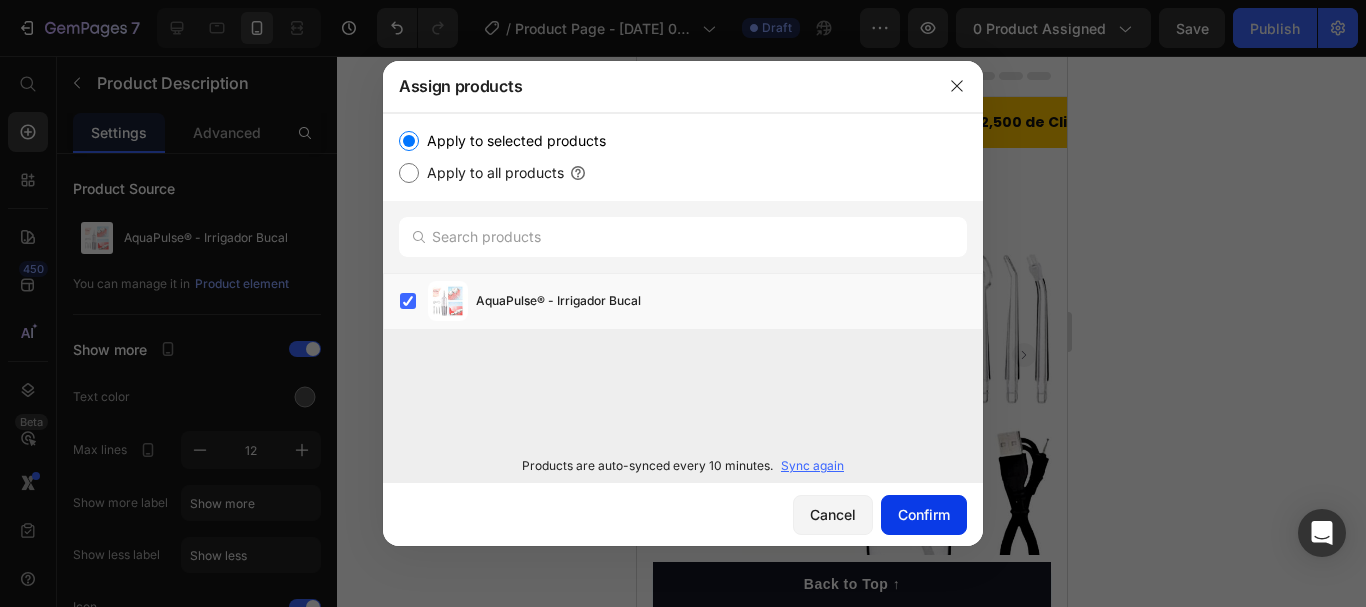 click on "Confirm" at bounding box center [924, 514] 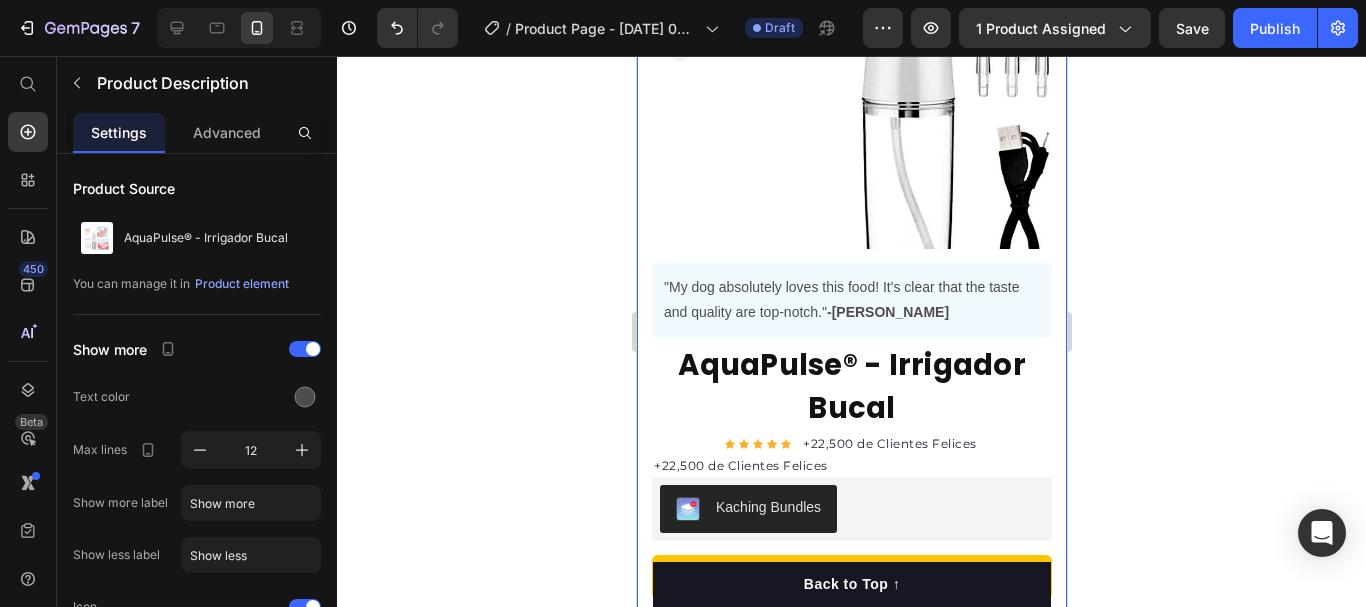 scroll, scrollTop: 303, scrollLeft: 0, axis: vertical 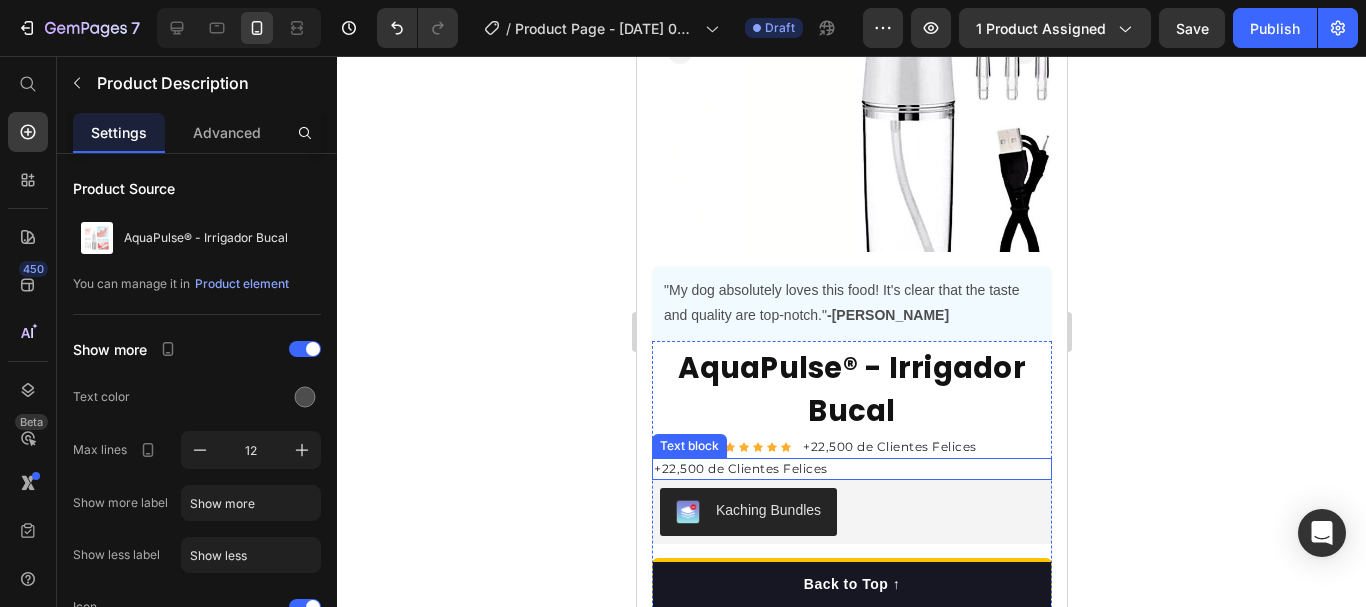 click on "+22,500 de Clientes Felices" at bounding box center [851, 469] 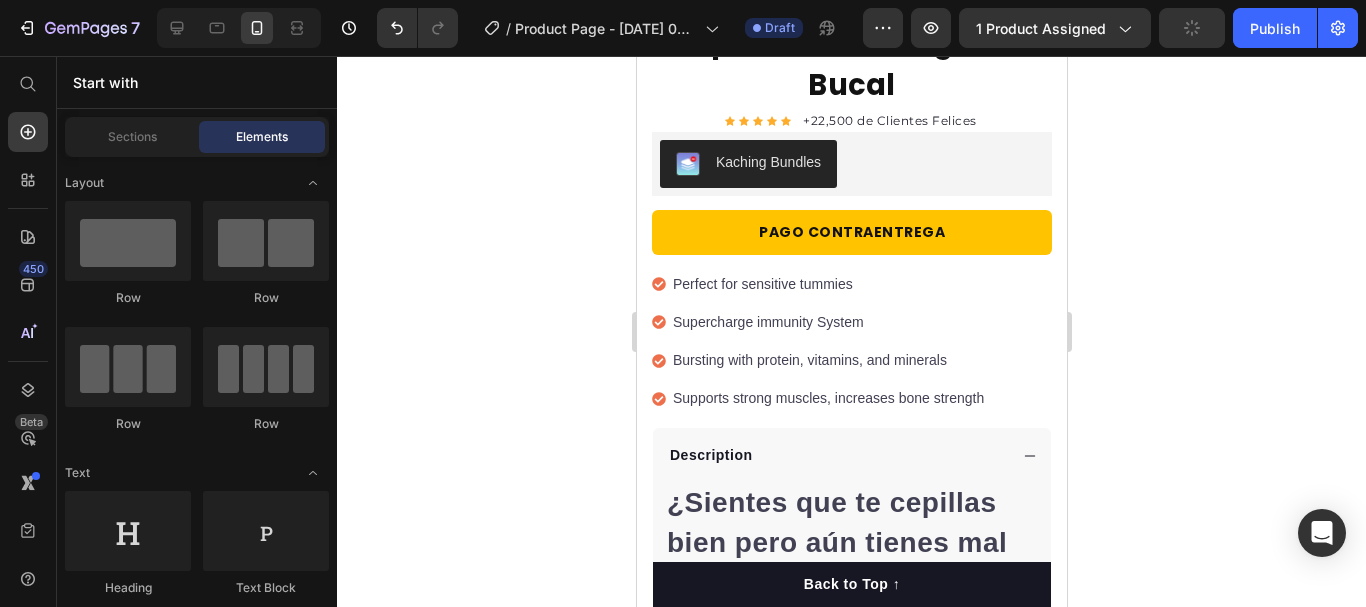 scroll, scrollTop: 637, scrollLeft: 0, axis: vertical 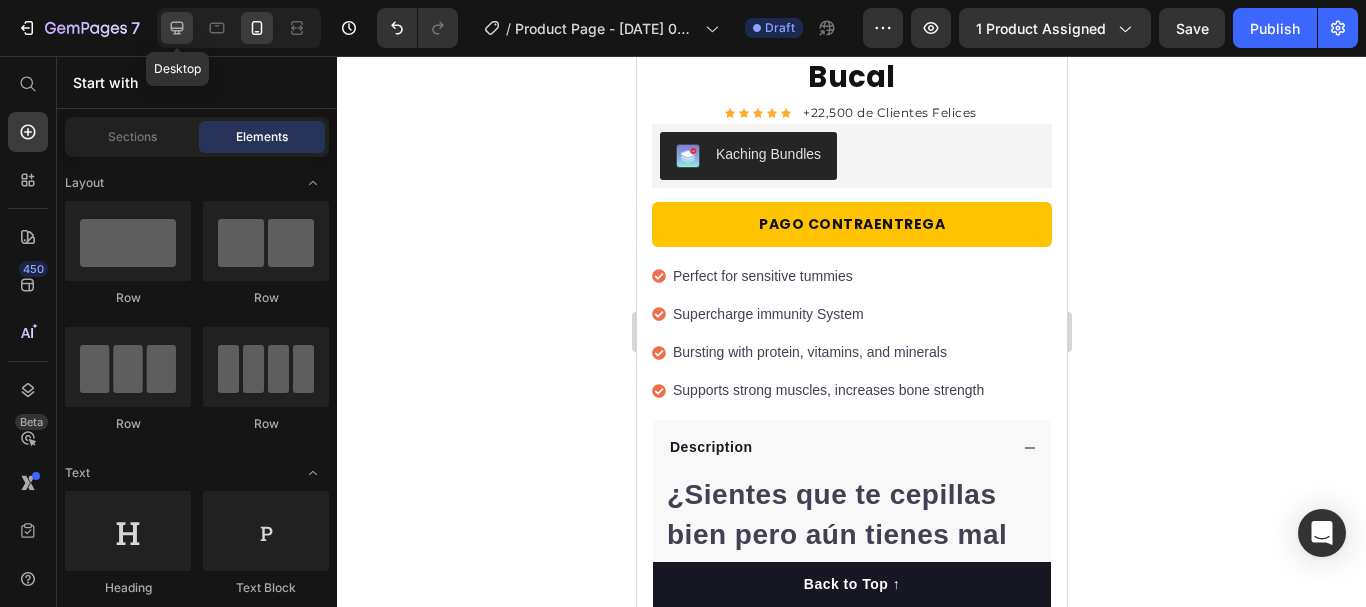 click 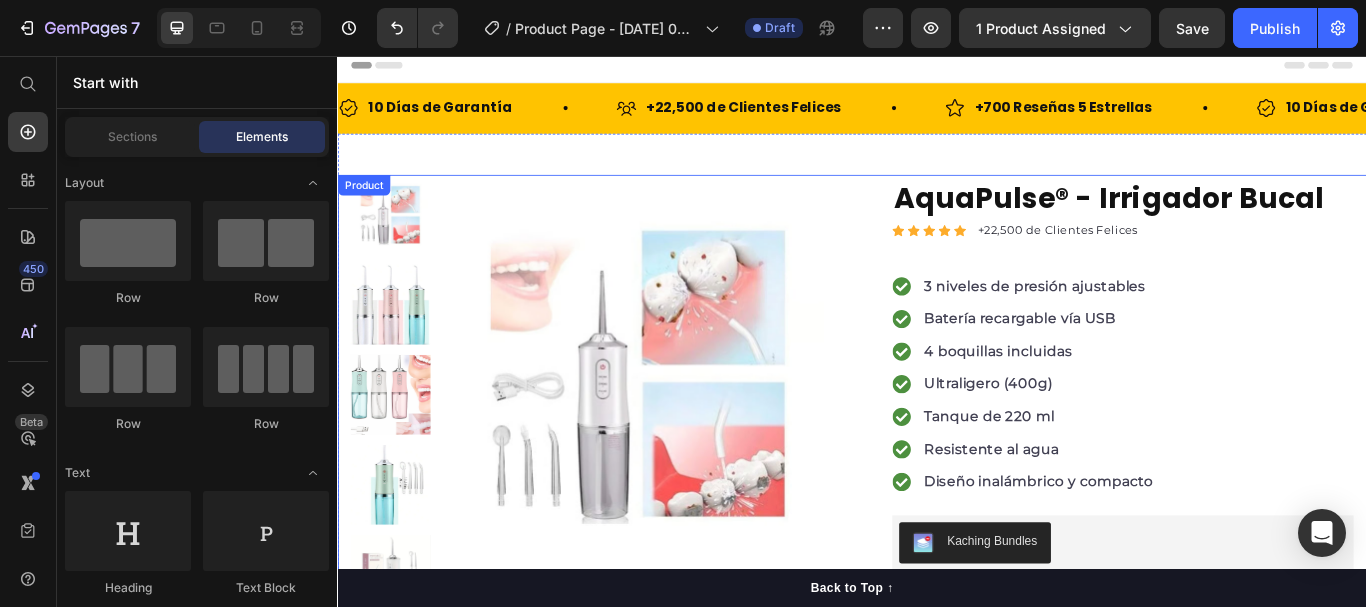 scroll, scrollTop: 0, scrollLeft: 0, axis: both 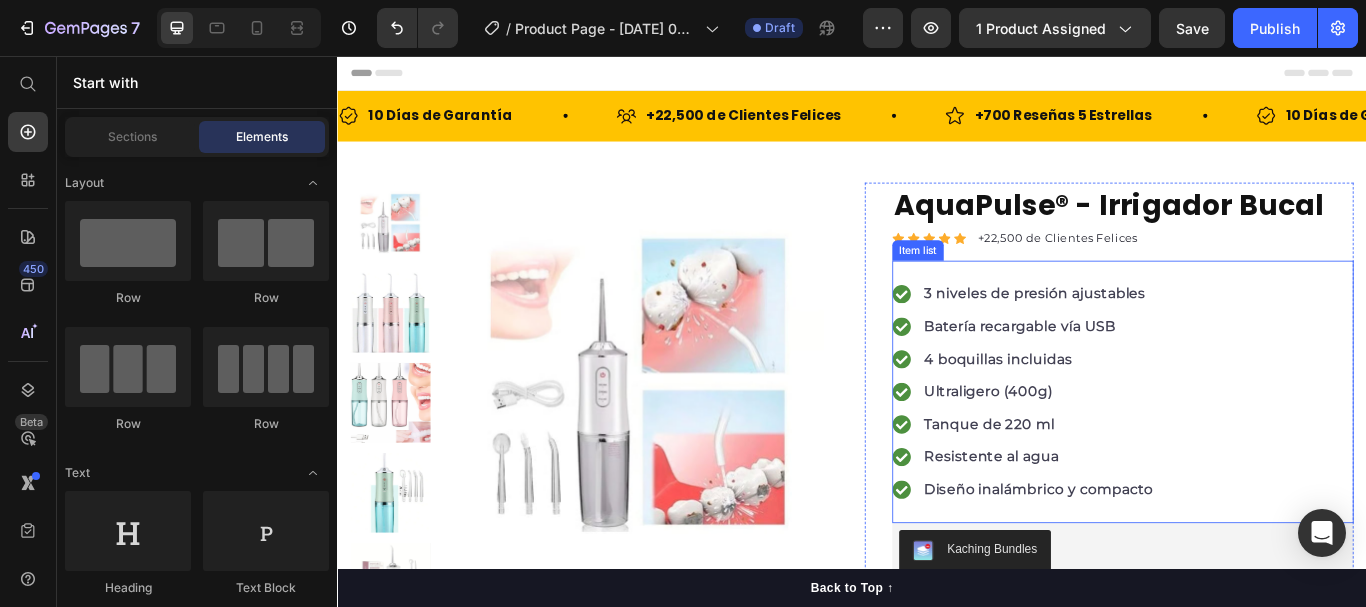 click on "4 boquillas incluidas" at bounding box center (1107, 409) 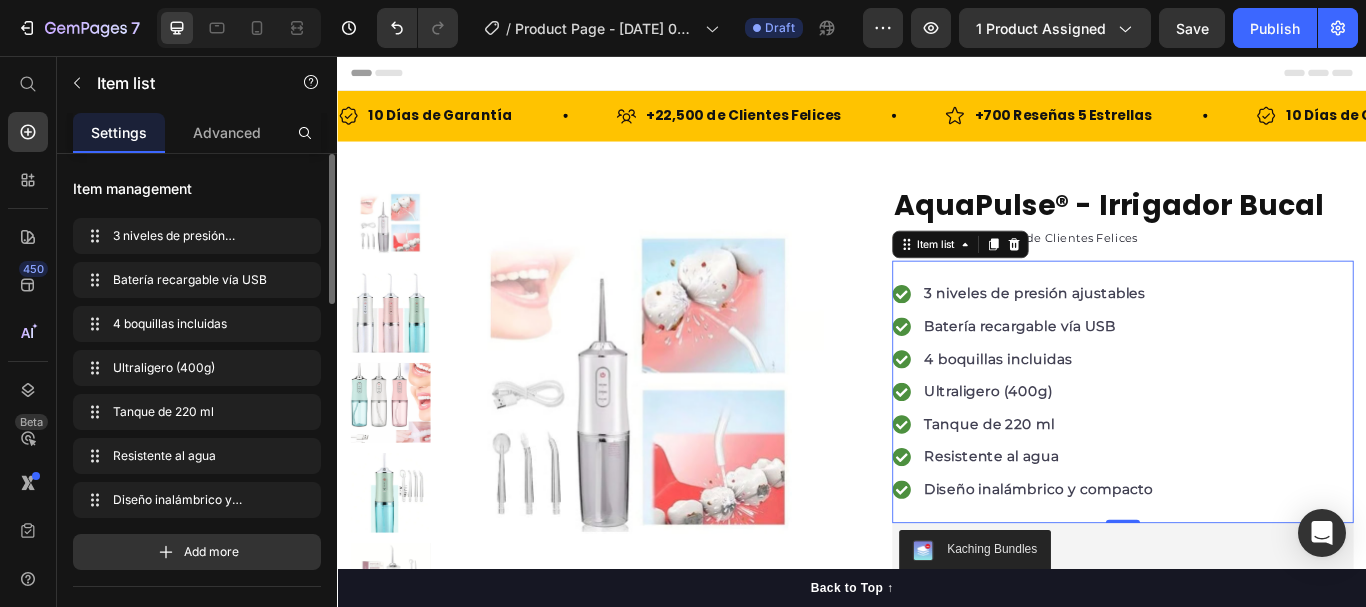 click on "Item management" at bounding box center [132, 188] 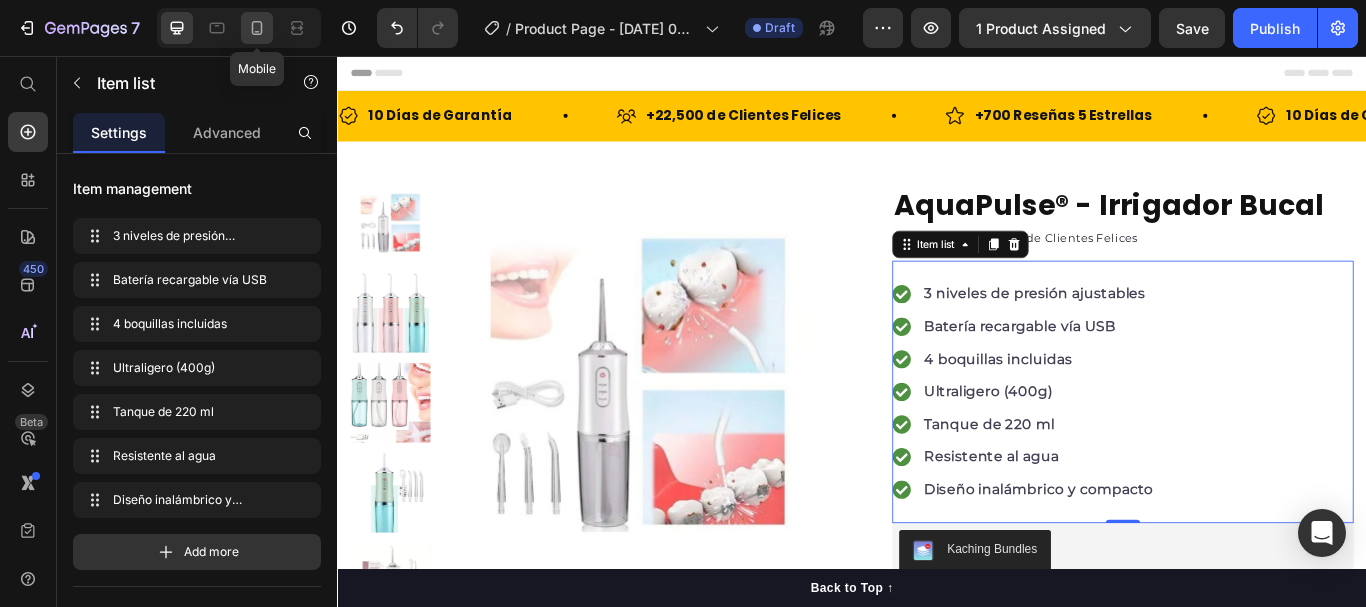 click 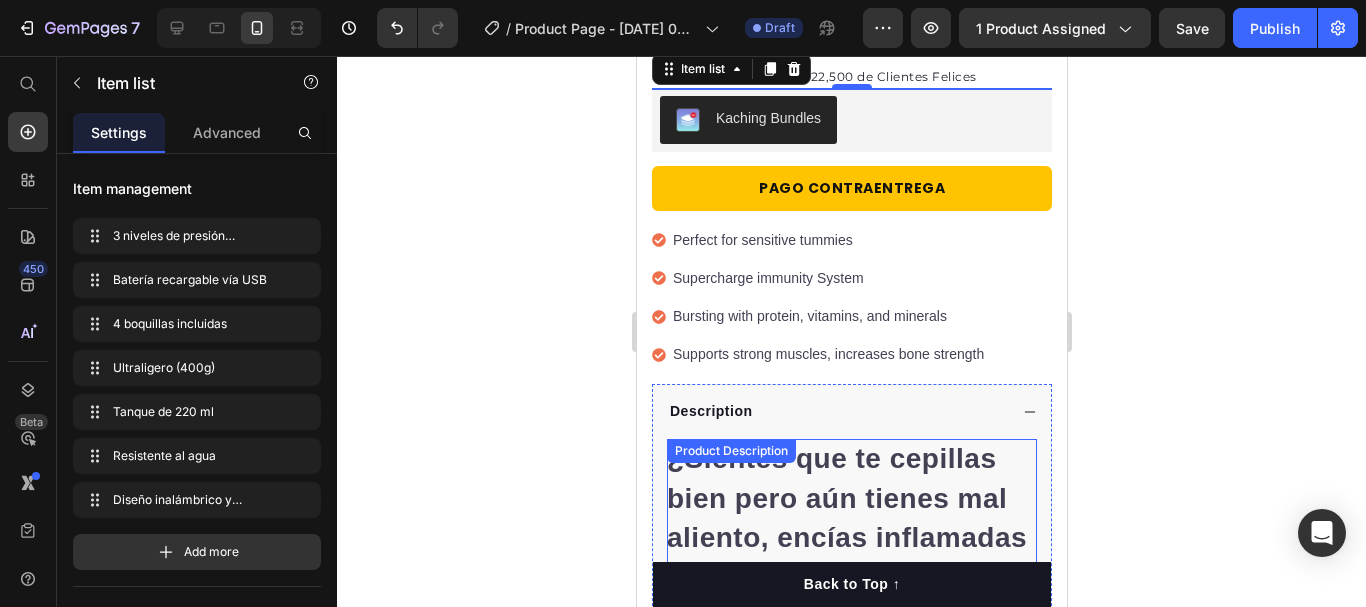 scroll, scrollTop: 671, scrollLeft: 0, axis: vertical 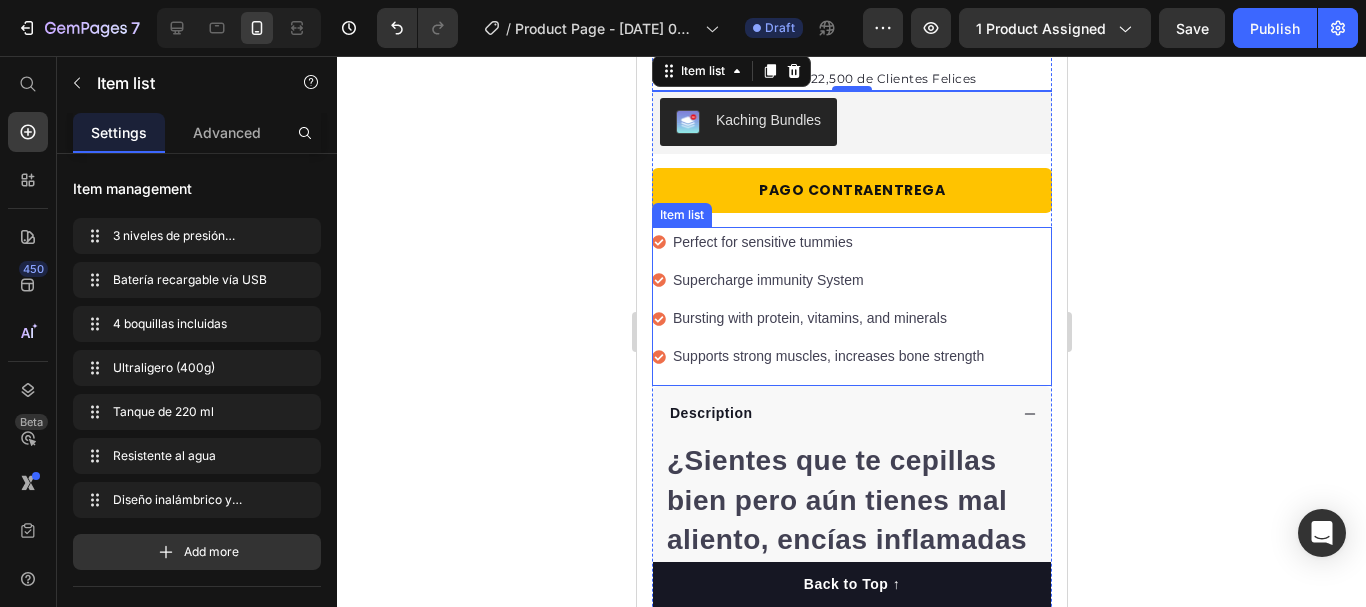 click 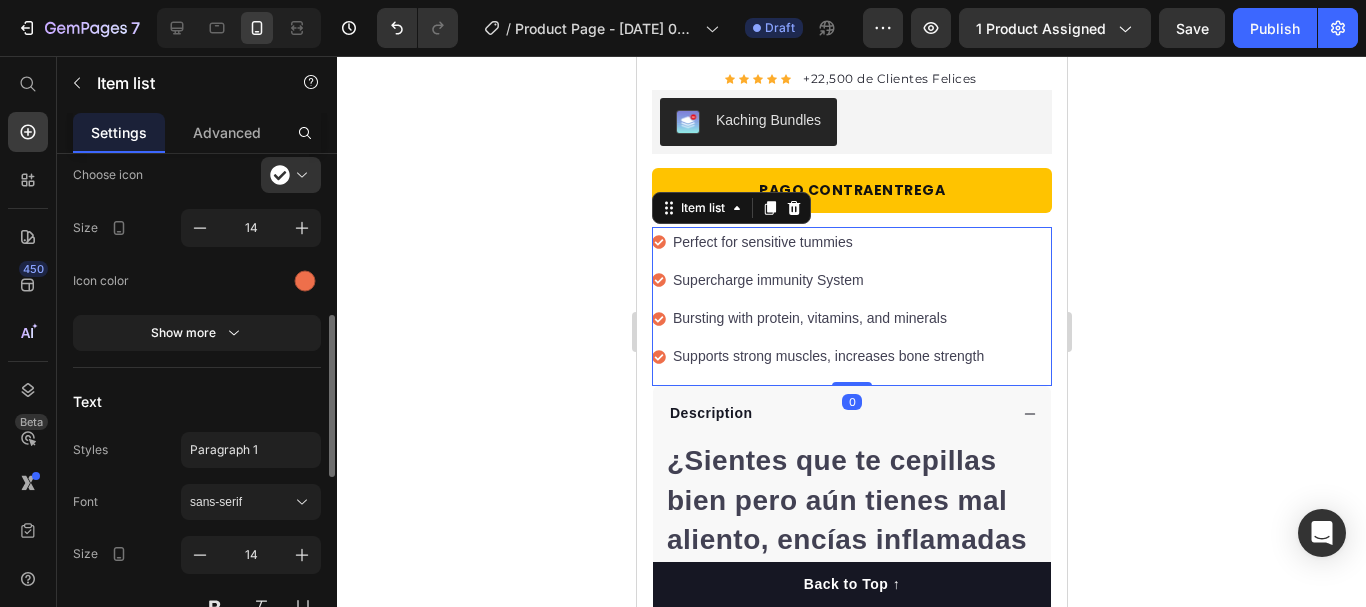 scroll, scrollTop: 446, scrollLeft: 0, axis: vertical 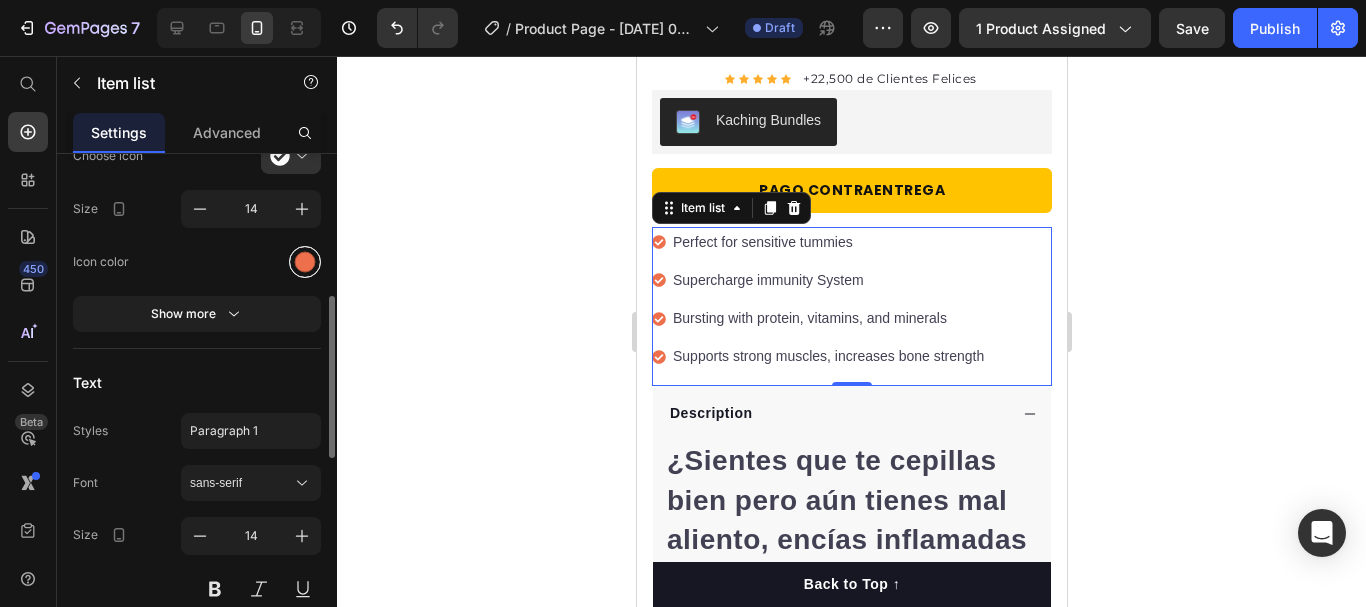 click at bounding box center [305, 262] 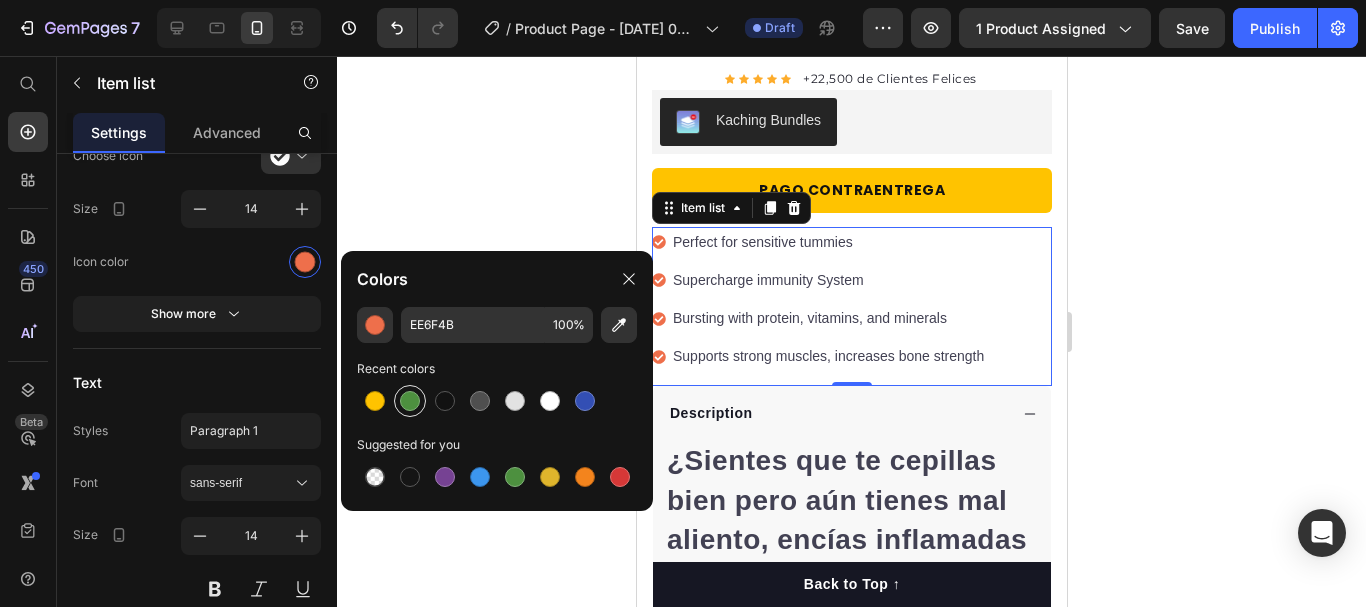 click at bounding box center [410, 401] 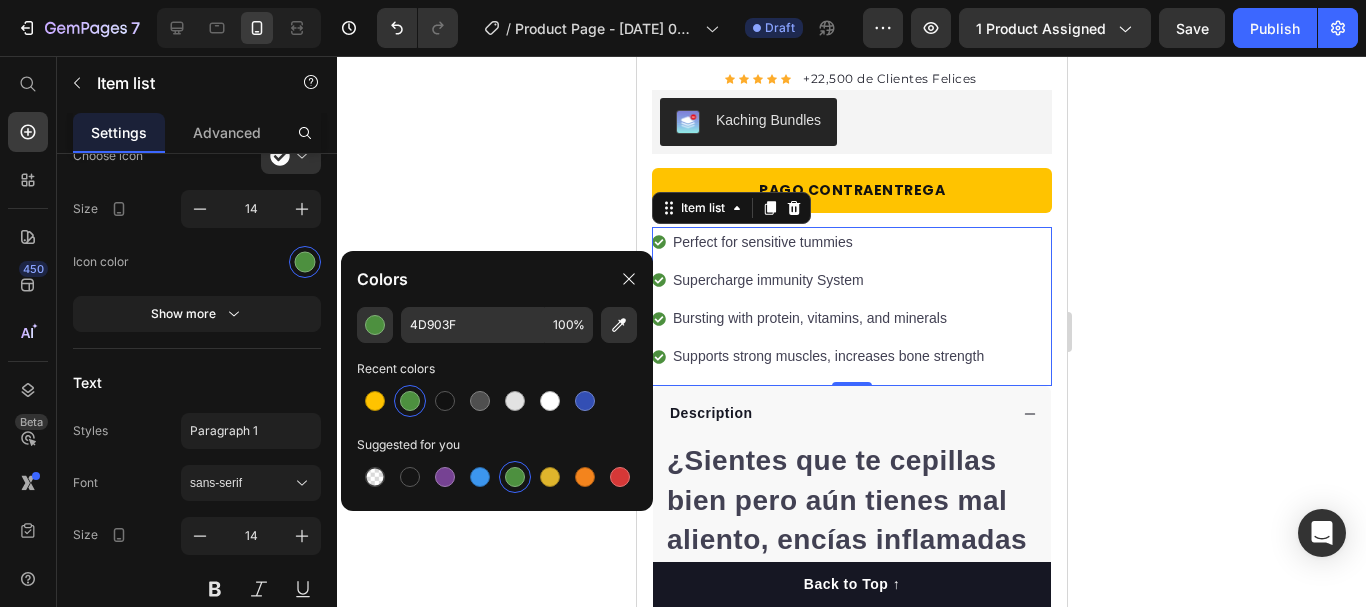 click on "Perfect for sensitive tummies" at bounding box center [827, 242] 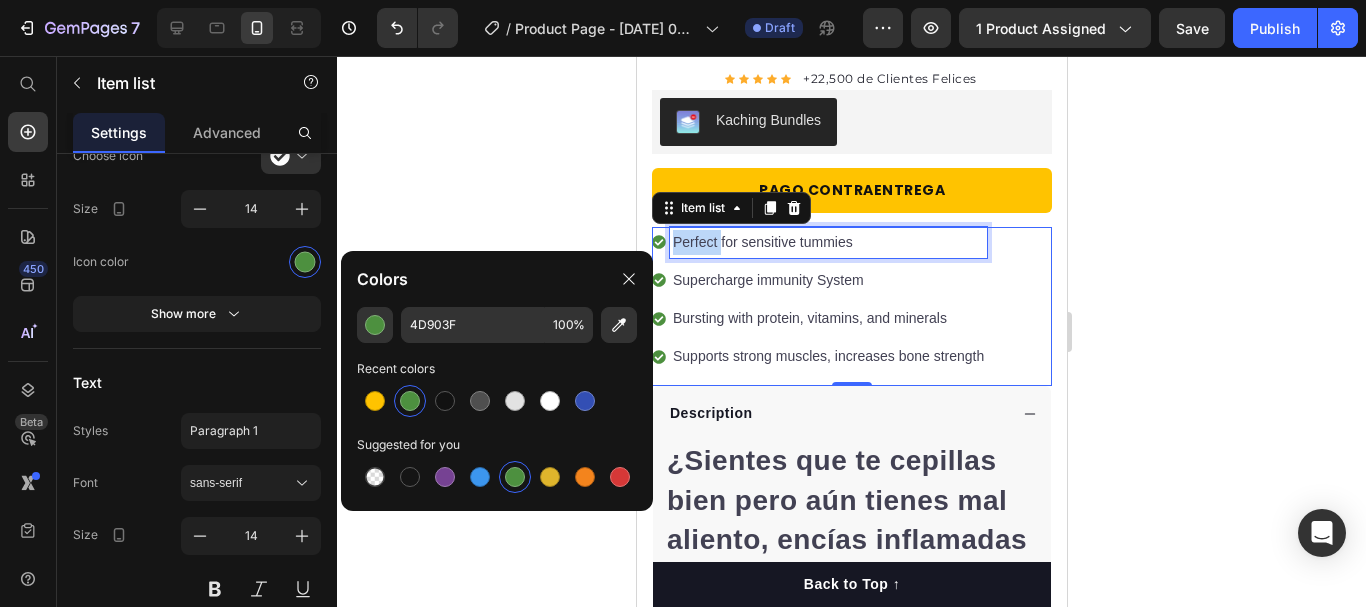 click on "Perfect for sensitive tummies" at bounding box center (827, 242) 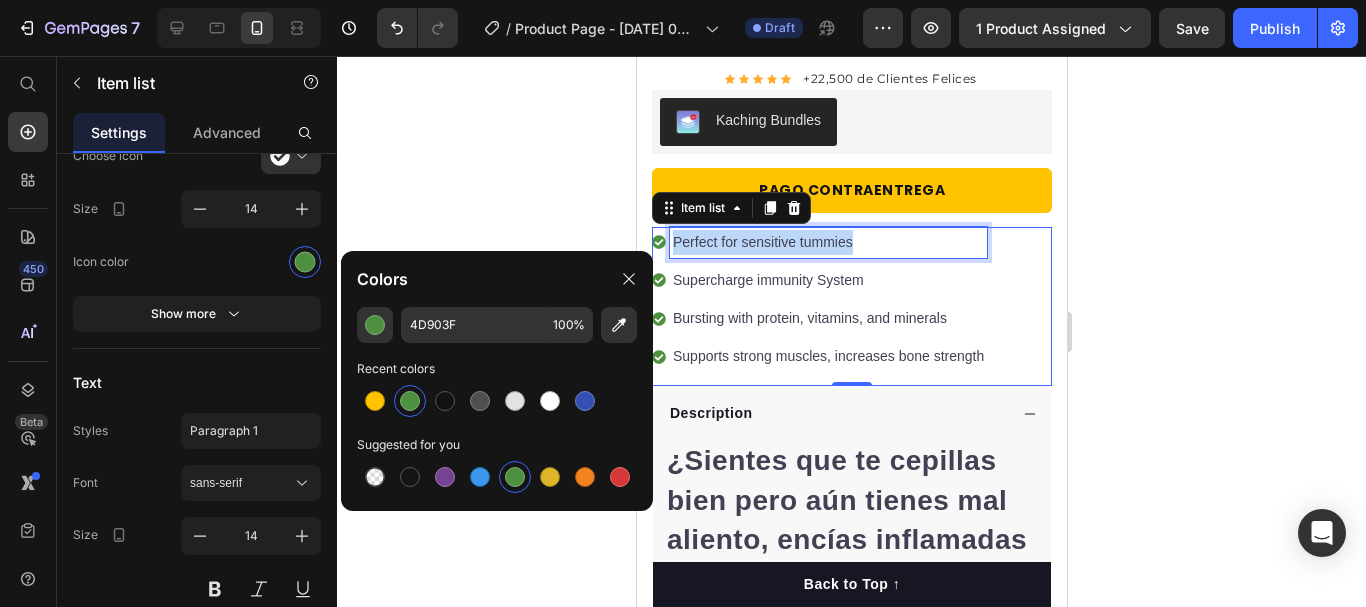 click on "Perfect for sensitive tummies" at bounding box center (827, 242) 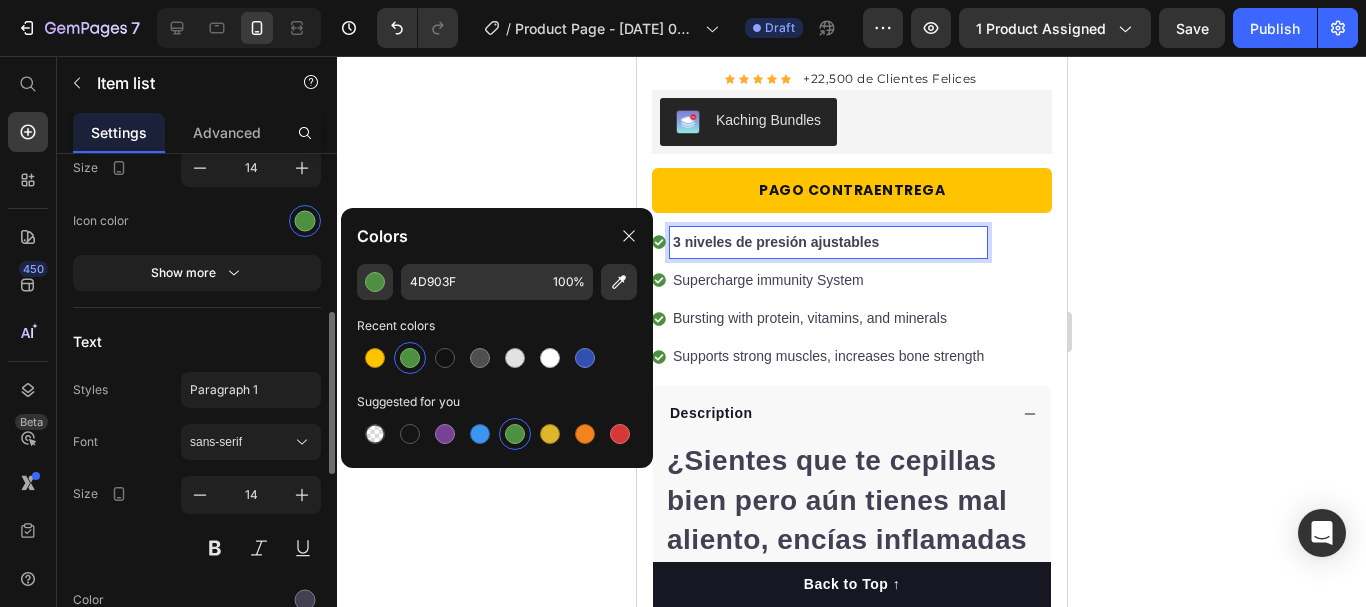 scroll, scrollTop: 491, scrollLeft: 0, axis: vertical 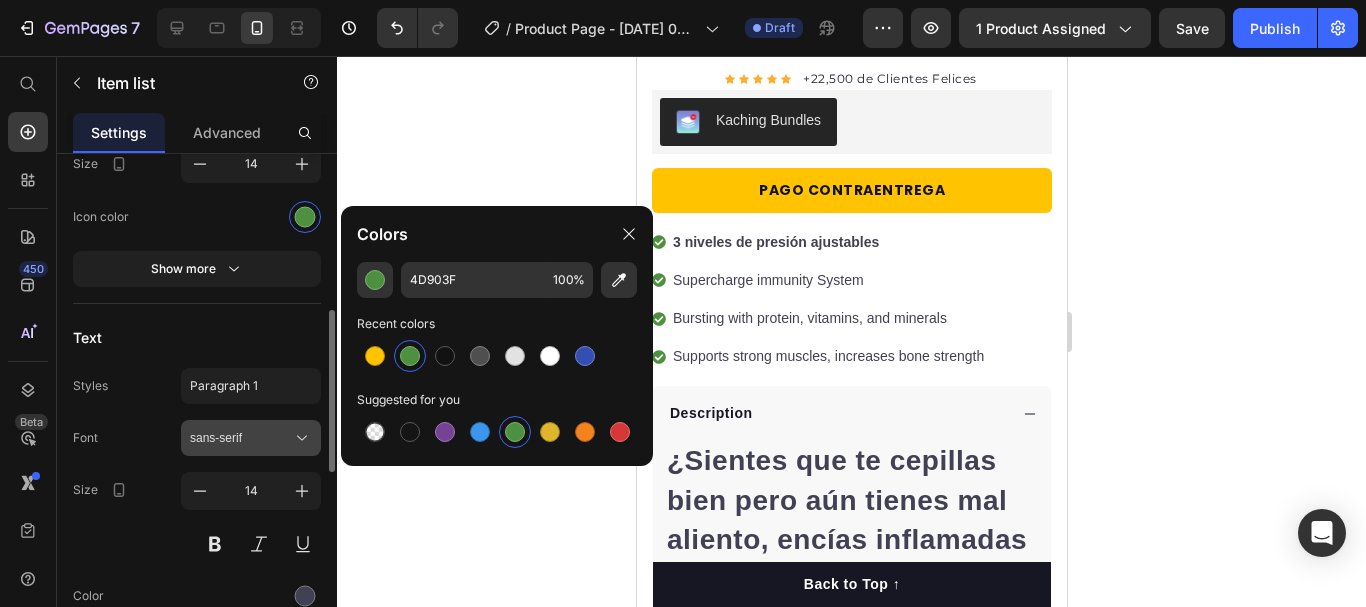 click 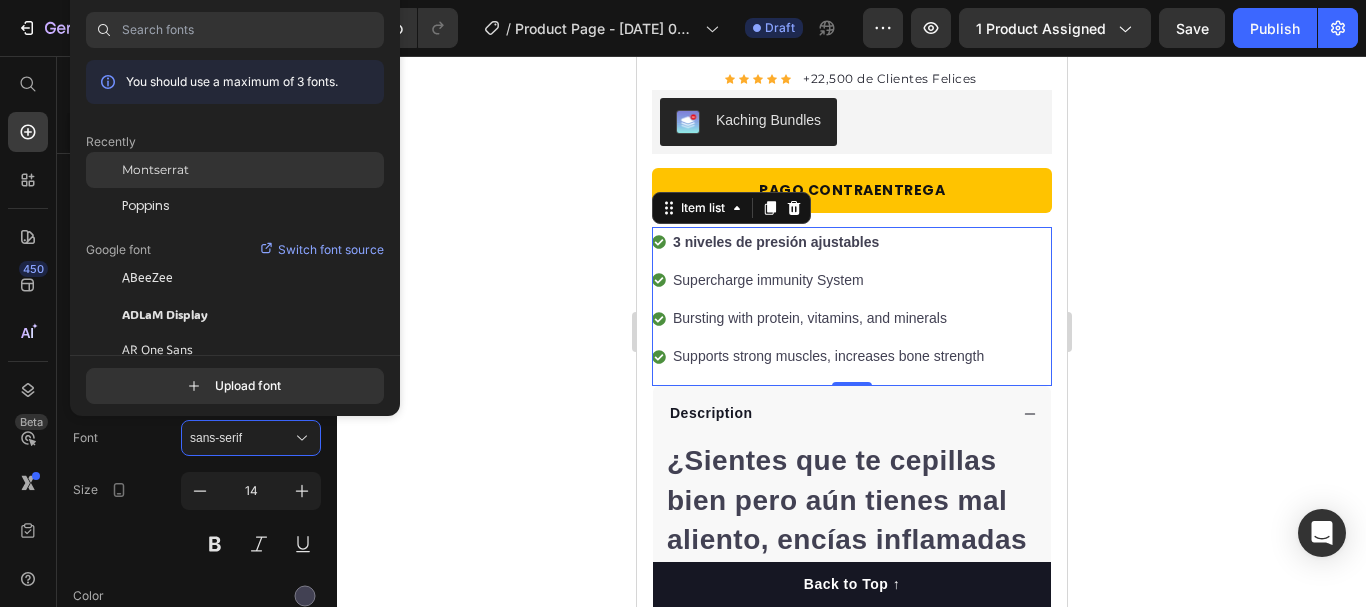 click on "Montserrat" at bounding box center (155, 170) 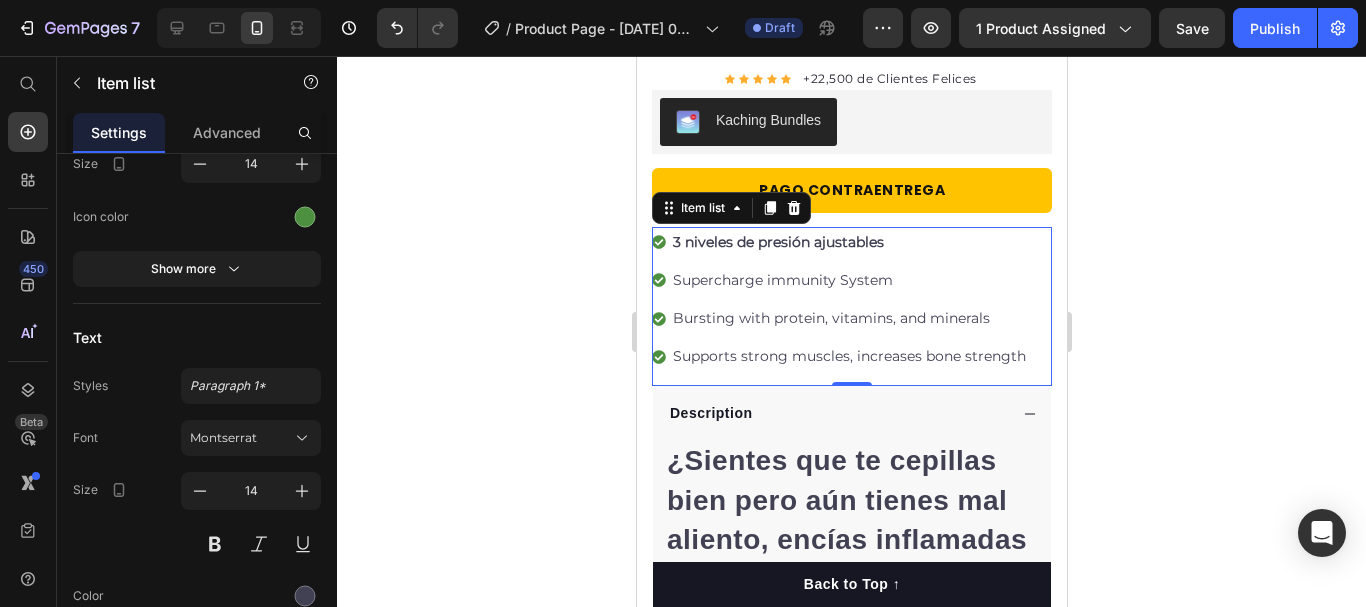 click on "Size 14" 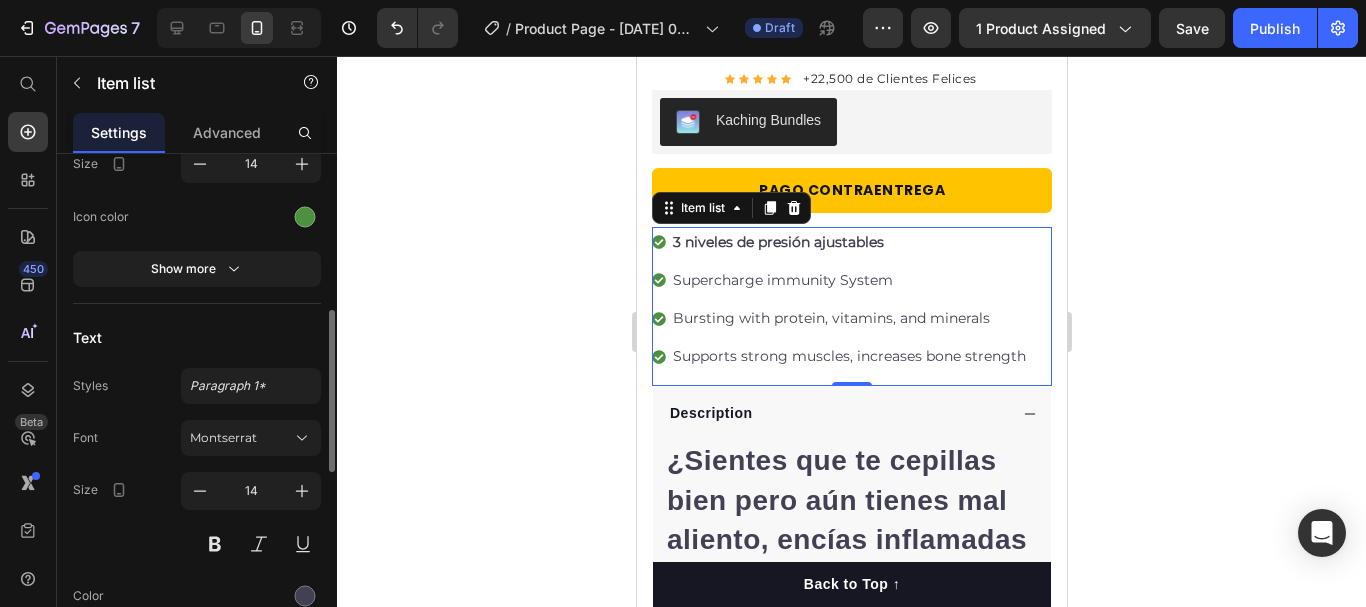 scroll, scrollTop: 0, scrollLeft: 0, axis: both 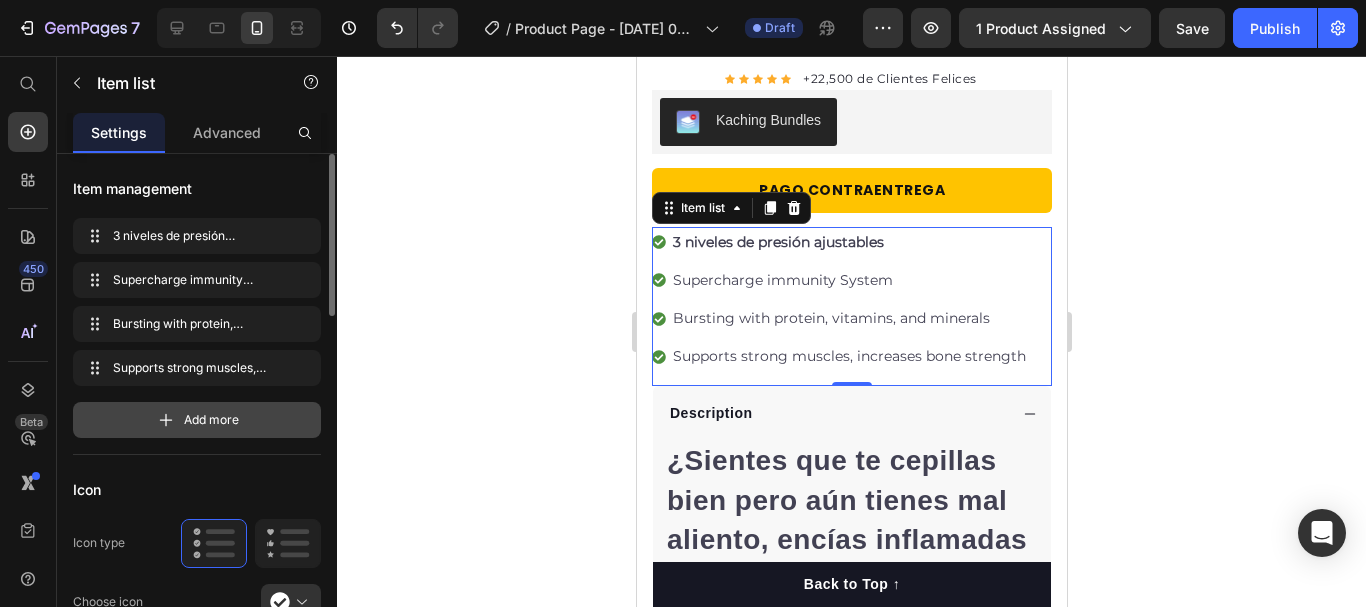 click on "Add more" at bounding box center (211, 420) 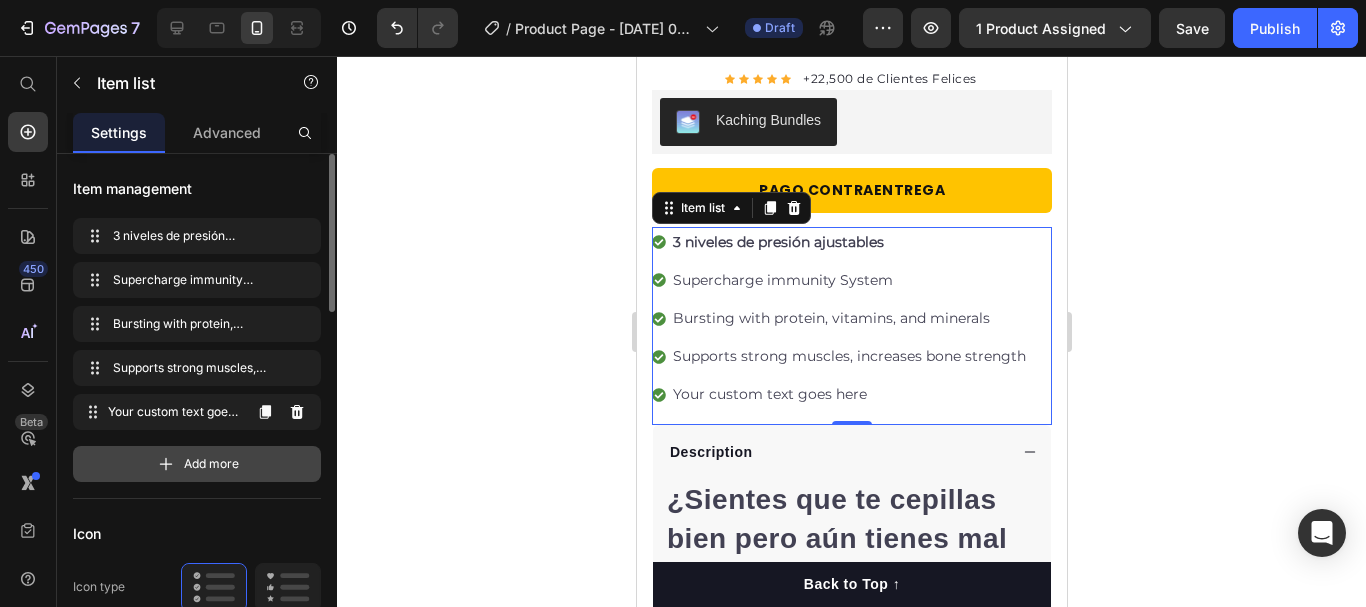click on "Your custom text goes here" at bounding box center (174, 412) 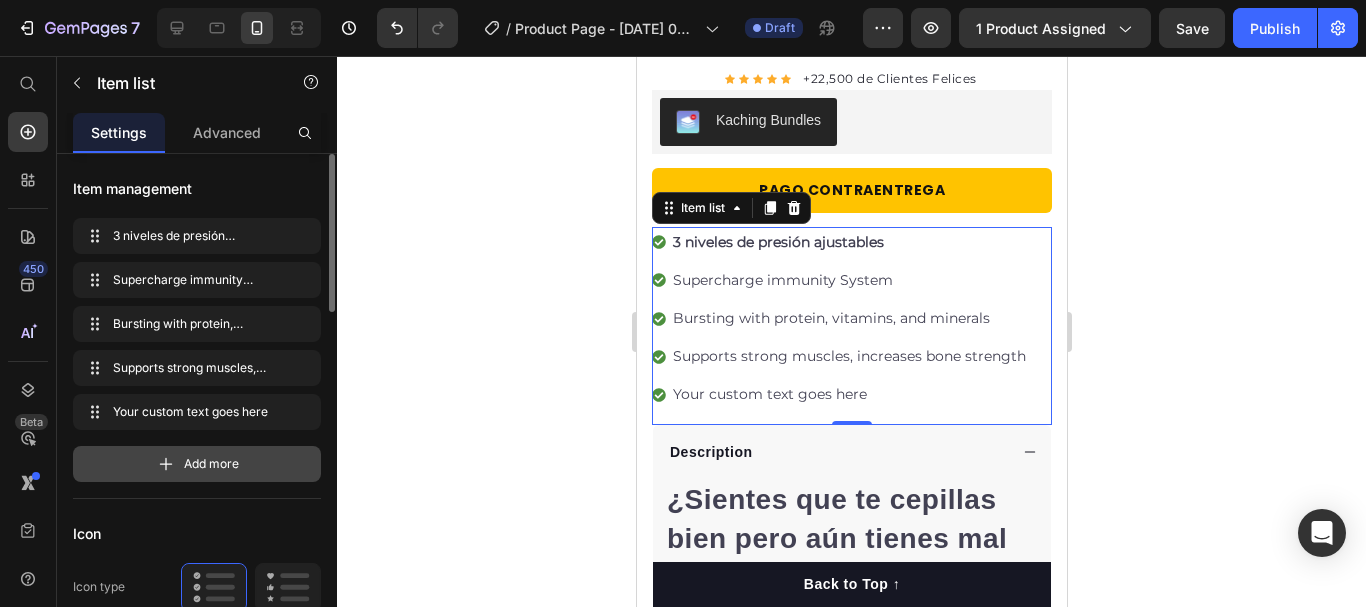 click on "Add more" at bounding box center (211, 464) 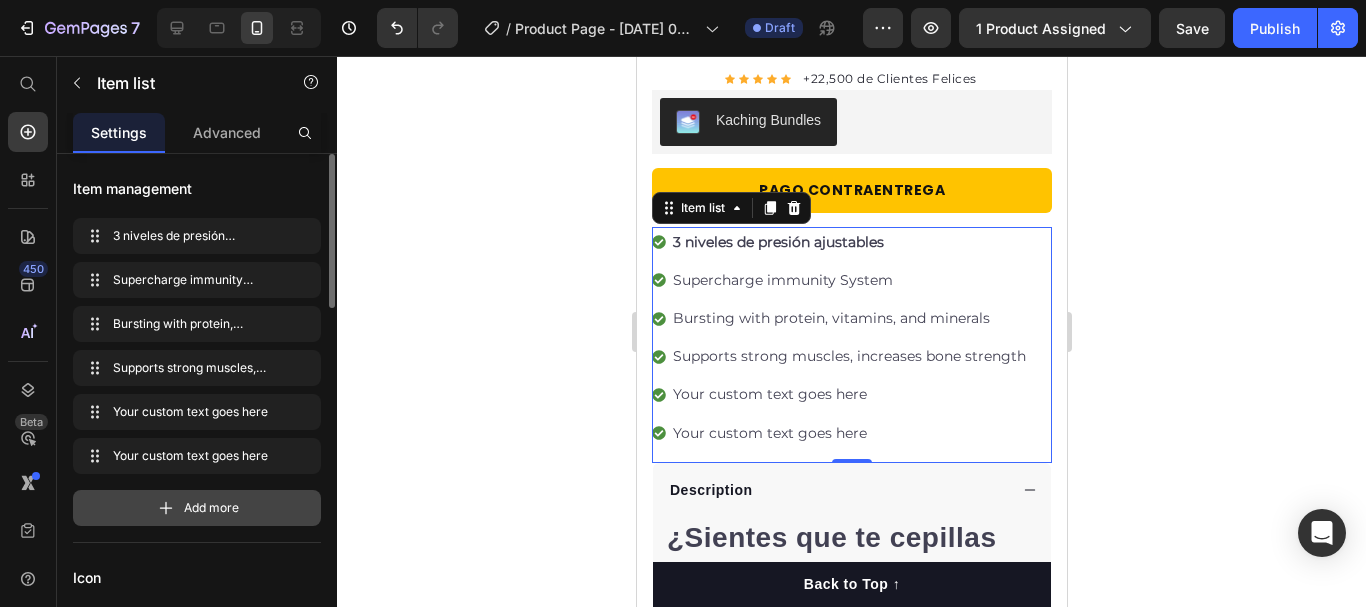 click on "Add more" at bounding box center [211, 508] 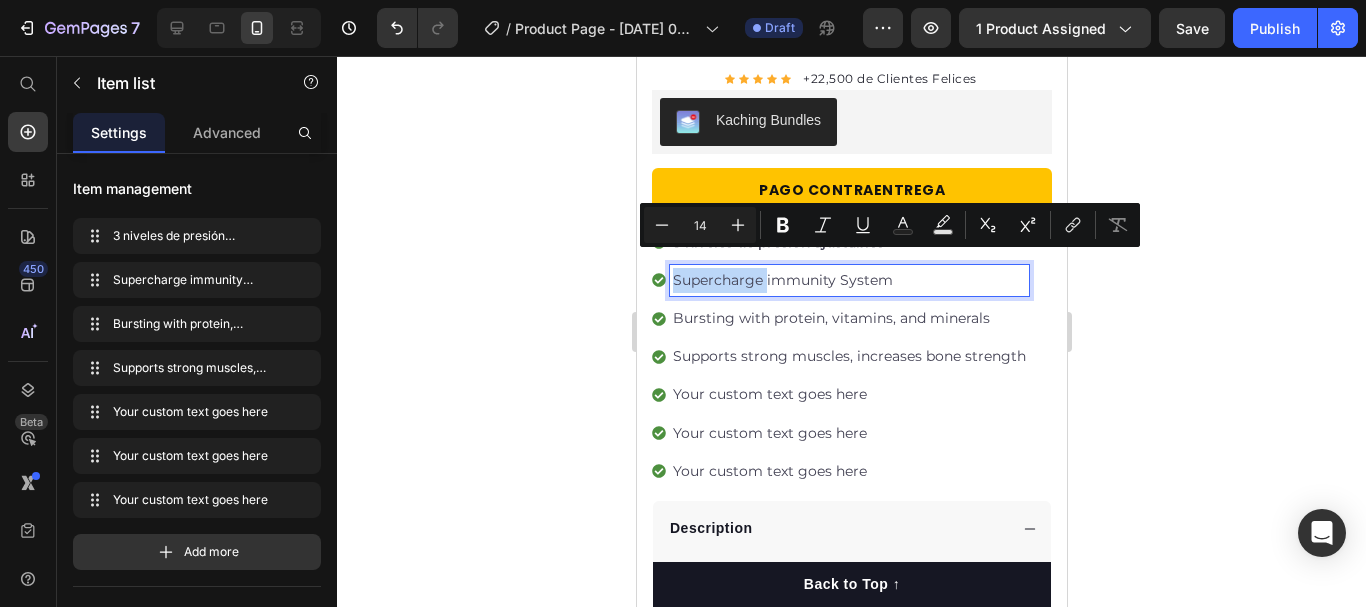 click on "Supercharge immunity System" at bounding box center (848, 280) 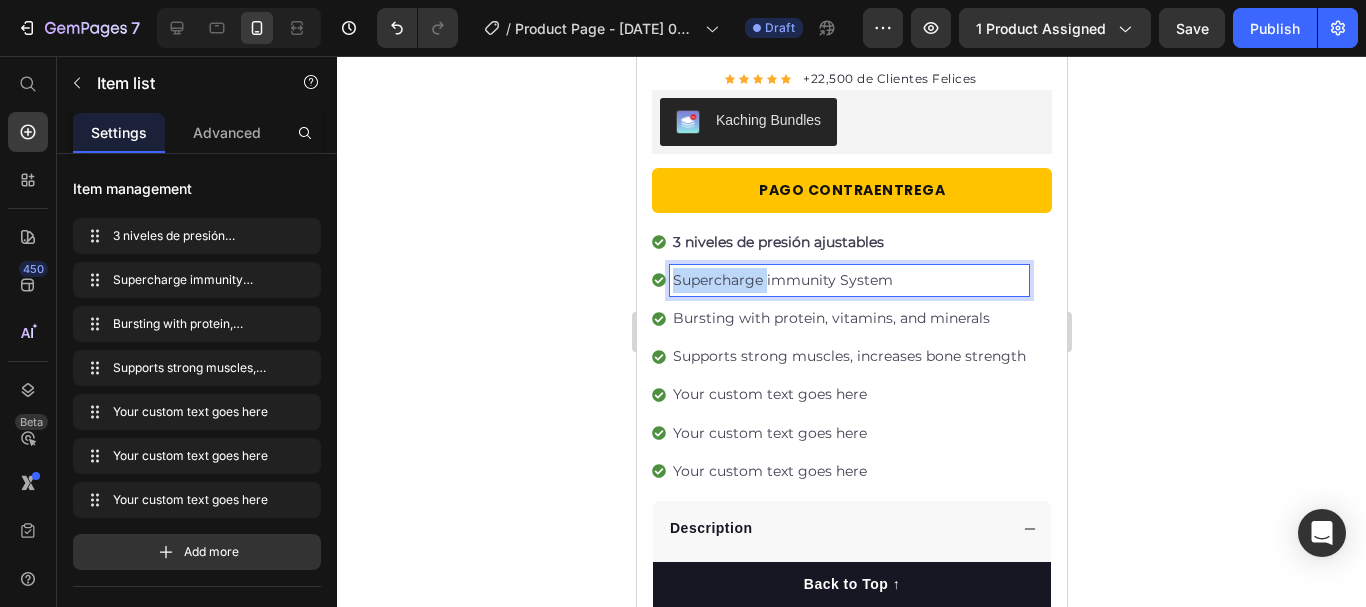 click on "Supercharge immunity System" at bounding box center [848, 280] 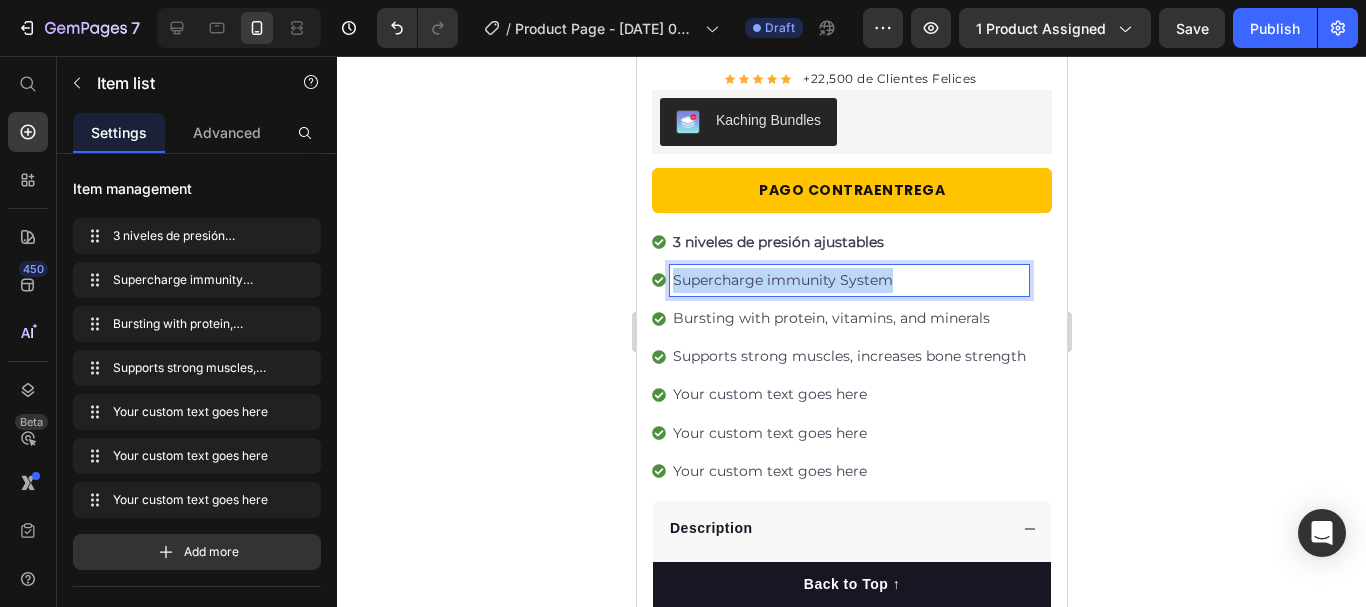 click on "Supercharge immunity System" at bounding box center [848, 280] 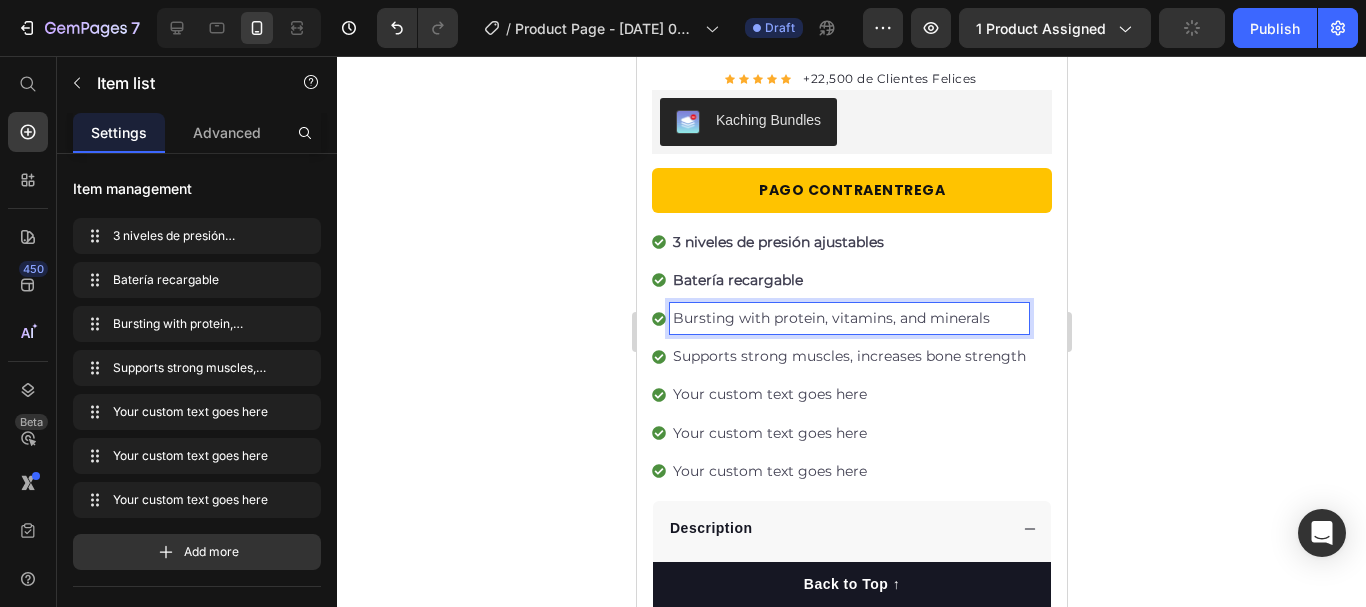 click on "Bursting with protein, vitamins, and minerals" at bounding box center (848, 318) 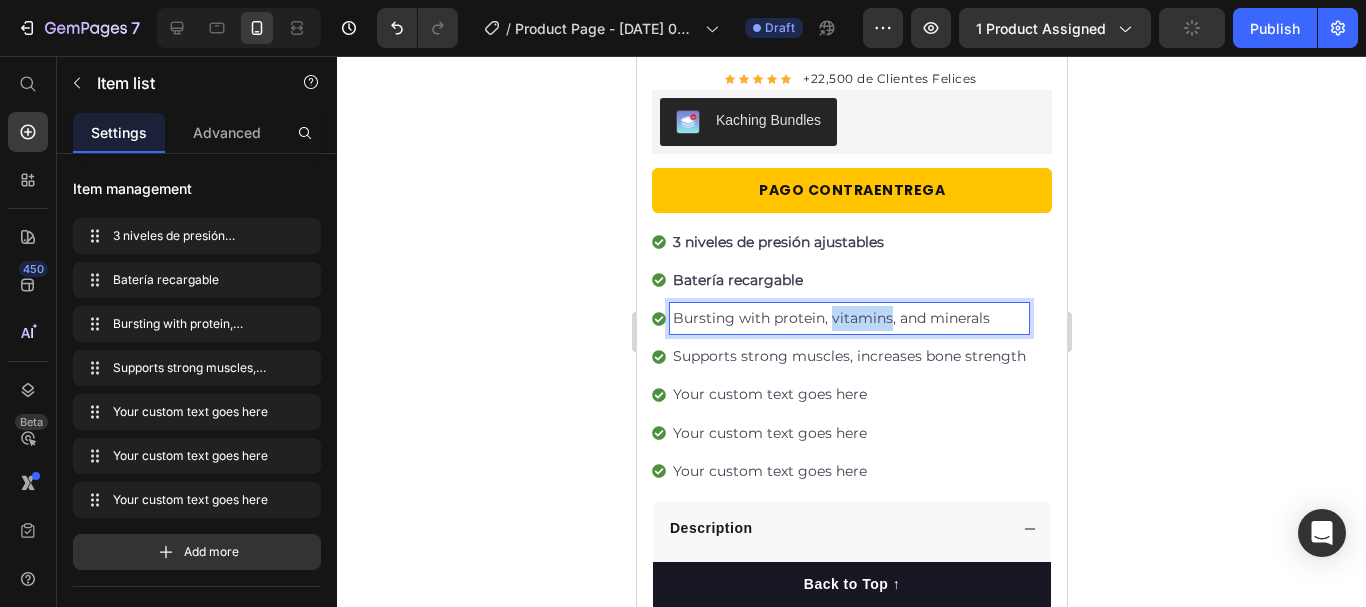 click on "Bursting with protein, vitamins, and minerals" at bounding box center [848, 318] 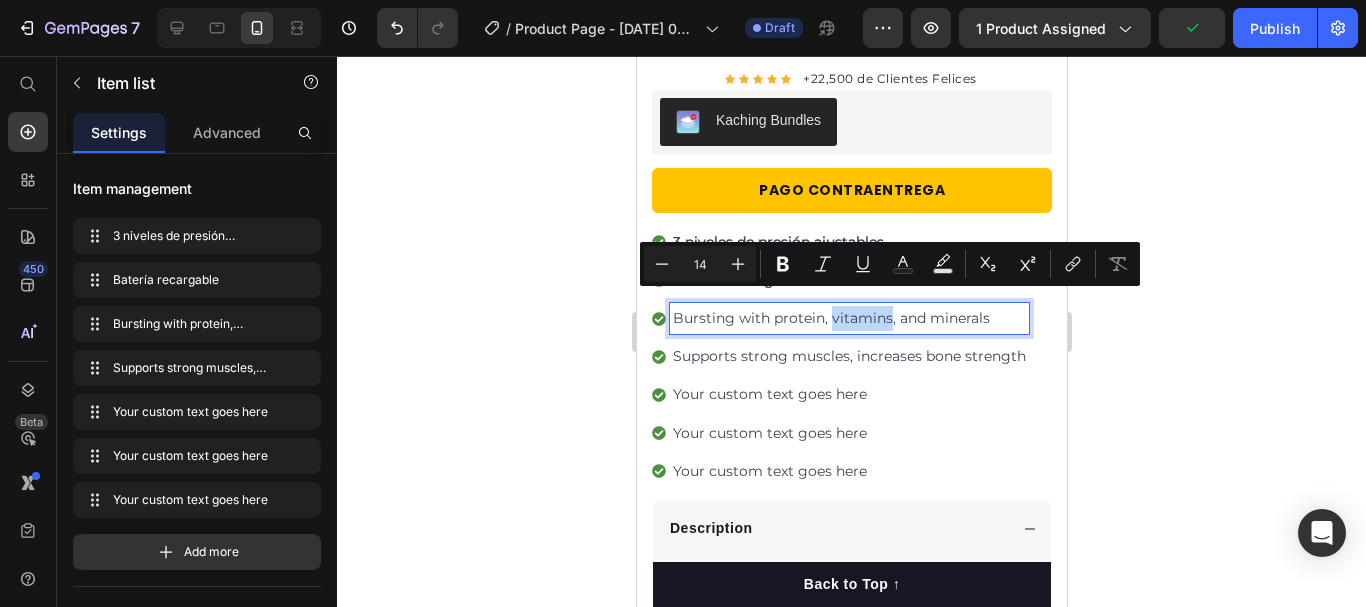 click on "Bursting with protein, vitamins, and minerals" at bounding box center [848, 318] 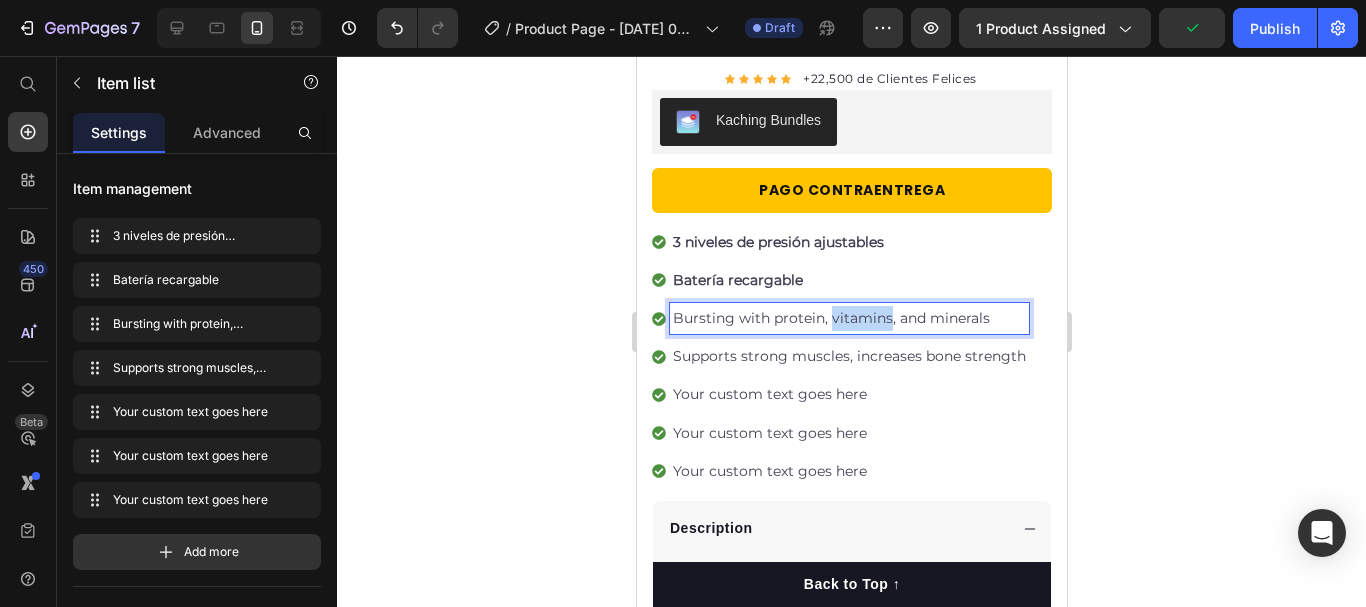 click on "Bursting with protein, vitamins, and minerals" at bounding box center [848, 318] 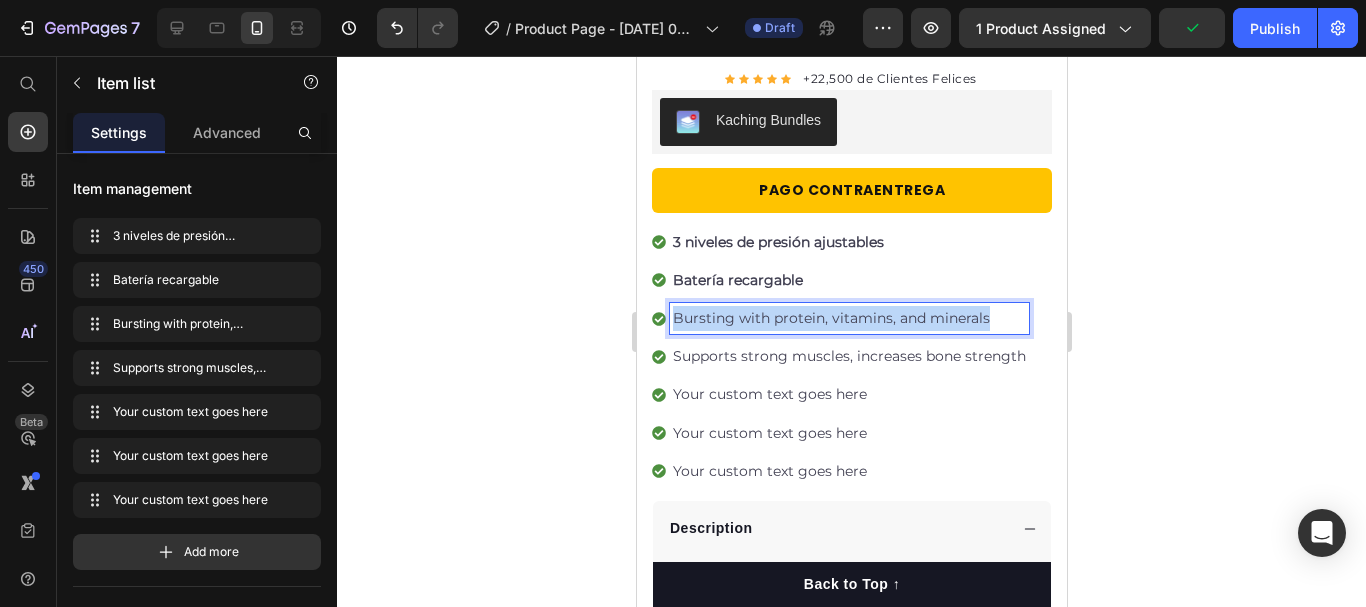 click on "Bursting with protein, vitamins, and minerals" at bounding box center [848, 318] 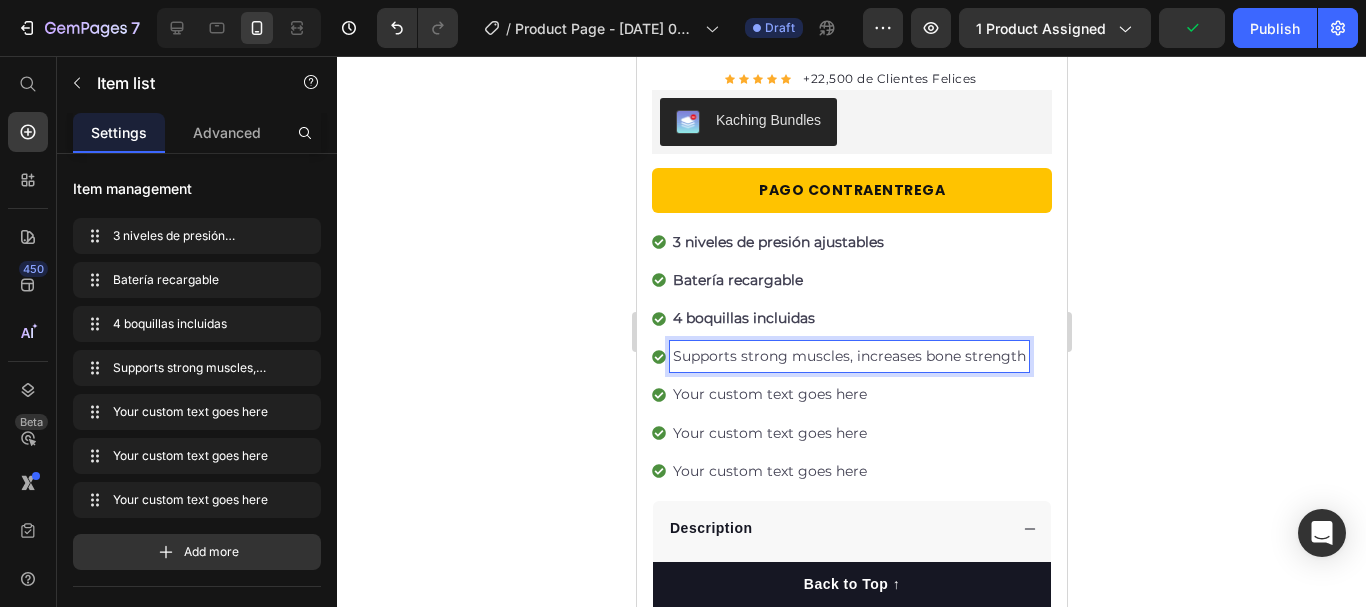 click on "Supports strong muscles, increases bone strength" at bounding box center (848, 356) 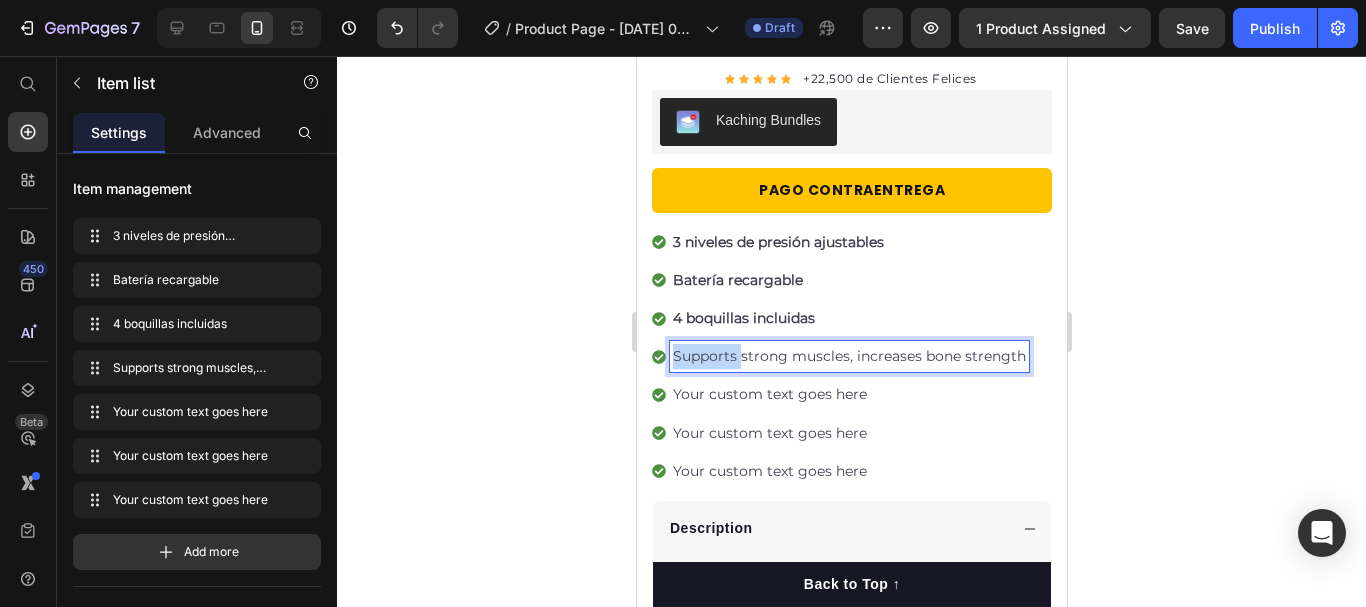 click on "Supports strong muscles, increases bone strength" at bounding box center (848, 356) 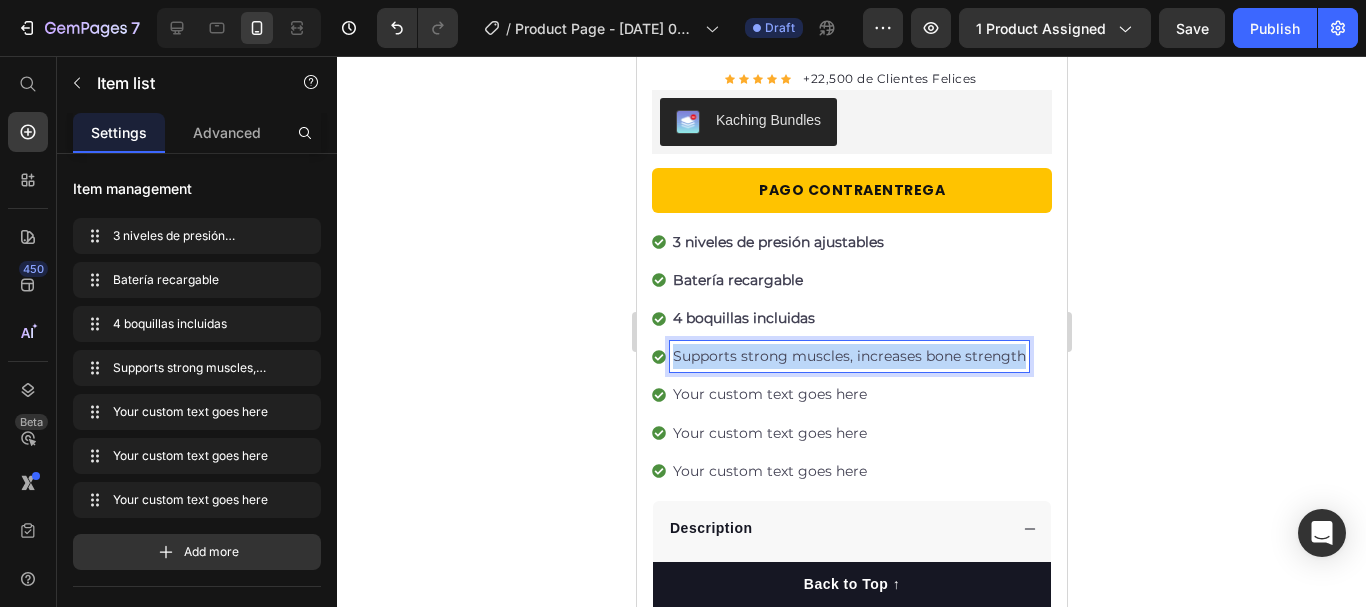 click on "Supports strong muscles, increases bone strength" at bounding box center [848, 356] 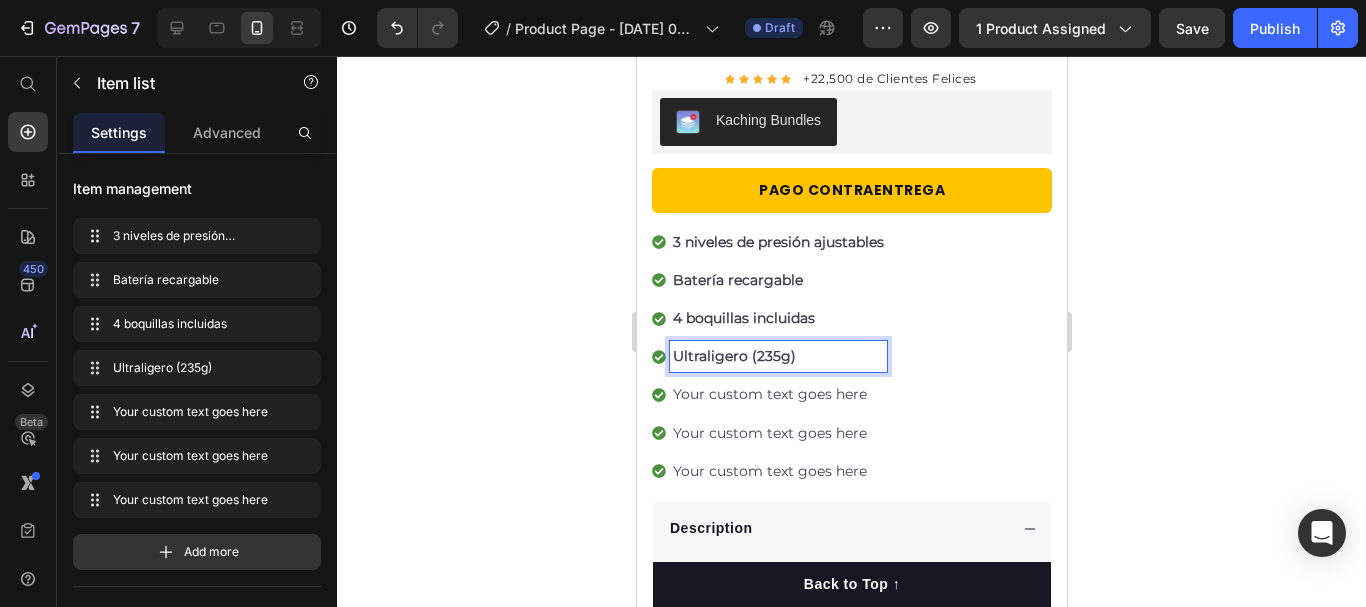 click on "Ultraligero (235g)" at bounding box center [733, 356] 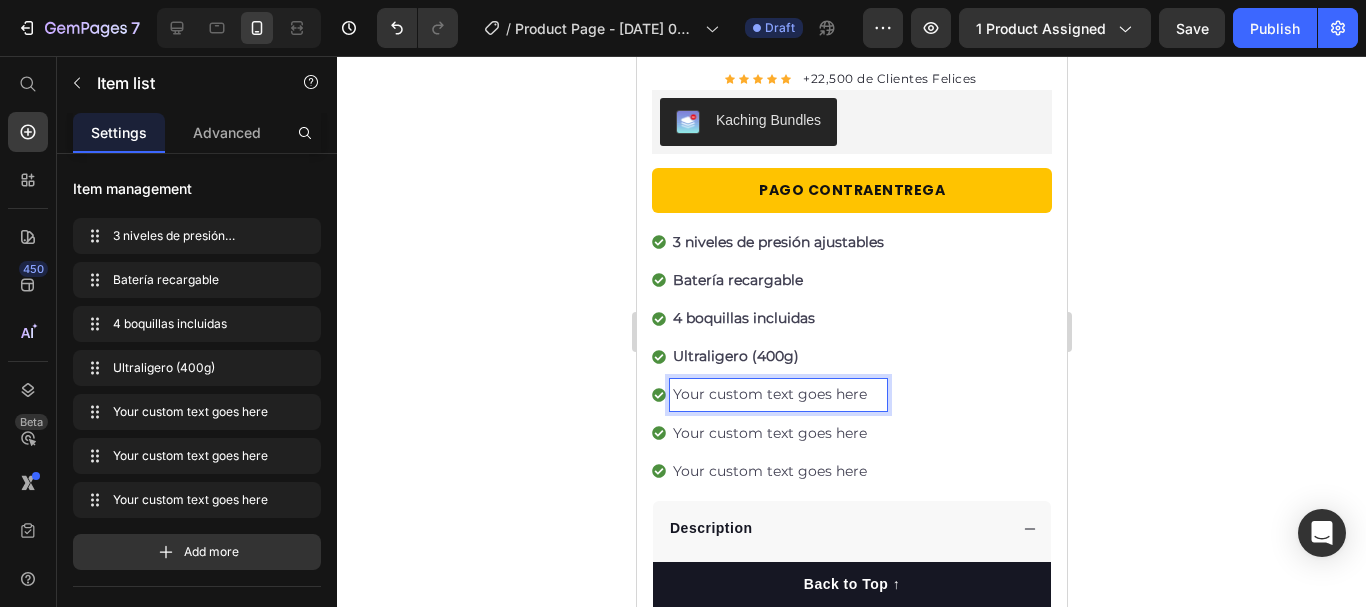click on "Your custom text goes here" at bounding box center (777, 394) 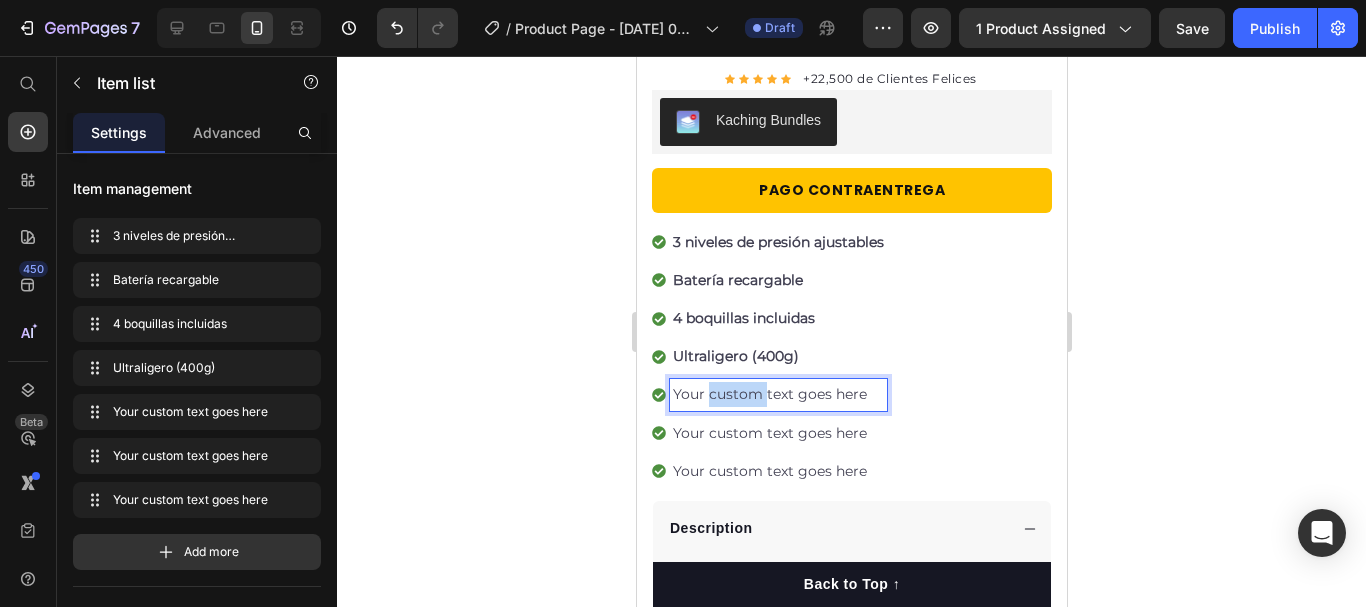 click on "Your custom text goes here" at bounding box center (777, 394) 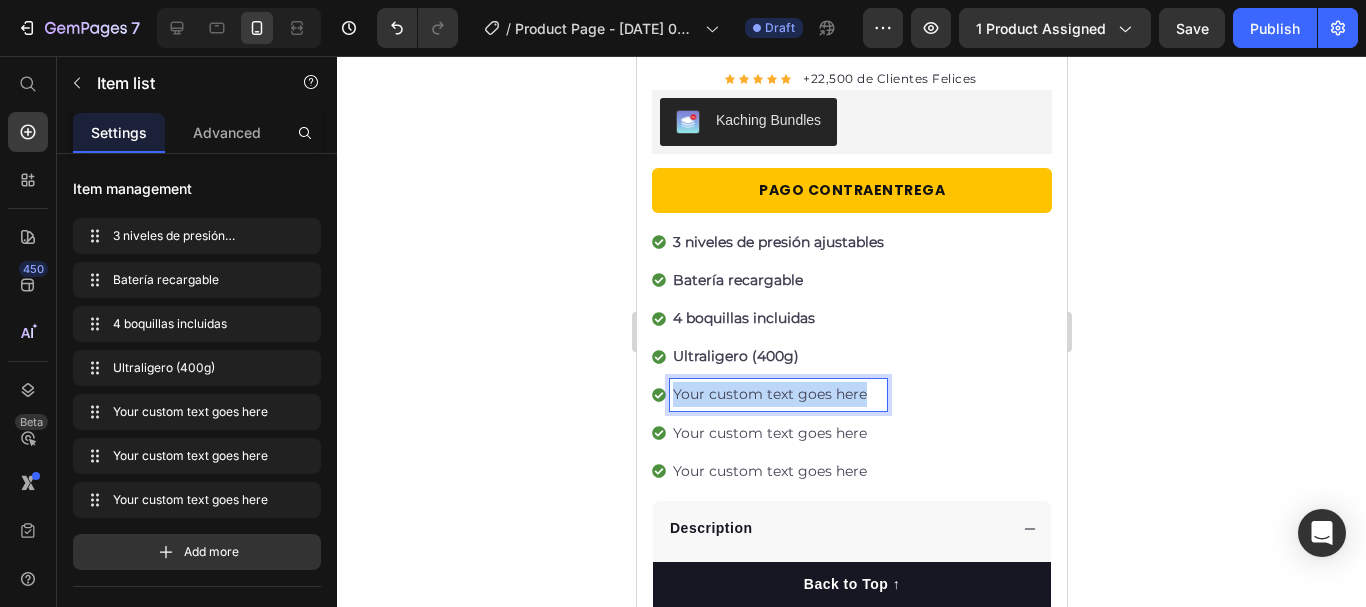 click on "Your custom text goes here" at bounding box center (777, 394) 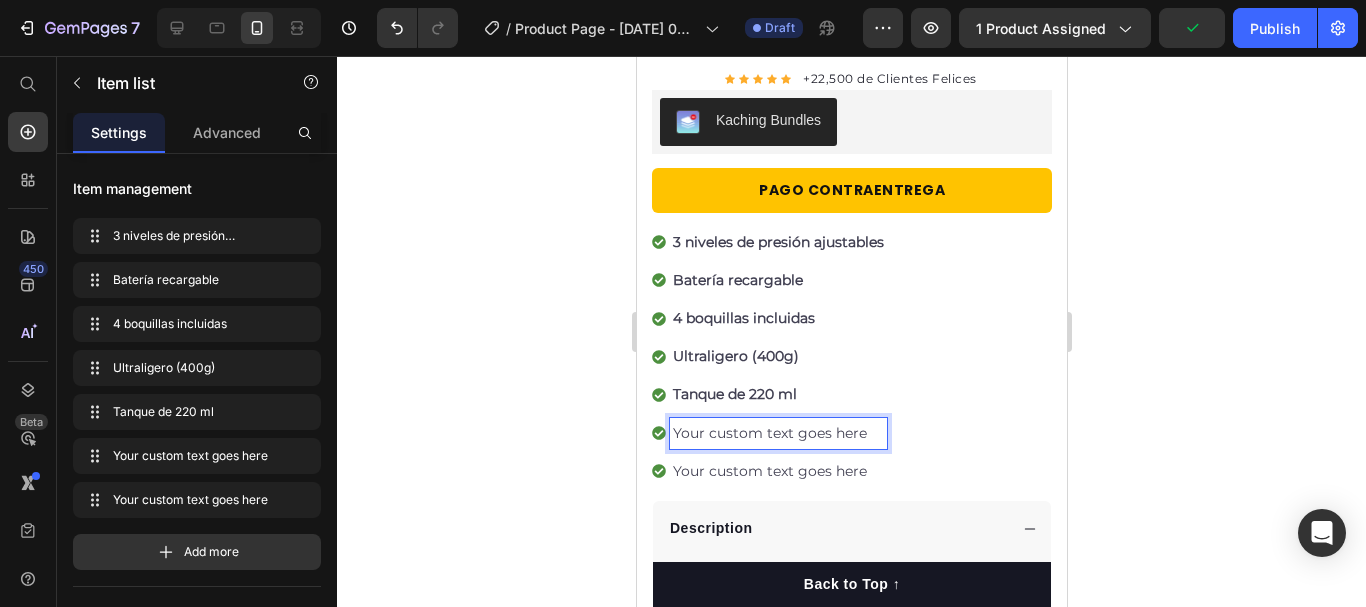 click on "Your custom text goes here" at bounding box center (777, 433) 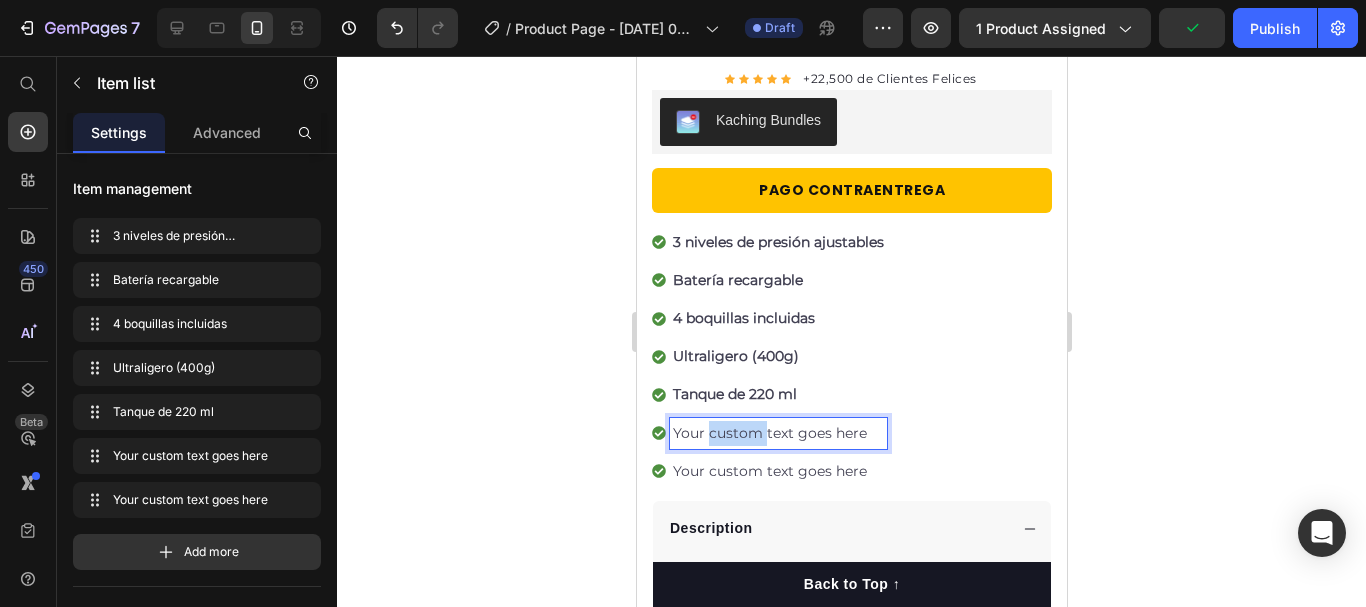 click on "Your custom text goes here" at bounding box center [777, 433] 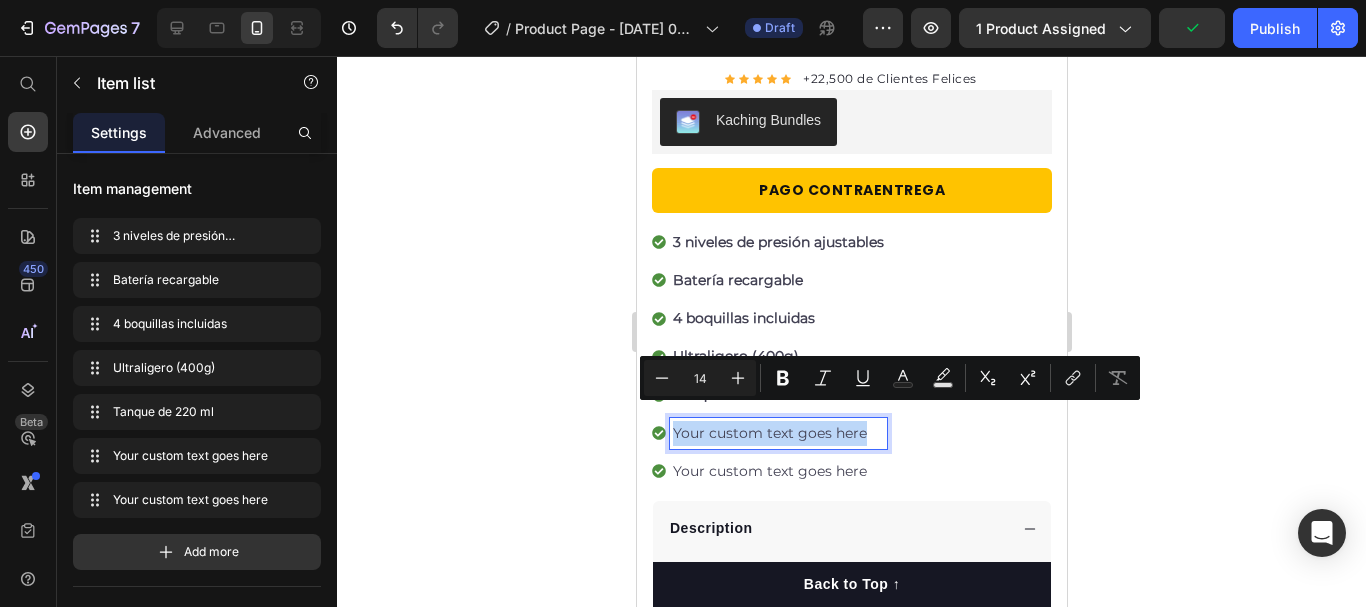 click on "Your custom text goes here" at bounding box center (777, 433) 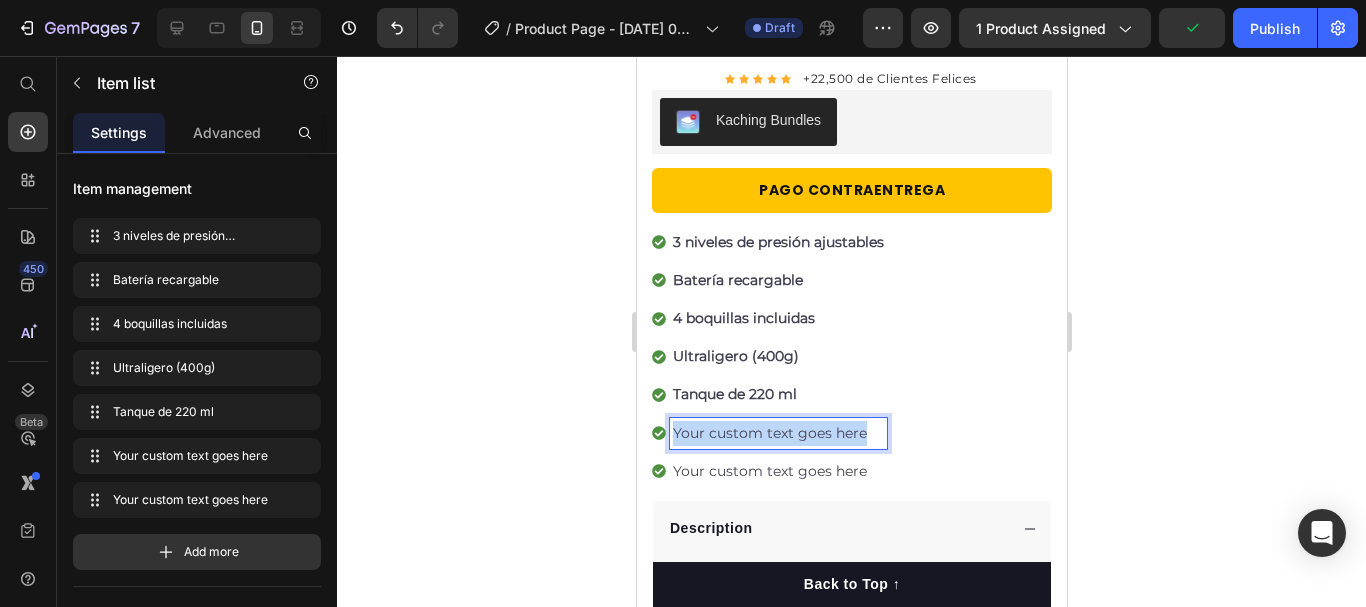 click on "Your custom text goes here" at bounding box center [777, 433] 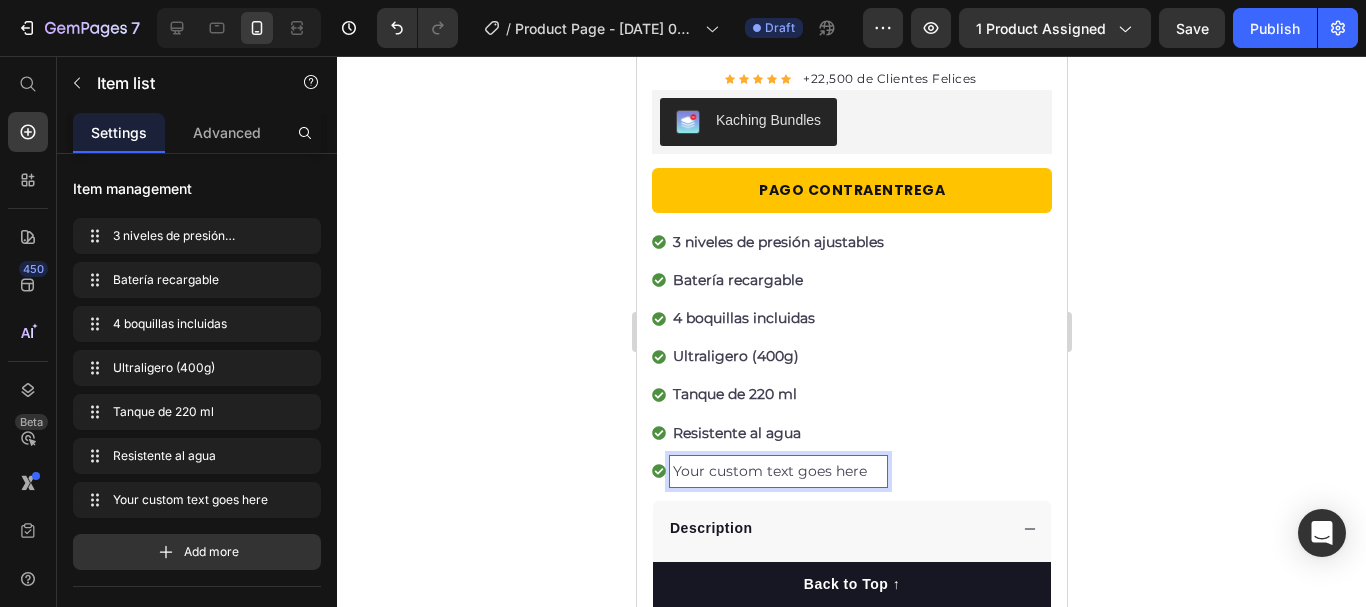 click on "Your custom text goes here" at bounding box center [777, 471] 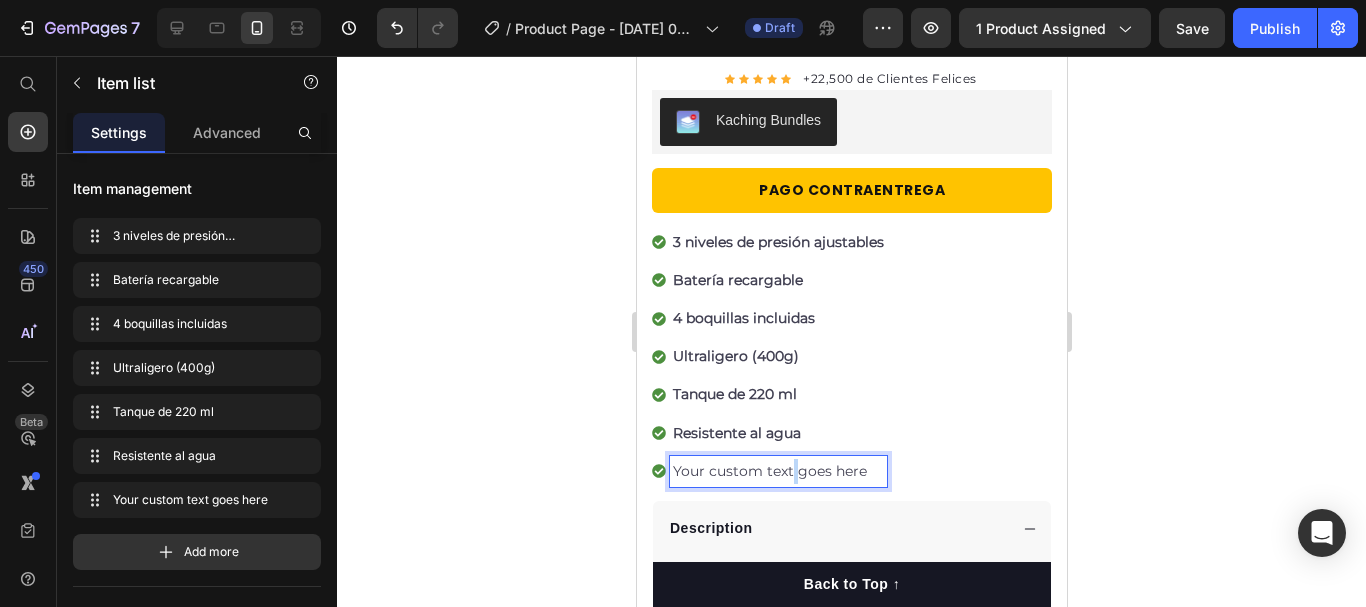 click on "Your custom text goes here" at bounding box center [777, 471] 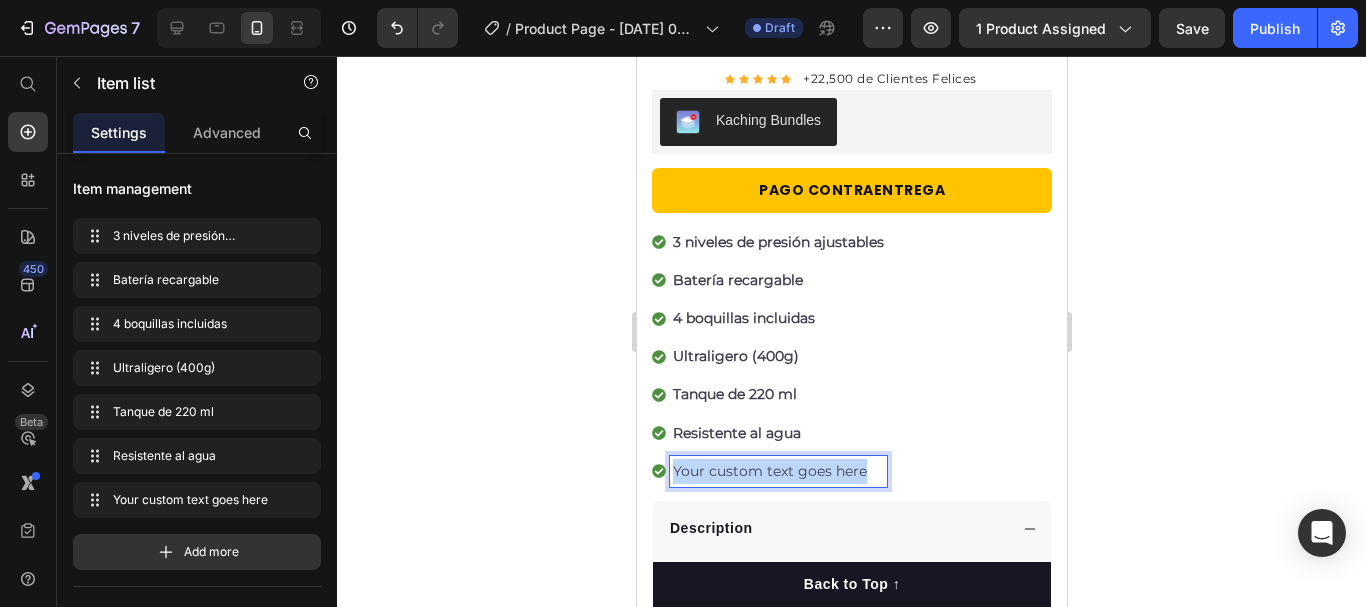 click on "Your custom text goes here" at bounding box center (777, 471) 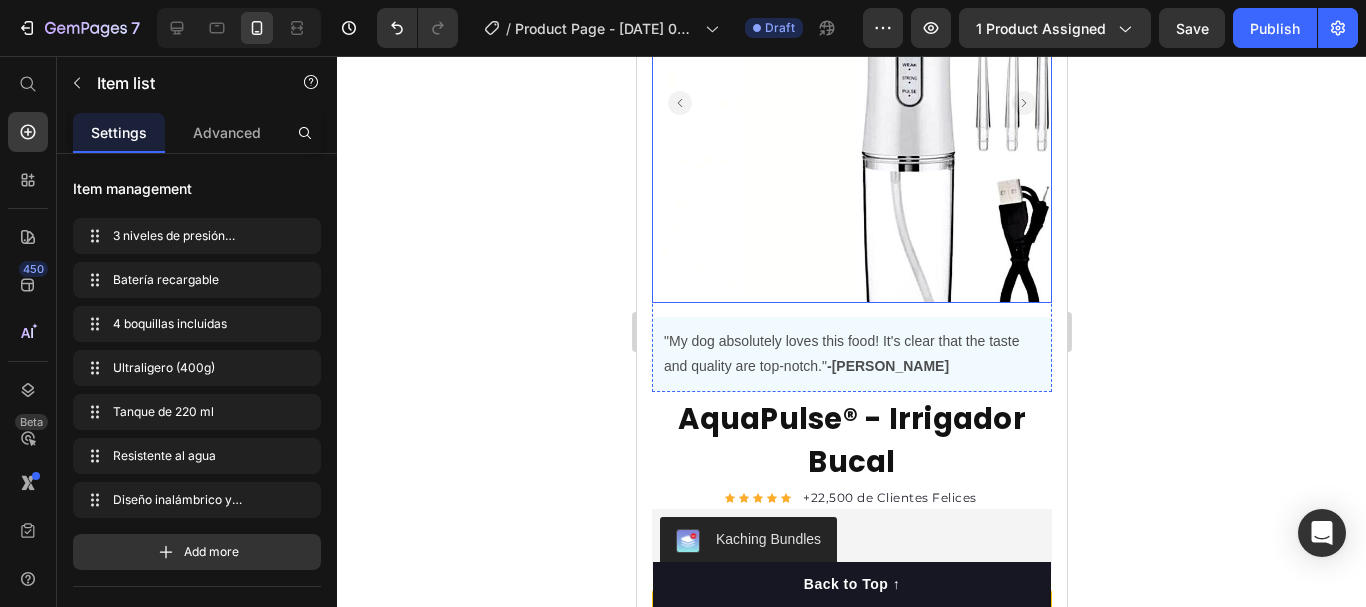 scroll, scrollTop: 367, scrollLeft: 0, axis: vertical 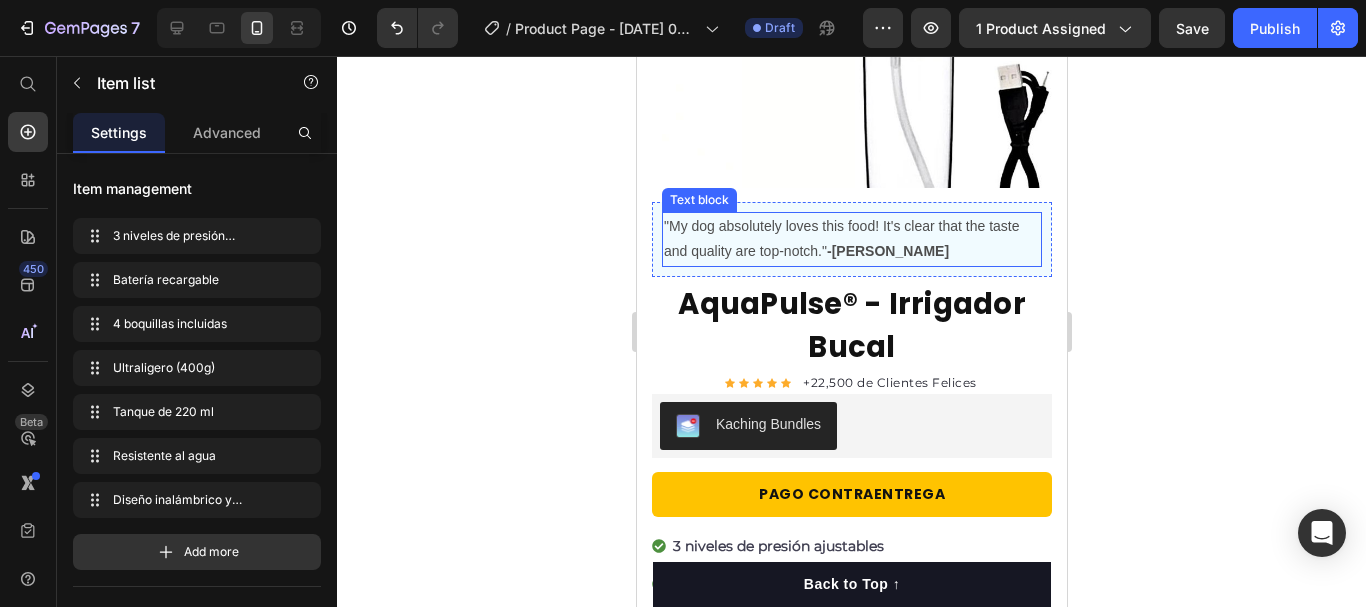 click on ""My dog absolutely loves this food! It's clear that the taste and quality are top-notch."  -Daisy" at bounding box center [851, 239] 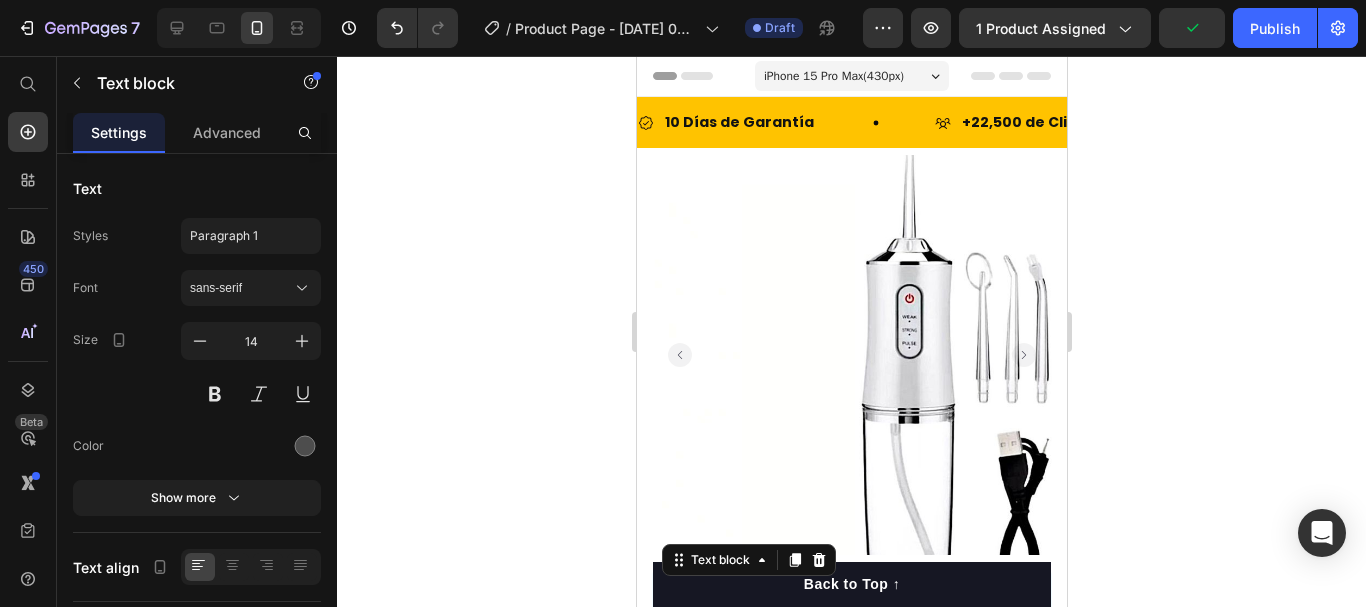 scroll, scrollTop: 413, scrollLeft: 0, axis: vertical 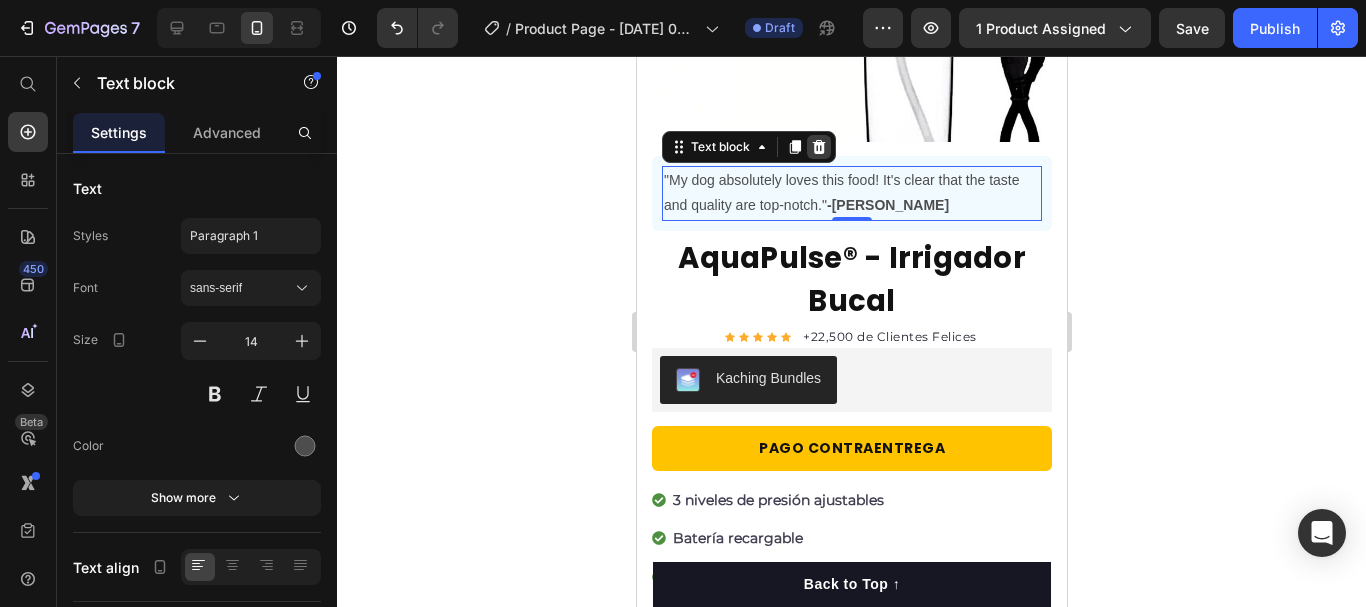 click 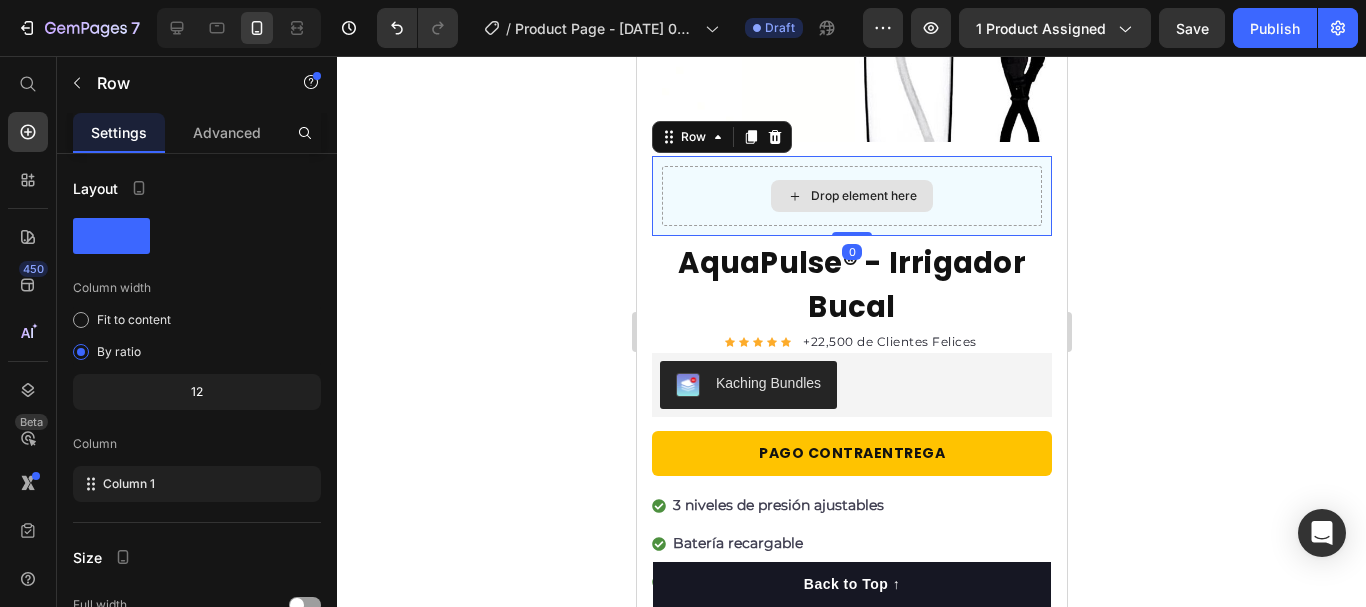 click on "Drop element here" at bounding box center (851, 196) 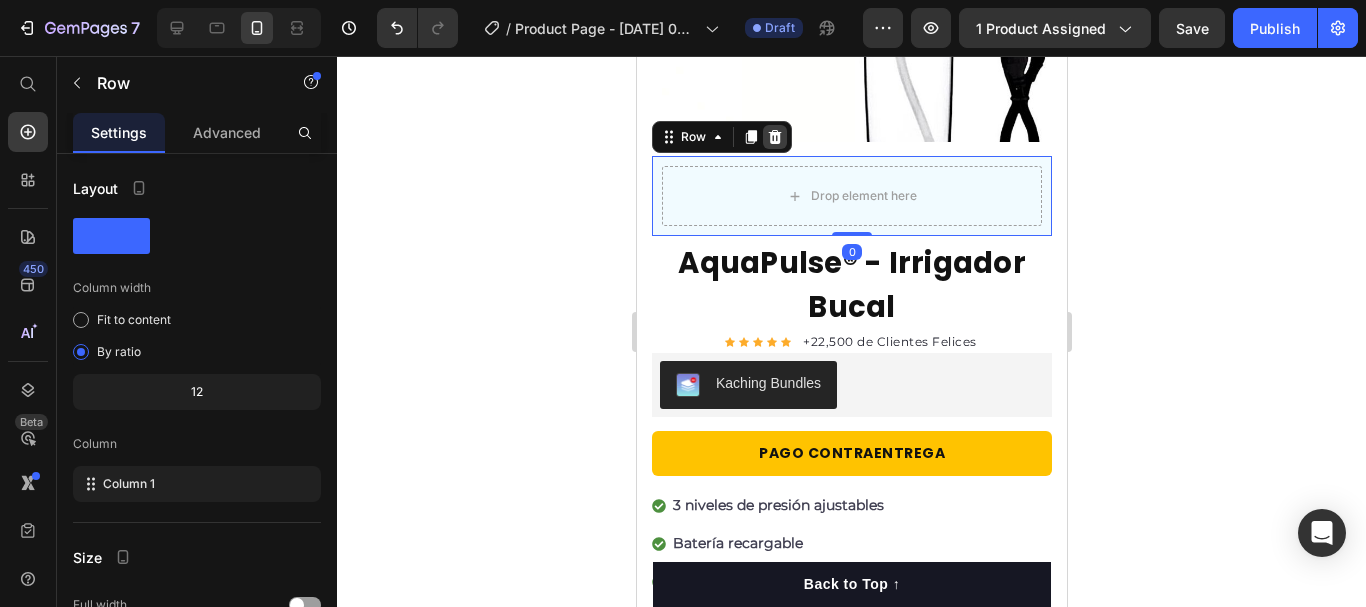 click 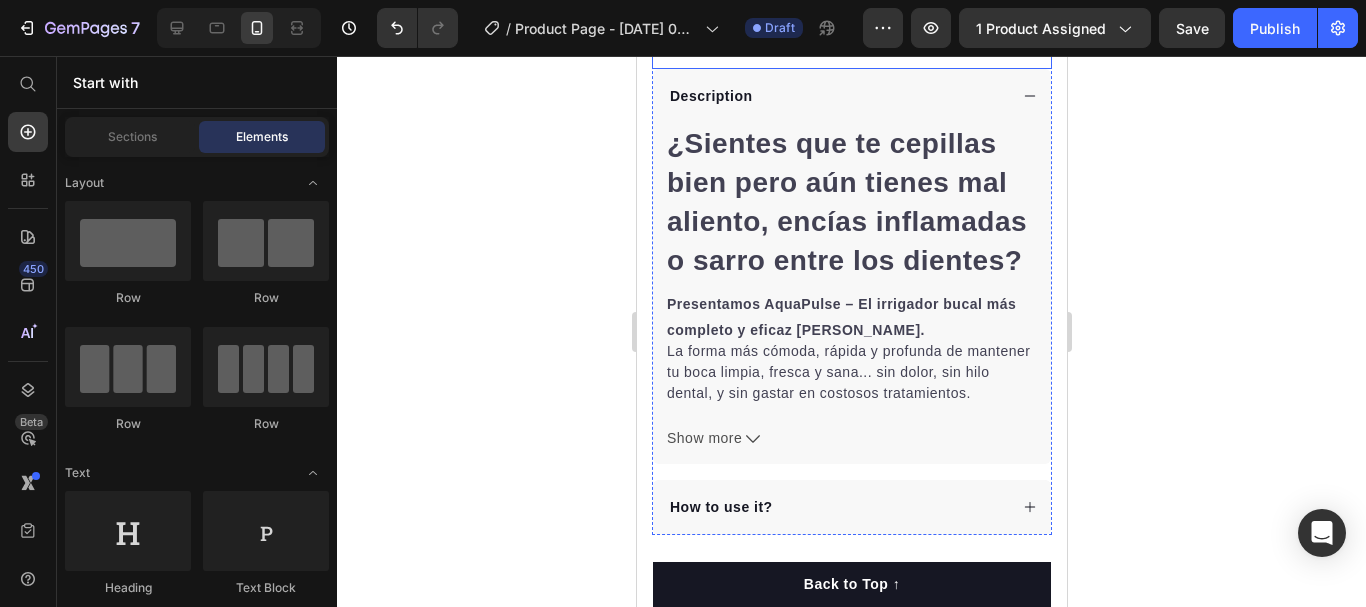 scroll, scrollTop: 1012, scrollLeft: 0, axis: vertical 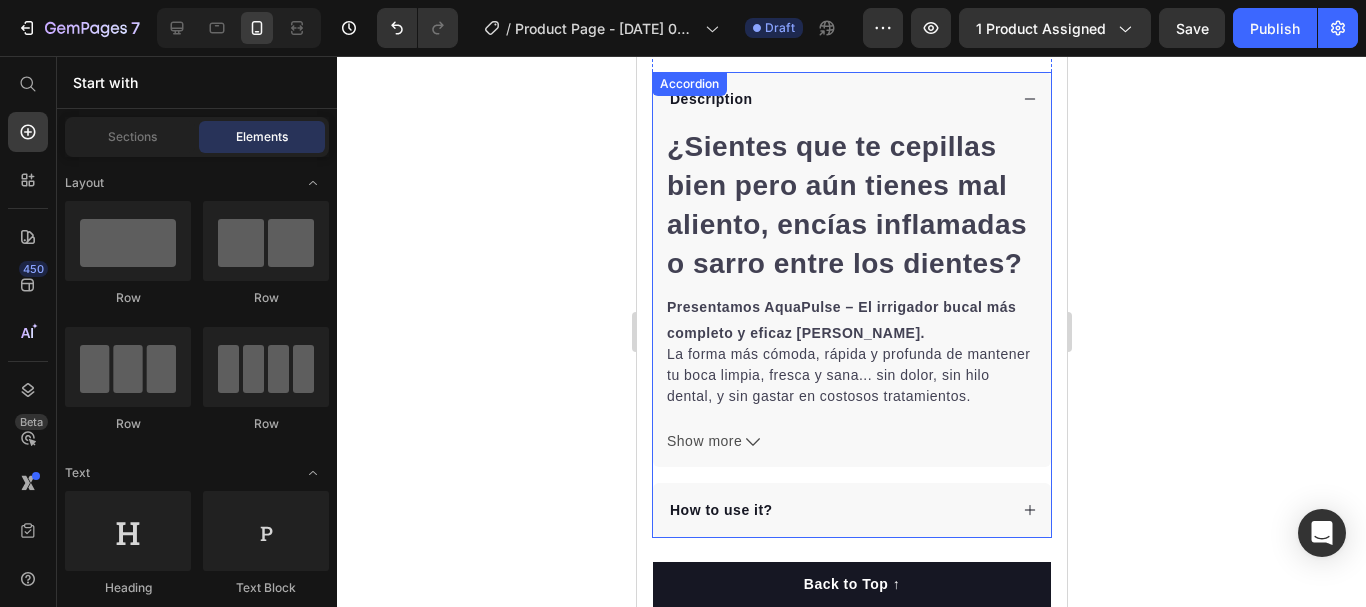 click on "How to use it?" at bounding box center [720, 510] 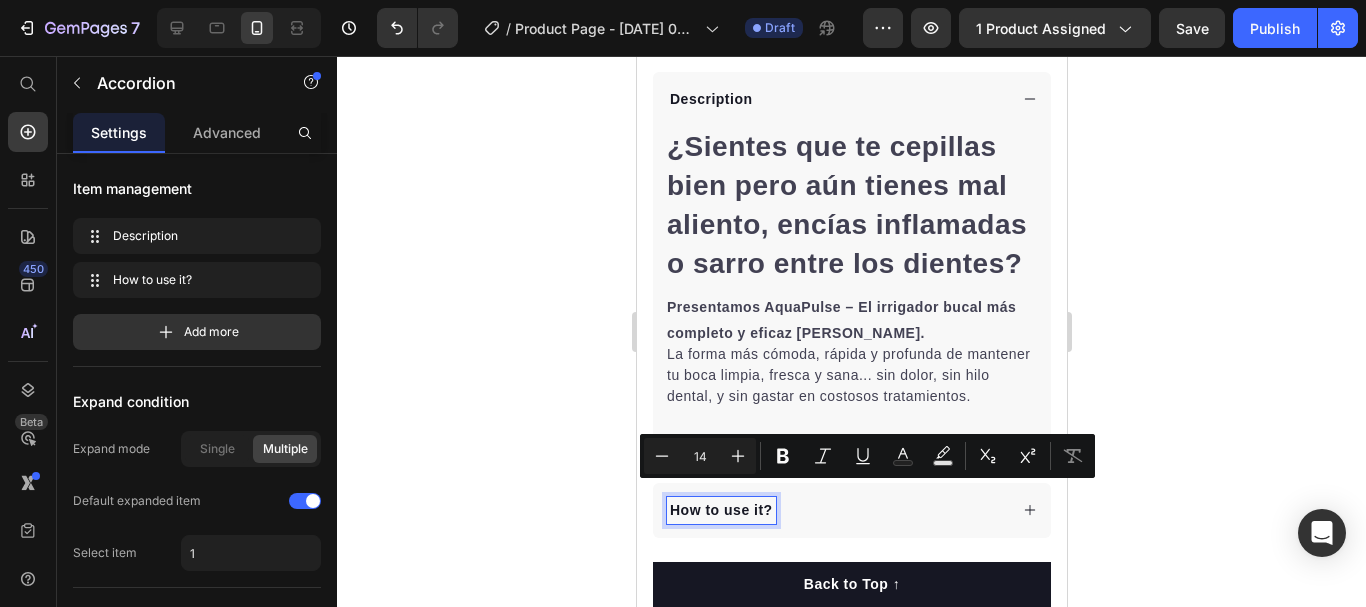 click on "How to use it?" at bounding box center (720, 510) 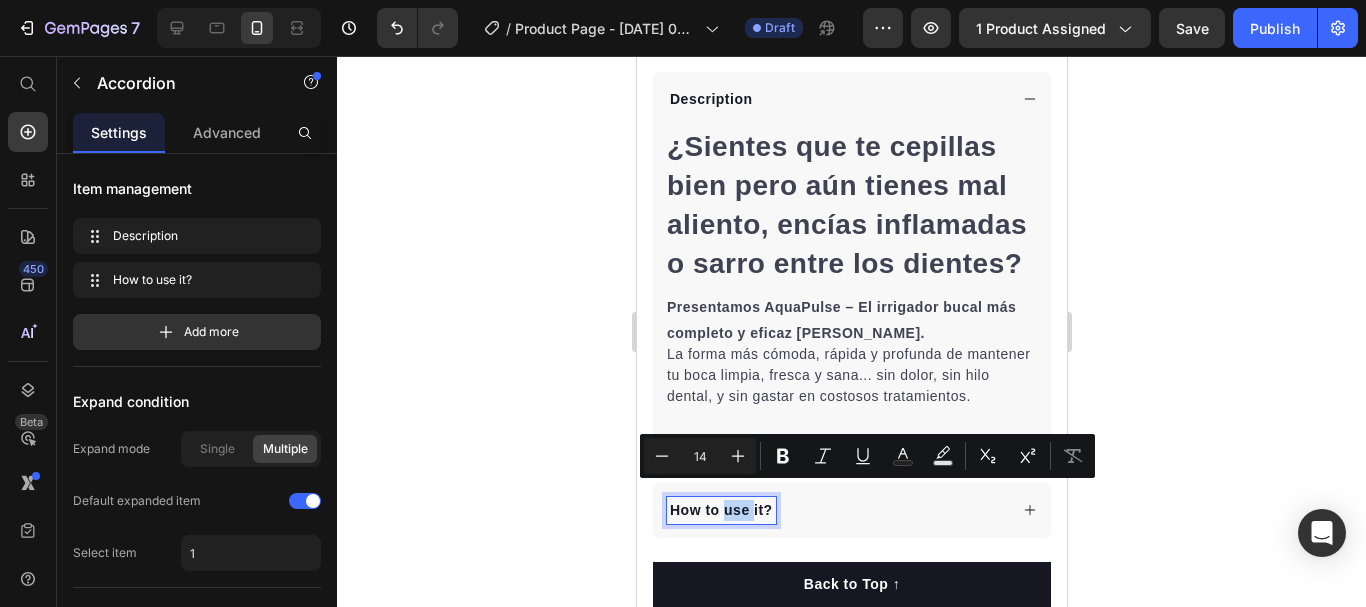 click on "How to use it?" at bounding box center (720, 510) 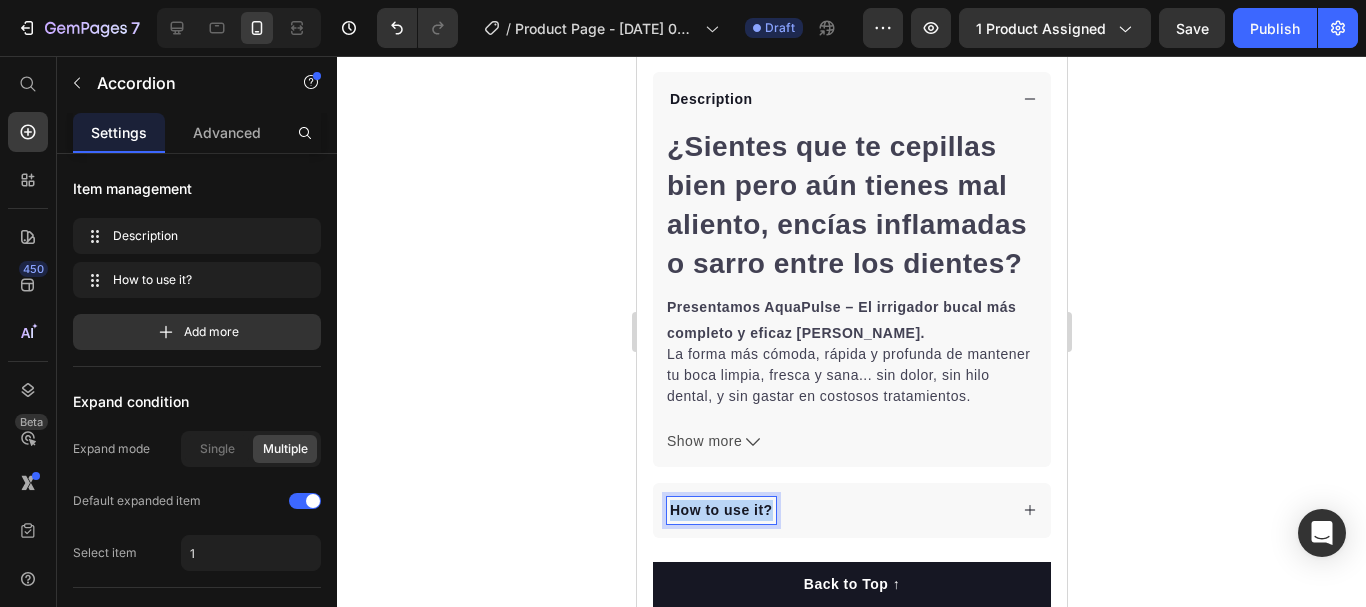 click on "How to use it?" at bounding box center (720, 510) 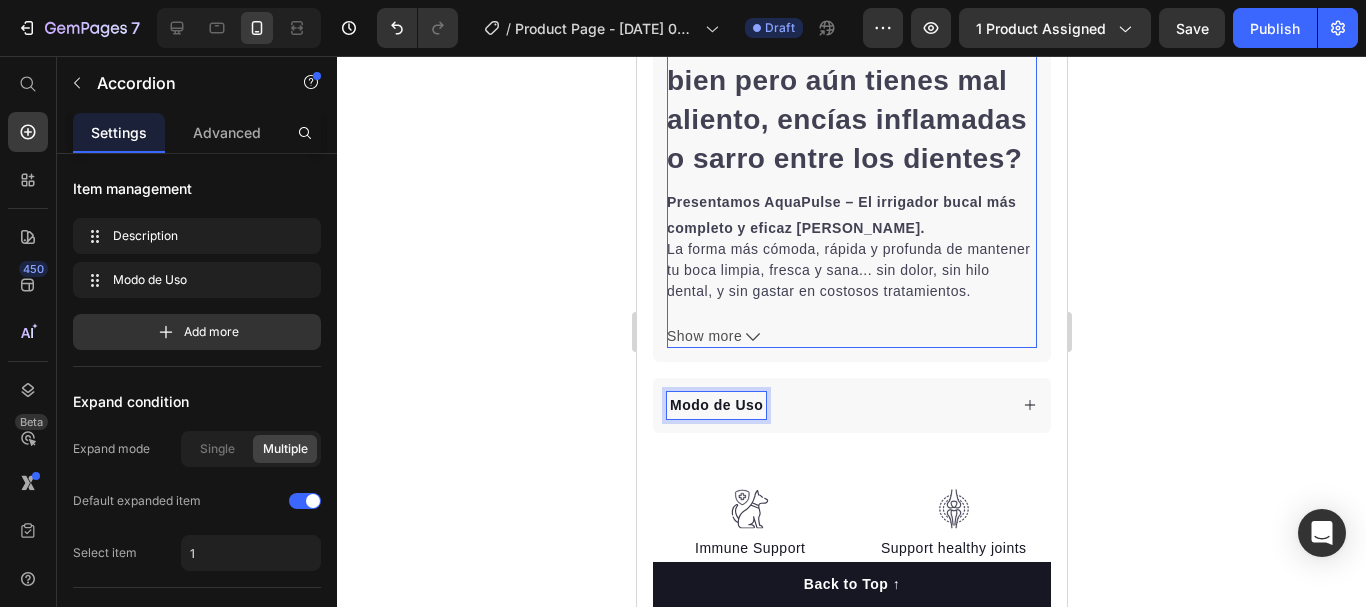 scroll, scrollTop: 1147, scrollLeft: 0, axis: vertical 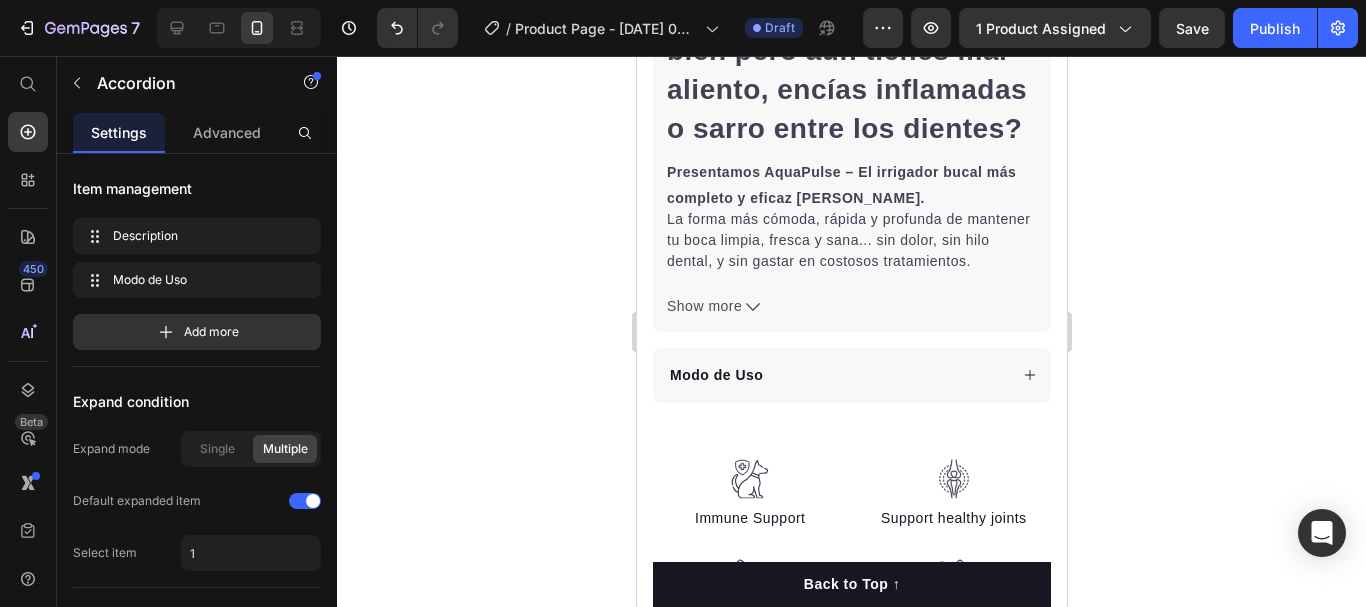 click on "Modo de Uso" at bounding box center (851, 375) 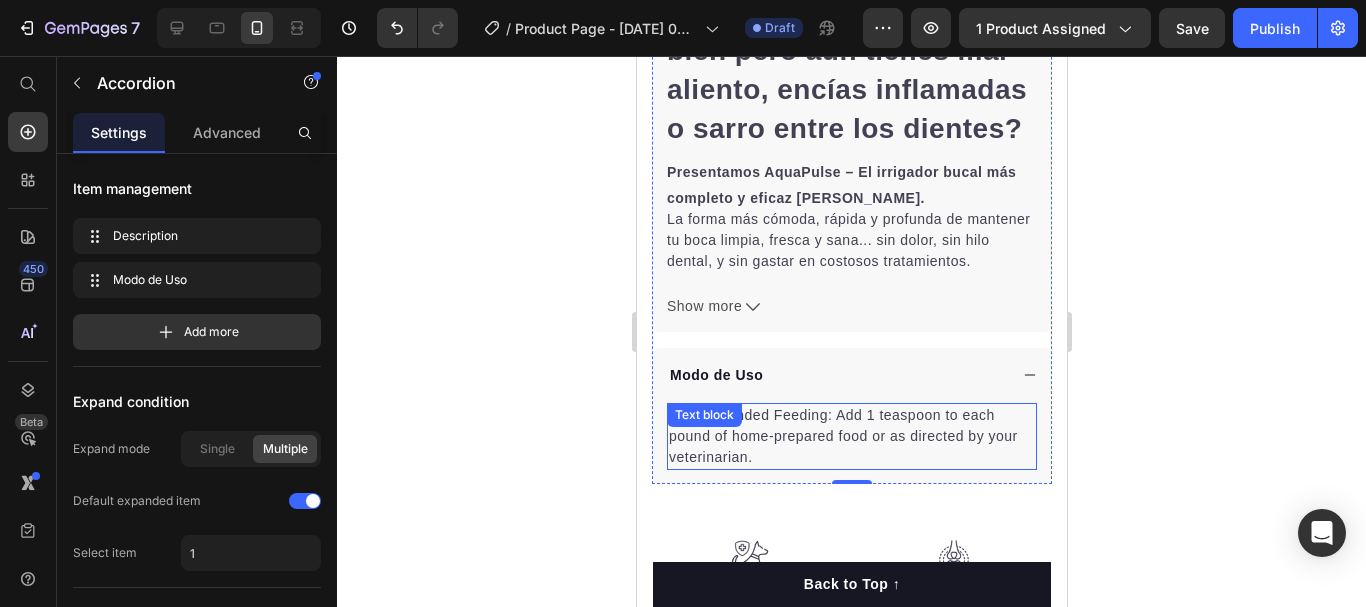 click on "Recommended Feeding: Add 1 teaspoon to each pound of home-prepared food or as directed by your veterinarian. Text block" at bounding box center (851, 436) 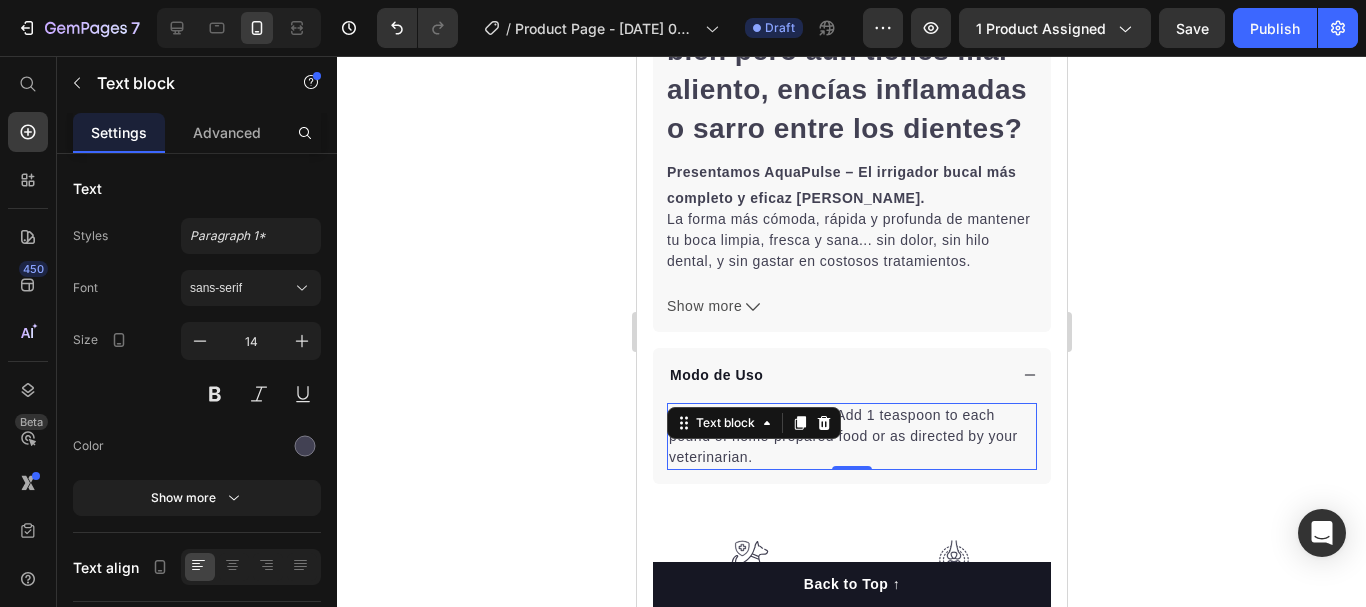 click on "Text block" at bounding box center [753, 423] 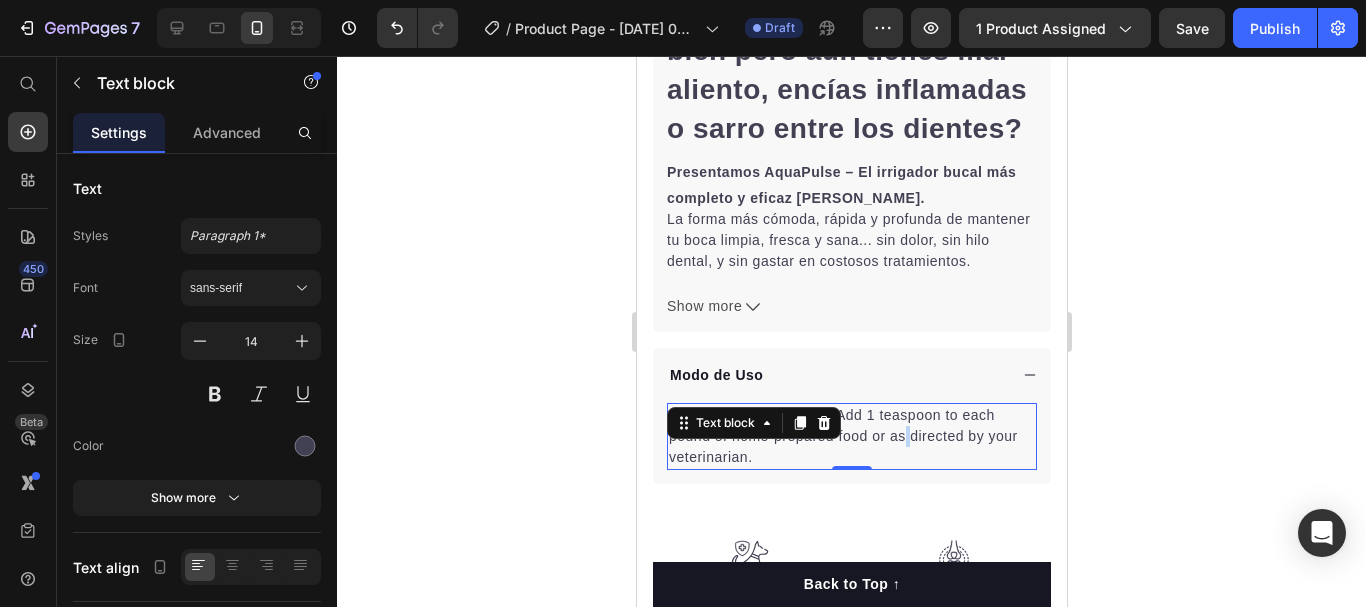 click on "Recommended Feeding: Add 1 teaspoon to each pound of home-prepared food or as directed by your veterinarian." at bounding box center [851, 436] 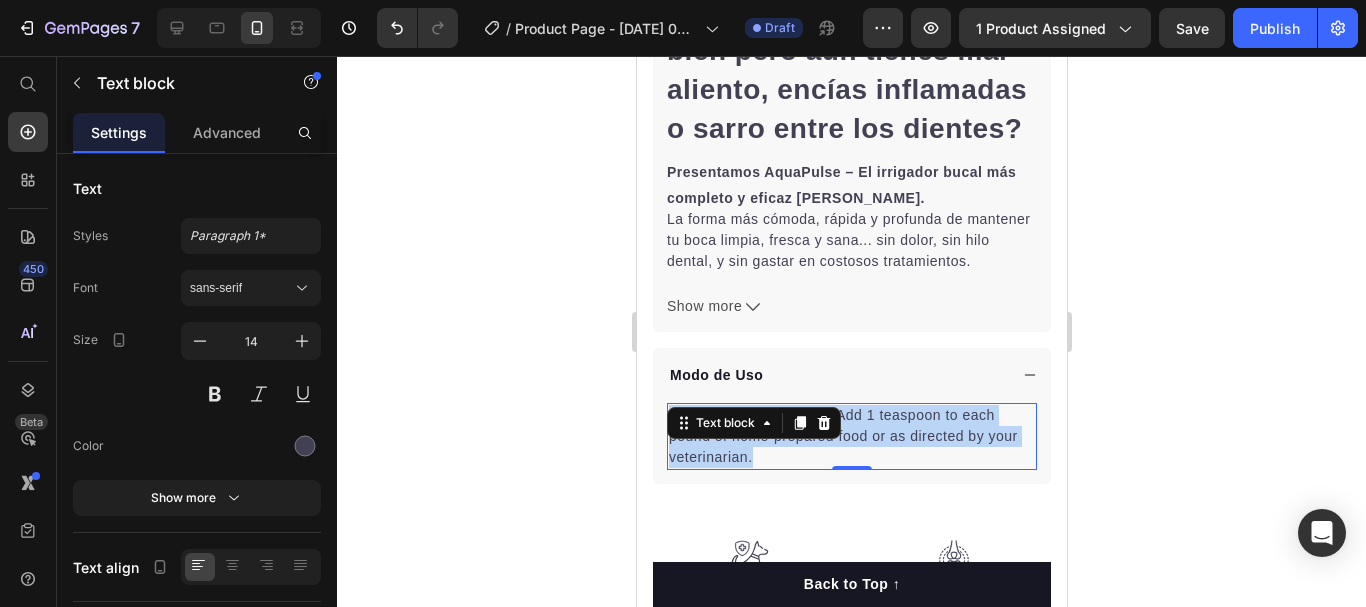 click on "Recommended Feeding: Add 1 teaspoon to each pound of home-prepared food or as directed by your veterinarian." at bounding box center [851, 436] 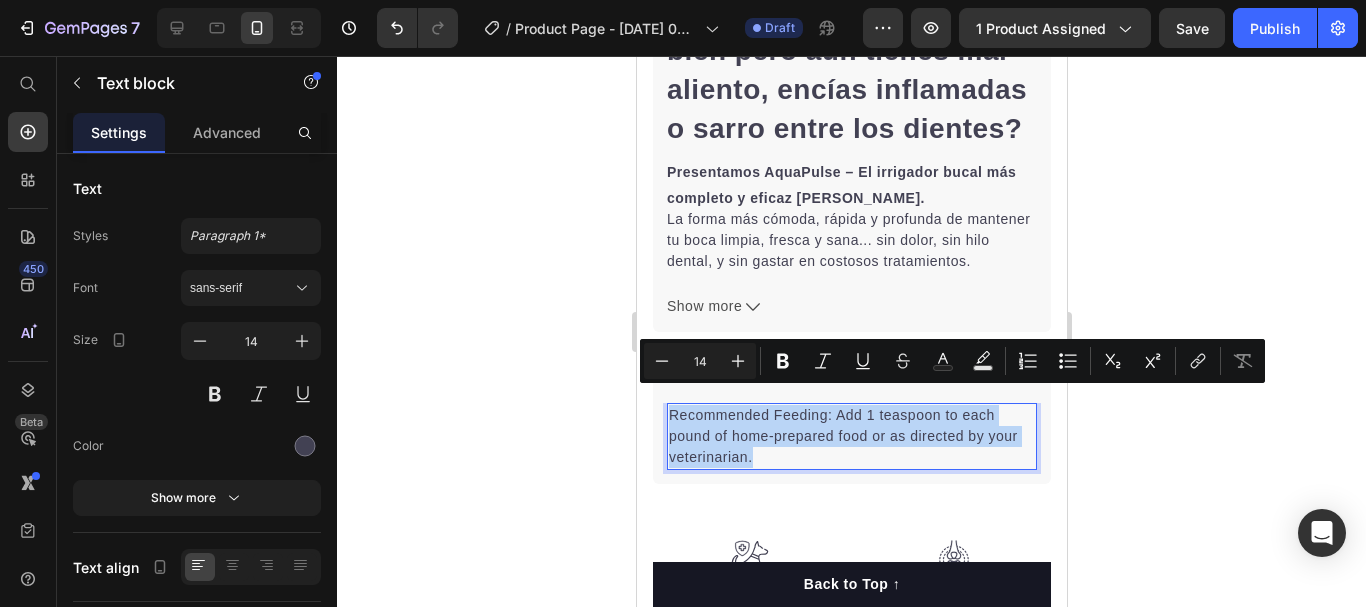 click on "Recommended Feeding: Add 1 teaspoon to each pound of home-prepared food or as directed by your veterinarian." at bounding box center [851, 436] 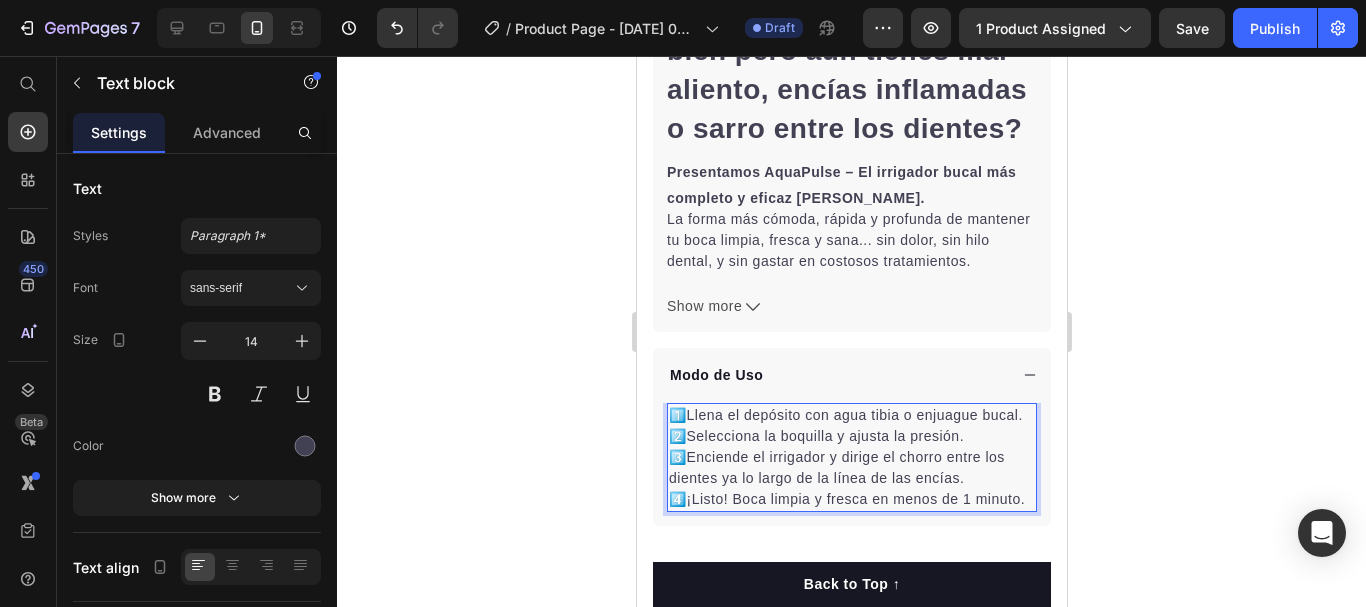click on "1️⃣Llena el depósito con agua tibia o enjuague bucal." at bounding box center (851, 415) 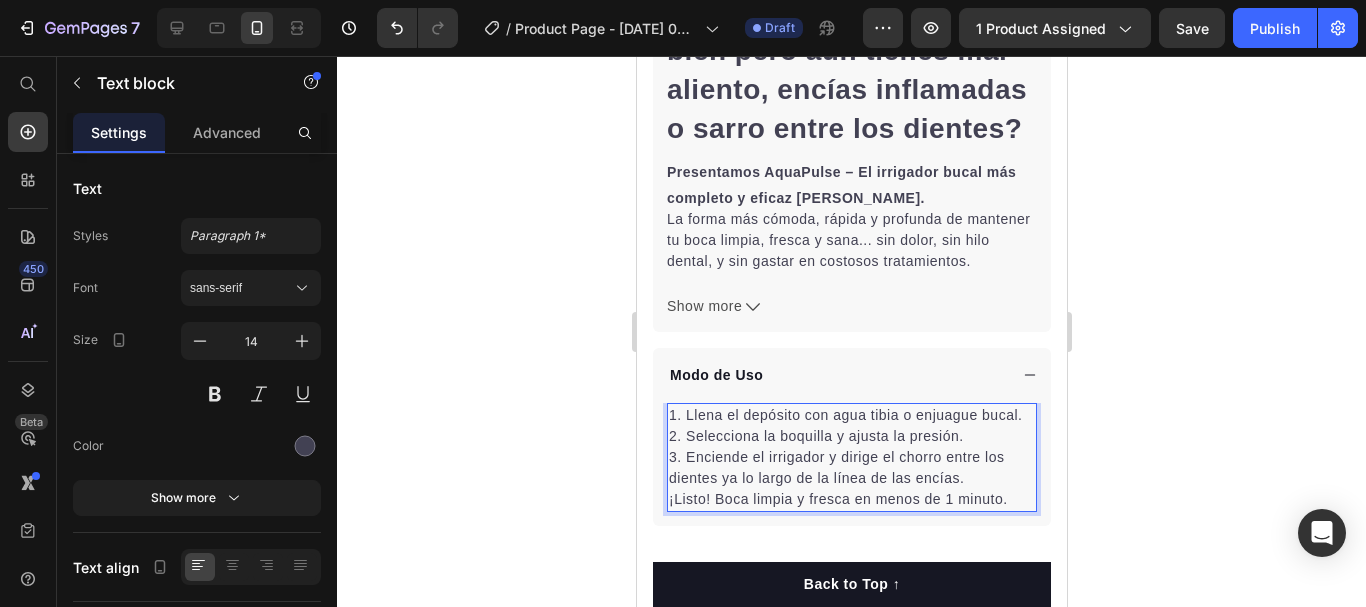 click on "3. Enciende el irrigador y dirige el chorro entre los dientes ya lo largo de la línea de las encías." at bounding box center (851, 468) 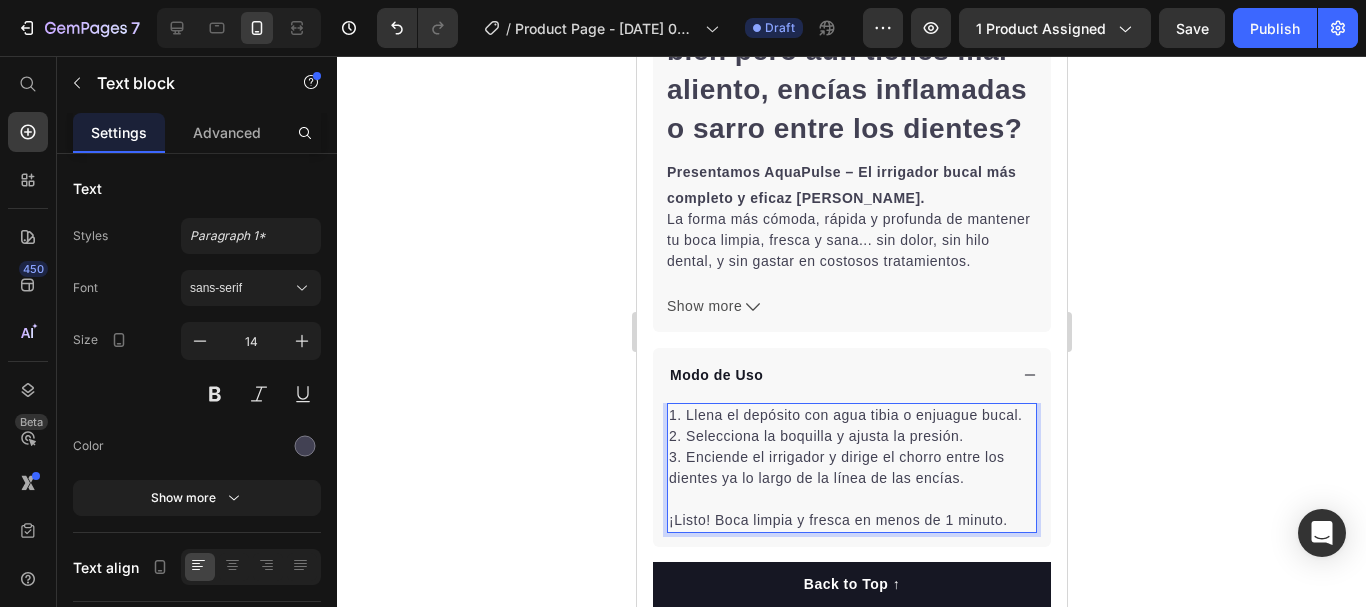 click 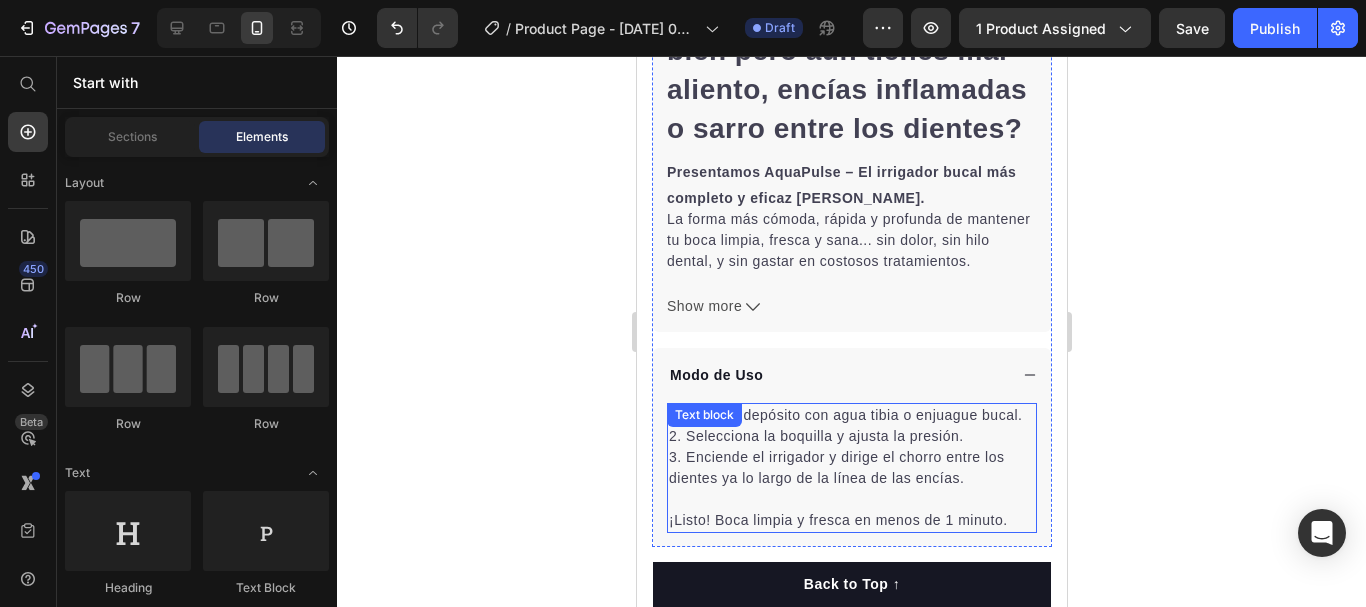 click on "3. Enciende el irrigador y dirige el chorro entre los dientes ya lo largo de la línea de las encías." at bounding box center (851, 468) 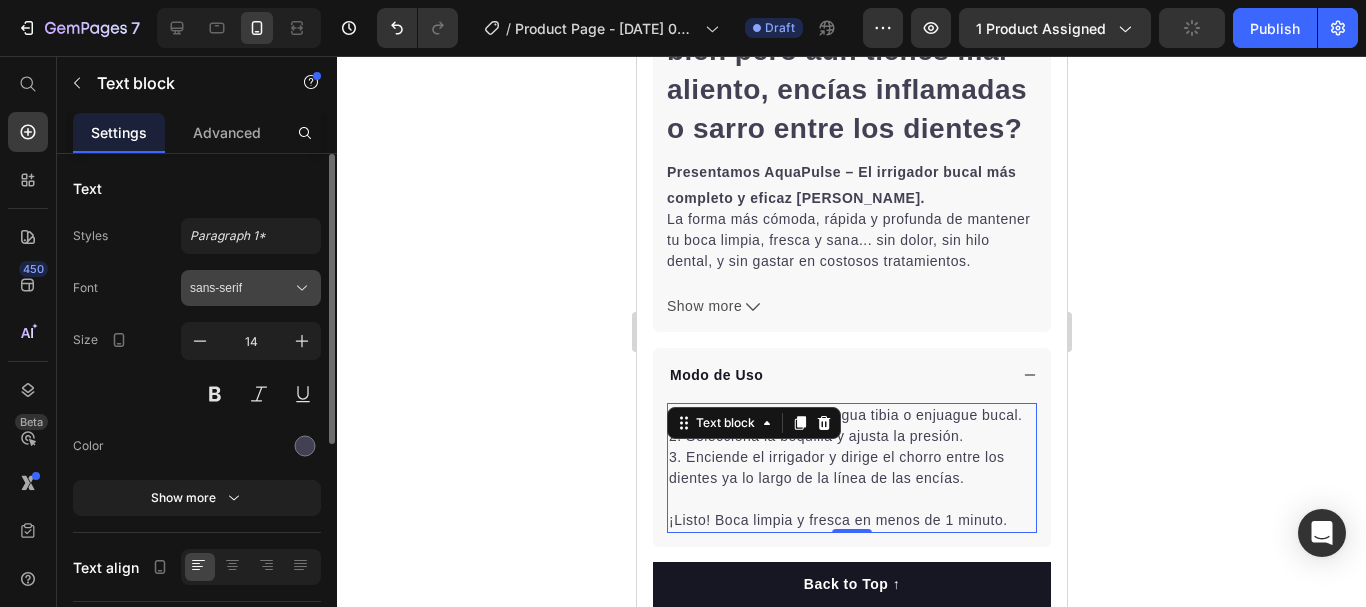 click on "sans-serif" at bounding box center [241, 288] 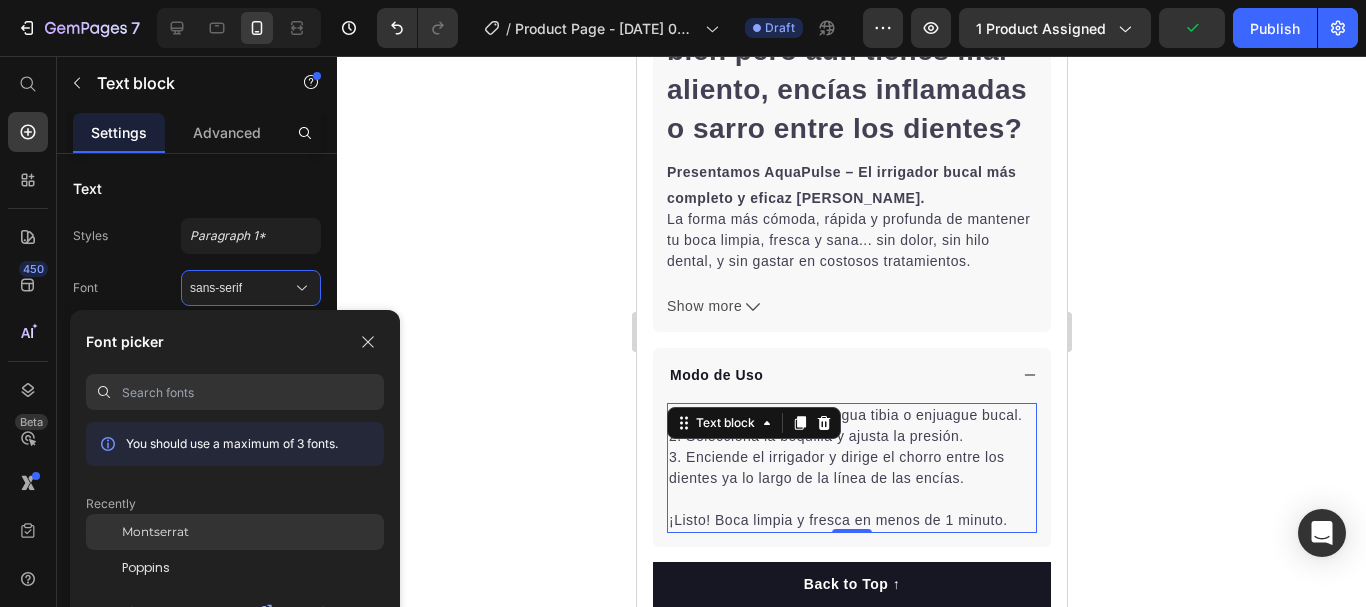 click on "Montserrat" 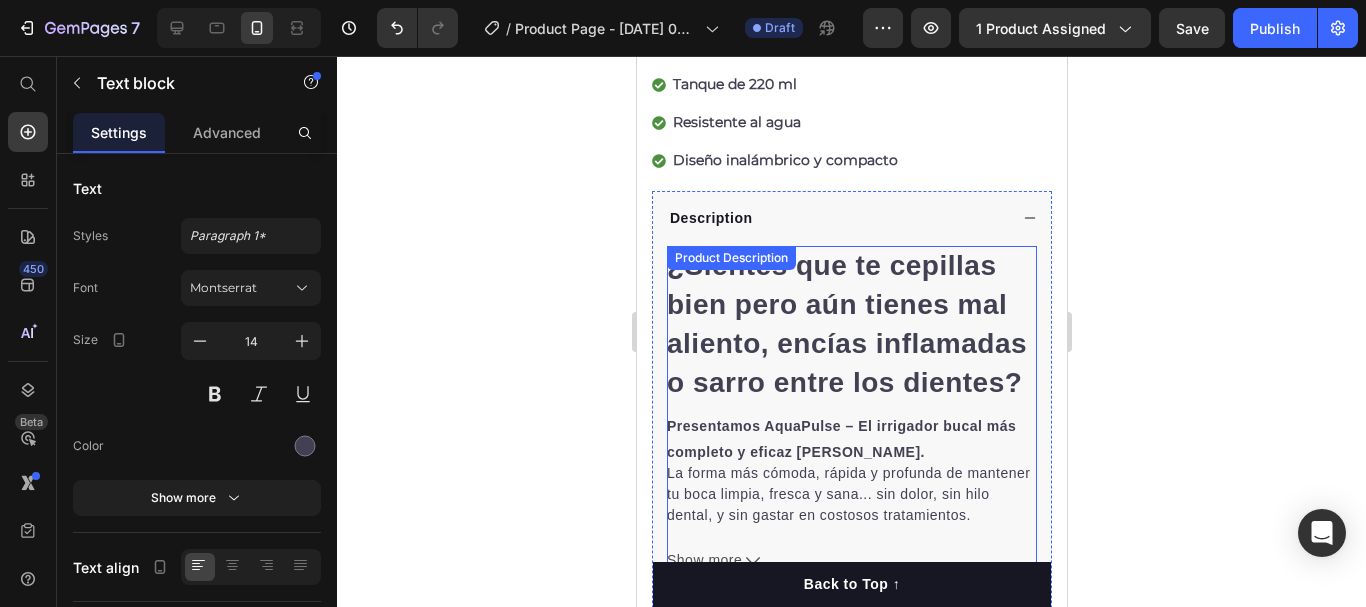 scroll, scrollTop: 879, scrollLeft: 0, axis: vertical 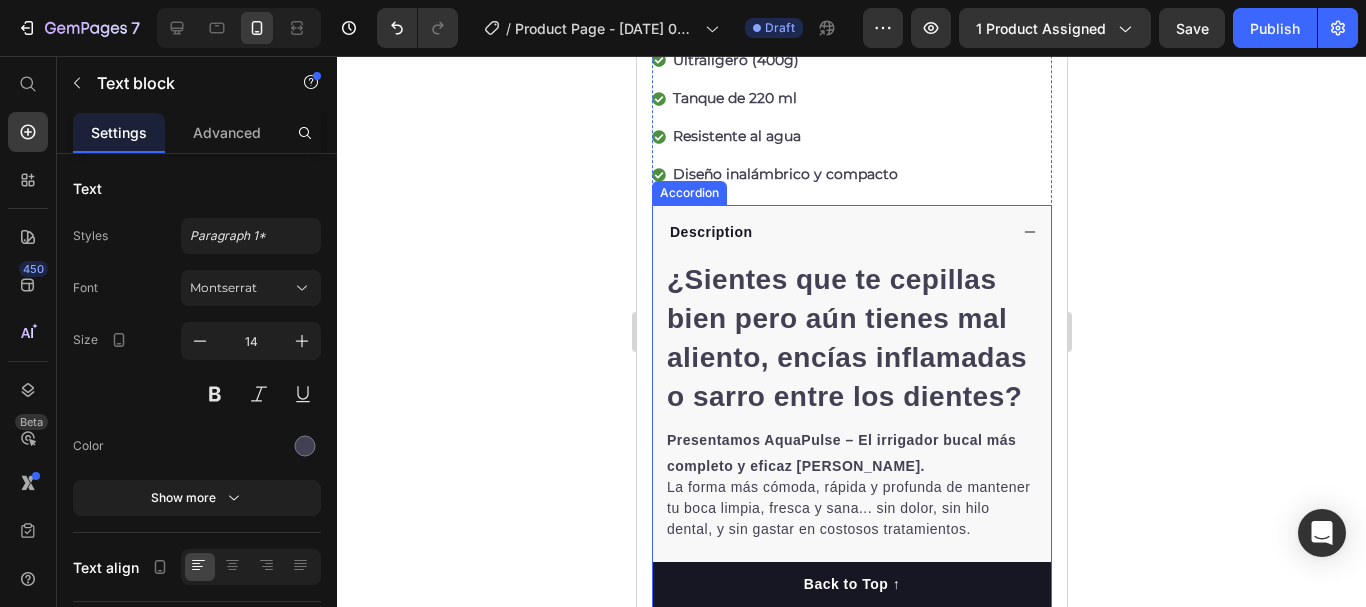 click on "Description" at bounding box center [710, 232] 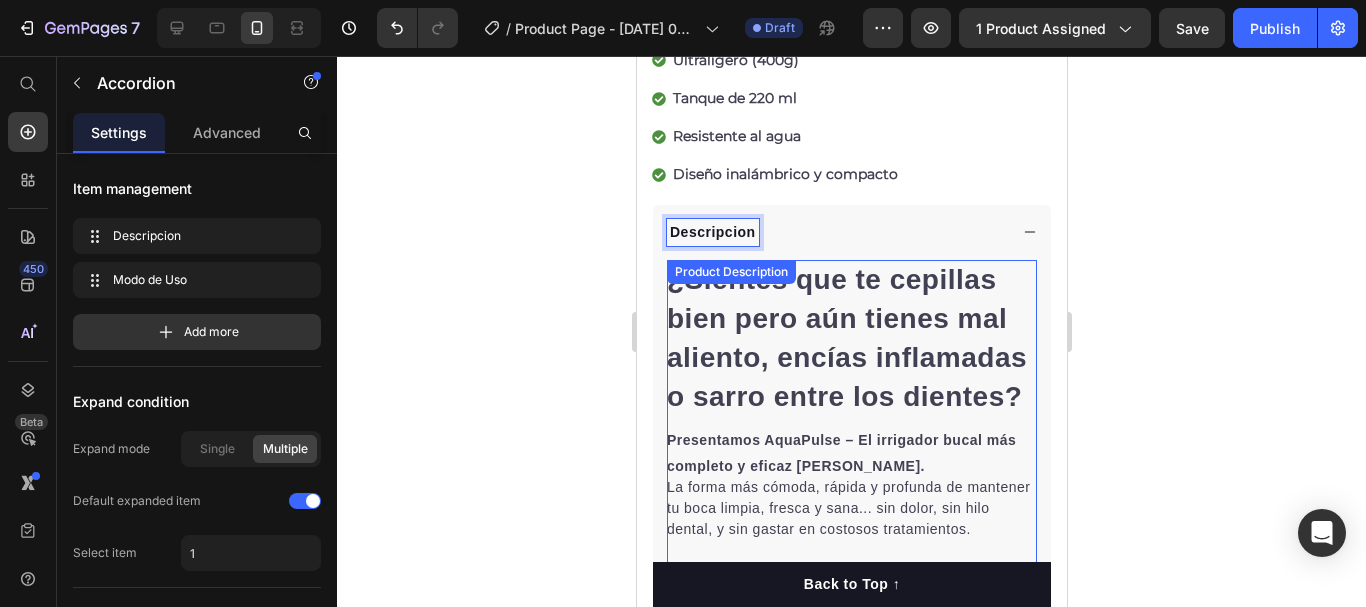 click on "¿Sientes que te cepillas bien pero aún tienes mal aliento, encías inflamadas o sarro entre los dientes?
Presentamos AquaPulse – El irrigador bucal más completo y eficaz del mercado.
La forma más cómoda, rápida y profunda de mantener tu boca limpia, fresca y sana... sin dolor, sin hilo dental, y sin gastar en costosos tratamientos.
✔️Elimina hasta el  99,9% de la placa bacteriana
✔️Disminuye el  sangrado y la inflamación de las encías
✔️Accede a zonas donde el cepillo y el hilo dental no llegan
✔️ Seguro para  brackets, coronas, implantes y encías sensibles
✔️Combate el mal aliento  desde su causa
✔️Limpieza profunda en  solo 60 segundos al día
Ideal para quienes valoran una higiene bucal completa, sin complicaciones ni cables.
COMPRA
✨ 3 niveles de presión ajustables : Elige la intensidad ideal para encías sensibles, ortodoncia o limpieza profunda.
✨Batería recargable  vía USB (5V / 1A), eficiente y ecológica." at bounding box center [851, 423] 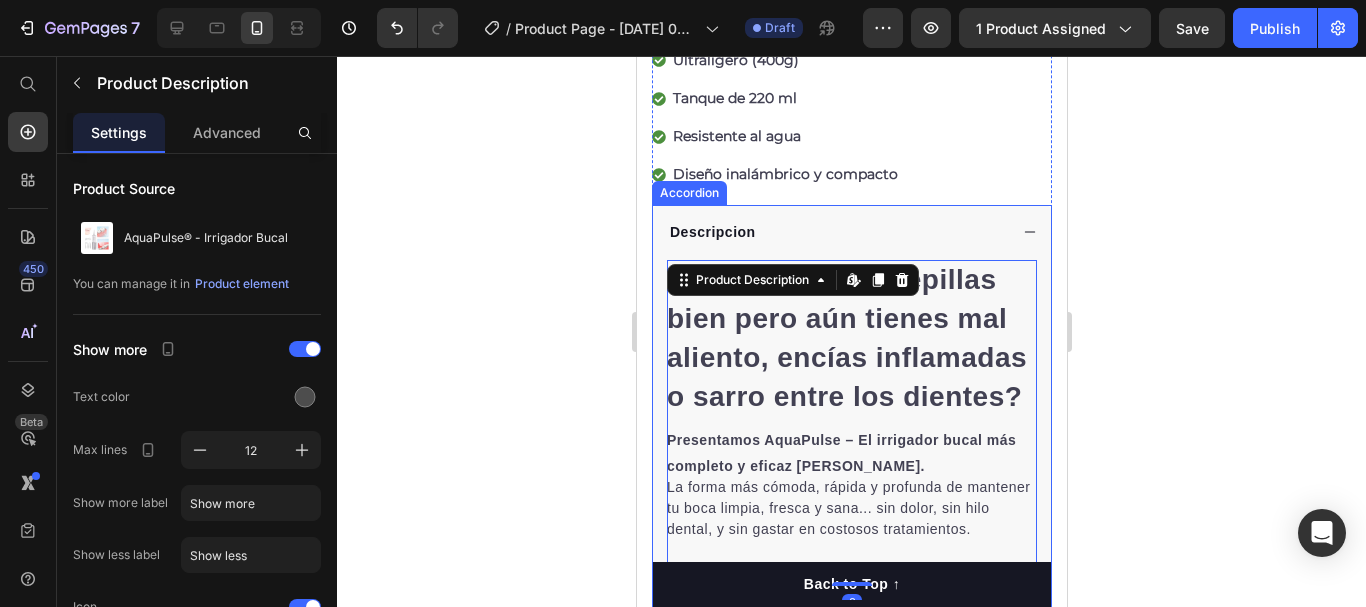 click on "Descripcion" at bounding box center (712, 232) 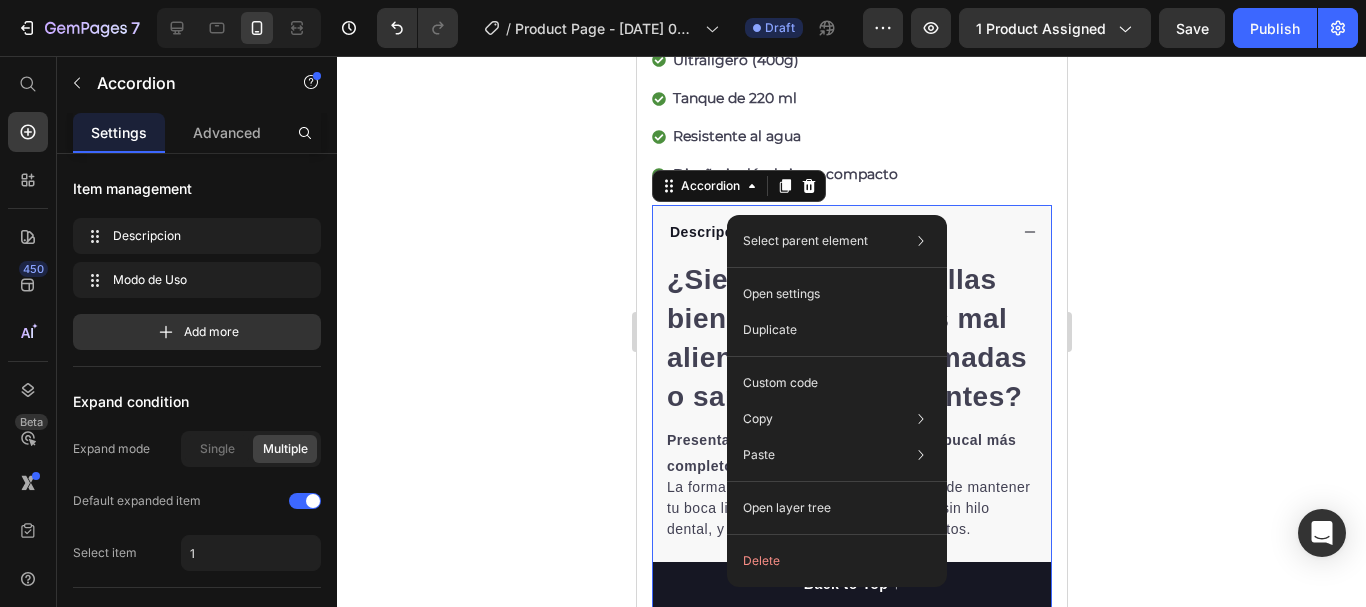 click on "Select parent element Row 1 col Product Row 1 col Accordion Open settings Duplicate Custom code Copy Copy element  Ctrl + C Copy style  Copy class  .g12TPv8Ij1 Paste Paste element  Ctrl + V Paste style  Ctrl + Shift + V Open layer tree  Delete" 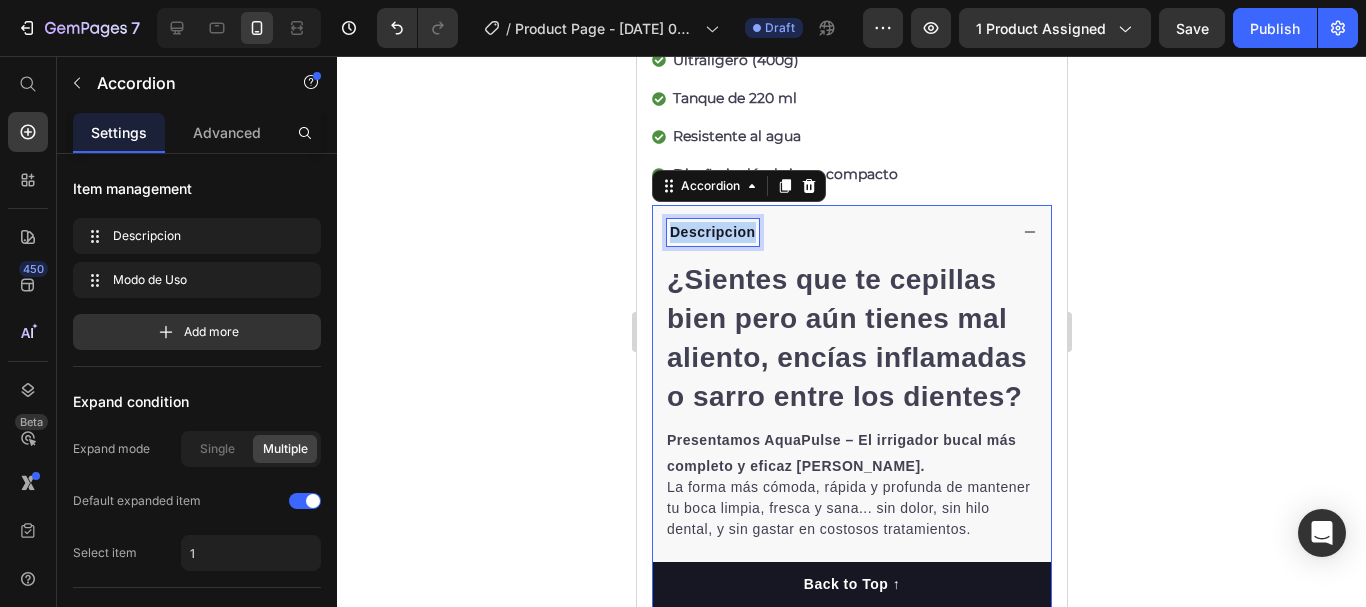 click on "Descripcion" at bounding box center (712, 232) 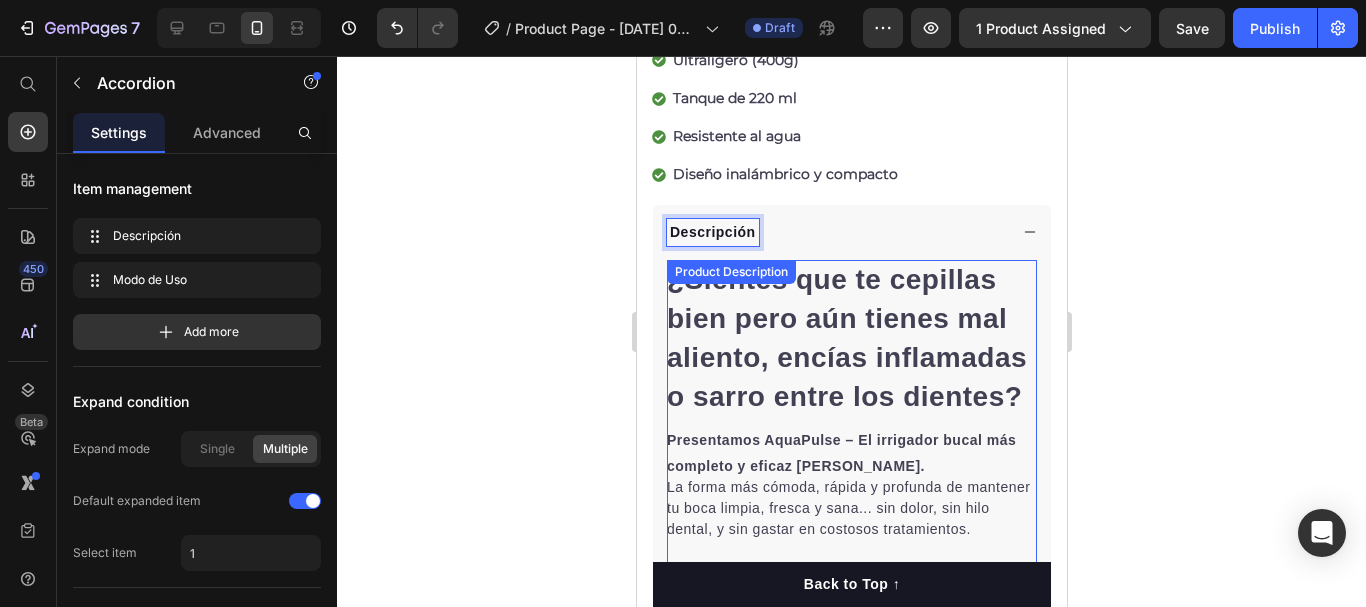 scroll, scrollTop: 917, scrollLeft: 0, axis: vertical 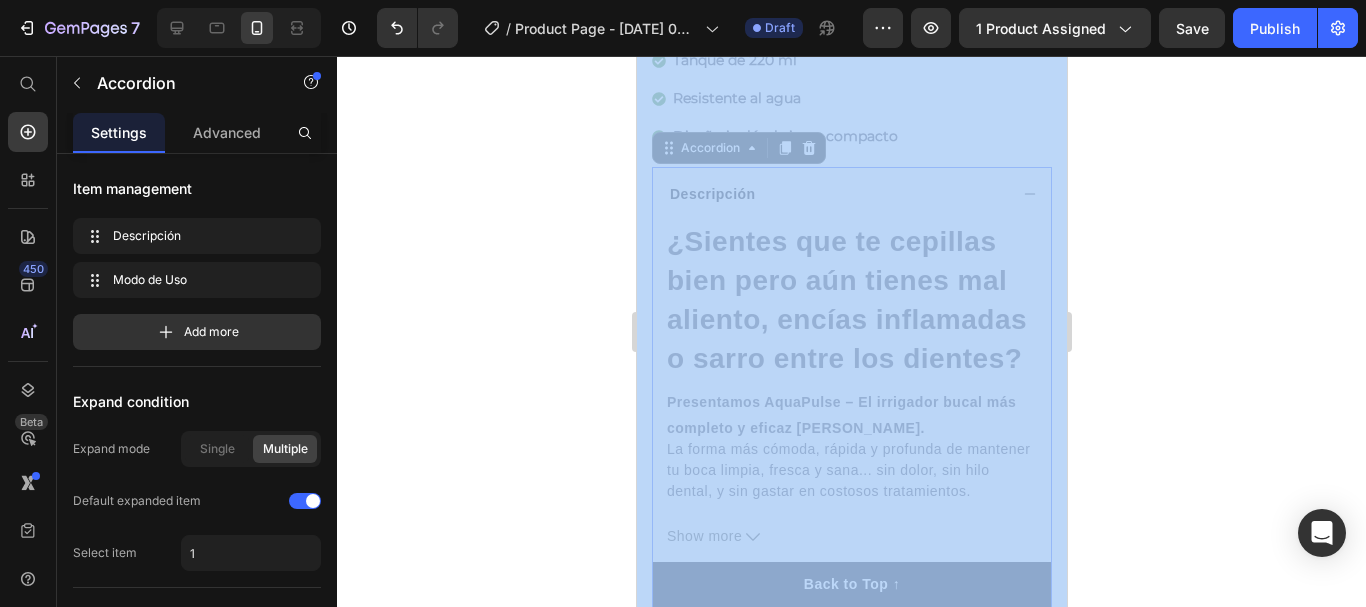 drag, startPoint x: 1188, startPoint y: 323, endPoint x: 750, endPoint y: 182, distance: 460.13586 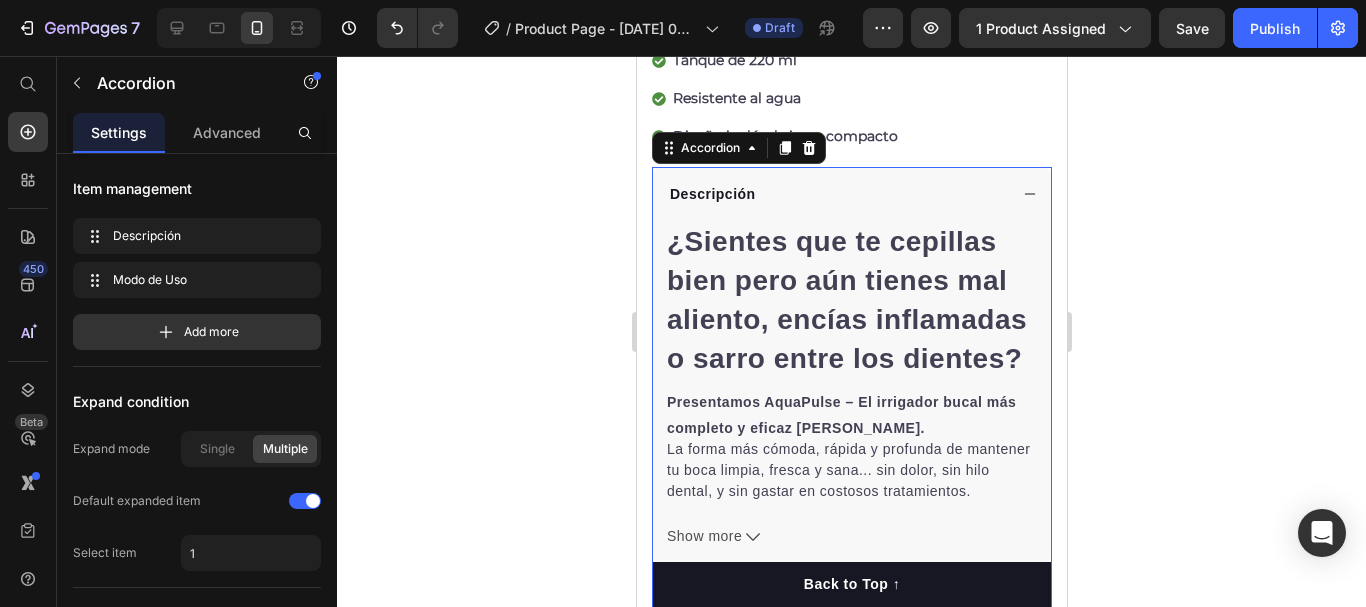 click on "Descripción" at bounding box center (712, 194) 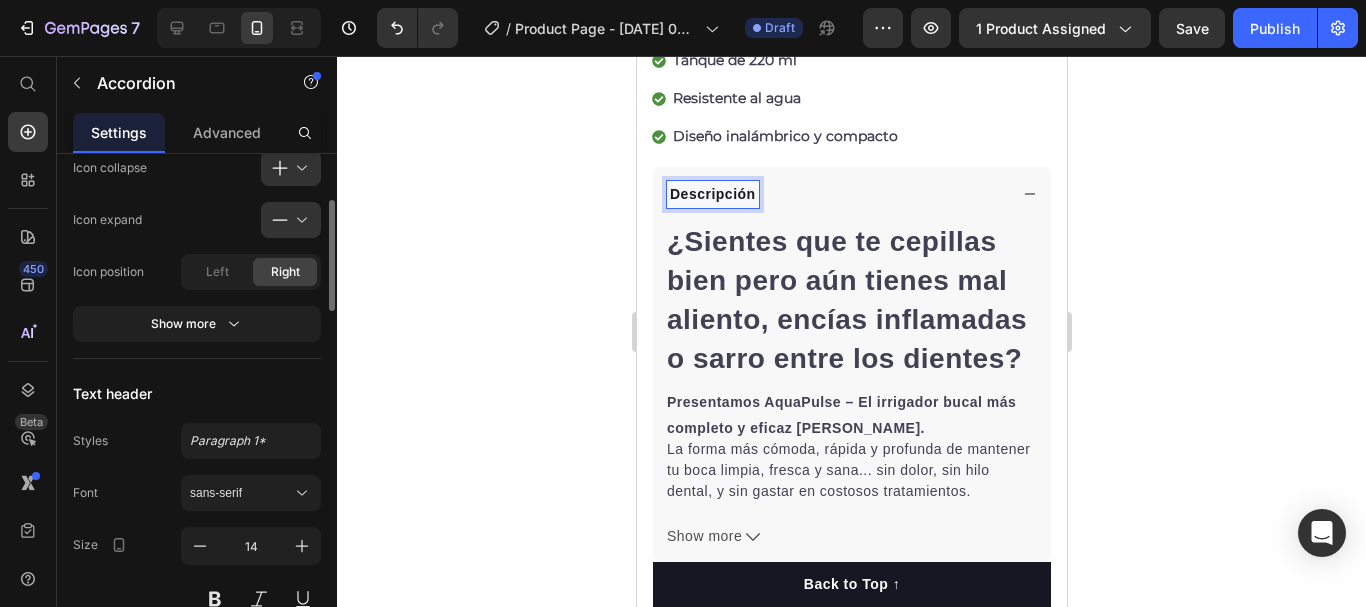 scroll, scrollTop: 725, scrollLeft: 0, axis: vertical 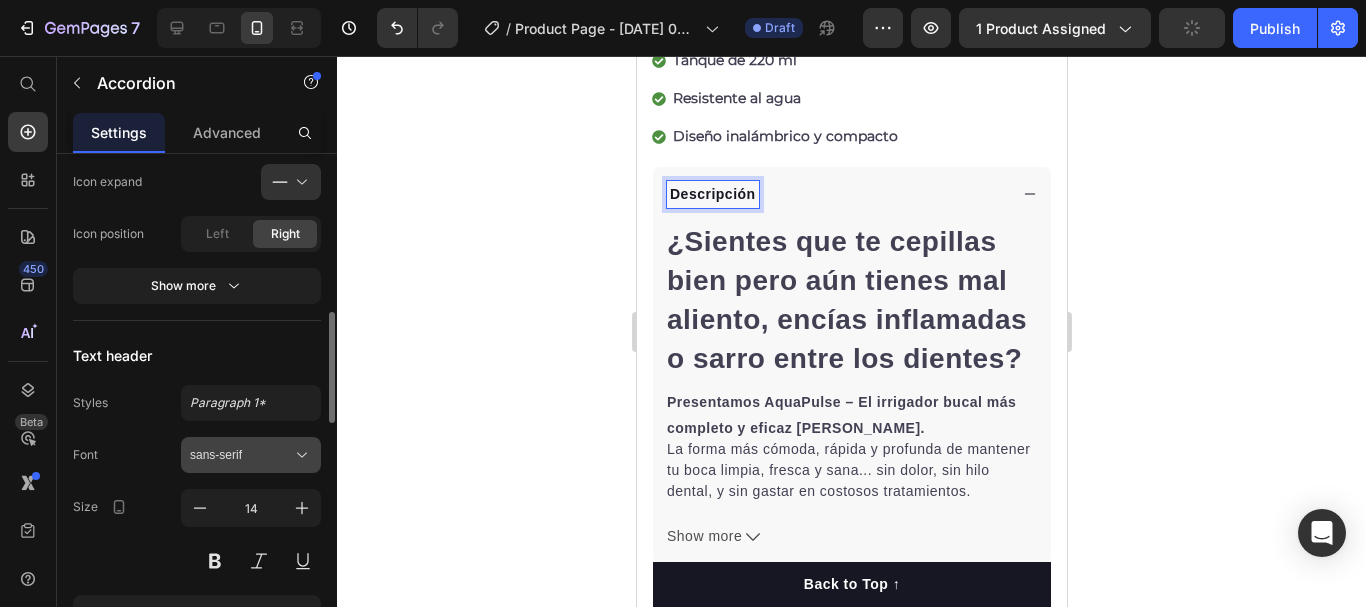 click on "sans-serif" at bounding box center [251, 455] 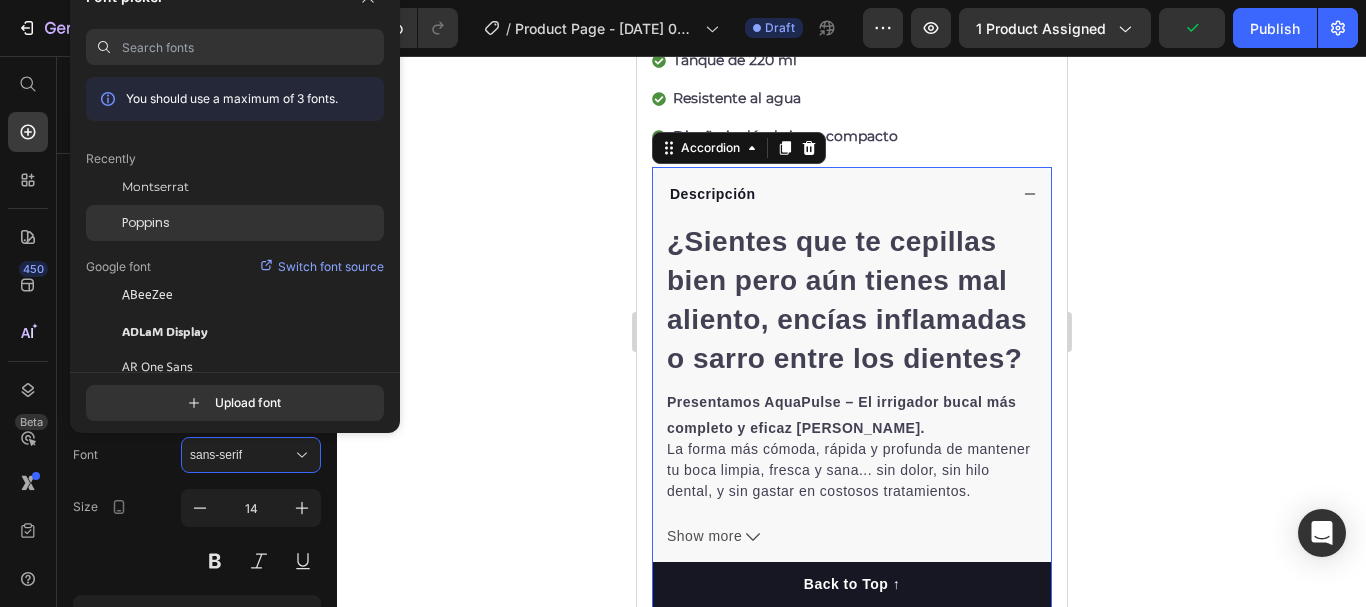 click on "Poppins" 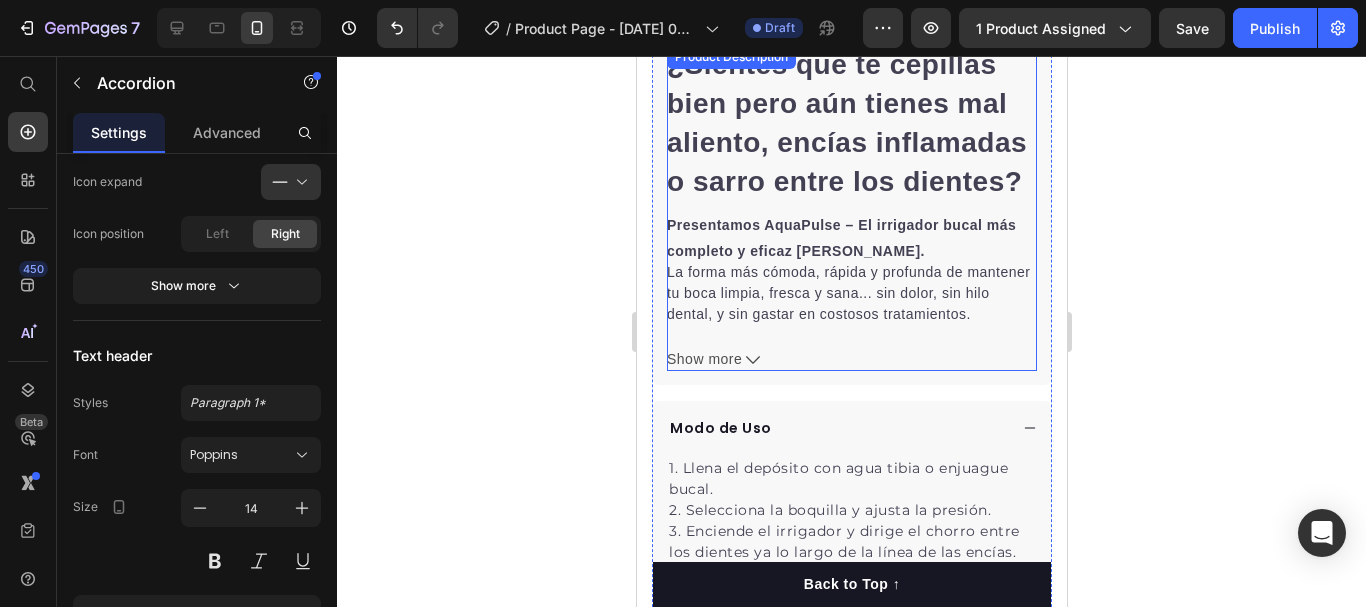 scroll, scrollTop: 1095, scrollLeft: 0, axis: vertical 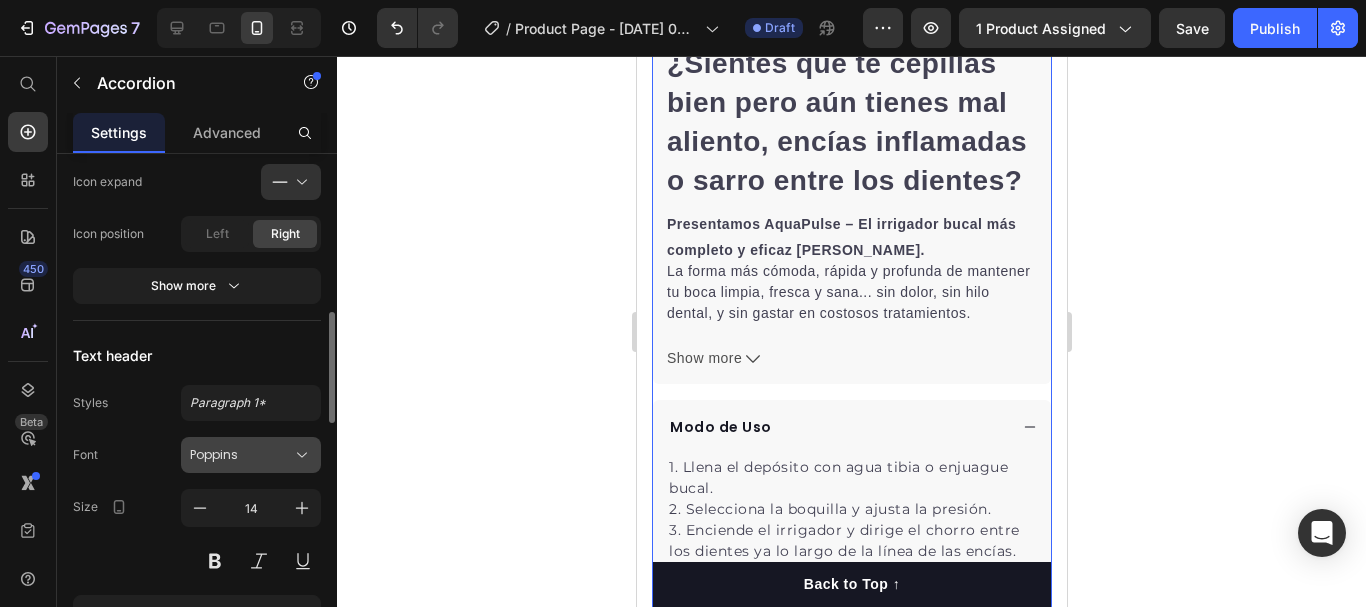 click on "Poppins" at bounding box center (241, 455) 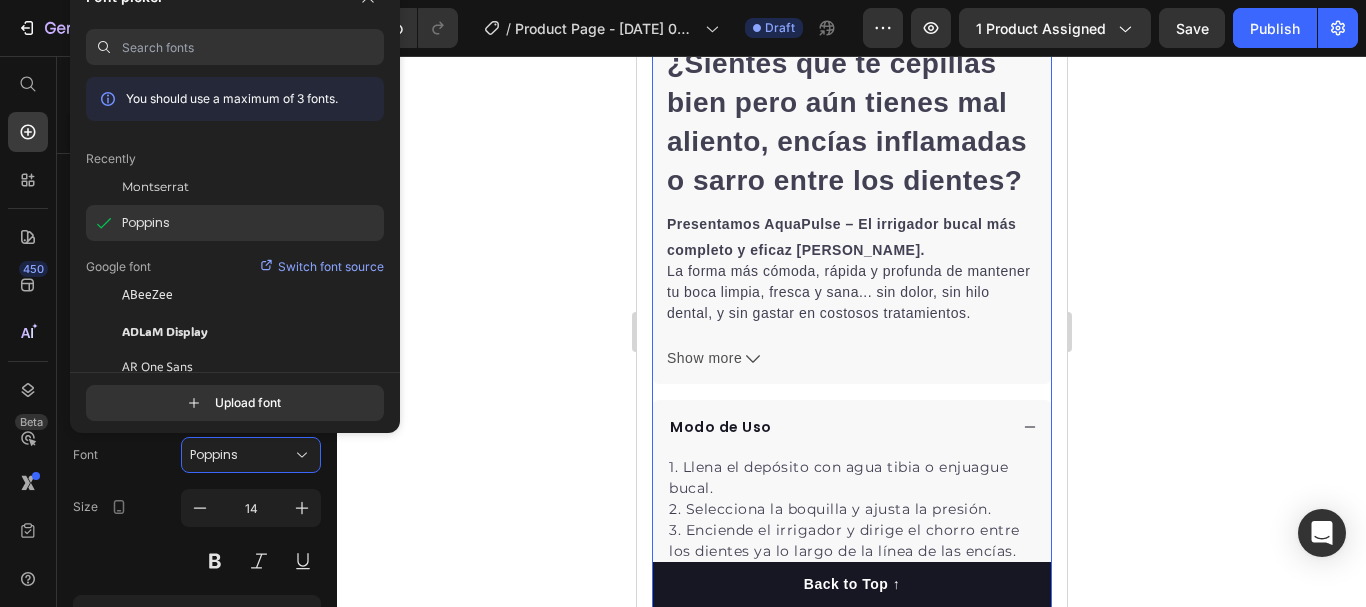 click on "Poppins" 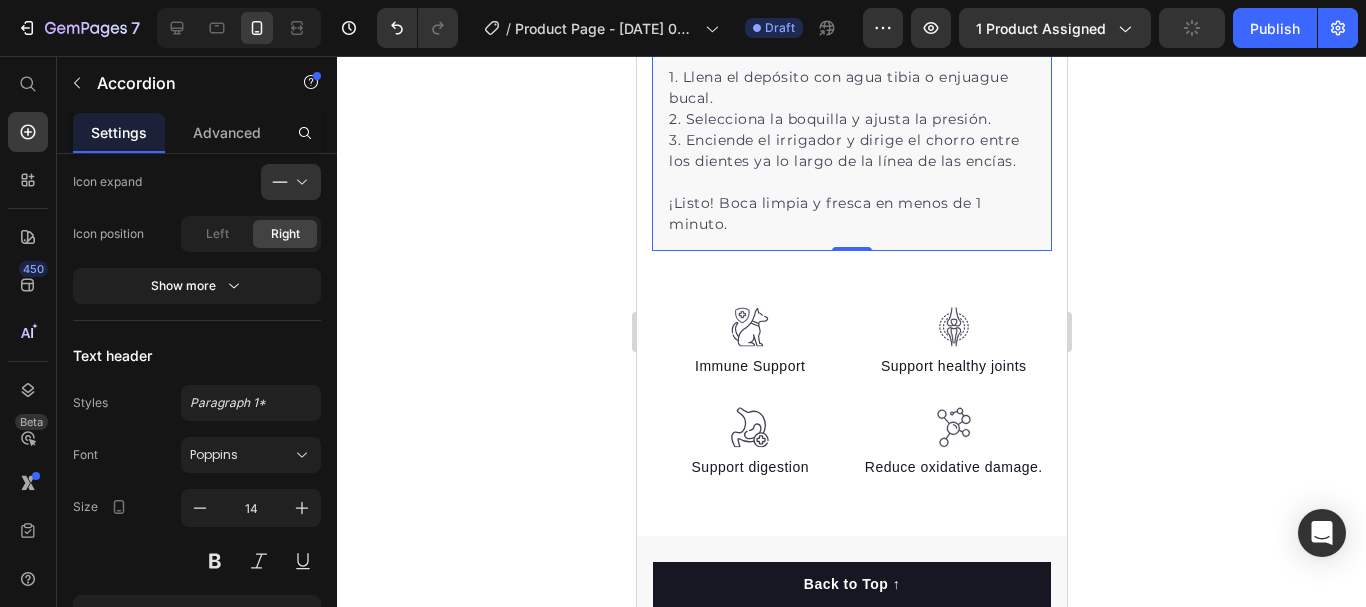 scroll, scrollTop: 1502, scrollLeft: 0, axis: vertical 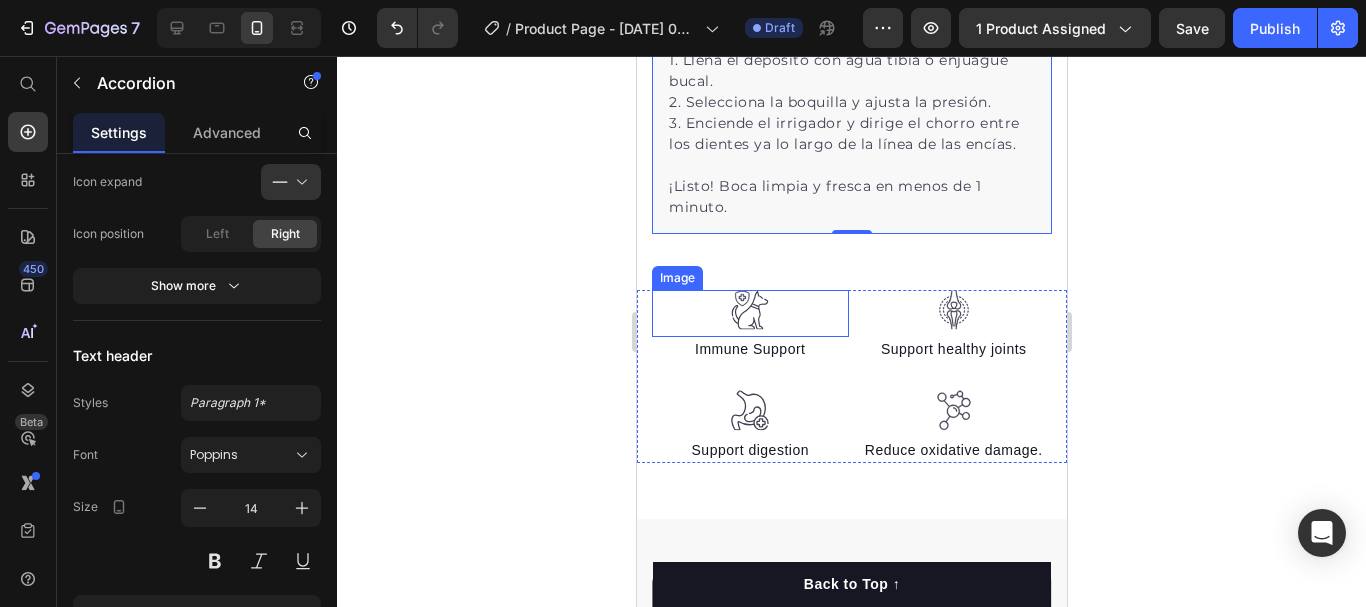 click at bounding box center (749, 314) 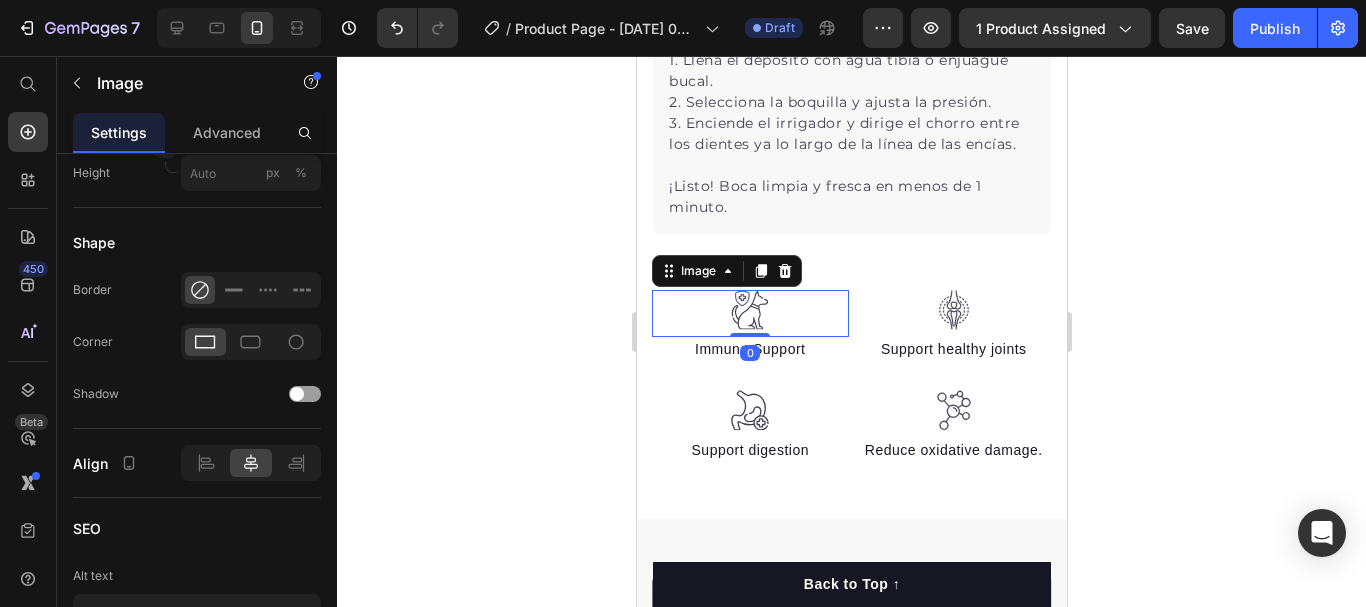 scroll, scrollTop: 0, scrollLeft: 0, axis: both 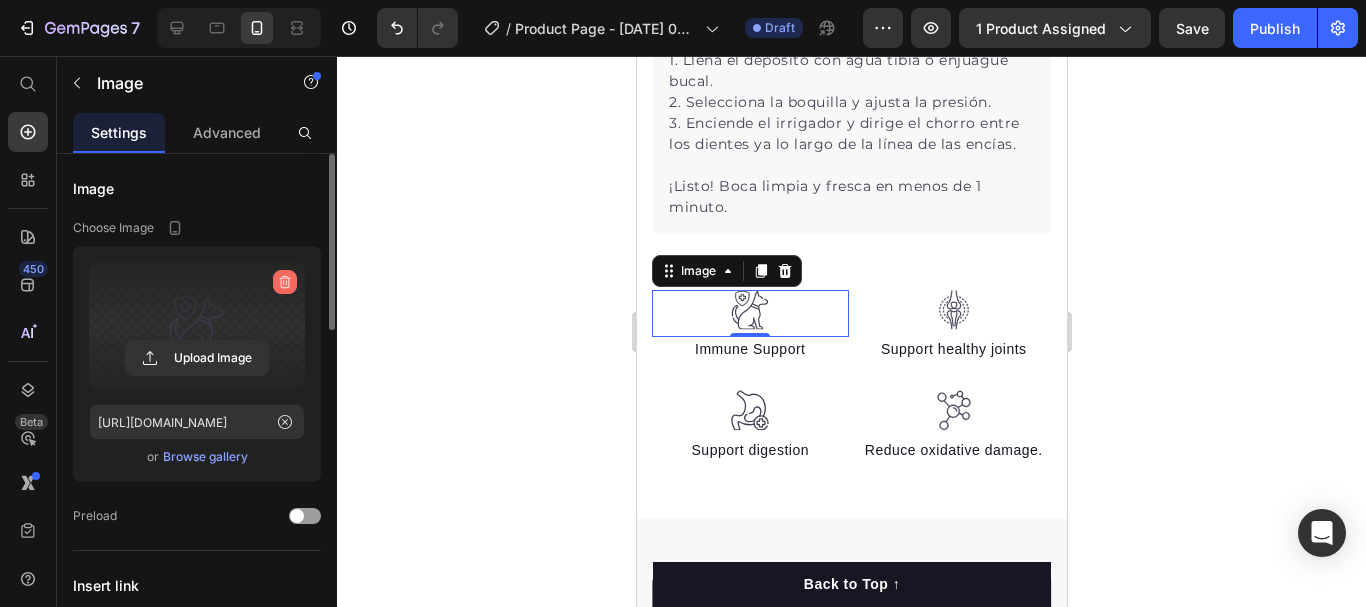 click 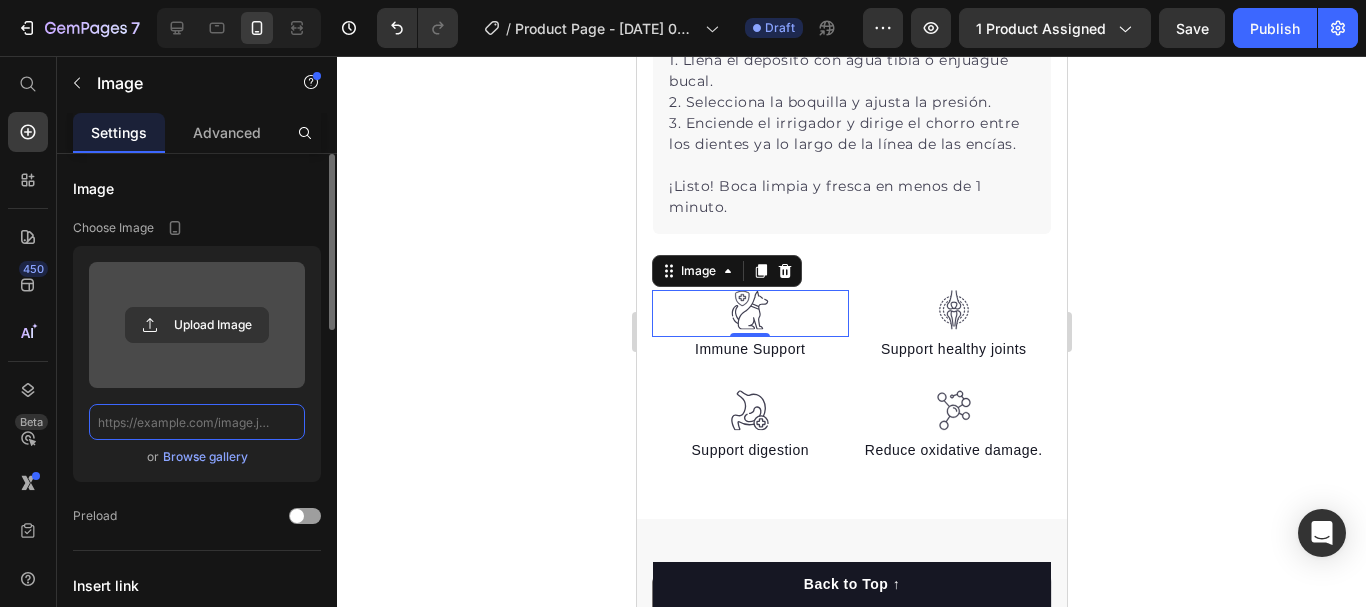 scroll, scrollTop: 0, scrollLeft: 0, axis: both 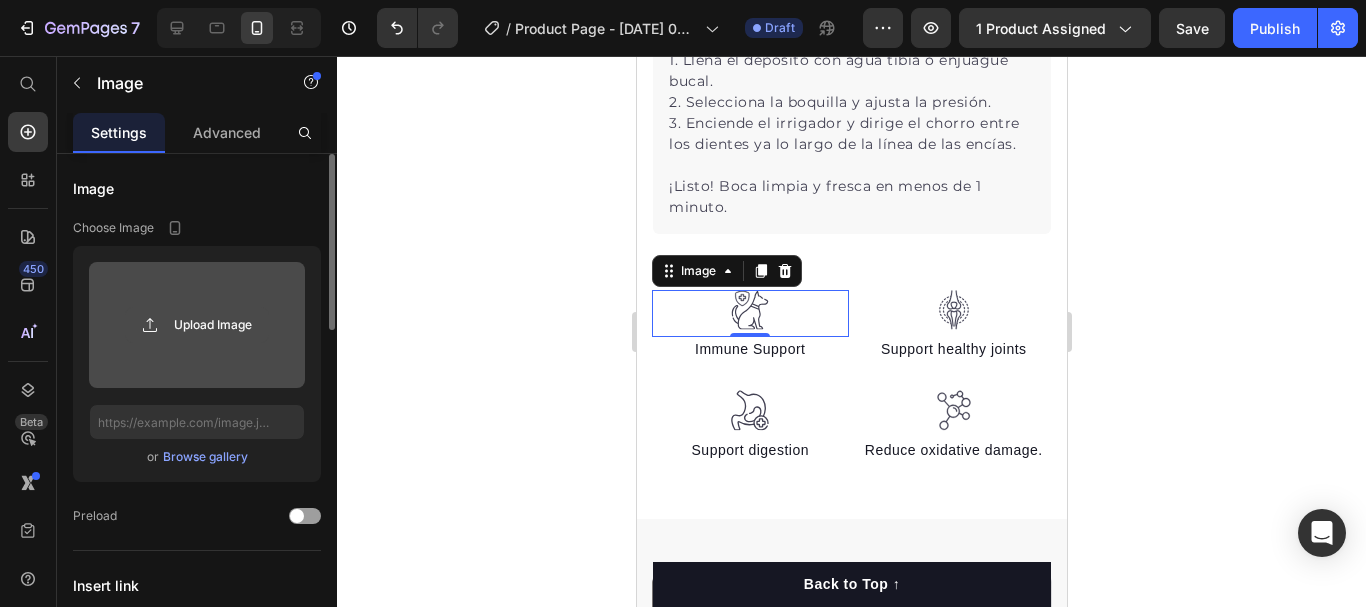 click 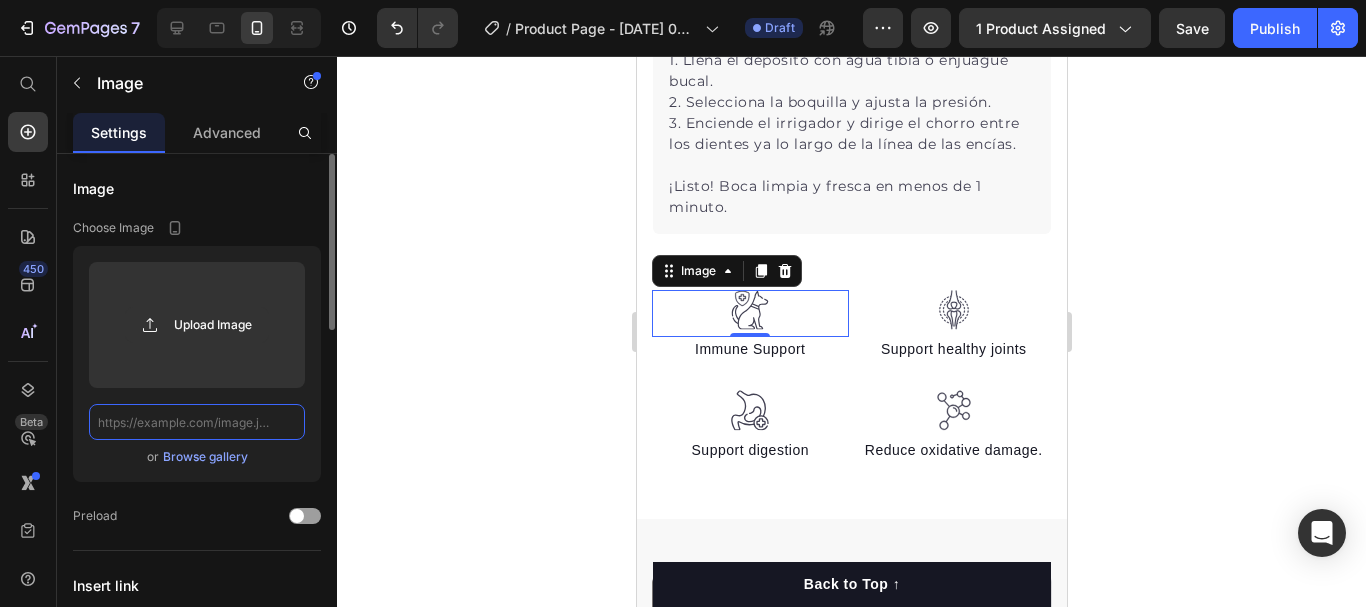 click 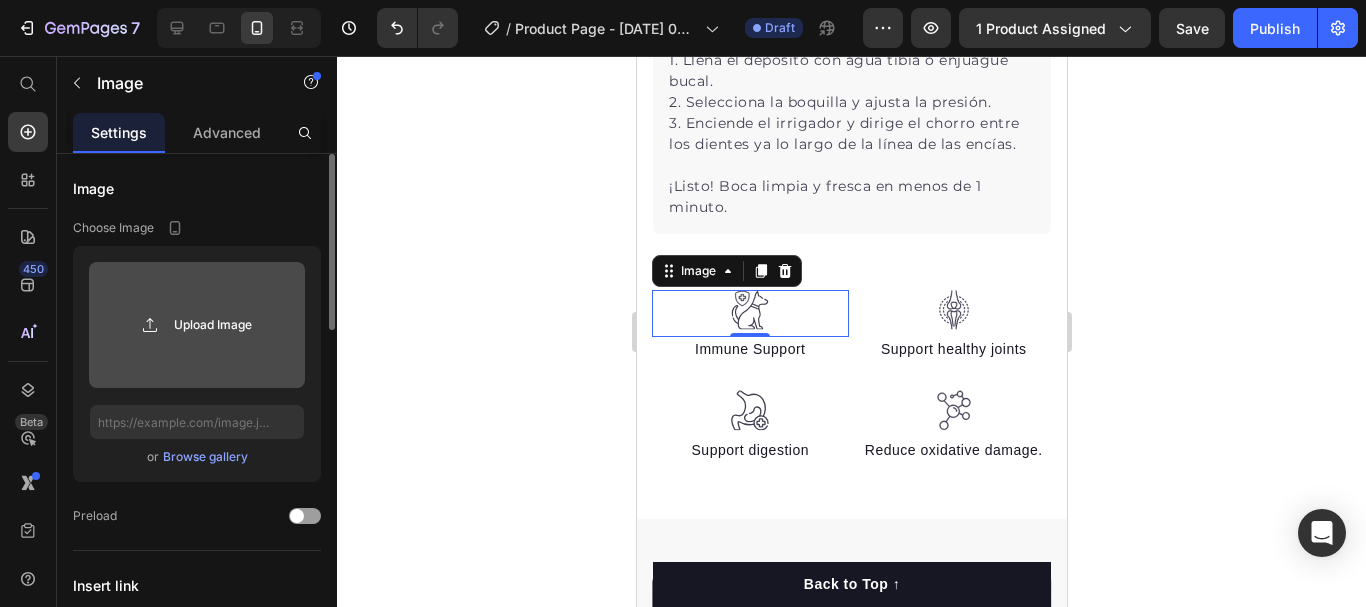 click 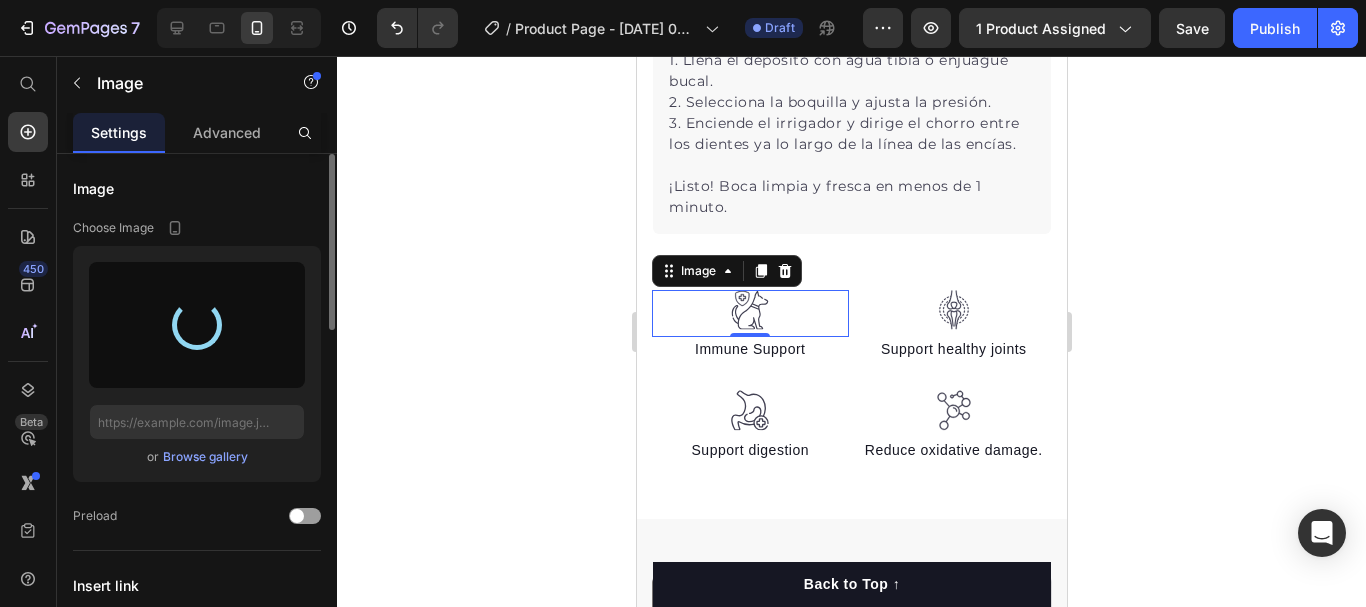 type on "[URL][DOMAIN_NAME]" 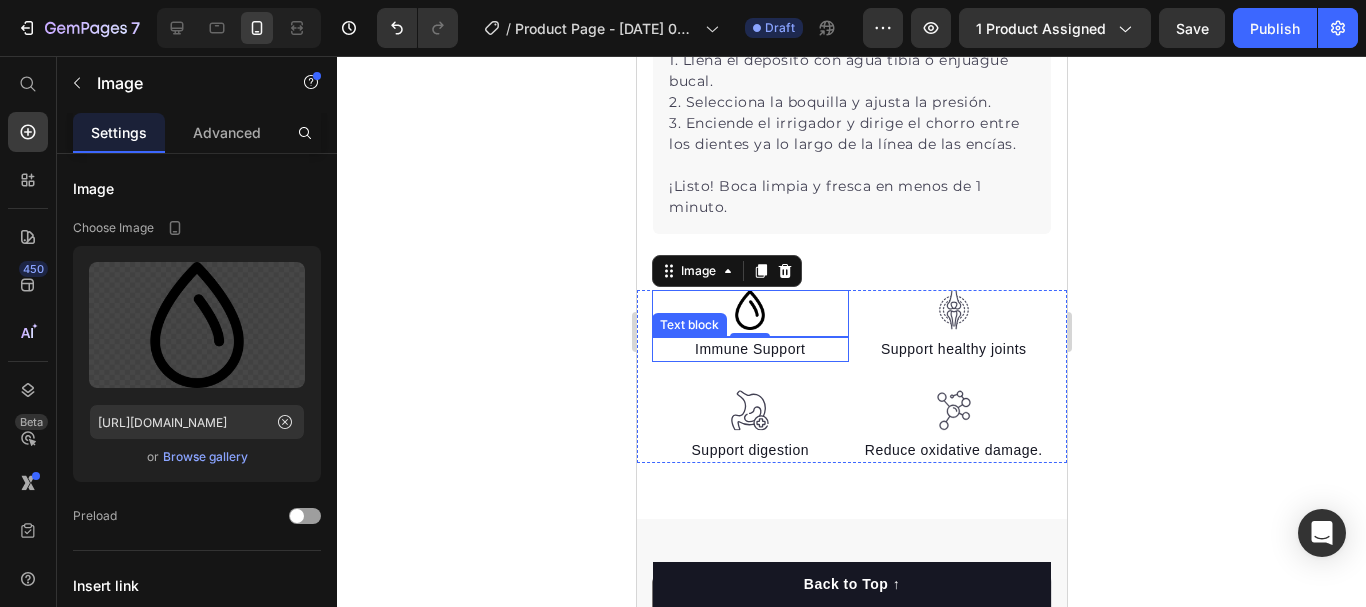 click on "Immune Support" at bounding box center [749, 349] 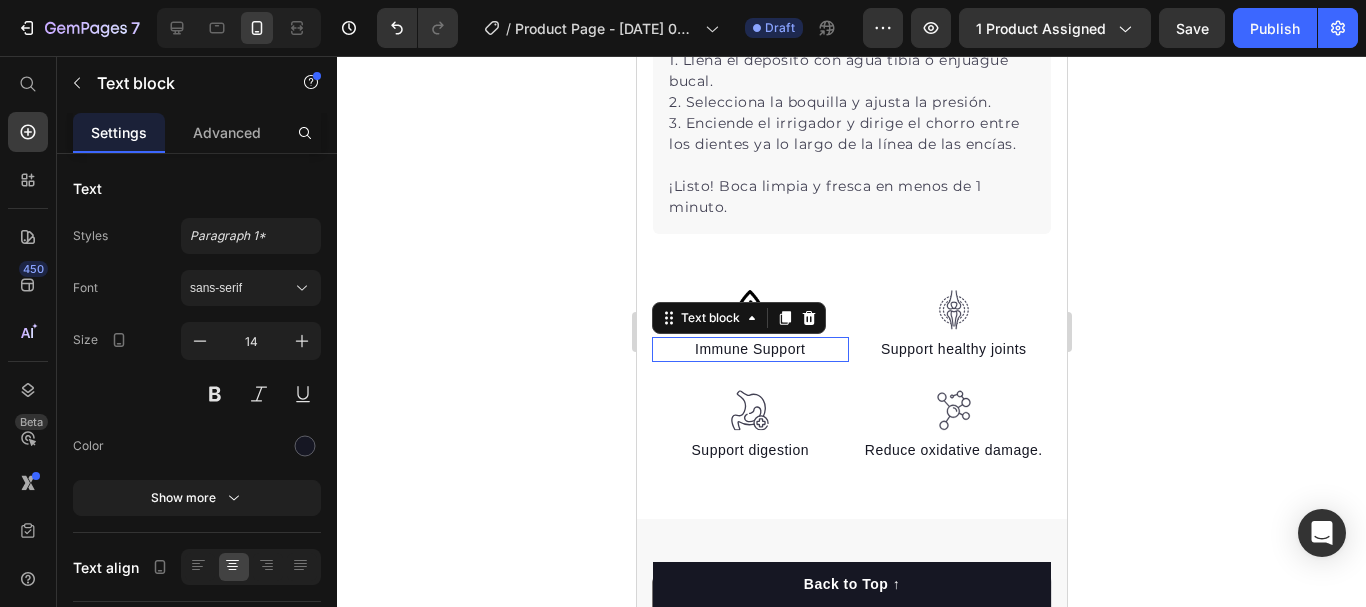 click on "Immune Support" at bounding box center [749, 349] 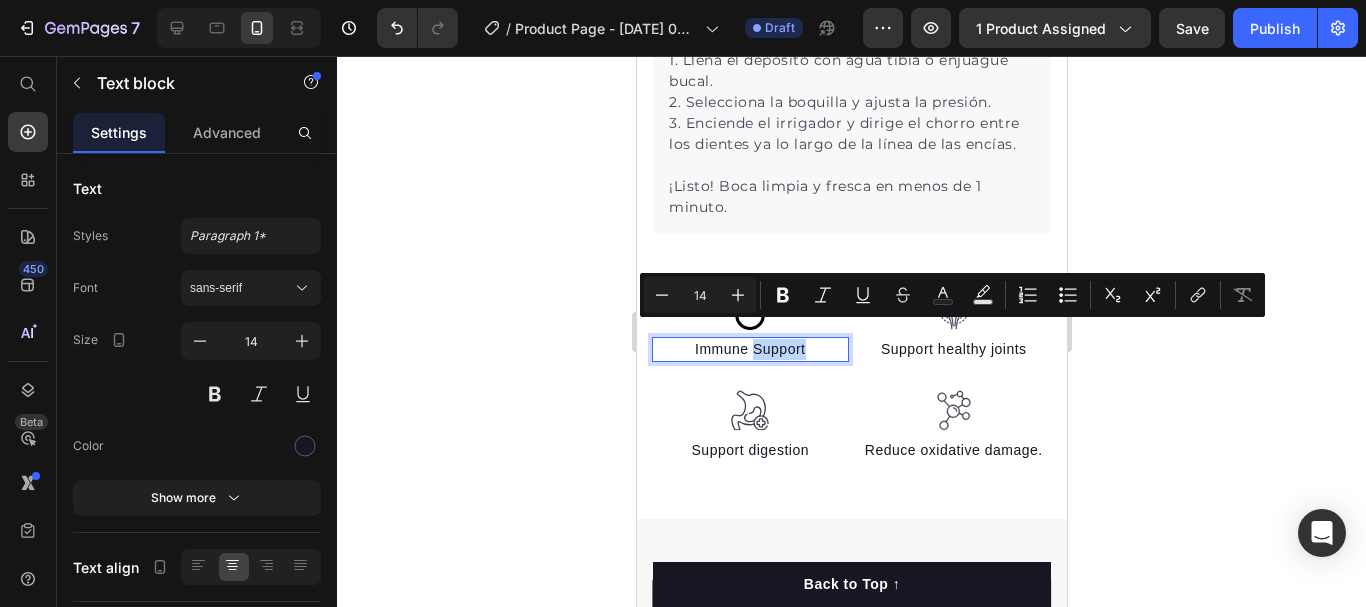 click on "Immune Support" at bounding box center (749, 349) 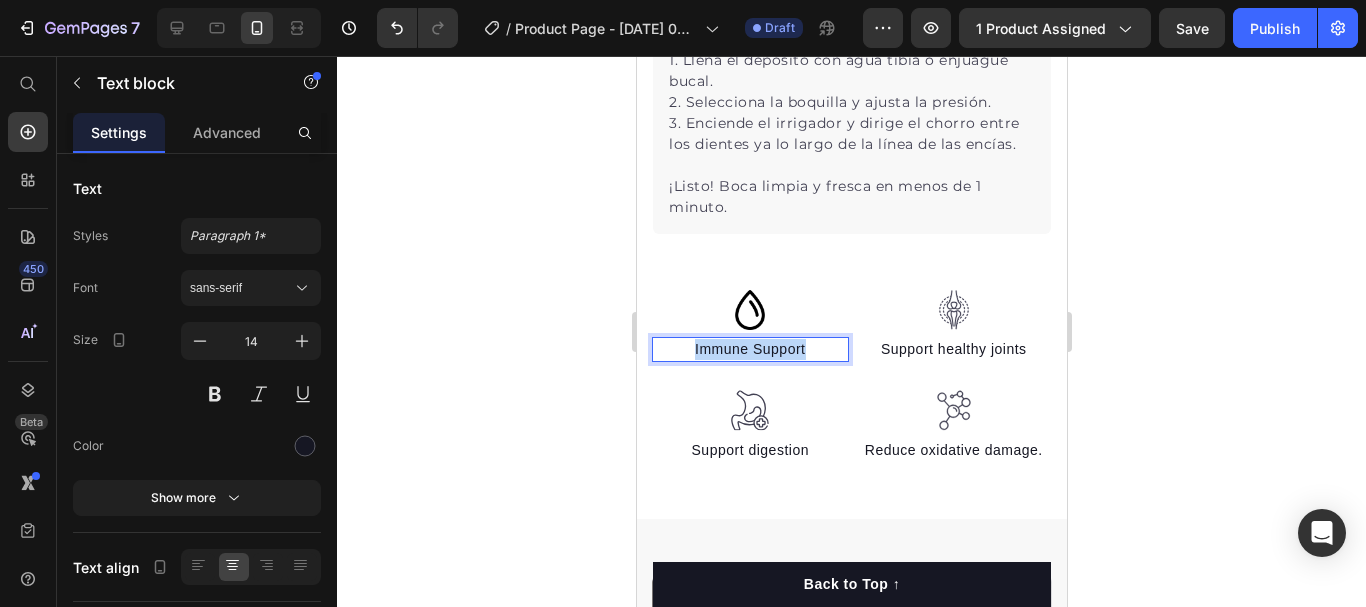 click on "Immune Support" at bounding box center [749, 349] 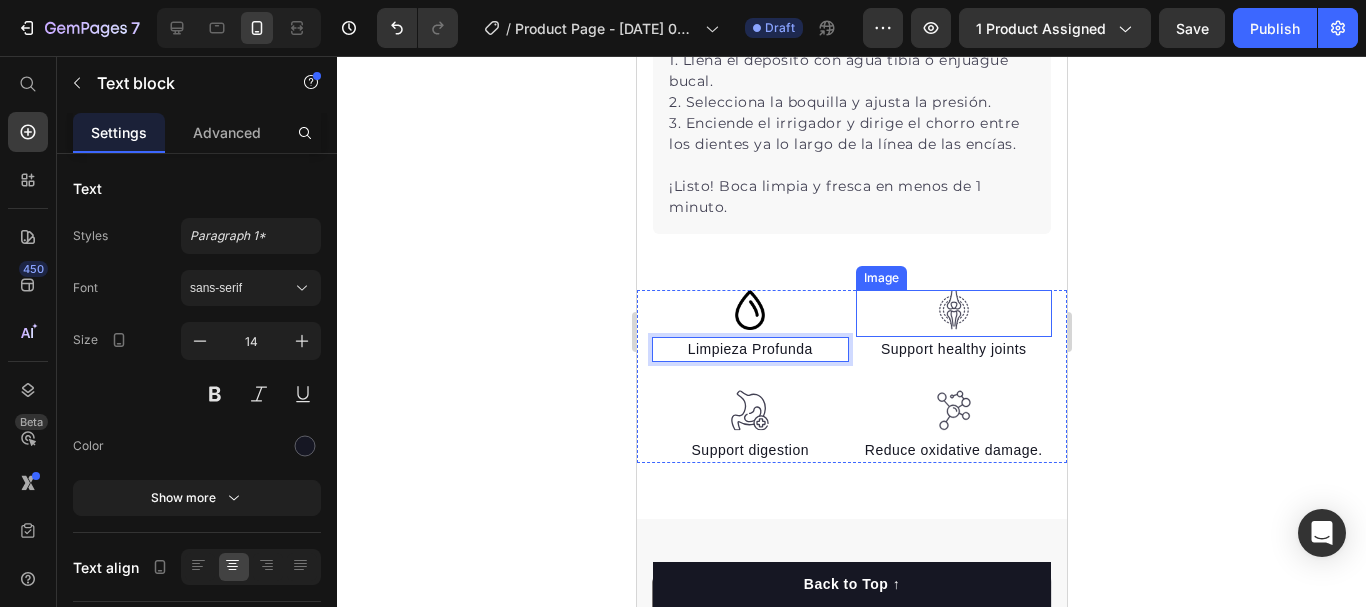 click at bounding box center (953, 314) 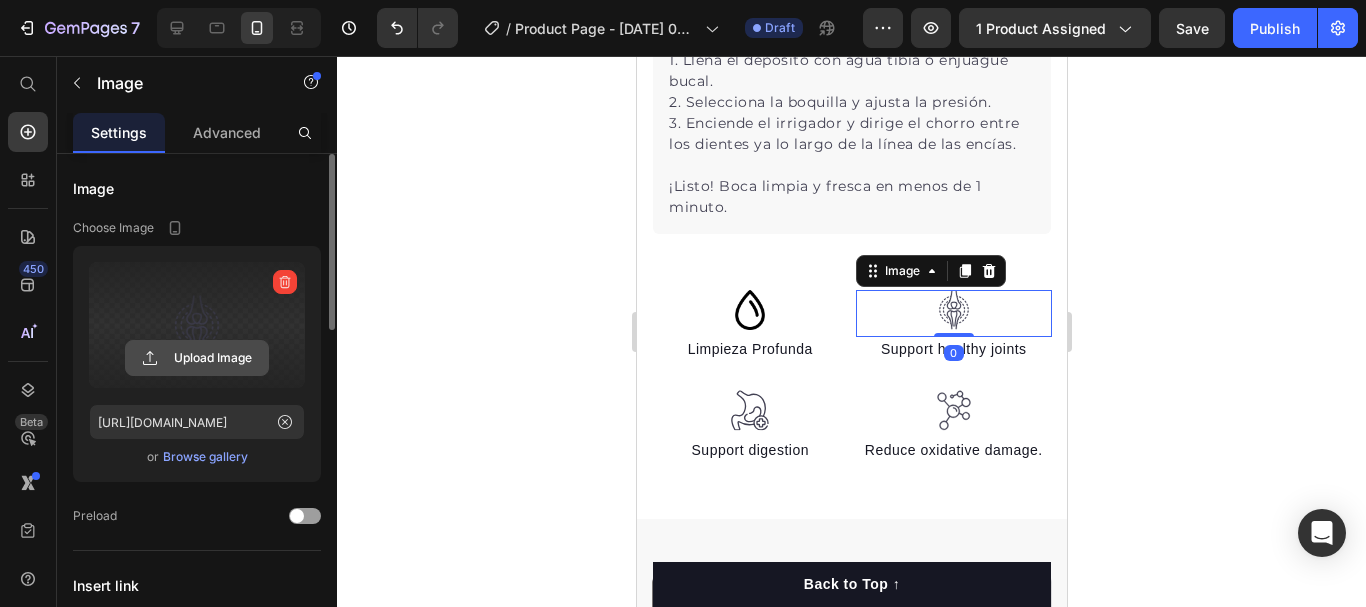 click 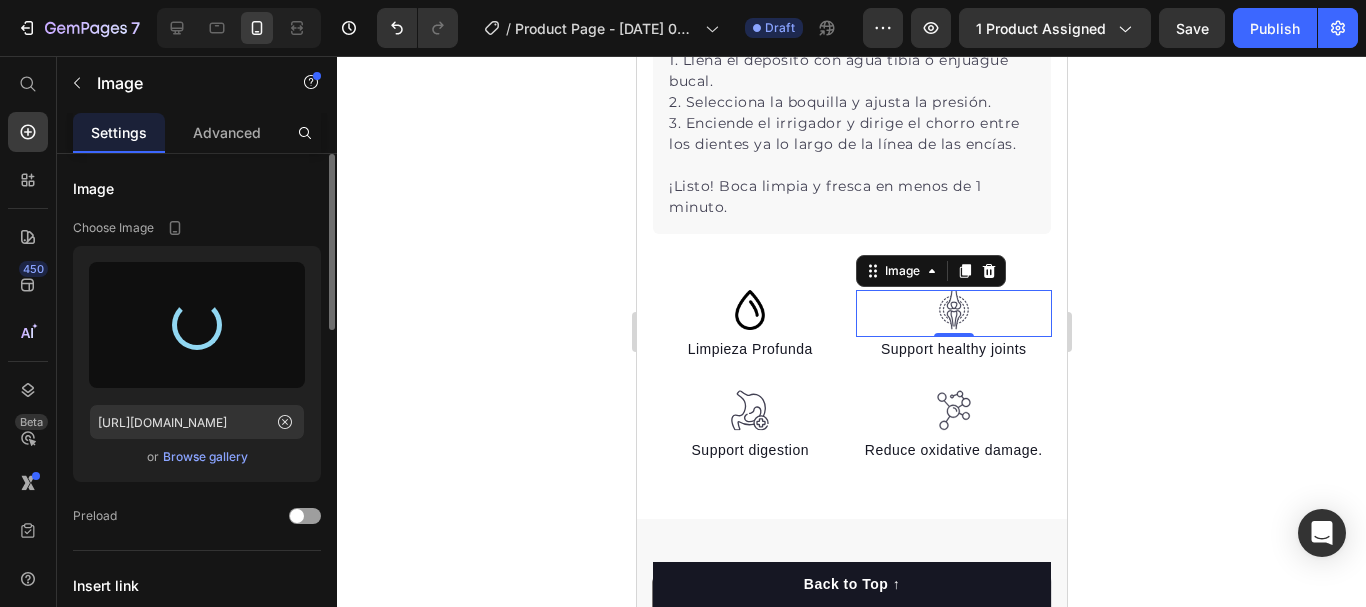 type on "[URL][DOMAIN_NAME]" 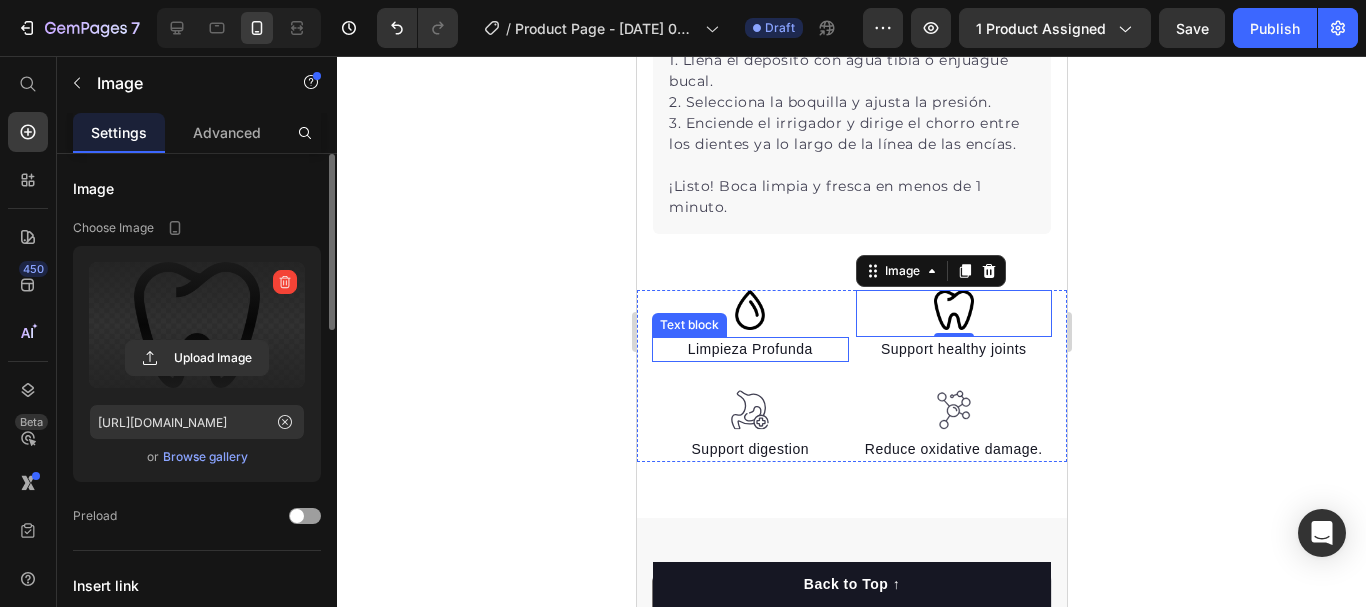 click on "Limpieza Profunda" at bounding box center (749, 349) 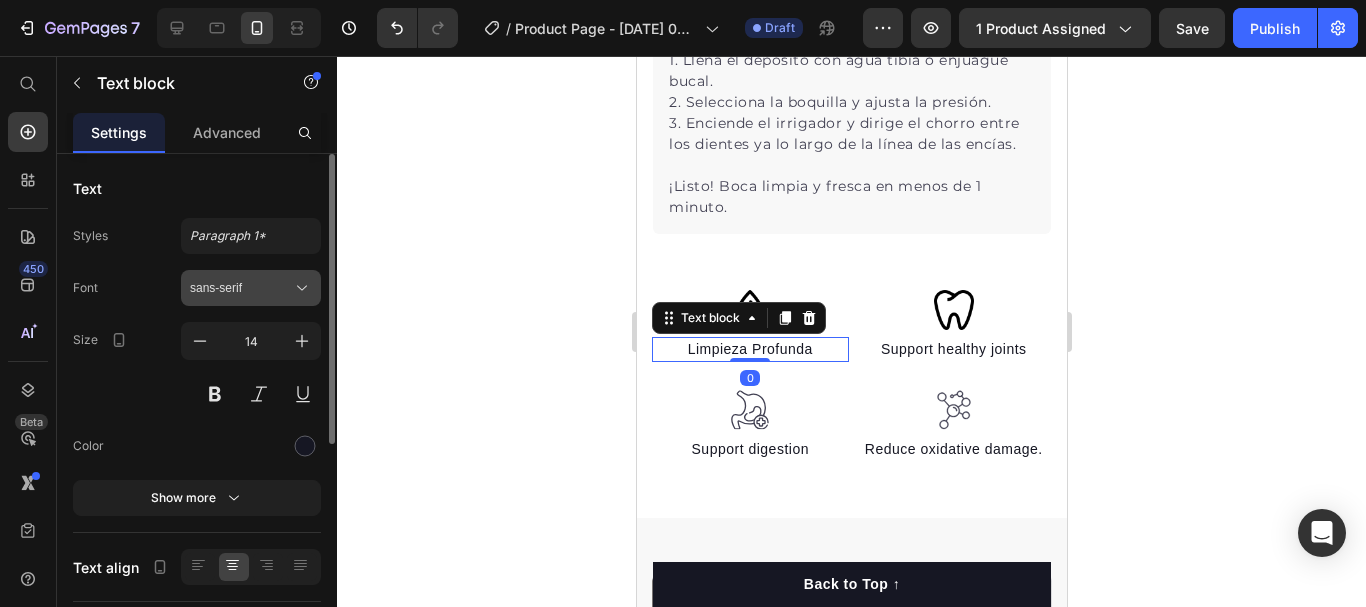 click on "sans-serif" at bounding box center (241, 288) 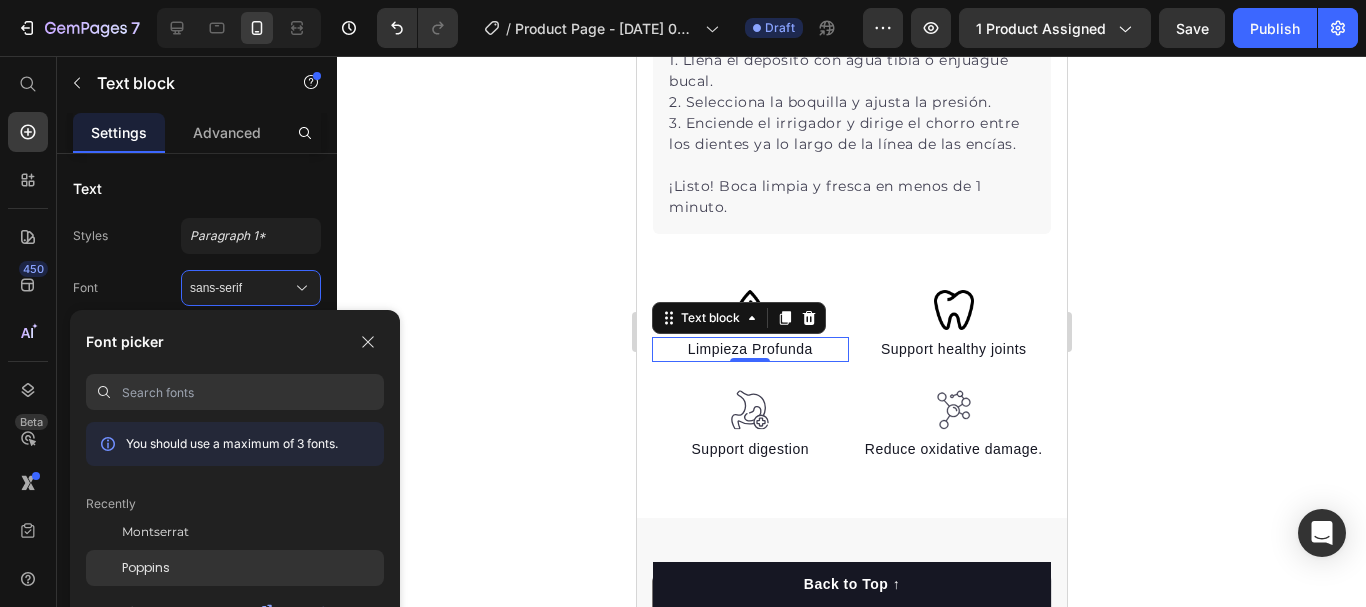 click on "Poppins" 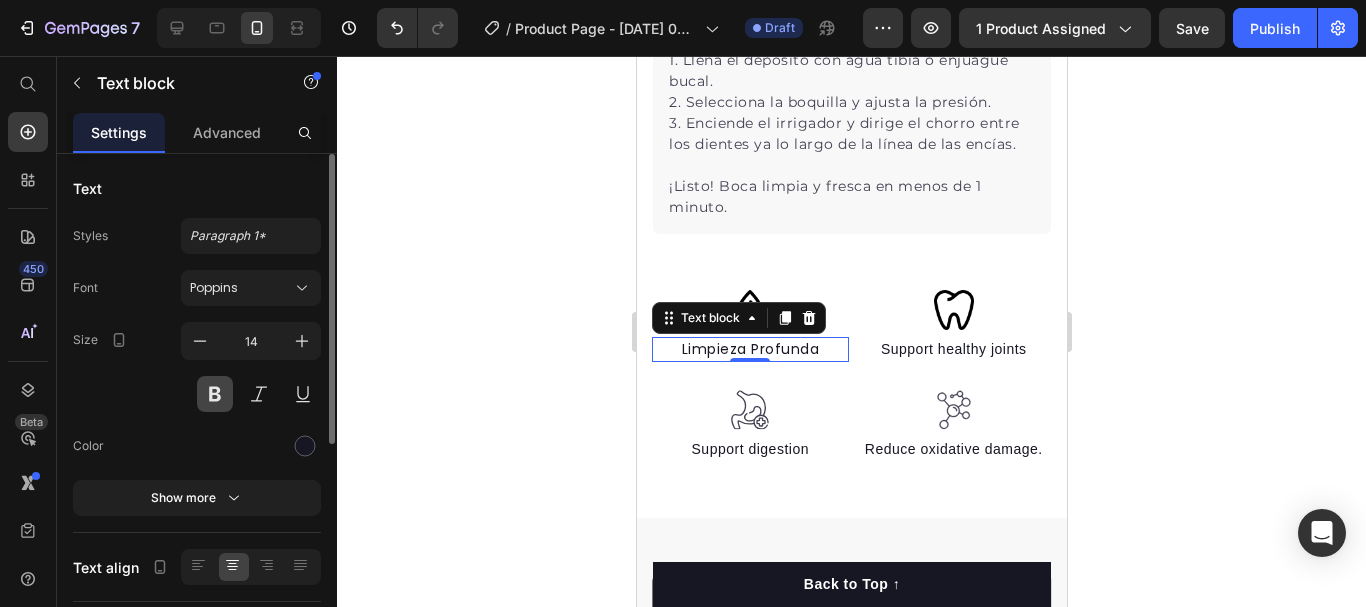 click at bounding box center (215, 394) 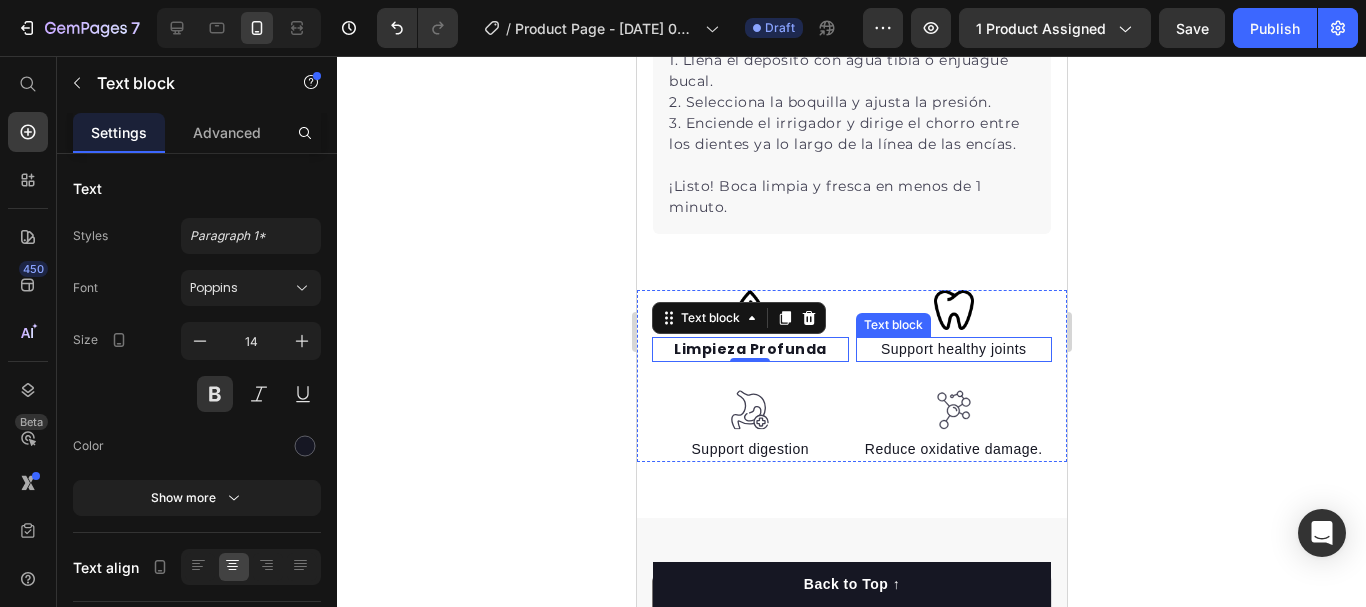 click on "Support healthy joints" at bounding box center [953, 349] 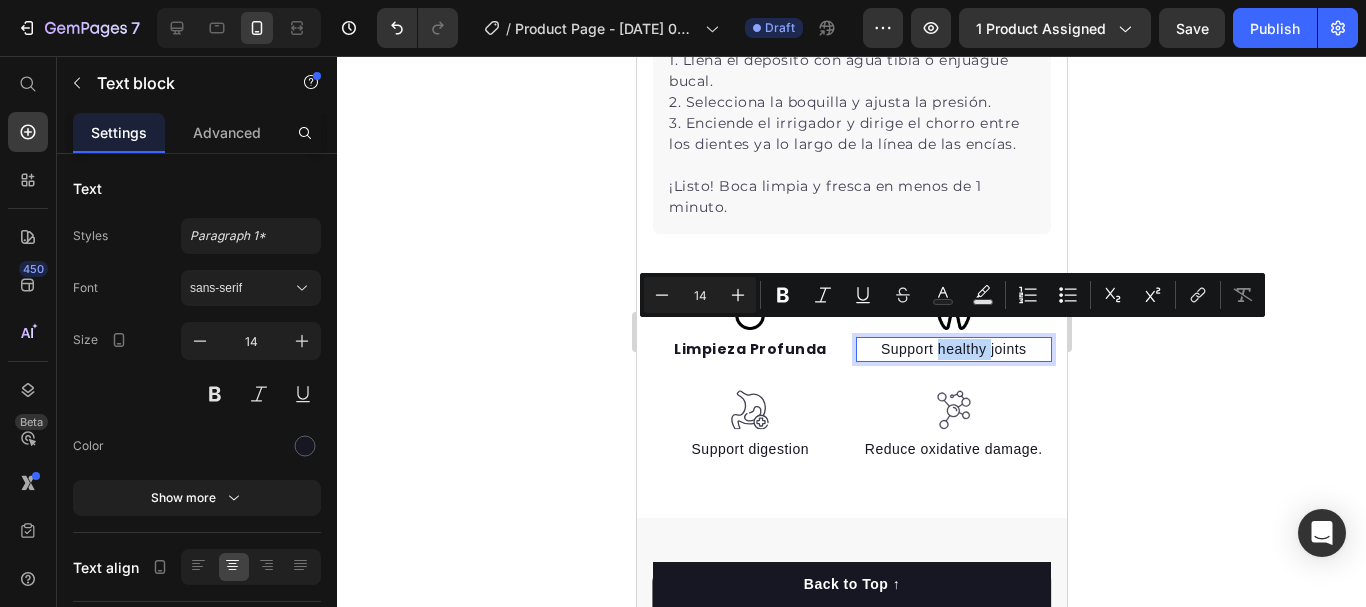 click on "Support healthy joints" at bounding box center (953, 349) 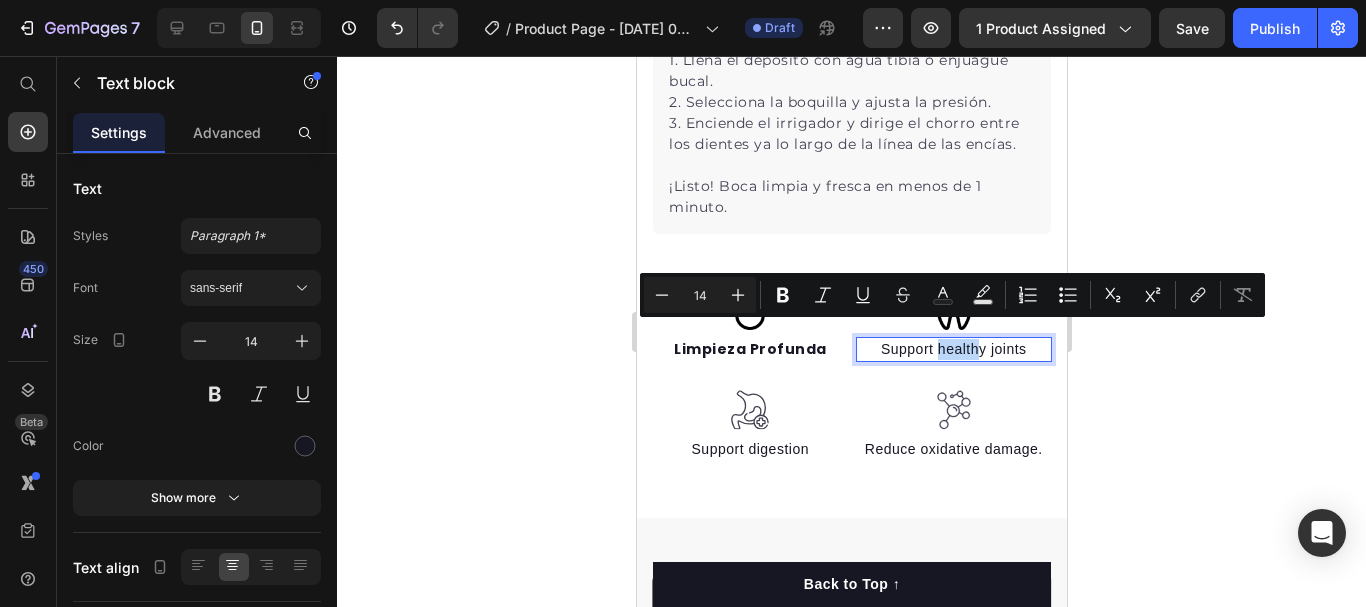 click on "Support healthy joints" at bounding box center [953, 349] 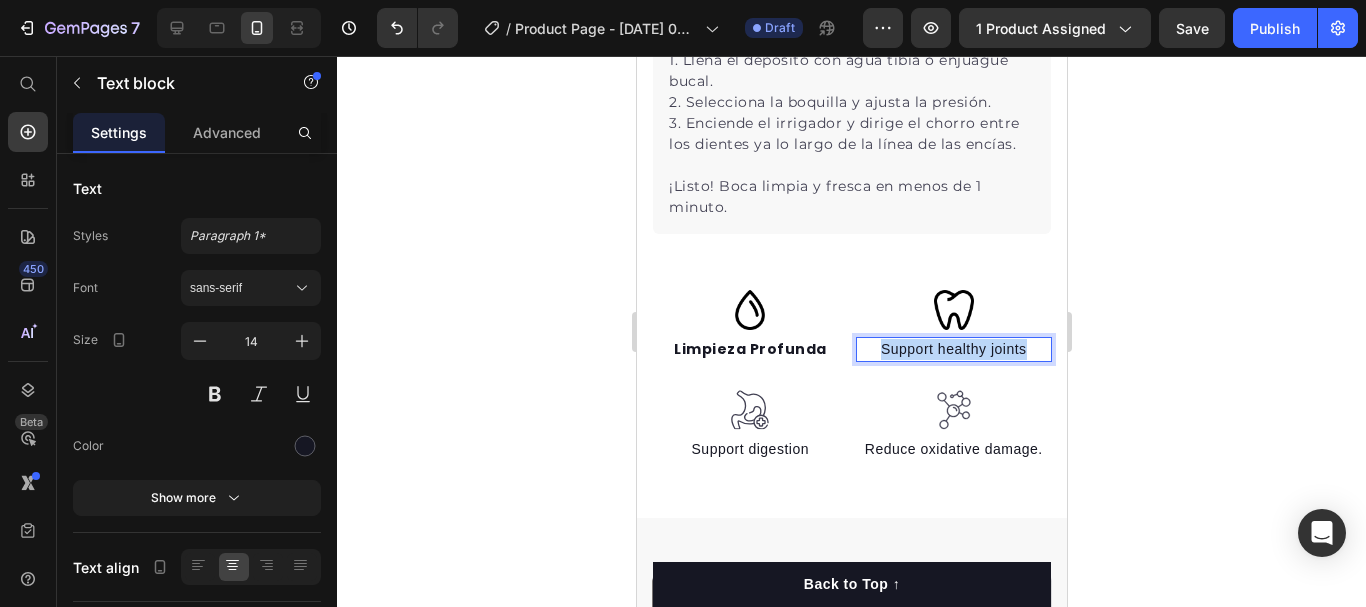 click on "Support healthy joints" at bounding box center (953, 349) 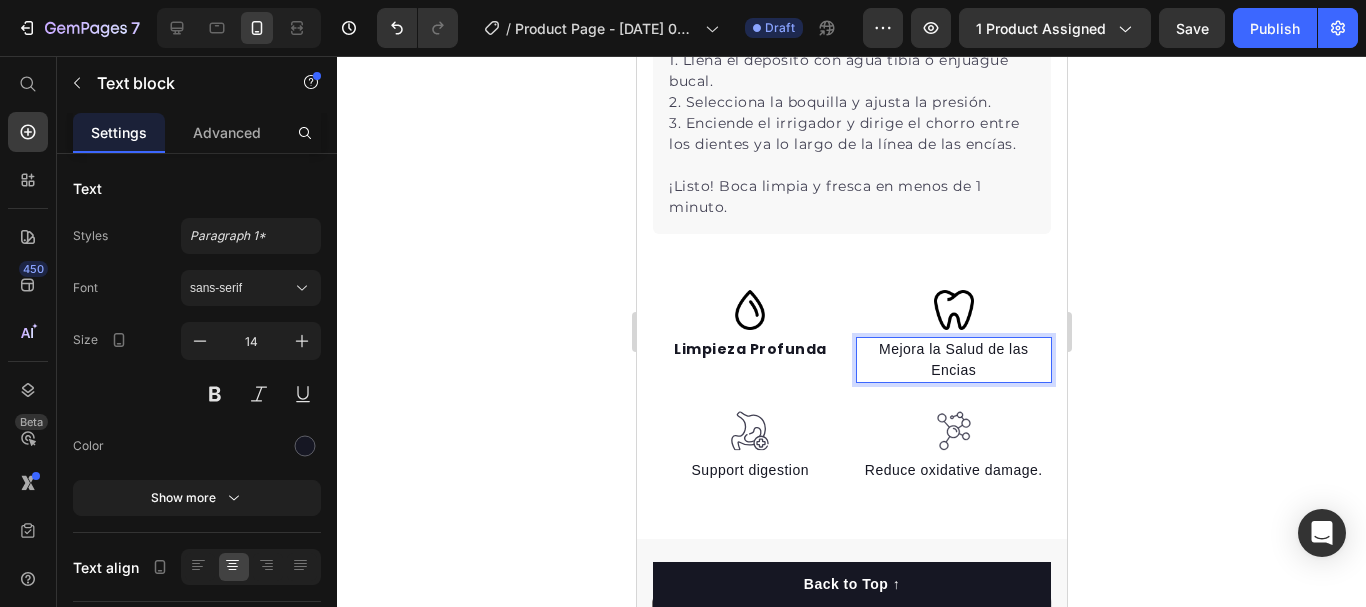 click on "Mejora la Salud de las Encias" at bounding box center [953, 360] 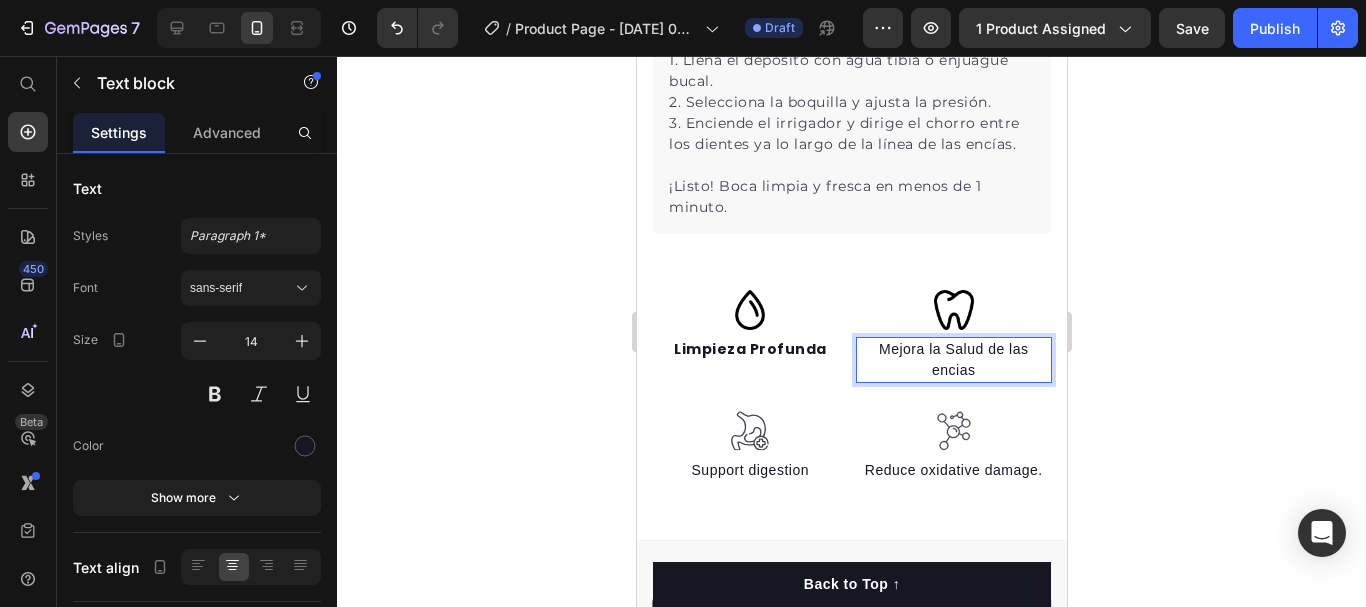 click on "Mejora la Salud de las encias" at bounding box center [953, 360] 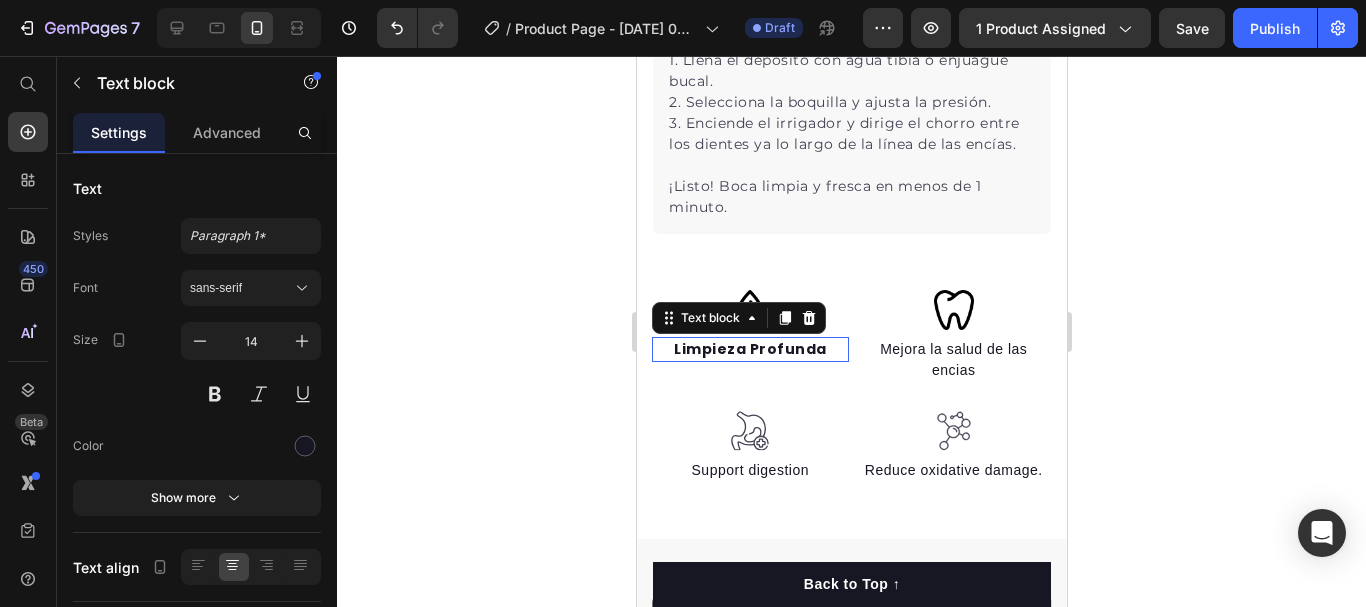 click on "Limpieza Profunda" at bounding box center [749, 349] 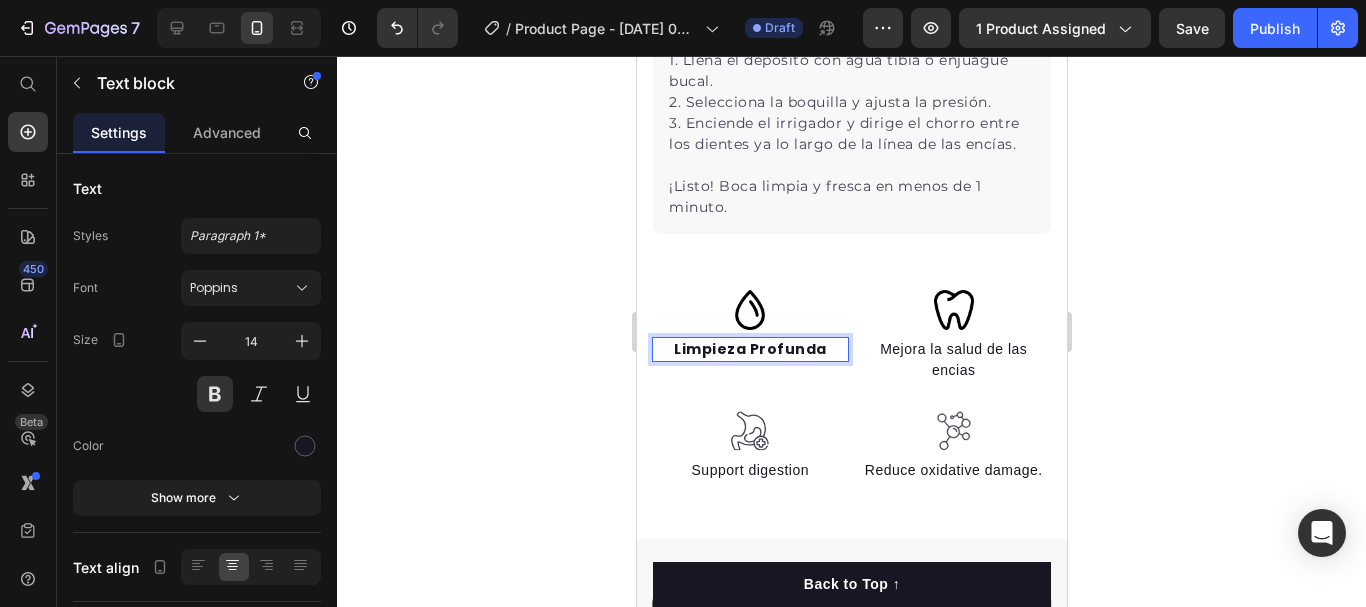 click on "Limpieza Profunda" at bounding box center [749, 349] 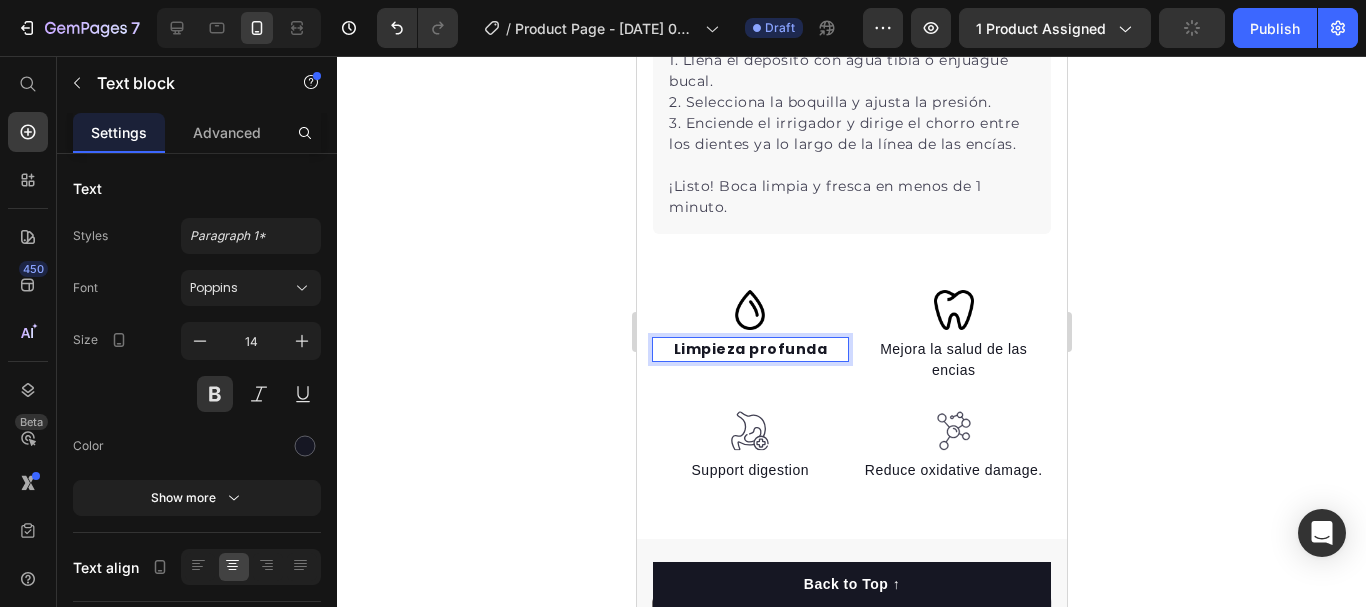 click 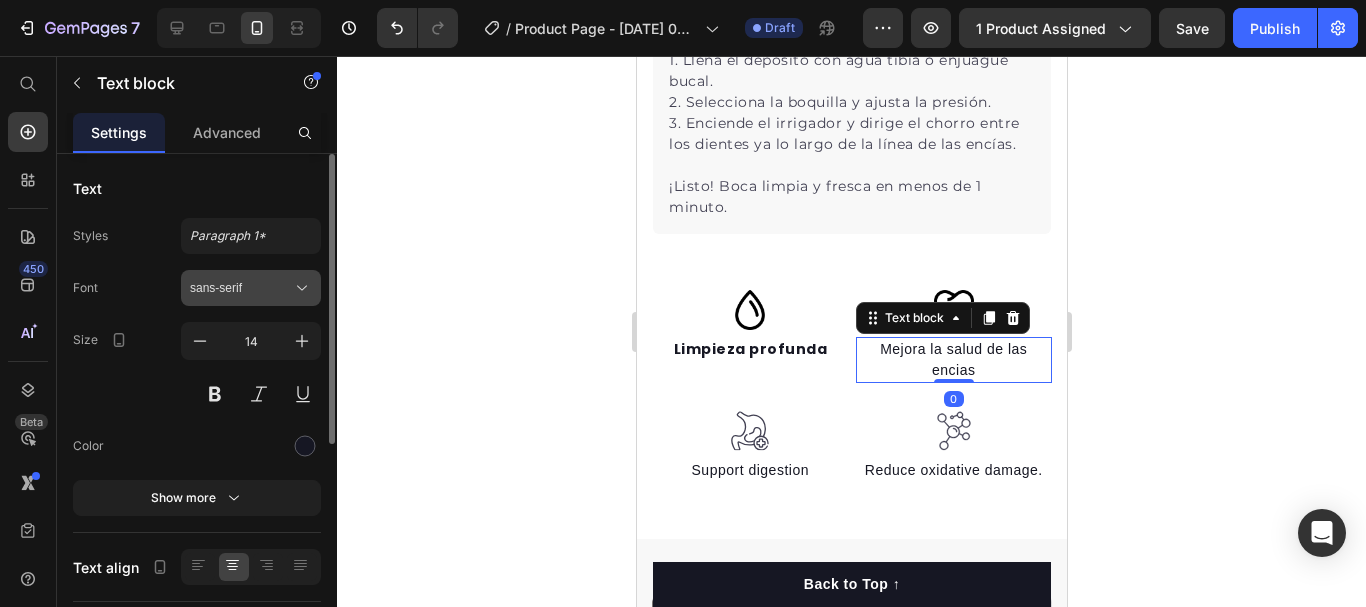 click on "sans-serif" at bounding box center (241, 288) 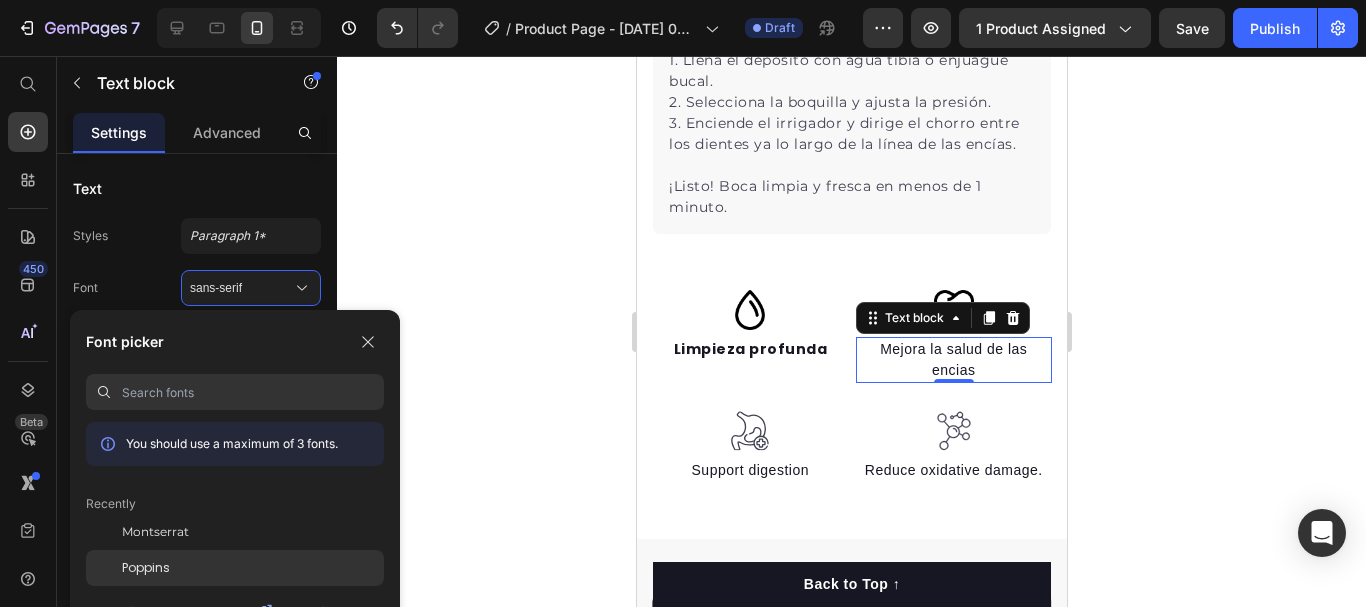 click on "Poppins" at bounding box center (146, 568) 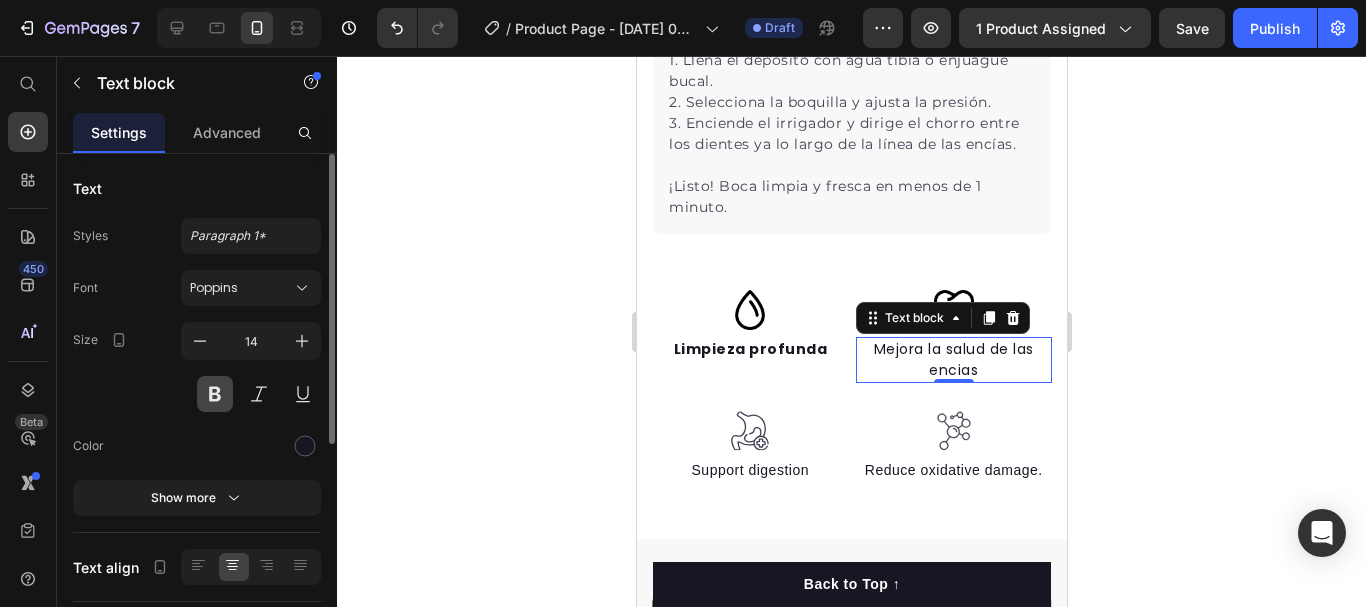 click at bounding box center [215, 394] 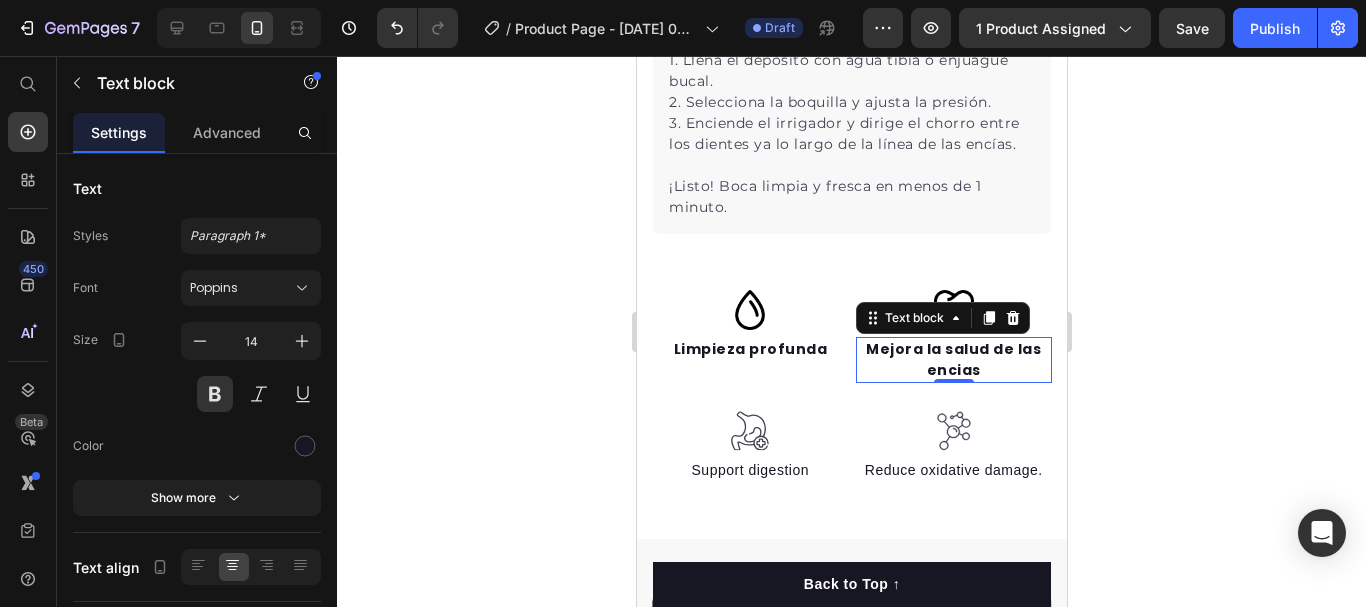 click 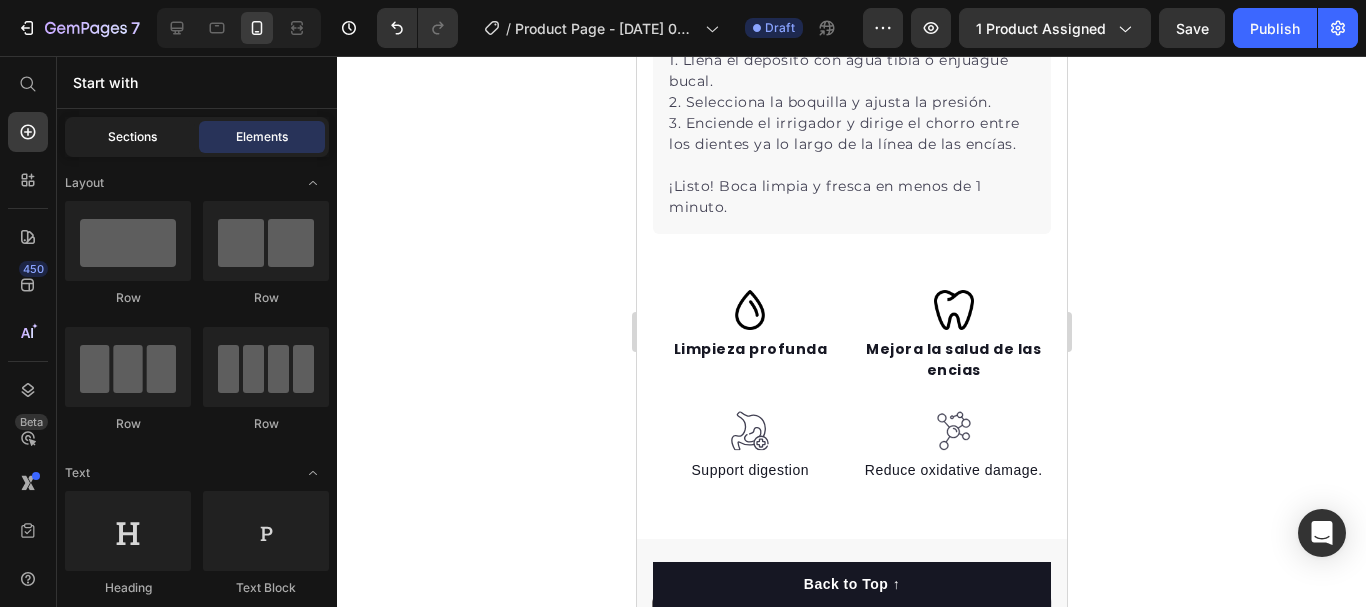 click on "Sections" 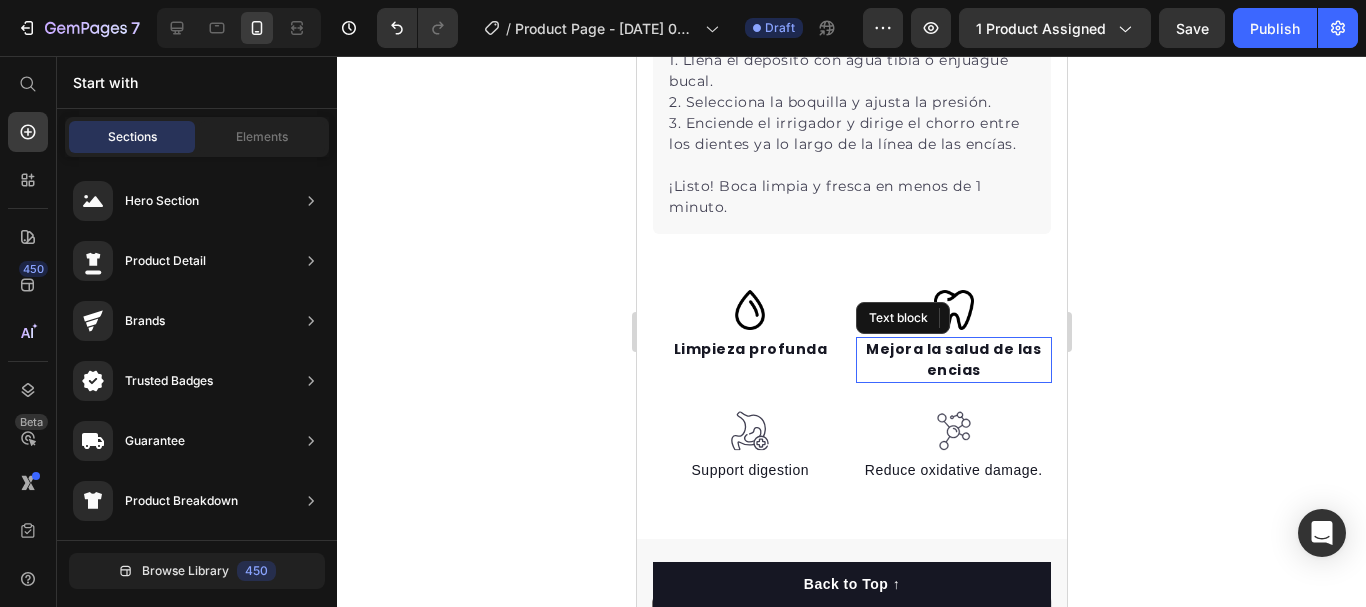 click on "Mejora la salud de las encias" at bounding box center [953, 360] 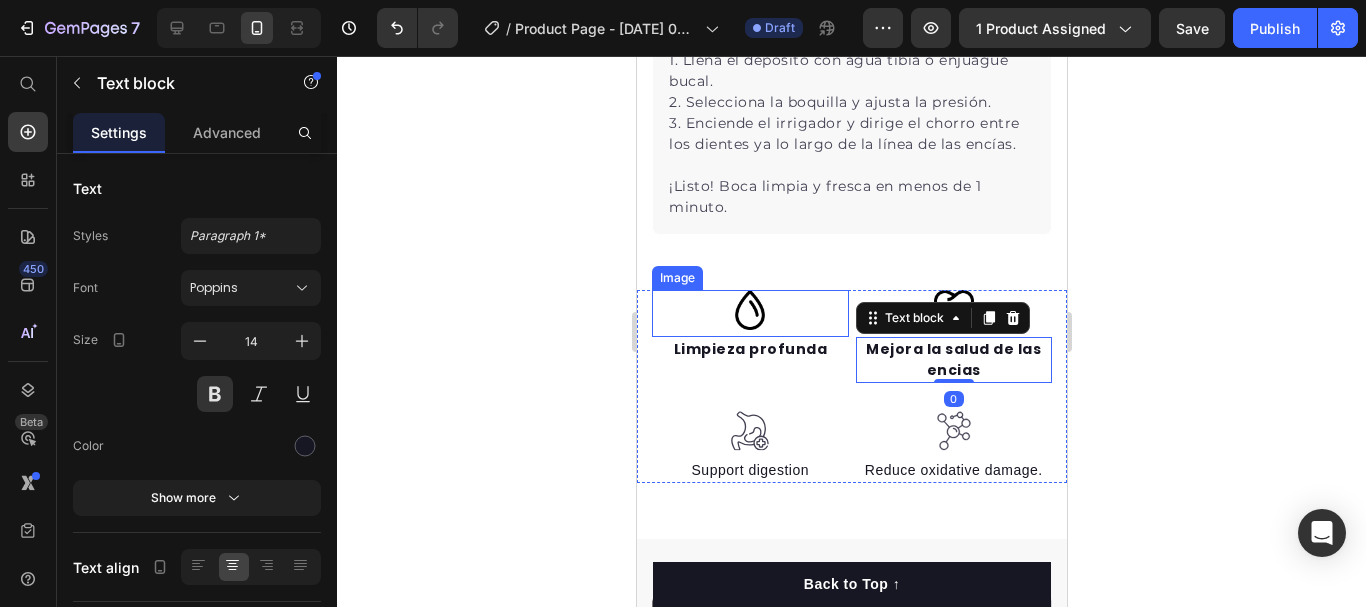 click at bounding box center (749, 313) 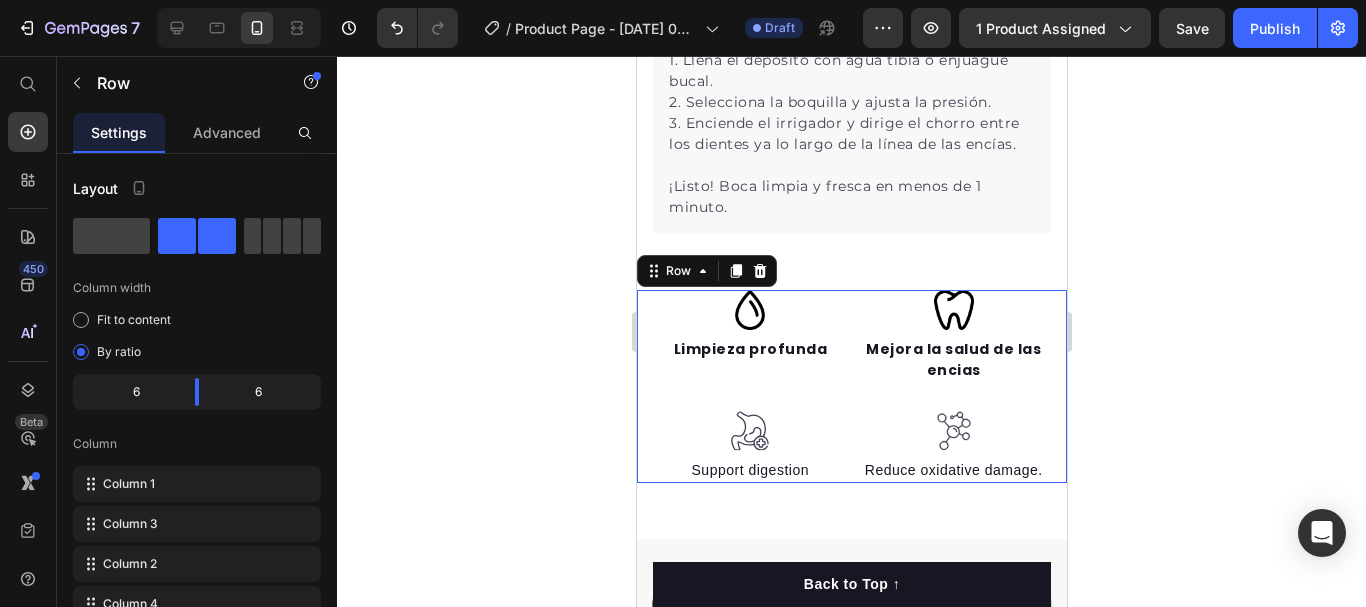 click on "Image Limpieza profunda Text block" at bounding box center (749, 336) 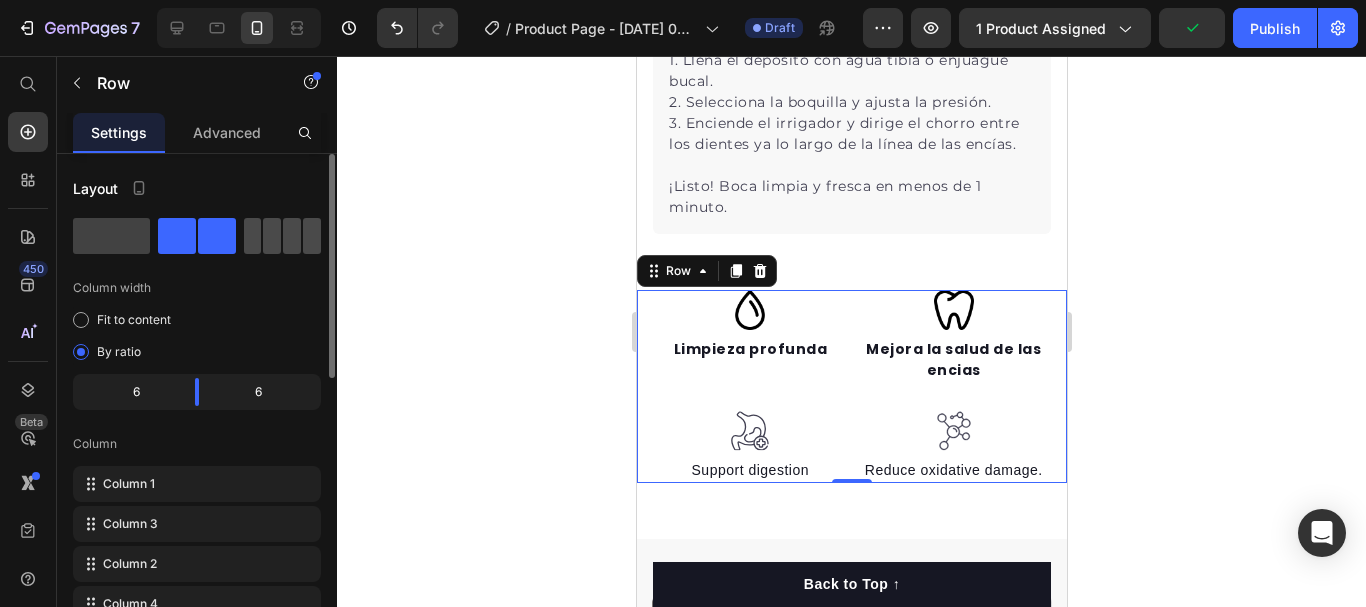 click 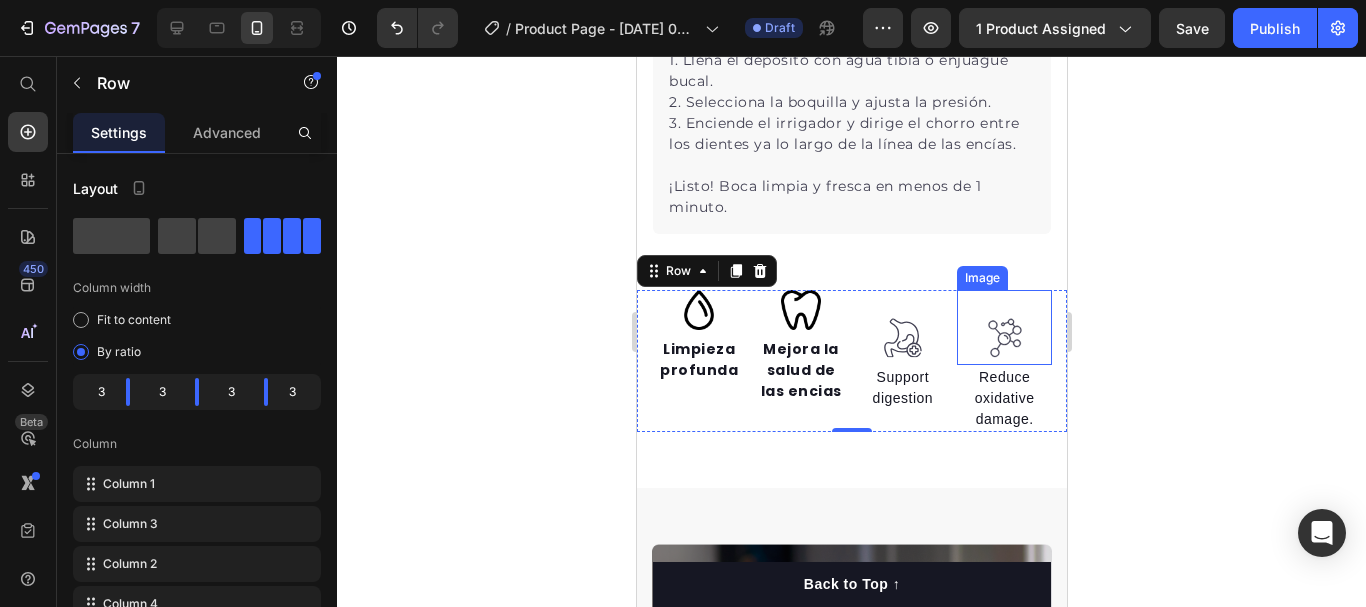 click at bounding box center [1003, 328] 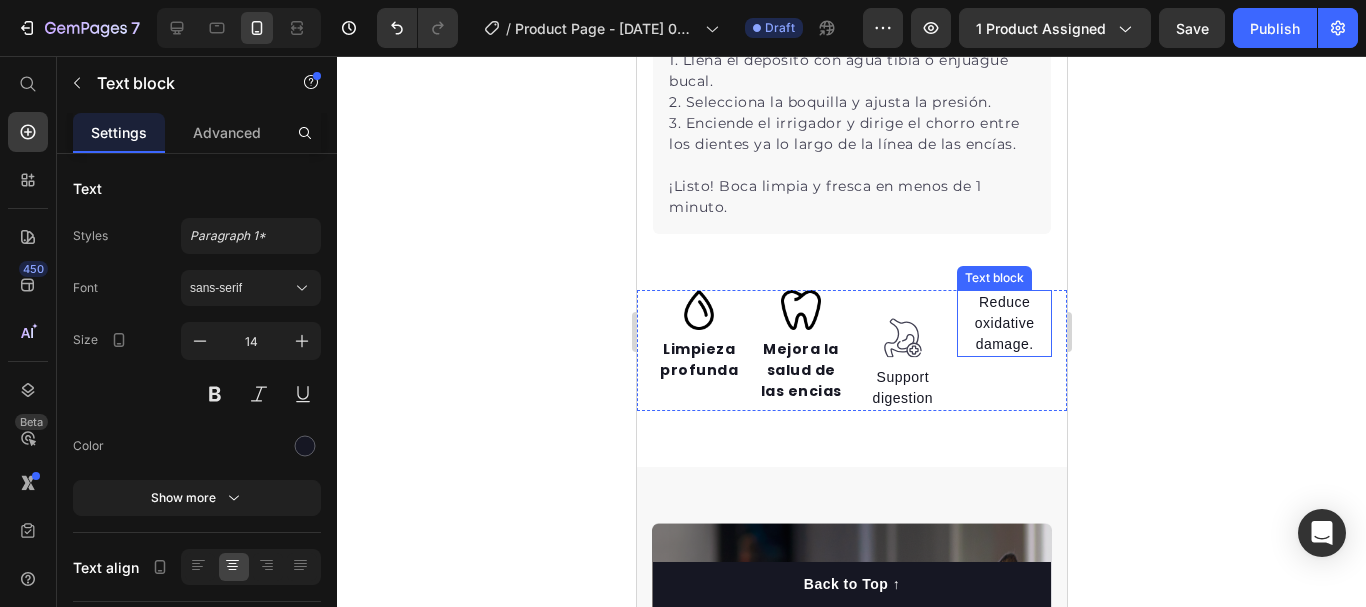 click on "Reduce oxidative damage." at bounding box center [1003, 323] 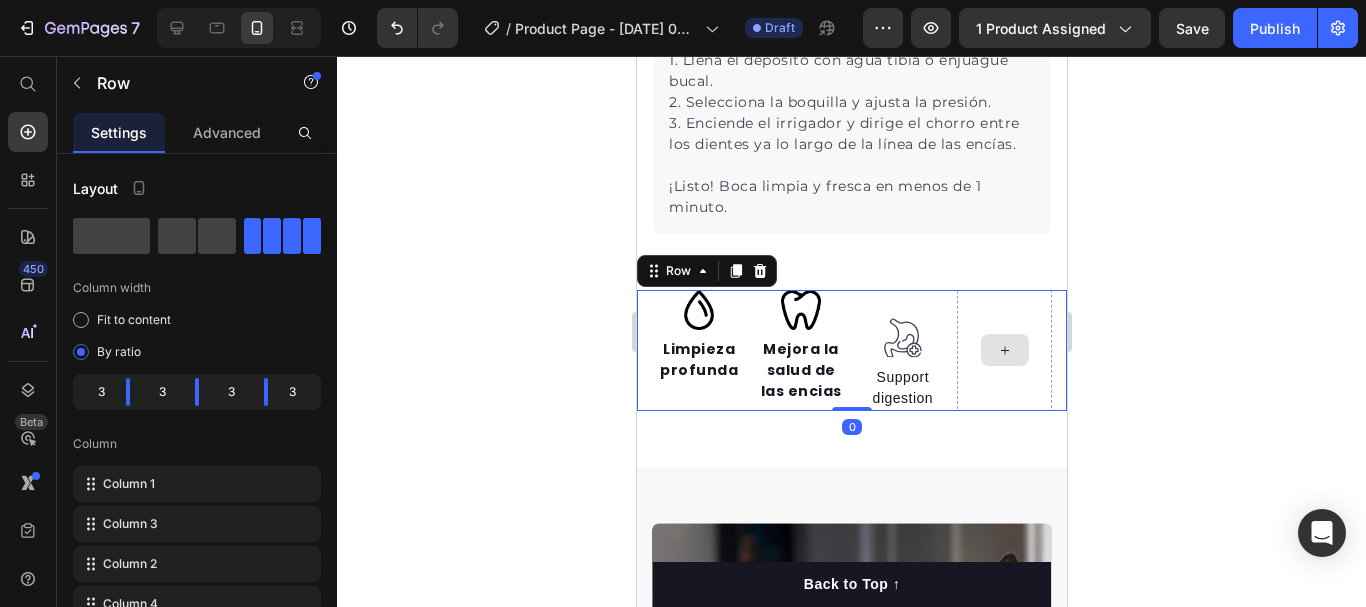 click at bounding box center (1003, 351) 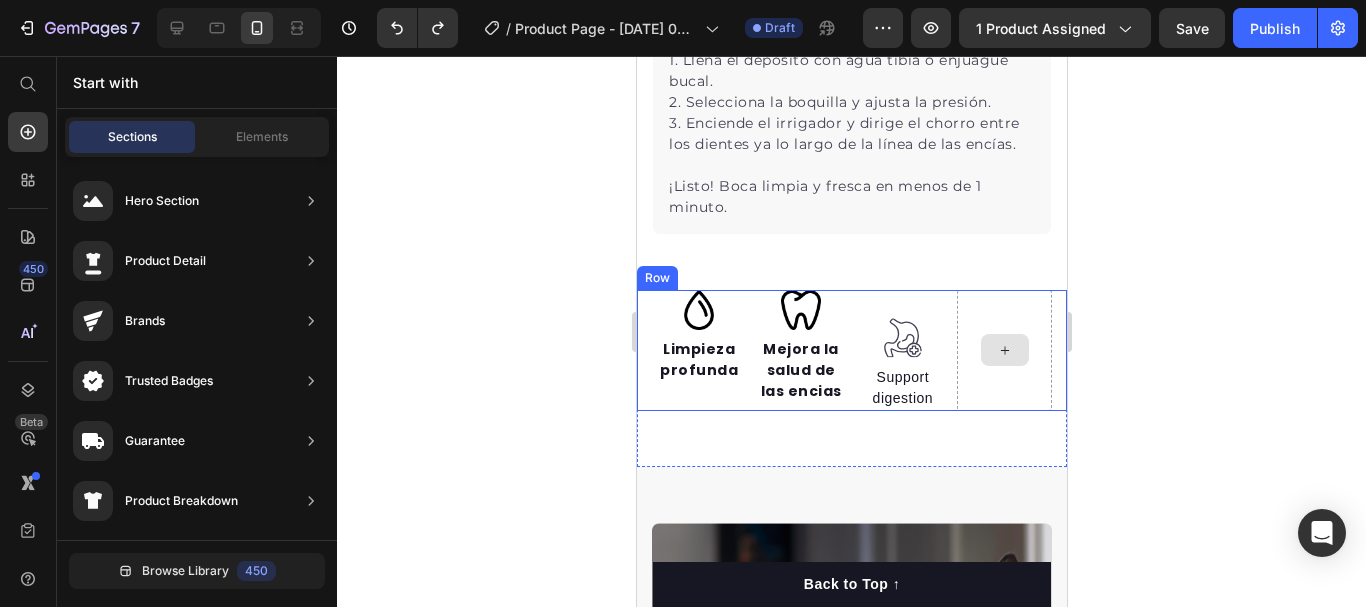 click at bounding box center [1003, 351] 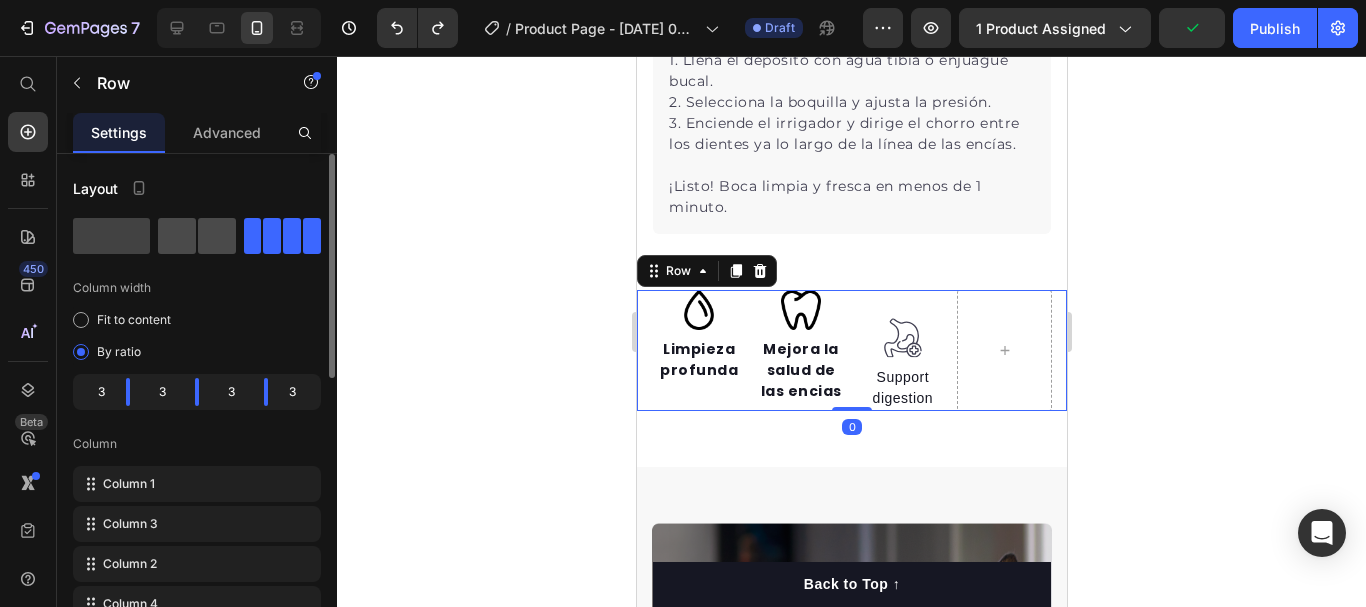 click 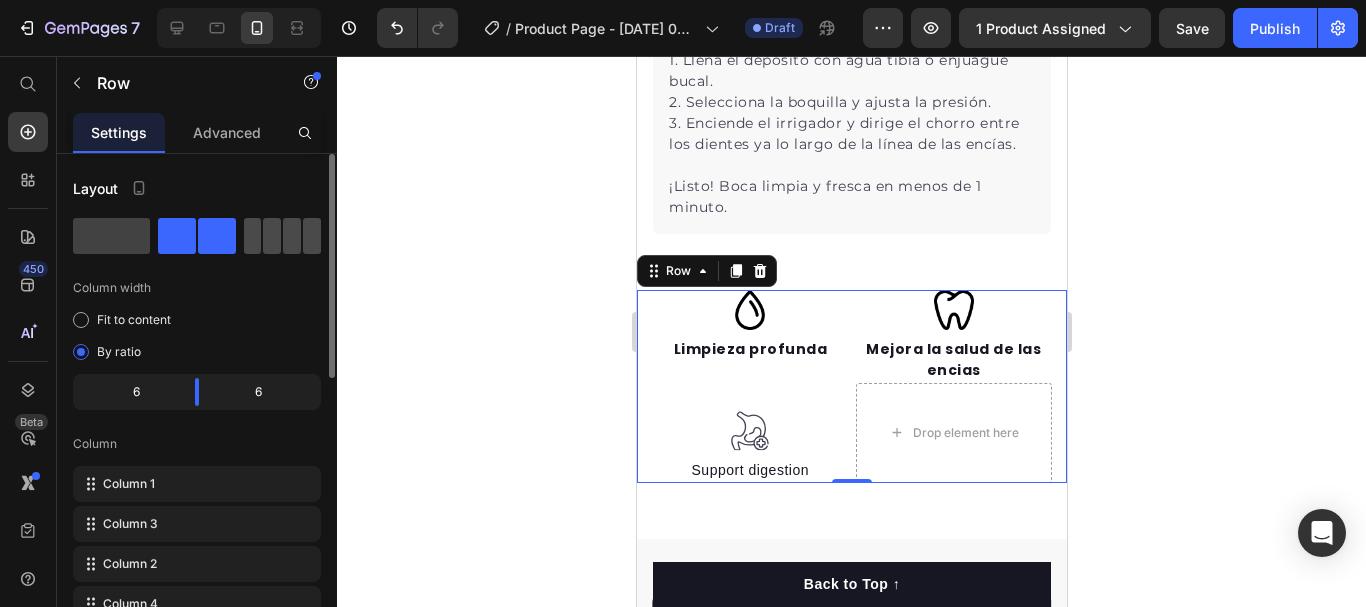 click 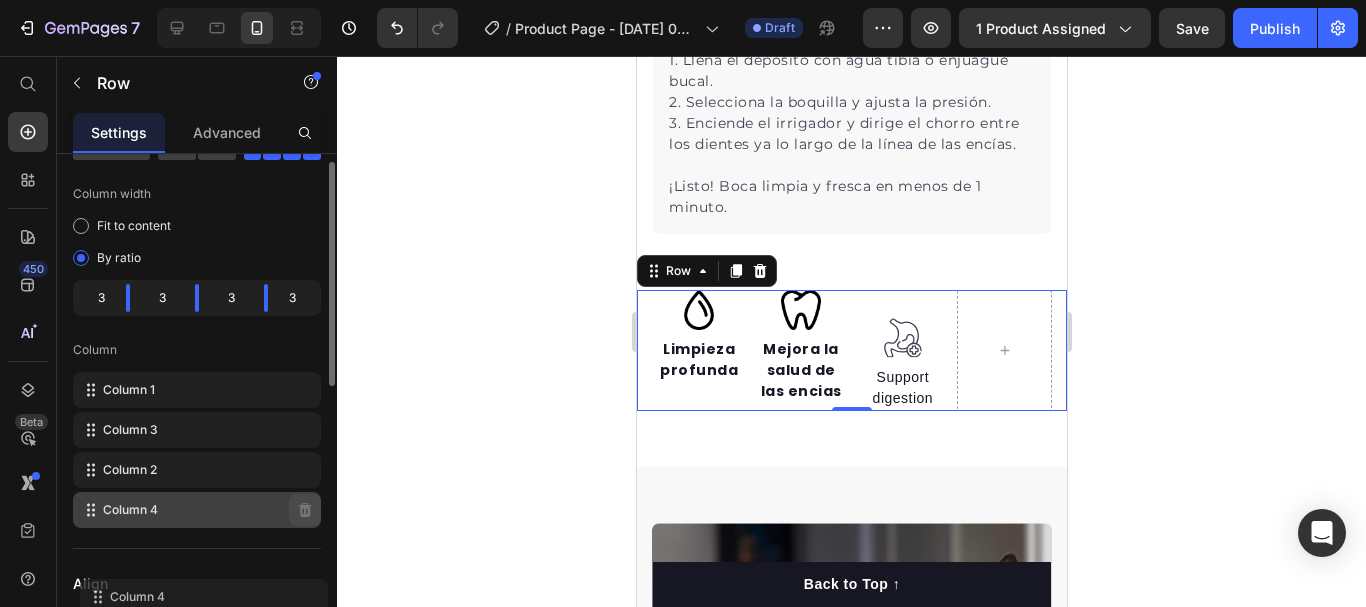 scroll, scrollTop: 106, scrollLeft: 0, axis: vertical 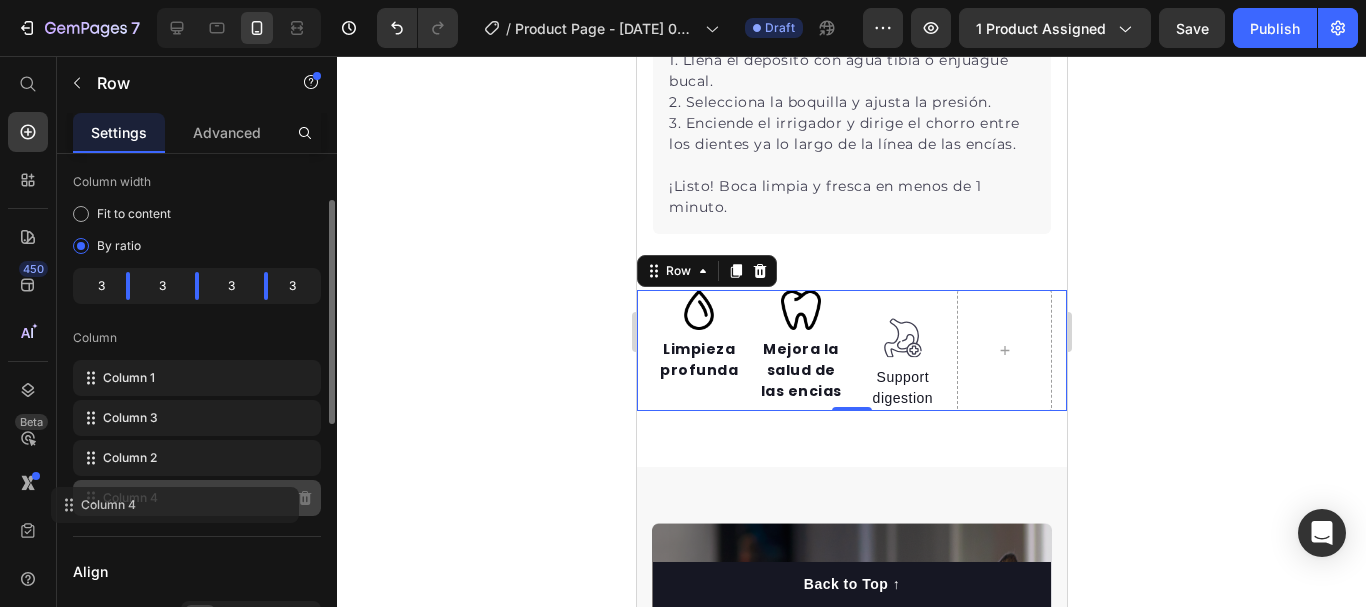 click on "Column 4" 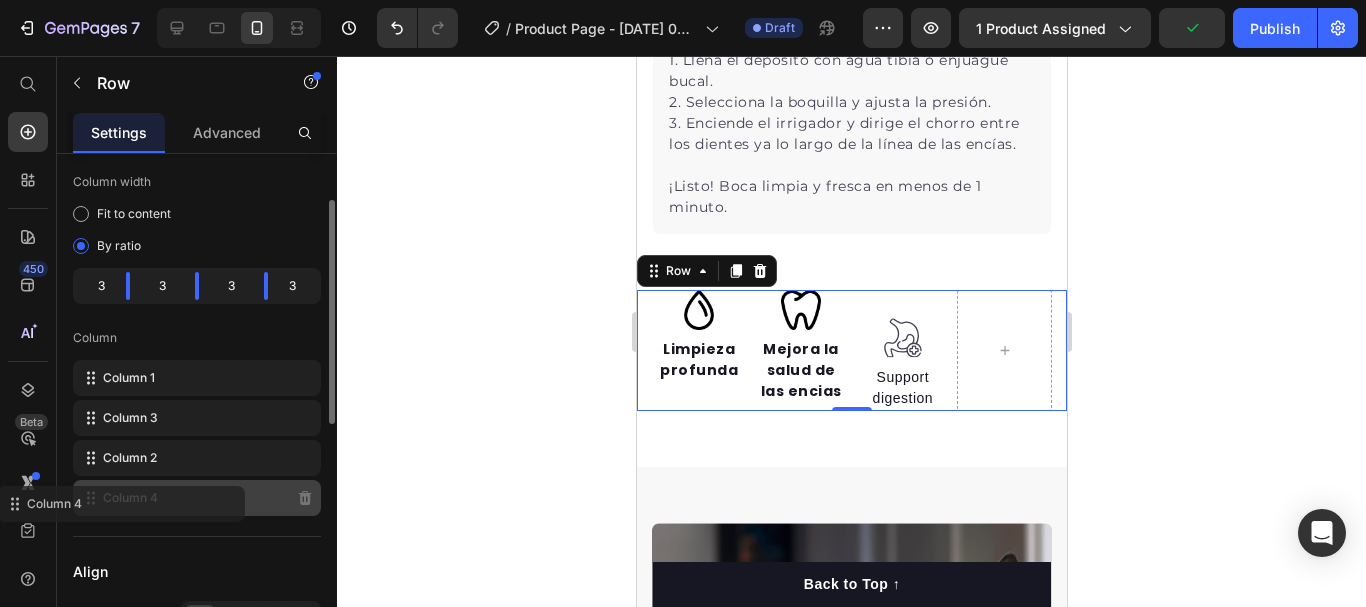 click on "Column 4" 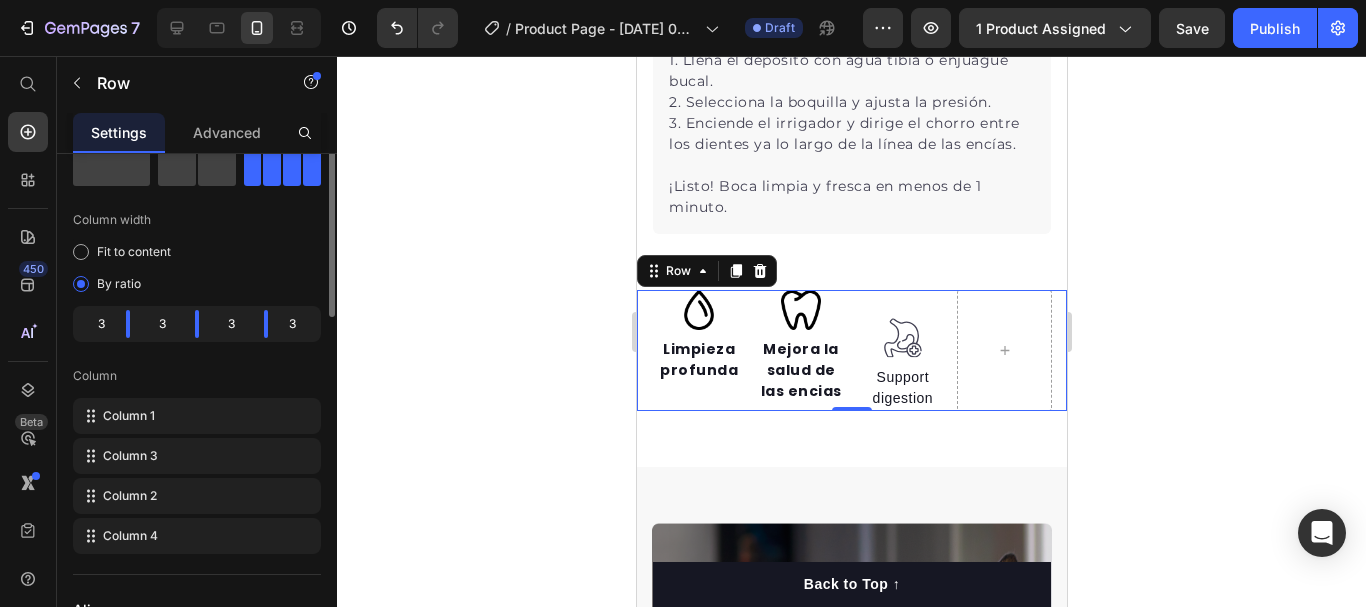 scroll, scrollTop: 0, scrollLeft: 0, axis: both 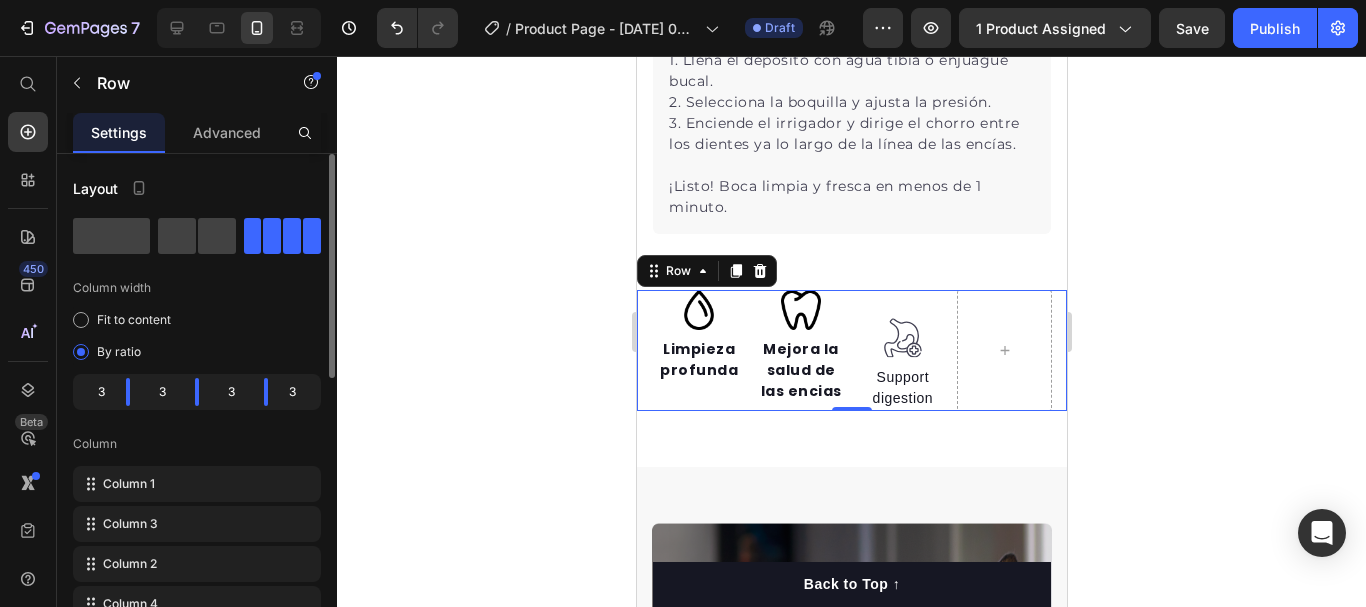 click on "3" 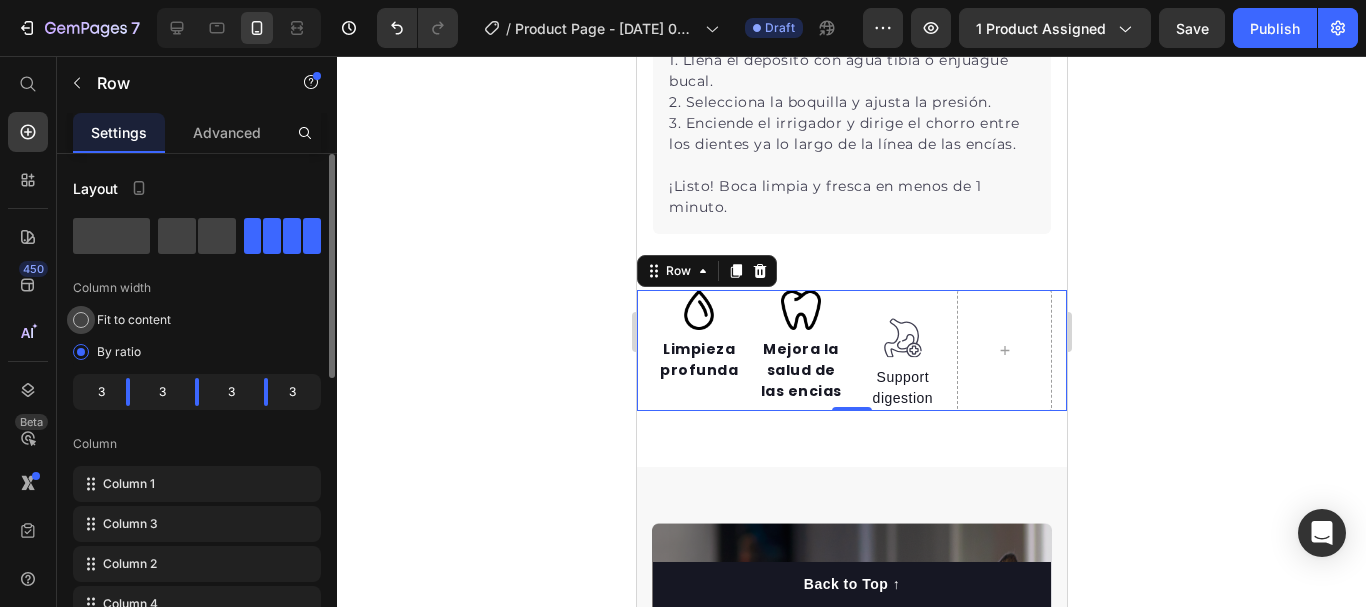 click on "Fit to content" at bounding box center (134, 320) 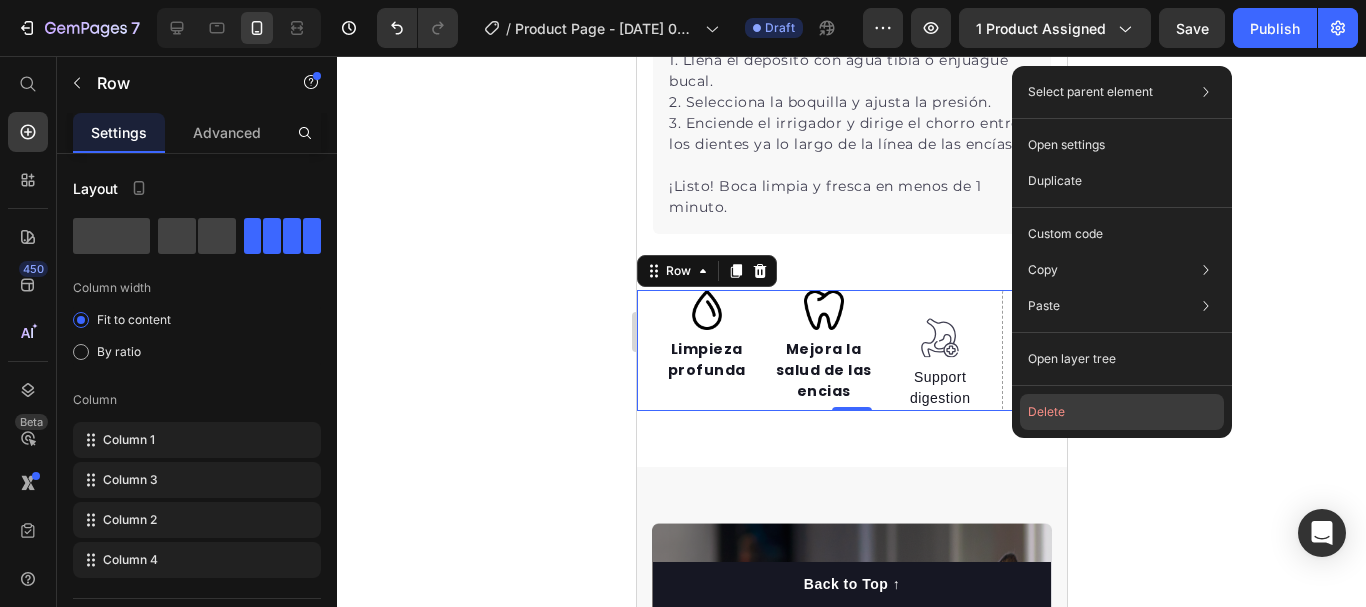 click on "Delete" 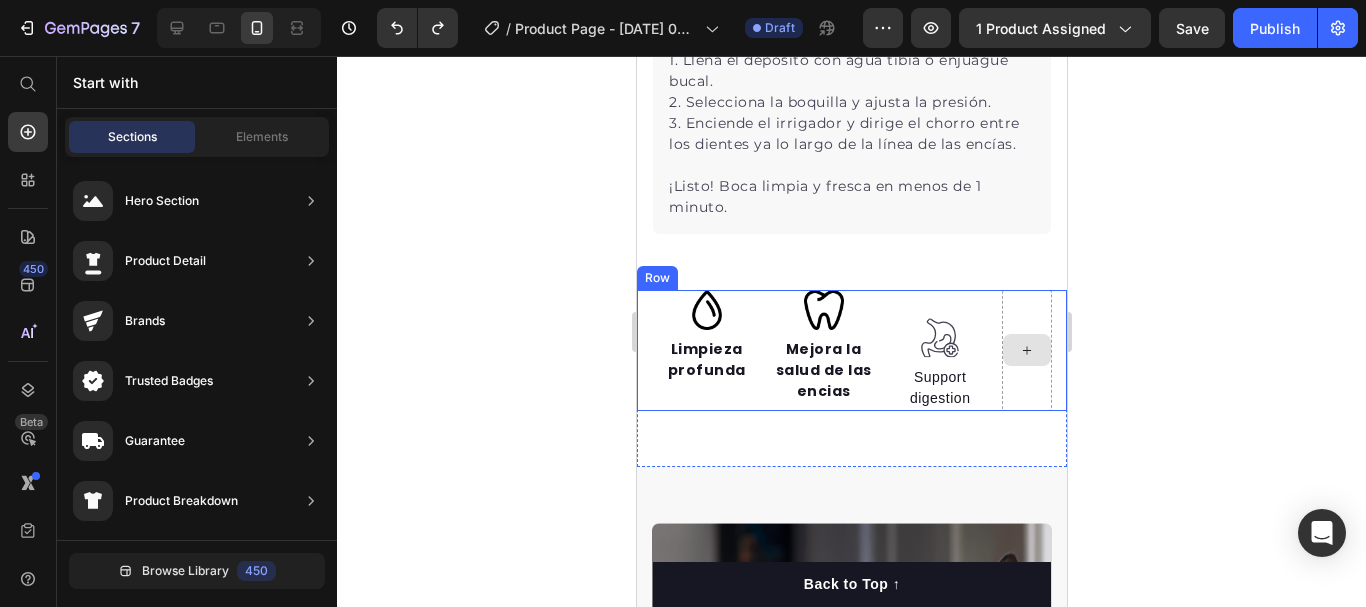 click at bounding box center (1026, 351) 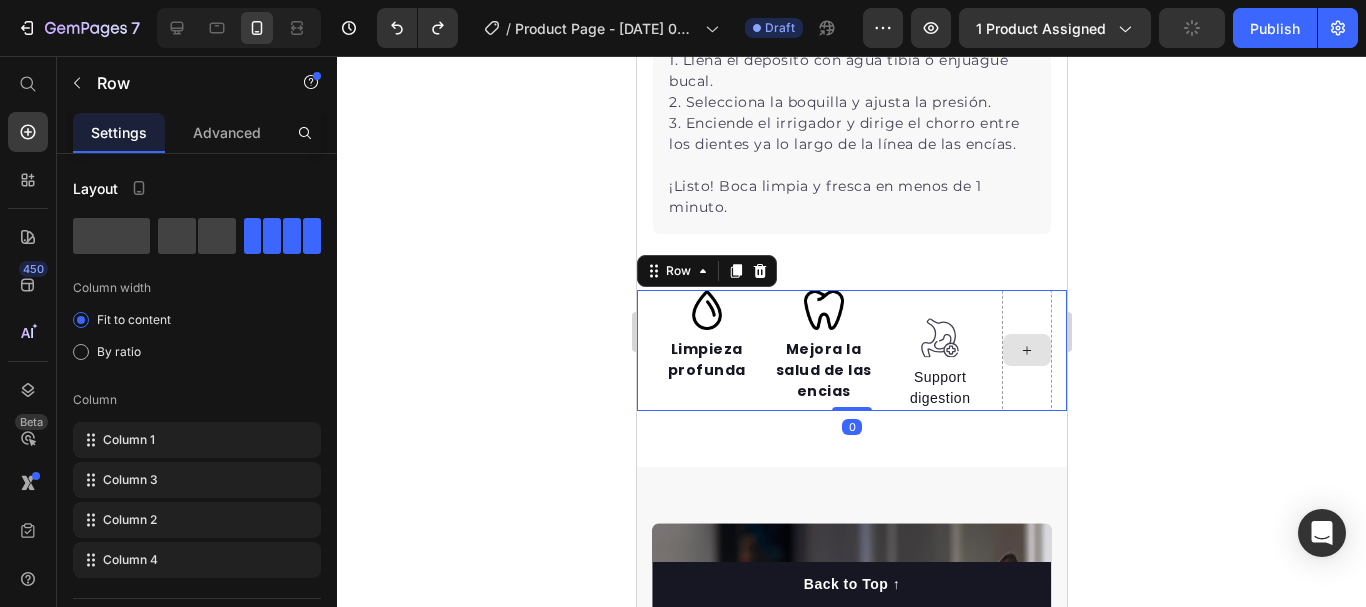 click 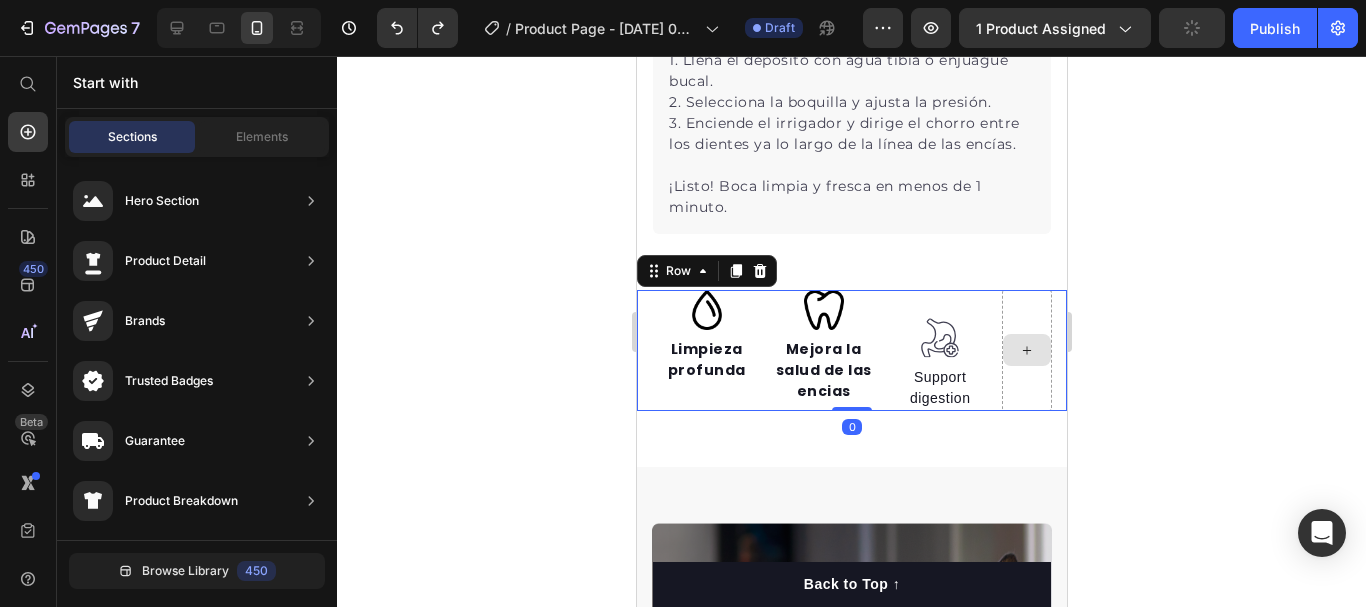 click 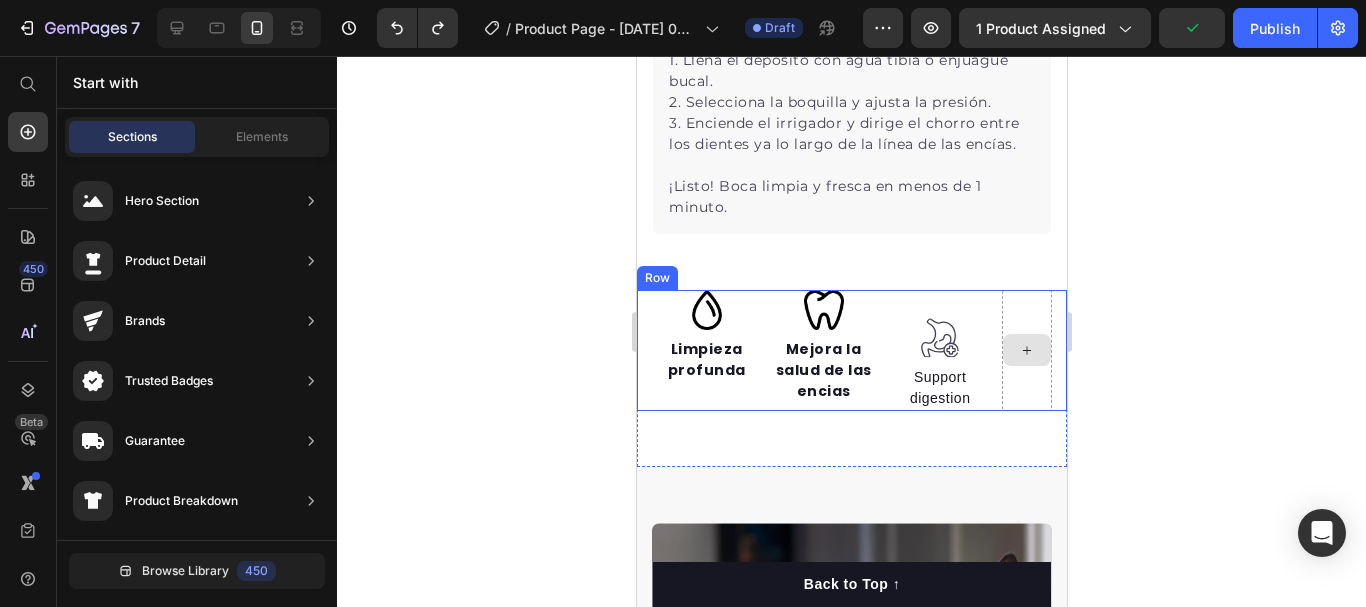 click at bounding box center (1026, 350) 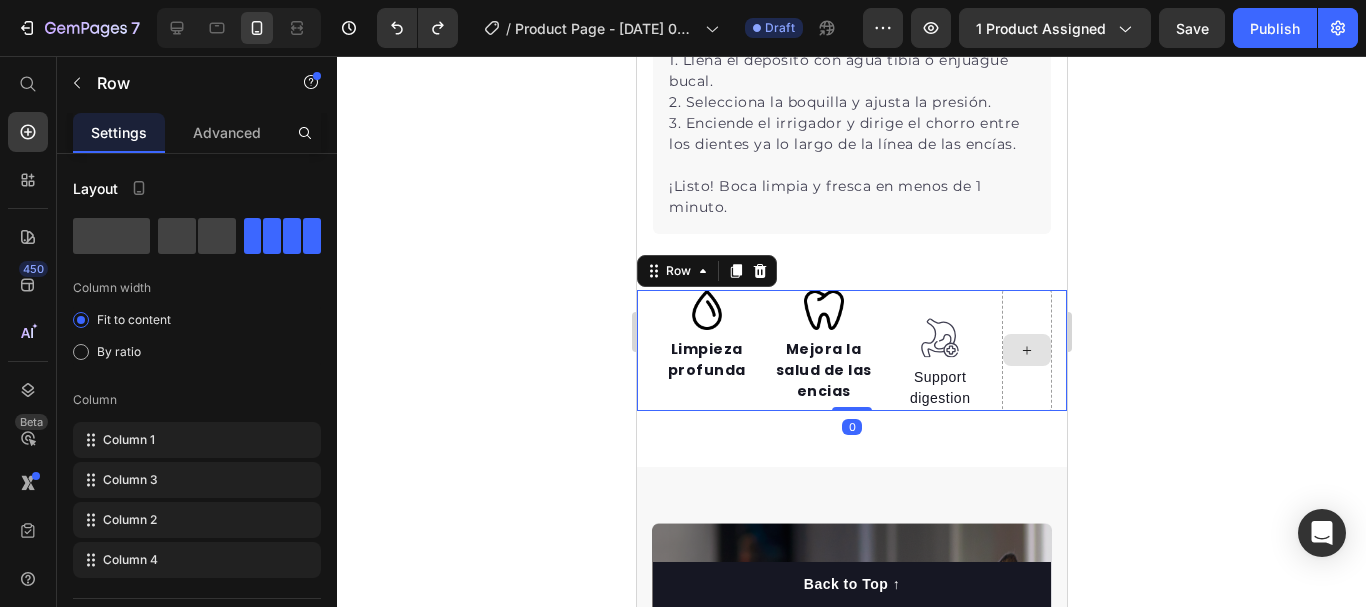 click at bounding box center (1026, 351) 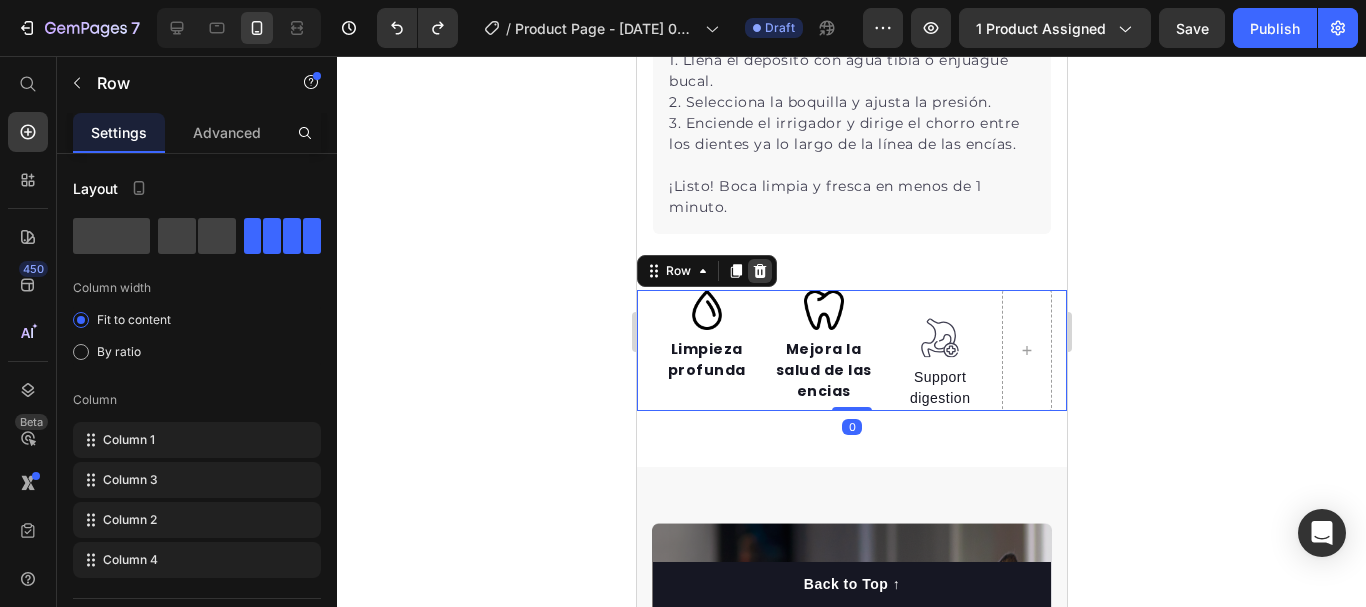 click 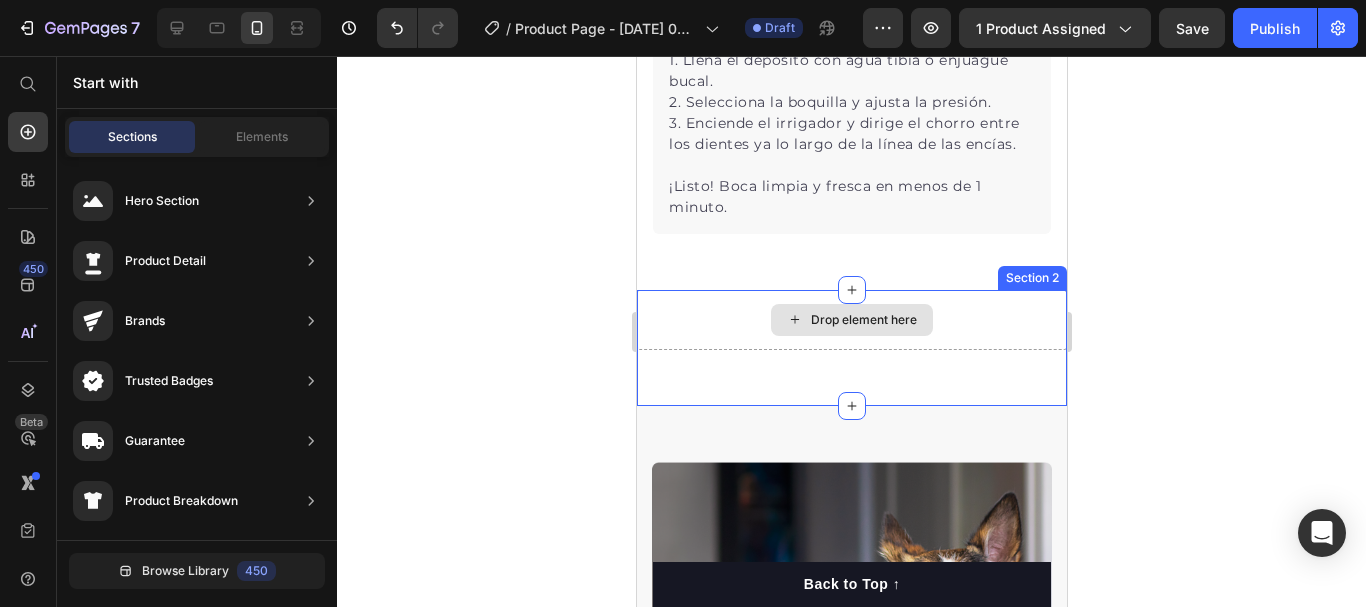 click on "Drop element here" at bounding box center [851, 320] 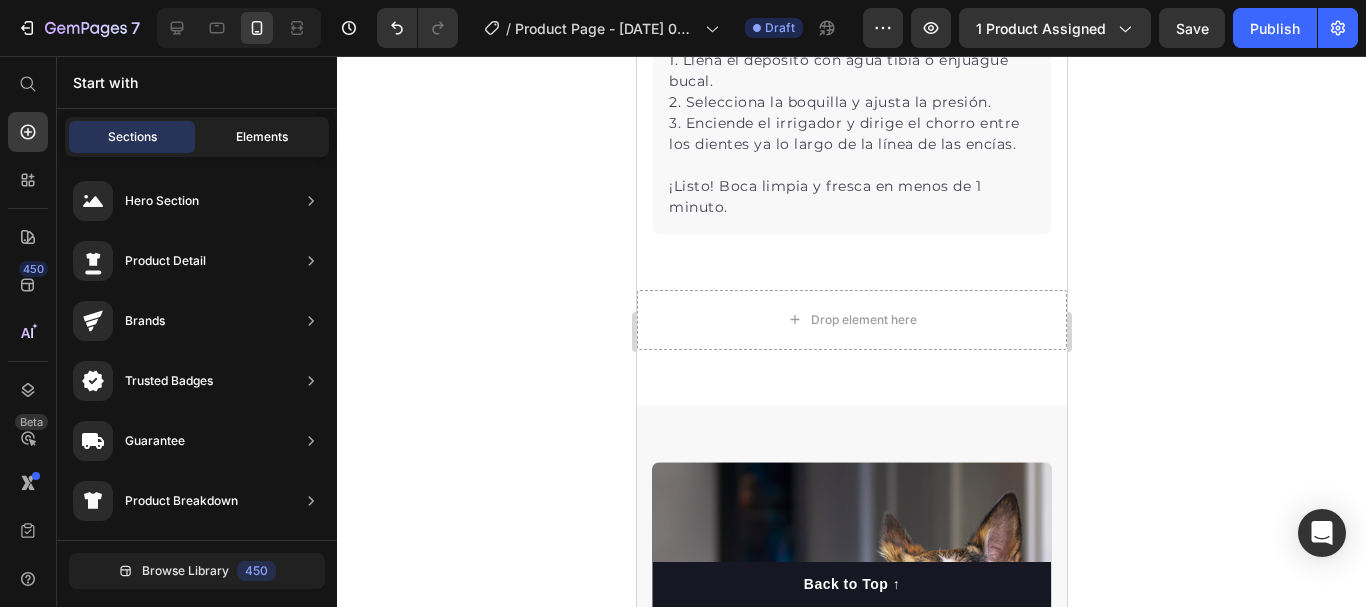 click on "Elements" at bounding box center [262, 137] 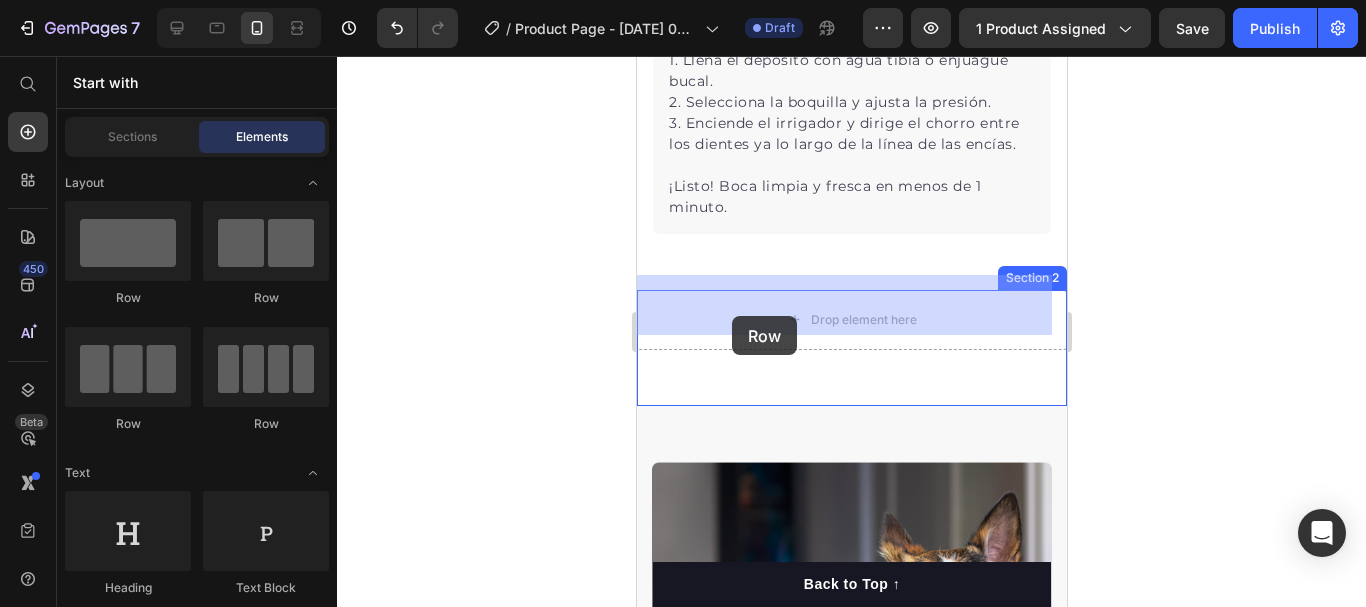 drag, startPoint x: 1082, startPoint y: 388, endPoint x: 731, endPoint y: 314, distance: 358.71576 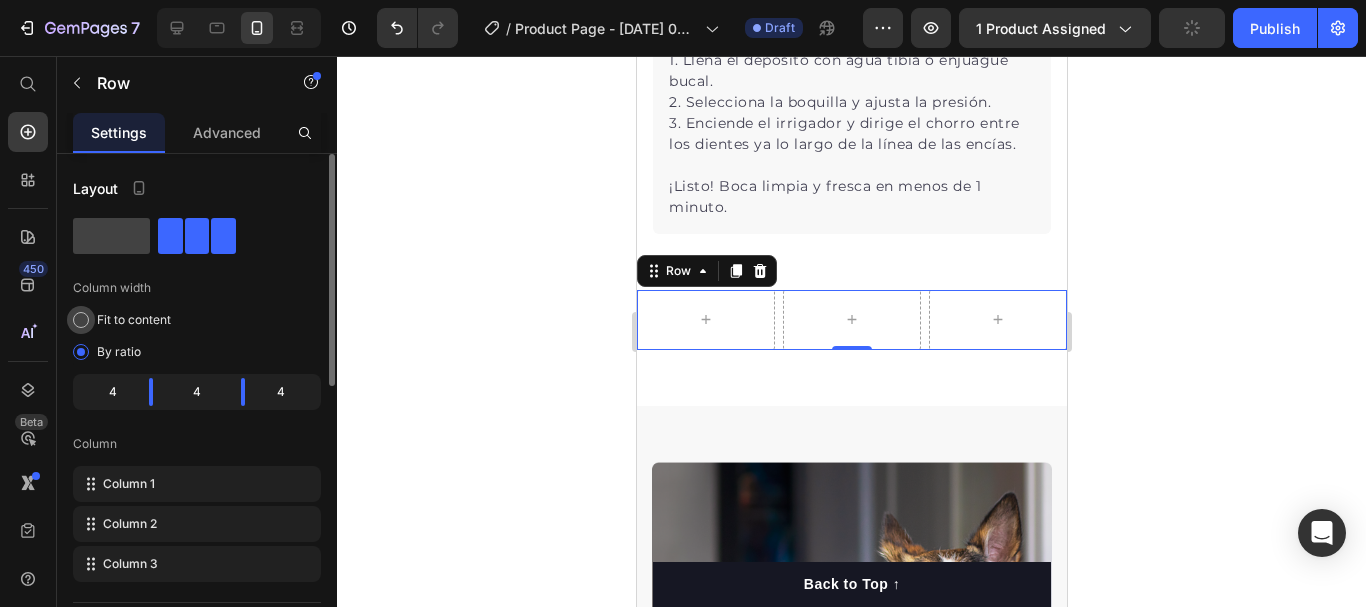 click on "Fit to content" at bounding box center [134, 320] 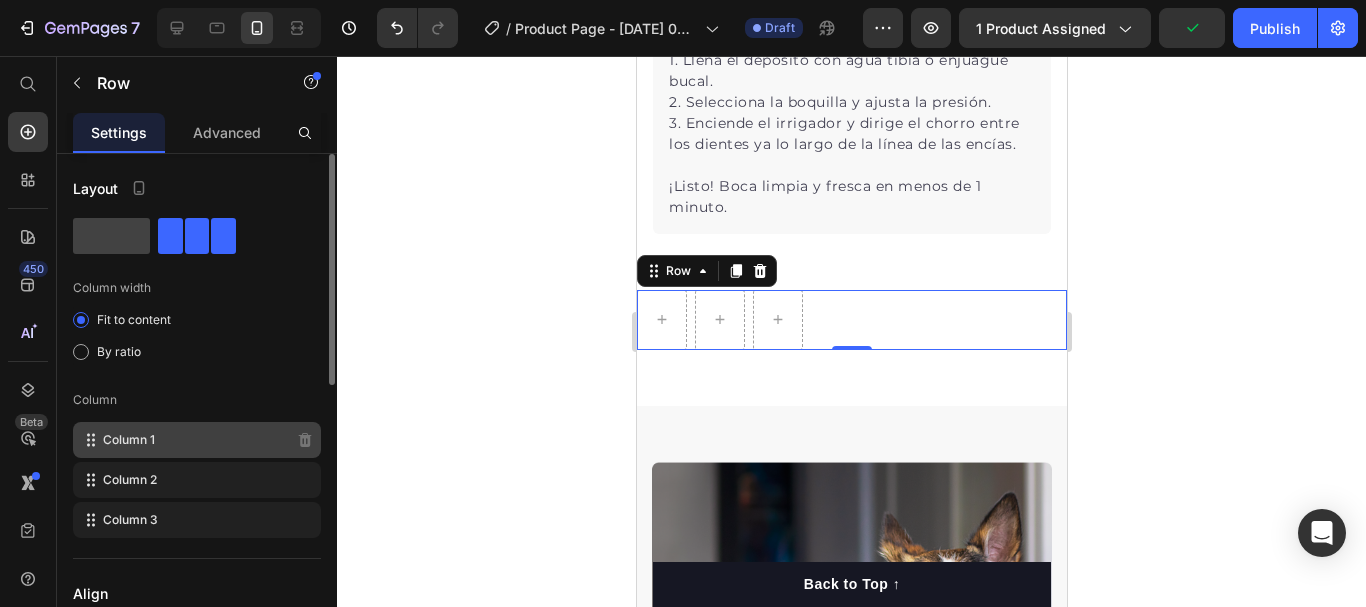 click on "Column 1" 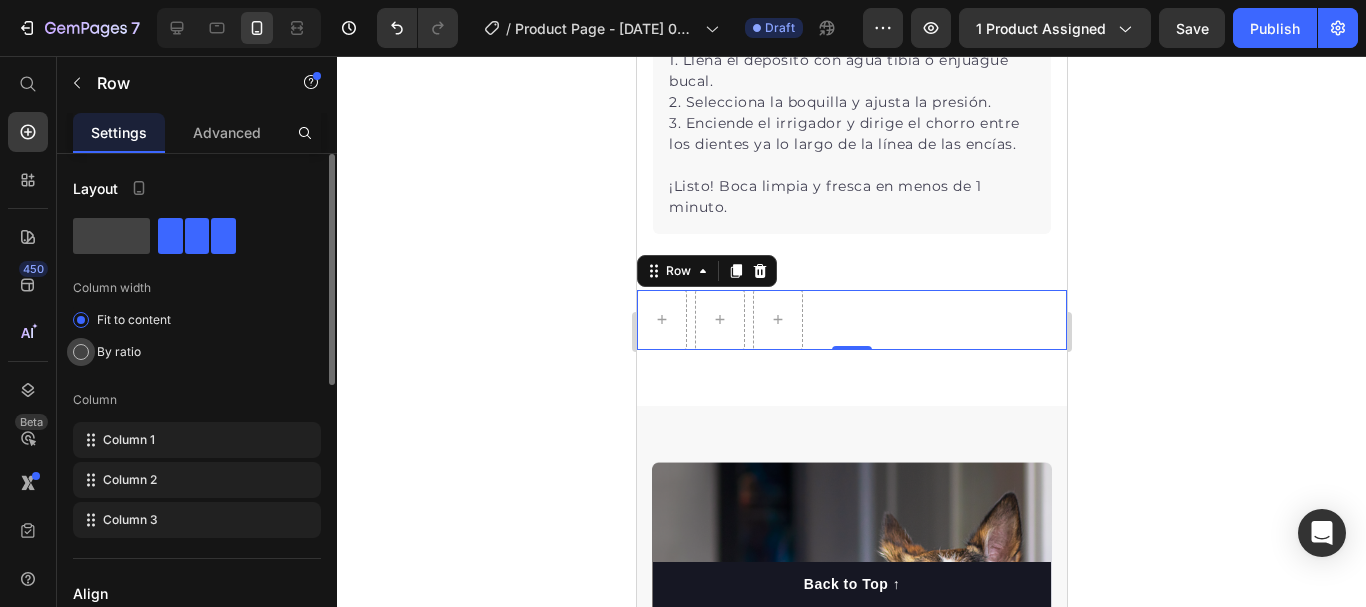 click on "By ratio" 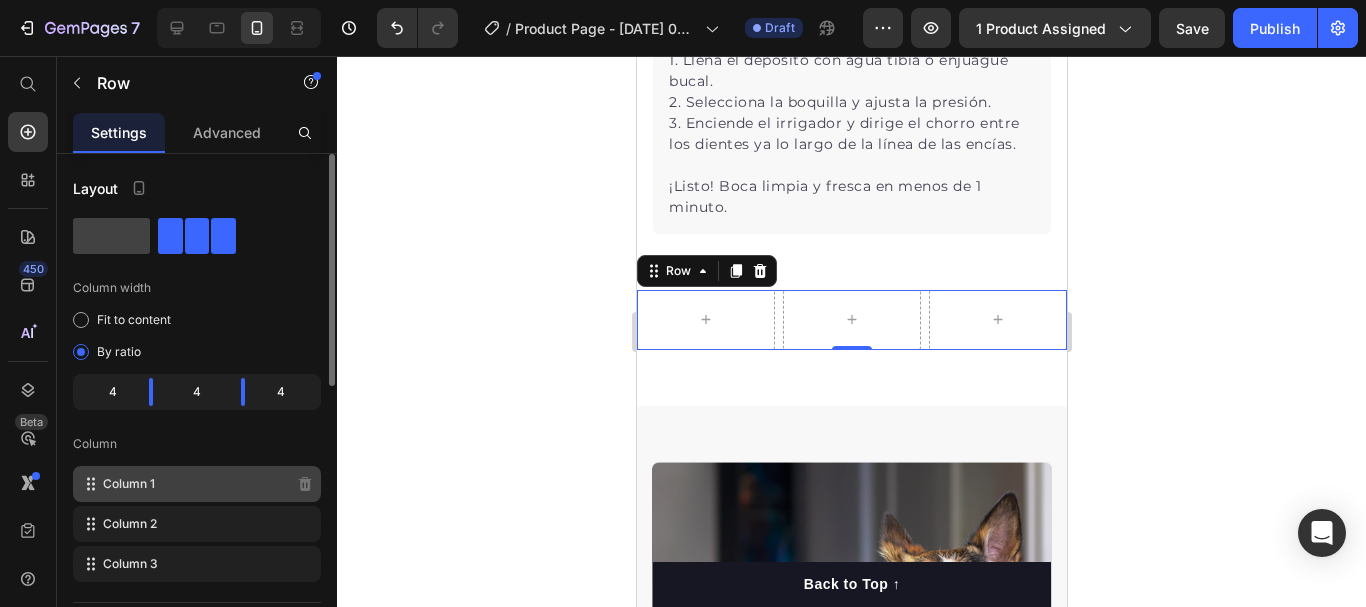 click on "Column 1" 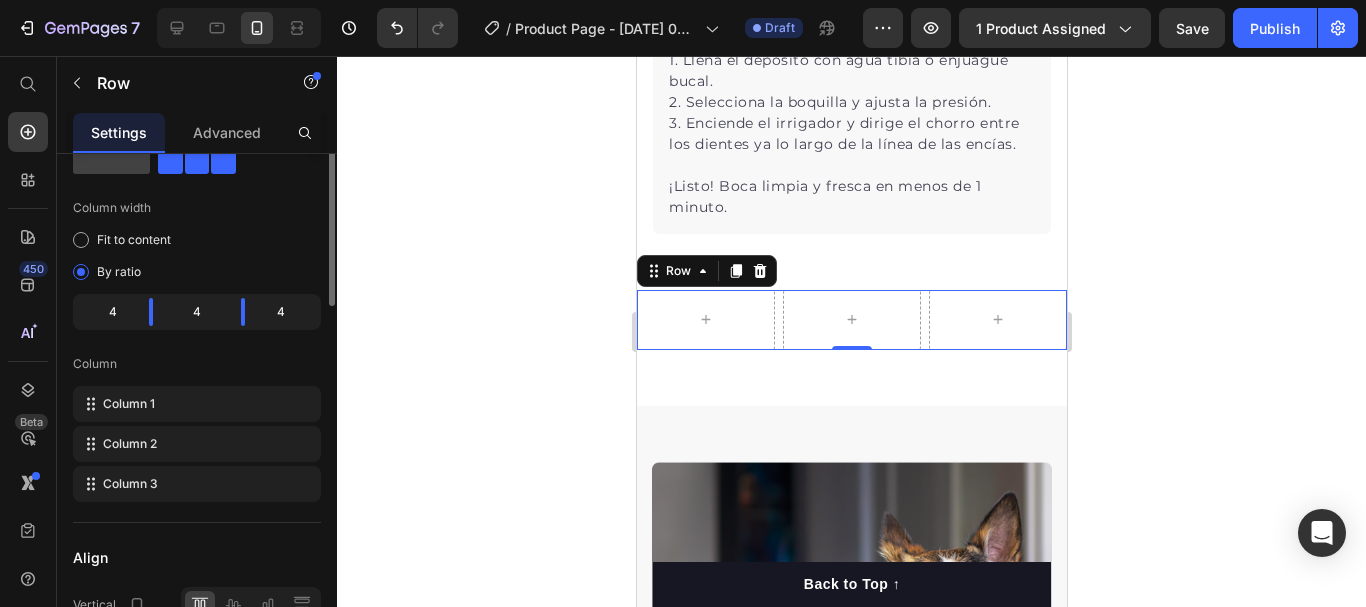 scroll, scrollTop: 0, scrollLeft: 0, axis: both 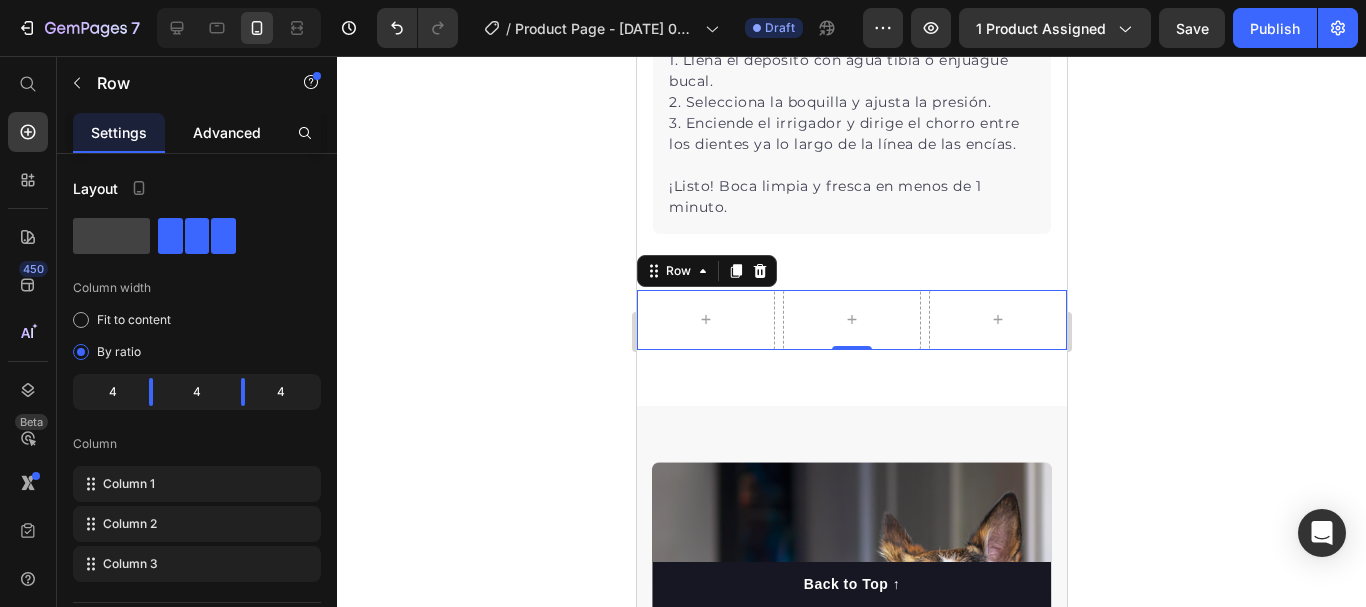 click on "Advanced" at bounding box center (227, 132) 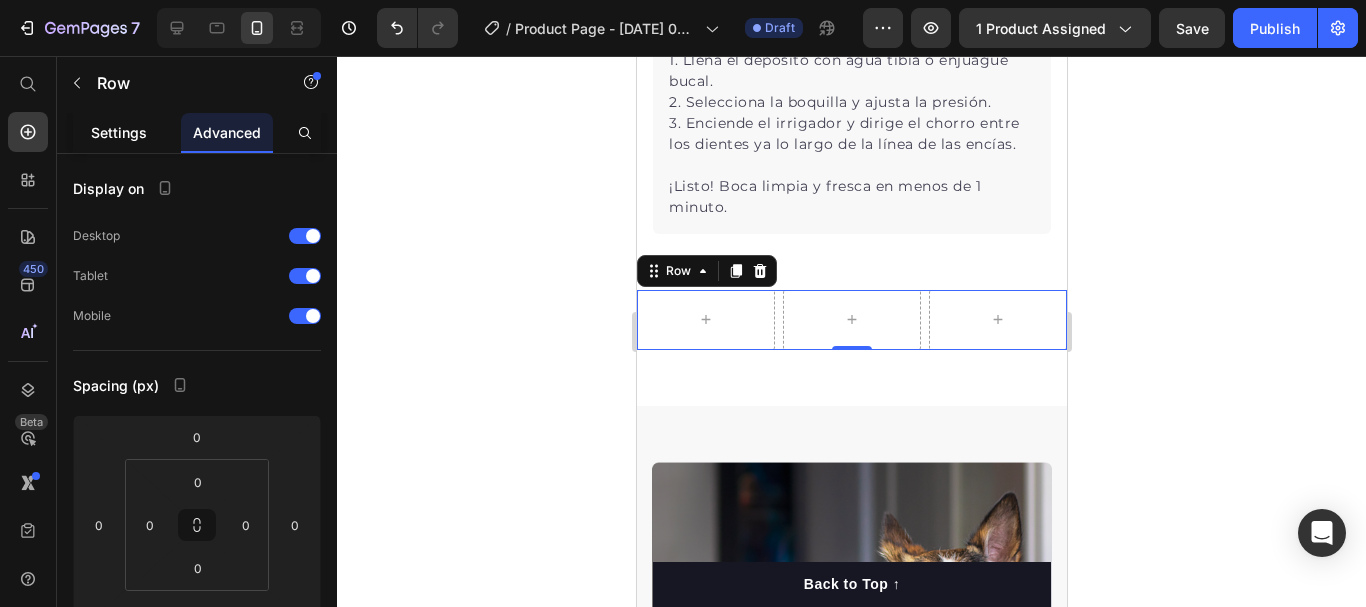 click on "Settings" at bounding box center (119, 132) 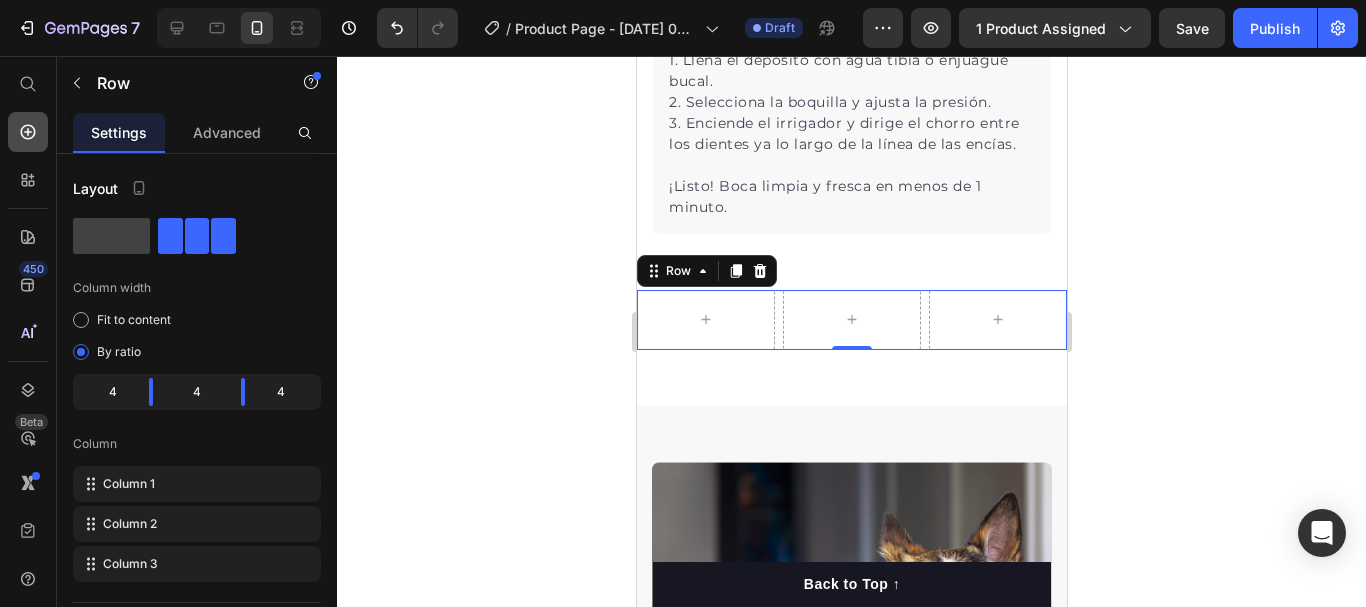 click 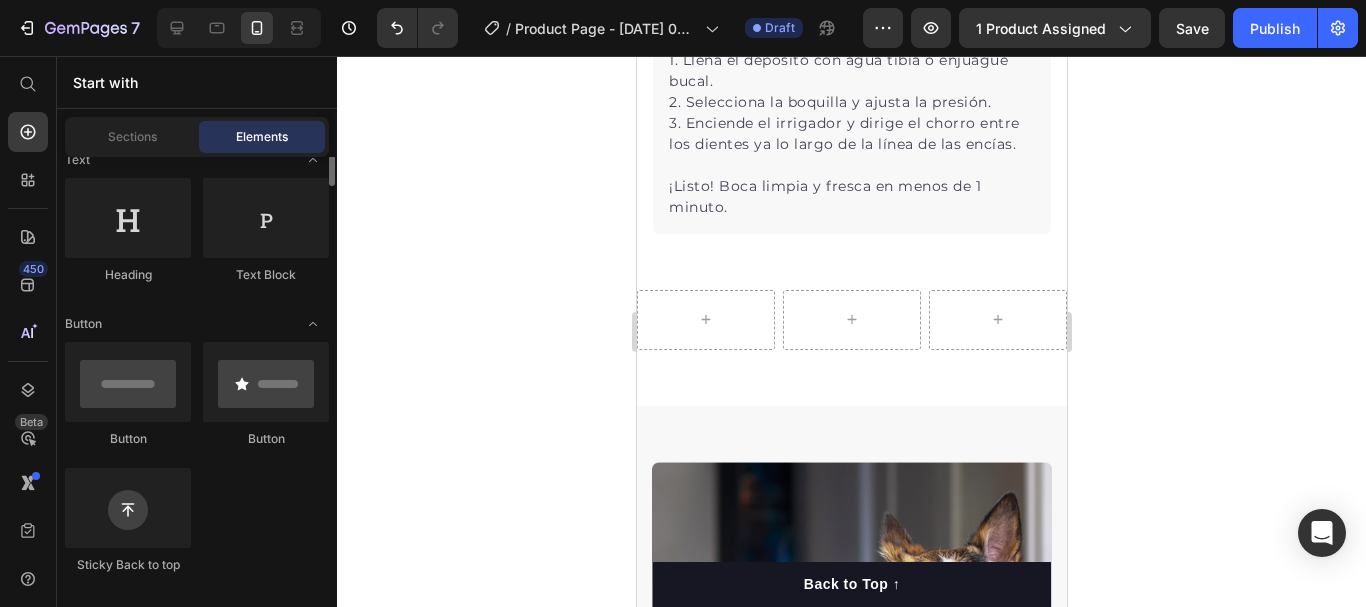 scroll, scrollTop: 262, scrollLeft: 0, axis: vertical 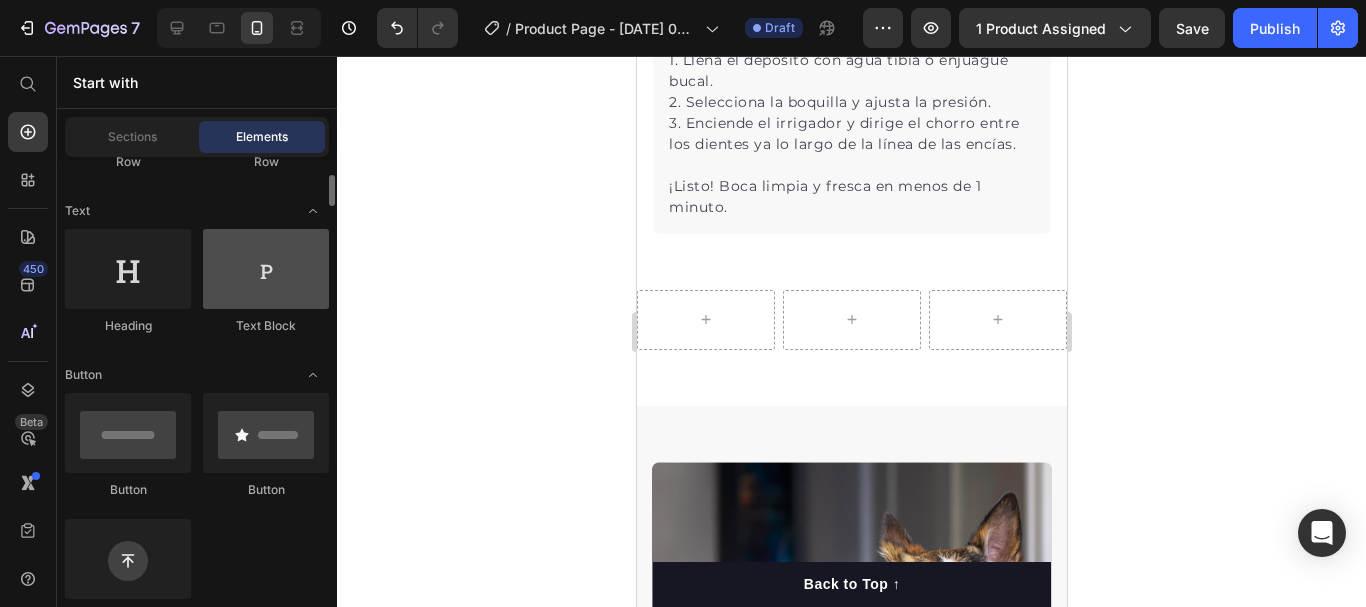 click at bounding box center [266, 269] 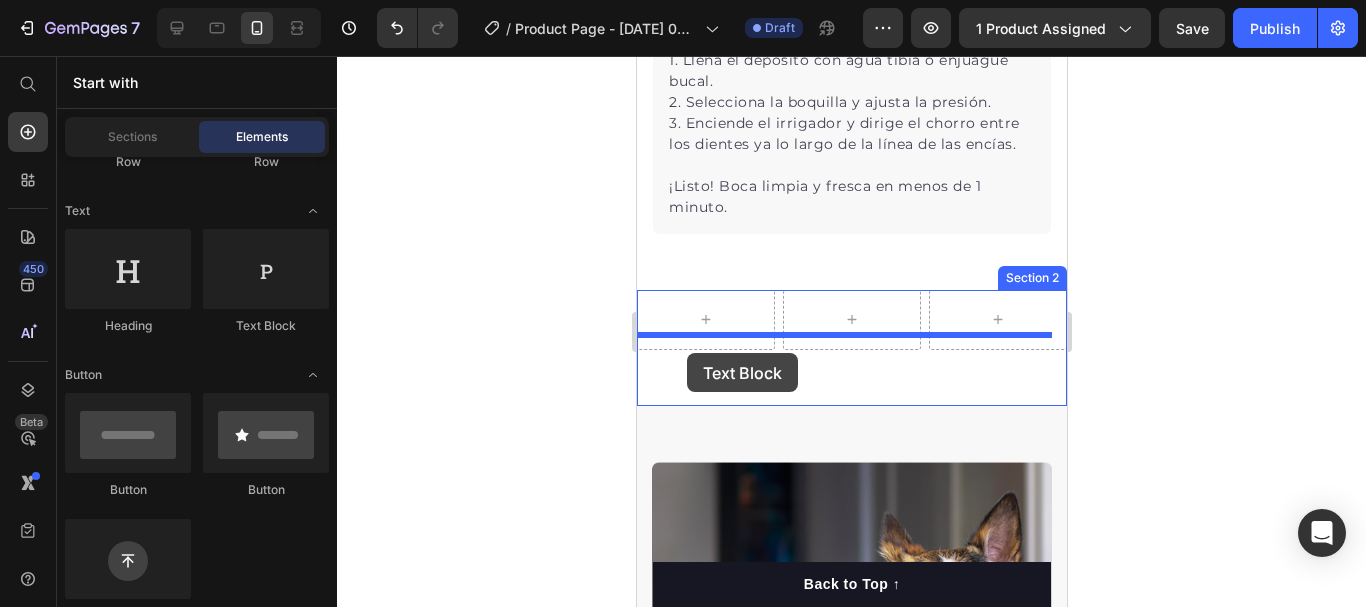 drag, startPoint x: 911, startPoint y: 326, endPoint x: 686, endPoint y: 353, distance: 226.61421 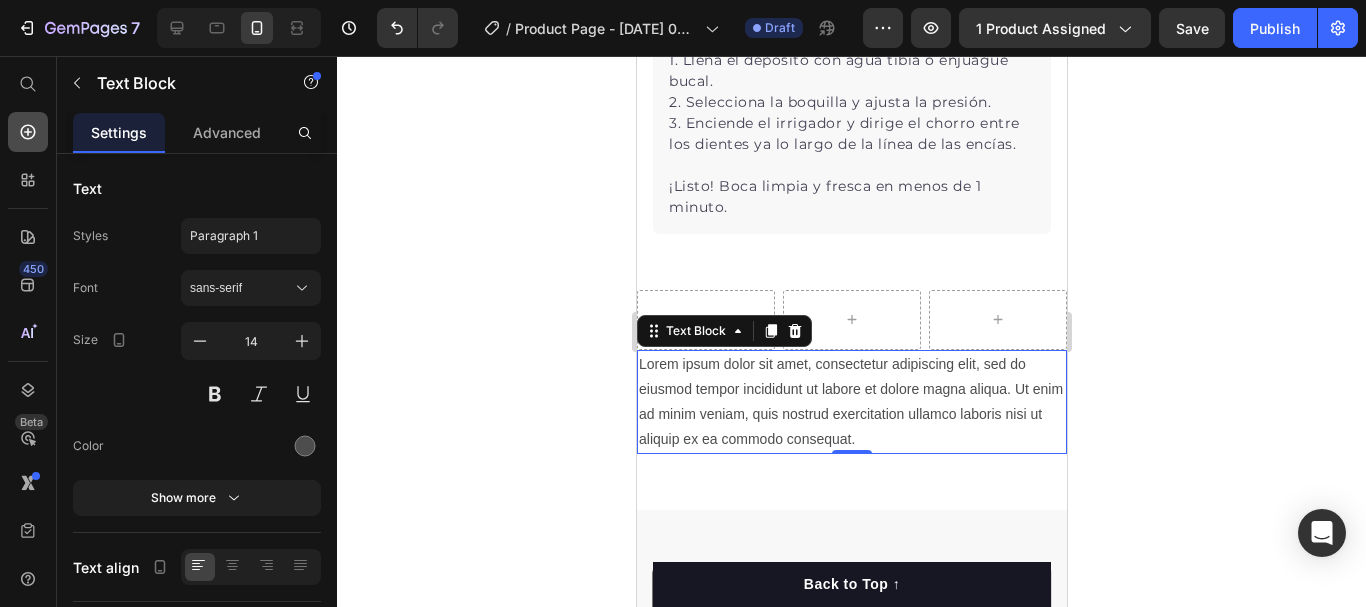 click 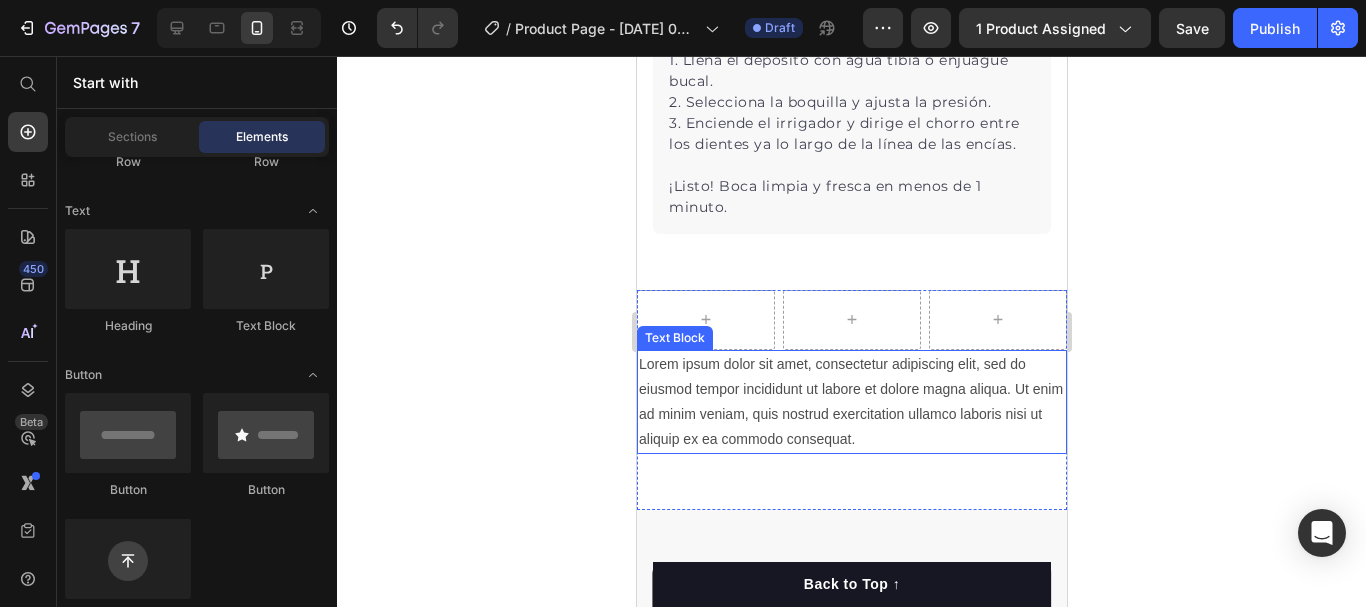click on "Lorem ipsum dolor sit amet, consectetur adipiscing elit, sed do eiusmod tempor incididunt ut labore et dolore magna aliqua. Ut enim ad minim veniam, quis nostrud exercitation ullamco laboris nisi ut aliquip ex ea commodo consequat." at bounding box center [851, 402] 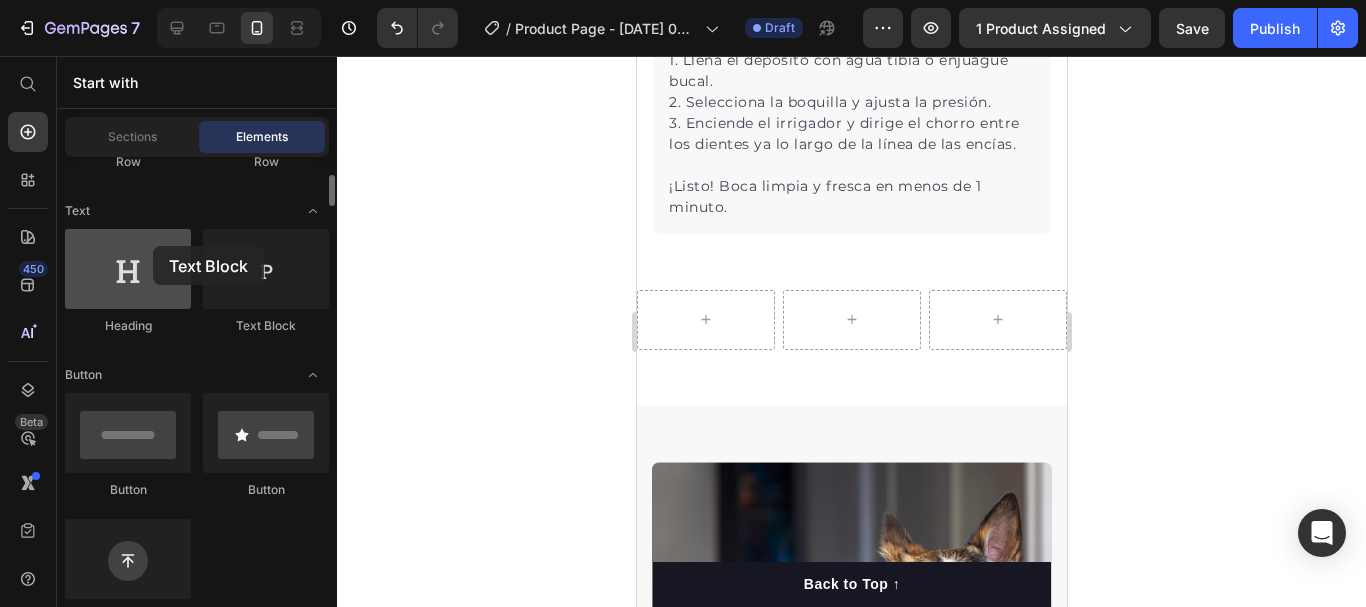 drag, startPoint x: 243, startPoint y: 288, endPoint x: 172, endPoint y: 253, distance: 79.15807 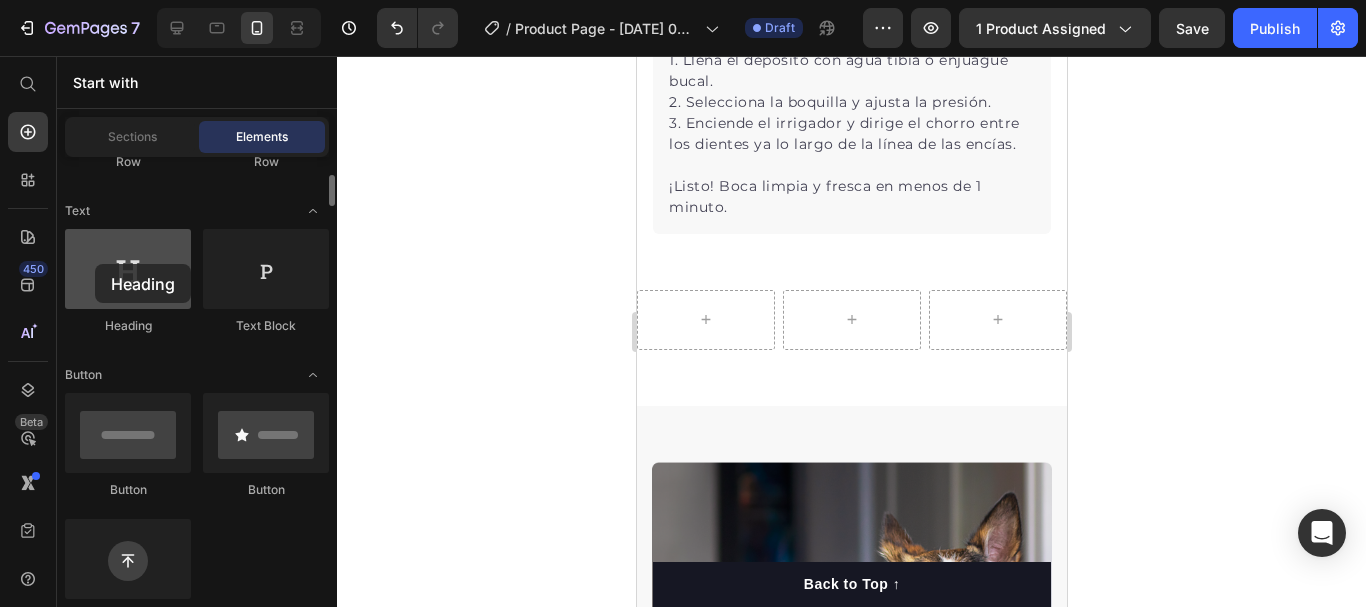 drag, startPoint x: 139, startPoint y: 270, endPoint x: 98, endPoint y: 263, distance: 41.59327 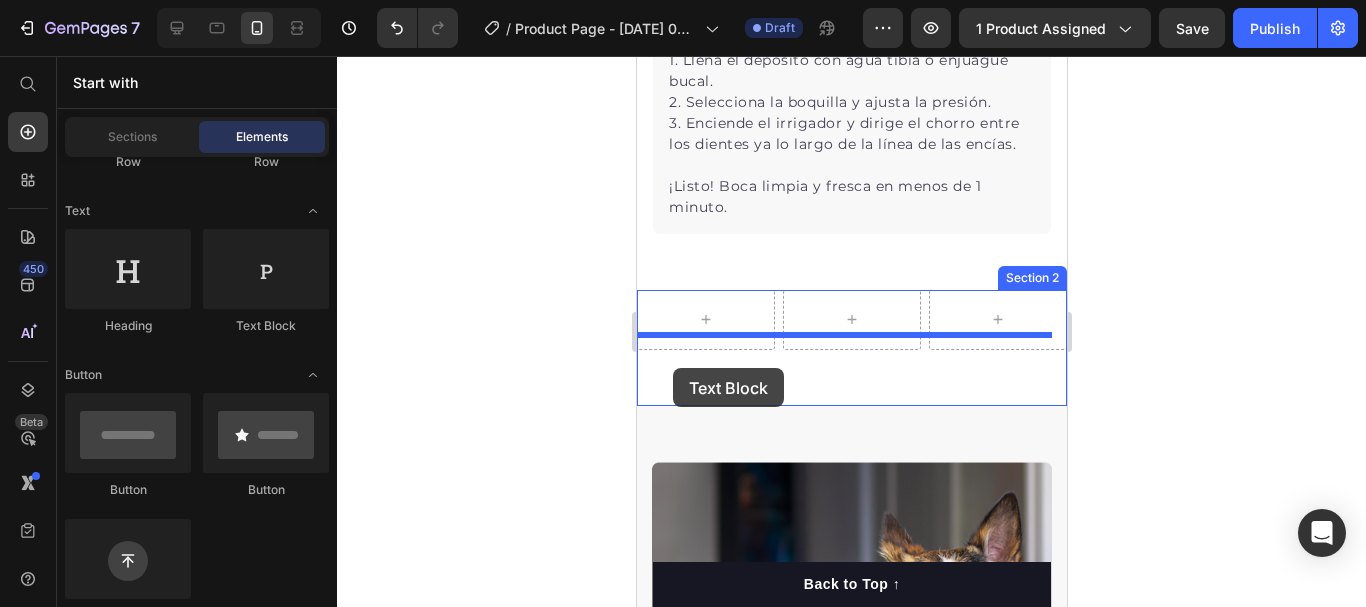drag, startPoint x: 1134, startPoint y: 406, endPoint x: 670, endPoint y: 367, distance: 465.63614 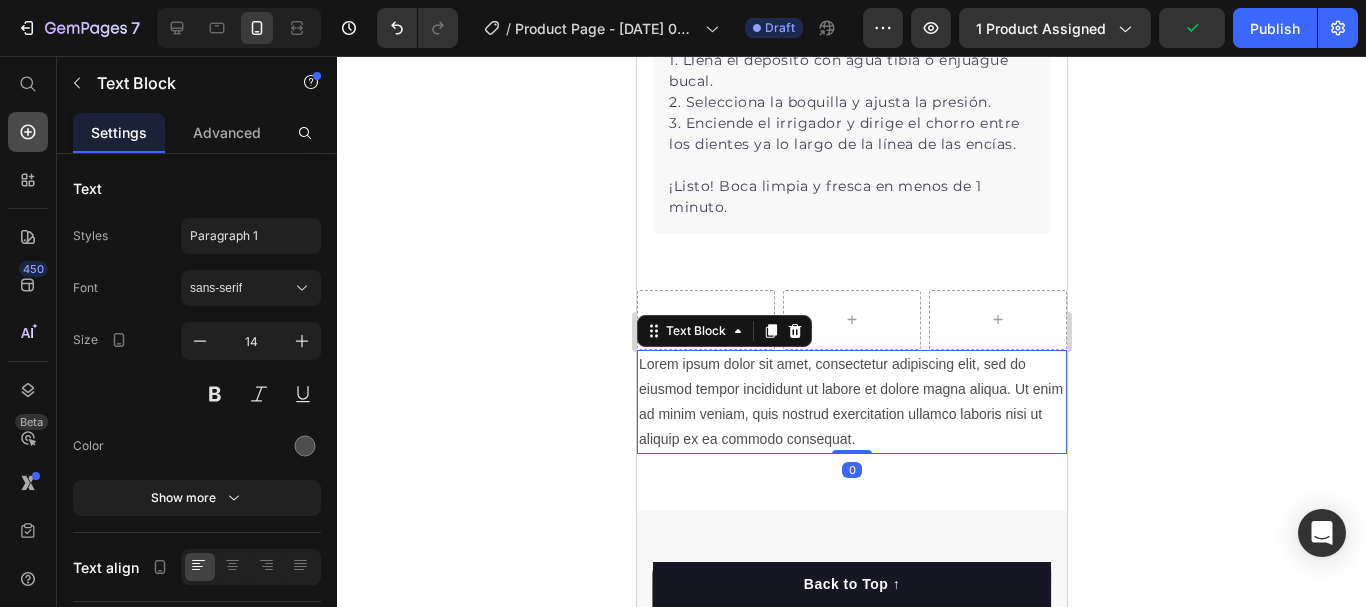 click 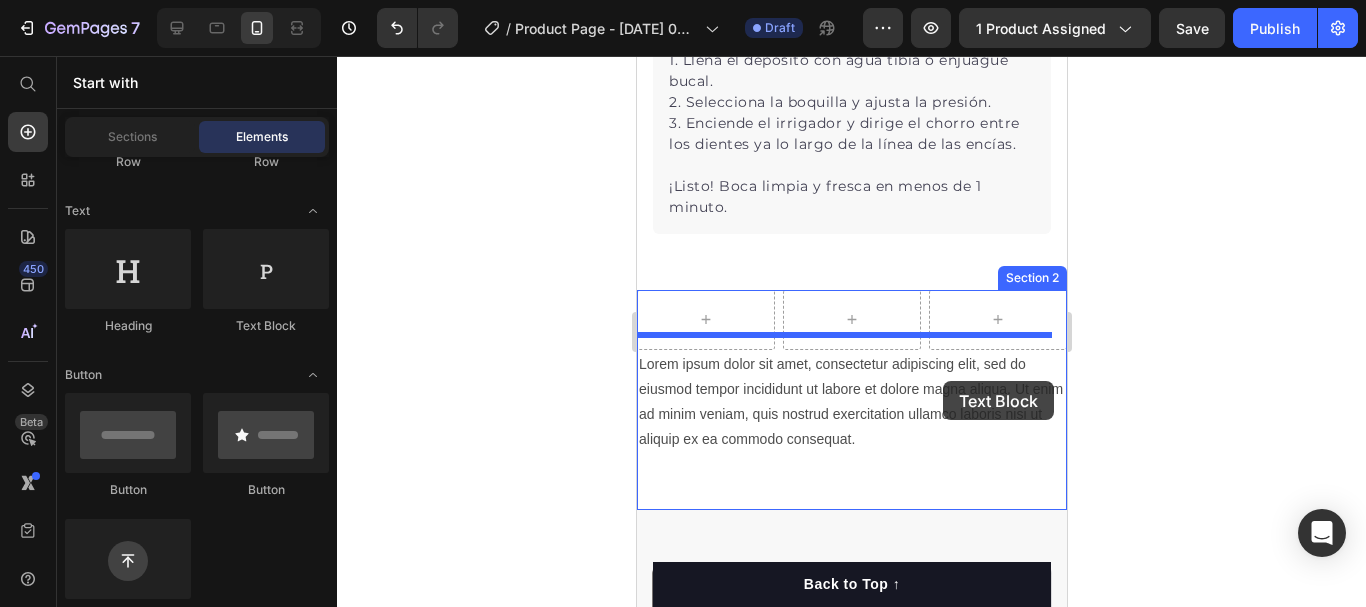 drag, startPoint x: 919, startPoint y: 339, endPoint x: 942, endPoint y: 381, distance: 47.88528 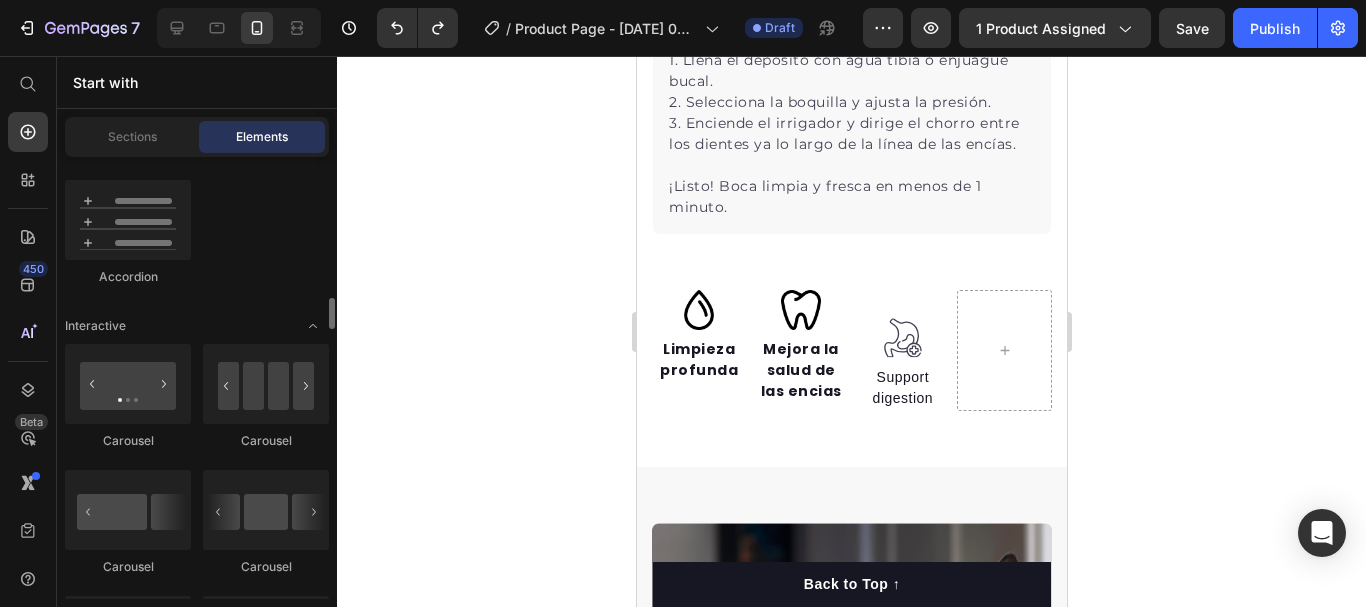 scroll, scrollTop: 1957, scrollLeft: 0, axis: vertical 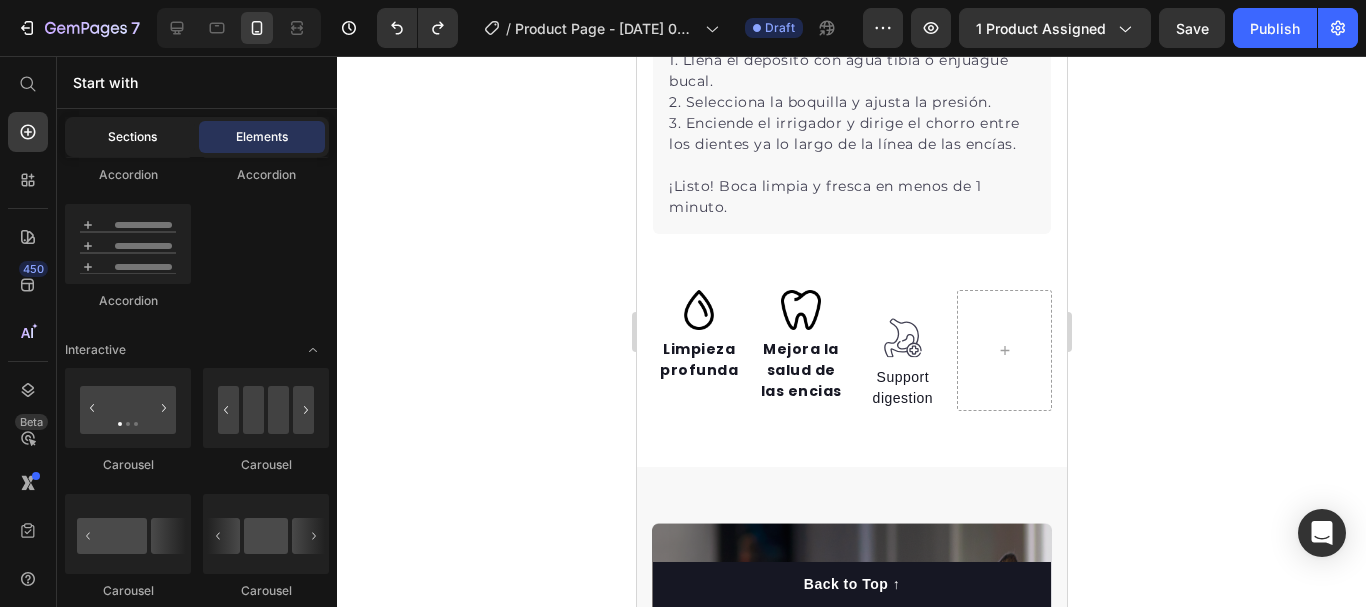 click on "Sections" at bounding box center (132, 137) 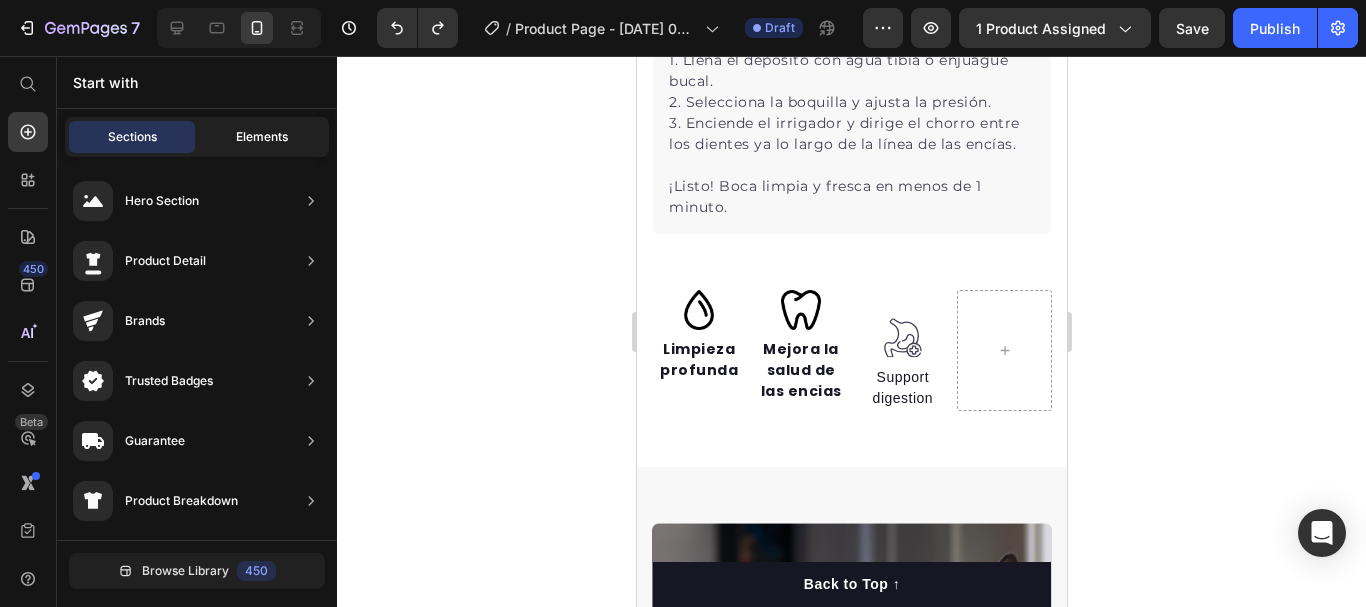 click on "Elements" at bounding box center (262, 137) 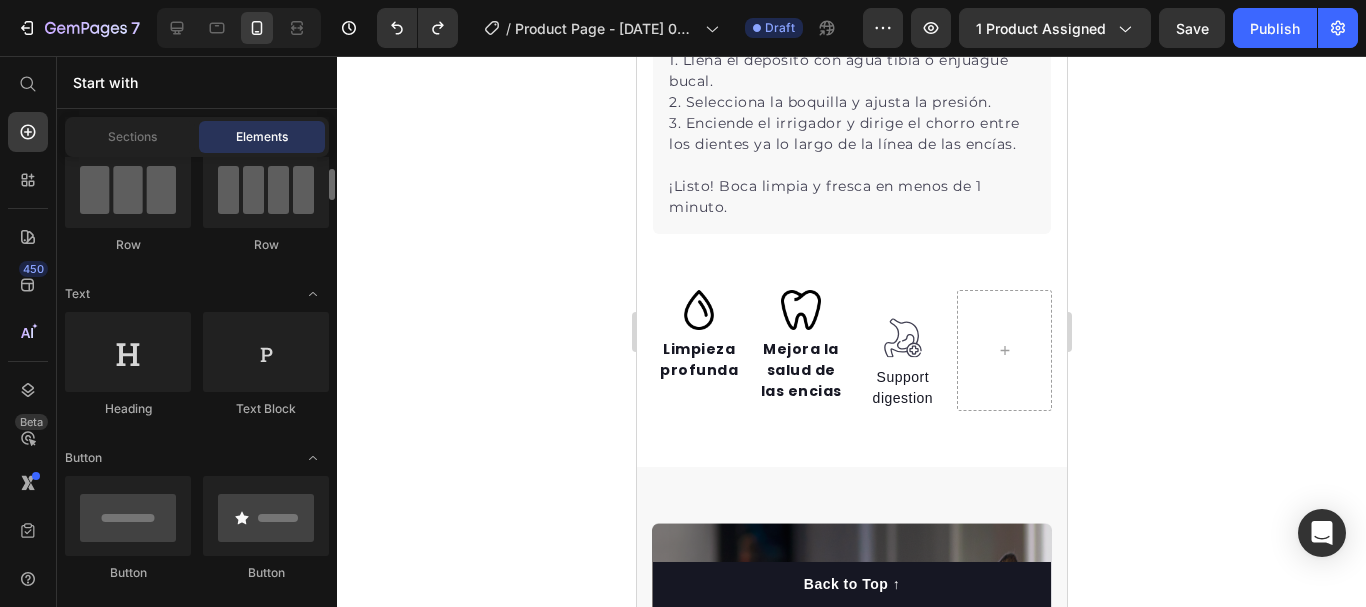 scroll, scrollTop: 0, scrollLeft: 0, axis: both 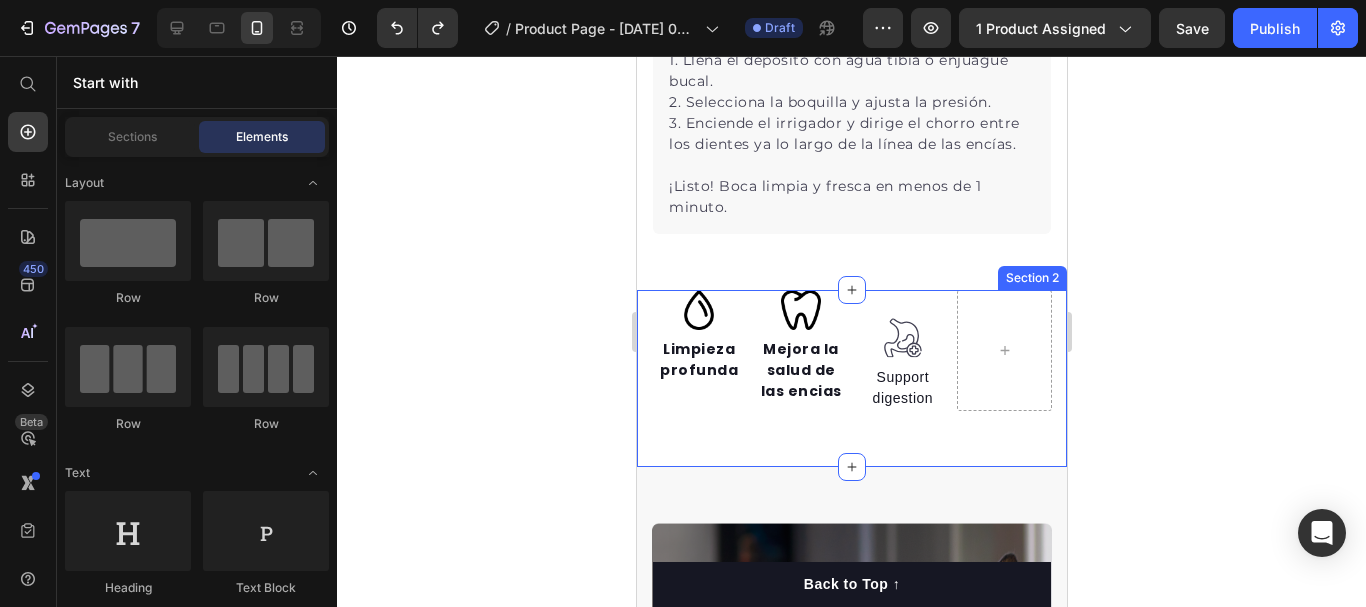 click on "Image Limpieza profunda Text block Image Support digestion Text block Image Mejora la salud de las encias Text block
Row Section 2" at bounding box center (851, 379) 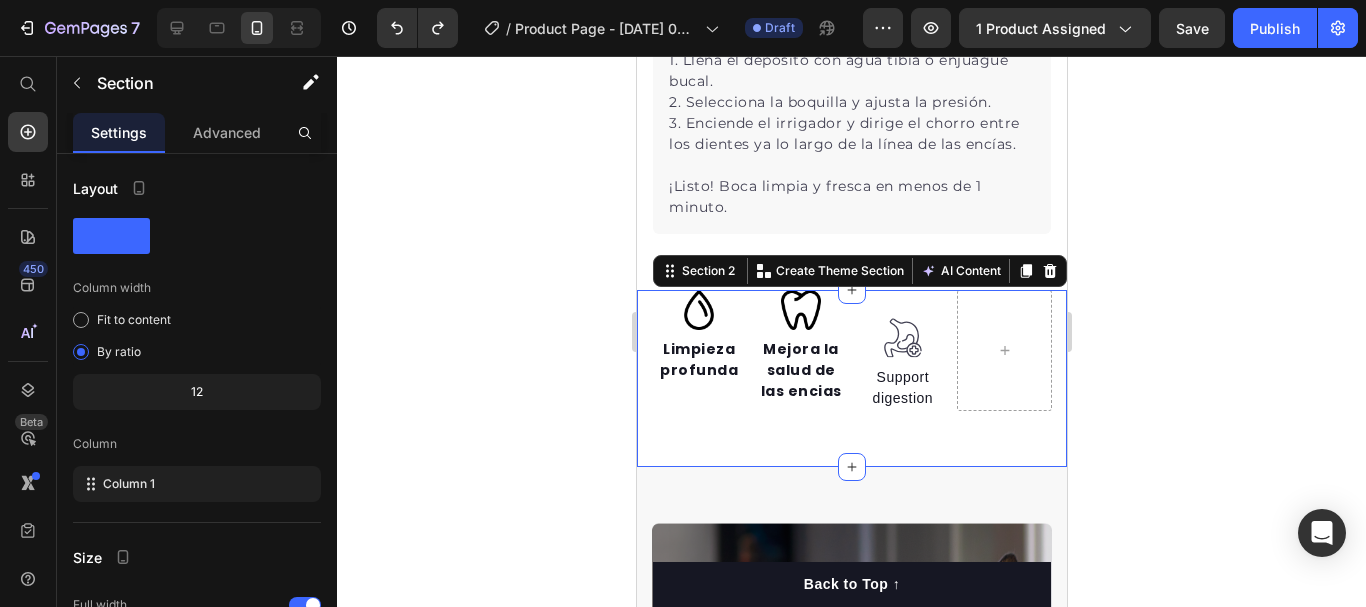 click on "Image Limpieza profunda Text block Image Support digestion Text block Image Mejora la salud de las encias Text block
Row Section 2   You can create reusable sections Create Theme Section AI Content Write with GemAI What would you like to describe here? Tone and Voice Persuasive Product AquaPulse® - Irrigador Bucal Show more Generate" at bounding box center [851, 379] 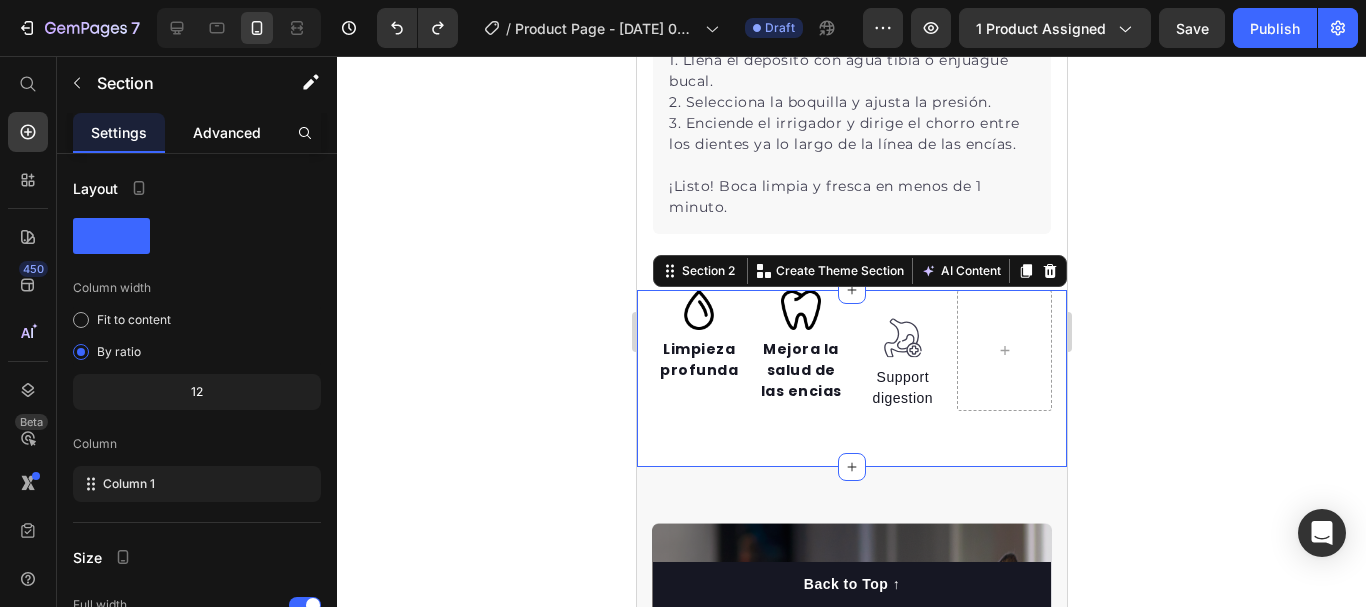 click on "Advanced" 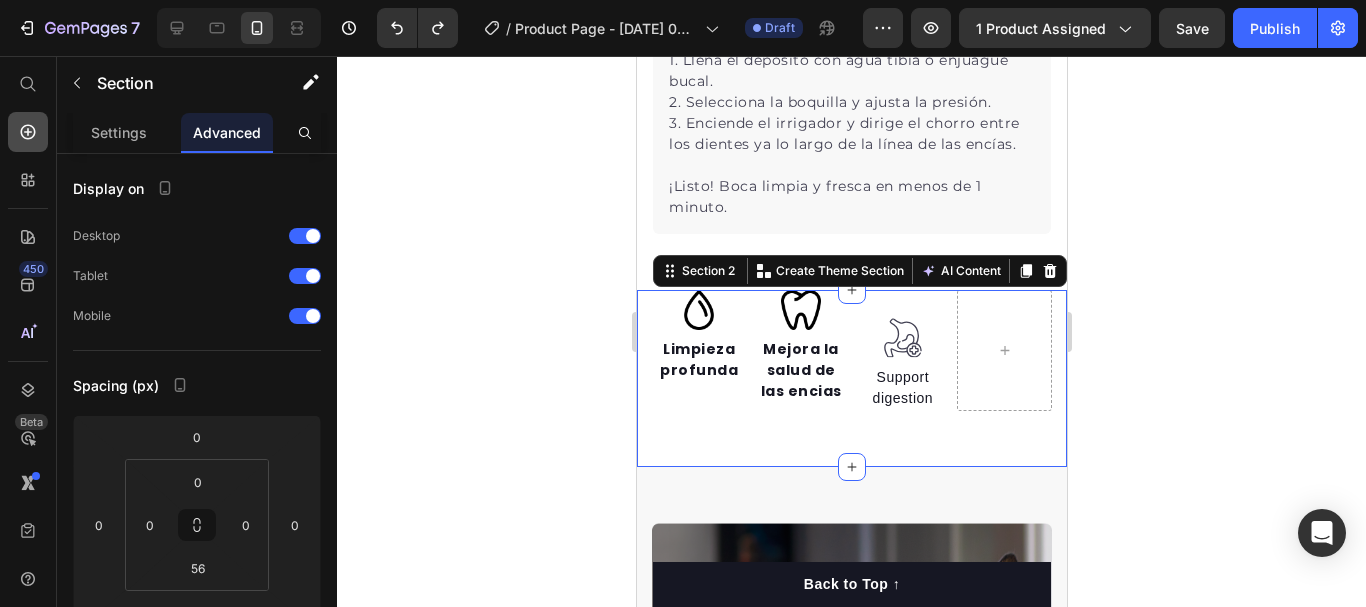 click 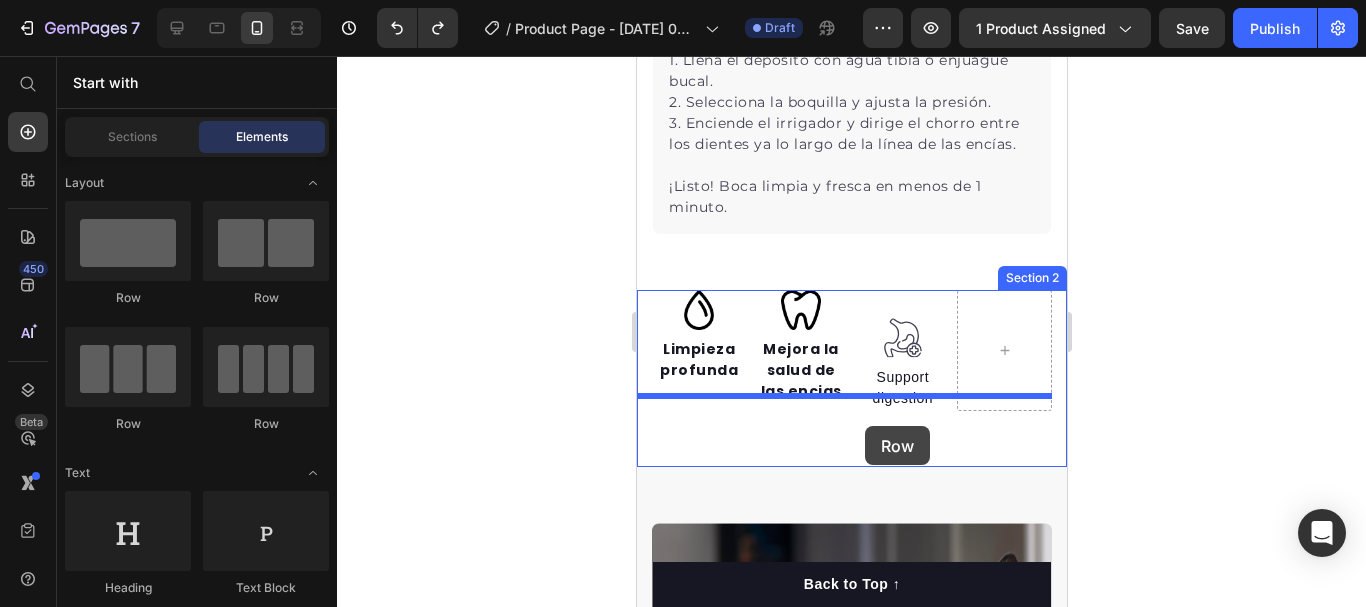drag, startPoint x: 746, startPoint y: 446, endPoint x: 864, endPoint y: 425, distance: 119.85408 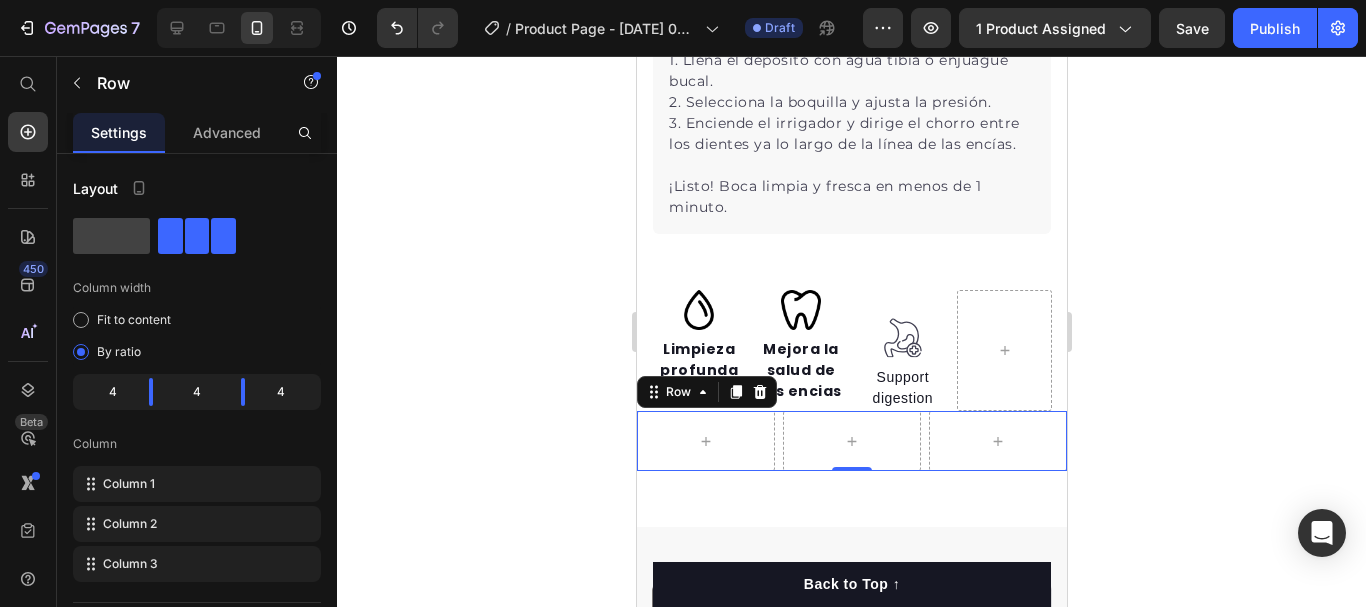 click on "450 Beta" at bounding box center (28, 263) 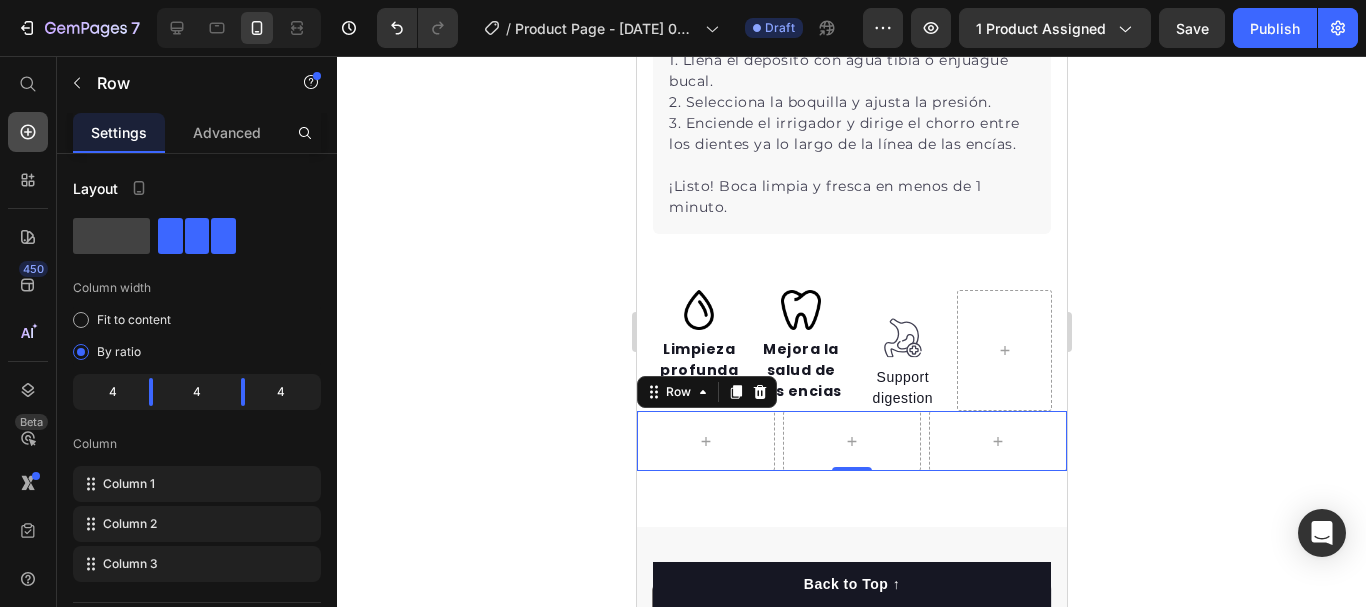 click 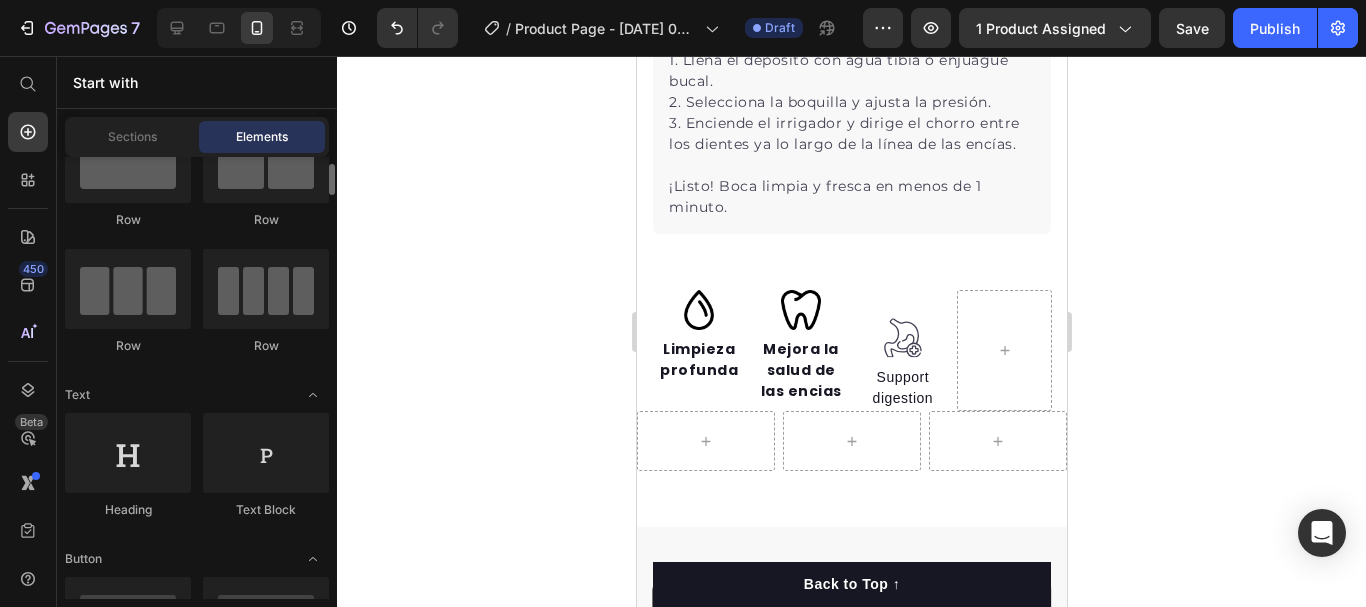 scroll, scrollTop: 80, scrollLeft: 0, axis: vertical 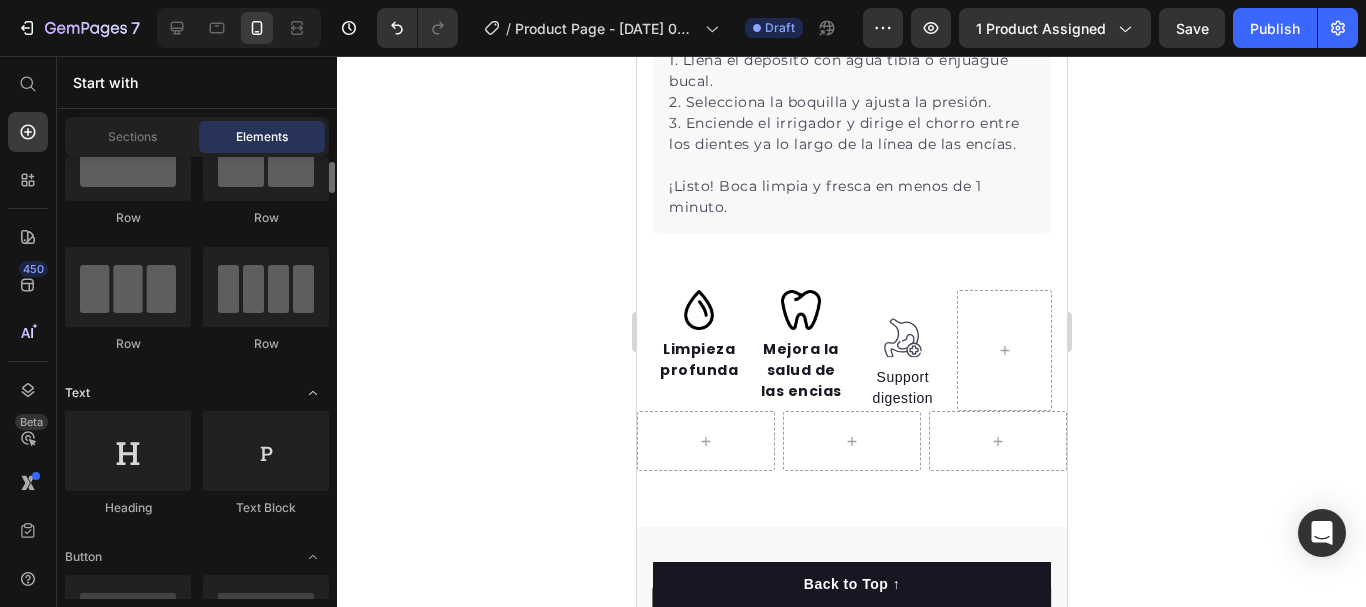 click 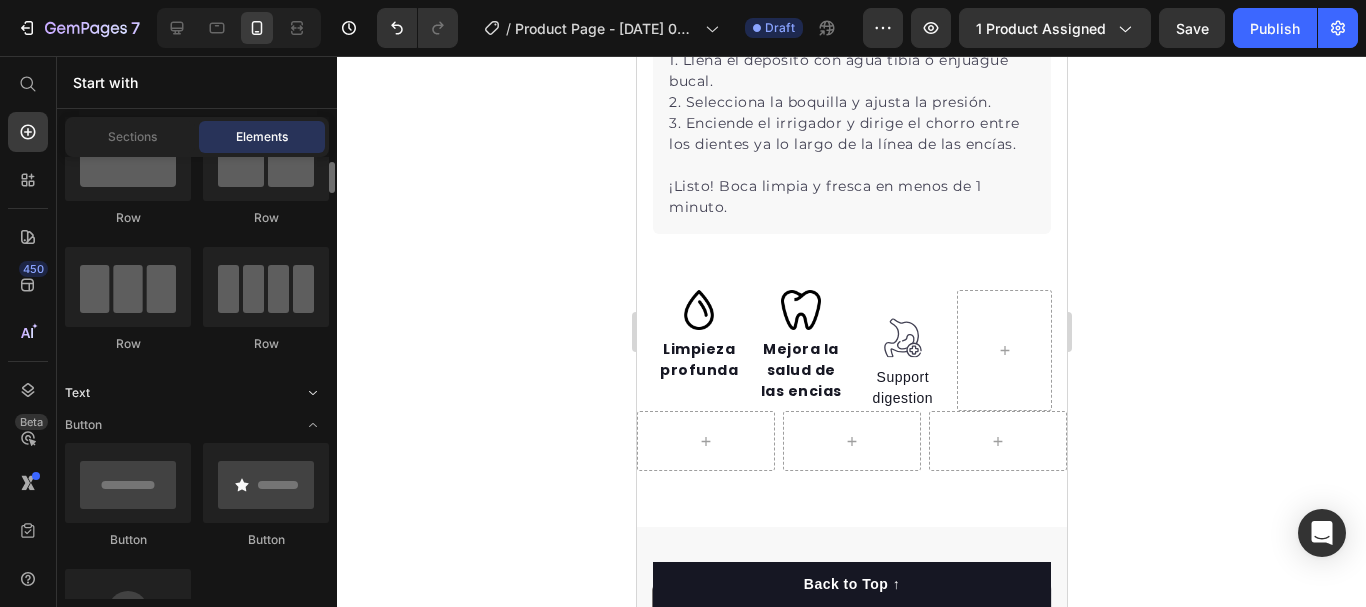 click 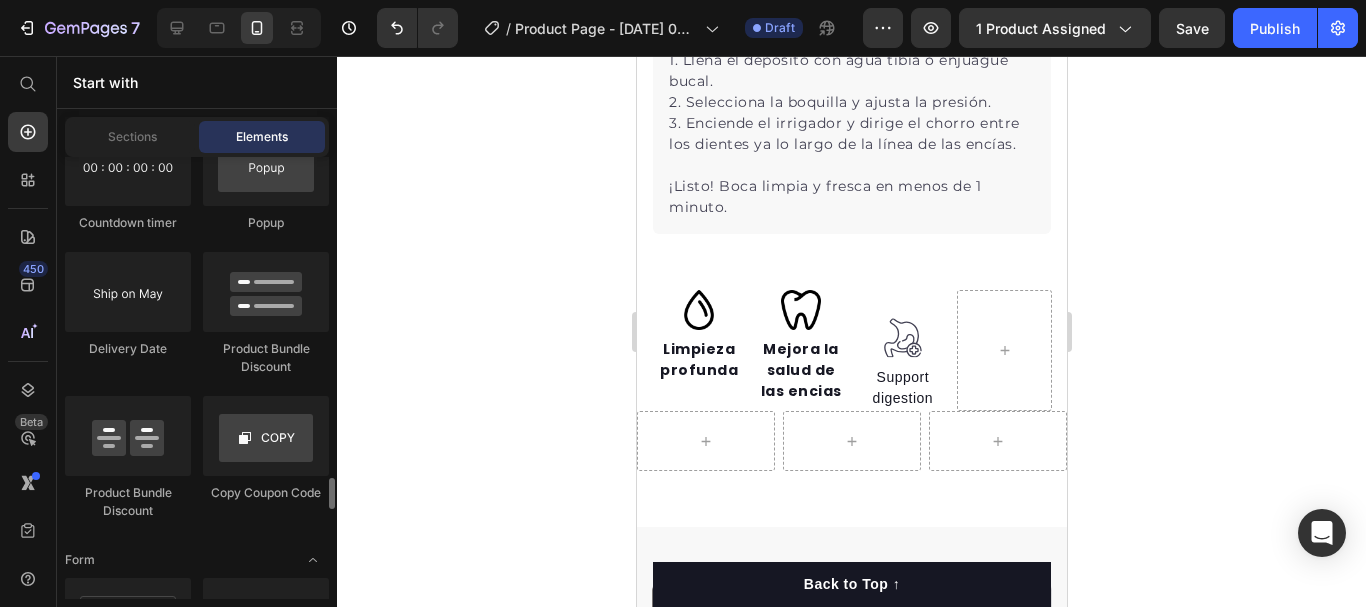 scroll, scrollTop: 4426, scrollLeft: 0, axis: vertical 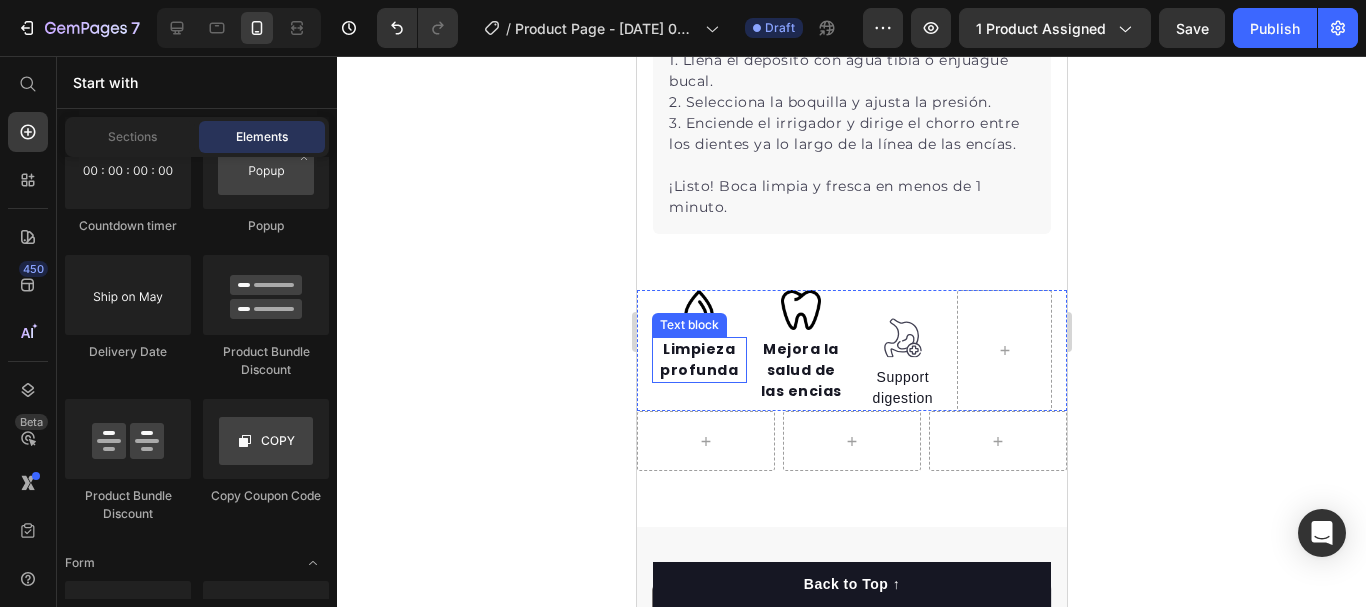 click on "Limpieza profunda" at bounding box center [698, 360] 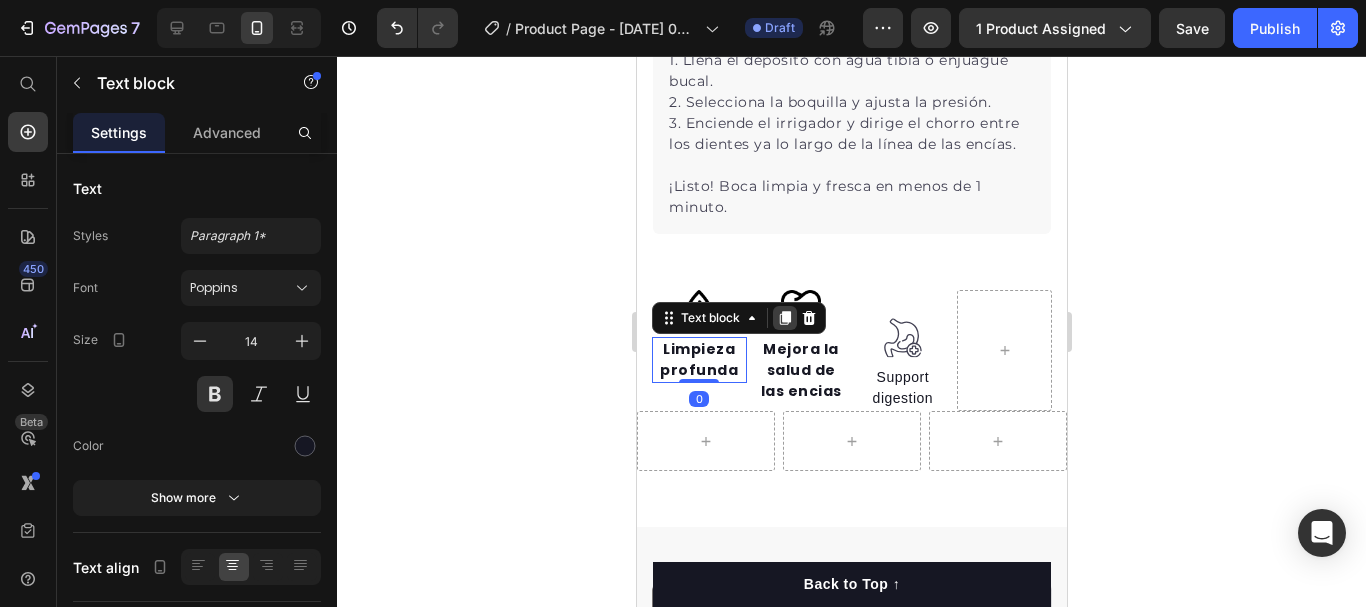 click 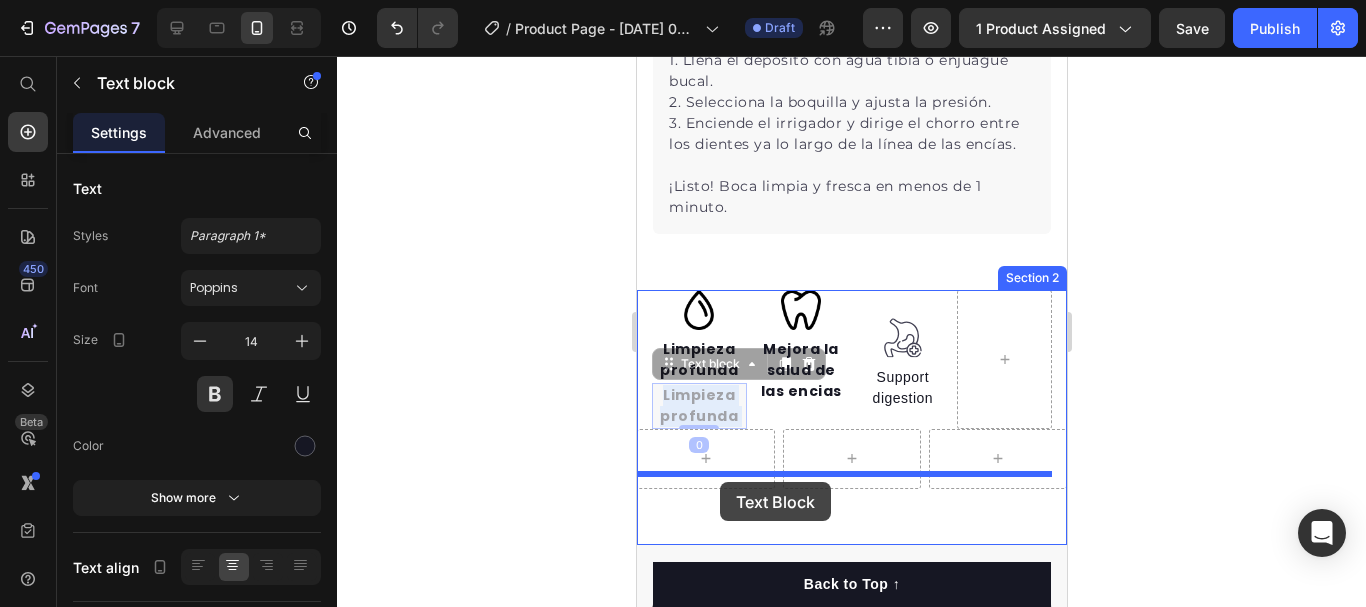 drag, startPoint x: 716, startPoint y: 400, endPoint x: 719, endPoint y: 481, distance: 81.055534 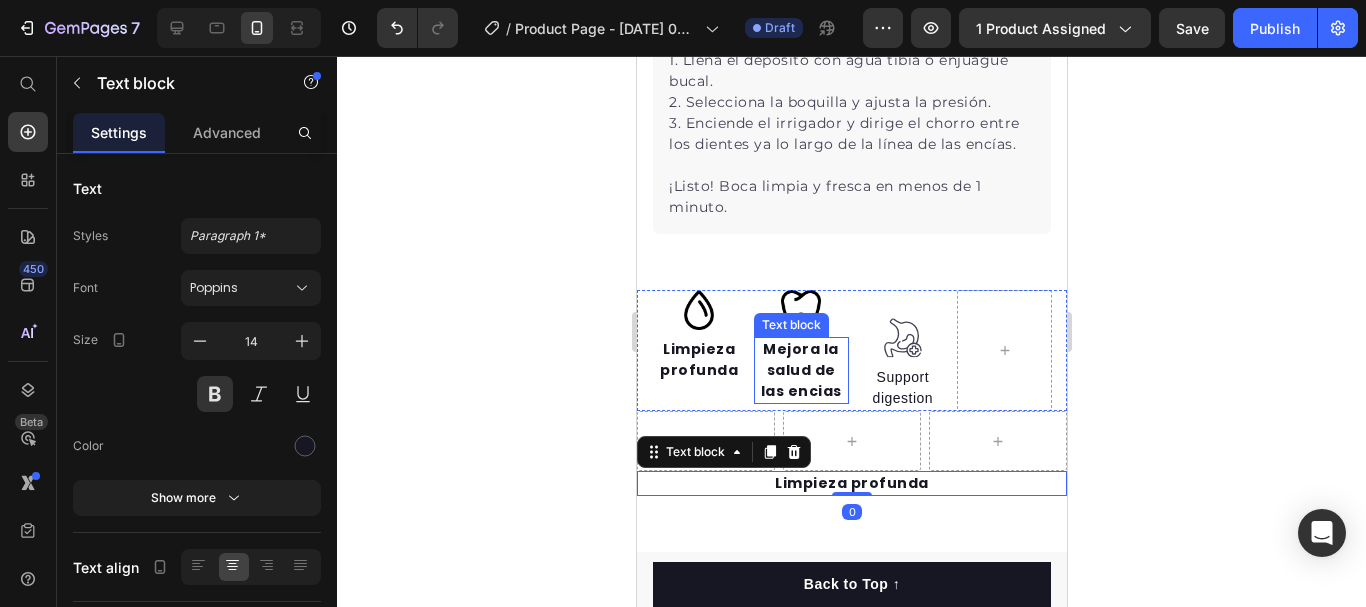 click on "Mejora la salud de las encias" at bounding box center (800, 370) 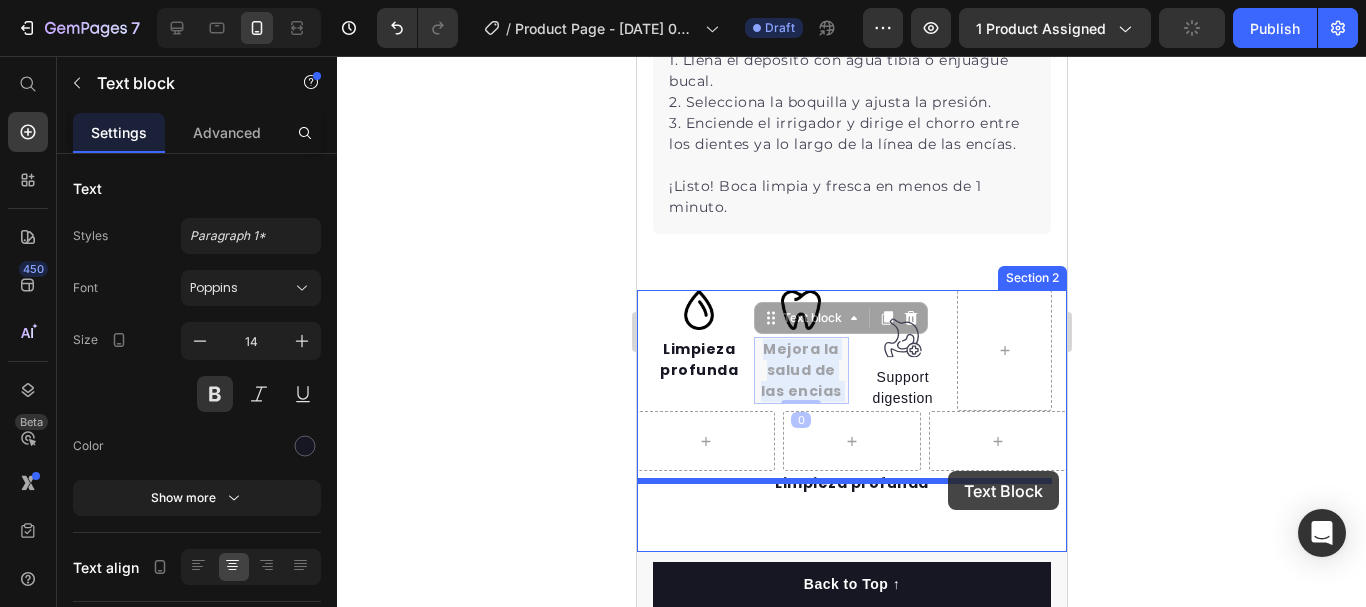 drag, startPoint x: 784, startPoint y: 339, endPoint x: 947, endPoint y: 471, distance: 209.74509 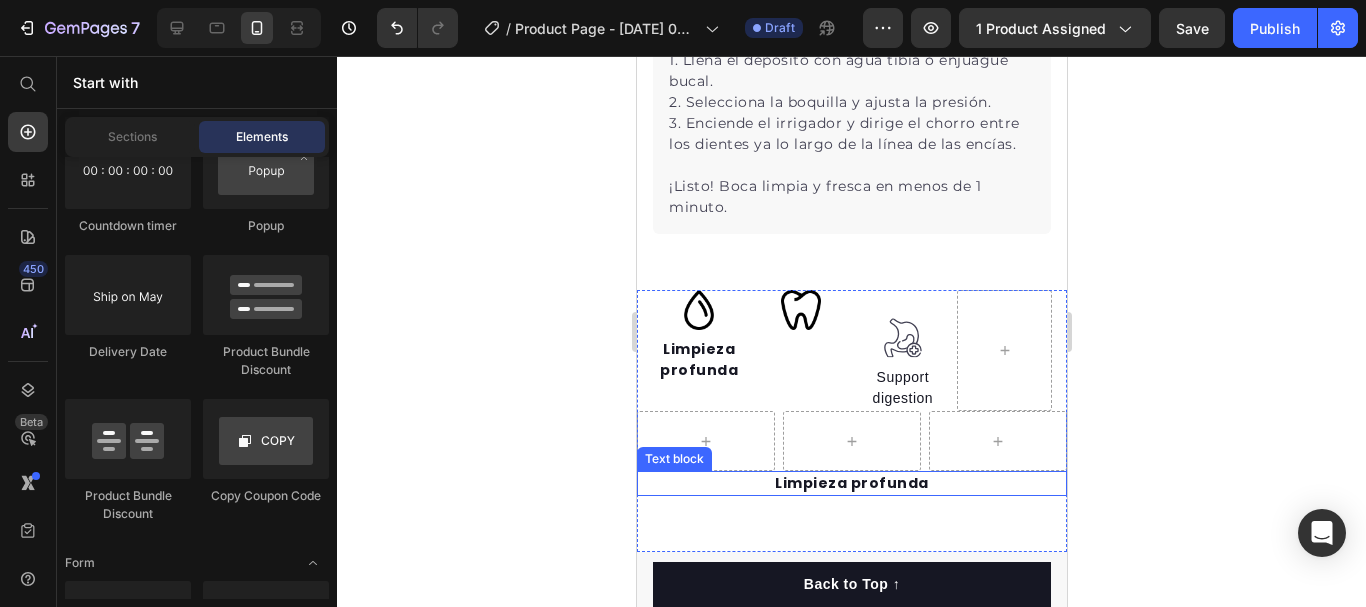 click on "Limpieza profunda" at bounding box center (851, 483) 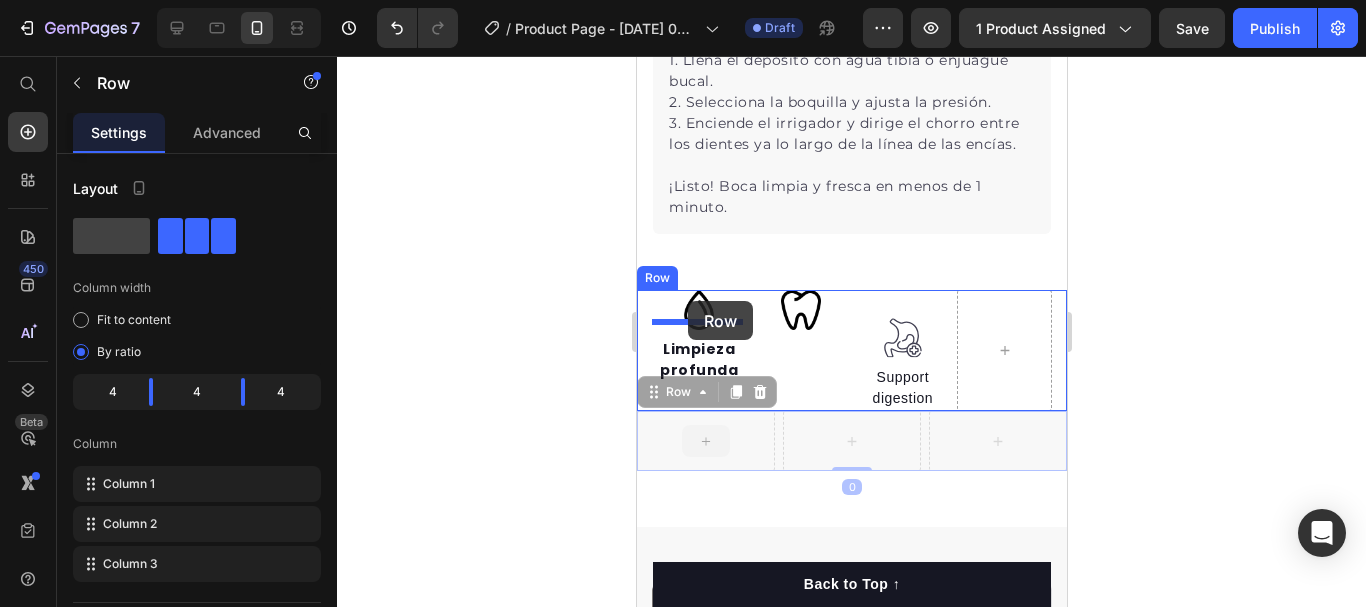 drag, startPoint x: 673, startPoint y: 438, endPoint x: 687, endPoint y: 301, distance: 137.71347 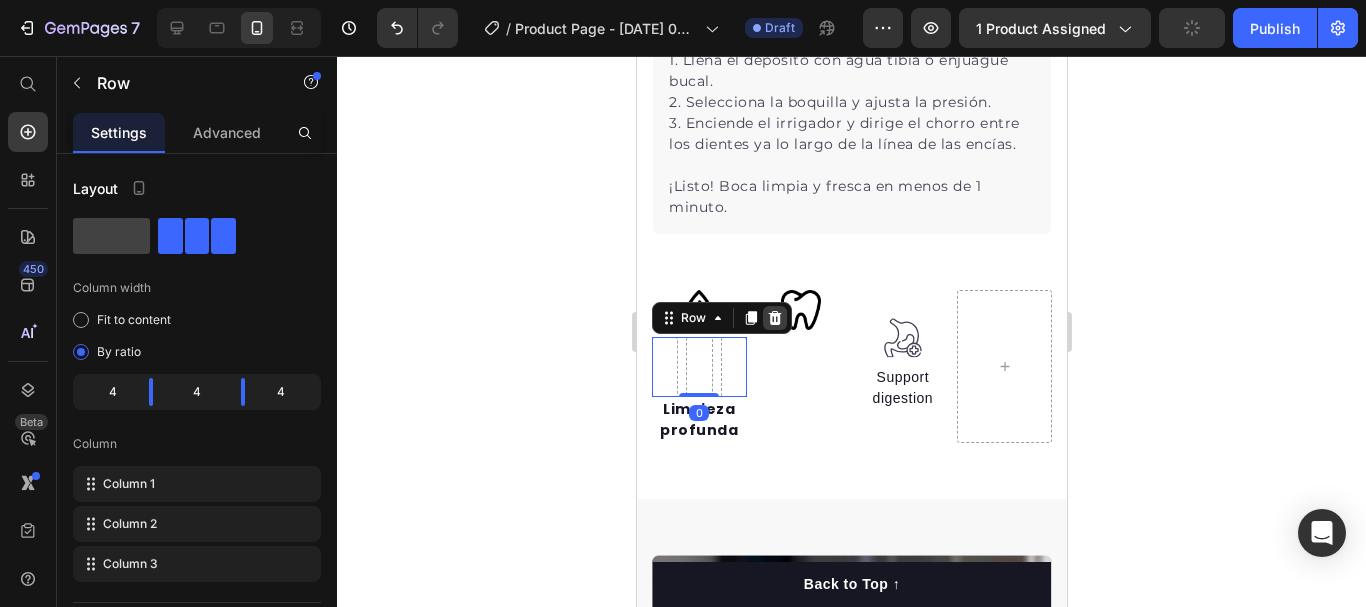 click 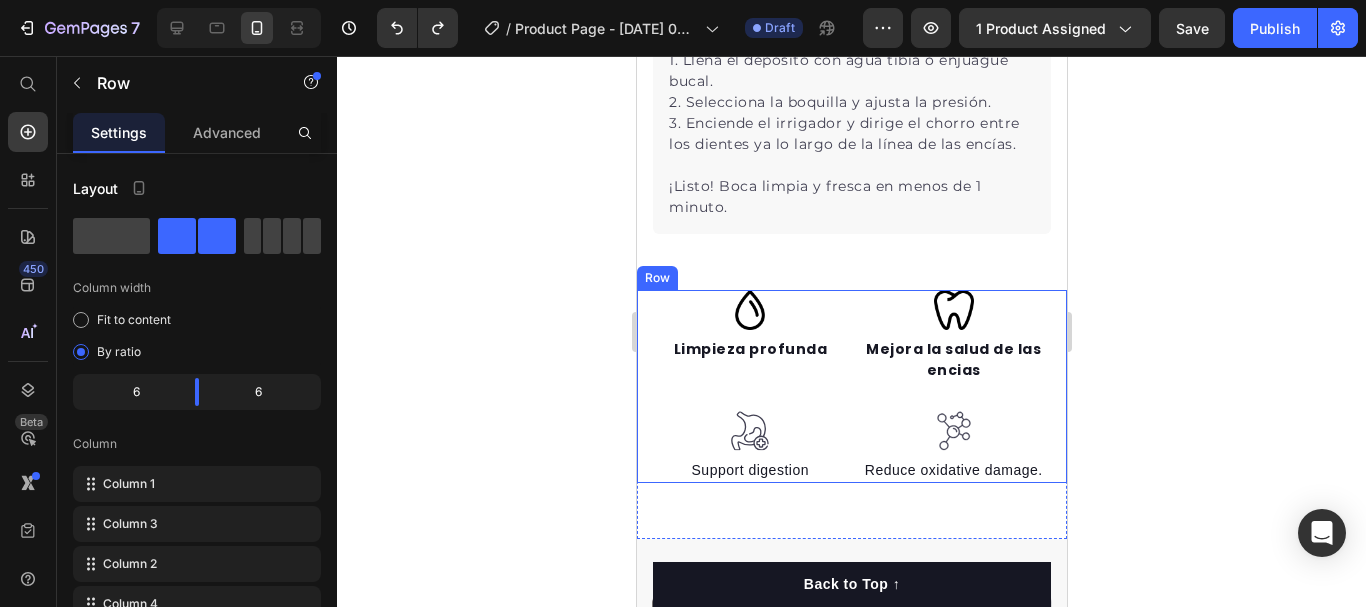 click on "Image Limpieza profunda Text block Image Support digestion Text block Image Mejora la salud de las encias Text block Image Reduce oxidative damage. Text block Row" at bounding box center [851, 387] 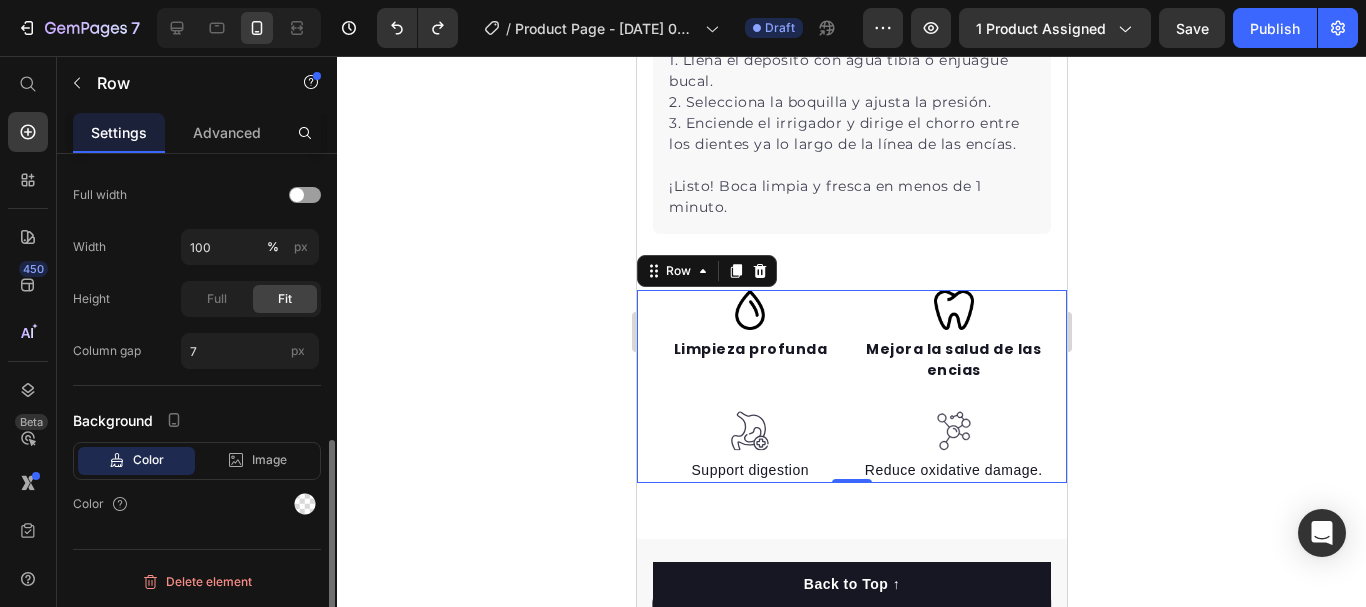 scroll, scrollTop: 0, scrollLeft: 0, axis: both 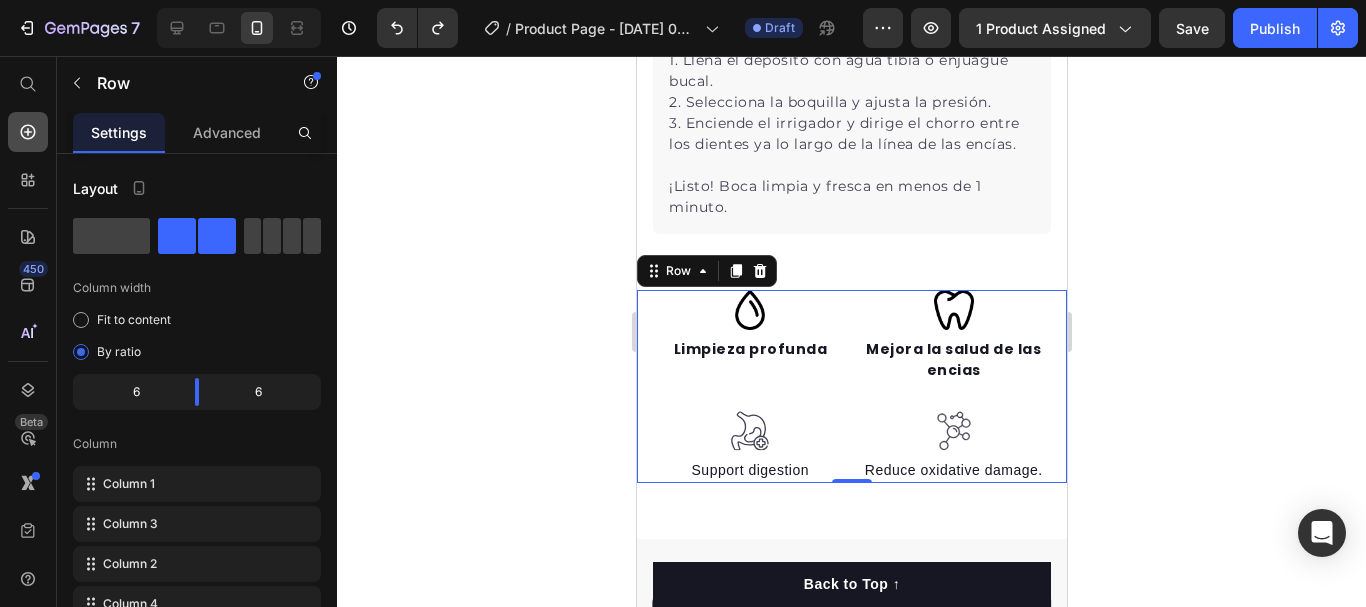 click 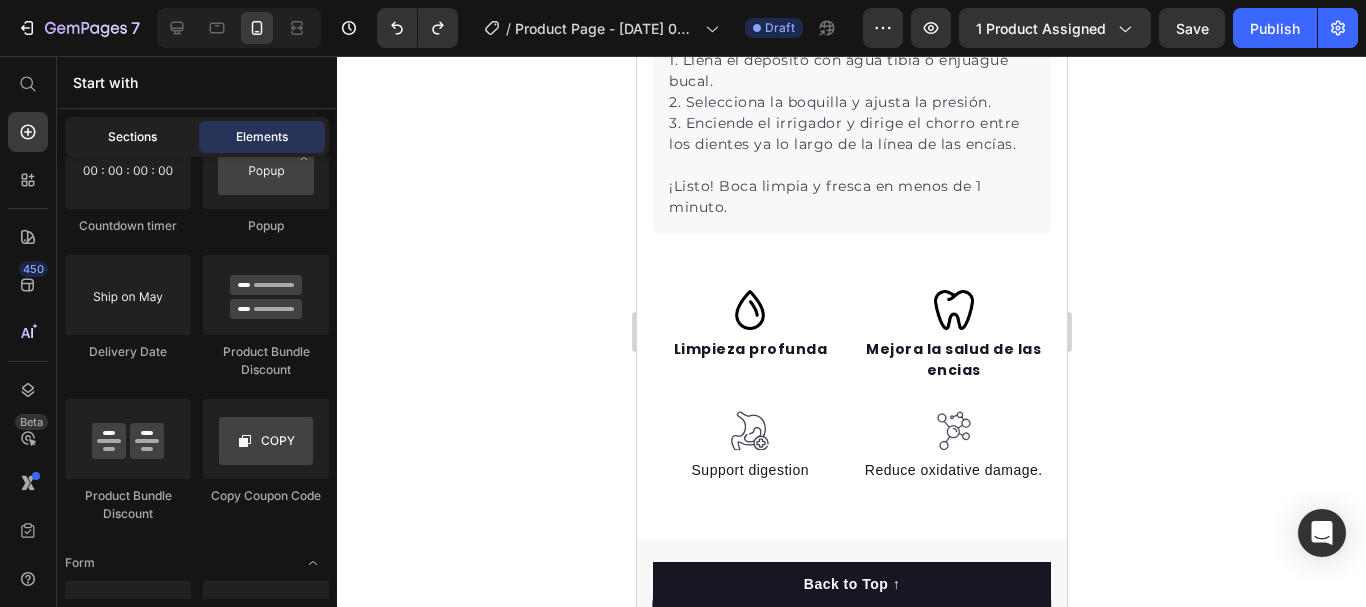 click on "Sections" at bounding box center (132, 137) 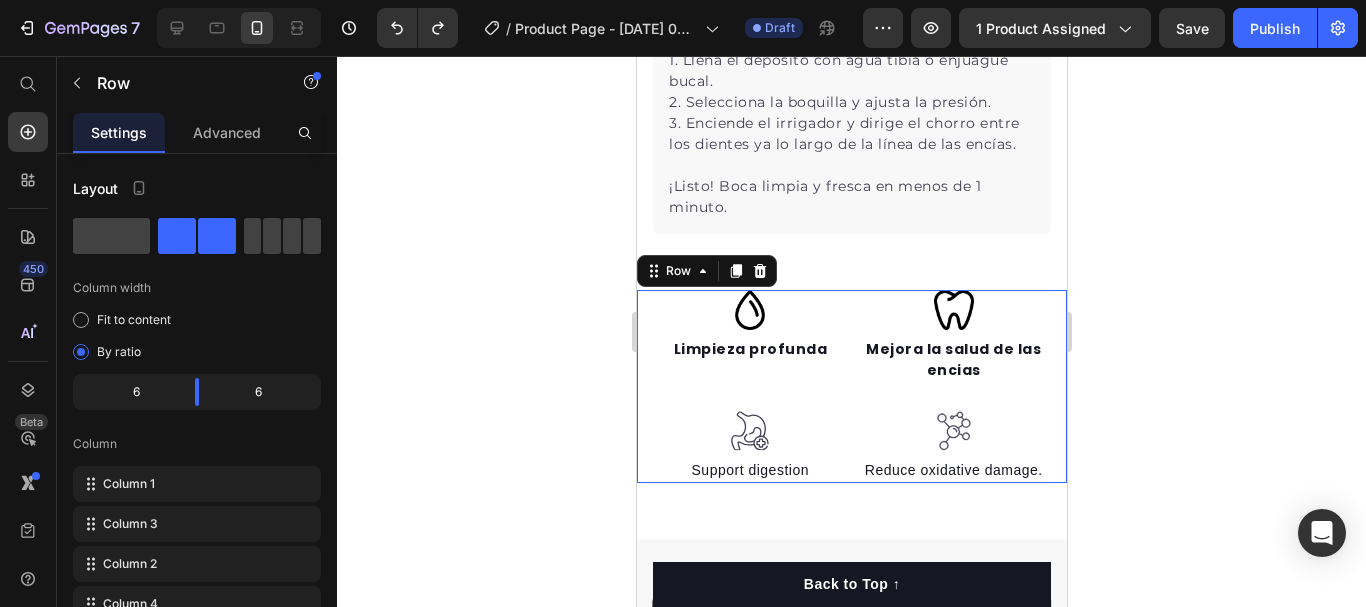 click on "Image Limpieza profunda Text block Image Support digestion Text block Image Mejora la salud de las encias Text block Image Reduce oxidative damage. Text block Row   0" at bounding box center (851, 387) 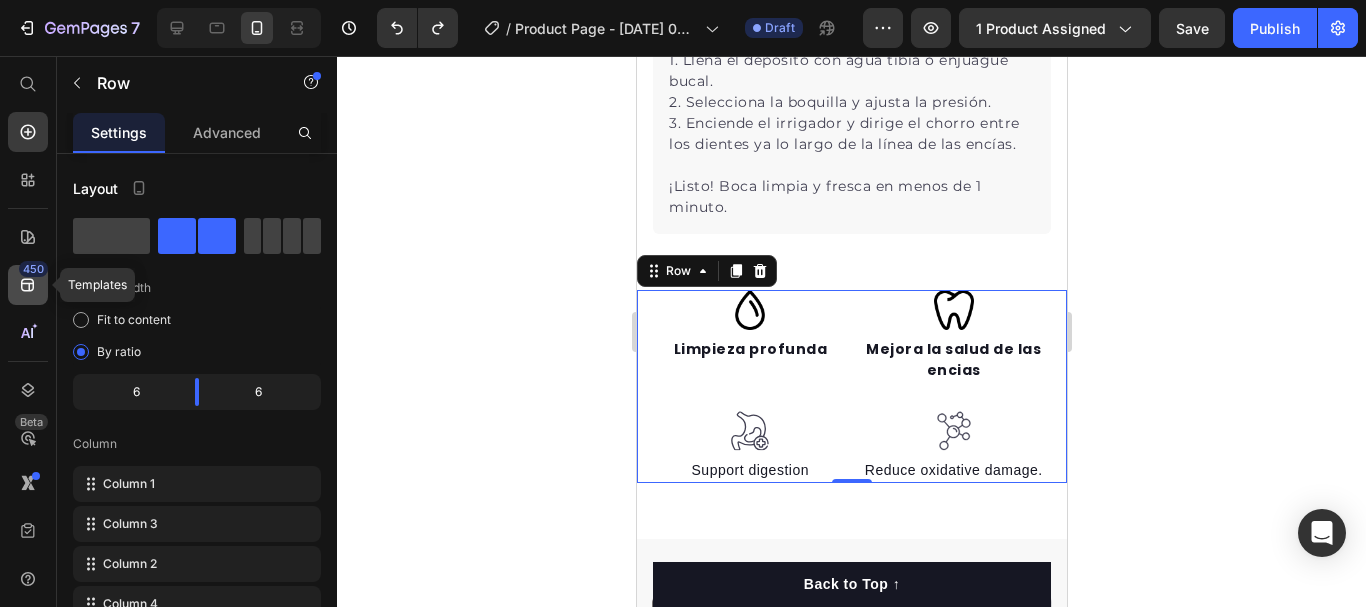 click 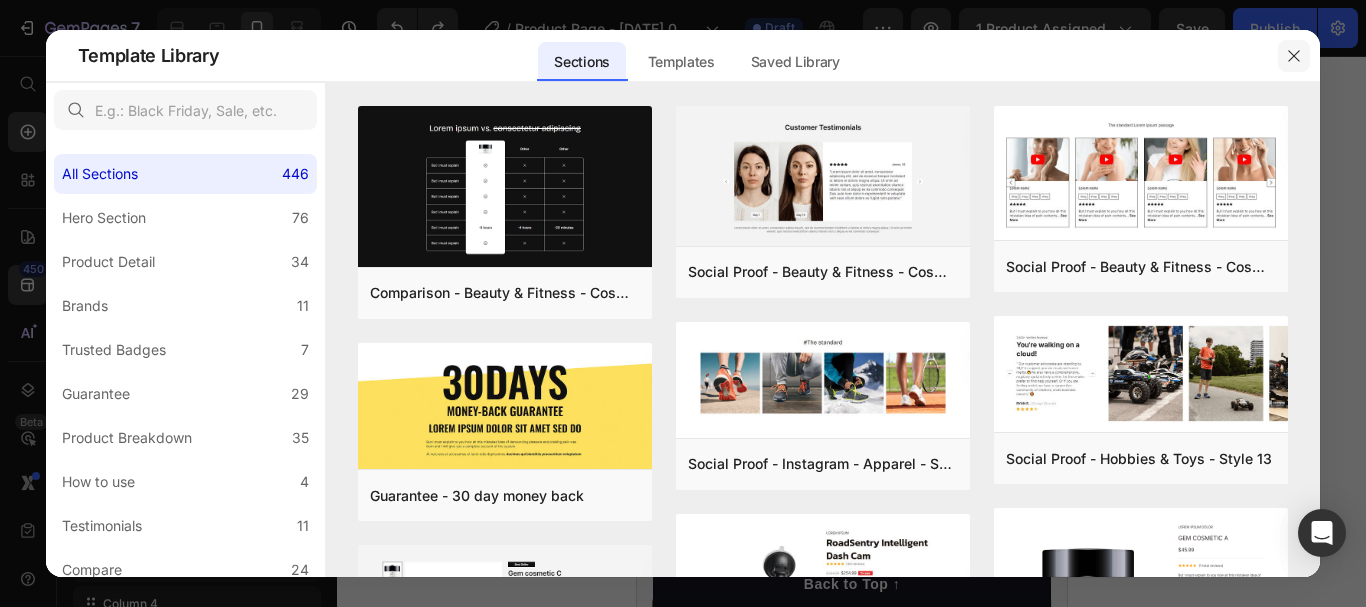 click 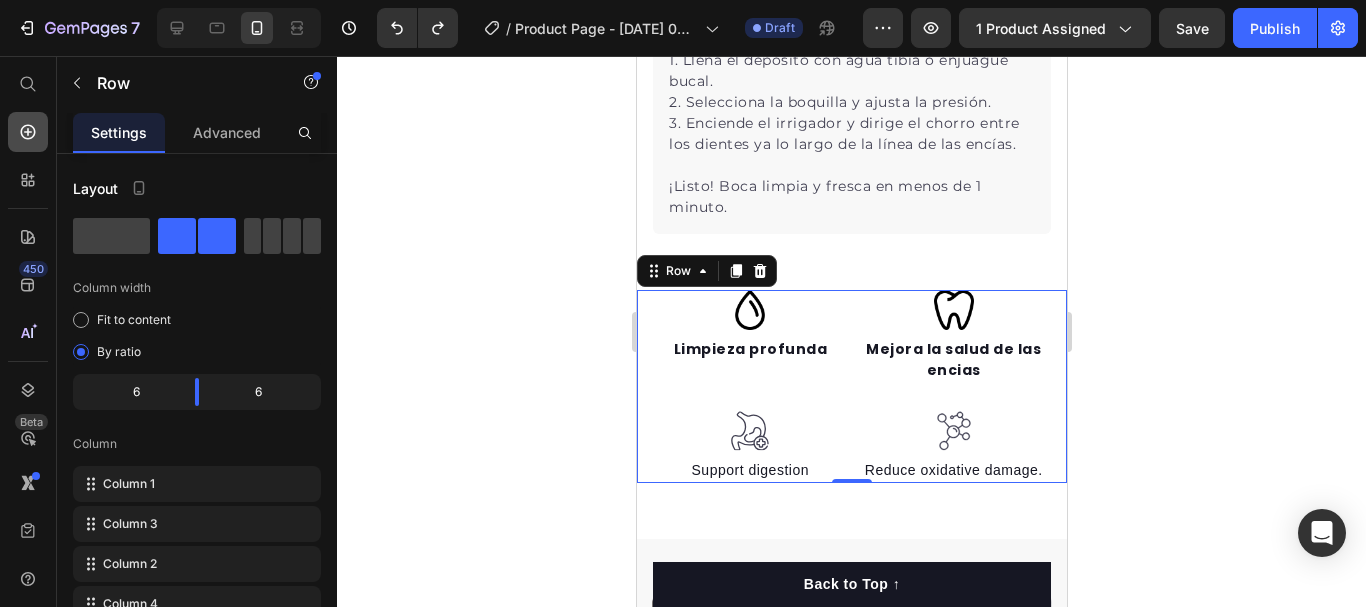 click 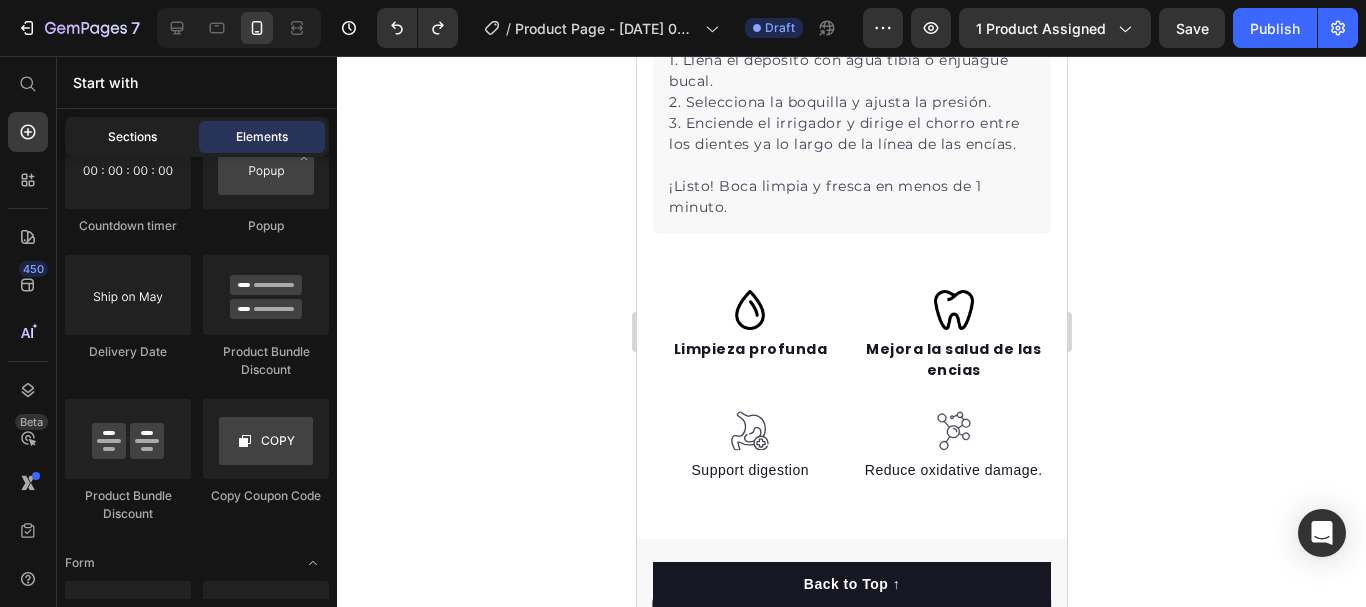 click on "Sections" 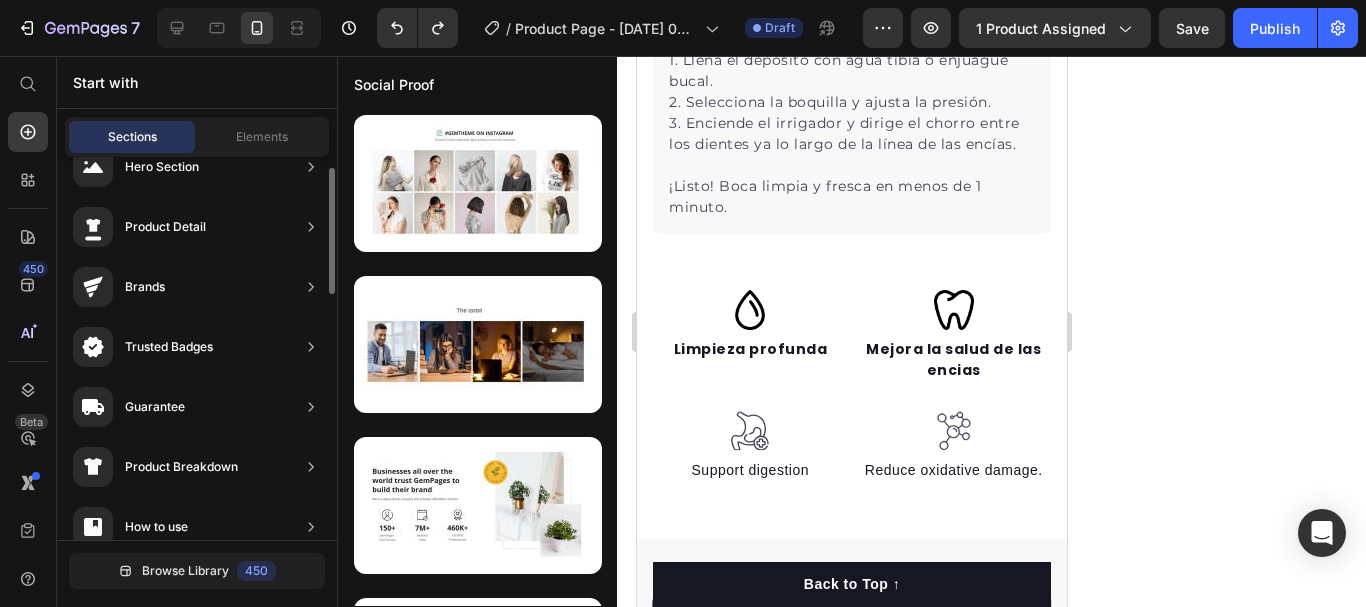 scroll, scrollTop: 0, scrollLeft: 0, axis: both 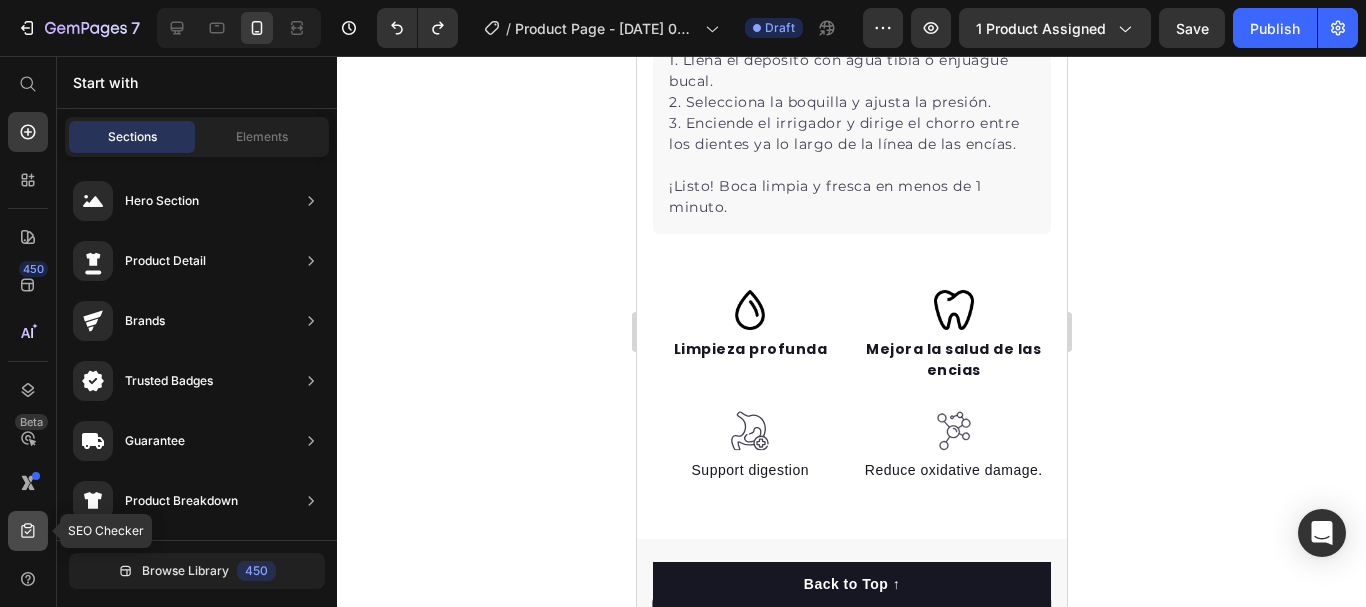 click 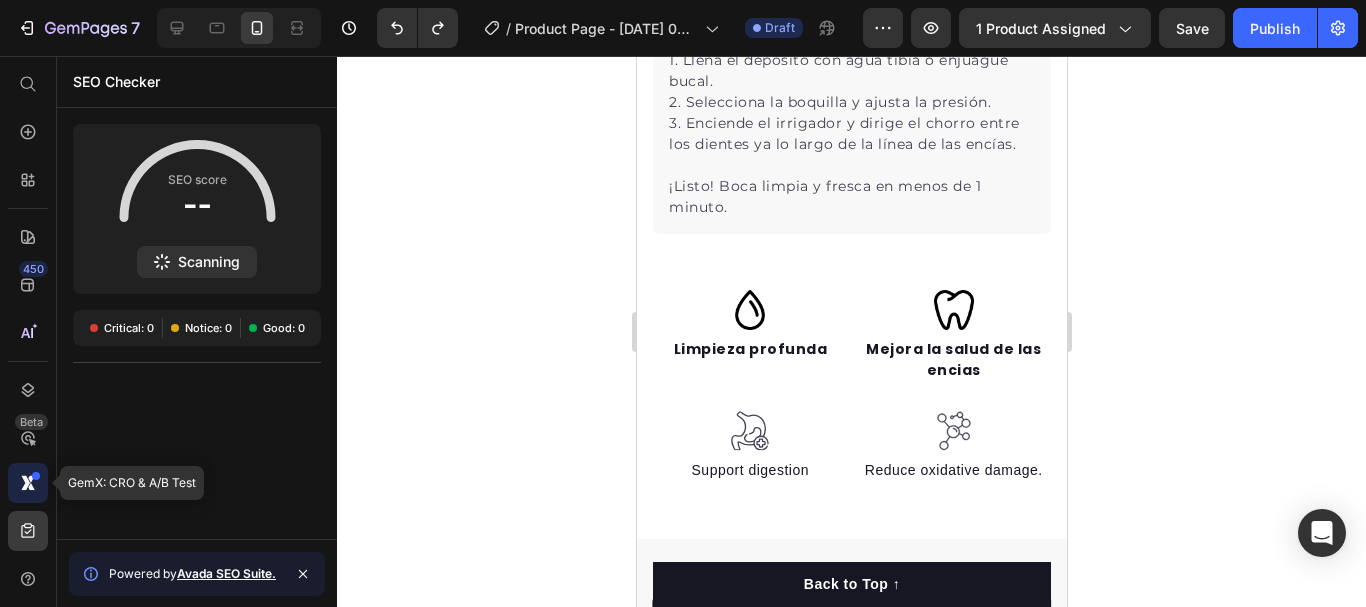 click 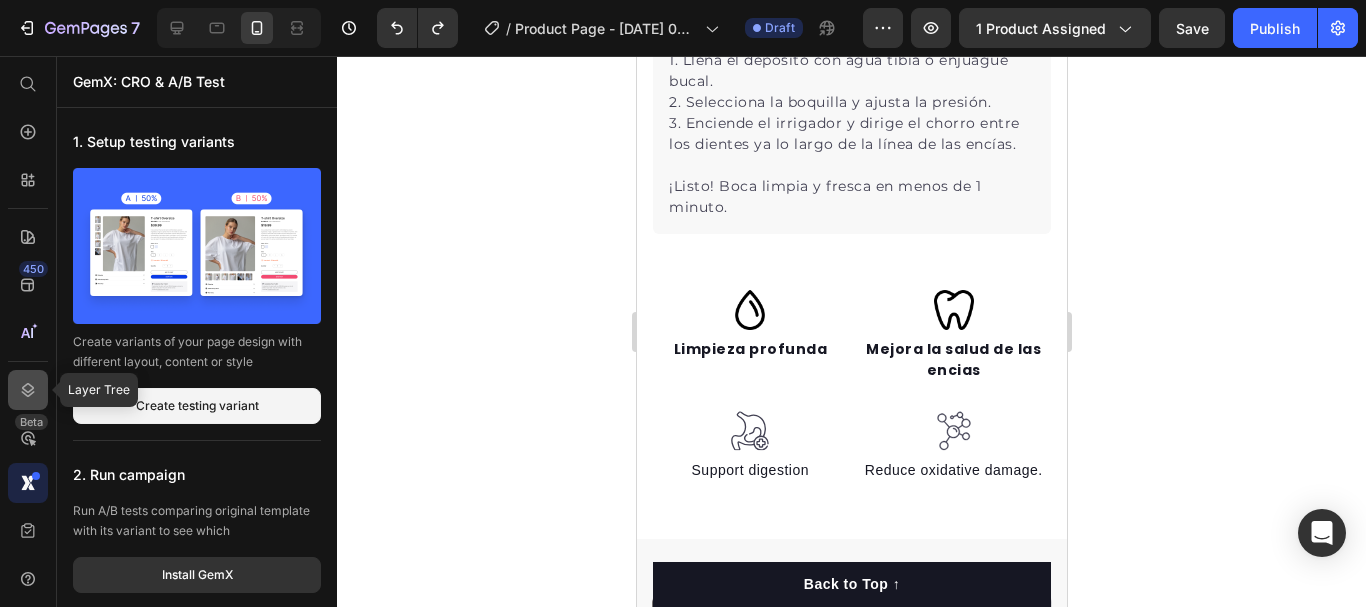 click 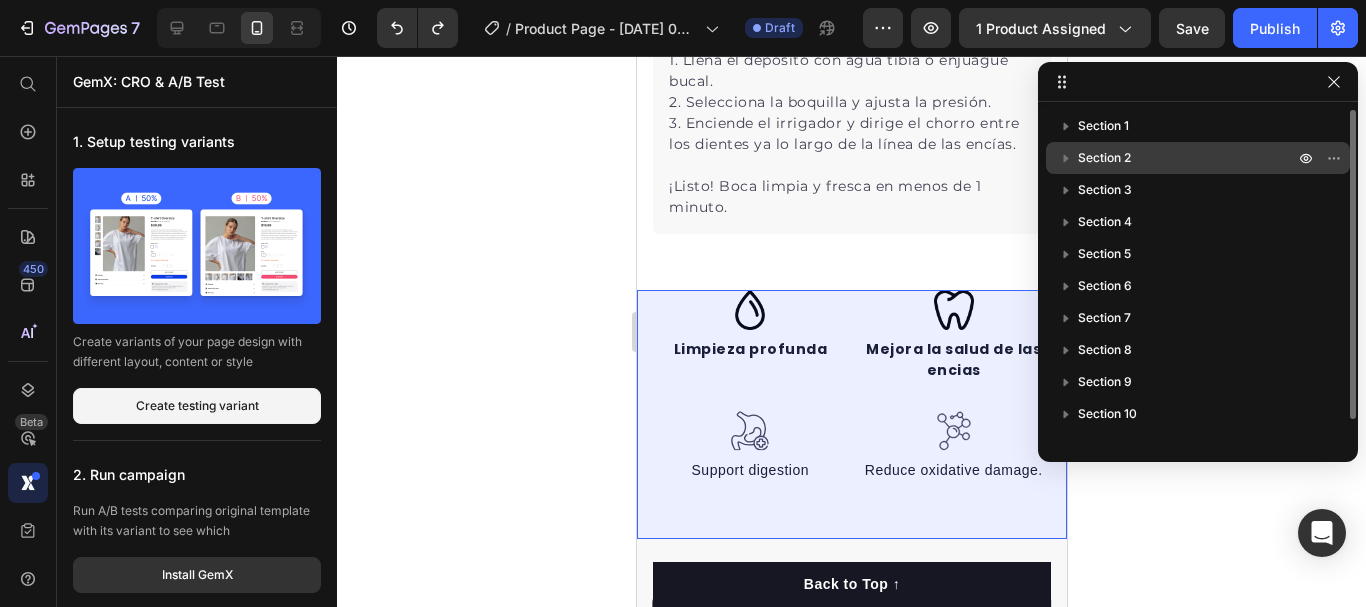 click 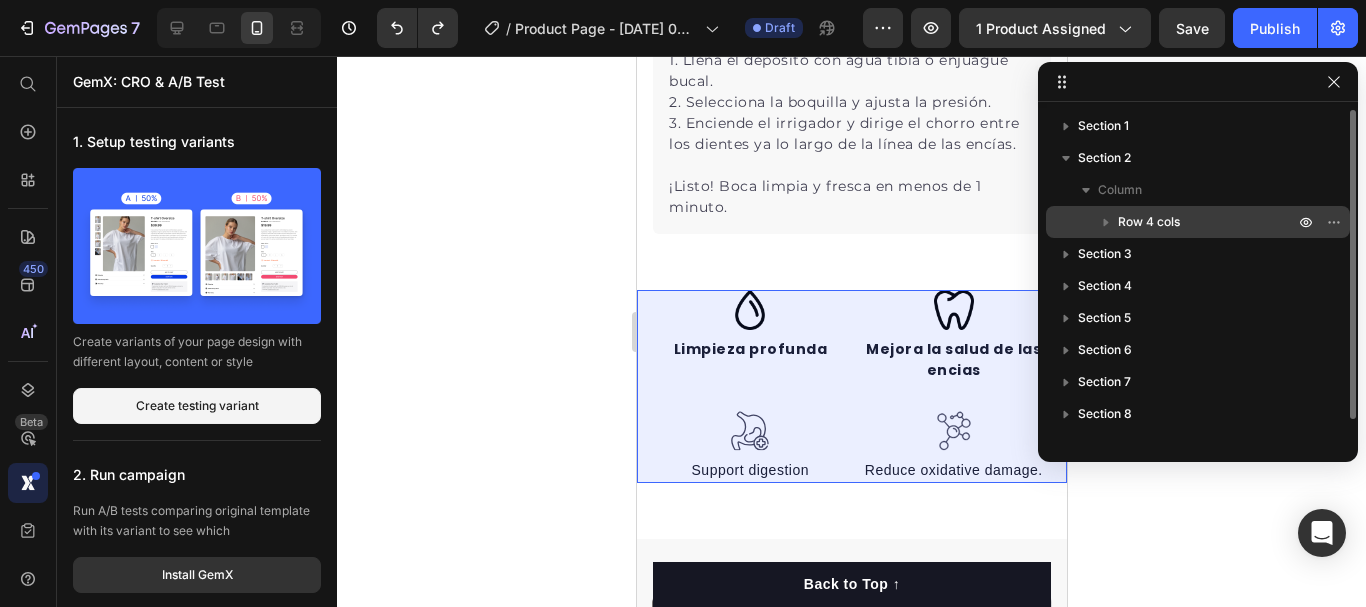 click 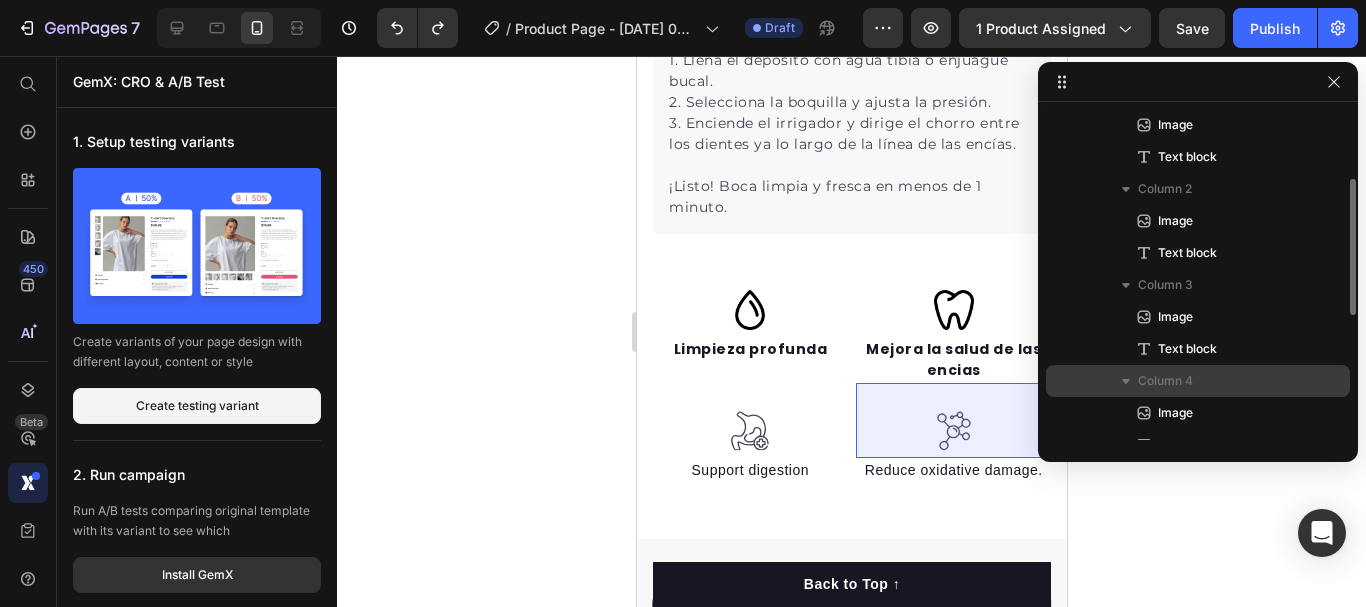 scroll, scrollTop: 163, scrollLeft: 0, axis: vertical 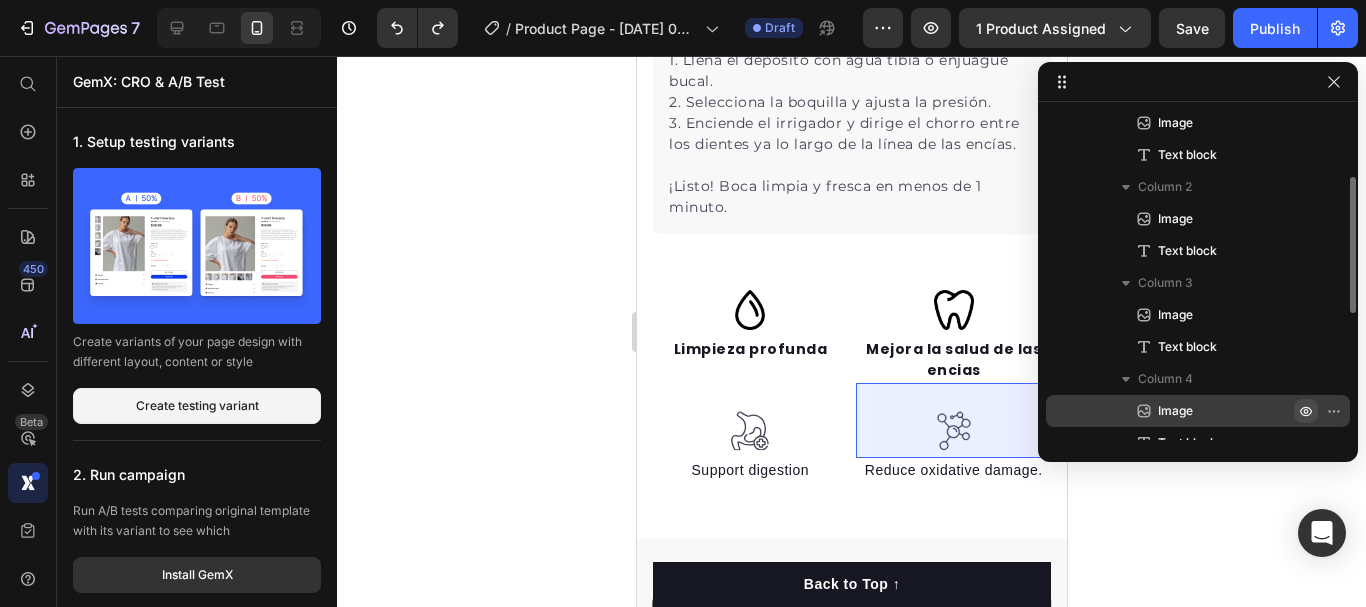click 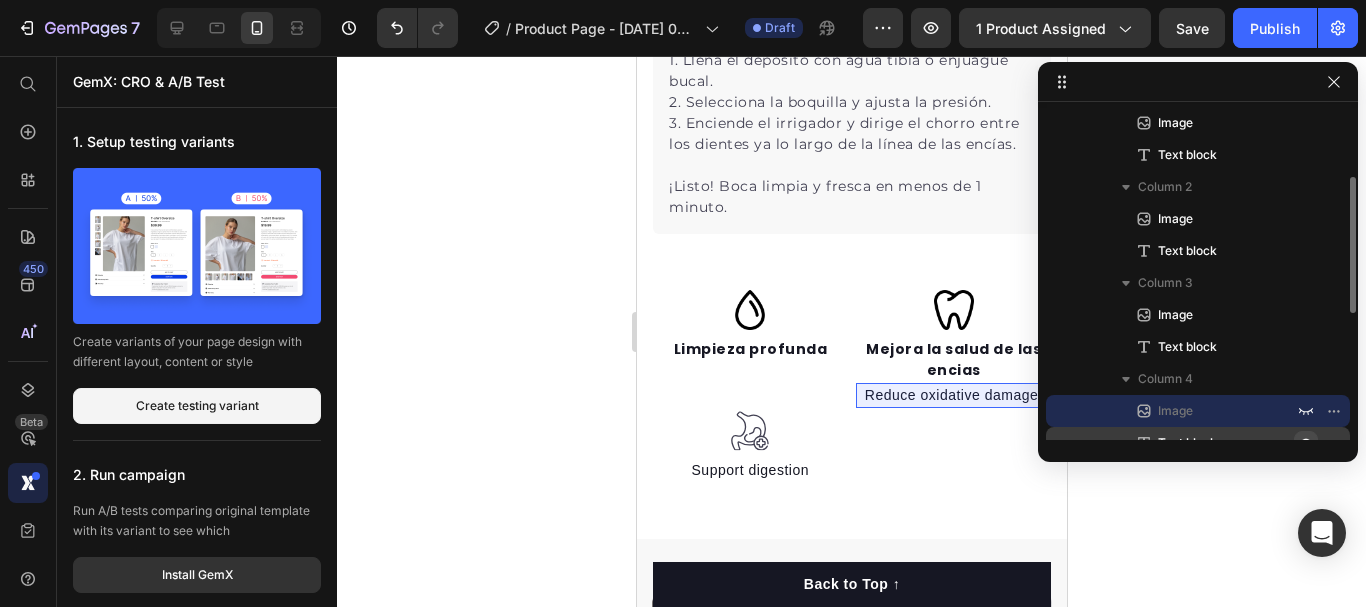 click 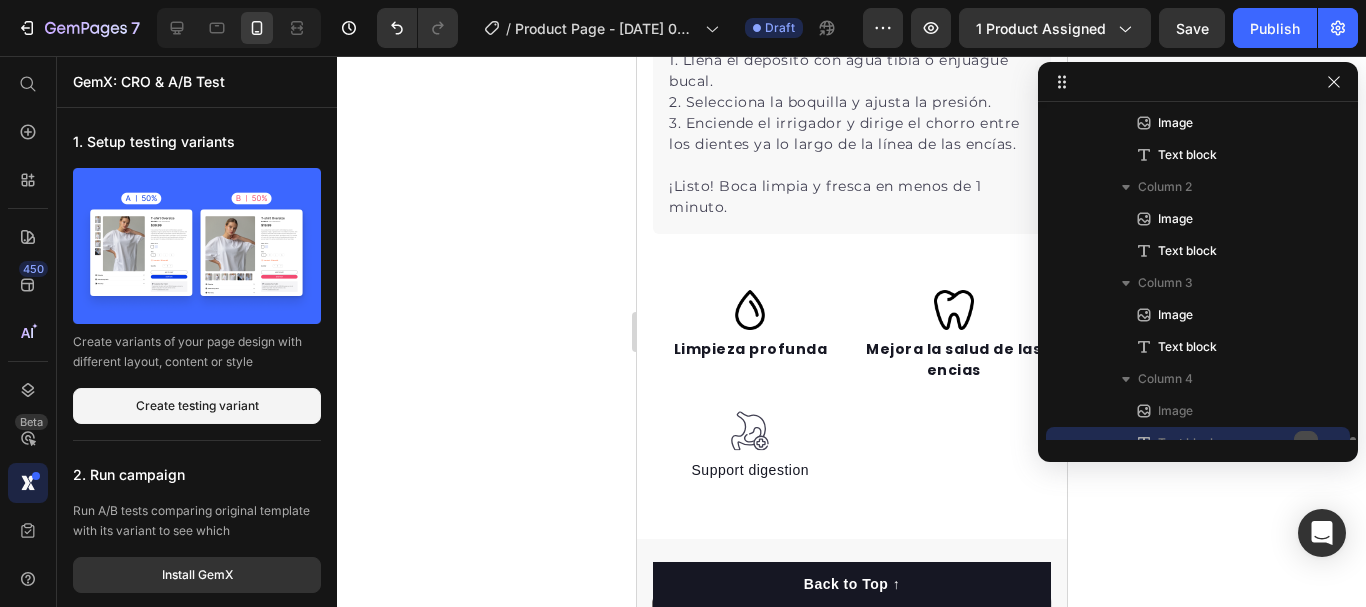 scroll, scrollTop: 347, scrollLeft: 0, axis: vertical 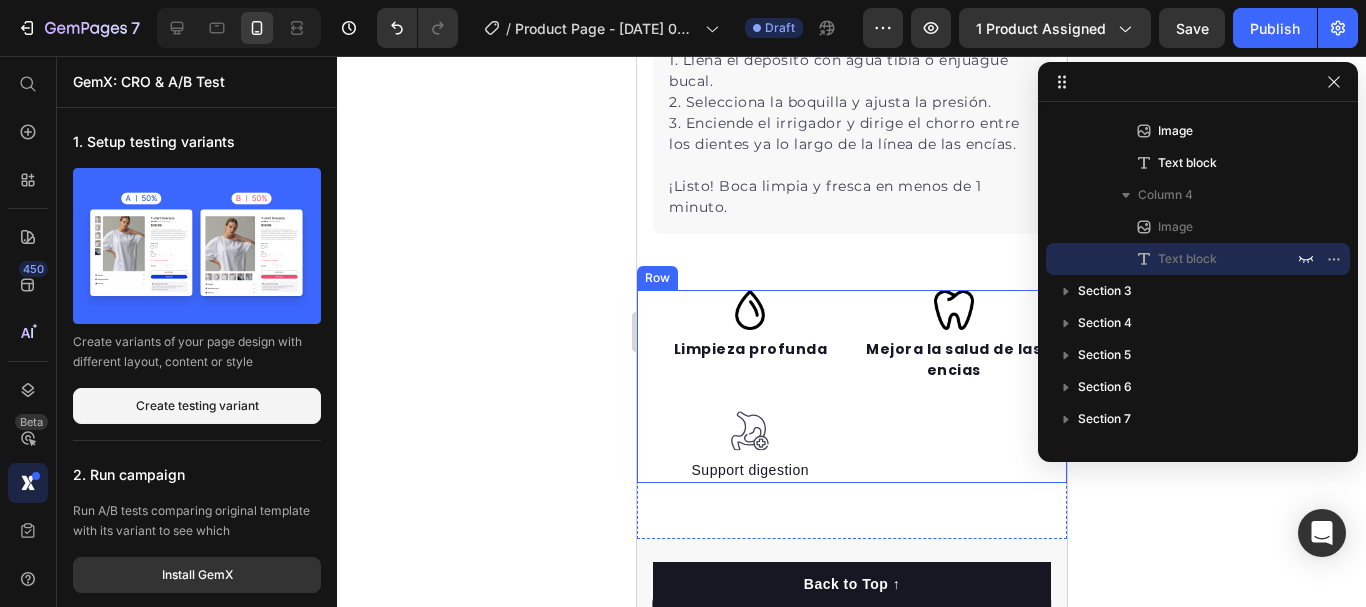 click on "Image Reduce oxidative damage. Text block   0" at bounding box center (953, 433) 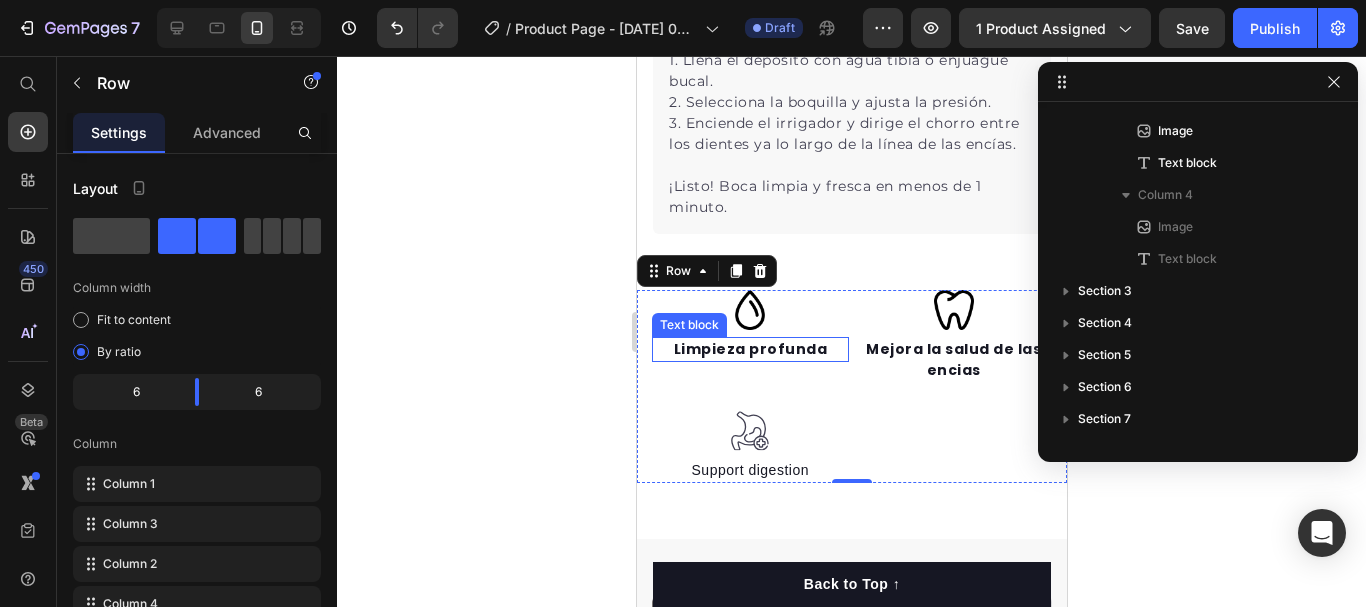 scroll, scrollTop: 0, scrollLeft: 0, axis: both 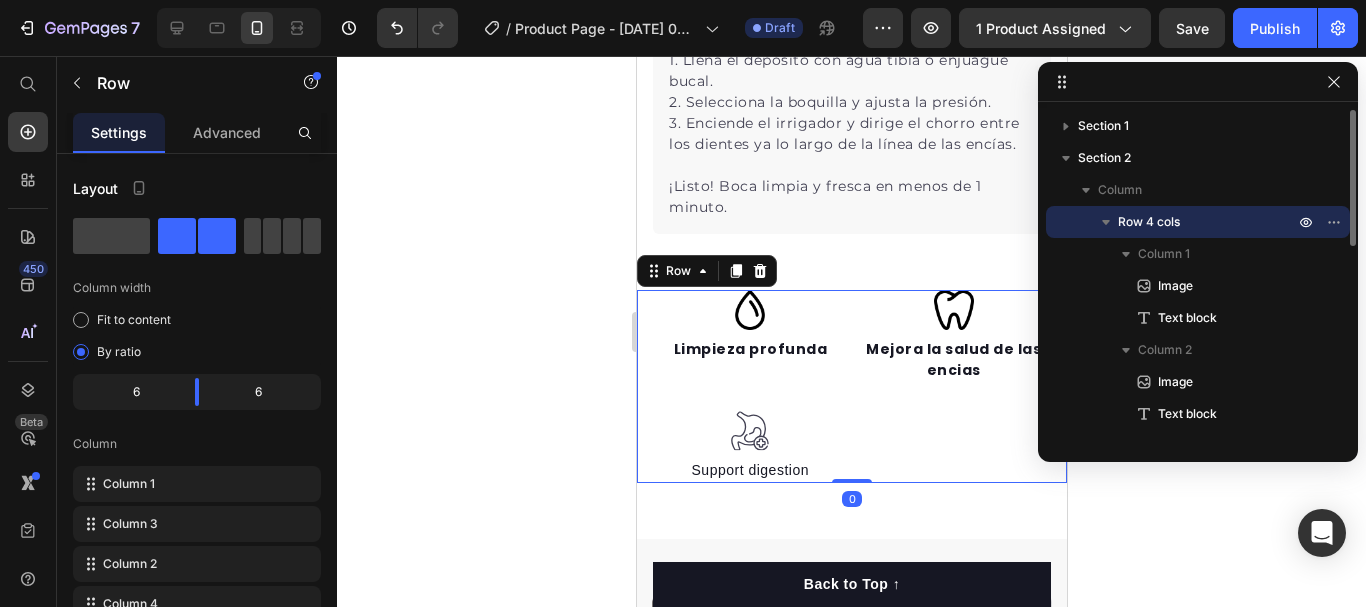 click on "Image Limpieza profunda Text block" at bounding box center (749, 336) 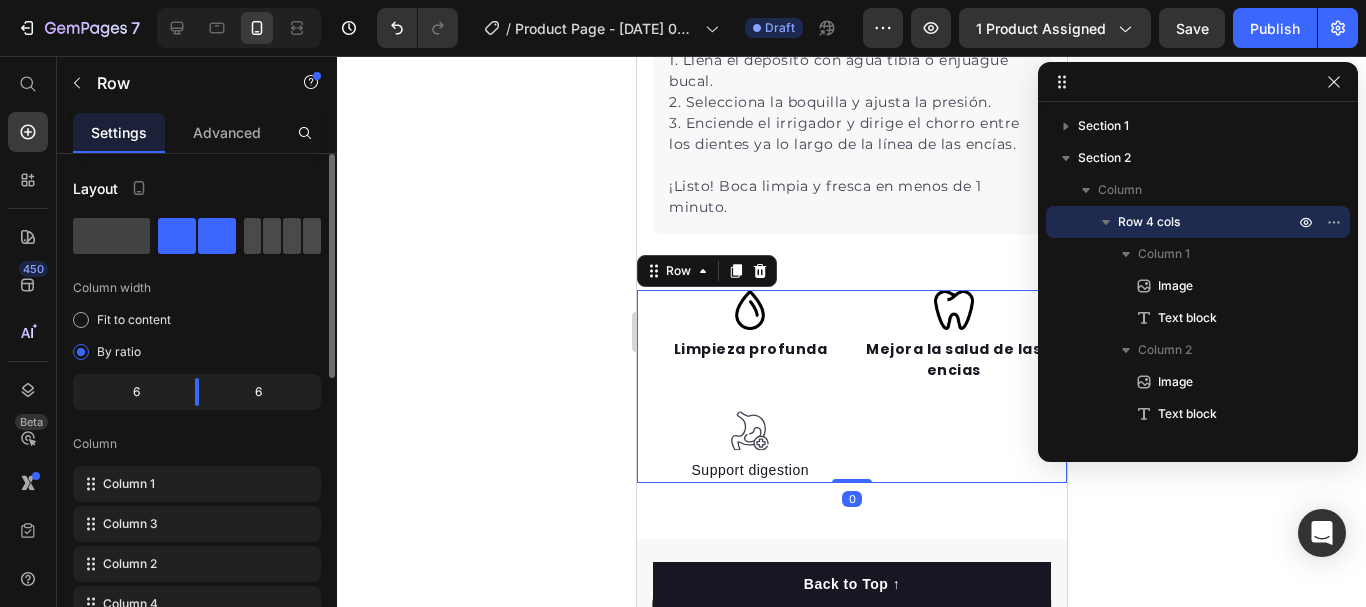 click 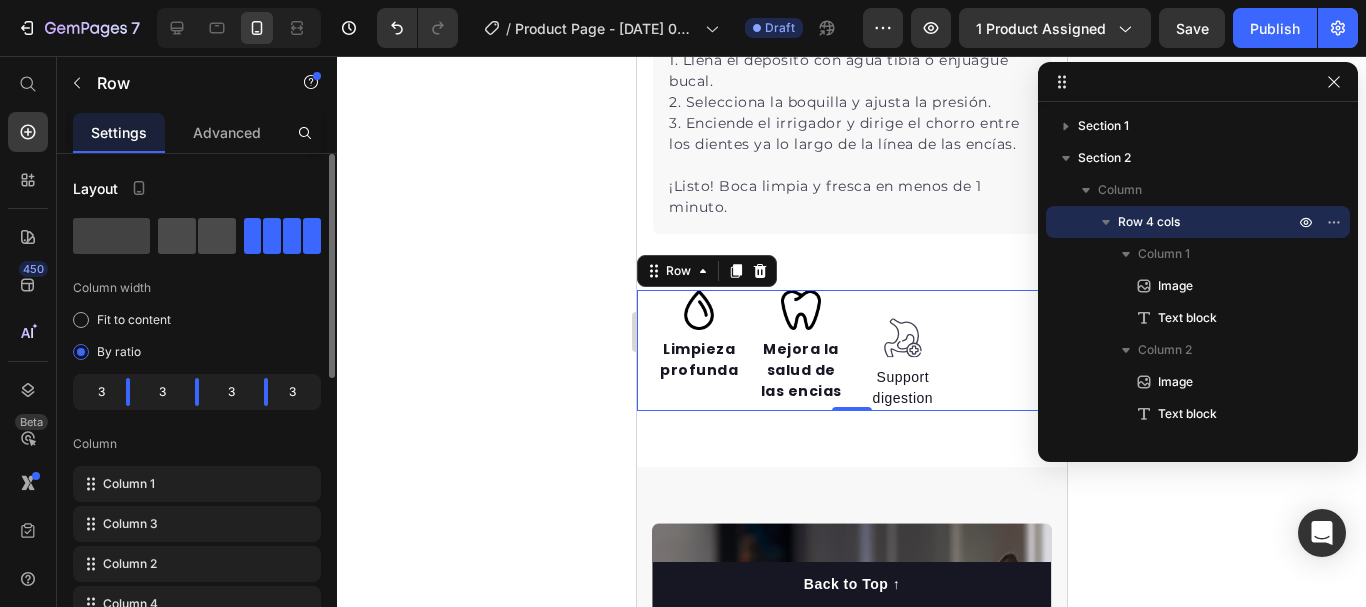 click 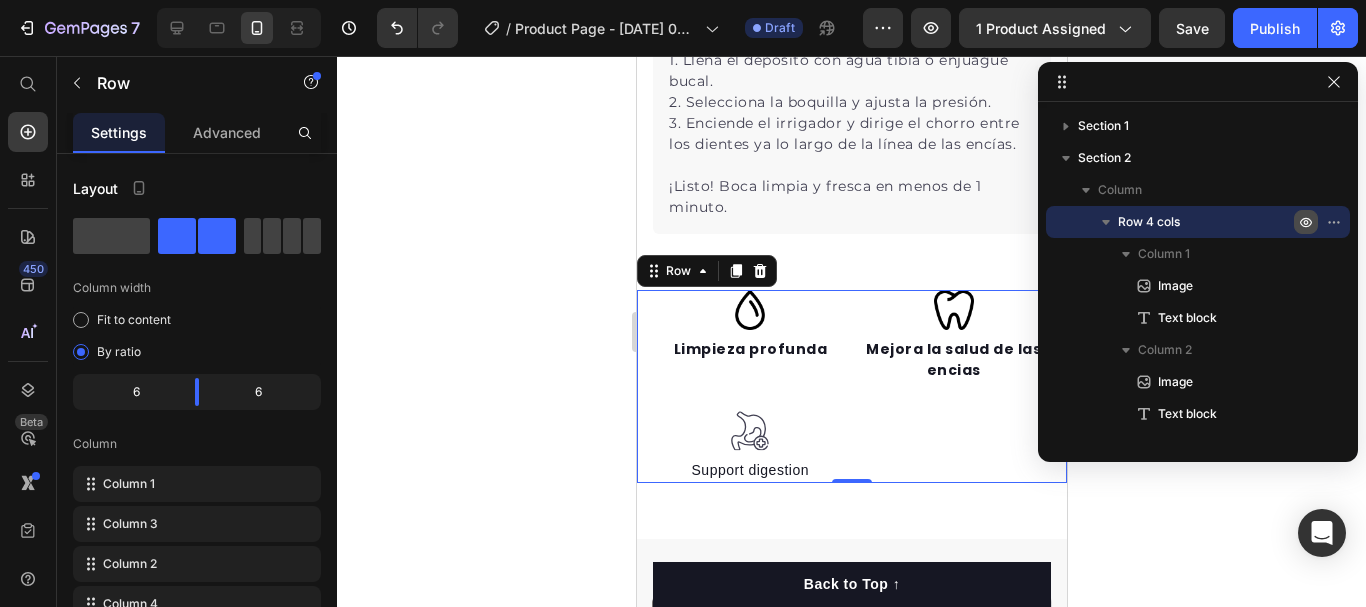 click at bounding box center (1306, 222) 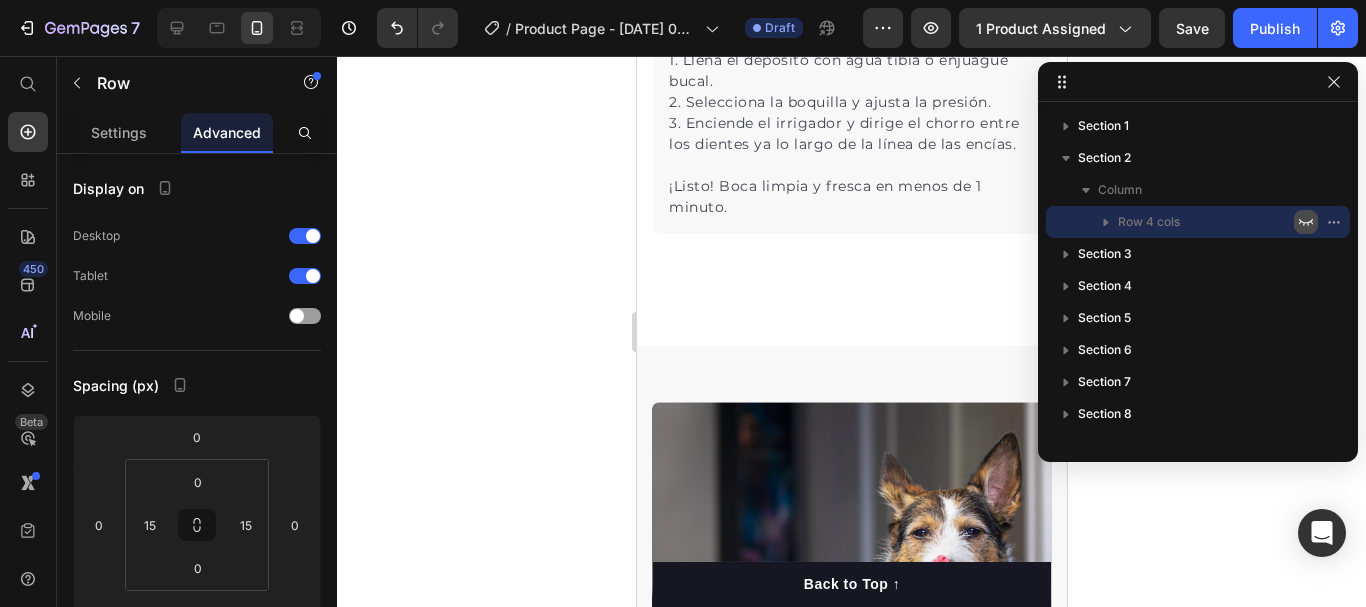 click 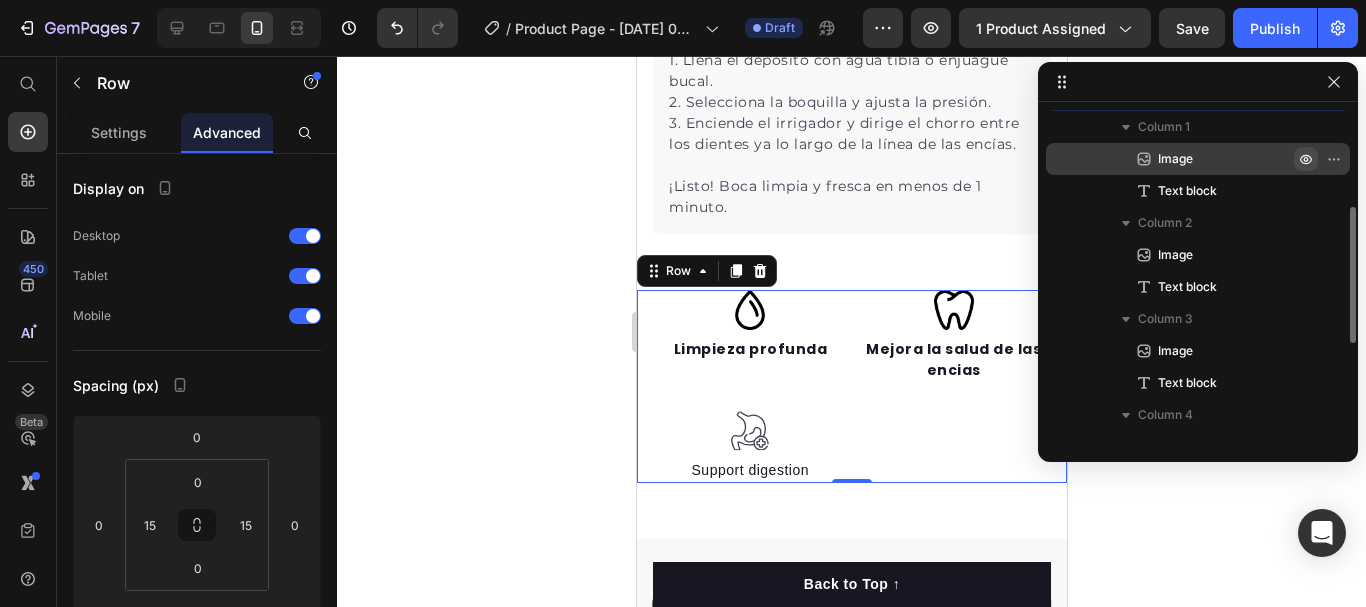 scroll, scrollTop: 174, scrollLeft: 0, axis: vertical 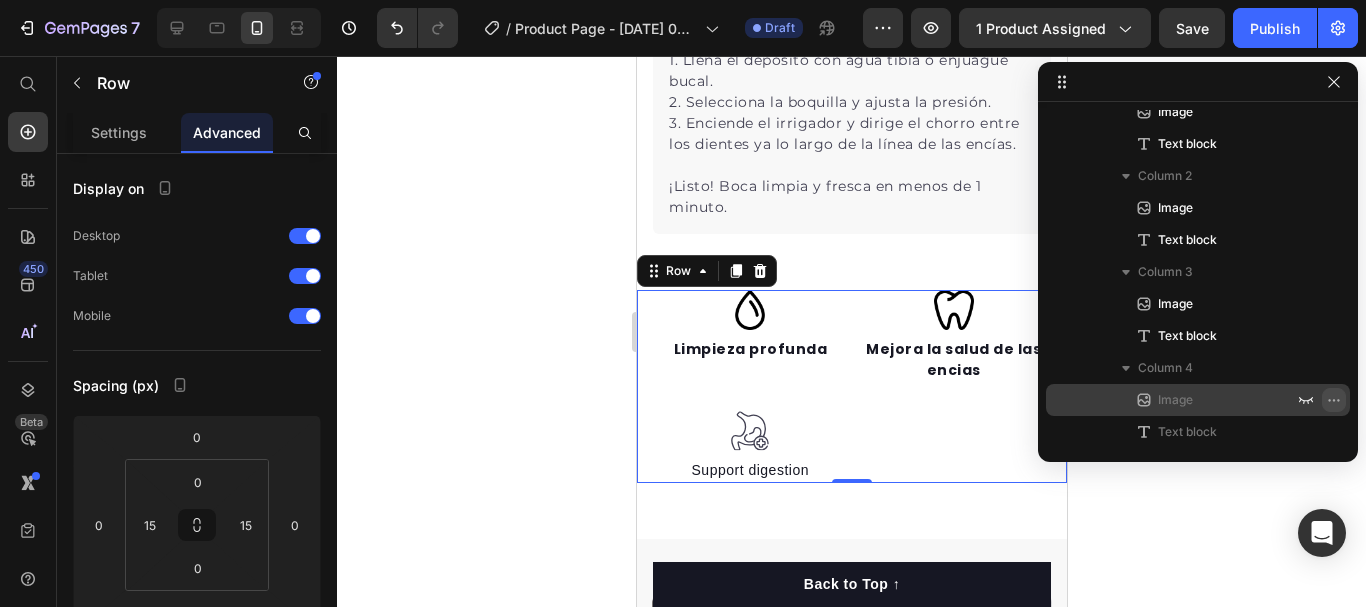 click 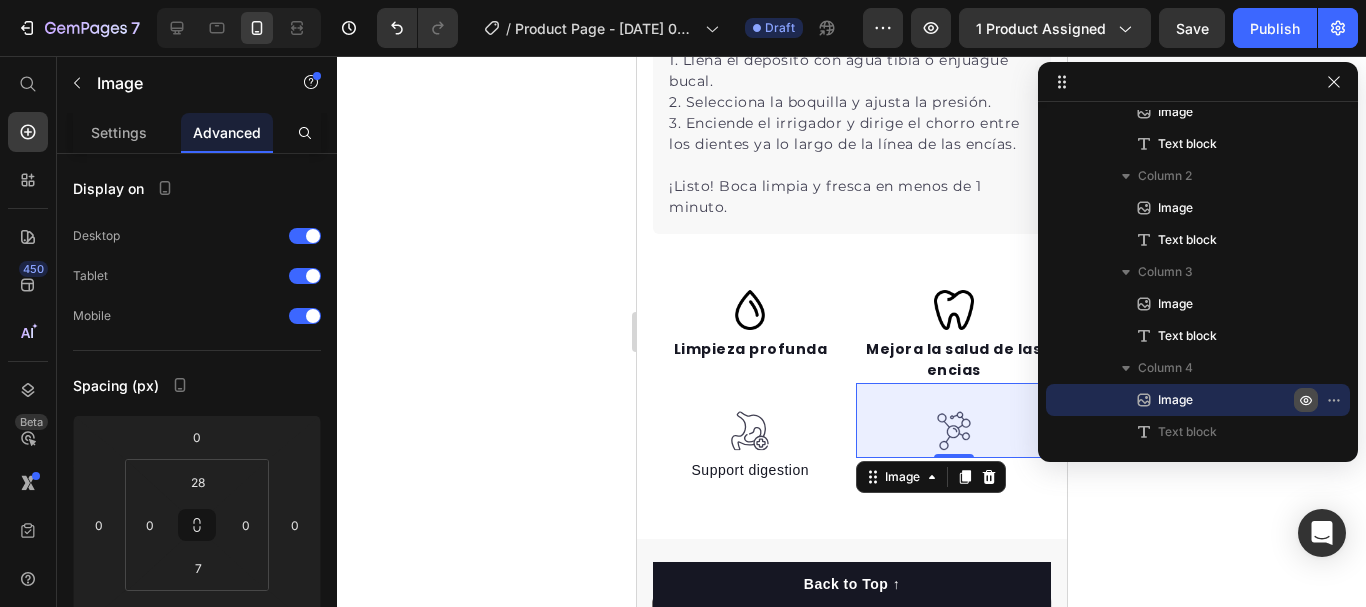 scroll, scrollTop: 190, scrollLeft: 0, axis: vertical 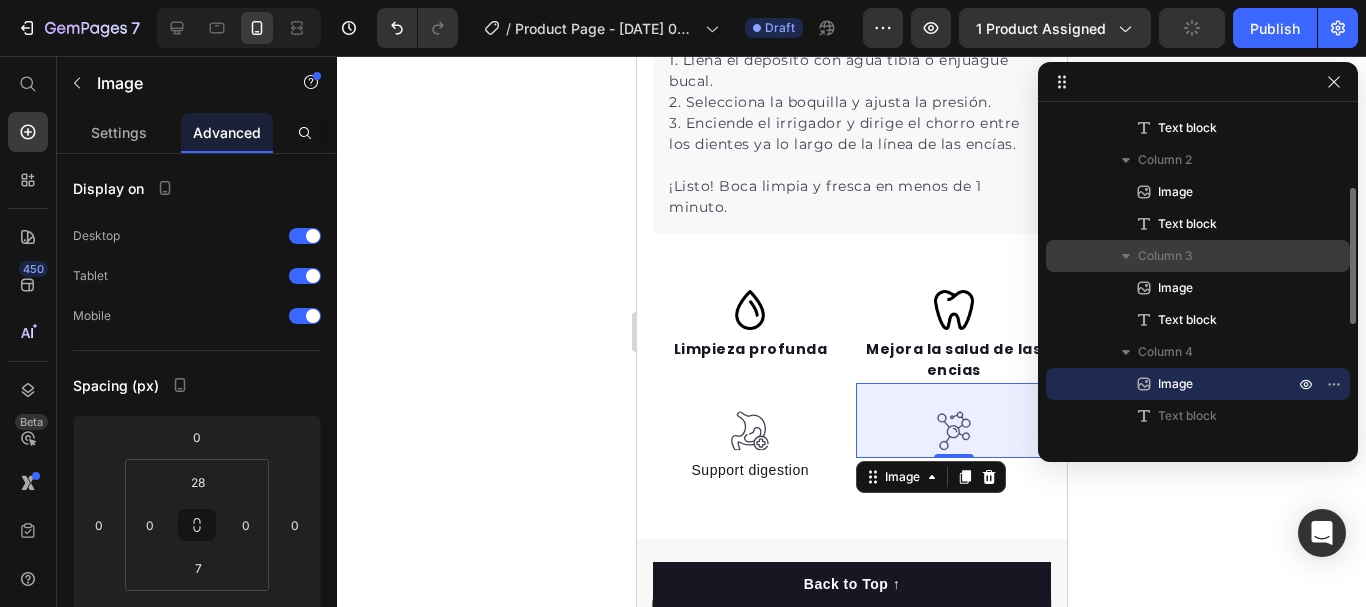 drag, startPoint x: 1308, startPoint y: 419, endPoint x: 1260, endPoint y: 261, distance: 165.13025 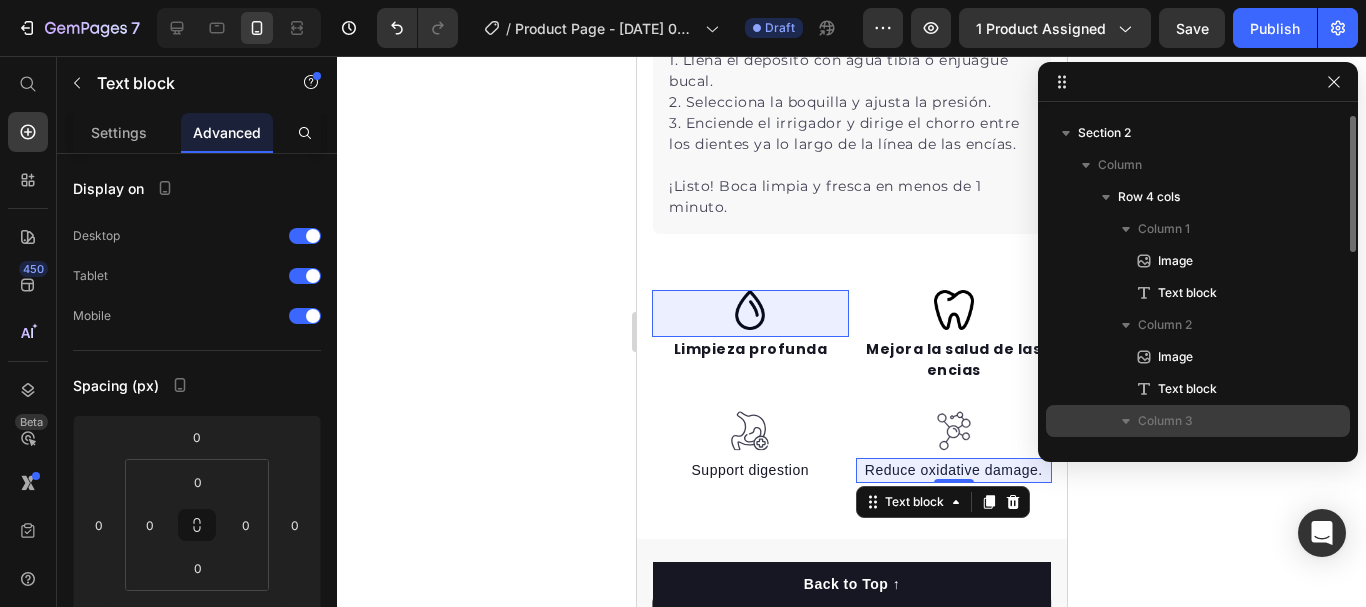 scroll, scrollTop: 22, scrollLeft: 0, axis: vertical 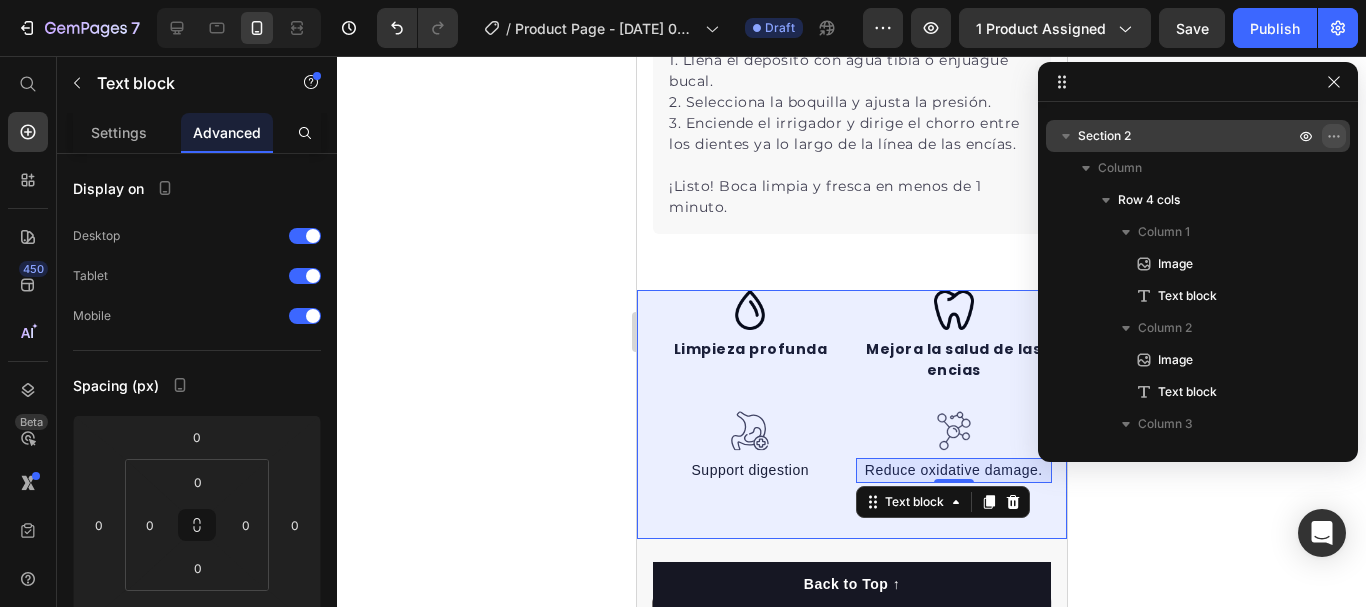click 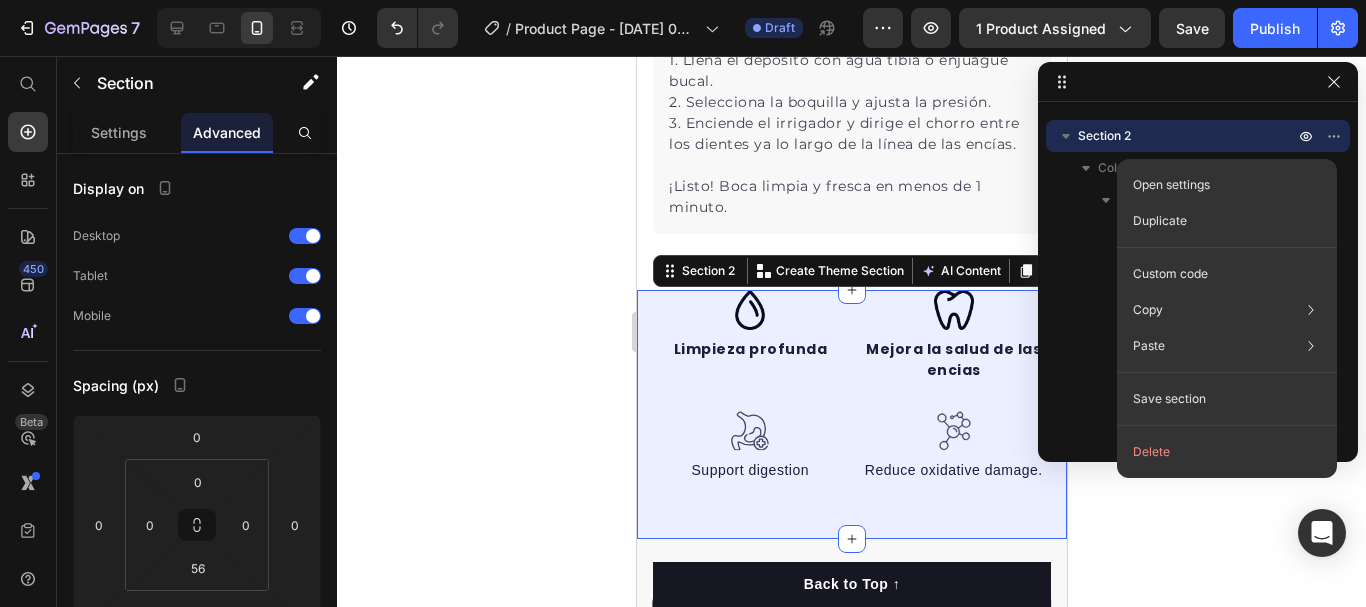 click on "Duplicate" 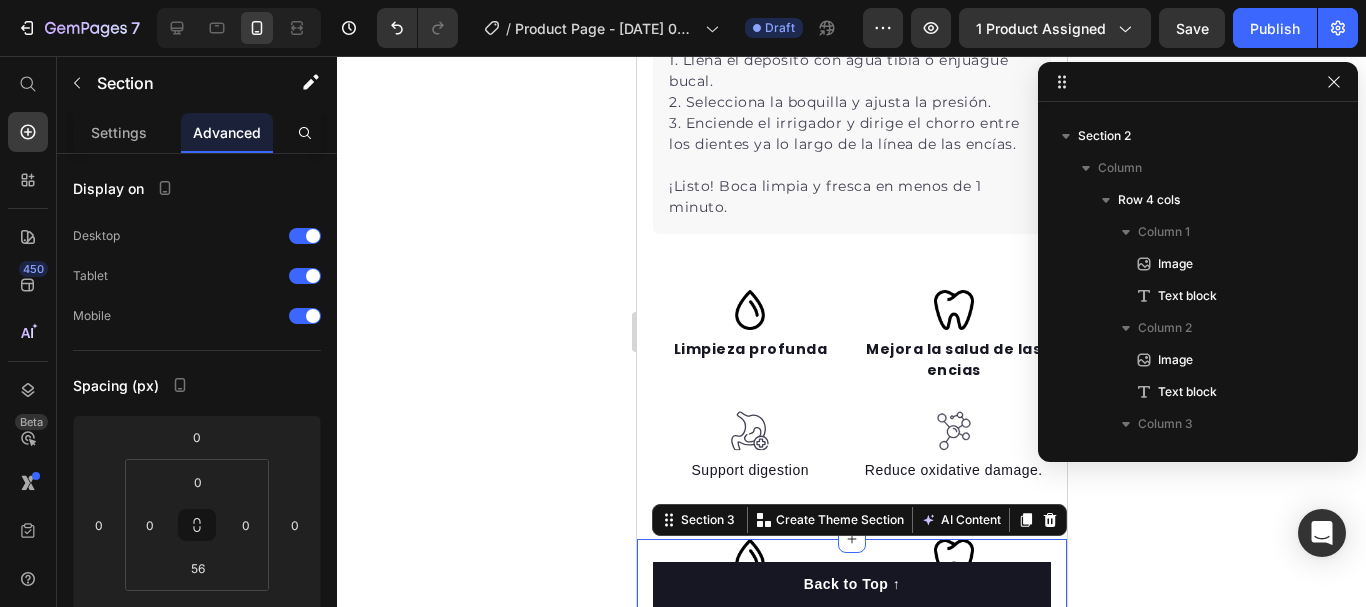 scroll, scrollTop: 379, scrollLeft: 0, axis: vertical 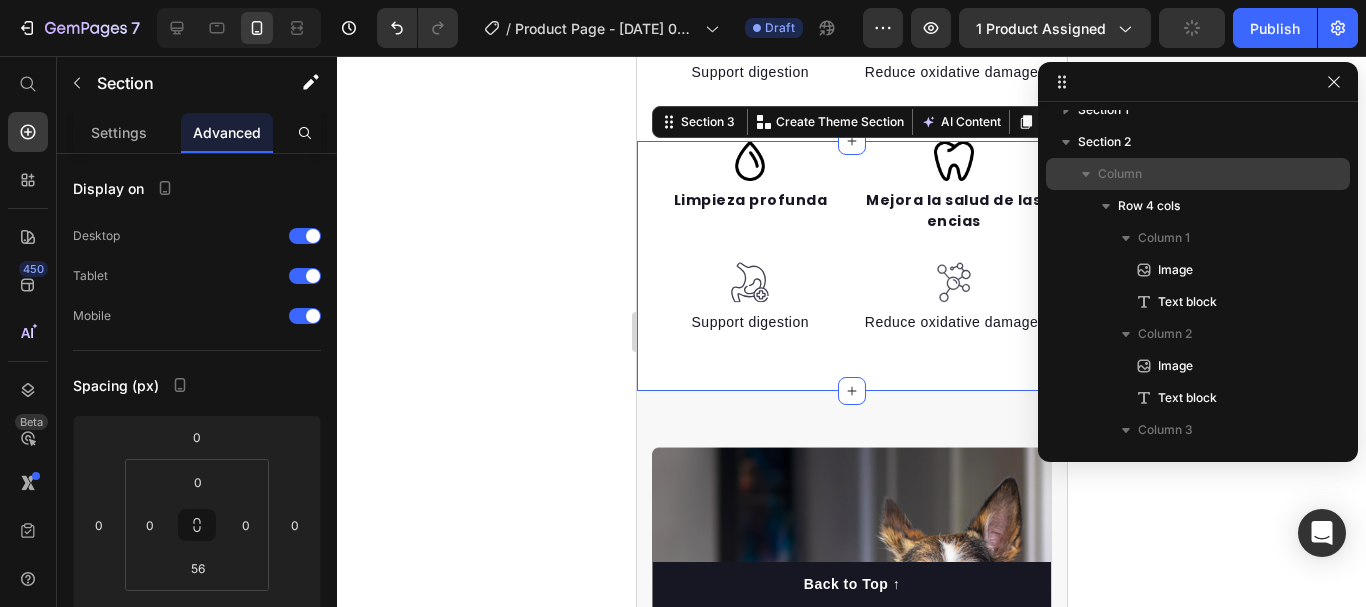 click 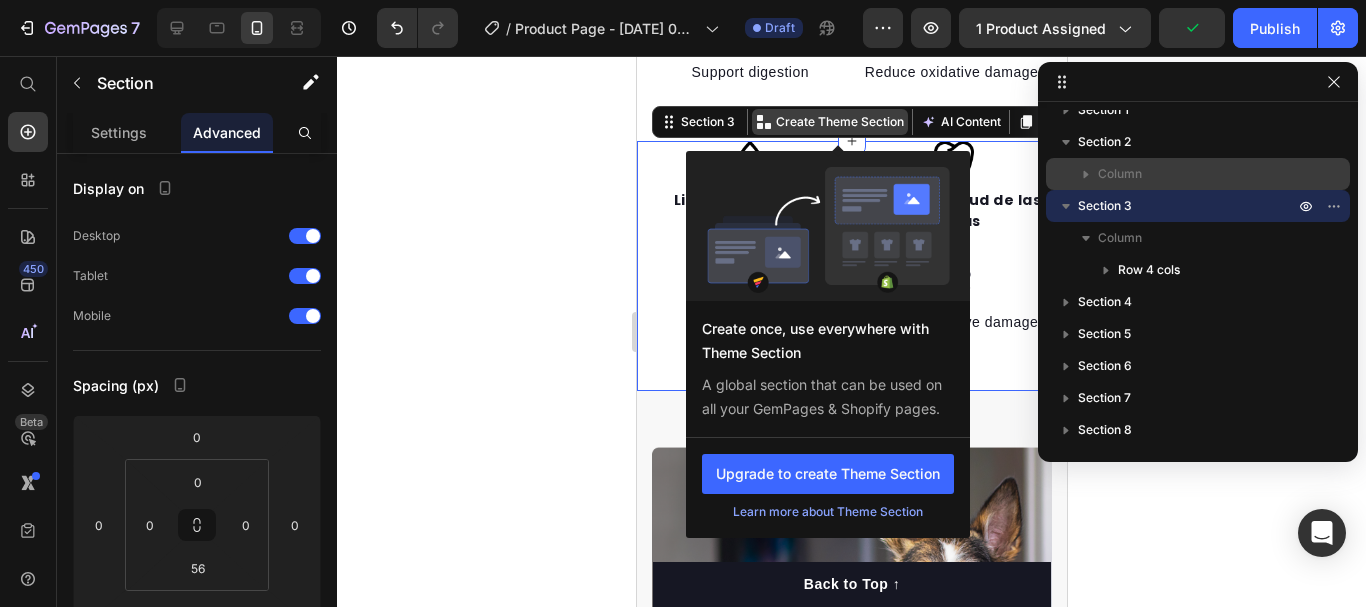 click on "Create Theme Section" at bounding box center (829, 122) 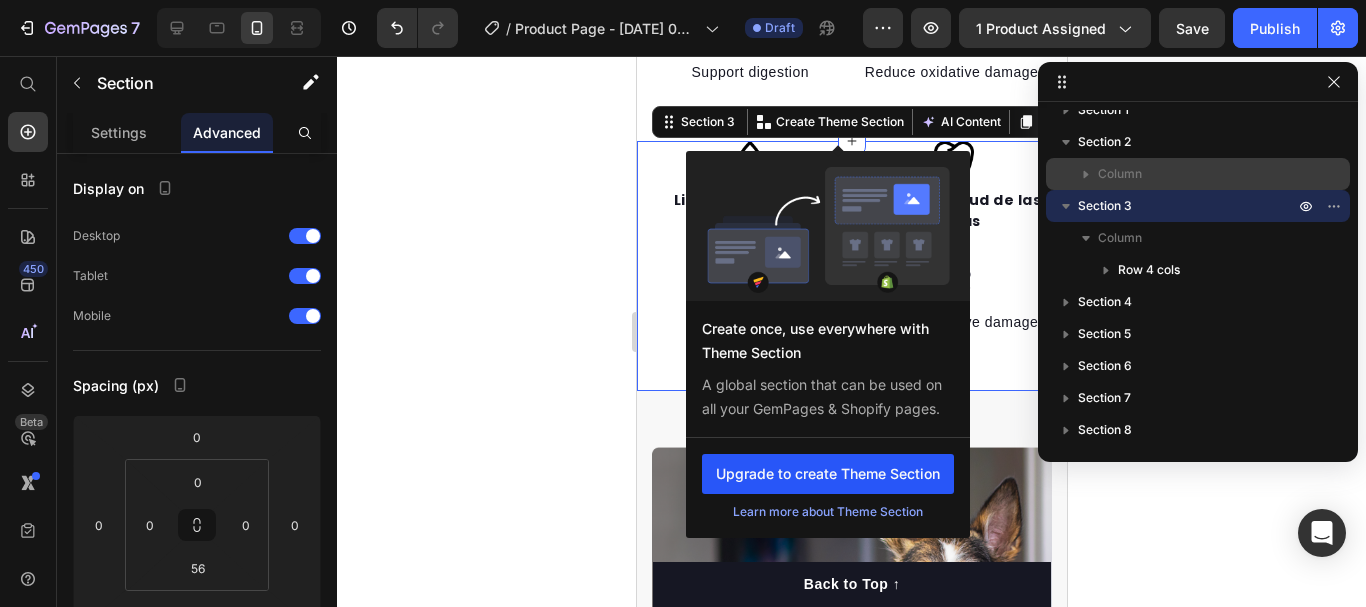 click on "Upgrade to create Theme Section" at bounding box center [827, 474] 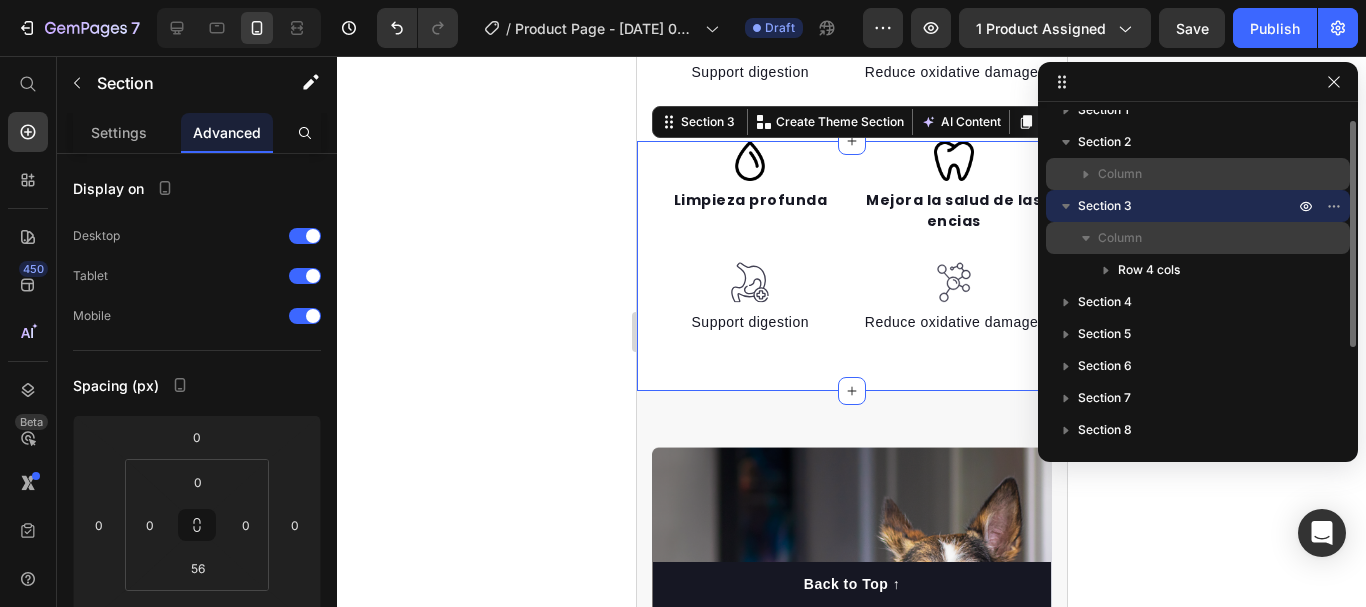 scroll, scrollTop: 0, scrollLeft: 0, axis: both 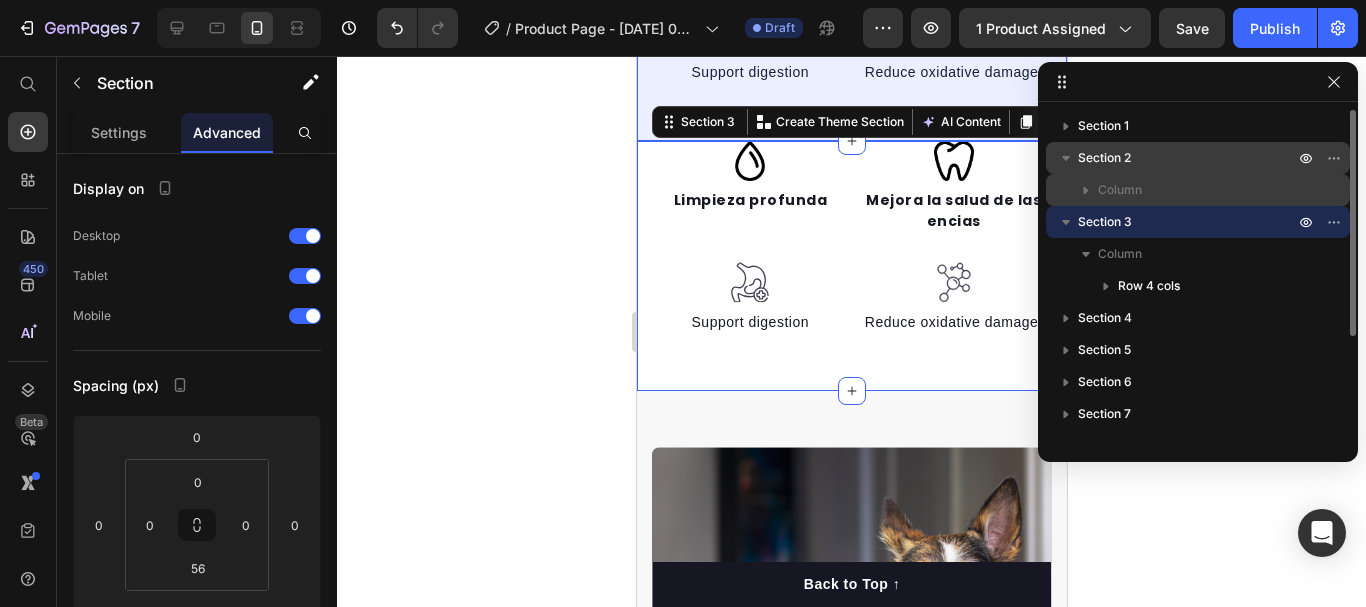 click on "Section 2" at bounding box center (1188, 158) 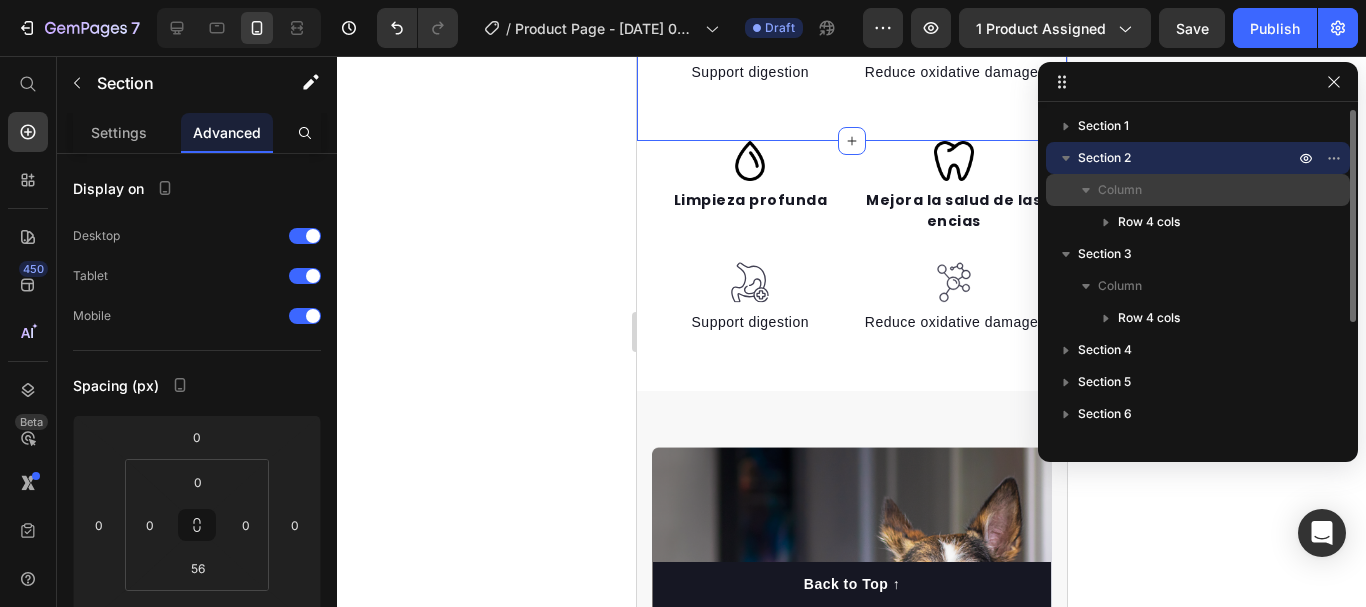 scroll, scrollTop: 1651, scrollLeft: 0, axis: vertical 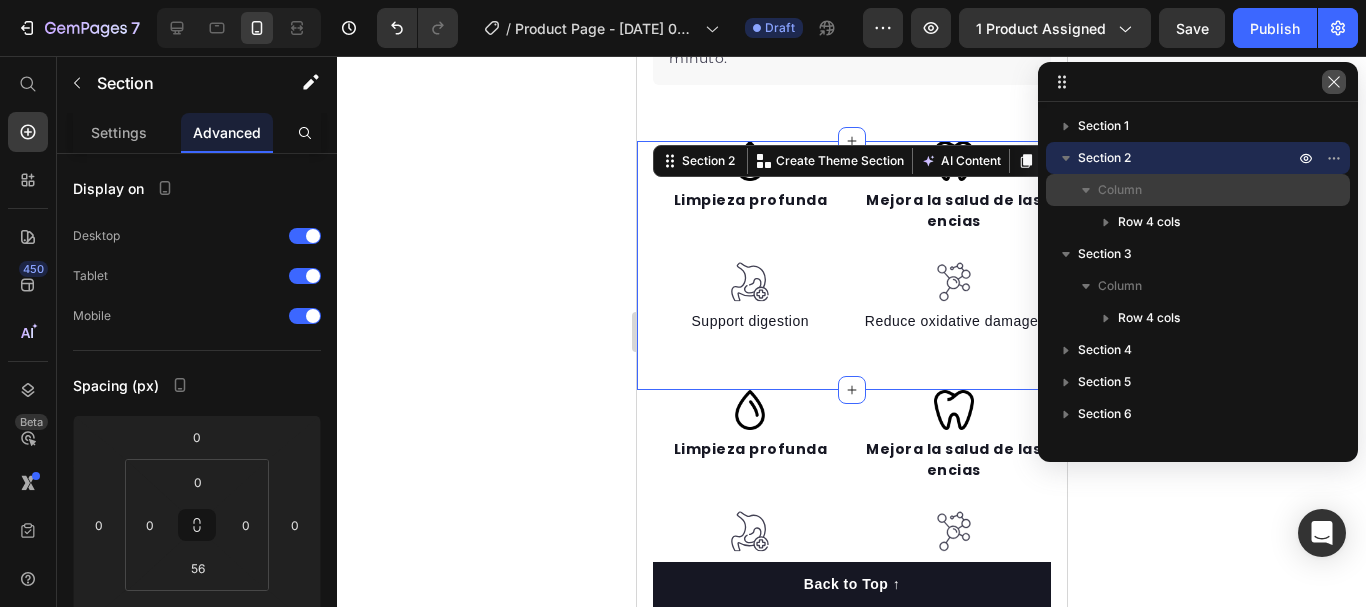 click 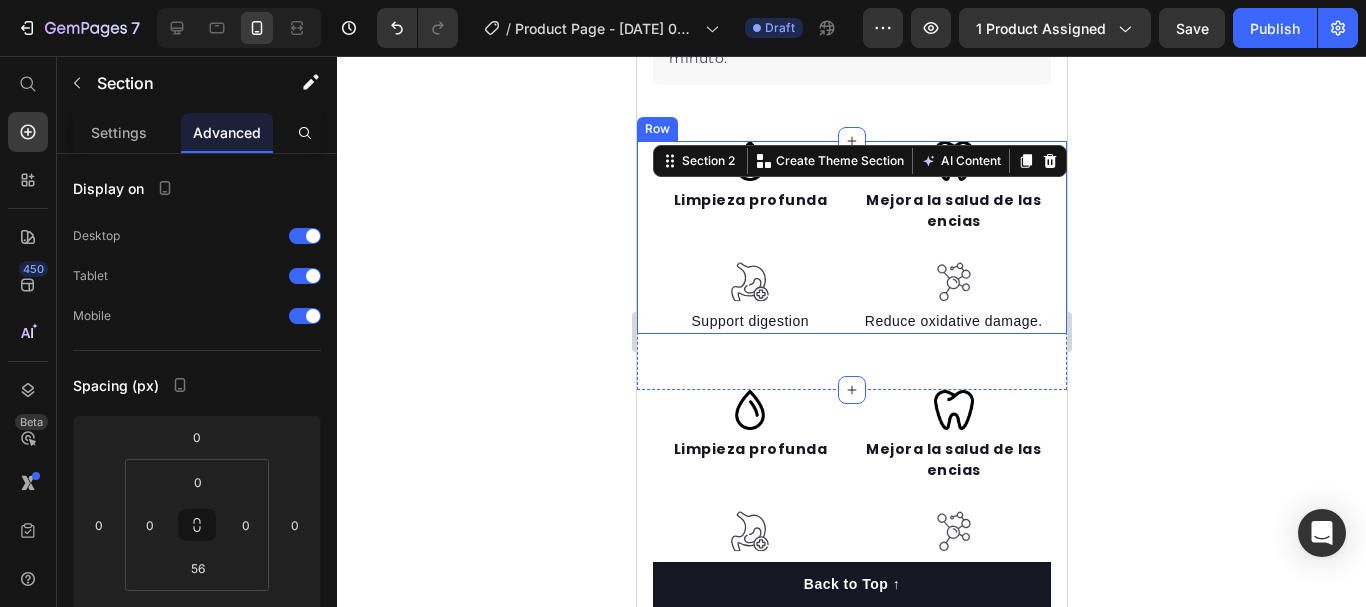 click on "Image Limpieza profunda Text block" at bounding box center (749, 187) 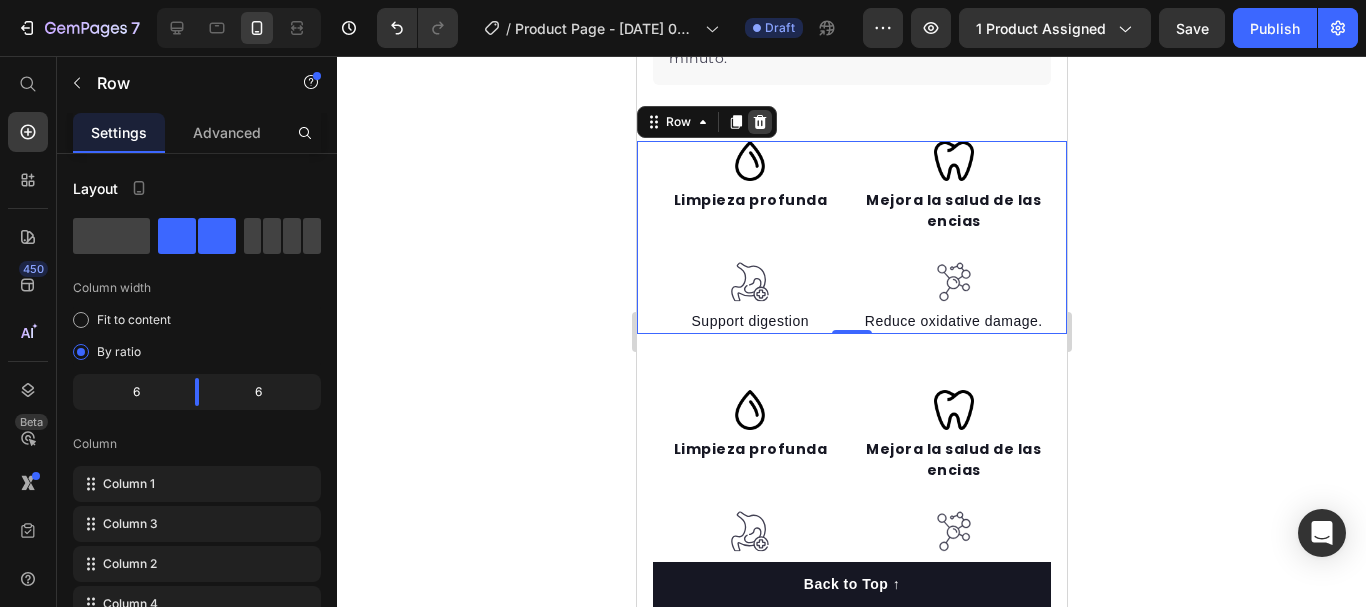 click 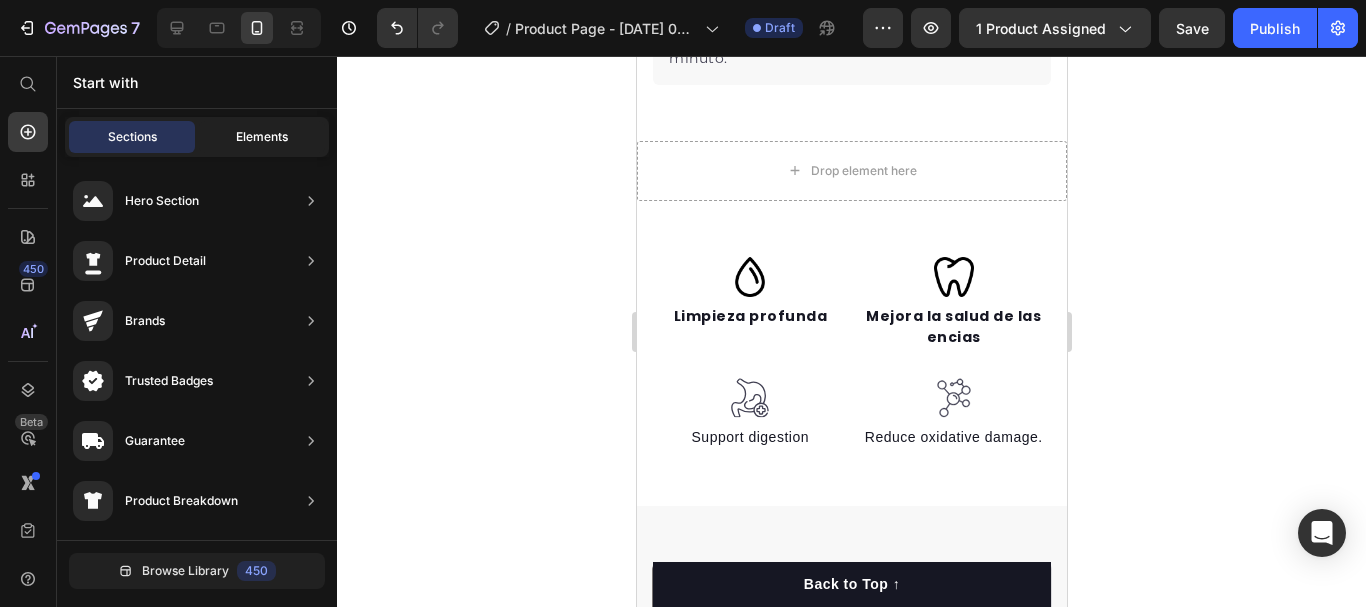 click on "Elements" at bounding box center (262, 137) 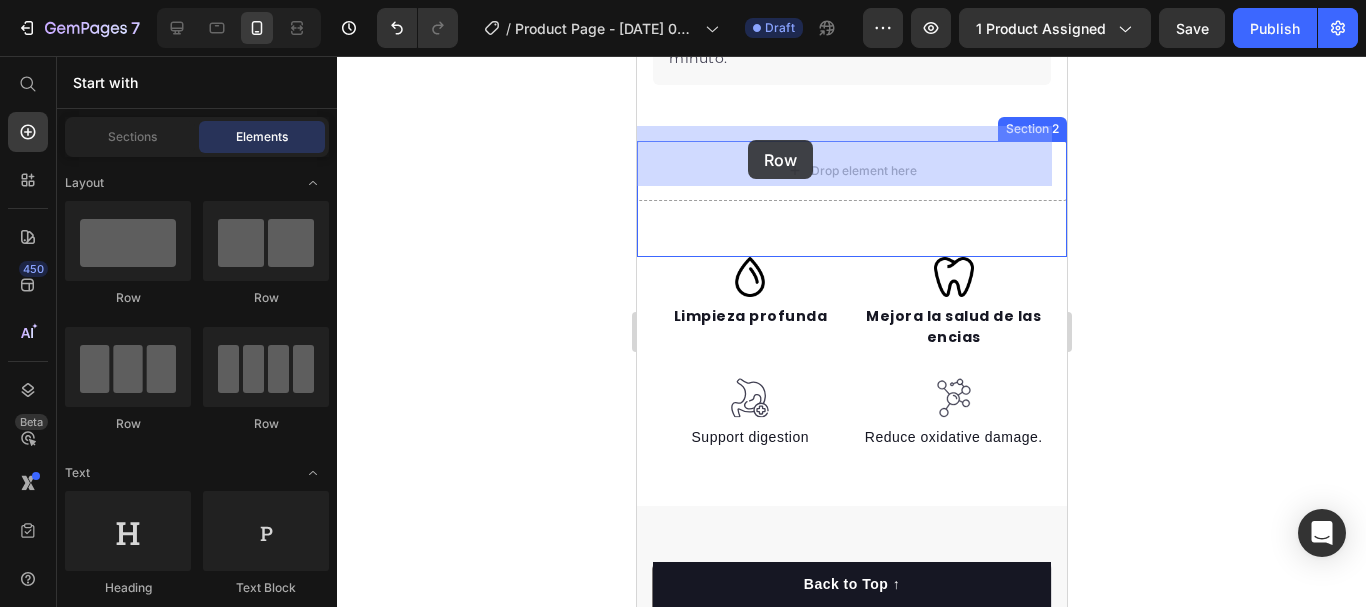 drag, startPoint x: 1086, startPoint y: 305, endPoint x: 747, endPoint y: 140, distance: 377.02255 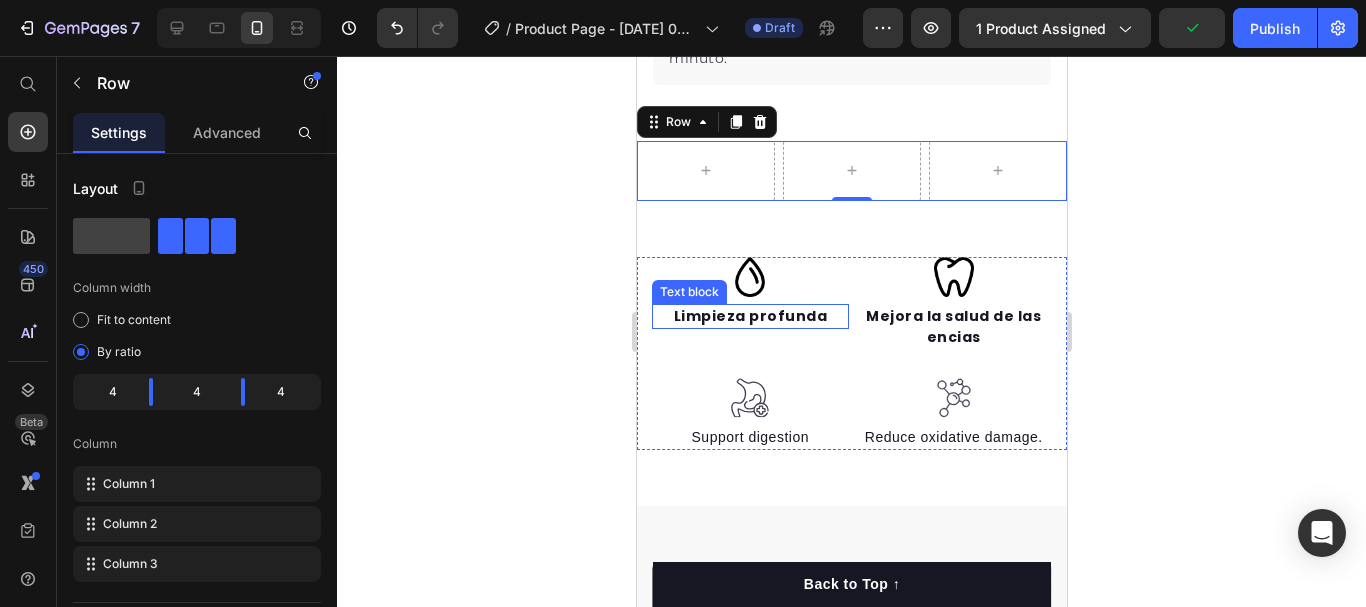 click on "Limpieza profunda" at bounding box center (749, 316) 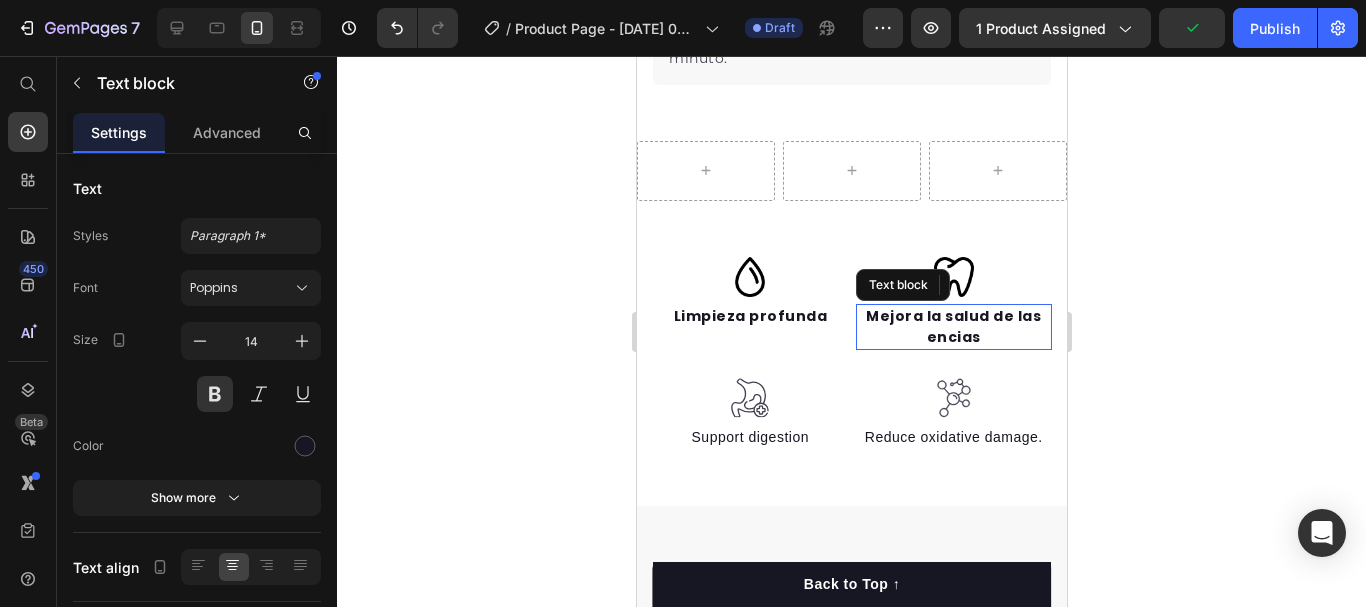 click on "Mejora la salud de las encias" at bounding box center (953, 327) 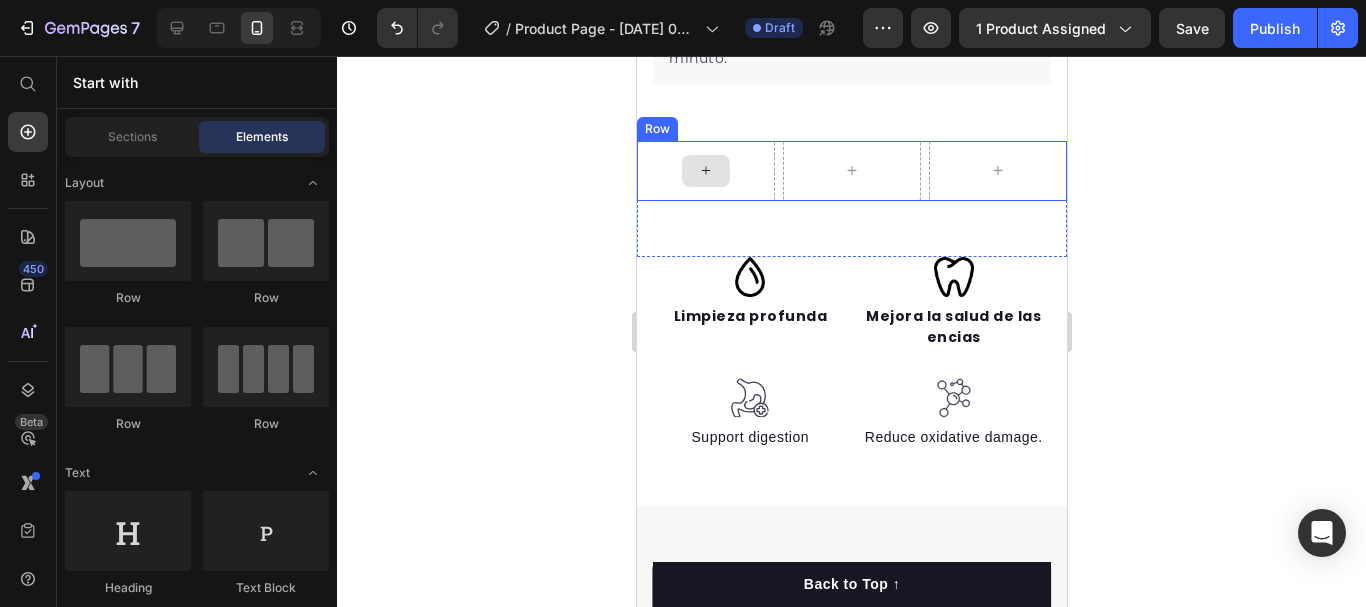 click at bounding box center [705, 171] 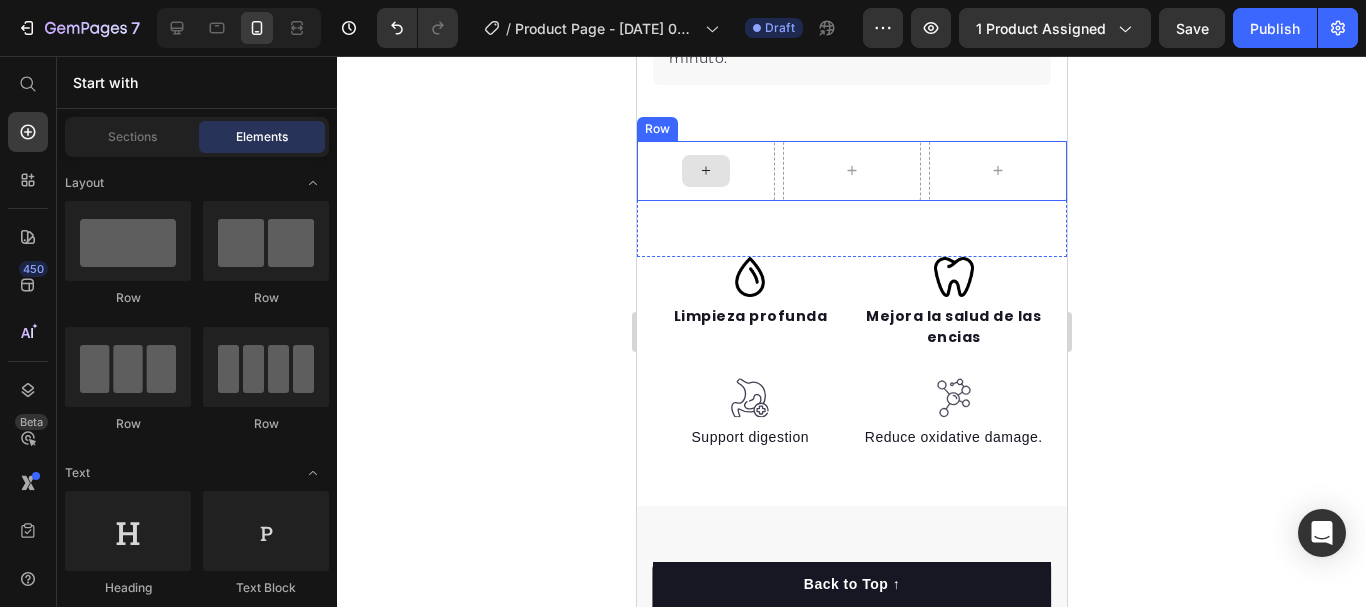 click 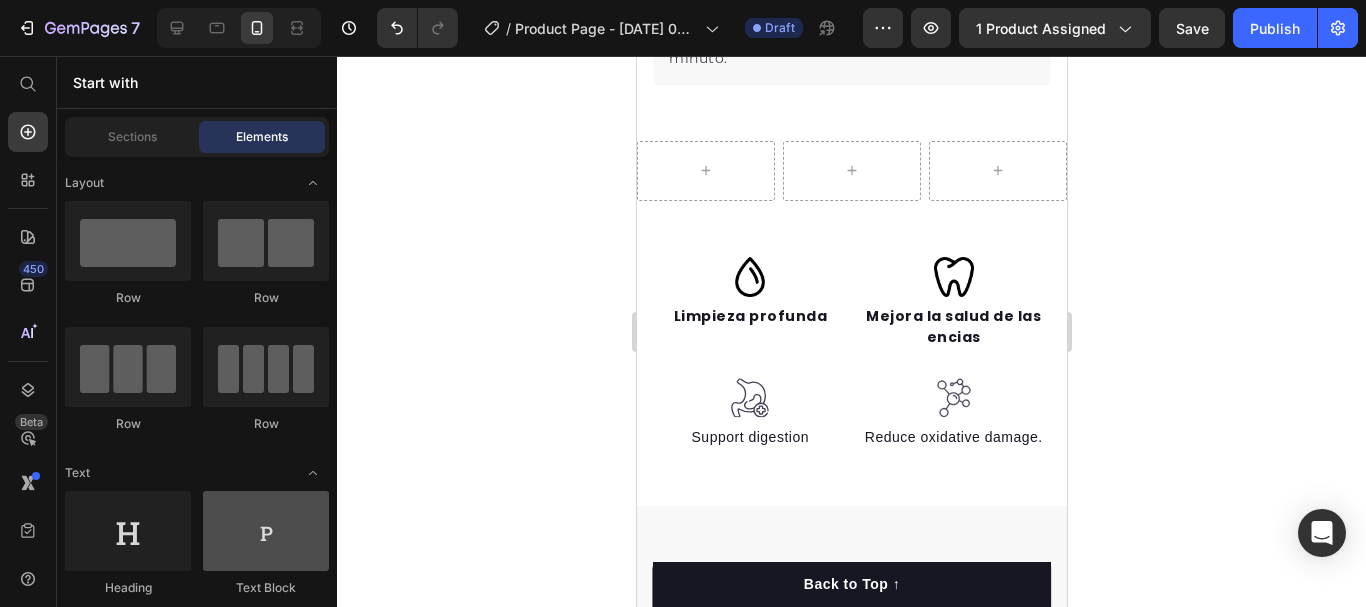 click at bounding box center [266, 531] 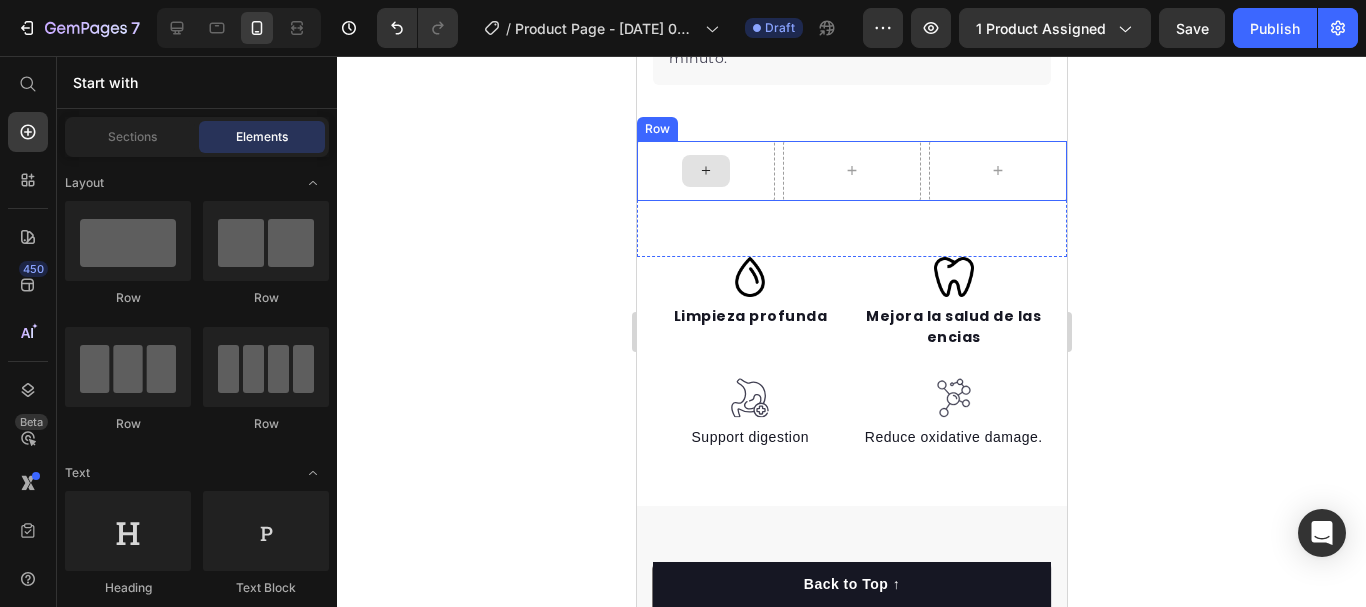 click 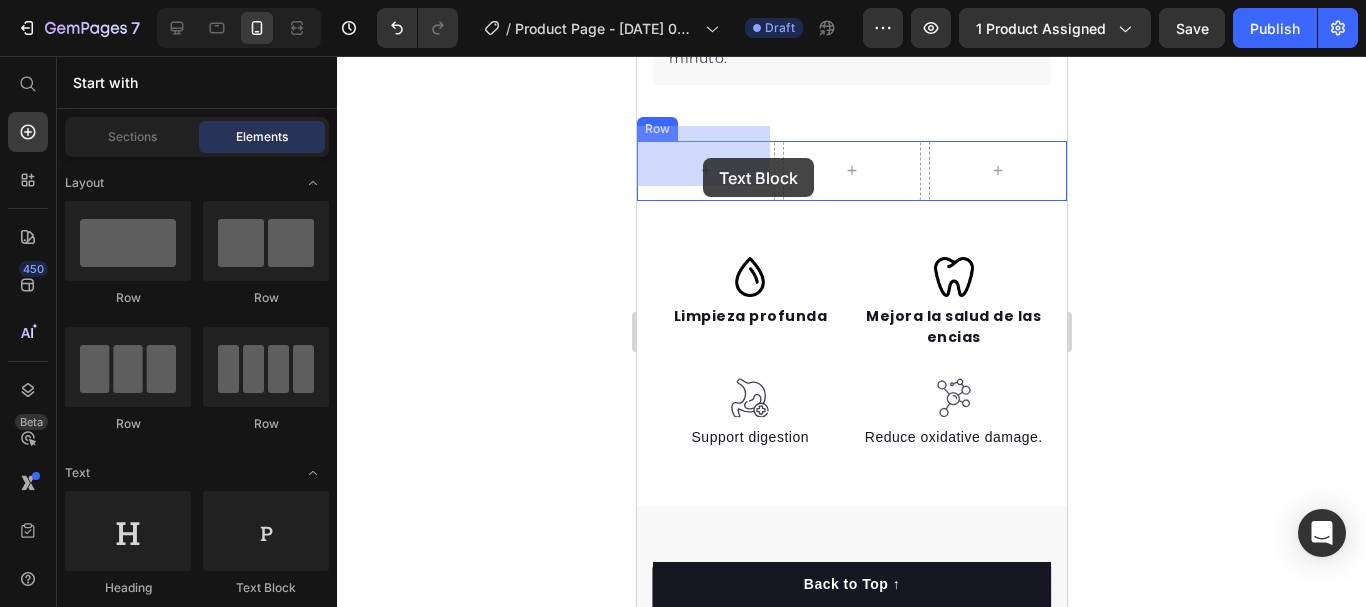 drag, startPoint x: 1177, startPoint y: 321, endPoint x: 702, endPoint y: 158, distance: 502.1892 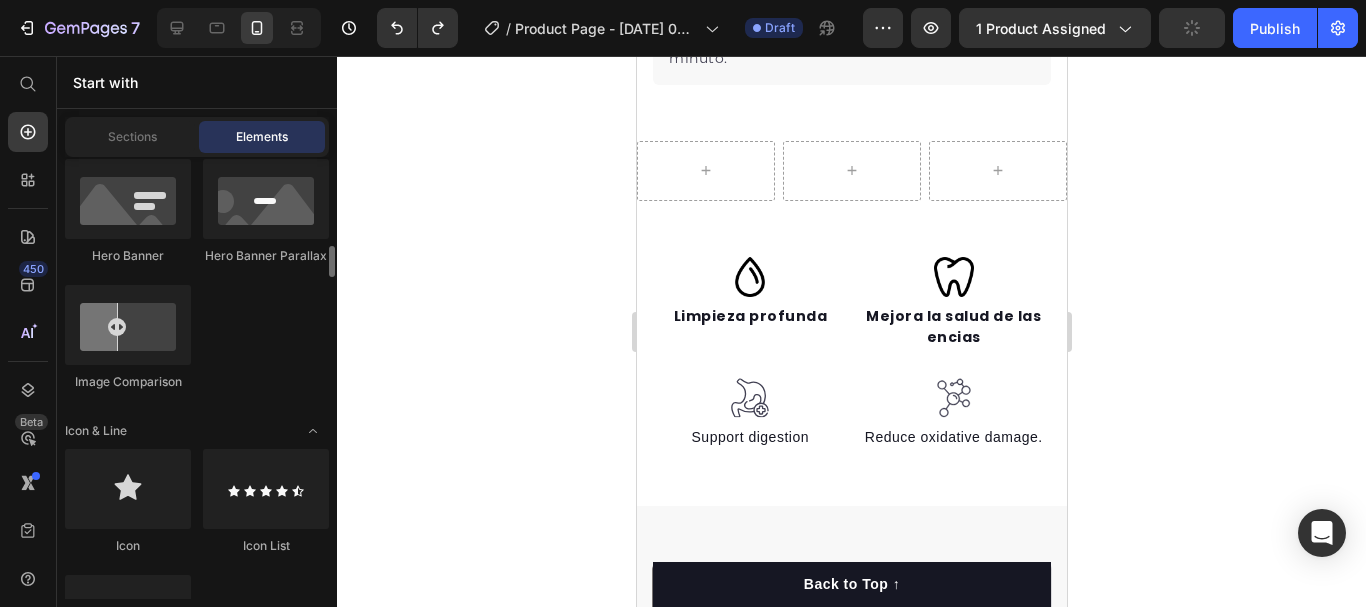 scroll, scrollTop: 1170, scrollLeft: 0, axis: vertical 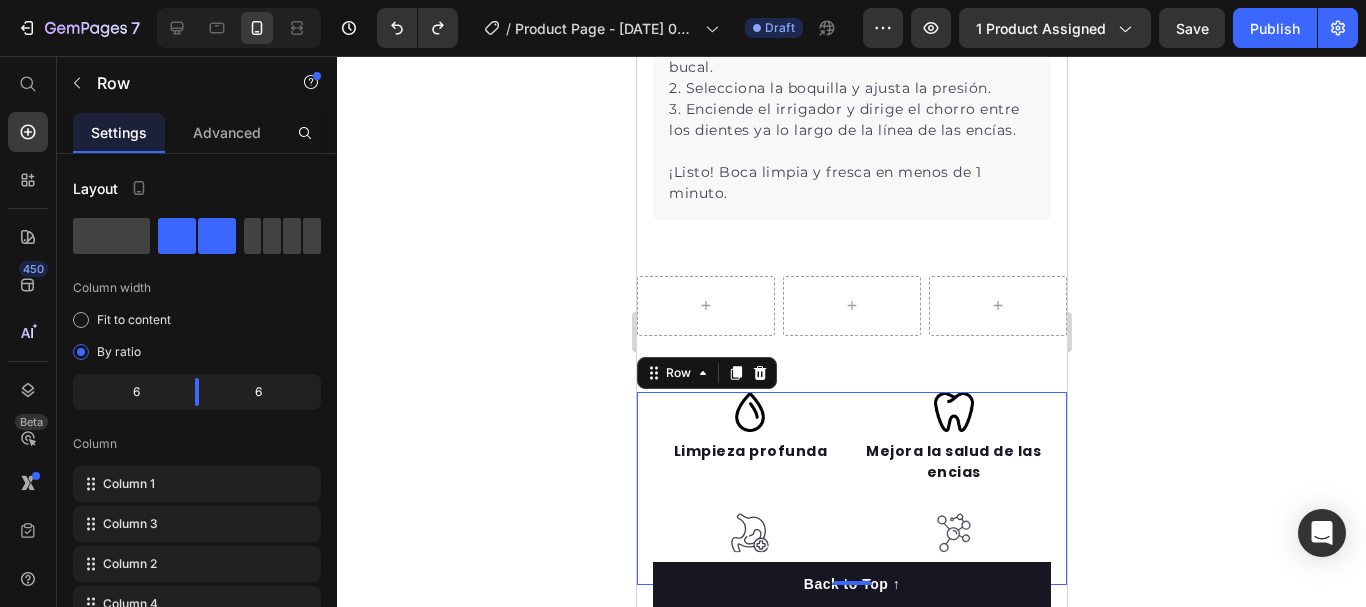 click on "Image Limpieza profunda Text block Image Support digestion Text block Image Mejora la salud de las encias Text block Image Reduce oxidative damage. Text block Row   0" at bounding box center (851, 489) 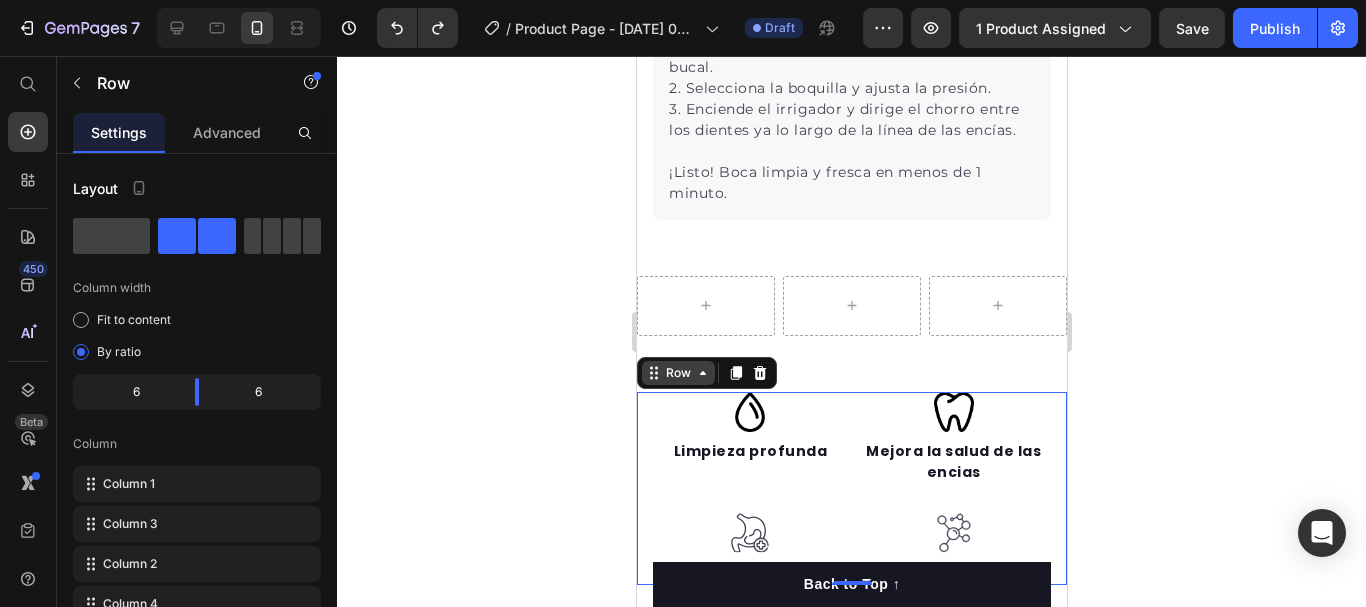click 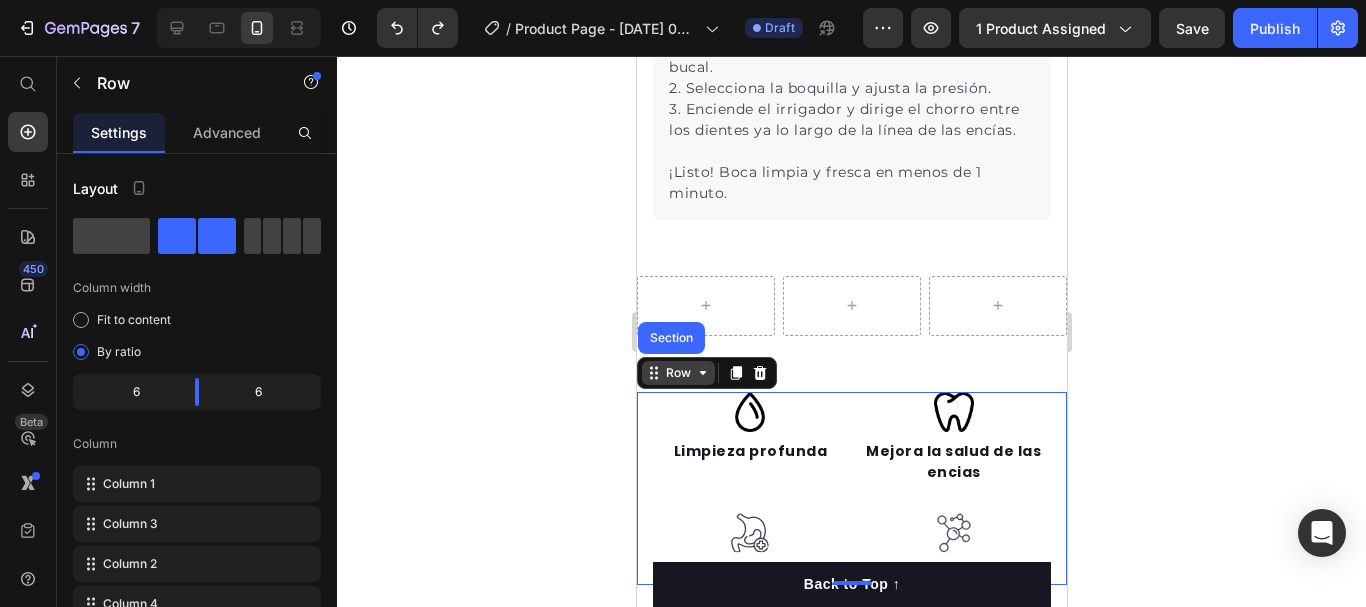 click on "Row" at bounding box center (677, 373) 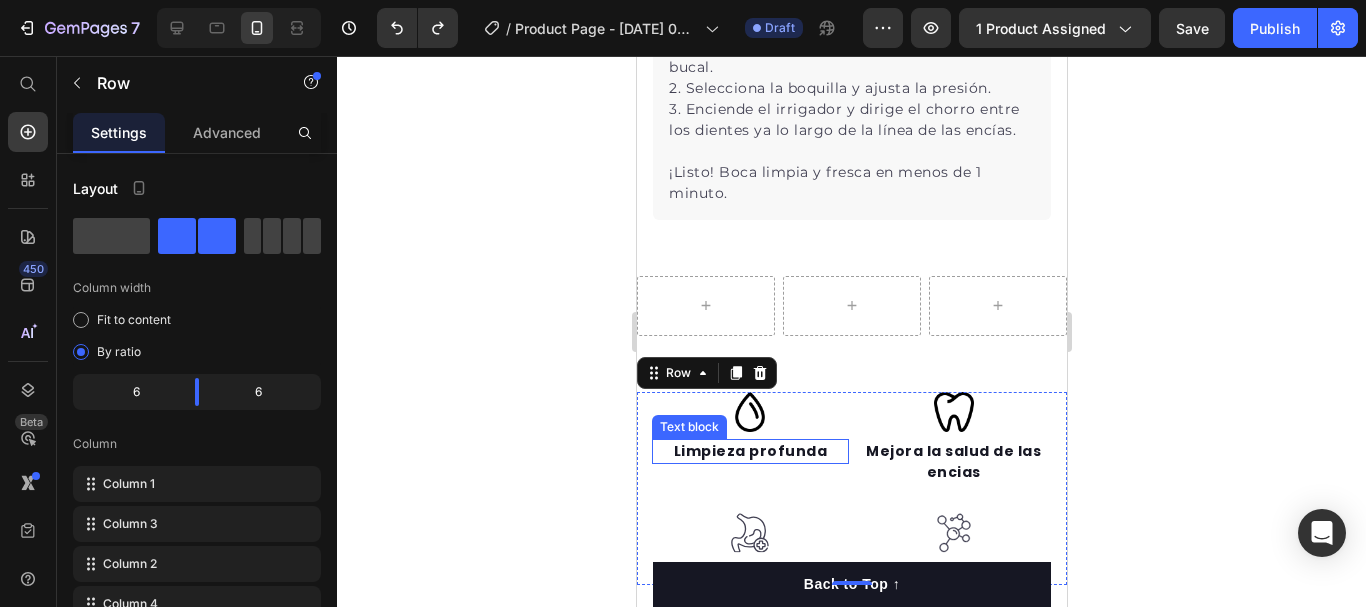 click on "Limpieza profunda" at bounding box center [749, 451] 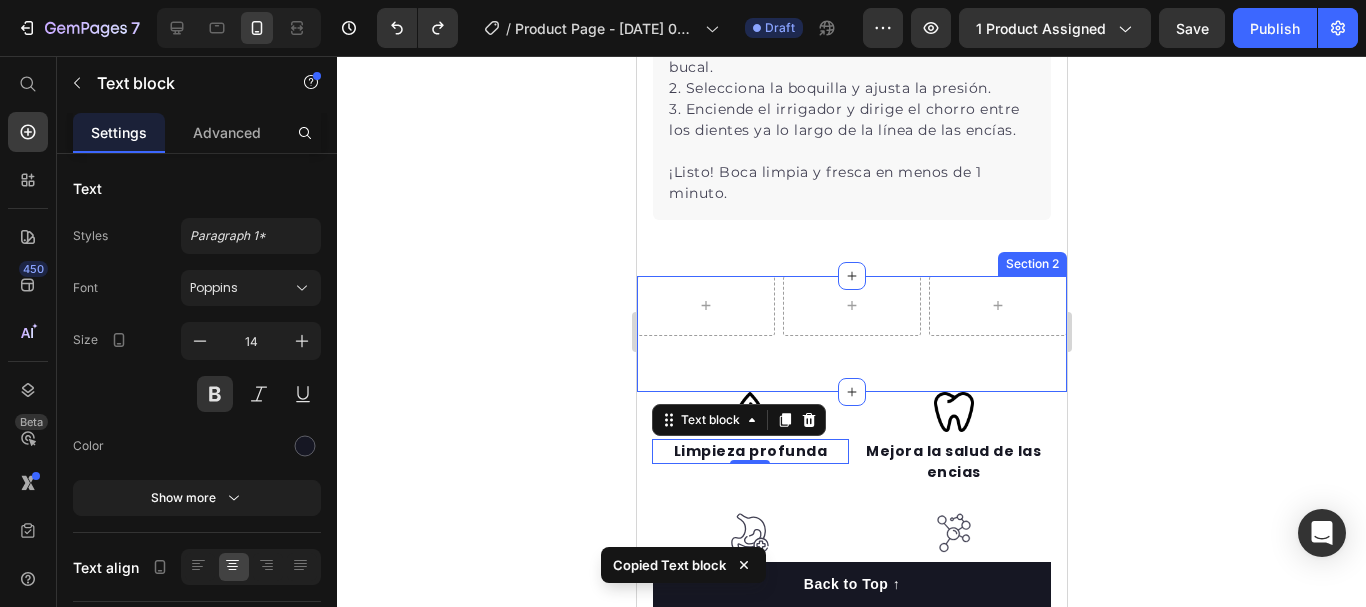 click on "Row Section 2" at bounding box center [851, 334] 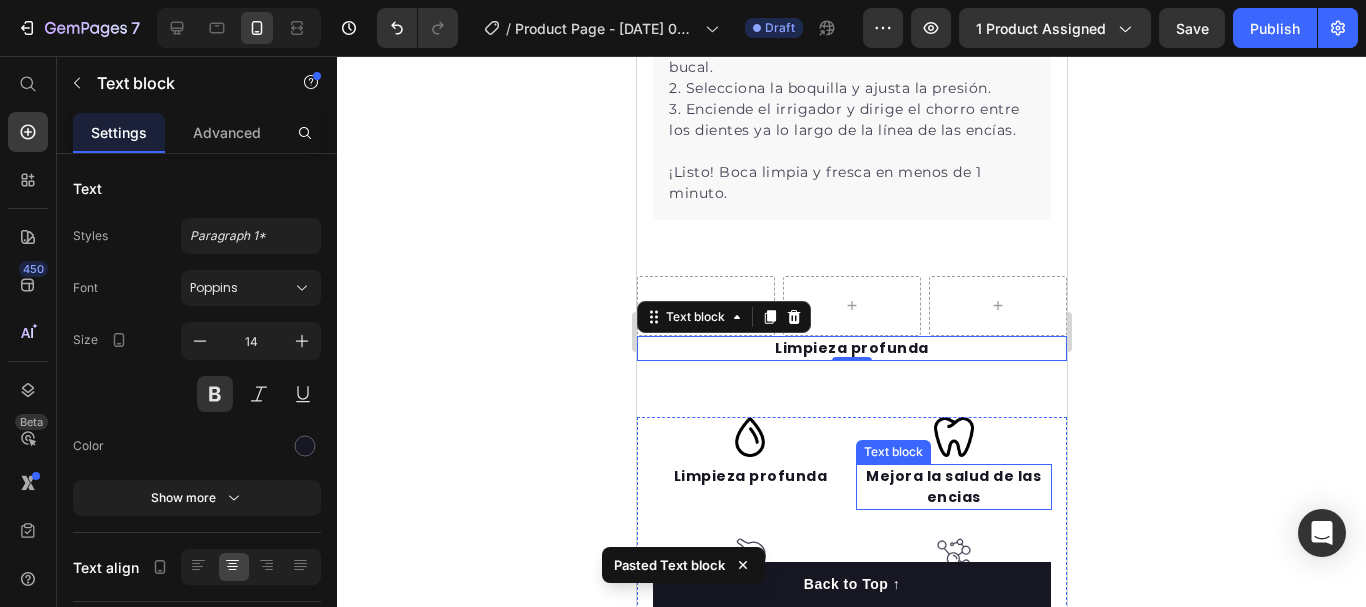 click on "Mejora la salud de las encias" at bounding box center [953, 487] 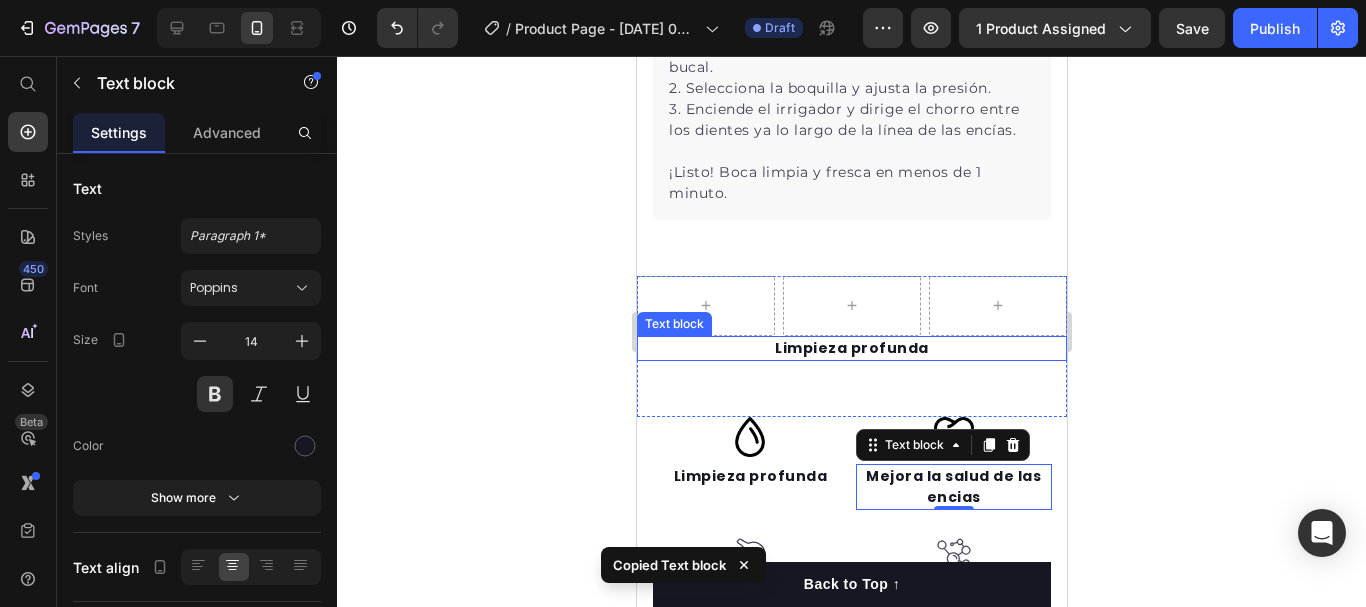 click on "Limpieza profunda" at bounding box center (851, 348) 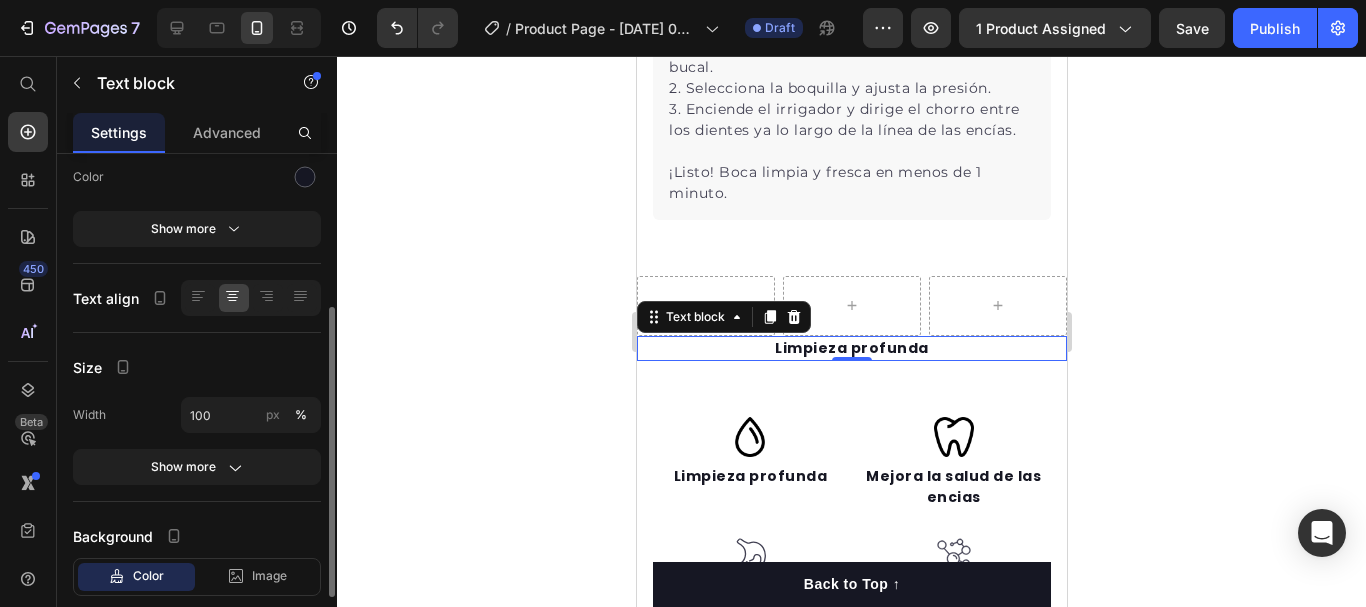 scroll, scrollTop: 262, scrollLeft: 0, axis: vertical 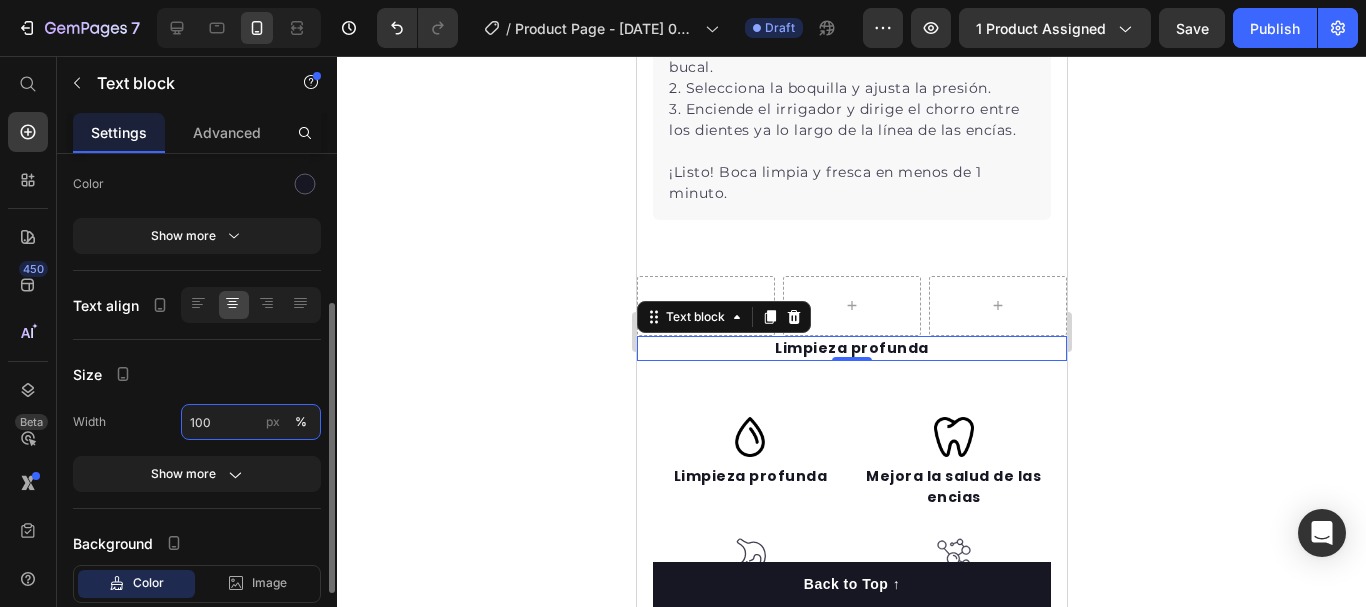 click on "100" at bounding box center [251, 422] 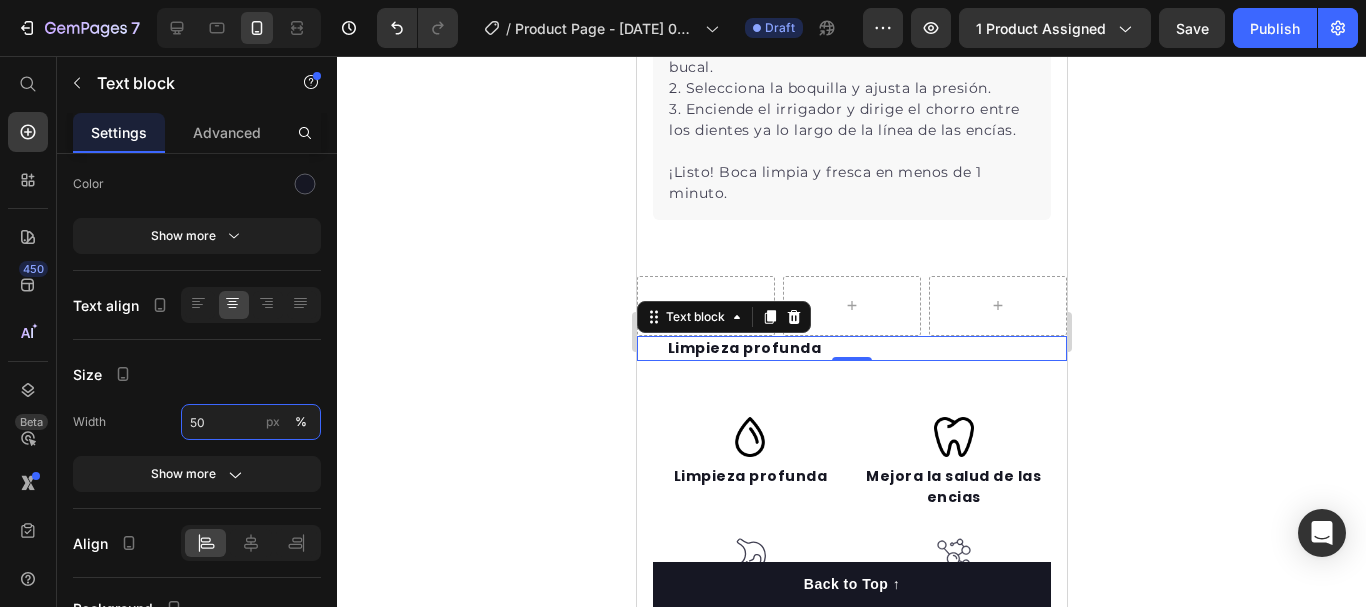 type on "50" 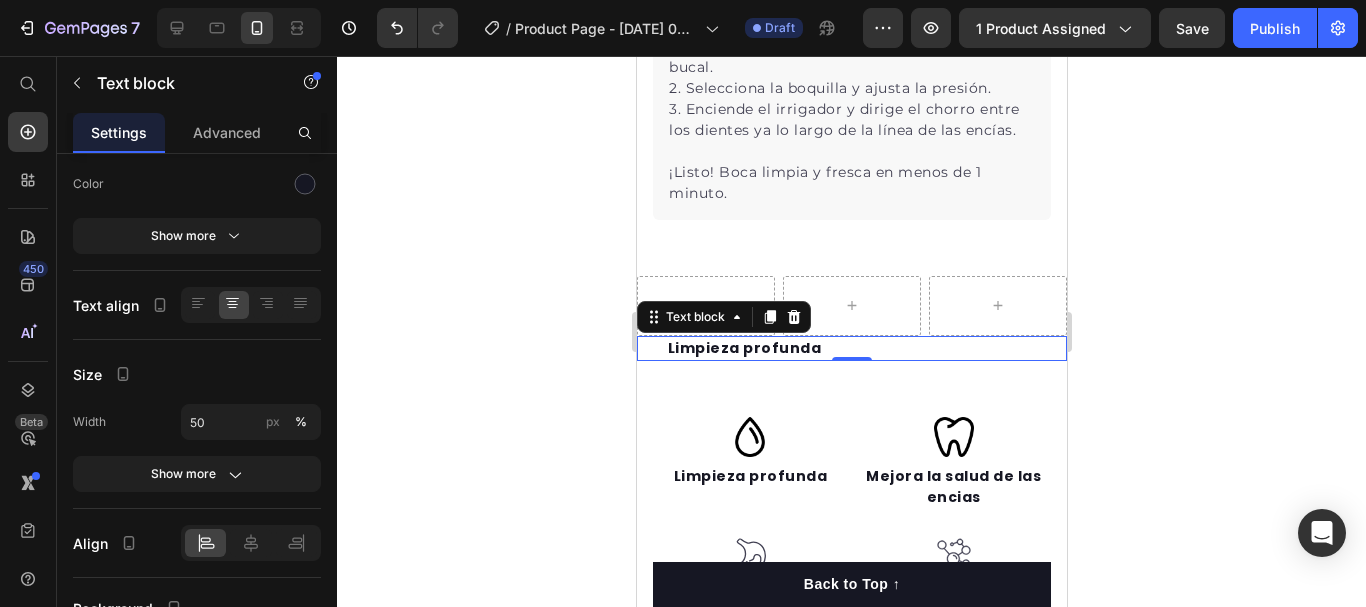 click on "Limpieza profunda" at bounding box center [851, 348] 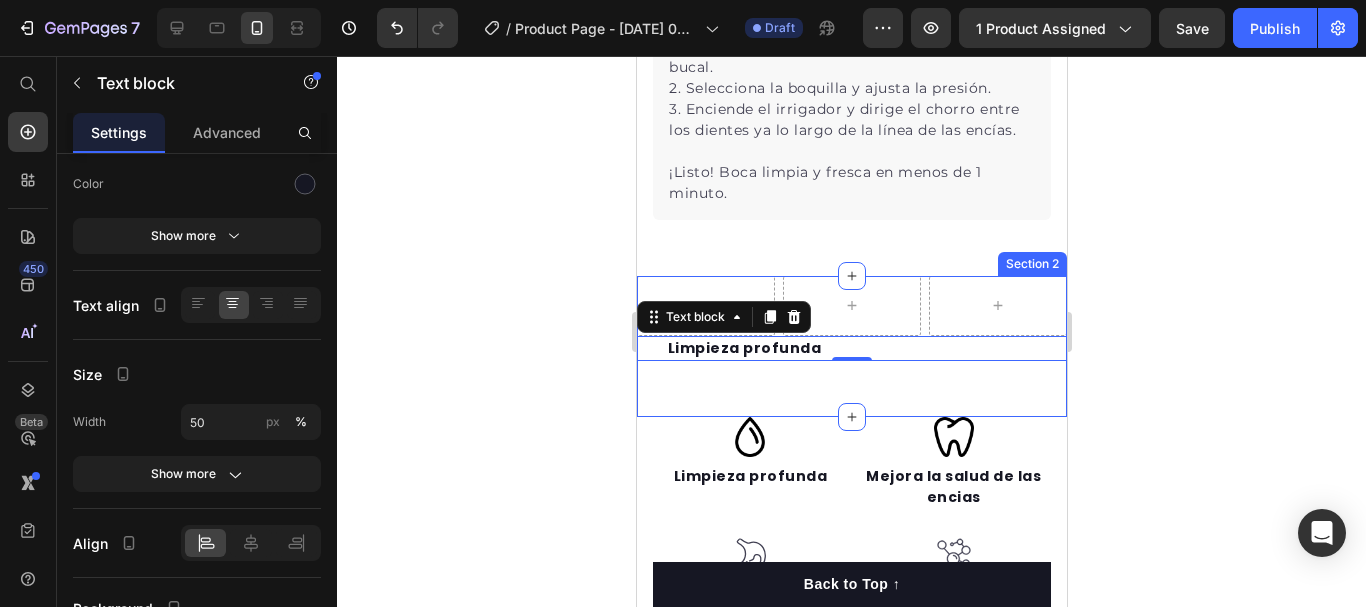 click on "Row Limpieza profunda Text block   0 Section 2" at bounding box center (851, 346) 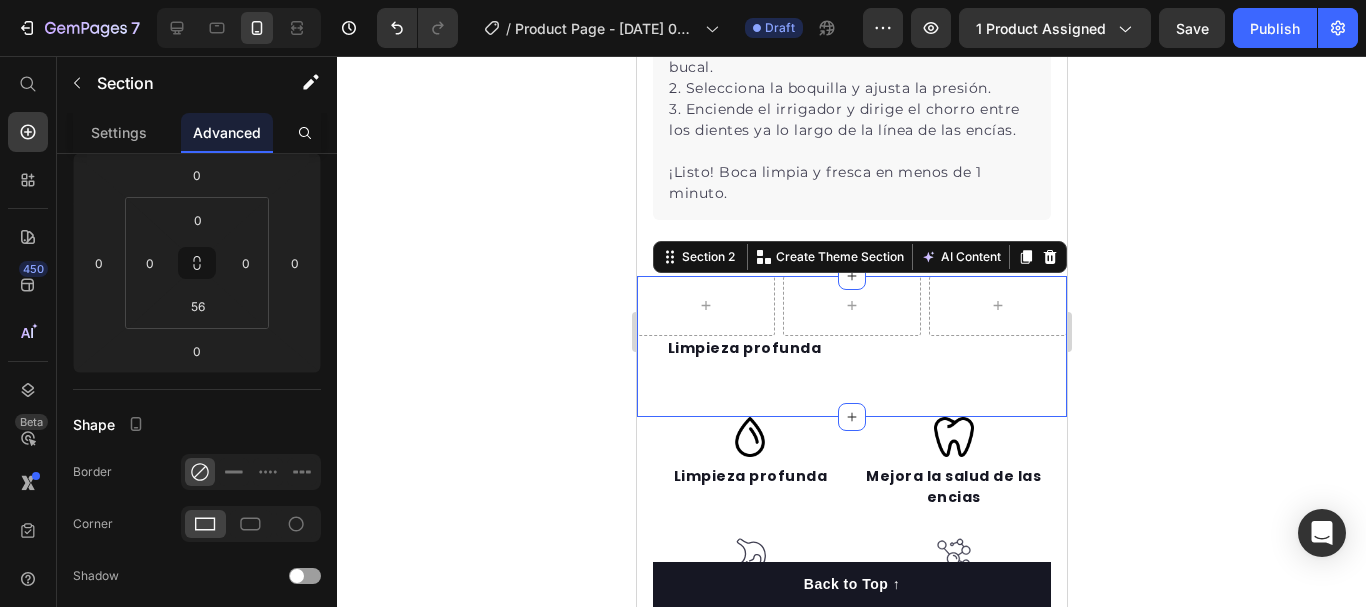 scroll, scrollTop: 0, scrollLeft: 0, axis: both 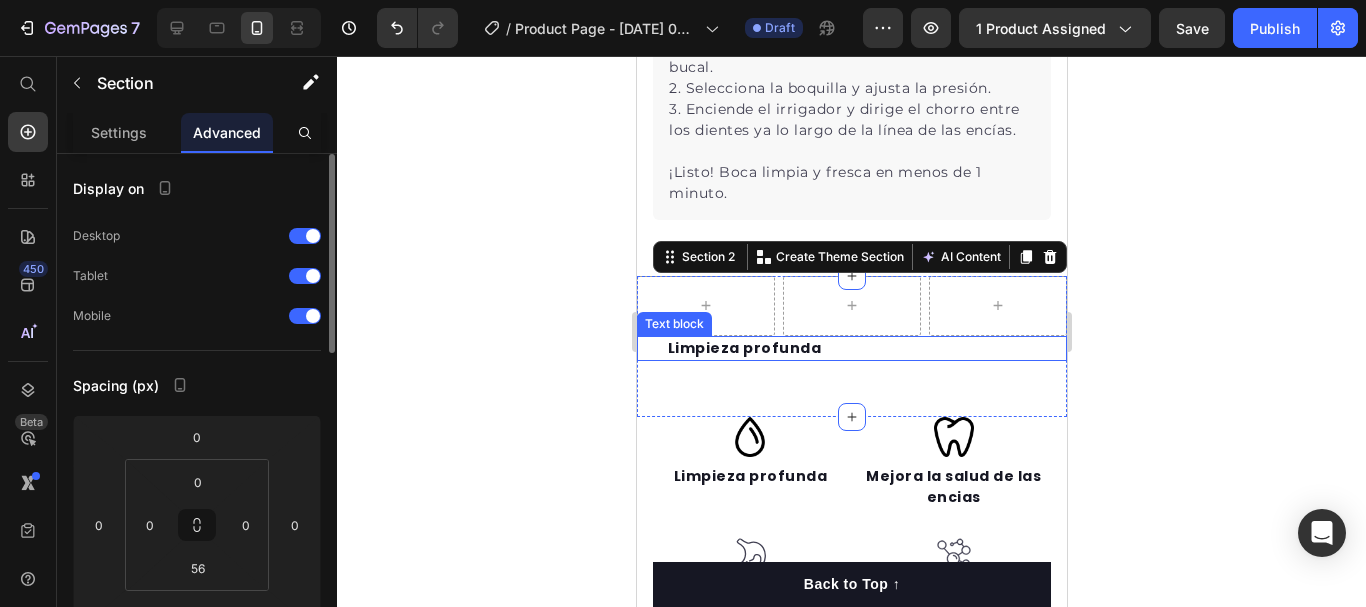 click on "Limpieza profunda" at bounding box center [851, 348] 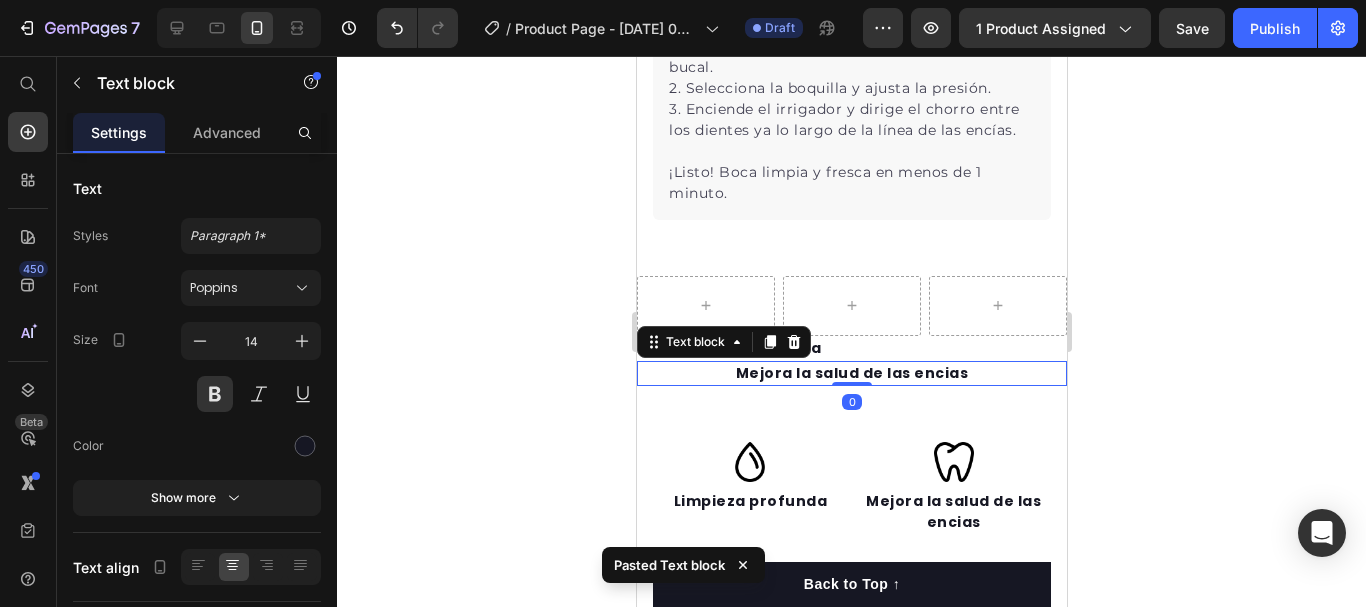 click on "Row Limpieza profunda Text block Mejora la salud de las encias Text block   0 Section 2" at bounding box center [851, 359] 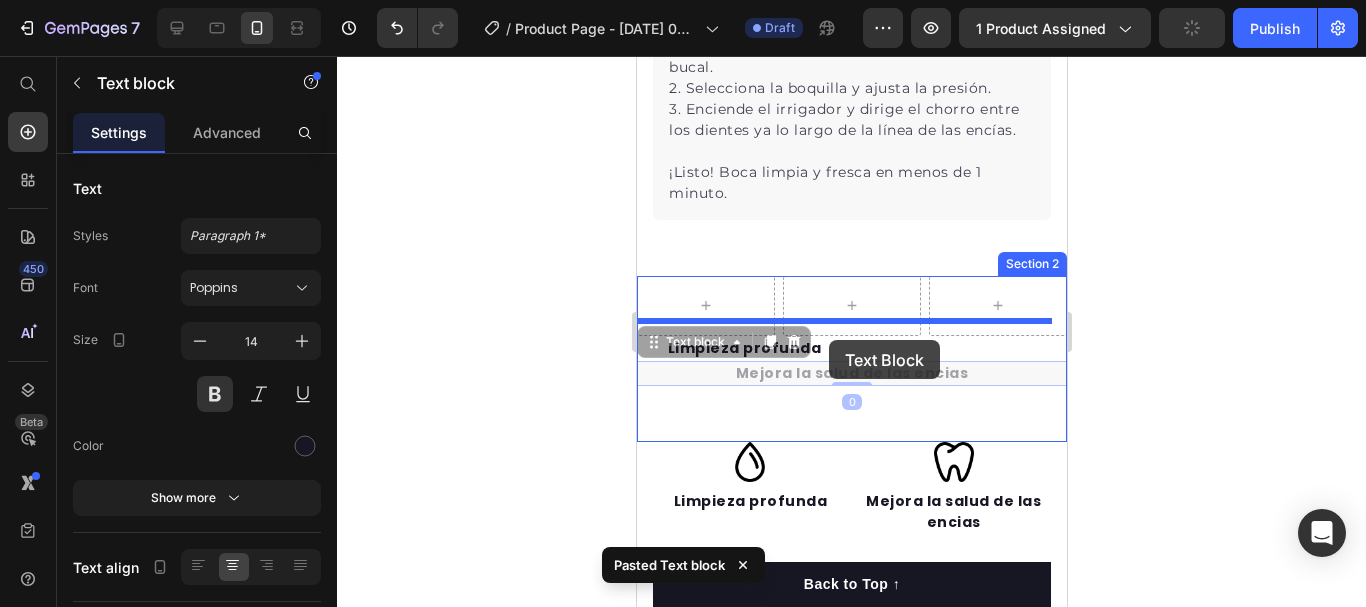 drag, startPoint x: 912, startPoint y: 343, endPoint x: 826, endPoint y: 341, distance: 86.023254 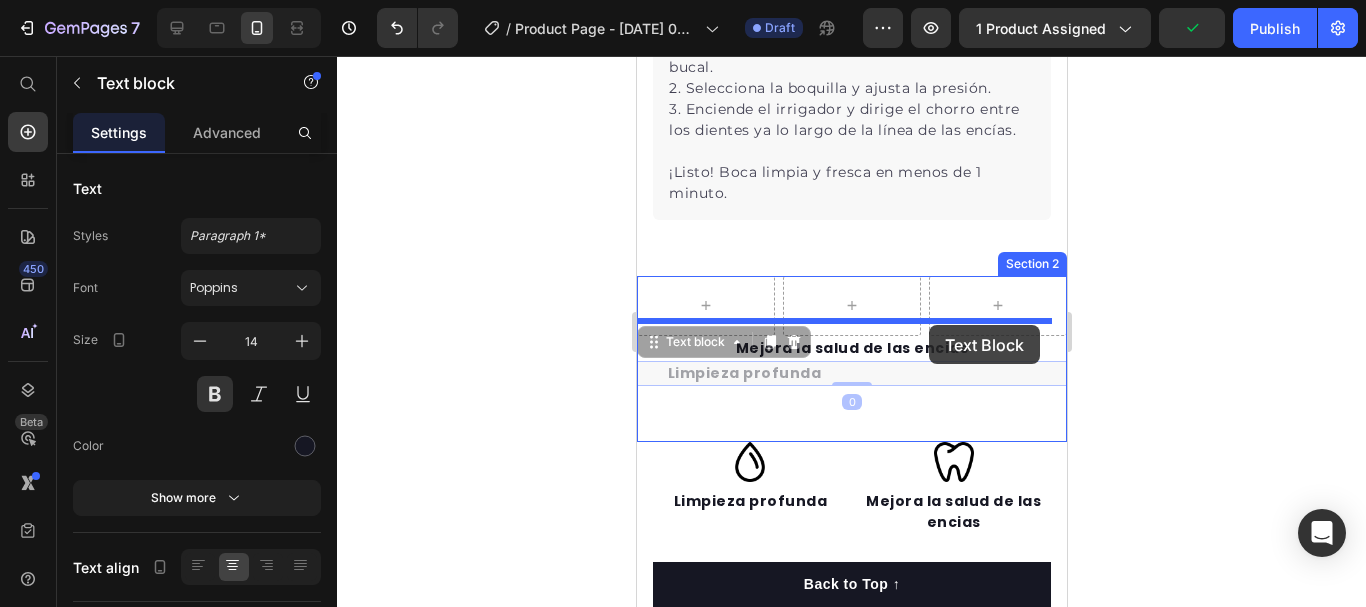 drag, startPoint x: 803, startPoint y: 348, endPoint x: 924, endPoint y: 323, distance: 123.55566 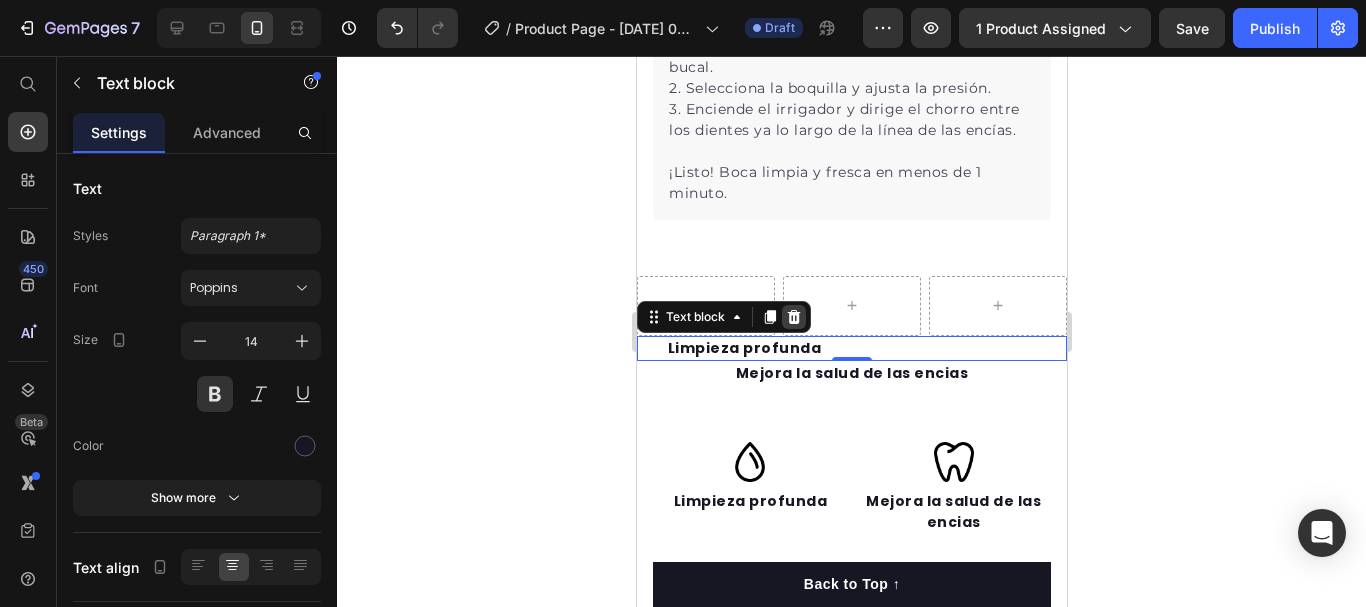 click 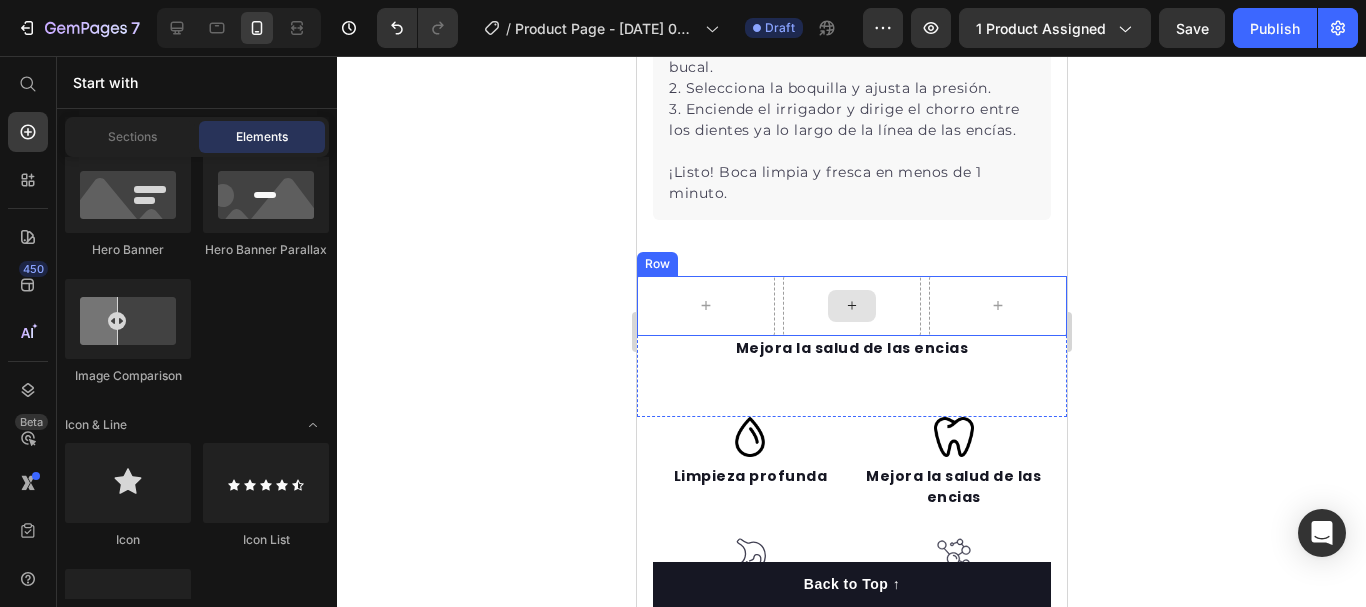 click on "Mejora la salud de las encias" at bounding box center (851, 348) 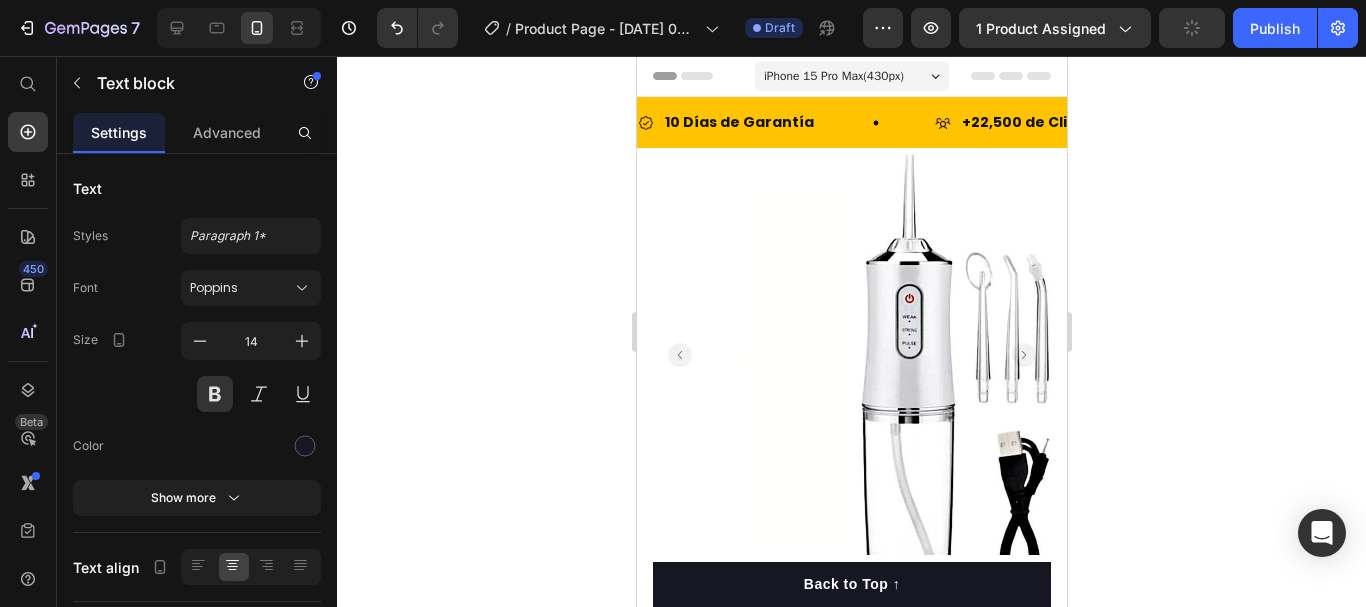 scroll, scrollTop: 1516, scrollLeft: 0, axis: vertical 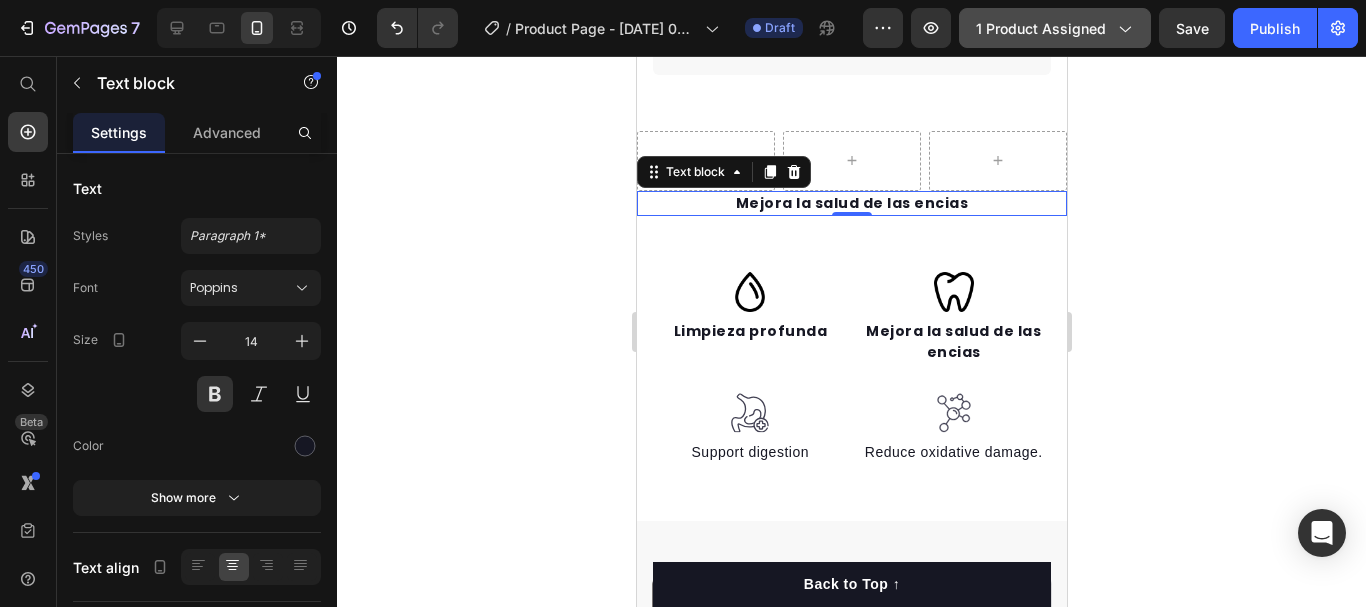 click 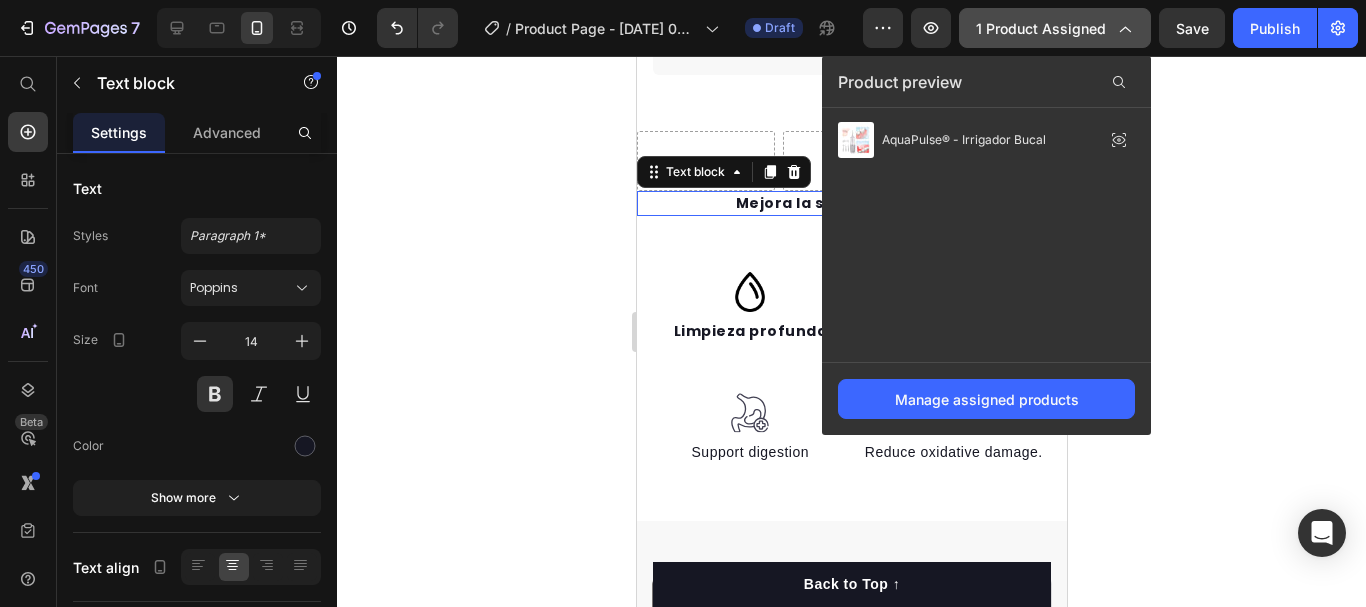 click 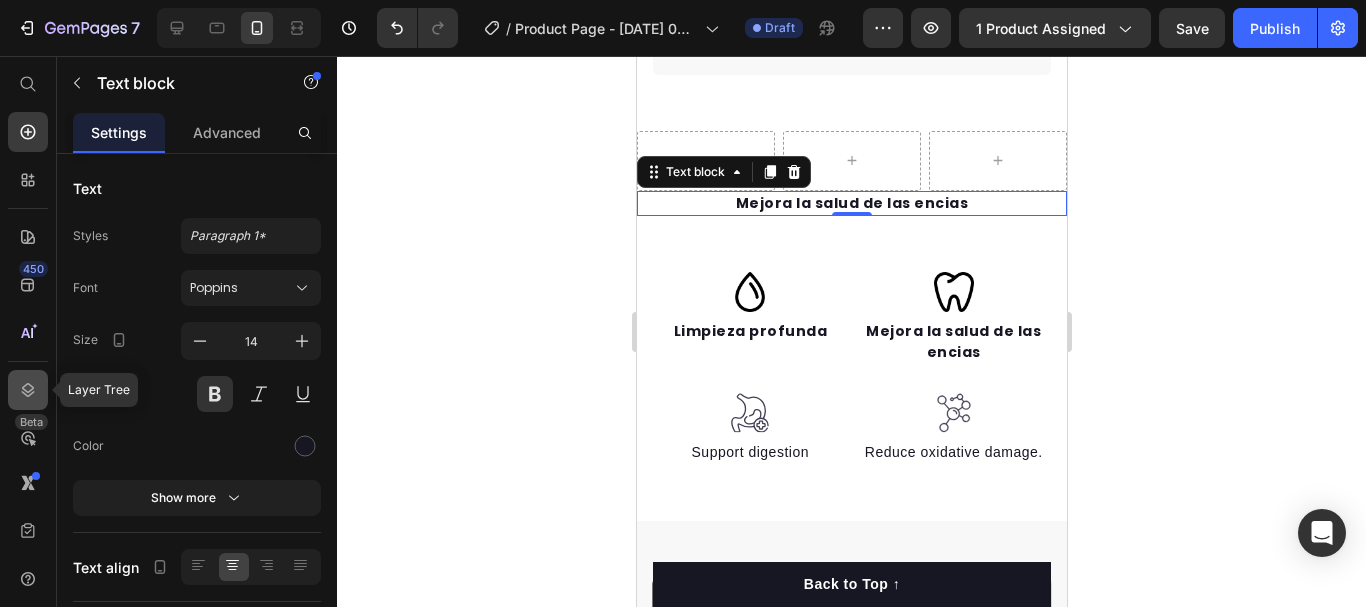 click 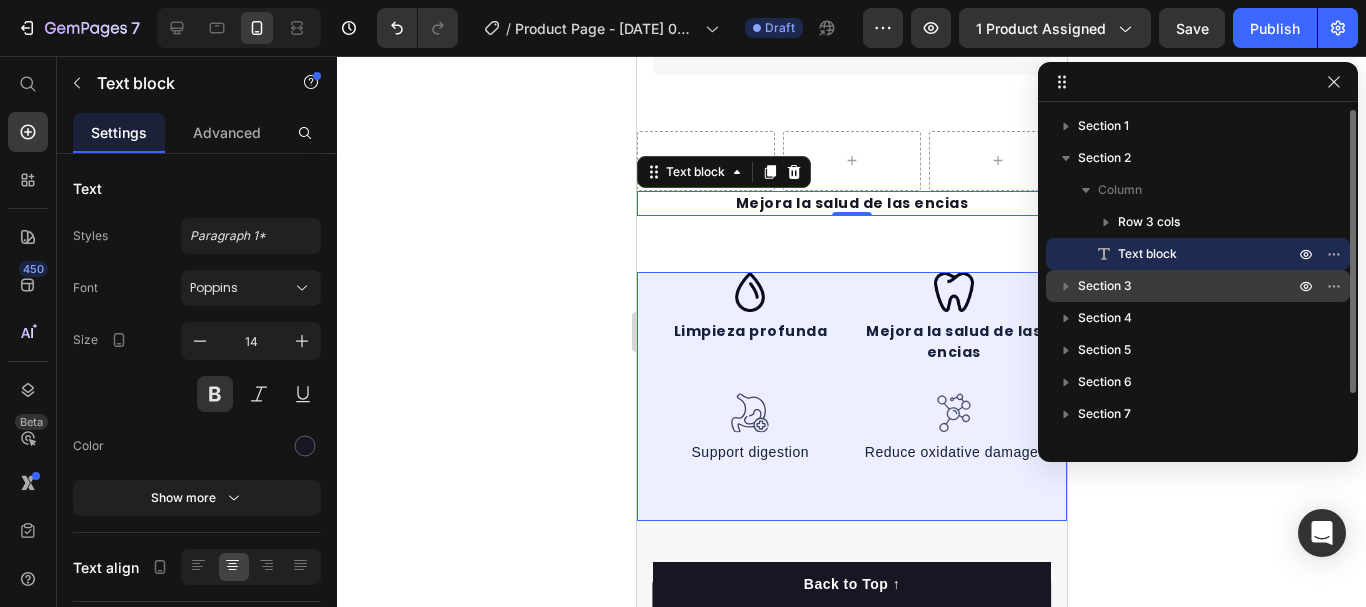 click 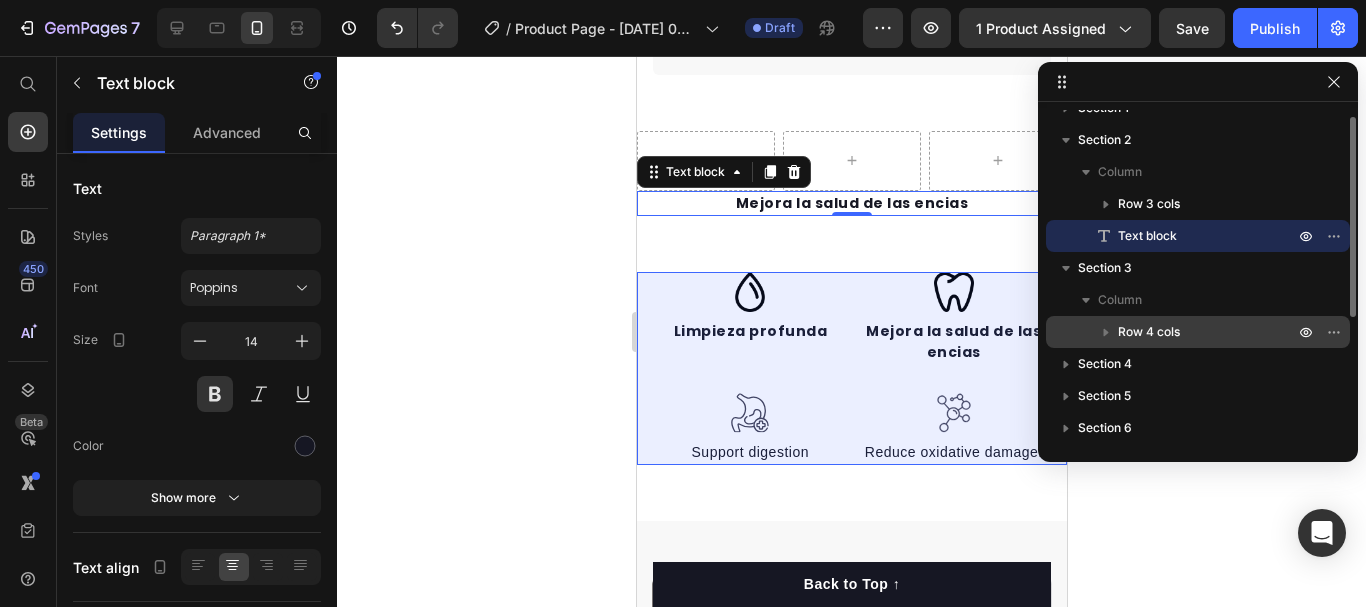 scroll, scrollTop: 16, scrollLeft: 0, axis: vertical 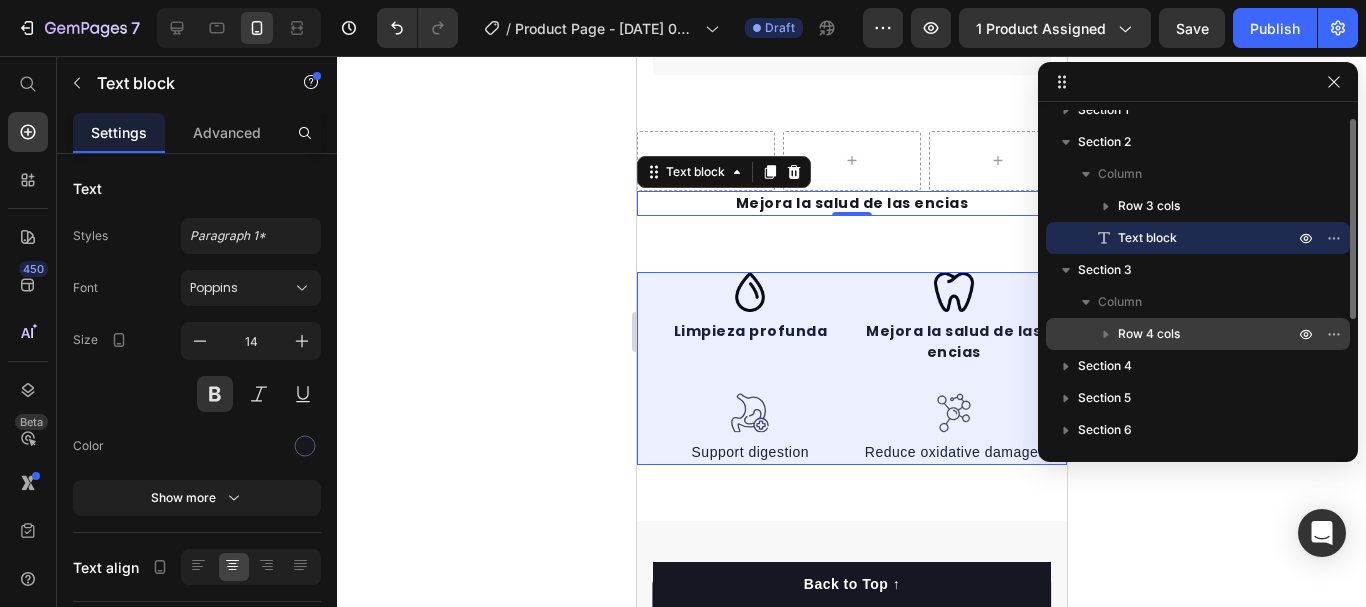 click 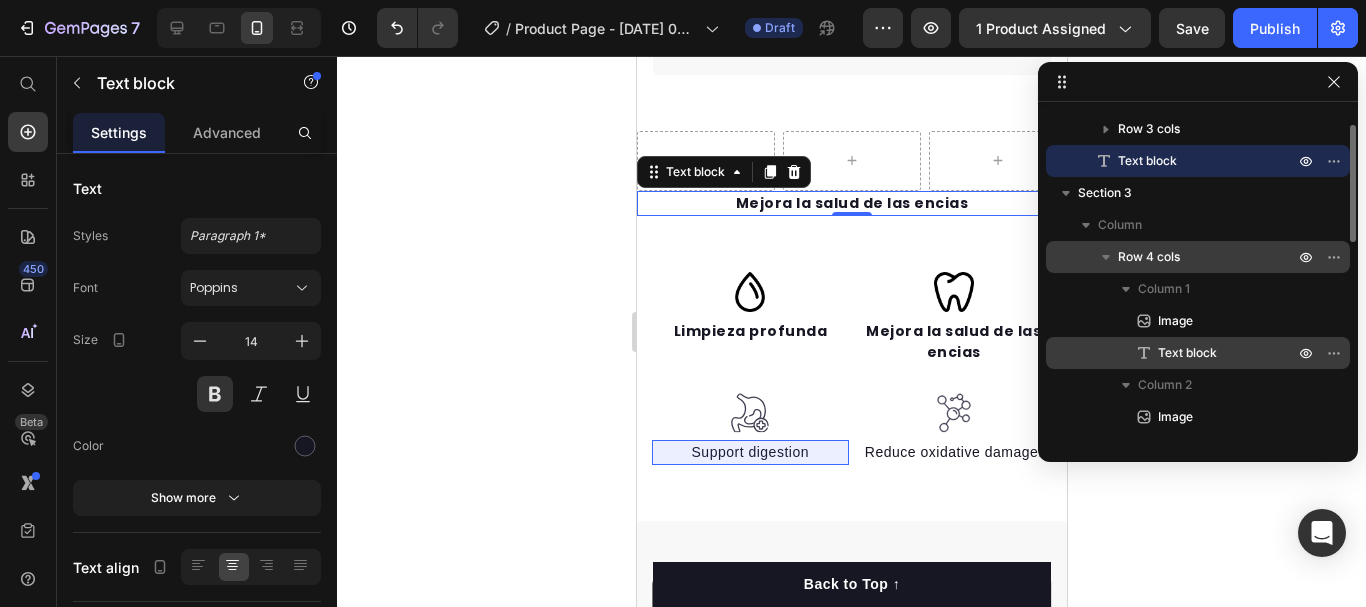 scroll, scrollTop: 76, scrollLeft: 0, axis: vertical 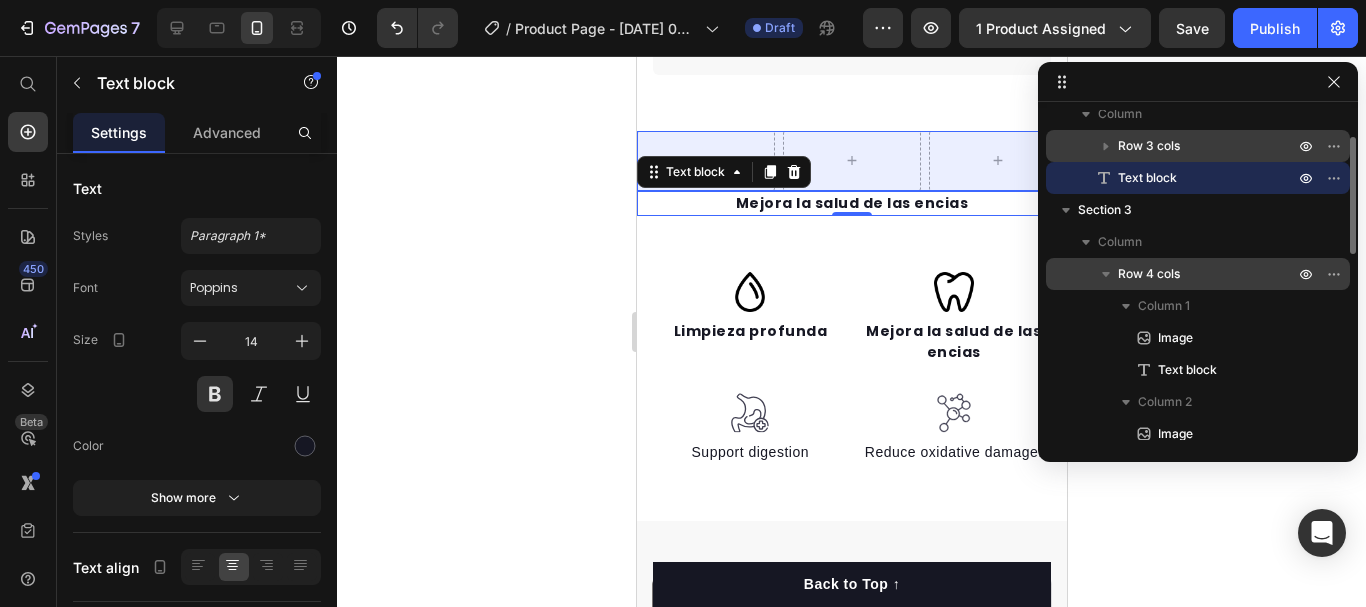 click 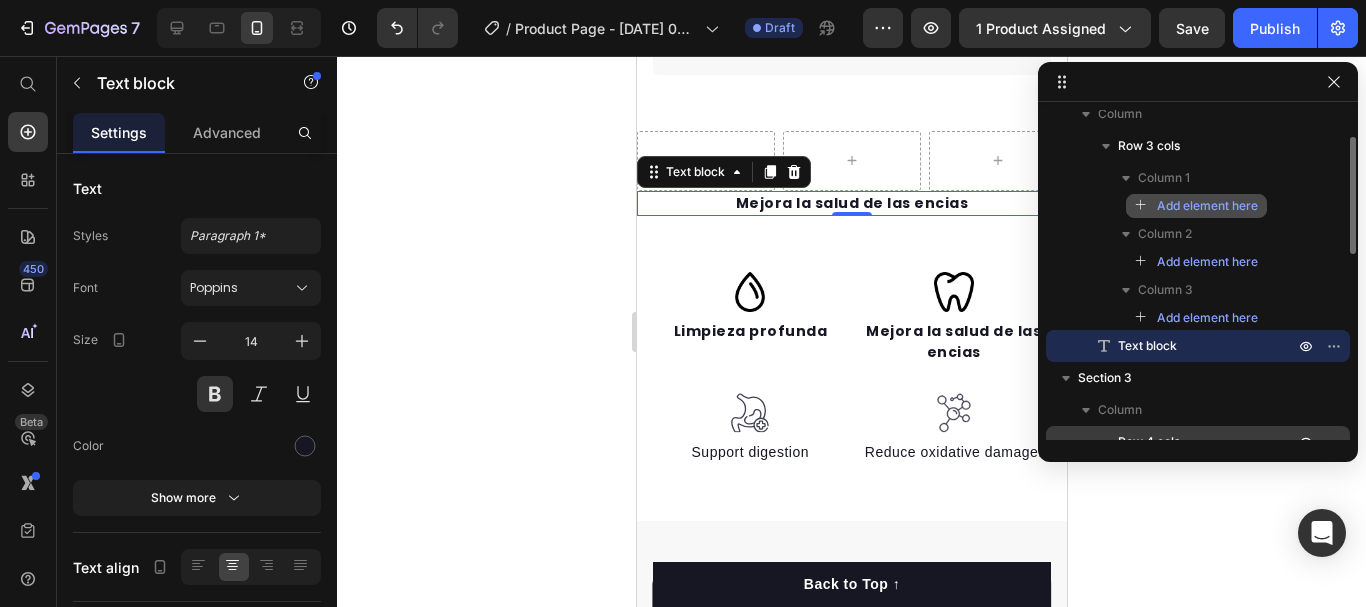 click 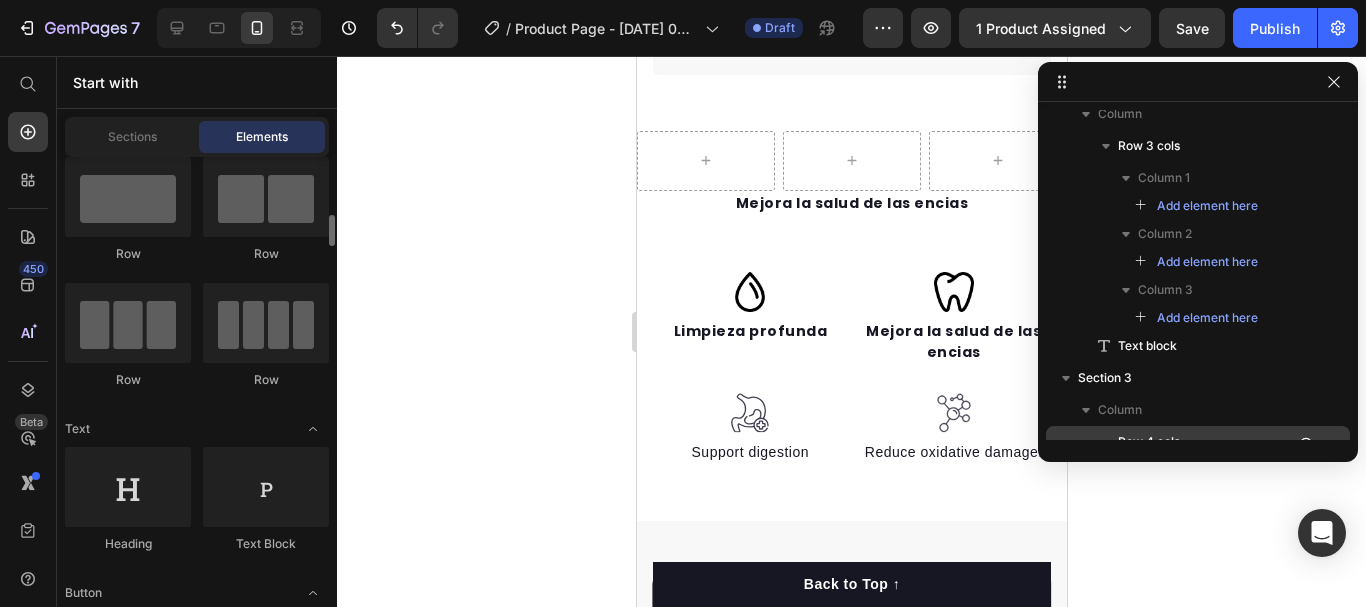 scroll, scrollTop: 0, scrollLeft: 0, axis: both 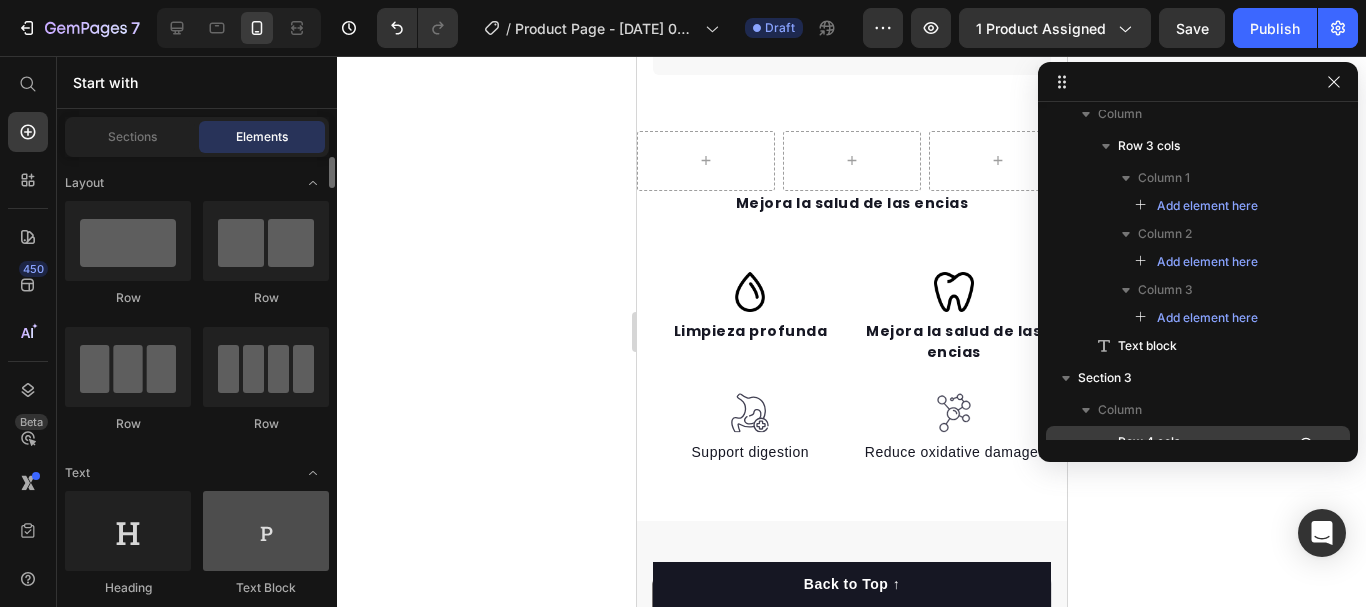 click at bounding box center [266, 531] 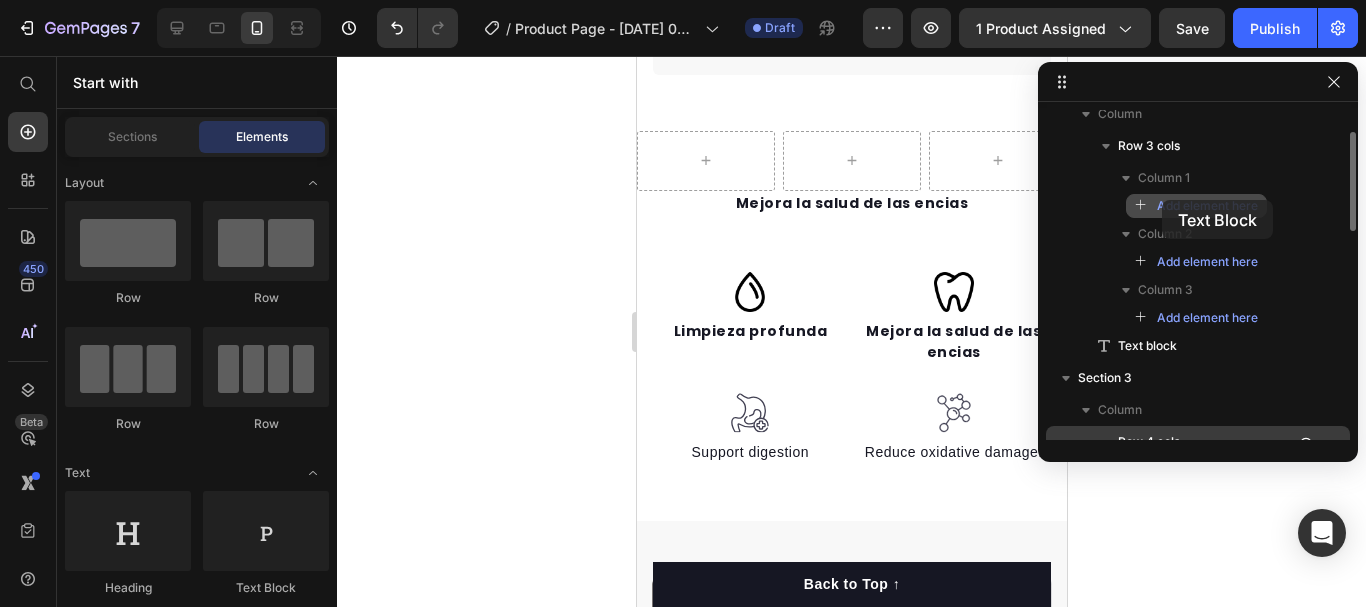 drag, startPoint x: 592, startPoint y: 447, endPoint x: 1161, endPoint y: 200, distance: 620.29834 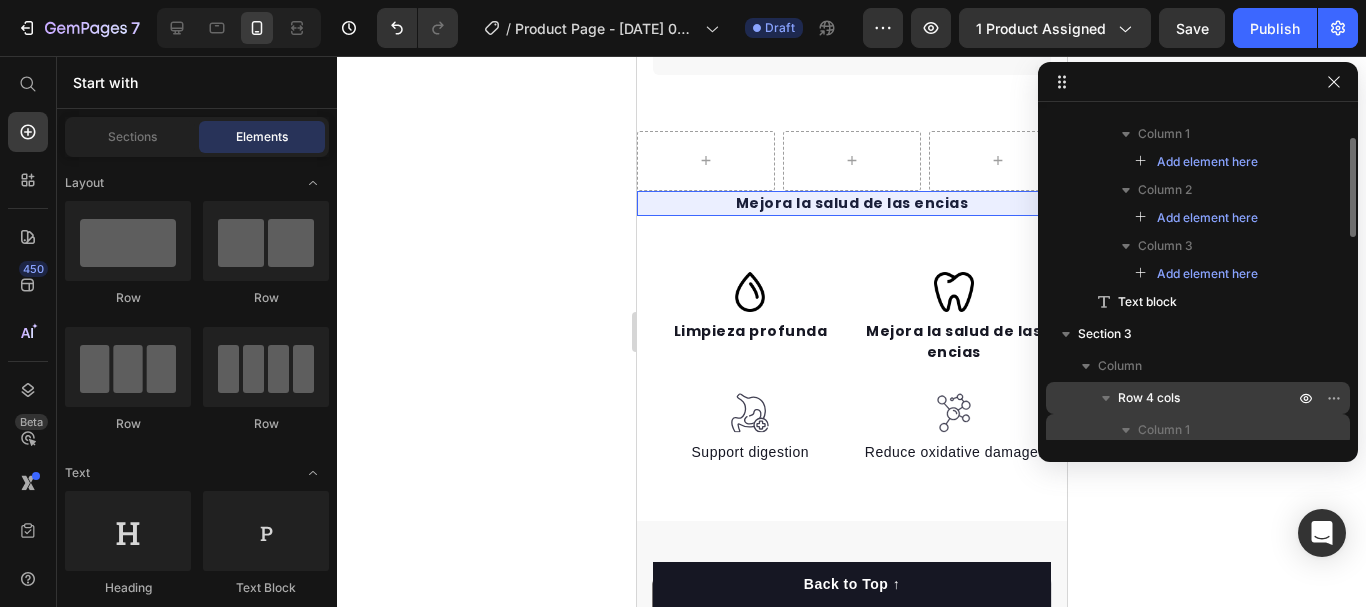 scroll, scrollTop: 114, scrollLeft: 0, axis: vertical 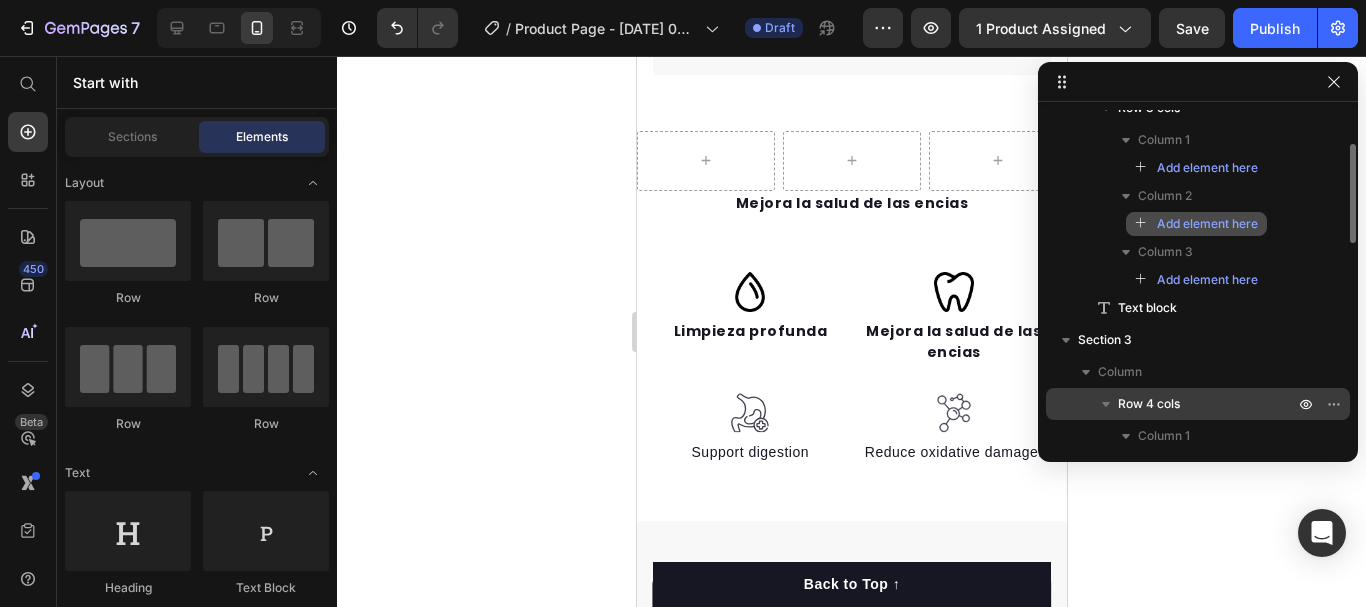 drag, startPoint x: 1218, startPoint y: 318, endPoint x: 1192, endPoint y: 225, distance: 96.56604 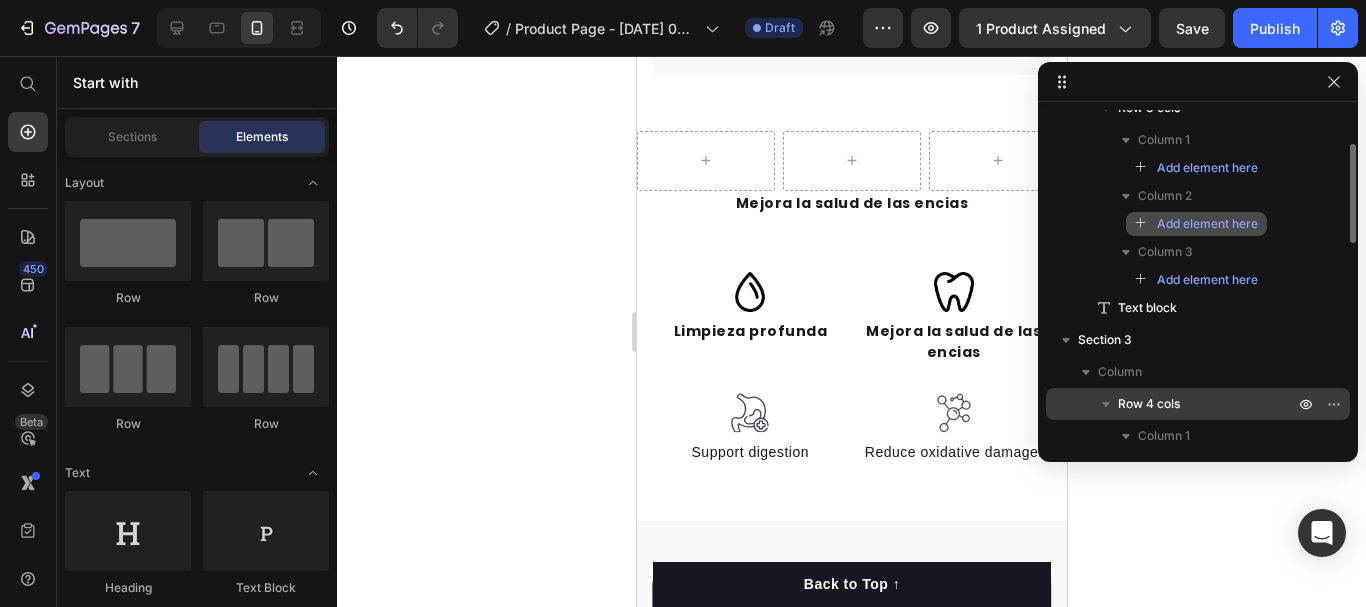 drag, startPoint x: 1124, startPoint y: 311, endPoint x: 1183, endPoint y: 226, distance: 103.4698 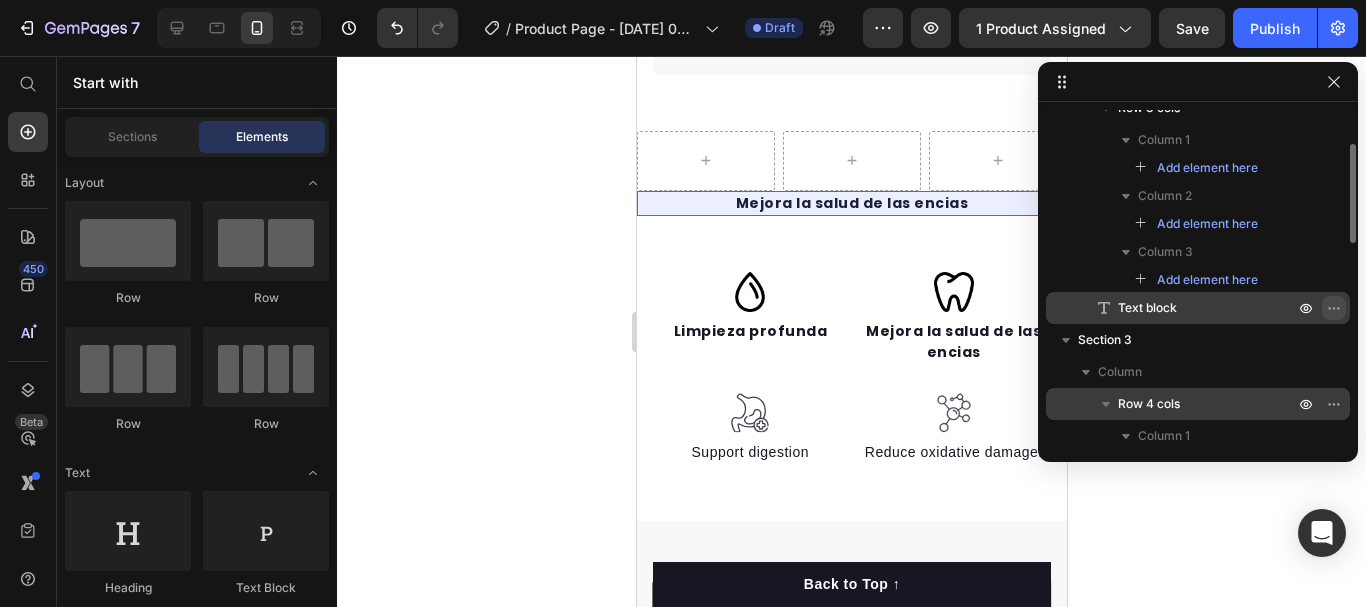 click at bounding box center (1334, 308) 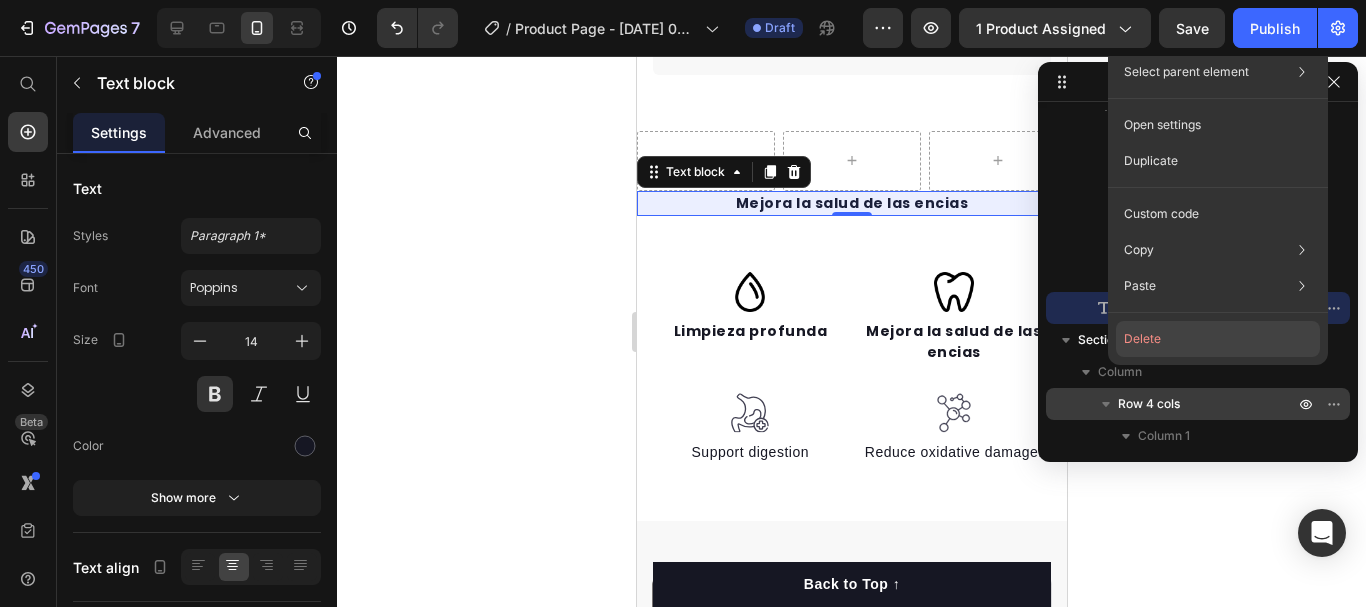 click on "Delete" 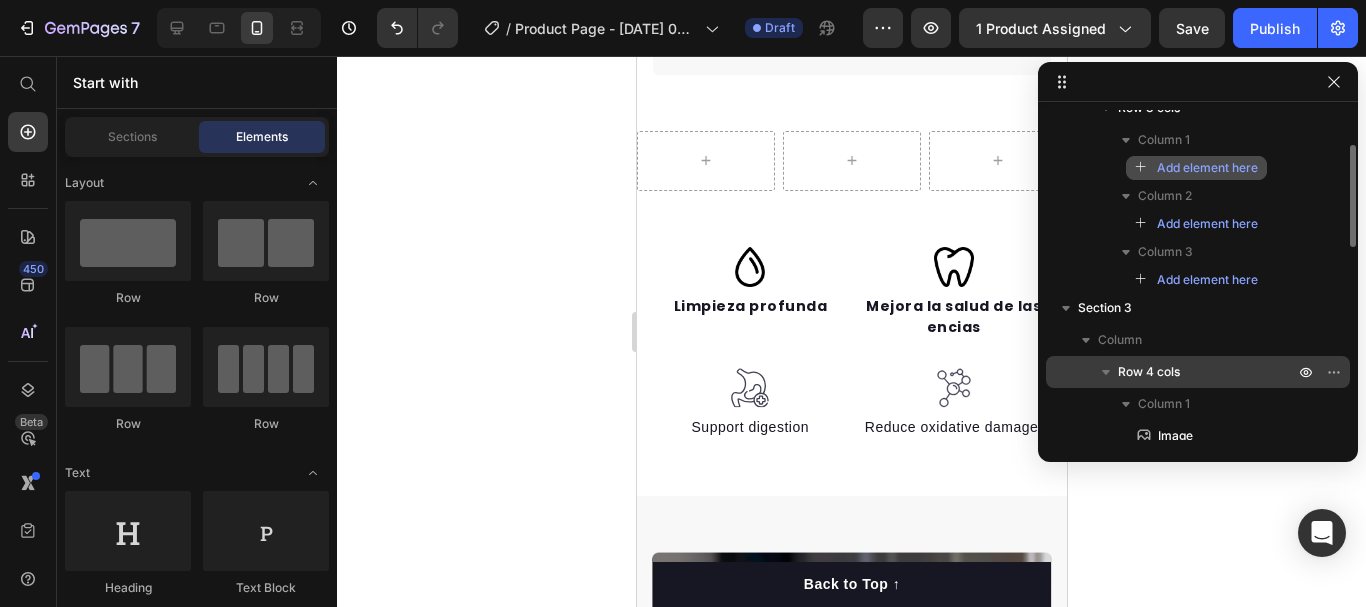 click 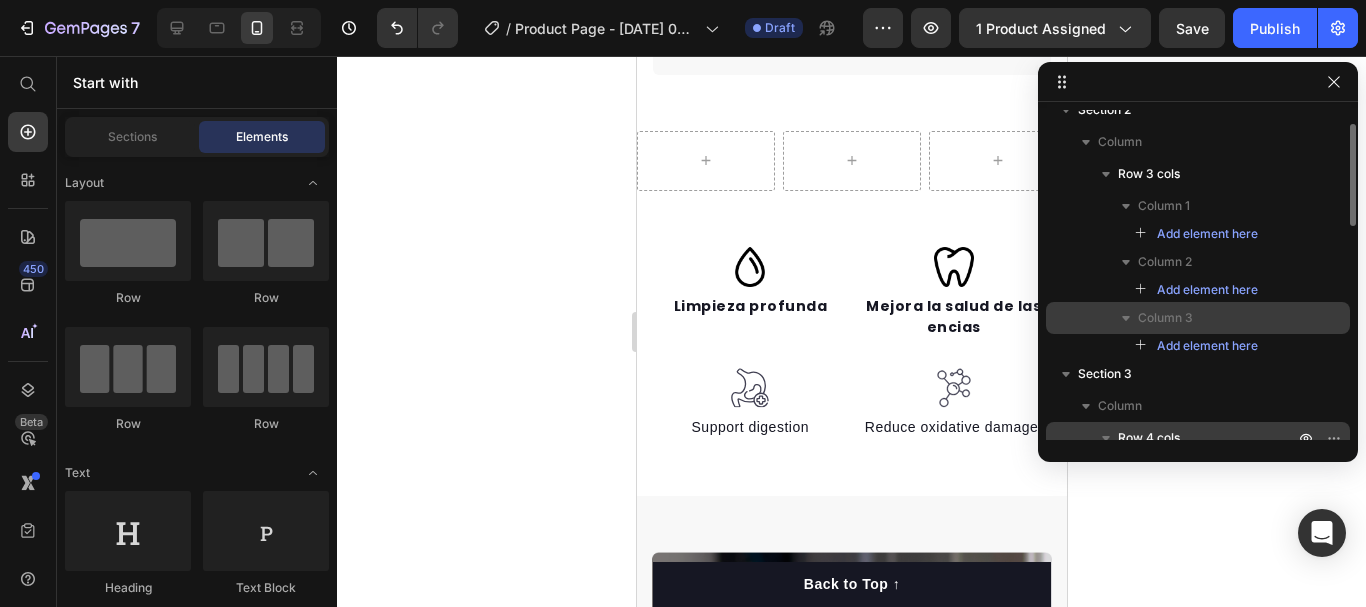 scroll, scrollTop: 34, scrollLeft: 0, axis: vertical 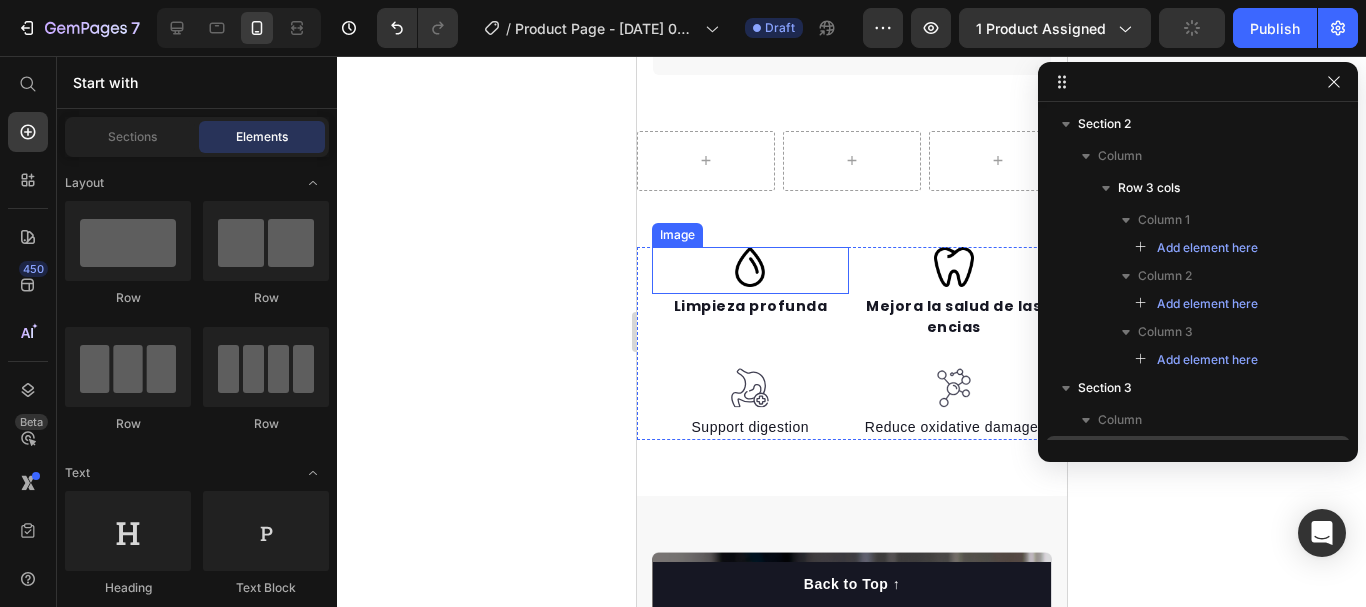 click at bounding box center (749, 270) 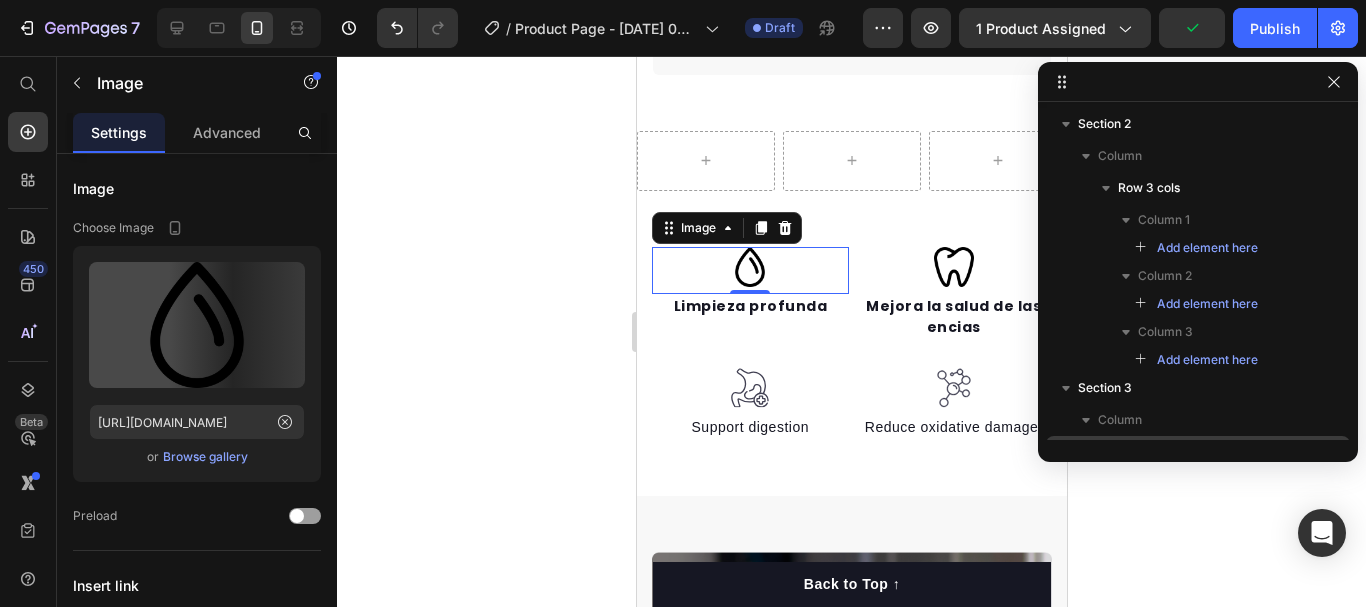 scroll, scrollTop: 291, scrollLeft: 0, axis: vertical 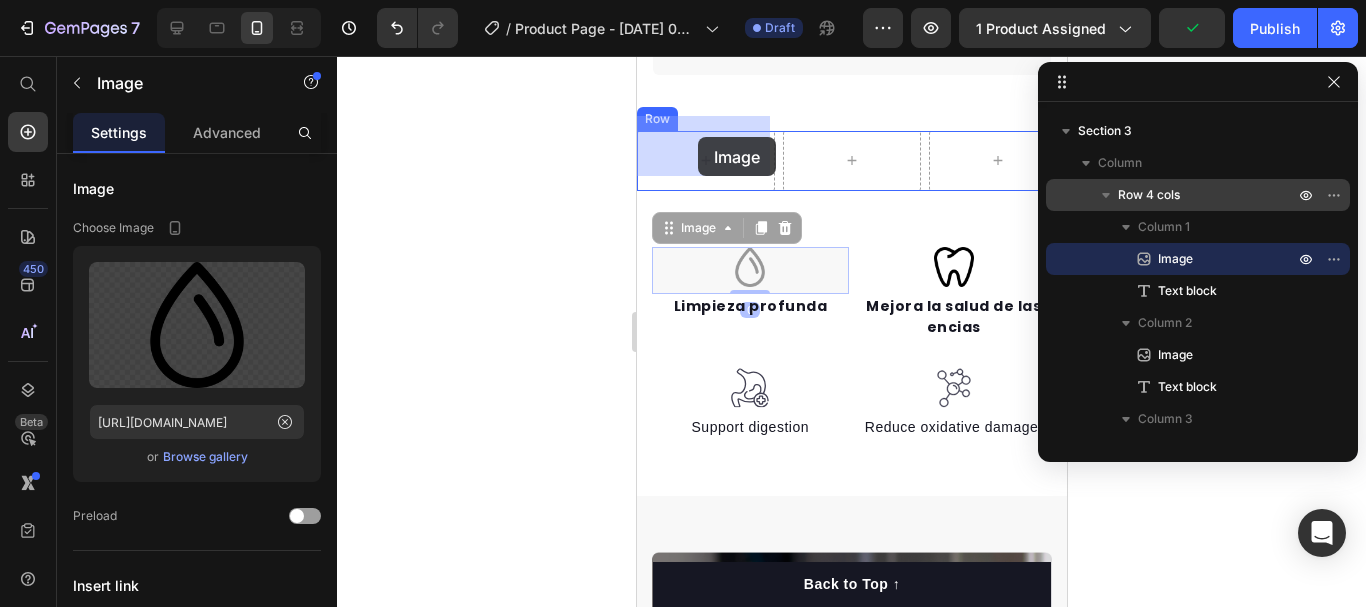 drag, startPoint x: 741, startPoint y: 264, endPoint x: 697, endPoint y: 137, distance: 134.4061 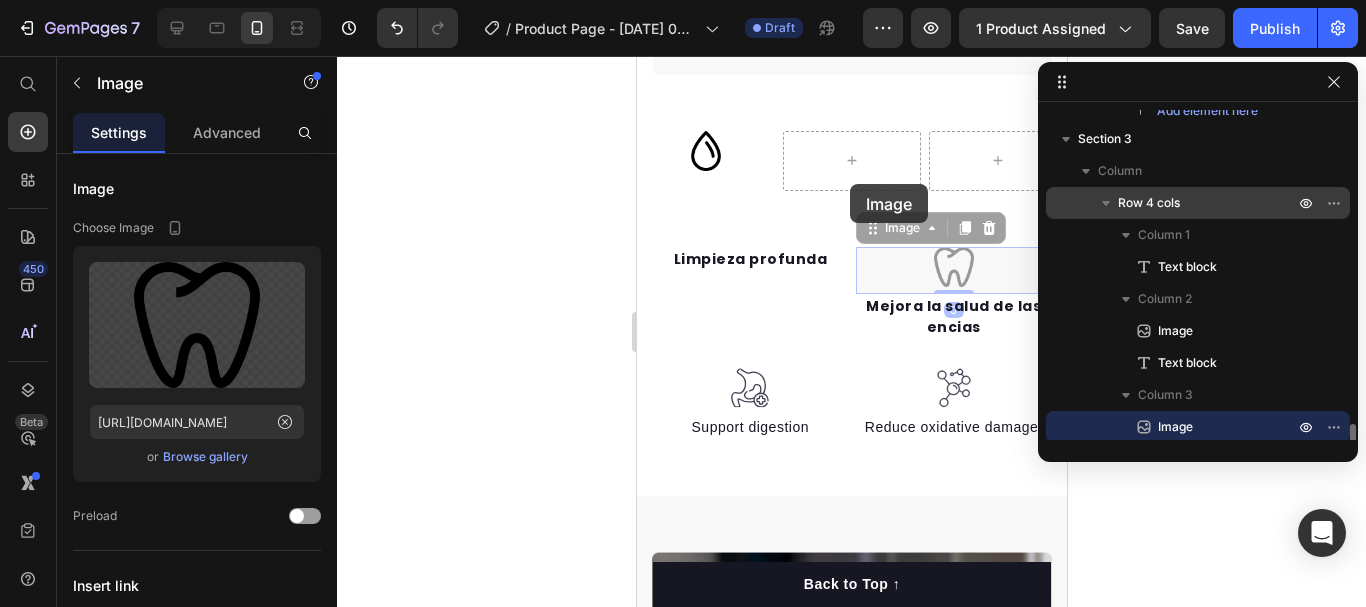 scroll, scrollTop: 459, scrollLeft: 0, axis: vertical 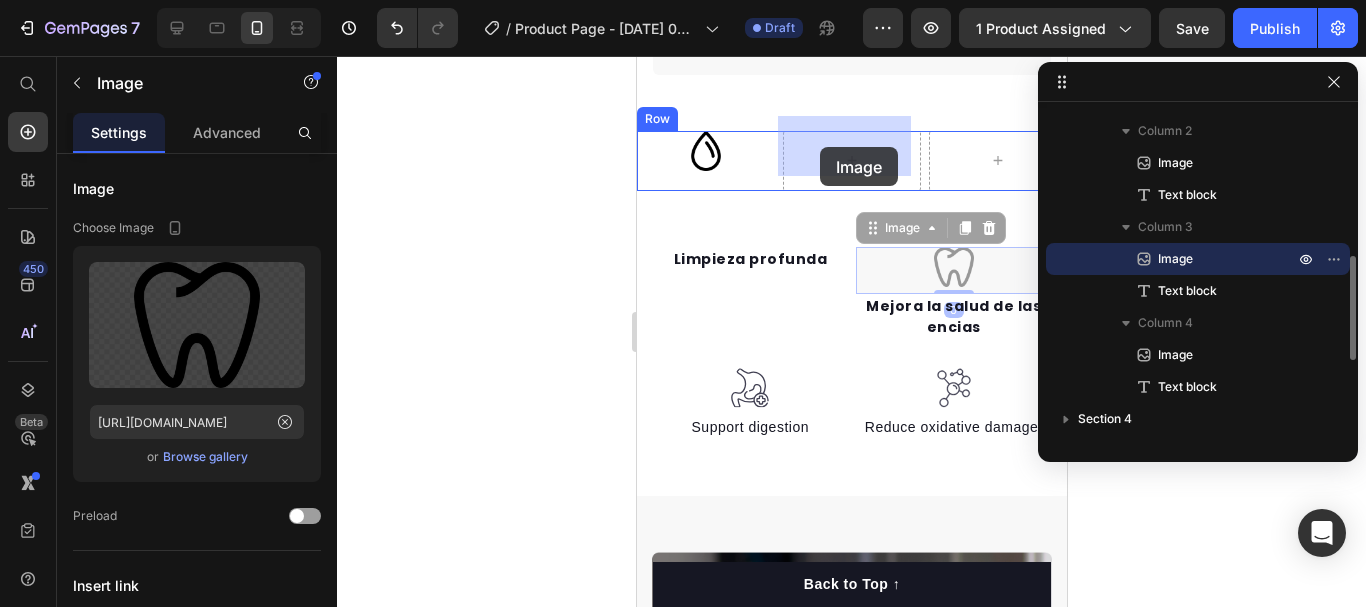 drag, startPoint x: 959, startPoint y: 260, endPoint x: 819, endPoint y: 145, distance: 181.17671 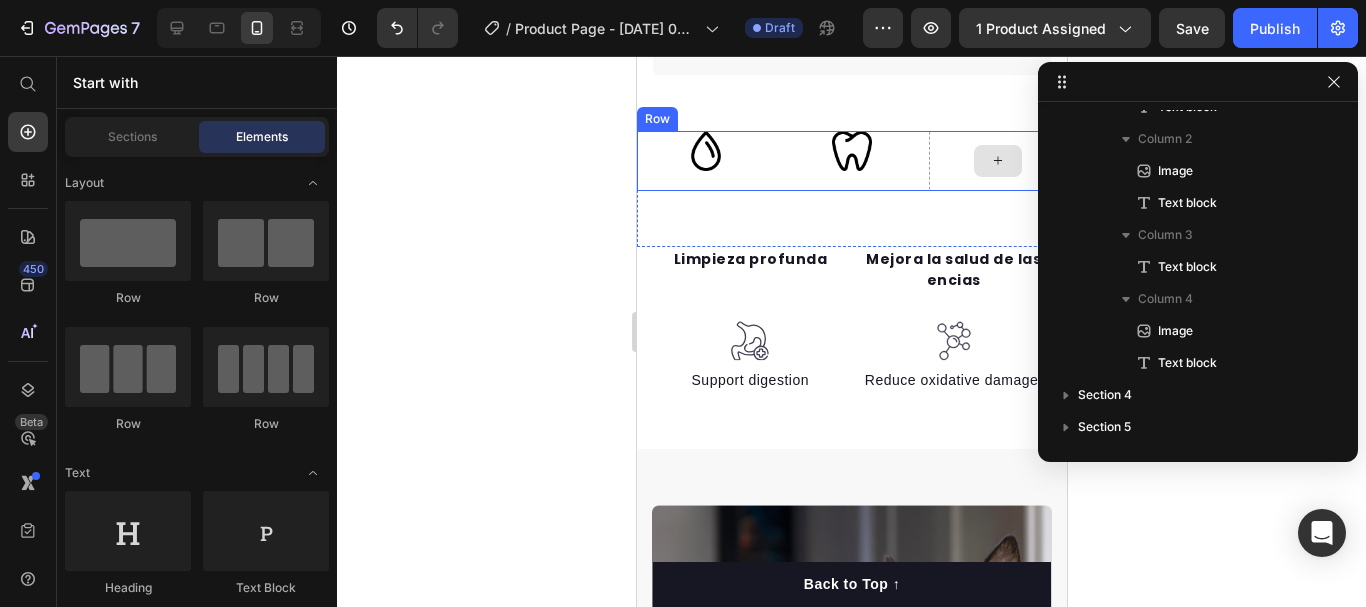 click 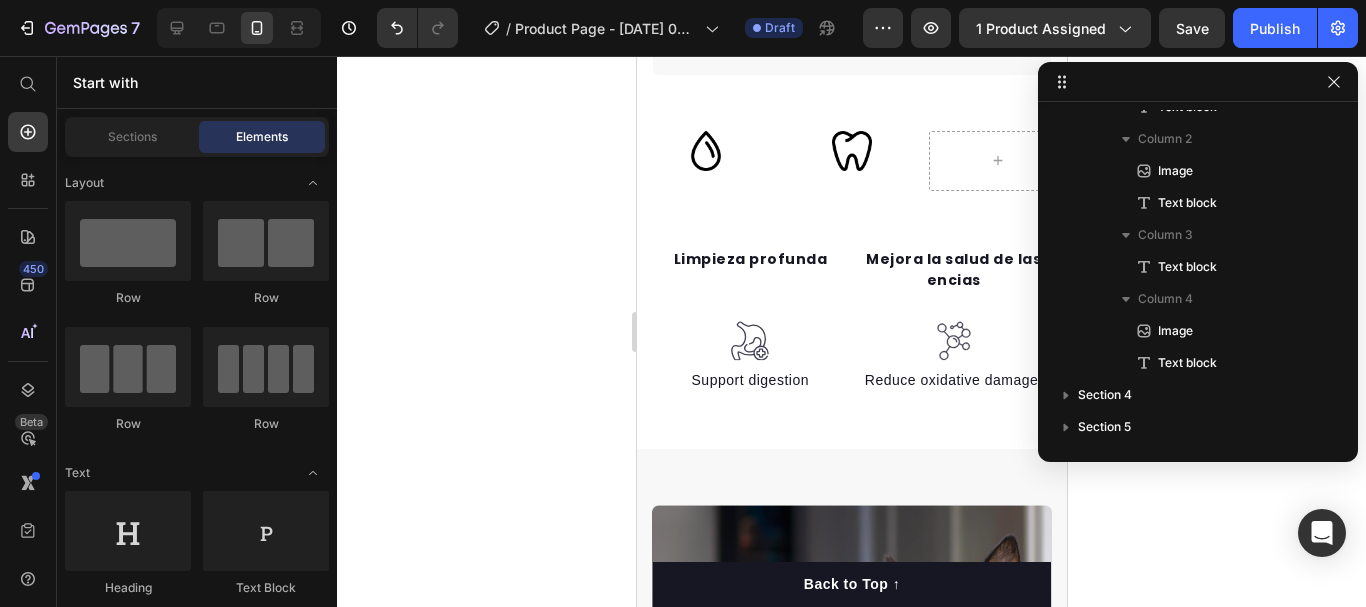 click on "Sections Elements" at bounding box center (197, 137) 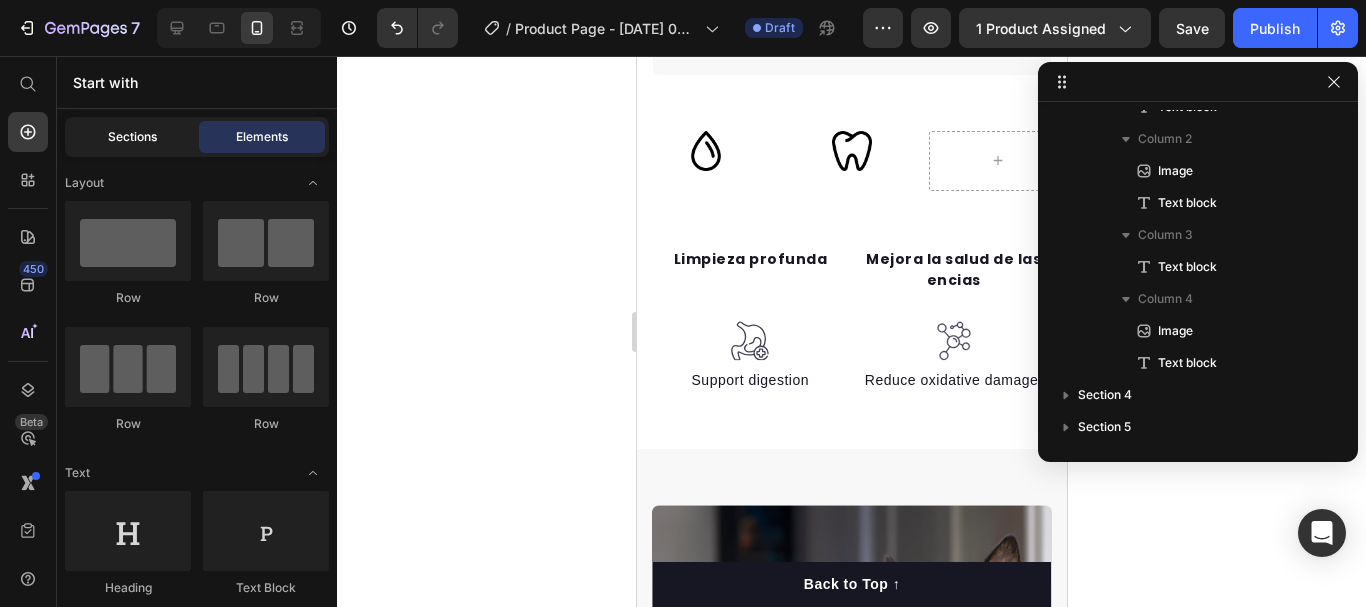 click on "Sections" at bounding box center [132, 137] 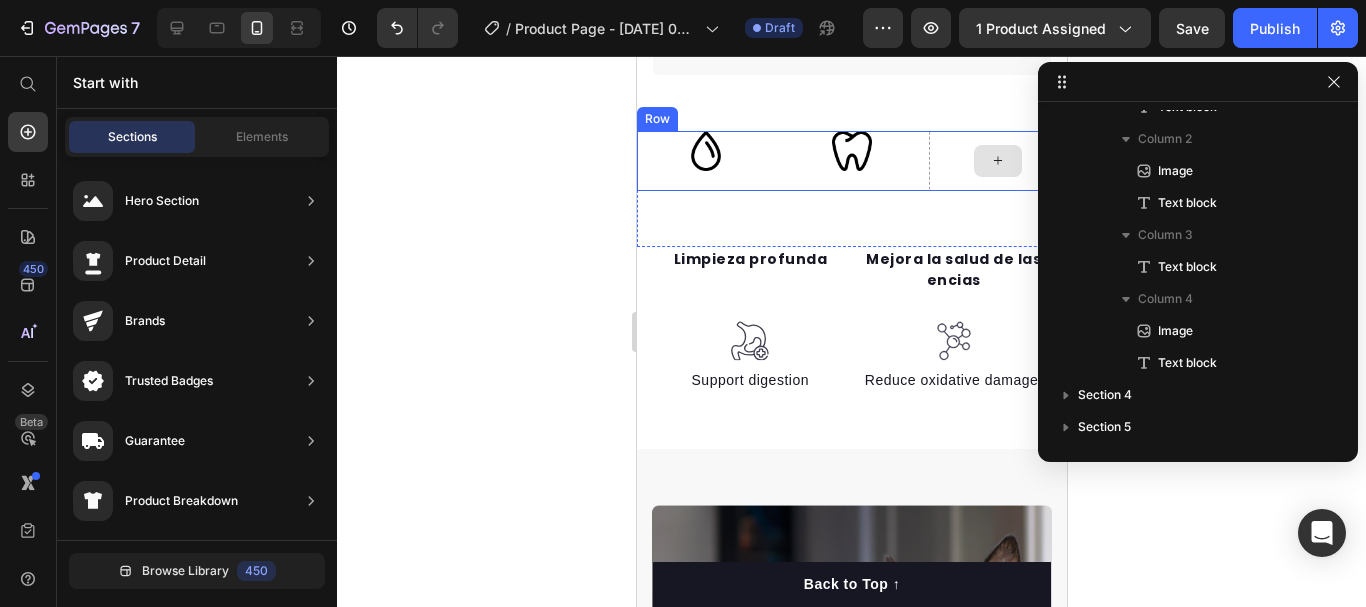 click at bounding box center [997, 161] 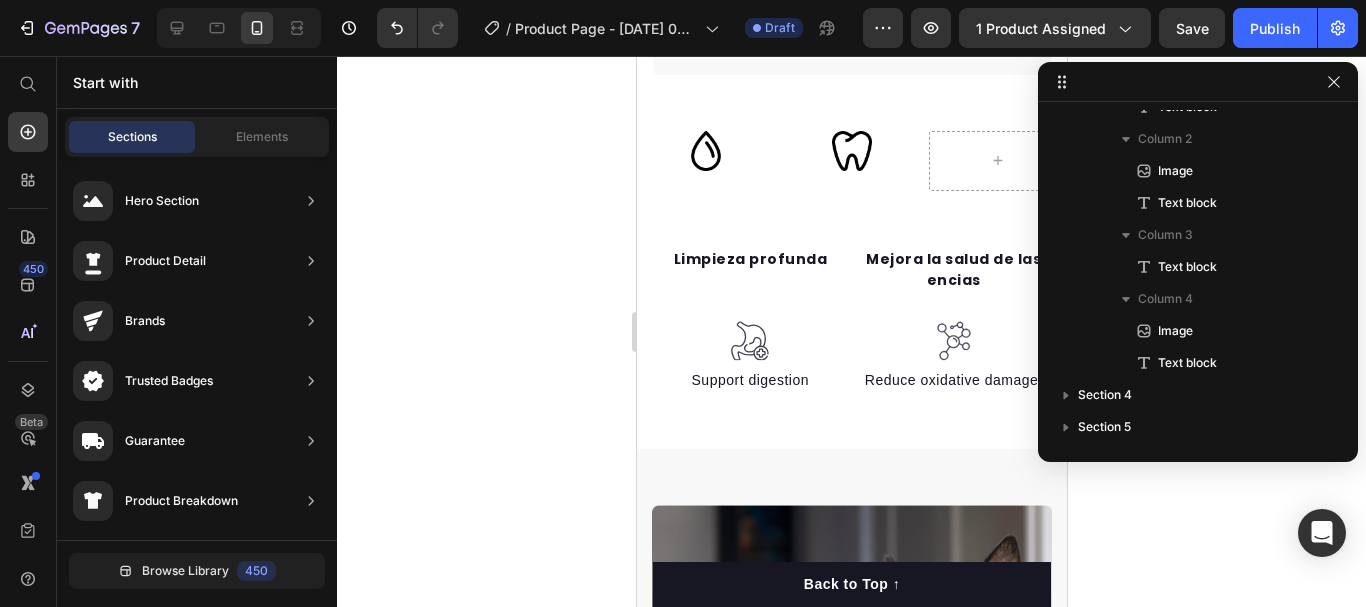 click on "Sections Elements" at bounding box center [197, 137] 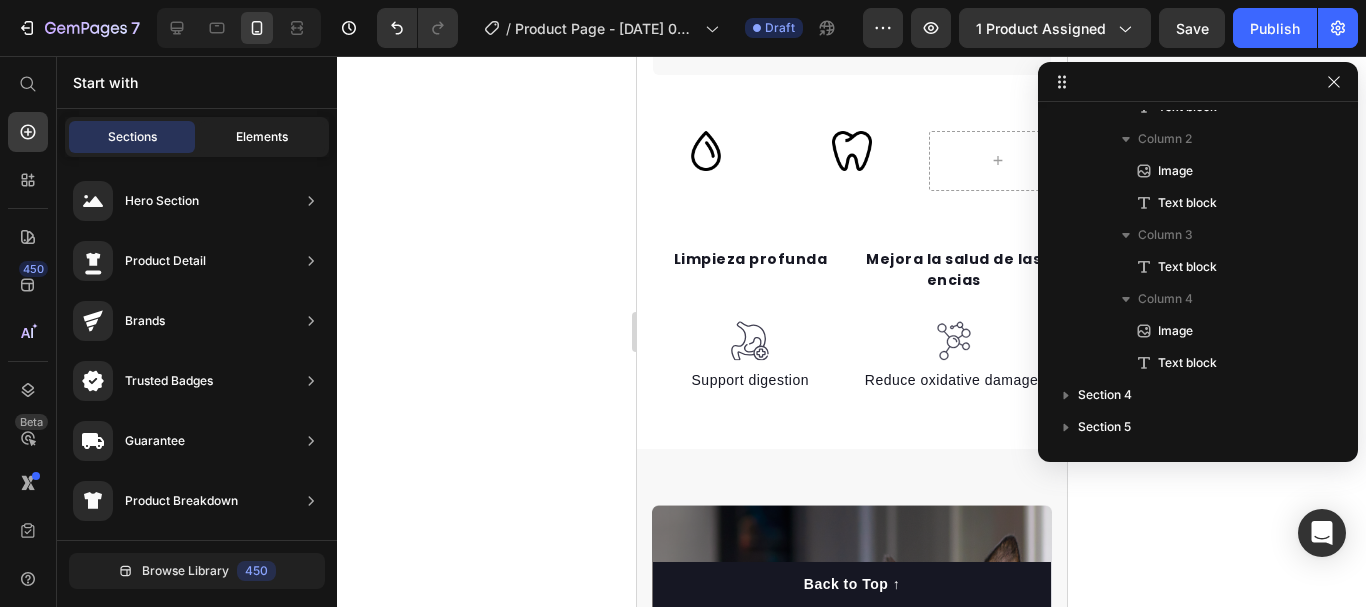 click on "Elements" 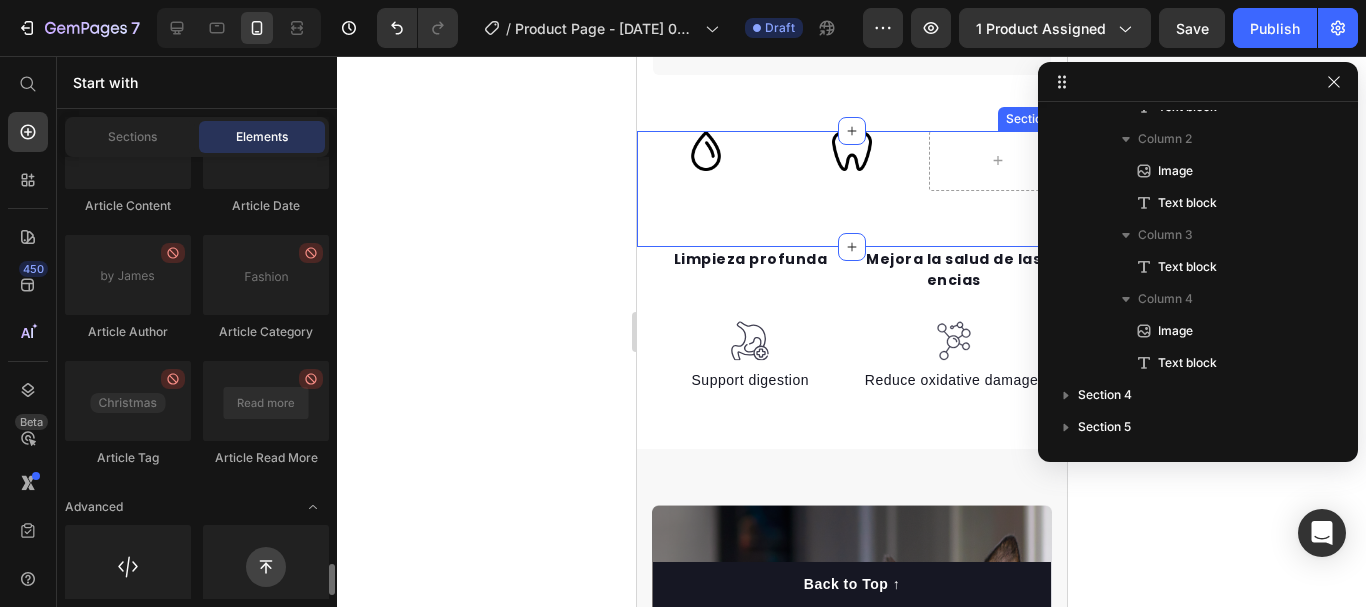 scroll, scrollTop: 5742, scrollLeft: 0, axis: vertical 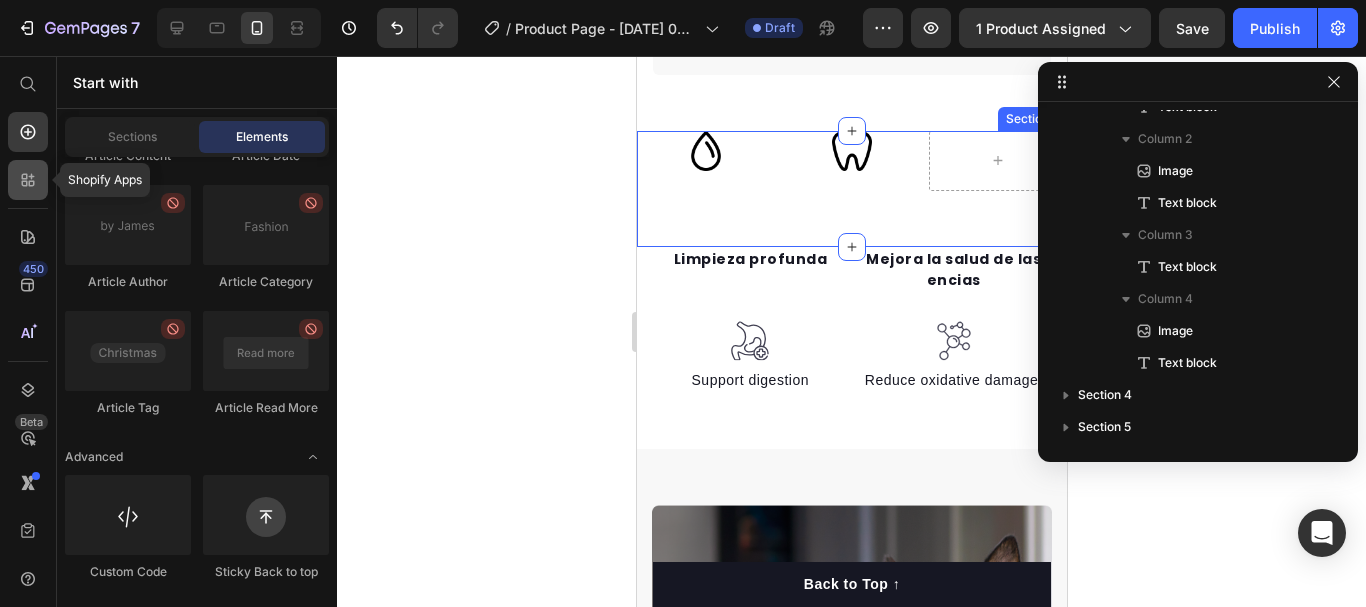 click 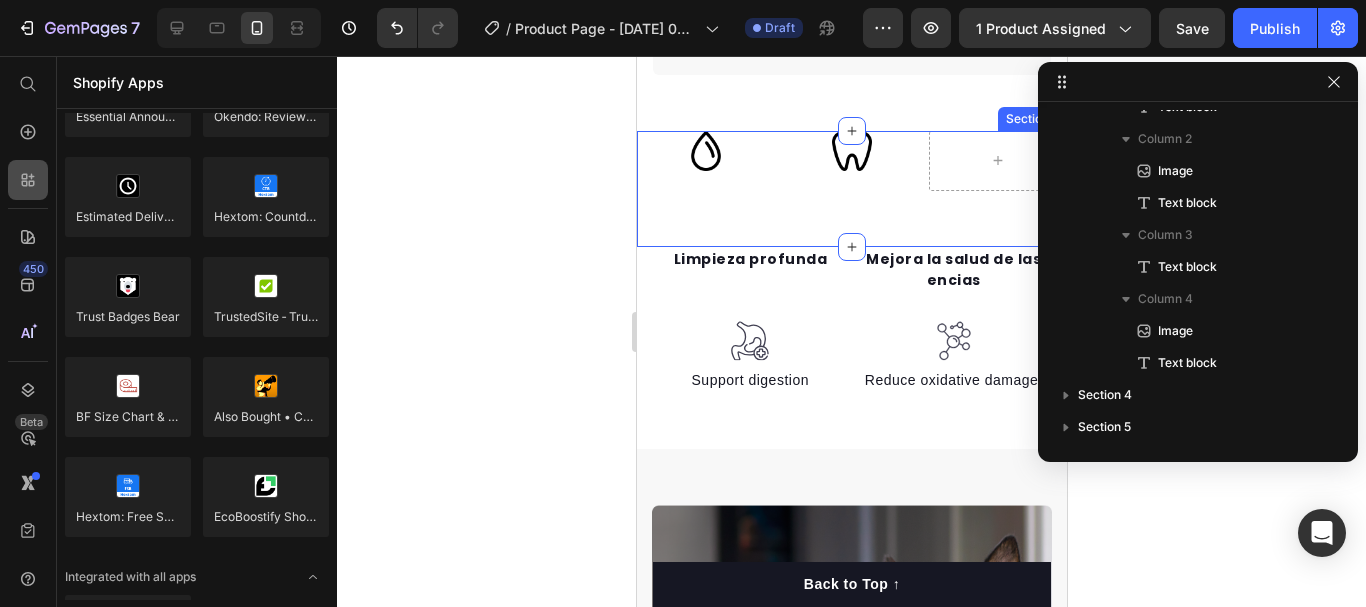 click 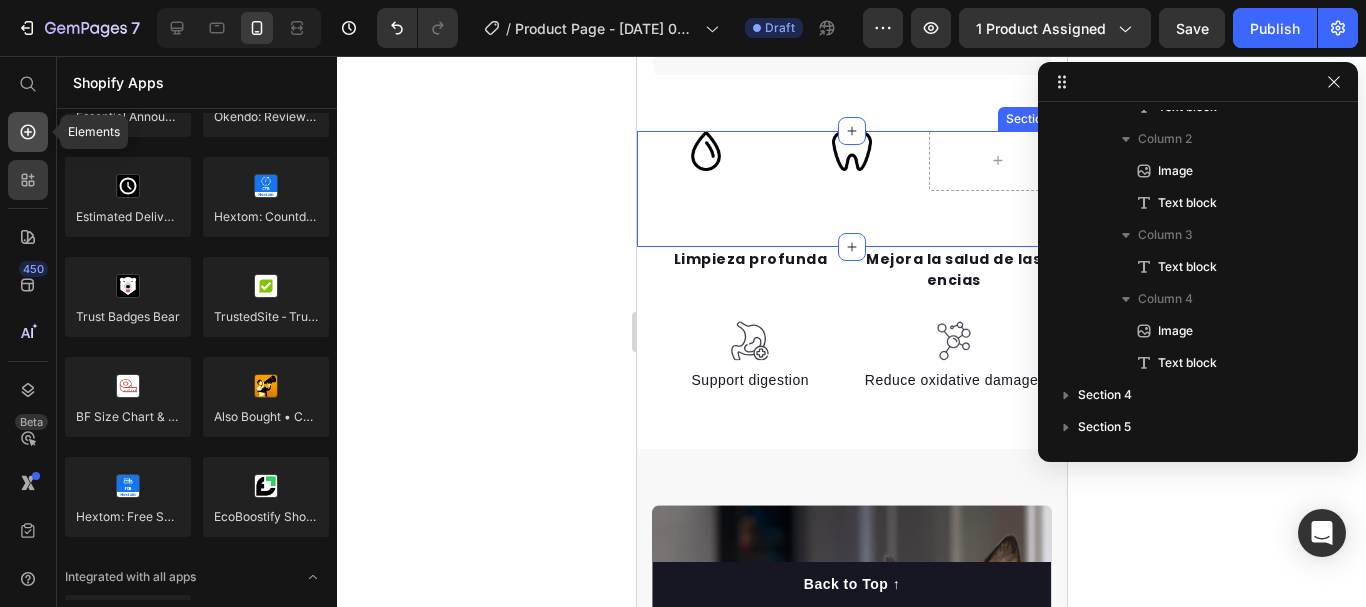 click 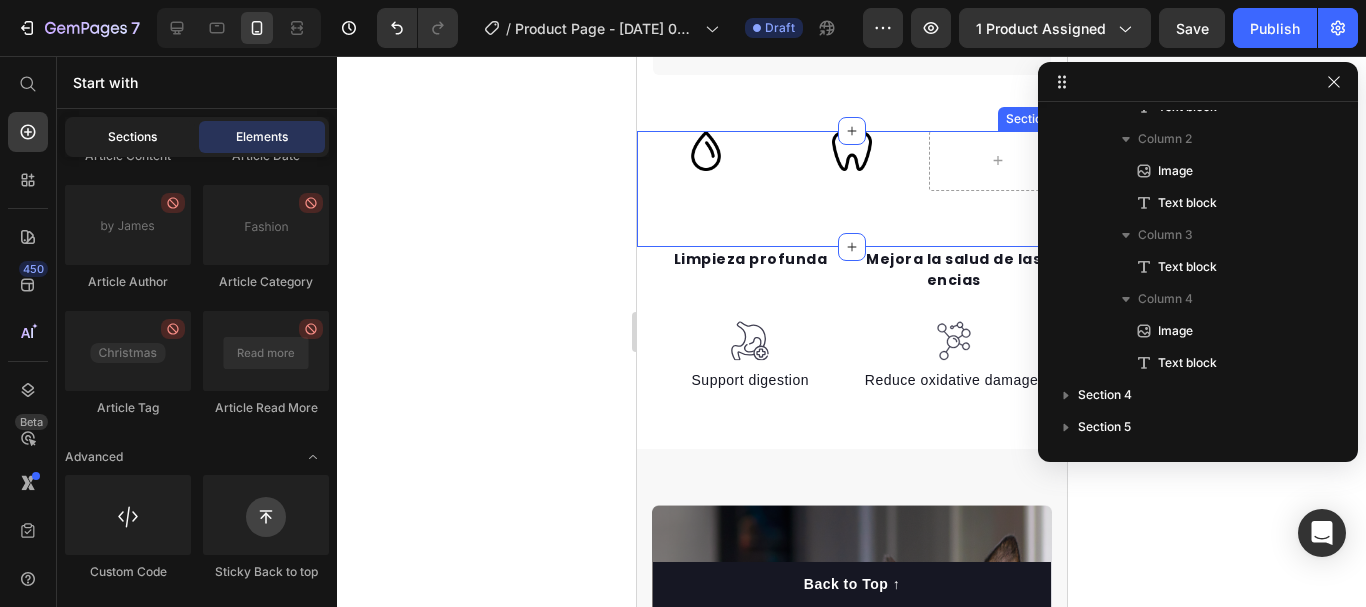 click on "Sections" 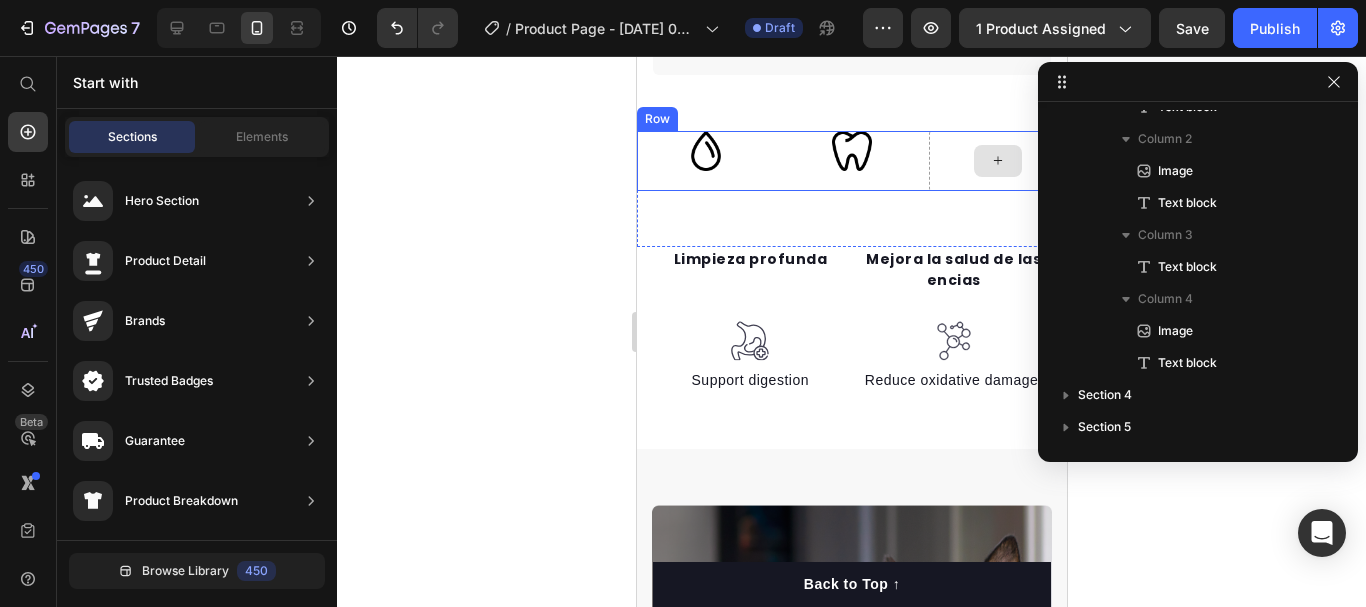 click at bounding box center [997, 161] 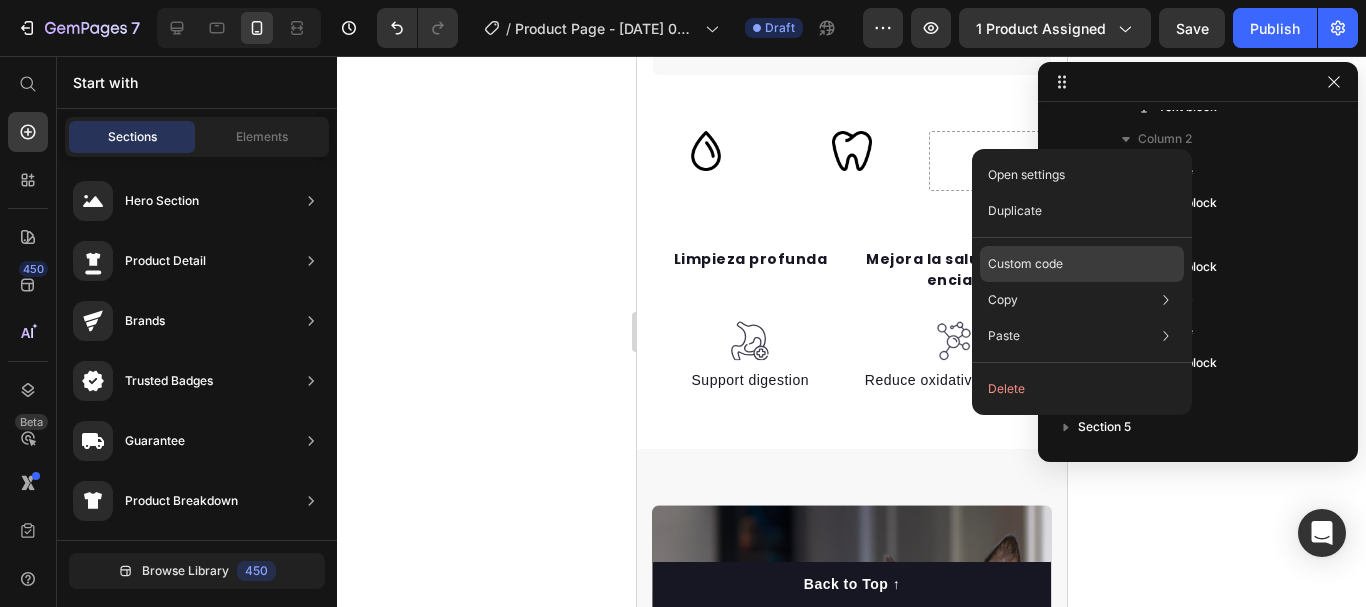 click on "Custom code" at bounding box center (1025, 264) 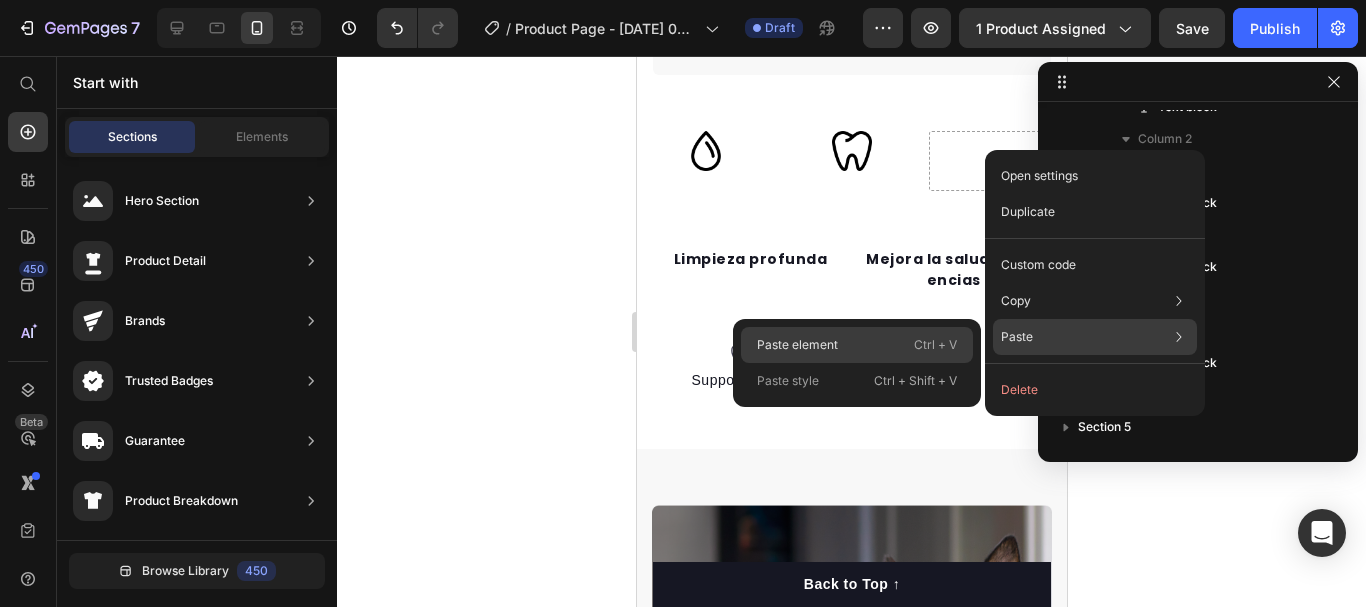 click on "Ctrl + V" at bounding box center [935, 345] 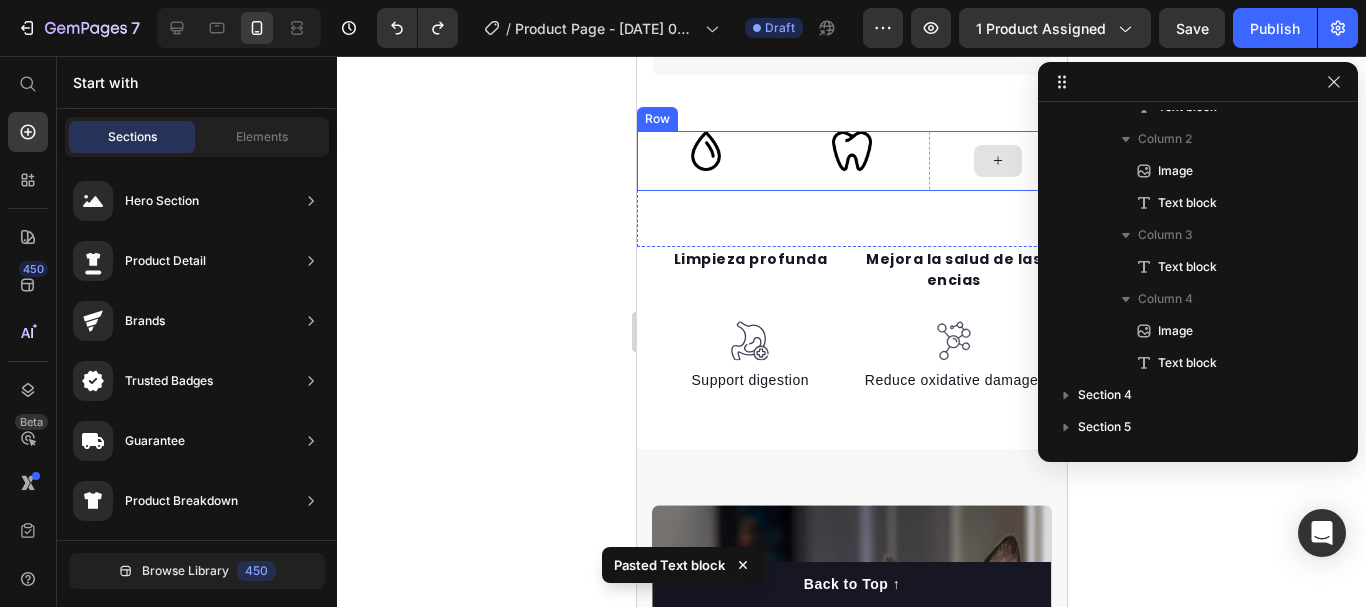 click at bounding box center (997, 161) 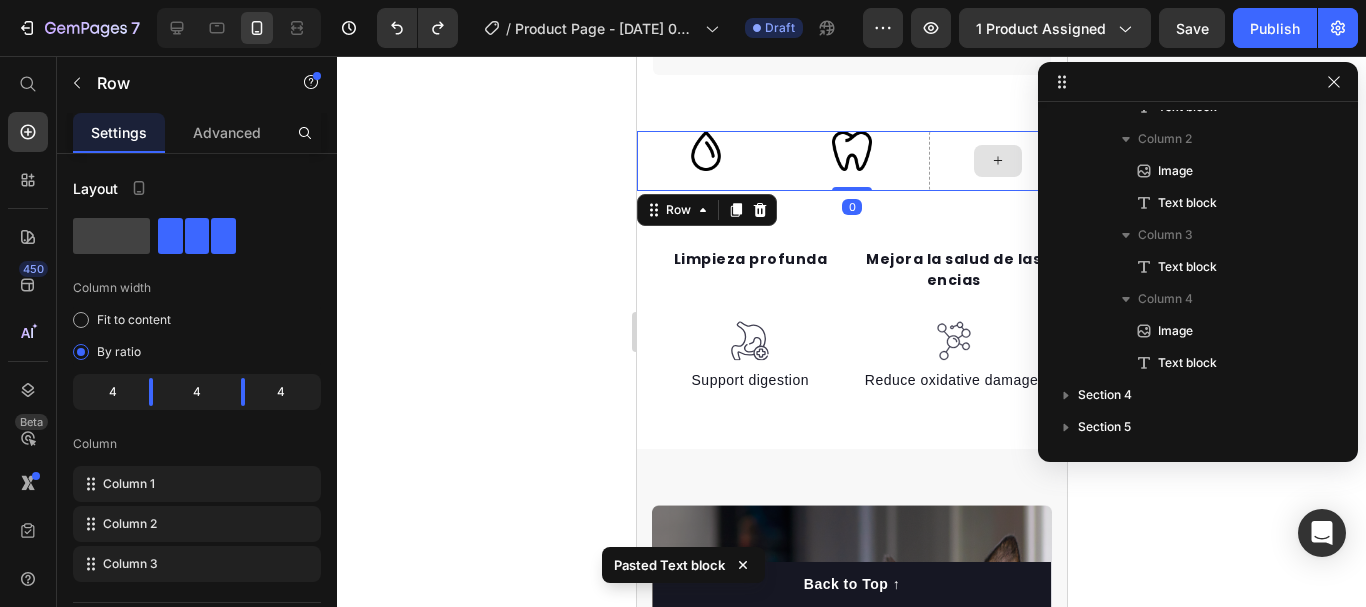 scroll, scrollTop: 0, scrollLeft: 0, axis: both 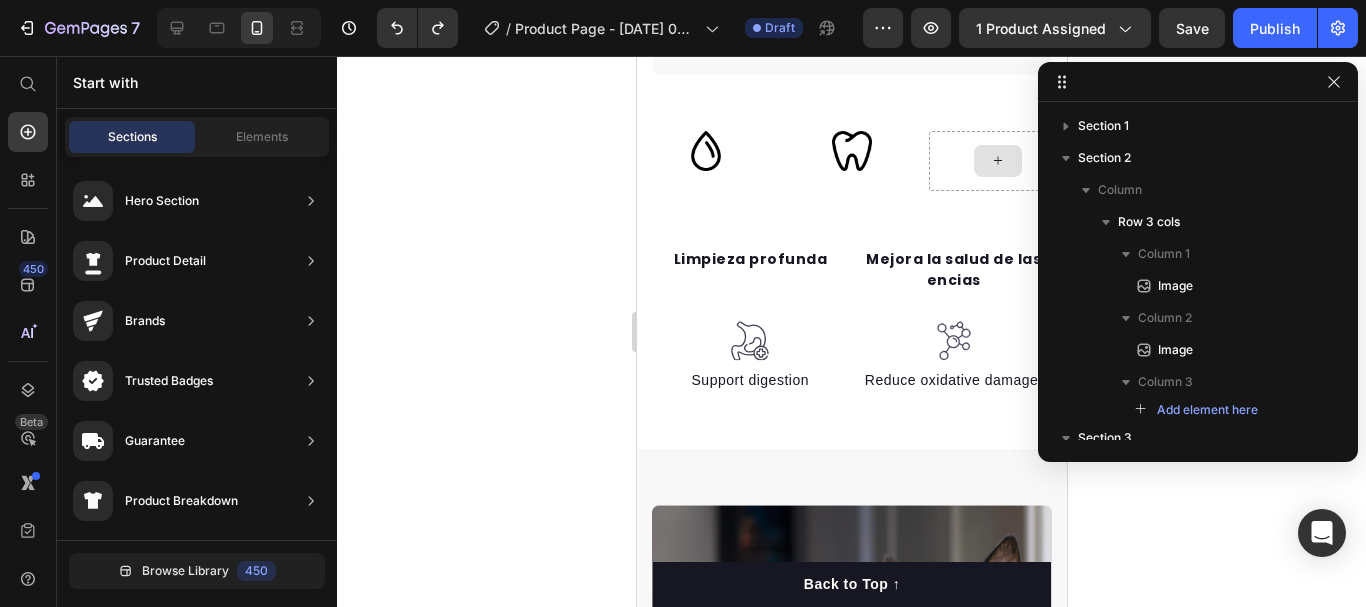 click 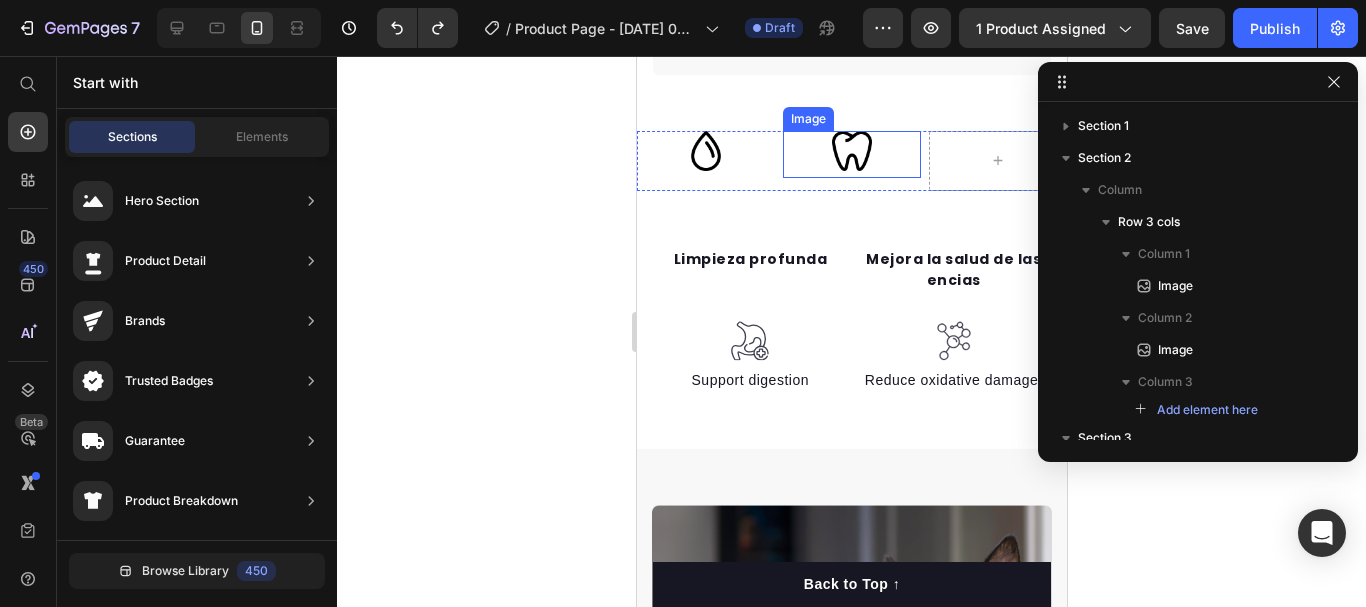 click at bounding box center [851, 154] 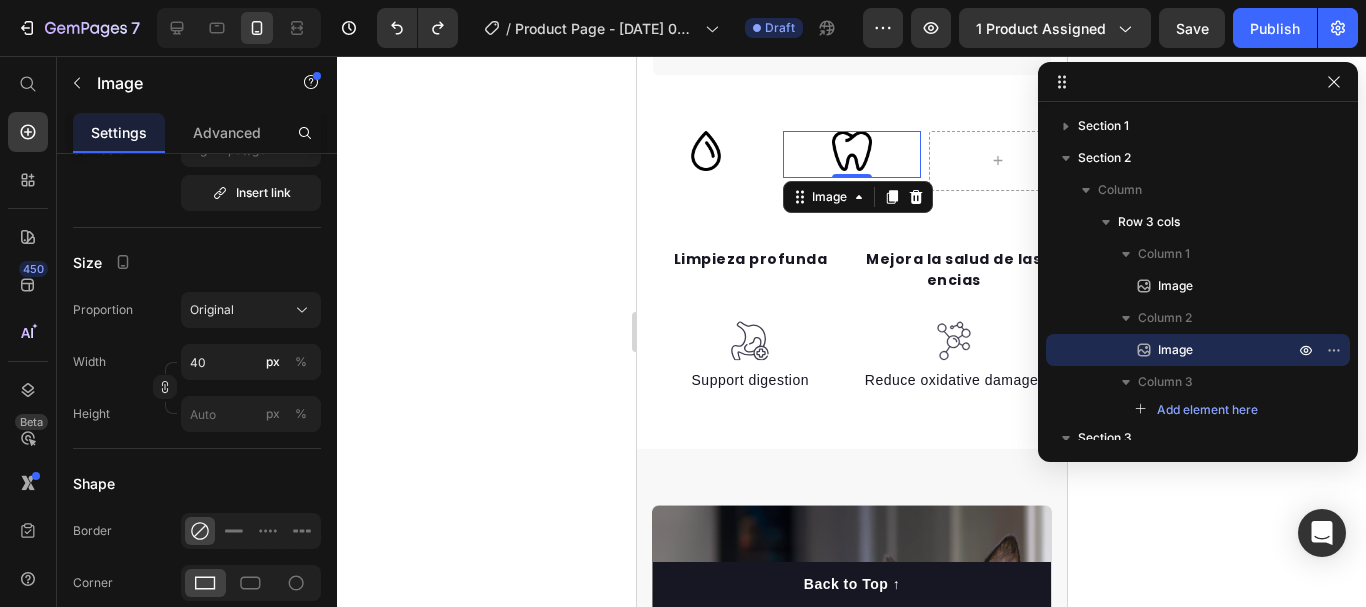 scroll, scrollTop: 0, scrollLeft: 0, axis: both 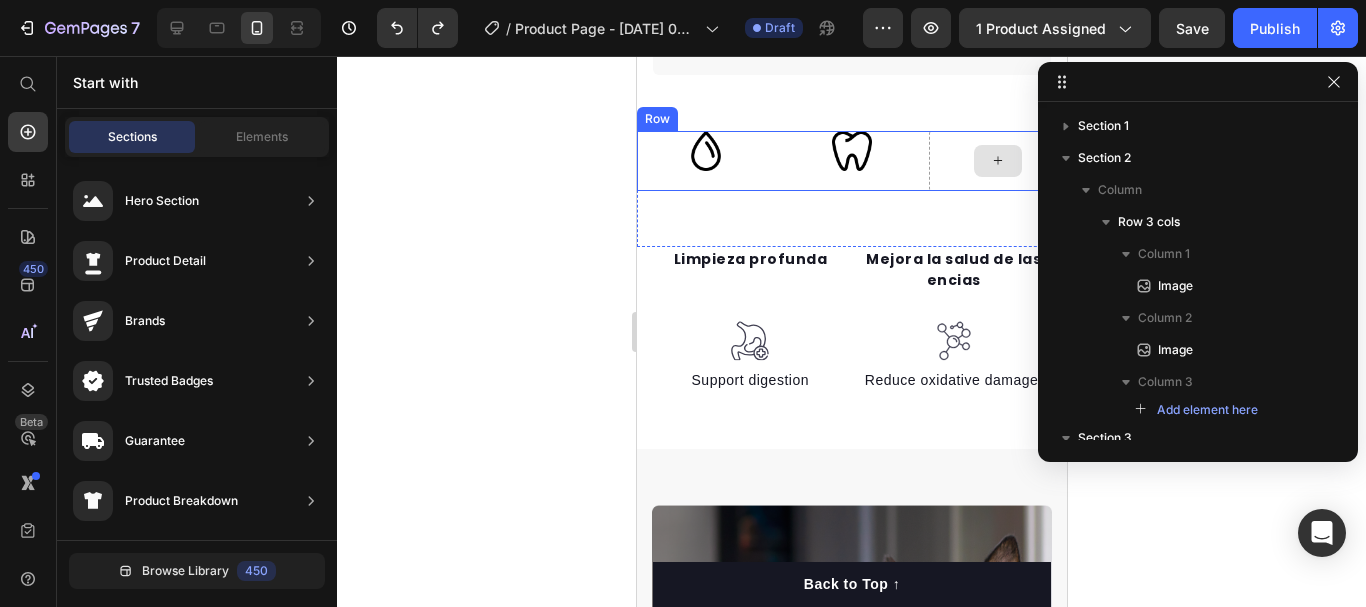 click at bounding box center (997, 161) 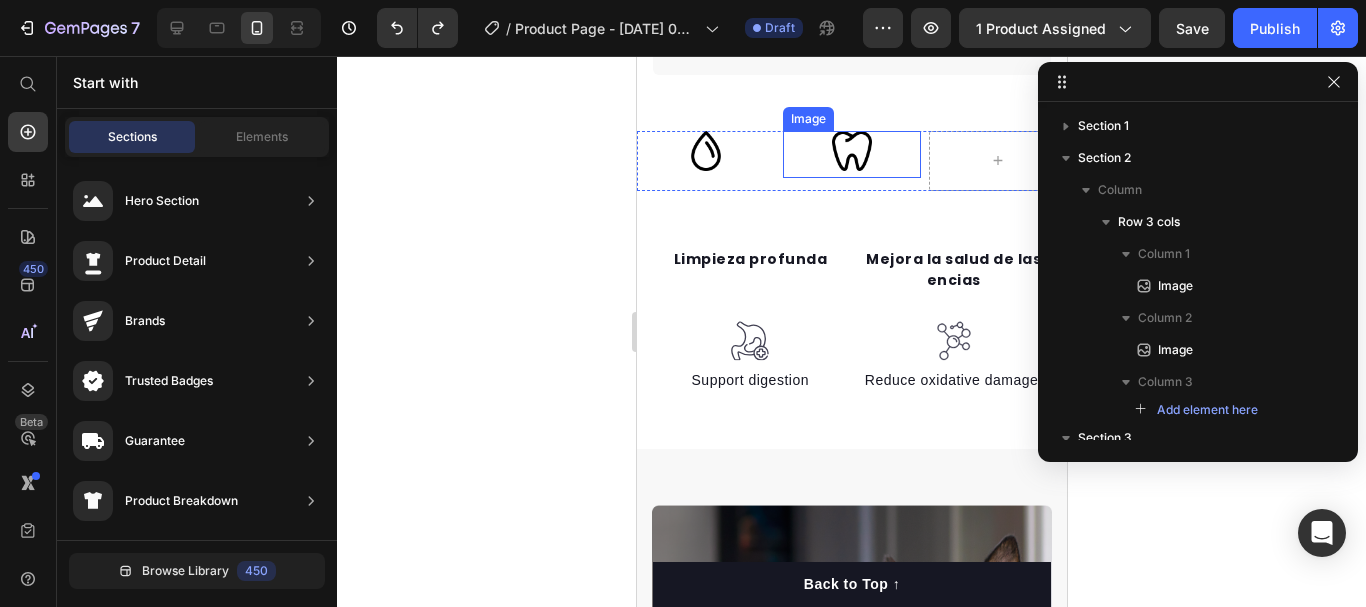 click at bounding box center [851, 154] 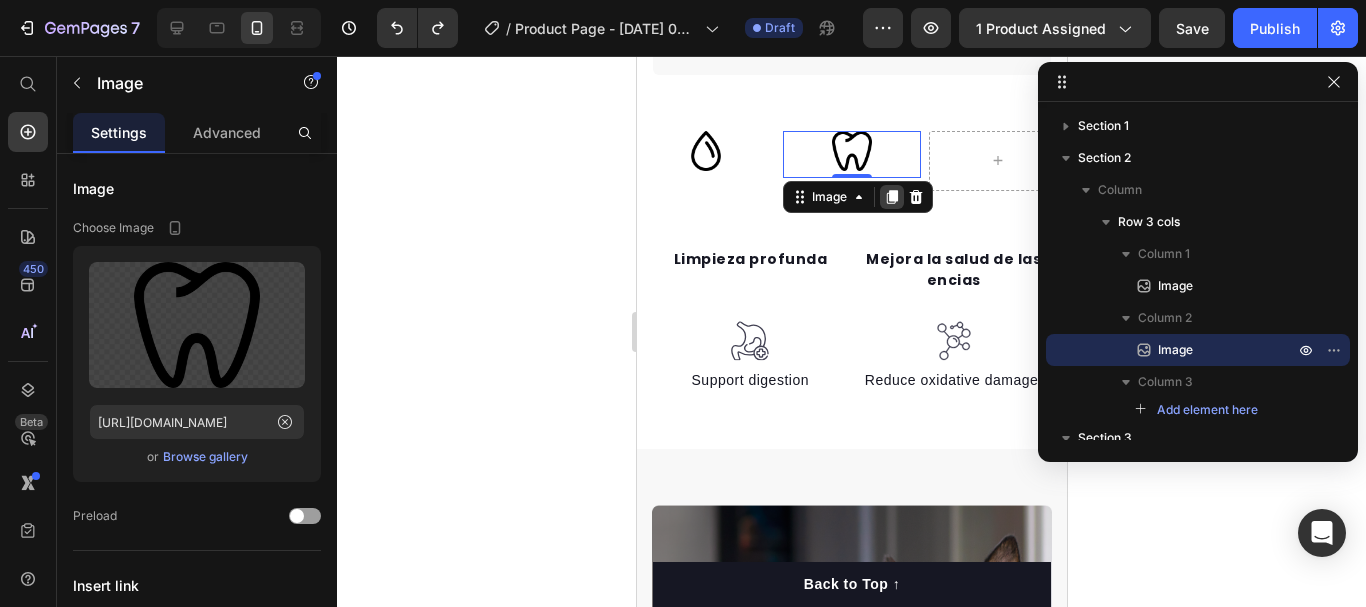 drag, startPoint x: 892, startPoint y: 176, endPoint x: 879, endPoint y: 169, distance: 14.764823 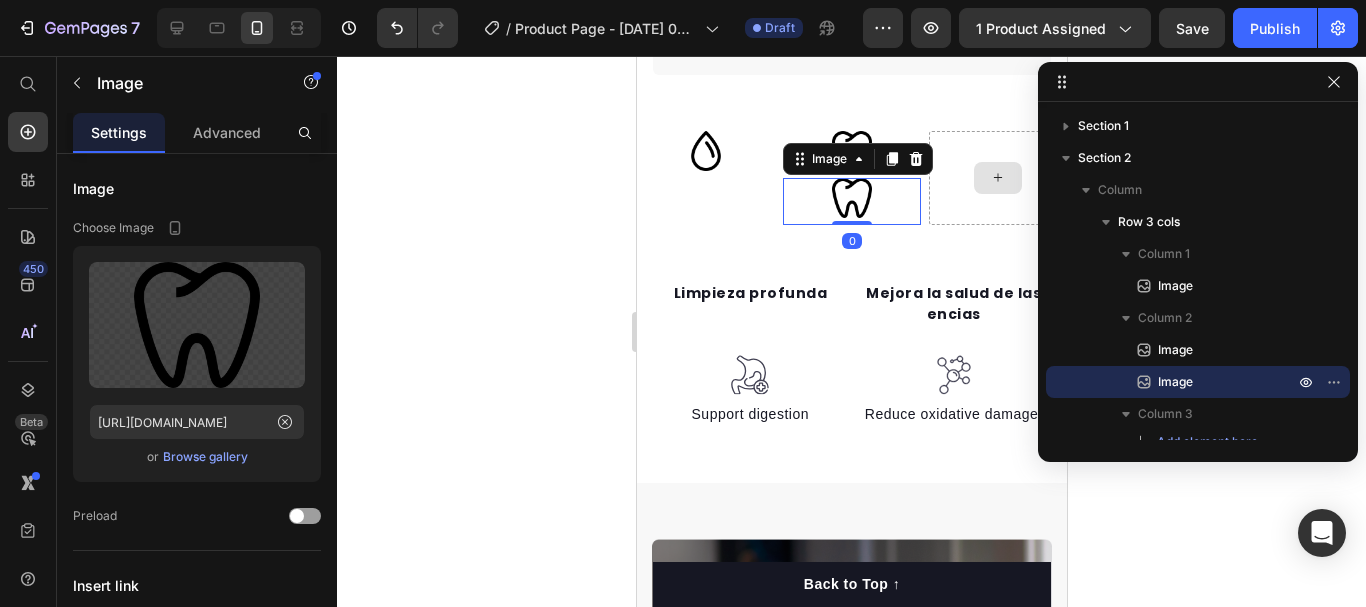 drag, startPoint x: 861, startPoint y: 206, endPoint x: 941, endPoint y: 186, distance: 82.46211 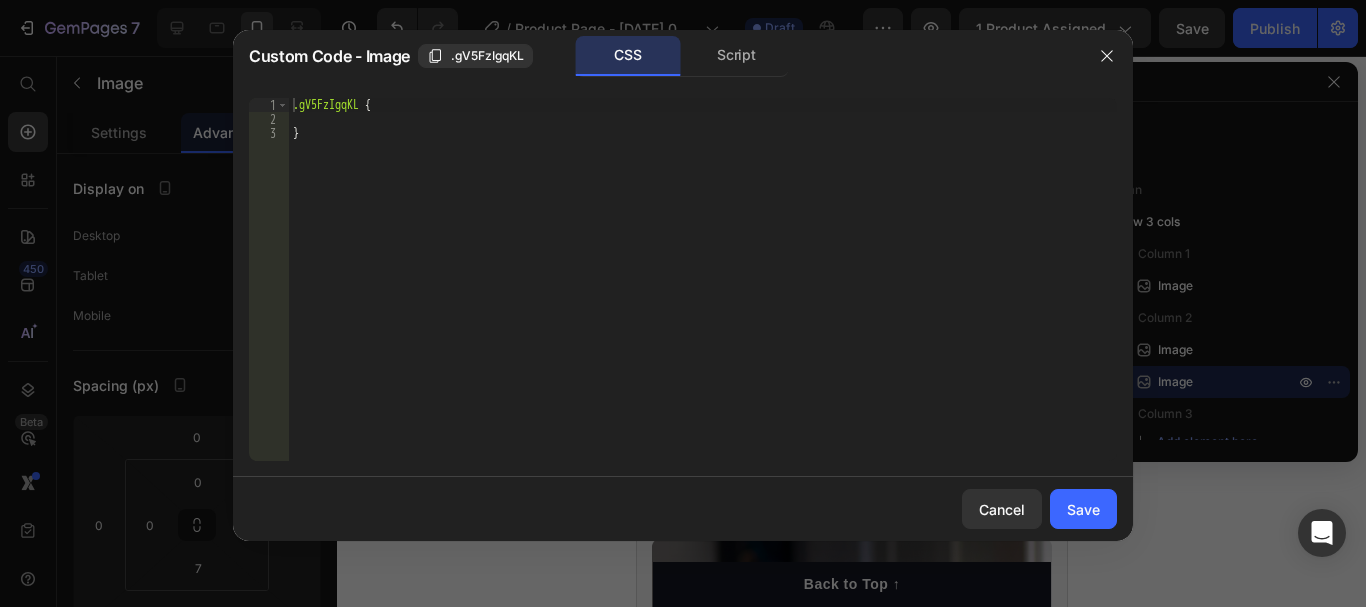 type on "}" 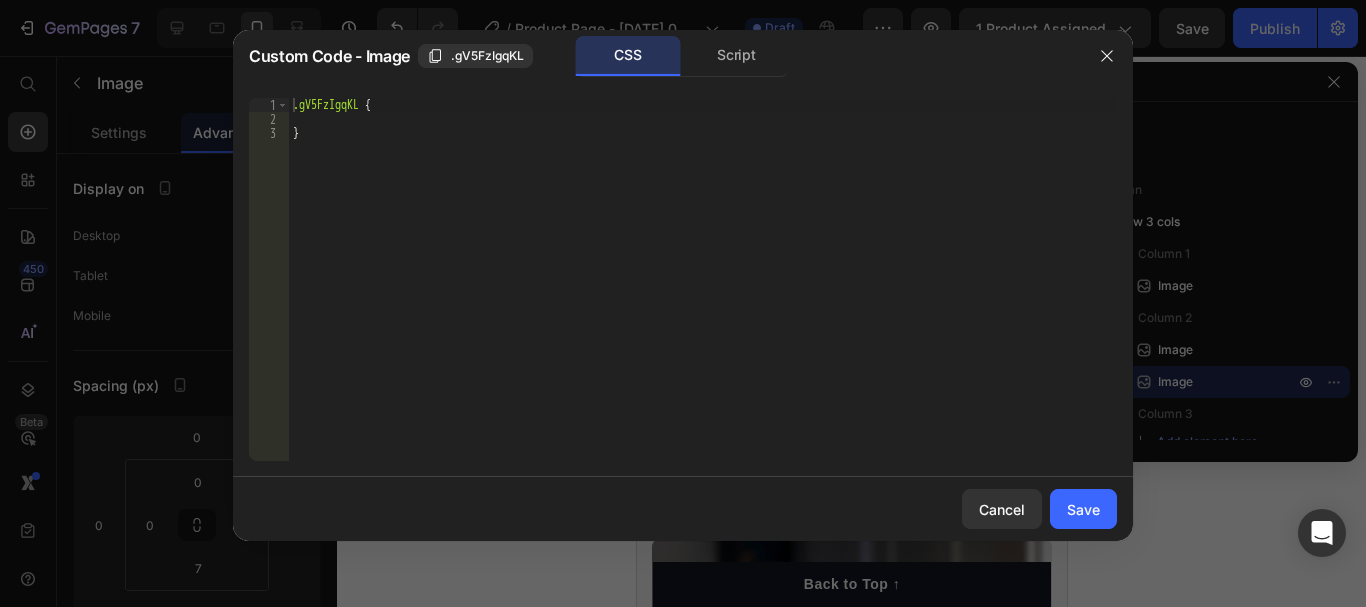 click on ".gV5FzIgqKL   { }" at bounding box center [703, 293] 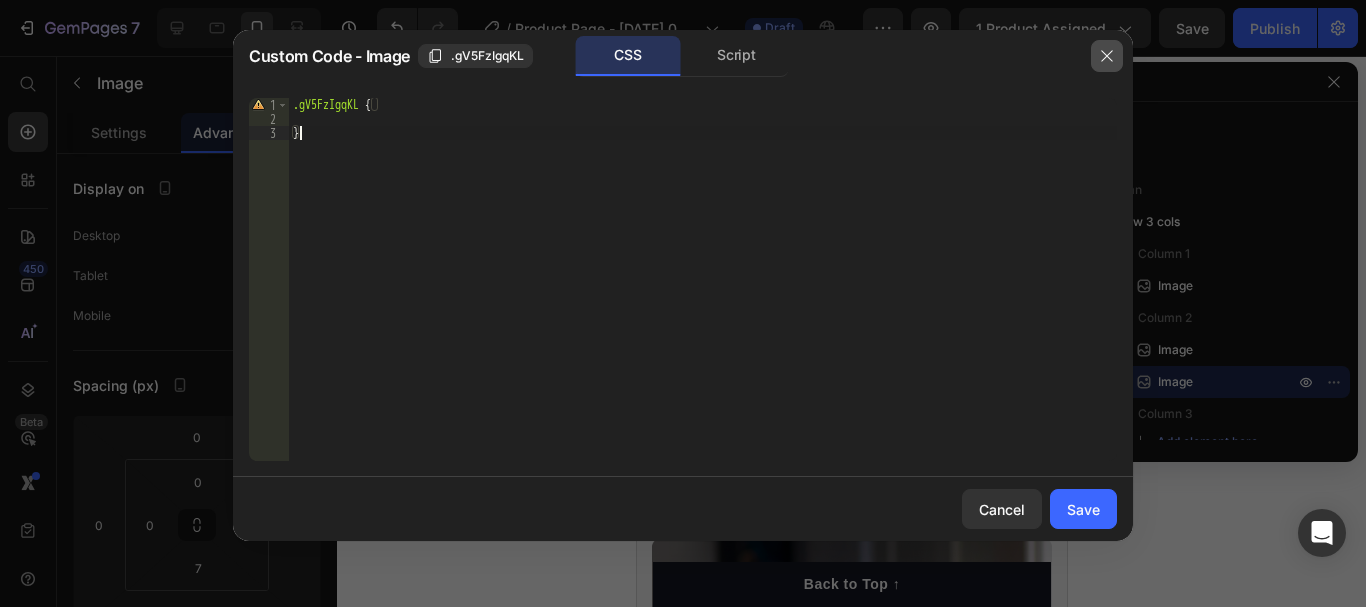 click at bounding box center [1107, 56] 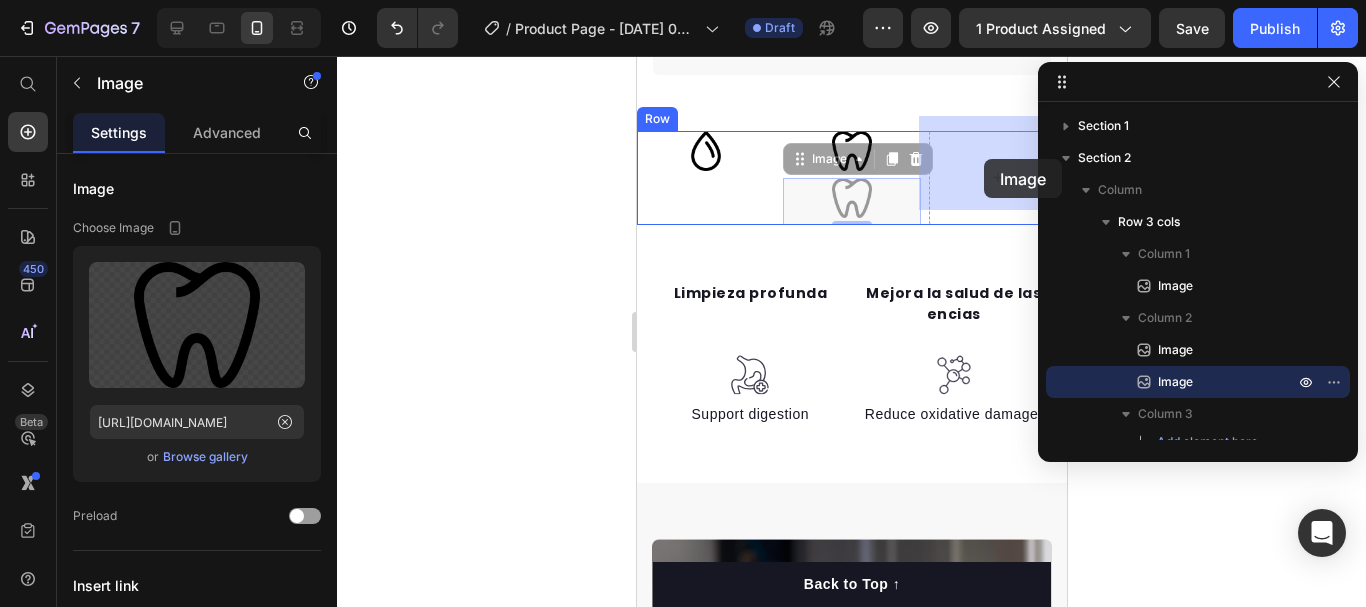 drag, startPoint x: 847, startPoint y: 183, endPoint x: 982, endPoint y: 159, distance: 137.11674 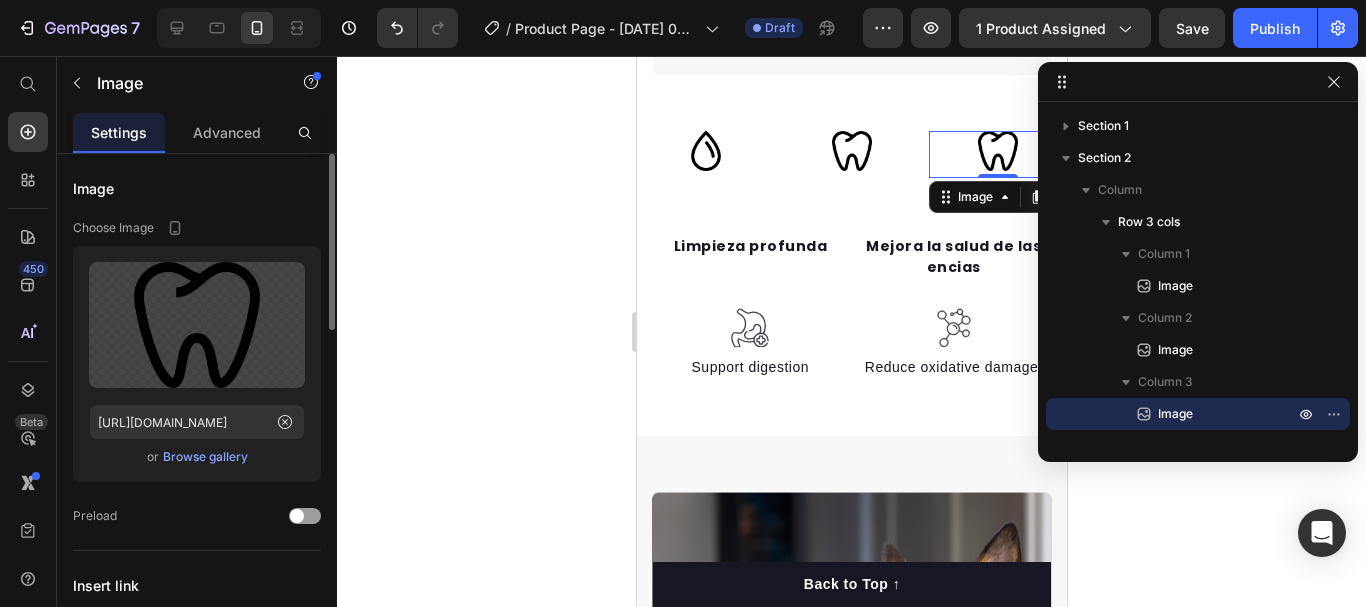 click on "Browse gallery" at bounding box center (205, 457) 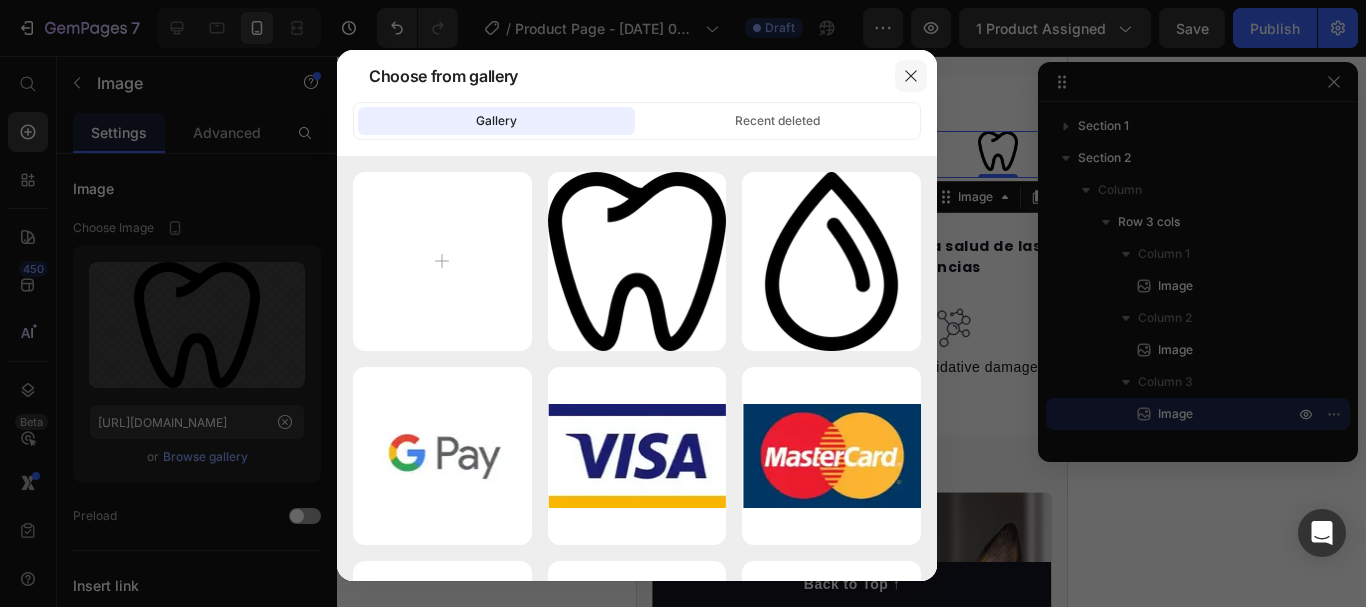 click 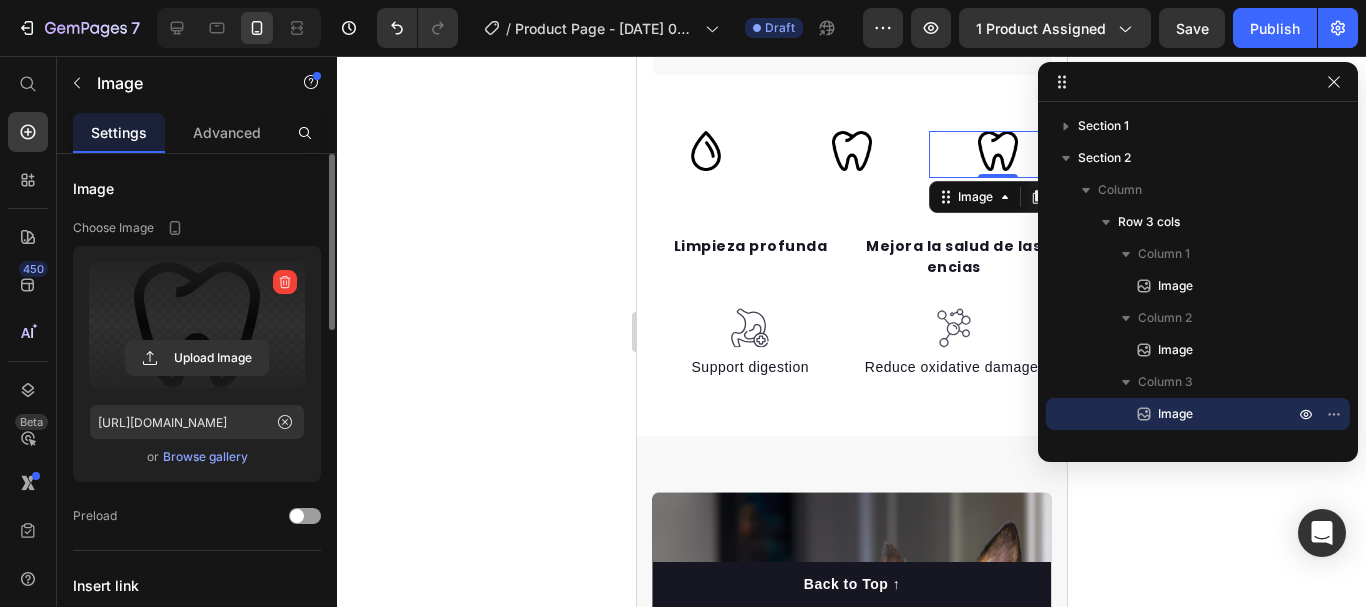 click at bounding box center [197, 325] 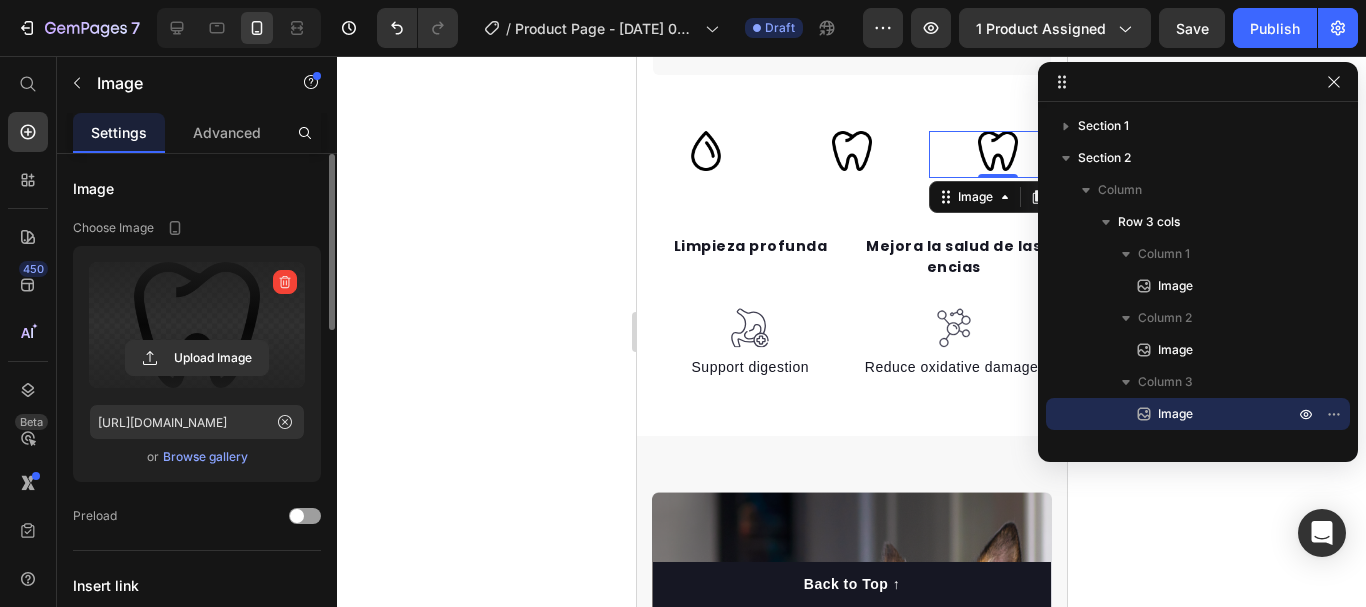 click 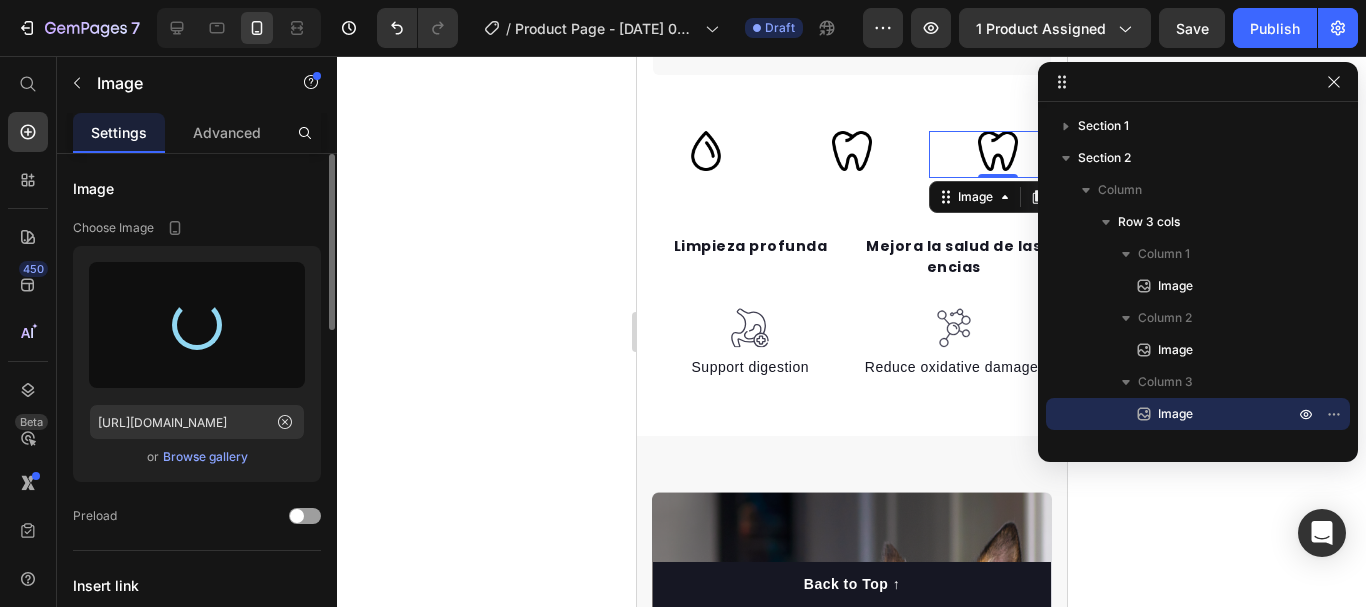 type on "[URL][DOMAIN_NAME]" 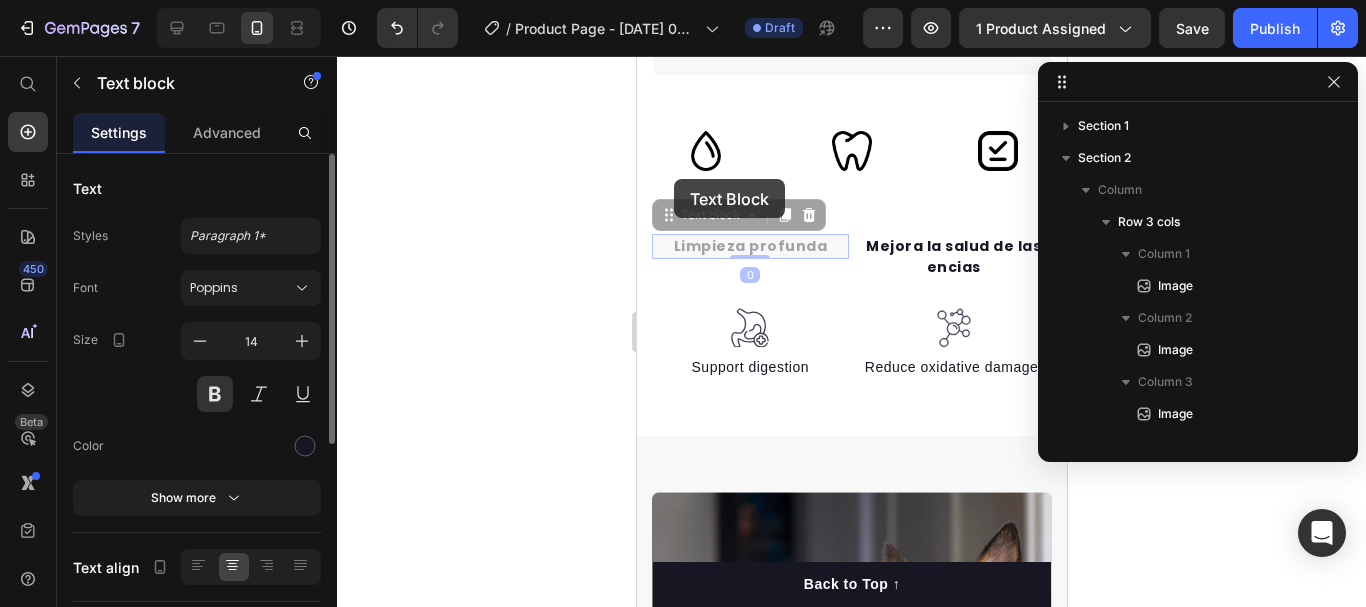 scroll, scrollTop: 315, scrollLeft: 0, axis: vertical 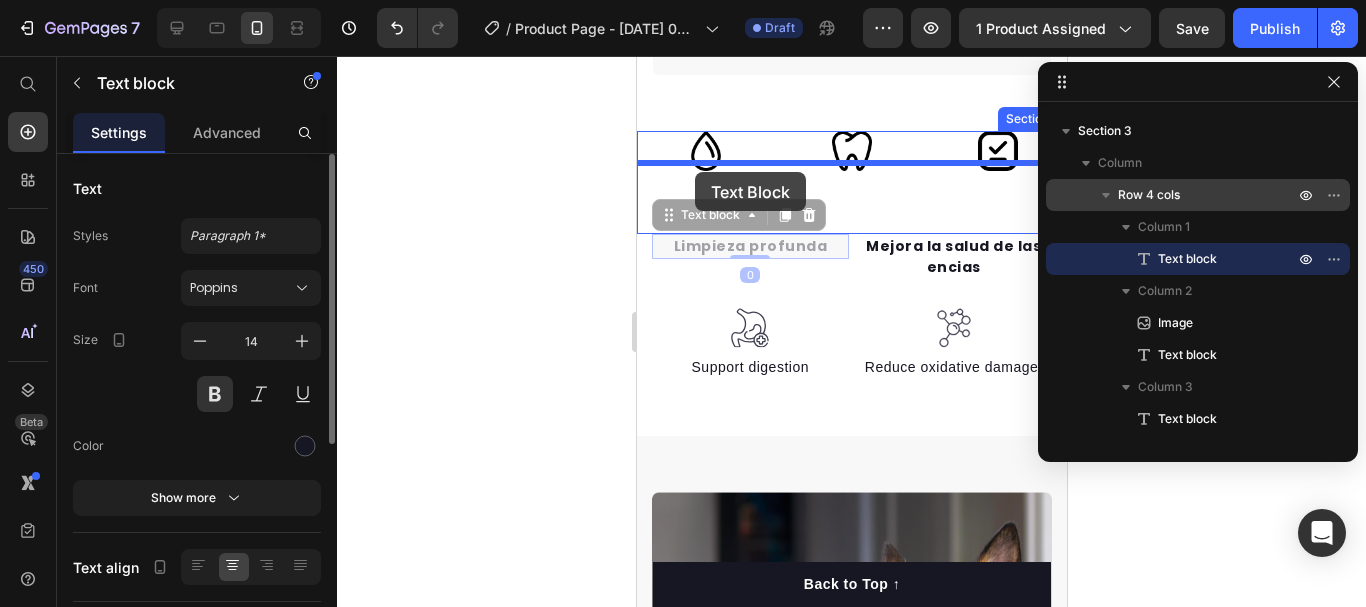 drag, startPoint x: 700, startPoint y: 226, endPoint x: 693, endPoint y: 169, distance: 57.428215 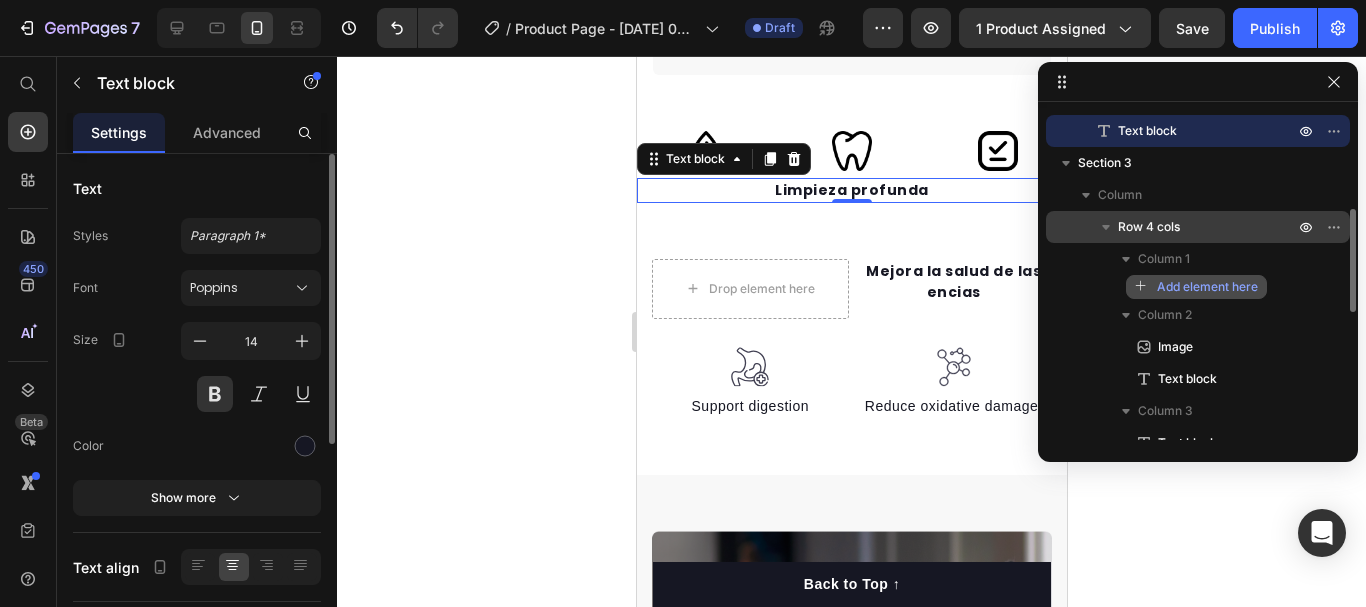 drag, startPoint x: 1167, startPoint y: 372, endPoint x: 1178, endPoint y: 291, distance: 81.7435 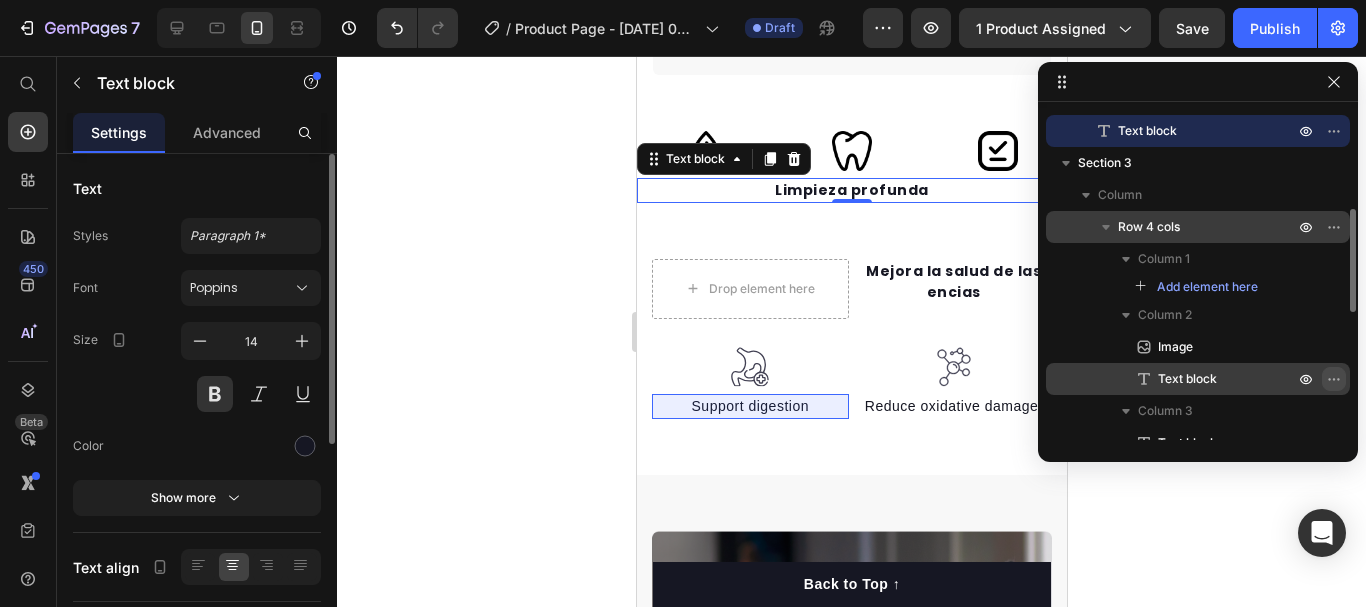 click 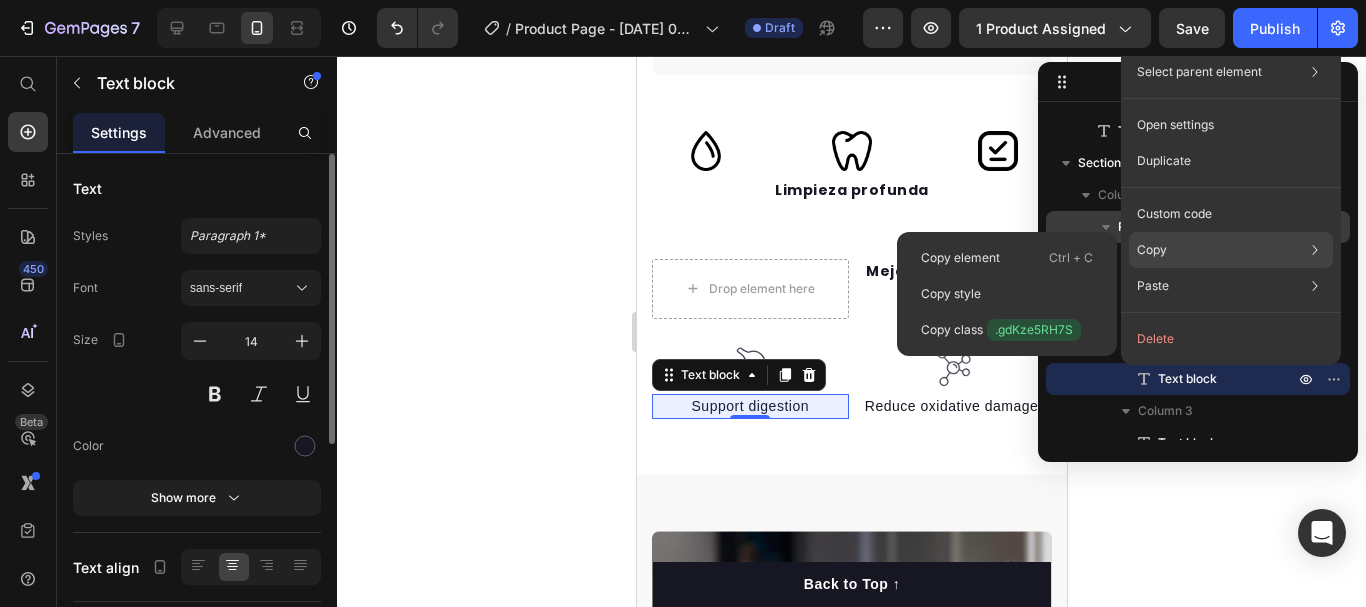 click on "Copy Copy element  Ctrl + C Copy style  Copy class  .gdKze5RH7S" 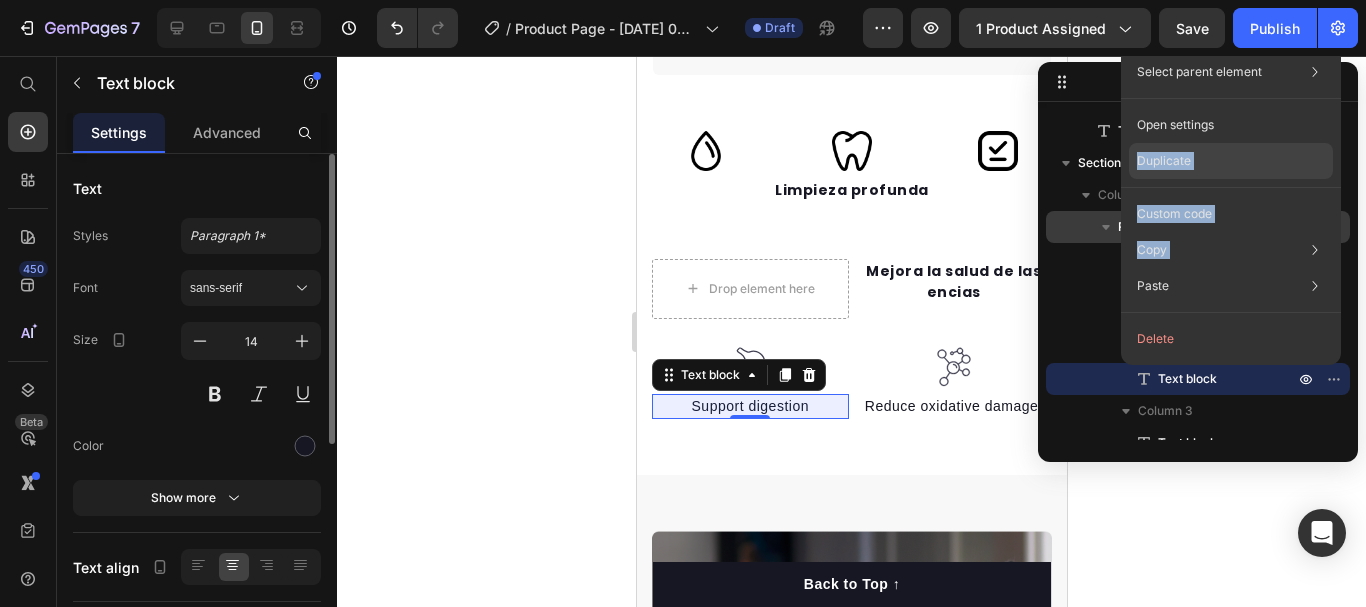 drag, startPoint x: 1178, startPoint y: 256, endPoint x: 1165, endPoint y: 164, distance: 92.91394 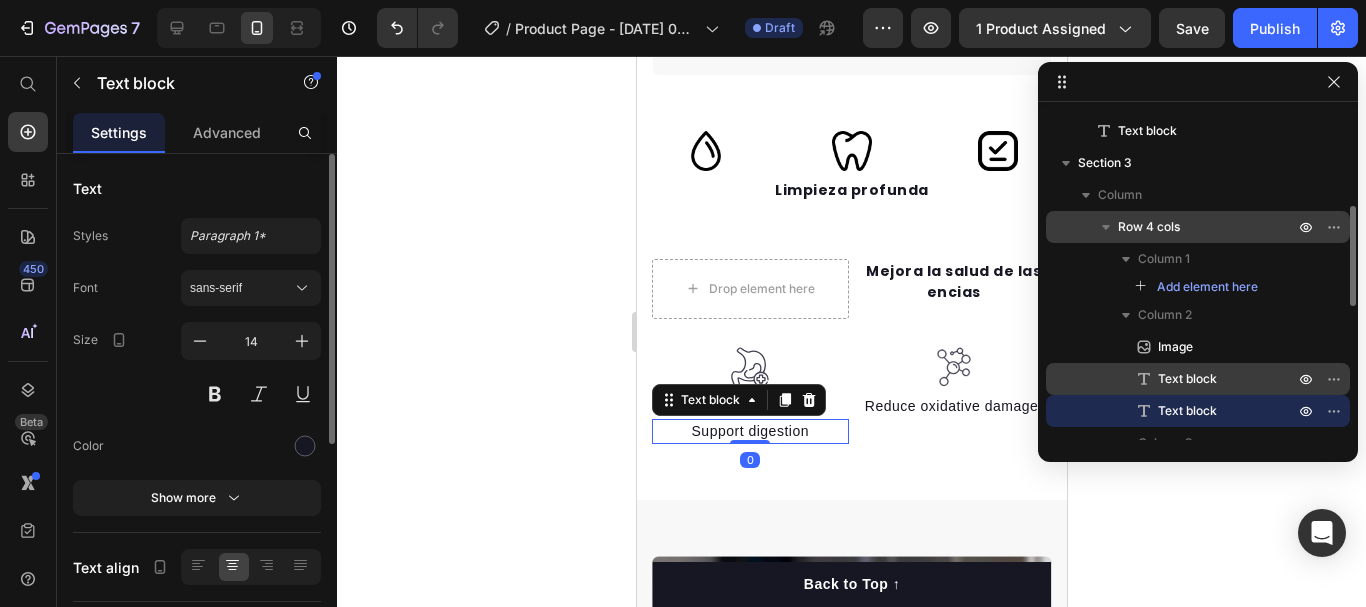 drag, startPoint x: 1171, startPoint y: 397, endPoint x: 1239, endPoint y: 389, distance: 68.46897 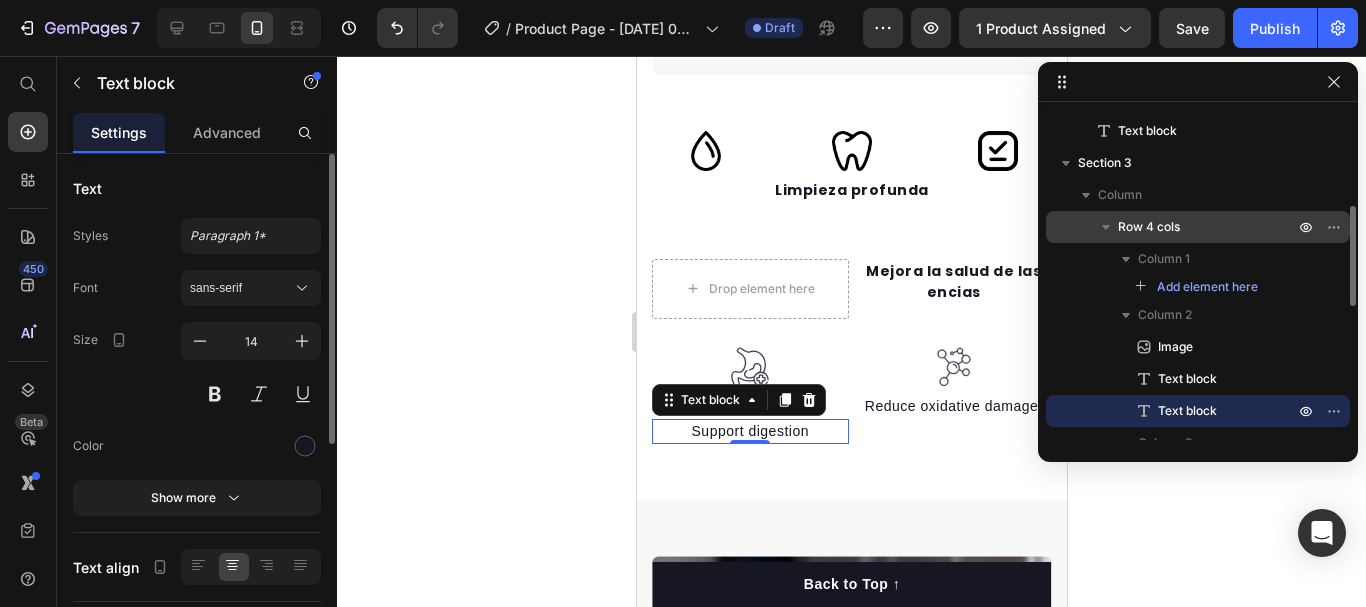 drag, startPoint x: 1152, startPoint y: 406, endPoint x: 1271, endPoint y: 400, distance: 119.15116 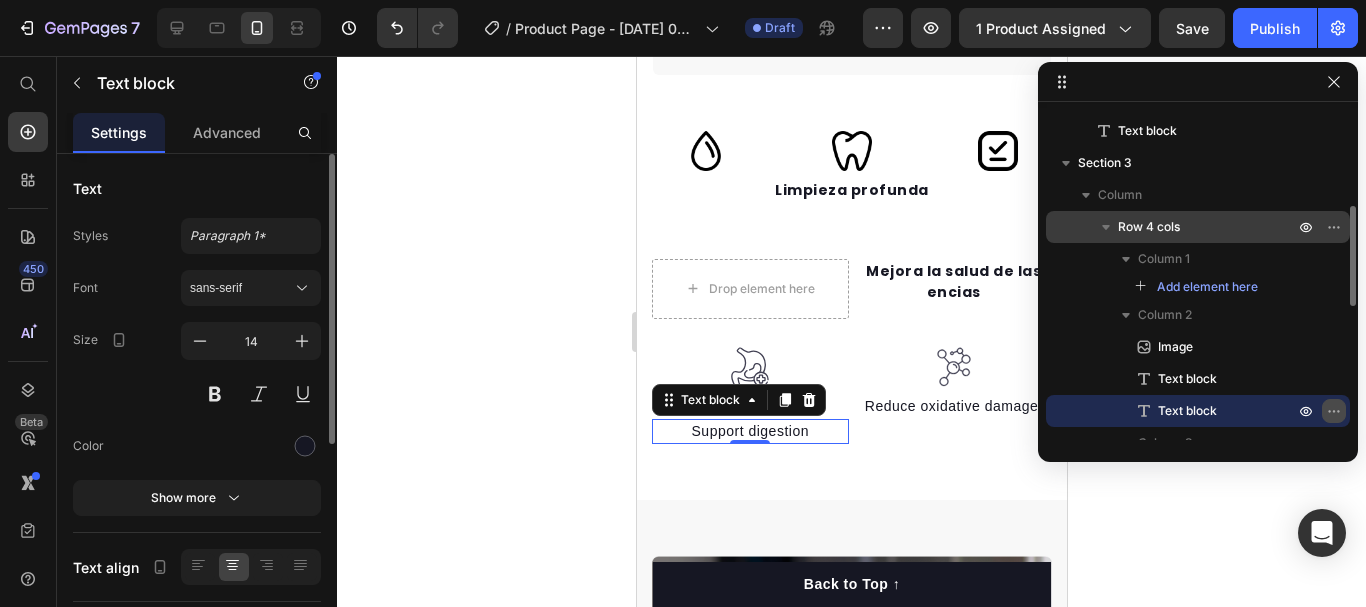 click 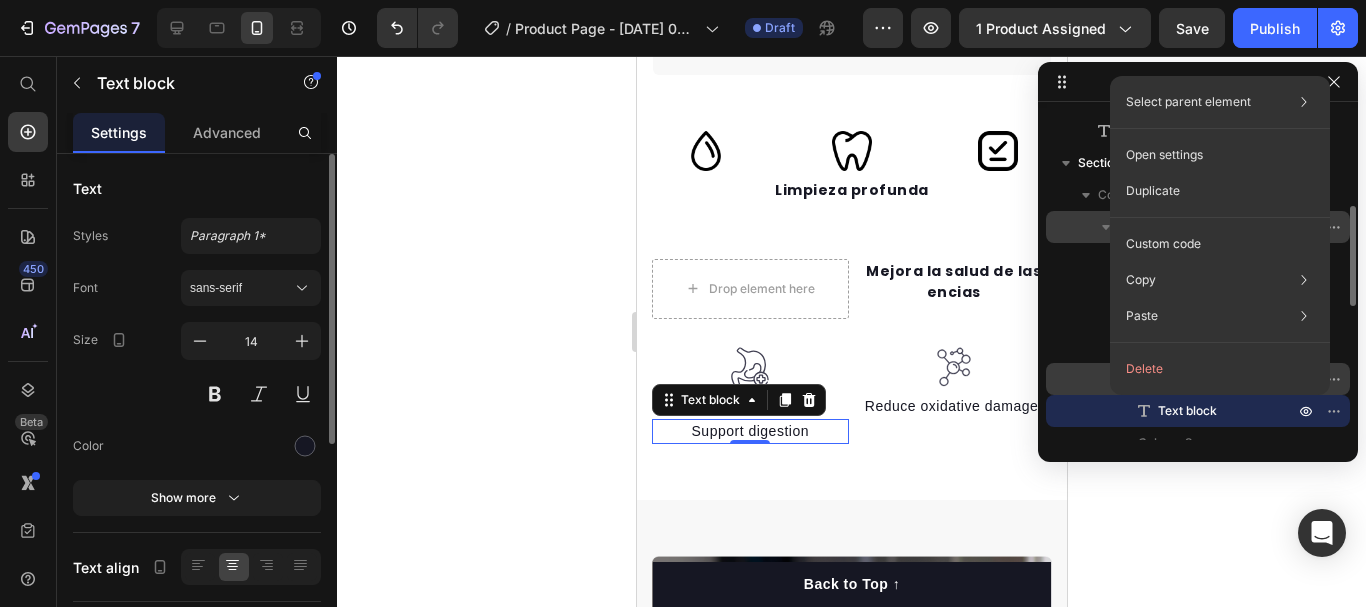 click on "Delete" 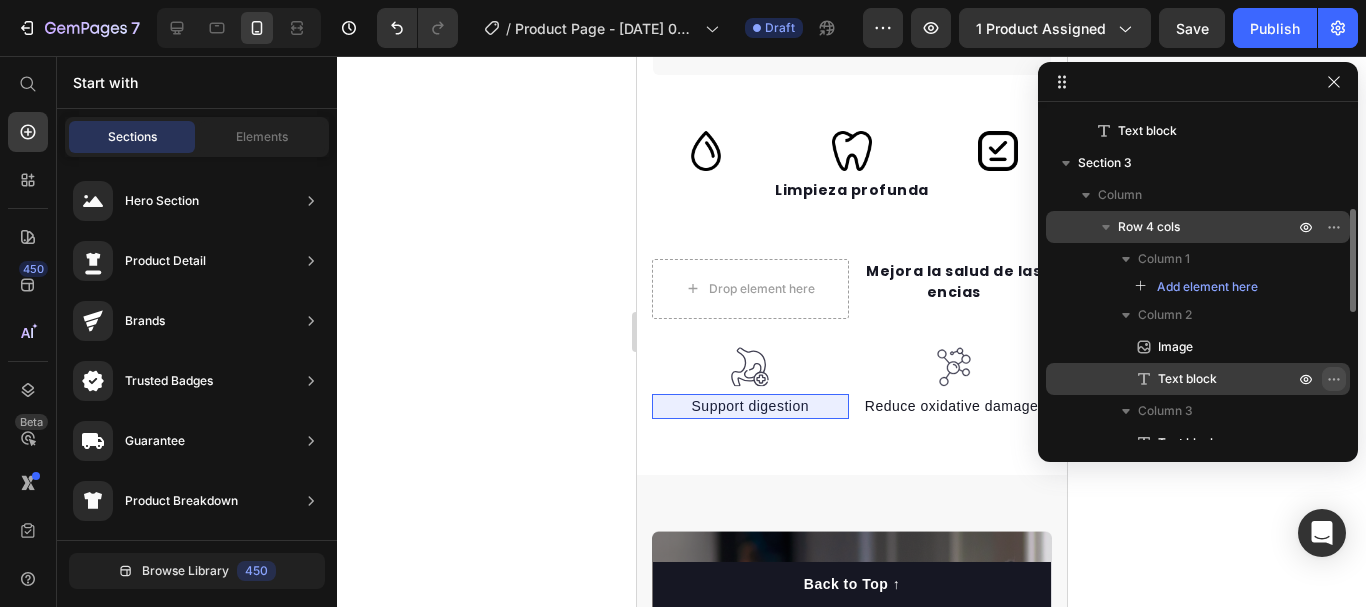click 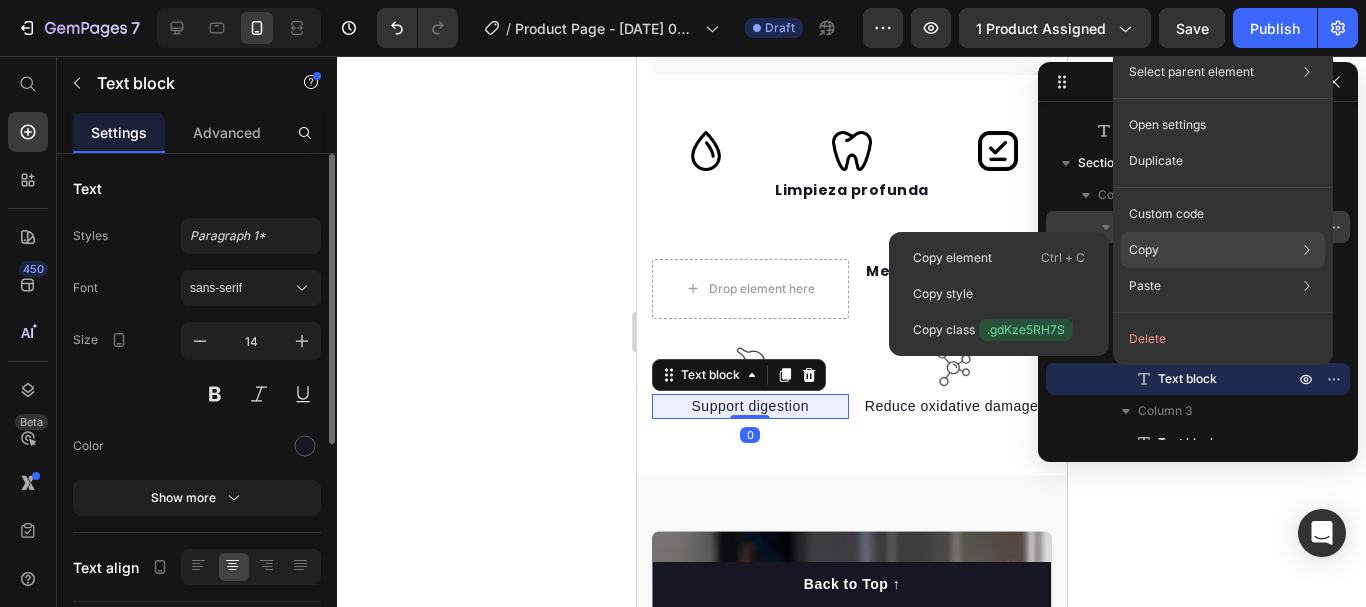 click on "Copy Copy element  Ctrl + C Copy style  Copy class  .gdKze5RH7S" 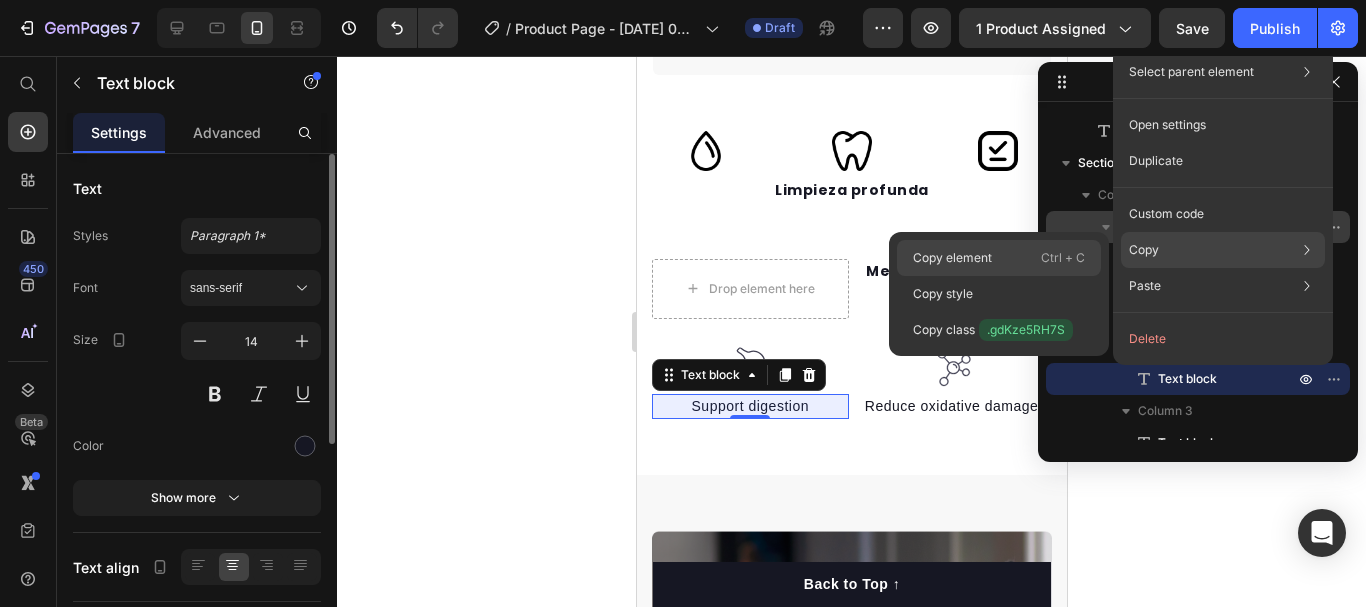 click on "Ctrl + C" at bounding box center (1063, 258) 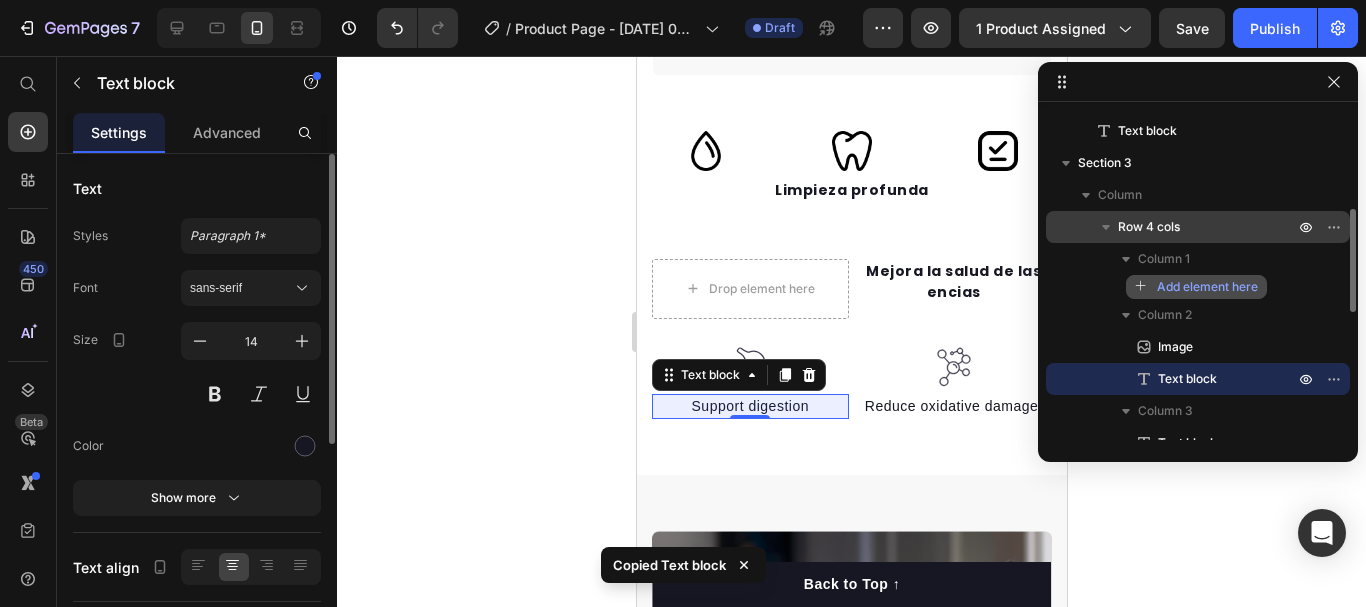 click on "Add element here" 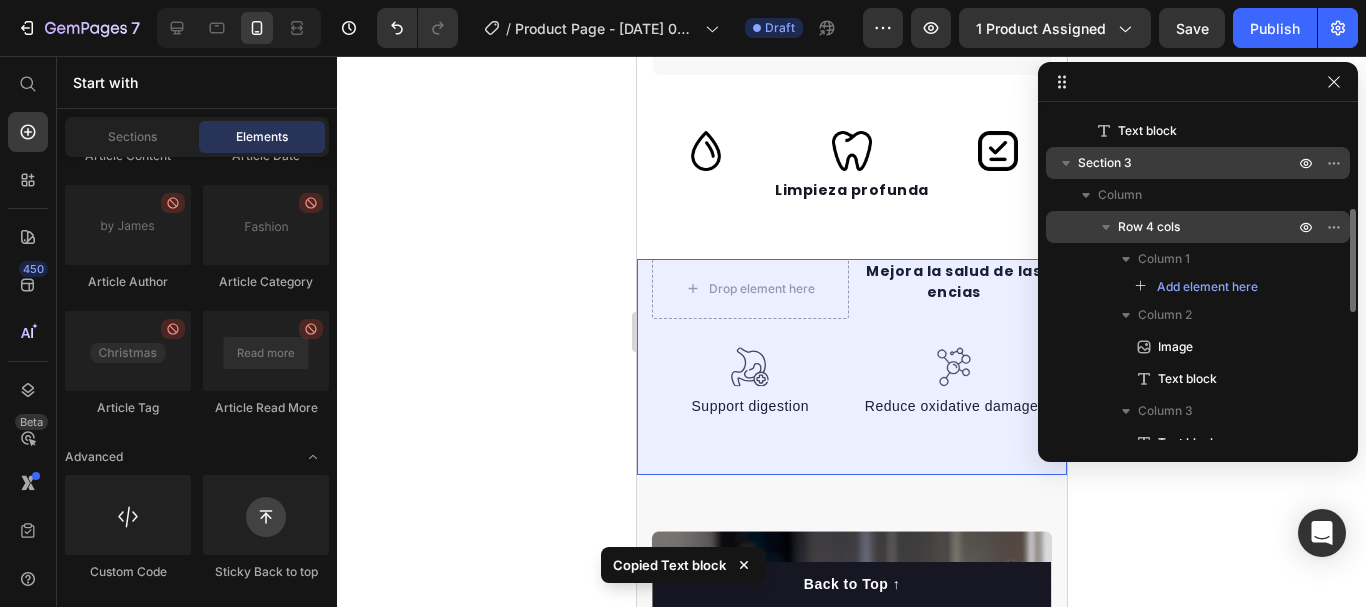 click on "Section 3" at bounding box center [1105, 163] 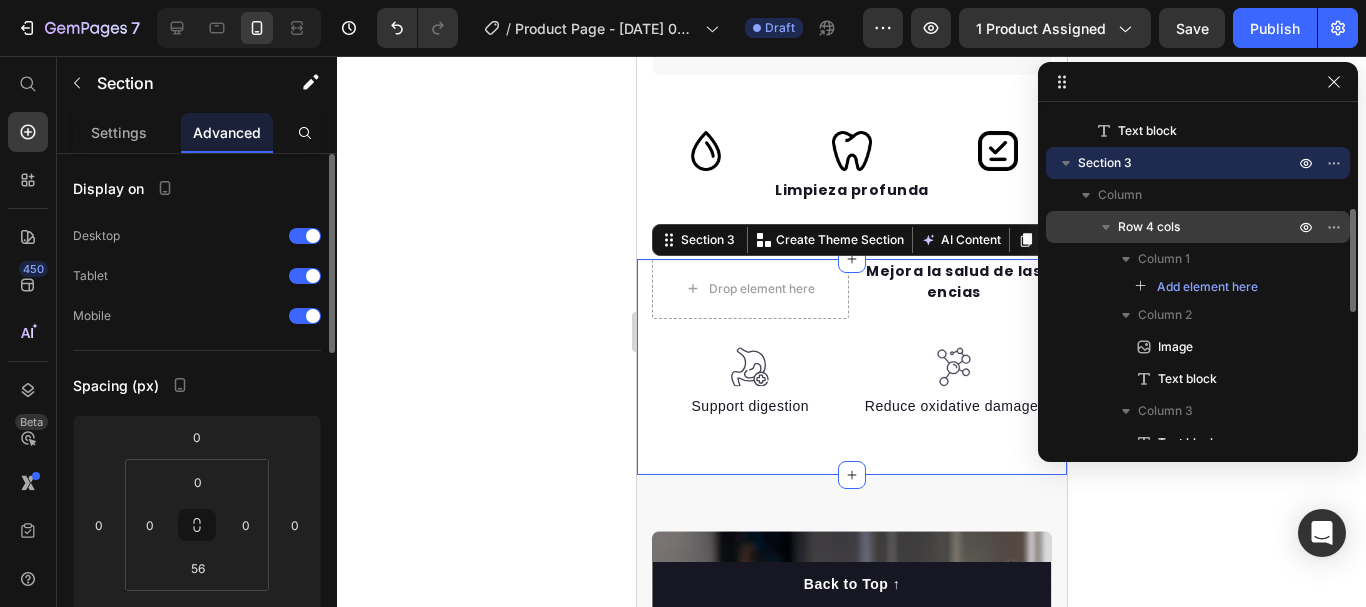 click 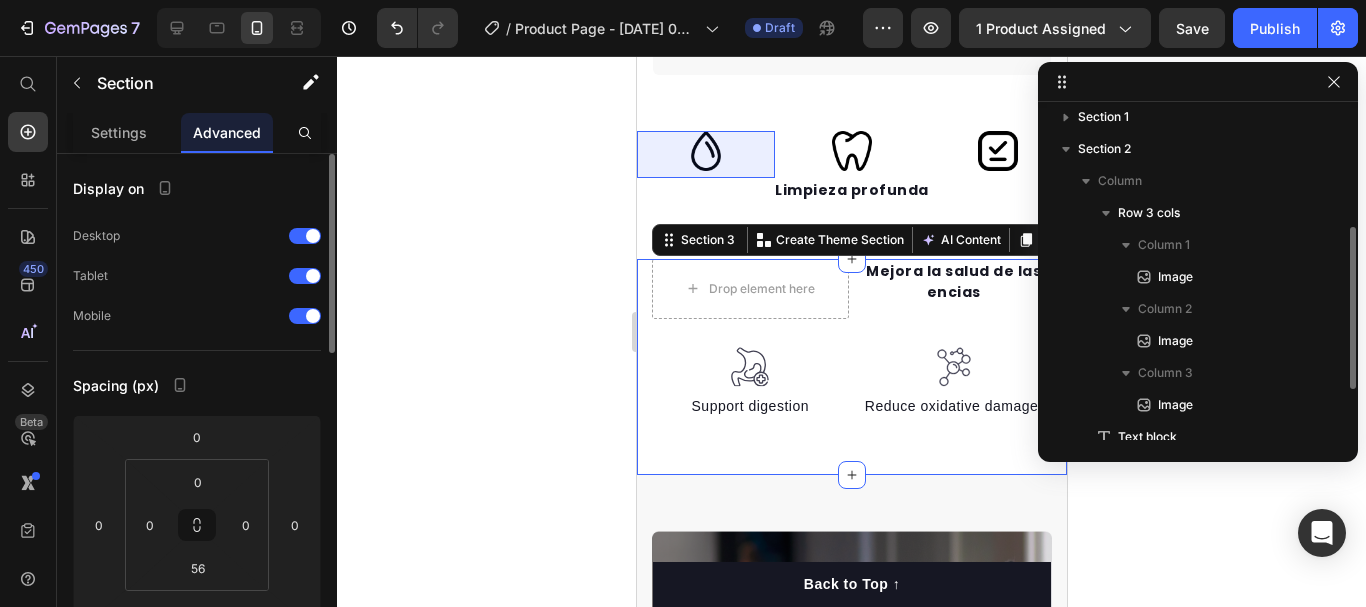 scroll, scrollTop: 0, scrollLeft: 0, axis: both 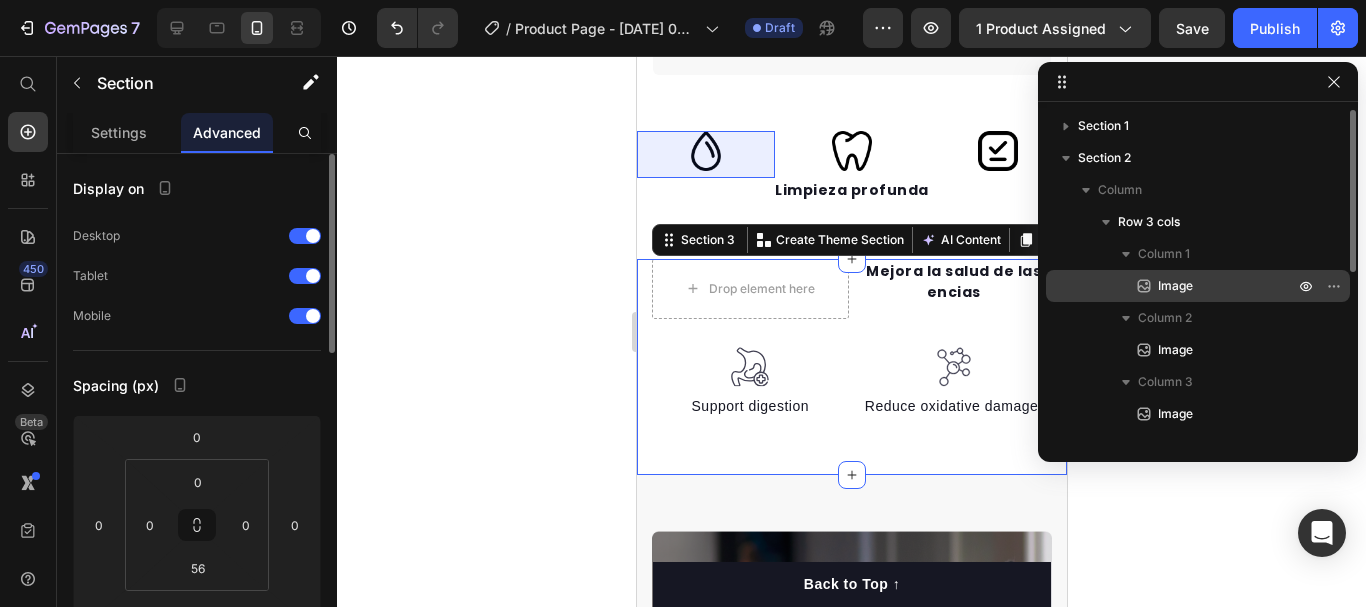 click on "Image" at bounding box center [1198, 286] 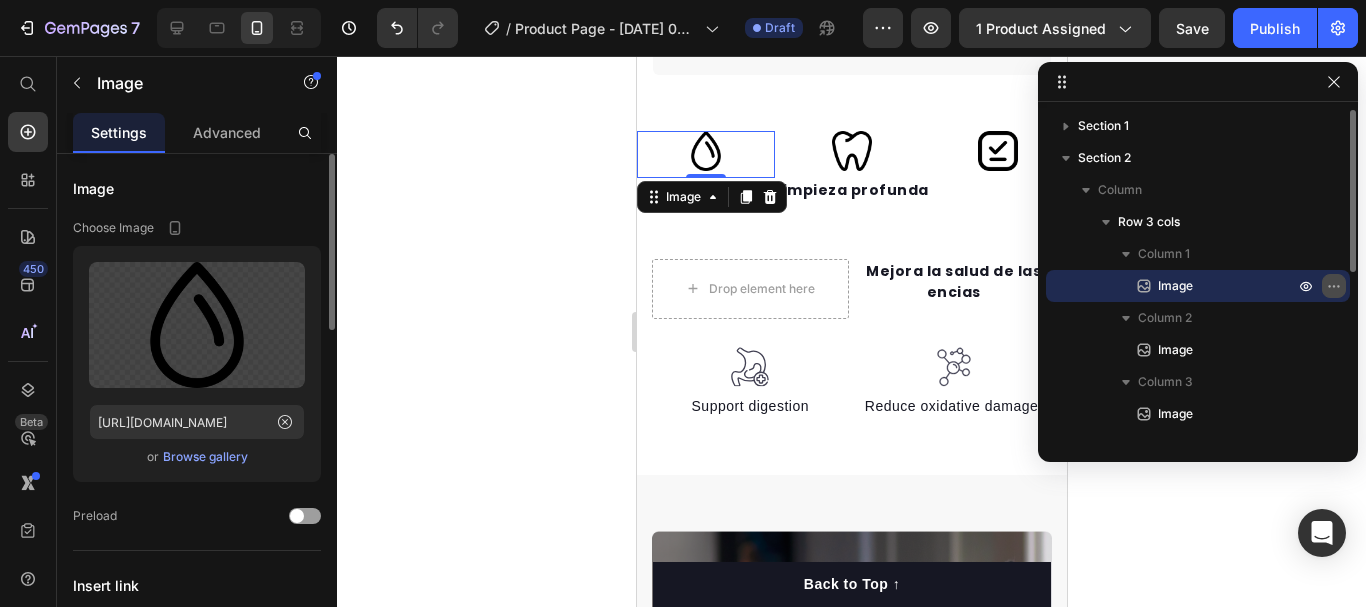 click 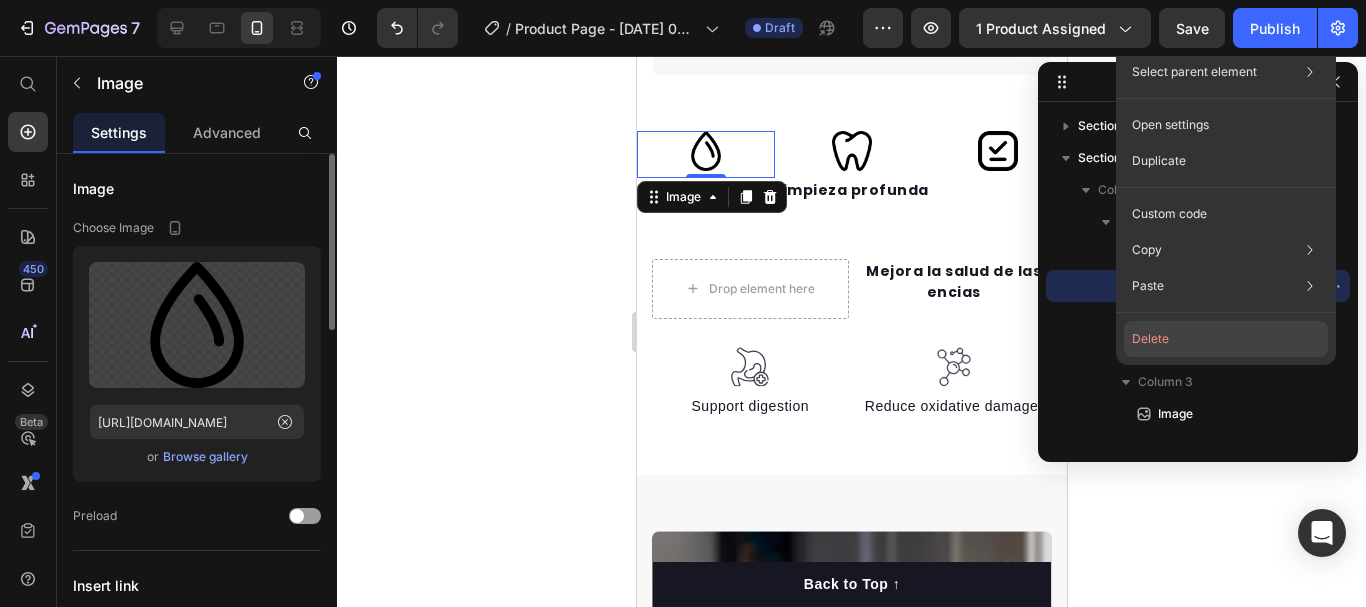 click on "Delete" 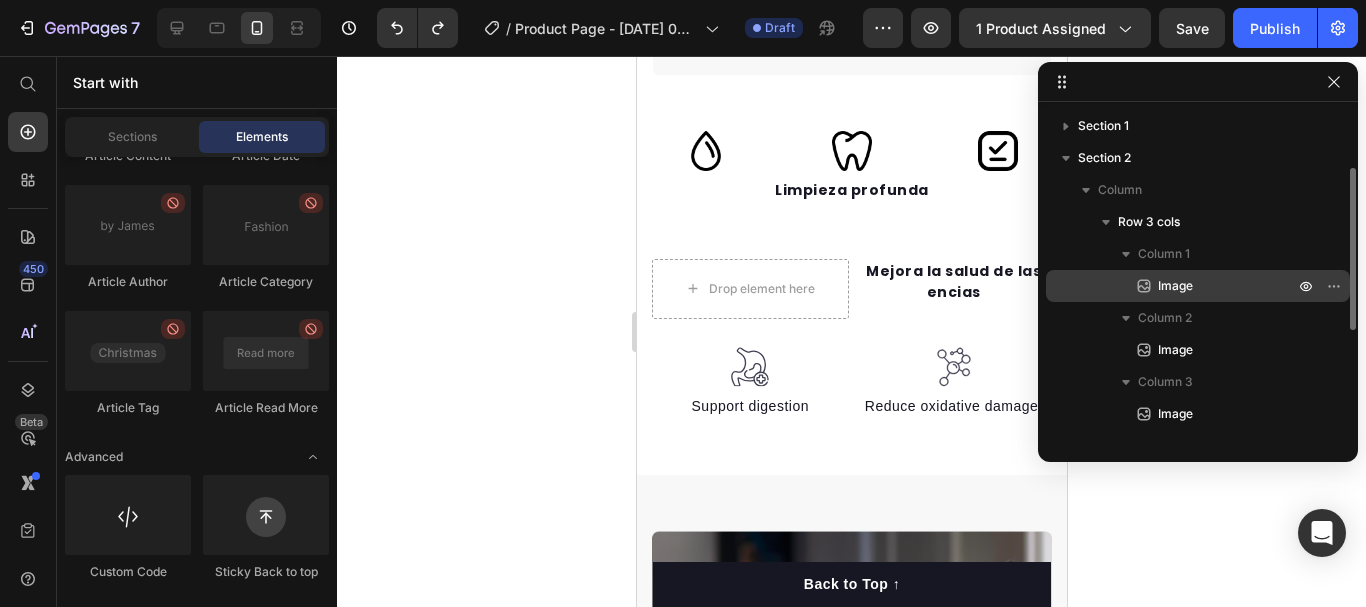 scroll, scrollTop: 50, scrollLeft: 0, axis: vertical 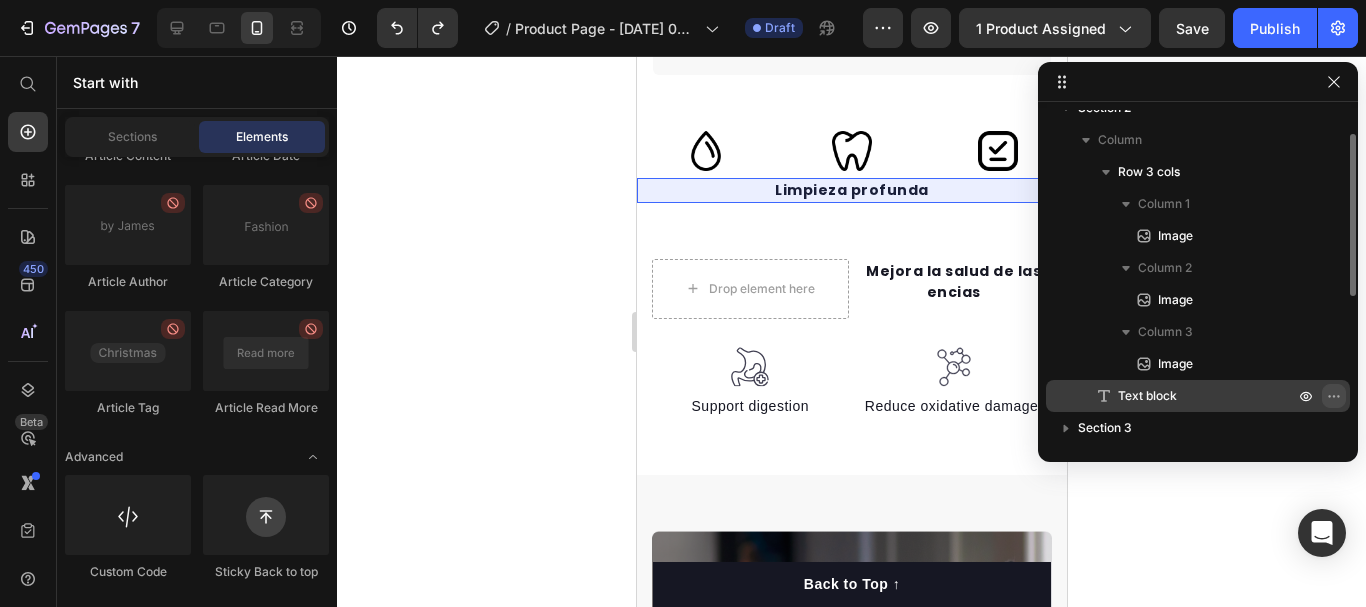 click at bounding box center [1334, 396] 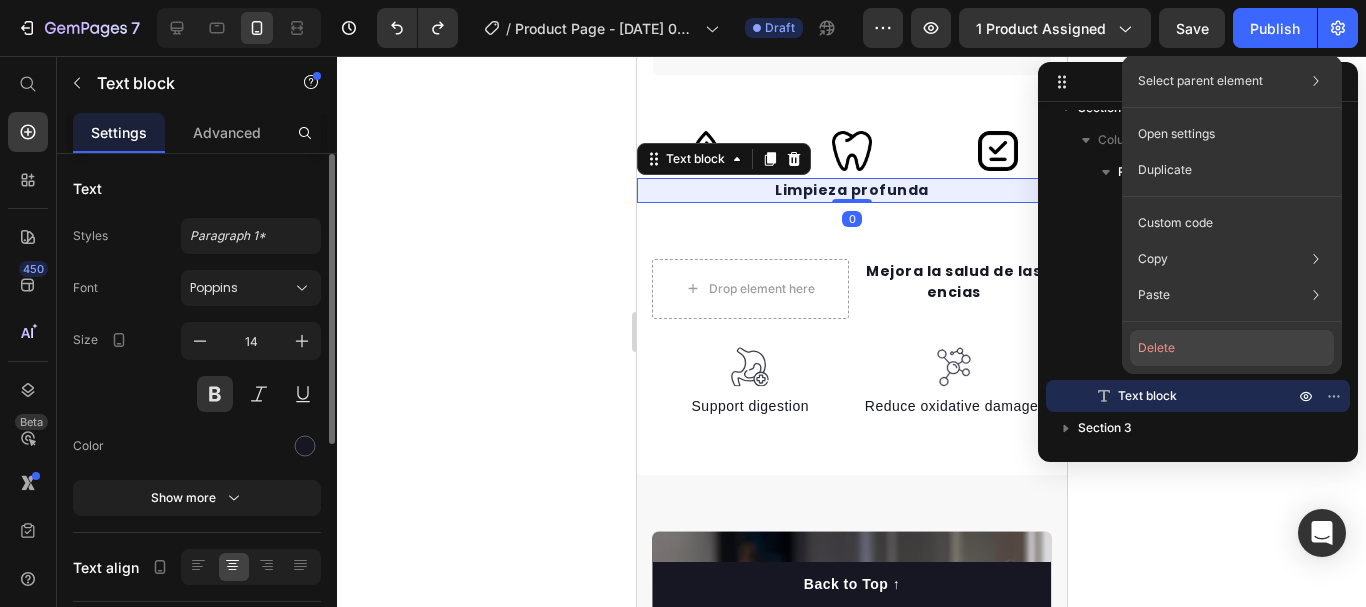 click on "Delete" 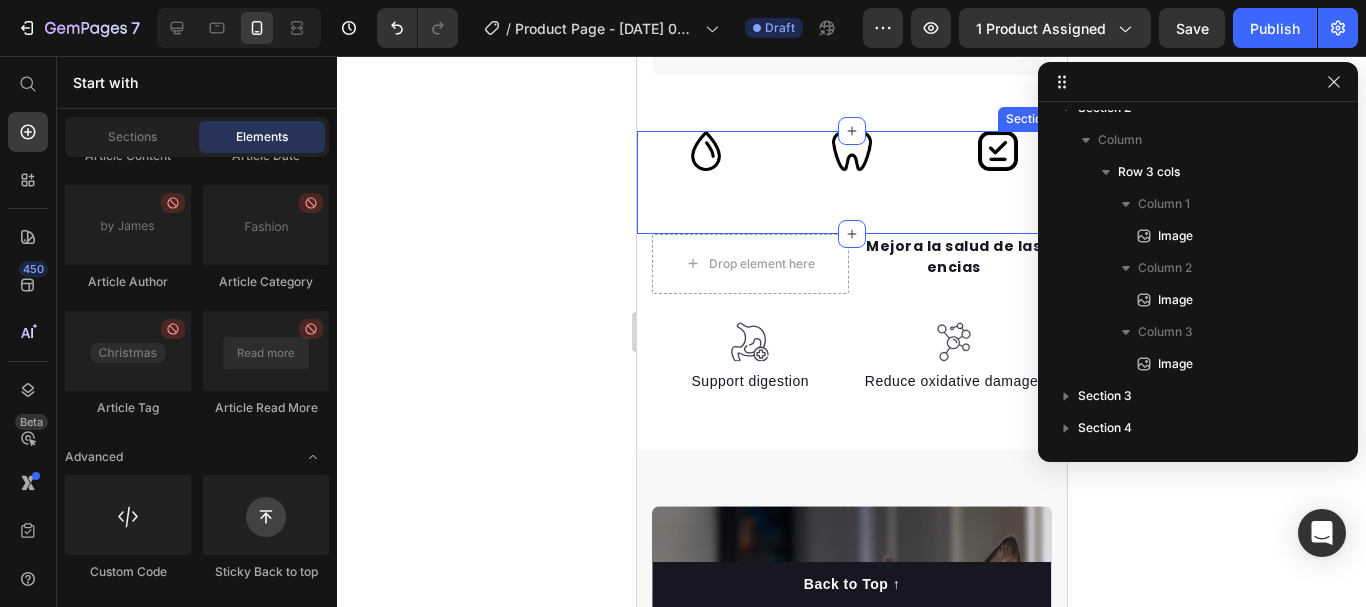 click on "Image Image Image Row Section 2" at bounding box center [851, 182] 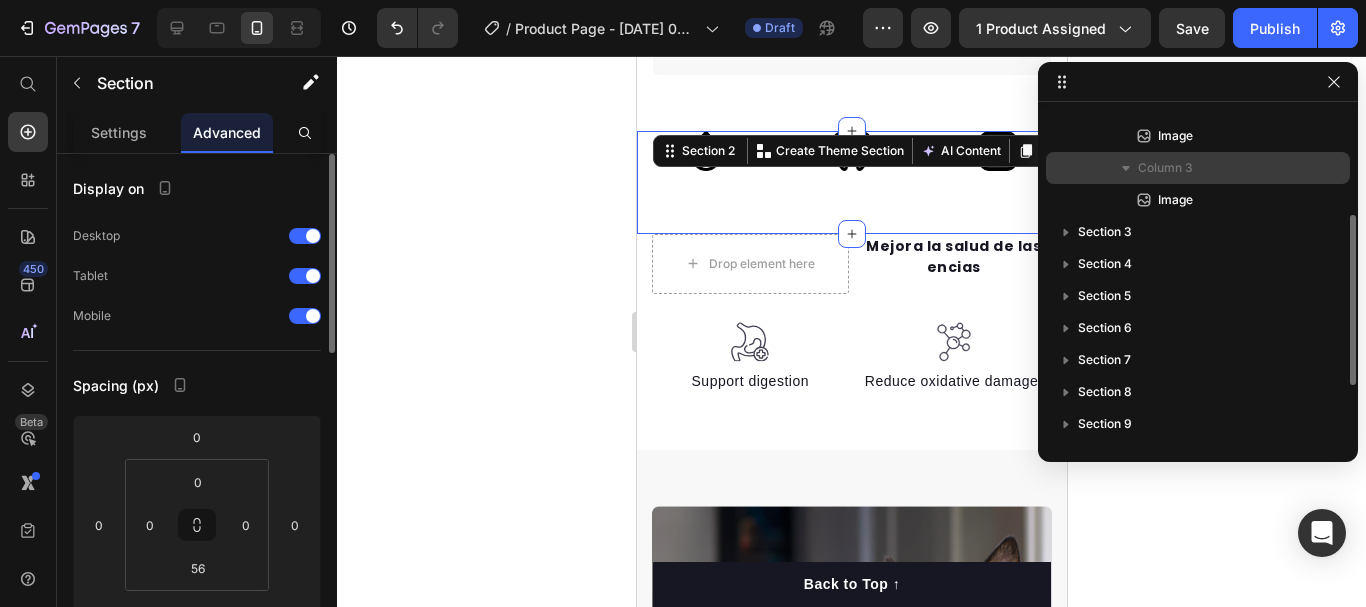 scroll, scrollTop: 206, scrollLeft: 0, axis: vertical 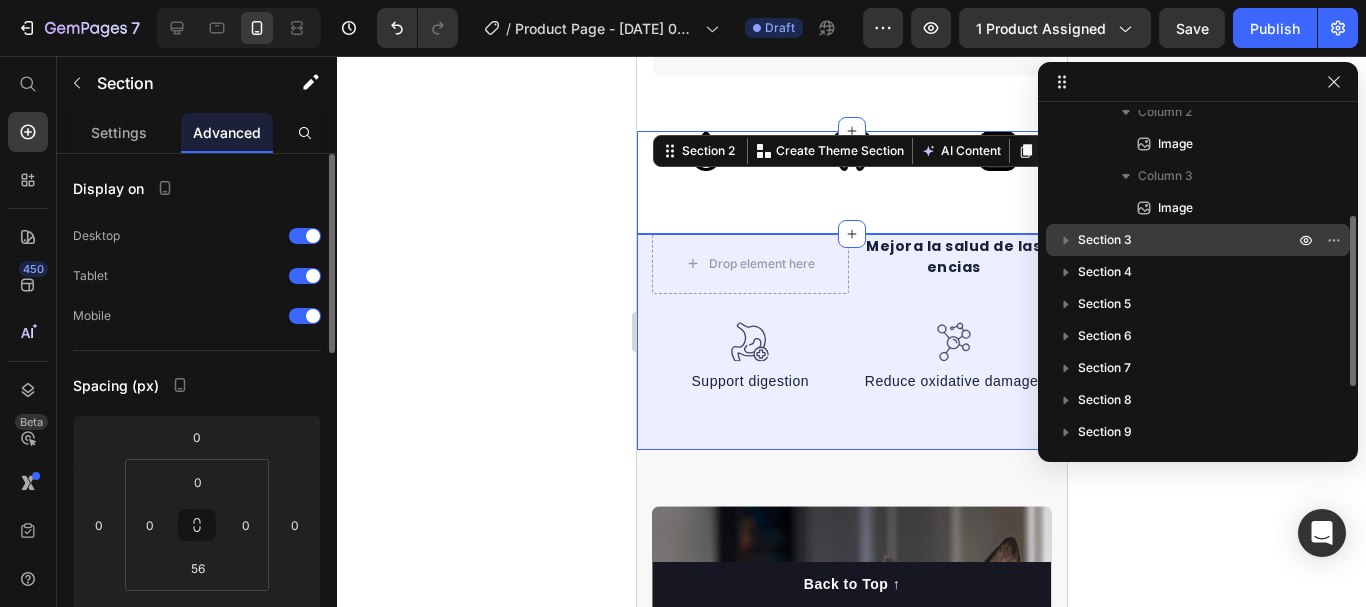 click at bounding box center [1066, 240] 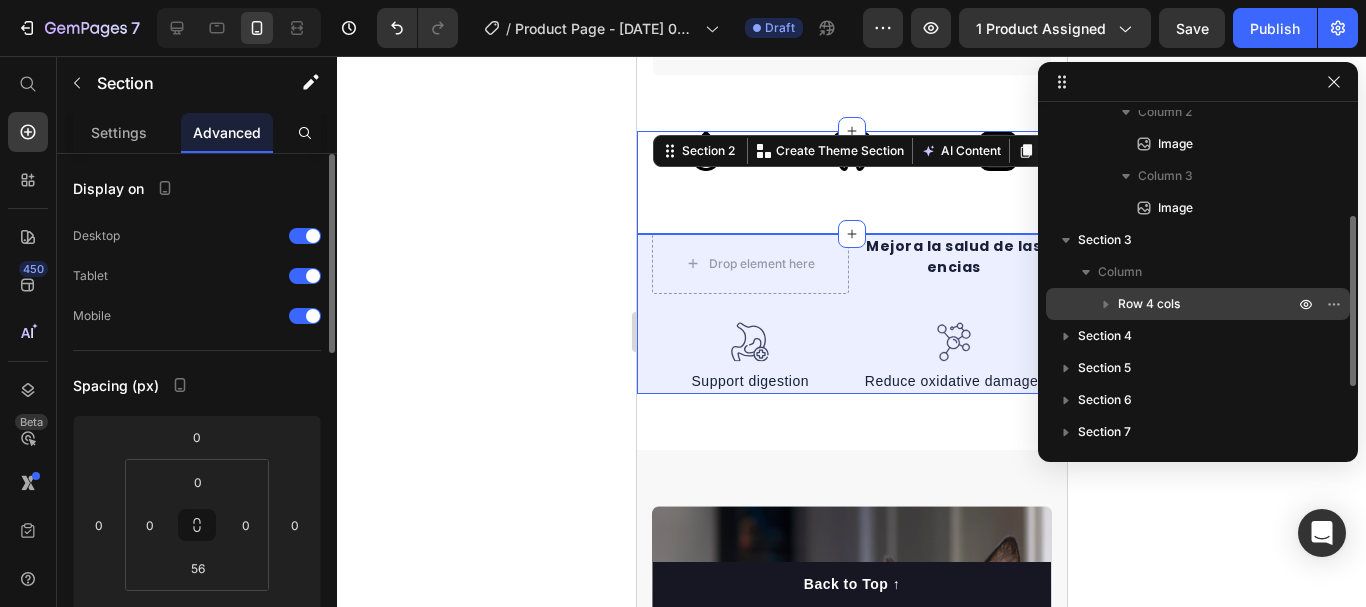 click 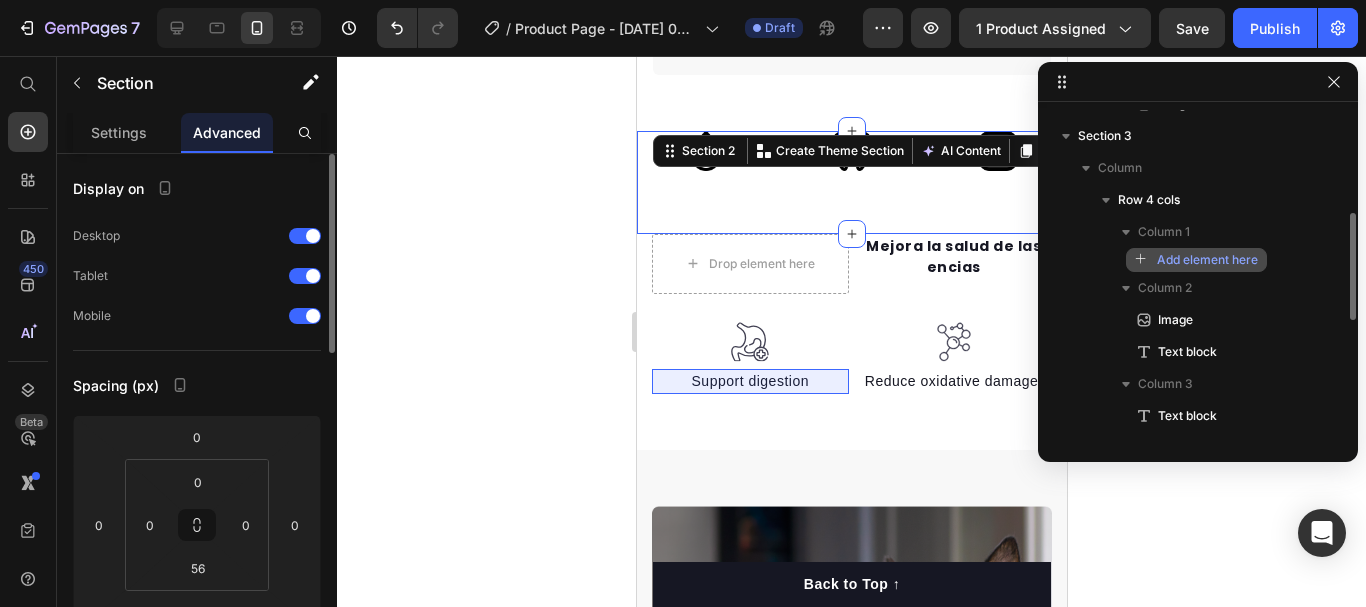 scroll, scrollTop: 318, scrollLeft: 0, axis: vertical 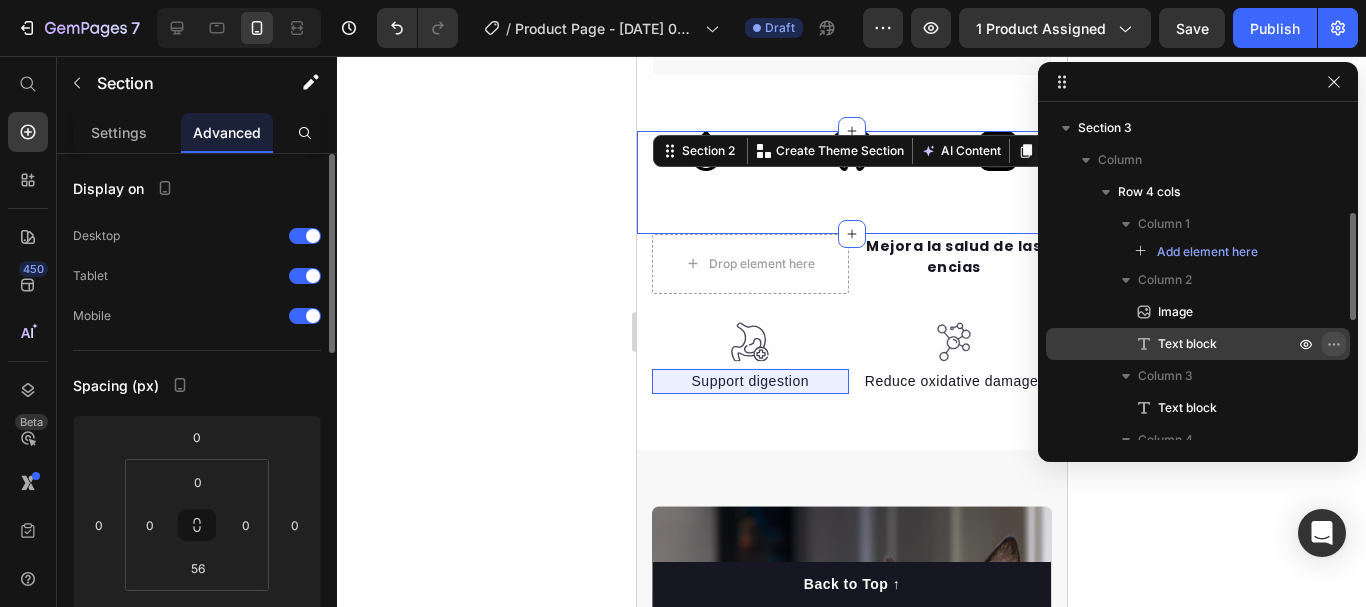 click 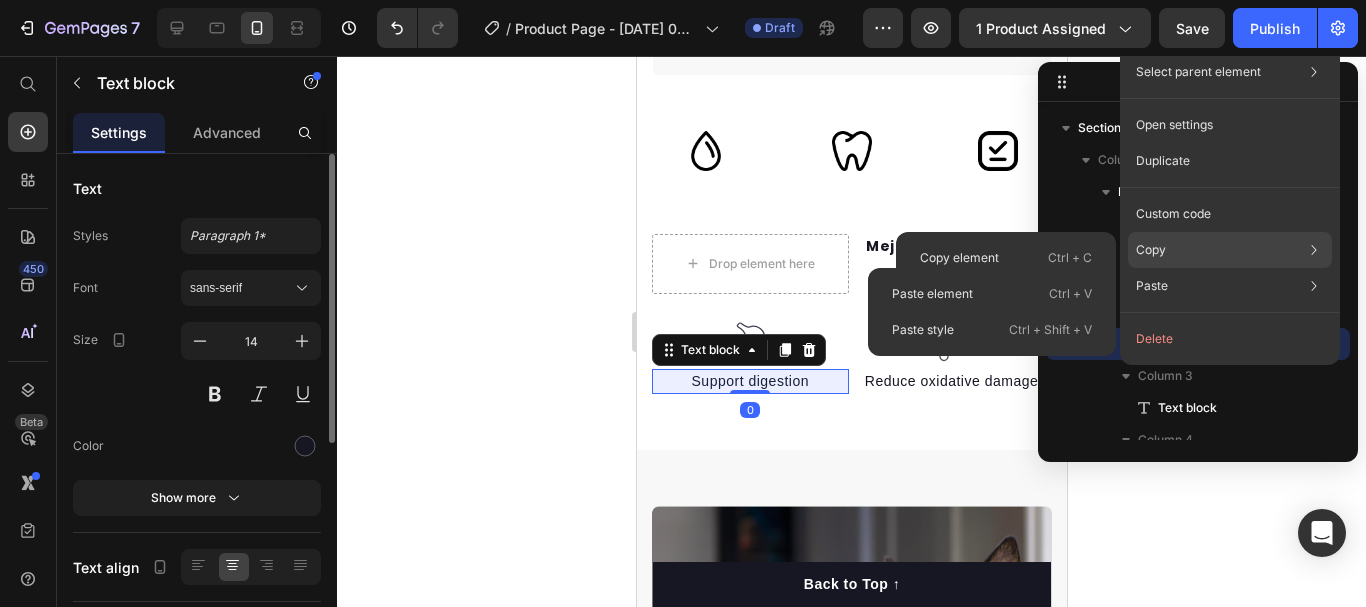 click on "Copy" at bounding box center (1151, 250) 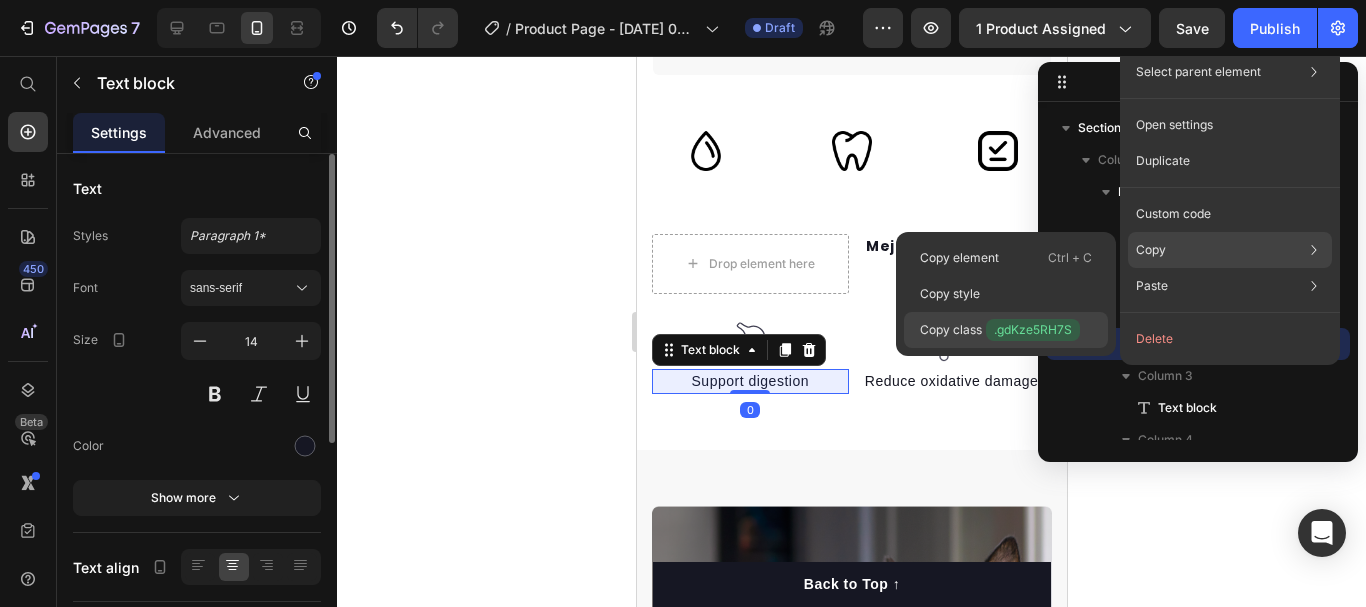 click on ".gdKze5RH7S" at bounding box center [1033, 330] 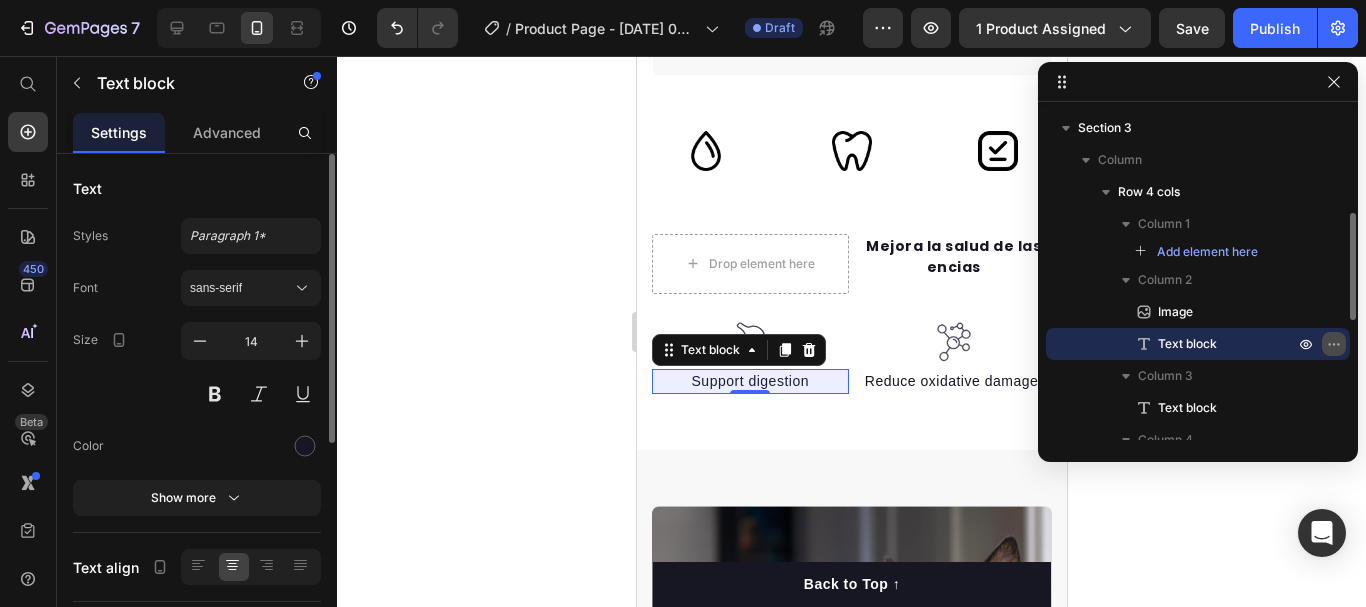 click 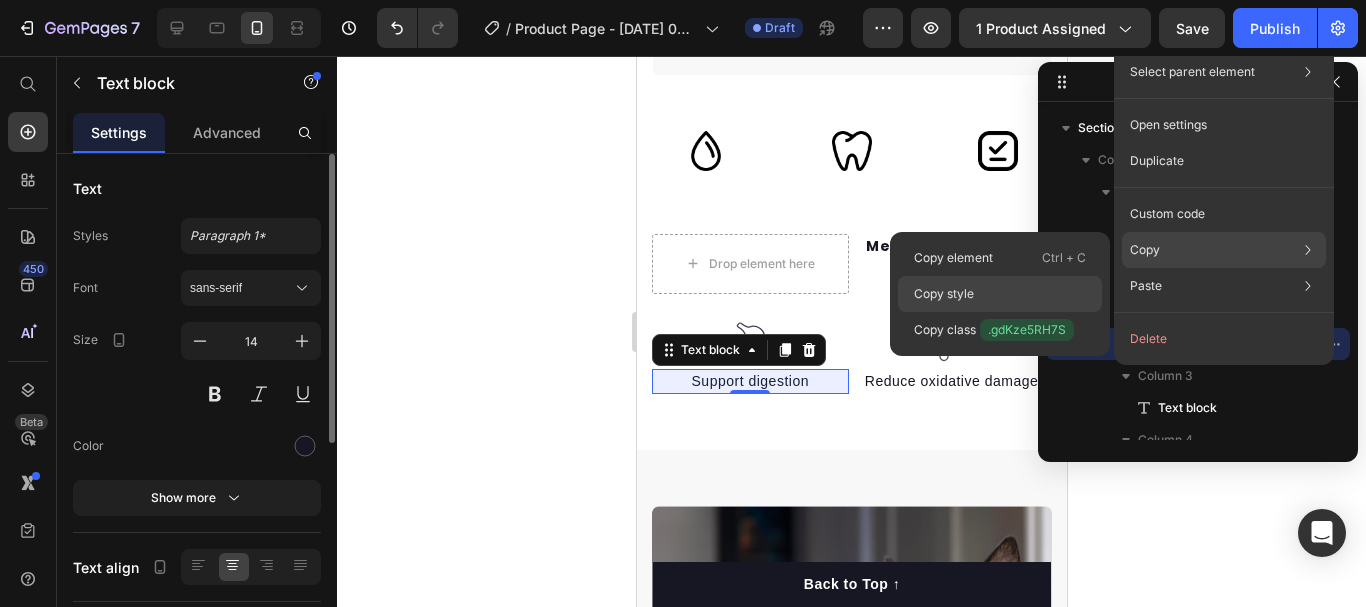 click on "Copy style" 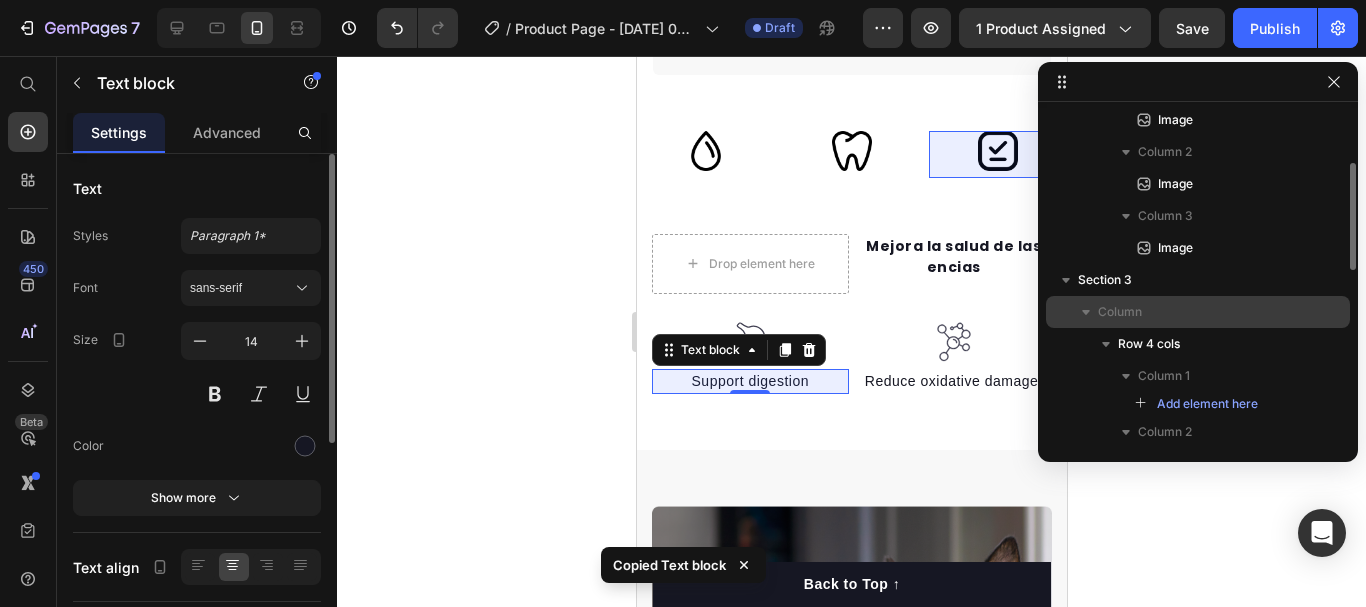 scroll, scrollTop: 90, scrollLeft: 0, axis: vertical 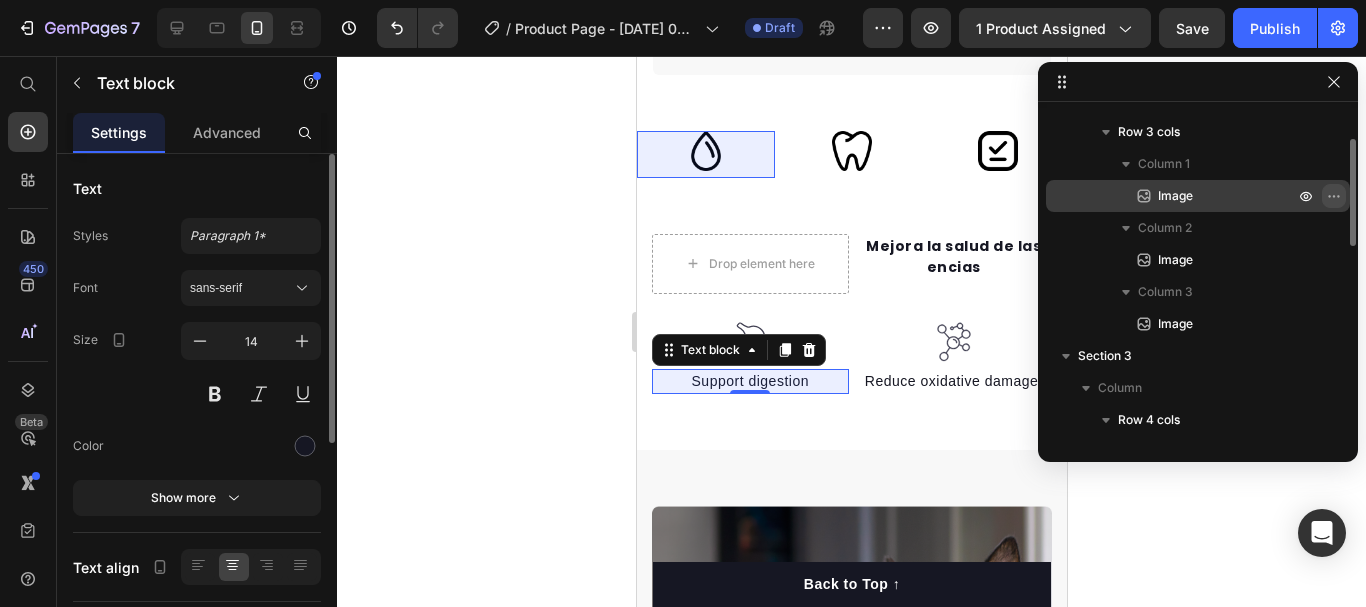 click 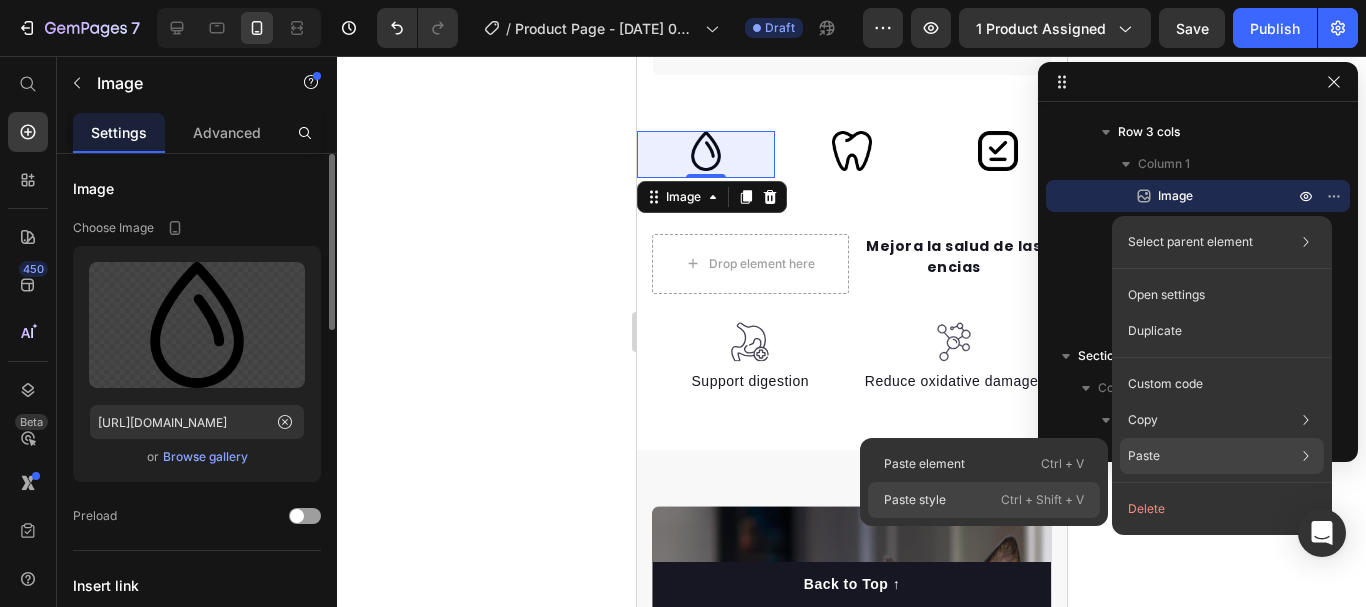 click on "Ctrl + Shift + V" at bounding box center [1042, 500] 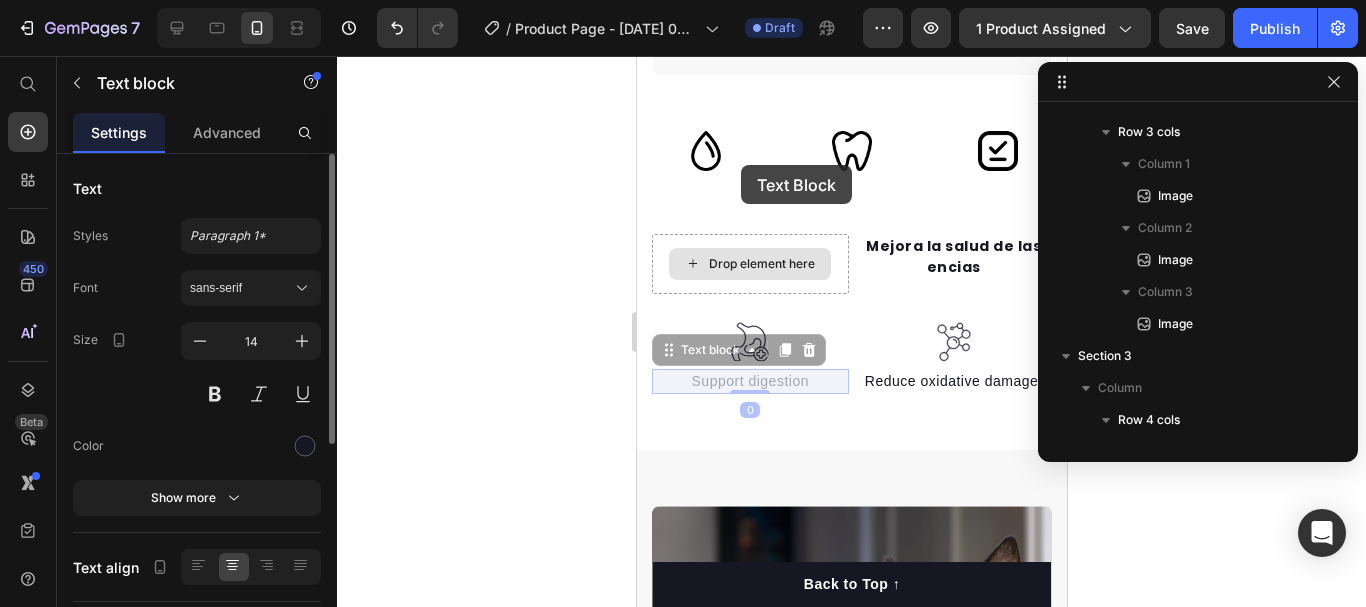 drag, startPoint x: 780, startPoint y: 236, endPoint x: 749, endPoint y: 195, distance: 51.40039 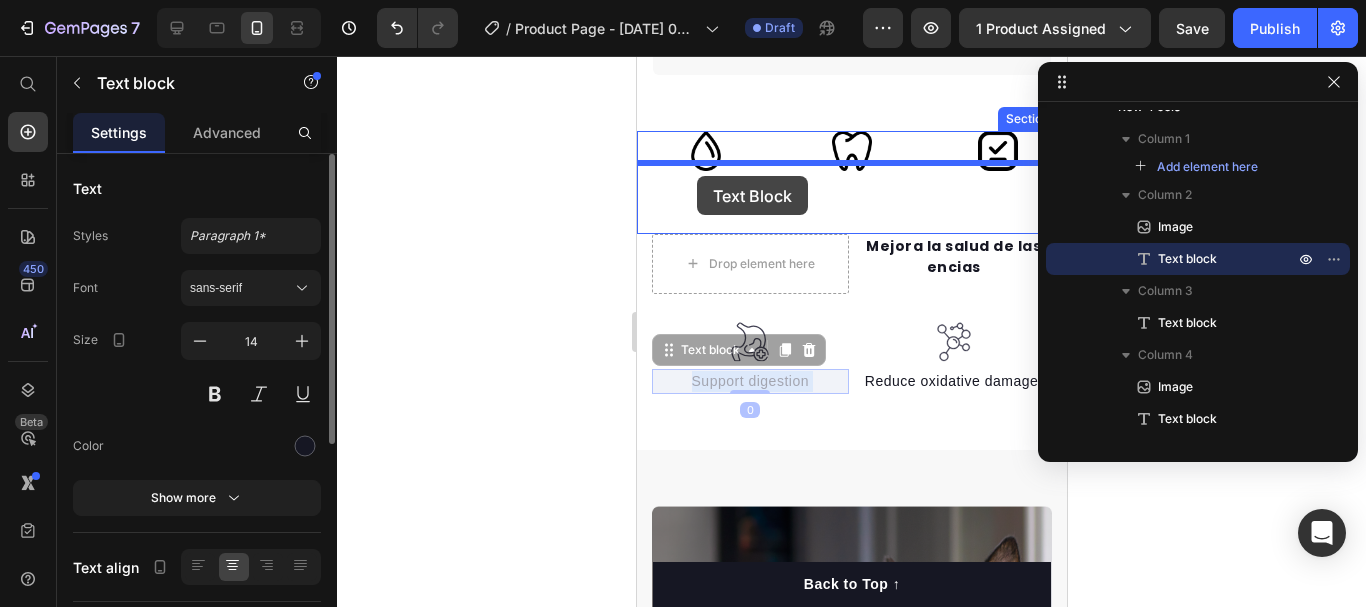 drag, startPoint x: 789, startPoint y: 361, endPoint x: 696, endPoint y: 176, distance: 207.06038 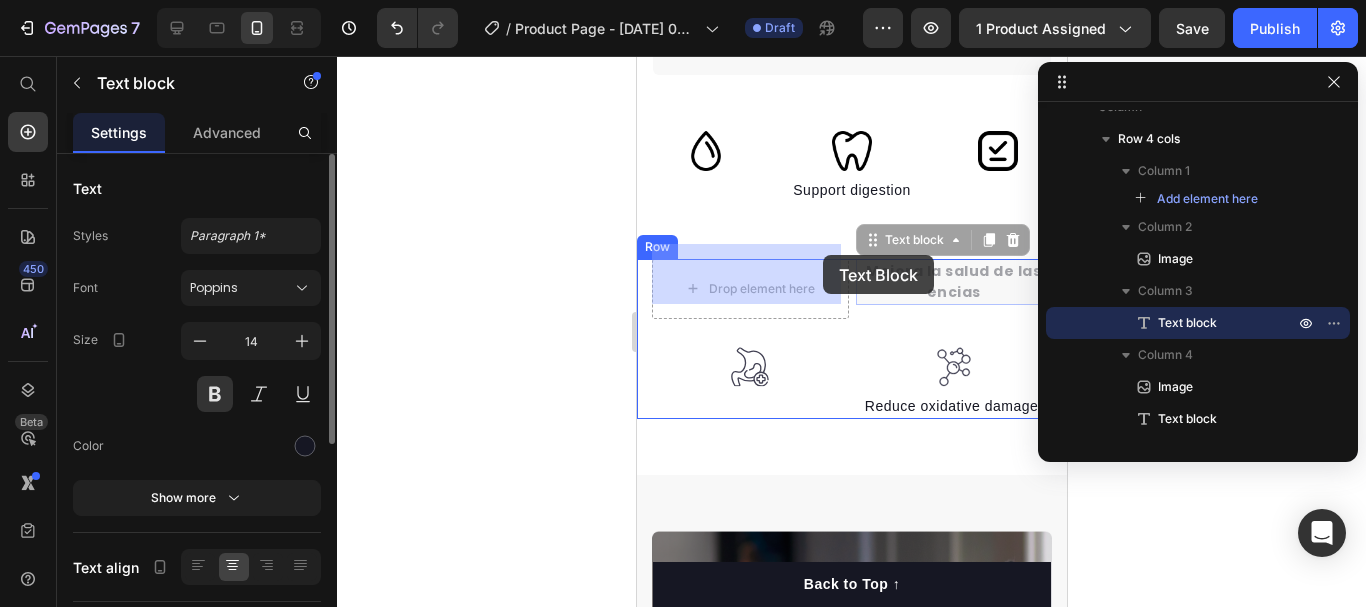 drag, startPoint x: 933, startPoint y: 268, endPoint x: 824, endPoint y: 259, distance: 109.370926 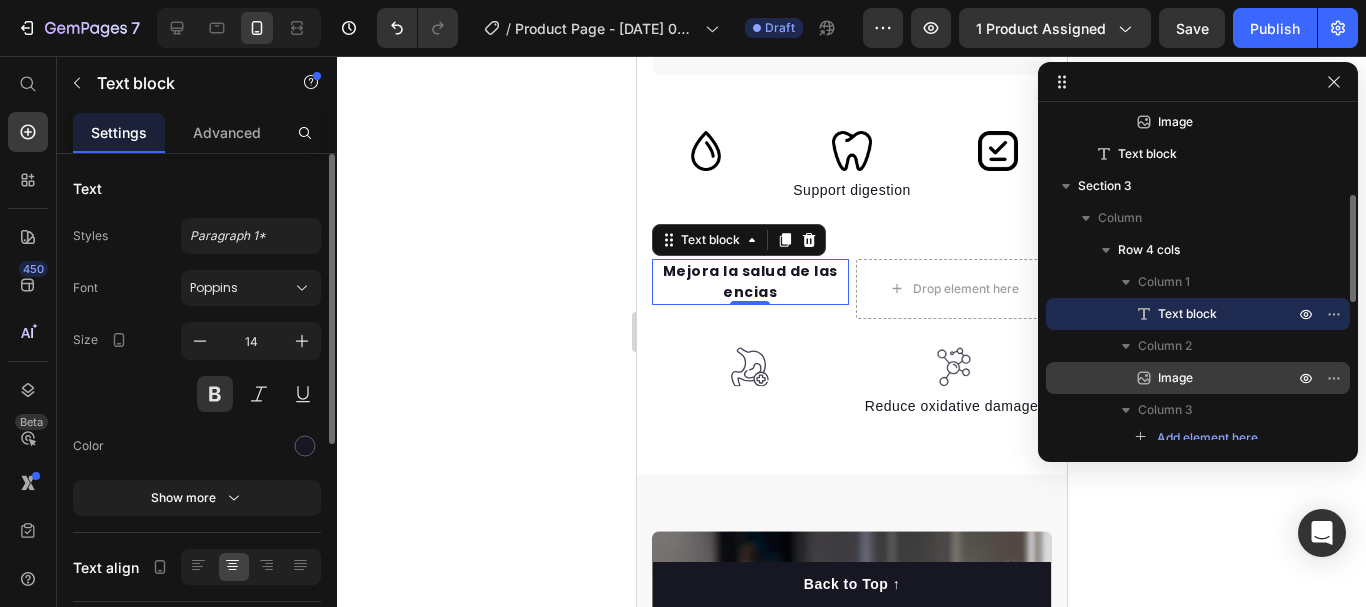 scroll, scrollTop: 285, scrollLeft: 0, axis: vertical 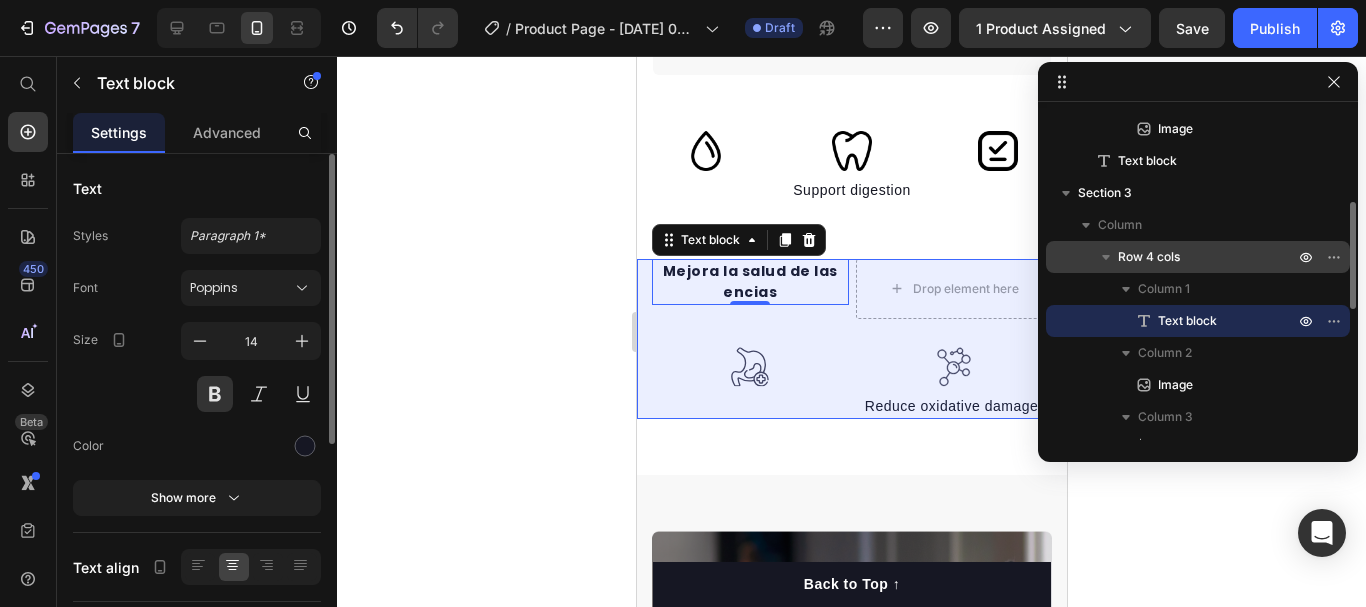click at bounding box center (1106, 257) 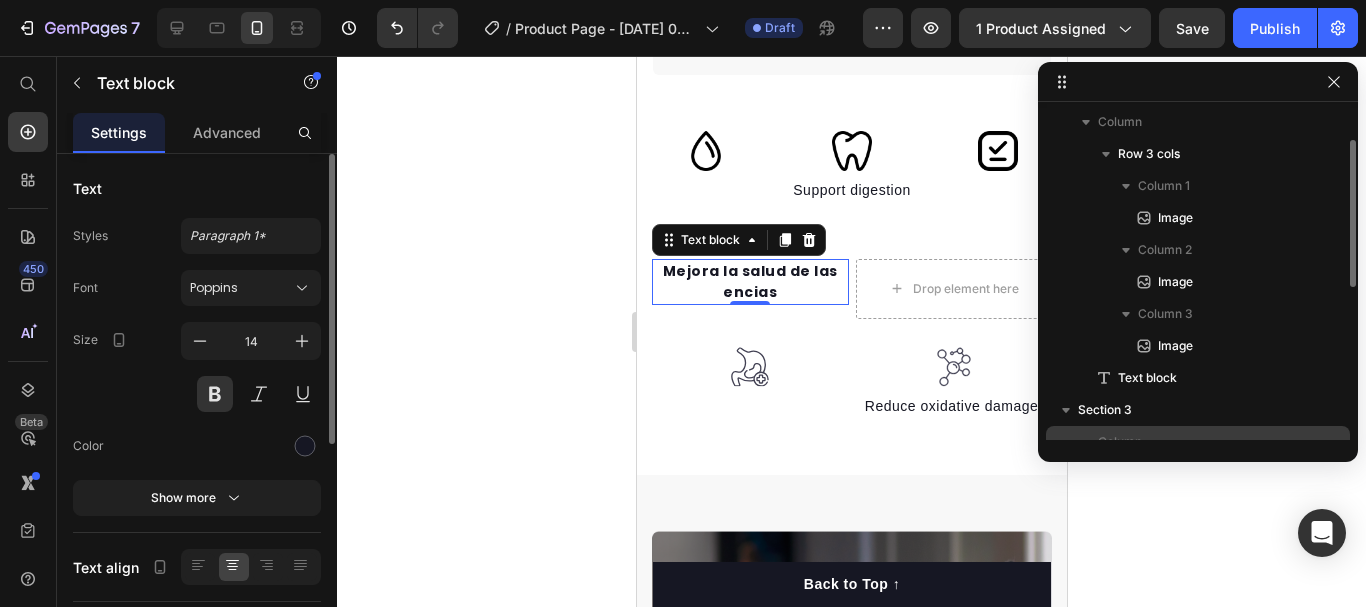 scroll, scrollTop: 57, scrollLeft: 0, axis: vertical 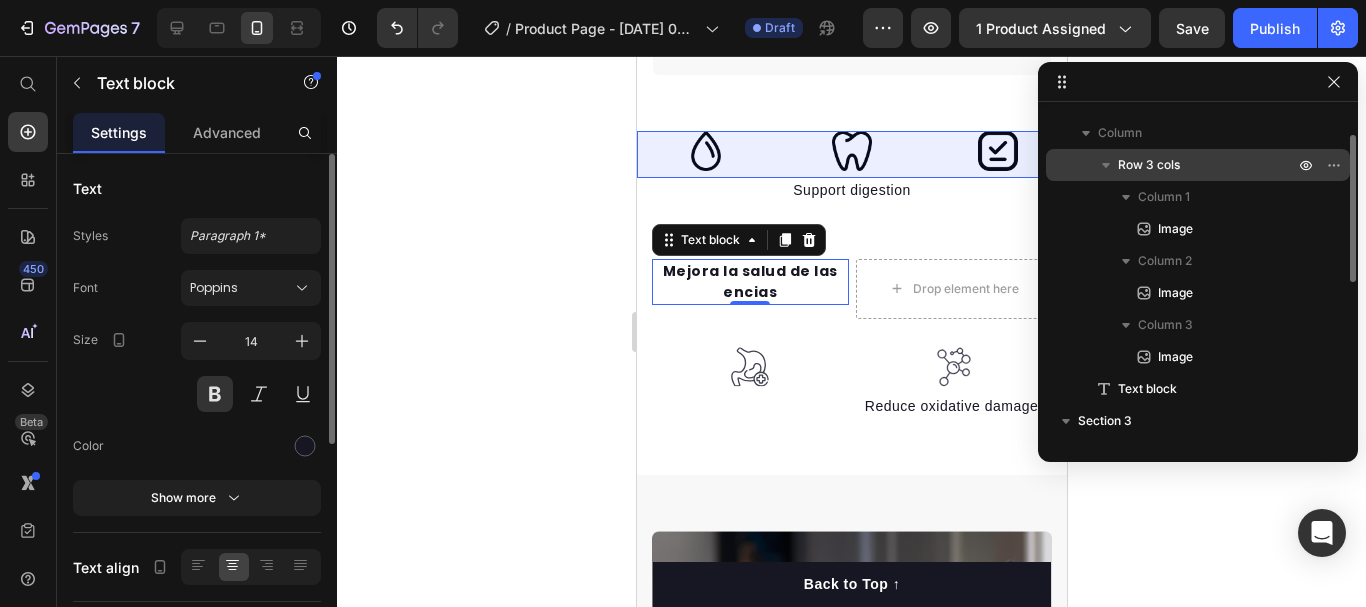 drag, startPoint x: 1172, startPoint y: 396, endPoint x: 1149, endPoint y: 173, distance: 224.18297 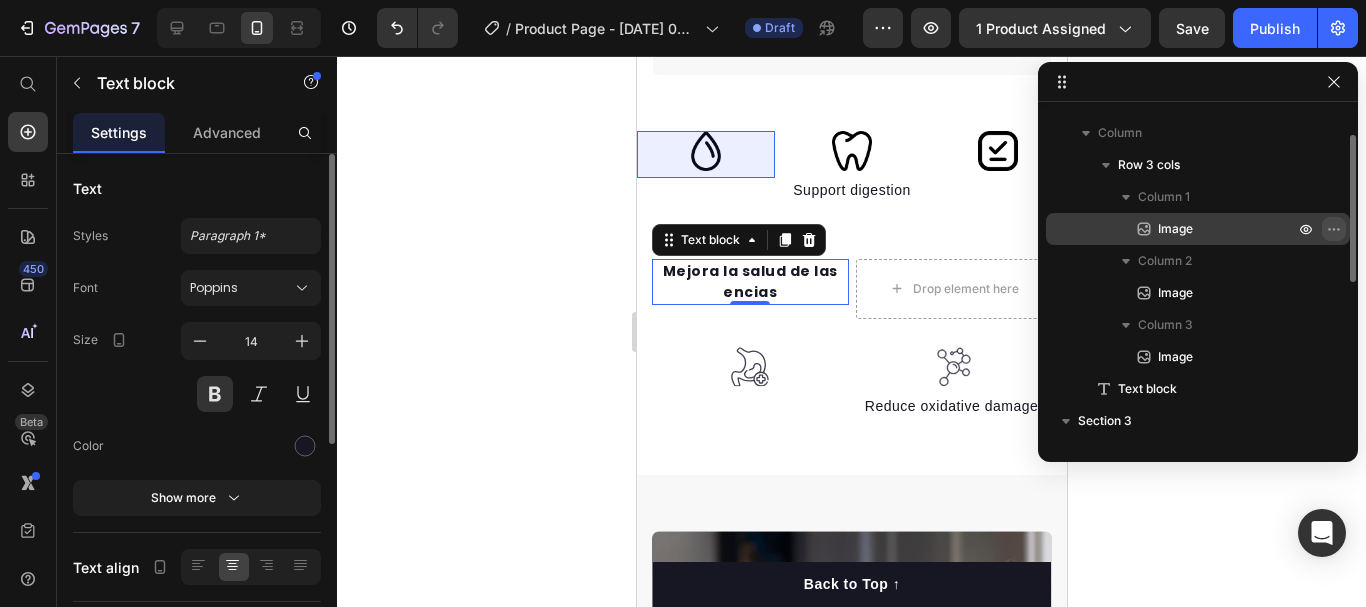 click at bounding box center (1334, 229) 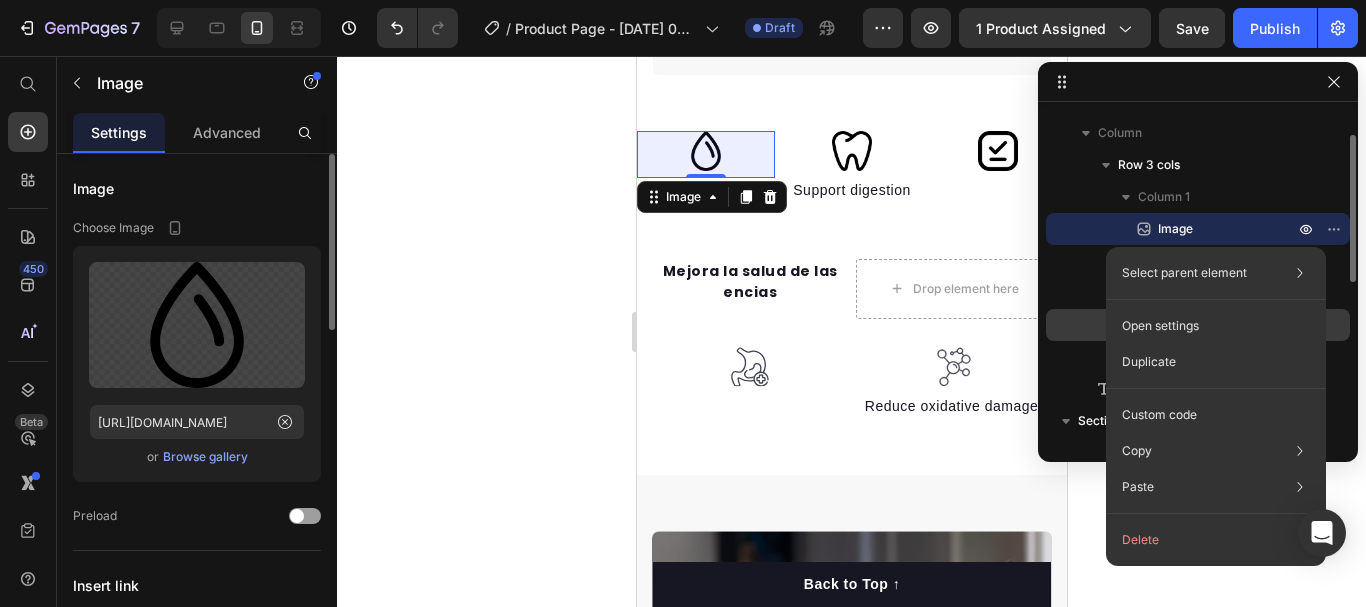 click on "Open settings" 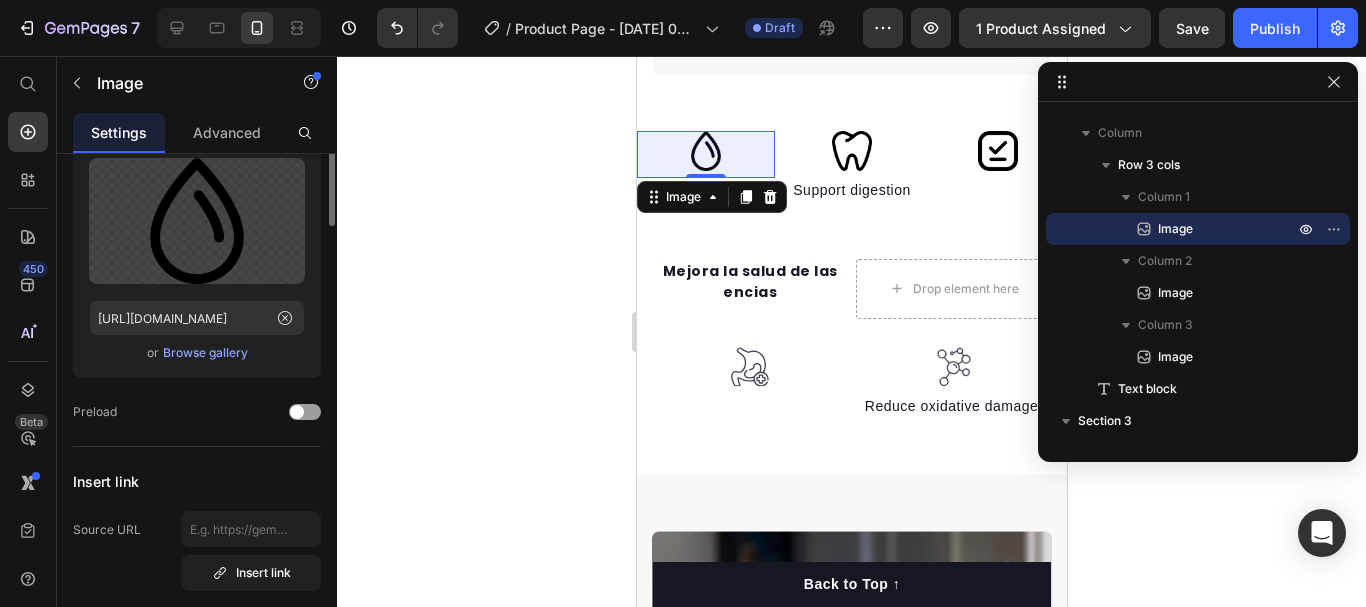 scroll, scrollTop: 0, scrollLeft: 0, axis: both 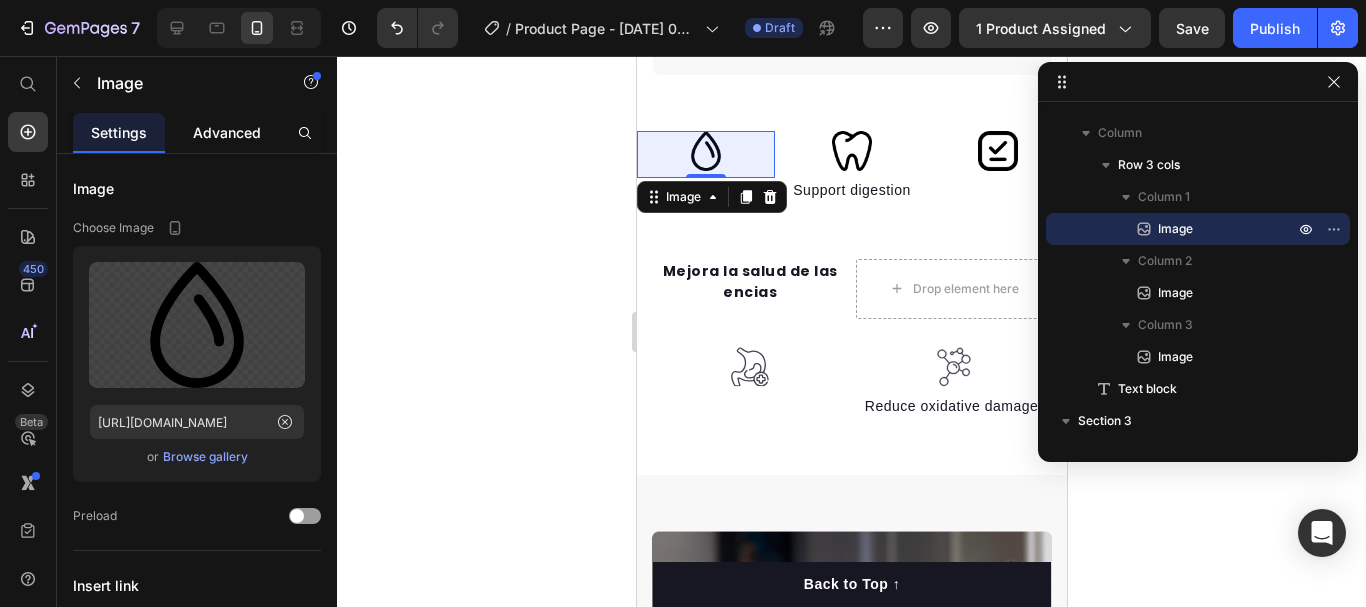 click on "Advanced" at bounding box center (227, 132) 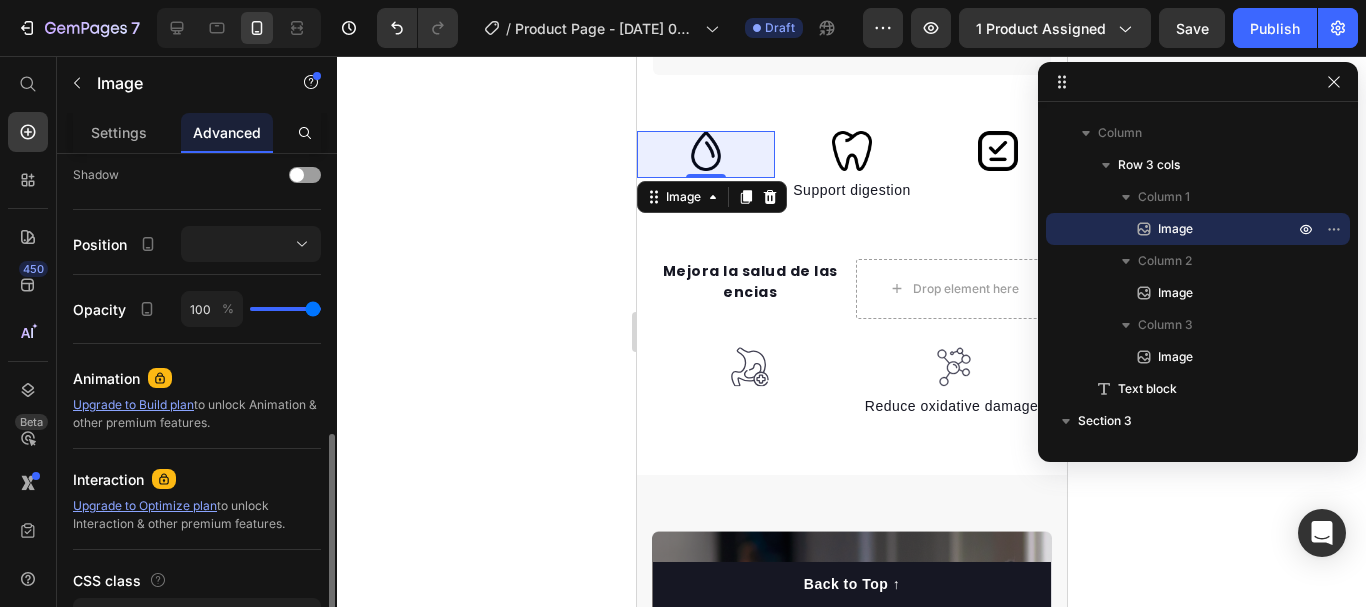 scroll, scrollTop: 795, scrollLeft: 0, axis: vertical 